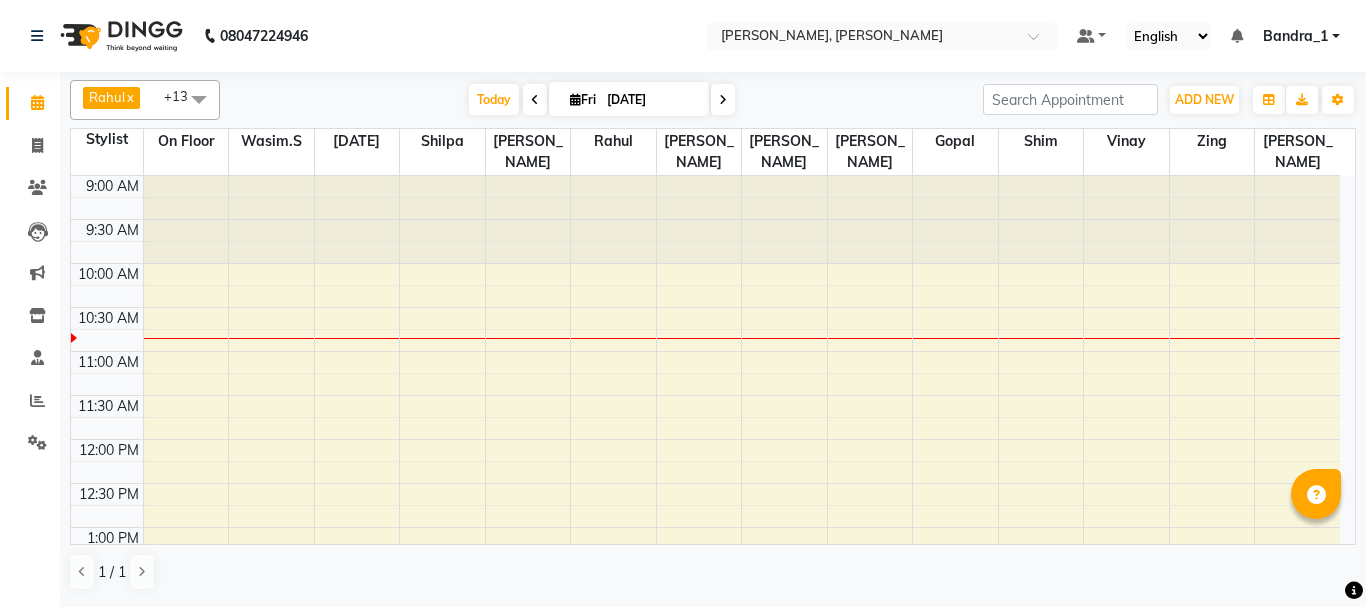 scroll, scrollTop: 0, scrollLeft: 0, axis: both 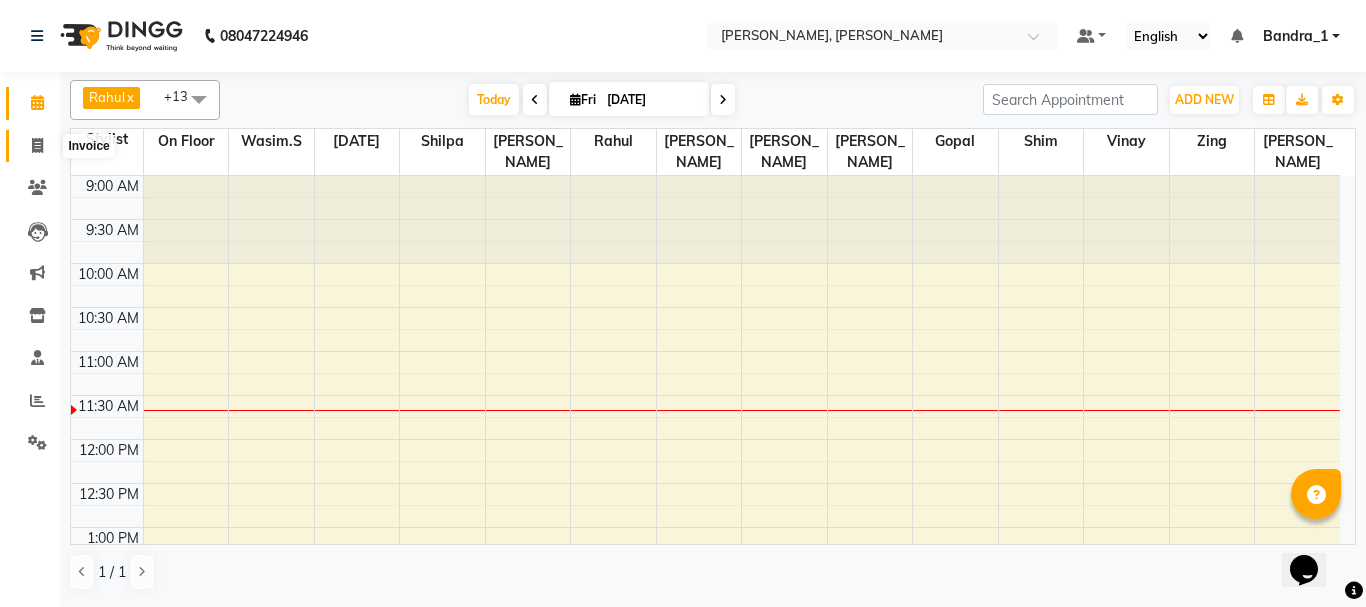 click 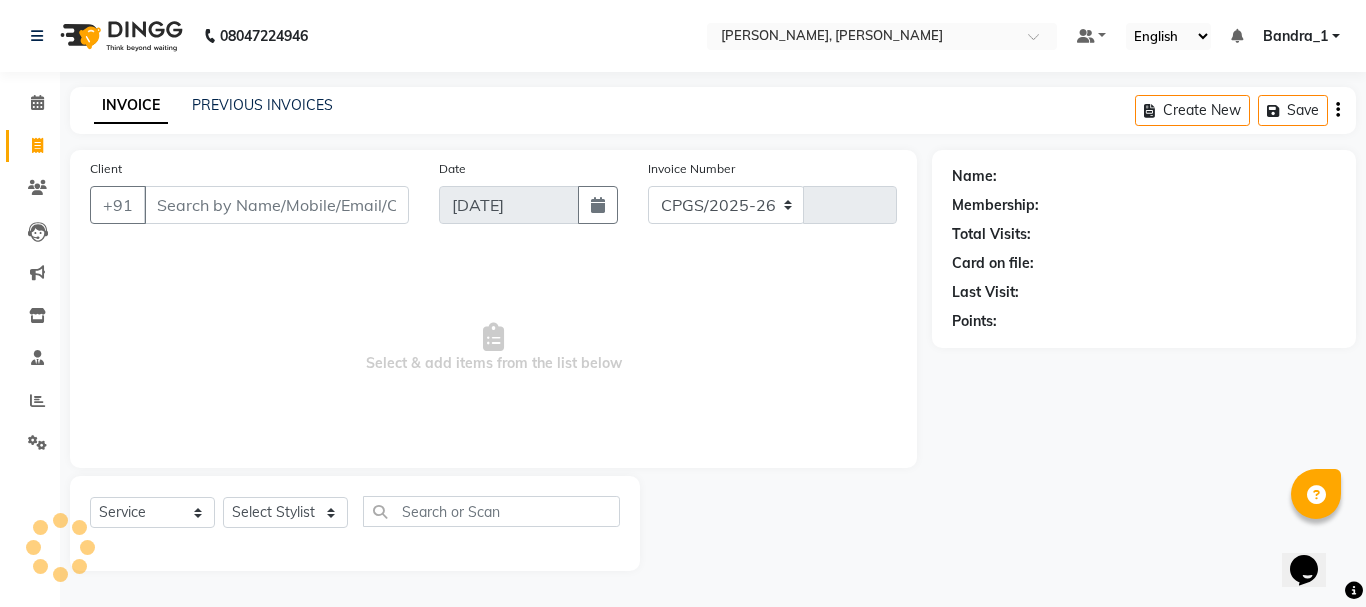 select on "7997" 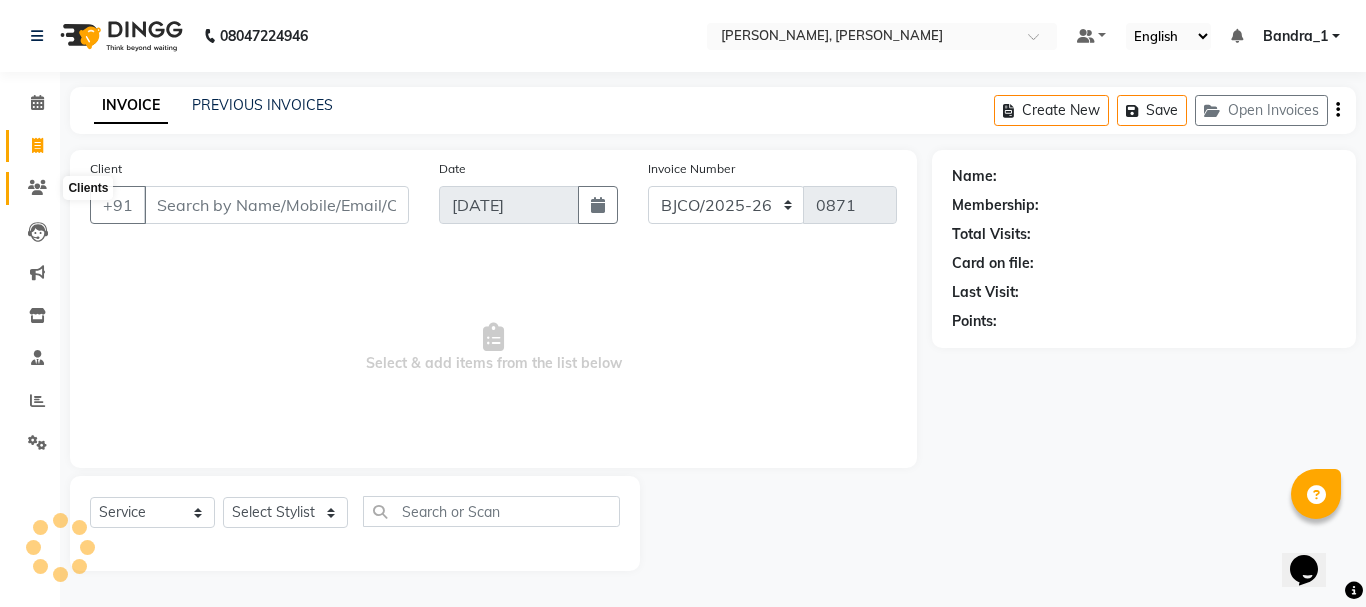 click 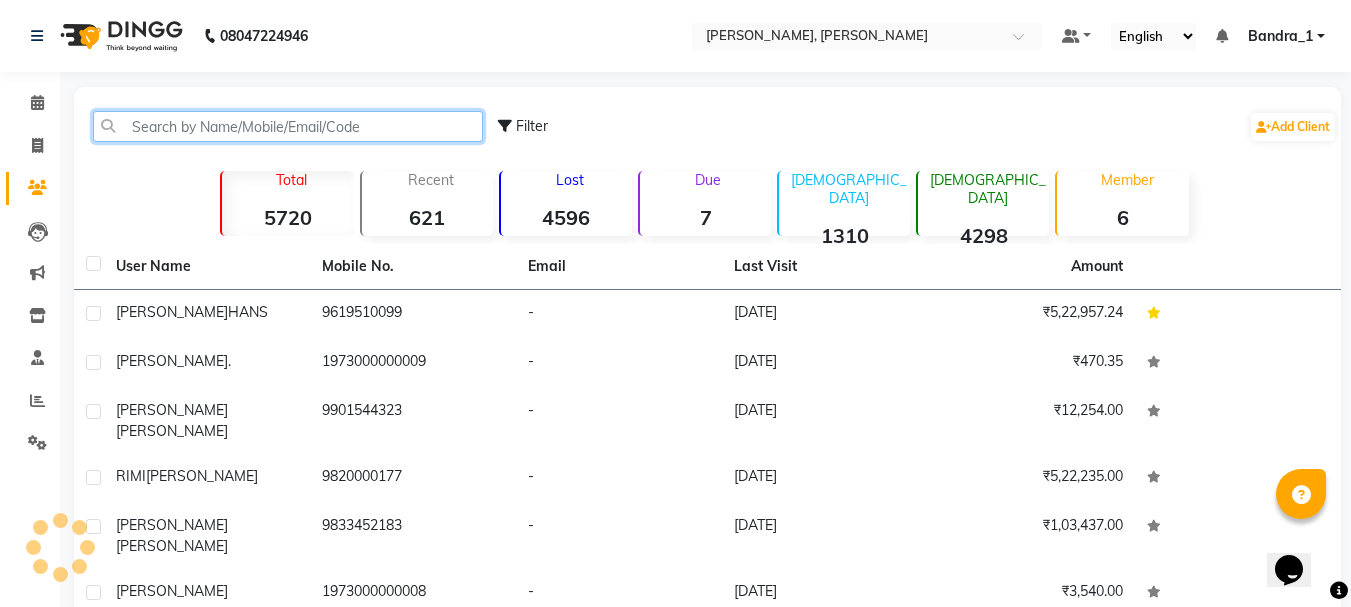 click 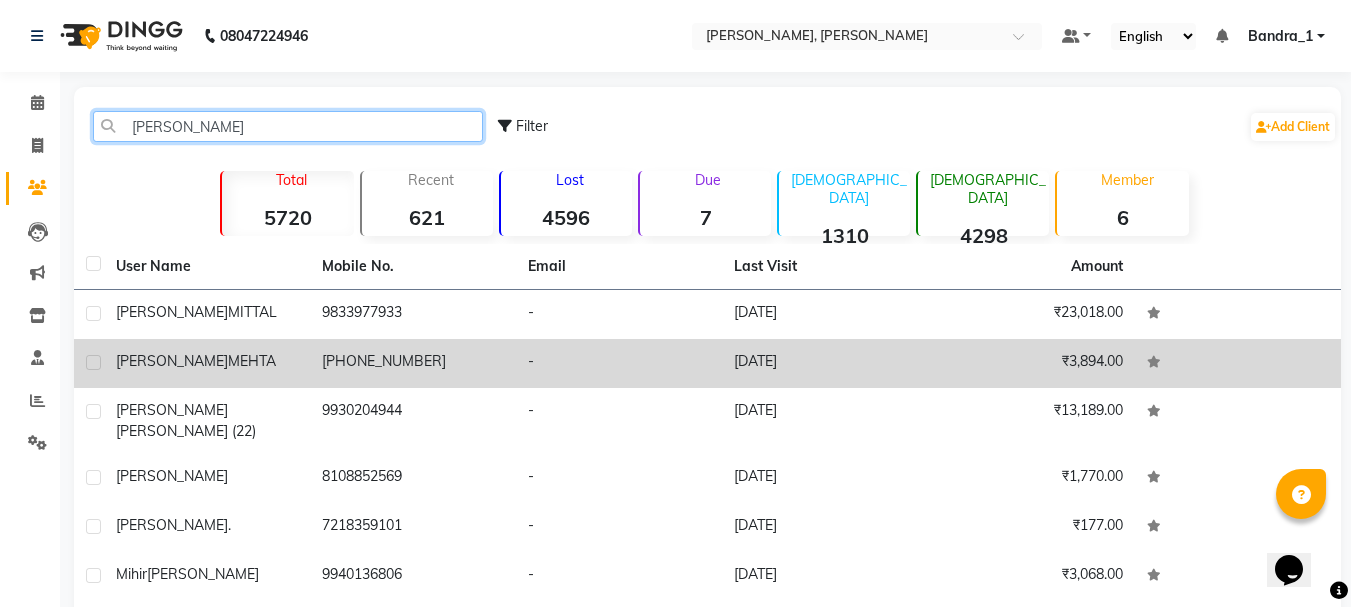 type on "[PERSON_NAME]" 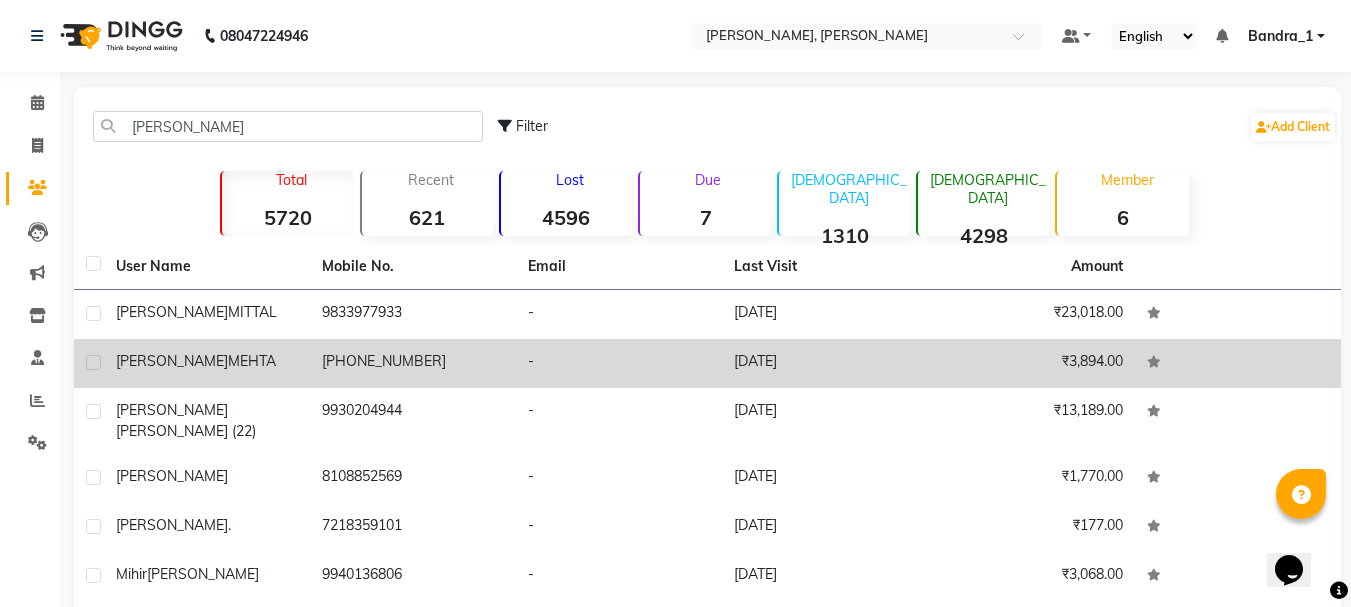 click on "[PERSON_NAME]" 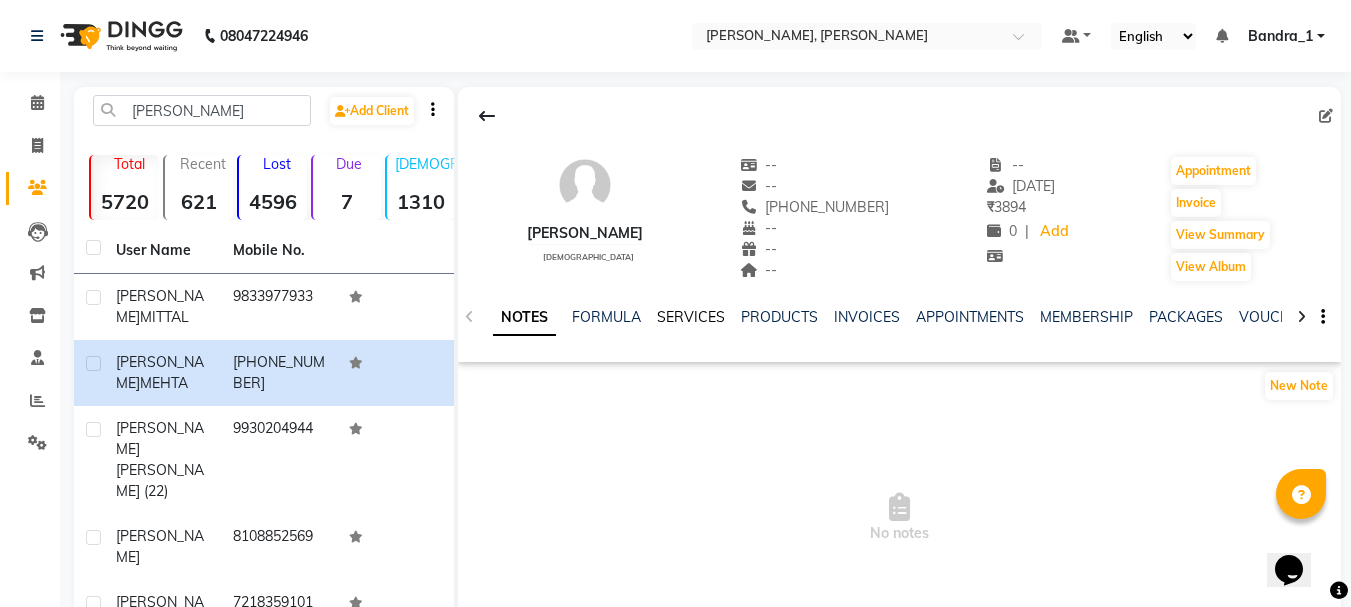 click on "SERVICES" 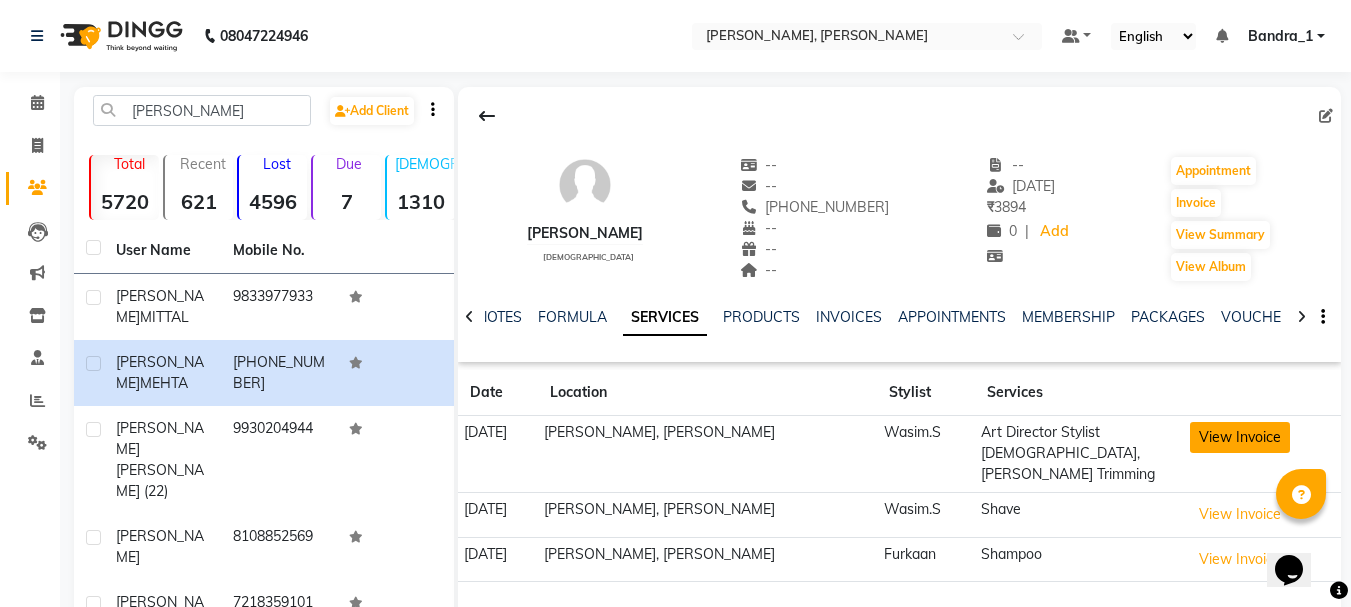 click on "View Invoice" 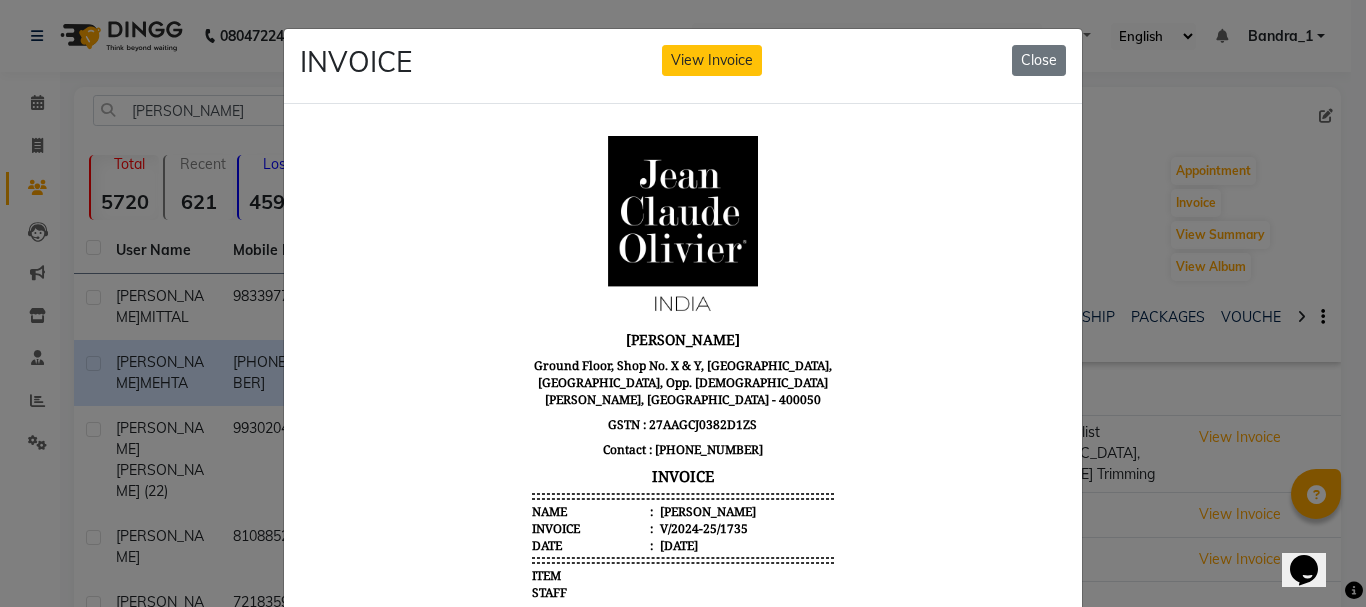 scroll, scrollTop: 16, scrollLeft: 0, axis: vertical 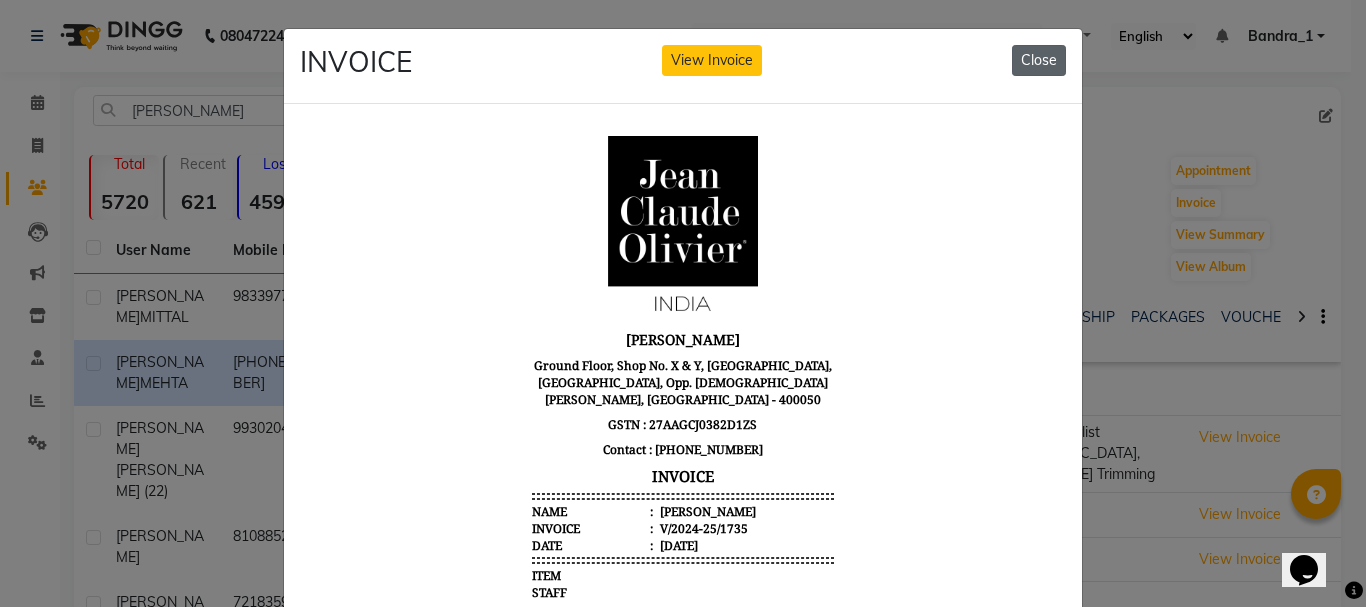 click on "Close" 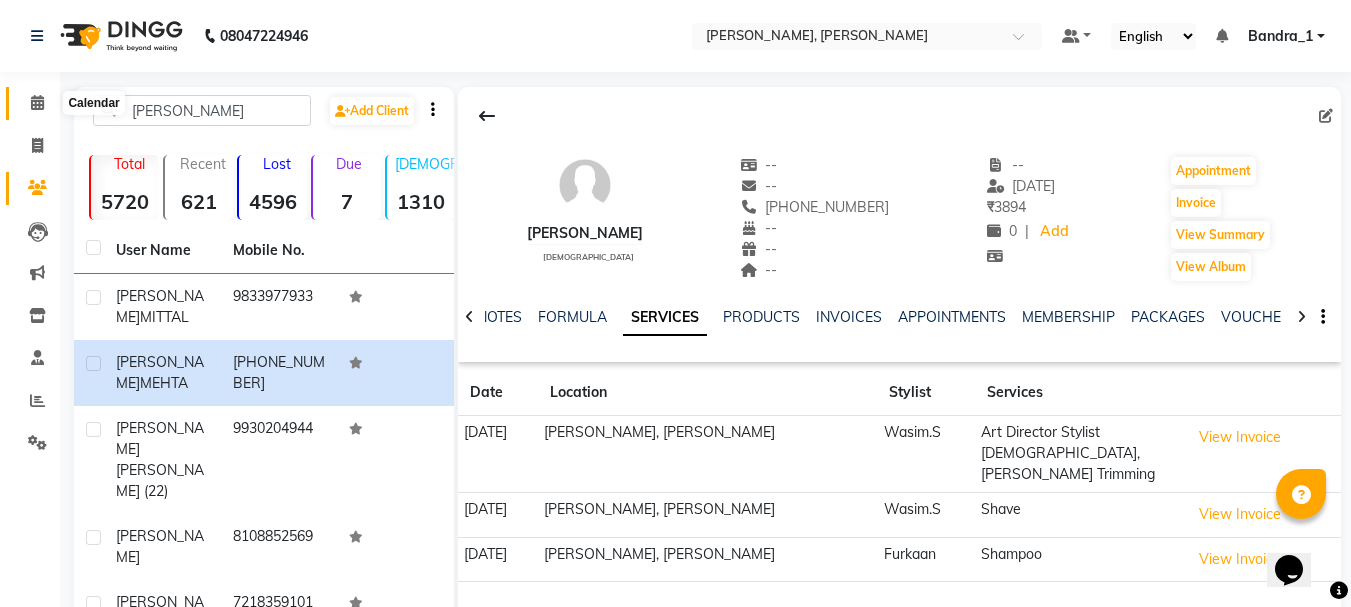 click 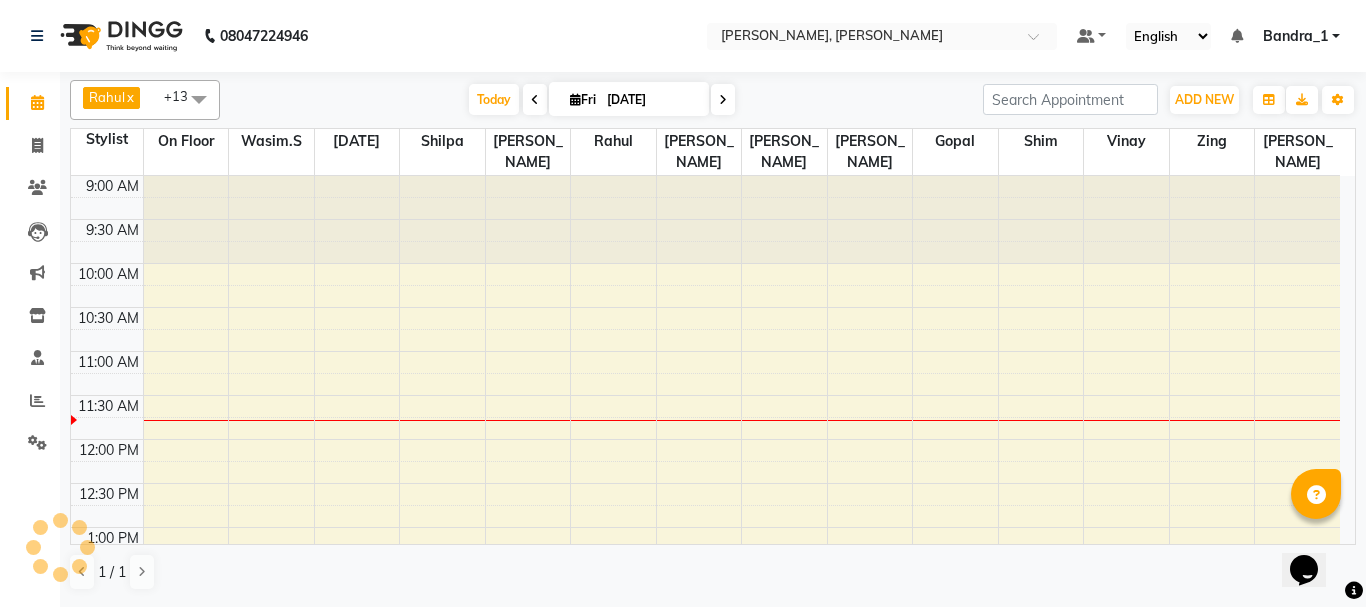 scroll, scrollTop: 0, scrollLeft: 0, axis: both 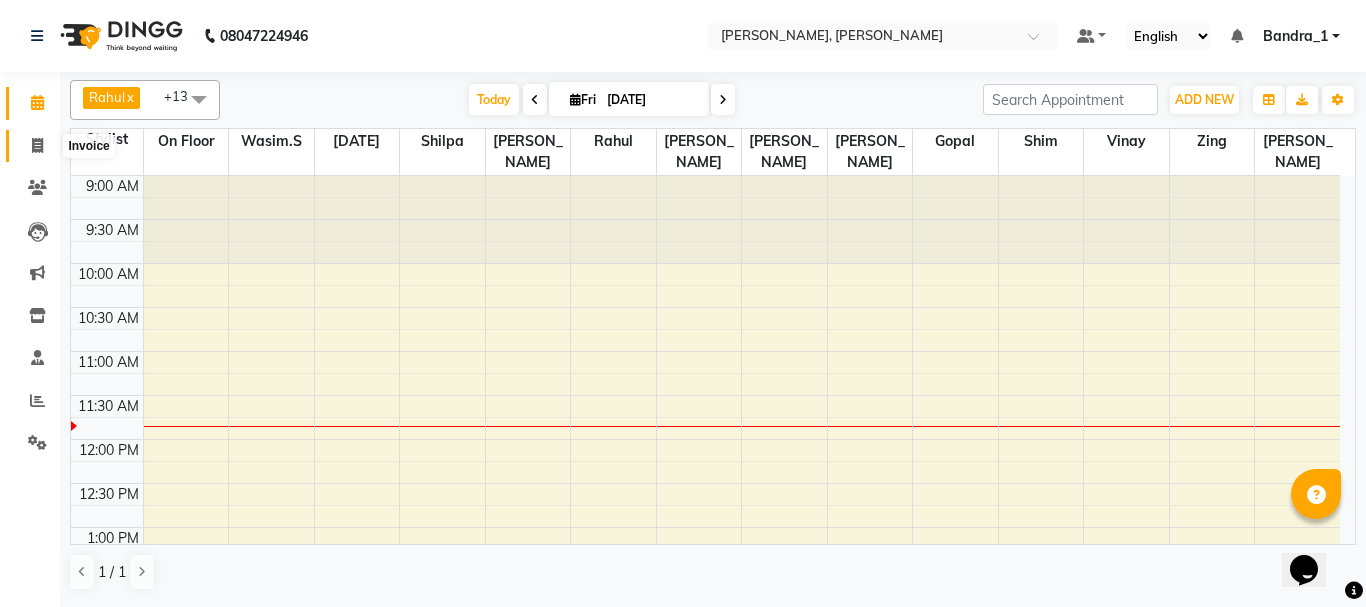 click 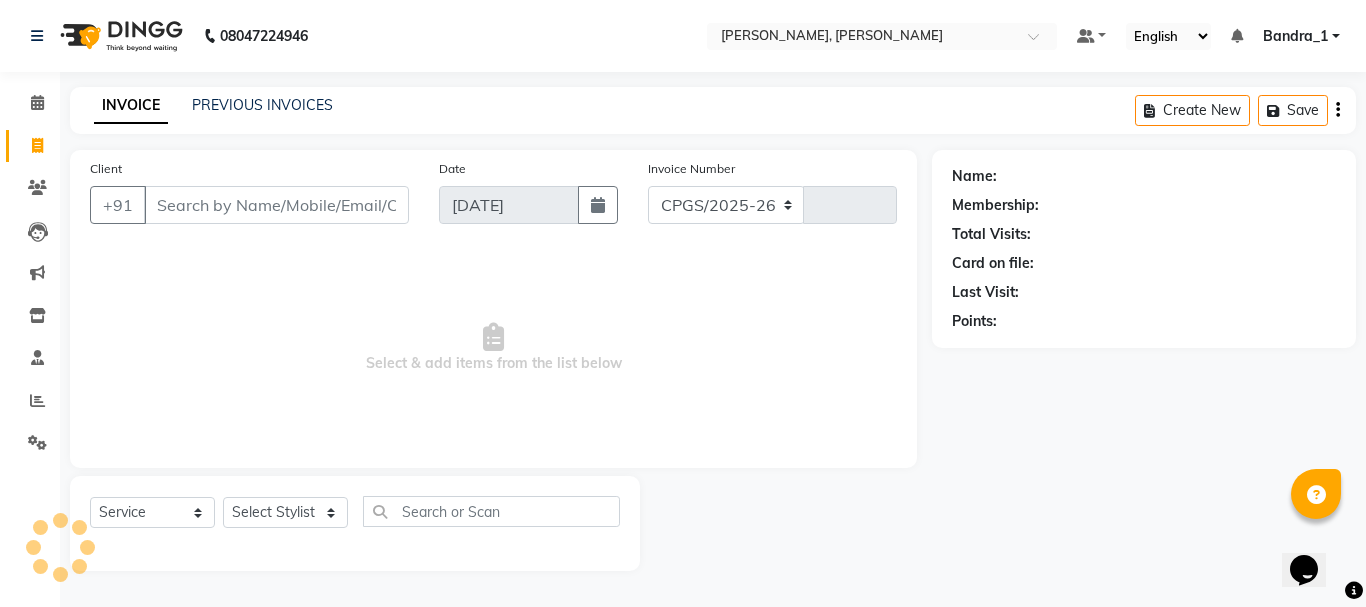 select on "7997" 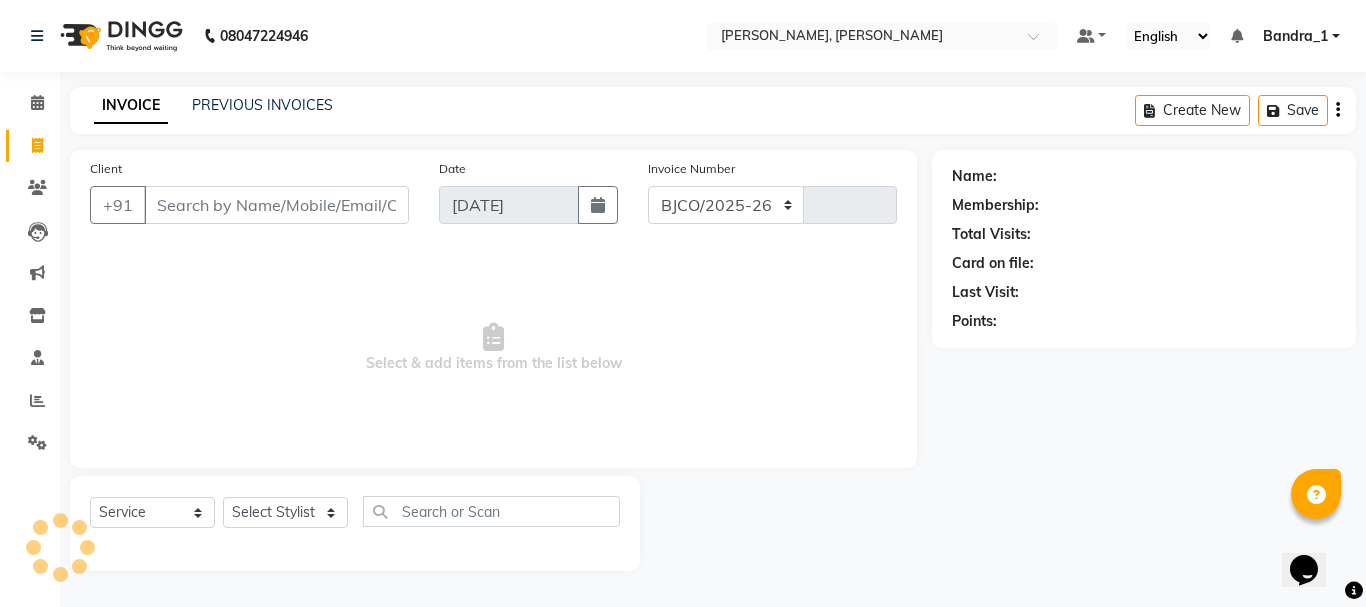 type on "0871" 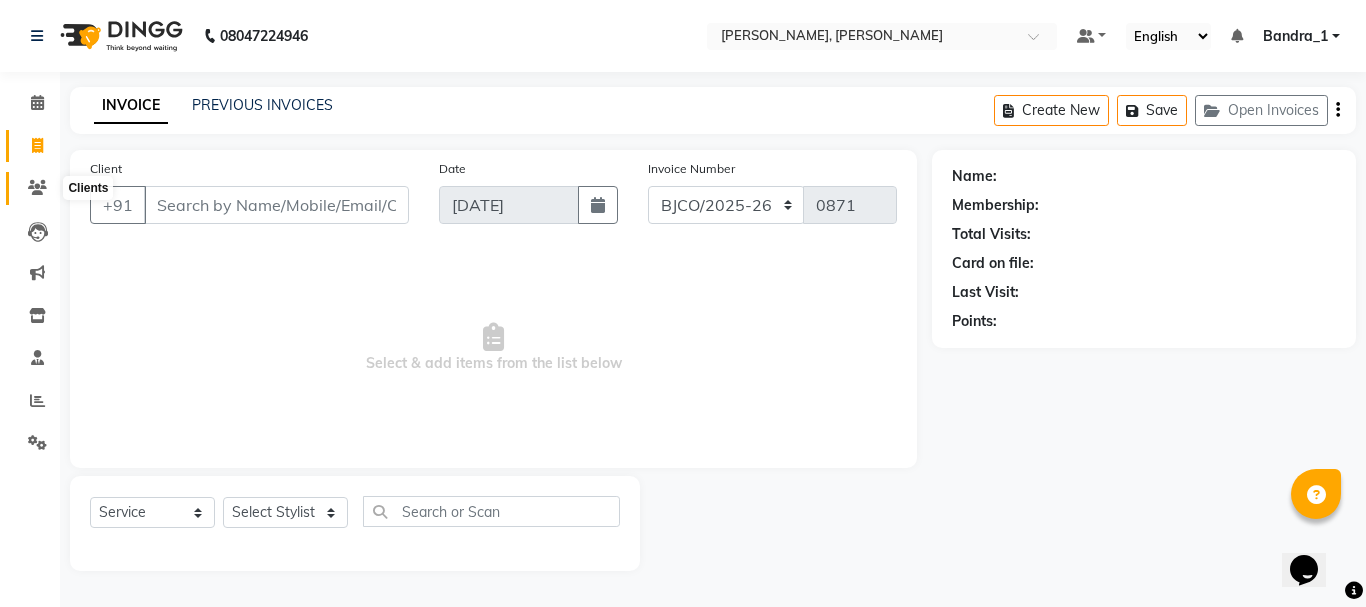 click 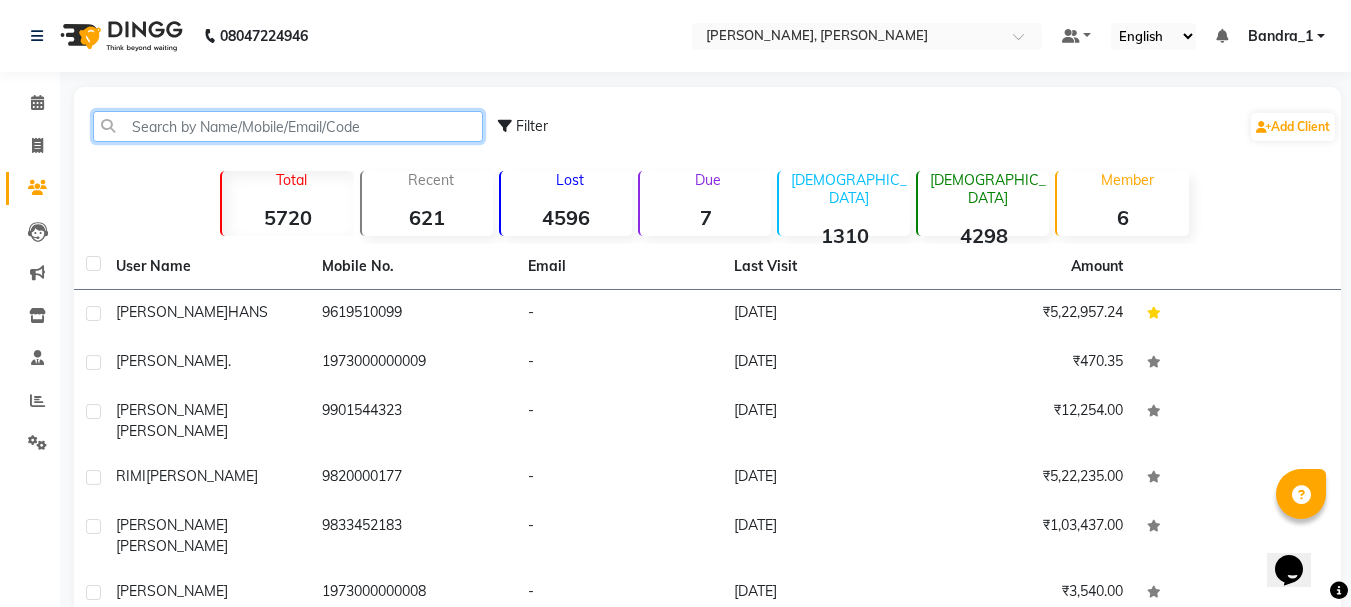 click 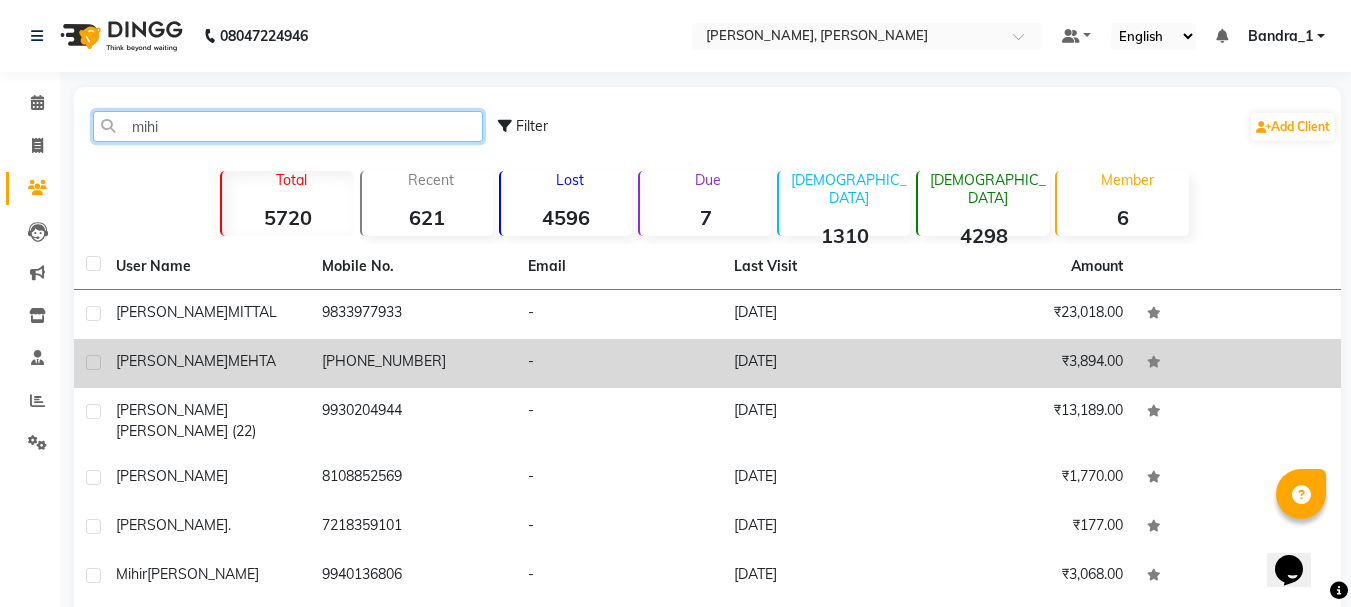 type on "mihi" 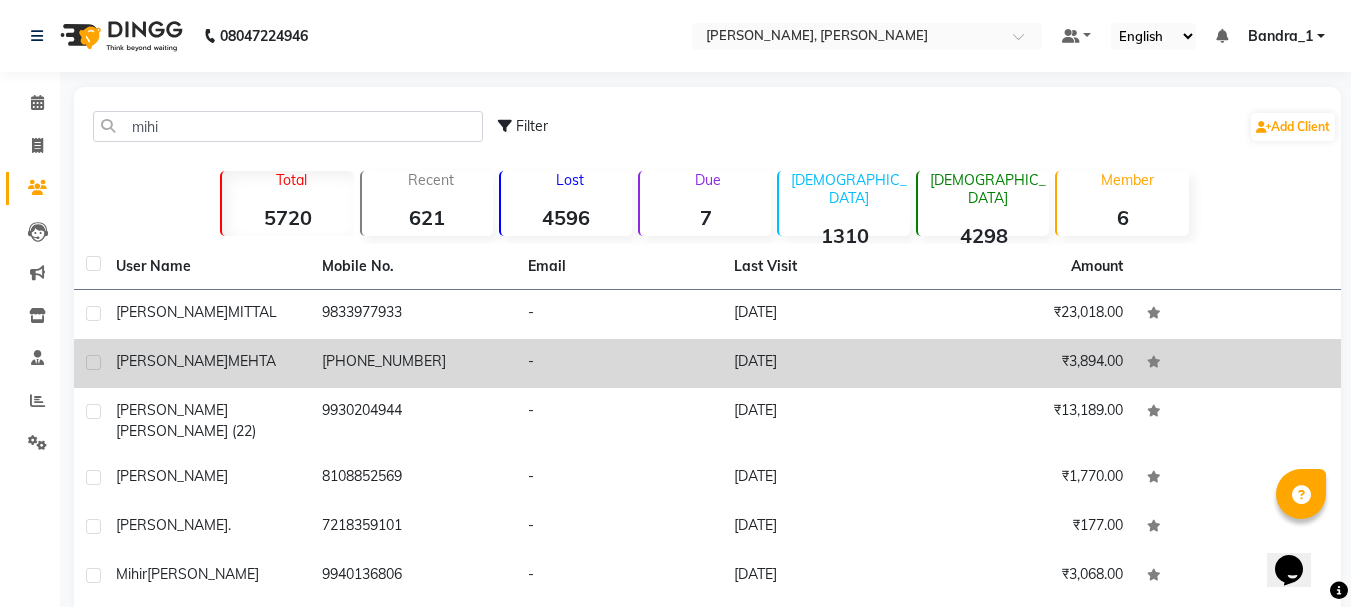click on "MEHTA" 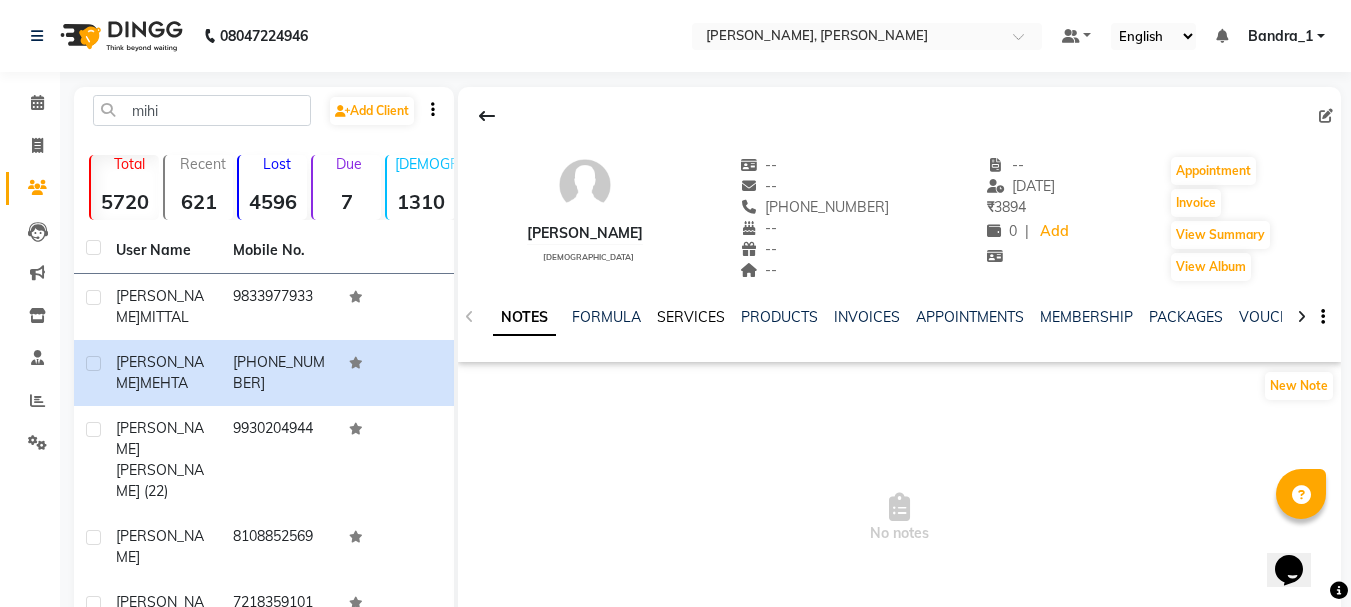click on "SERVICES" 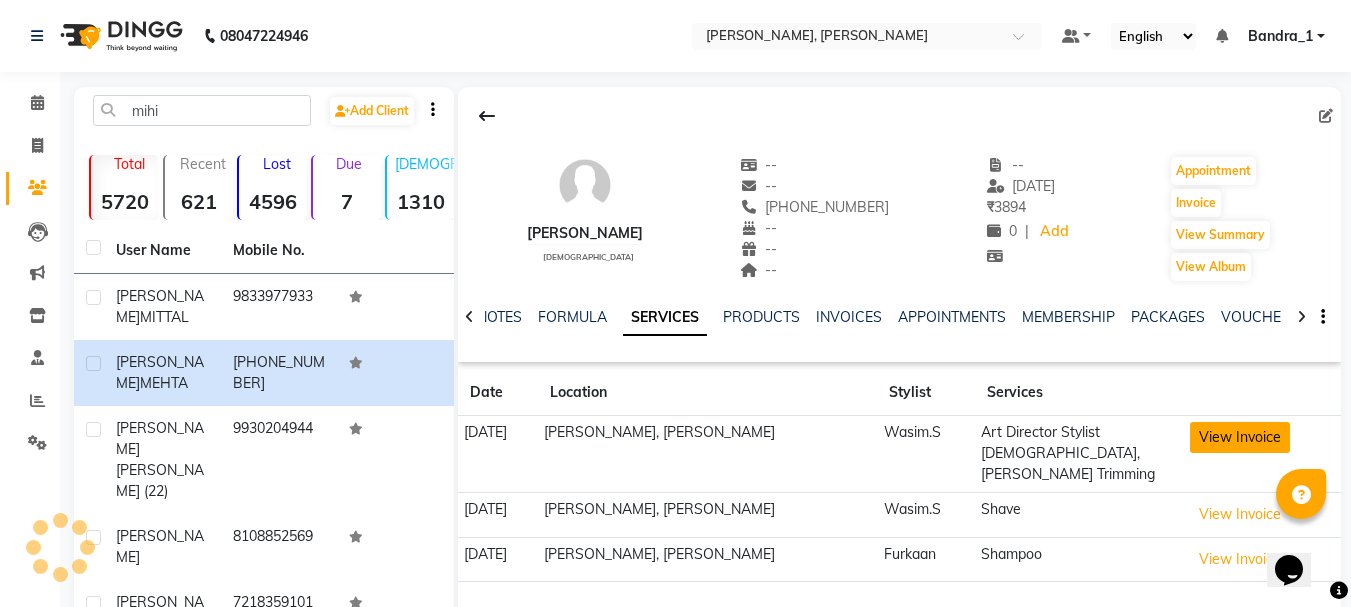 click on "View Invoice" 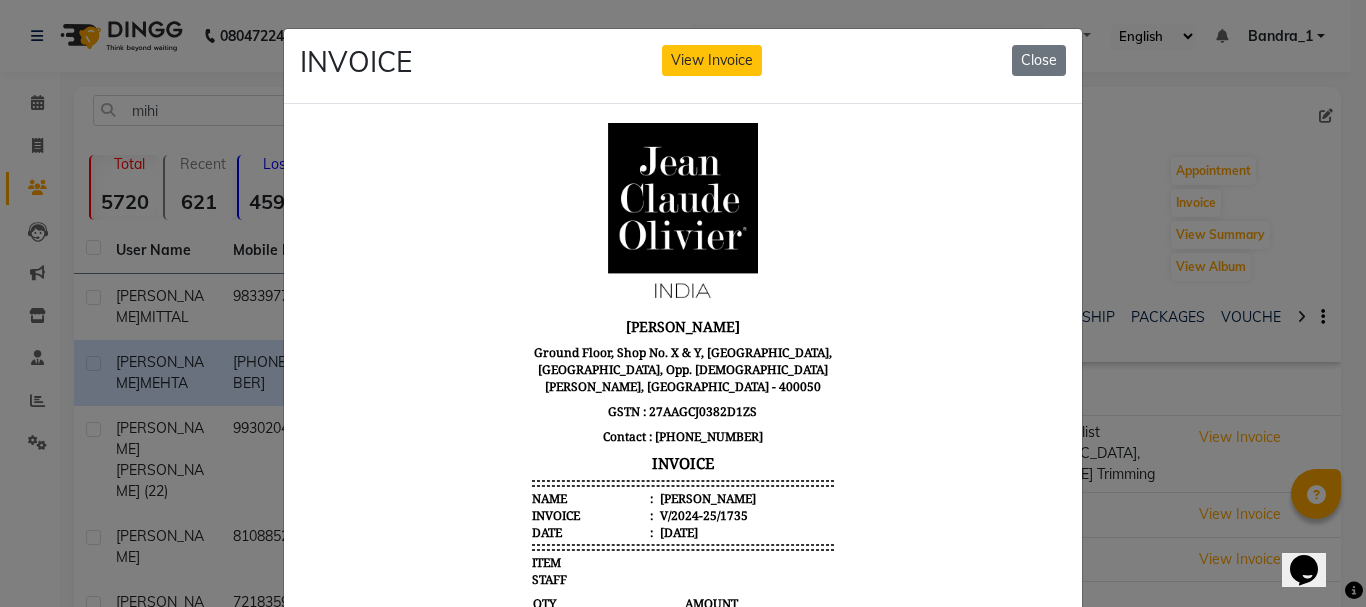 scroll, scrollTop: 16, scrollLeft: 0, axis: vertical 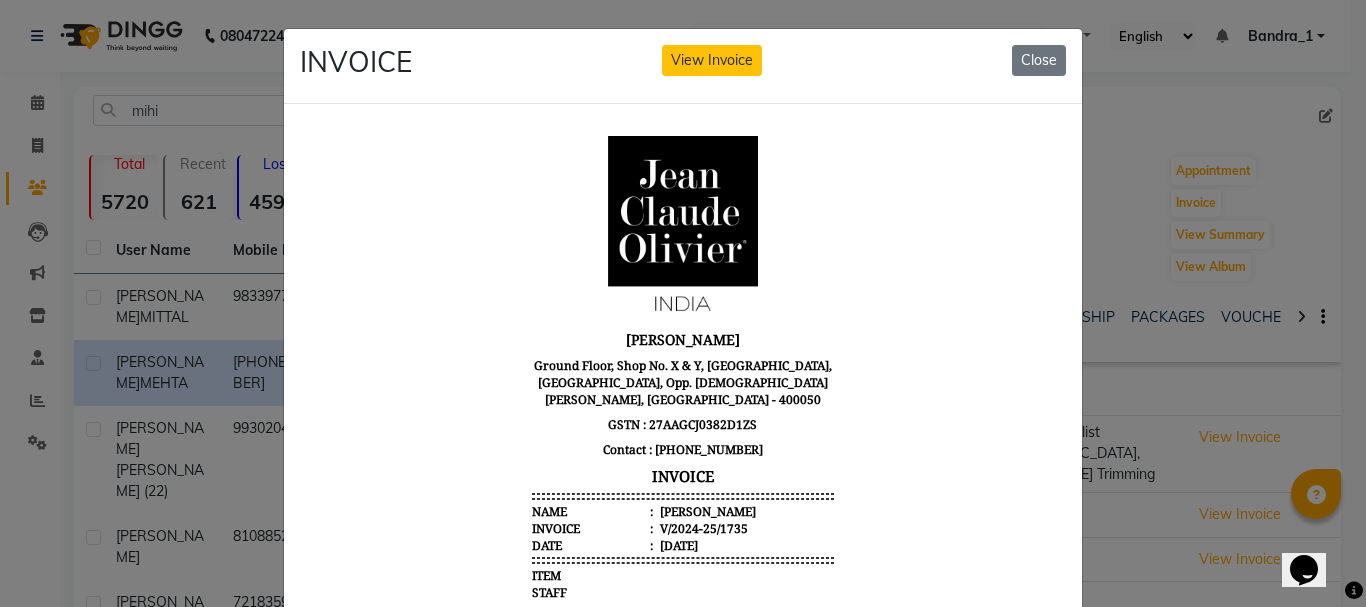 click on "INVOICE View Invoice Close" 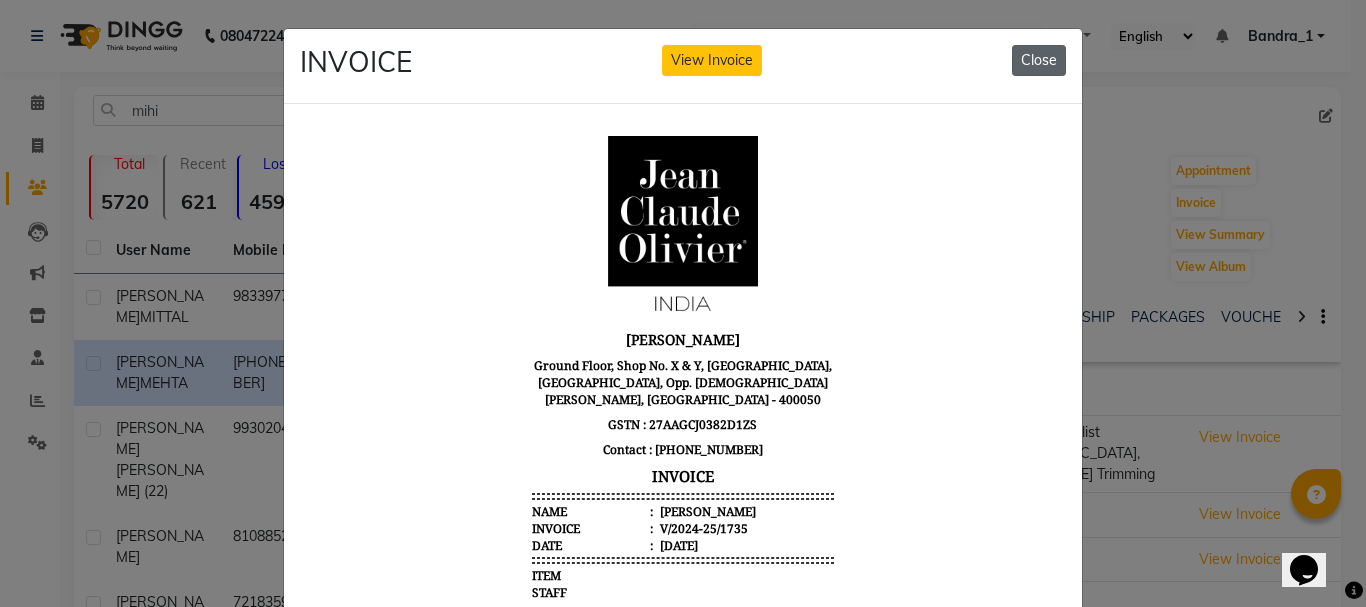 click on "Close" 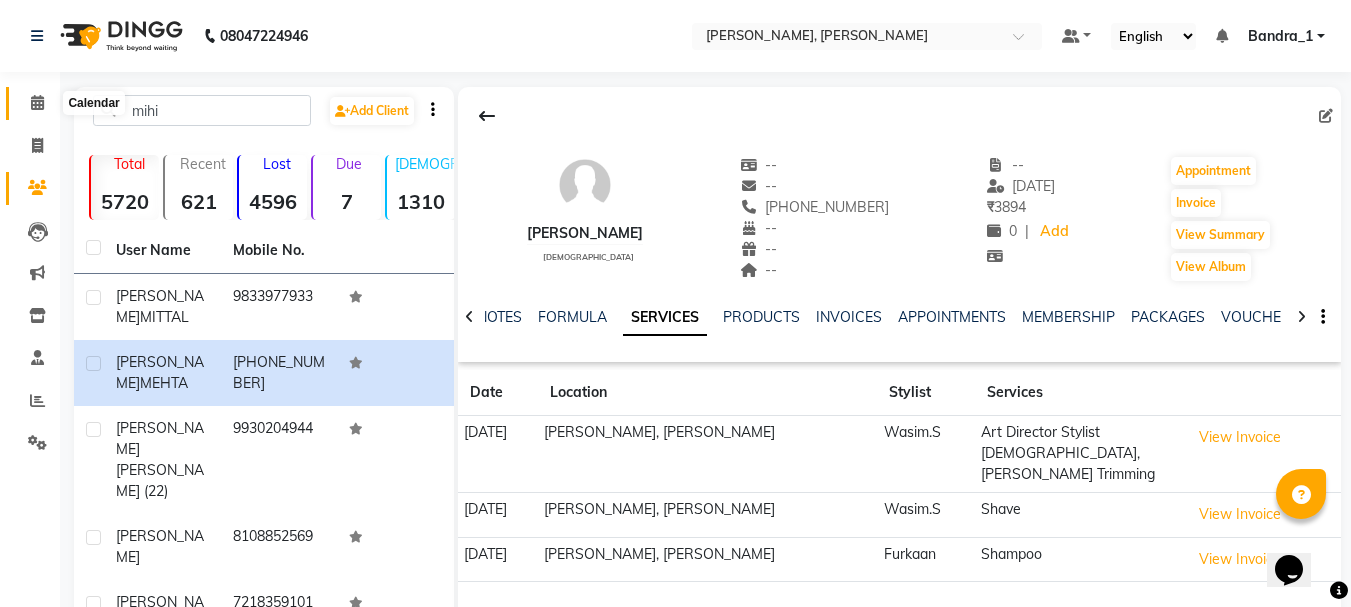 click 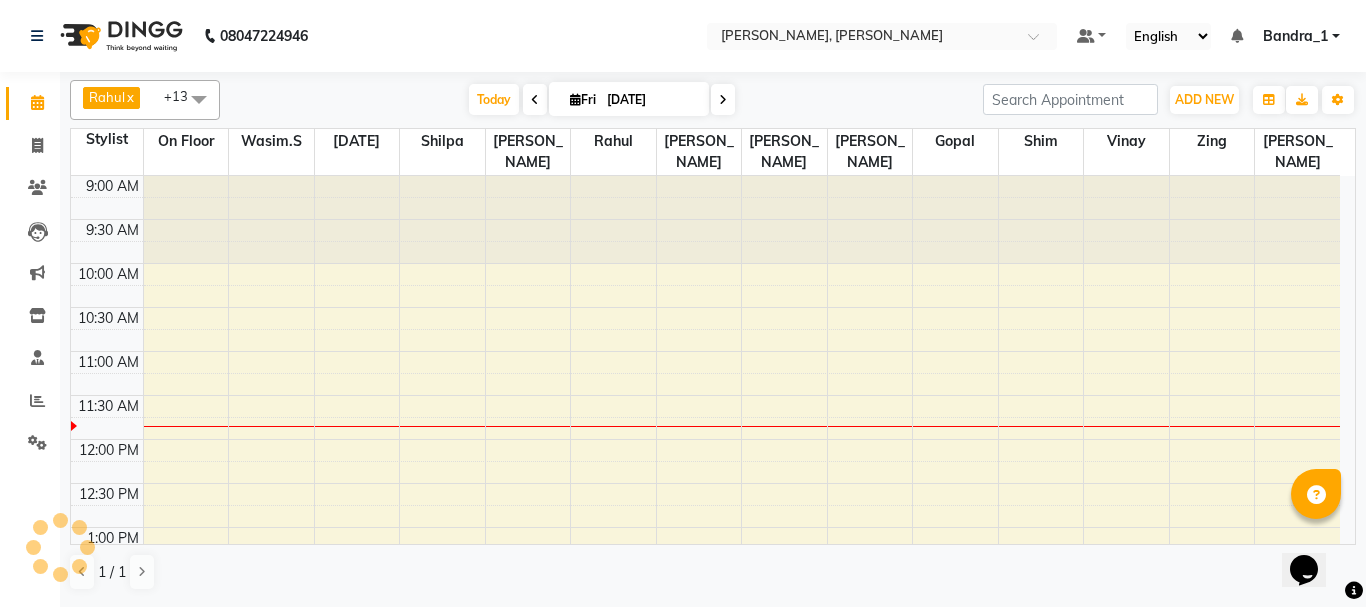 scroll, scrollTop: 0, scrollLeft: 0, axis: both 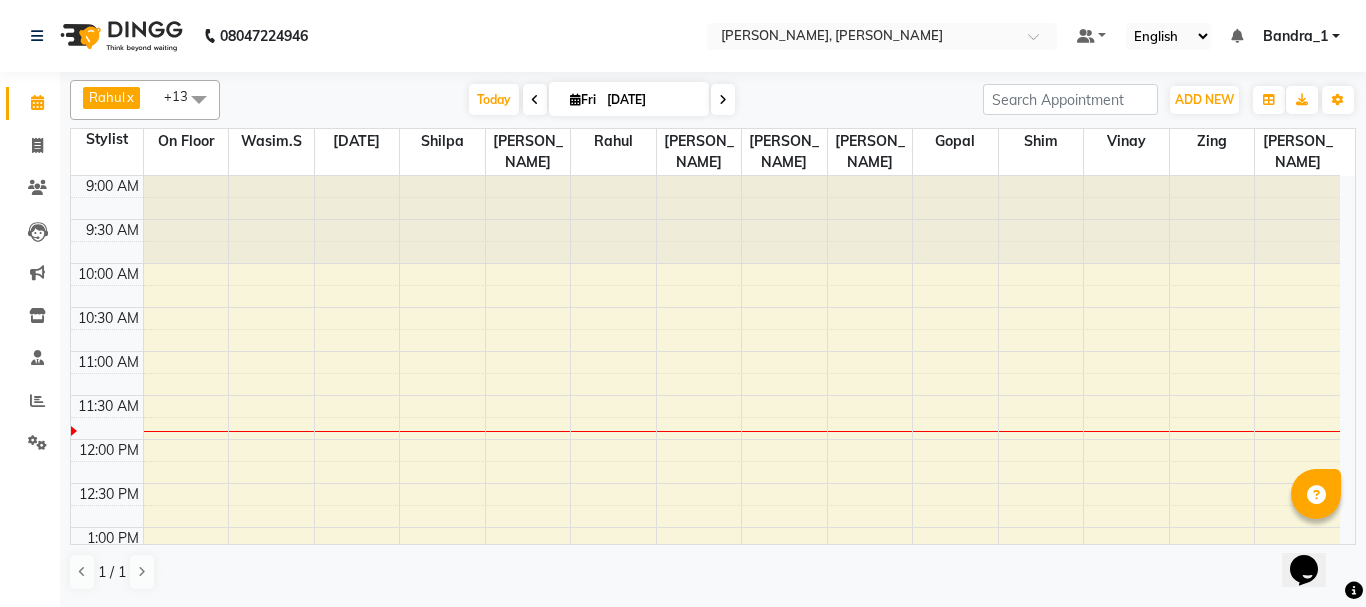 click on "9:00 AM 9:30 AM 10:00 AM 10:30 AM 11:00 AM 11:30 AM 12:00 PM 12:30 PM 1:00 PM 1:30 PM 2:00 PM 2:30 PM 3:00 PM 3:30 PM 4:00 PM 4:30 PM 5:00 PM 5:30 PM 6:00 PM 6:30 PM 7:00 PM 7:30 PM 8:00 PM 8:30 PM 9:00 PM 9:30 PM 10:00 PM 10:30 PM" at bounding box center (705, 791) 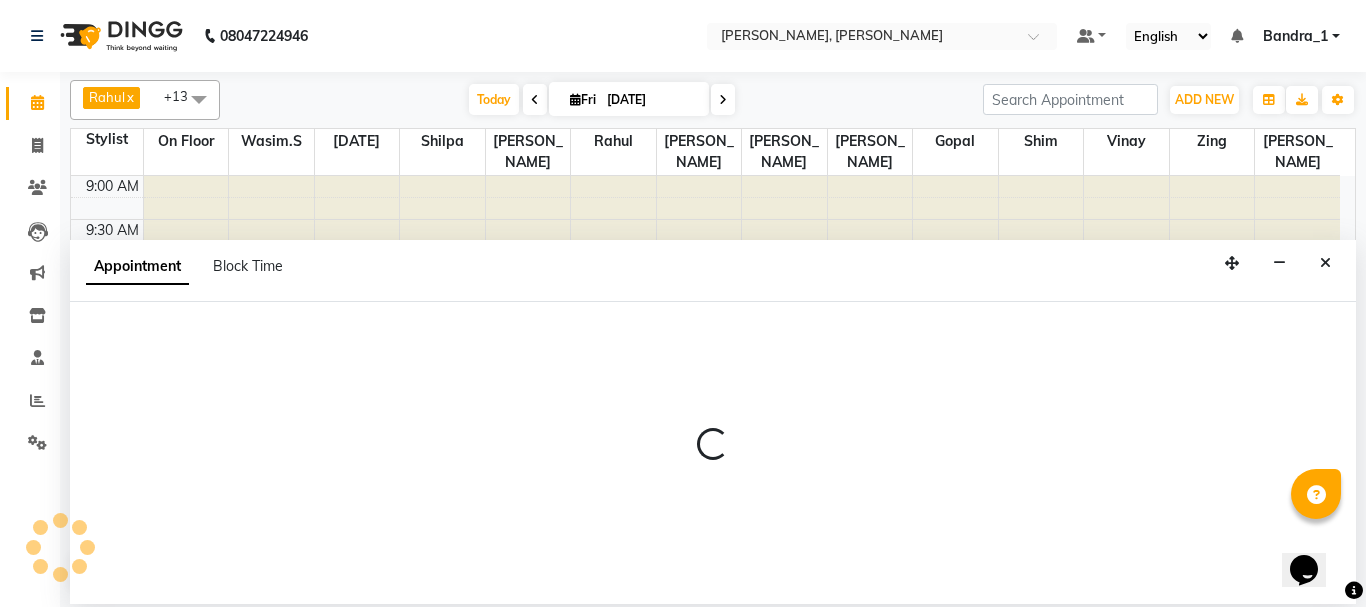 select on "54154" 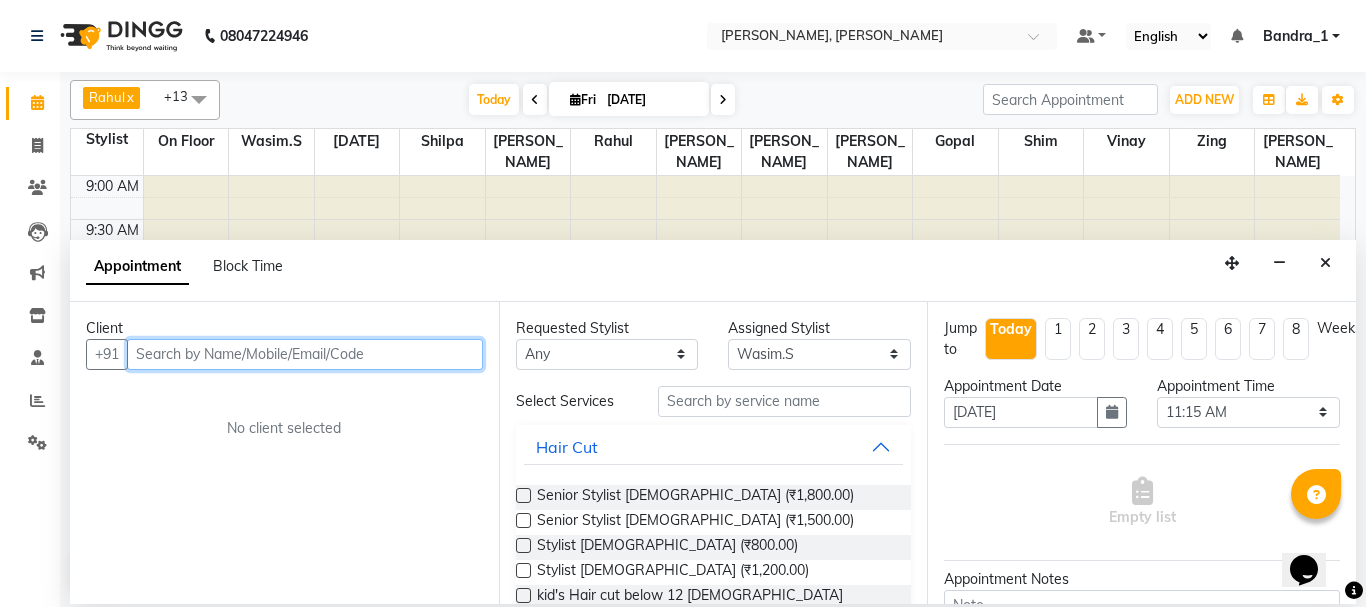click at bounding box center [305, 354] 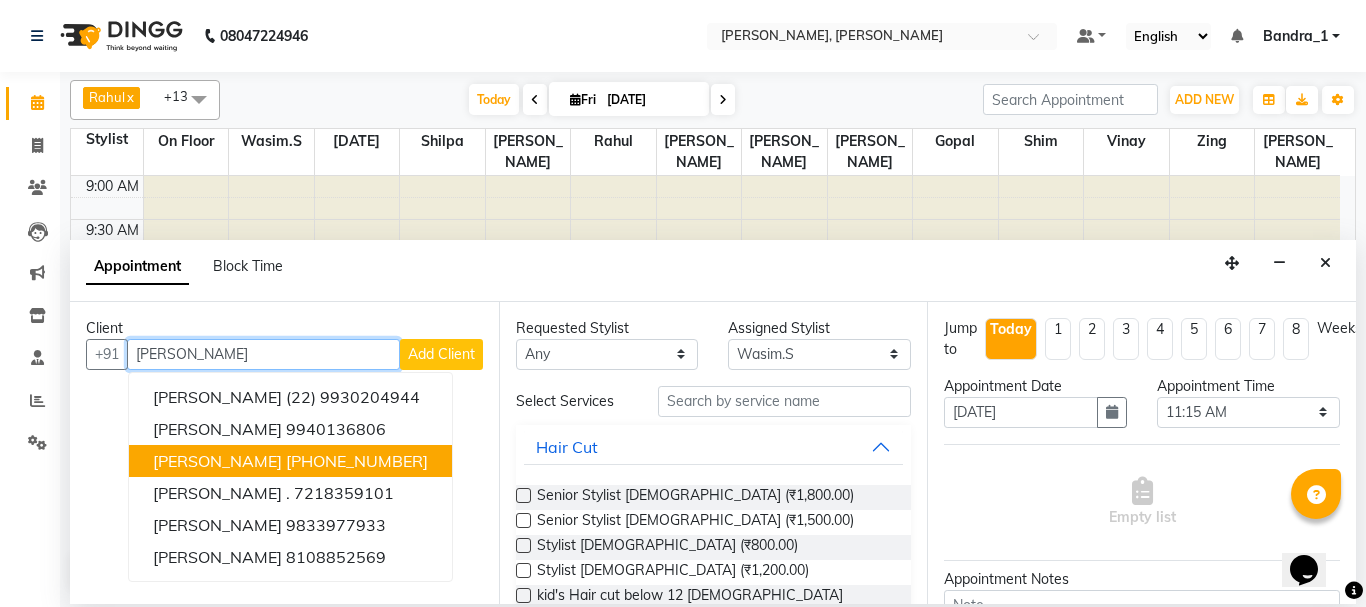 click on "[PHONE_NUMBER]" at bounding box center (357, 461) 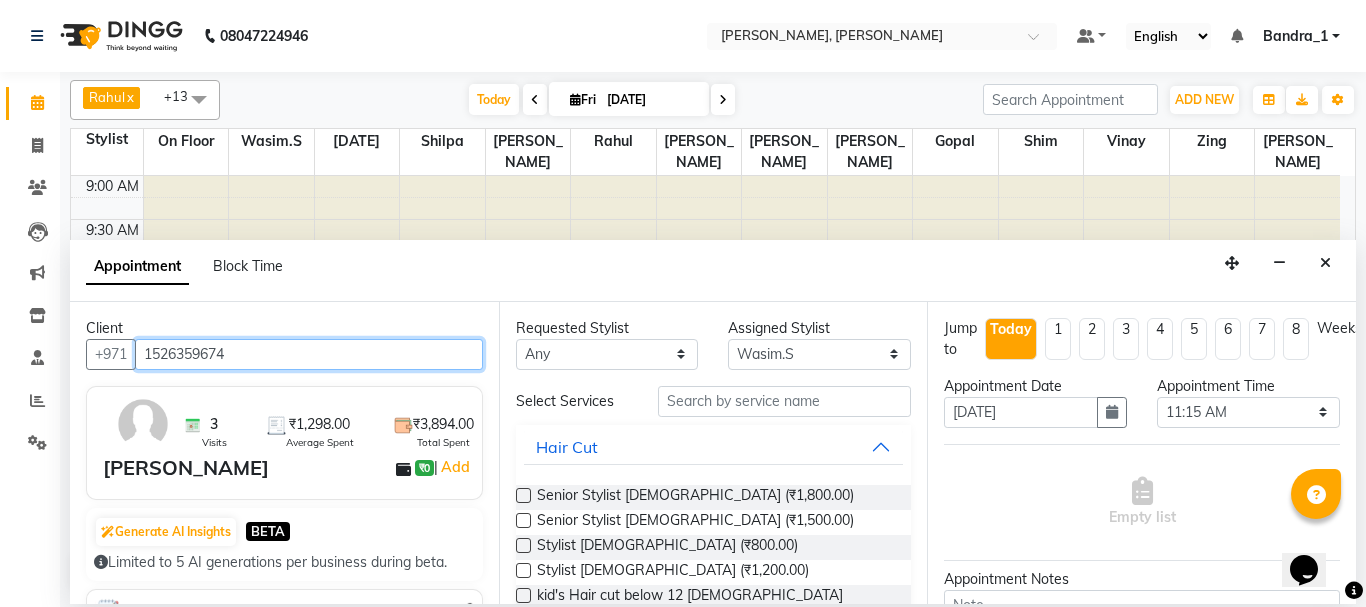 type on "1526359674" 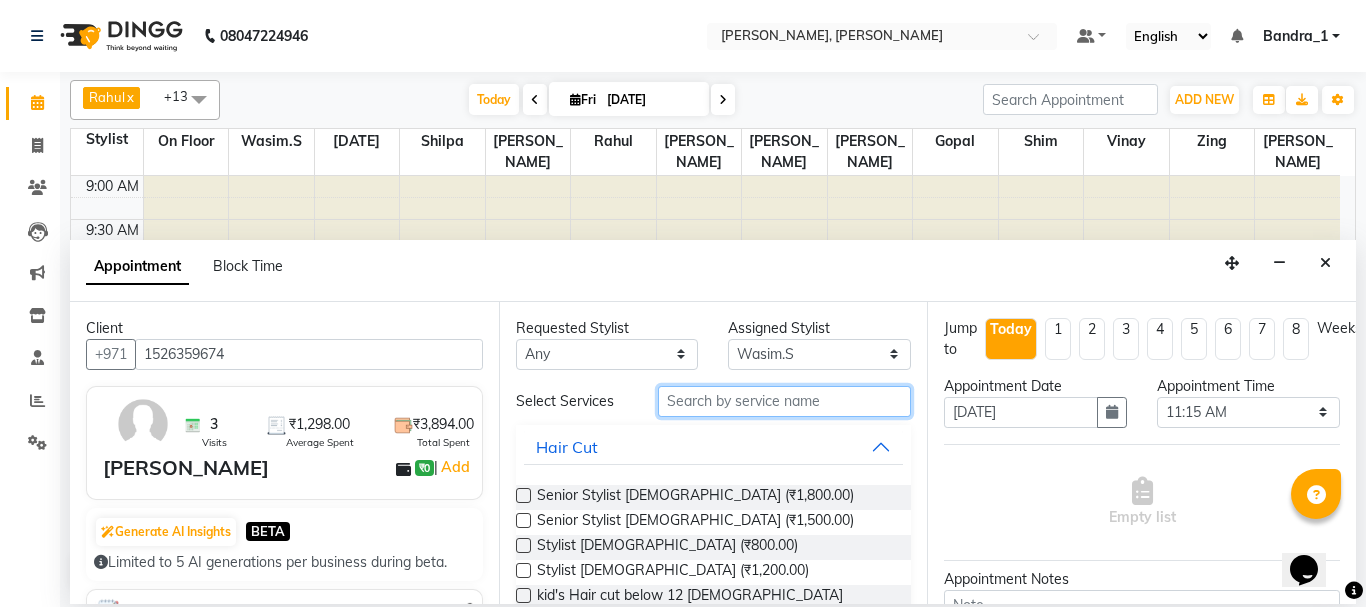 click at bounding box center [785, 401] 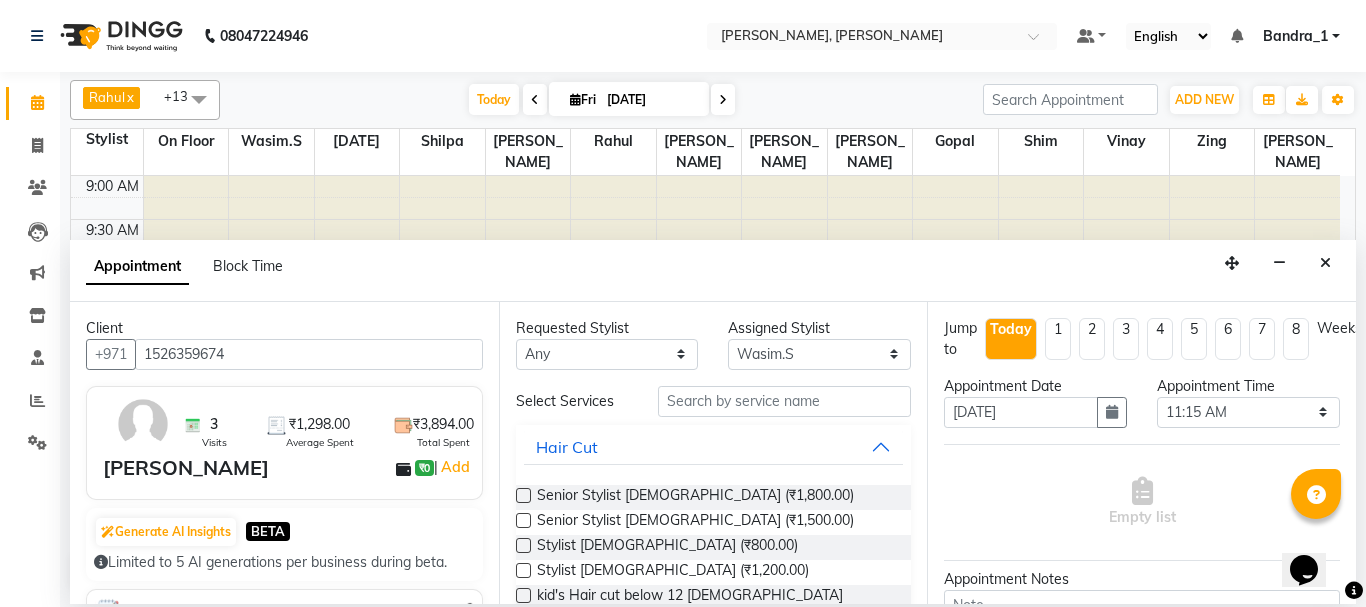 click at bounding box center (523, 520) 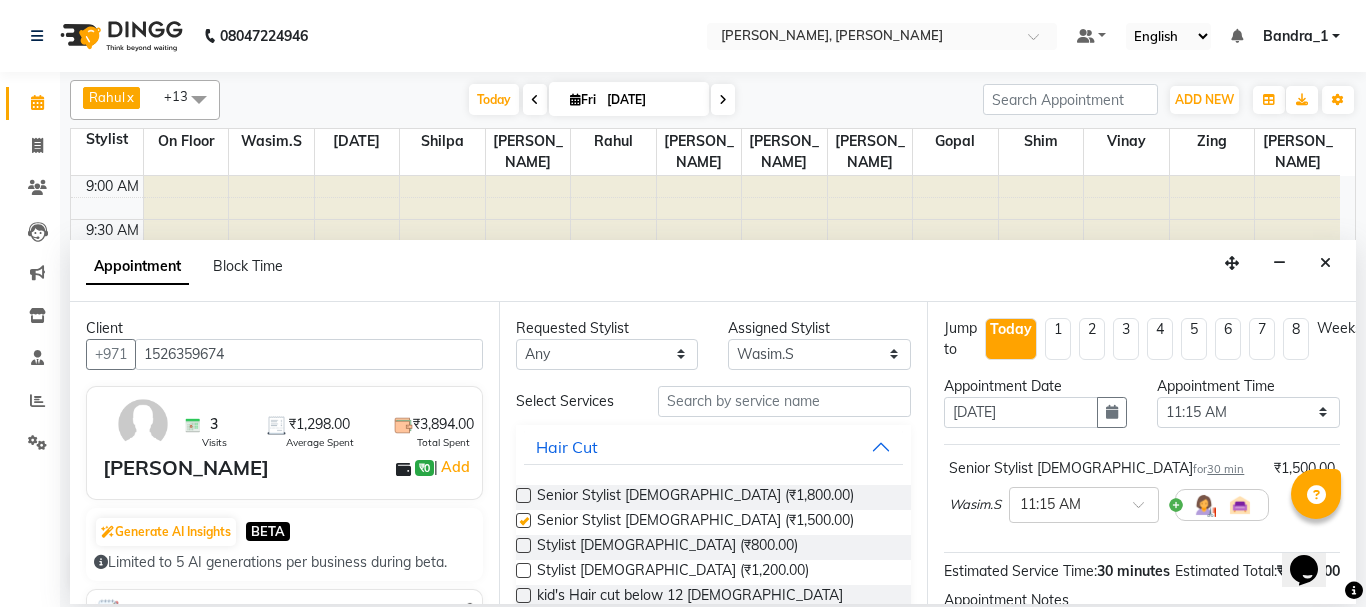checkbox on "false" 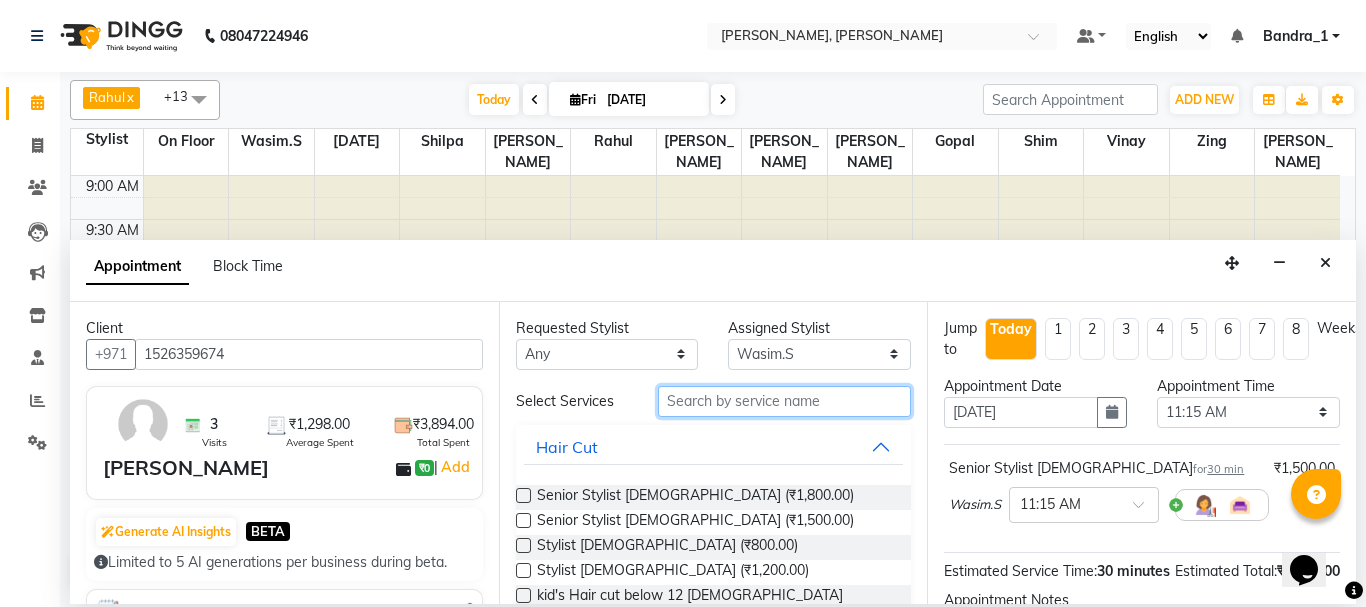 click at bounding box center (785, 401) 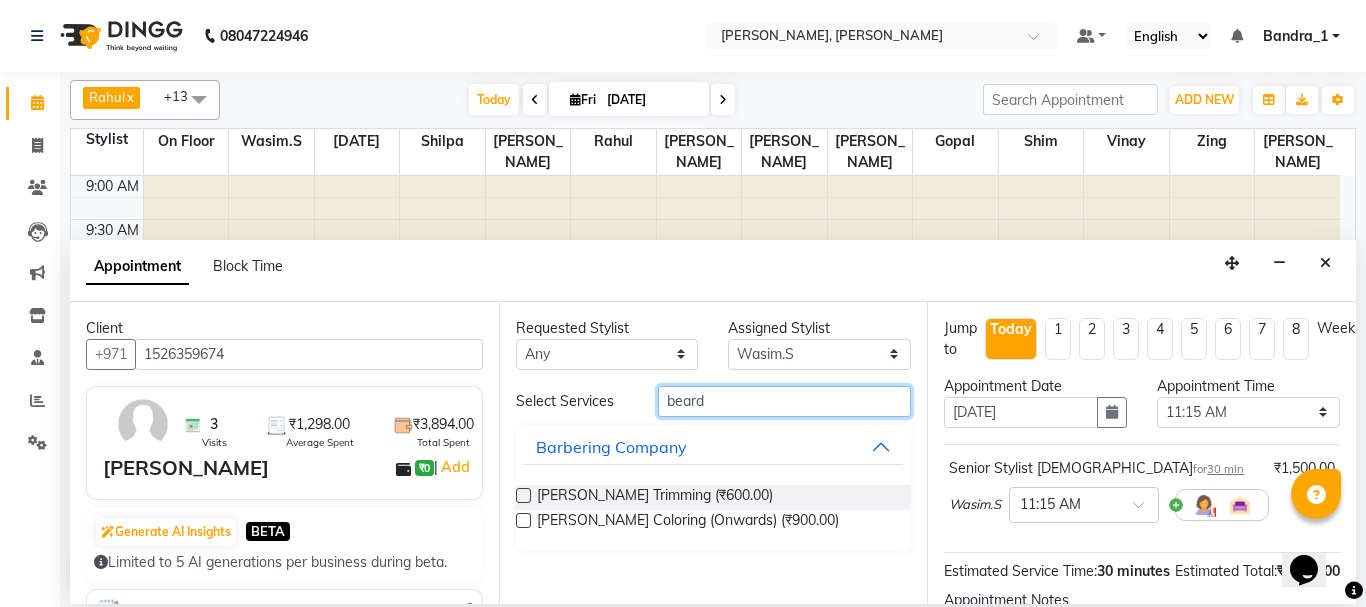 type on "beard" 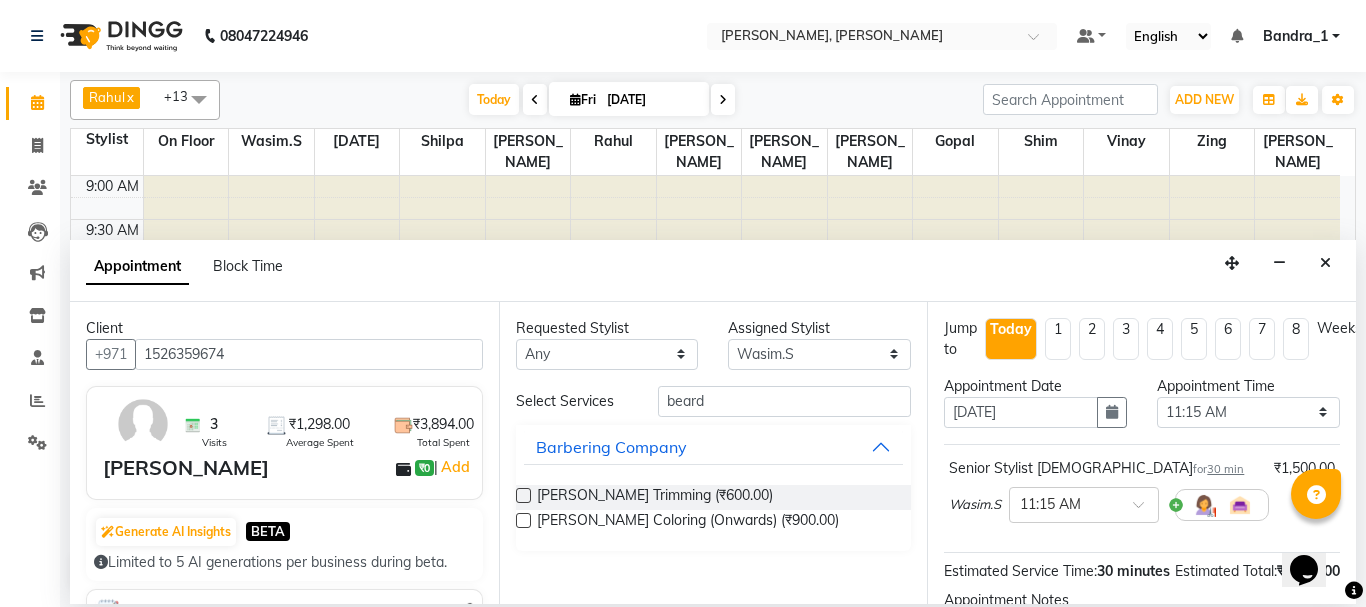 click at bounding box center (523, 495) 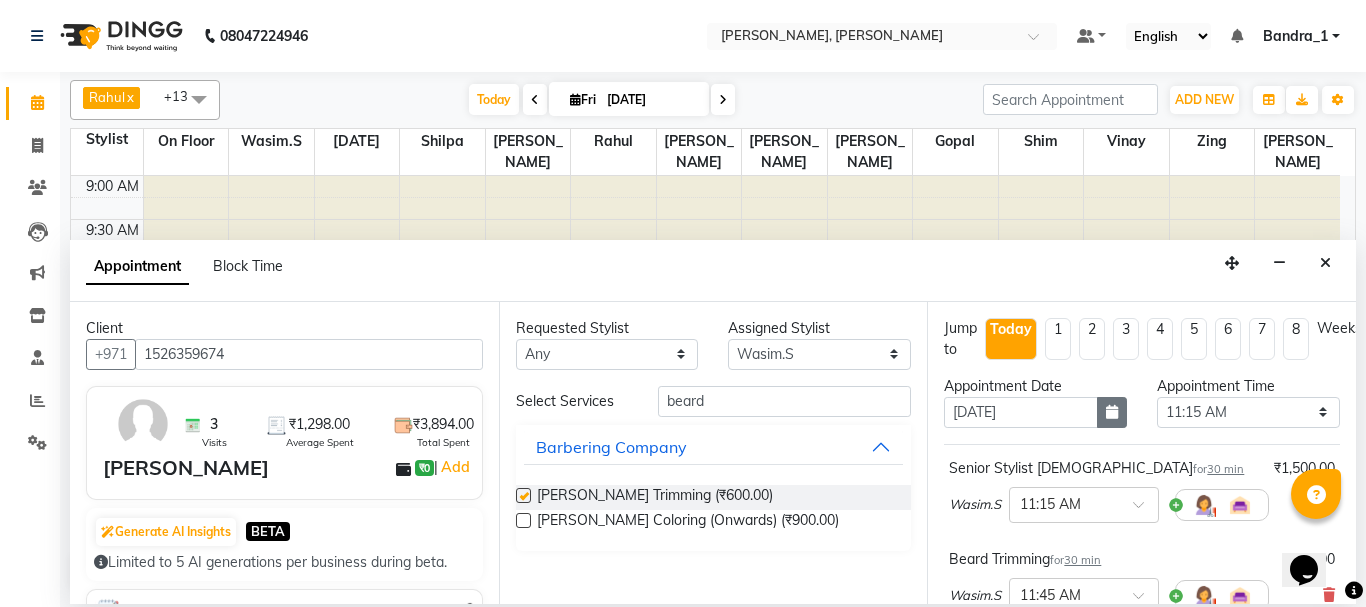 checkbox on "false" 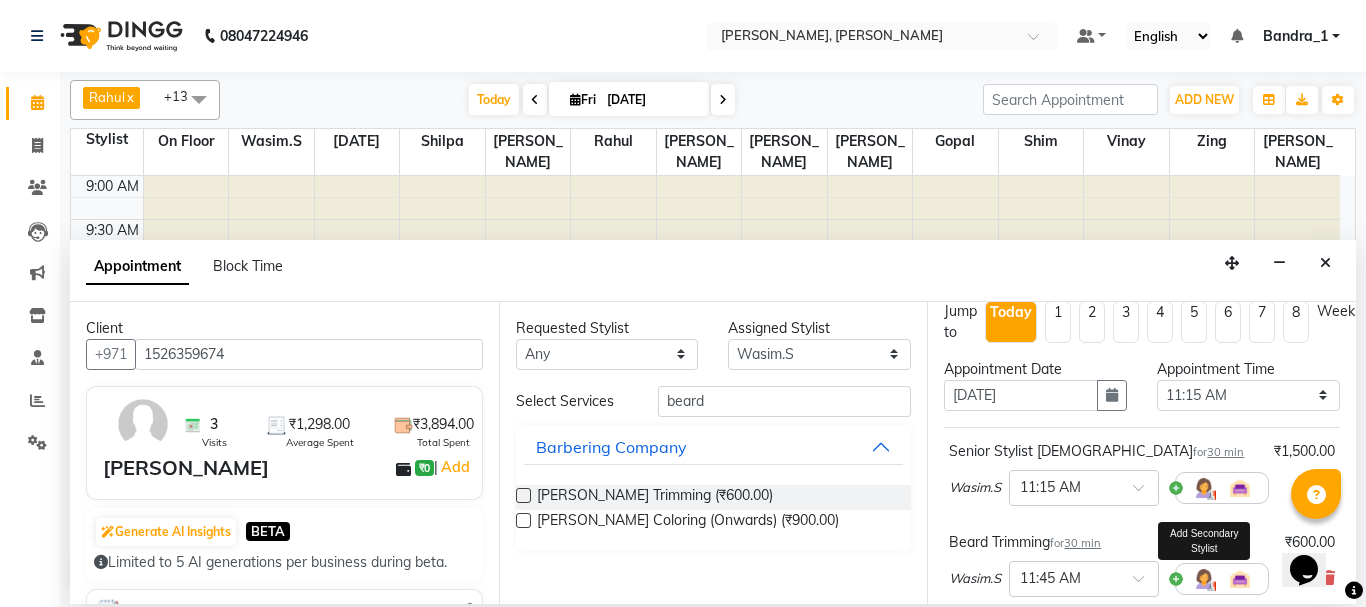 scroll, scrollTop: 0, scrollLeft: 0, axis: both 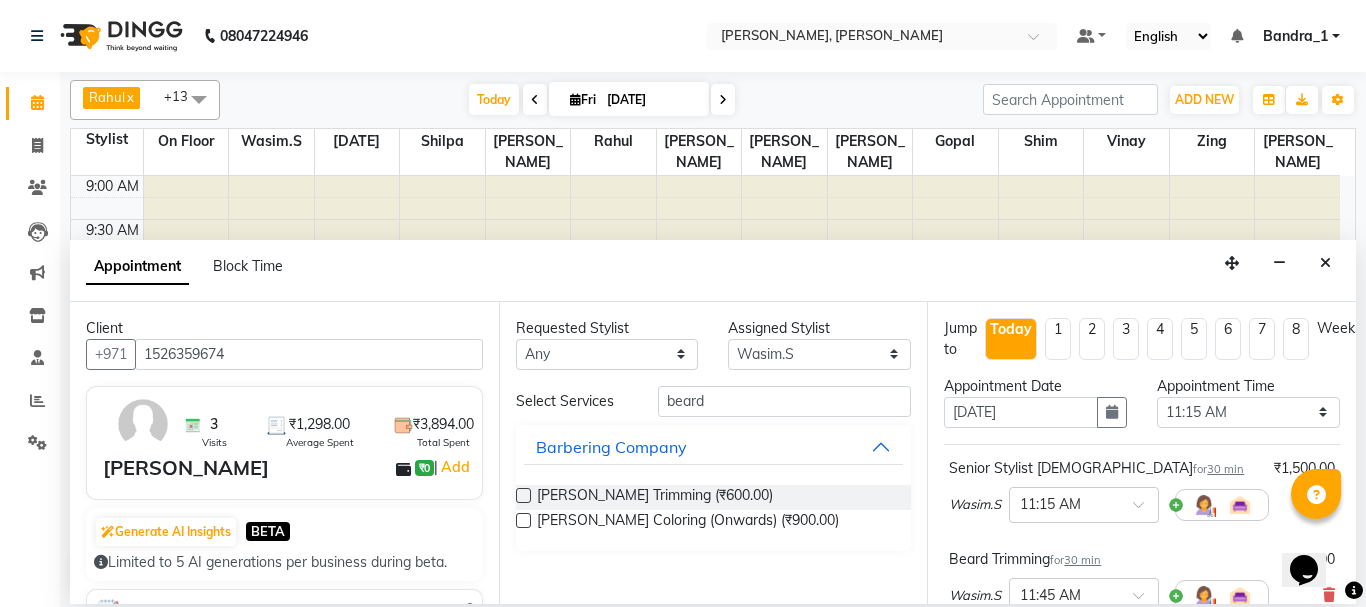 click on "₹1,500.00" at bounding box center [1304, 468] 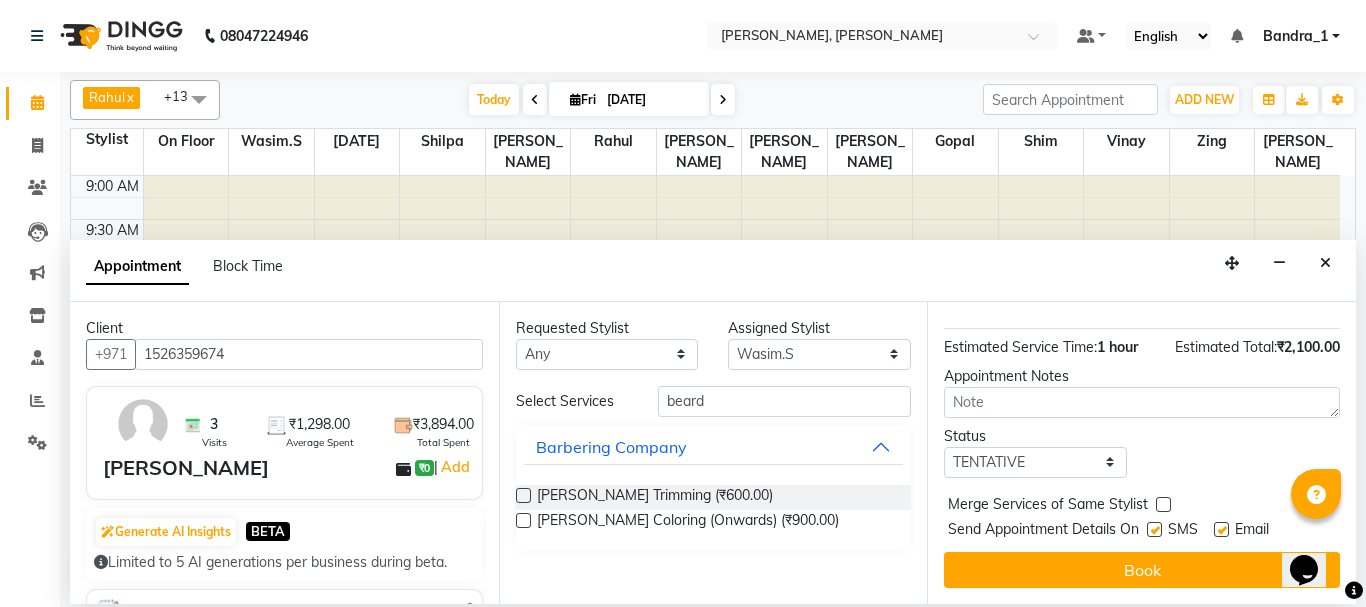 scroll, scrollTop: 330, scrollLeft: 0, axis: vertical 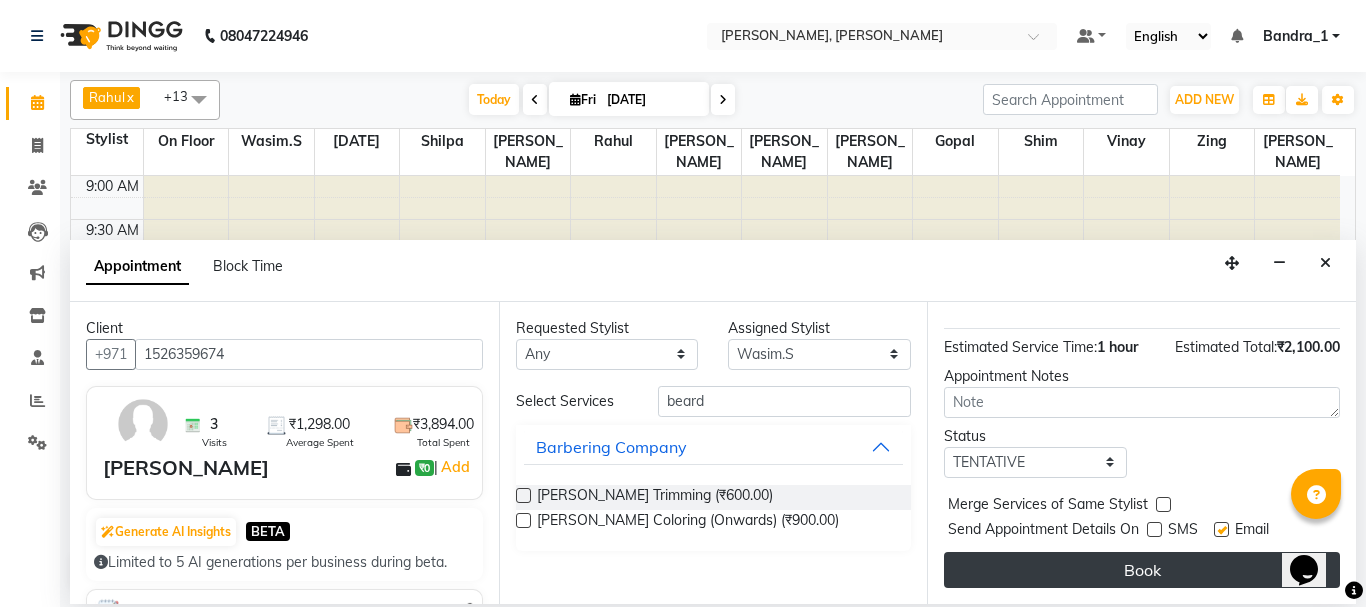 drag, startPoint x: 1220, startPoint y: 513, endPoint x: 1209, endPoint y: 544, distance: 32.89377 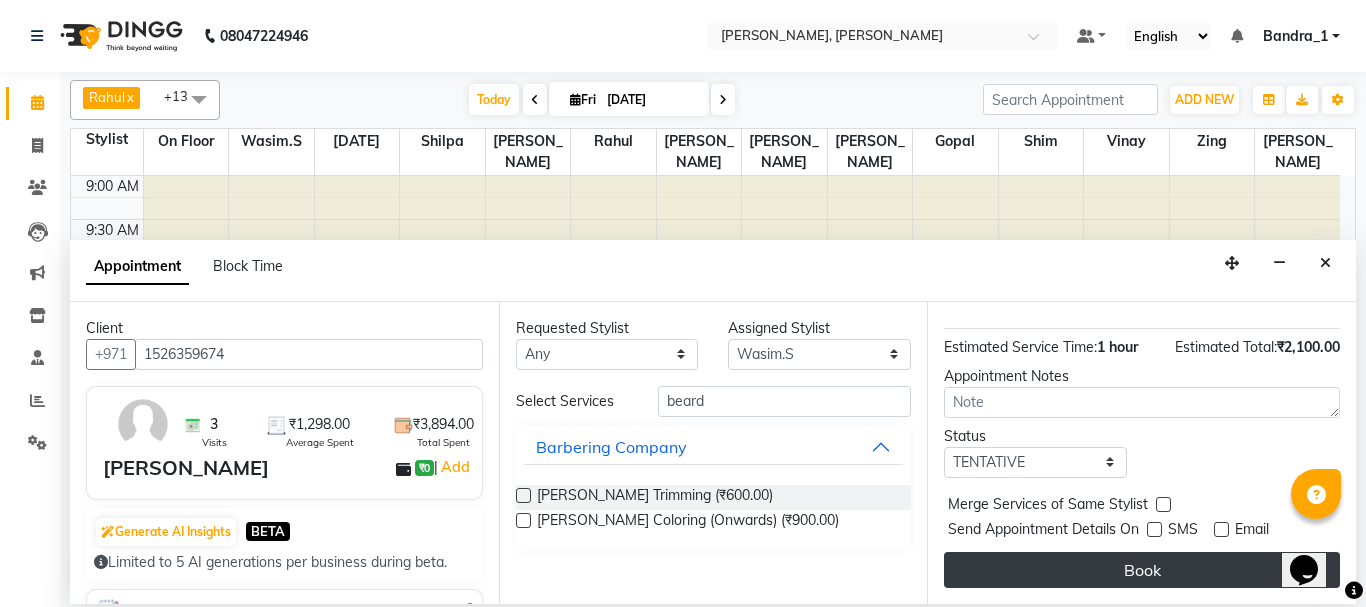 click on "Book" at bounding box center [1142, 570] 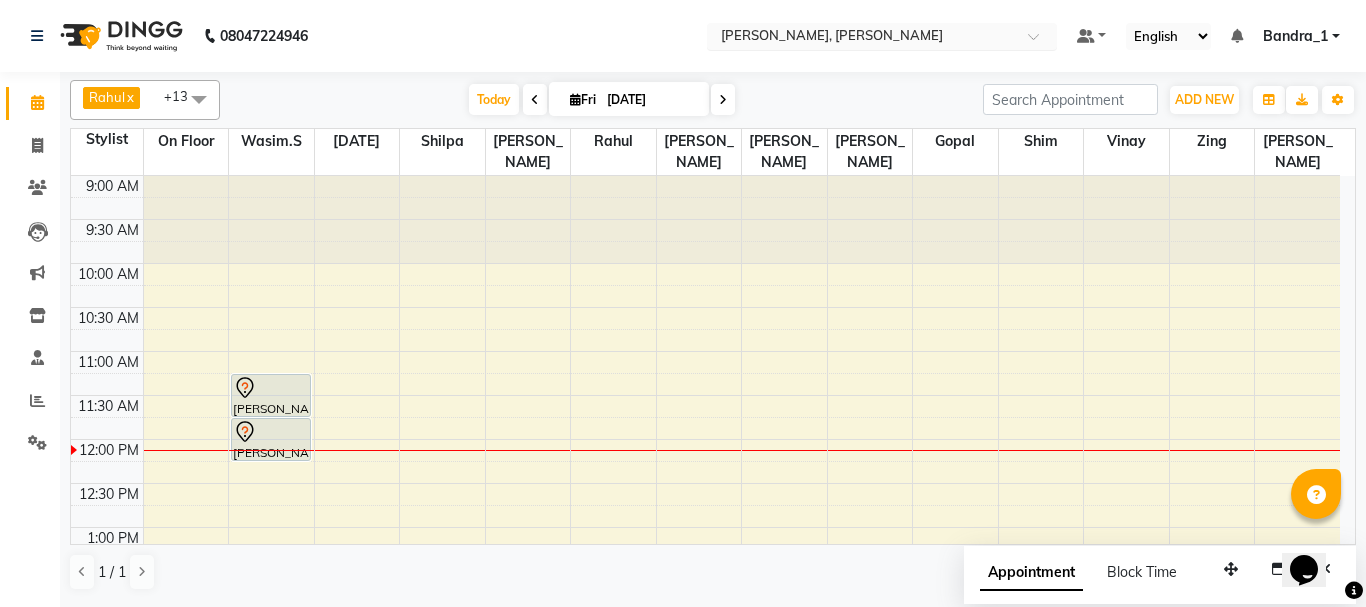 click at bounding box center [1040, 42] 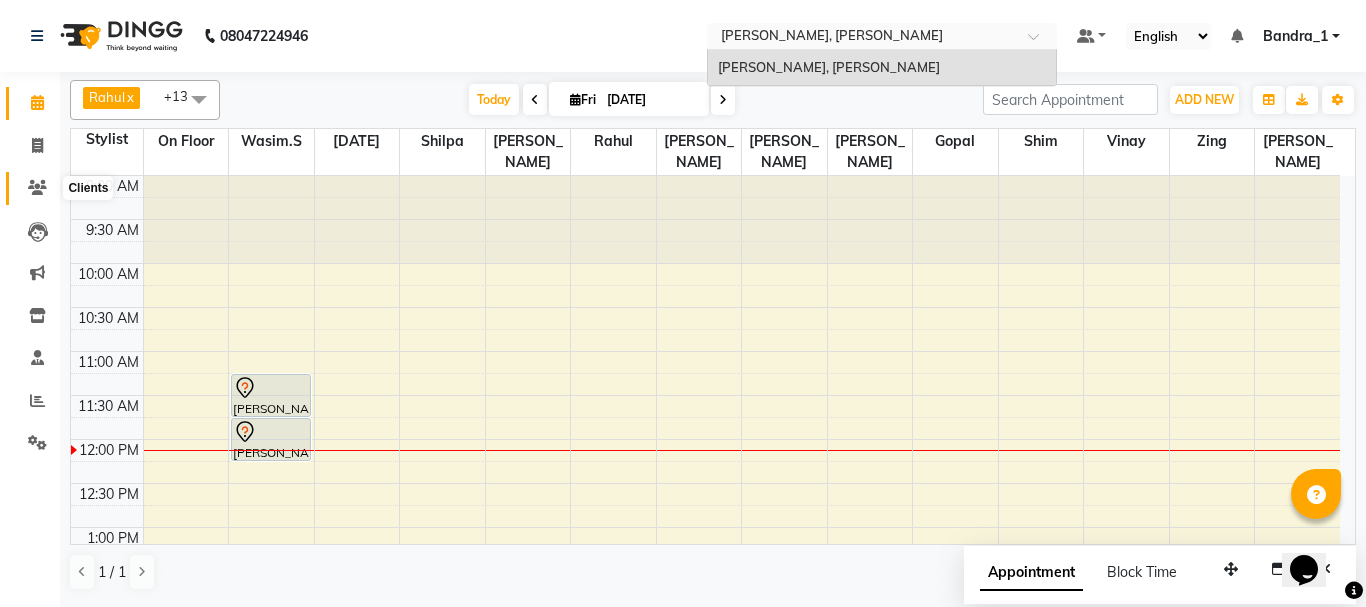 click 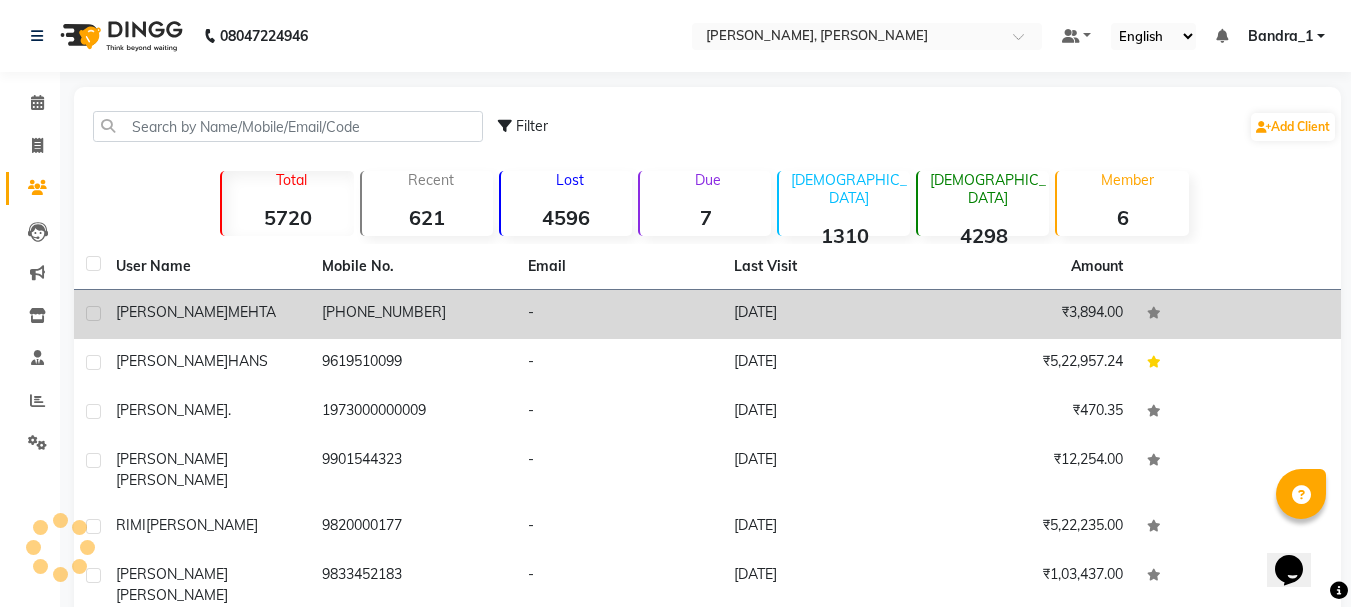 click on "[PHONE_NUMBER]" 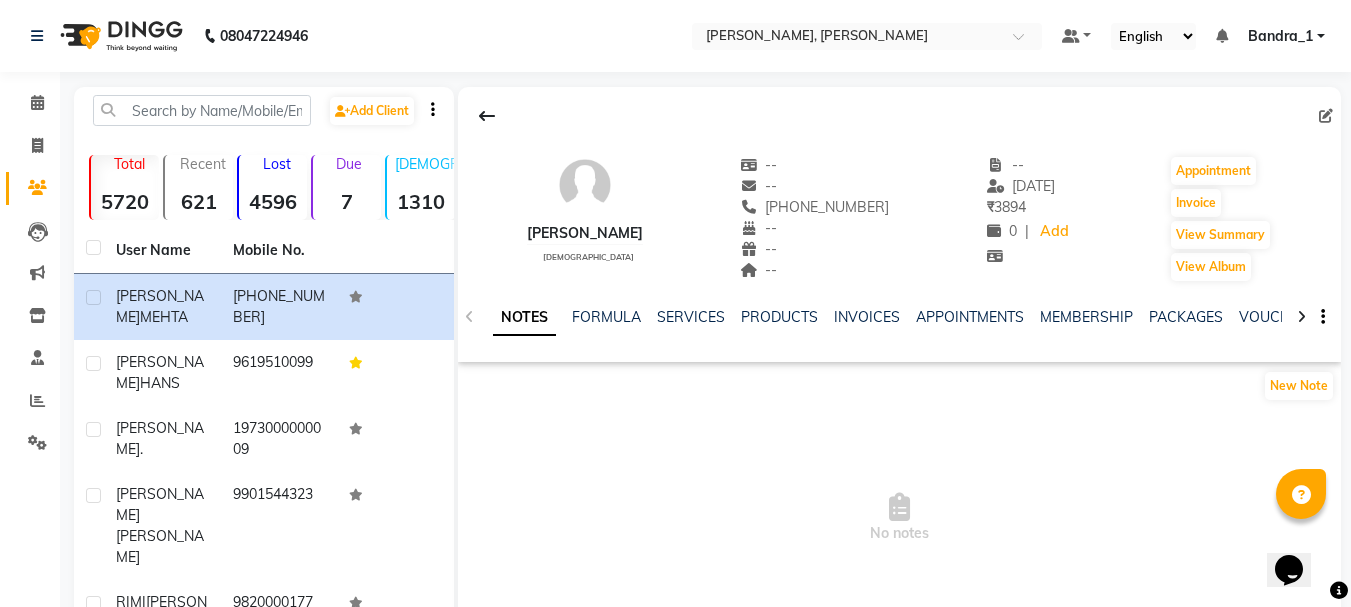 click on "SERVICES" 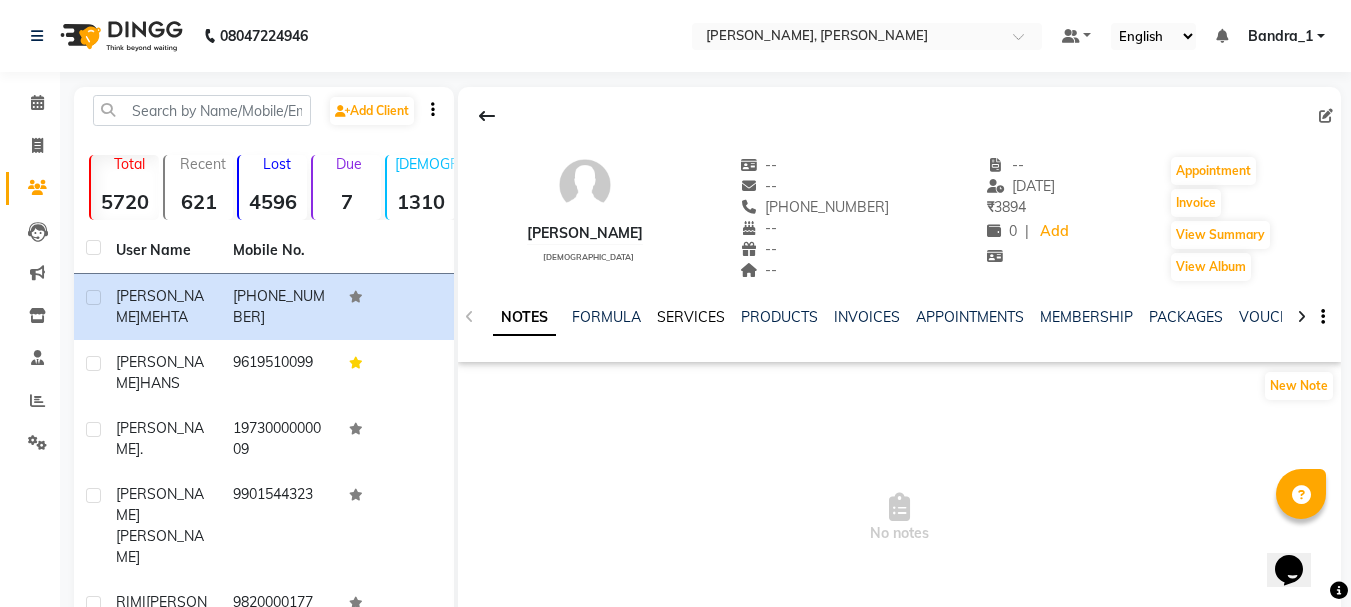 click on "SERVICES" 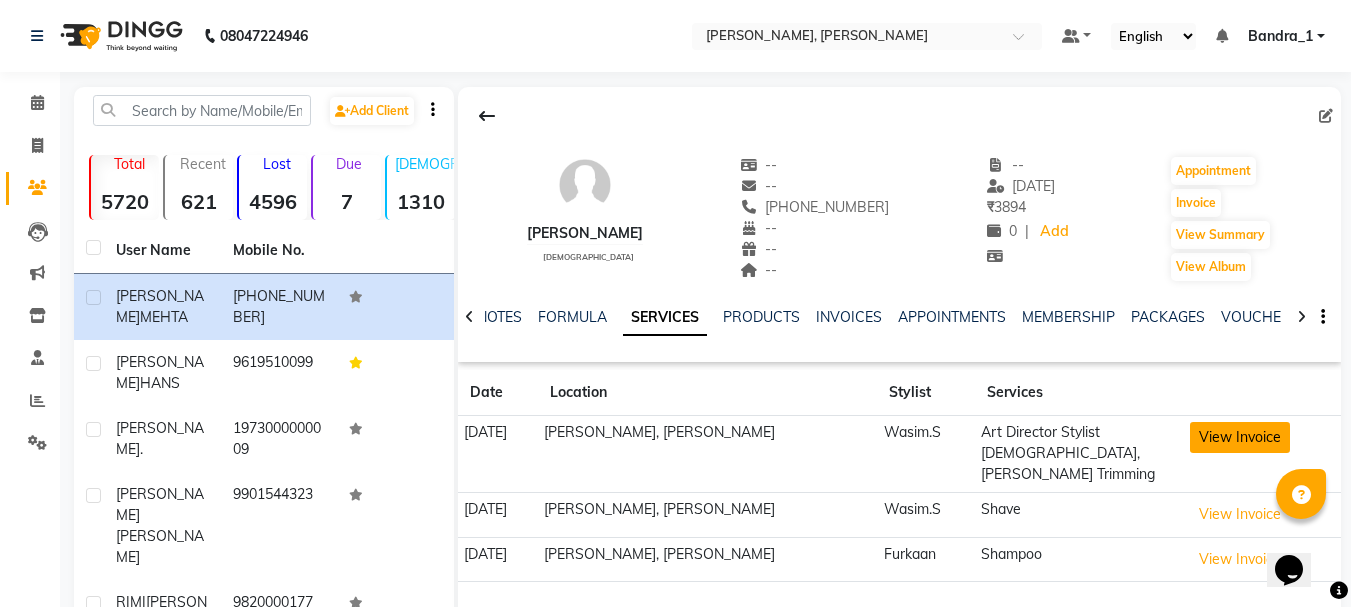 click on "View Invoice" 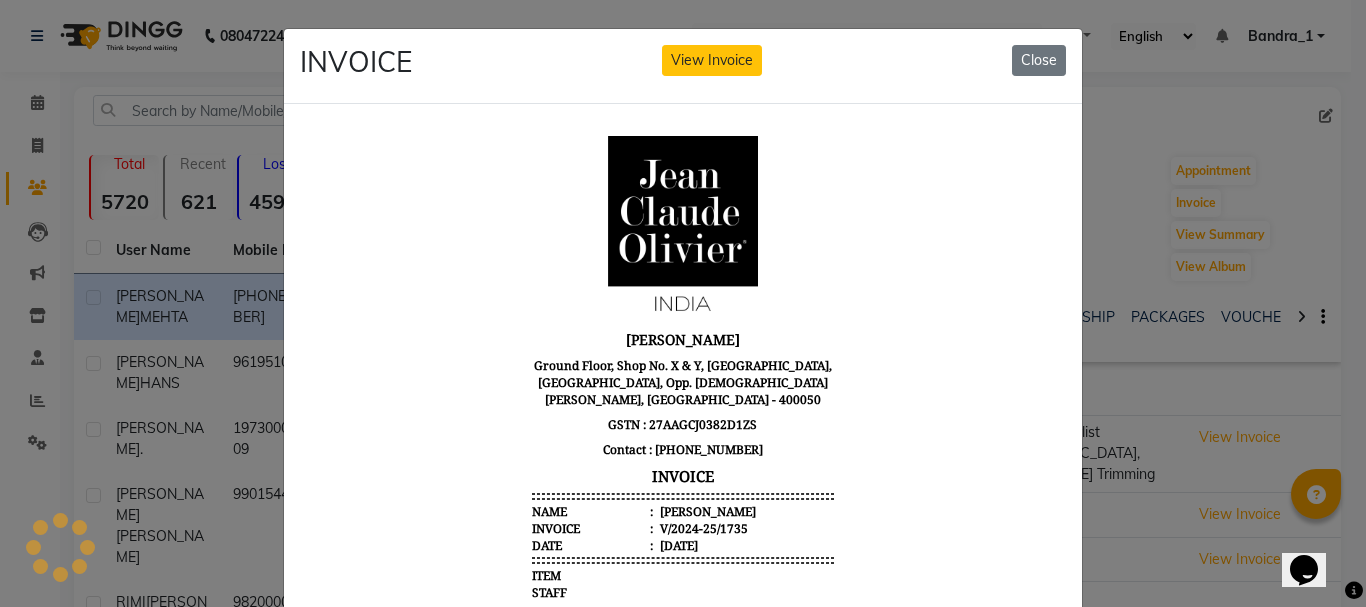 scroll, scrollTop: 0, scrollLeft: 0, axis: both 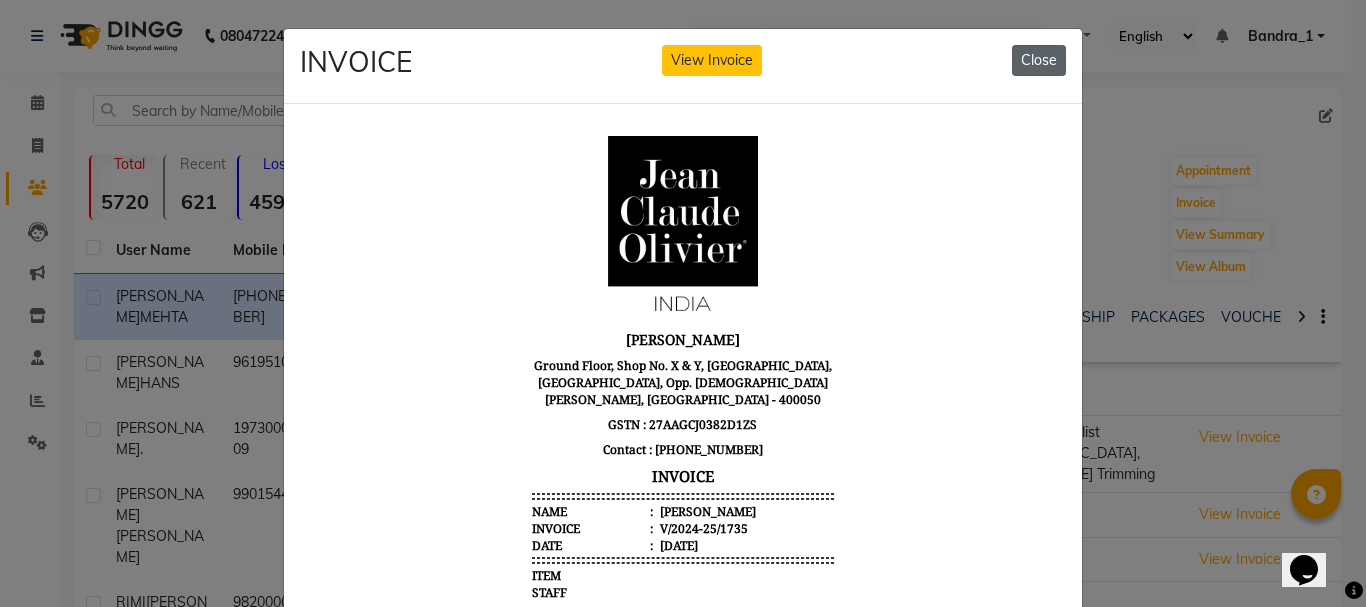 click on "Close" 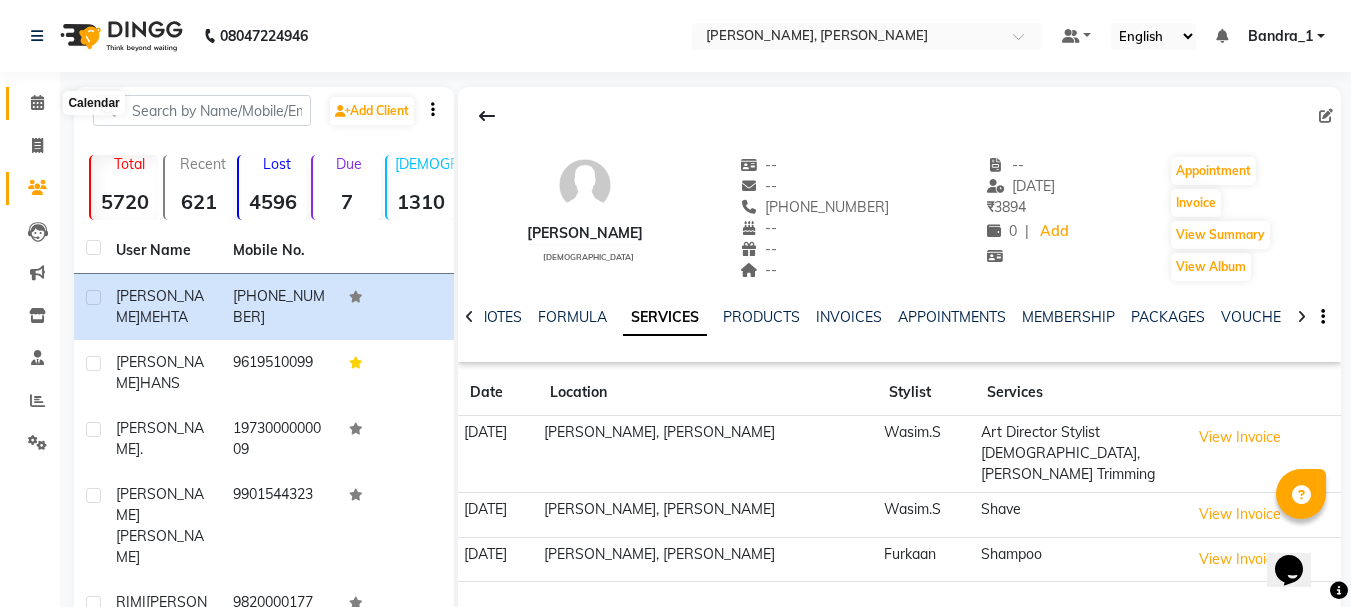 click 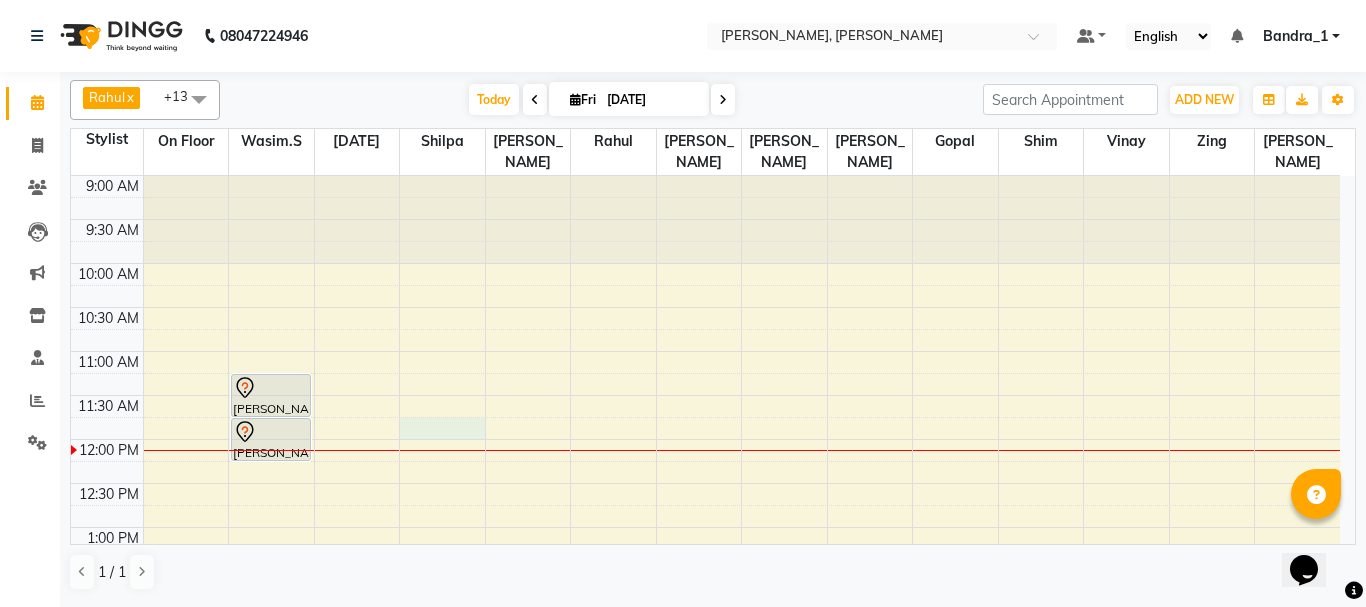 click on "9:00 AM 9:30 AM 10:00 AM 10:30 AM 11:00 AM 11:30 AM 12:00 PM 12:30 PM 1:00 PM 1:30 PM 2:00 PM 2:30 PM 3:00 PM 3:30 PM 4:00 PM 4:30 PM 5:00 PM 5:30 PM 6:00 PM 6:30 PM 7:00 PM 7:30 PM 8:00 PM 8:30 PM 9:00 PM 9:30 PM 10:00 PM 10:30 PM             [PERSON_NAME][GEOGRAPHIC_DATA], 11:15 AM-11:45 AM, Senior Stylist [DEMOGRAPHIC_DATA][GEOGRAPHIC_DATA][PERSON_NAME], 11:45 AM-12:15 PM, [PERSON_NAME] Trimming" at bounding box center (705, 791) 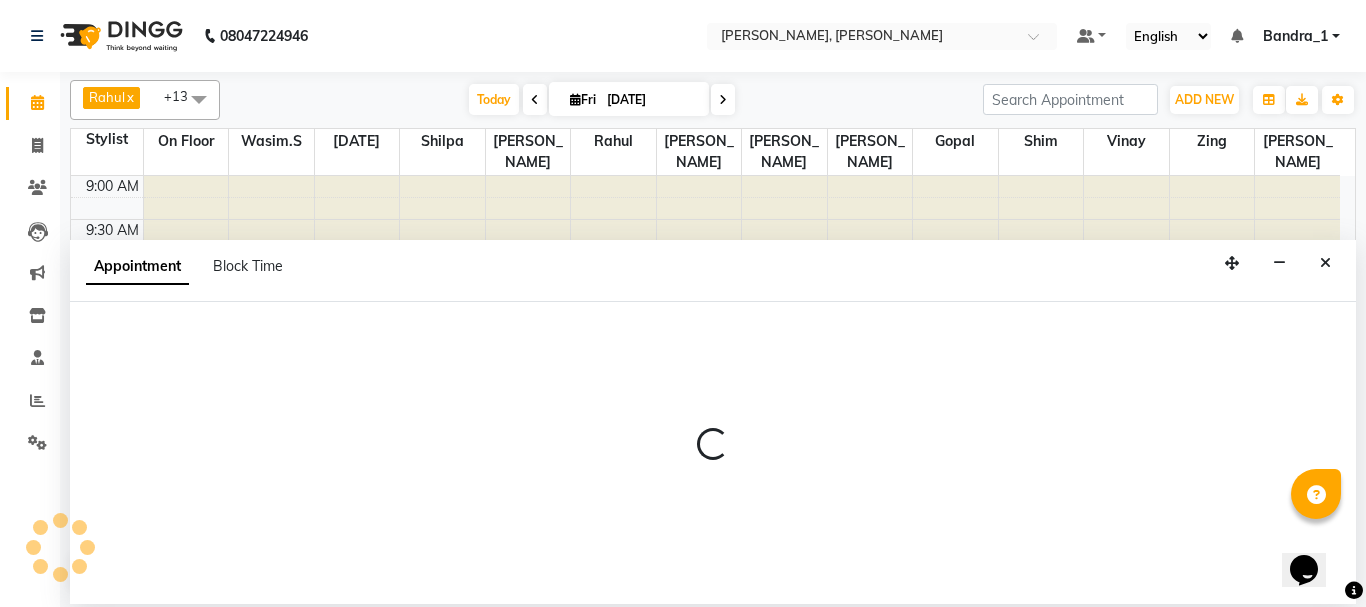select on "60687" 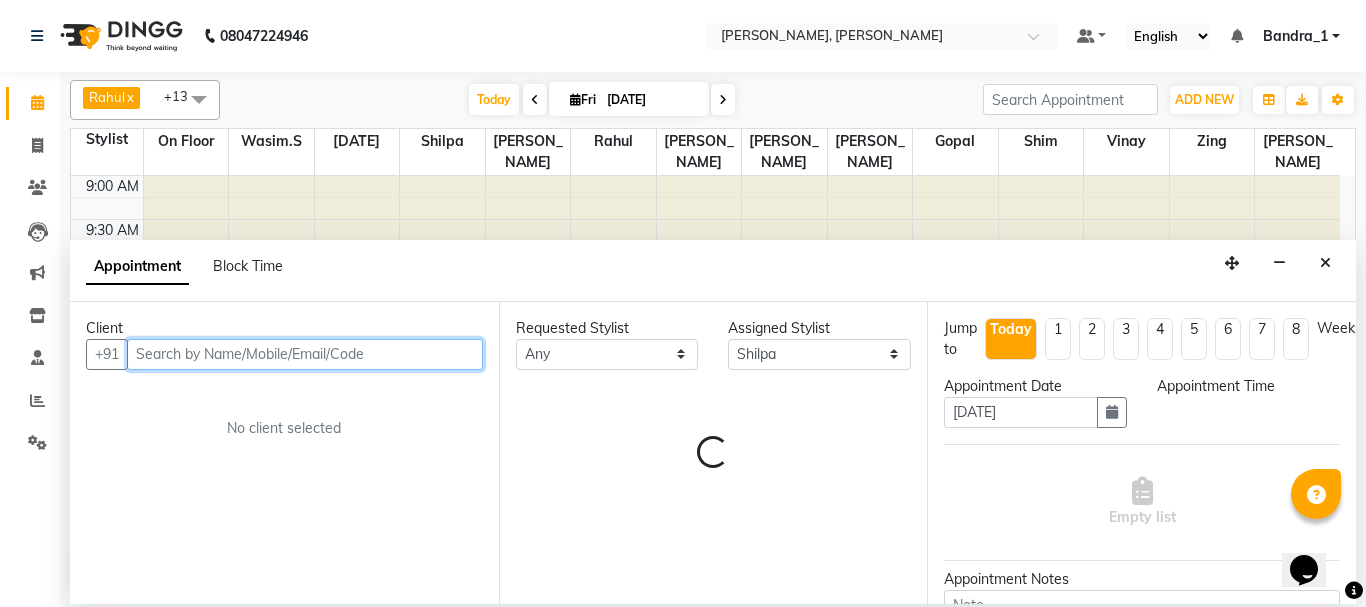 select on "705" 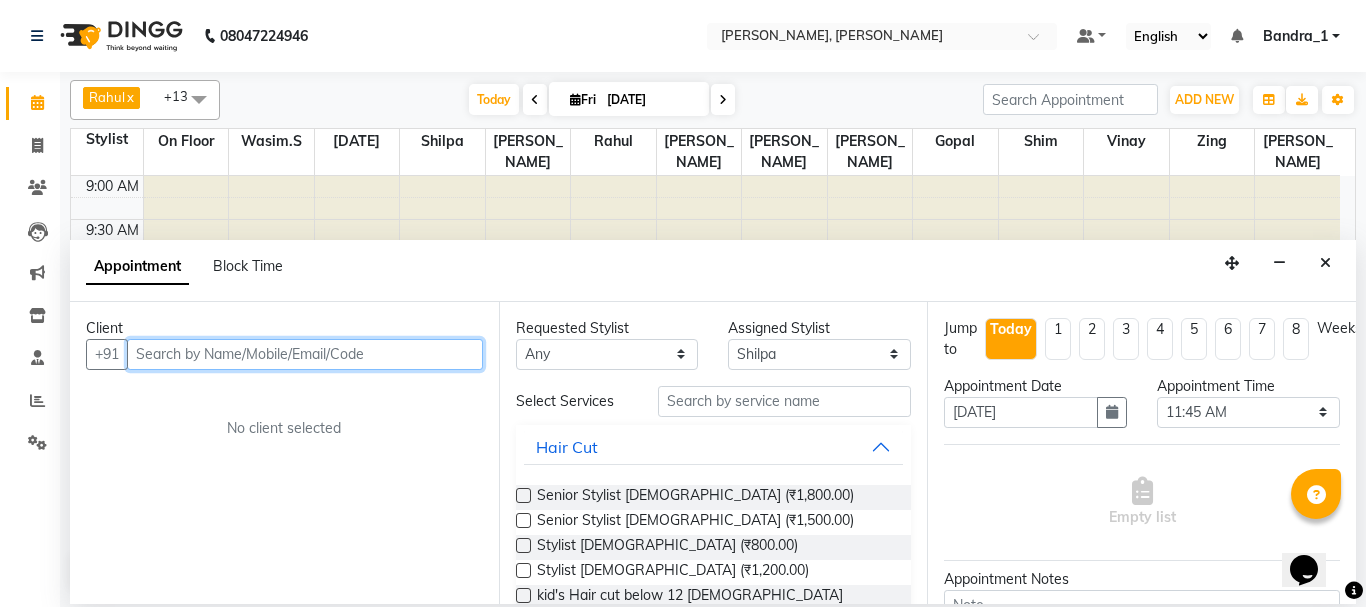 click at bounding box center [305, 354] 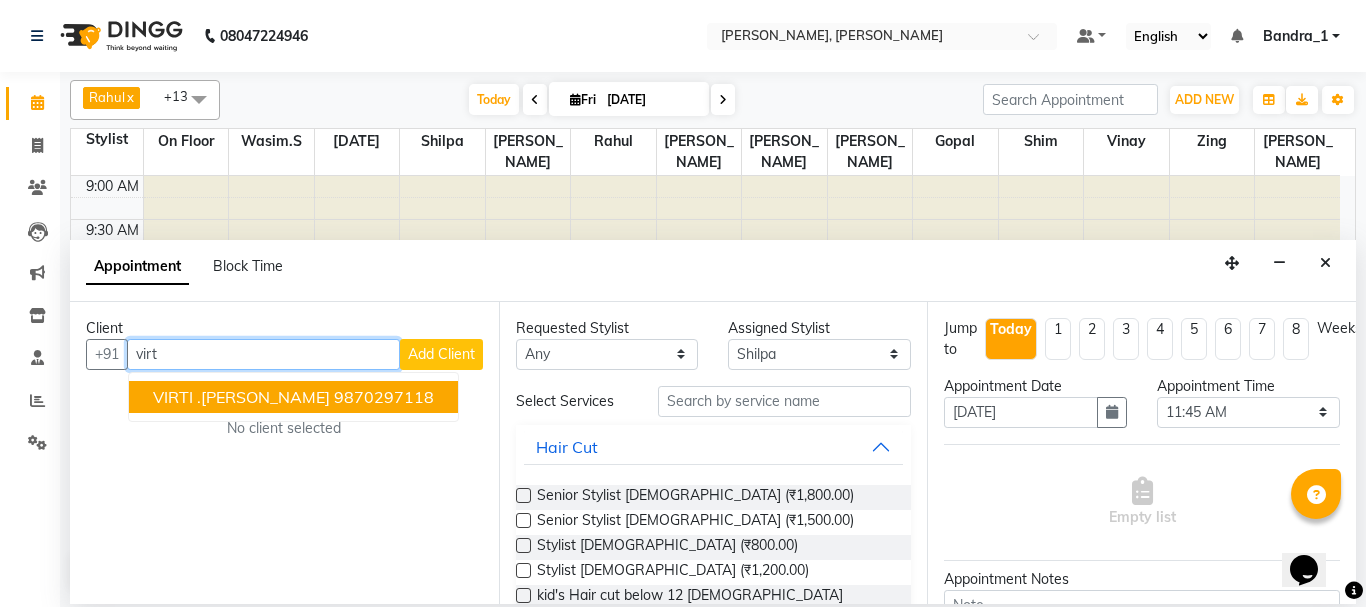 click on "VIRTI .[PERSON_NAME]" at bounding box center (241, 397) 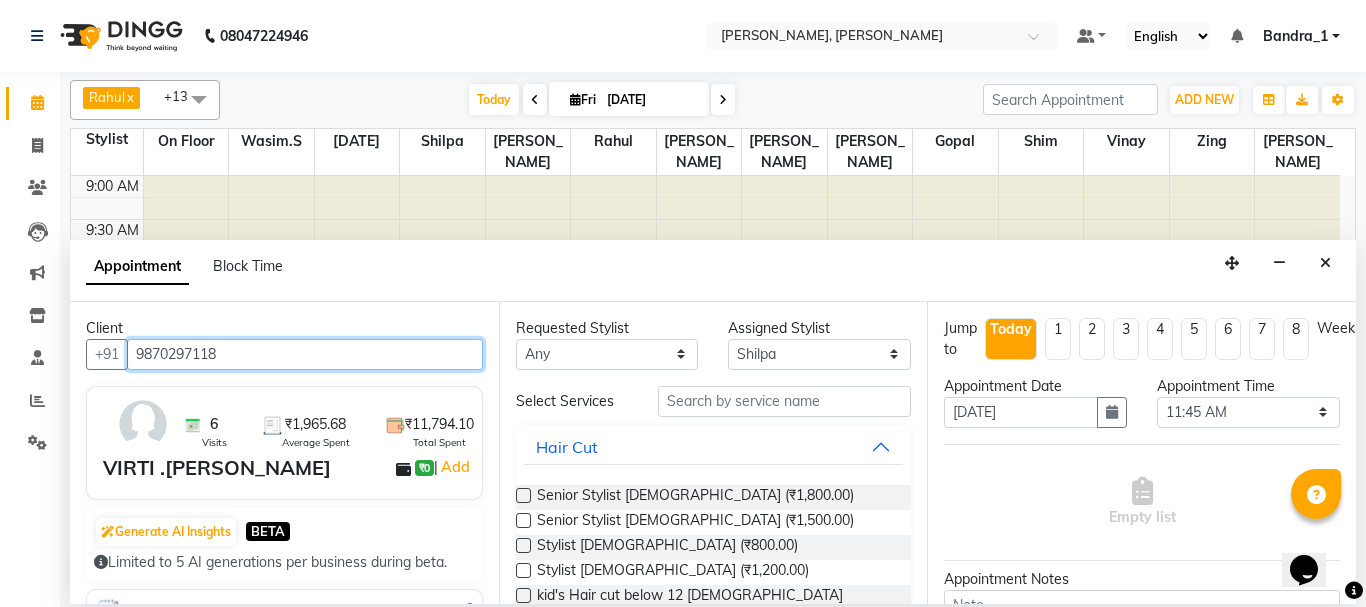 type on "9870297118" 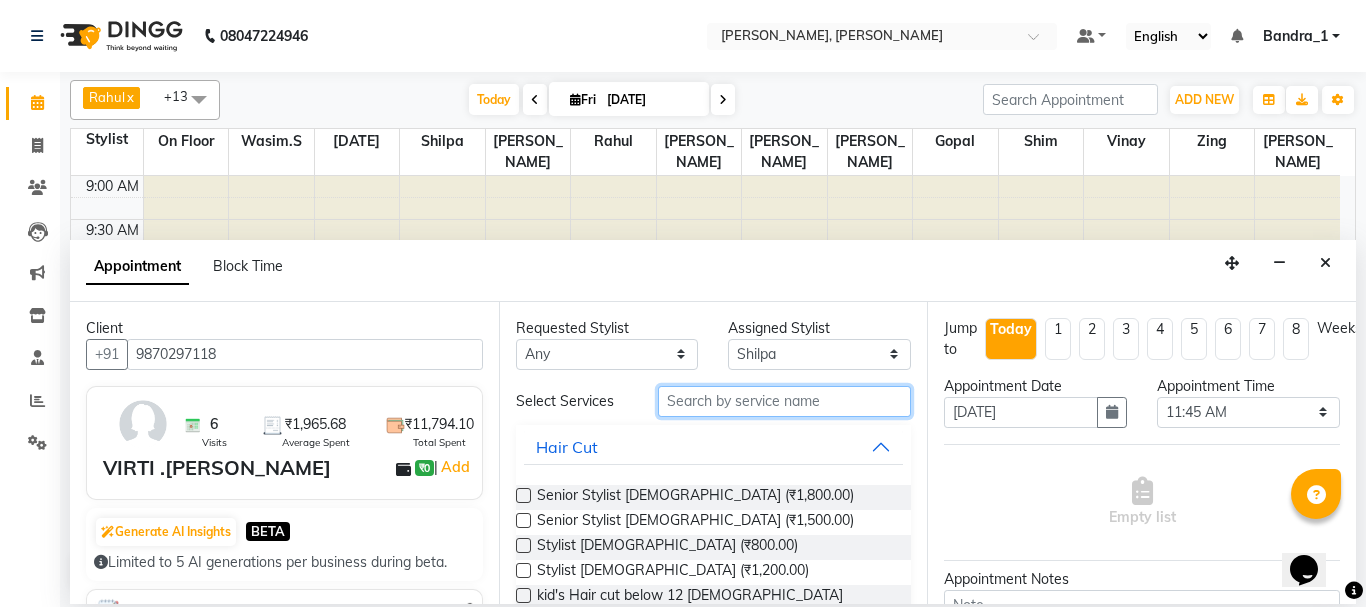 drag, startPoint x: 688, startPoint y: 403, endPoint x: 628, endPoint y: 350, distance: 80.05623 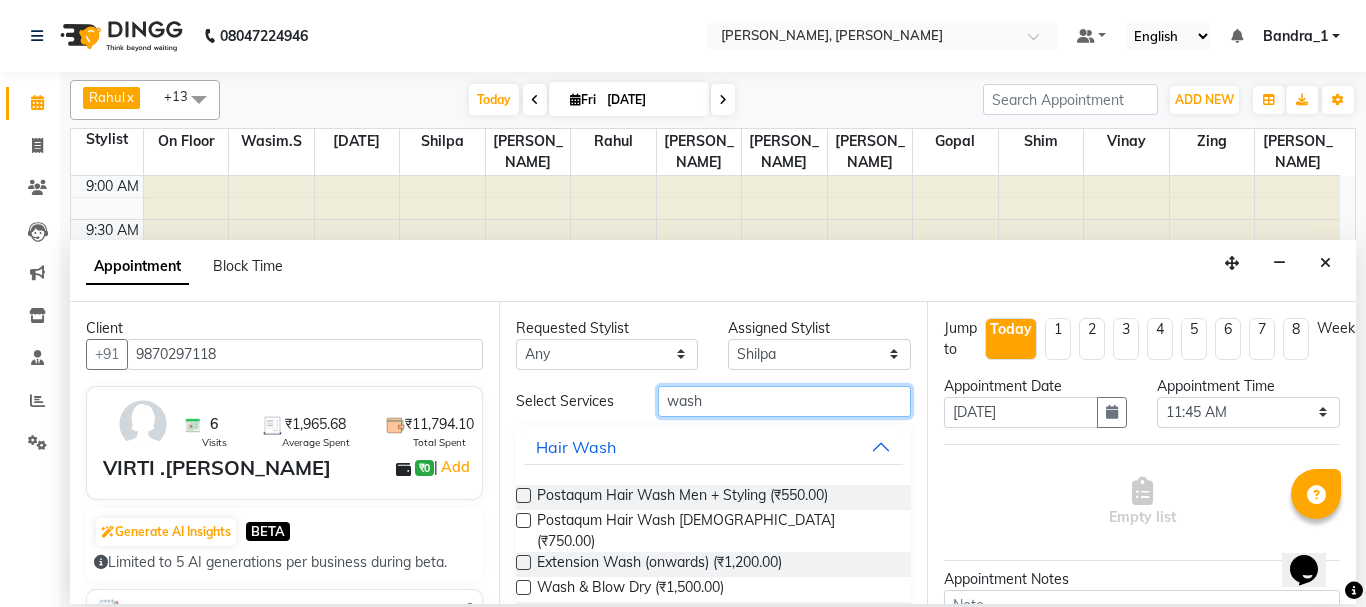type on "wash" 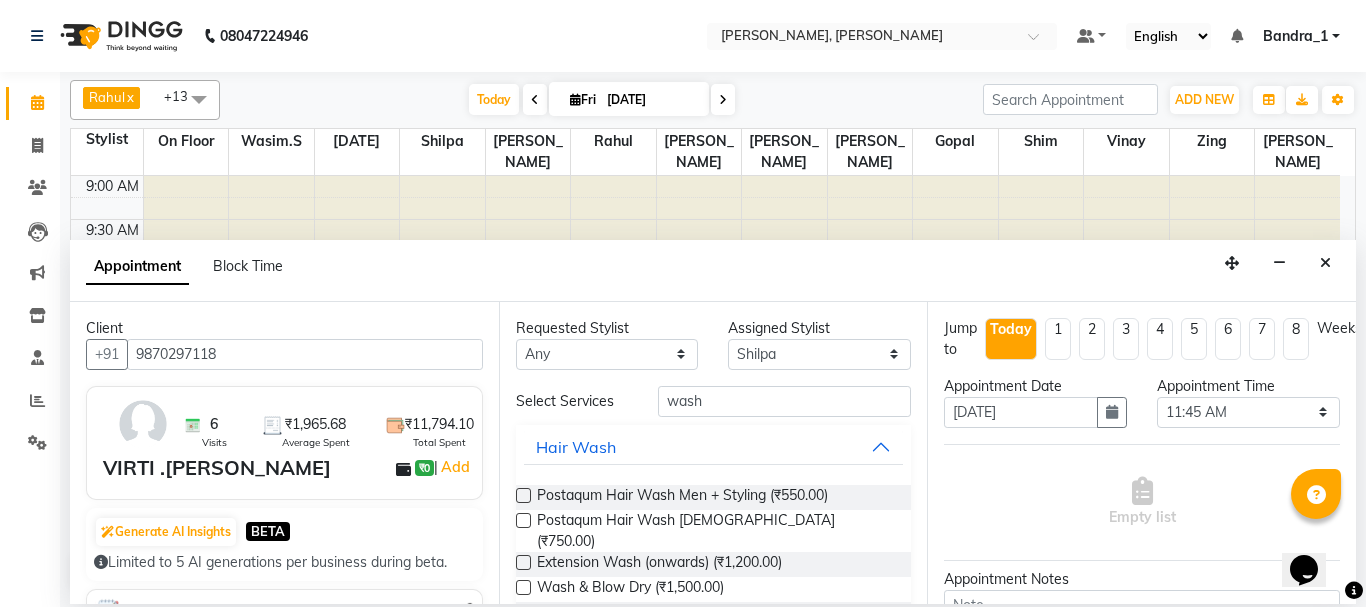 click at bounding box center [523, 520] 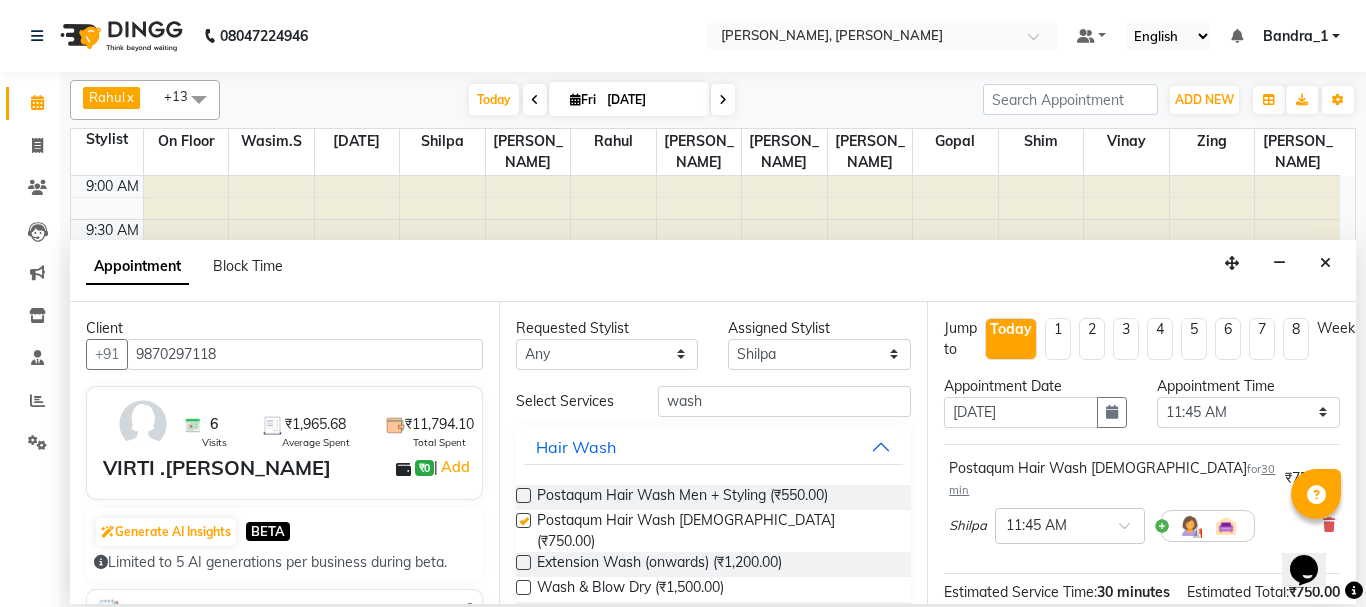 checkbox on "false" 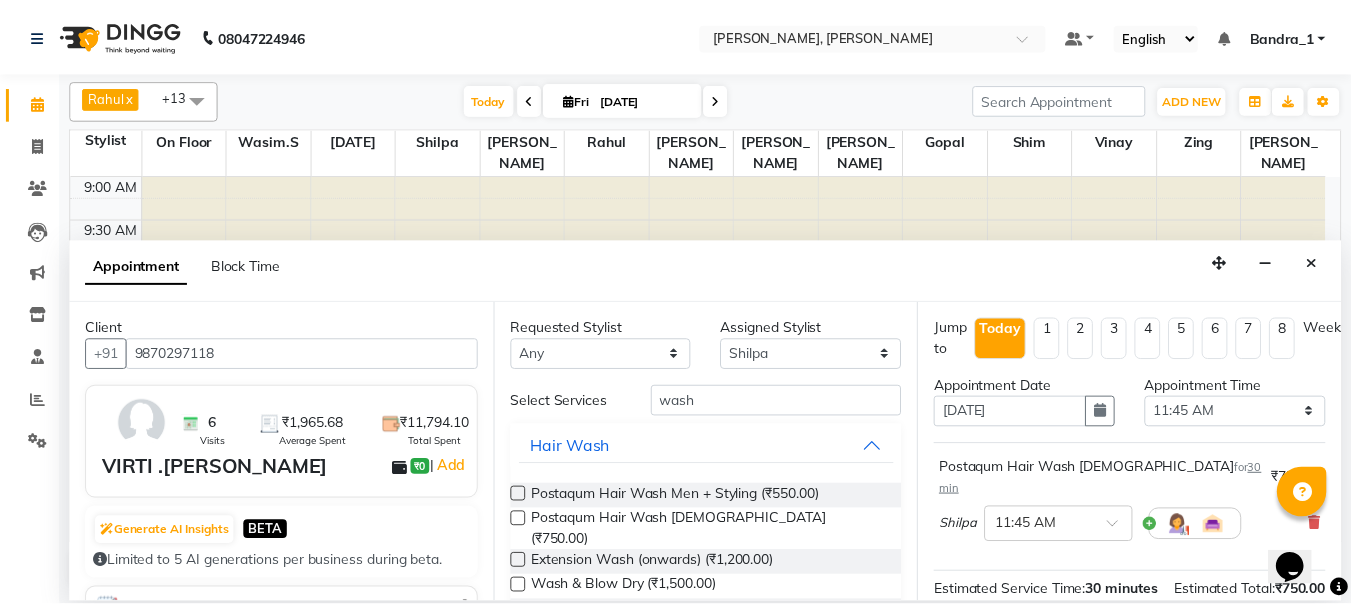 scroll, scrollTop: 260, scrollLeft: 0, axis: vertical 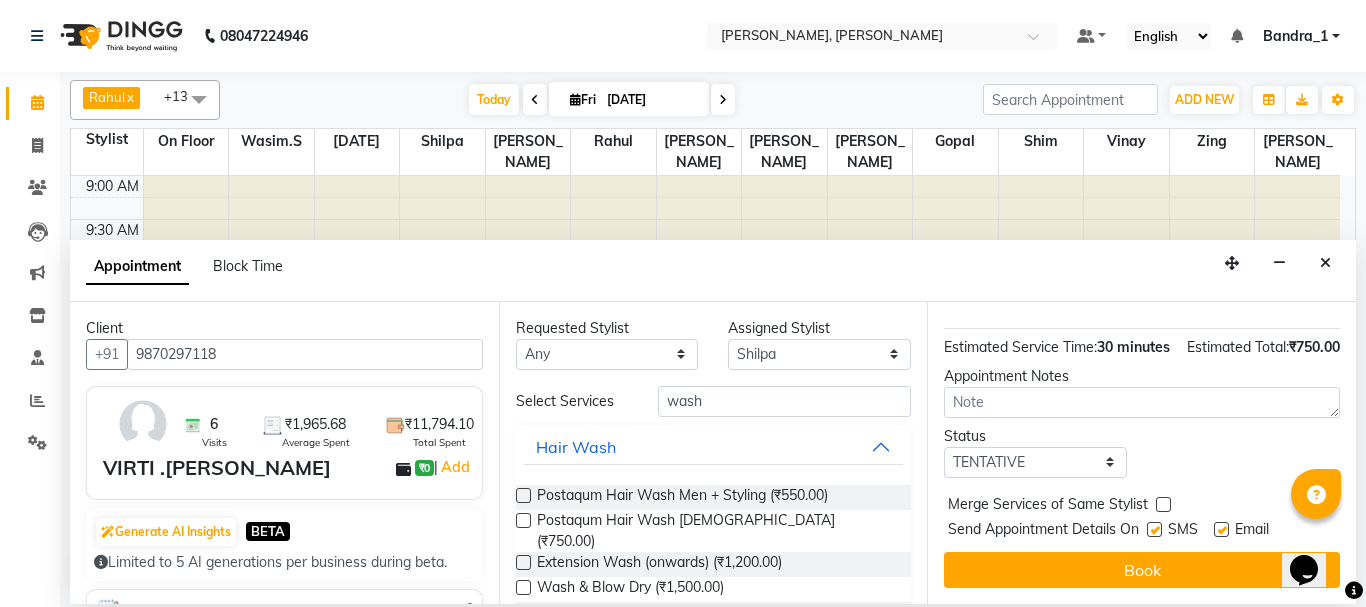 drag, startPoint x: 1156, startPoint y: 517, endPoint x: 1182, endPoint y: 511, distance: 26.683329 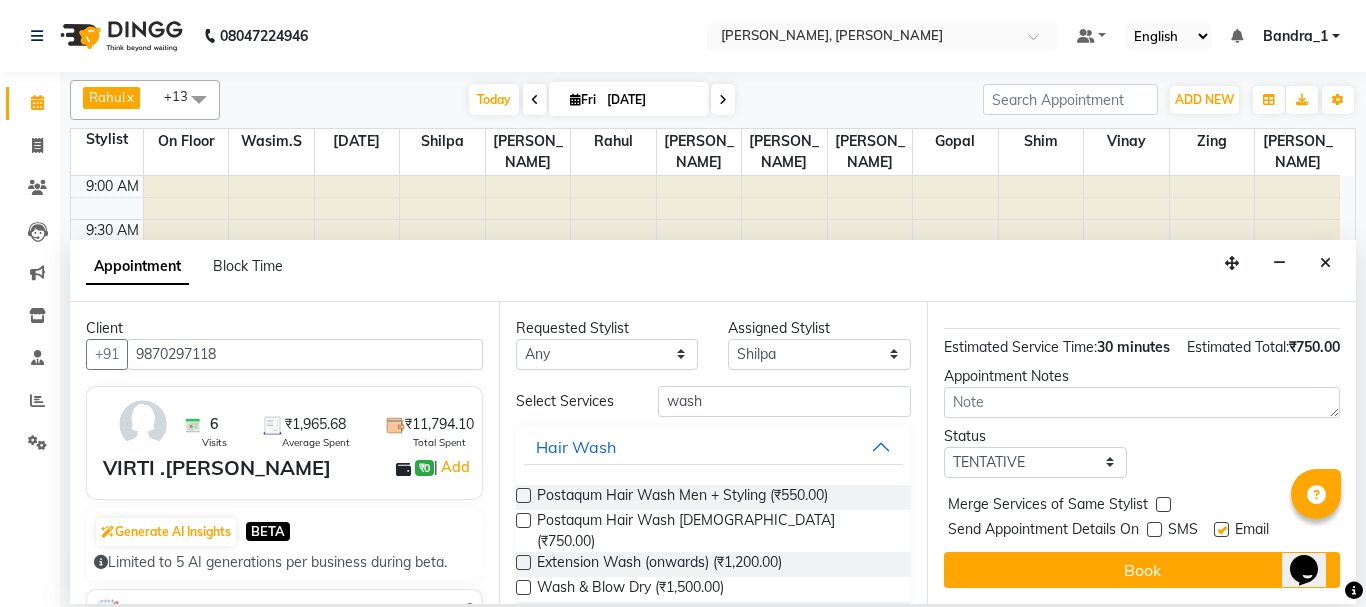 click on "Email" at bounding box center (1249, 531) 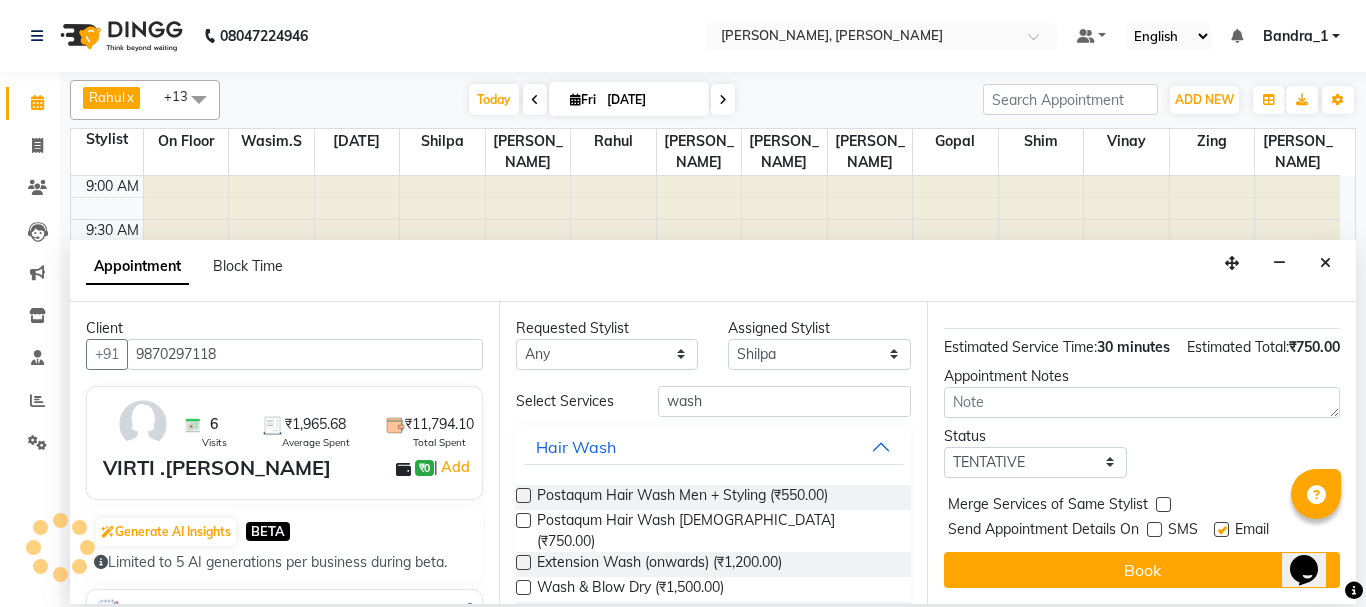 click at bounding box center [1221, 529] 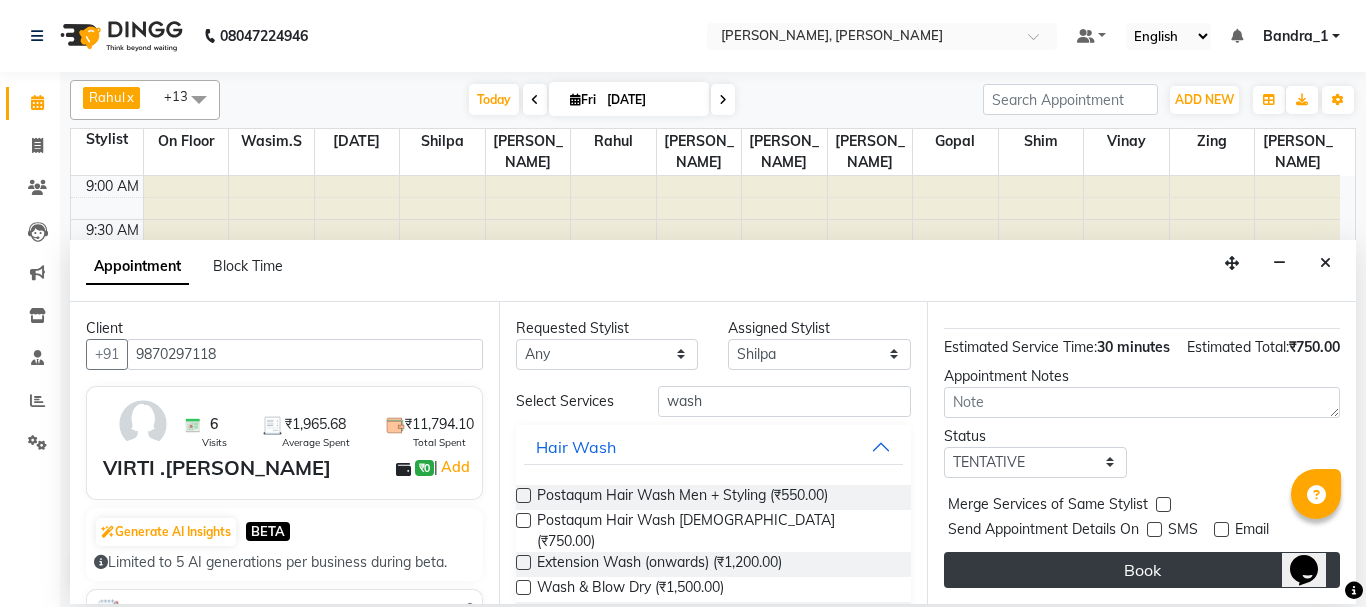 click on "Book" at bounding box center [1142, 570] 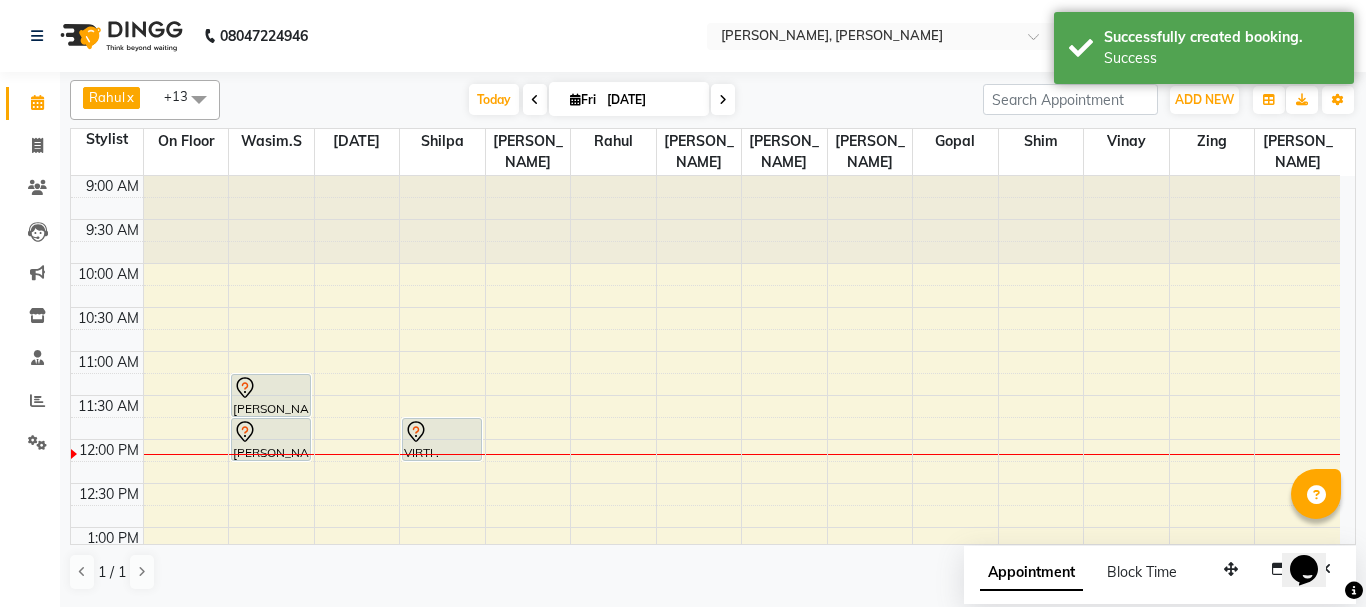 click at bounding box center [271, 388] 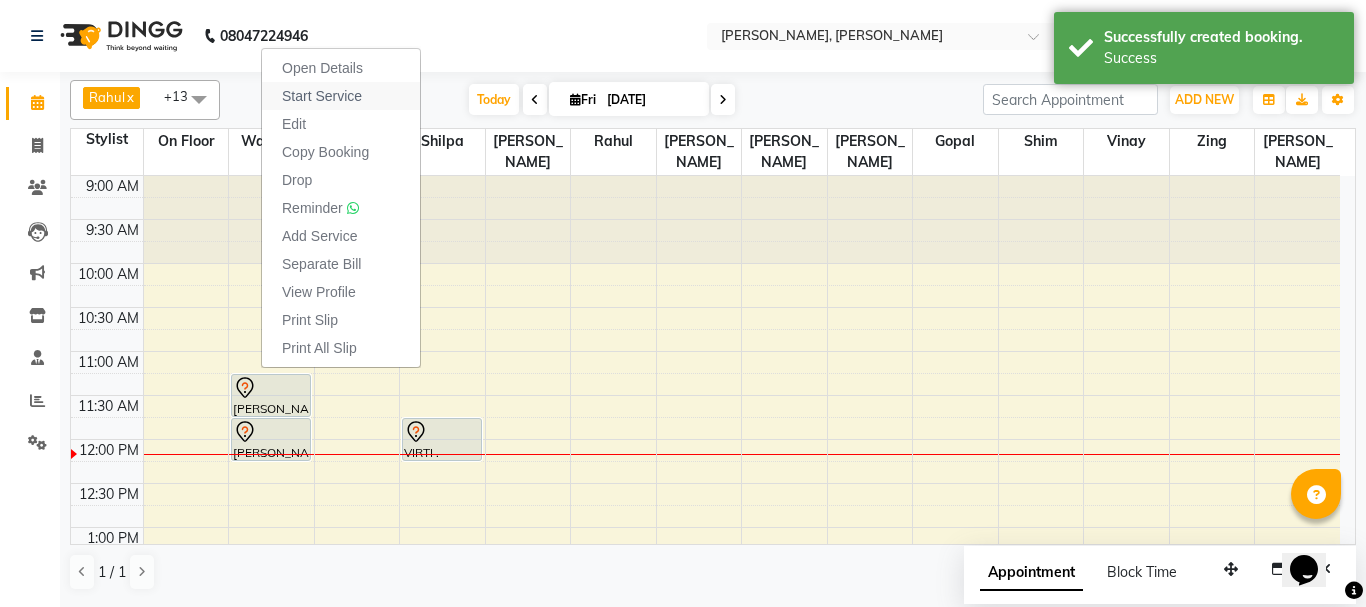 click on "Start Service" at bounding box center (322, 96) 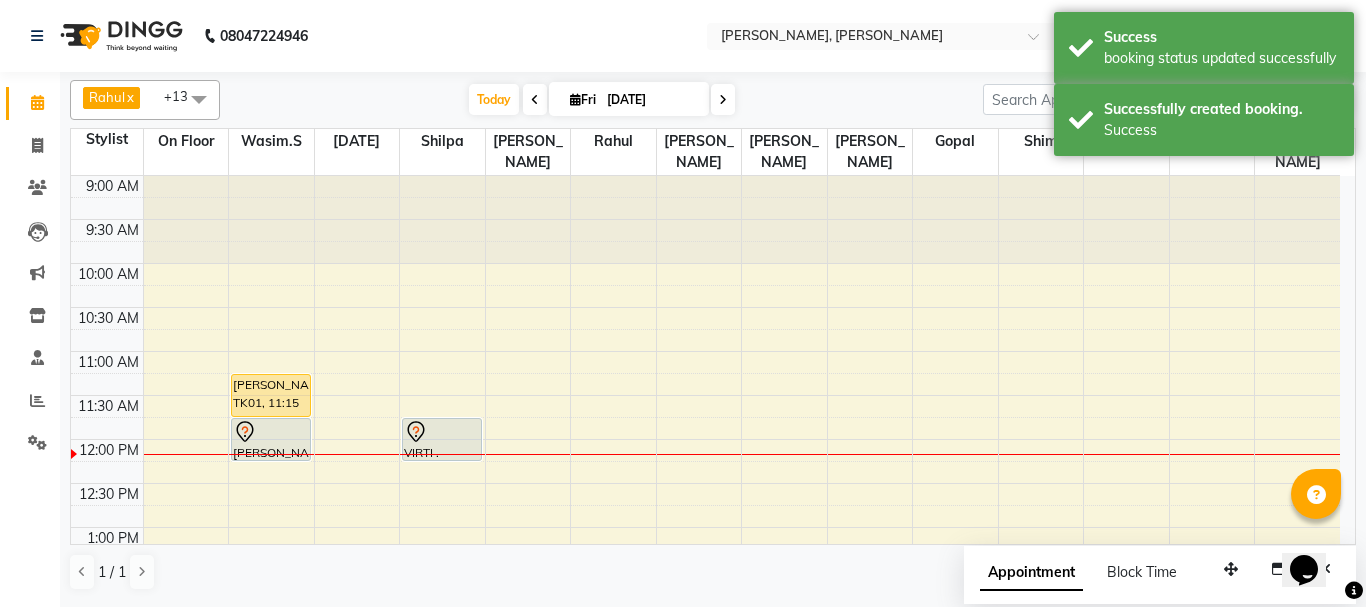 click at bounding box center (442, 432) 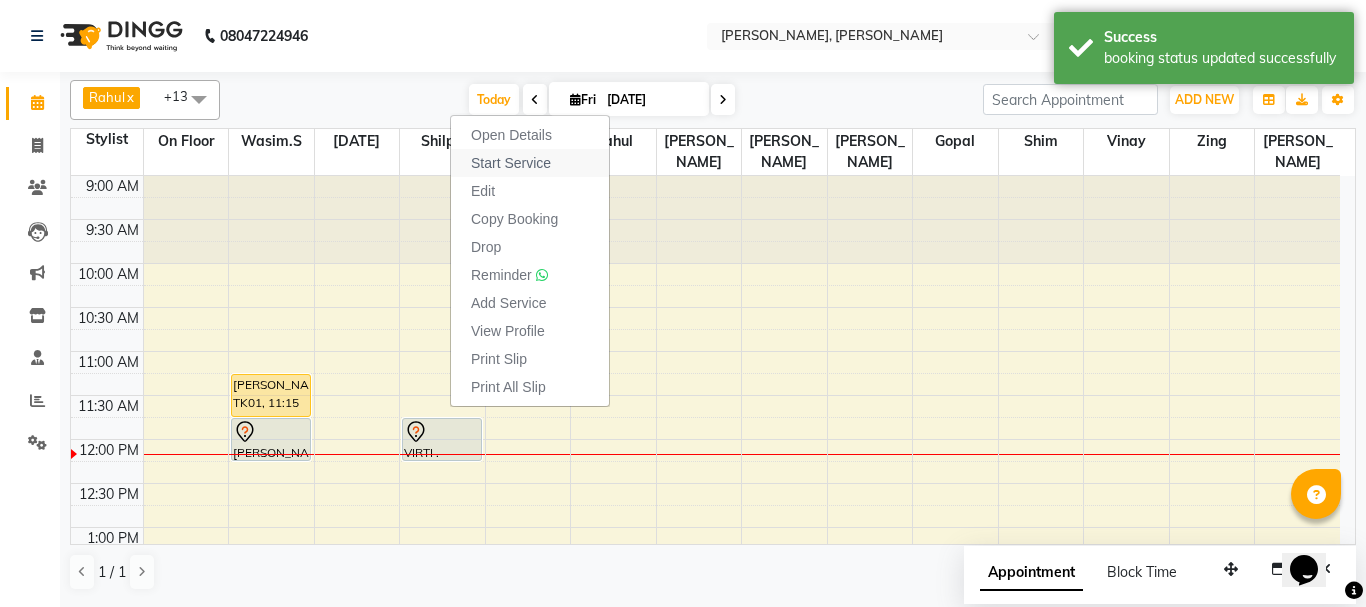 click on "Start Service" at bounding box center (511, 163) 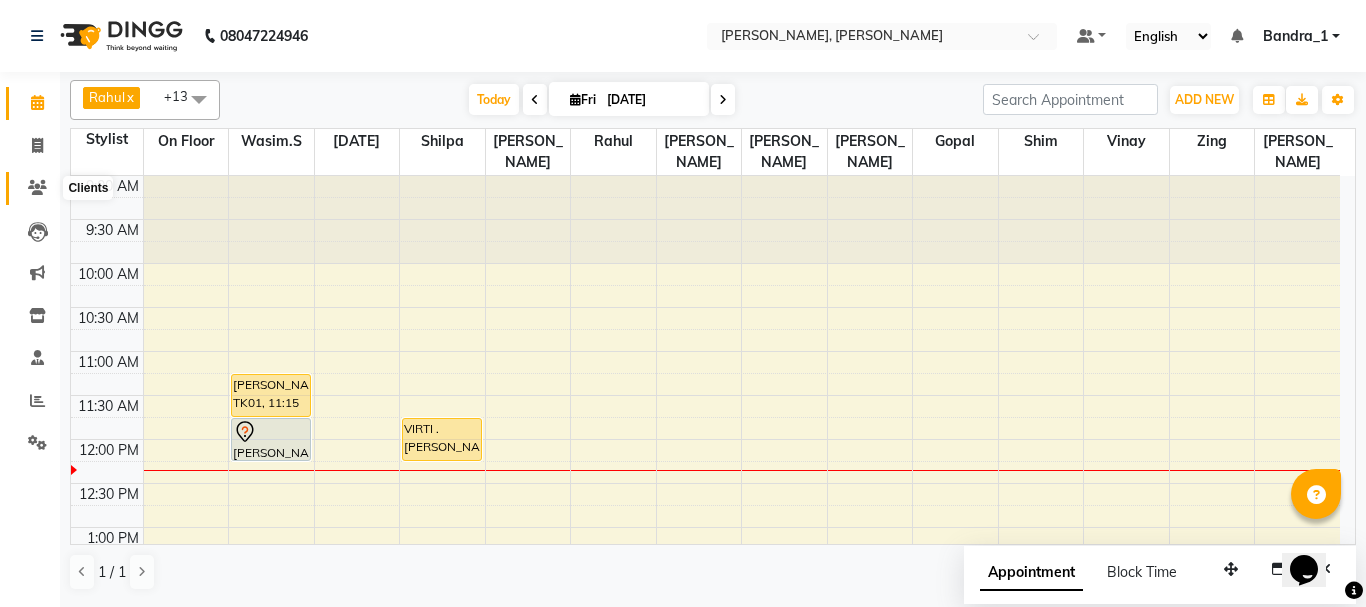 click 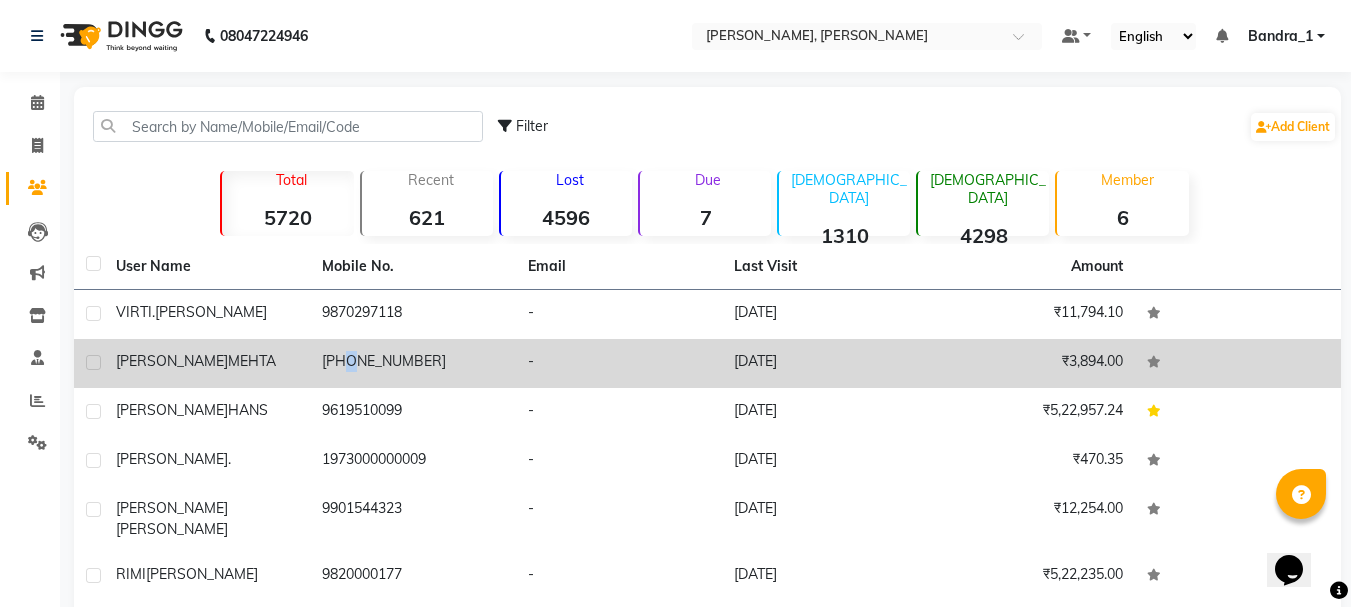 click on "[PHONE_NUMBER]" 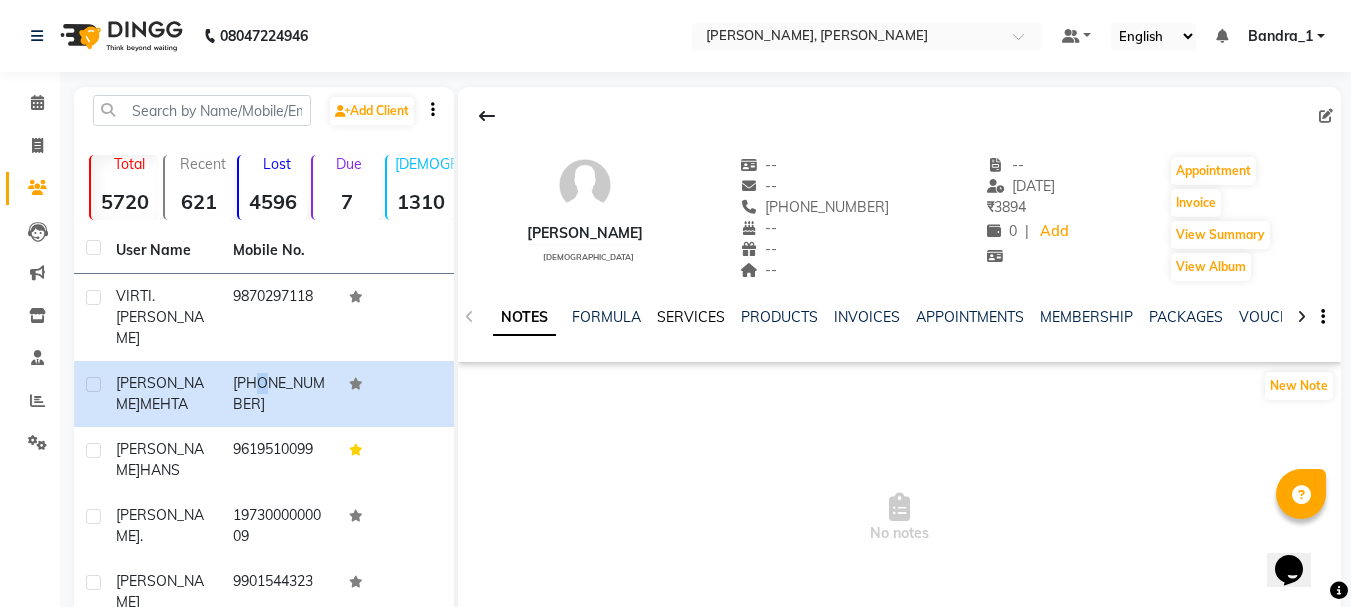 click on "SERVICES" 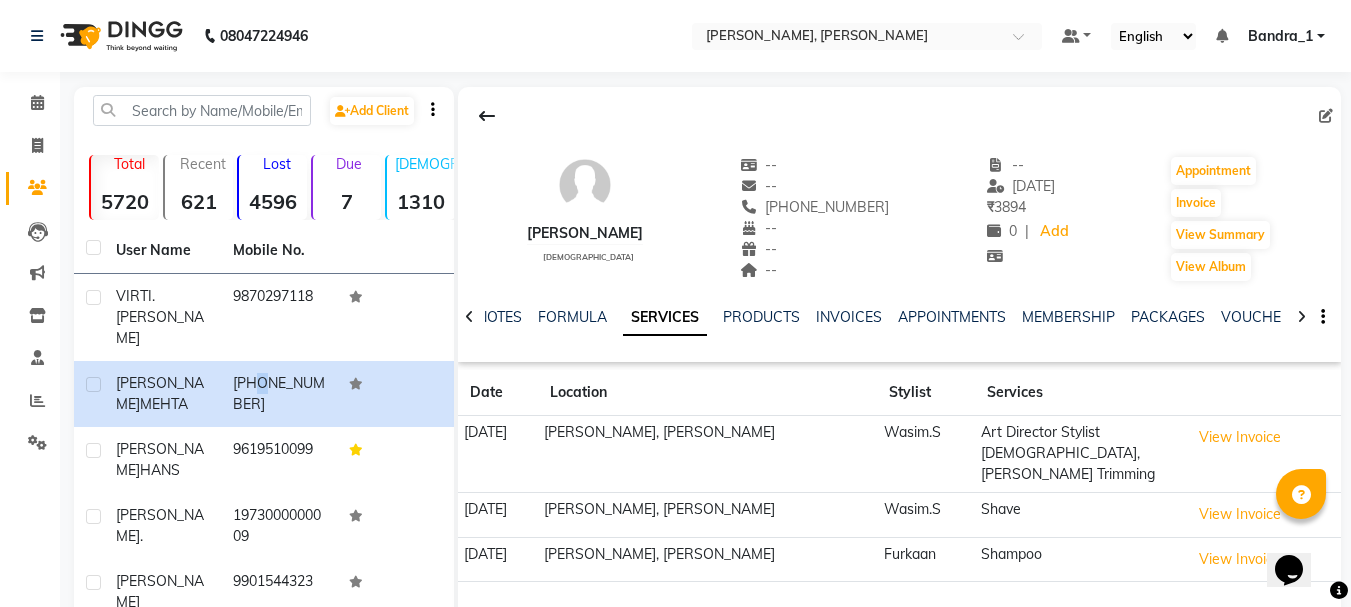 scroll, scrollTop: 113, scrollLeft: 0, axis: vertical 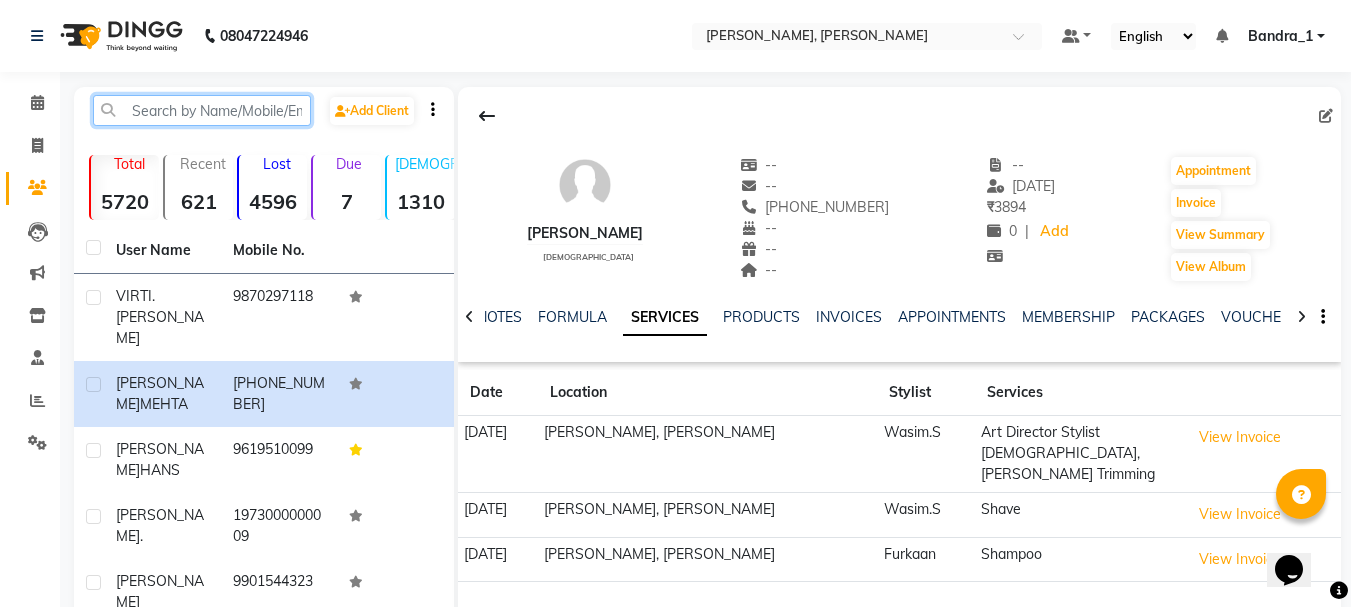 click 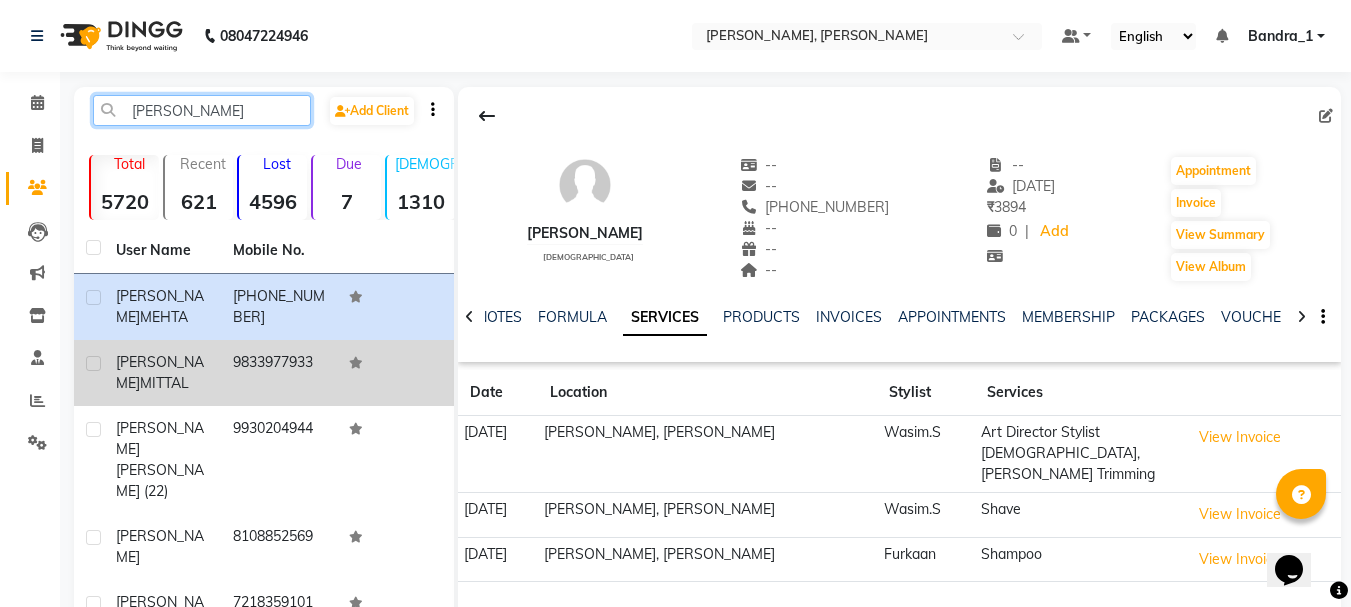 type on "[PERSON_NAME]" 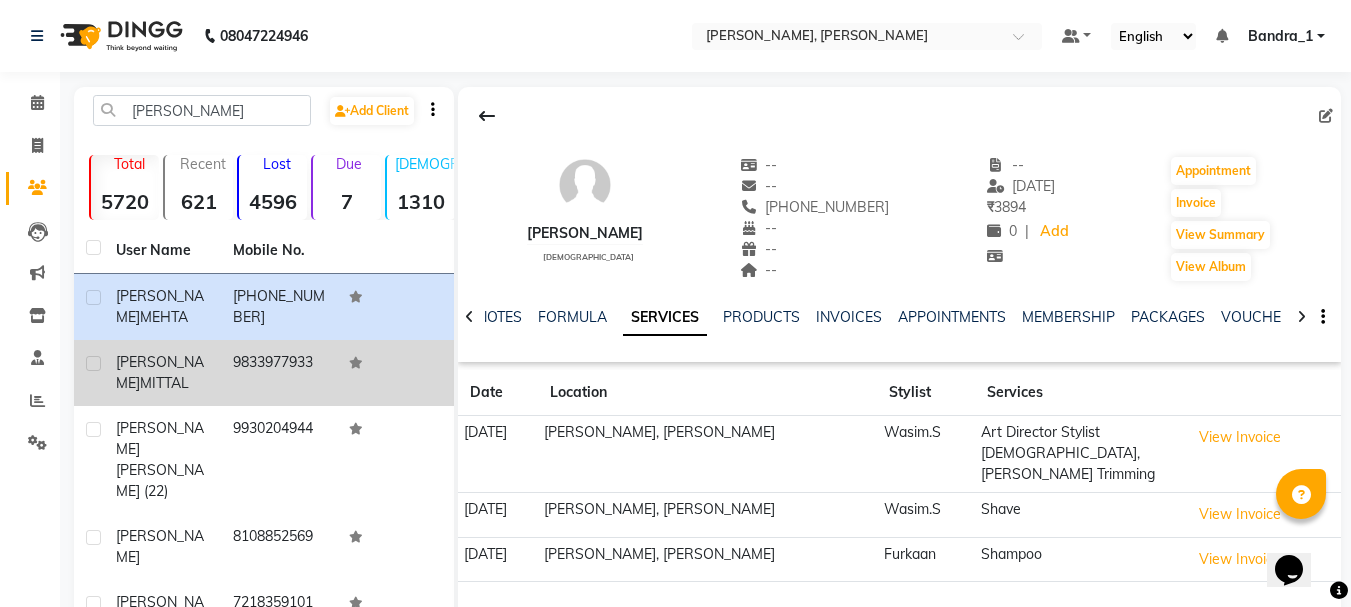 click on "9833977933" 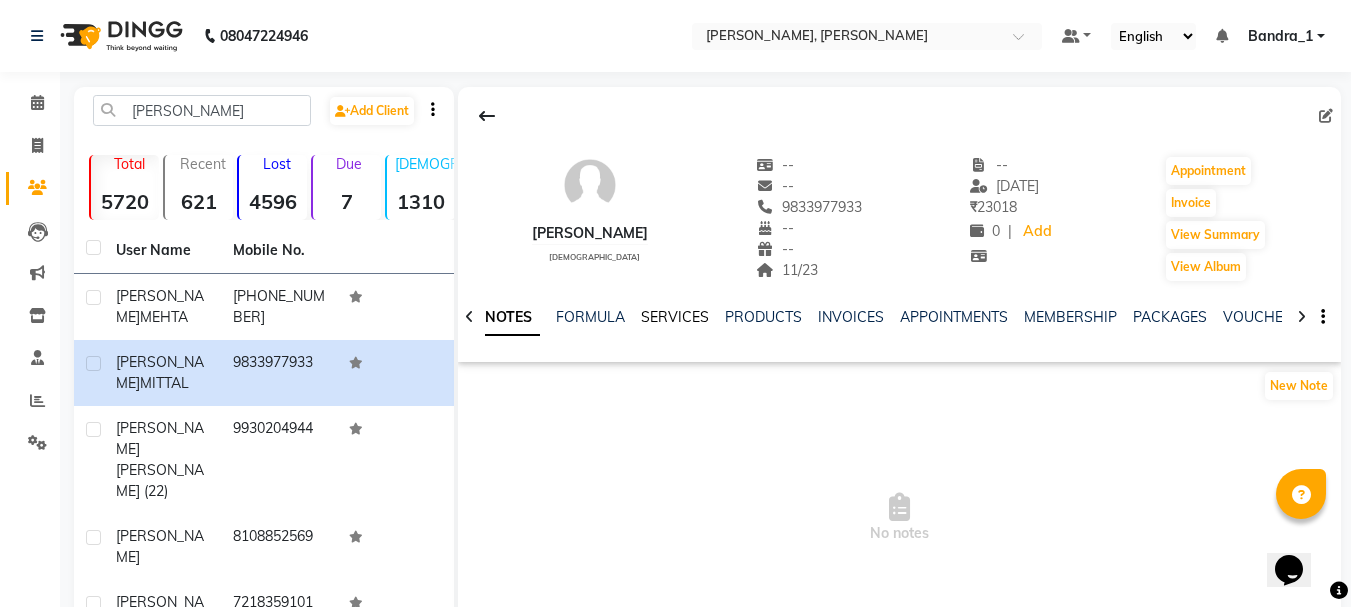 click on "SERVICES" 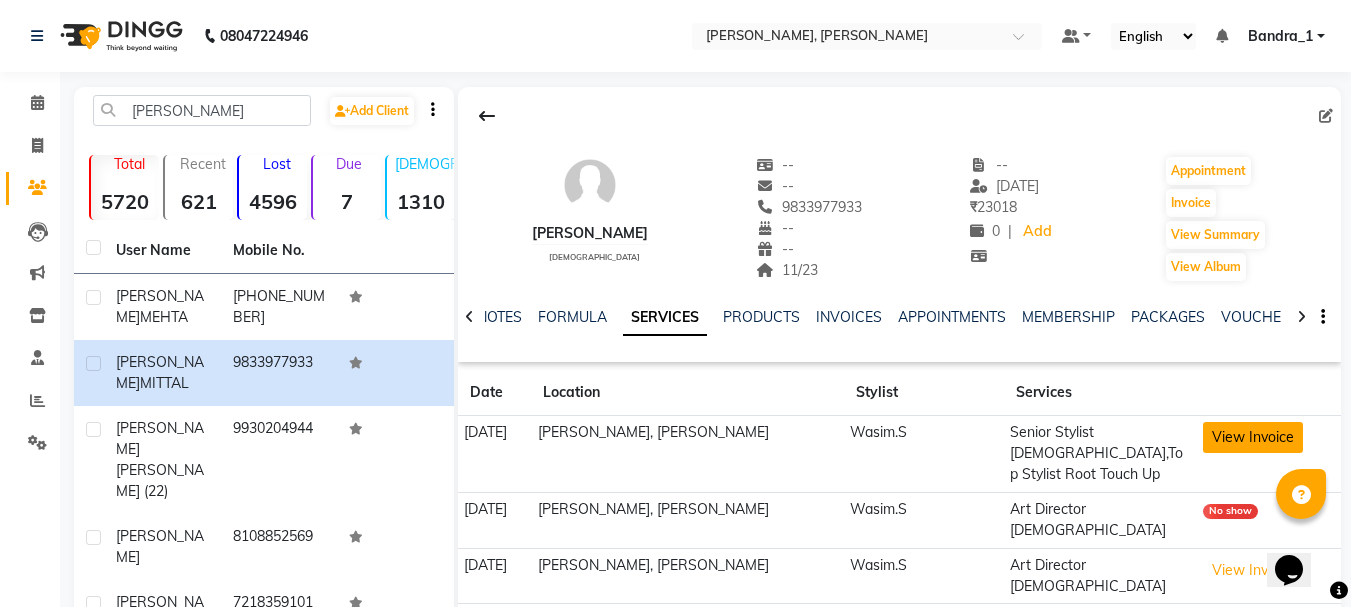 click on "View Invoice" 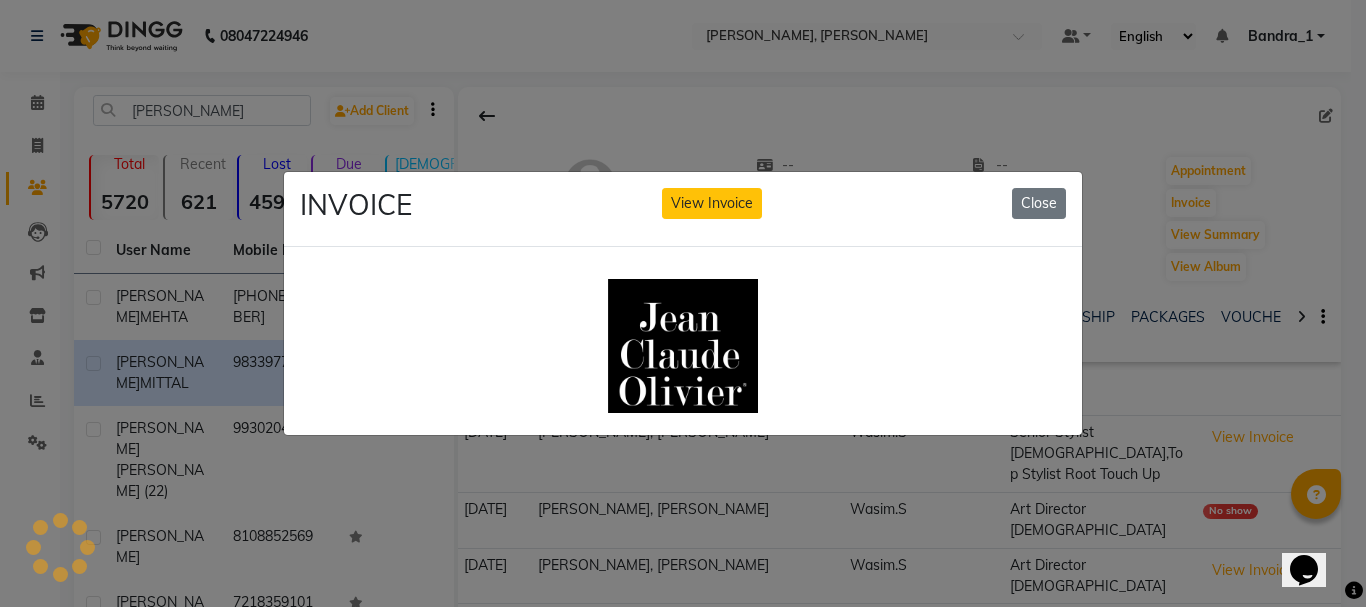 scroll, scrollTop: 0, scrollLeft: 0, axis: both 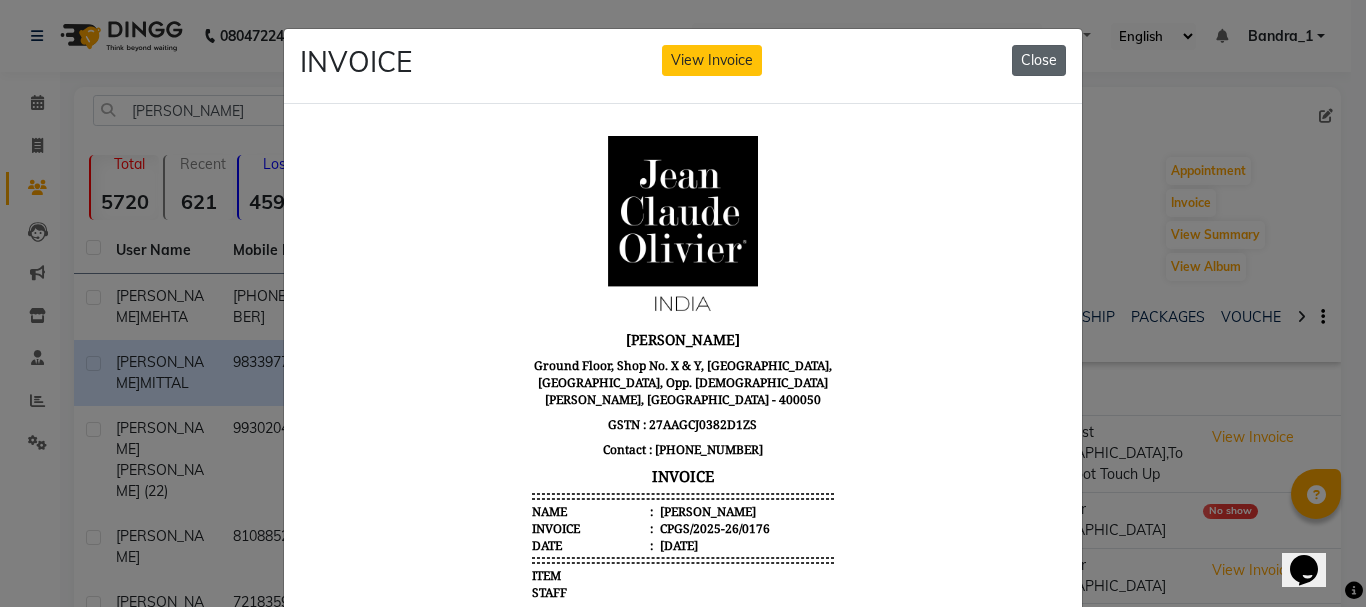 click on "Close" 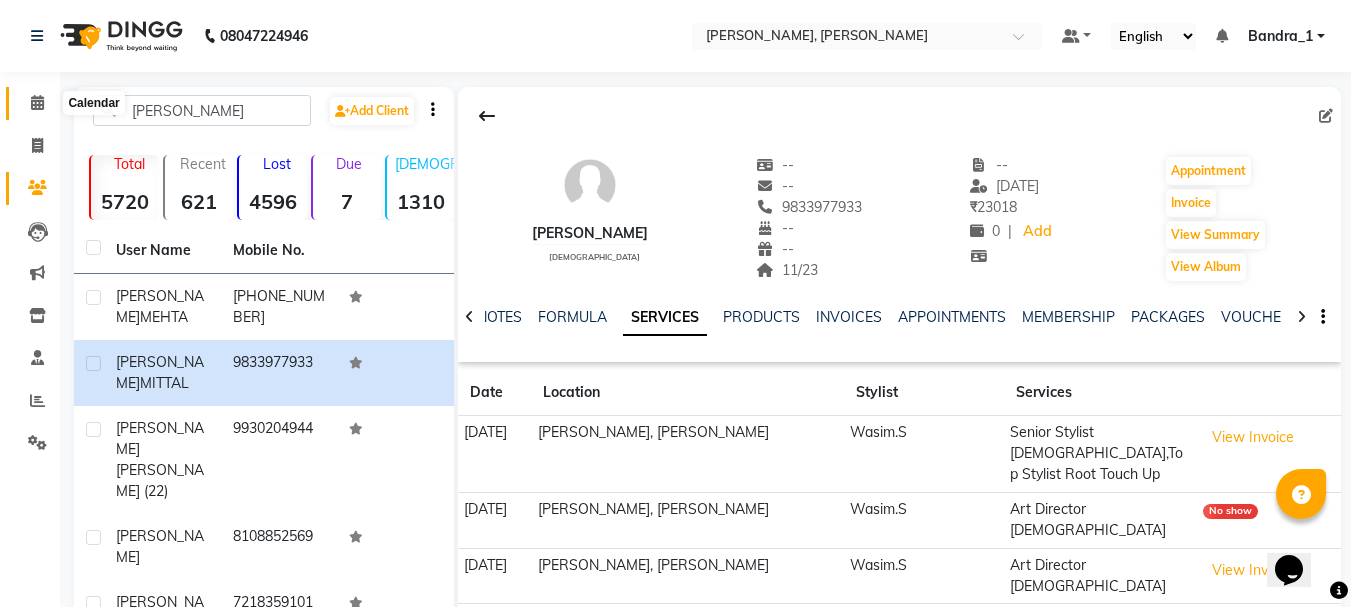 click 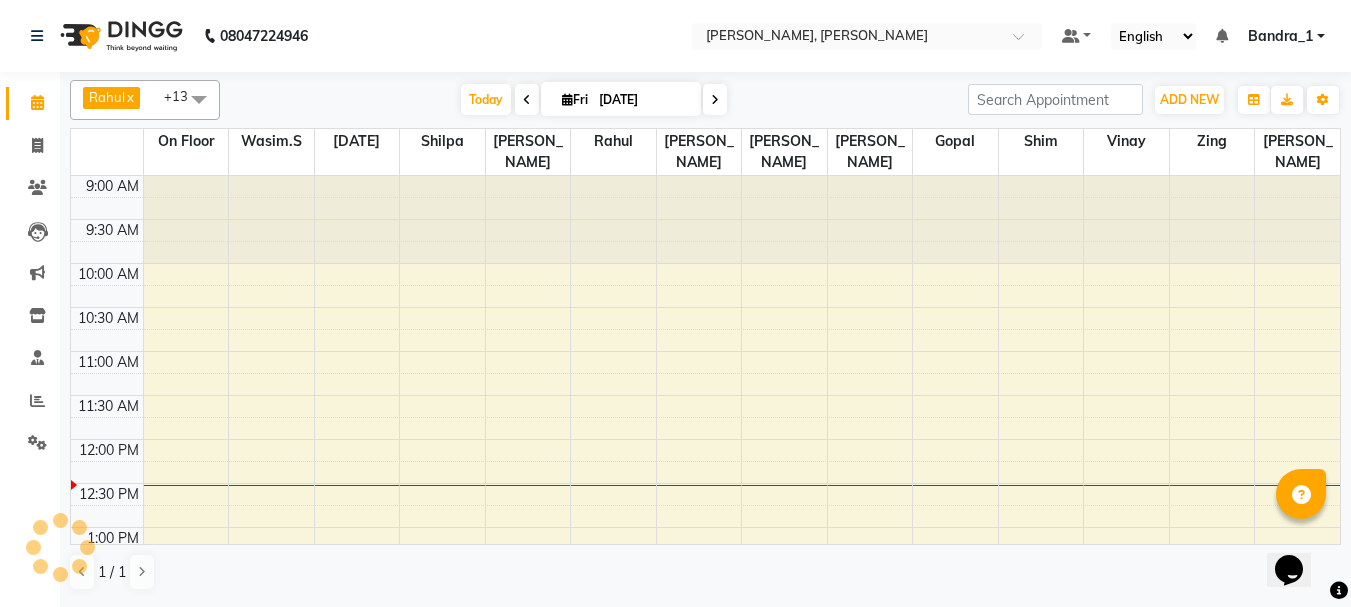 click on "[DATE]" at bounding box center [643, 100] 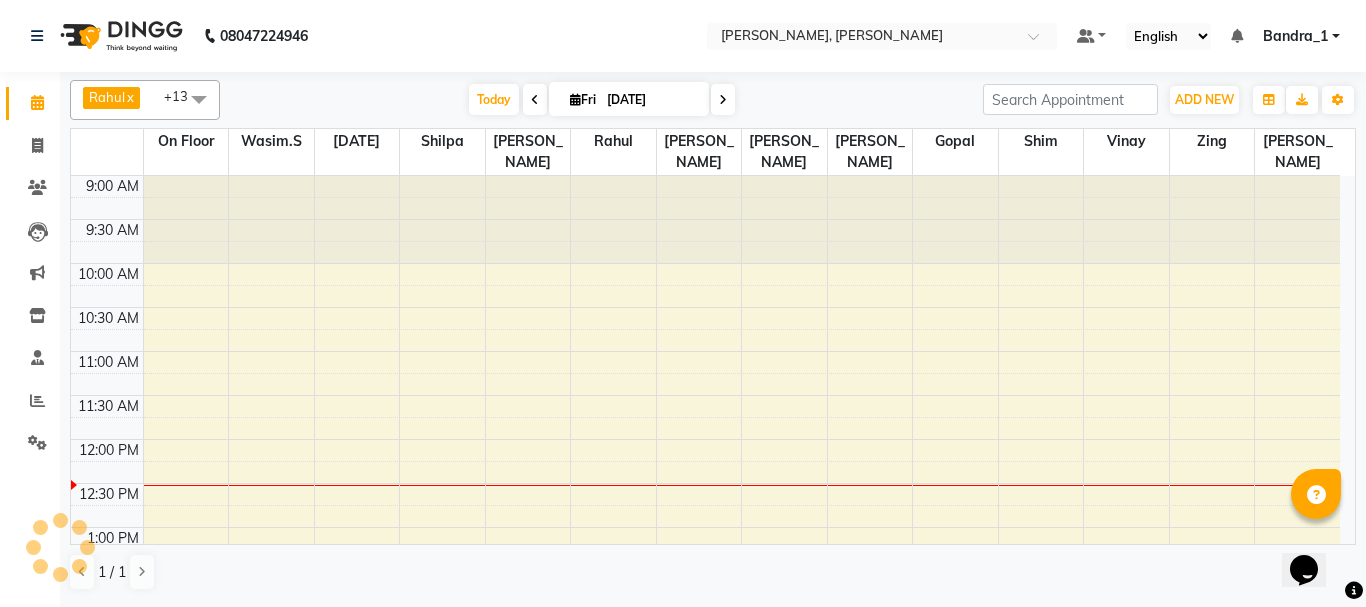 select on "7" 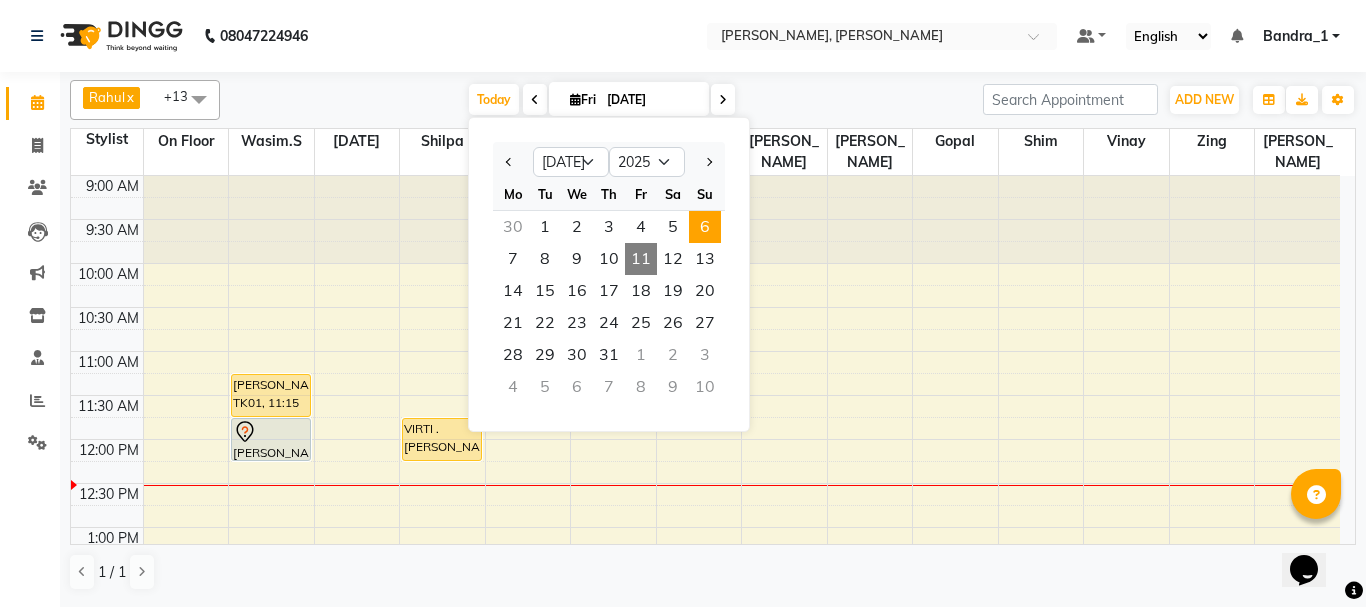 click on "6" at bounding box center [705, 227] 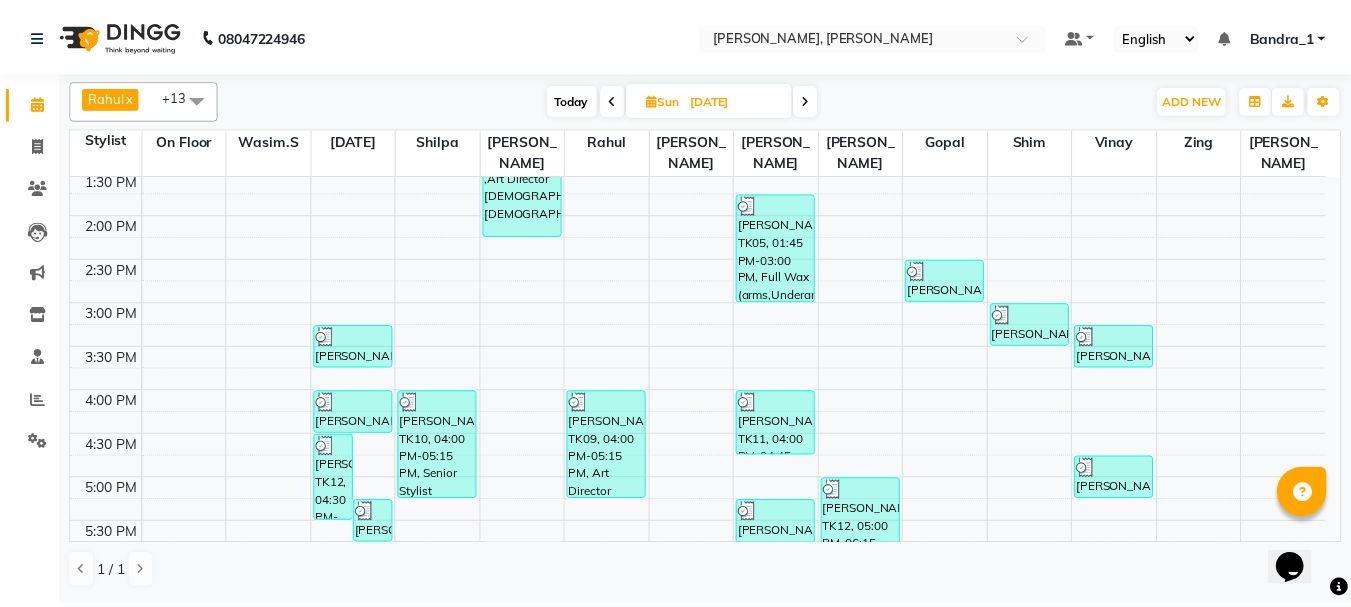 scroll, scrollTop: 800, scrollLeft: 0, axis: vertical 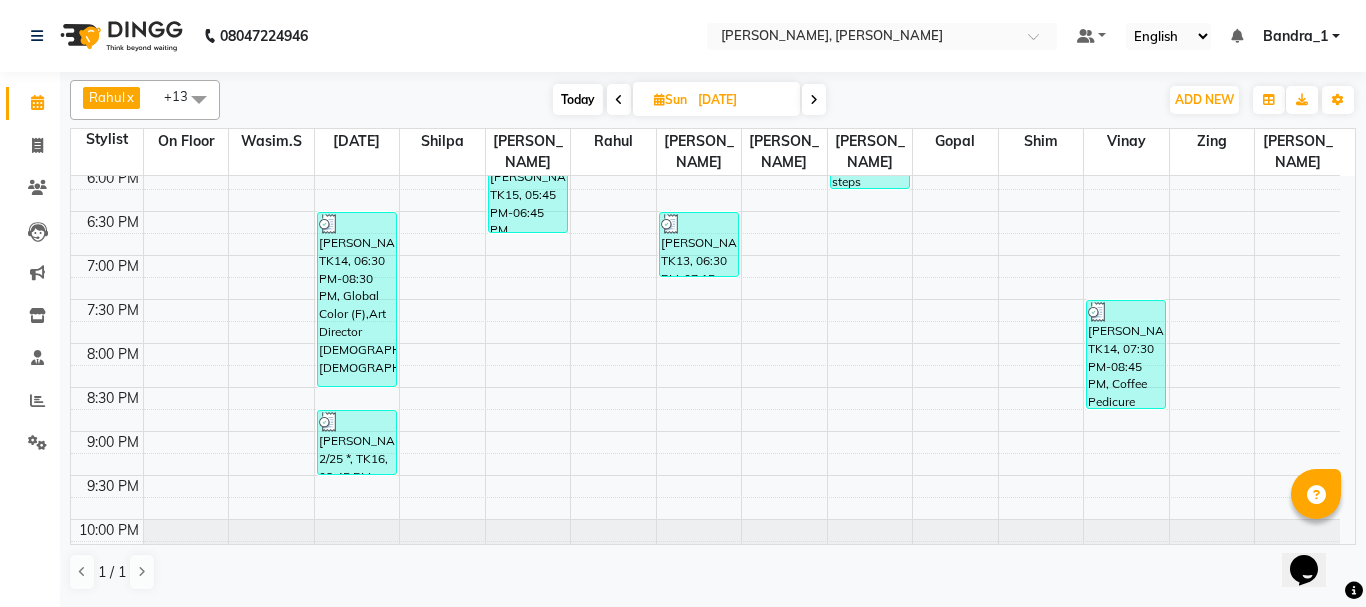 click on "[PERSON_NAME], TK13, 06:30 PM-07:15 PM, kid's Hair cut below 12 [DEMOGRAPHIC_DATA]" at bounding box center (699, 244) 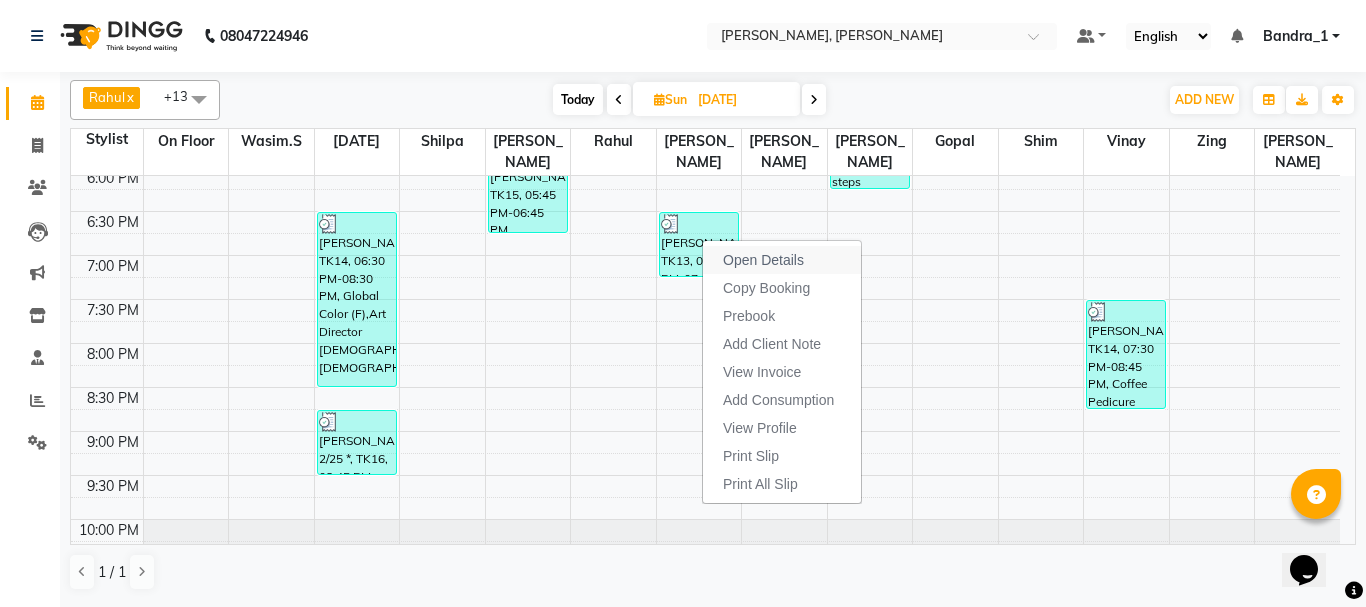 click on "Open Details" at bounding box center [763, 260] 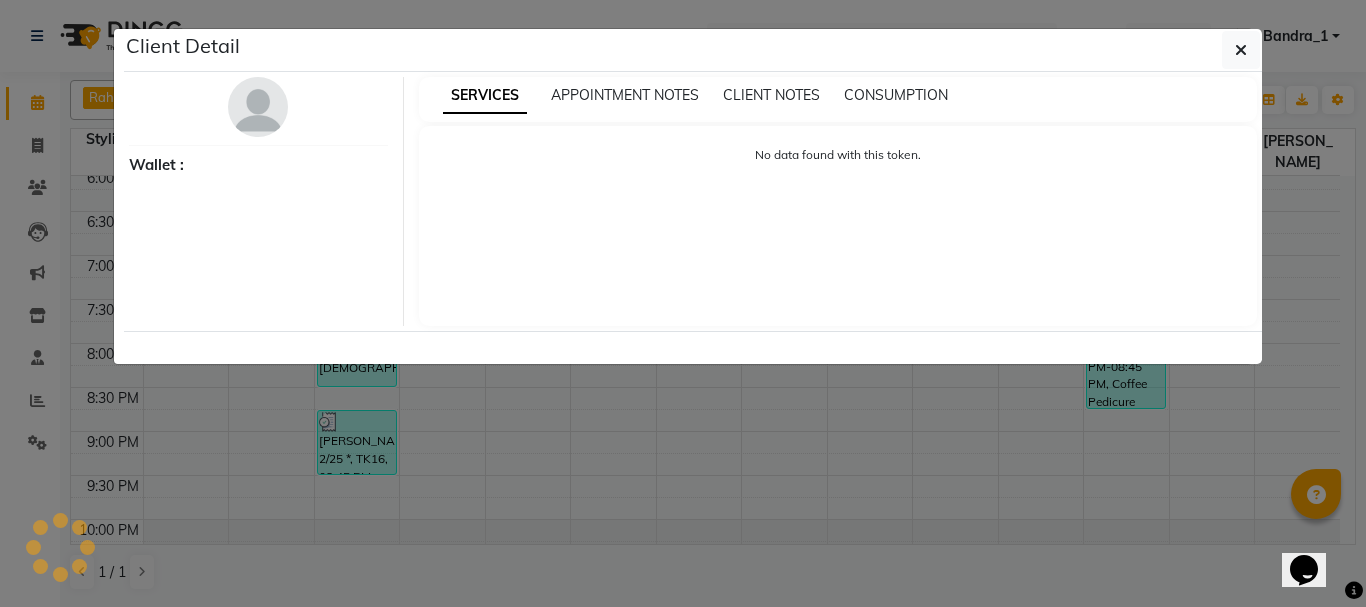 select on "3" 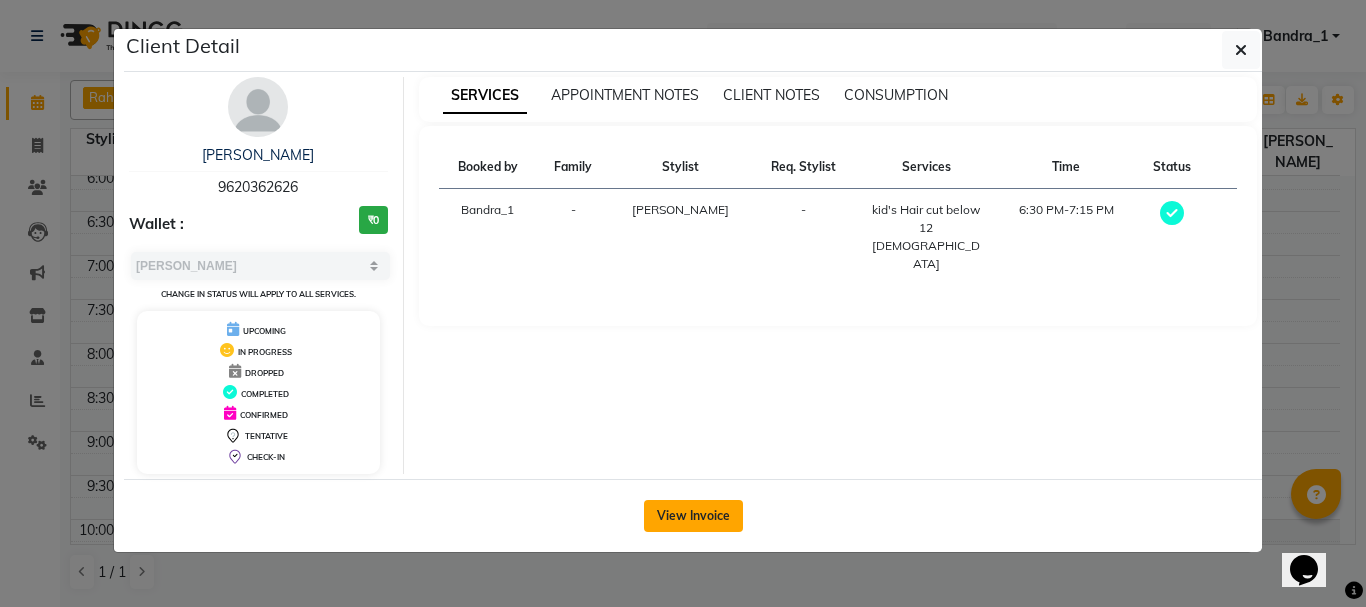 click on "View Invoice" 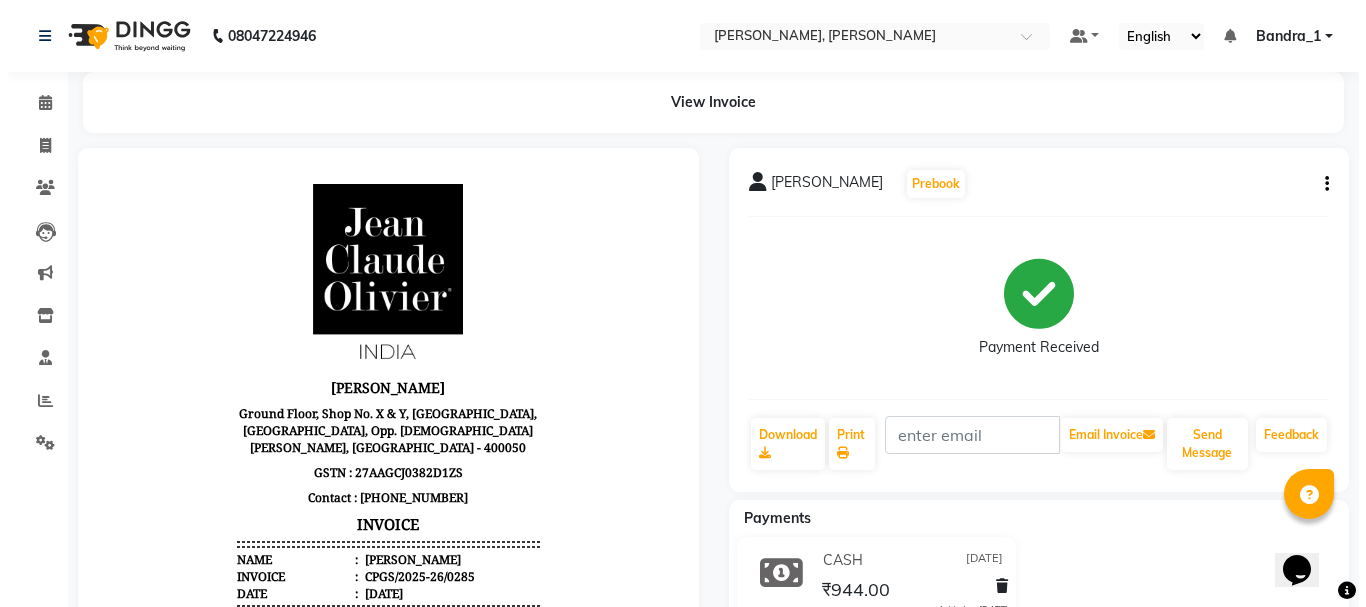 scroll, scrollTop: 0, scrollLeft: 0, axis: both 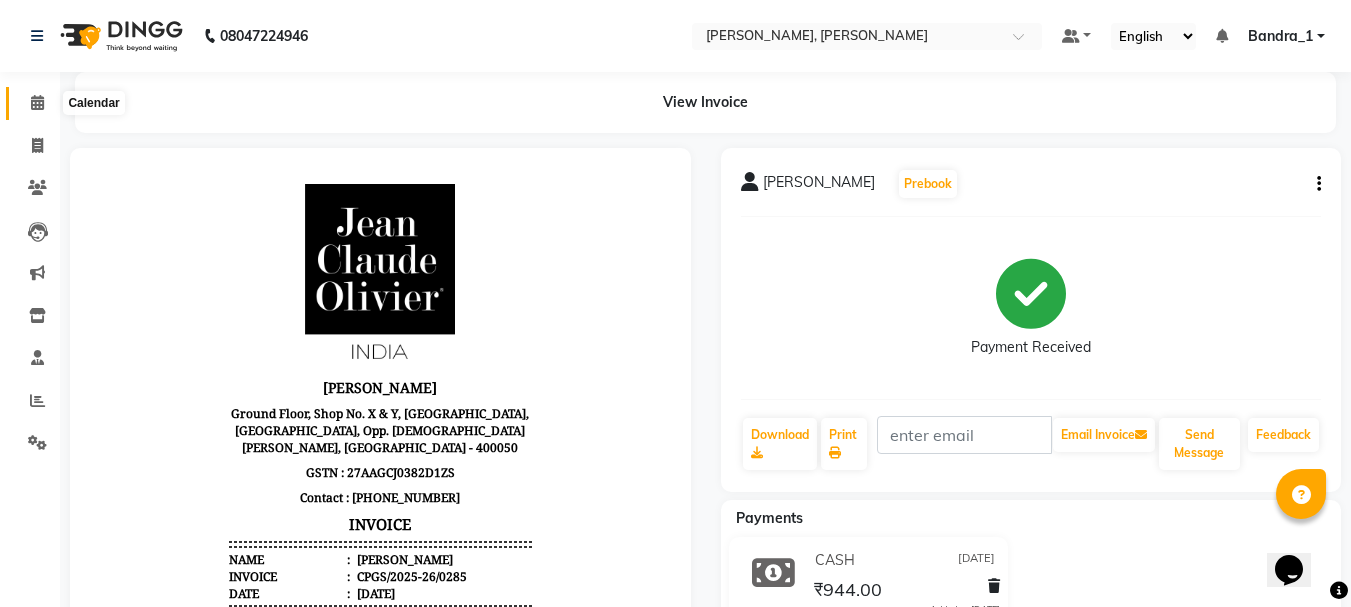 click 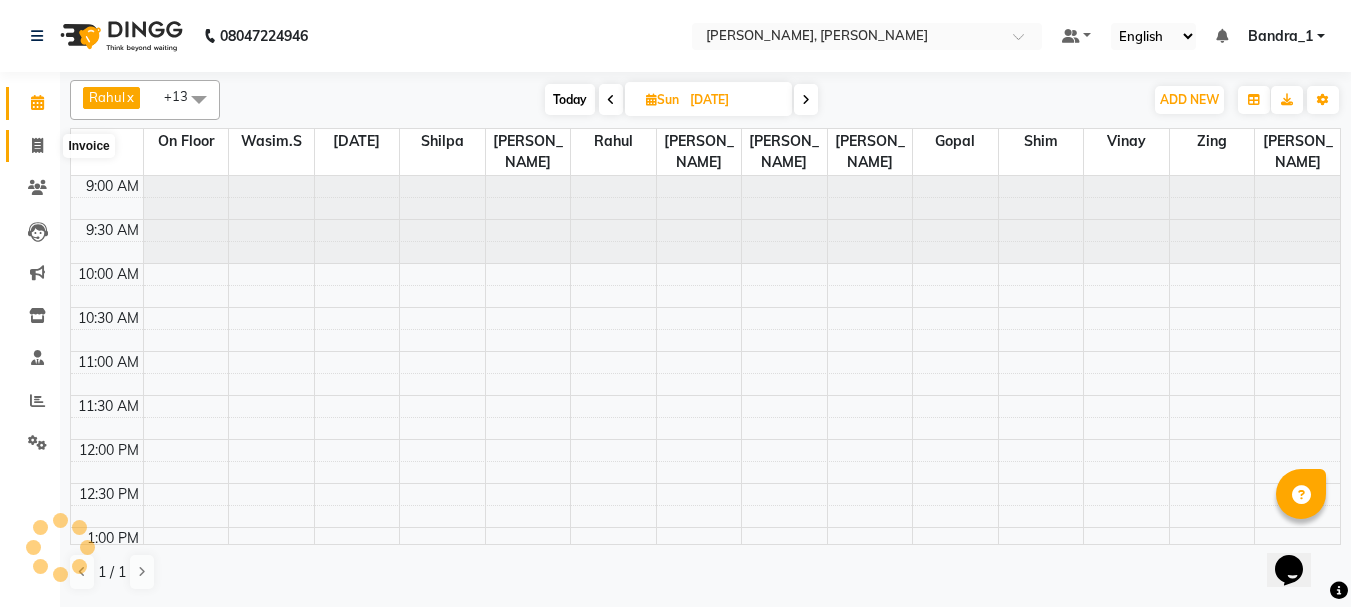click 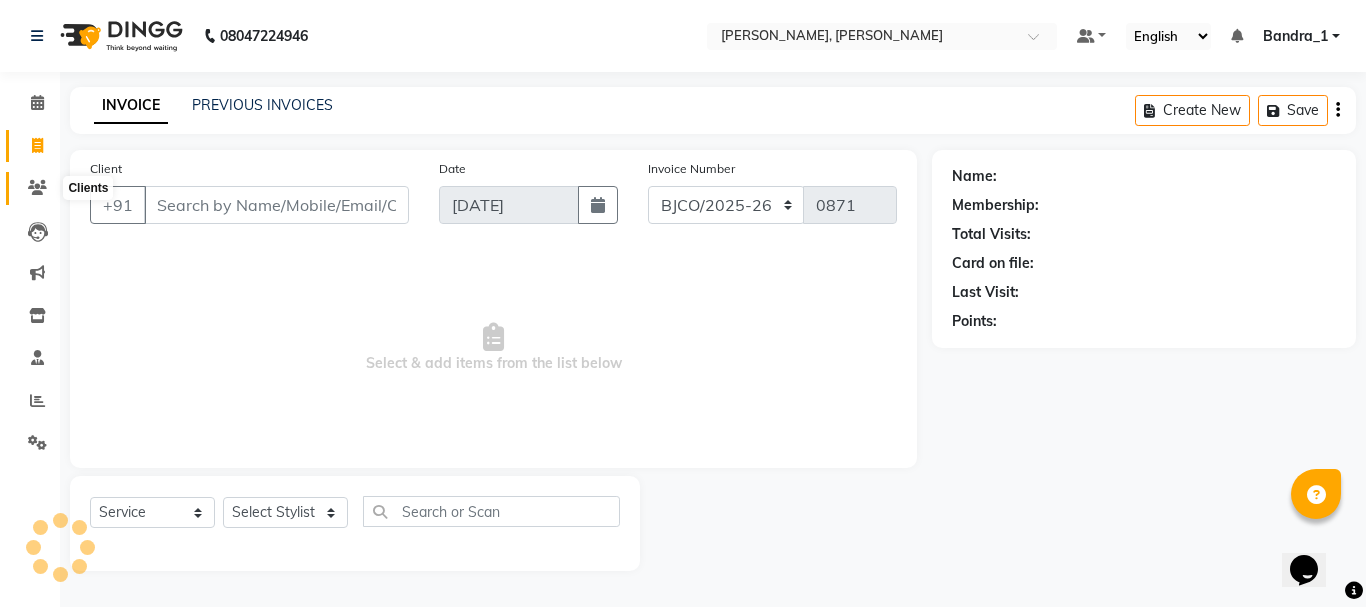 click 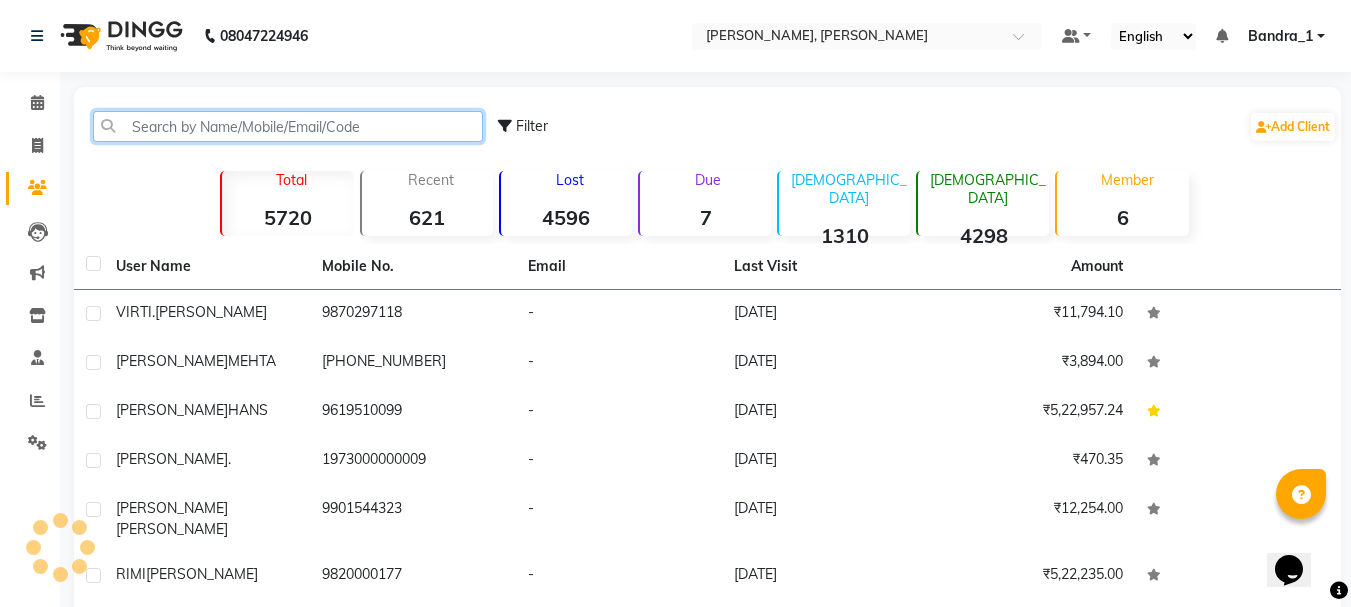 click 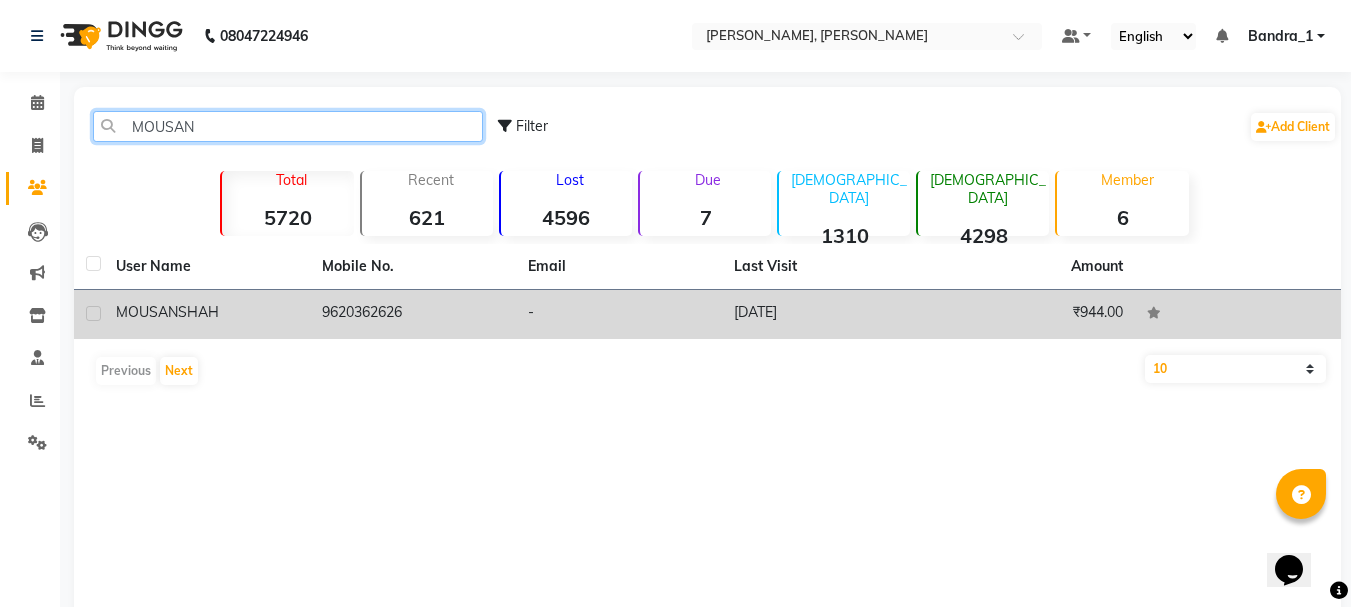 type on "MOUSAN" 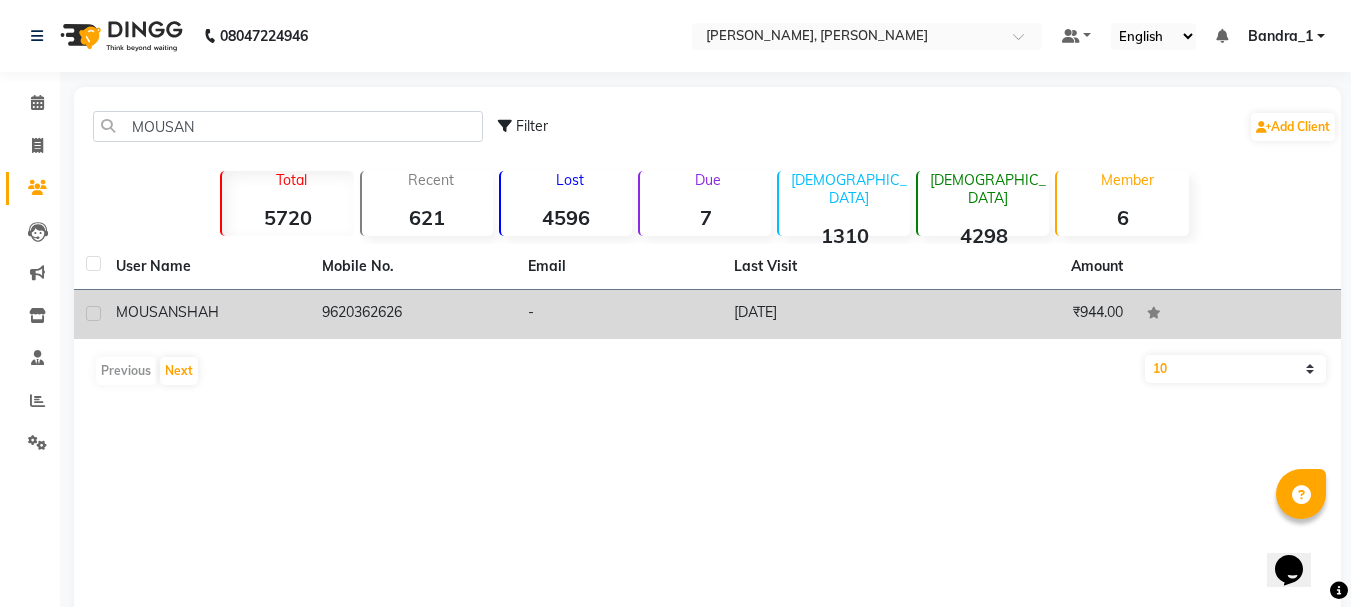 click on "[PERSON_NAME]" 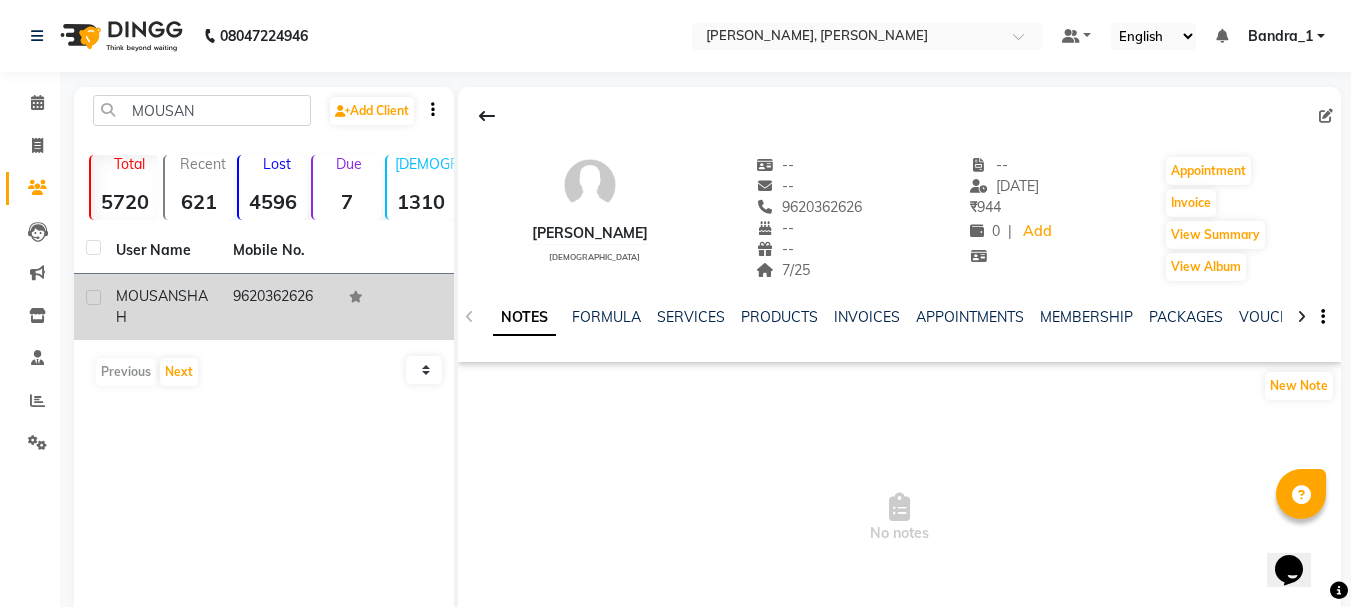 click 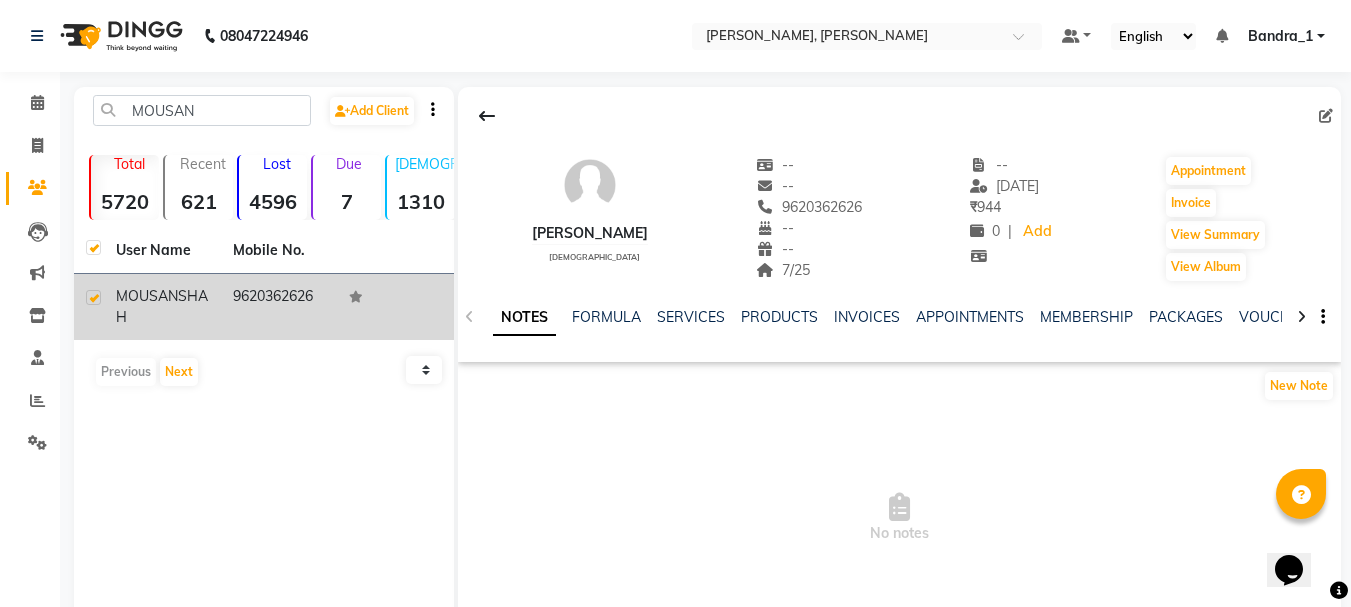 checkbox on "true" 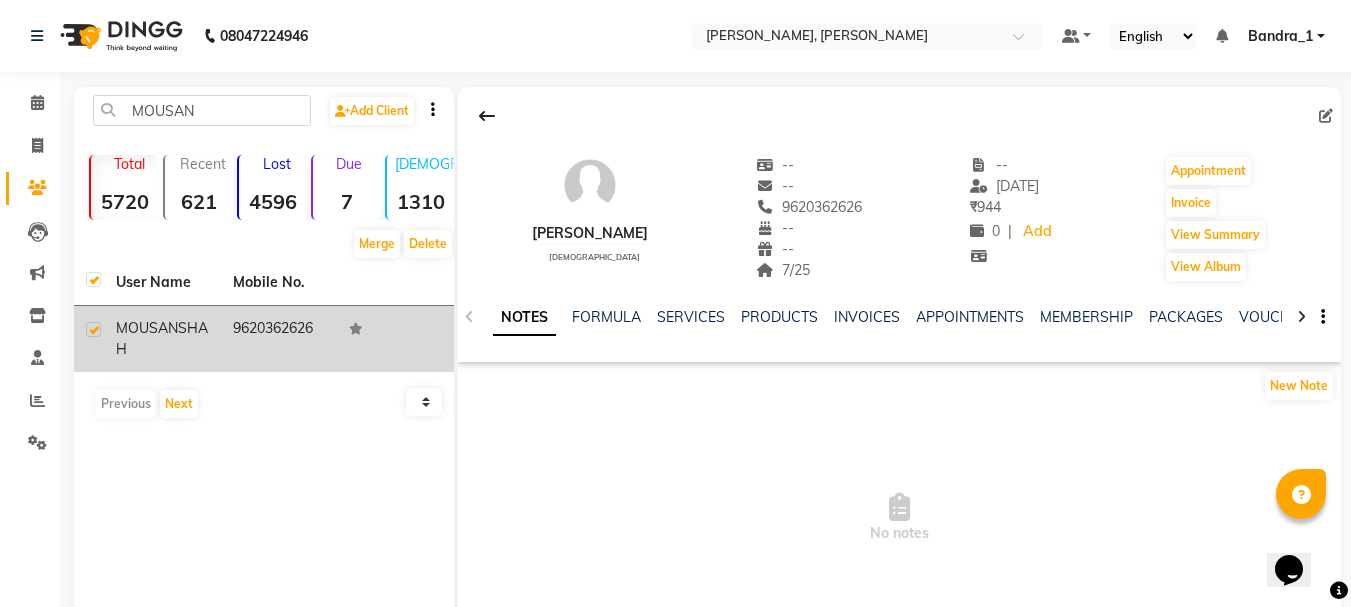 drag, startPoint x: 232, startPoint y: 324, endPoint x: 321, endPoint y: 327, distance: 89.050545 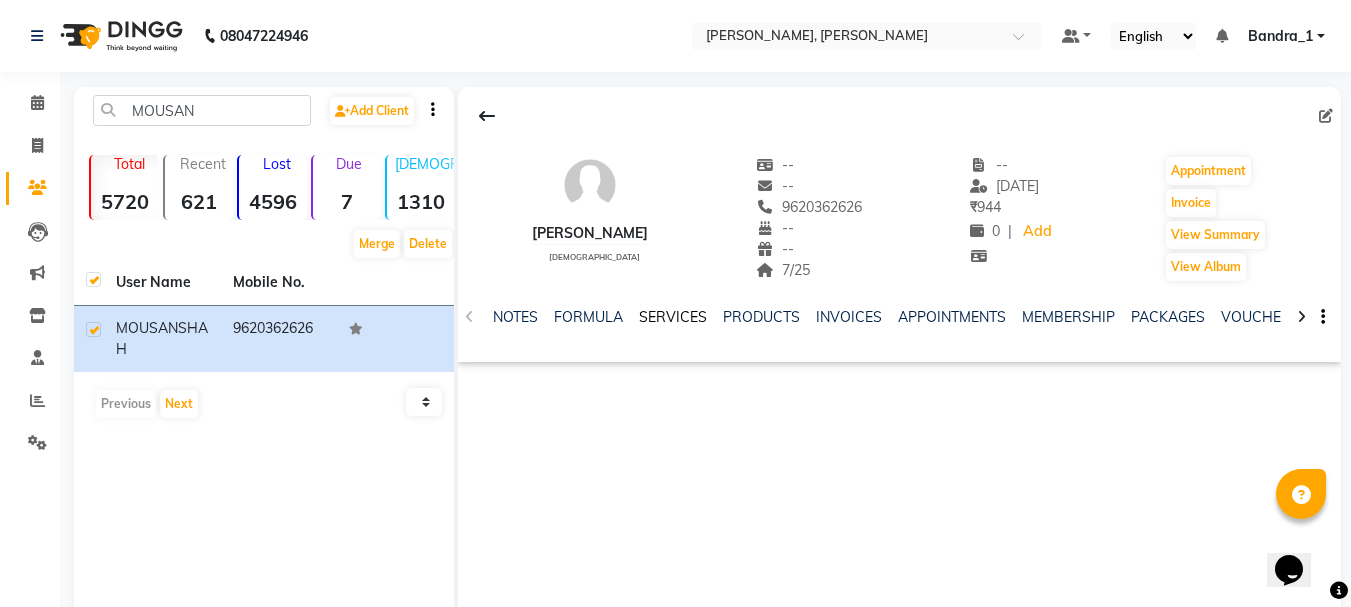 drag, startPoint x: 690, startPoint y: 315, endPoint x: 744, endPoint y: 334, distance: 57.245087 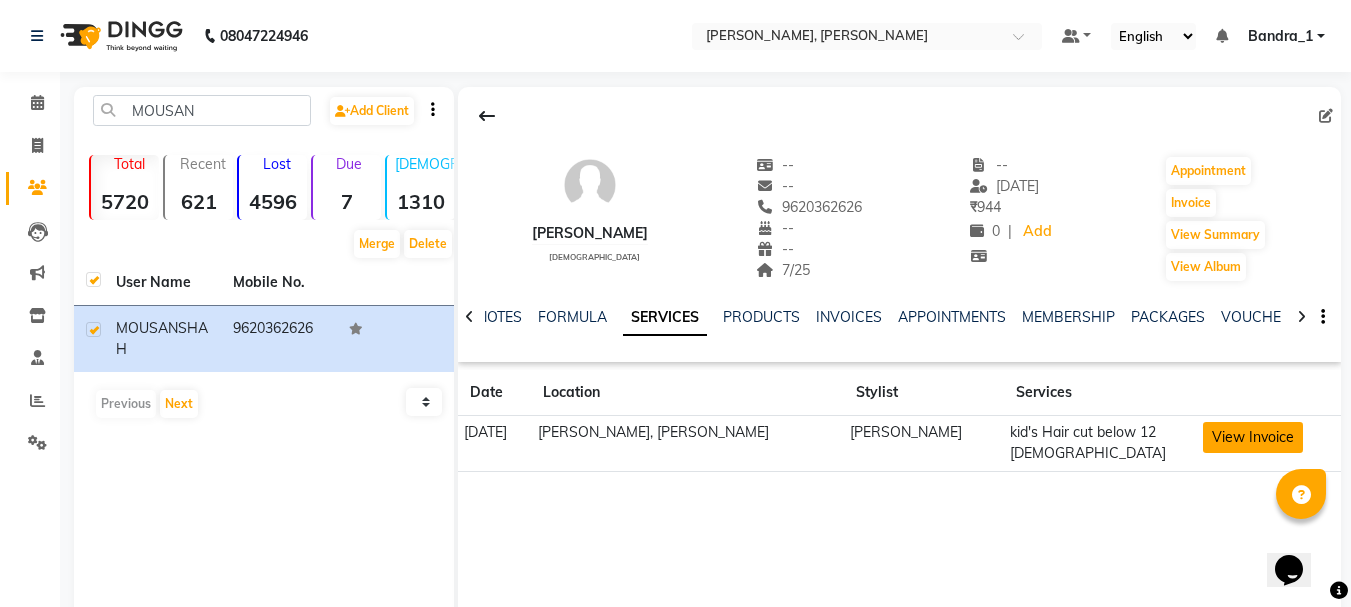 click on "View Invoice" 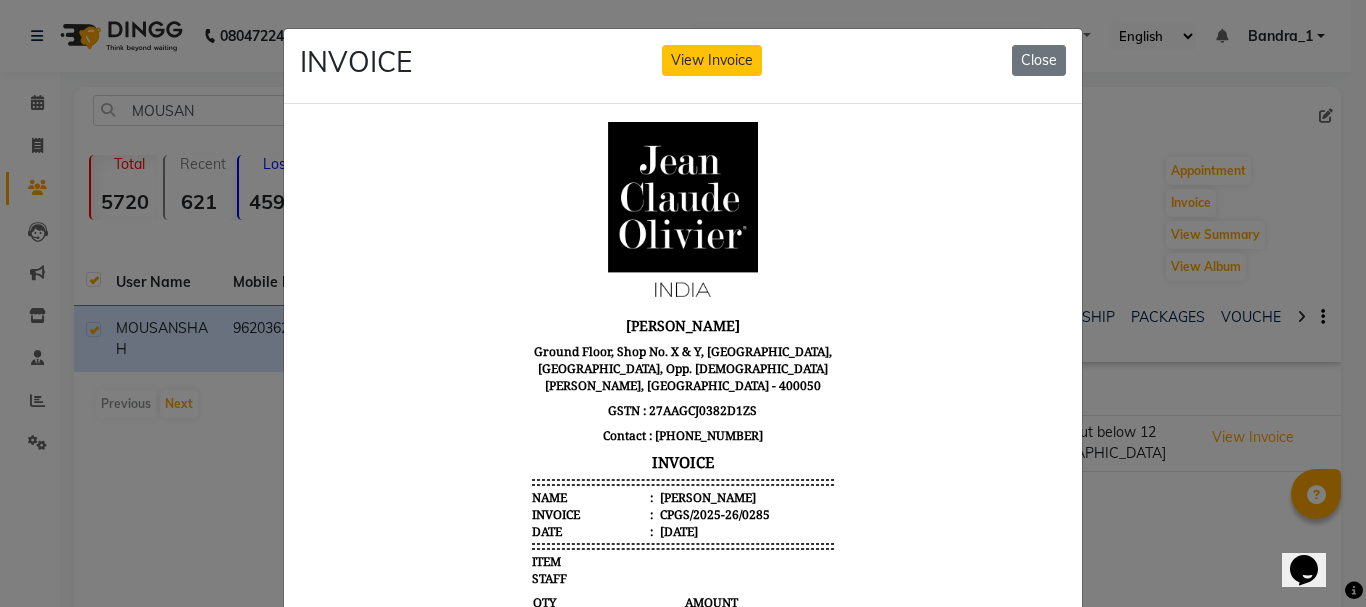 scroll, scrollTop: 16, scrollLeft: 0, axis: vertical 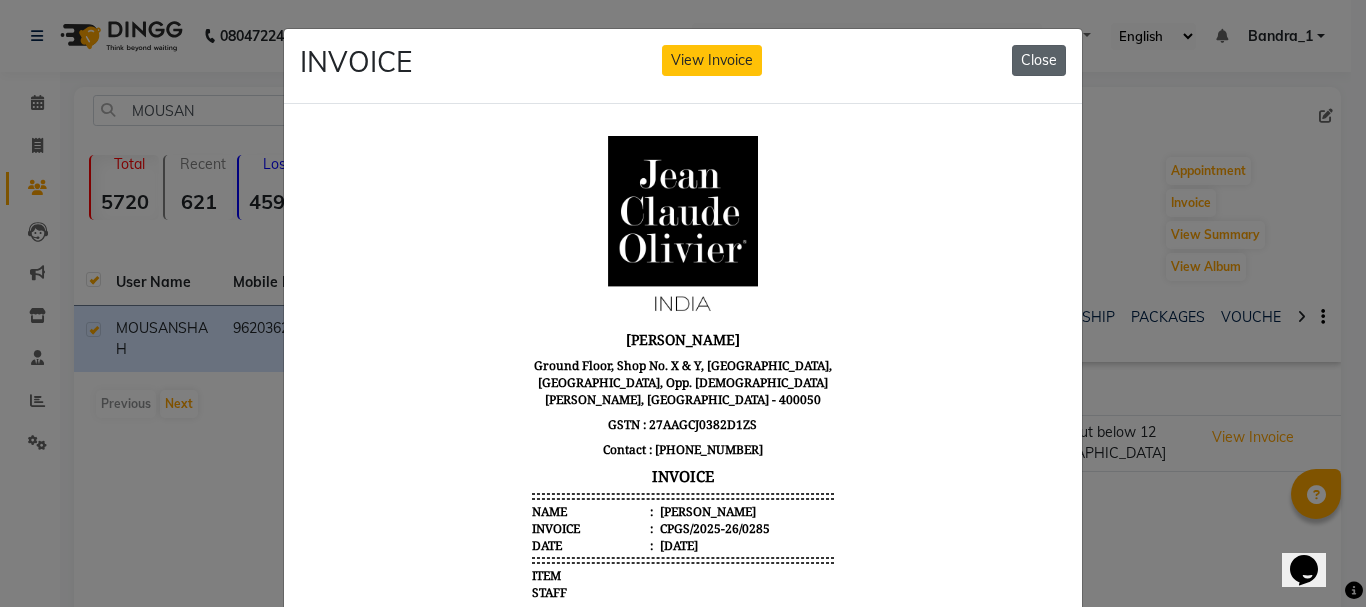 click on "Close" 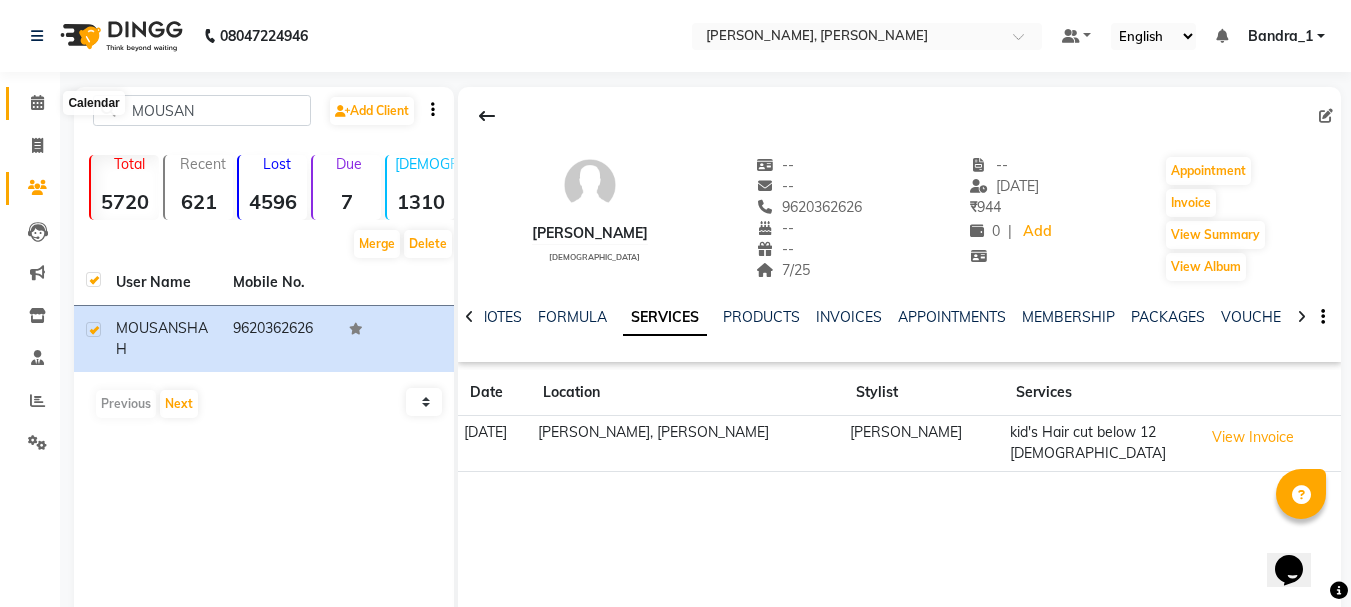 click 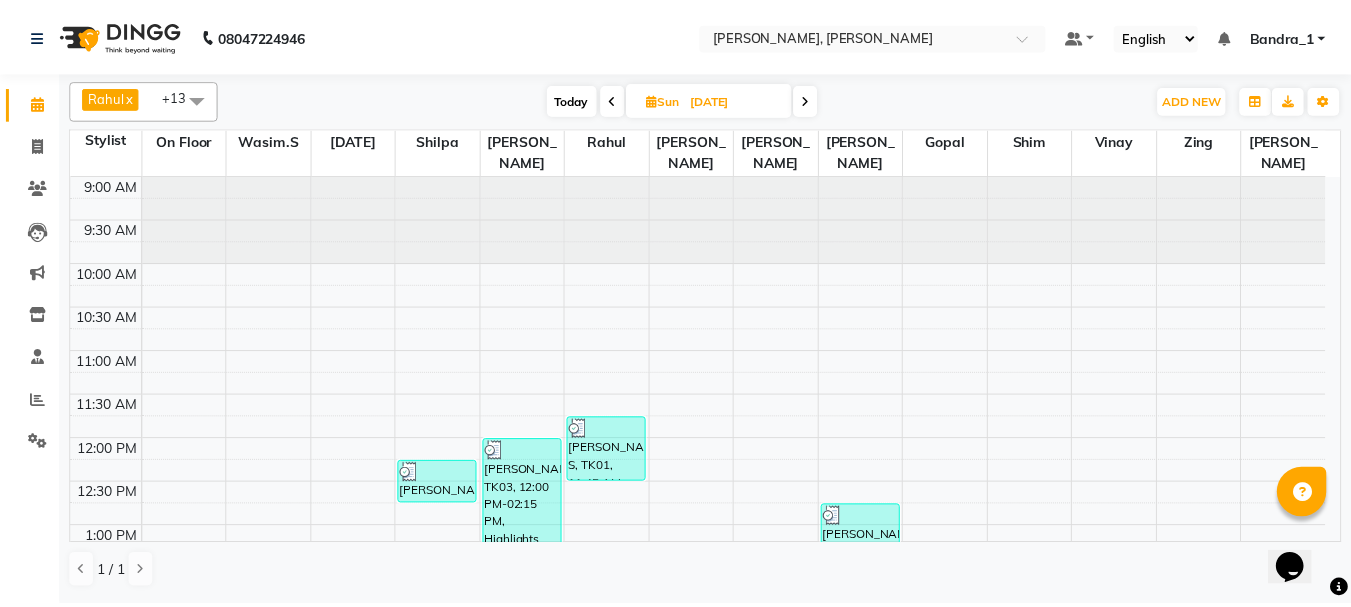 scroll, scrollTop: 400, scrollLeft: 0, axis: vertical 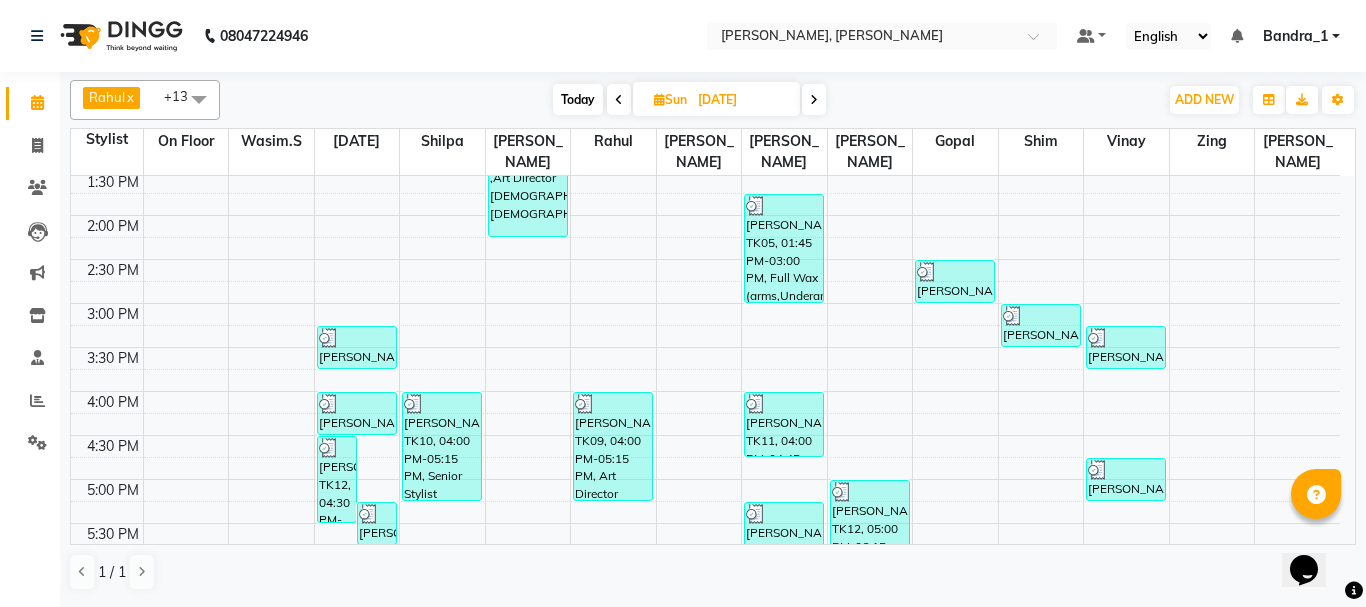 click on "[PERSON_NAME], TK09, 04:00 PM-05:15 PM, Art Director [DEMOGRAPHIC_DATA],[PERSON_NAME] Trimming" at bounding box center [613, 446] 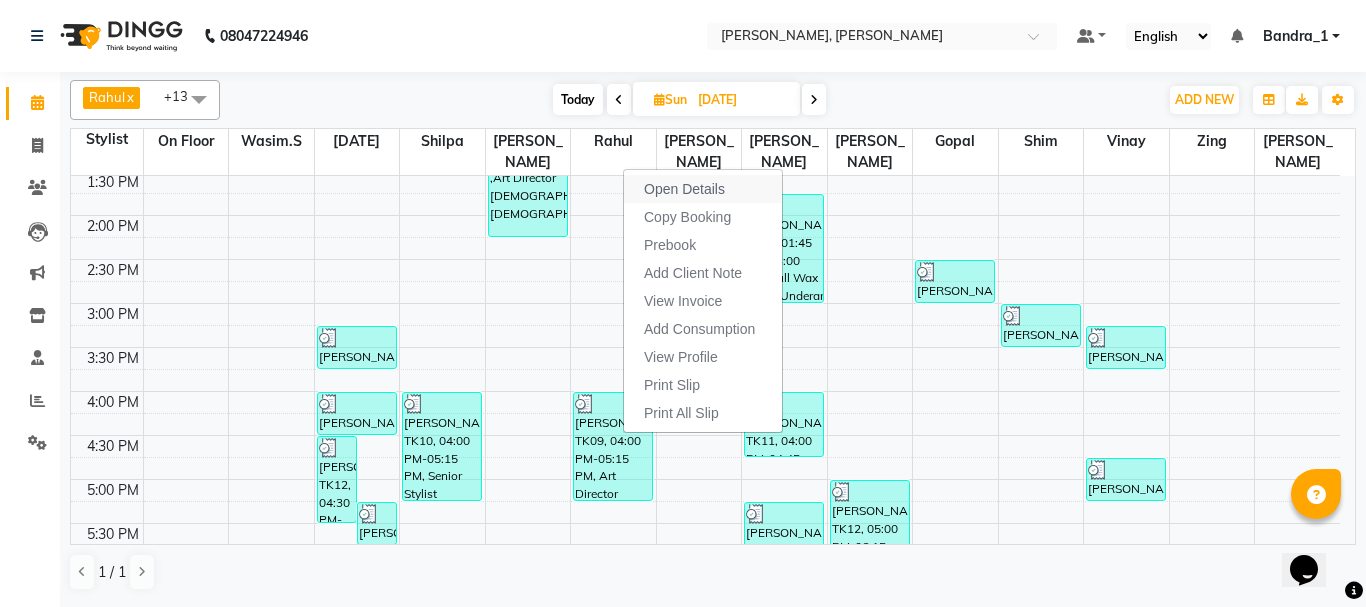 click on "Open Details" at bounding box center (684, 189) 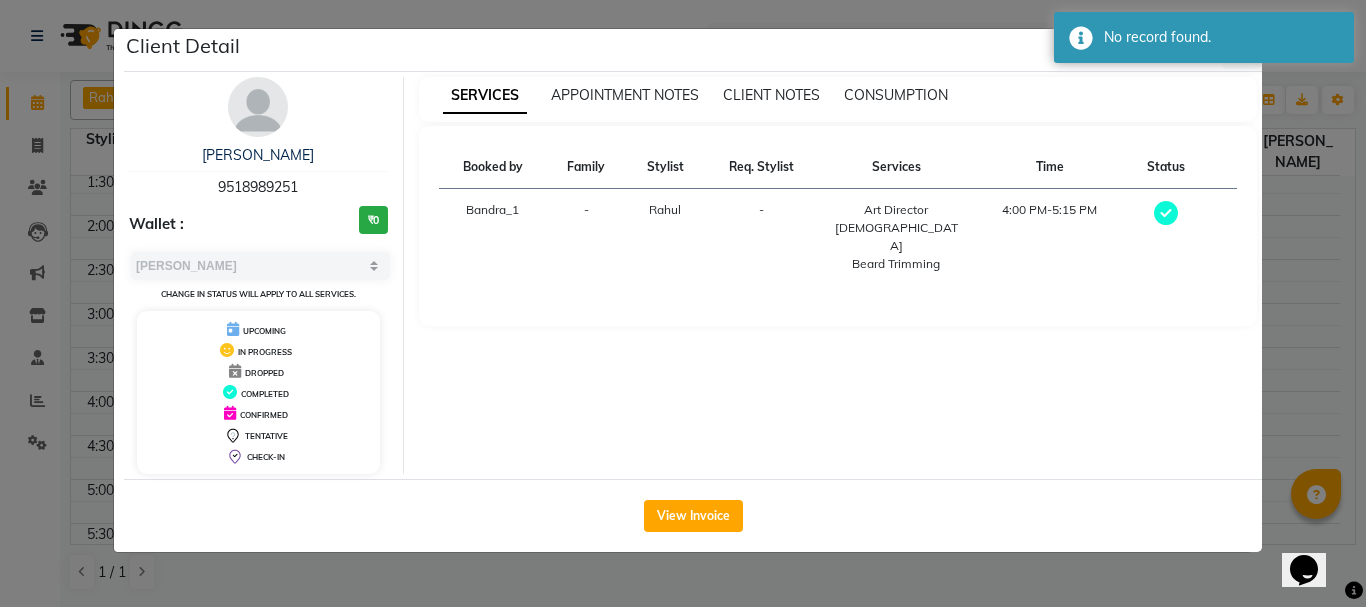 drag, startPoint x: 216, startPoint y: 187, endPoint x: 300, endPoint y: 179, distance: 84.38009 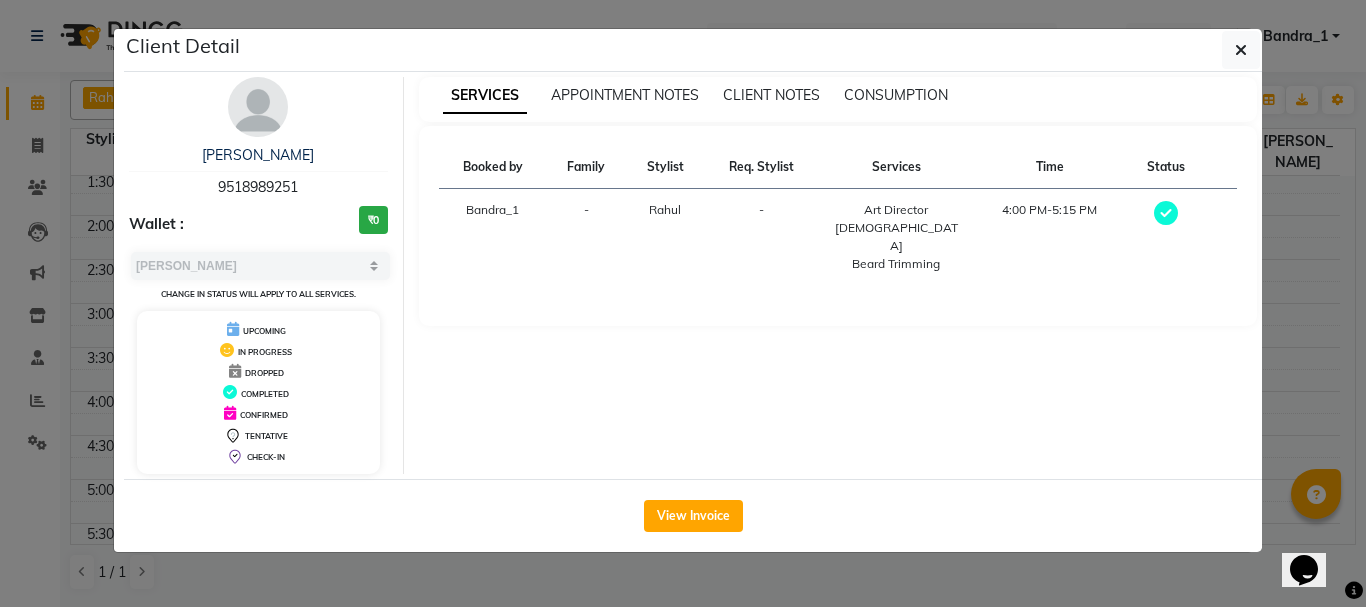 copy on "9518989251" 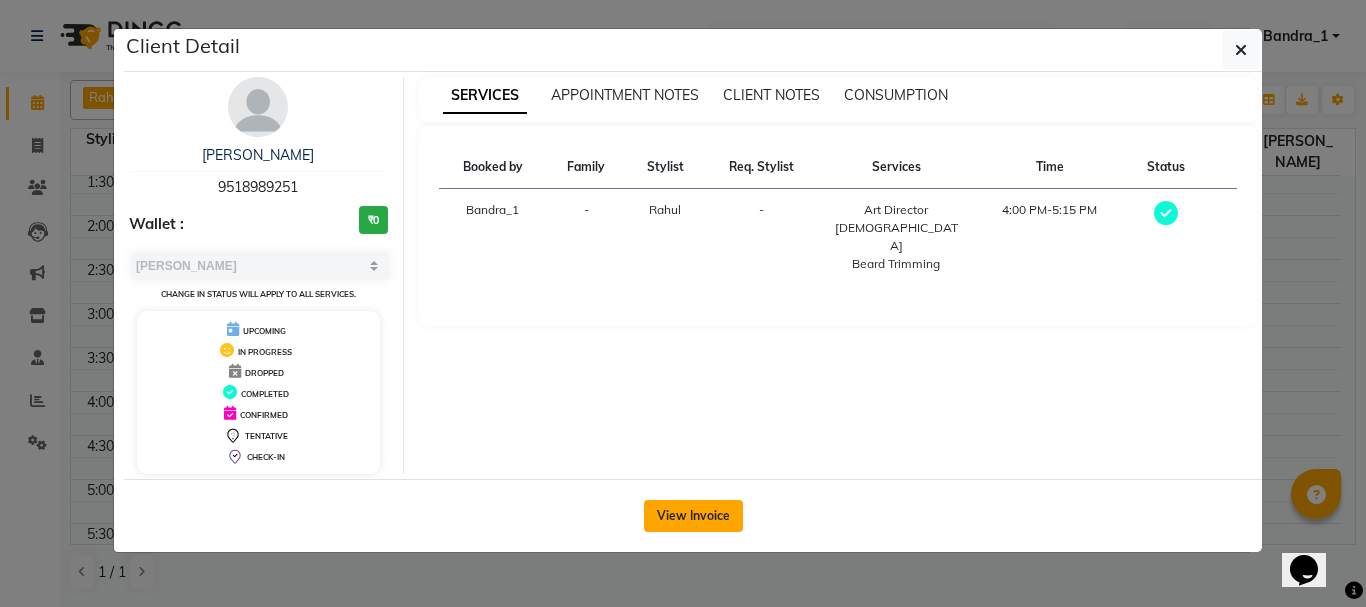 click on "View Invoice" 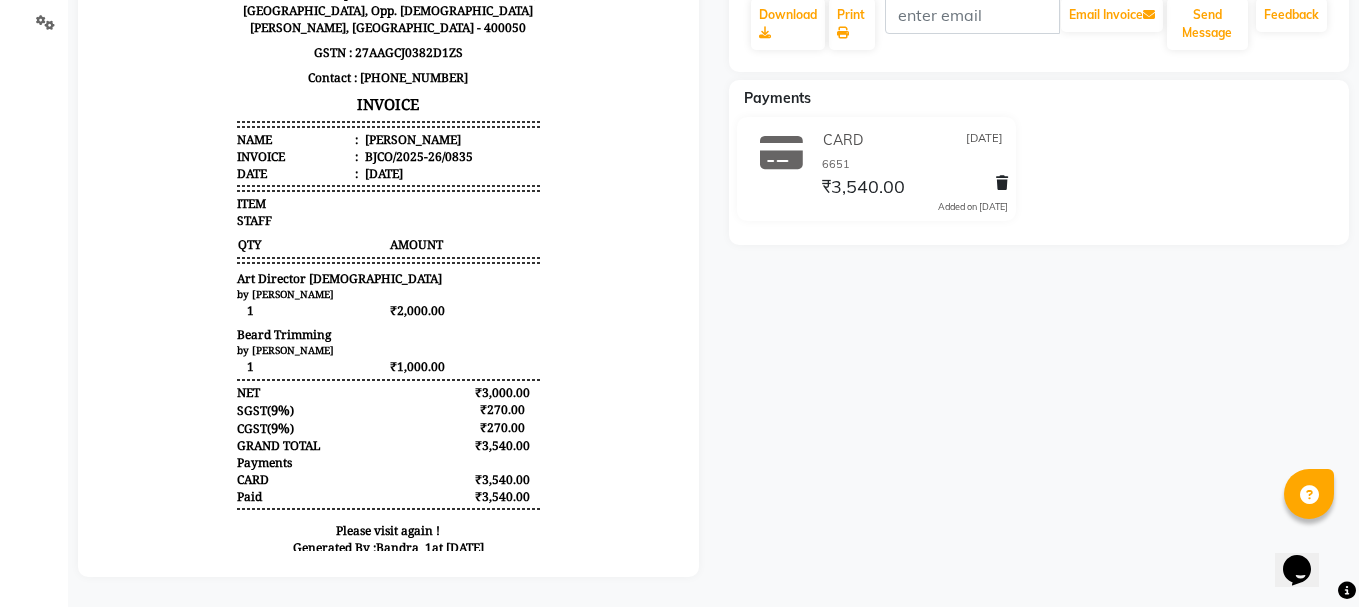 scroll, scrollTop: 0, scrollLeft: 0, axis: both 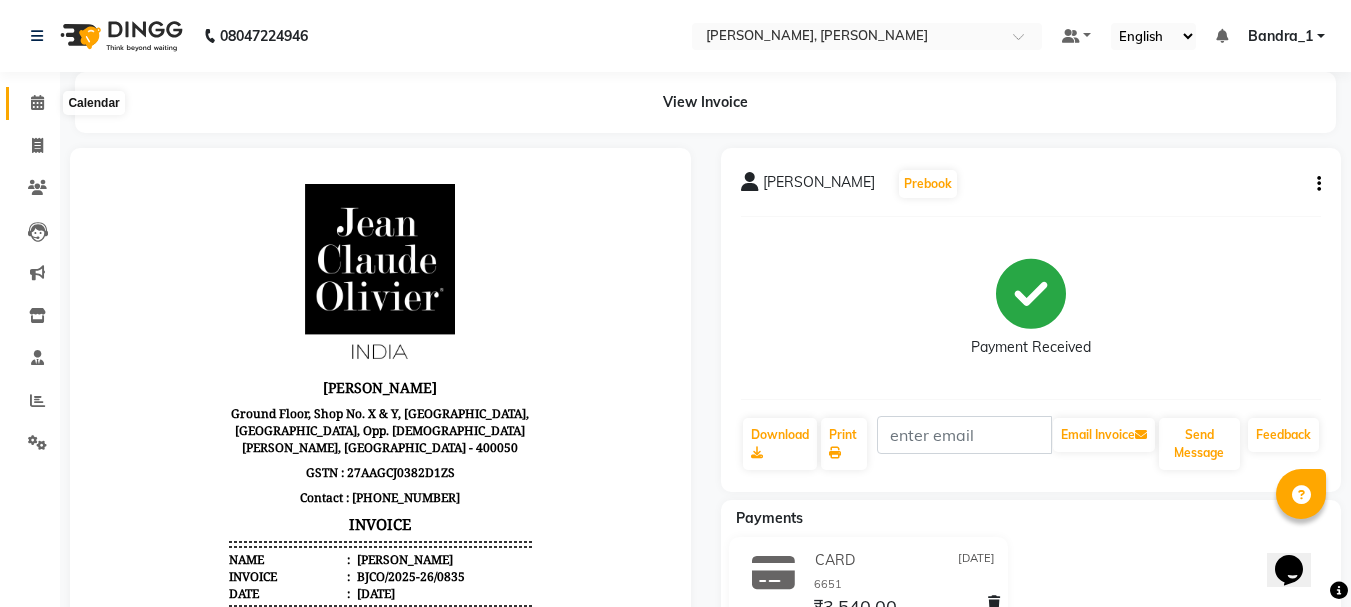 click 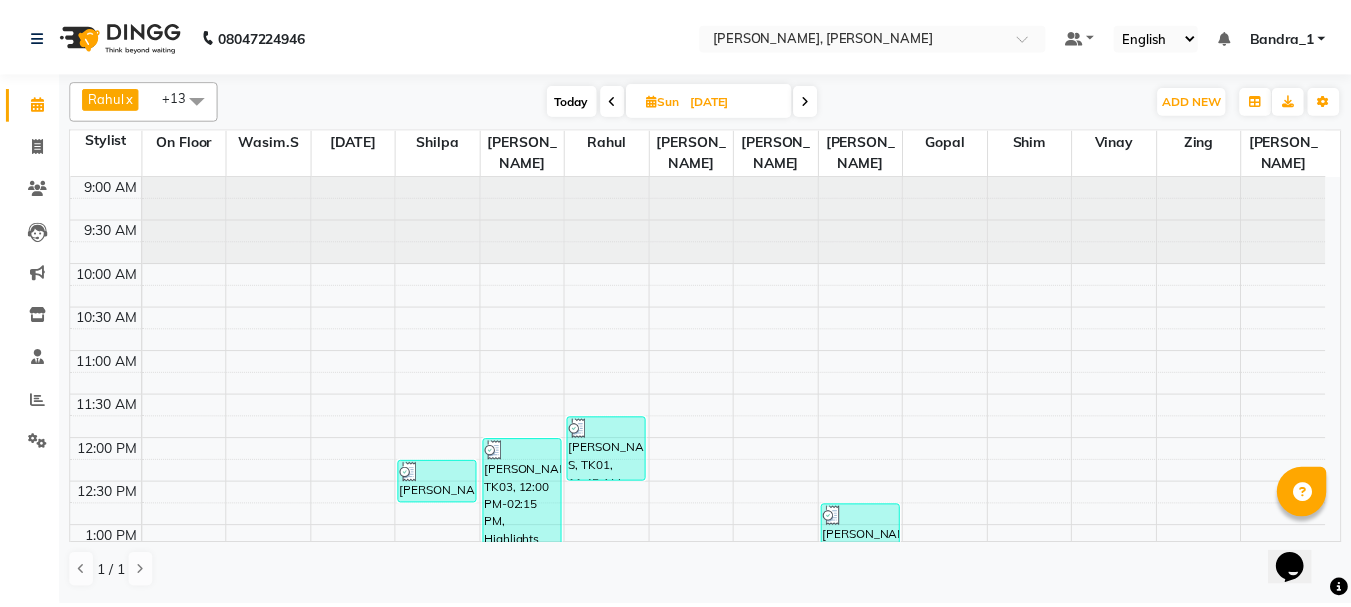 scroll, scrollTop: 400, scrollLeft: 0, axis: vertical 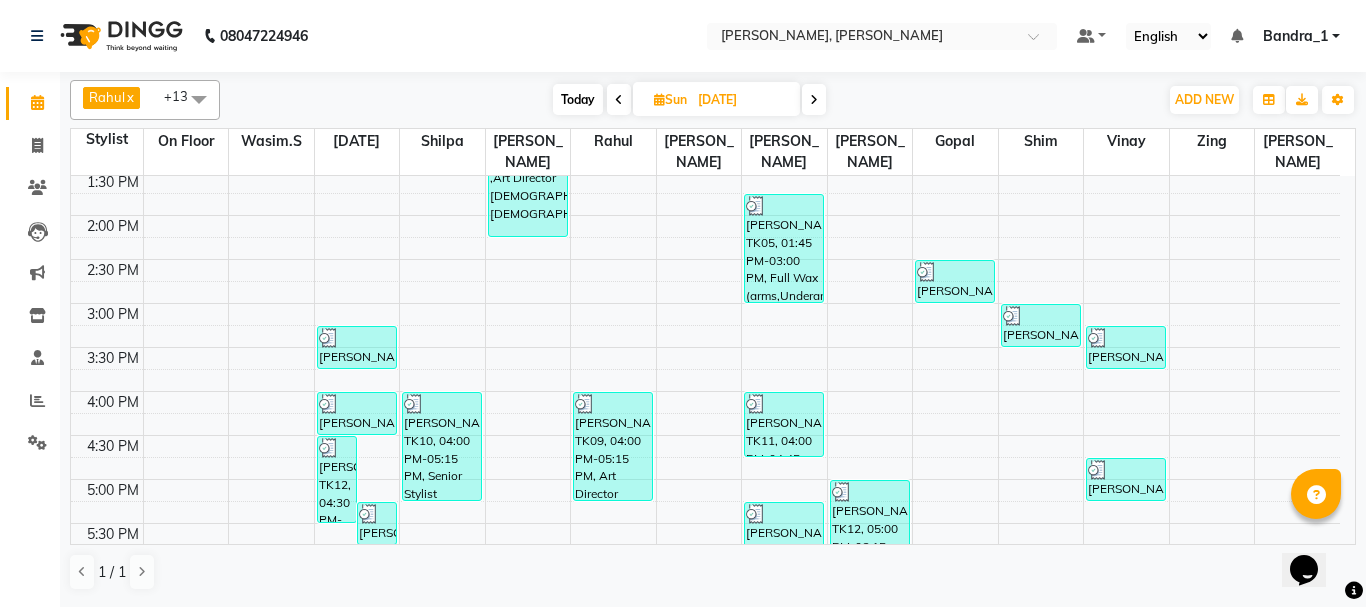 click on "[PERSON_NAME], TK12, 04:30 PM-05:30 PM, Senior Stylist [DEMOGRAPHIC_DATA],[PERSON_NAME] Trimming" at bounding box center (337, 479) 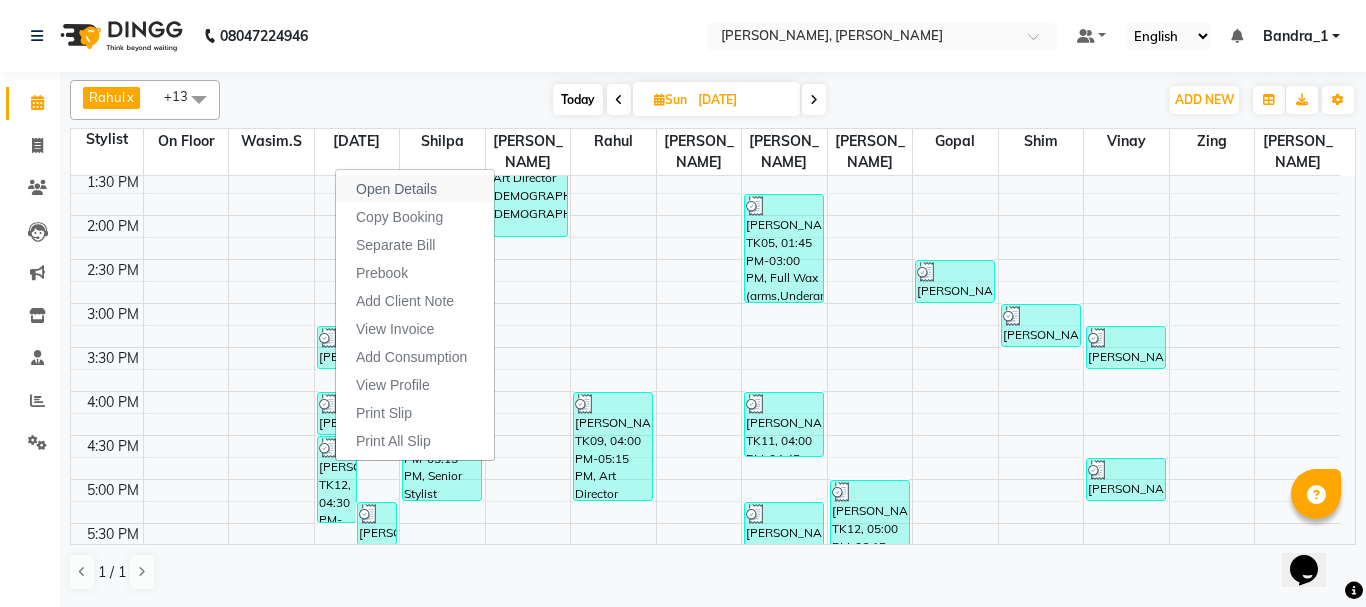 click on "Open Details" at bounding box center (396, 189) 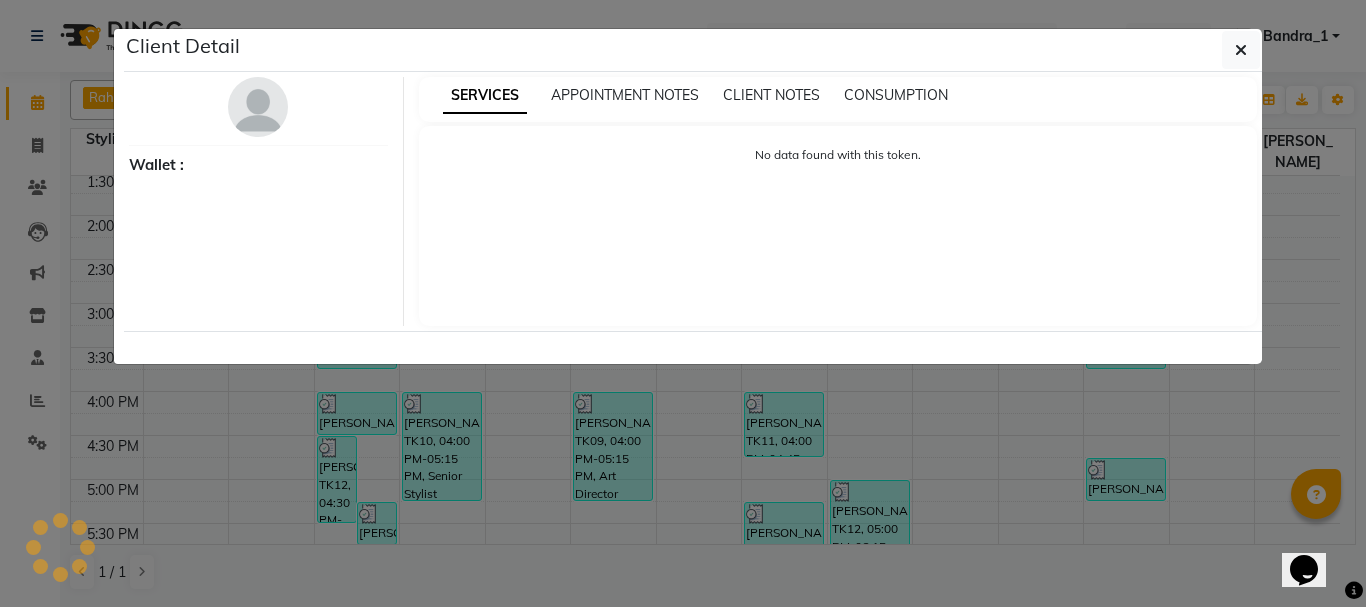 select on "3" 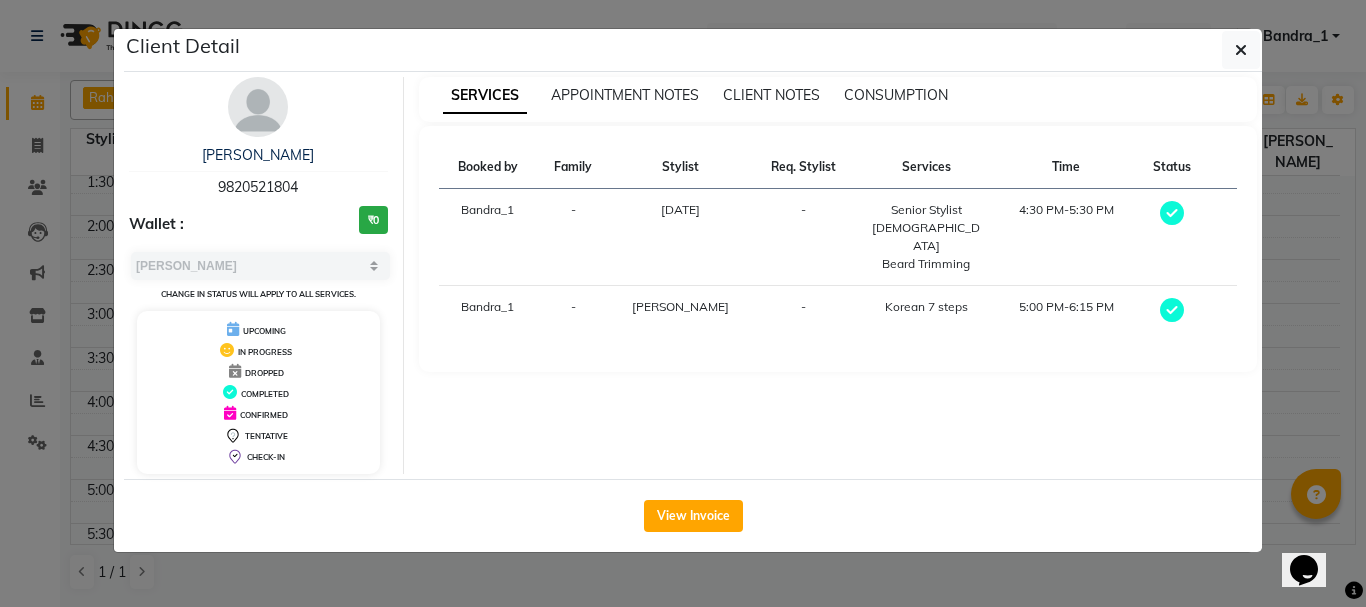 drag, startPoint x: 214, startPoint y: 183, endPoint x: 308, endPoint y: 183, distance: 94 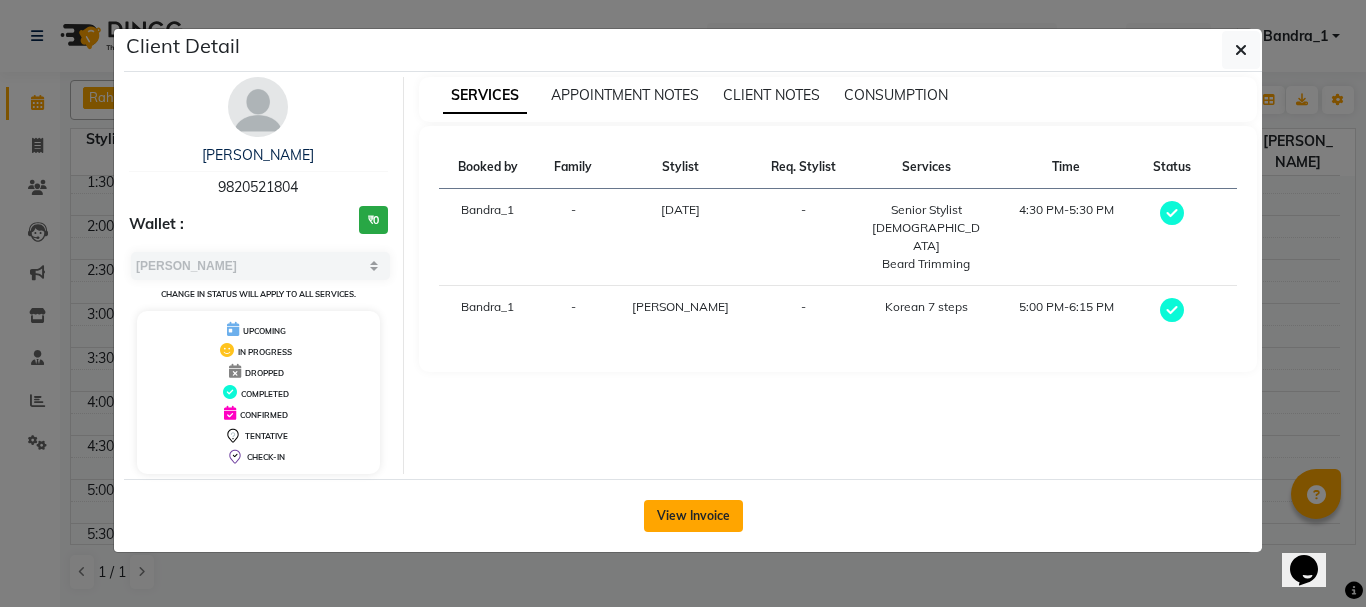 click on "View Invoice" 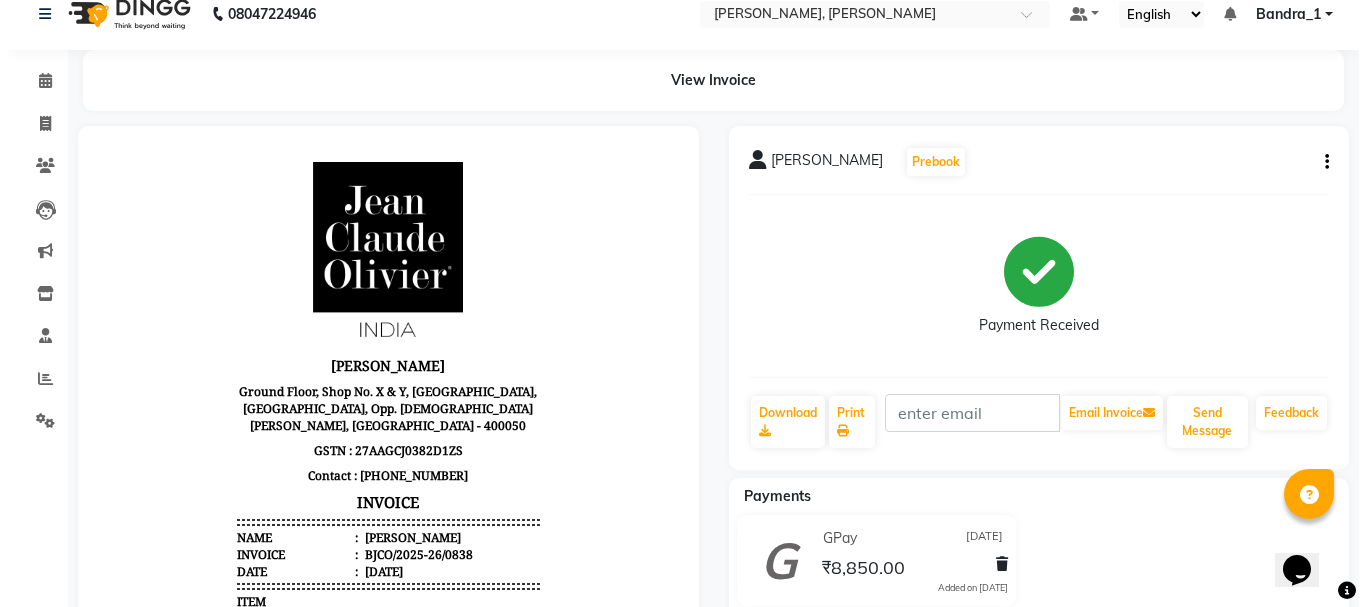 scroll, scrollTop: 0, scrollLeft: 0, axis: both 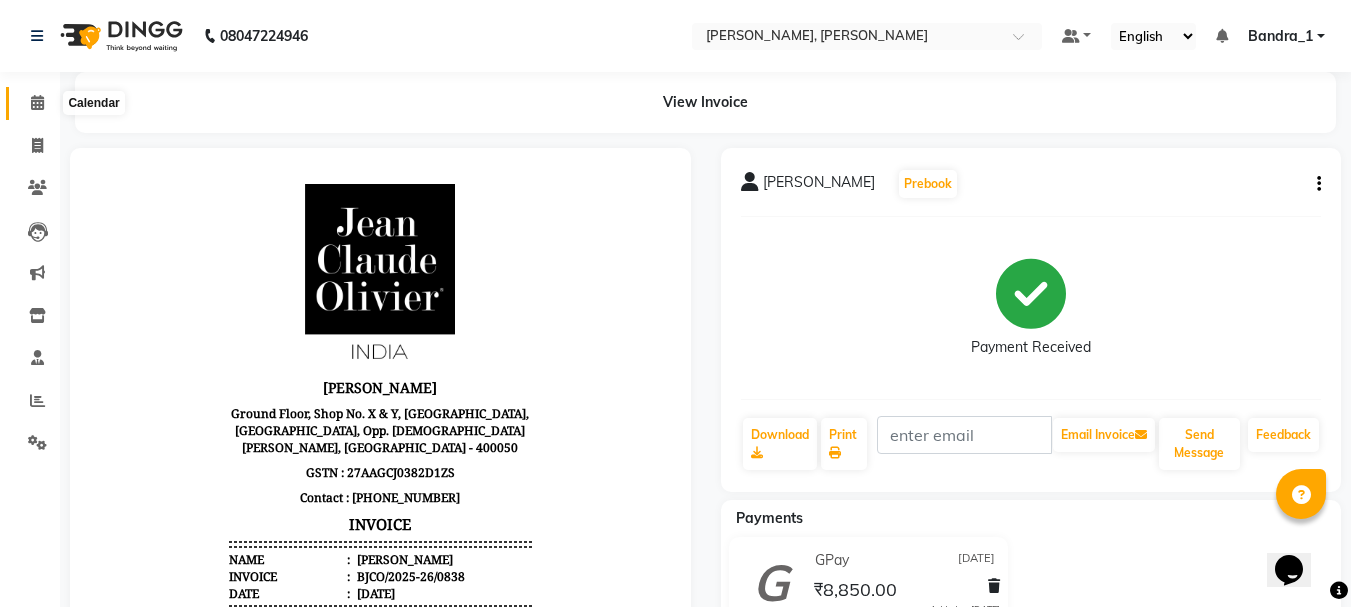 click 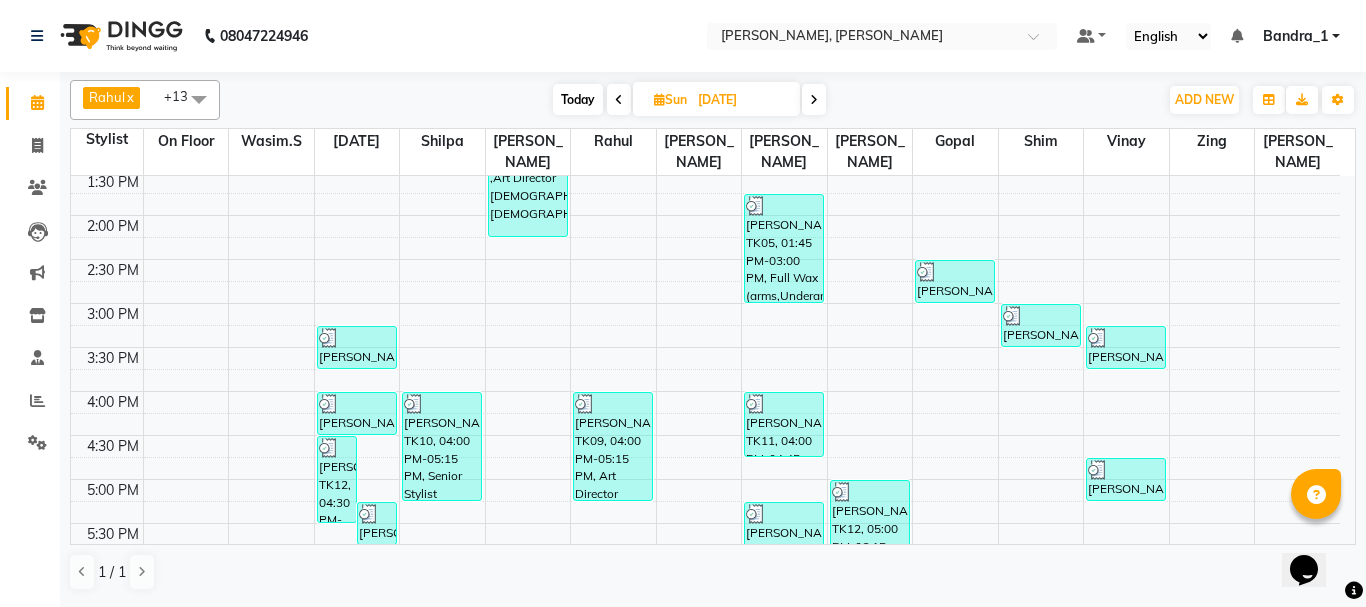 scroll, scrollTop: 0, scrollLeft: 0, axis: both 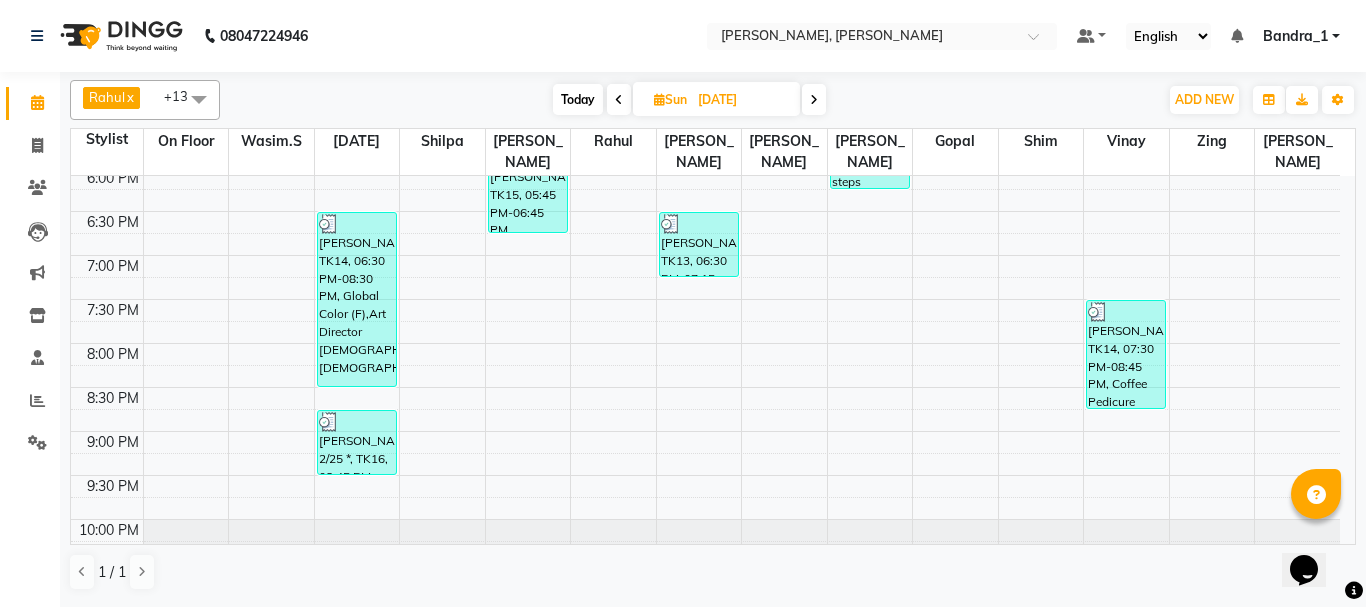 click on "[PERSON_NAME], TK15, 05:45 PM-06:45 PM, [PERSON_NAME] Retention Treatment" at bounding box center (528, 189) 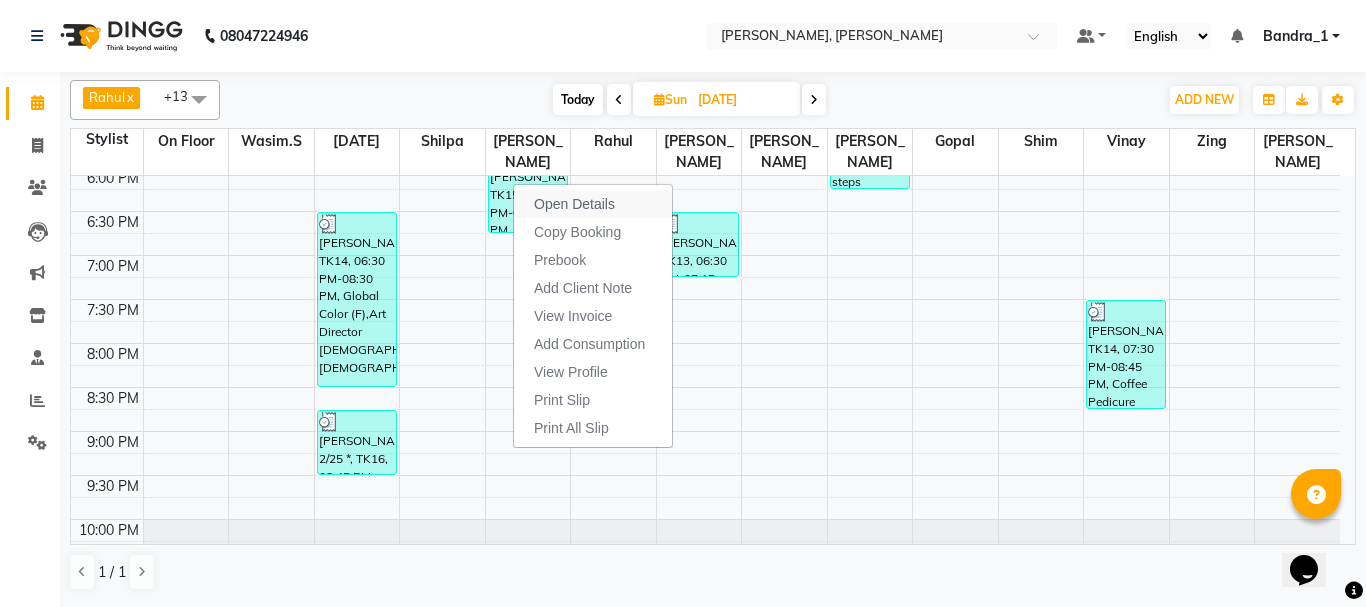 click on "Open Details" at bounding box center (574, 204) 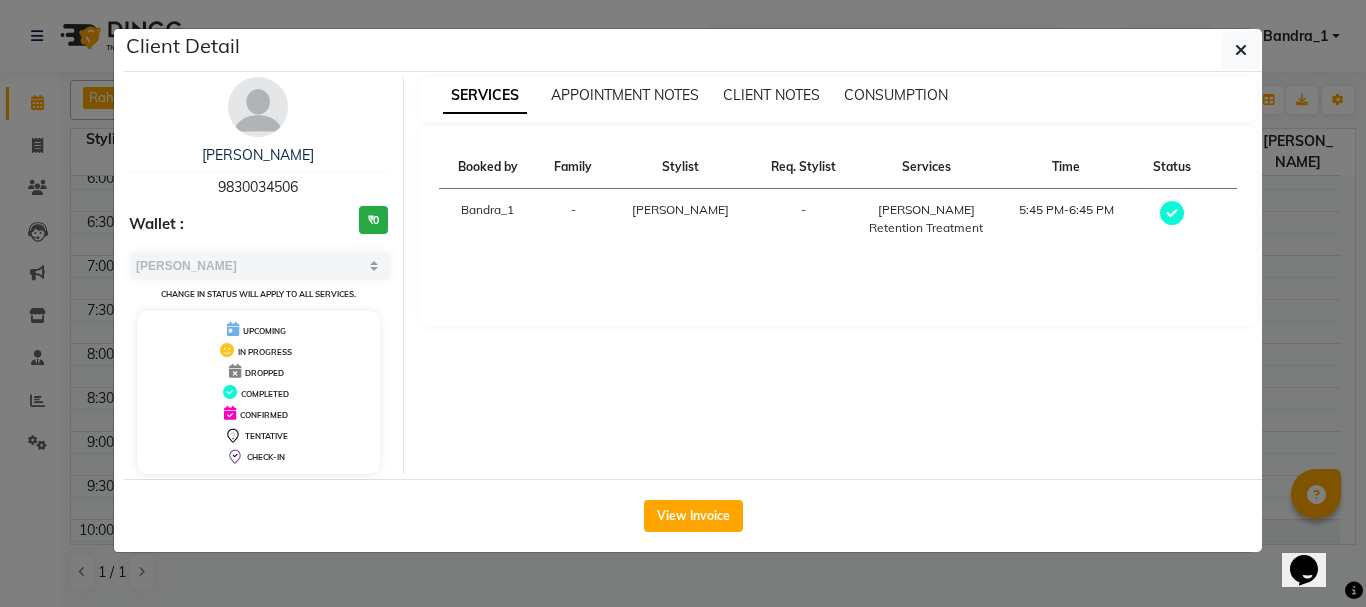 drag, startPoint x: 218, startPoint y: 184, endPoint x: 308, endPoint y: 182, distance: 90.02222 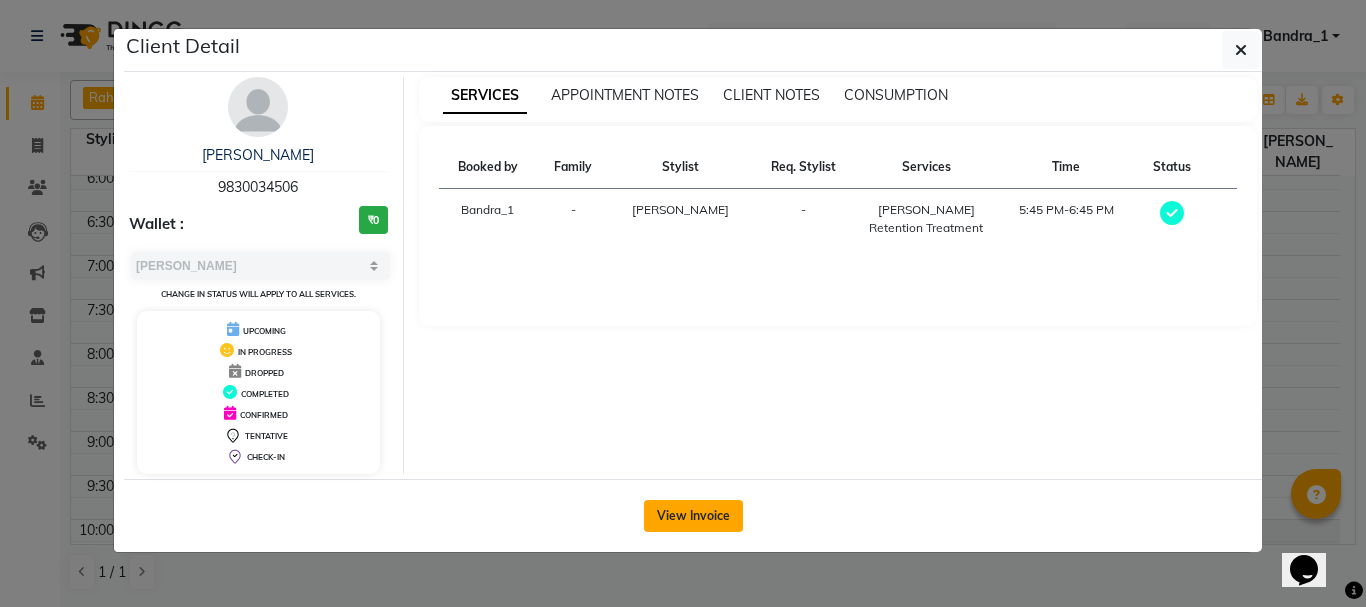 click on "View Invoice" 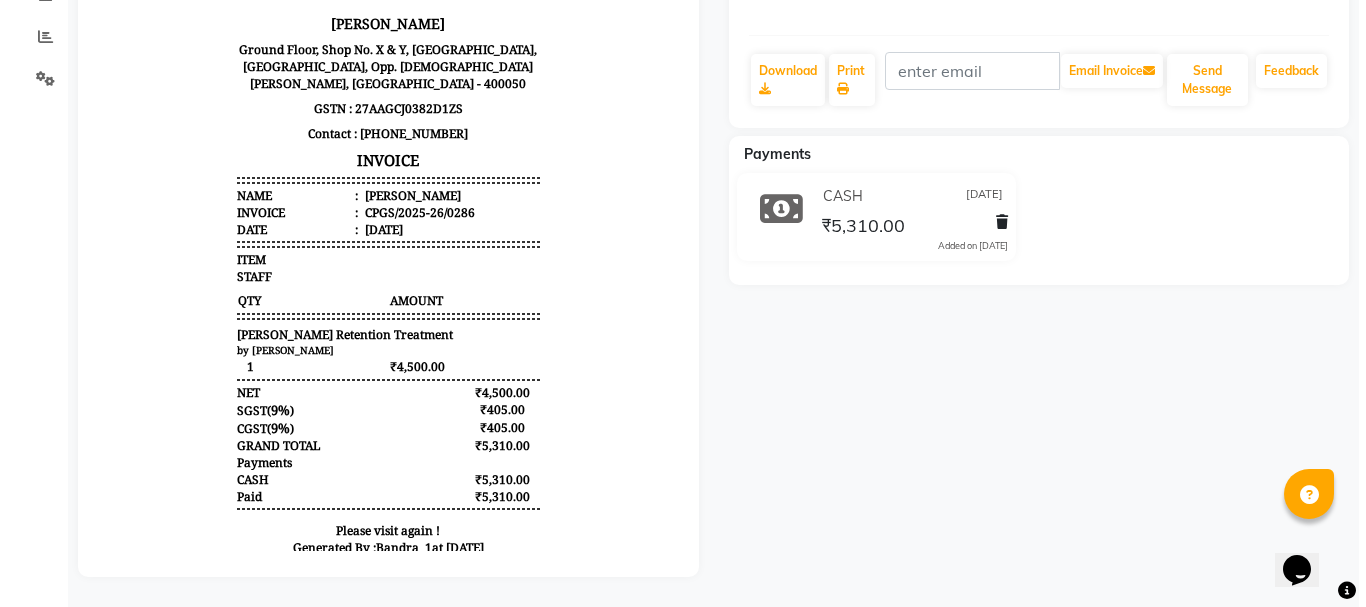 scroll, scrollTop: 0, scrollLeft: 0, axis: both 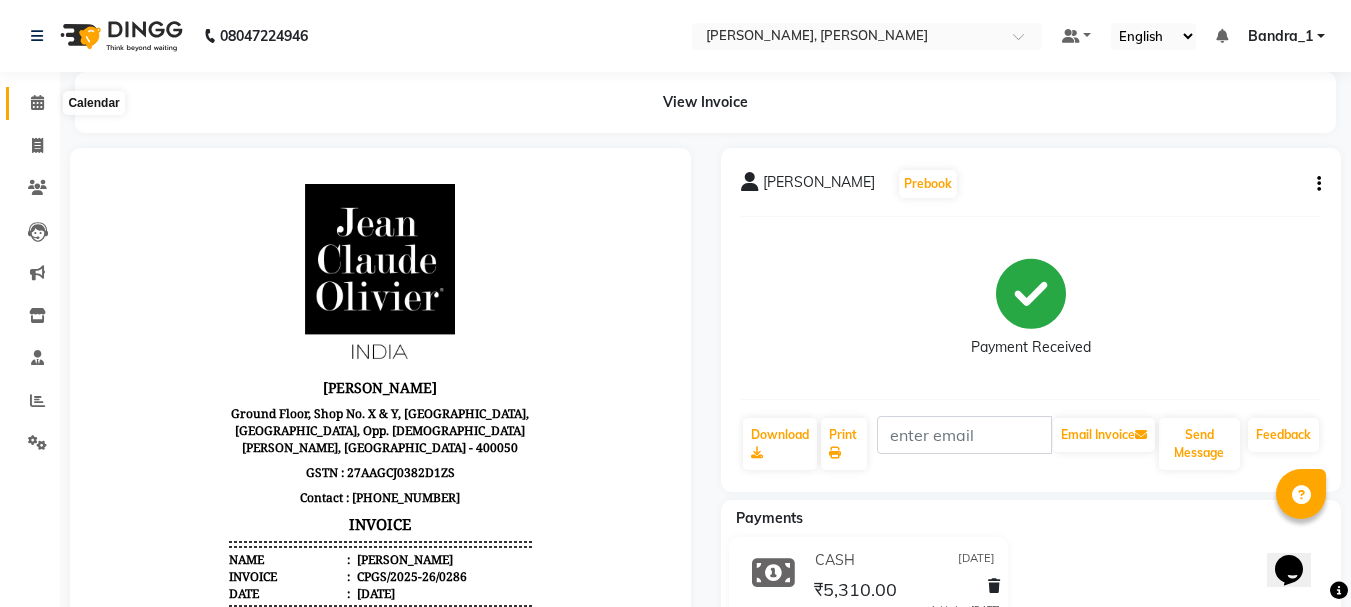 click 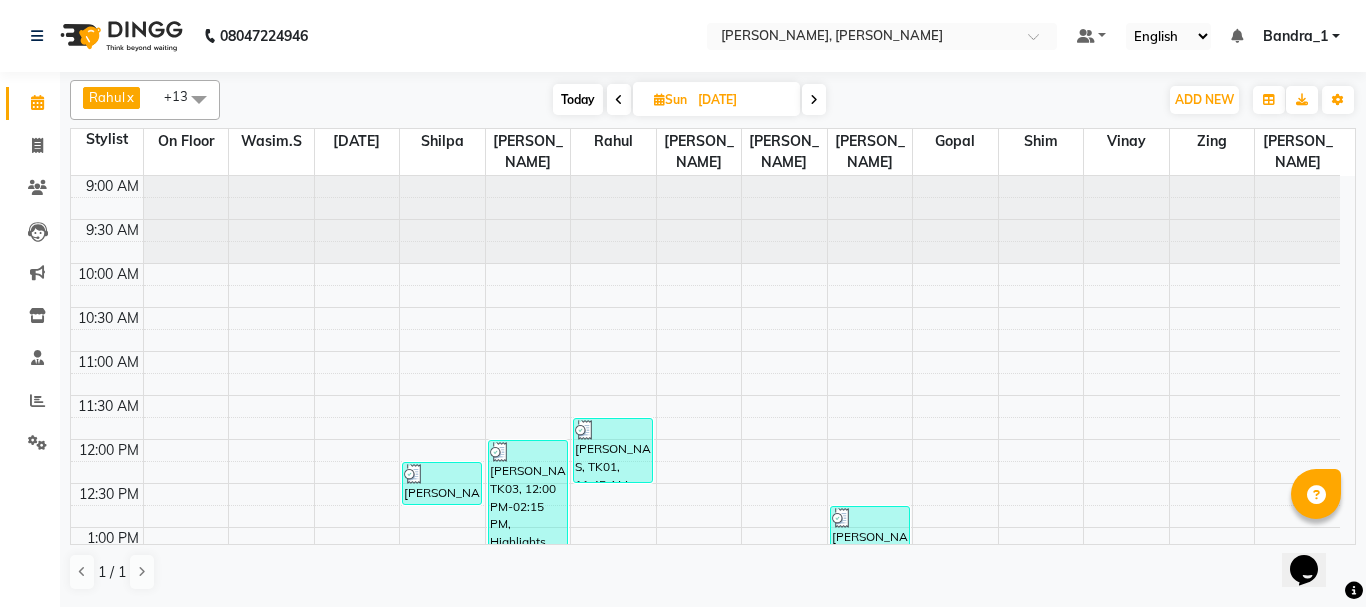 scroll, scrollTop: 265, scrollLeft: 0, axis: vertical 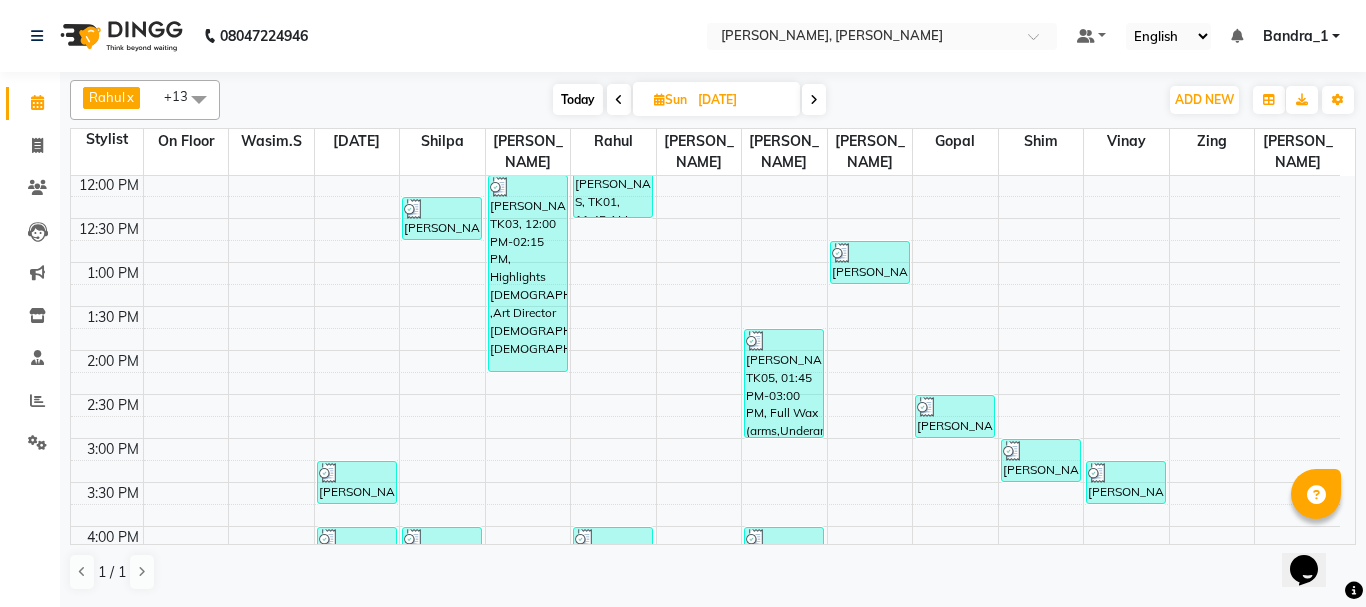 click on "Today" at bounding box center [578, 99] 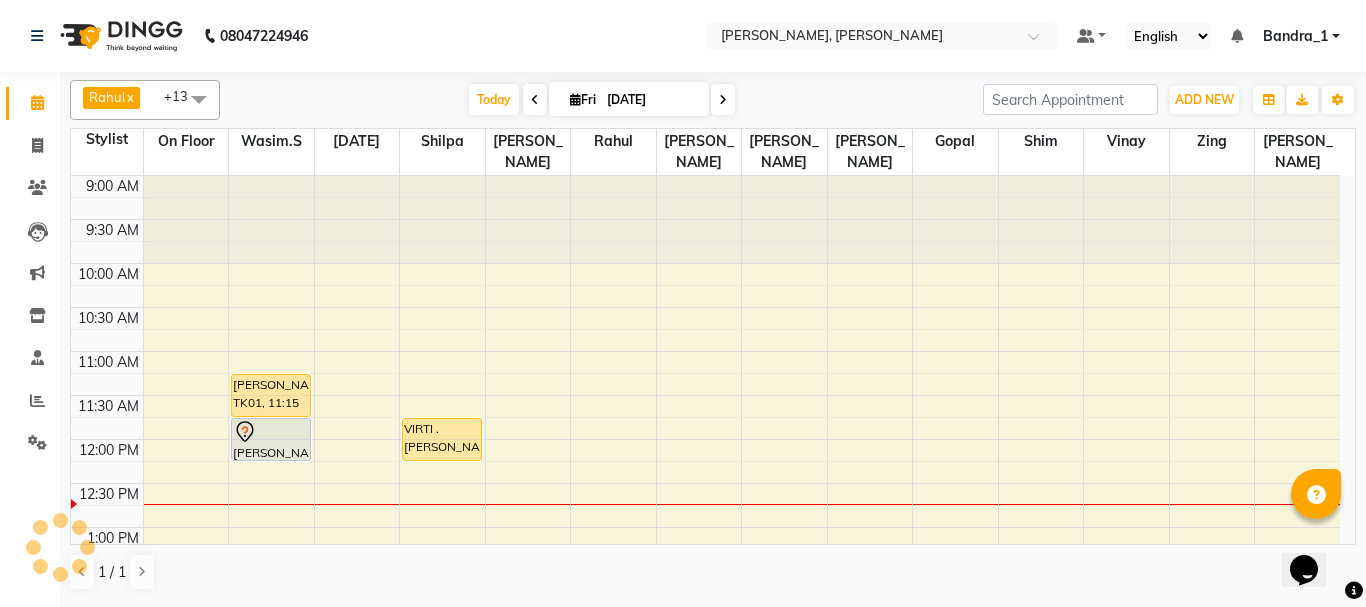 scroll, scrollTop: 265, scrollLeft: 0, axis: vertical 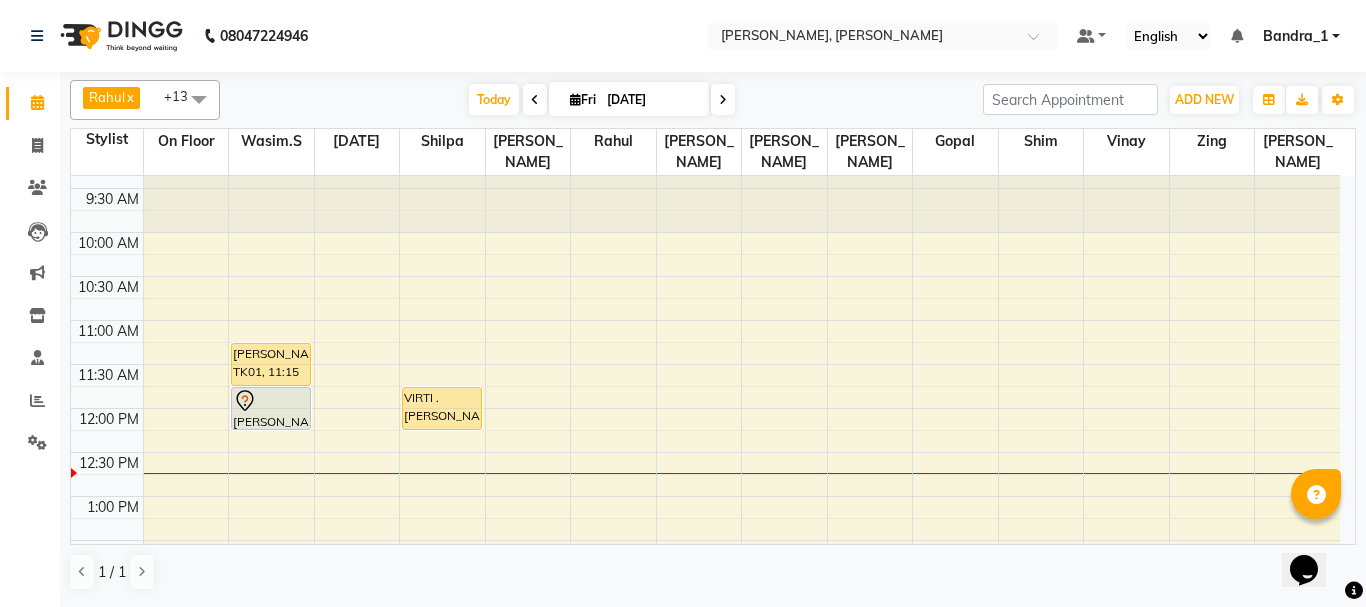 click on "VIRTI .[PERSON_NAME], TK02, 11:45 AM-12:15 PM, Postaqum Hair Wash [DEMOGRAPHIC_DATA]" at bounding box center (442, 408) 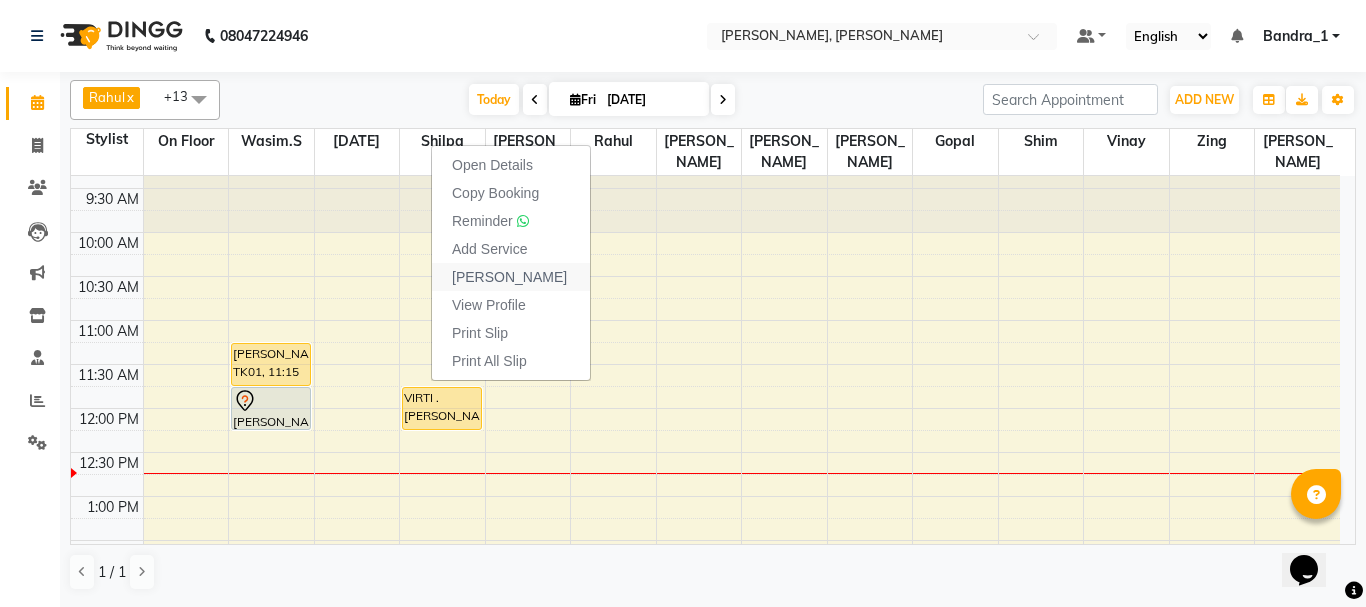click on "[PERSON_NAME]" at bounding box center [509, 277] 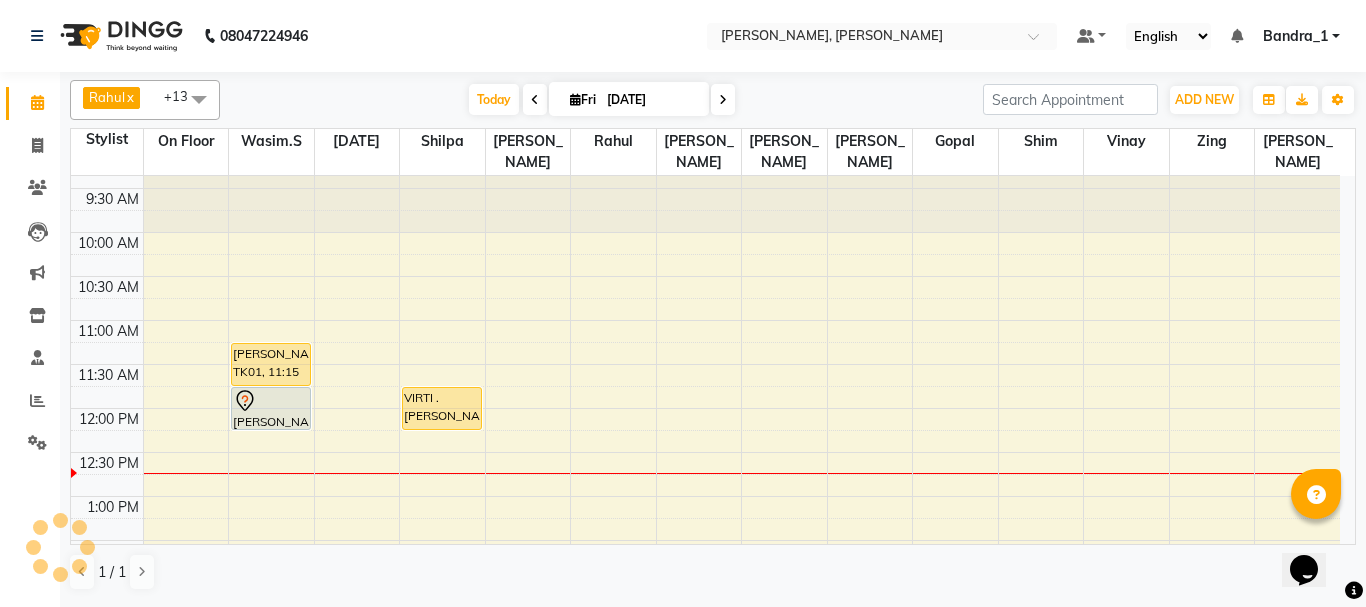 select on "service" 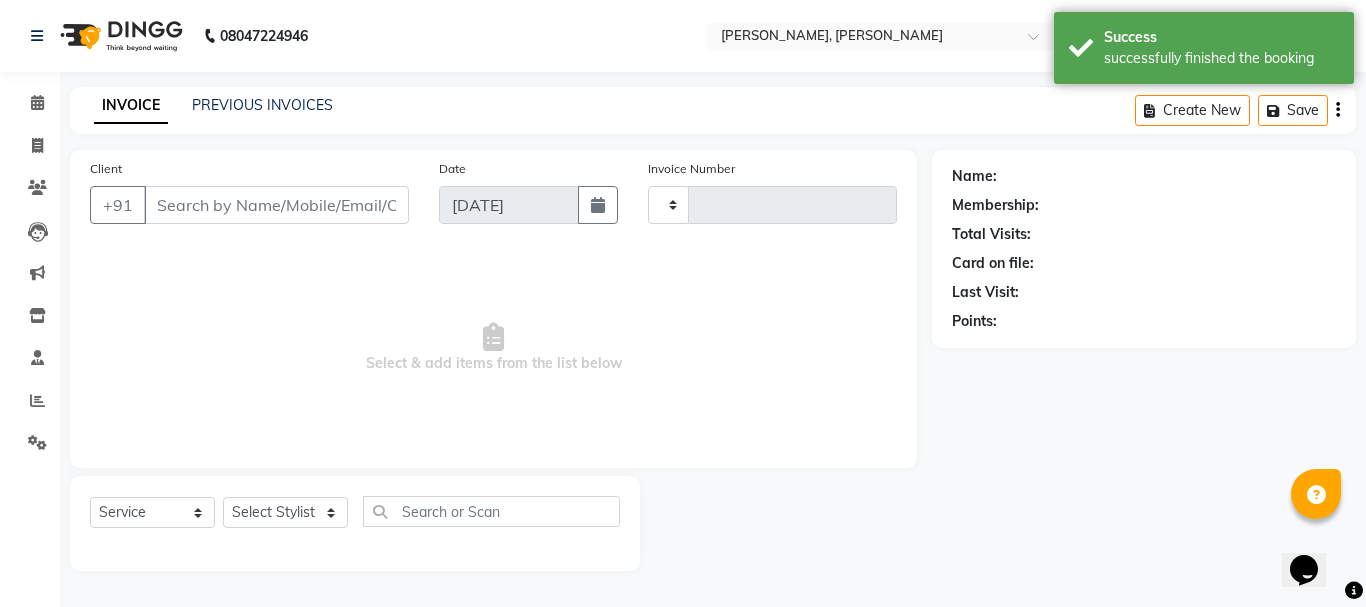 type on "0871" 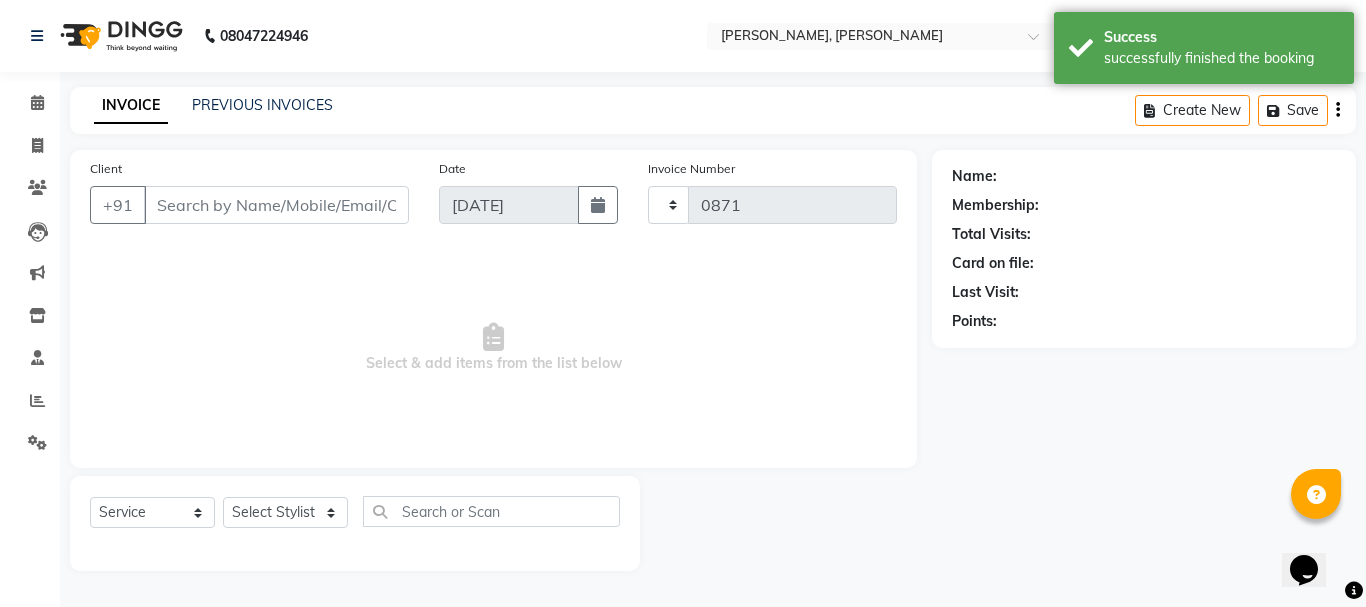 select on "7997" 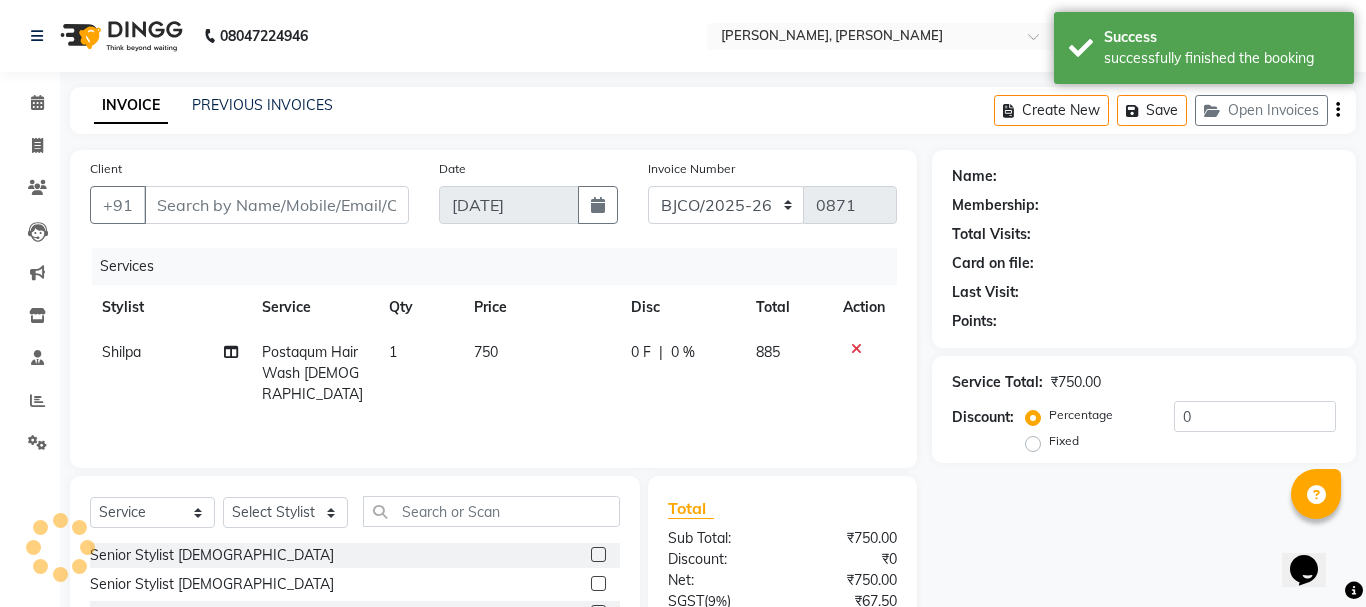 type on "9870297118" 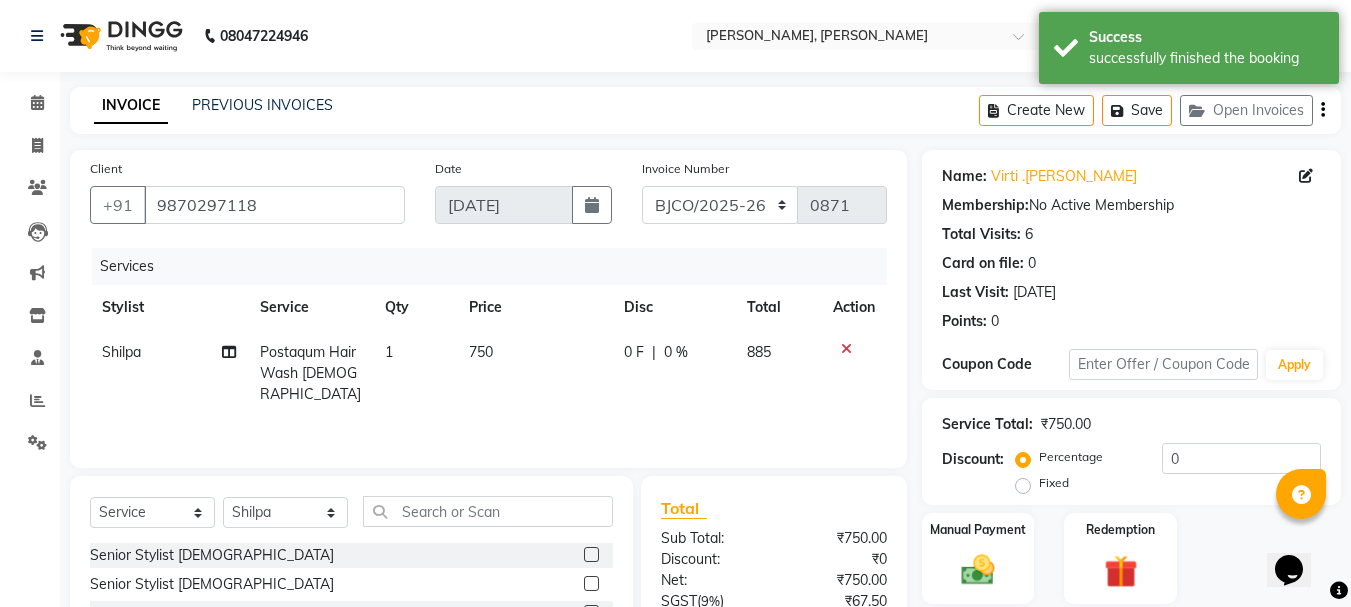 click on "750" 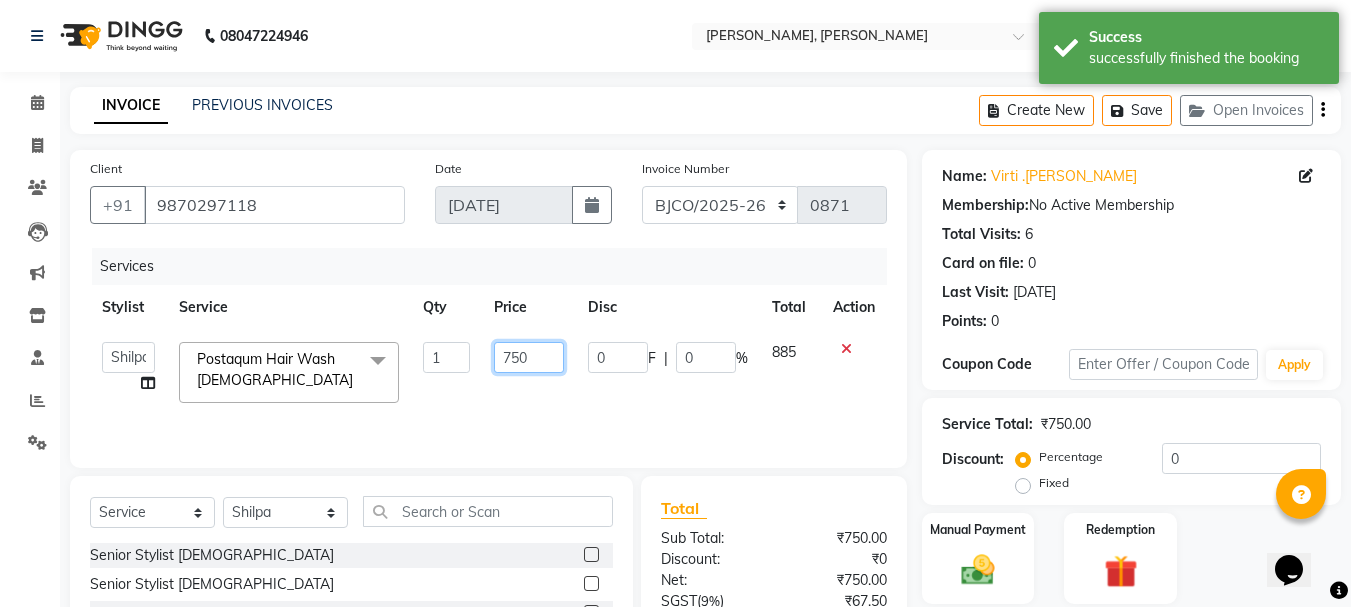 click on "750" 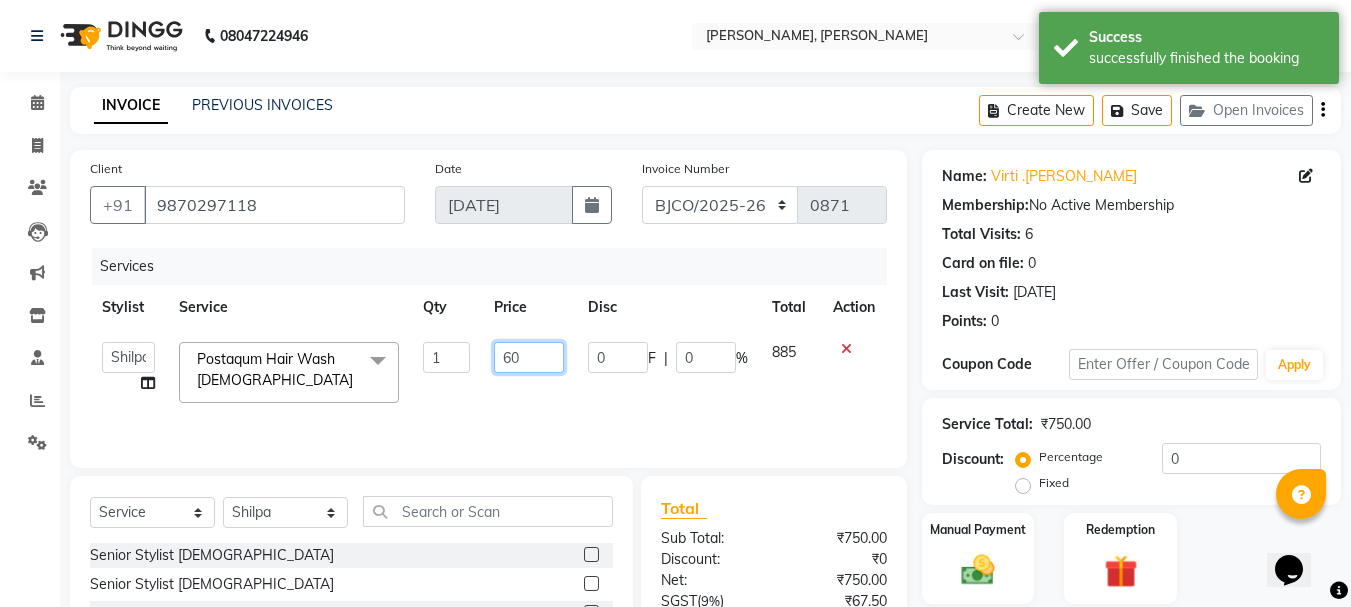 type on "600" 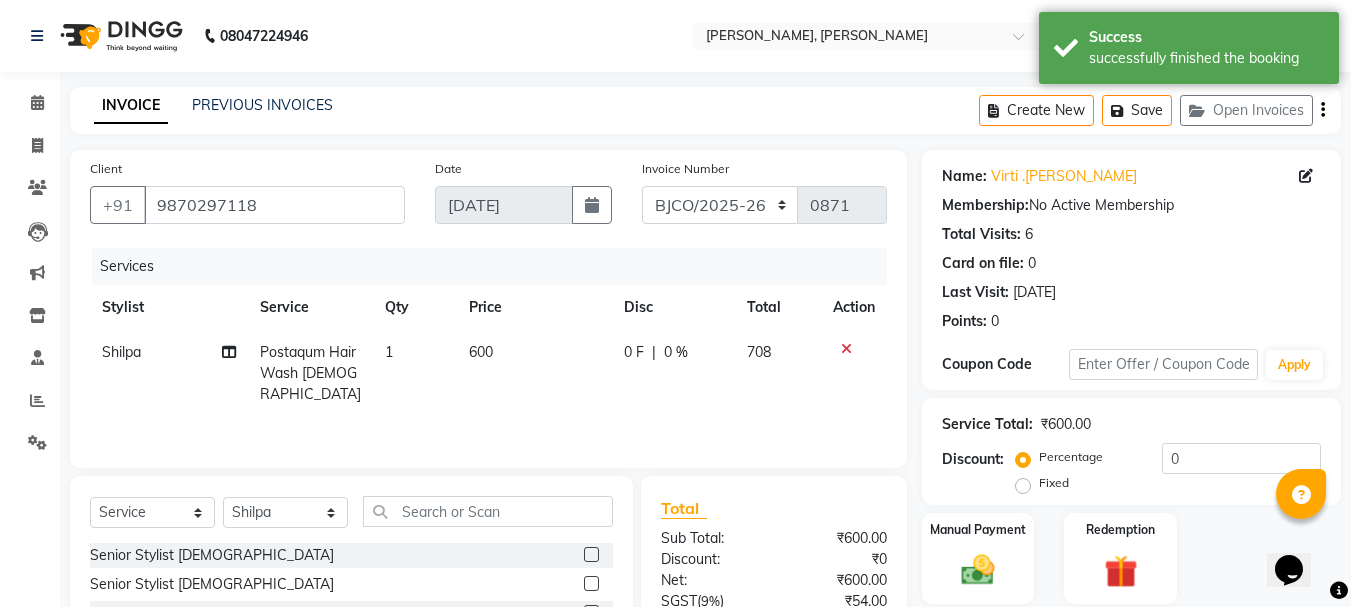 drag, startPoint x: 568, startPoint y: 421, endPoint x: 506, endPoint y: 445, distance: 66.48308 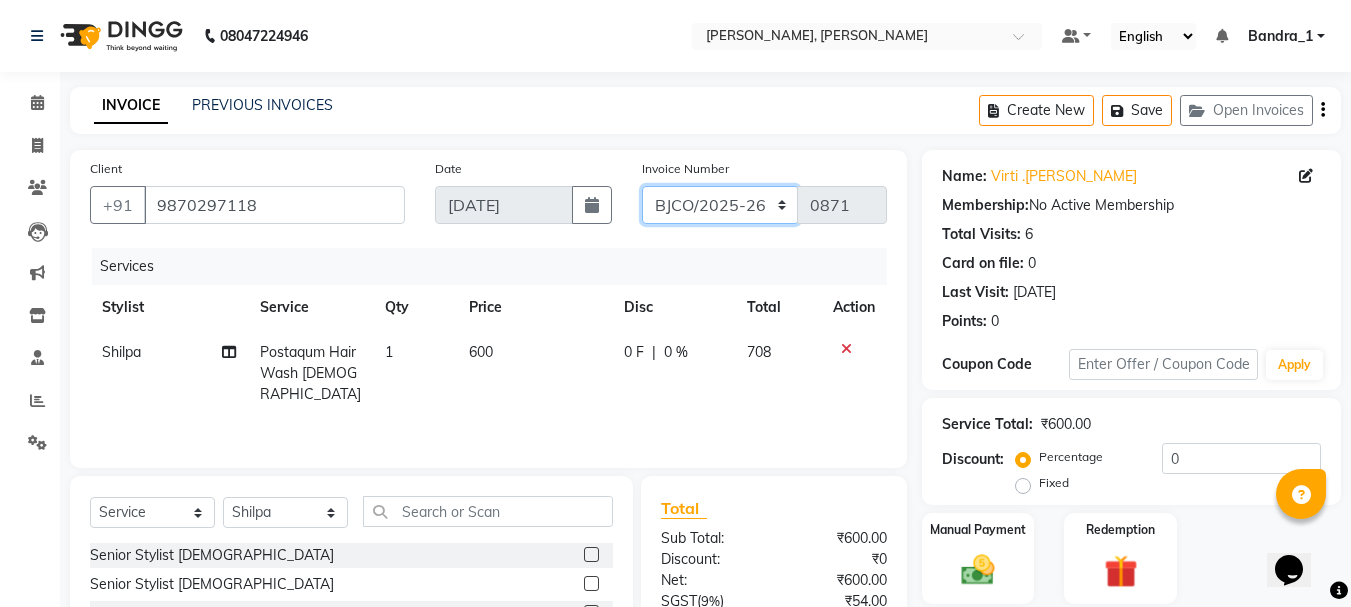 click on "CPGS/2025-26 BJCO/2025-26 Pre/2025" 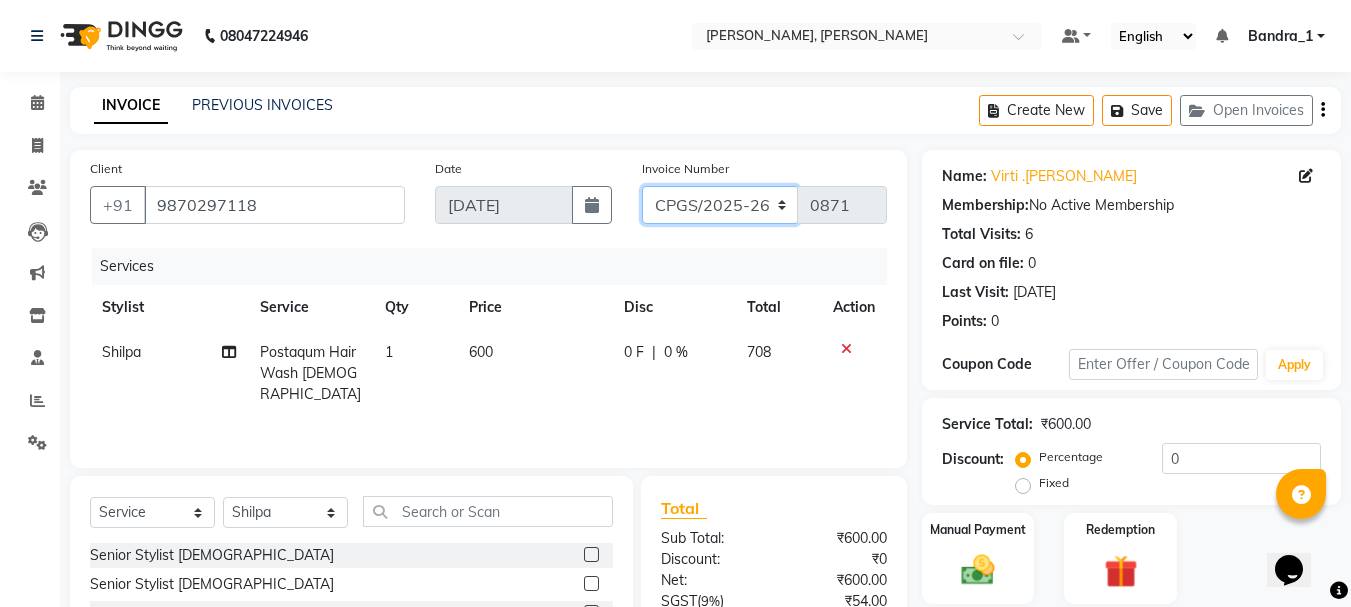 click on "CPGS/2025-26 BJCO/2025-26 Pre/2025" 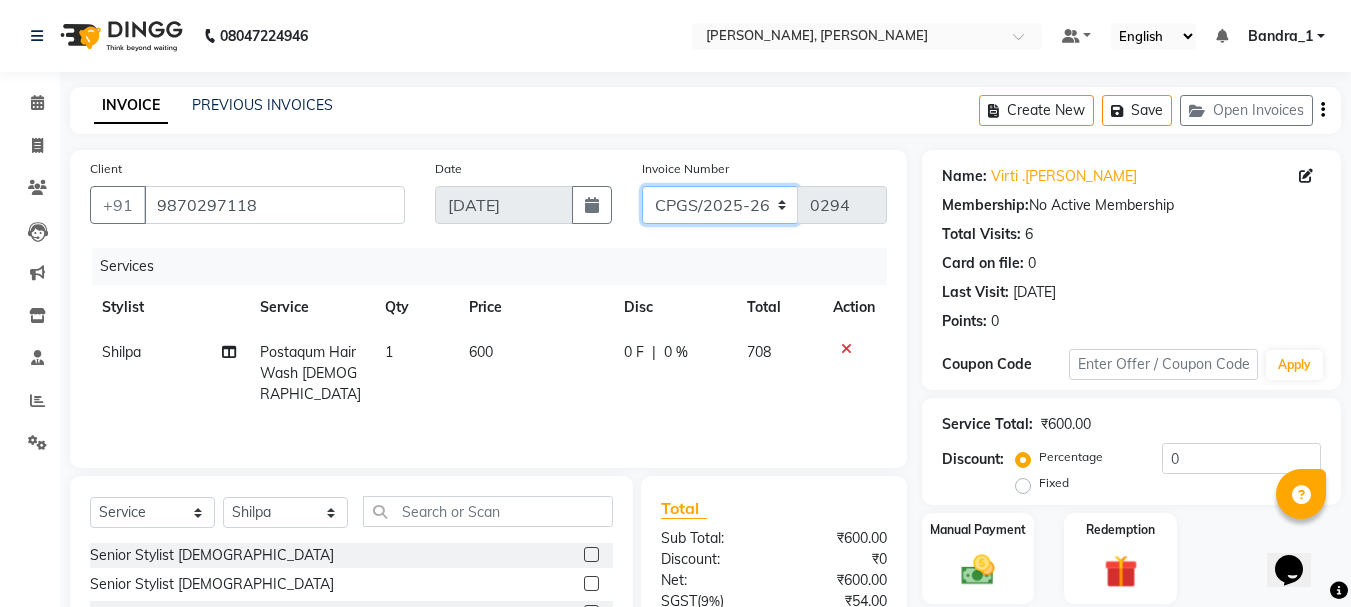 scroll, scrollTop: 194, scrollLeft: 0, axis: vertical 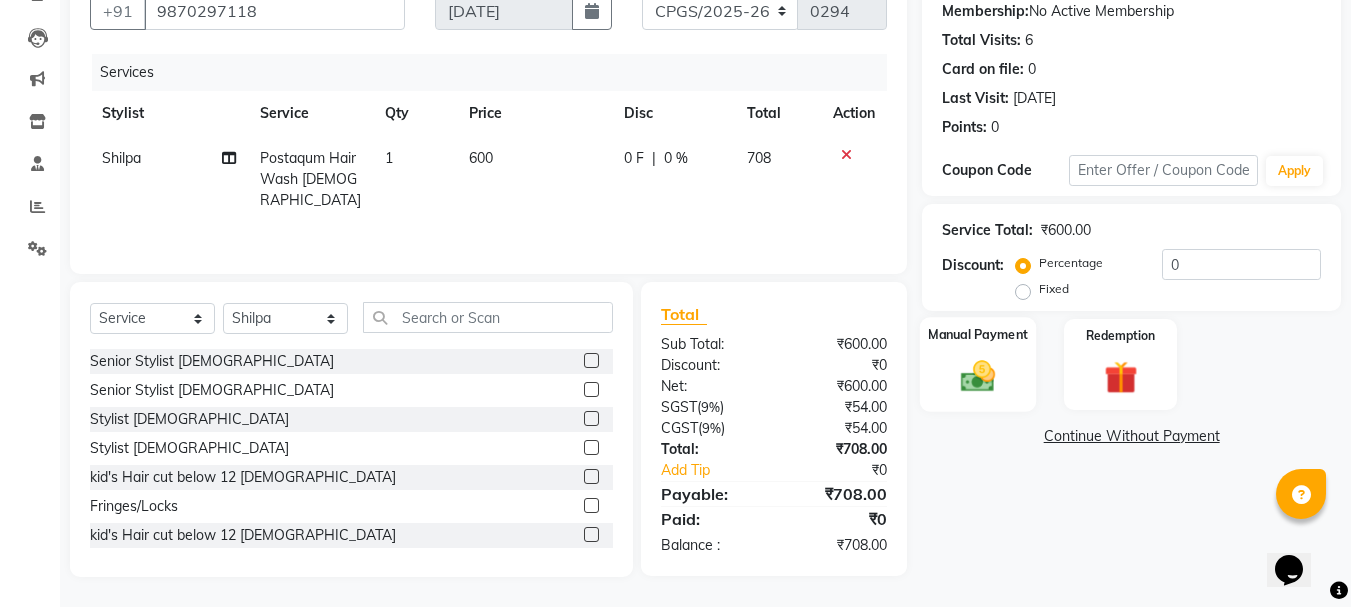 click 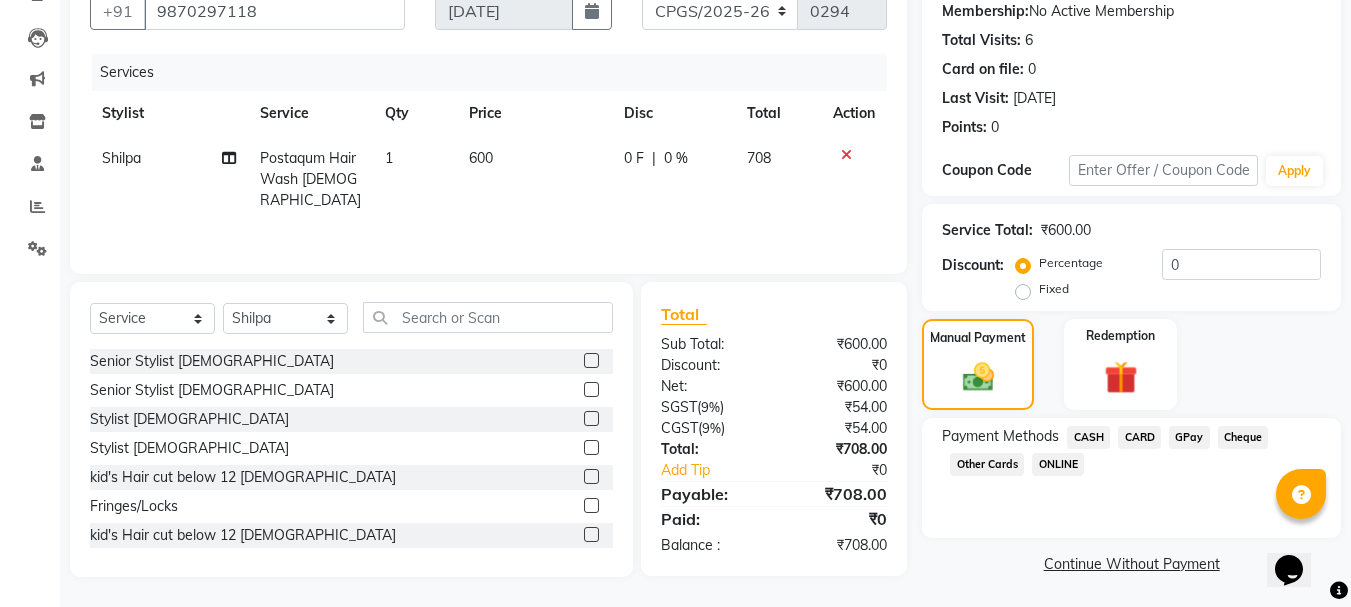 click on "Payment Methods  CASH   CARD   GPay   Cheque   Other Cards   ONLINE" 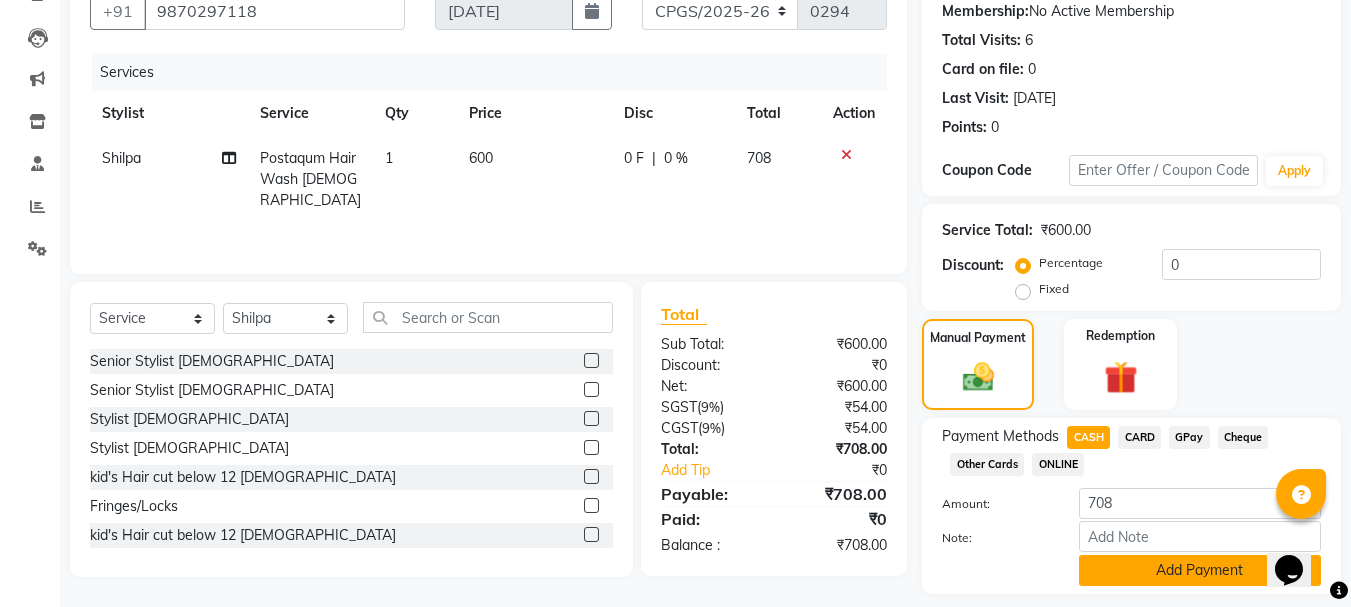 click on "Add Payment" 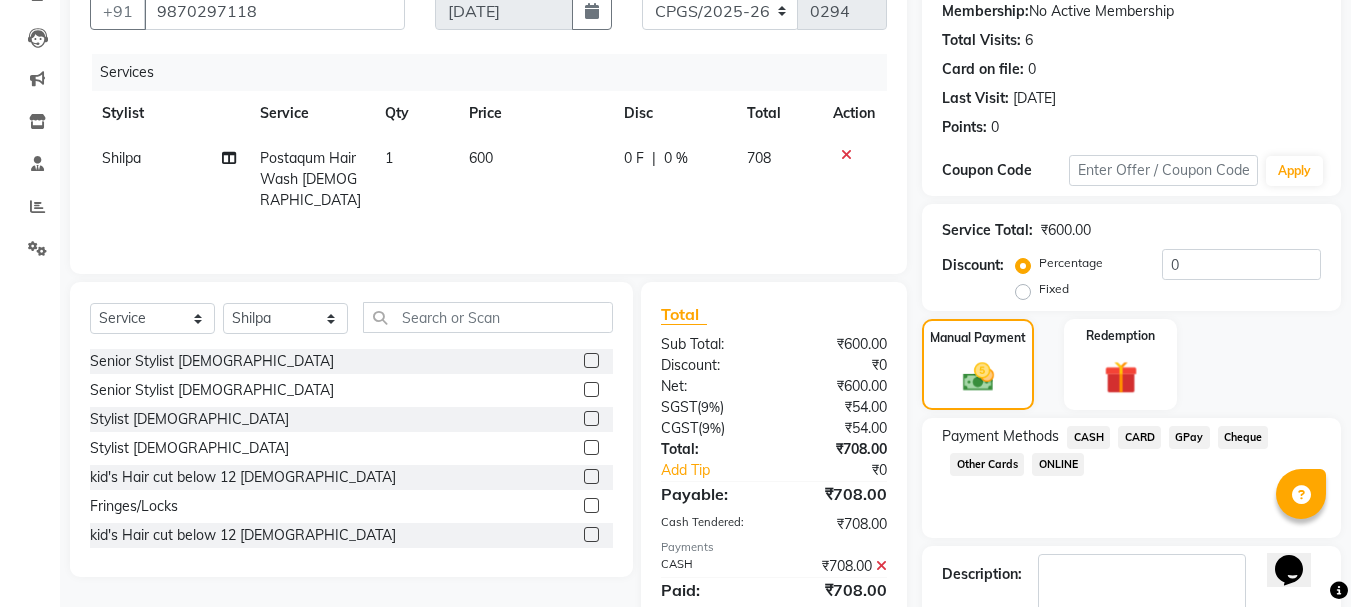 scroll, scrollTop: 309, scrollLeft: 0, axis: vertical 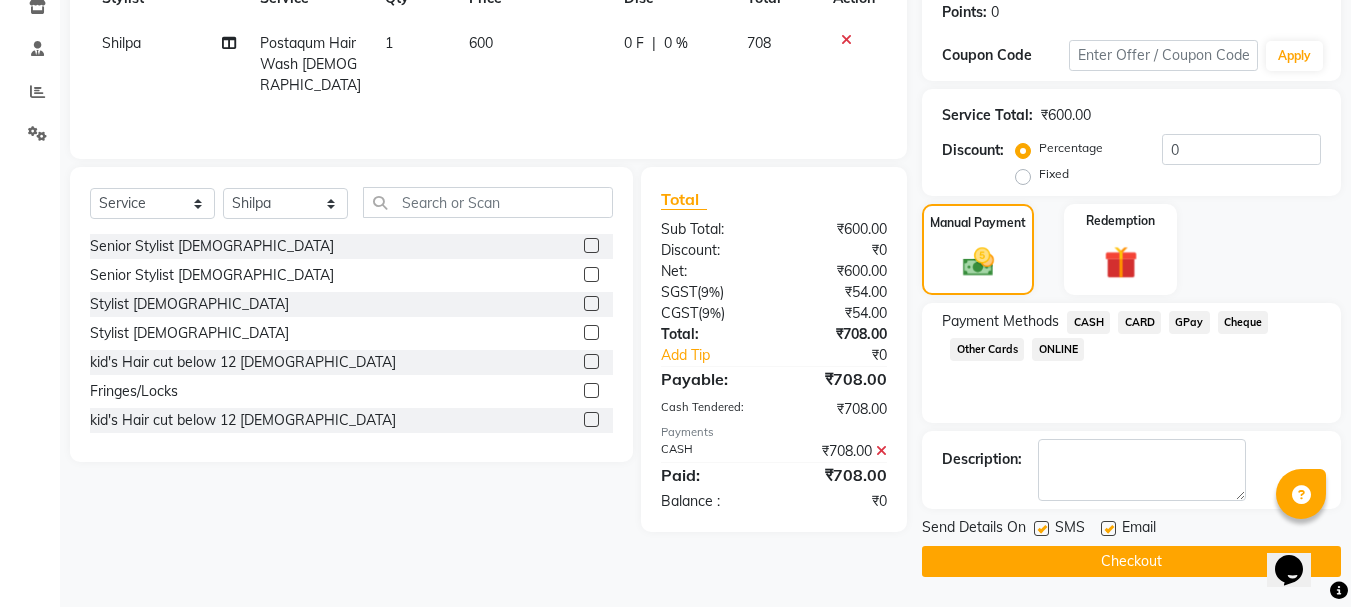 click 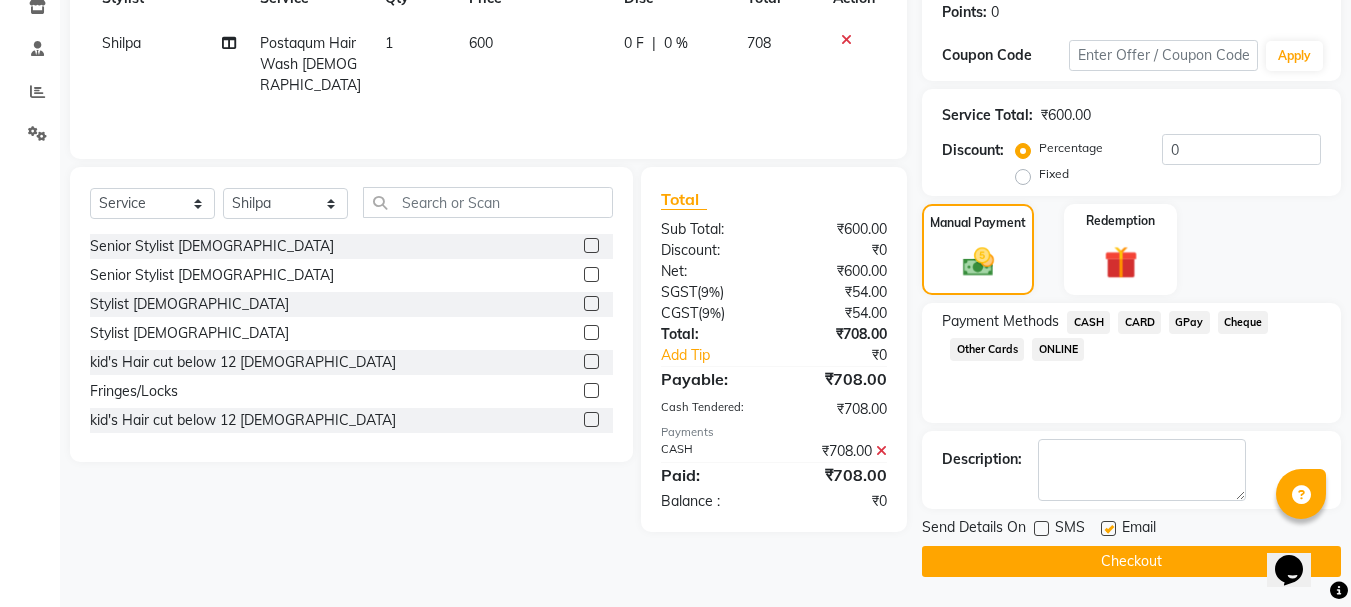 drag, startPoint x: 1109, startPoint y: 529, endPoint x: 1052, endPoint y: 437, distance: 108.226616 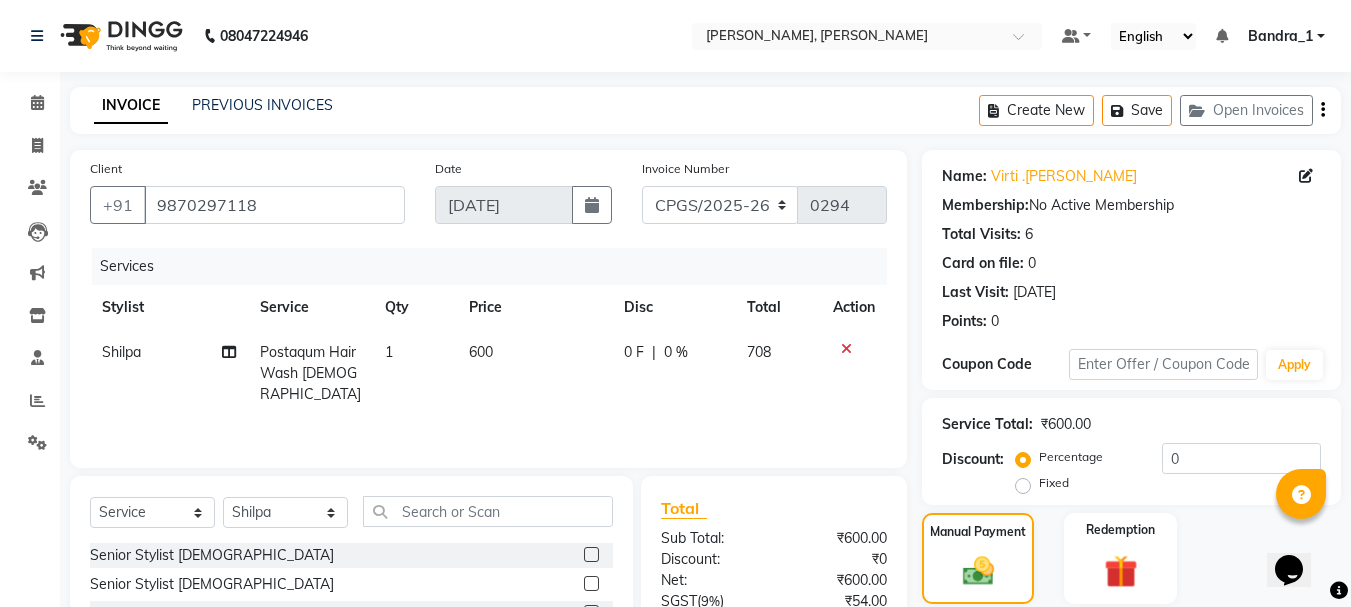 scroll, scrollTop: 309, scrollLeft: 0, axis: vertical 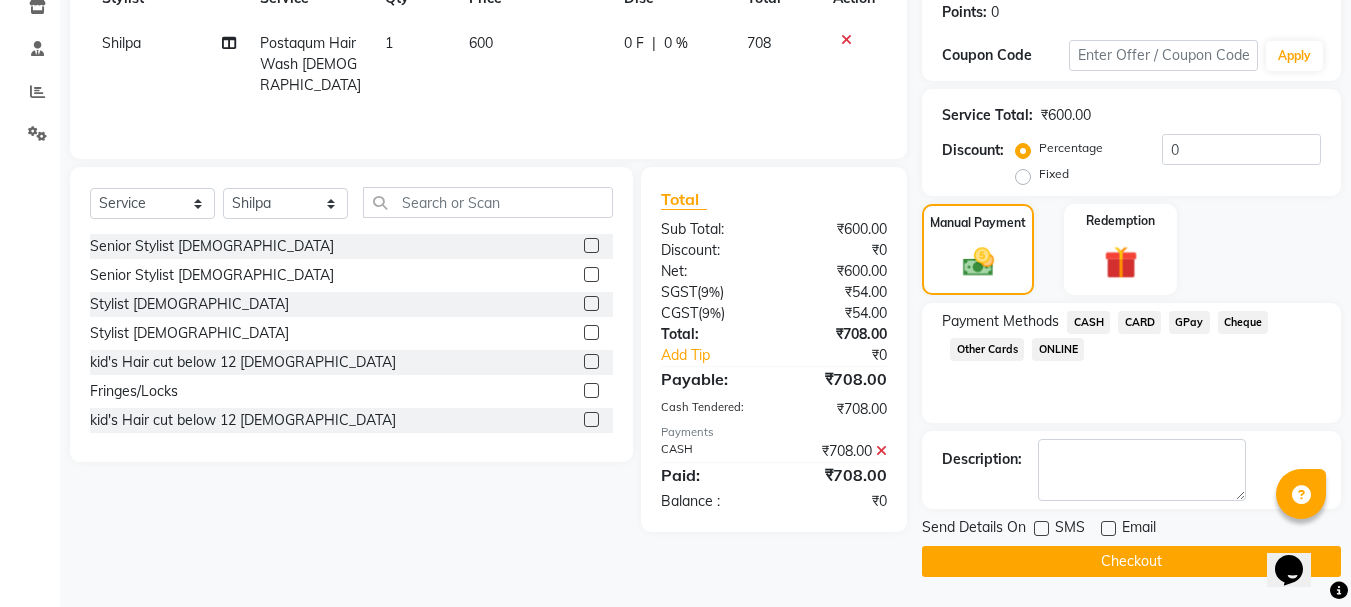click on "Checkout" 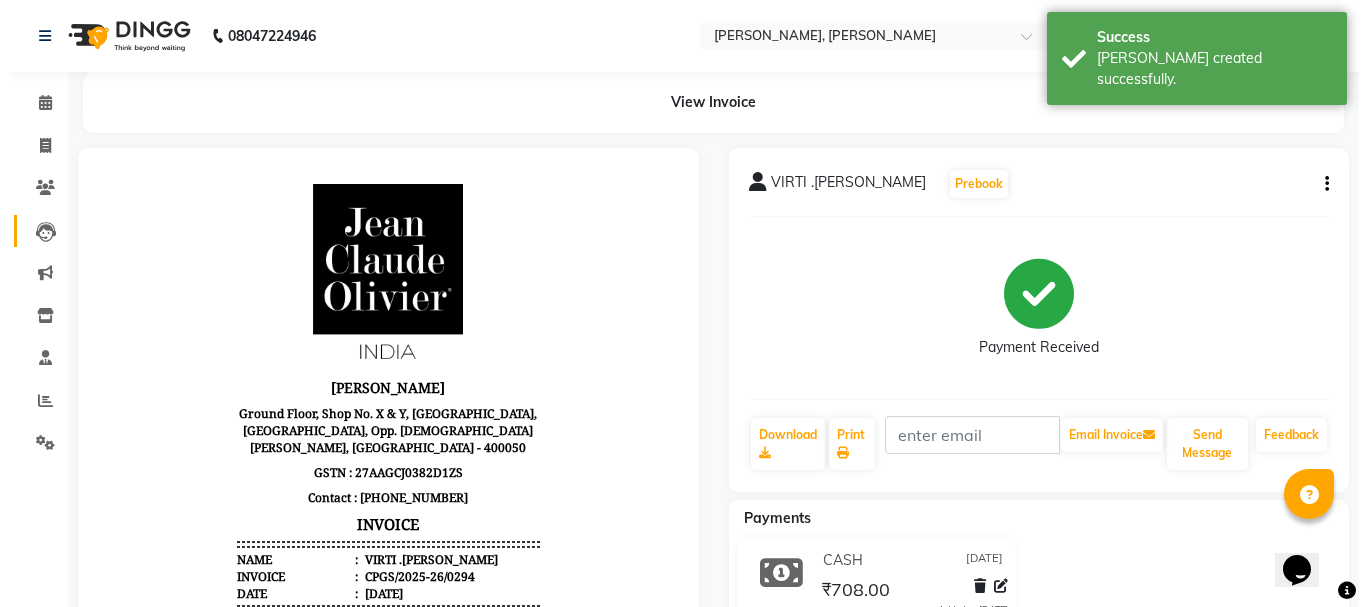 scroll, scrollTop: 0, scrollLeft: 0, axis: both 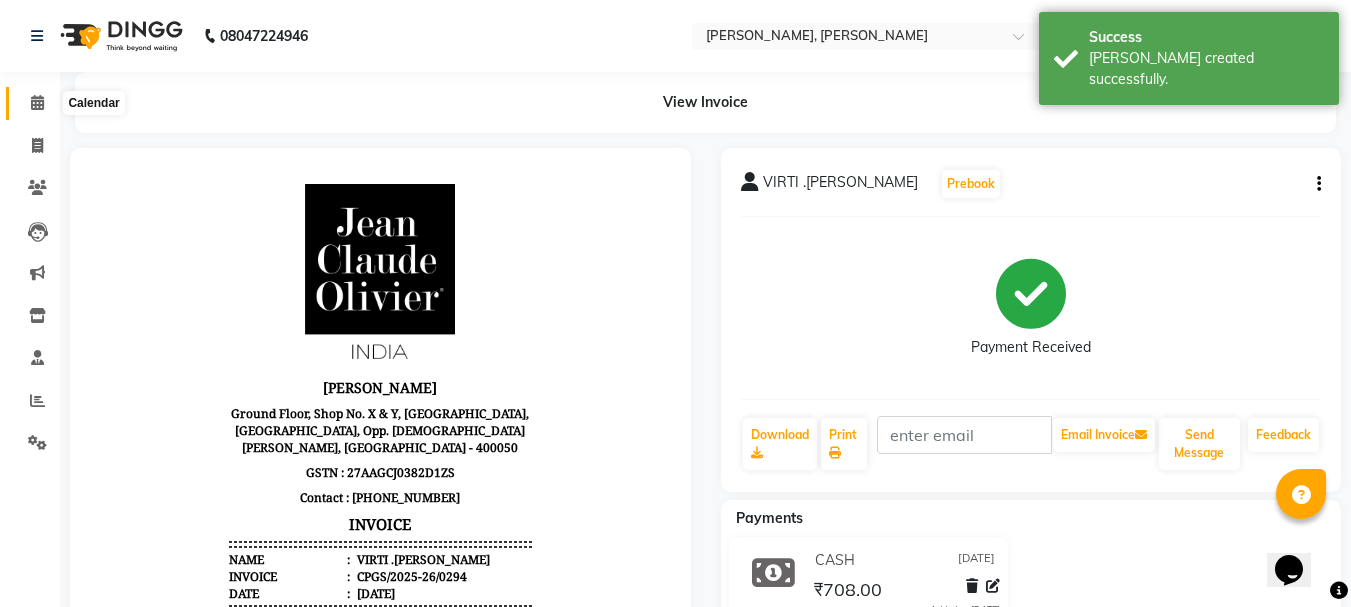 click 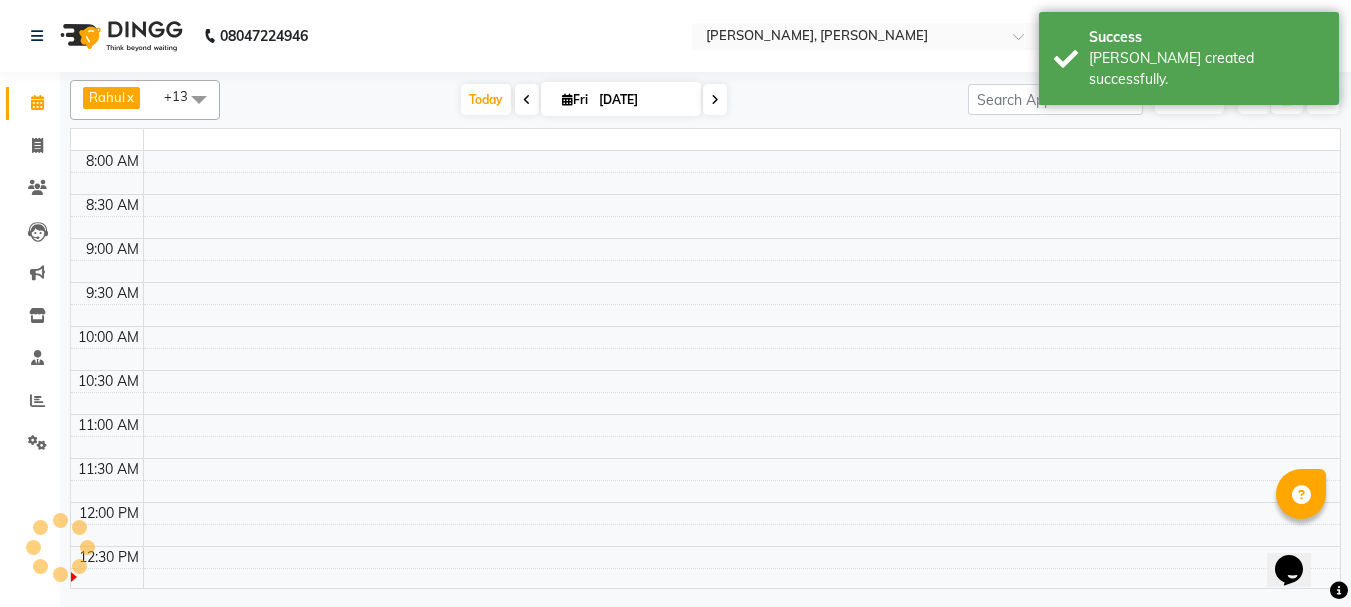 click 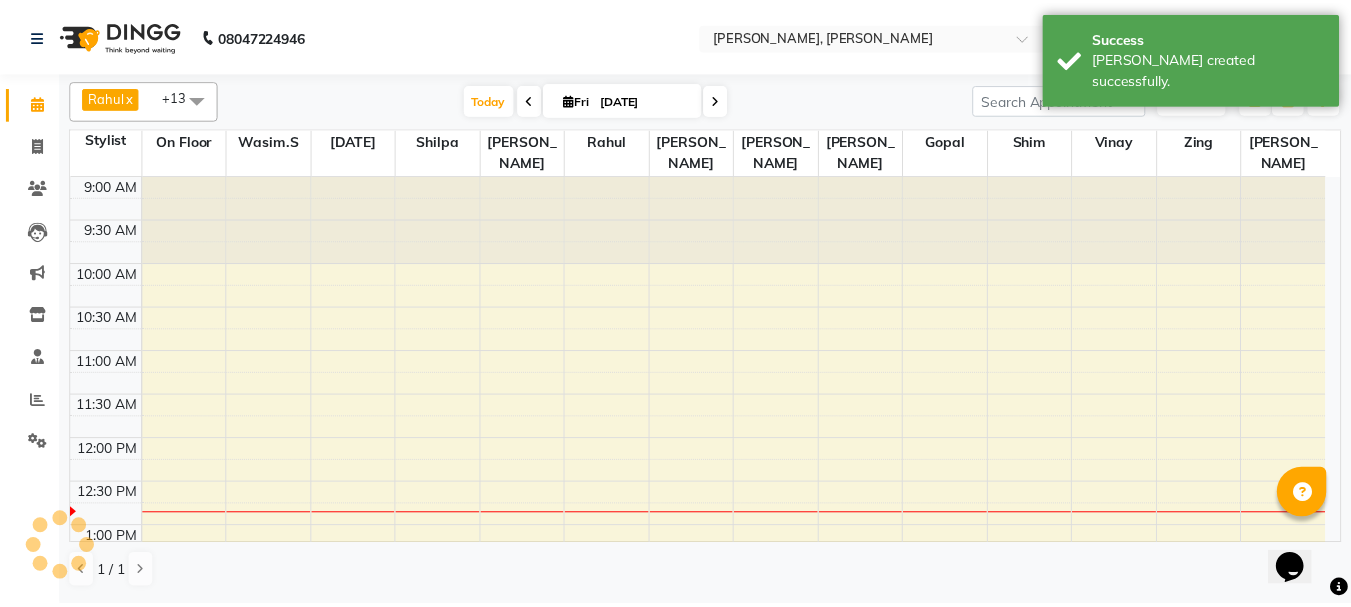 scroll, scrollTop: 0, scrollLeft: 0, axis: both 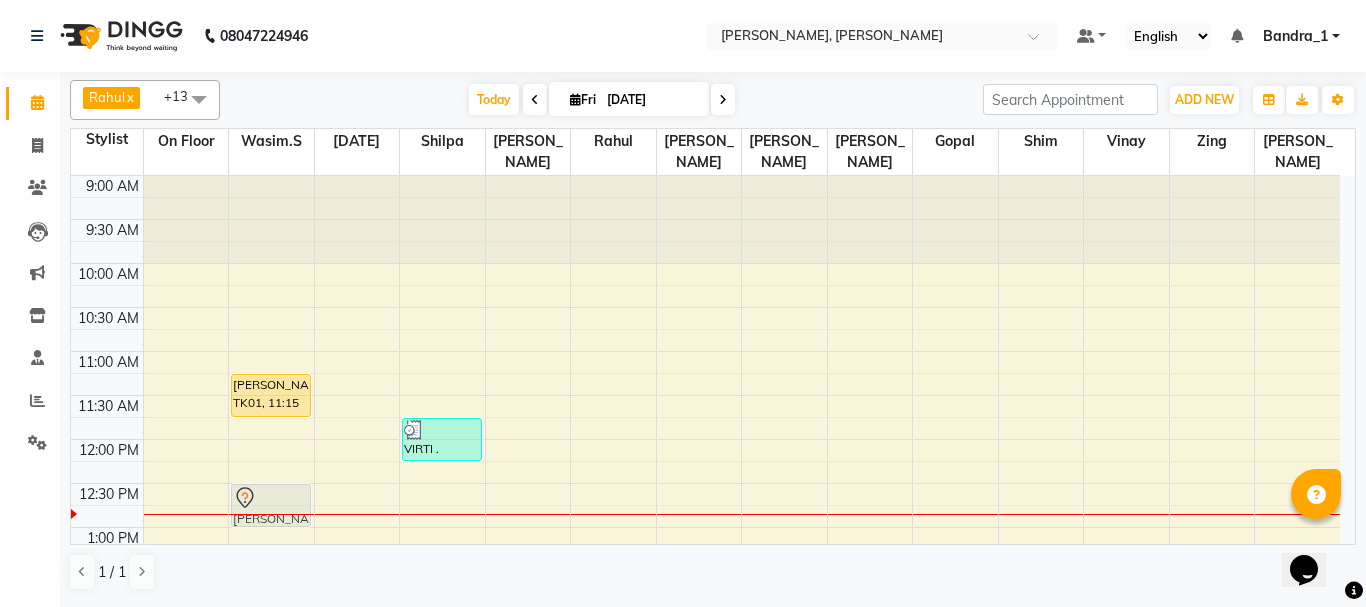 drag, startPoint x: 269, startPoint y: 414, endPoint x: 274, endPoint y: 489, distance: 75.16648 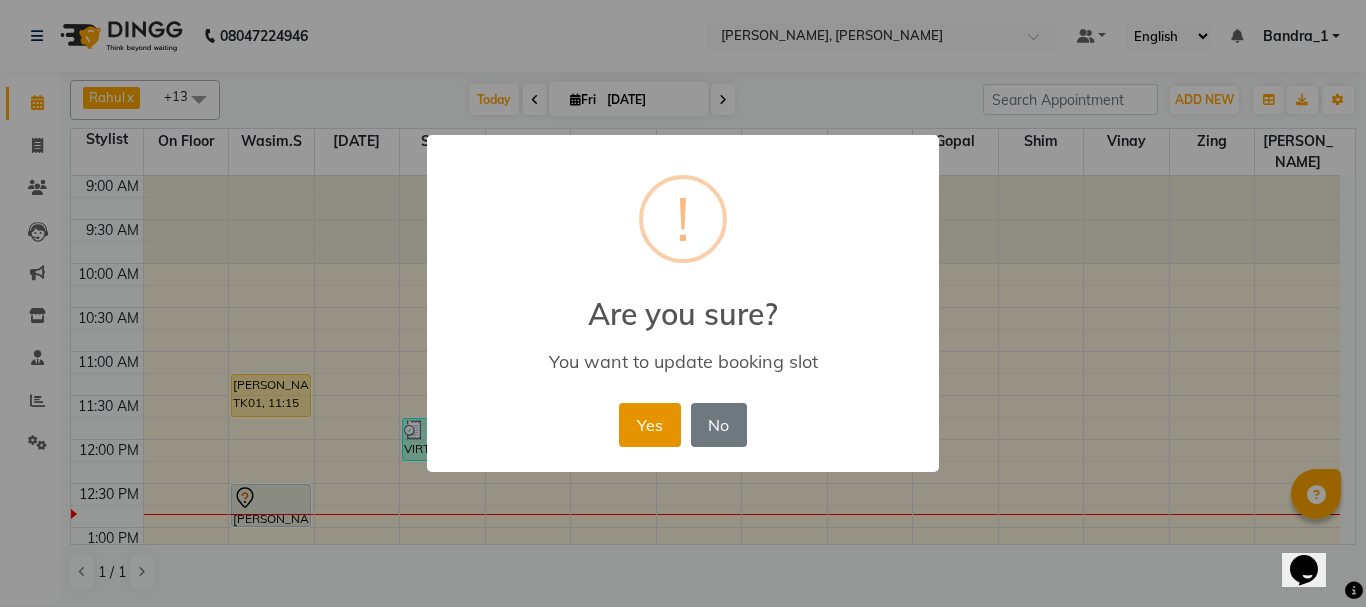 click on "Yes" at bounding box center [649, 425] 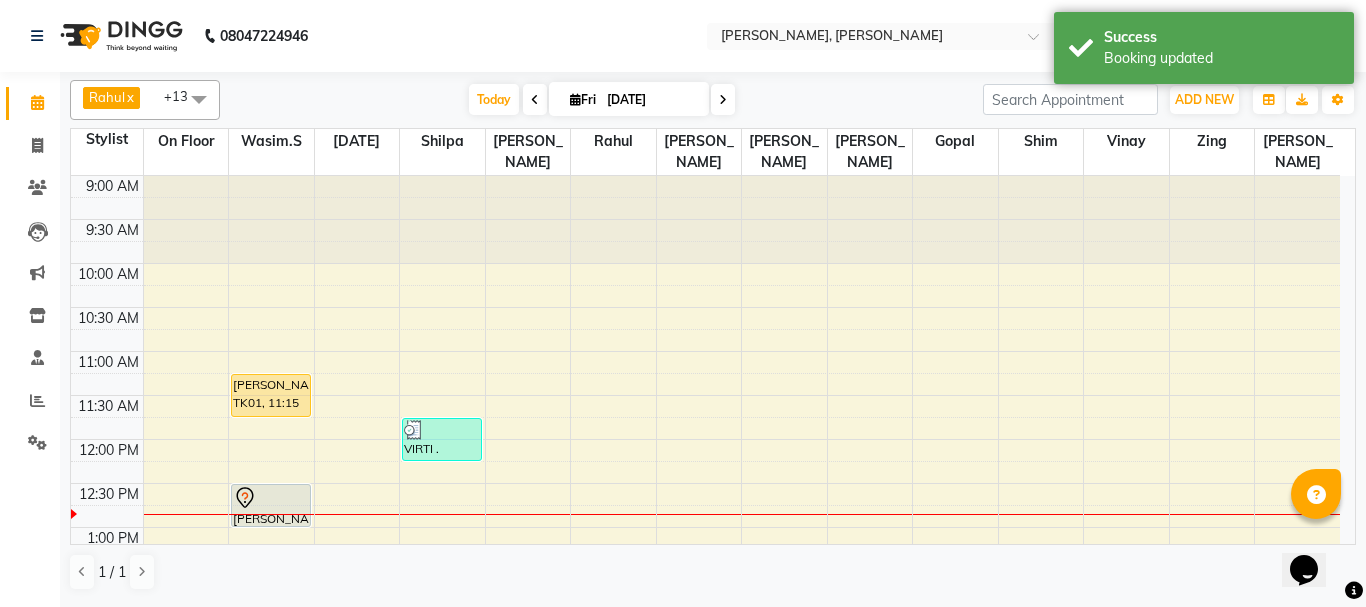 click at bounding box center [271, 498] 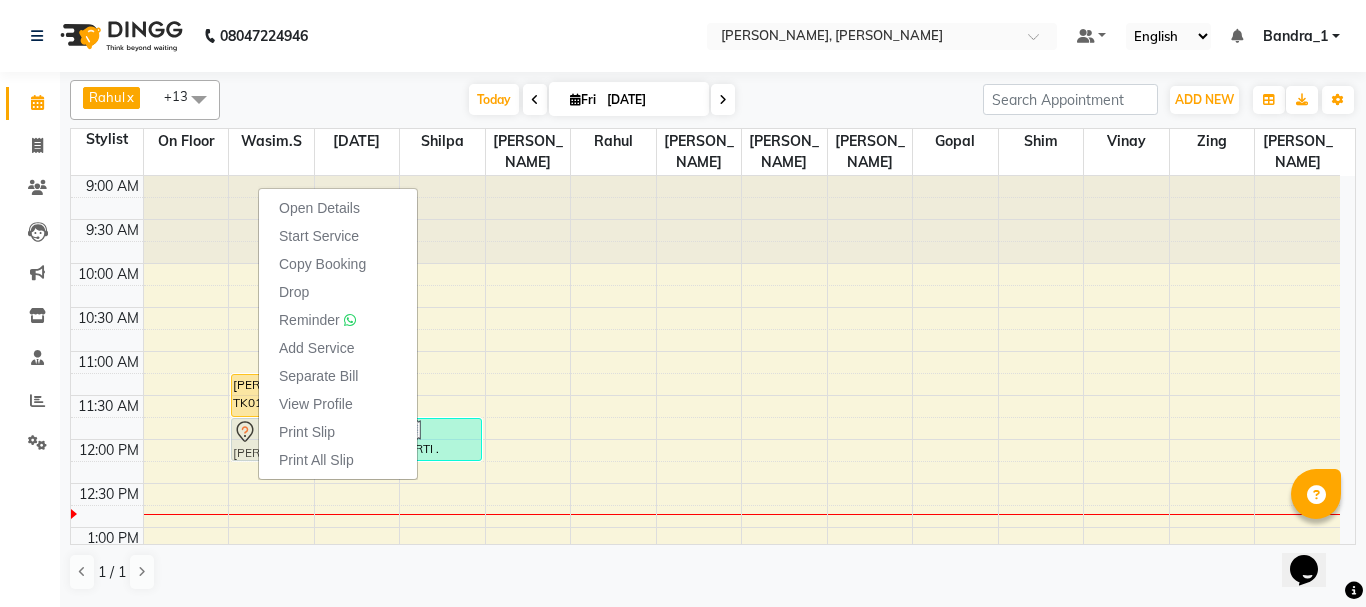 drag, startPoint x: 265, startPoint y: 486, endPoint x: 266, endPoint y: 446, distance: 40.012497 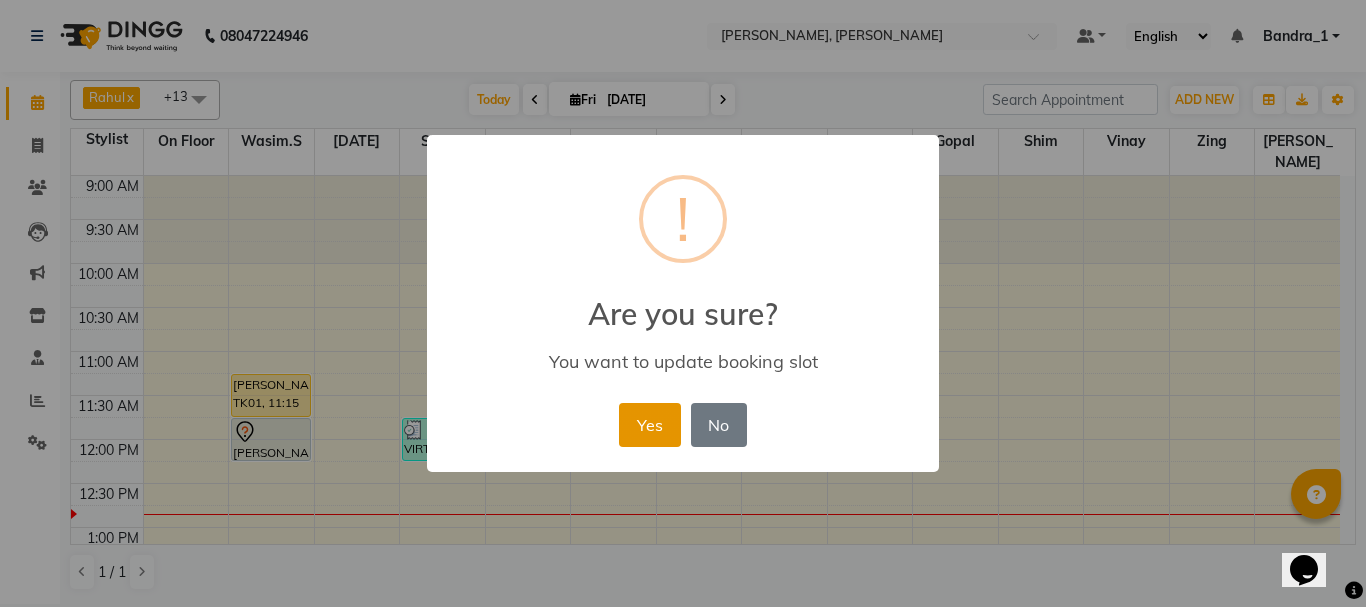 click on "Yes" at bounding box center (649, 425) 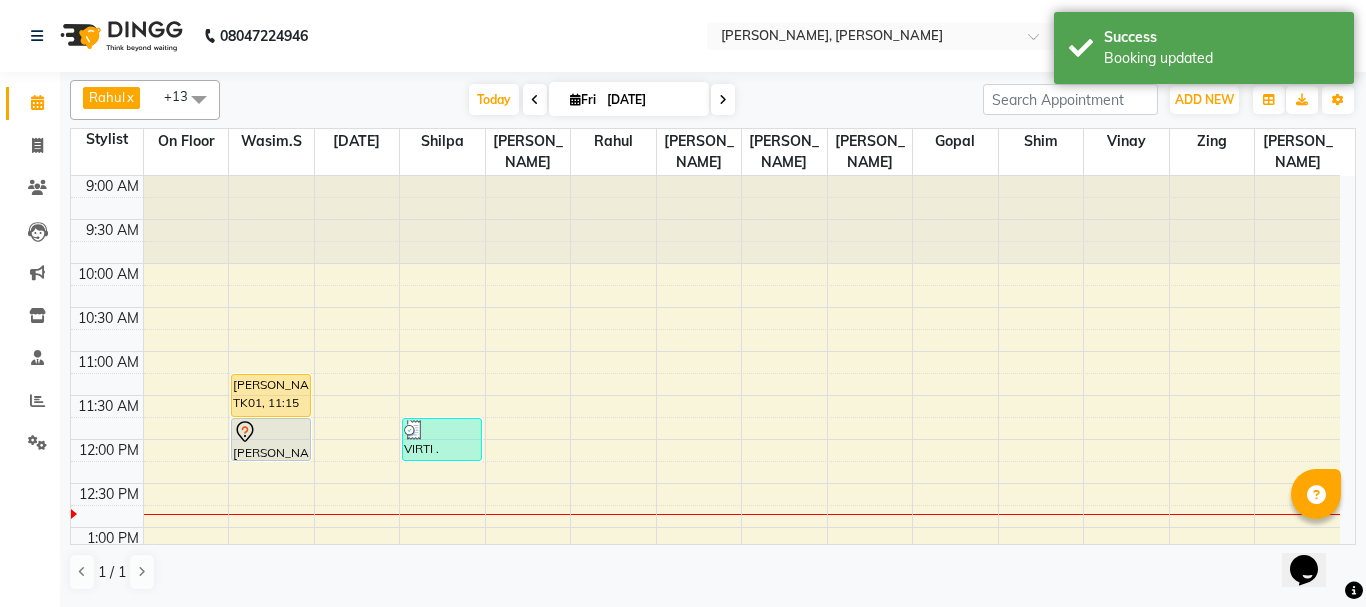 click at bounding box center [271, 432] 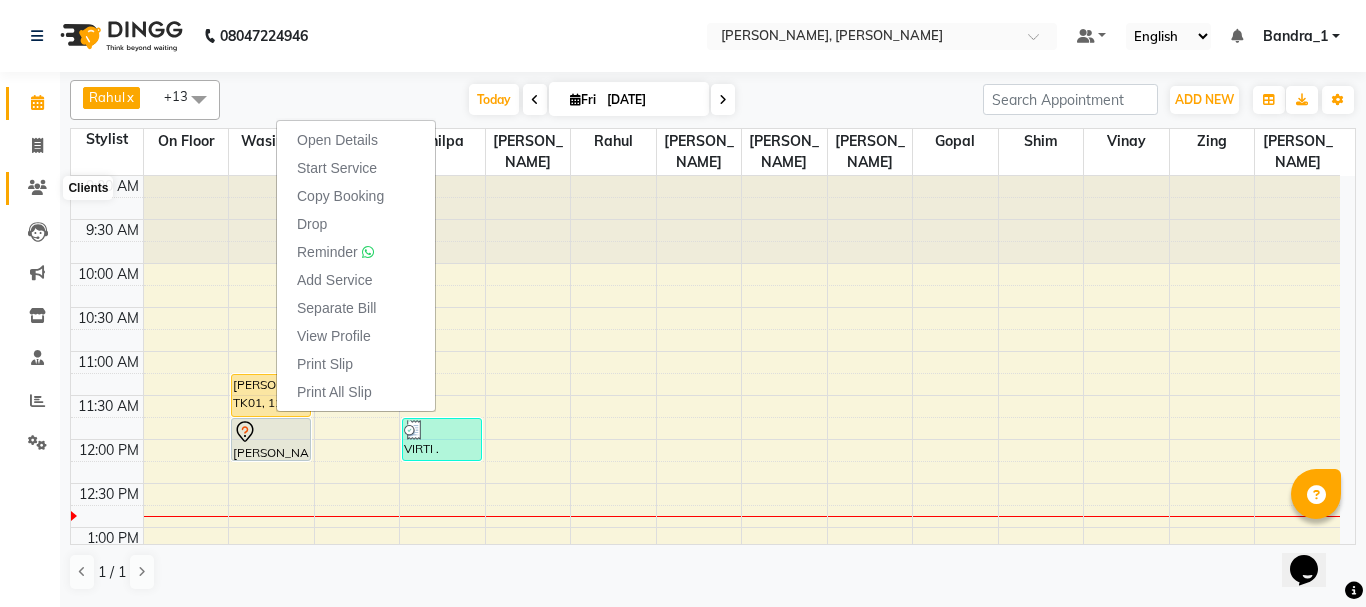 click 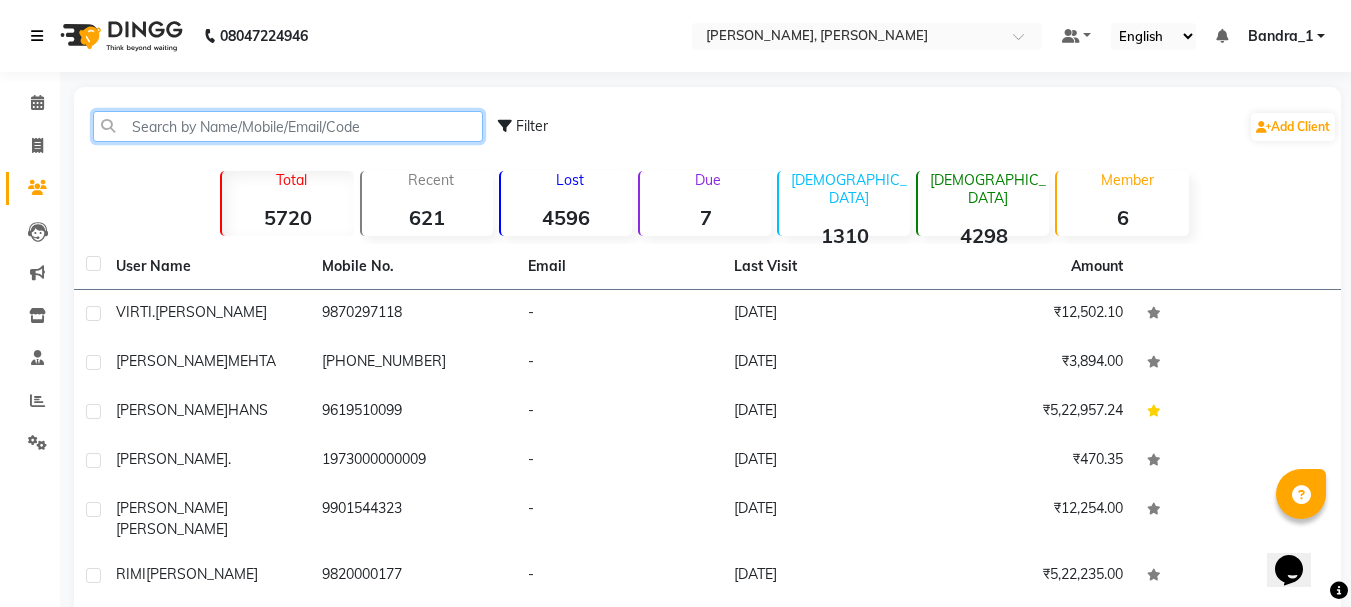 drag, startPoint x: 190, startPoint y: 116, endPoint x: 45, endPoint y: 61, distance: 155.08063 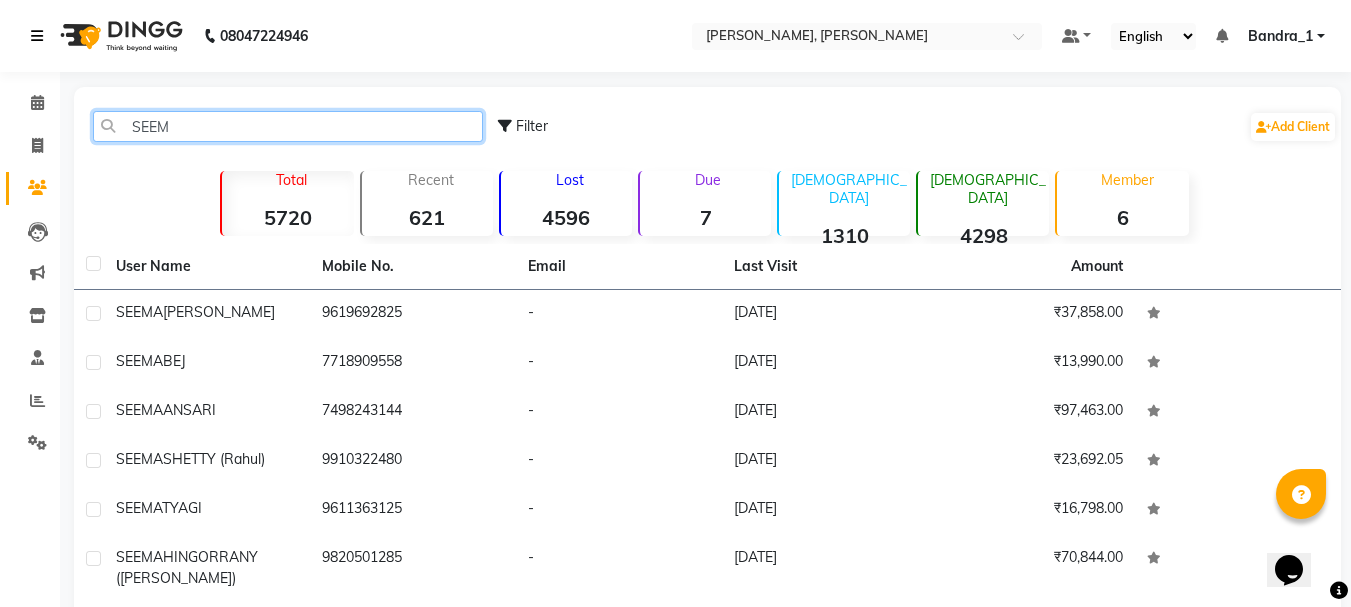 type on "SEEMA" 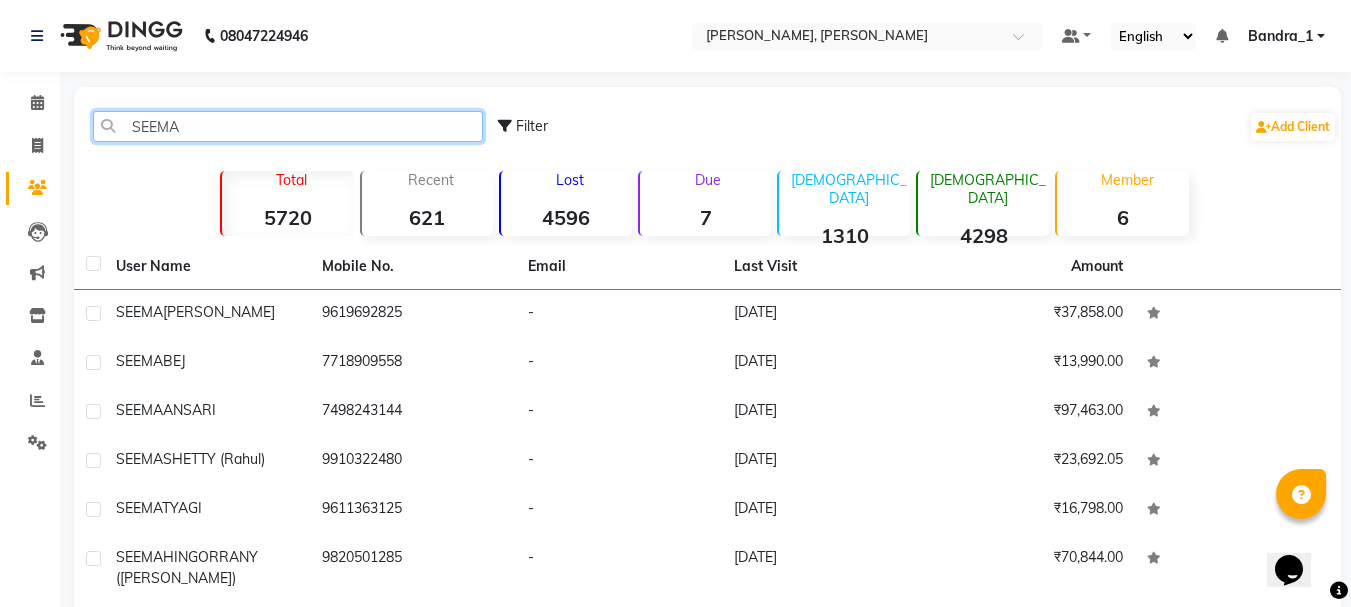 drag, startPoint x: 202, startPoint y: 132, endPoint x: 91, endPoint y: 122, distance: 111.44954 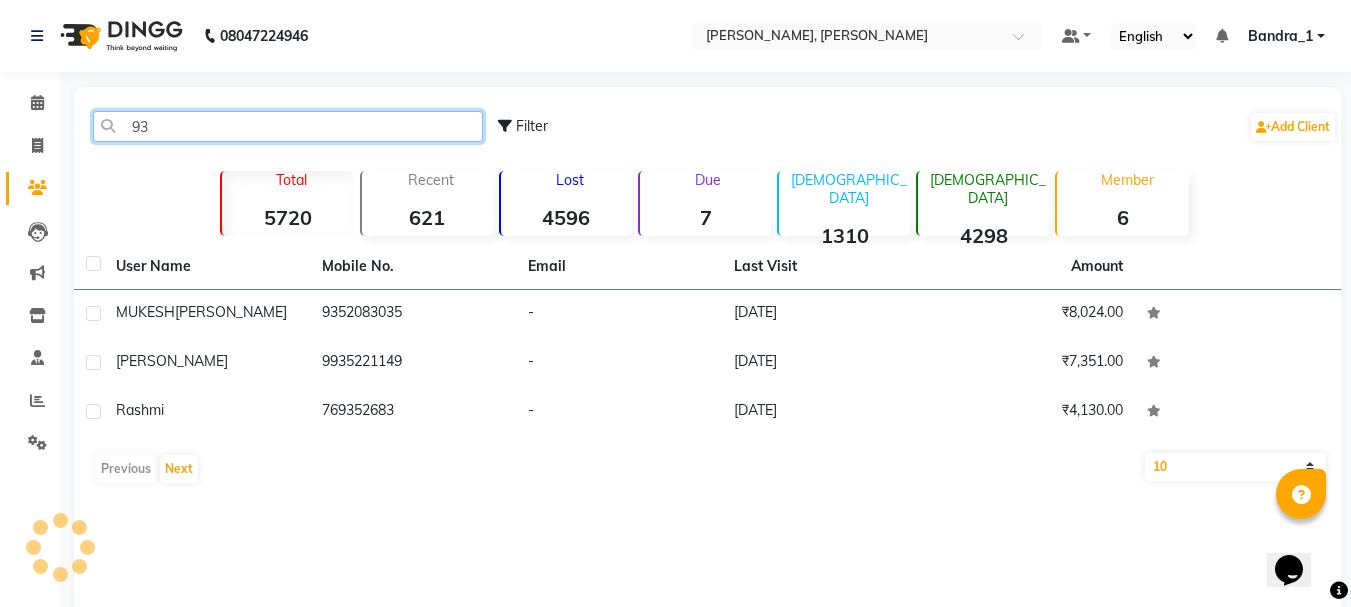 type on "9" 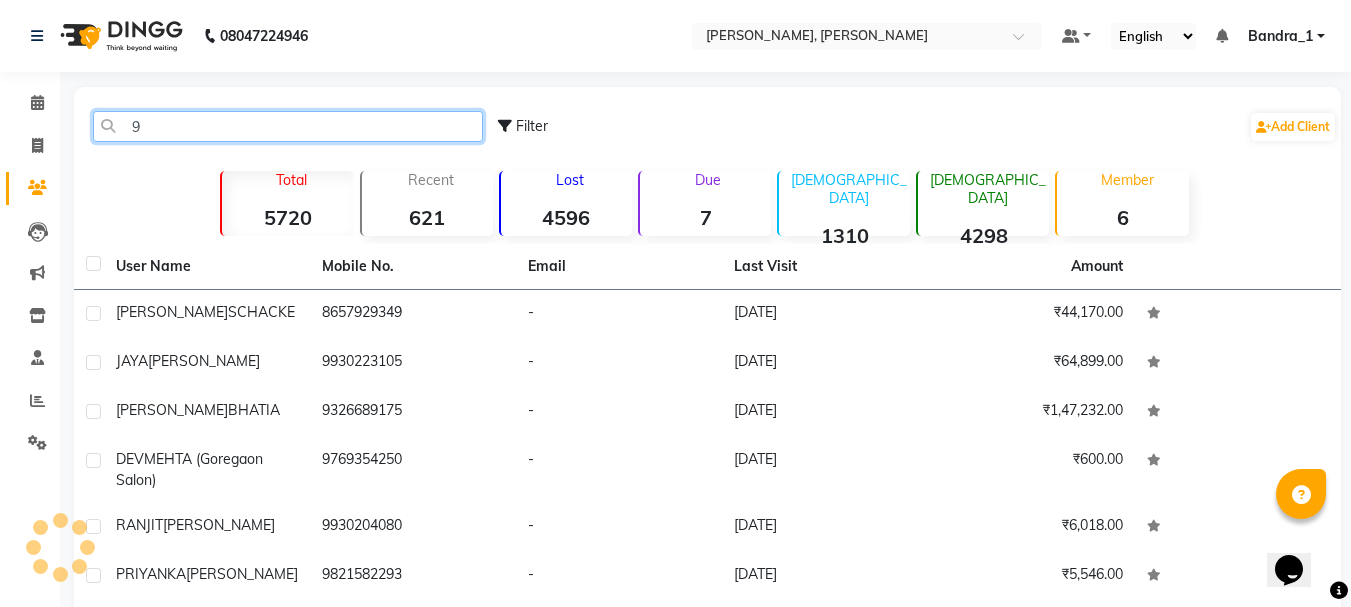 type 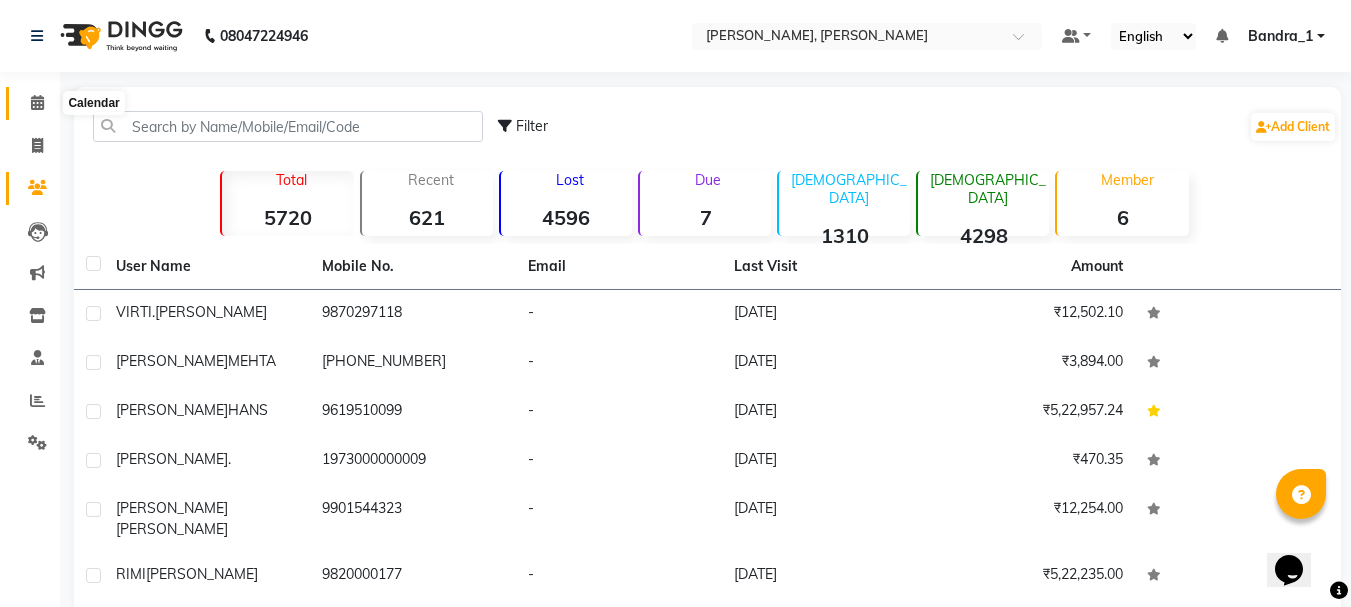 click 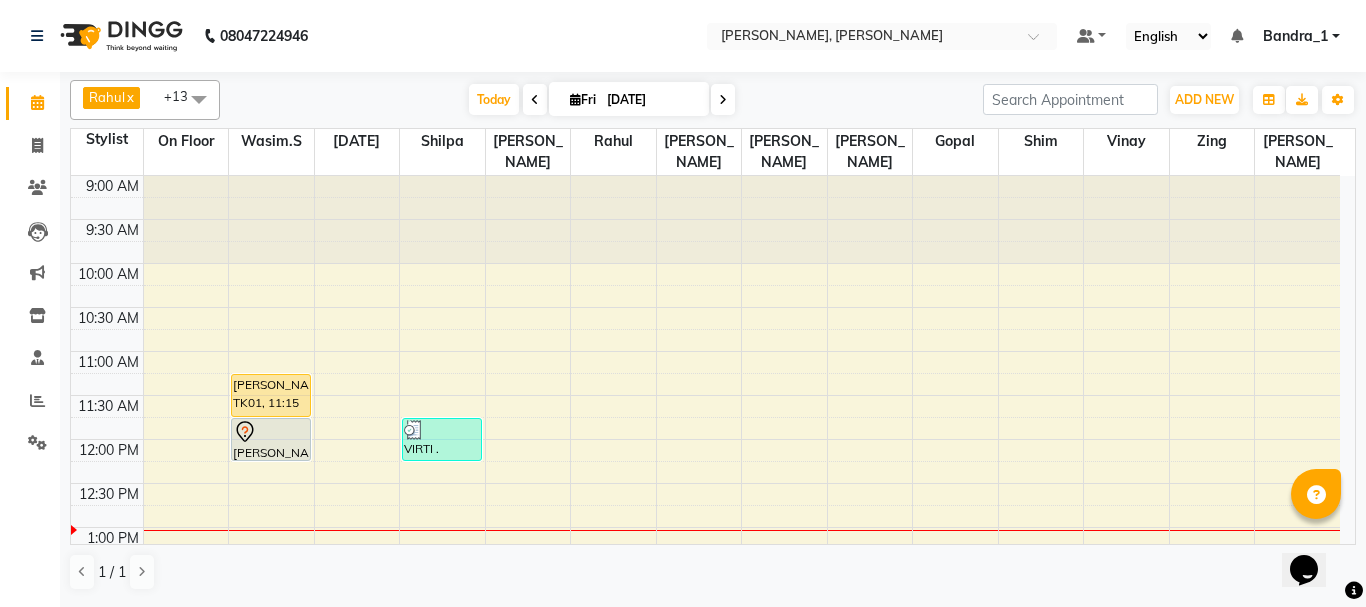 click at bounding box center [271, 432] 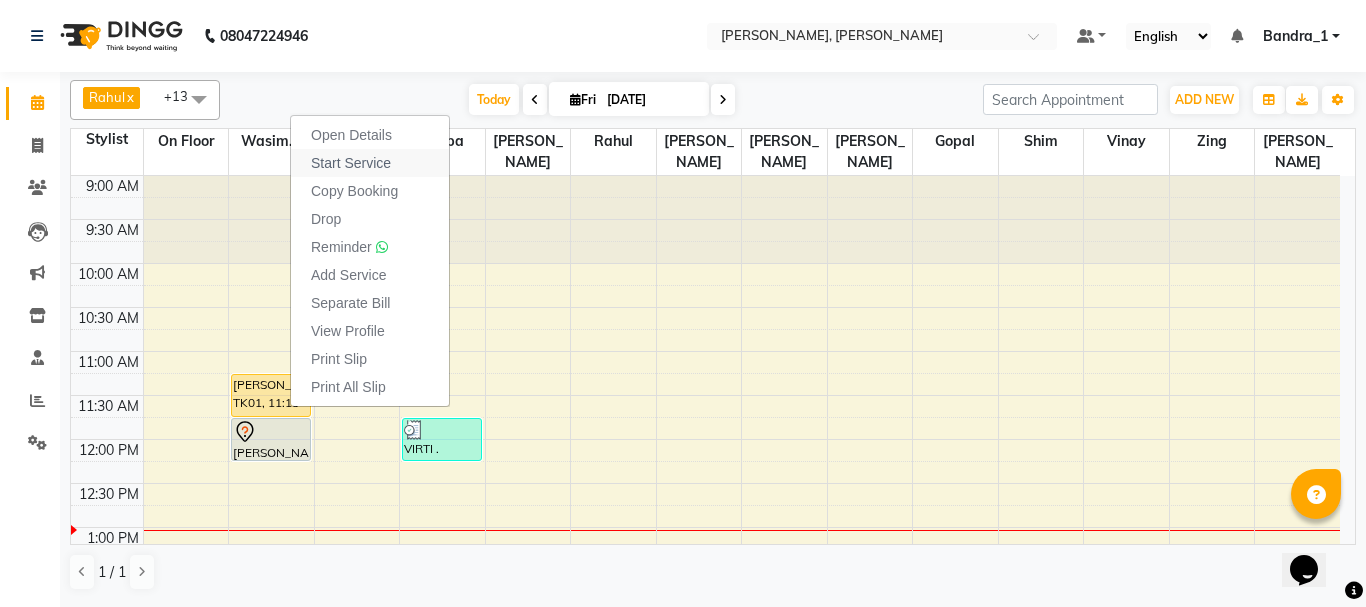 click on "Start Service" at bounding box center (351, 163) 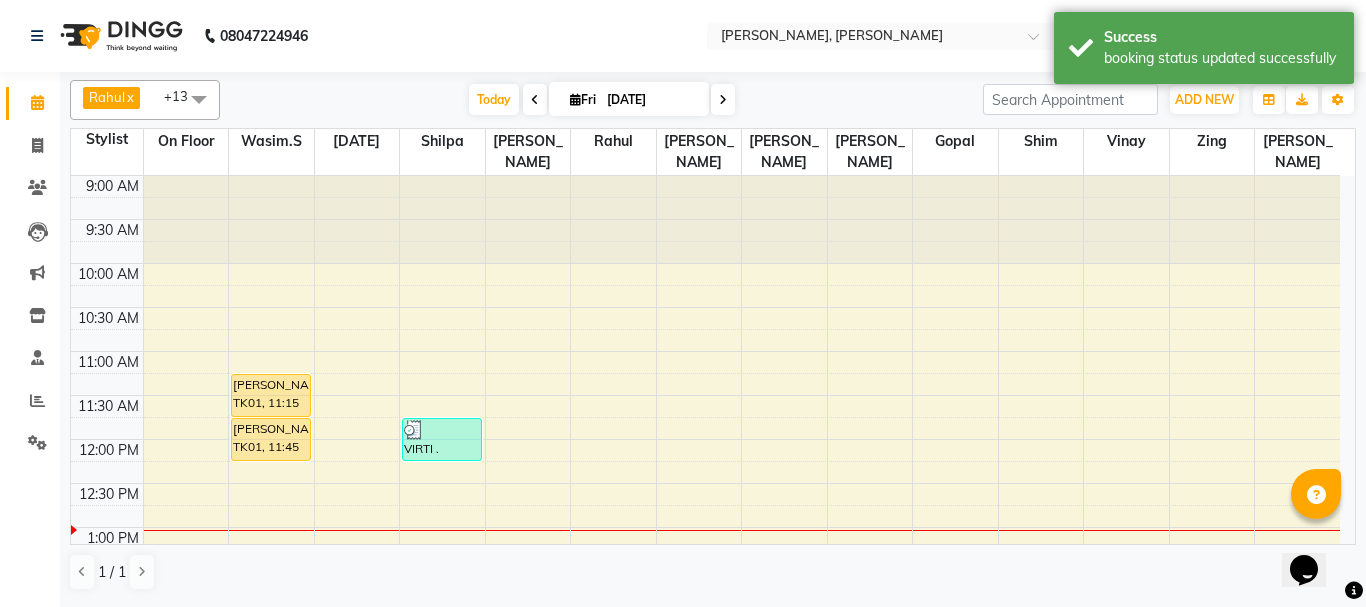 click on "[PERSON_NAME], TK01, 11:15 AM-11:45 AM, Senior Stylist [DEMOGRAPHIC_DATA]" at bounding box center [271, 395] 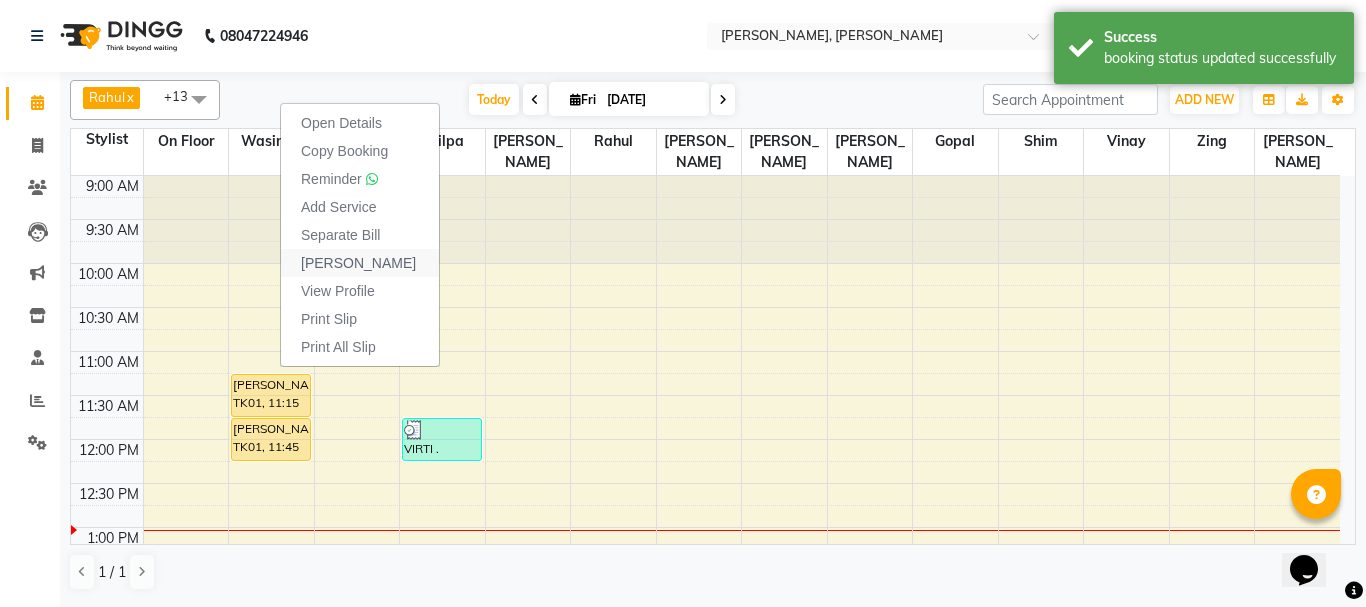 click on "[PERSON_NAME]" at bounding box center [358, 263] 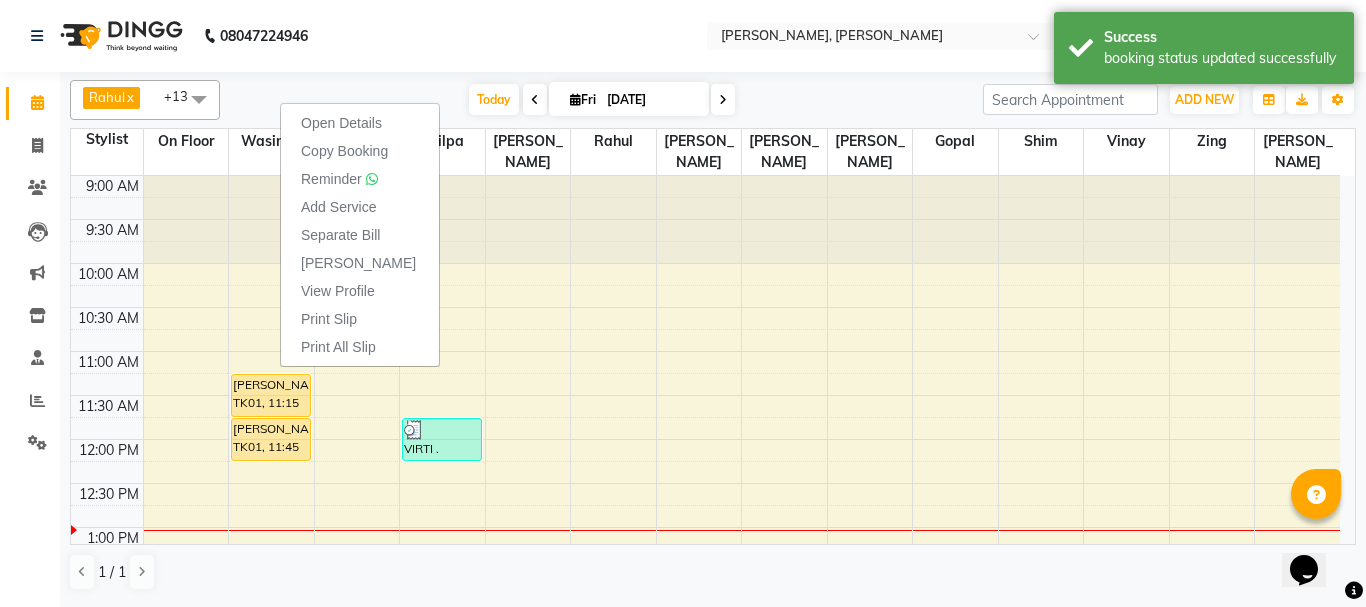 select on "service" 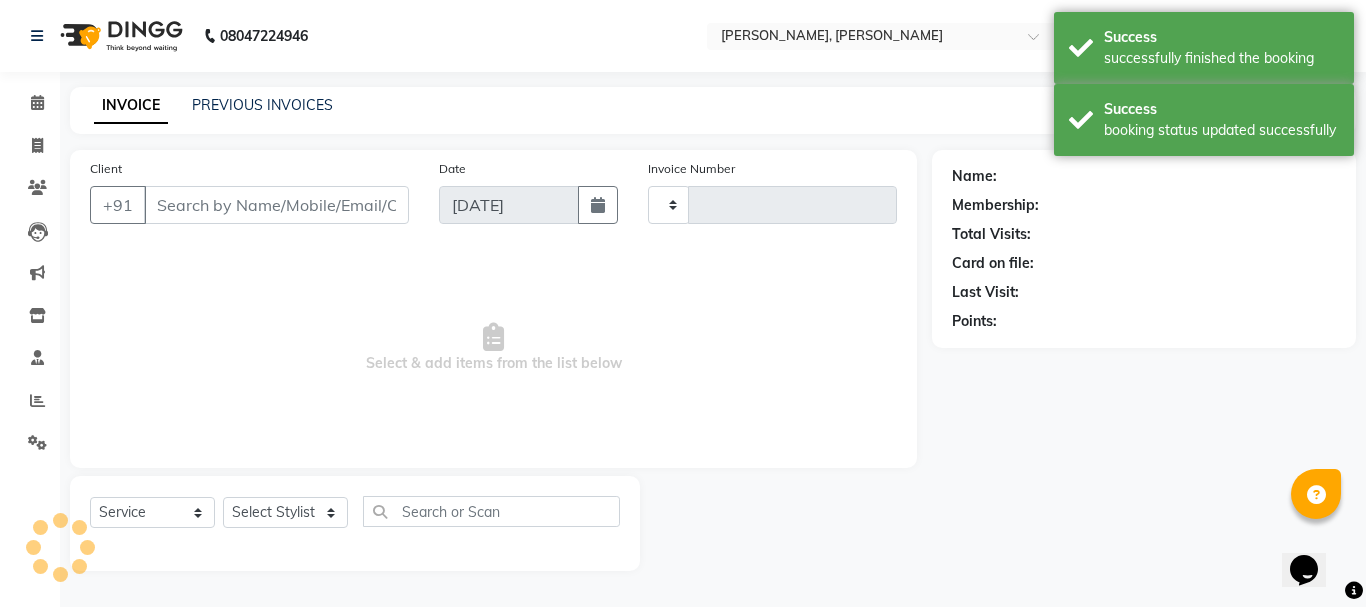 type on "0871" 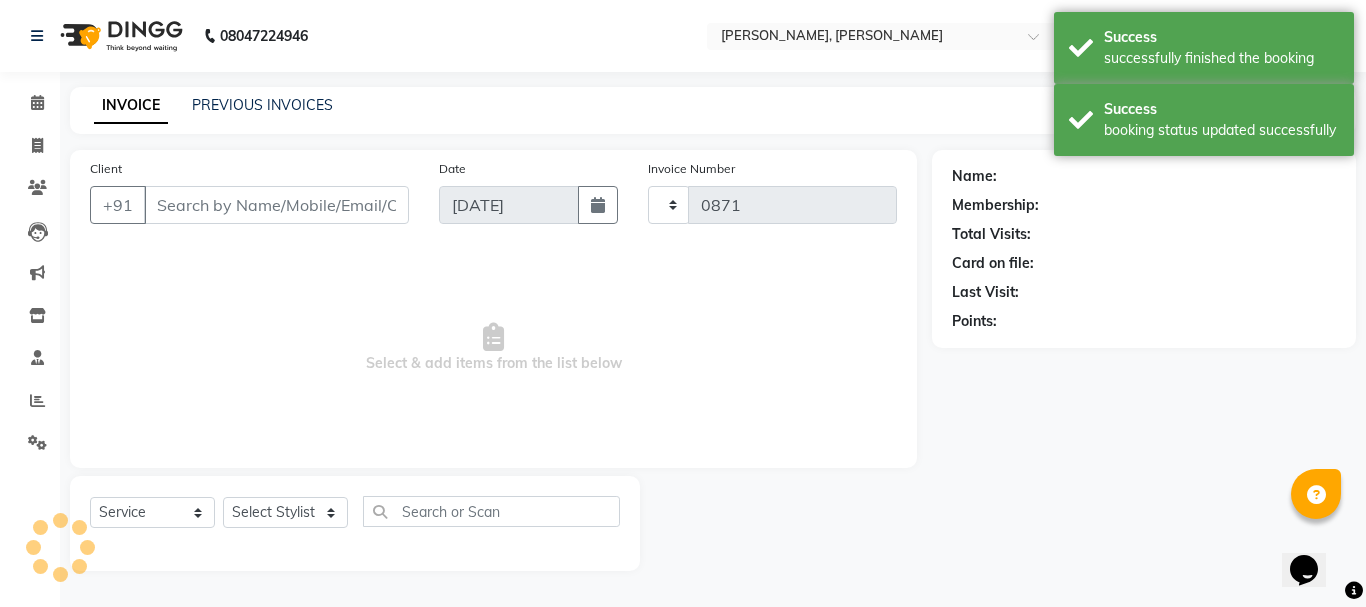 select on "7997" 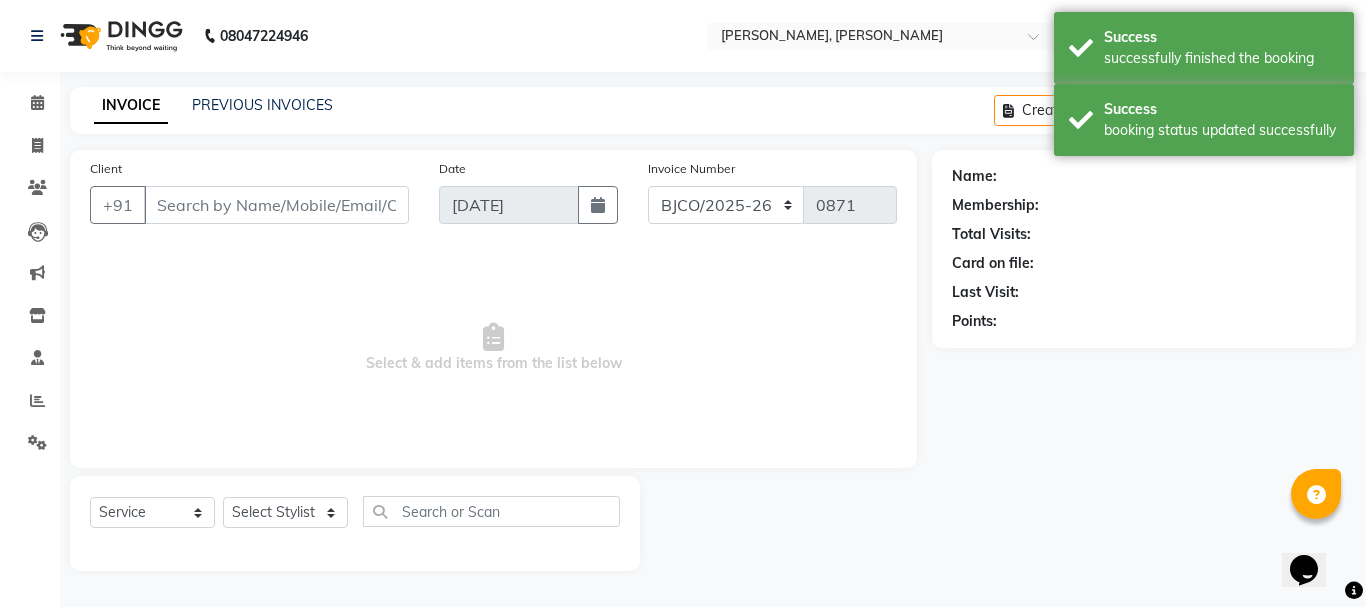 type on "9711526359674" 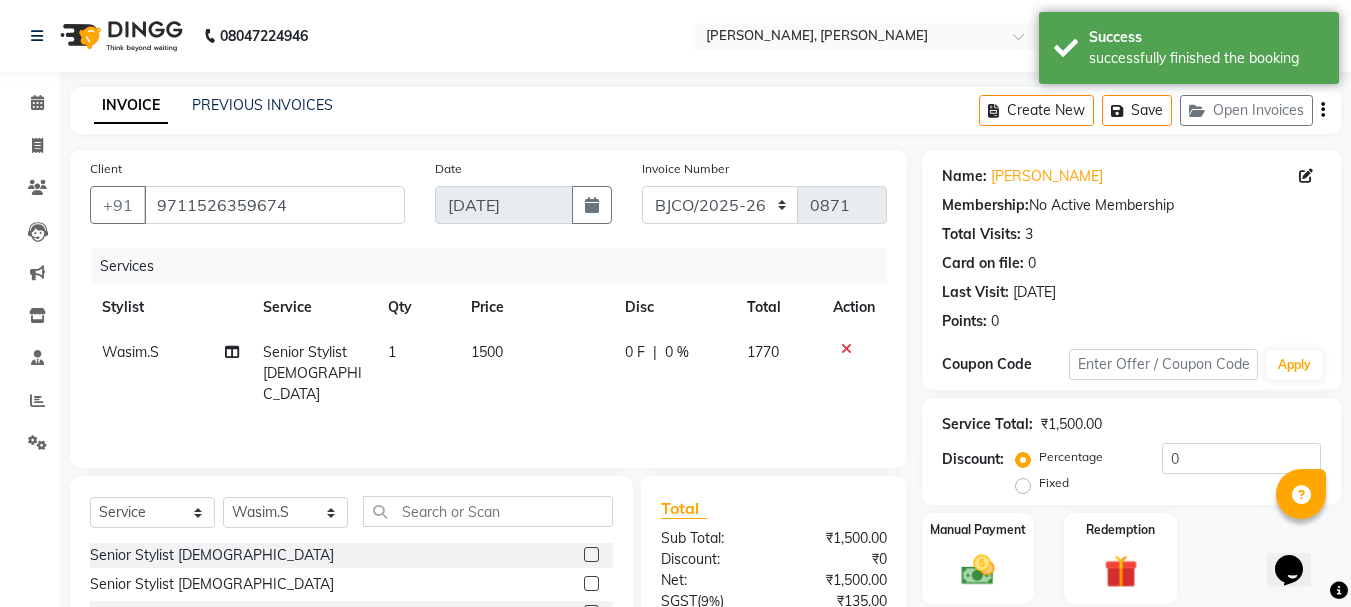 click 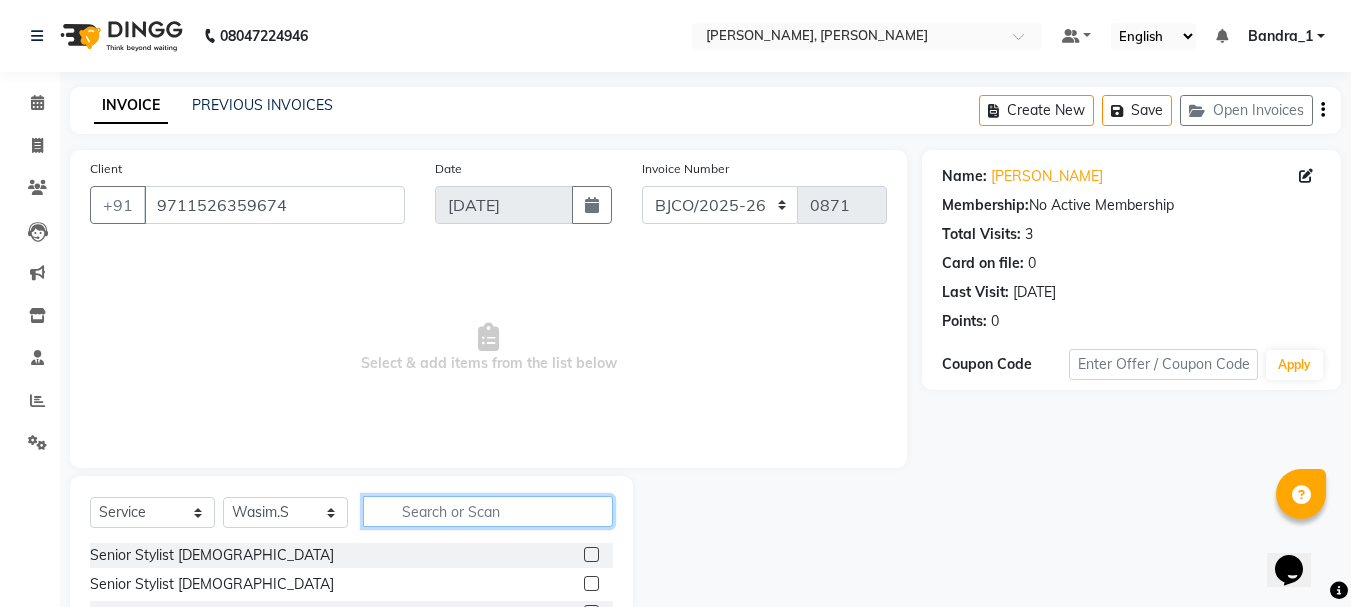 click 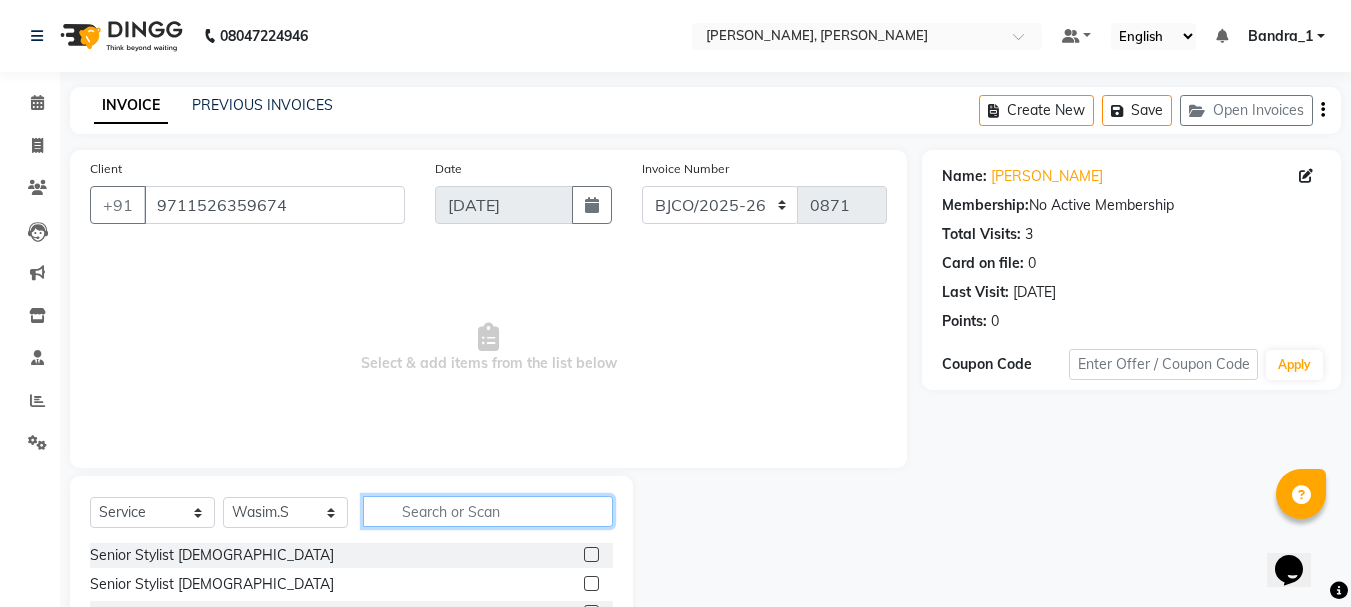 scroll, scrollTop: 194, scrollLeft: 0, axis: vertical 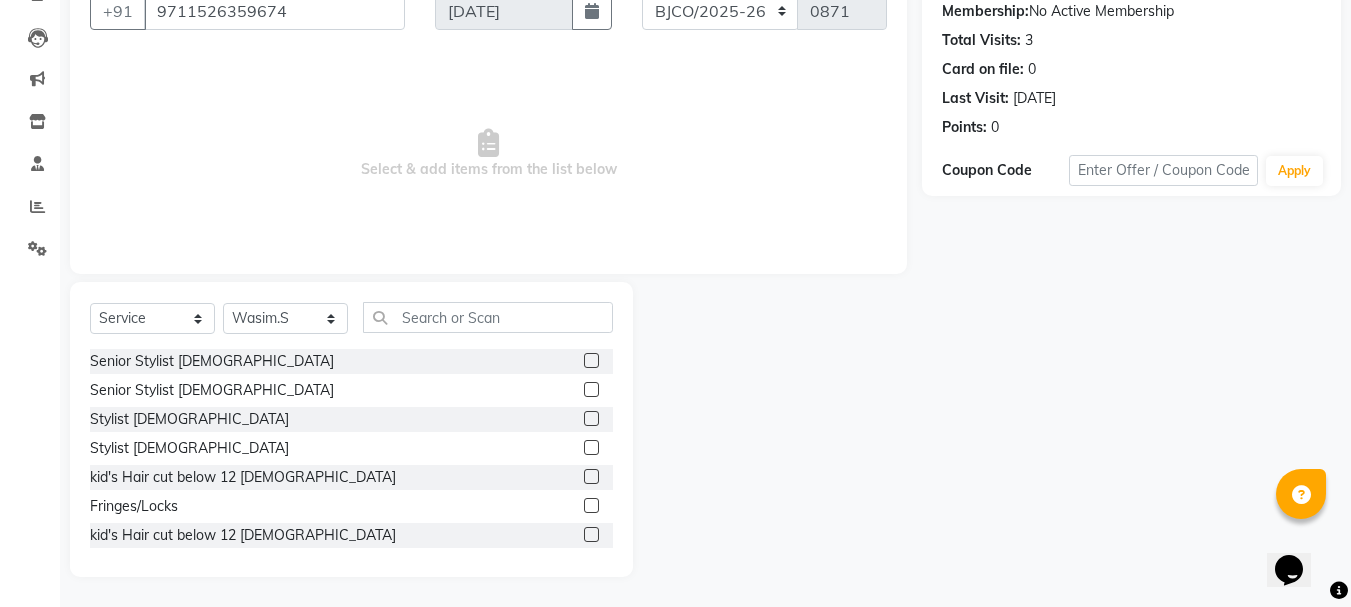 click 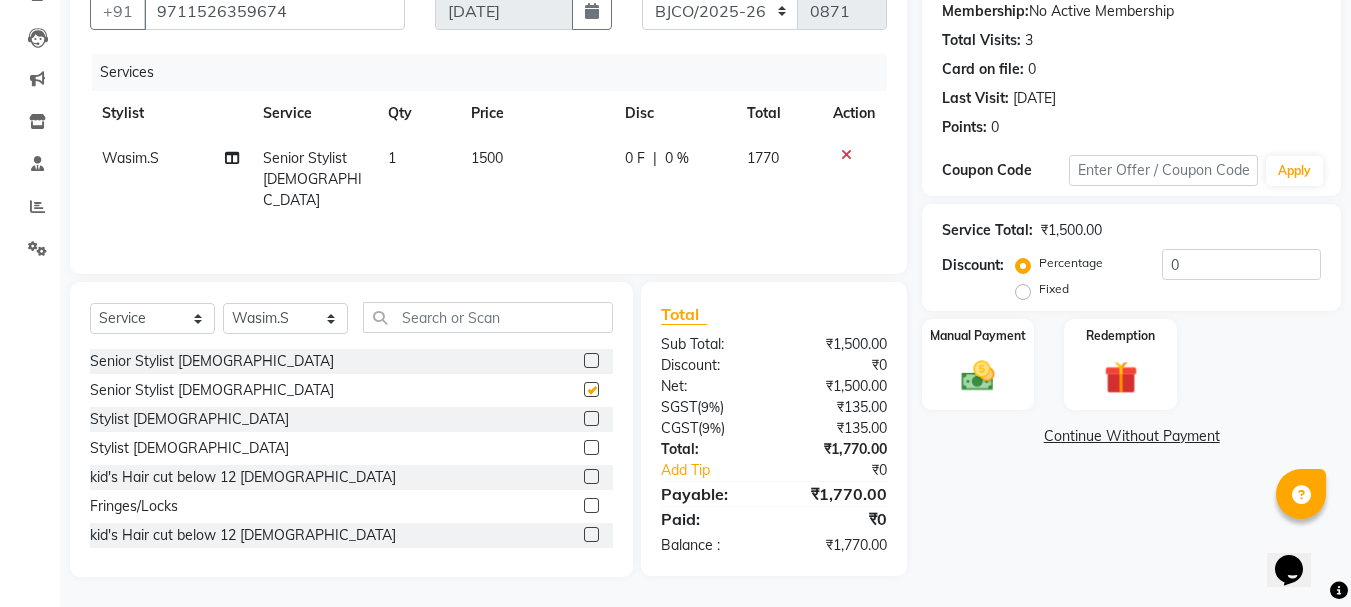 checkbox on "false" 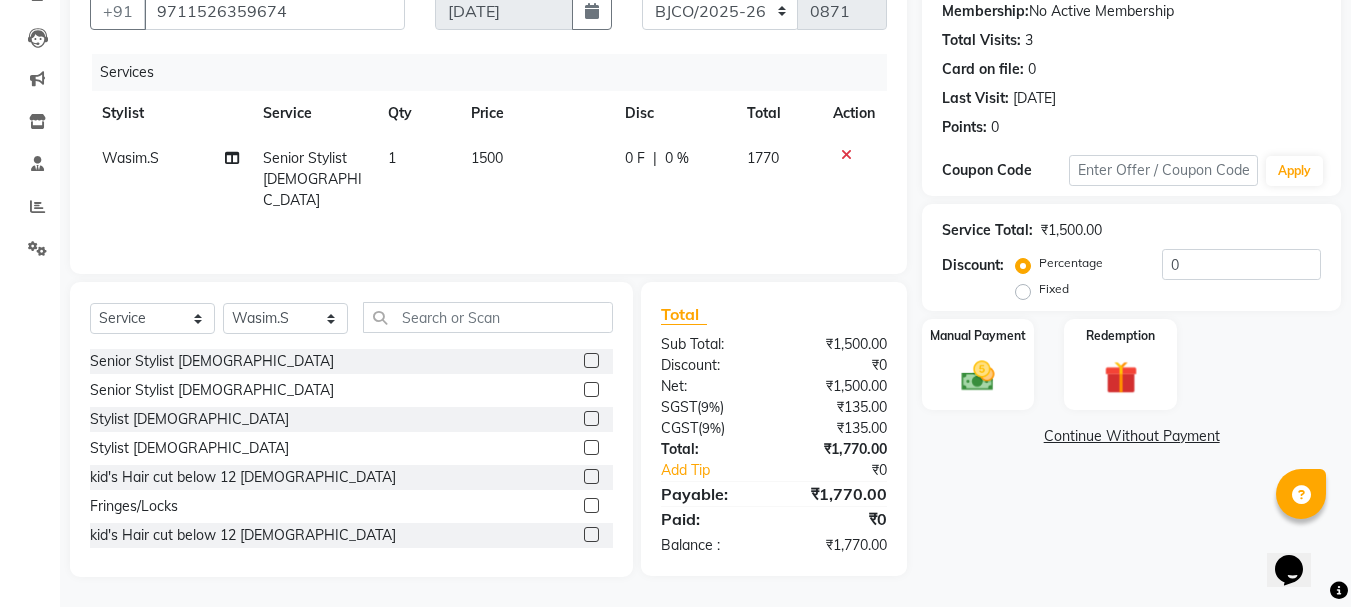 click 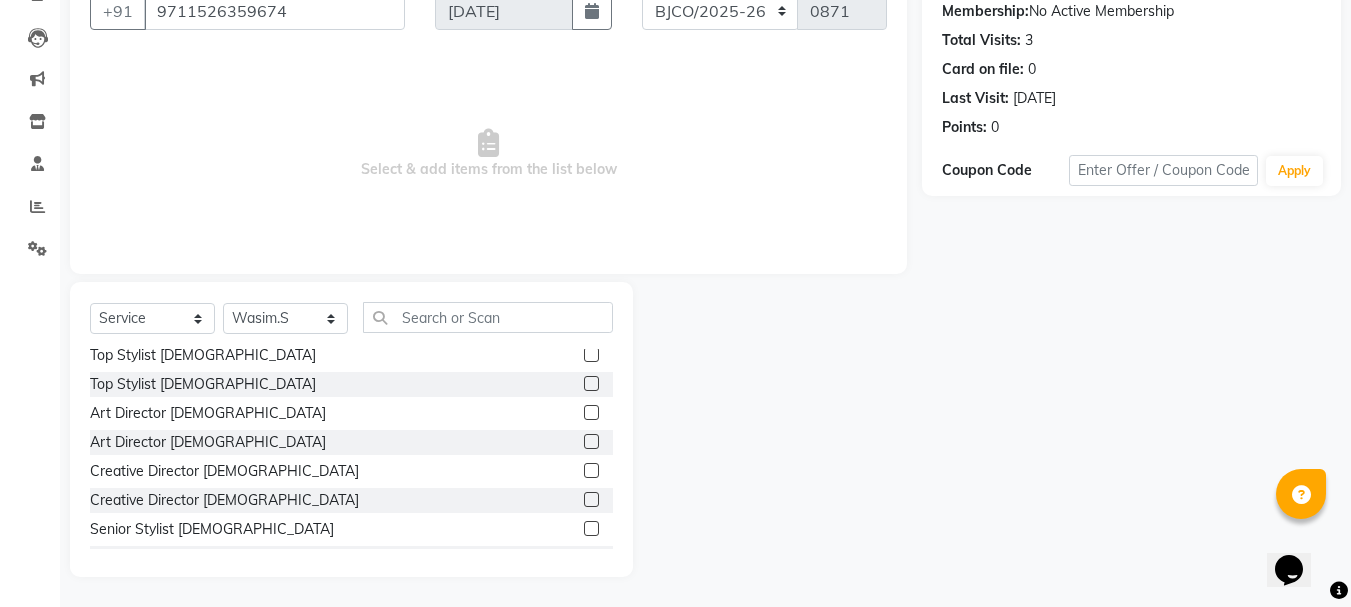 scroll, scrollTop: 288, scrollLeft: 0, axis: vertical 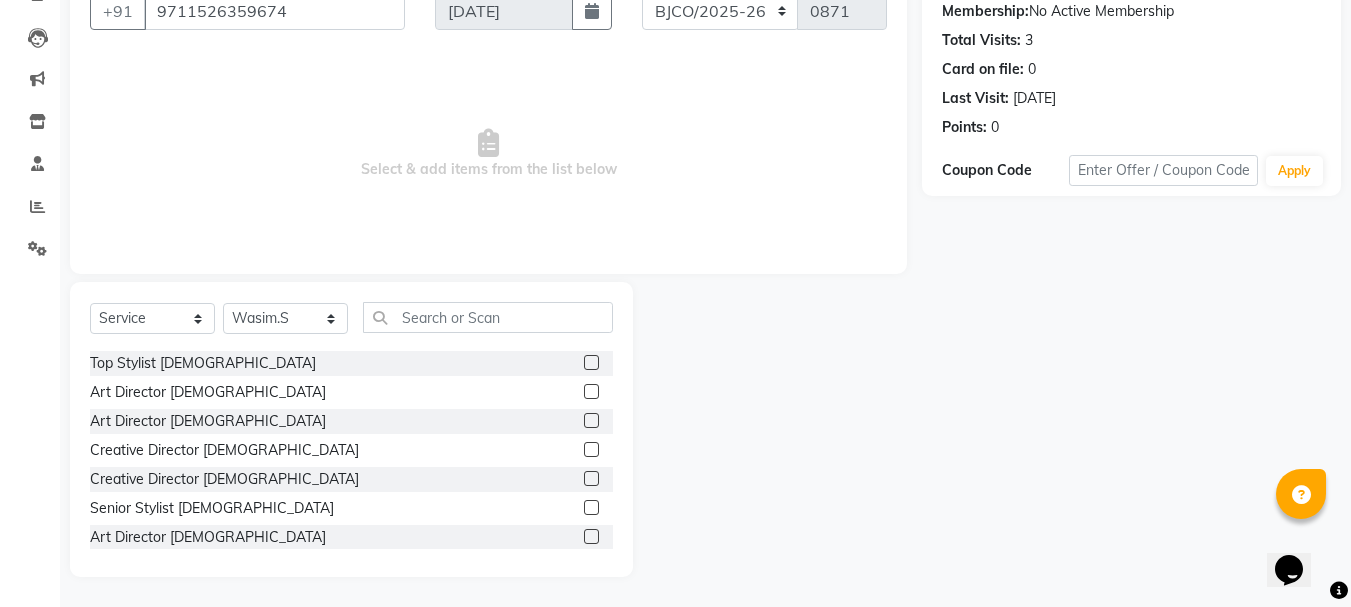 click 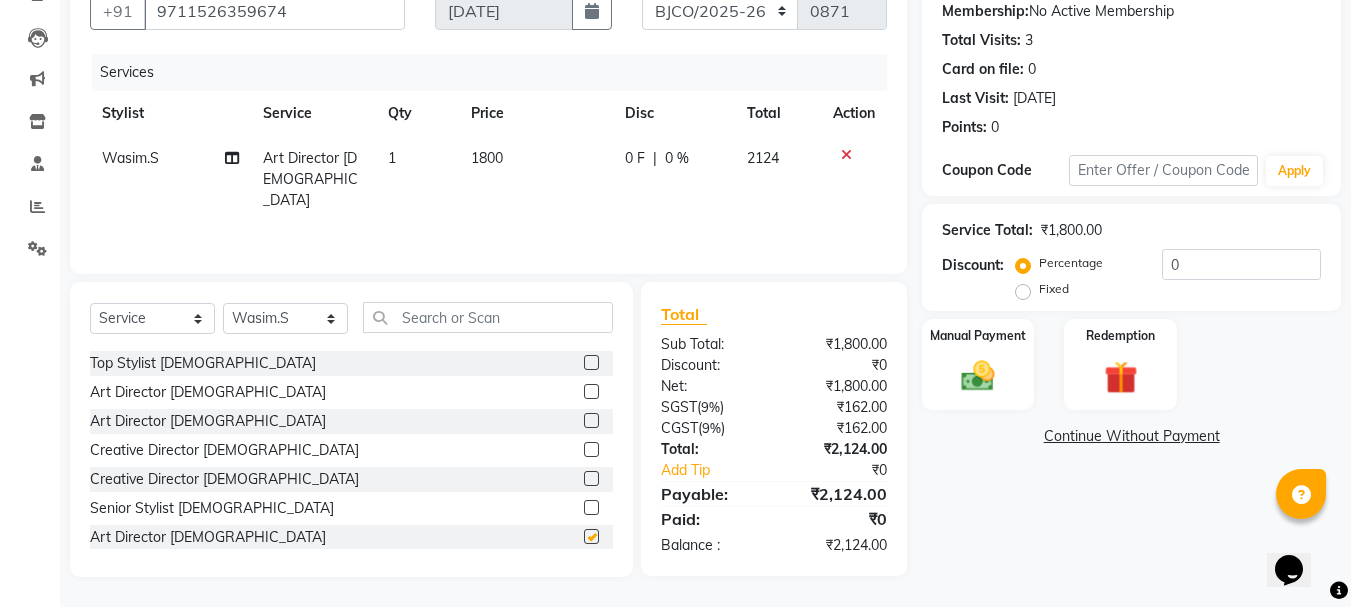 checkbox on "false" 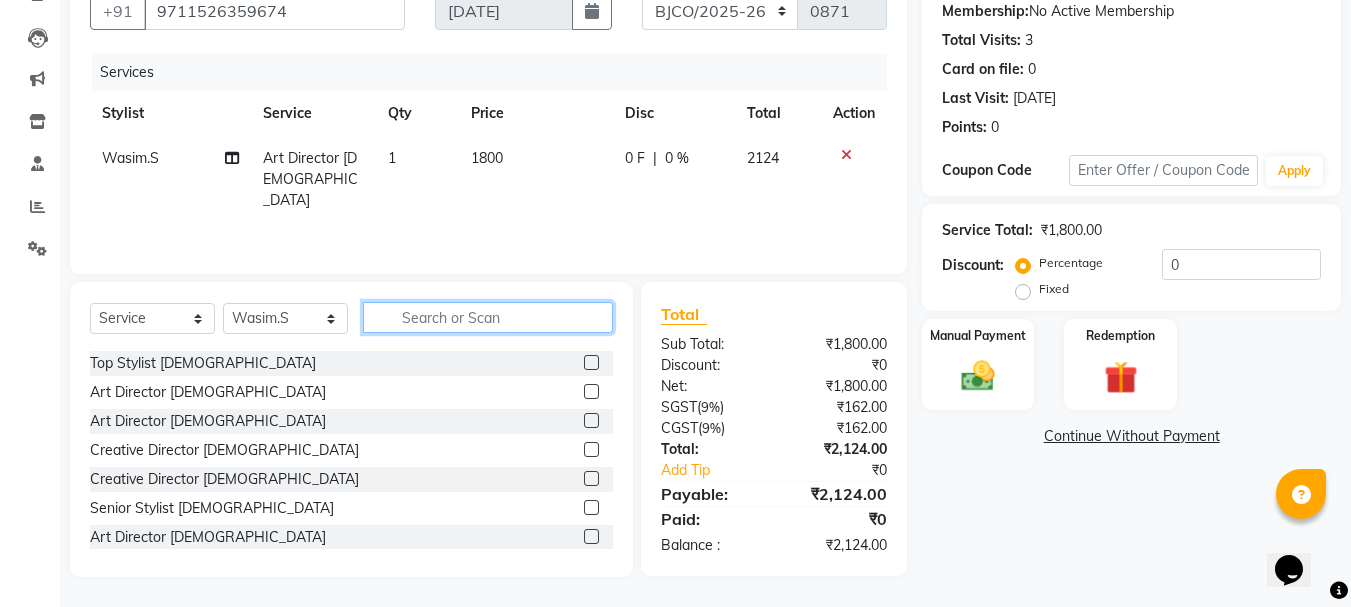 click 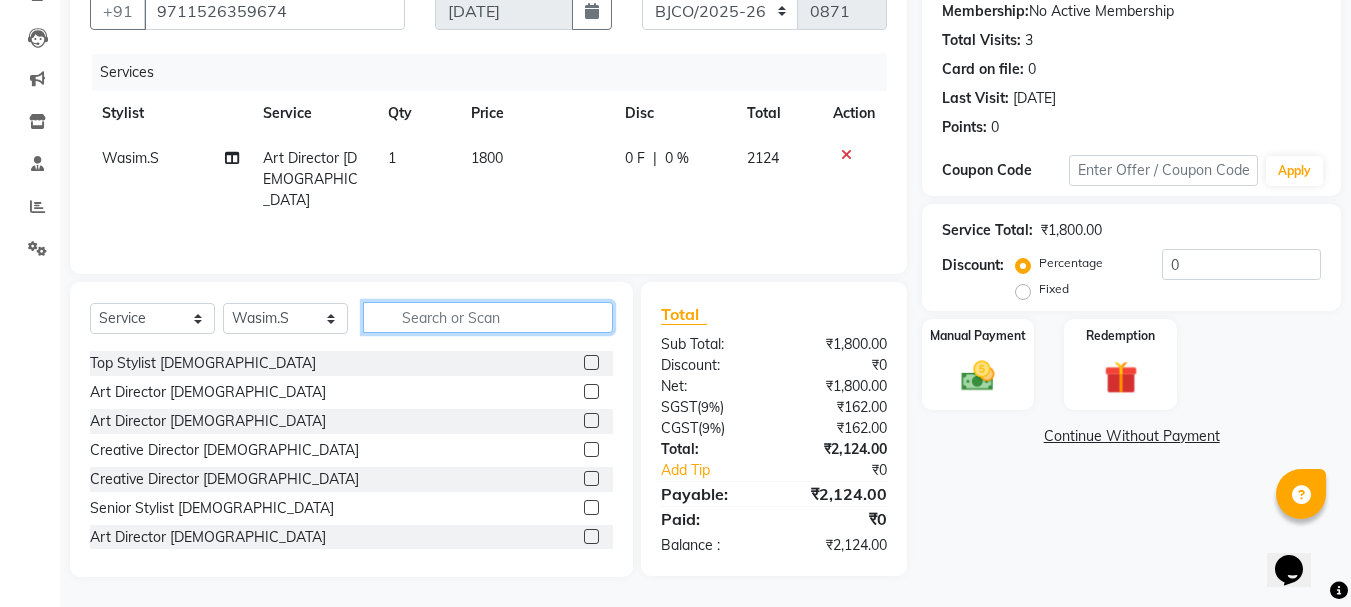 click 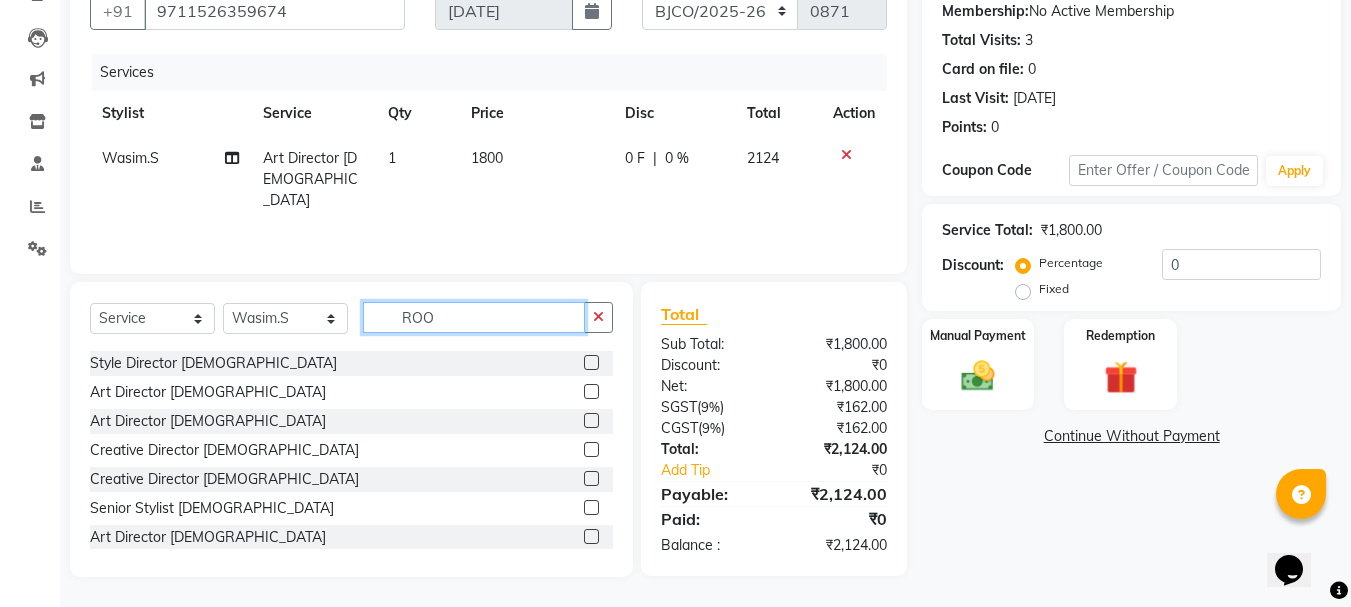 scroll, scrollTop: 61, scrollLeft: 0, axis: vertical 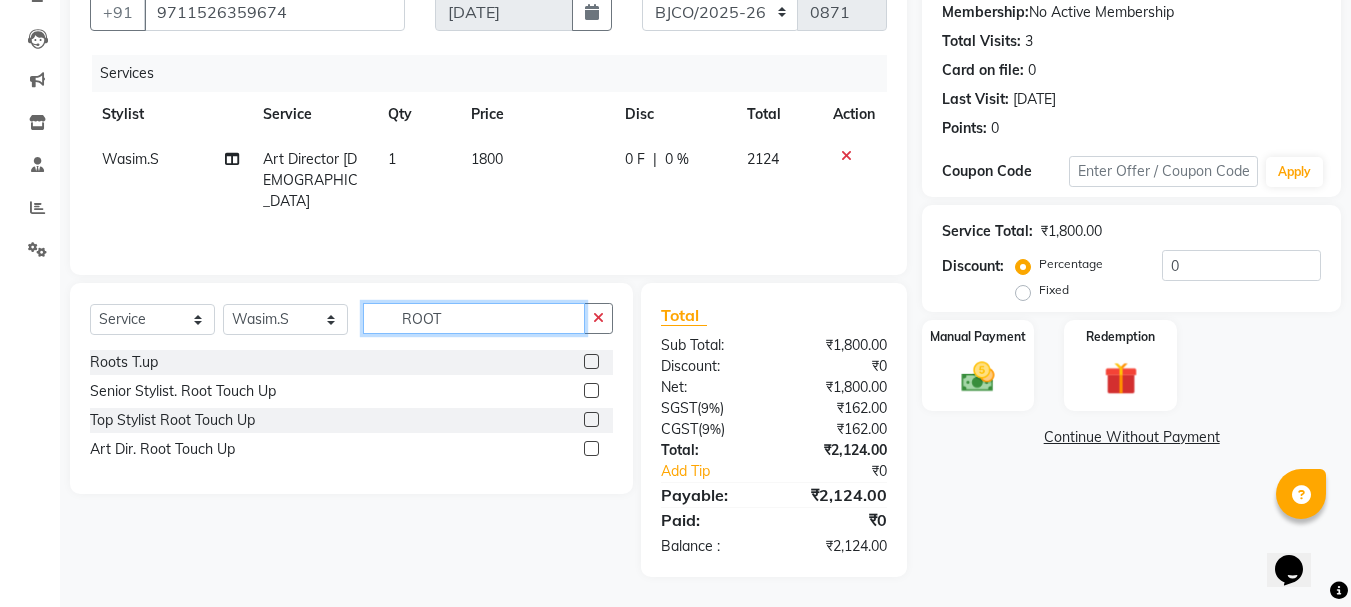 type on "ROOT" 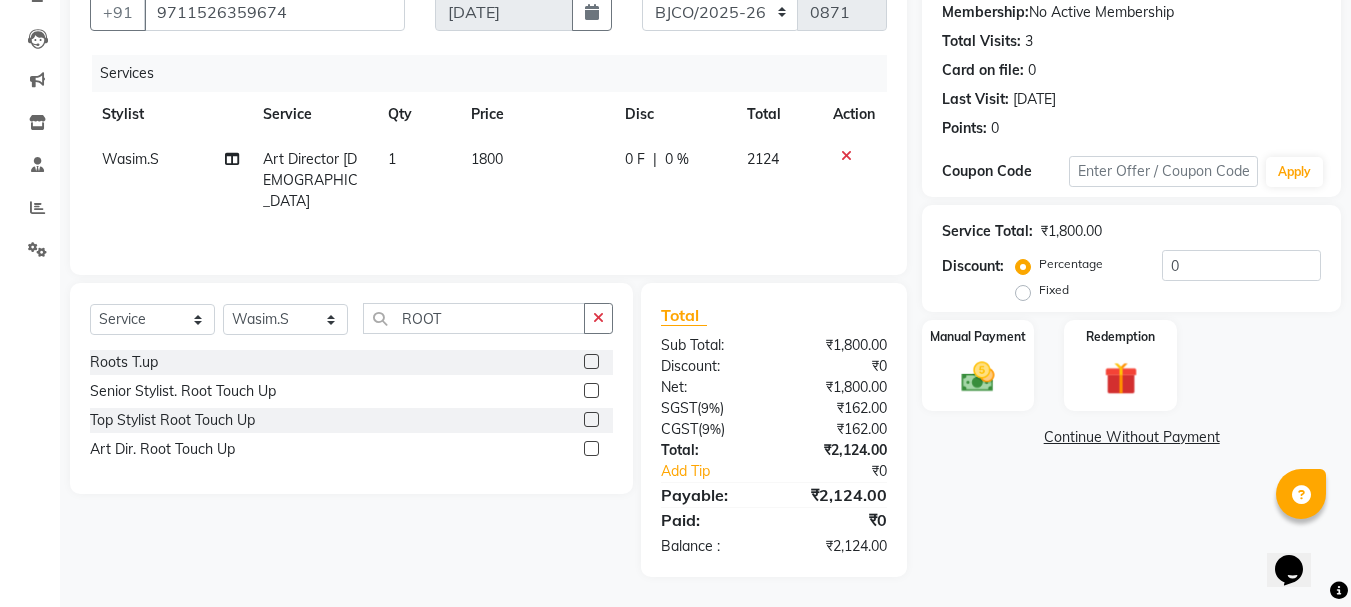 click 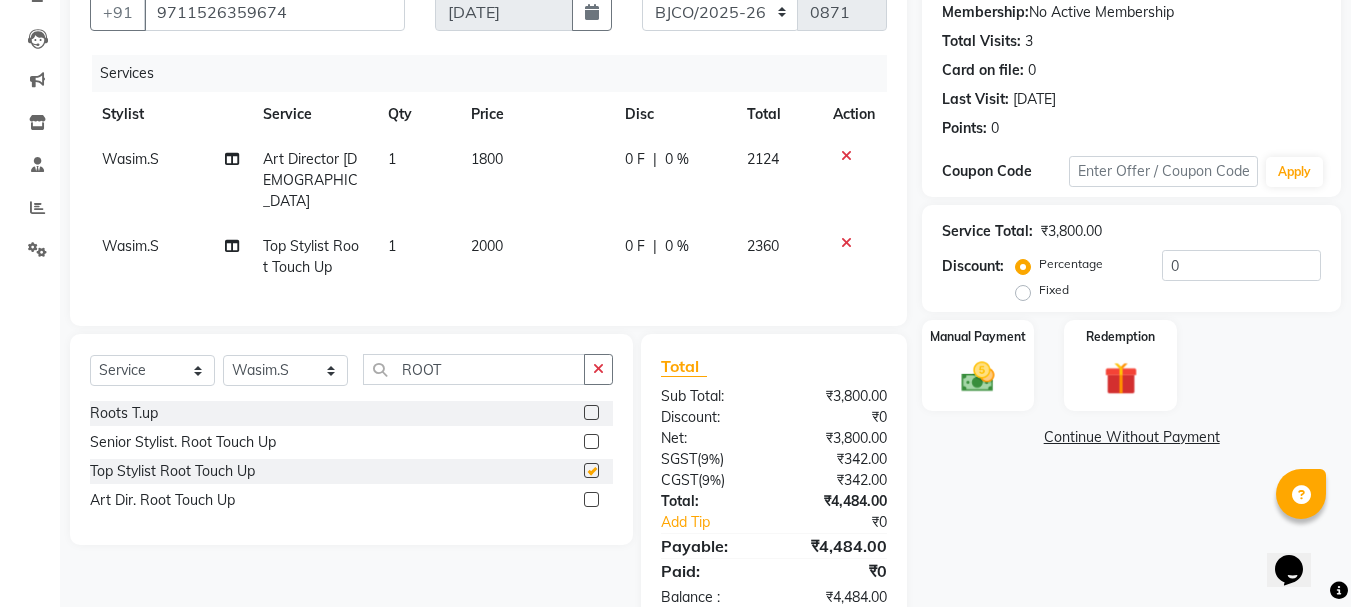 checkbox on "false" 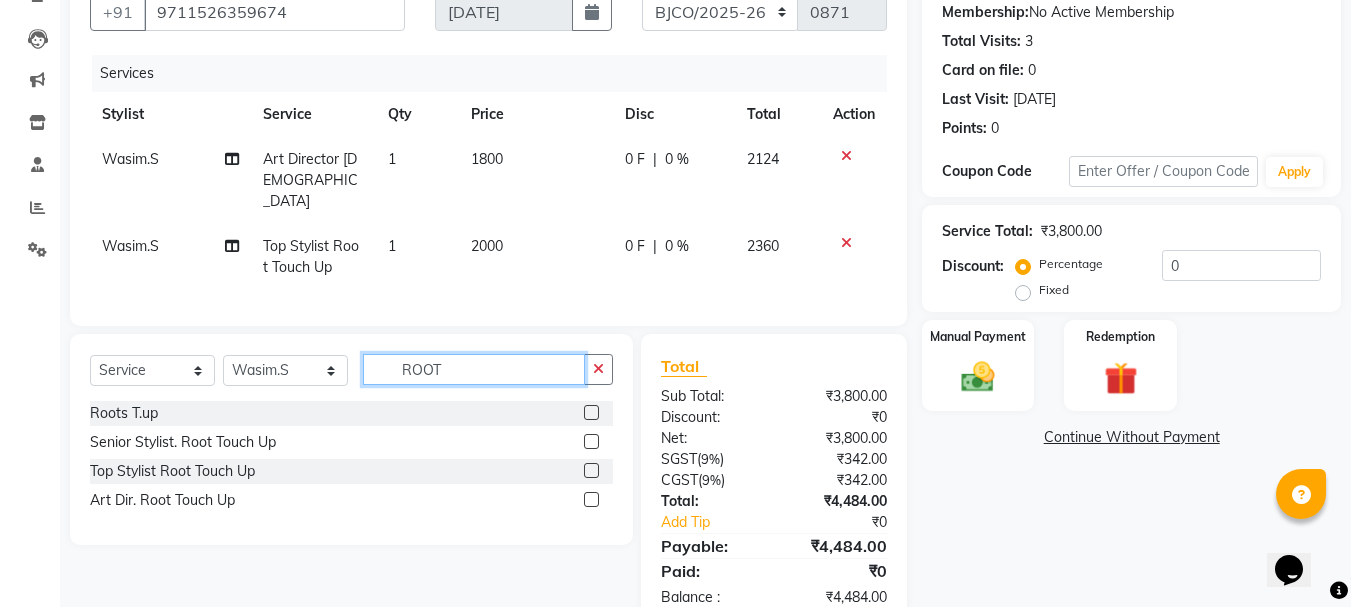 drag, startPoint x: 448, startPoint y: 364, endPoint x: 355, endPoint y: 393, distance: 97.41663 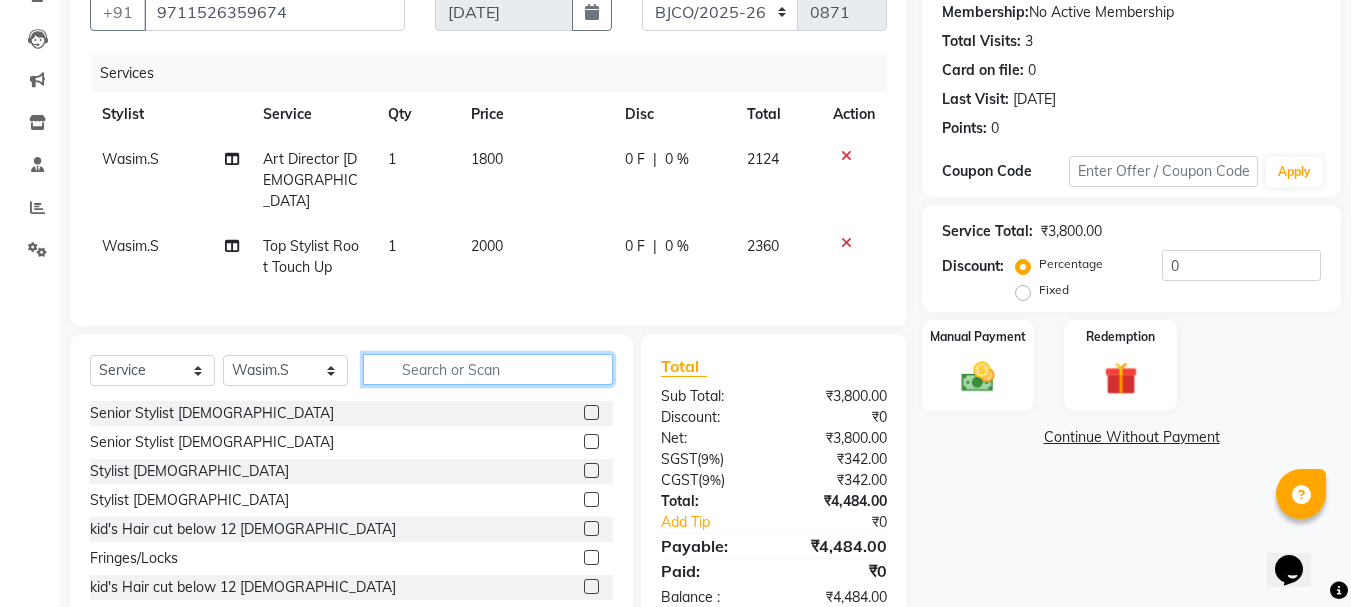 click 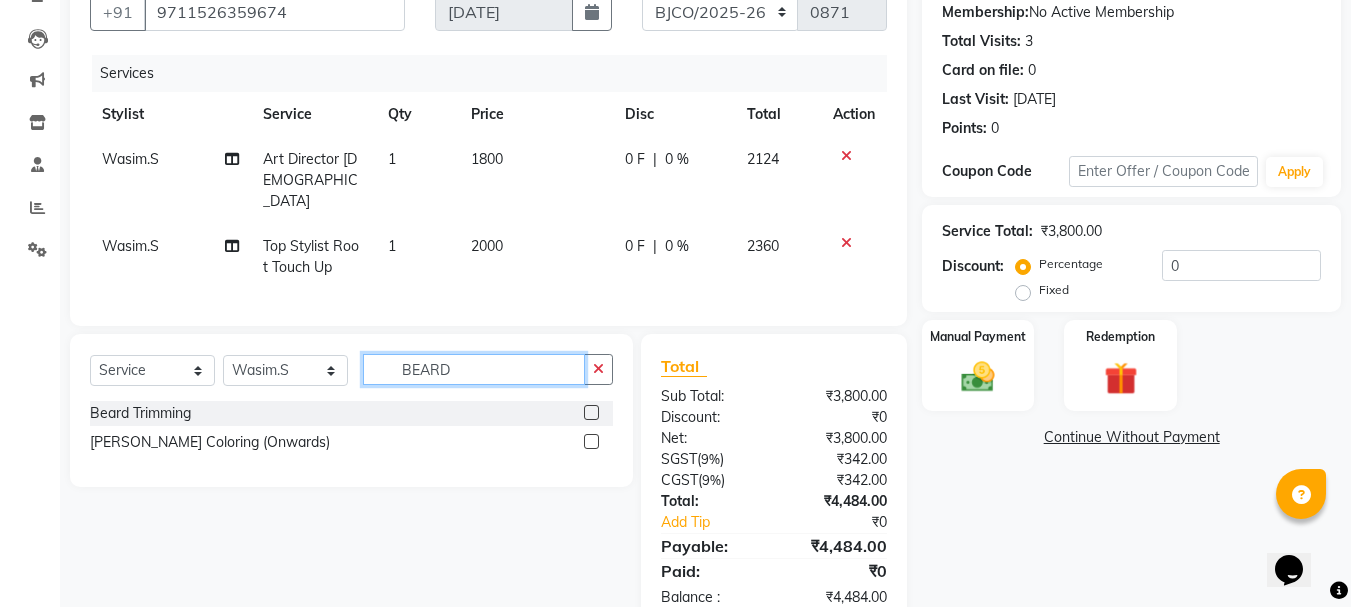 type on "BEARD" 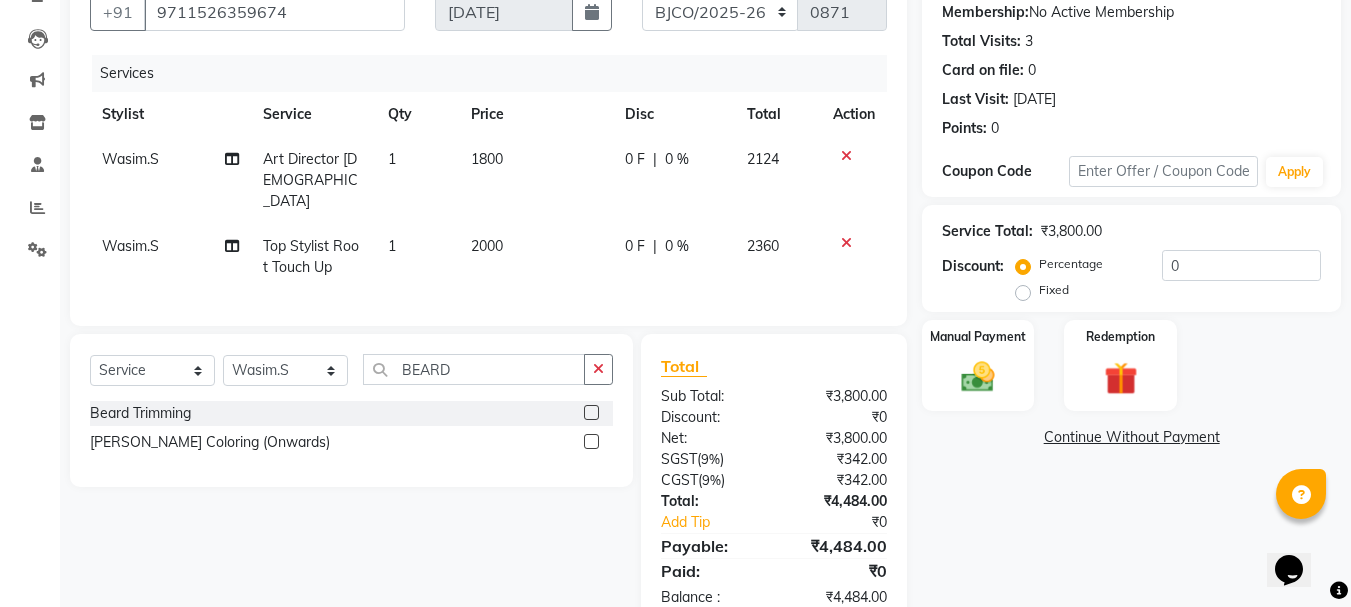 click 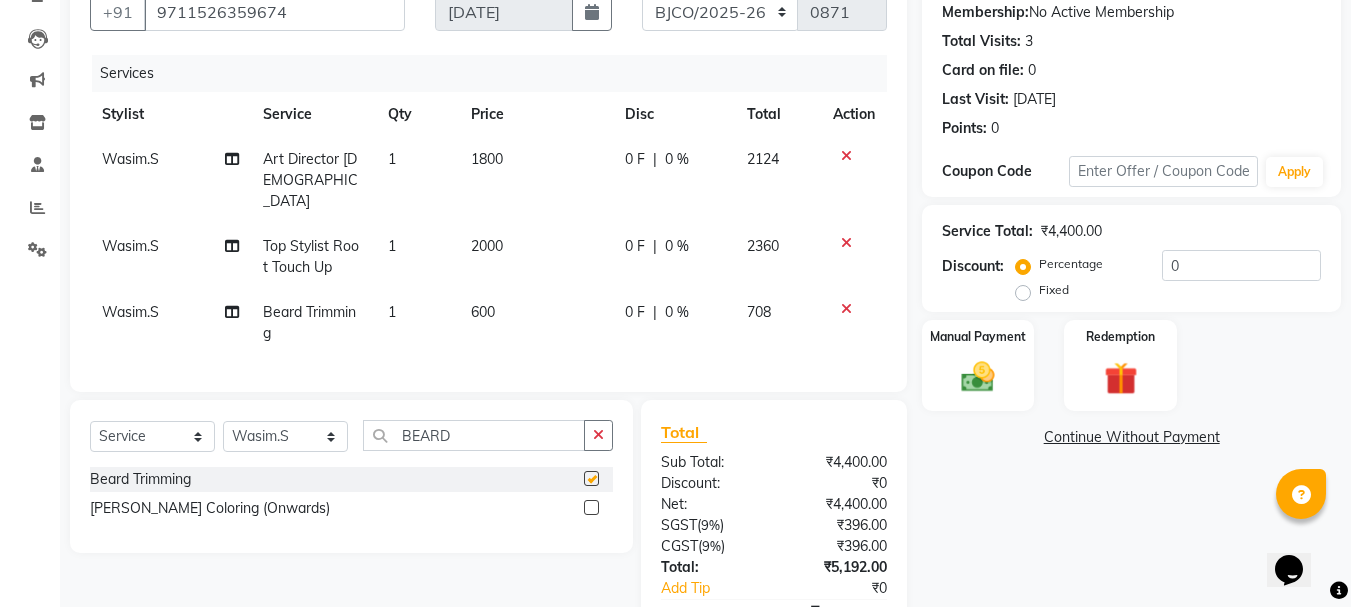 checkbox on "false" 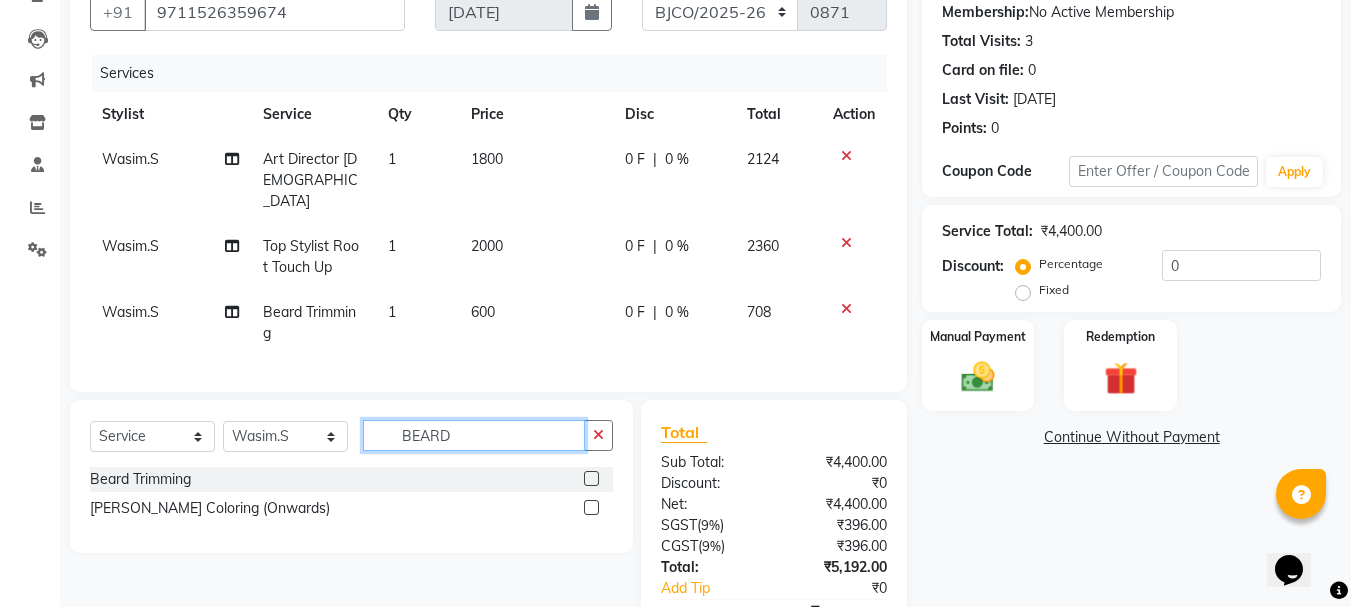 drag, startPoint x: 462, startPoint y: 433, endPoint x: 346, endPoint y: 431, distance: 116.01724 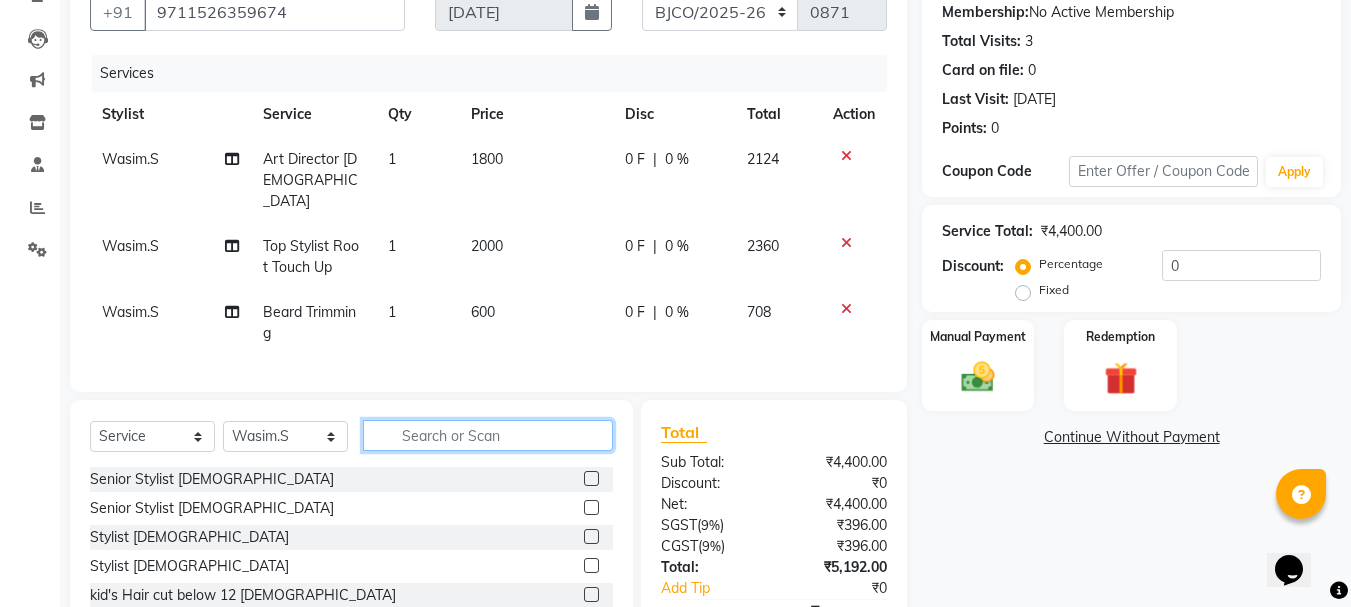 type 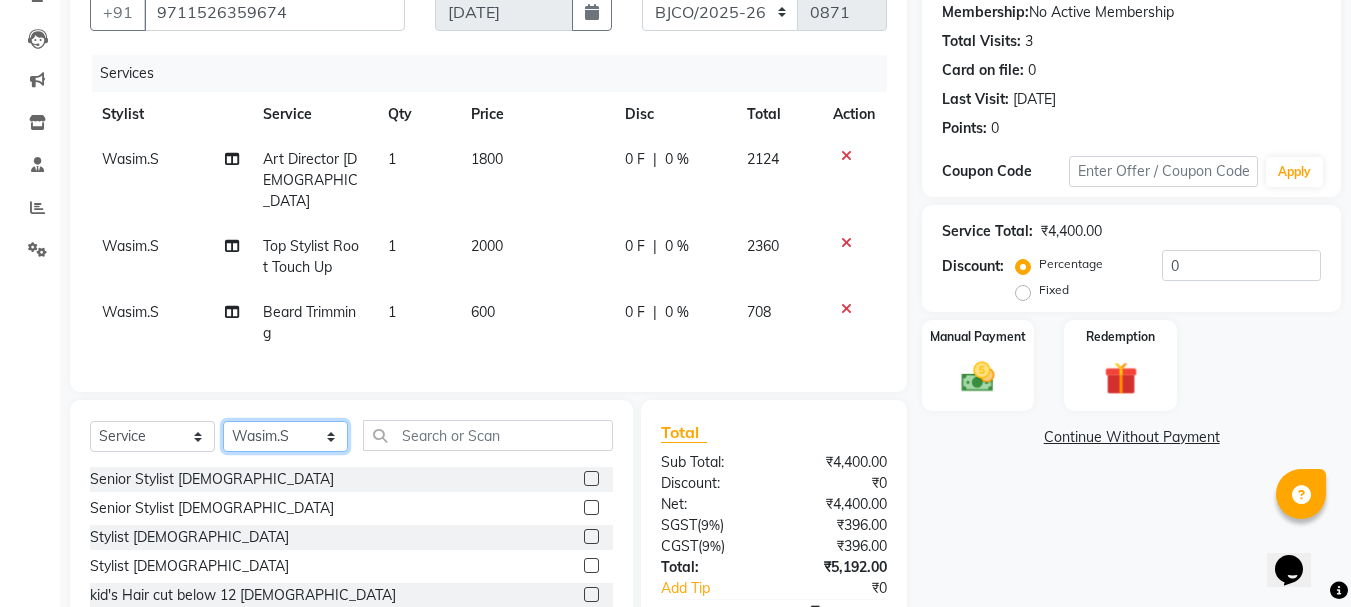 click on "Select Stylist Abdul Bandra_1 Bandra_store [PERSON_NAME] [PERSON_NAME] [PERSON_NAME] [PERSON_NAME] Jouyi [PERSON_NAME] [PERSON_NAME] On  Floor  Peetrass Pinky Make up Artist [PERSON_NAME][DATE] [PERSON_NAME] [PERSON_NAME] [PERSON_NAME] [PERSON_NAME] [PERSON_NAME] [PERSON_NAME] [PERSON_NAME]                         [PERSON_NAME] [PERSON_NAME].S Yangamphy [PERSON_NAME]" 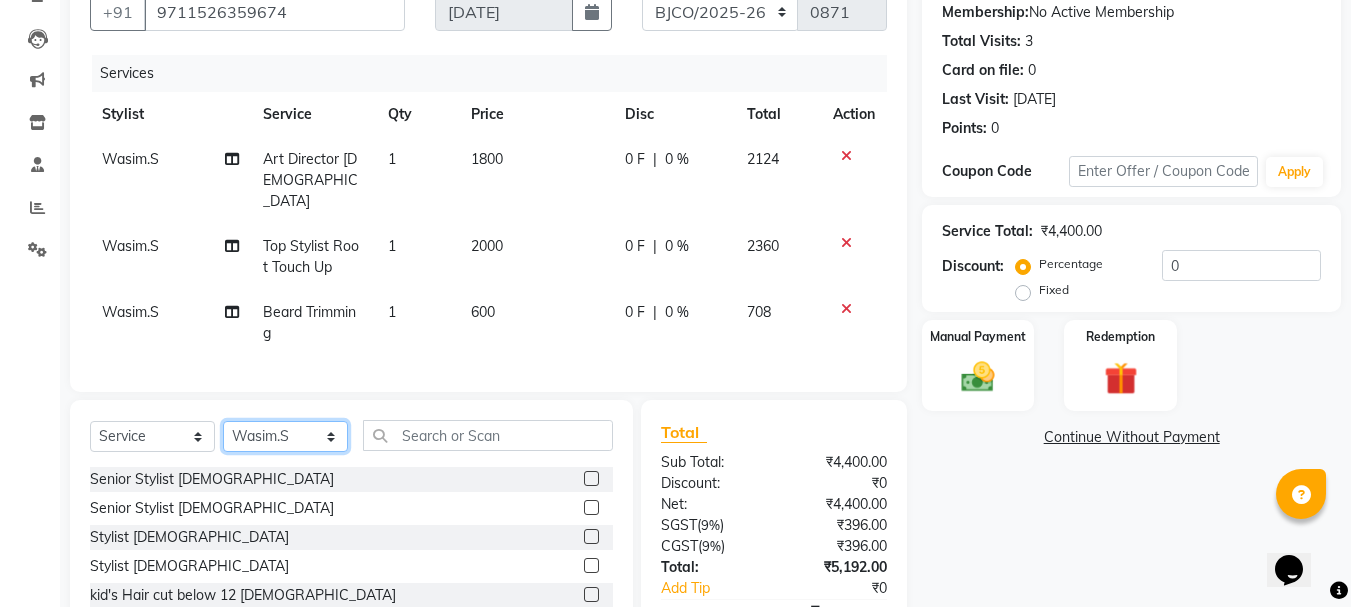 select on "54771" 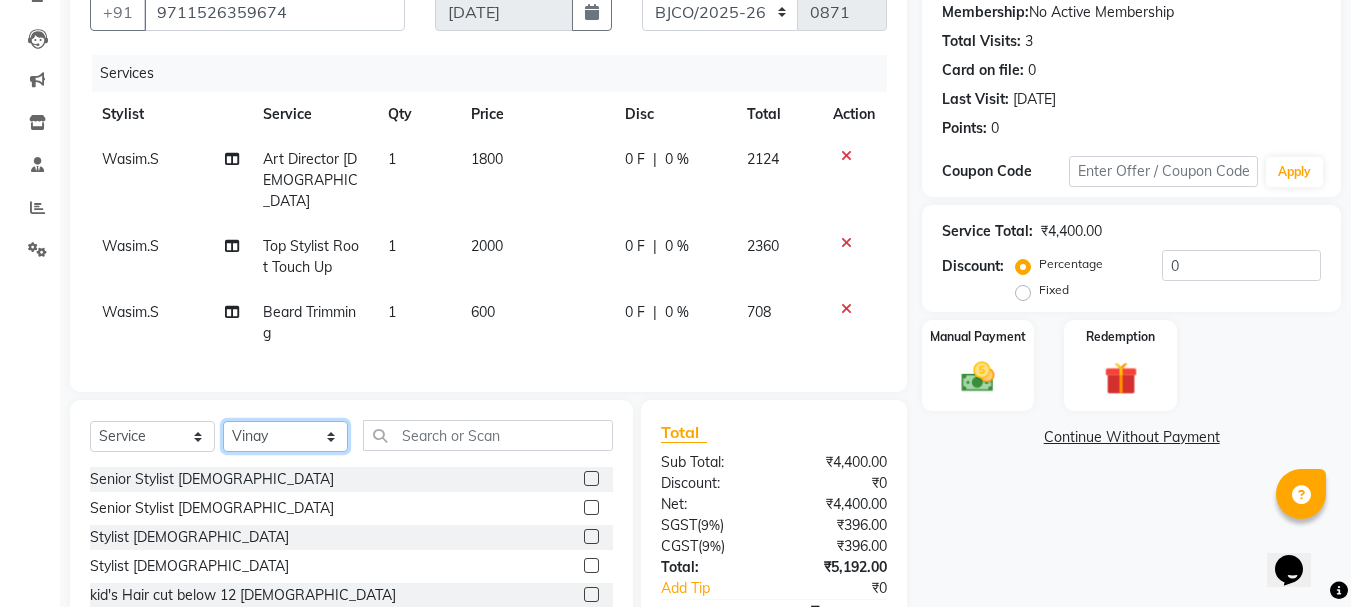 click on "Select Stylist Abdul Bandra_1 Bandra_store [PERSON_NAME] [PERSON_NAME] [PERSON_NAME] [PERSON_NAME] Jouyi [PERSON_NAME] [PERSON_NAME] On  Floor  Peetrass Pinky Make up Artist [PERSON_NAME][DATE] [PERSON_NAME] [PERSON_NAME] [PERSON_NAME] [PERSON_NAME] [PERSON_NAME] [PERSON_NAME] [PERSON_NAME]                         [PERSON_NAME] [PERSON_NAME].S Yangamphy [PERSON_NAME]" 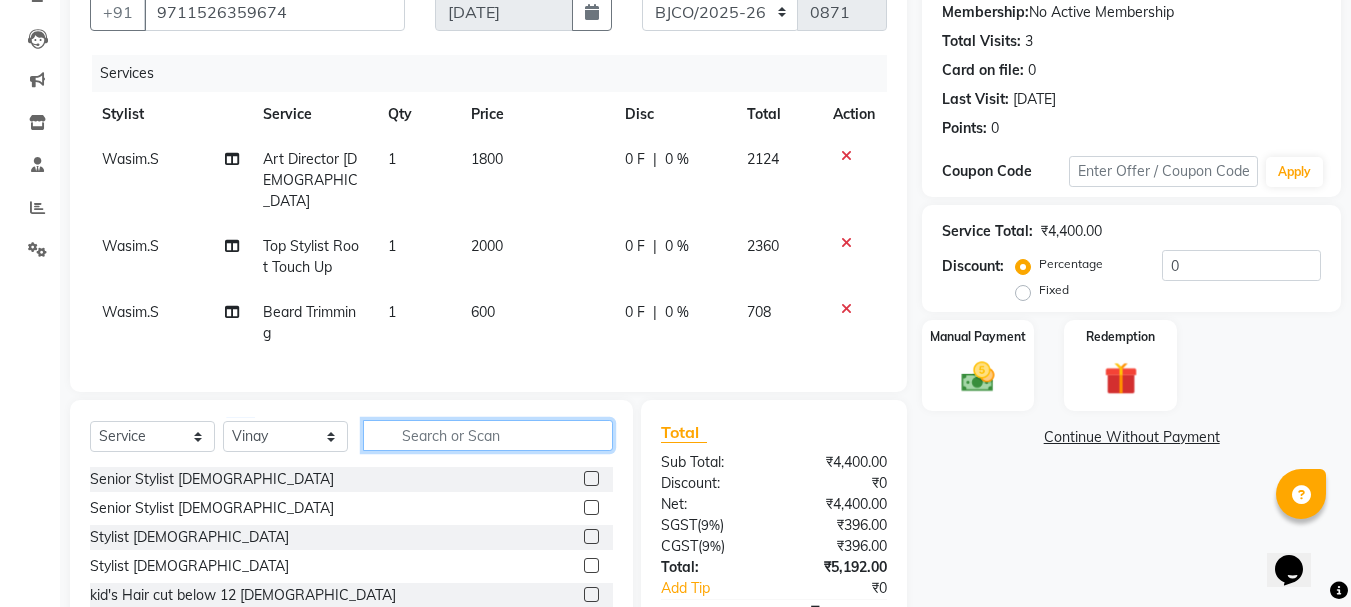 drag, startPoint x: 436, startPoint y: 437, endPoint x: 371, endPoint y: 411, distance: 70.00714 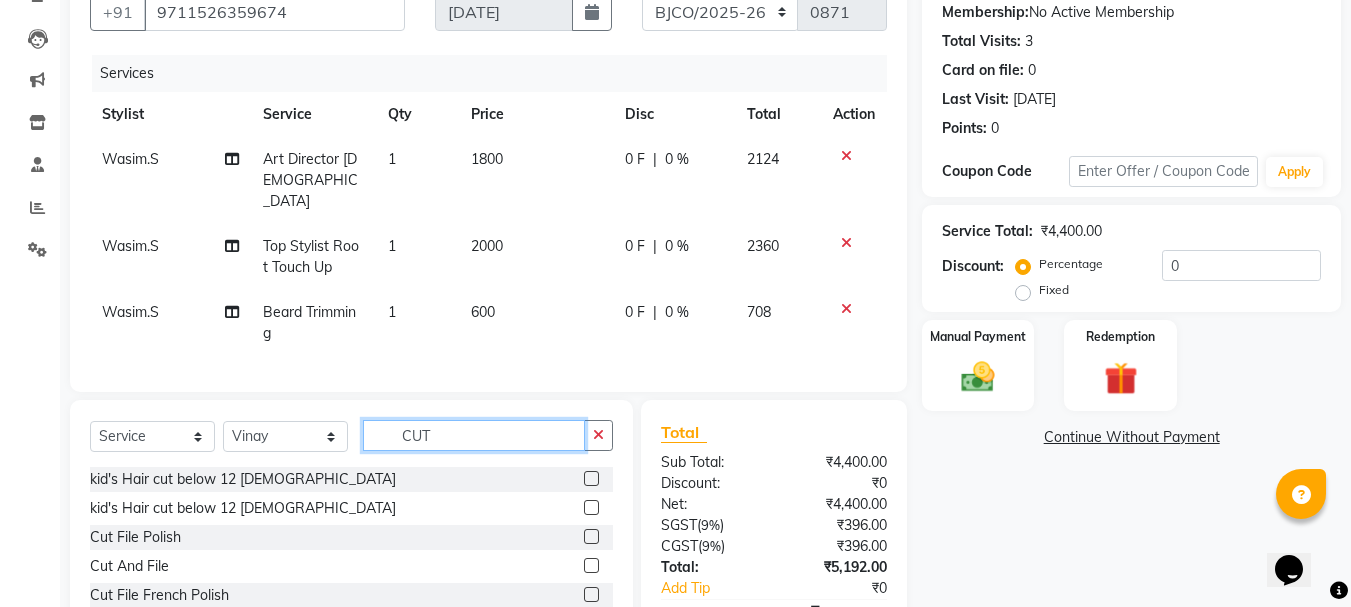 type on "CUT" 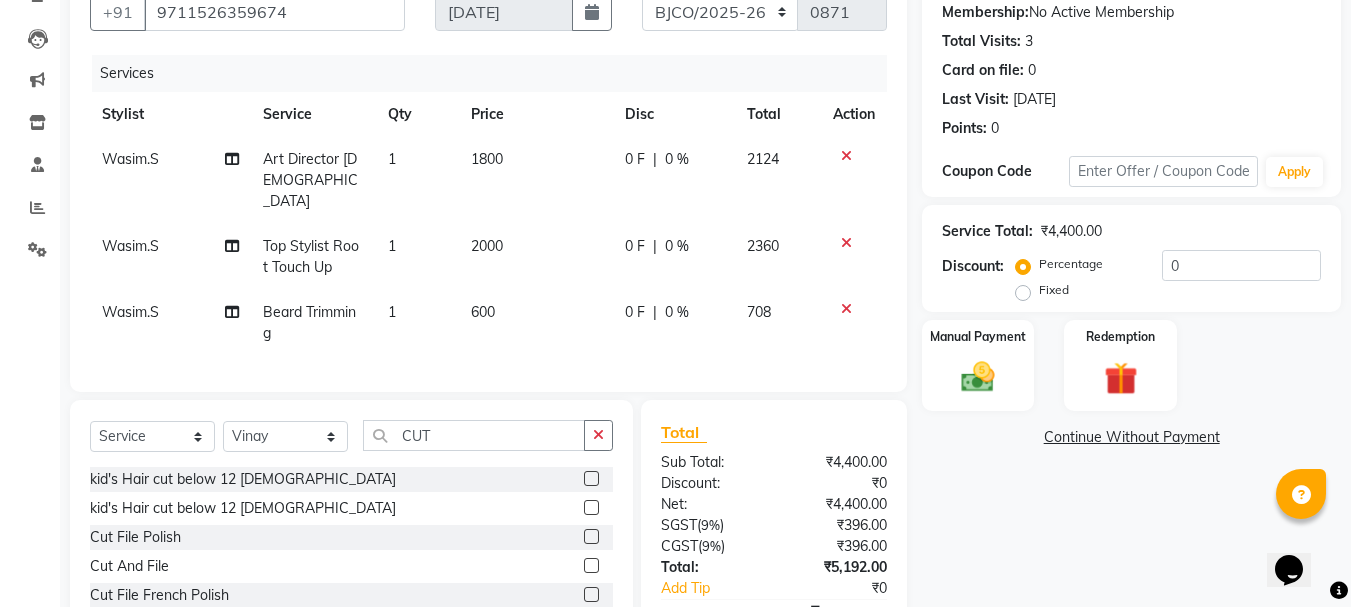 click 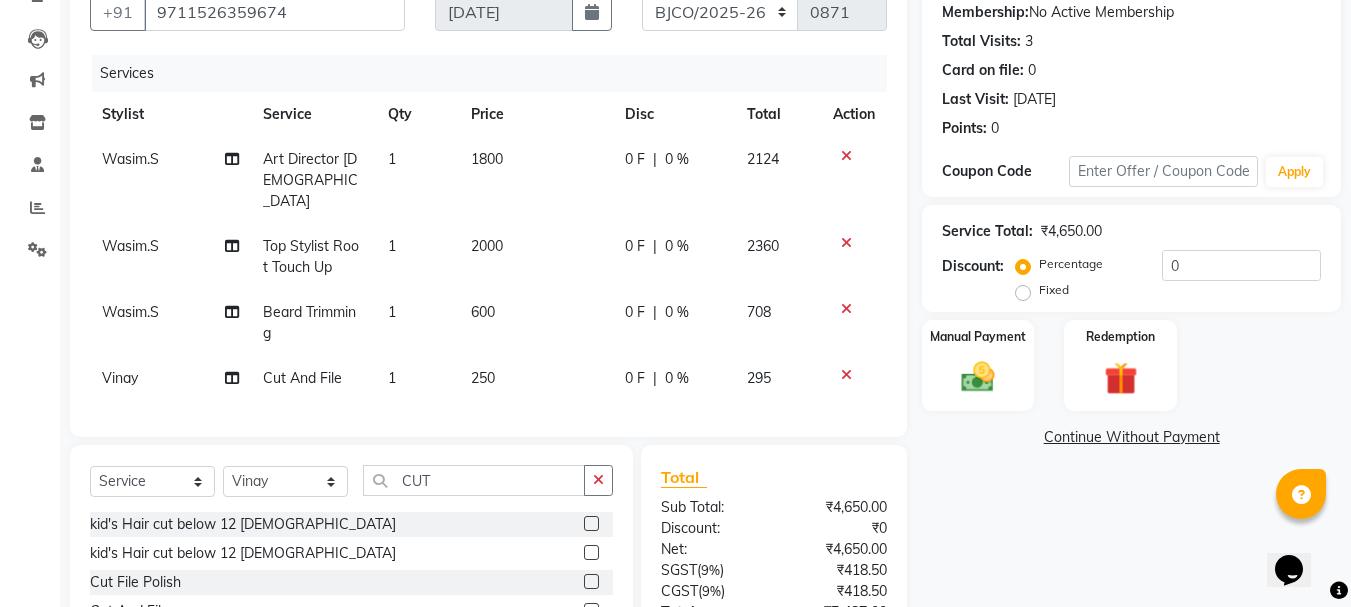 checkbox on "false" 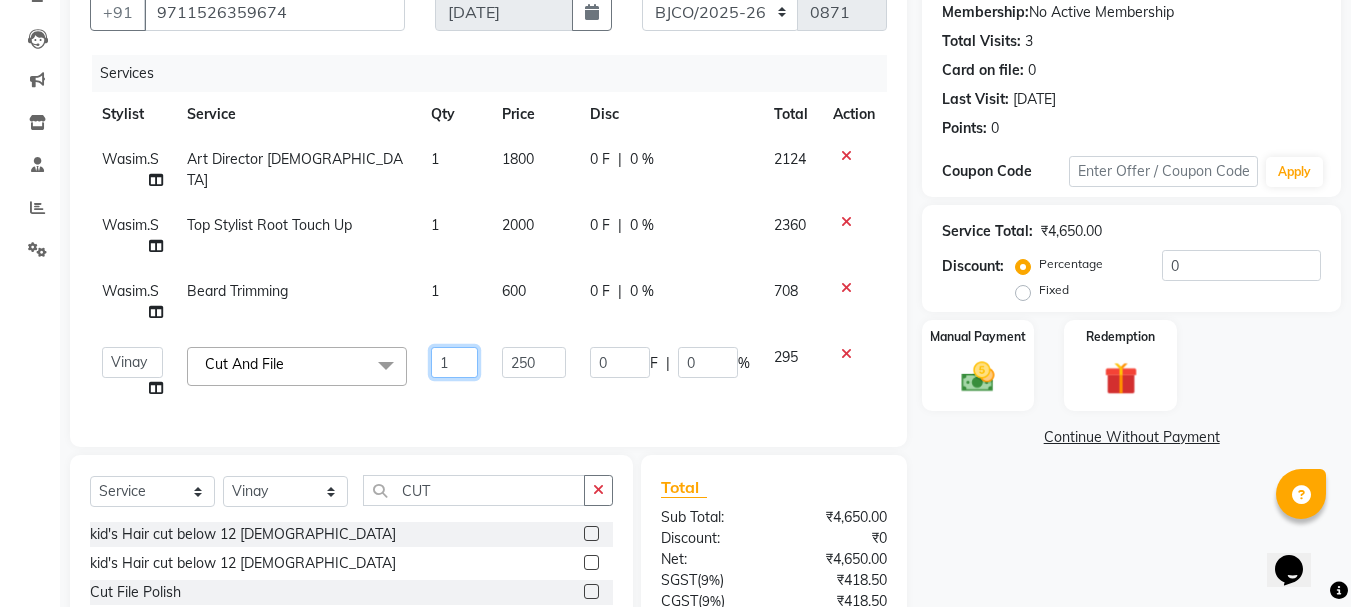 click on "1" 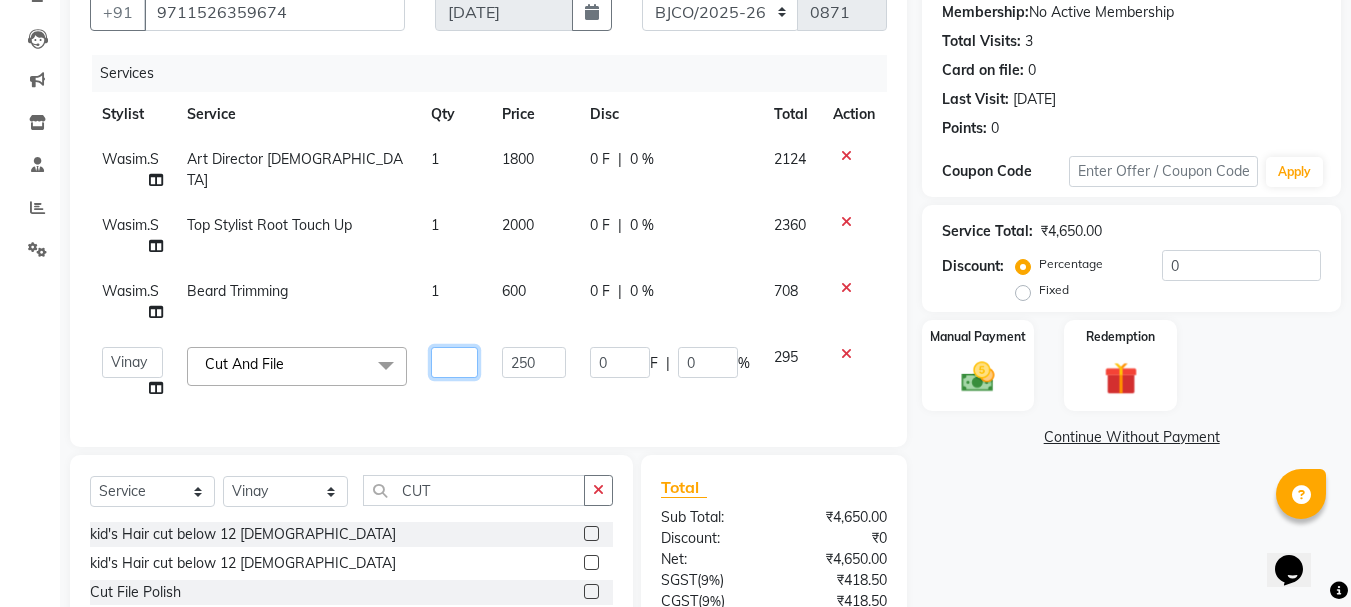type on "2" 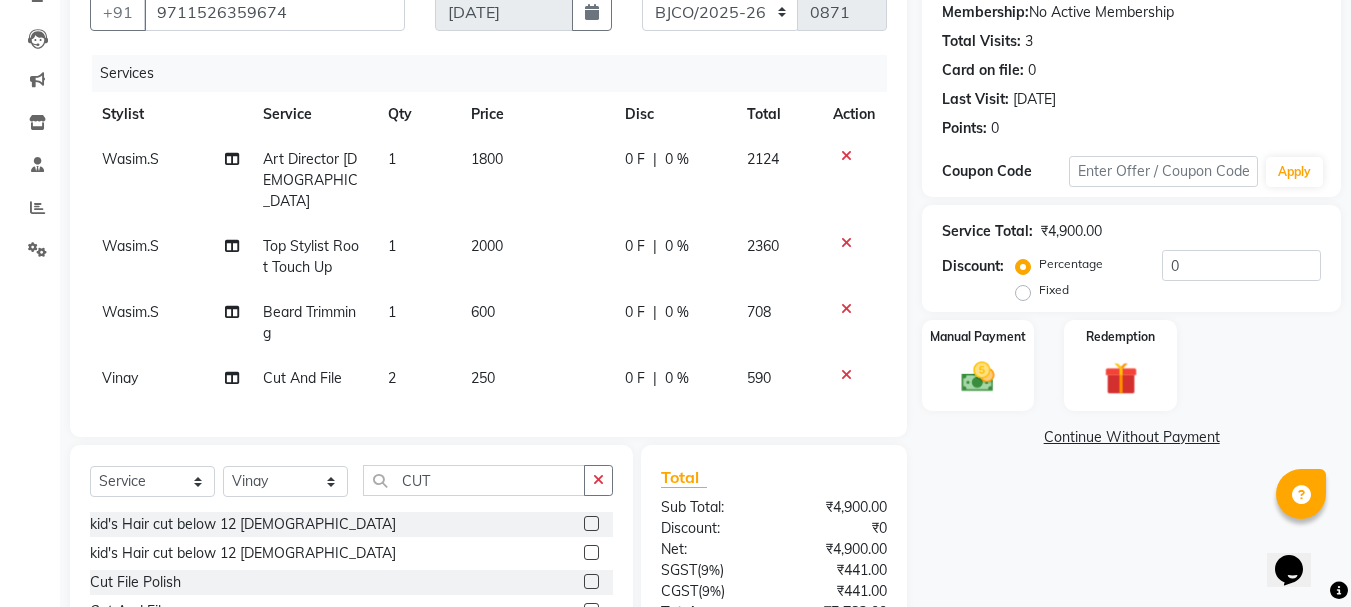 click on "Name: [PERSON_NAME] Membership:  No Active Membership  Total Visits:  3 Card on file:  0 Last Visit:   [DATE] Points:   0  Coupon Code Apply Service Total:  ₹4,900.00  Discount:  Percentage   Fixed  0 Manual Payment Redemption  Continue Without Payment" 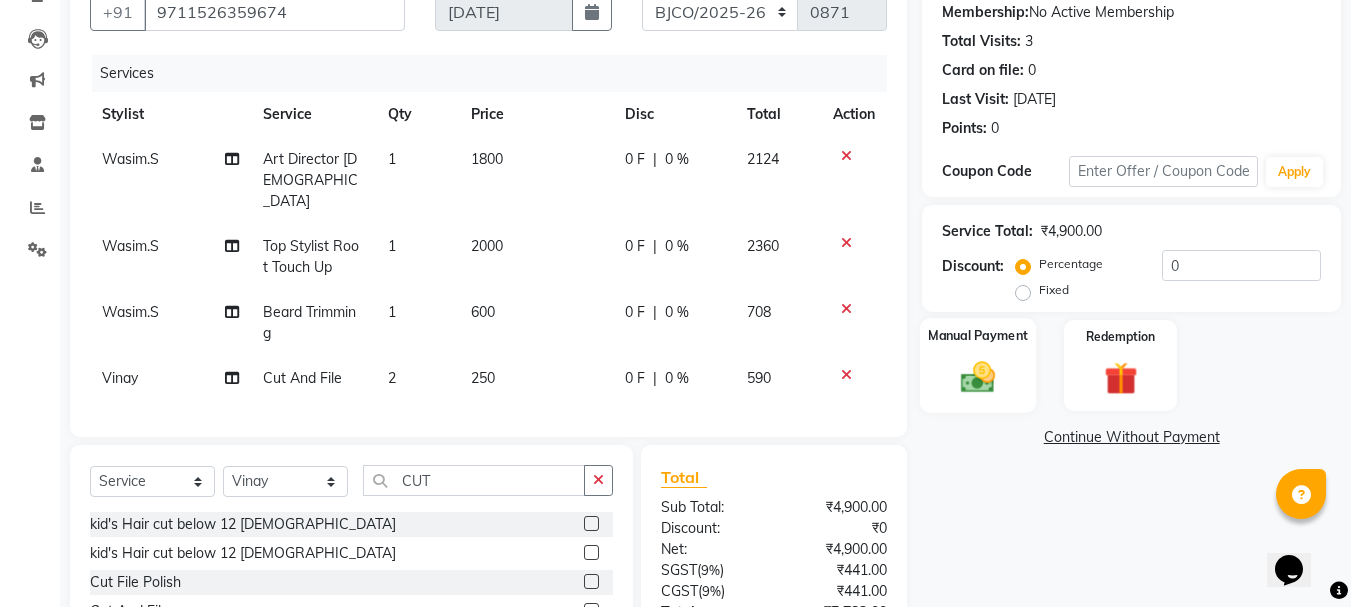 click 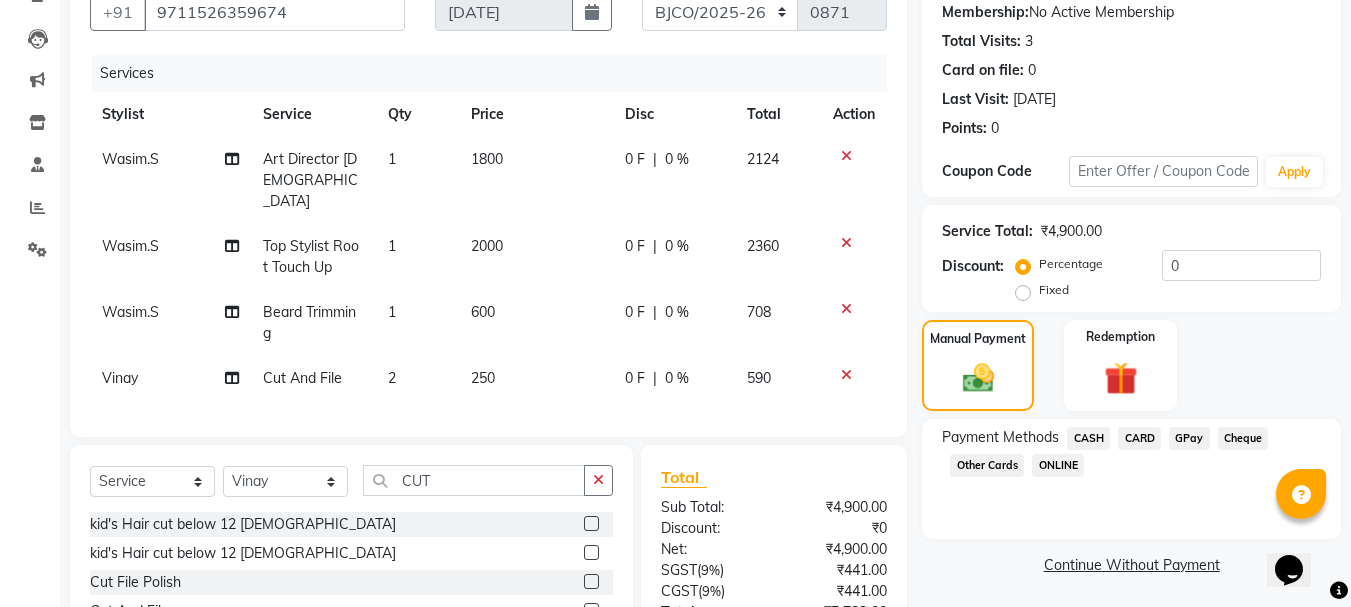 click on "CARD" 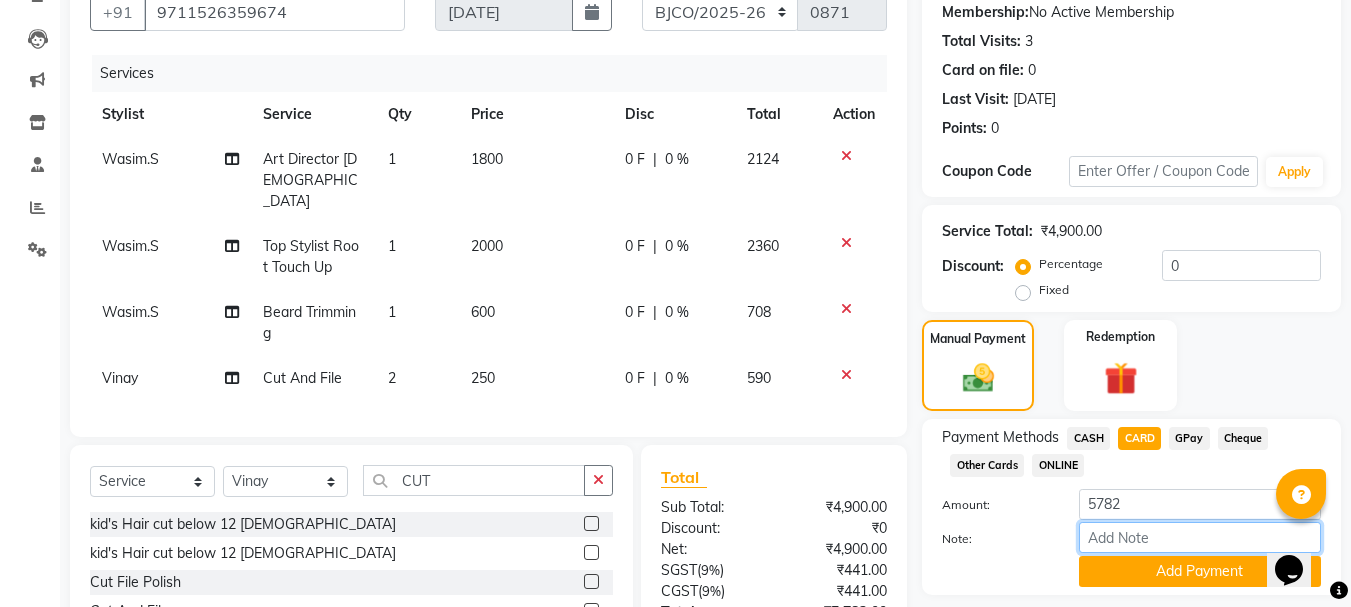 drag, startPoint x: 1125, startPoint y: 541, endPoint x: 993, endPoint y: 475, distance: 147.58049 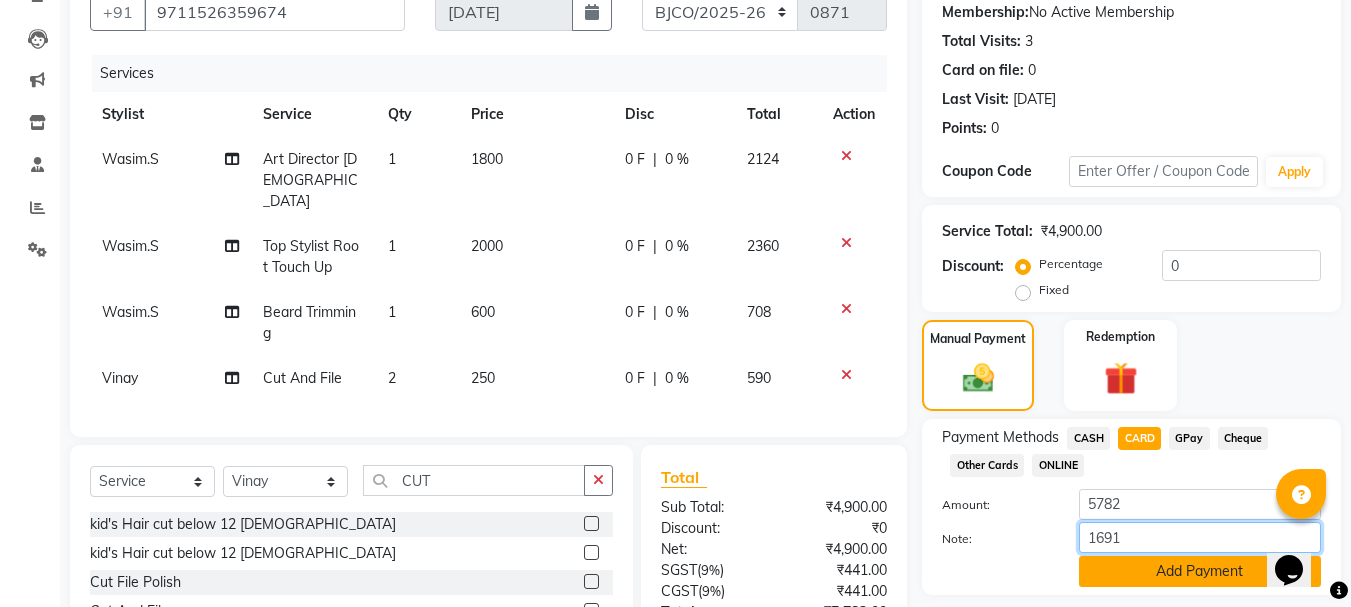 type on "1691" 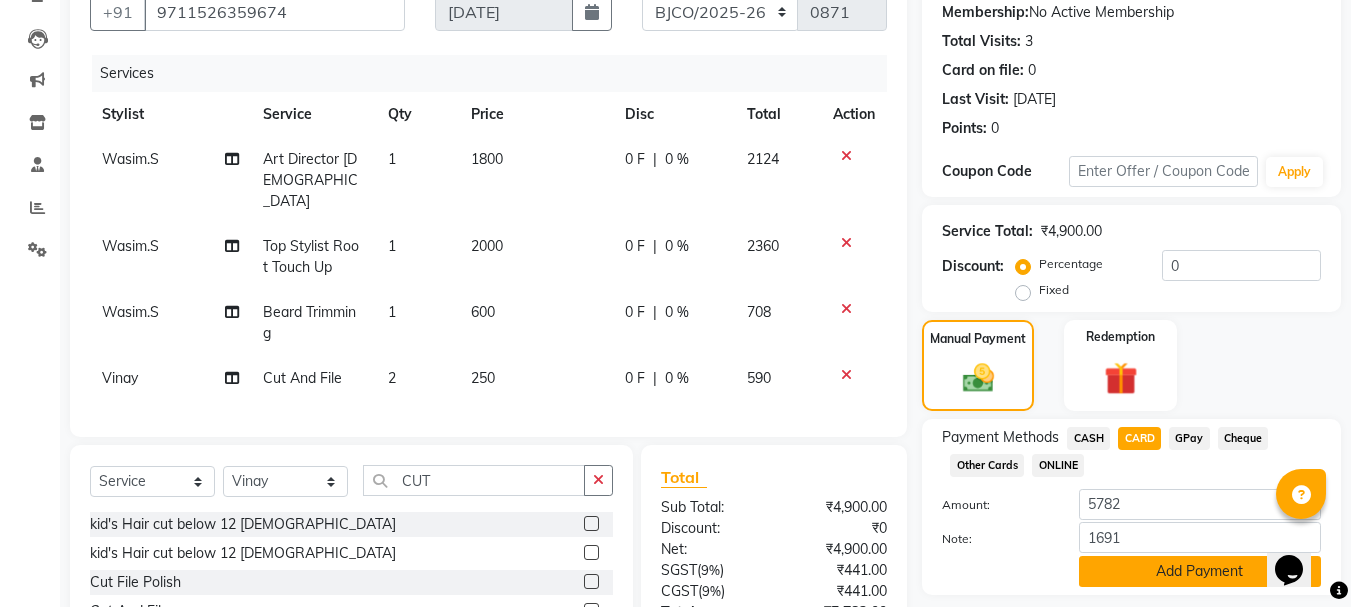 click on "Add Payment" 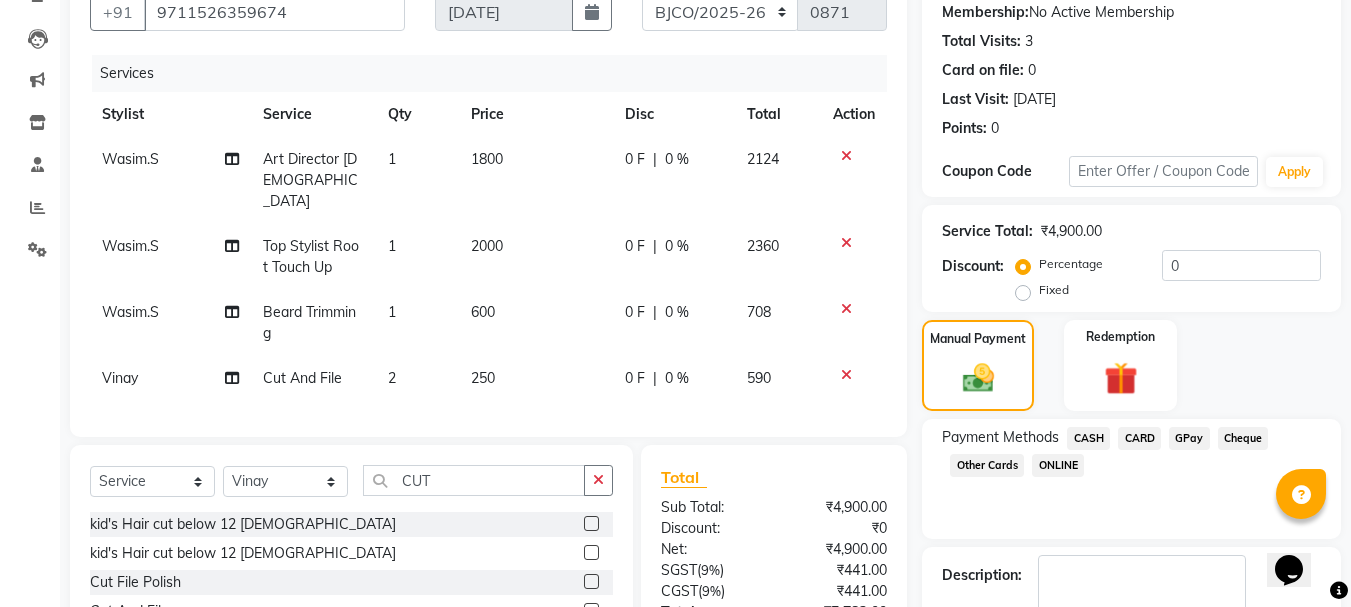 scroll, scrollTop: 391, scrollLeft: 0, axis: vertical 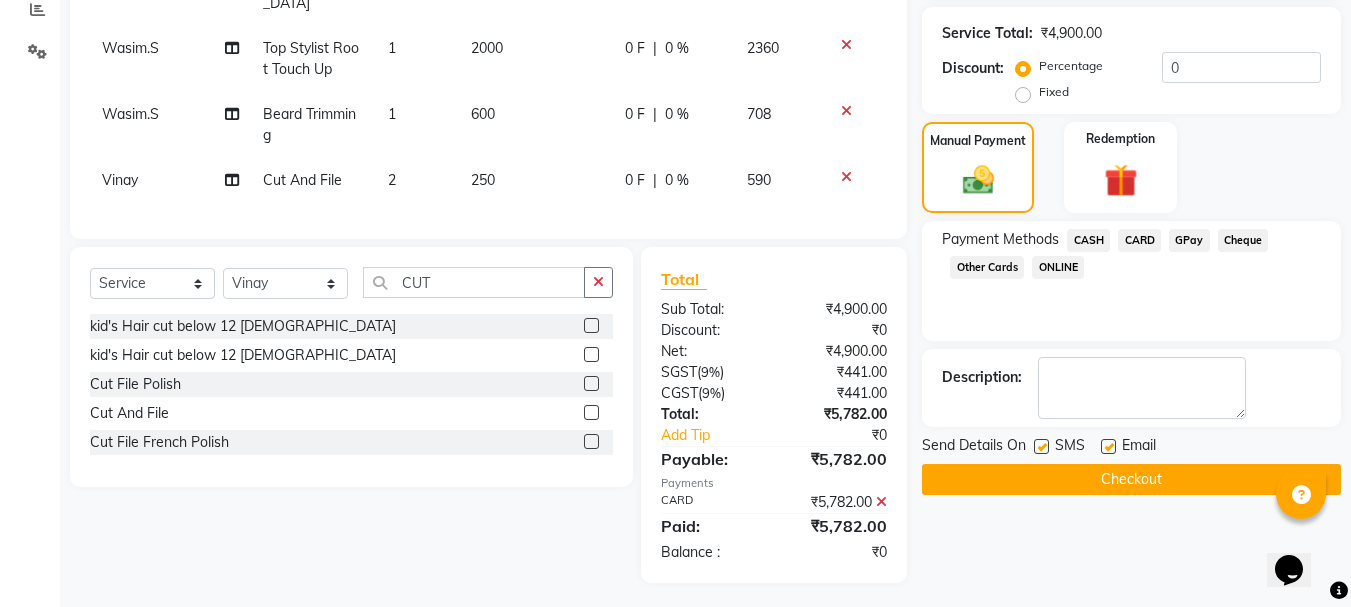 drag, startPoint x: 1041, startPoint y: 448, endPoint x: 1058, endPoint y: 445, distance: 17.262676 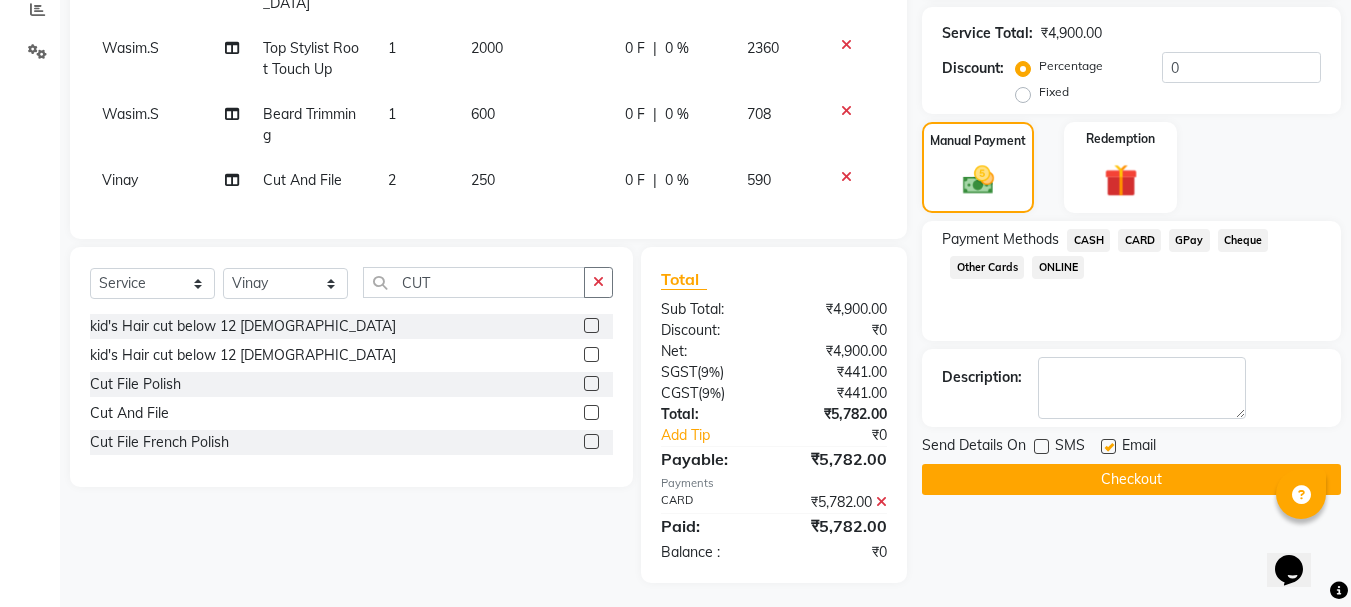 drag, startPoint x: 1107, startPoint y: 445, endPoint x: 1086, endPoint y: 471, distance: 33.42155 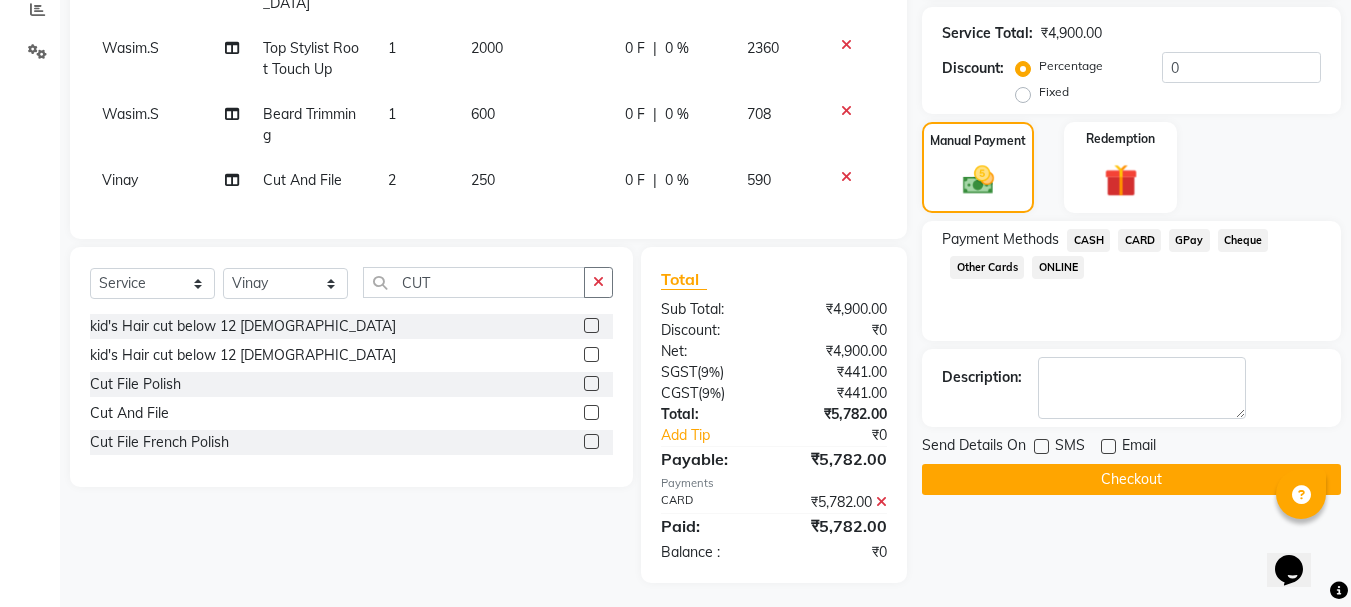 click on "Checkout" 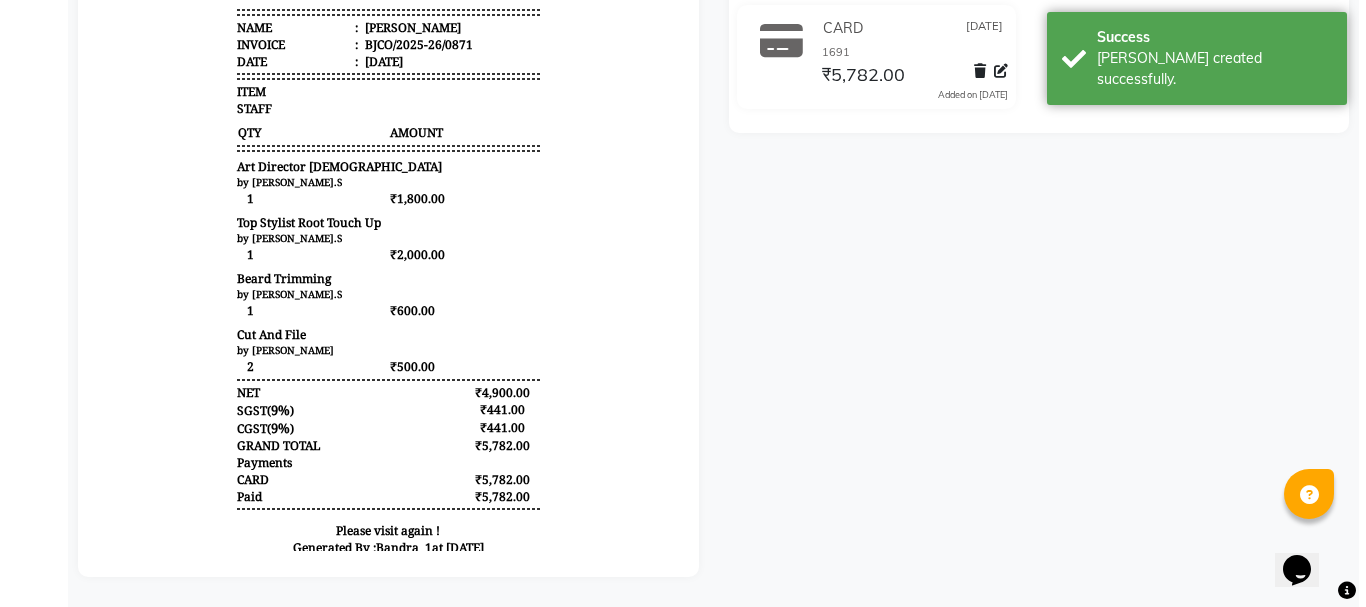 scroll, scrollTop: 0, scrollLeft: 0, axis: both 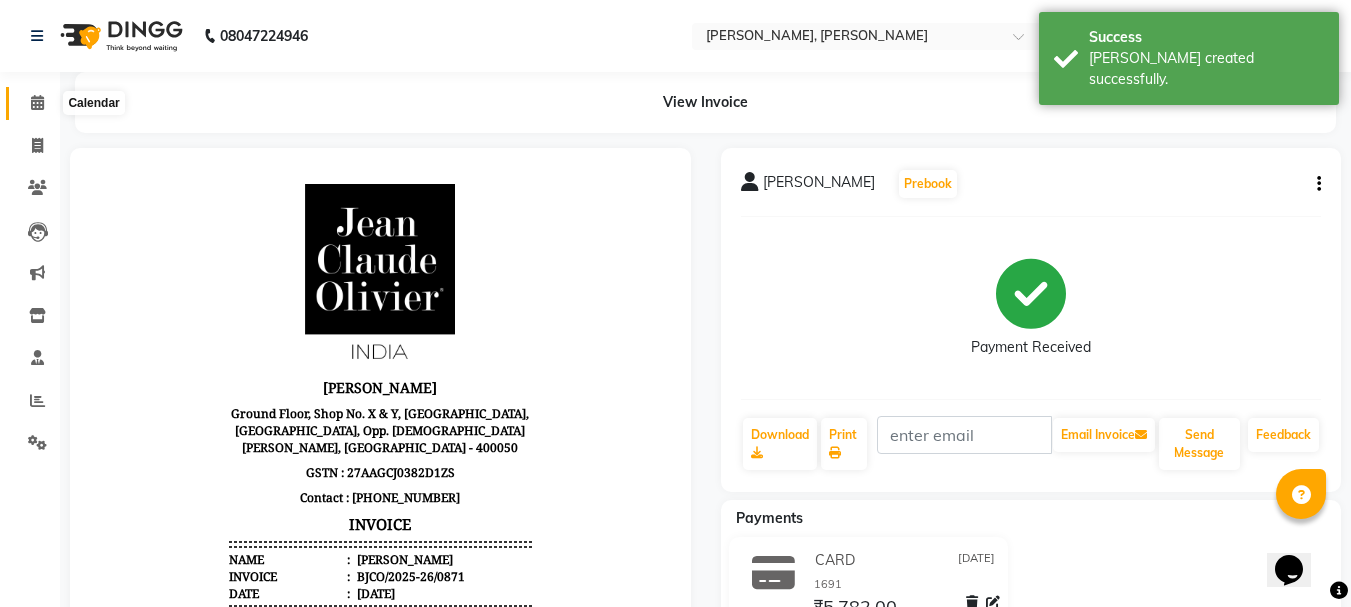 click 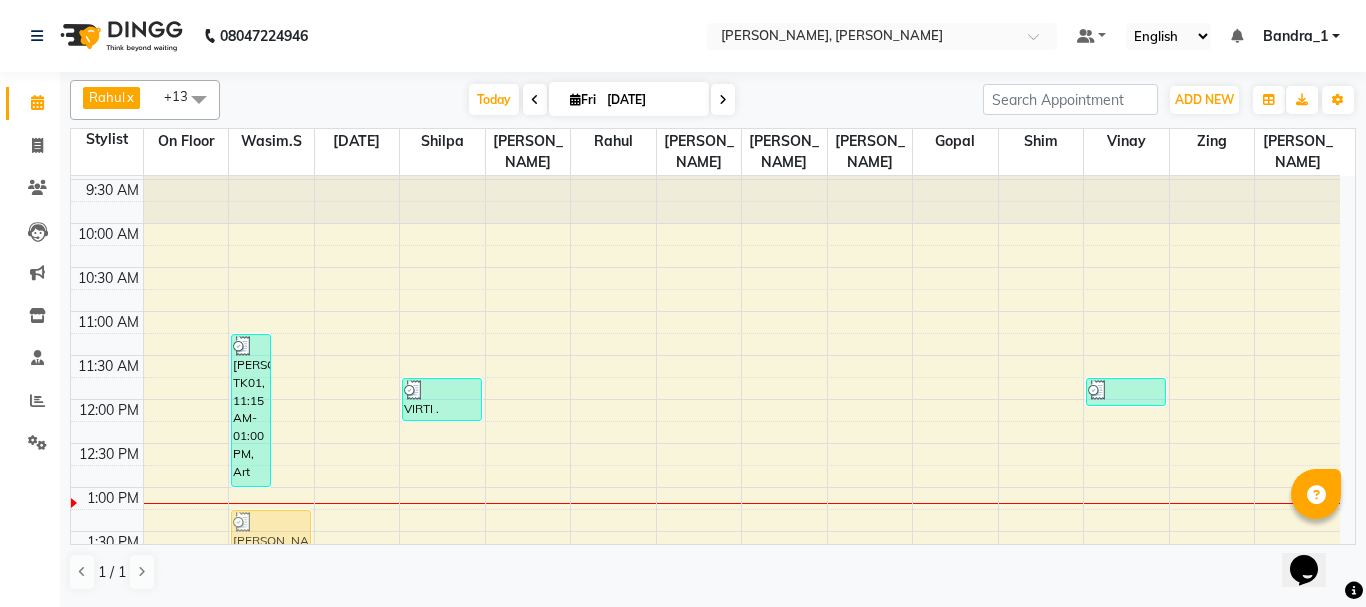 scroll, scrollTop: 43, scrollLeft: 0, axis: vertical 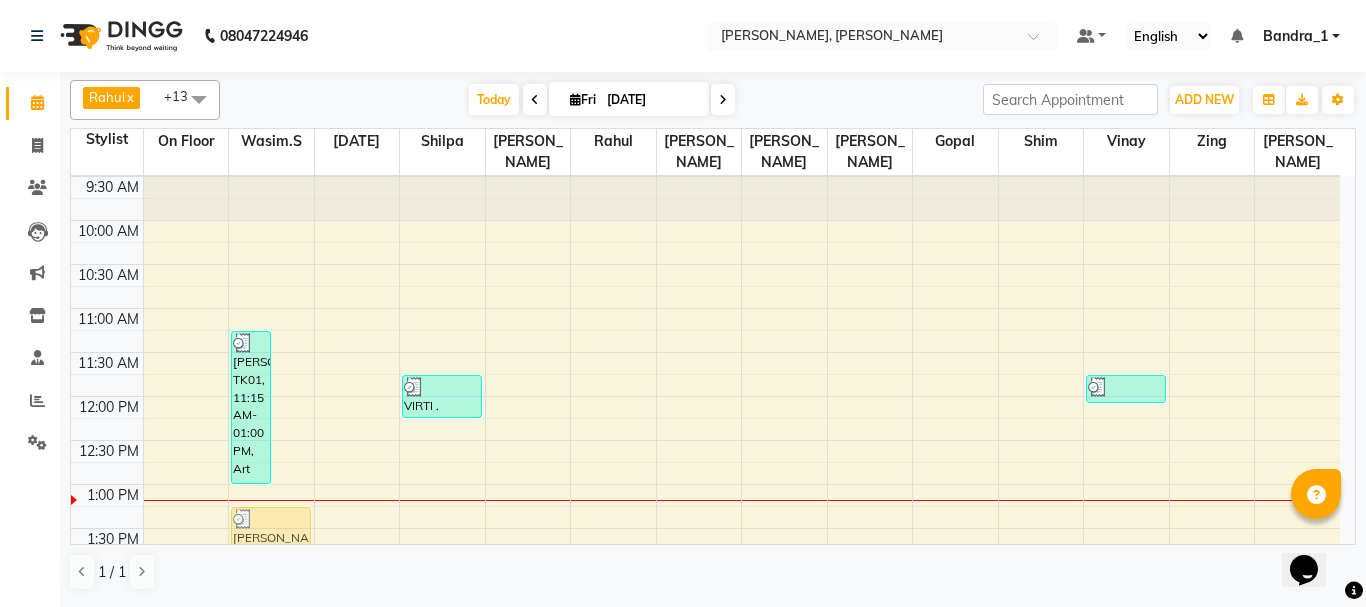 drag, startPoint x: 292, startPoint y: 410, endPoint x: 224, endPoint y: 501, distance: 113.600174 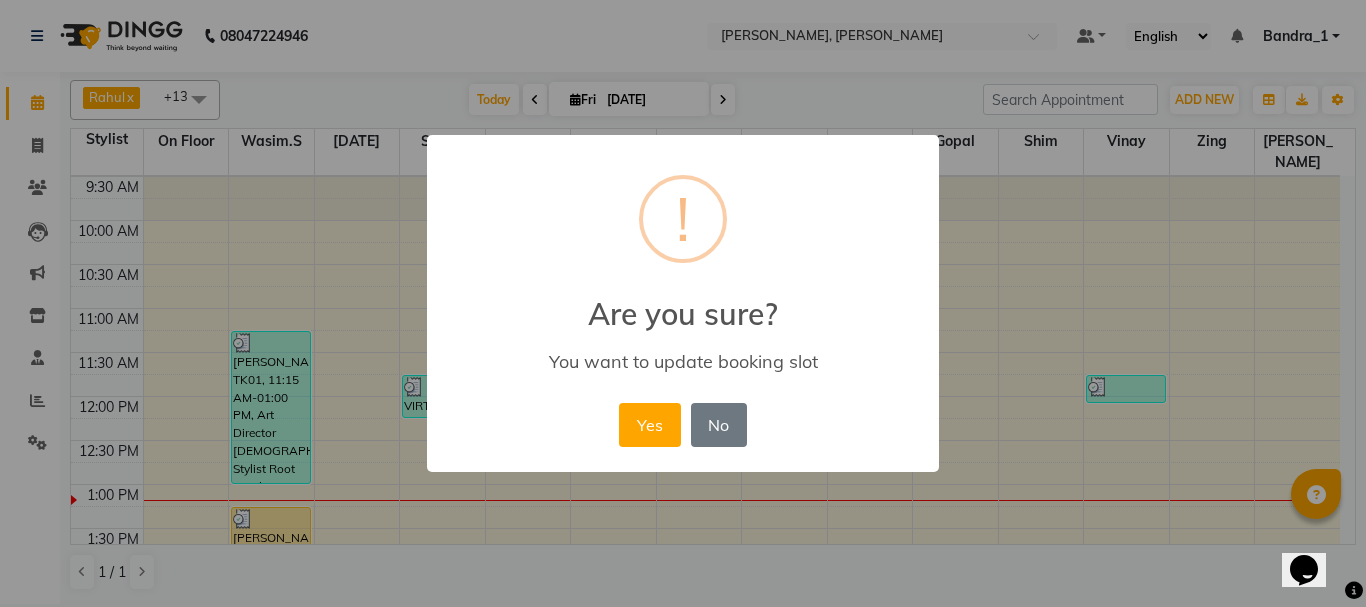 drag, startPoint x: 659, startPoint y: 417, endPoint x: 334, endPoint y: 474, distance: 329.9606 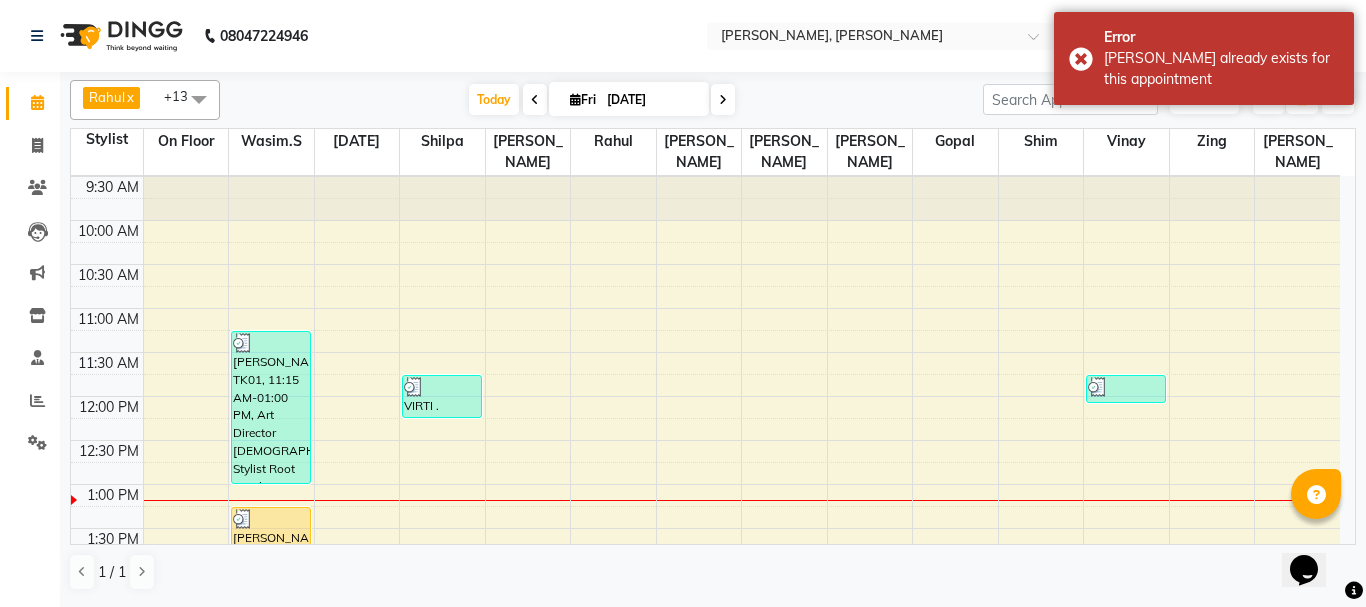 drag, startPoint x: 261, startPoint y: 523, endPoint x: 243, endPoint y: 480, distance: 46.615448 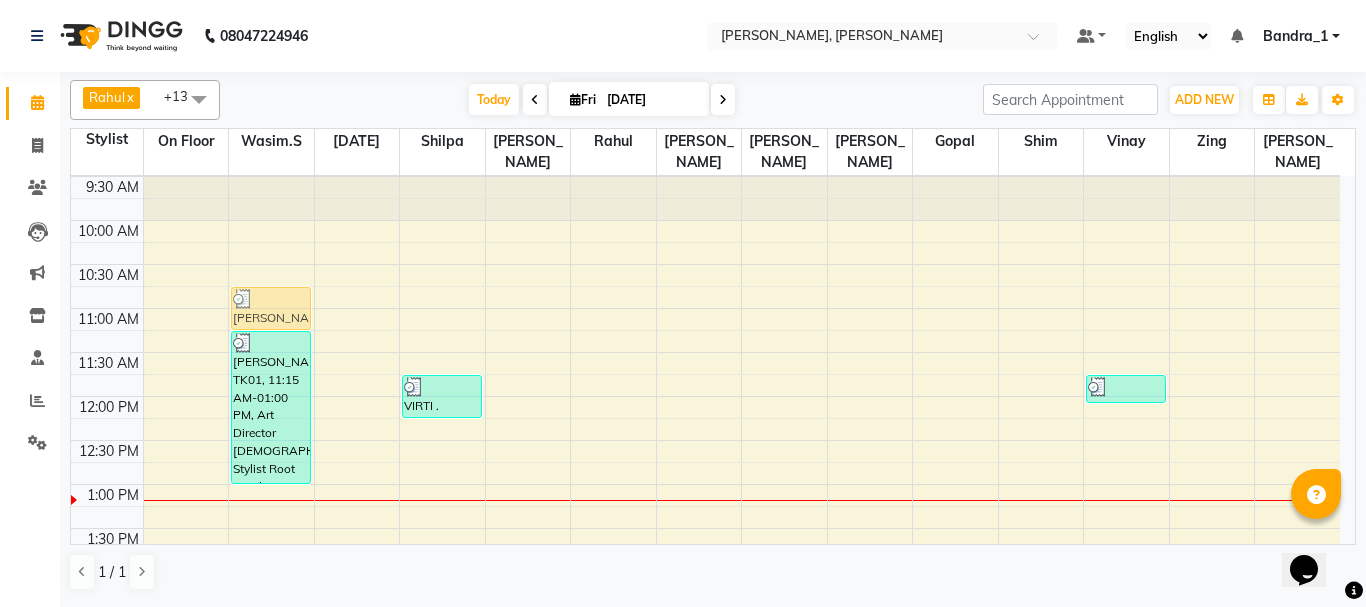 drag, startPoint x: 281, startPoint y: 509, endPoint x: 290, endPoint y: 284, distance: 225.17993 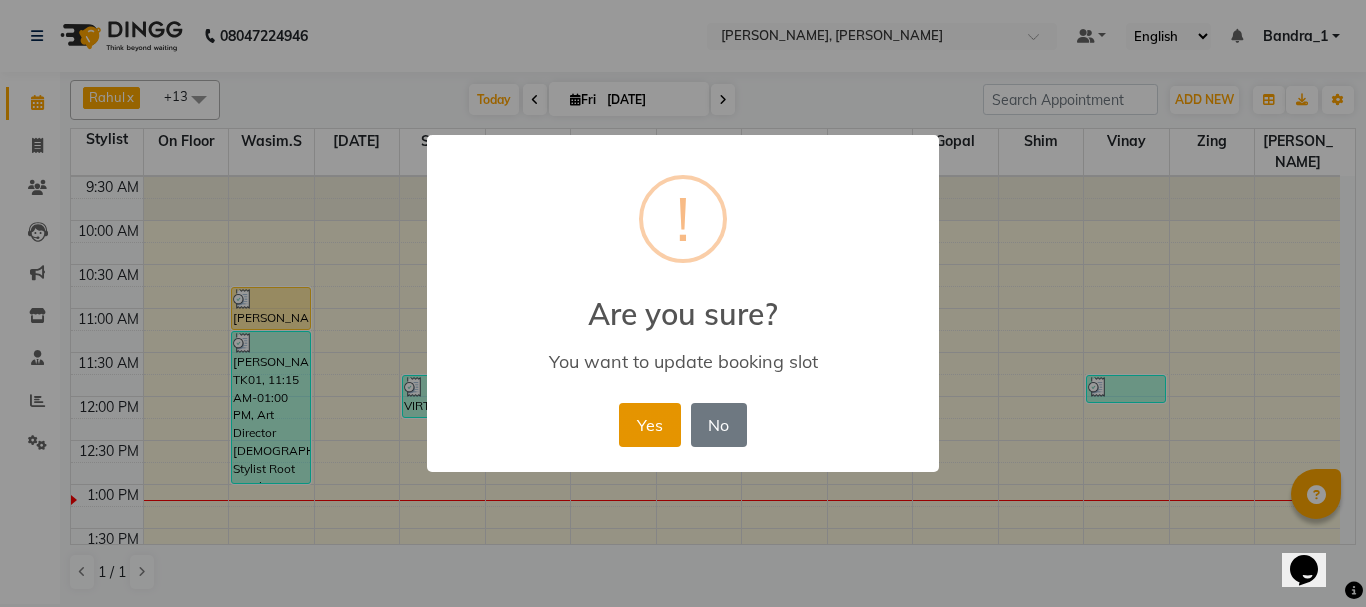 click on "Yes" at bounding box center [649, 425] 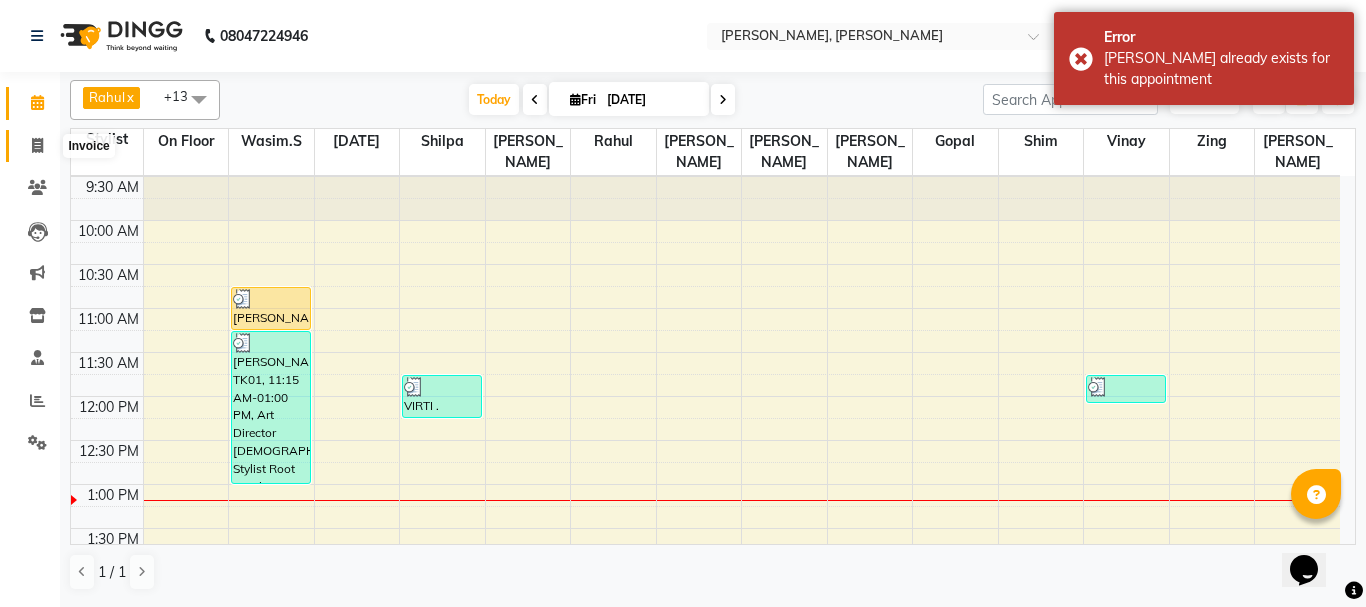click 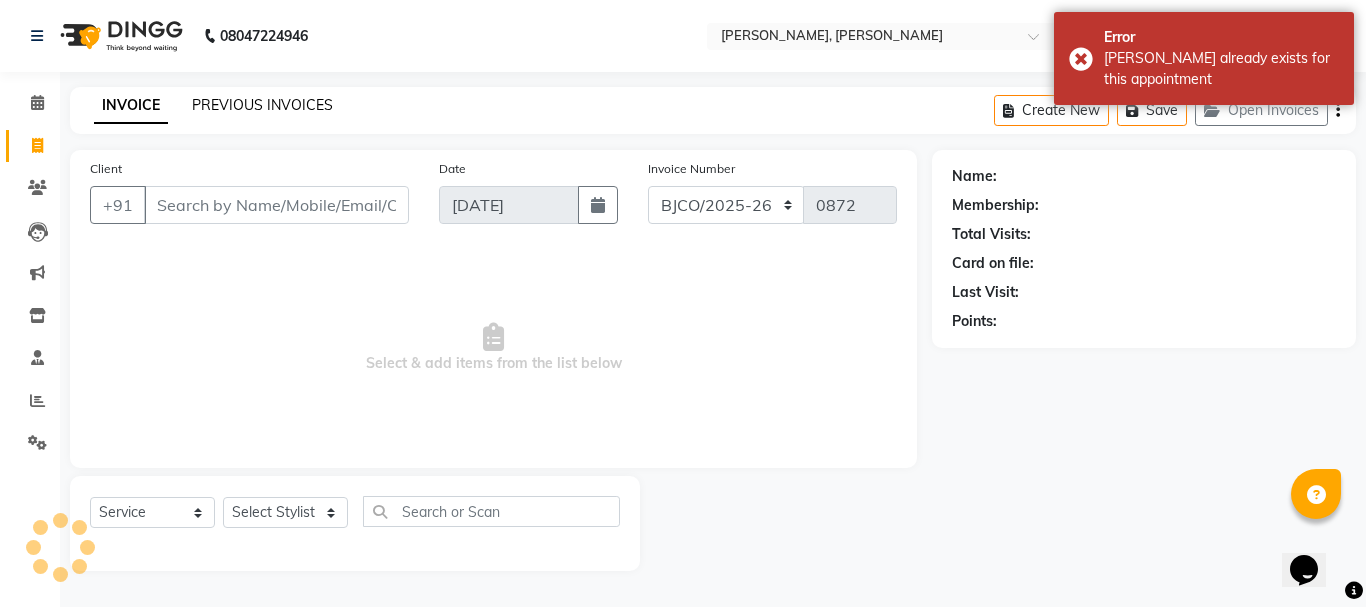 click on "PREVIOUS INVOICES" 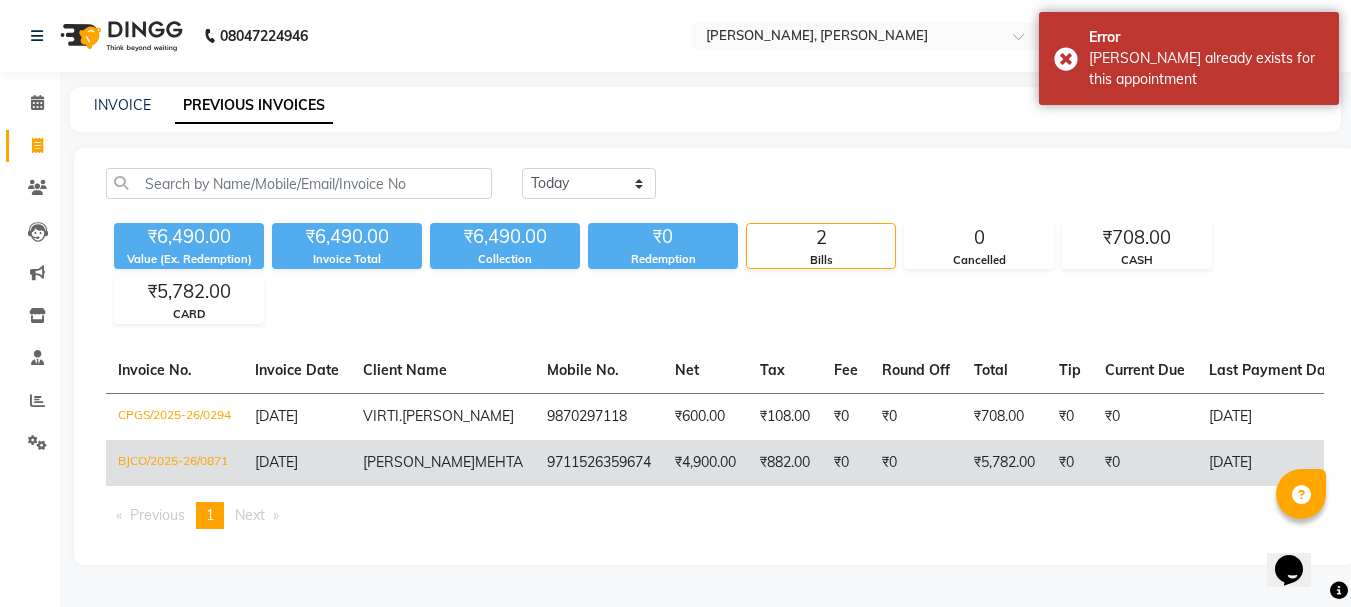 click on "₹882.00" 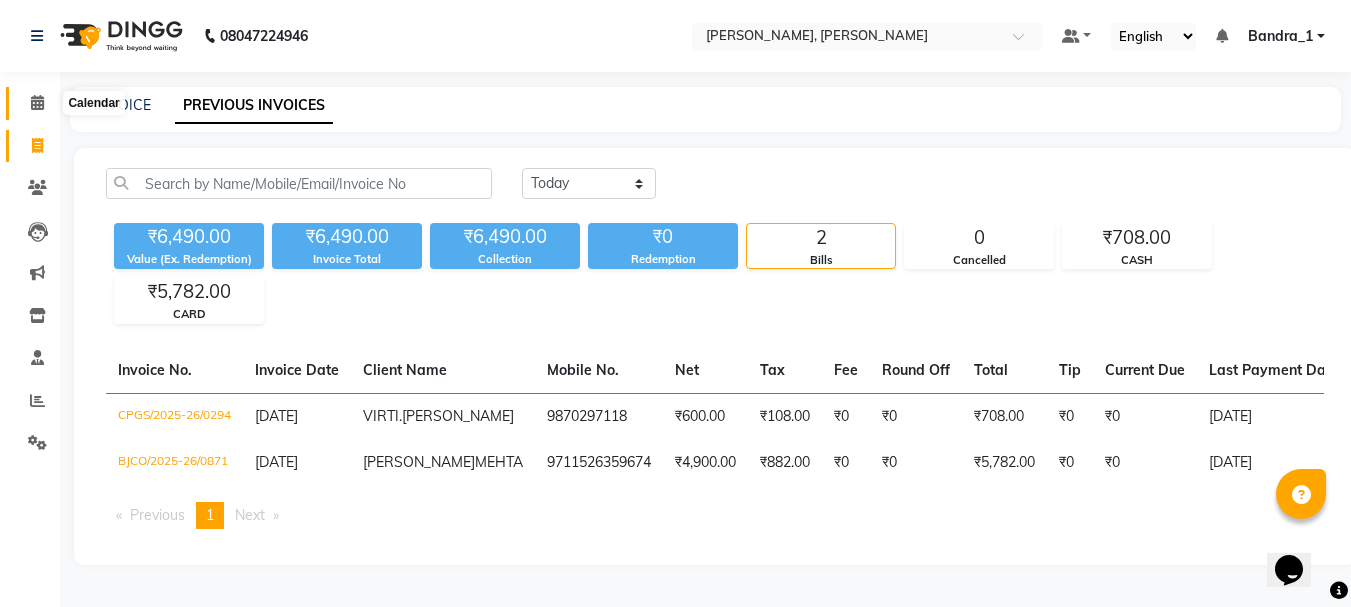 click 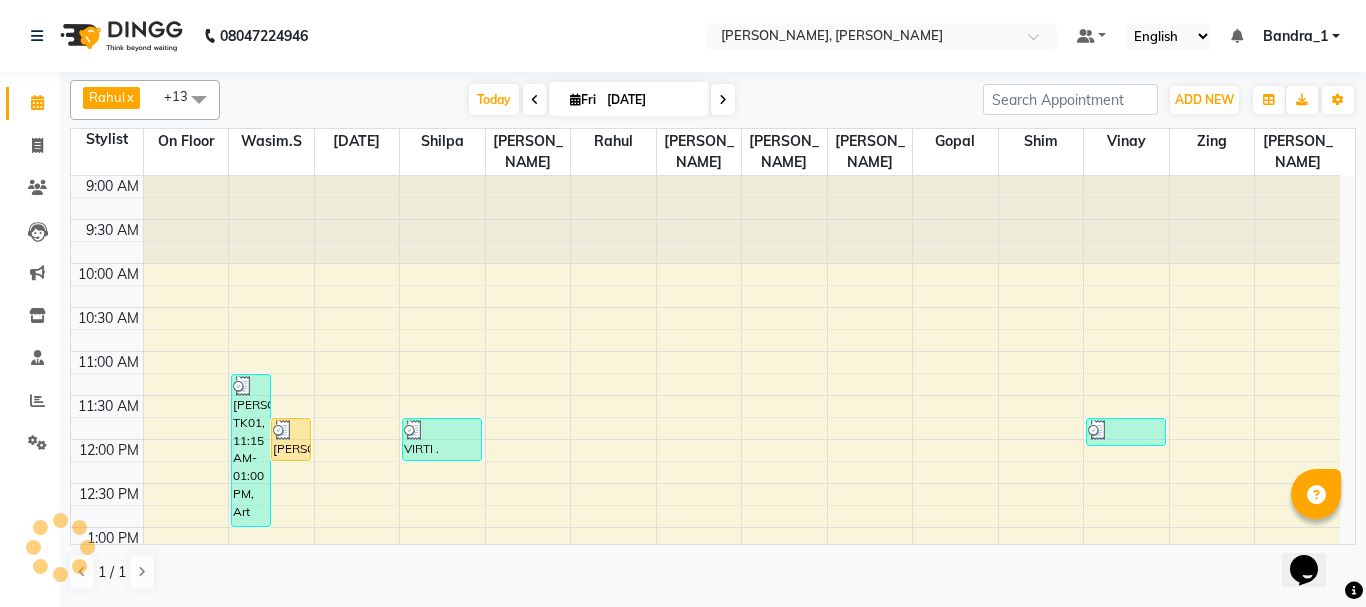 scroll, scrollTop: 0, scrollLeft: 0, axis: both 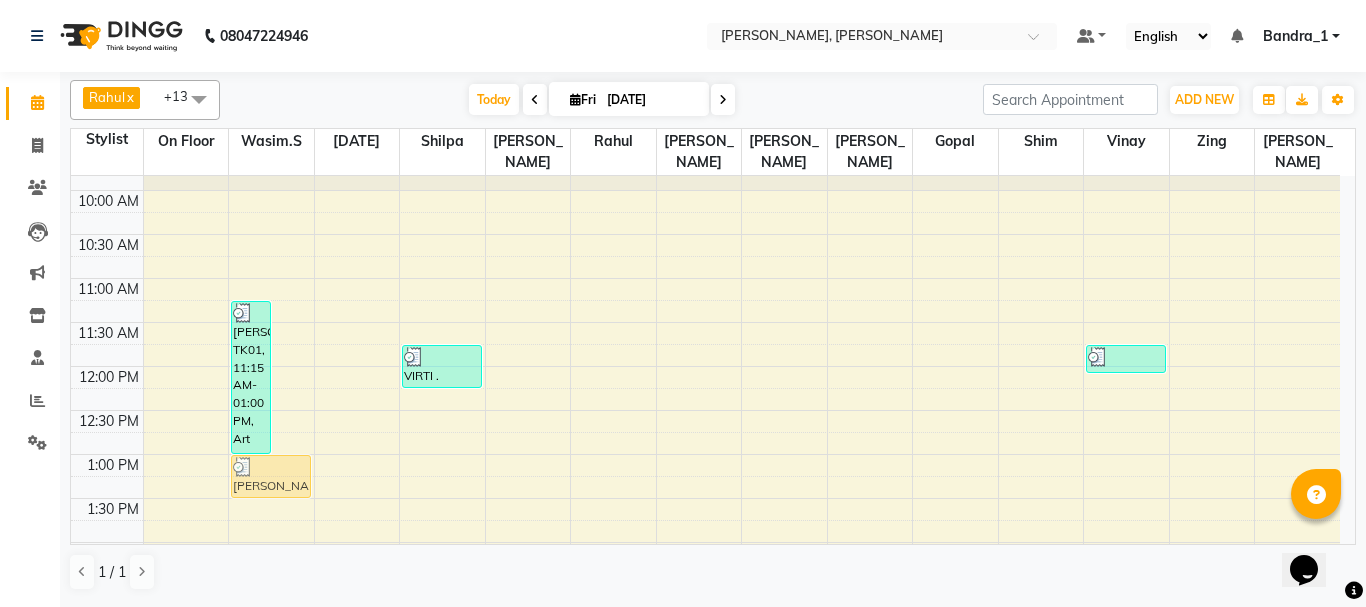 drag, startPoint x: 295, startPoint y: 419, endPoint x: 274, endPoint y: 464, distance: 49.658836 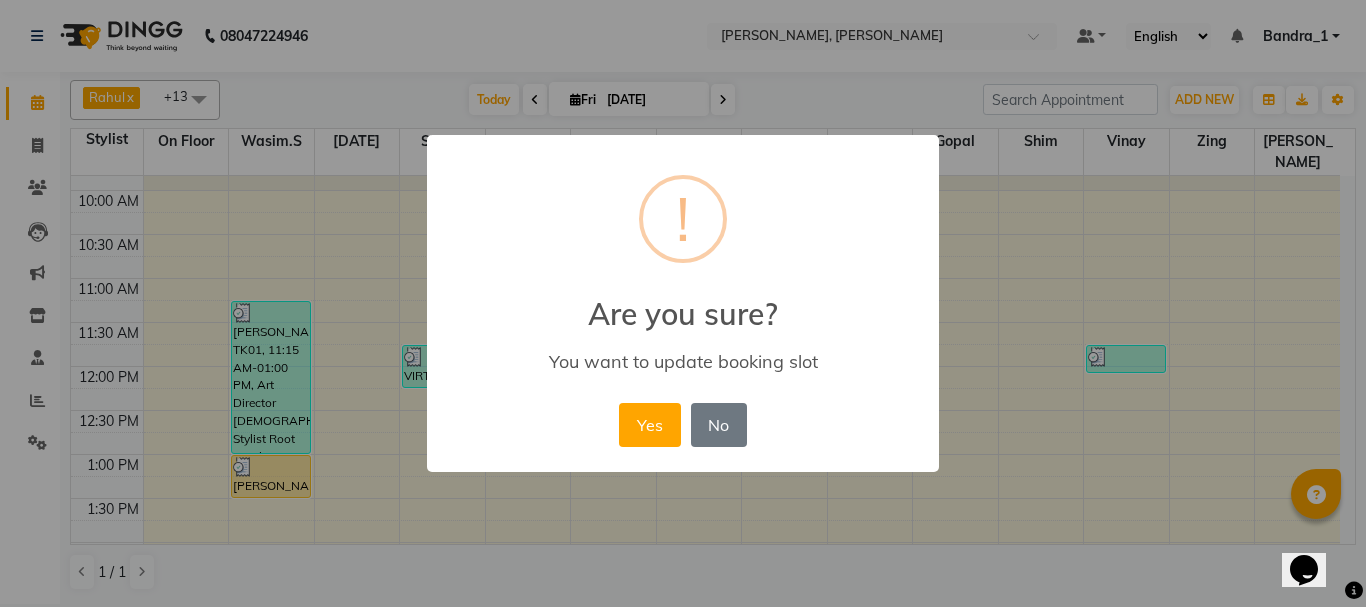 drag, startPoint x: 637, startPoint y: 436, endPoint x: 491, endPoint y: 465, distance: 148.85228 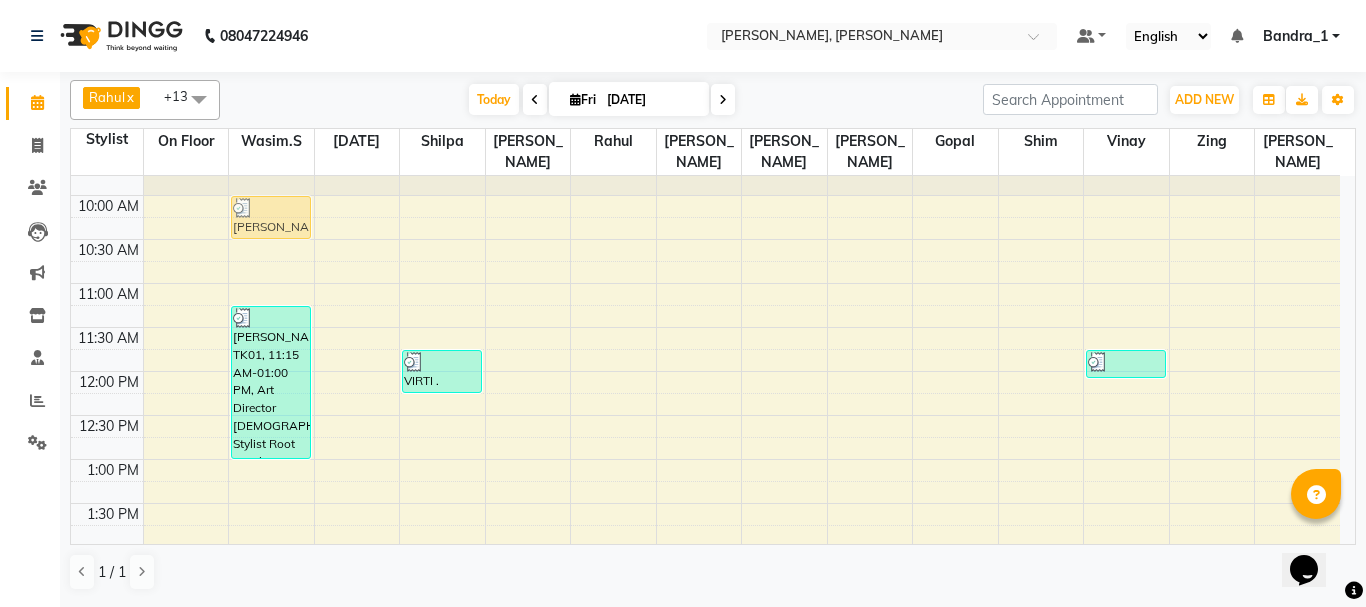 drag, startPoint x: 263, startPoint y: 462, endPoint x: 255, endPoint y: 192, distance: 270.1185 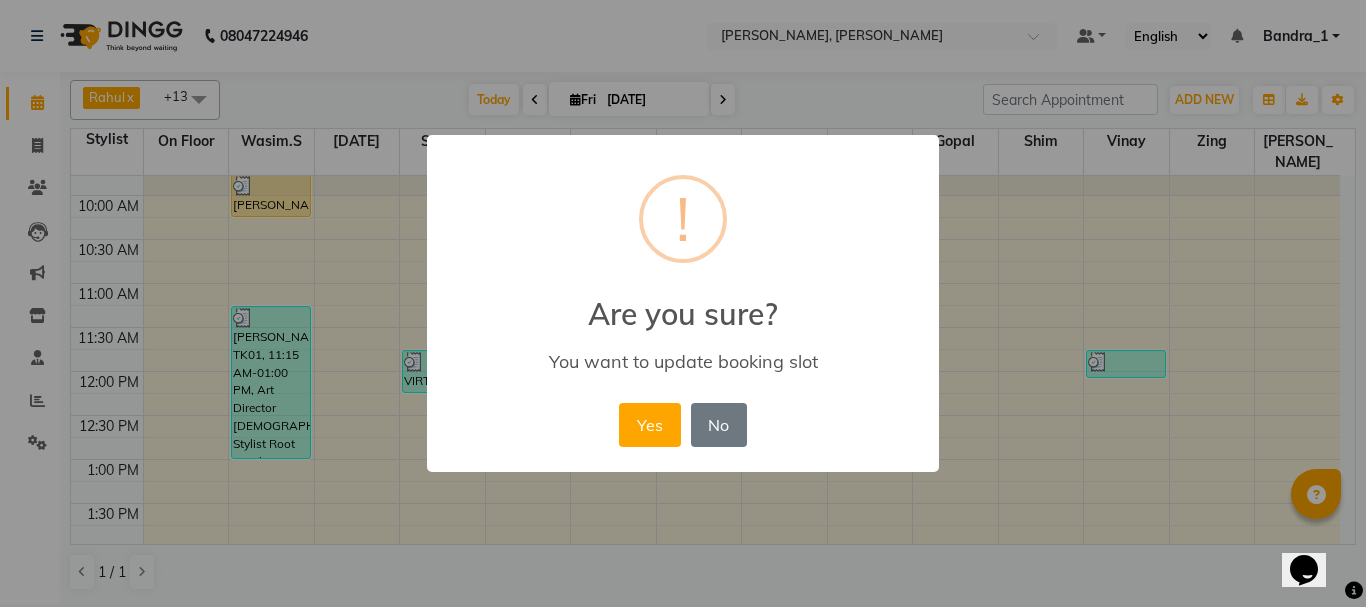 scroll, scrollTop: 66, scrollLeft: 0, axis: vertical 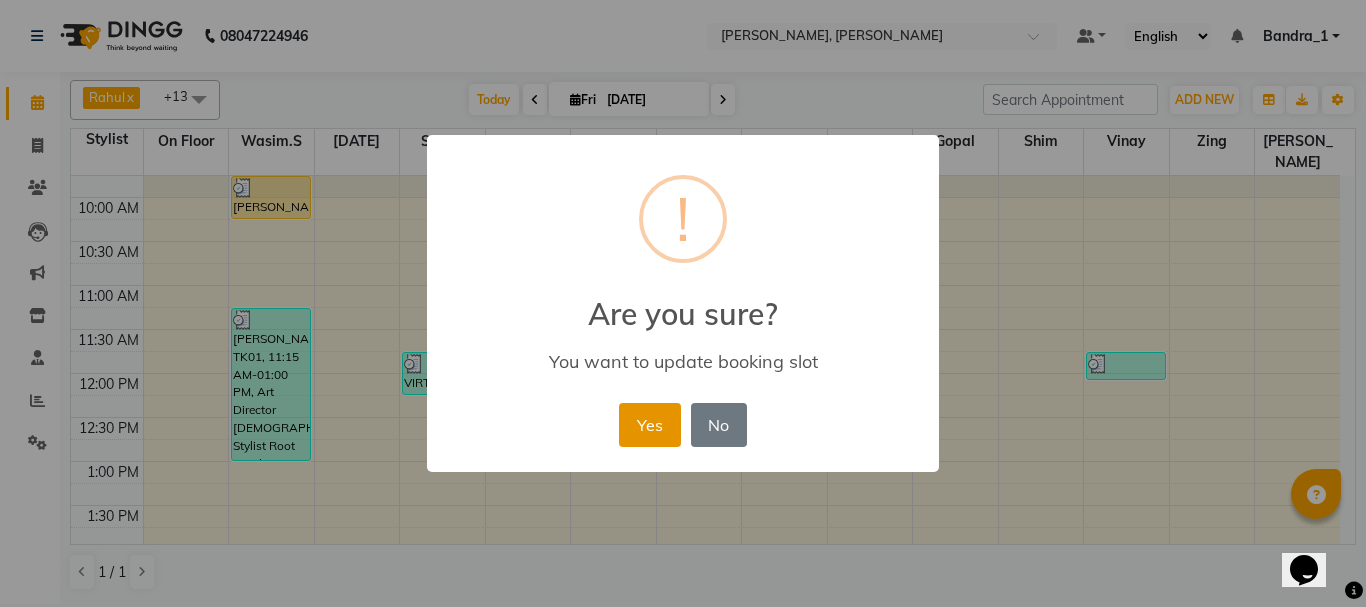 click on "Yes" at bounding box center [649, 425] 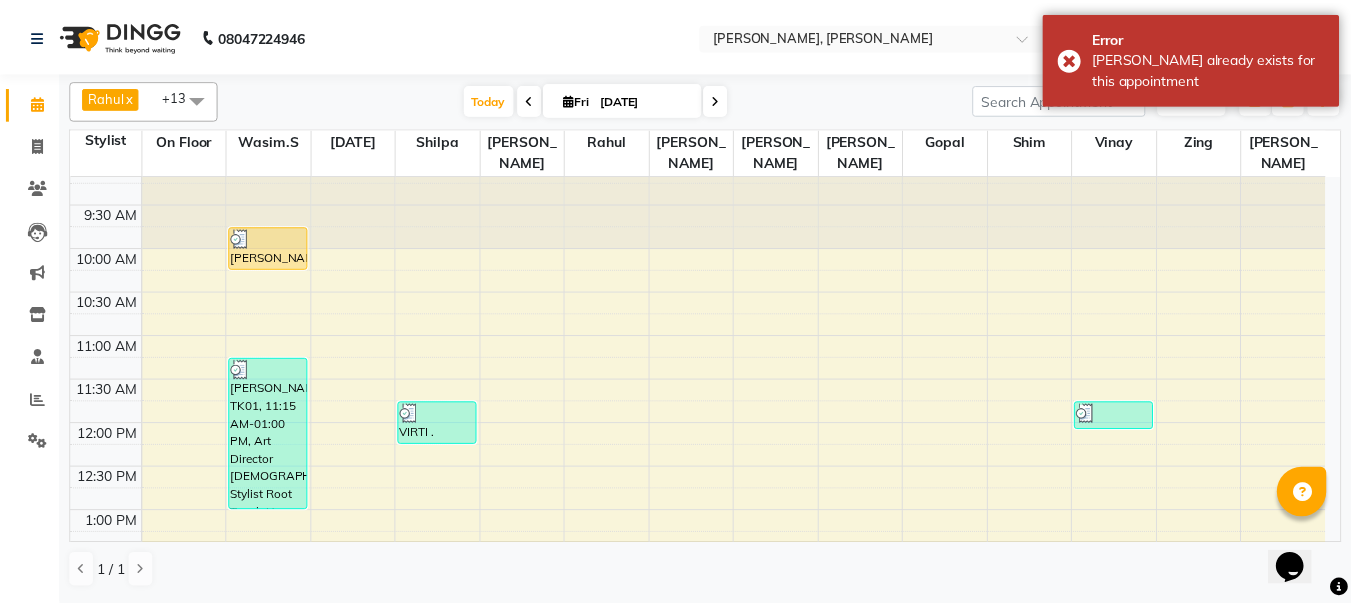 scroll, scrollTop: 0, scrollLeft: 0, axis: both 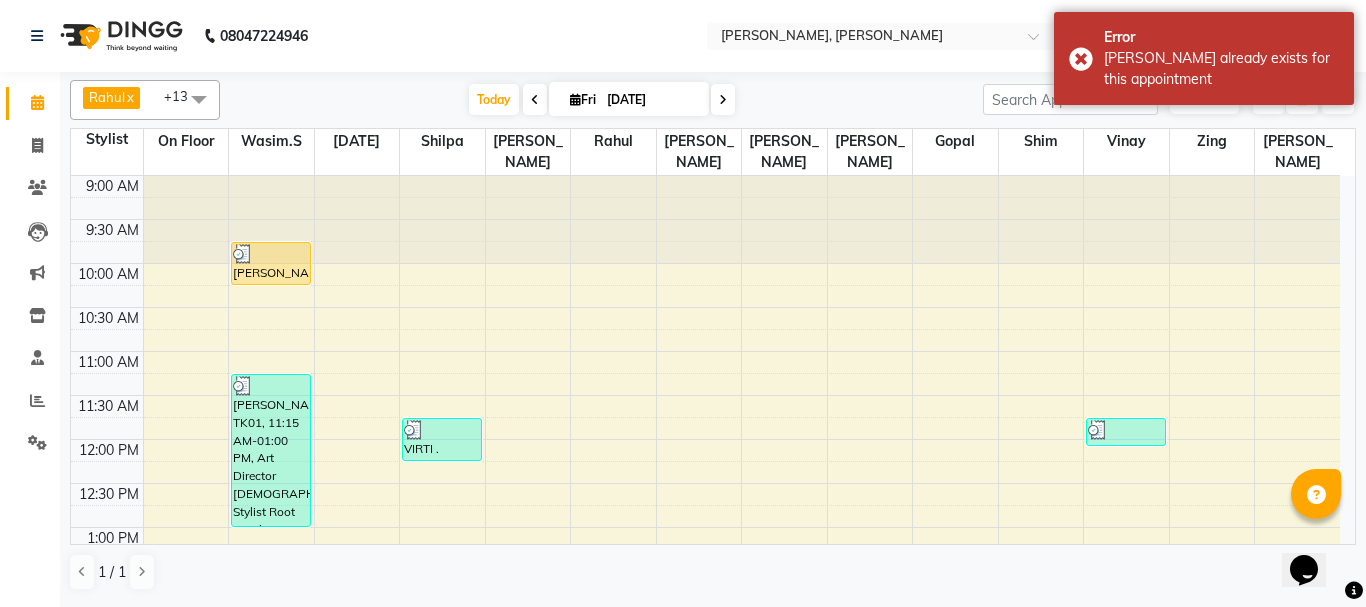 drag, startPoint x: 273, startPoint y: 193, endPoint x: 273, endPoint y: 175, distance: 18 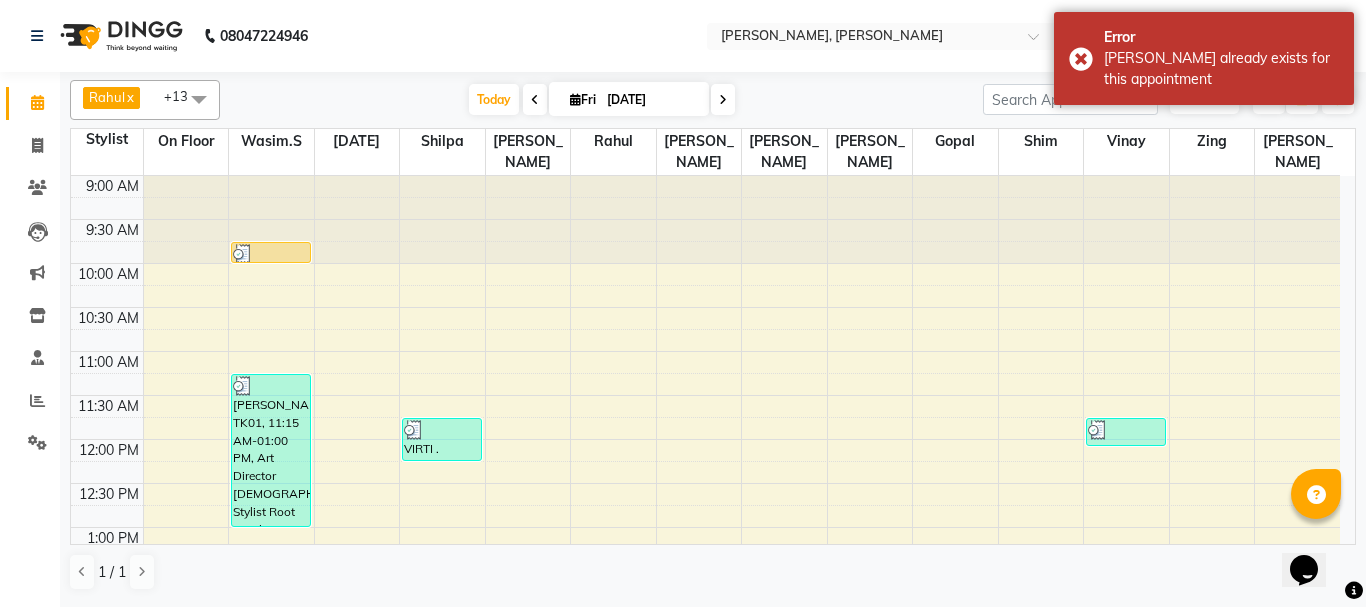 drag, startPoint x: 258, startPoint y: 260, endPoint x: 271, endPoint y: 236, distance: 27.294687 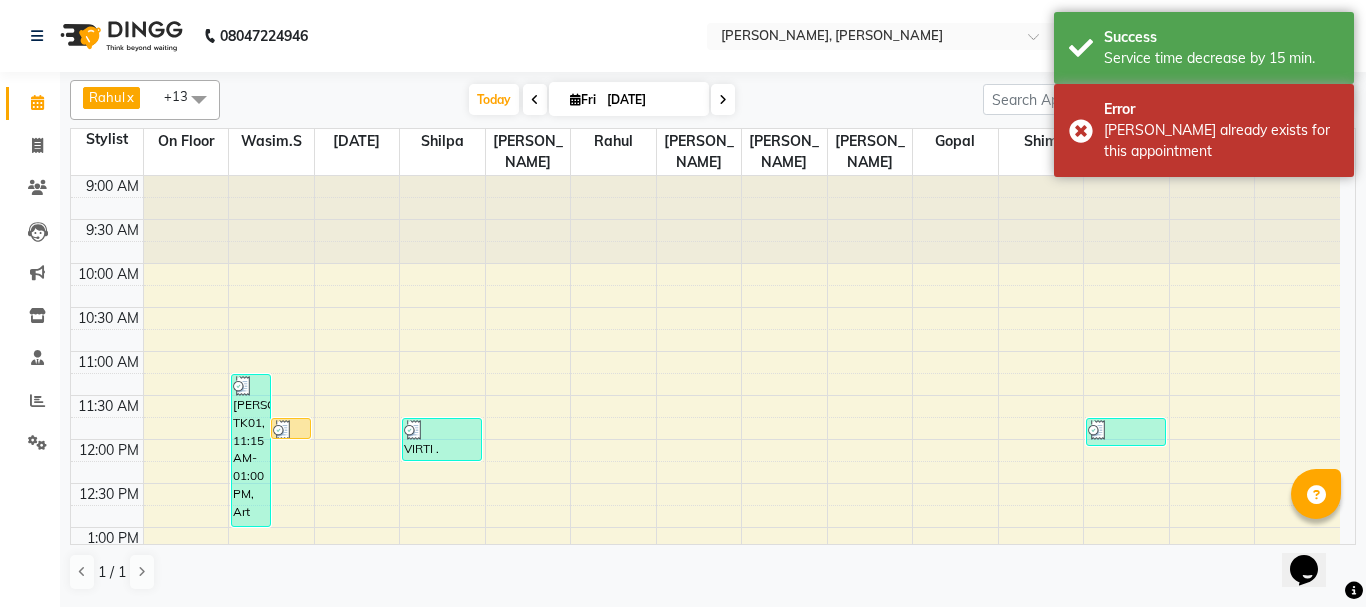 drag, startPoint x: 269, startPoint y: 227, endPoint x: 432, endPoint y: 29, distance: 256.46246 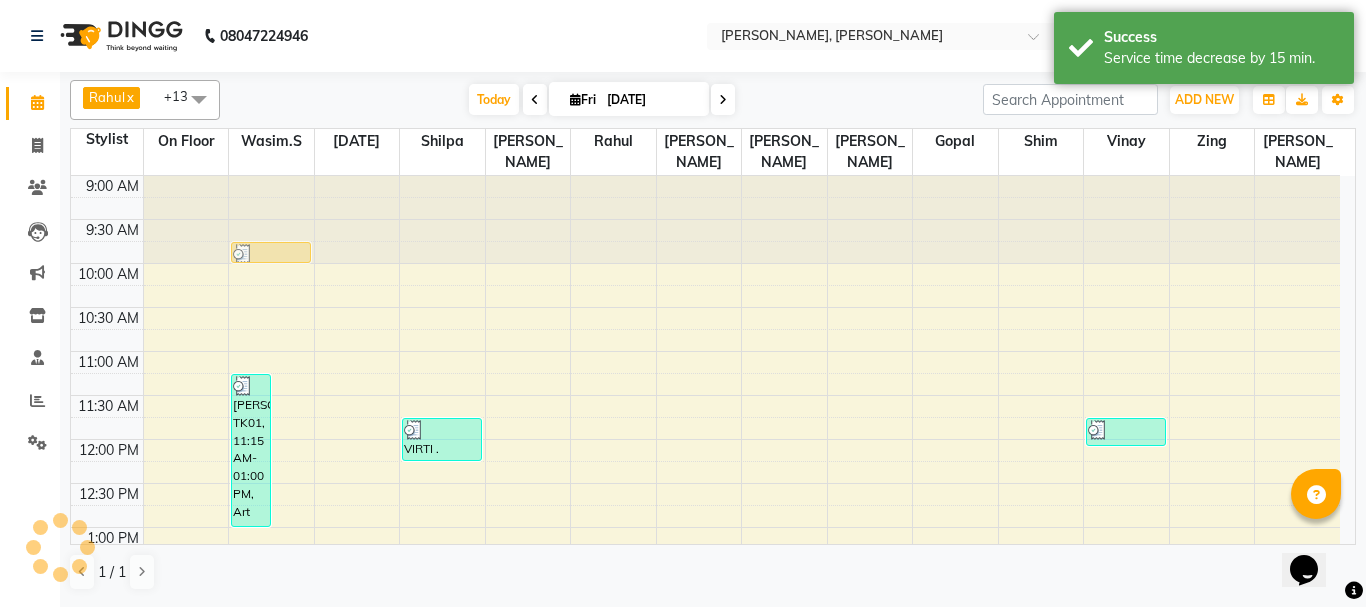 drag, startPoint x: 283, startPoint y: 409, endPoint x: 274, endPoint y: 222, distance: 187.21645 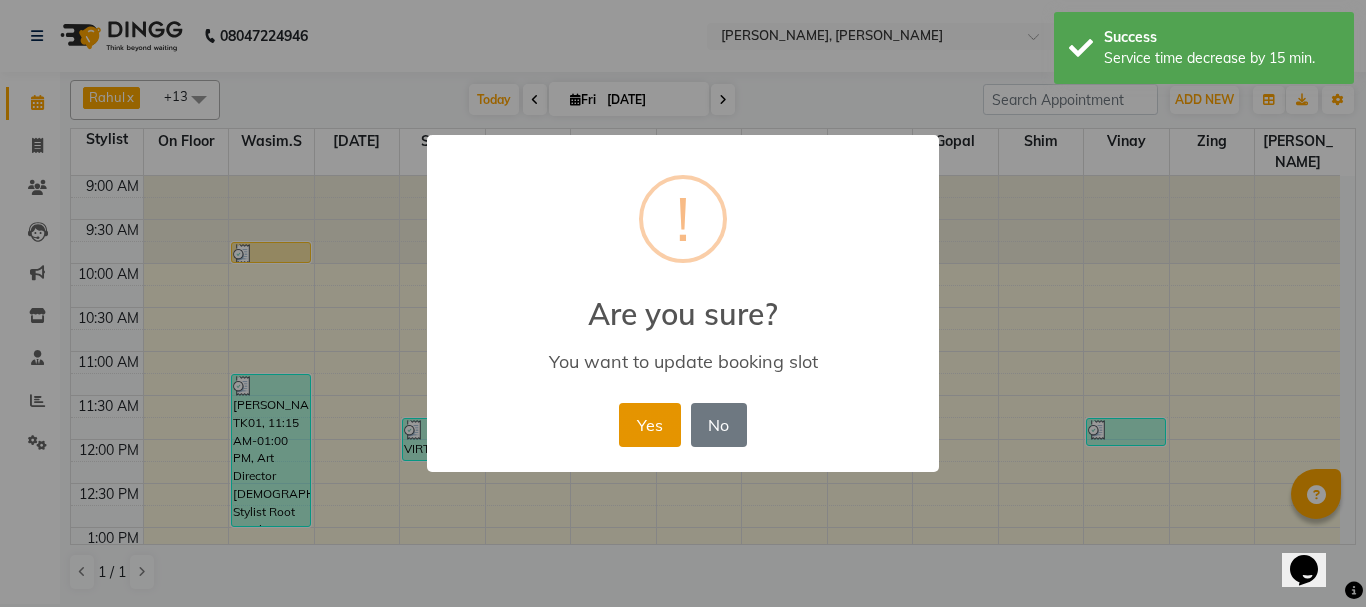 click on "Yes" at bounding box center (649, 425) 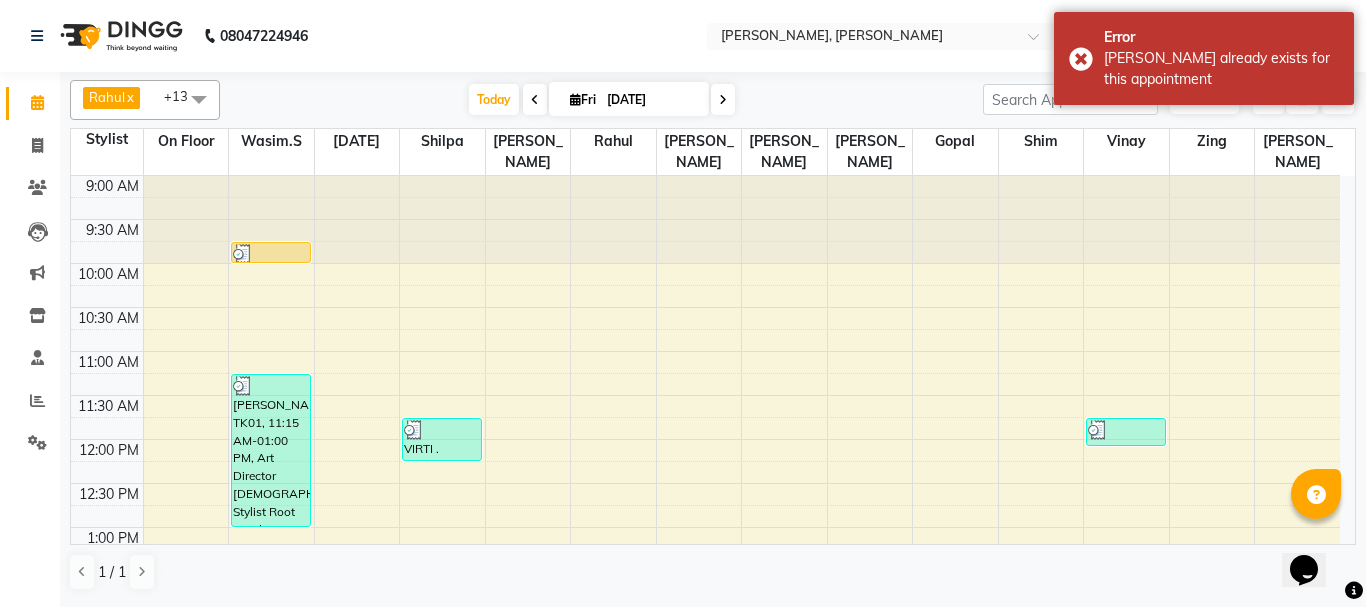 click at bounding box center (271, 254) 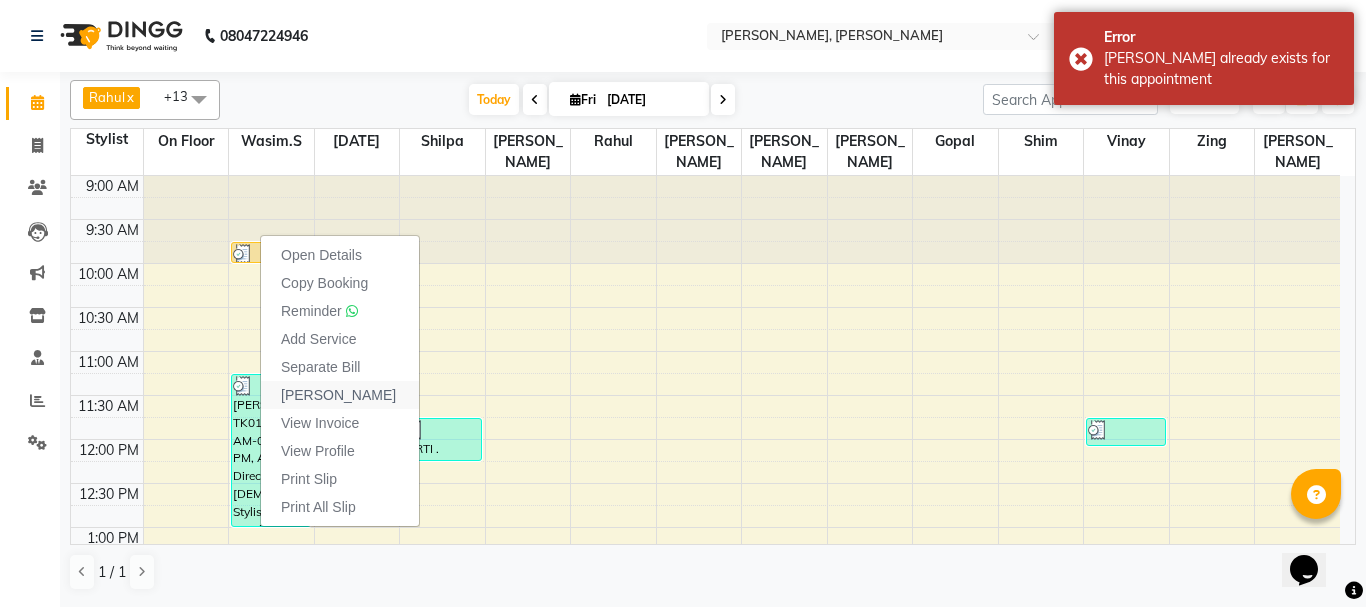 click on "[PERSON_NAME]" at bounding box center (338, 395) 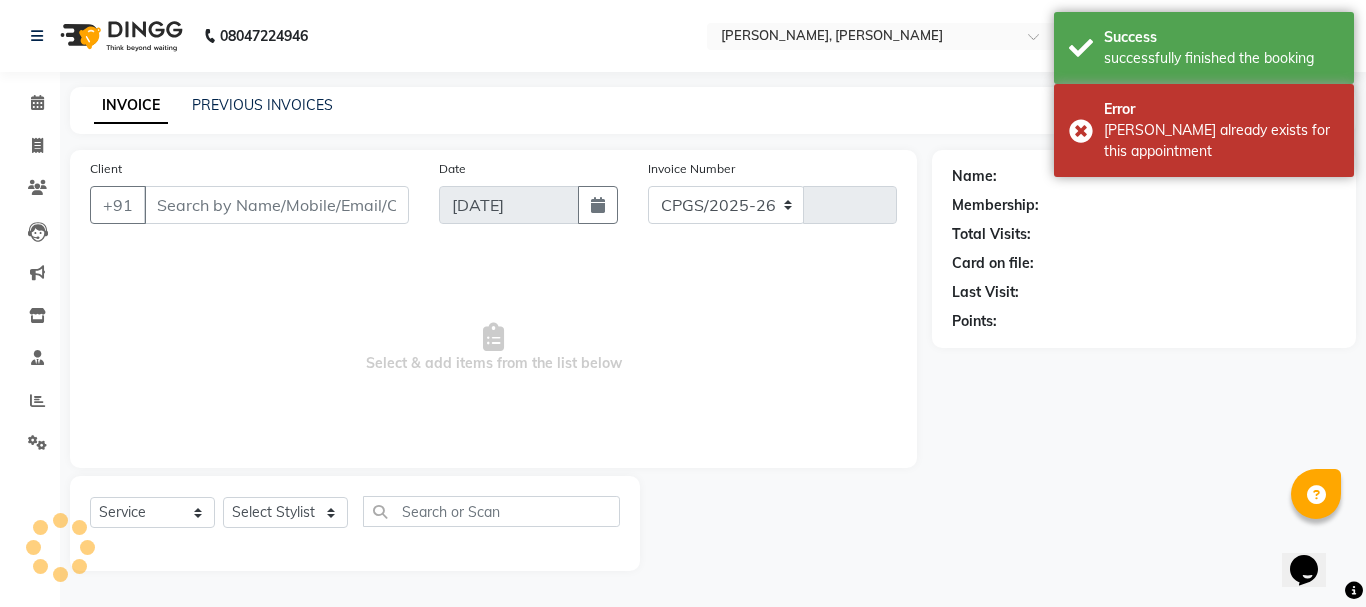 select on "7997" 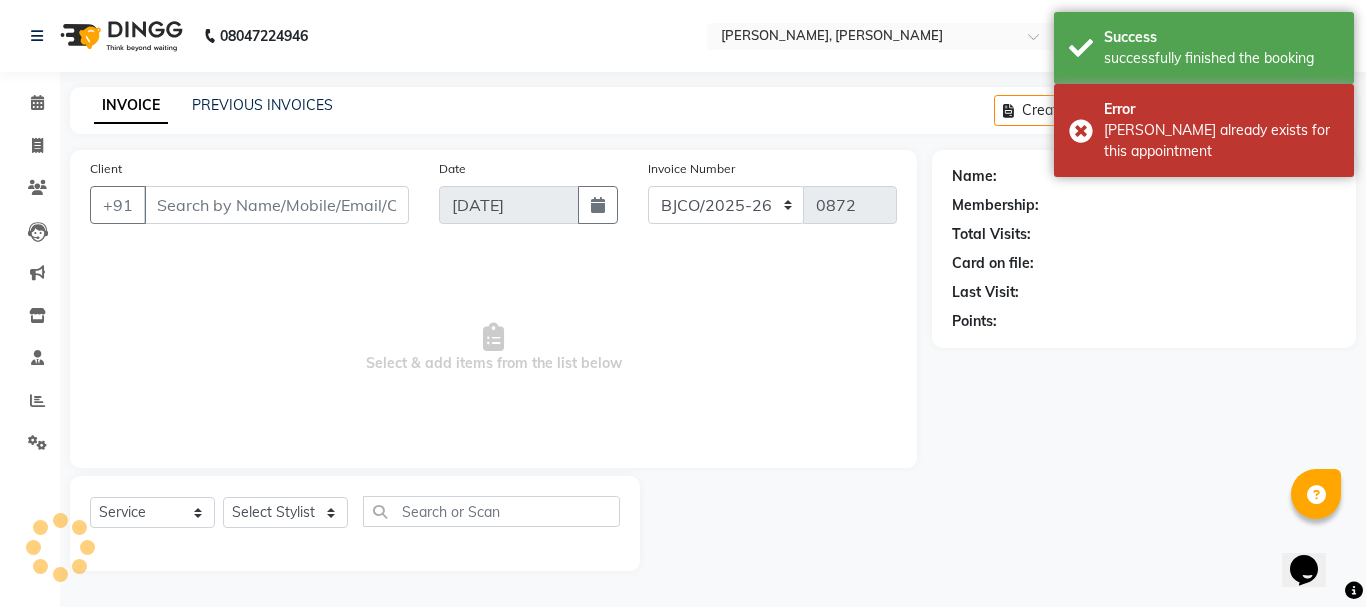 type on "9711526359674" 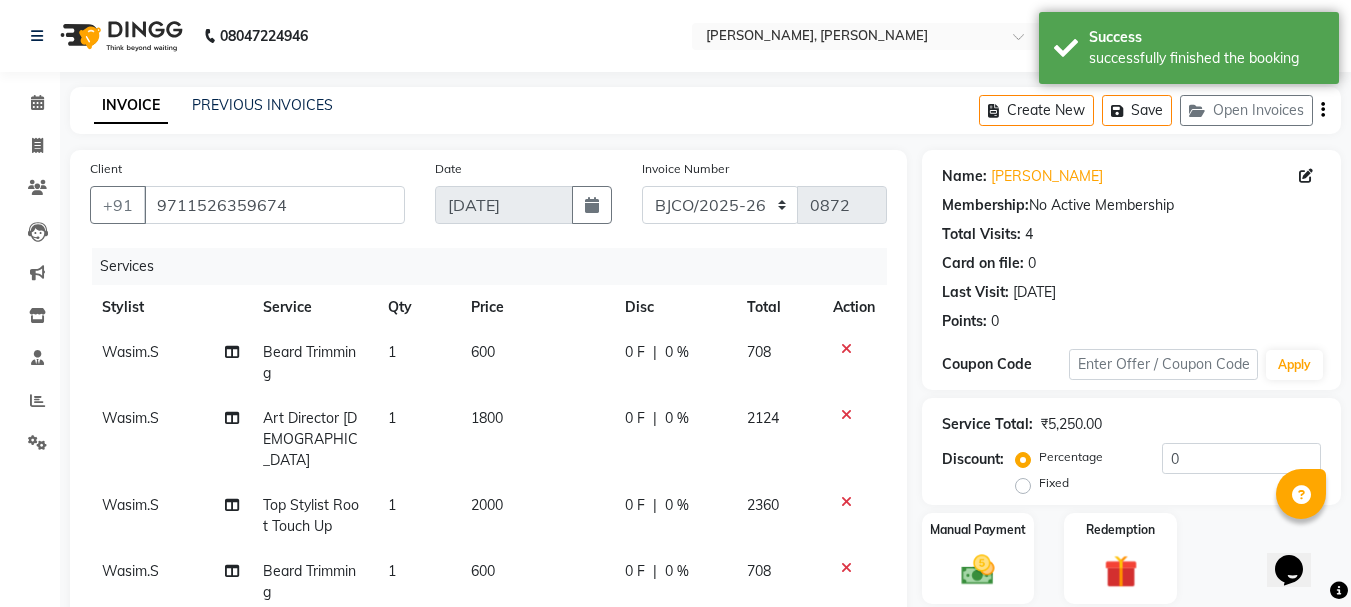 scroll, scrollTop: 416, scrollLeft: 0, axis: vertical 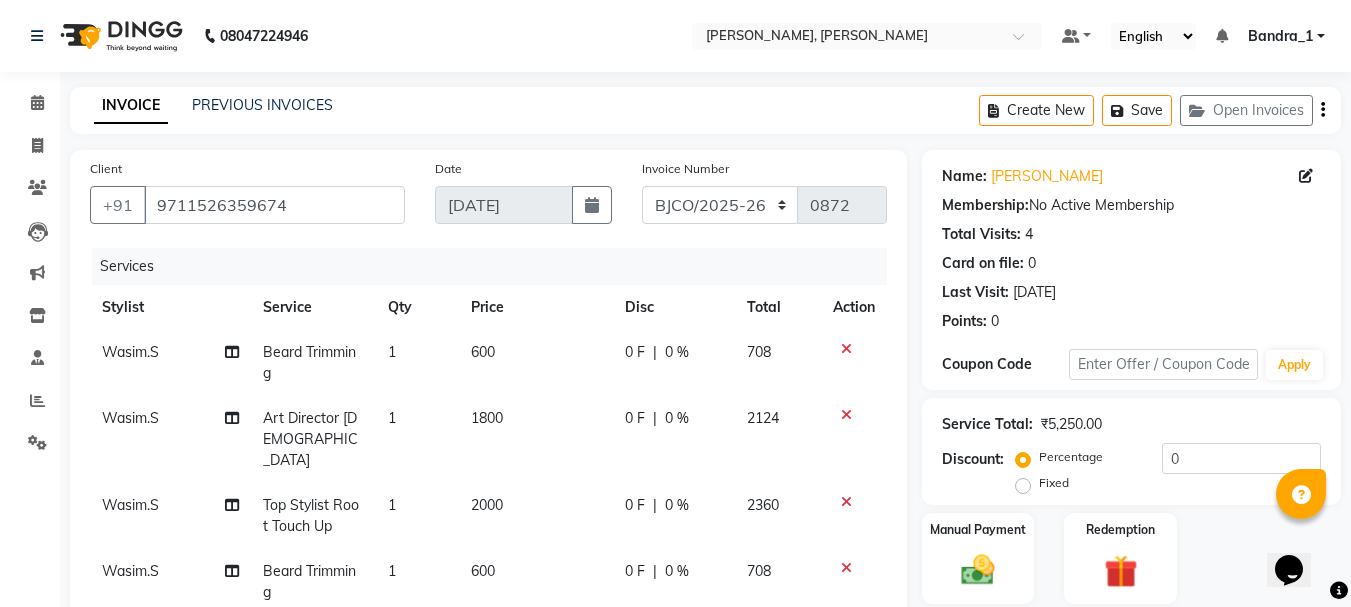 click 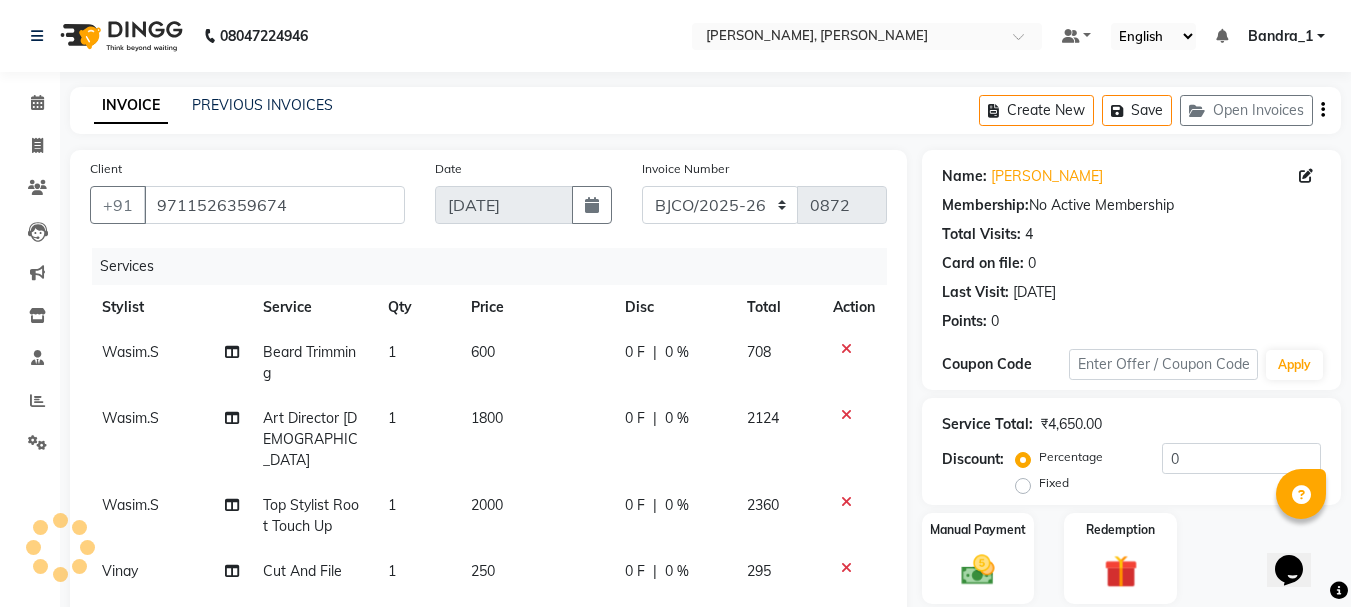 scroll, scrollTop: 350, scrollLeft: 0, axis: vertical 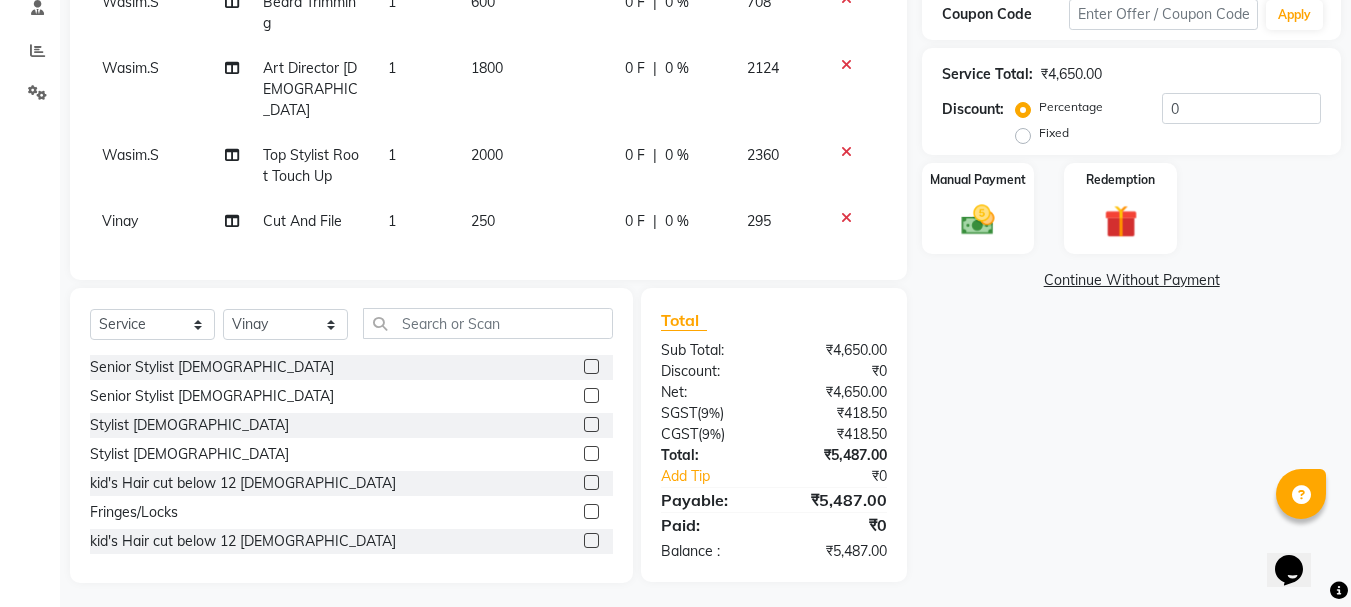click on "1" 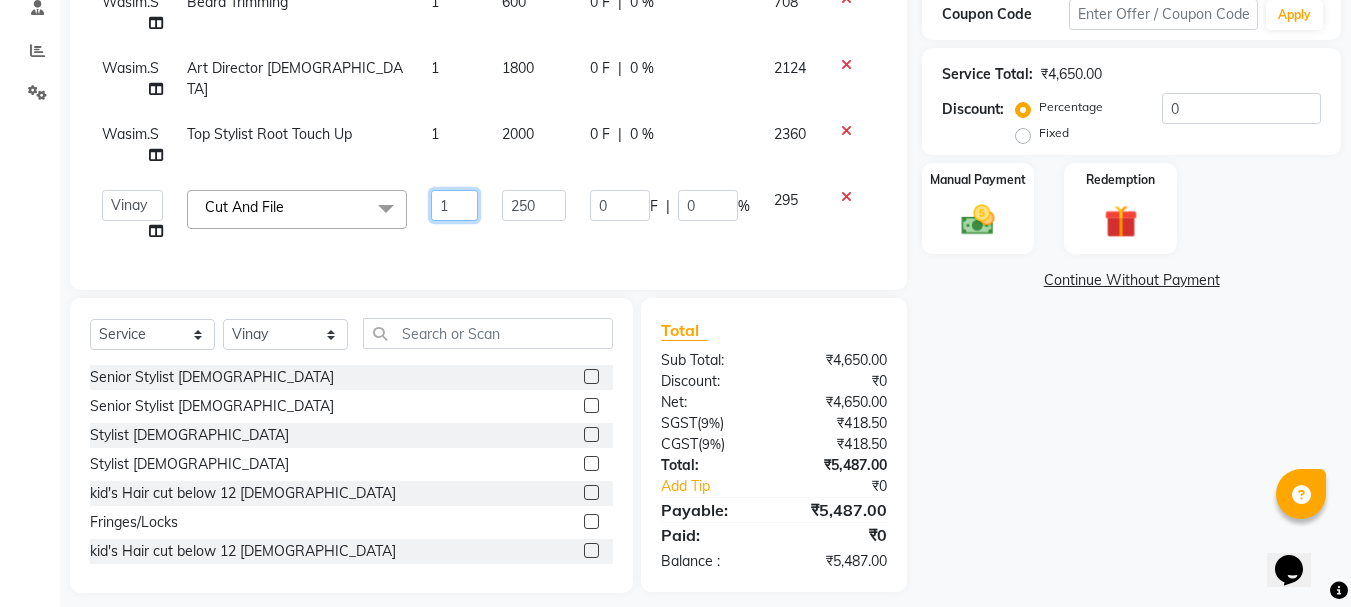 click on "1" 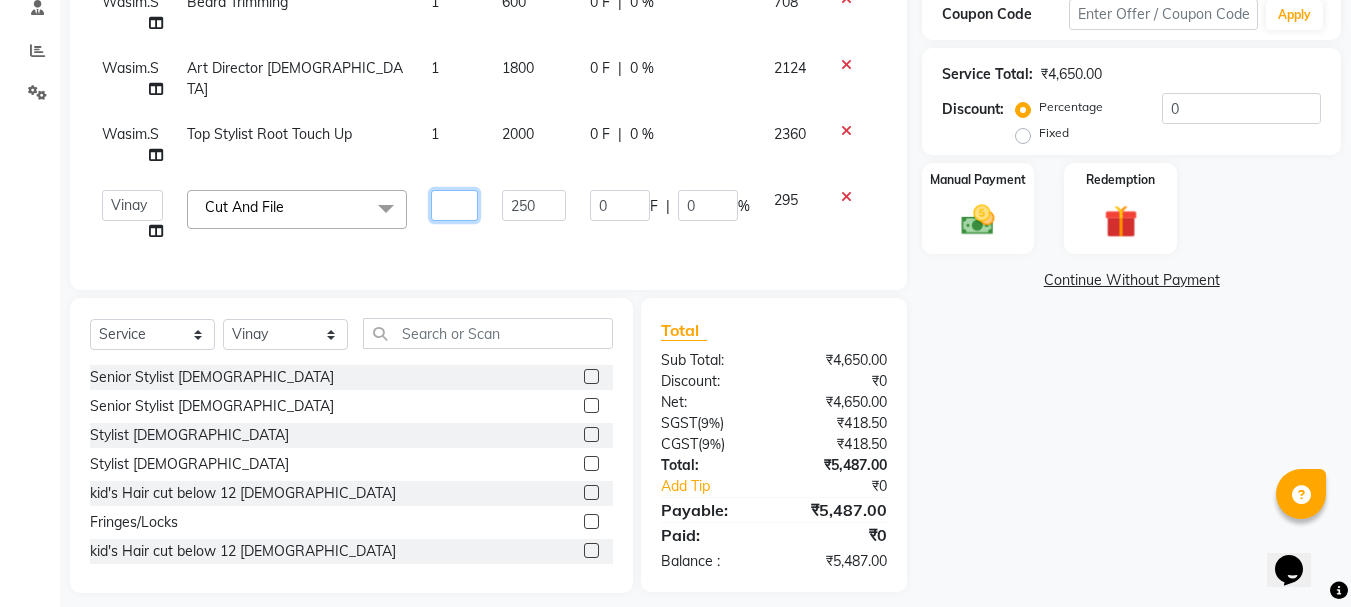 type on "1" 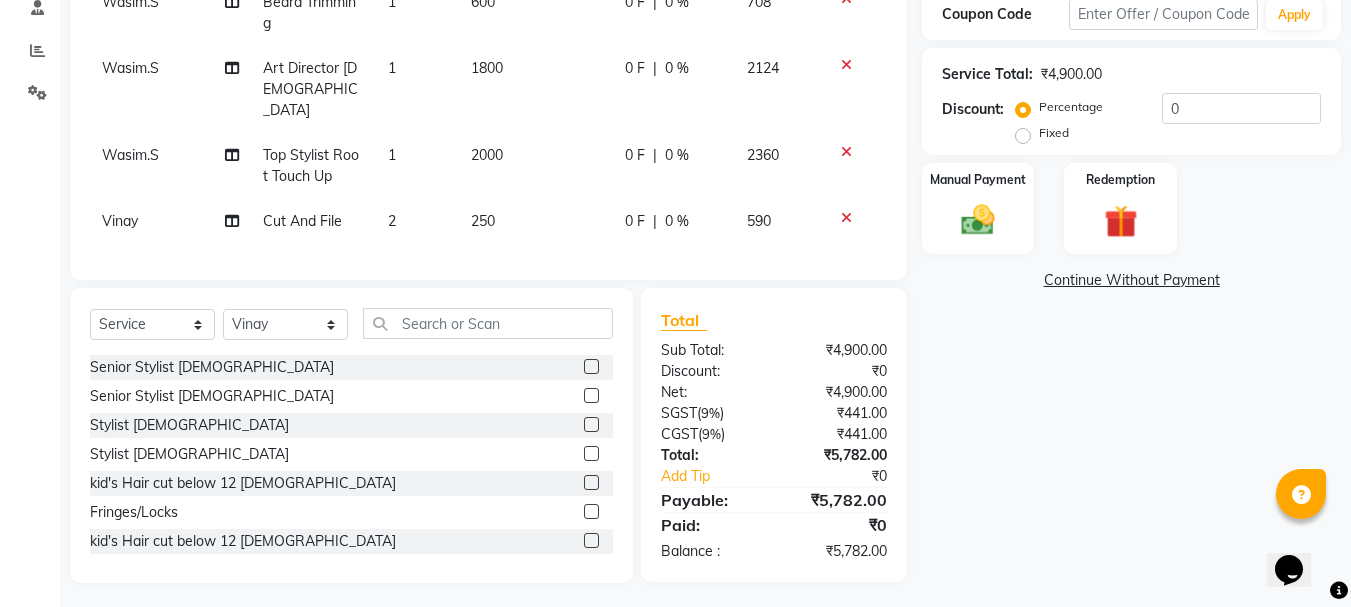 click on "Services Stylist Service Qty Price Disc Total Action Wasim.S [PERSON_NAME] Trimming 1 600 0 F | 0 % 708 Wasim.S Art Director [DEMOGRAPHIC_DATA] 1 1800 0 F | 0 % 2124 Wasim.S Top Stylist Root Touch Up 1 2000 0 F | 0 % 2360 Vinay Cut And File 2 250 0 F | 0 % 590" 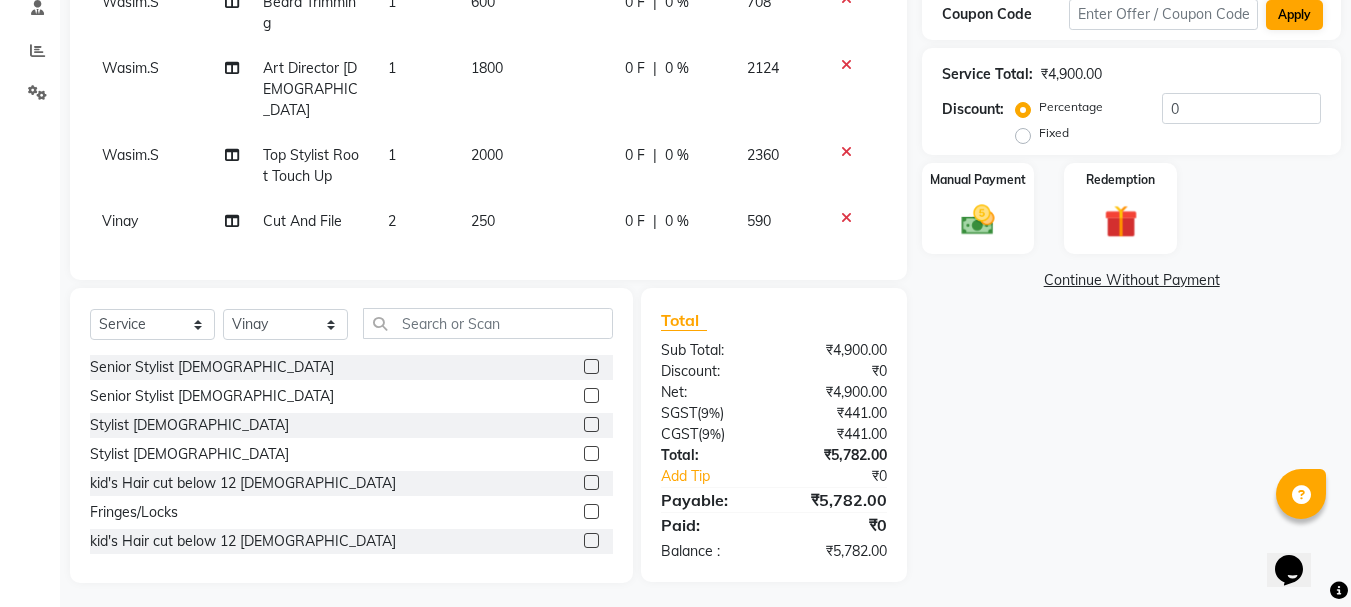 scroll, scrollTop: 0, scrollLeft: 0, axis: both 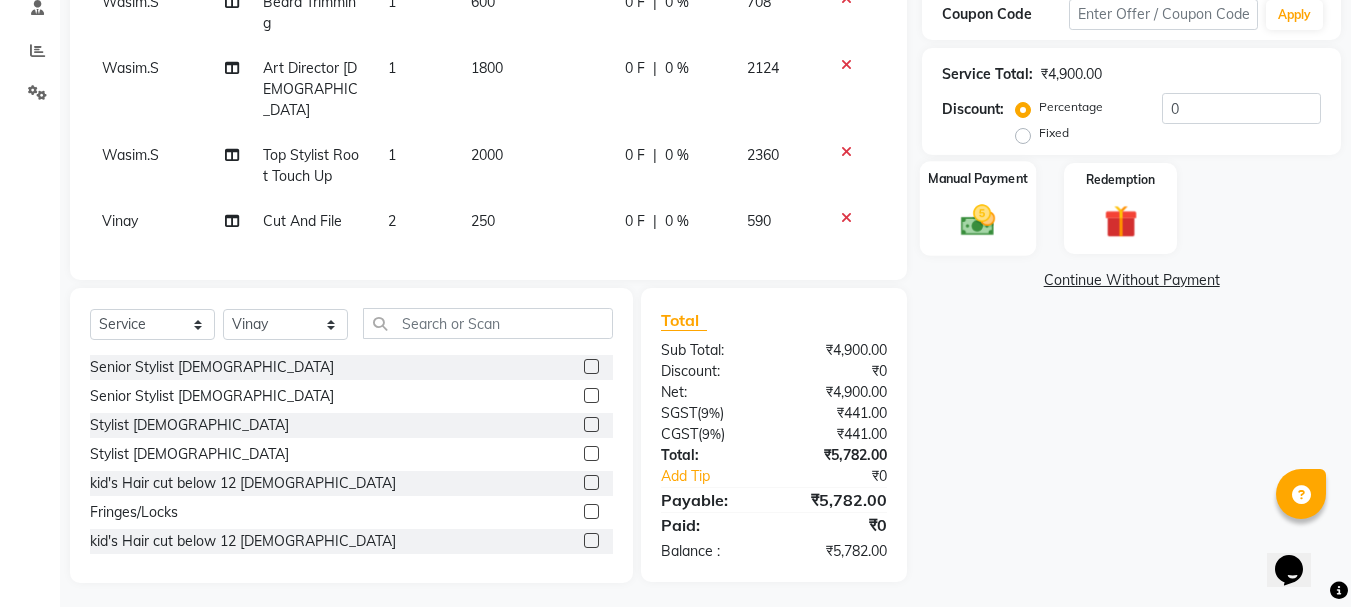 click 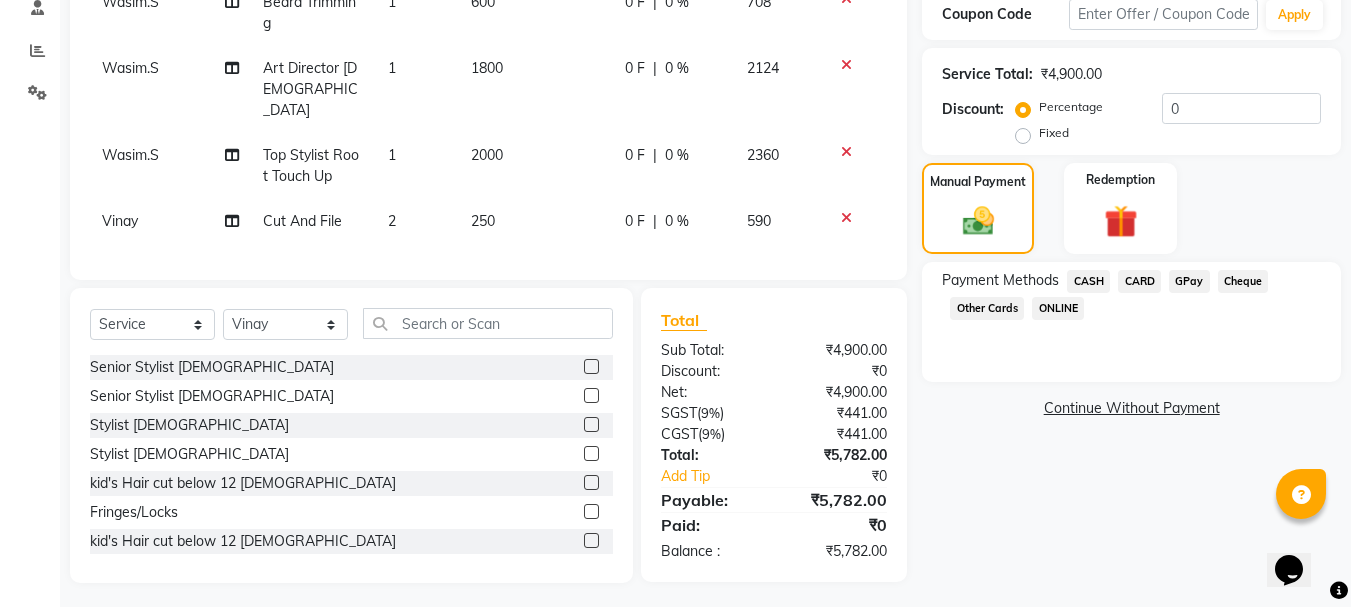click on "CARD" 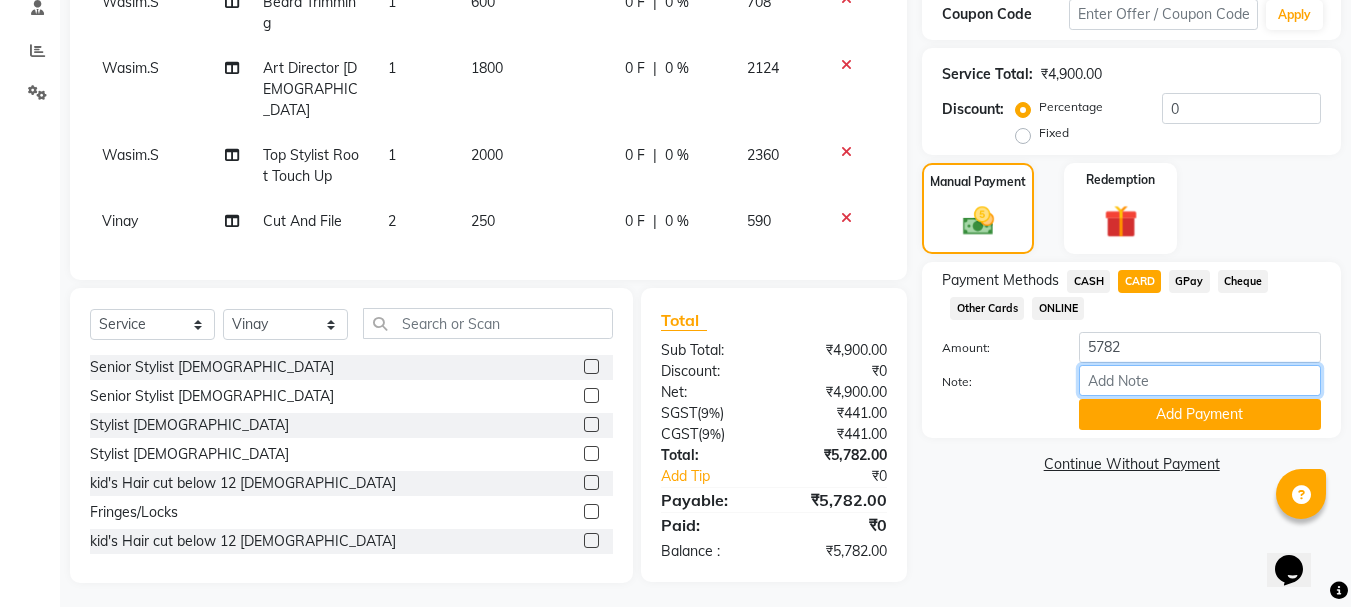 click on "Note:" at bounding box center [1200, 380] 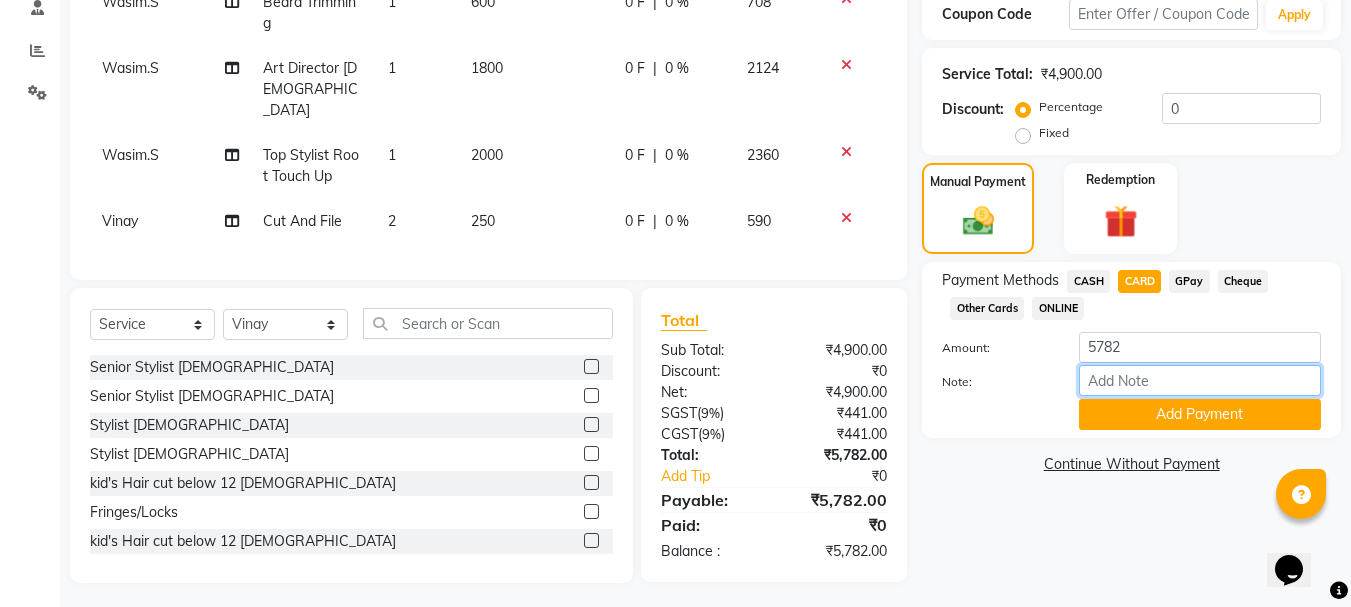 click on "Note:" at bounding box center (1200, 380) 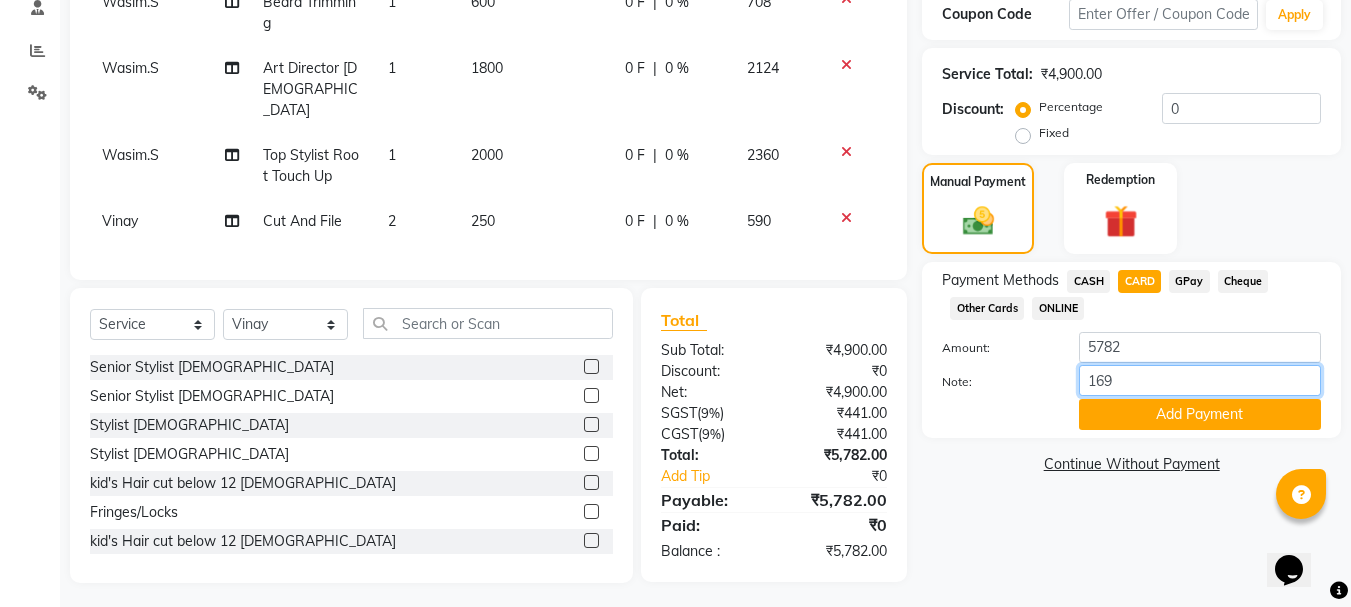 type on "1691" 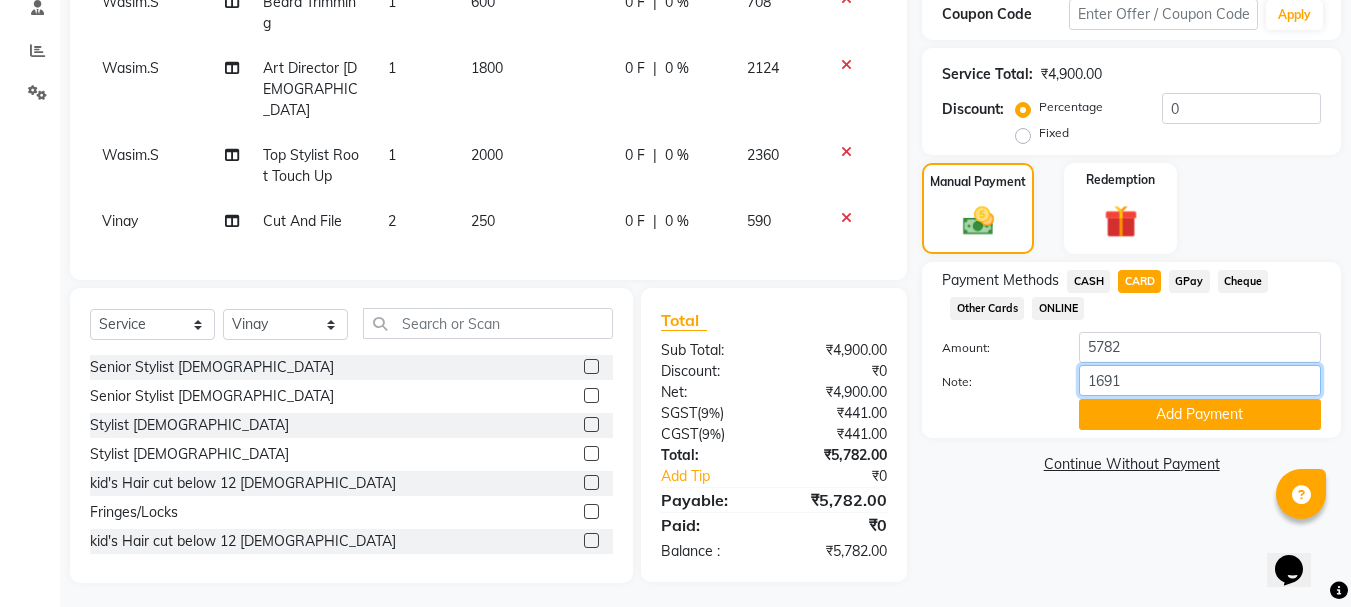 scroll, scrollTop: 0, scrollLeft: 0, axis: both 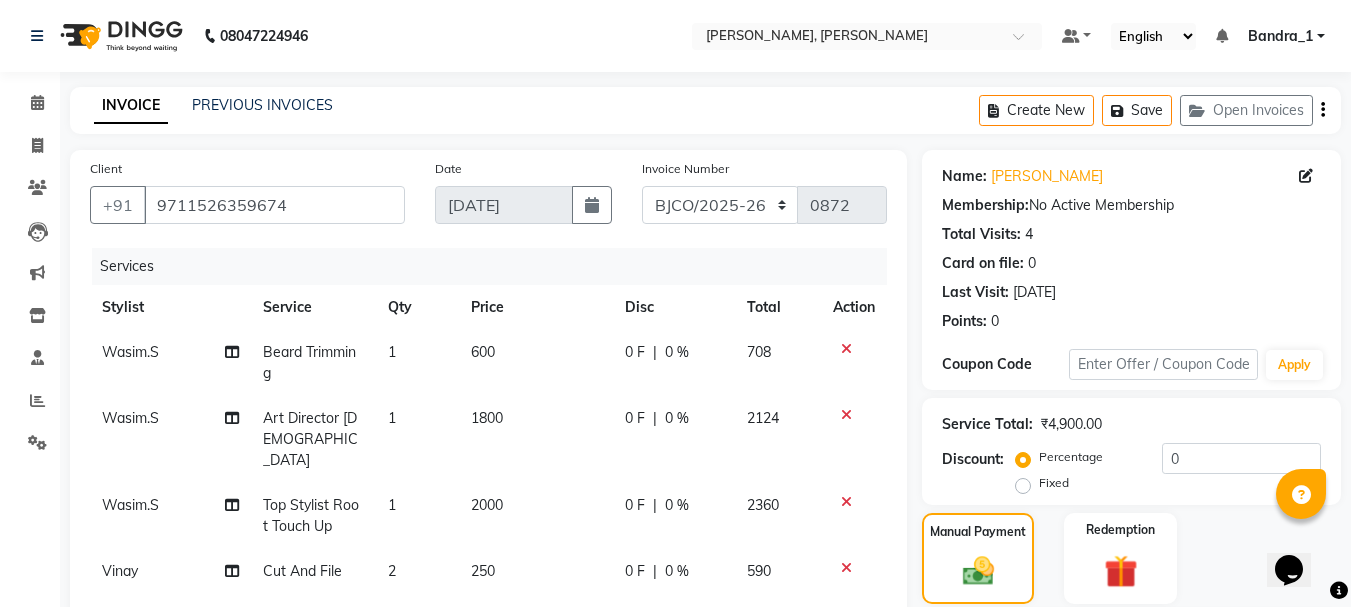 click on "Add Payment" 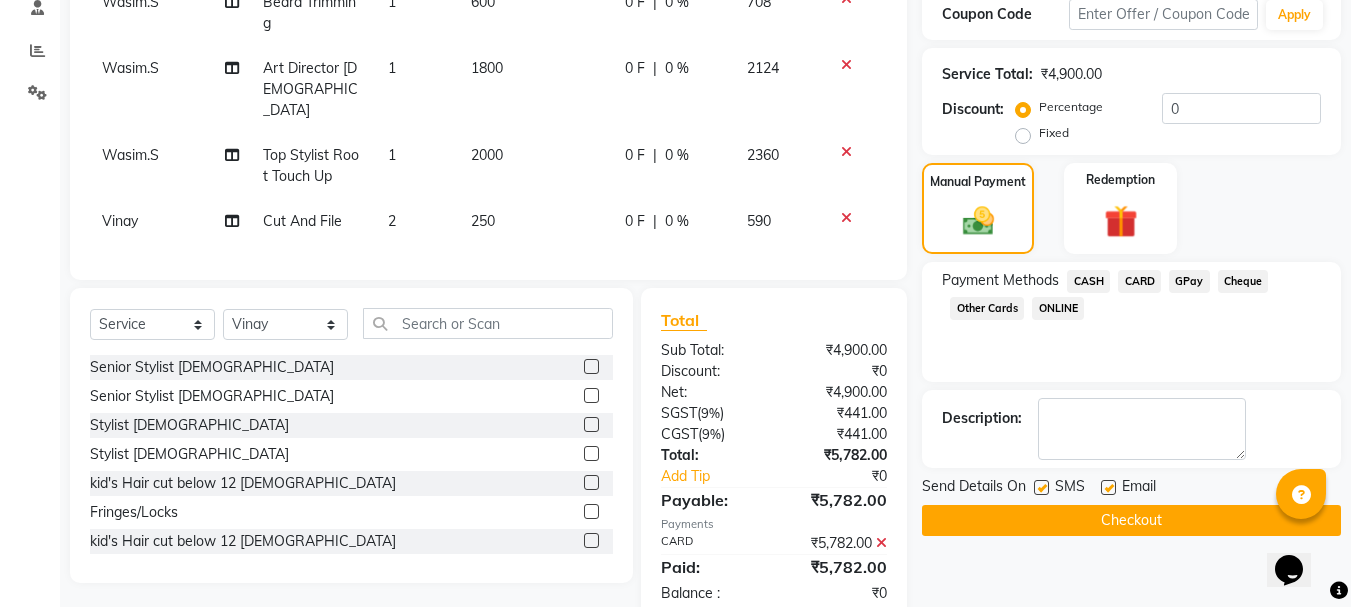 click 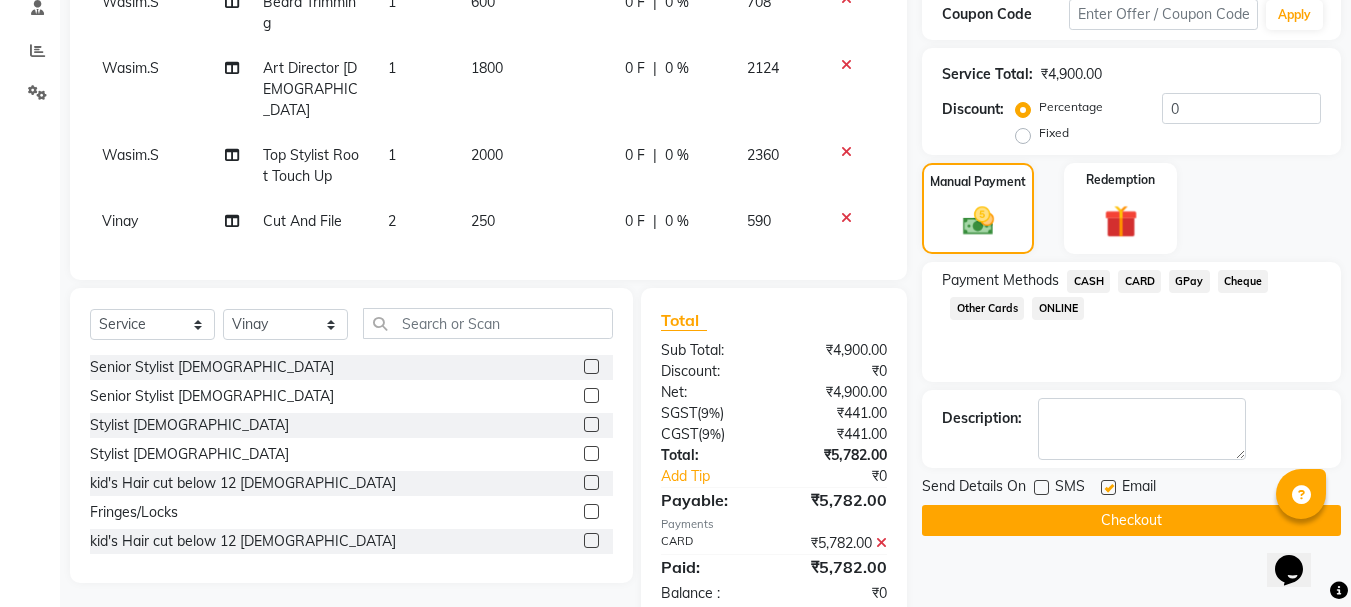 click 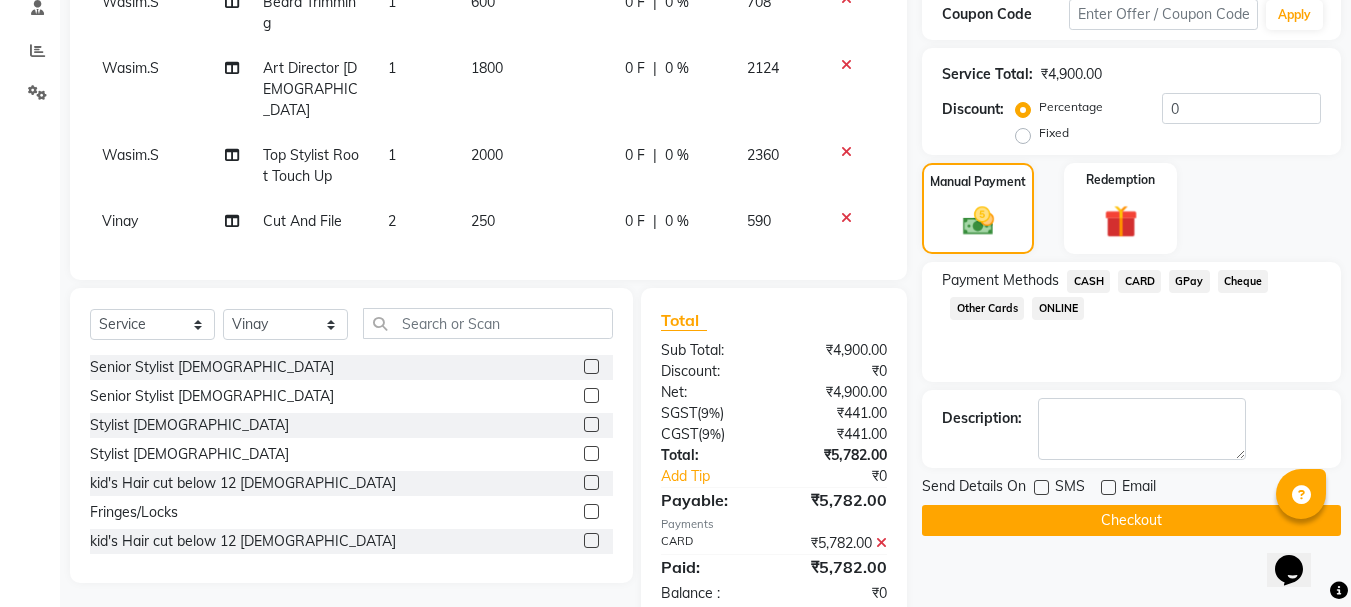 click on "Checkout" 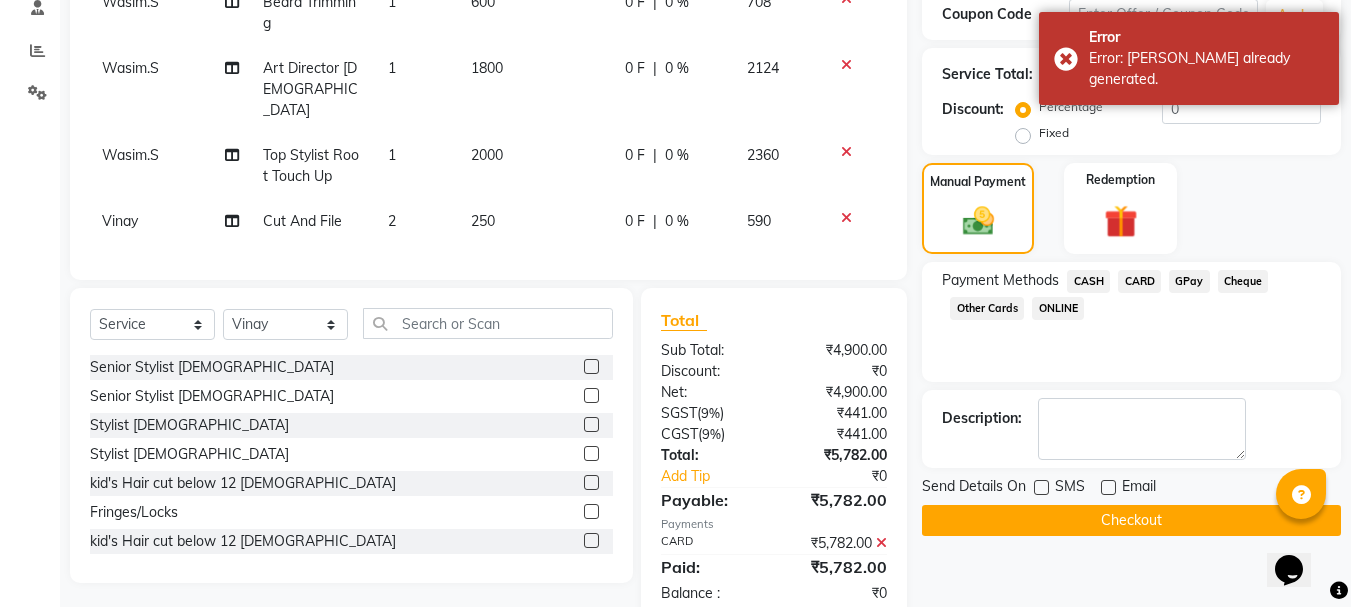 click on "Checkout" 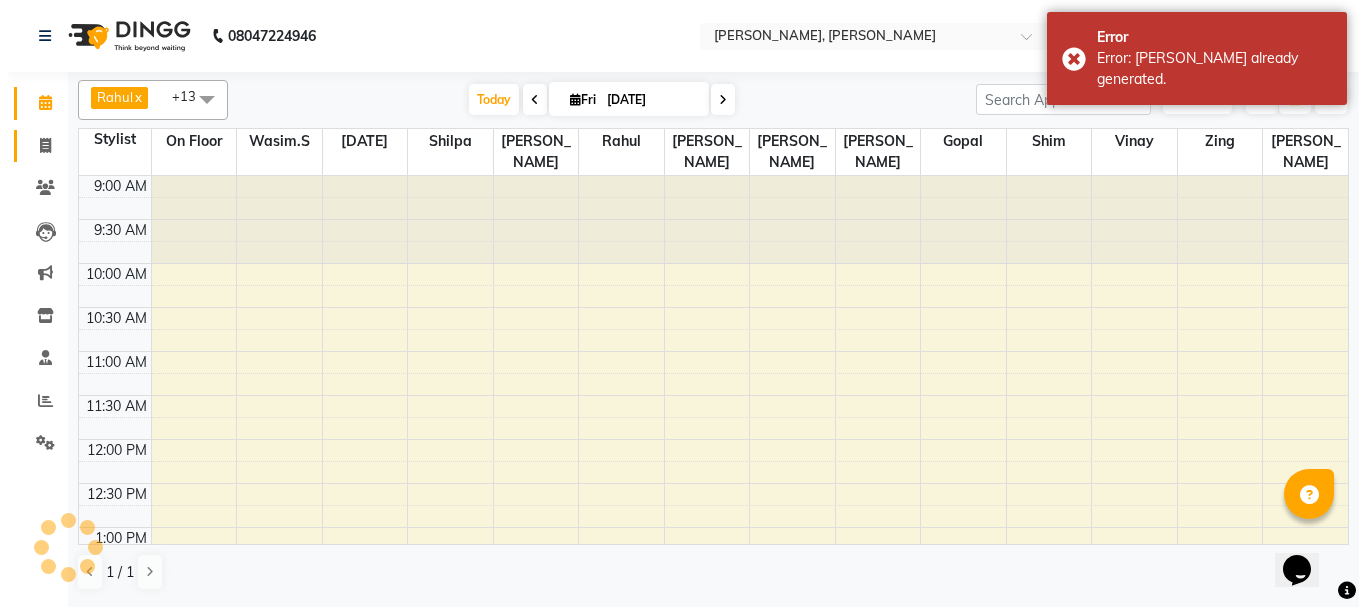 scroll, scrollTop: 0, scrollLeft: 0, axis: both 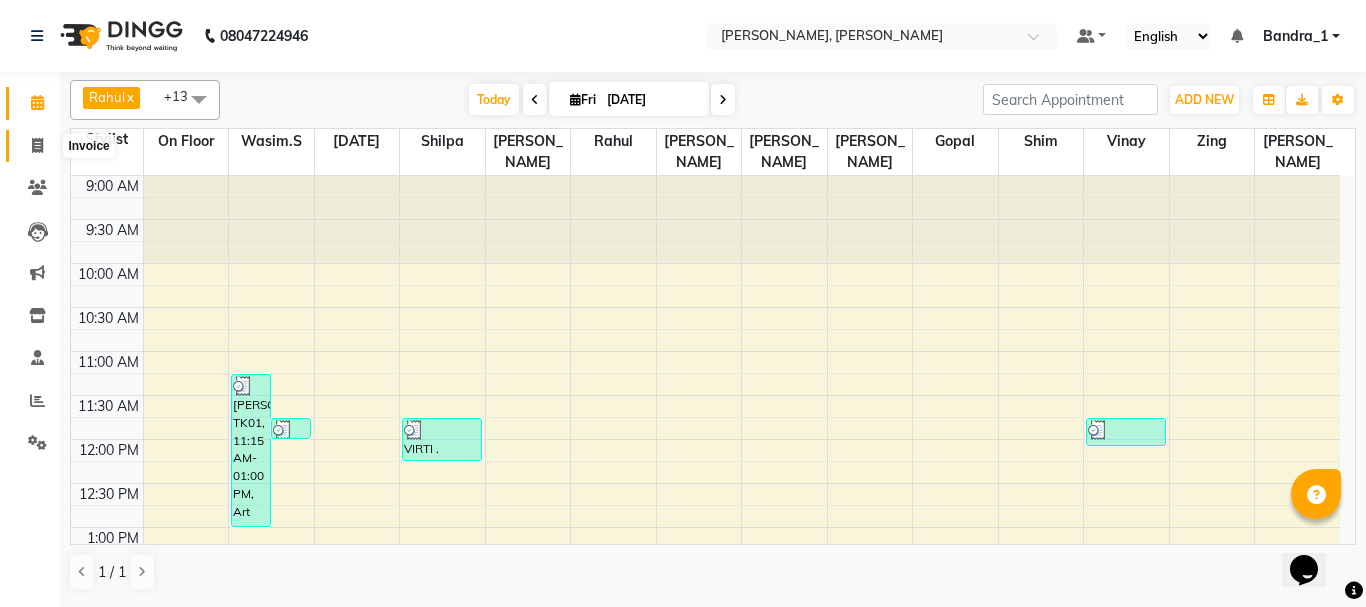 click 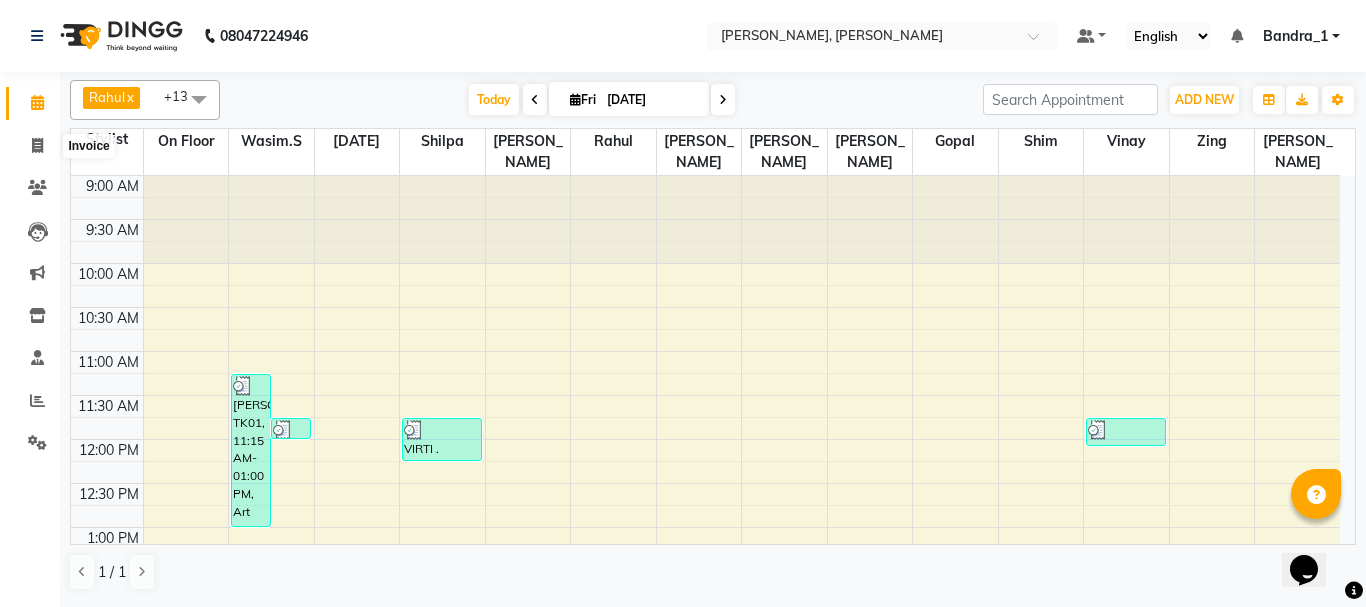 select on "service" 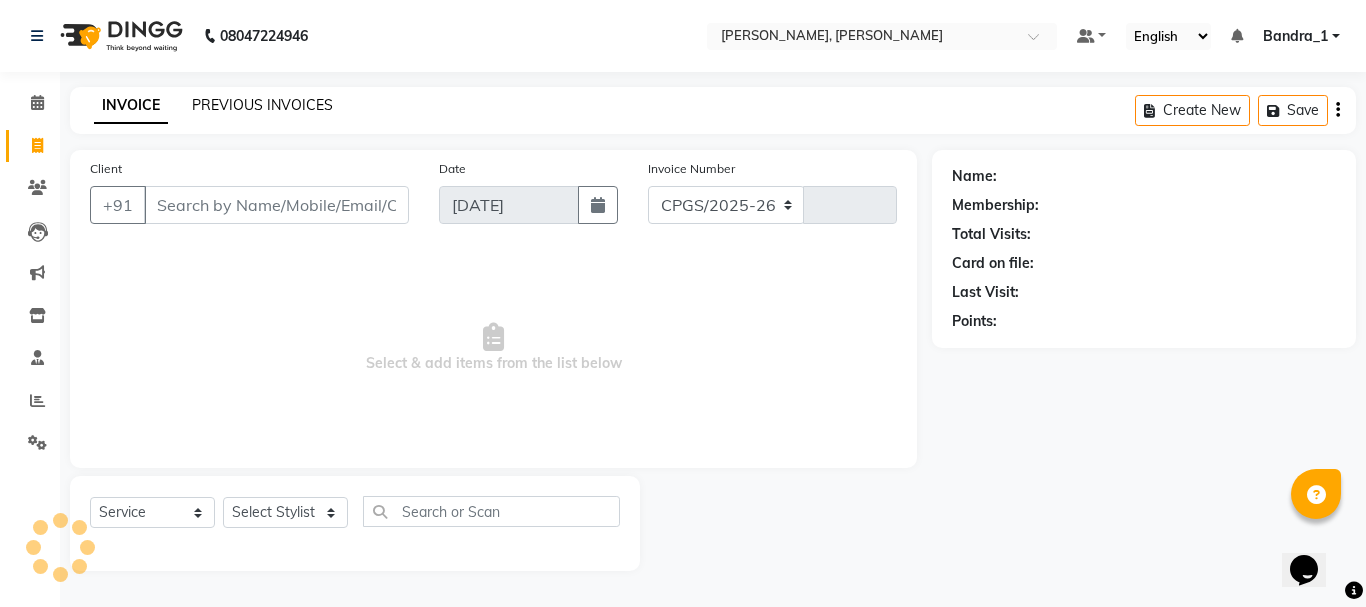 select on "7997" 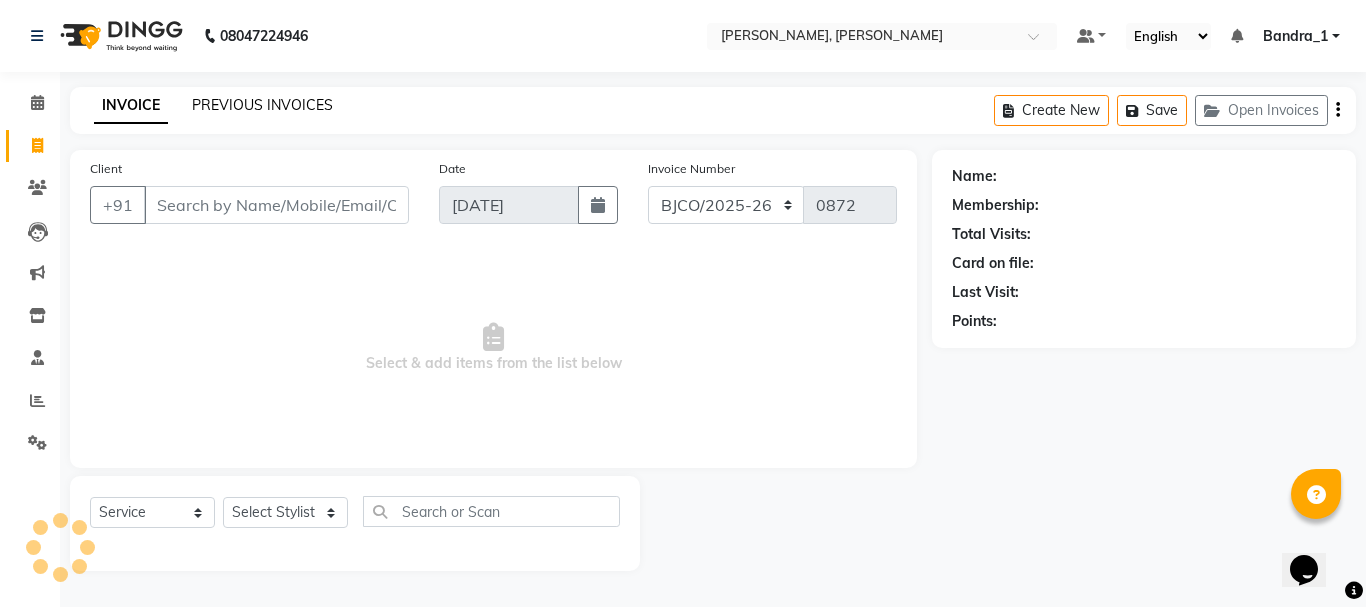 click on "PREVIOUS INVOICES" 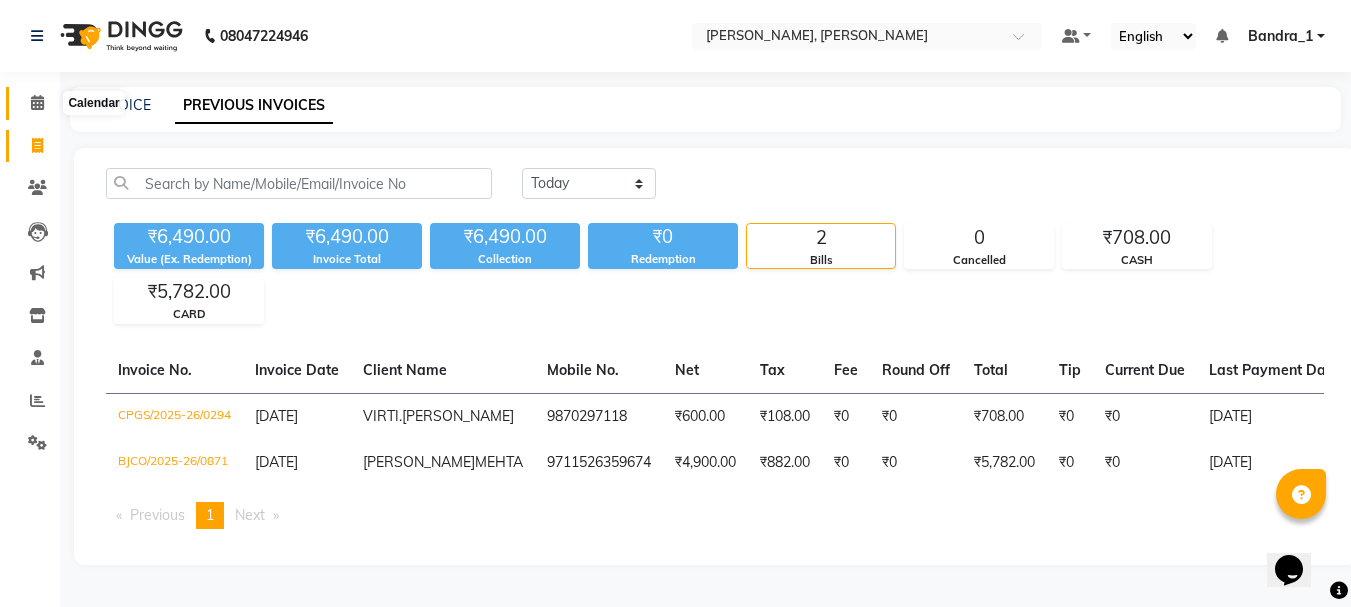 click 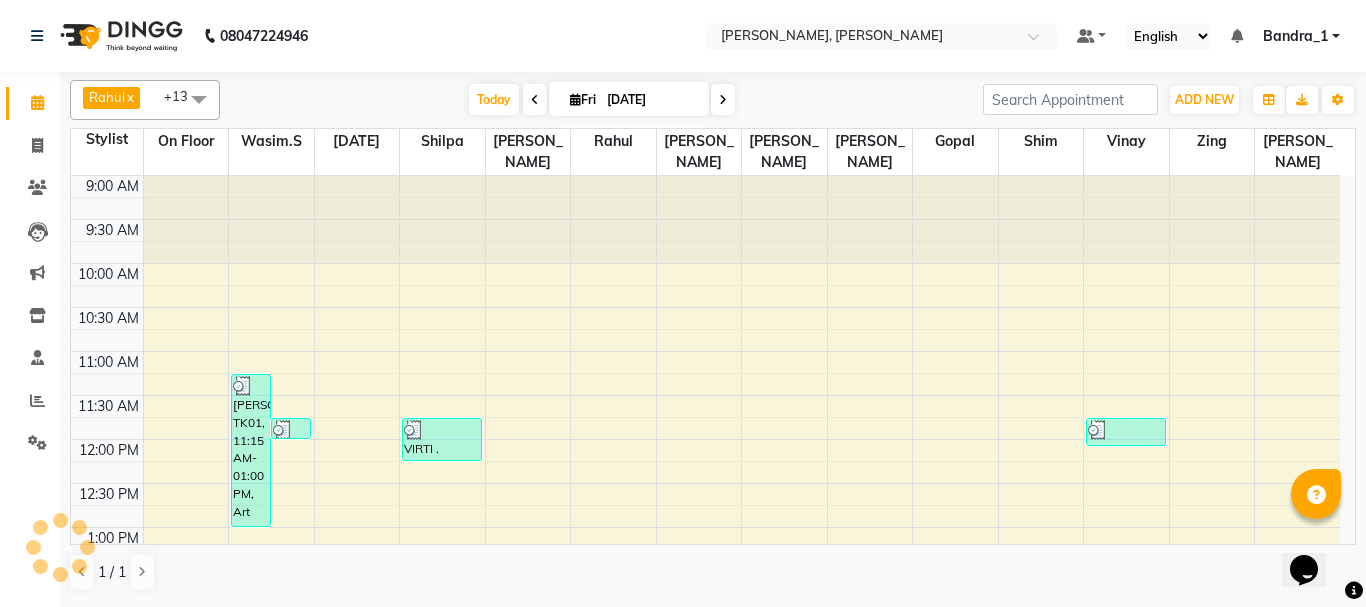 scroll, scrollTop: 0, scrollLeft: 0, axis: both 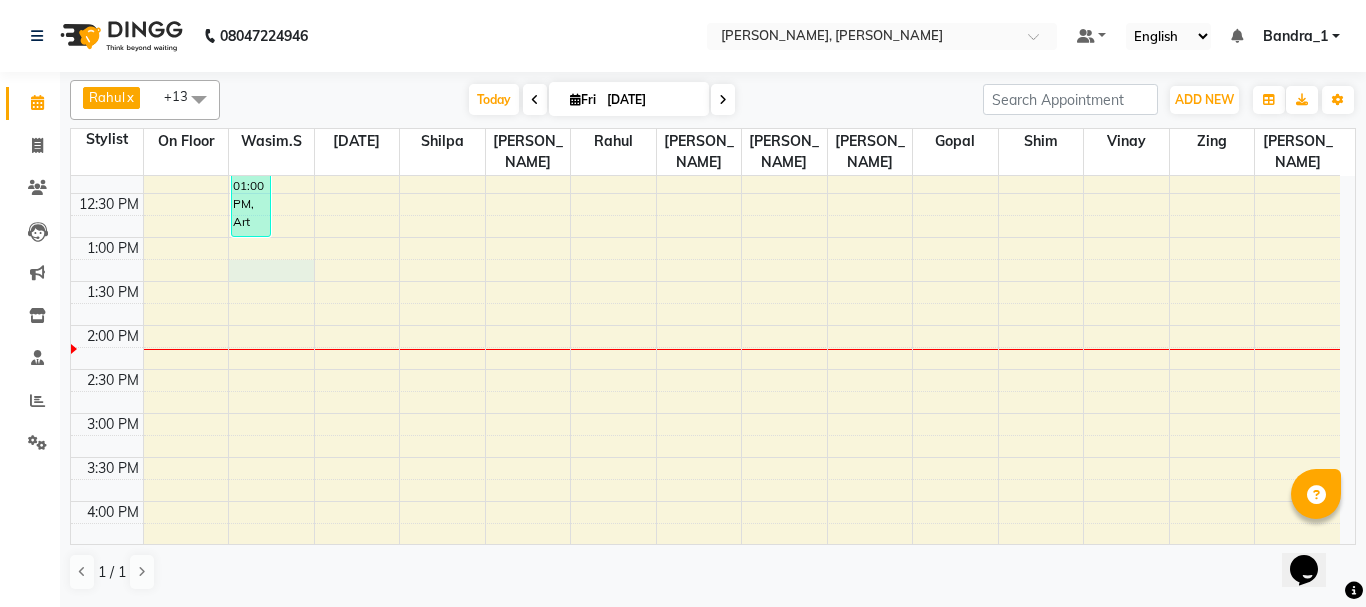 click on "9:00 AM 9:30 AM 10:00 AM 10:30 AM 11:00 AM 11:30 AM 12:00 PM 12:30 PM 1:00 PM 1:30 PM 2:00 PM 2:30 PM 3:00 PM 3:30 PM 4:00 PM 4:30 PM 5:00 PM 5:30 PM 6:00 PM 6:30 PM 7:00 PM 7:30 PM 8:00 PM 8:30 PM 9:00 PM 9:30 PM 10:00 PM 10:30 PM     [PERSON_NAME], TK01, 11:15 AM-01:00 PM, Art Director [DEMOGRAPHIC_DATA],Top Stylist Root Touch Up,[PERSON_NAME] Trimming     [PERSON_NAME], TK01, 11:45 AM-12:00 PM, [PERSON_NAME] Trimming     VIRTI .[PERSON_NAME], TK02, 11:45 AM-12:15 PM, Postaqum Hair Wash [DEMOGRAPHIC_DATA]     [PERSON_NAME], TK01, 11:45 AM-12:05 PM, Cut And File" at bounding box center (705, 501) 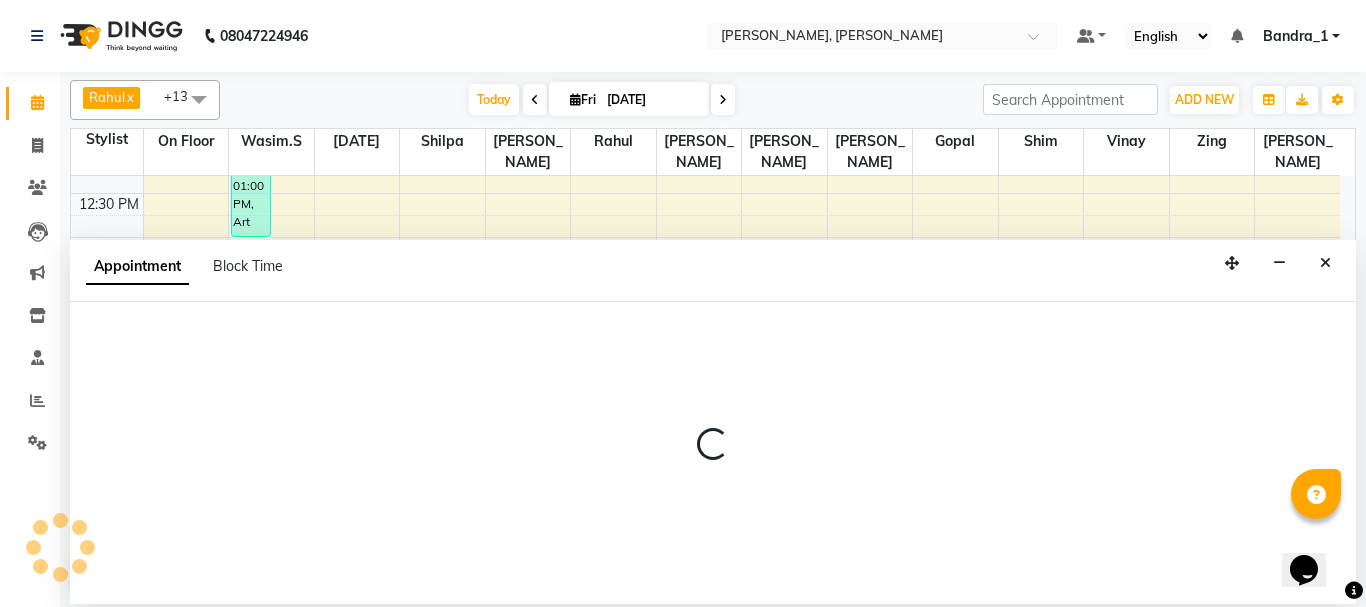 select on "54154" 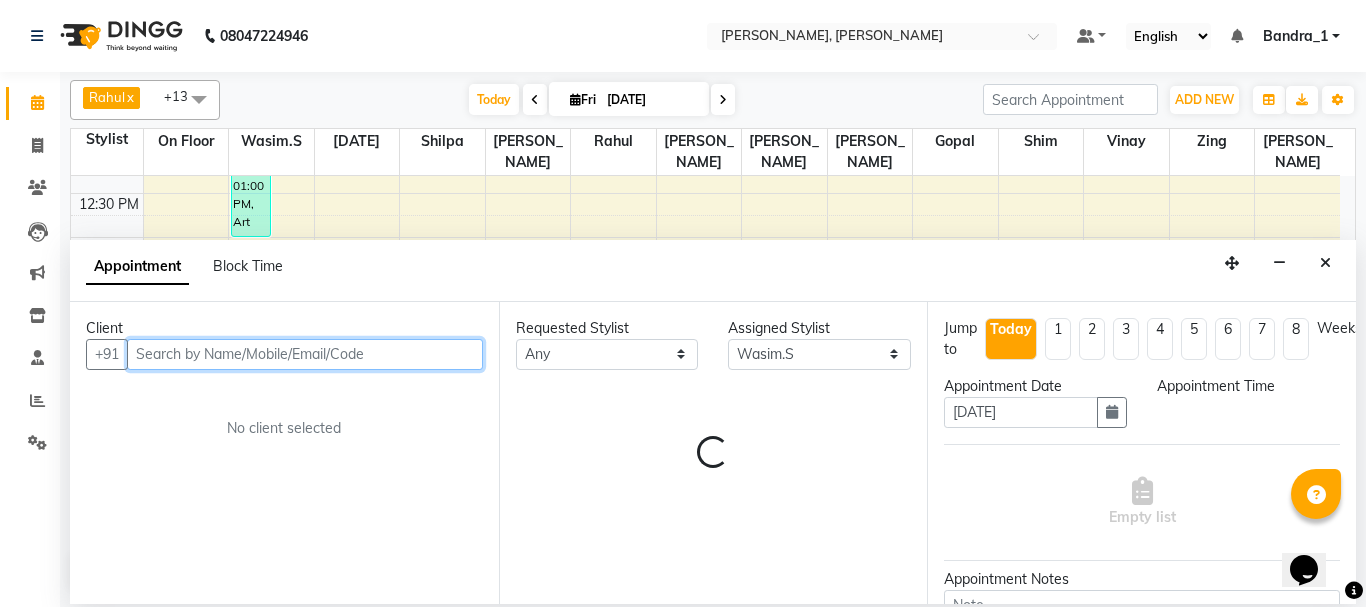 select on "795" 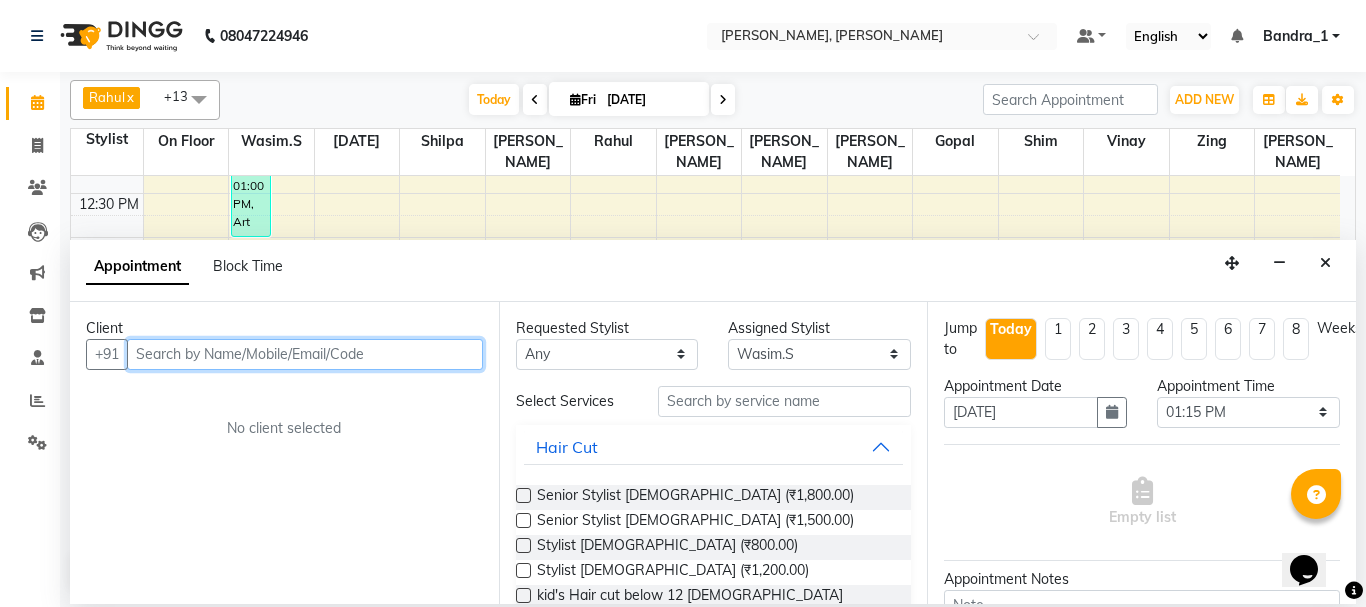 click at bounding box center [305, 354] 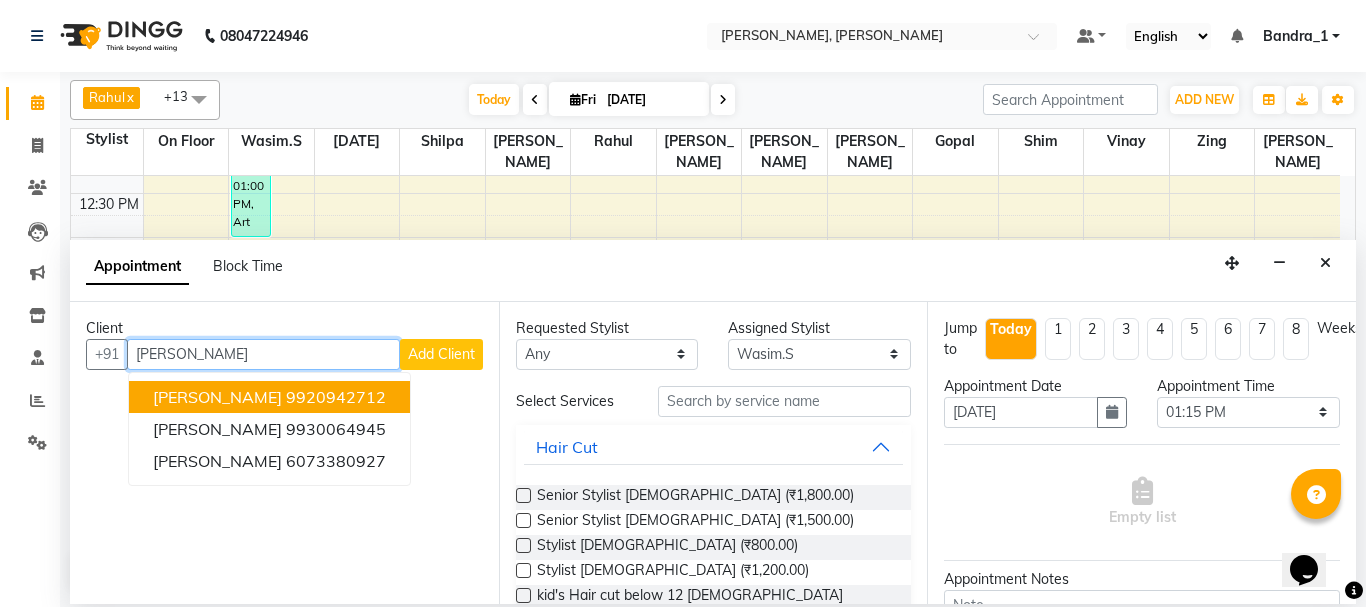drag, startPoint x: 329, startPoint y: 393, endPoint x: 249, endPoint y: 376, distance: 81.78631 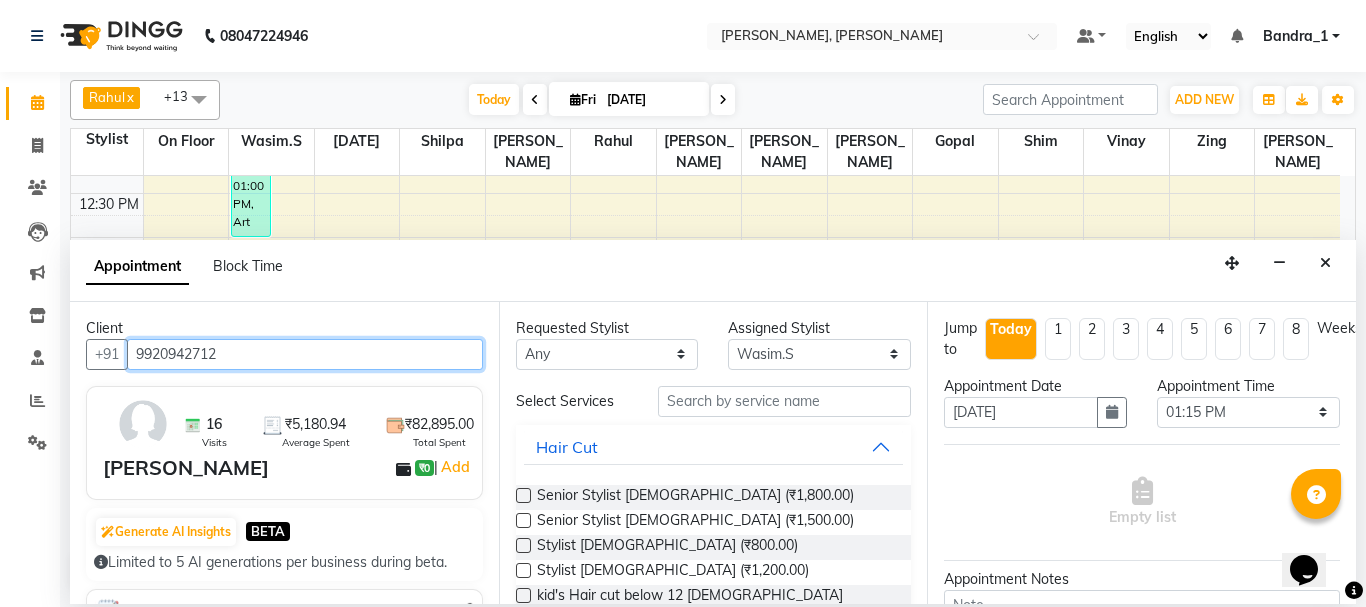type on "9920942712" 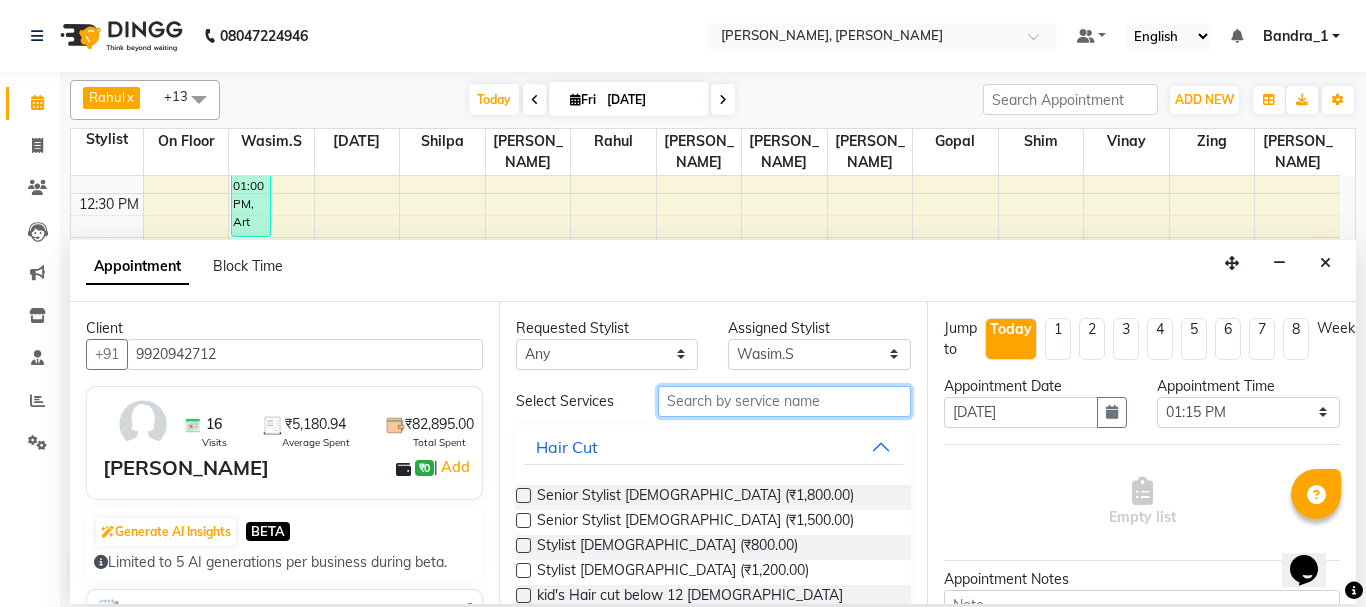 drag, startPoint x: 699, startPoint y: 408, endPoint x: 620, endPoint y: 320, distance: 118.258194 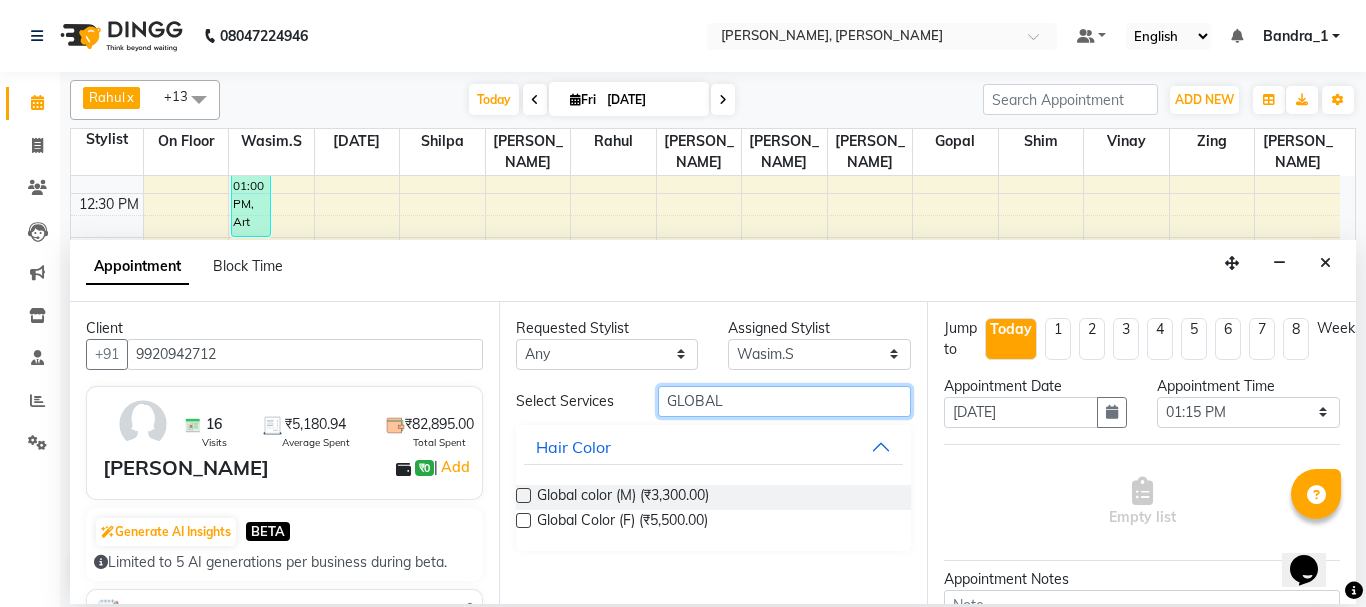 type on "GLOBAL" 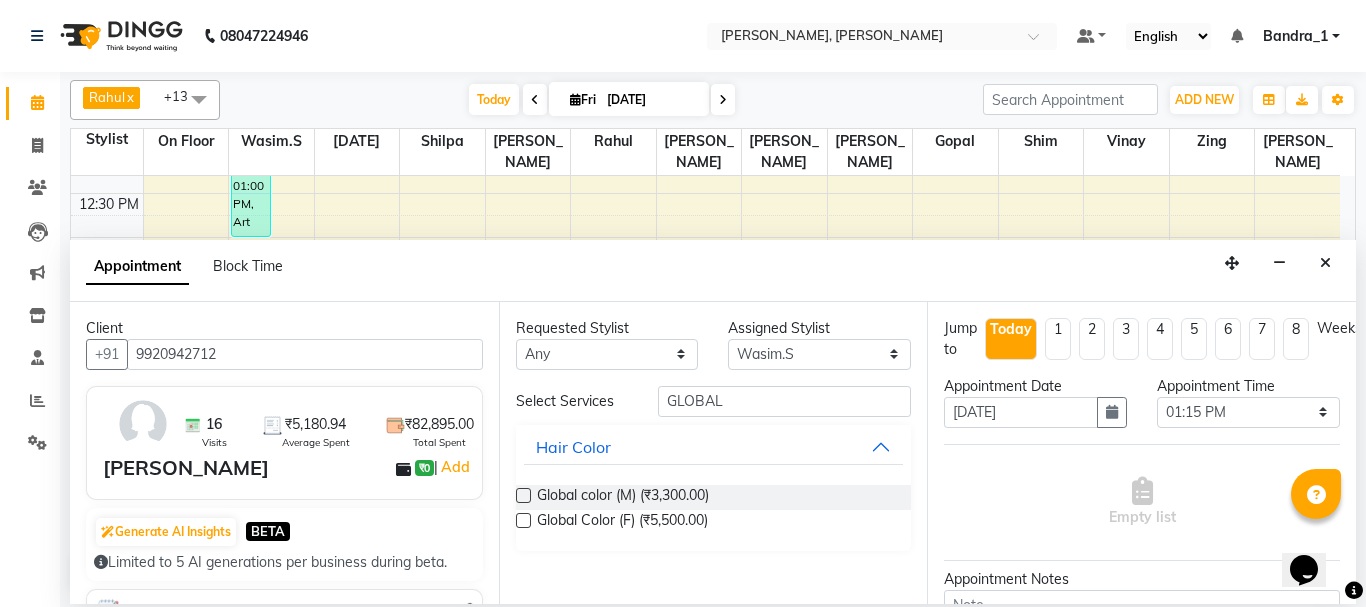 click at bounding box center (523, 520) 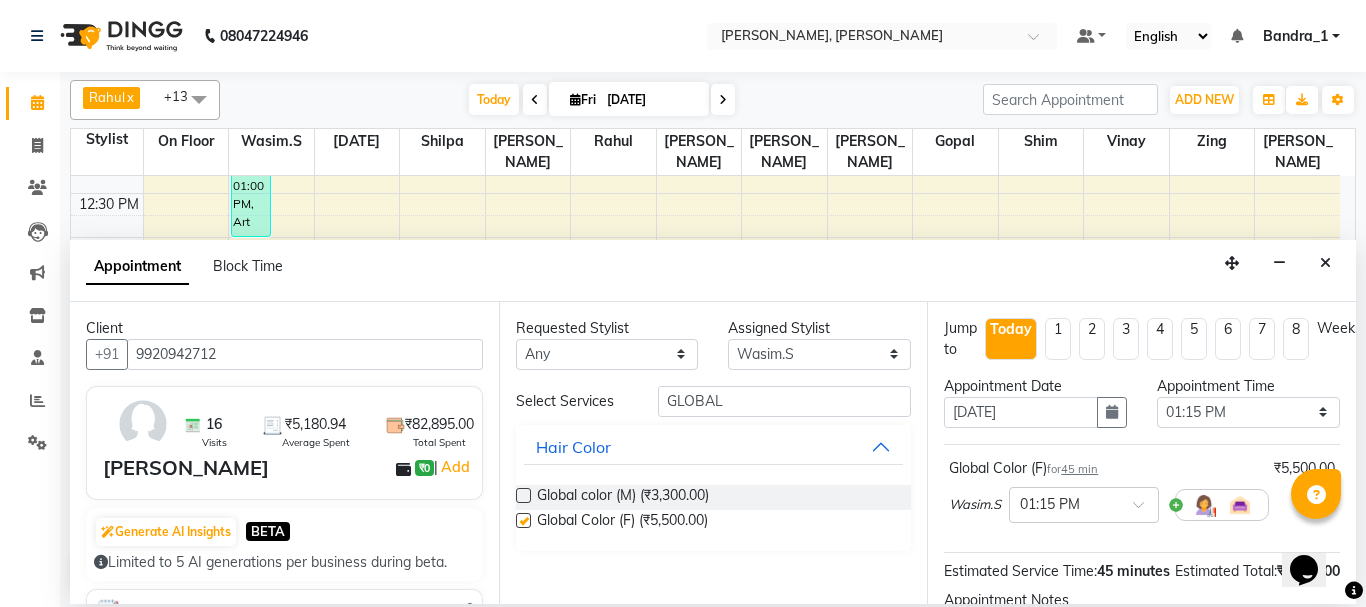 checkbox on "false" 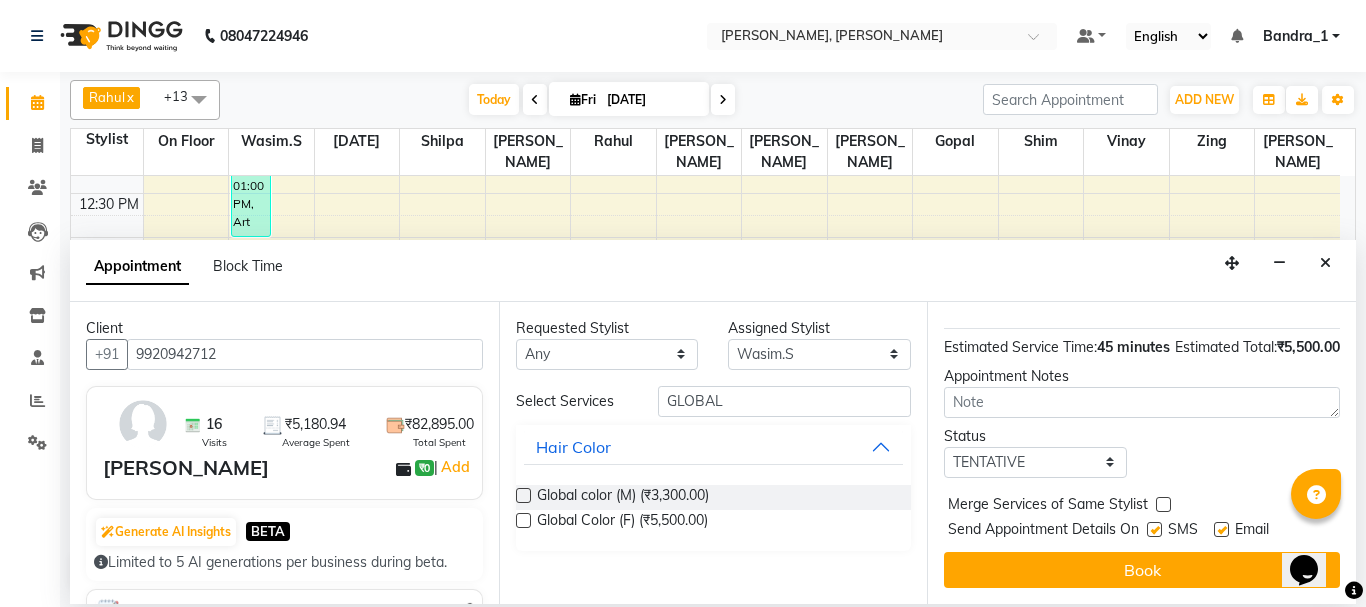 scroll, scrollTop: 260, scrollLeft: 0, axis: vertical 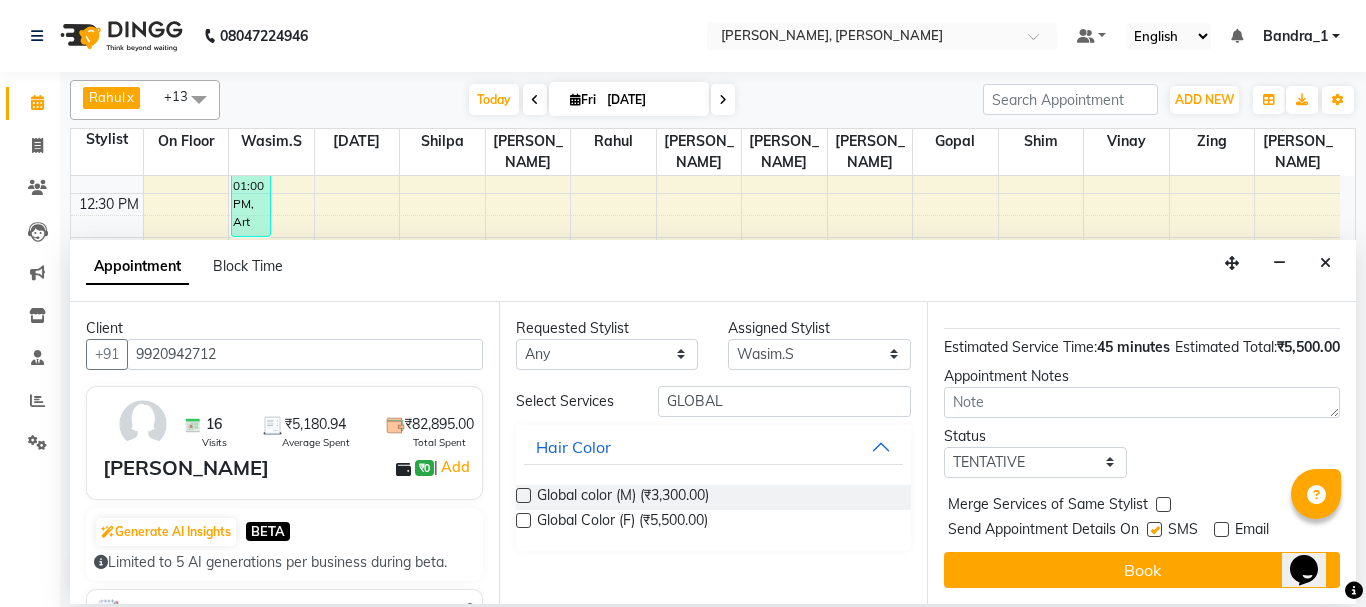 click at bounding box center (1154, 529) 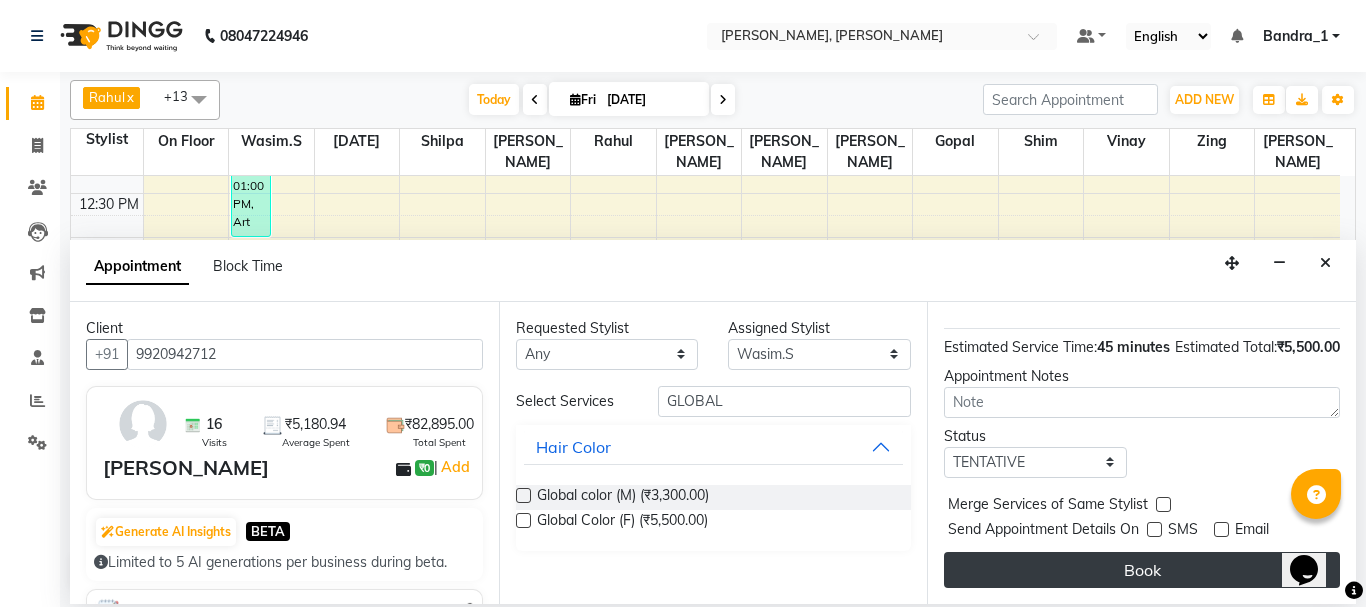 click on "Book" at bounding box center (1142, 570) 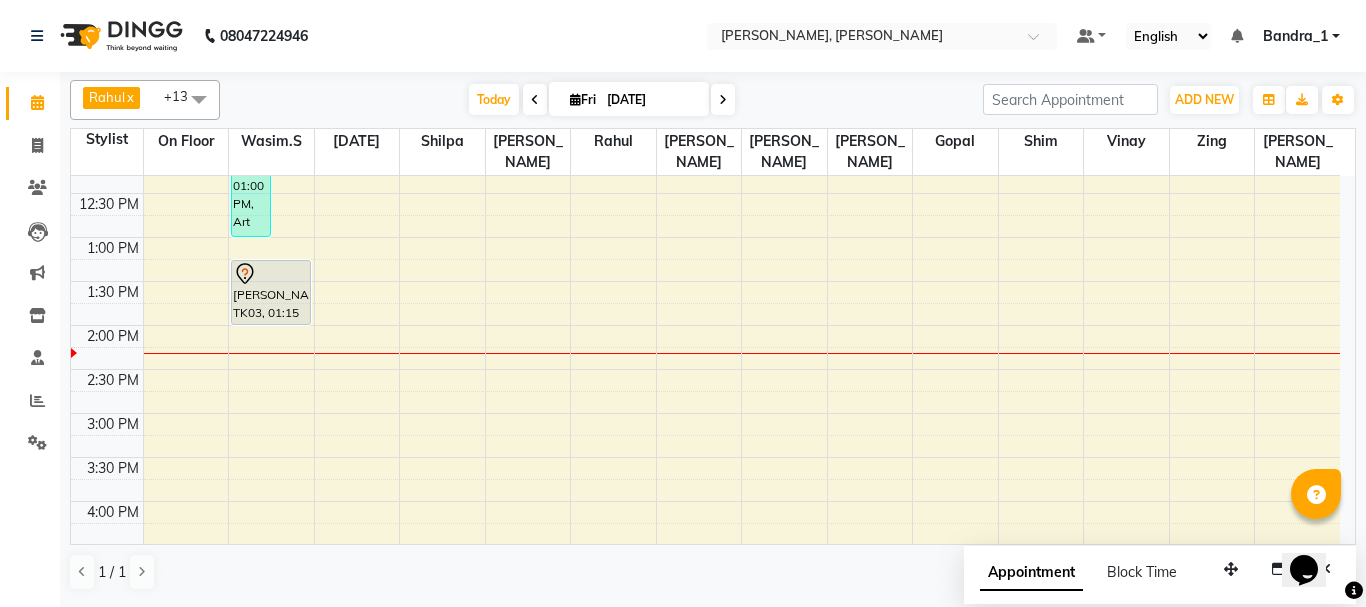 click on "[PERSON_NAME], TK03, 01:15 PM-02:00 PM, Global Color (F)" at bounding box center [271, 292] 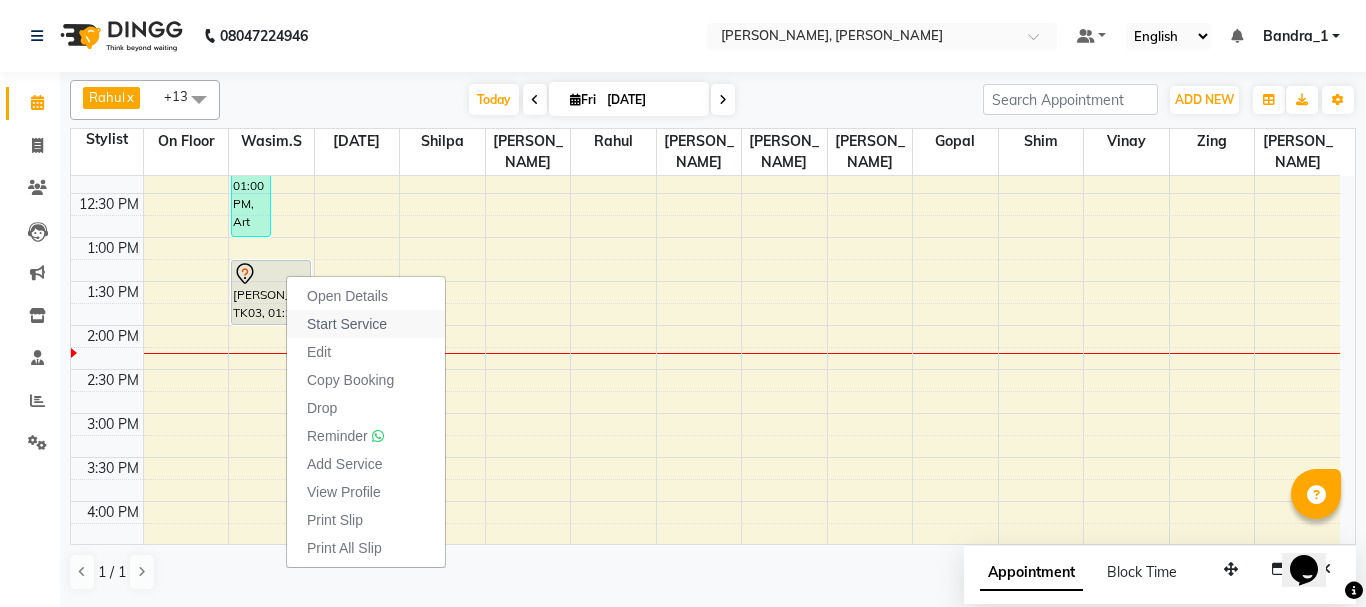 click on "Start Service" at bounding box center [347, 324] 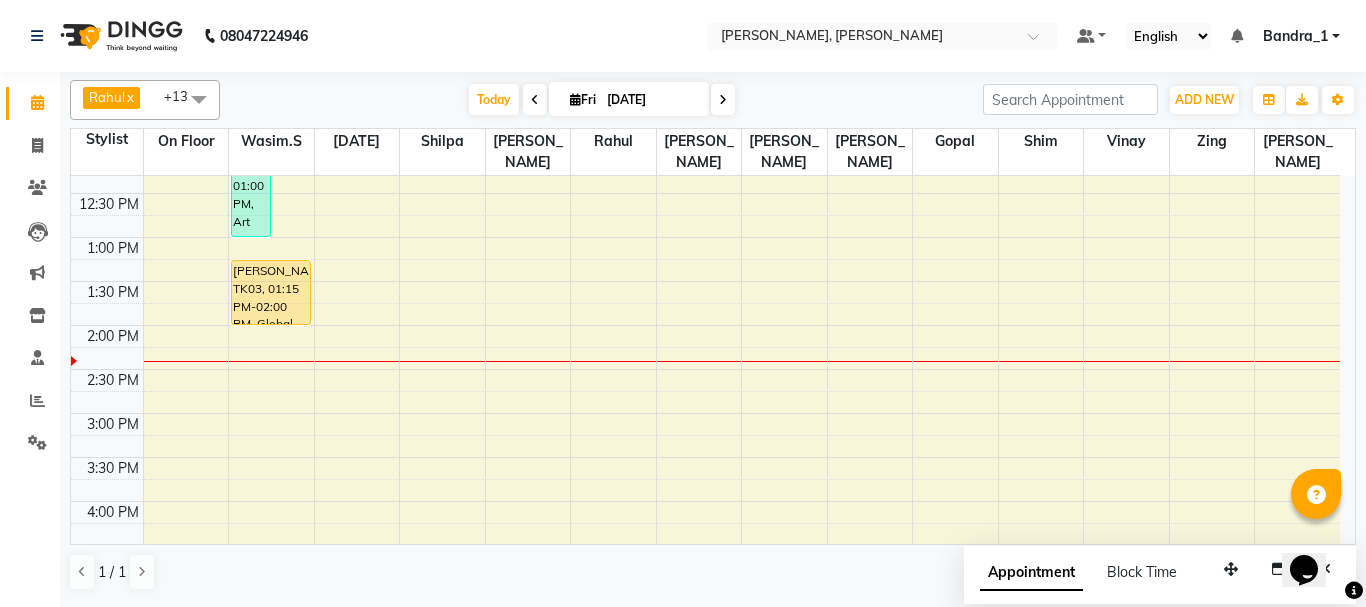 click on "9:00 AM 9:30 AM 10:00 AM 10:30 AM 11:00 AM 11:30 AM 12:00 PM 12:30 PM 1:00 PM 1:30 PM 2:00 PM 2:30 PM 3:00 PM 3:30 PM 4:00 PM 4:30 PM 5:00 PM 5:30 PM 6:00 PM 6:30 PM 7:00 PM 7:30 PM 8:00 PM 8:30 PM 9:00 PM 9:30 PM 10:00 PM 10:30 PM     [PERSON_NAME], TK01, 11:15 AM-01:00 PM, Art Director [DEMOGRAPHIC_DATA],Top Stylist Root Touch Up,[PERSON_NAME] Trimming     [PERSON_NAME], TK01, 11:45 AM-12:00 PM, [PERSON_NAME] Trimming    [PERSON_NAME], TK03, 01:15 PM-02:00 PM, Global Color (F)     VIRTI .[PERSON_NAME], TK02, 11:45 AM-12:15 PM, Postaqum Hair Wash [DEMOGRAPHIC_DATA]     [PERSON_NAME], TK01, 11:45 AM-12:05 PM, Cut And File" at bounding box center [705, 501] 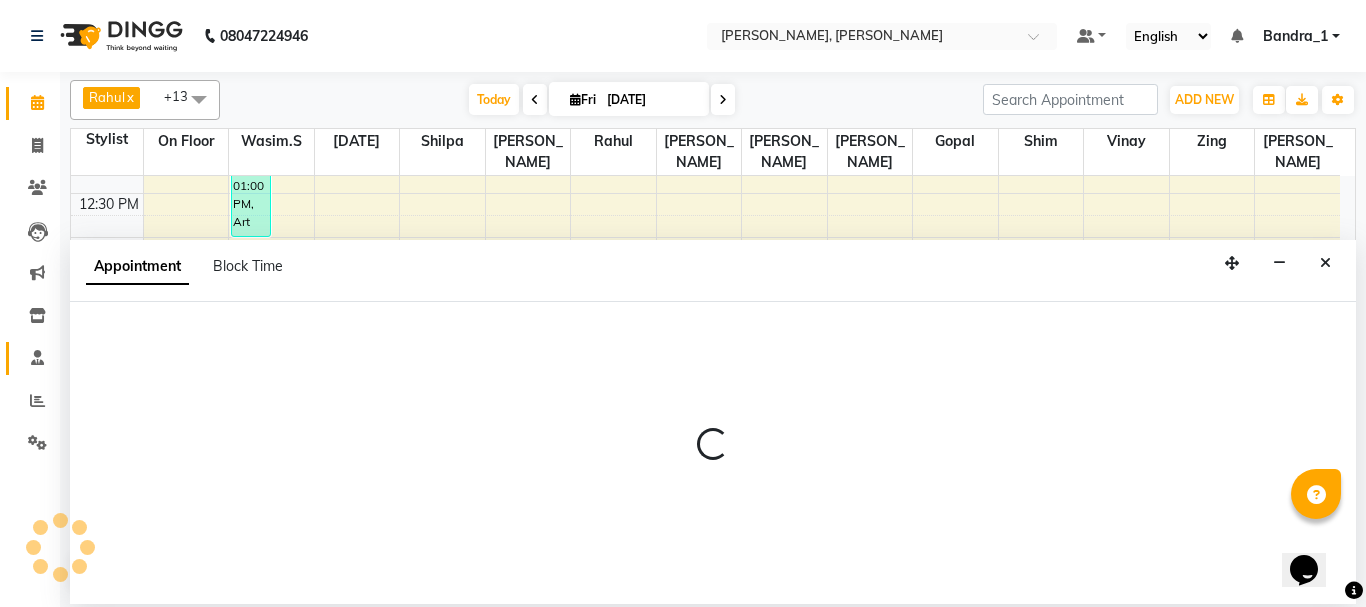 select on "58043" 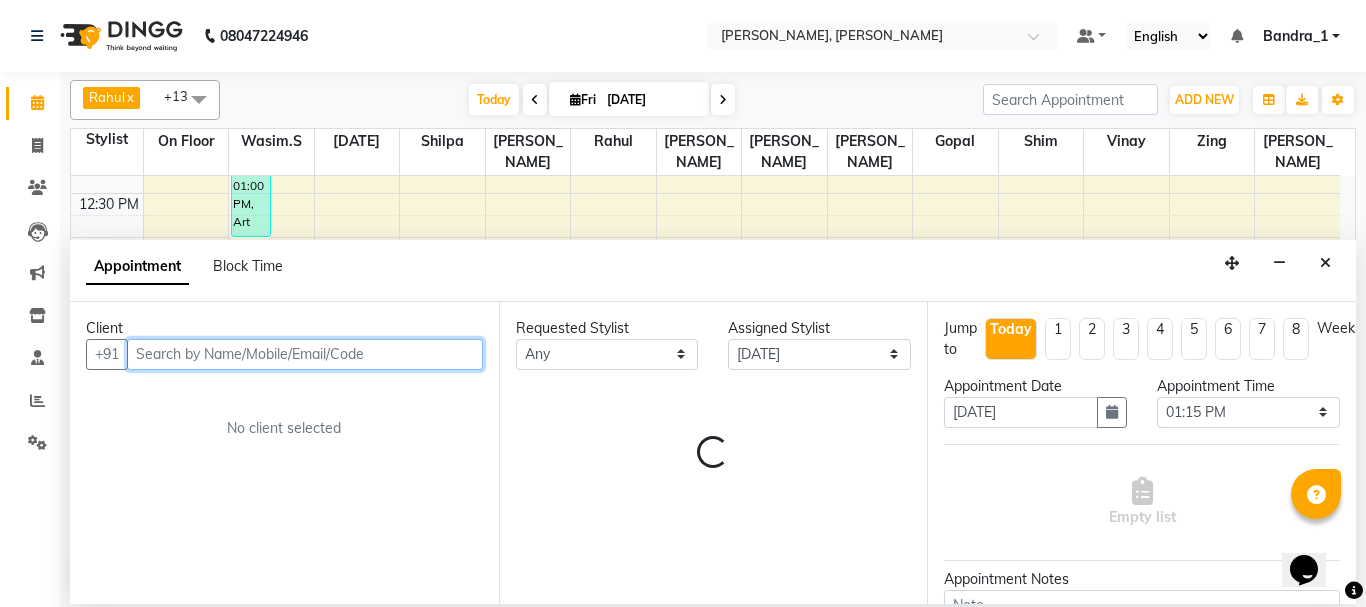 click at bounding box center (305, 354) 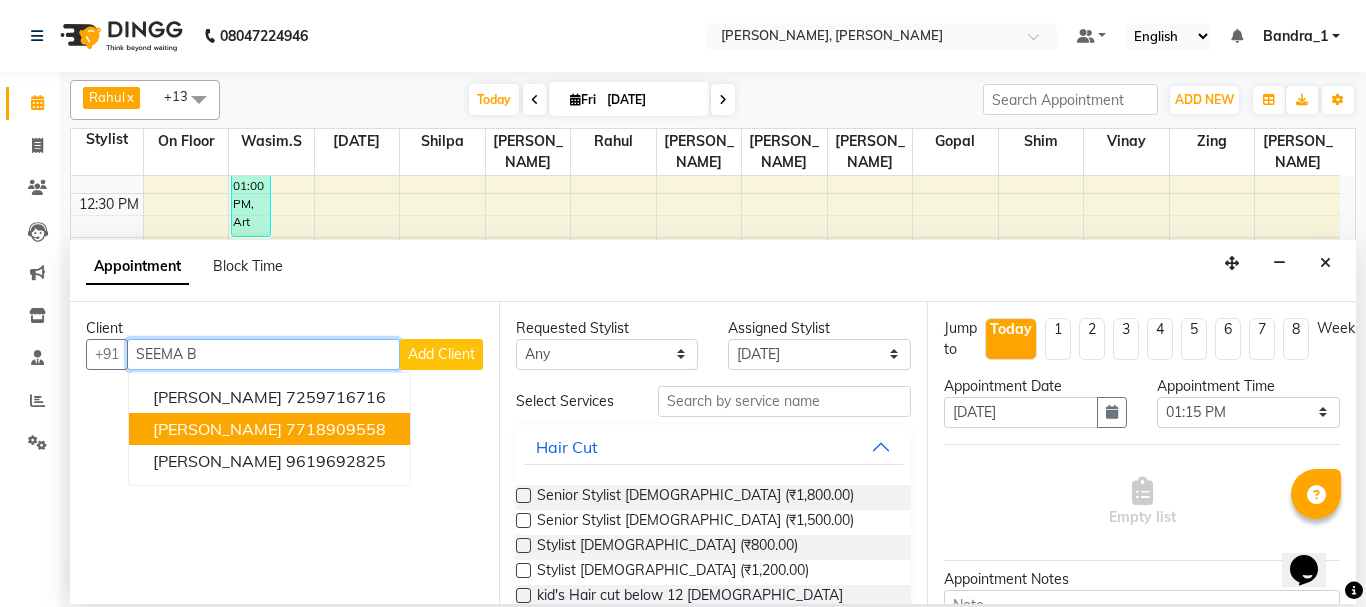 click on "7718909558" at bounding box center [336, 429] 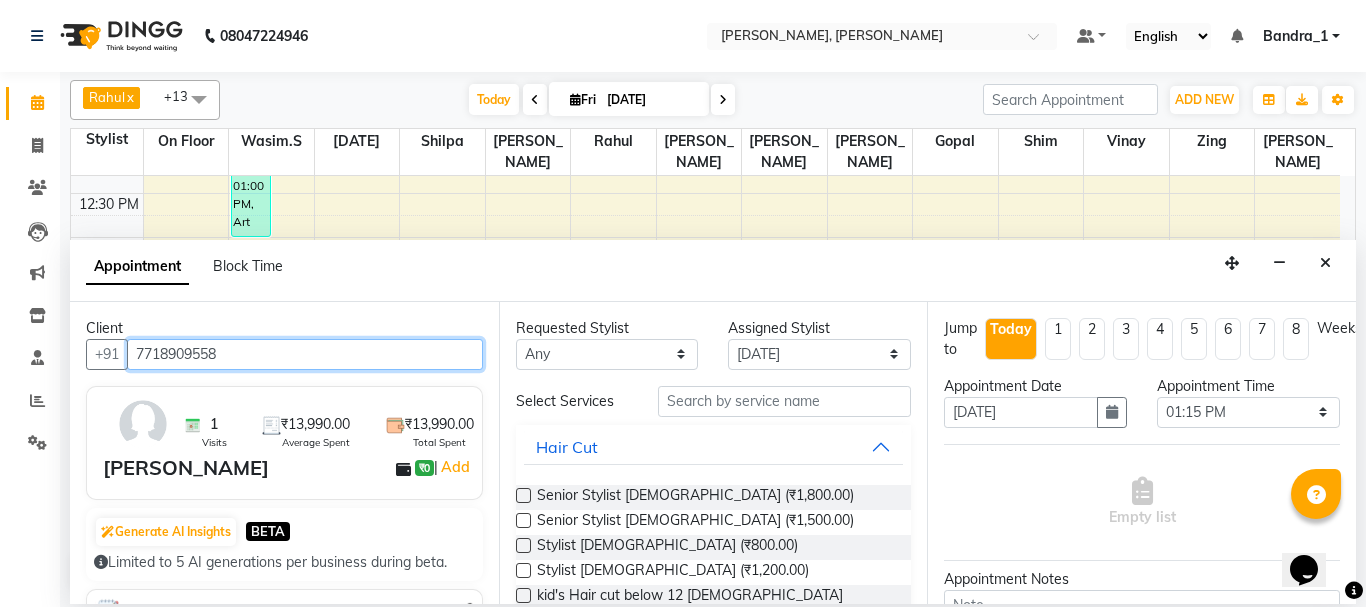type on "7718909558" 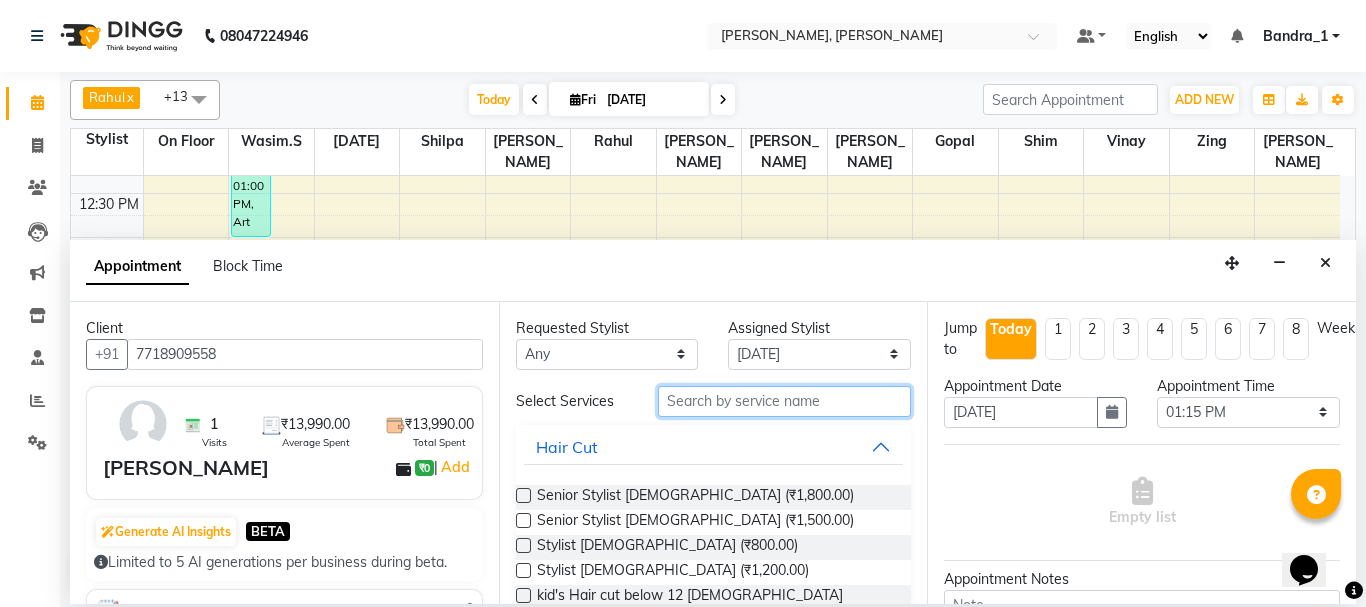 drag, startPoint x: 711, startPoint y: 407, endPoint x: 674, endPoint y: 359, distance: 60.60528 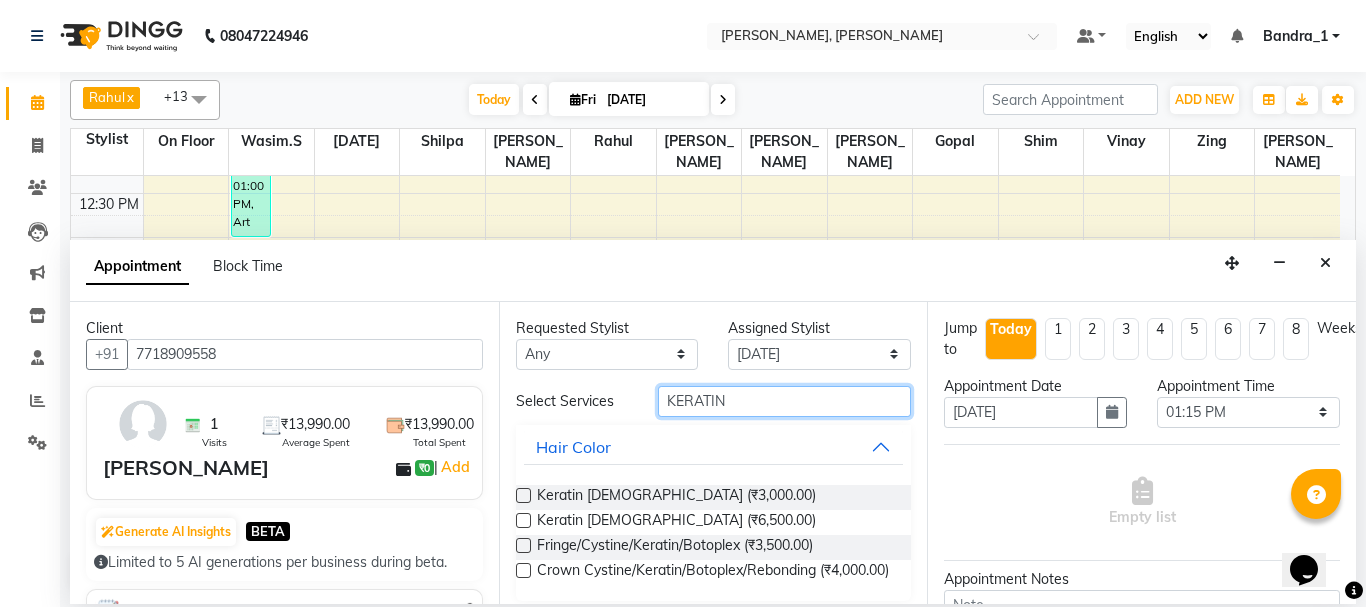 type on "KERATIN" 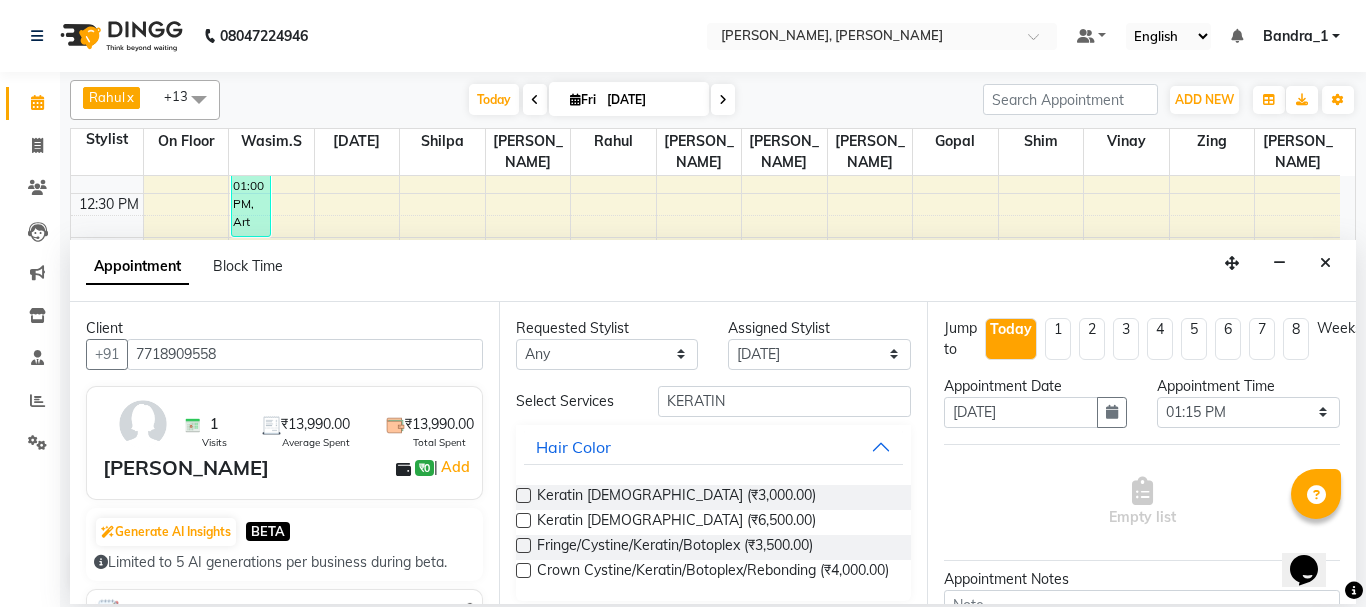 click at bounding box center [523, 520] 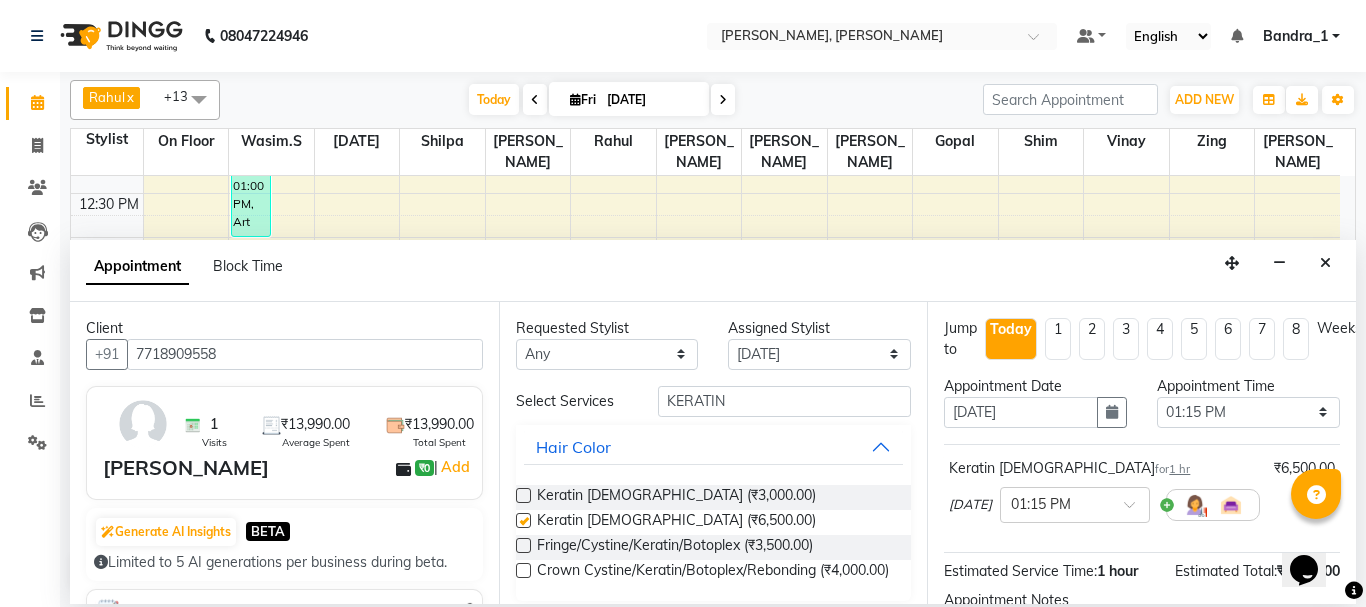 checkbox on "false" 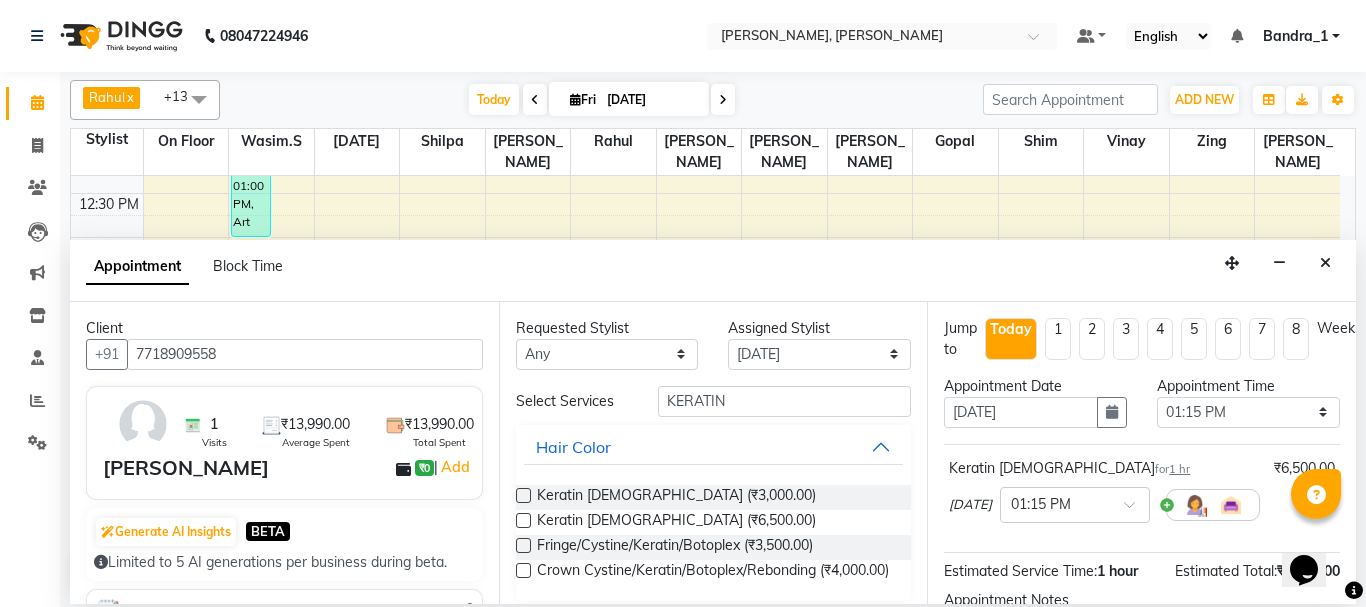 scroll, scrollTop: 239, scrollLeft: 0, axis: vertical 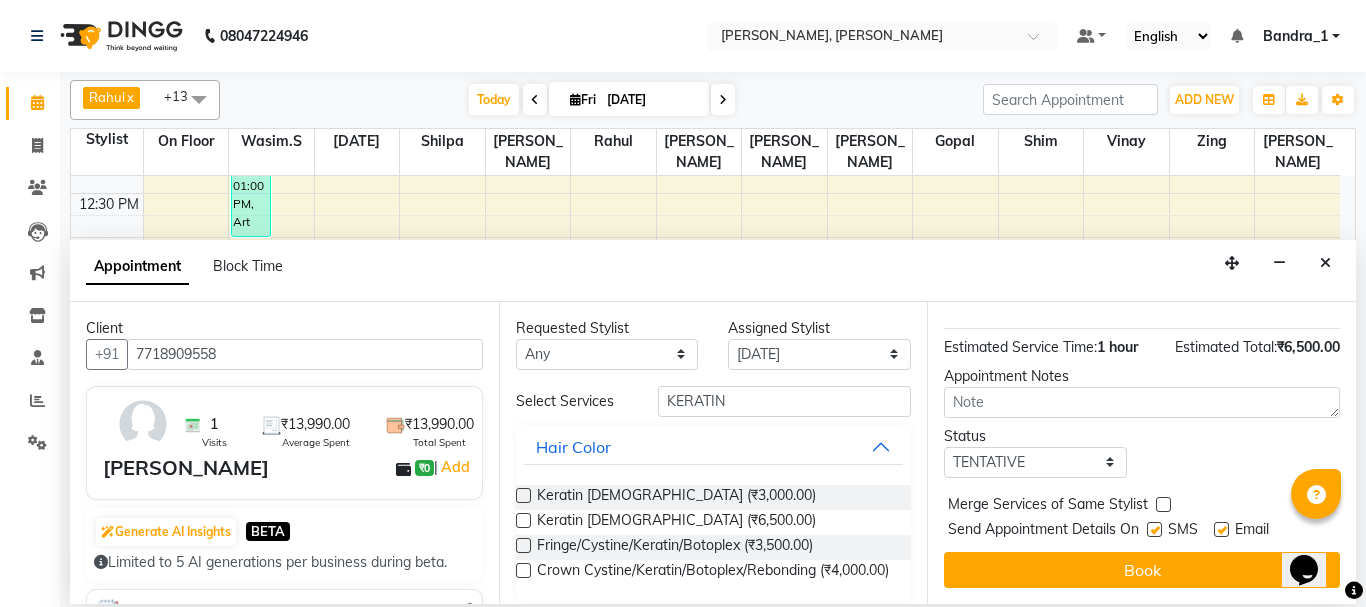 click at bounding box center (1221, 529) 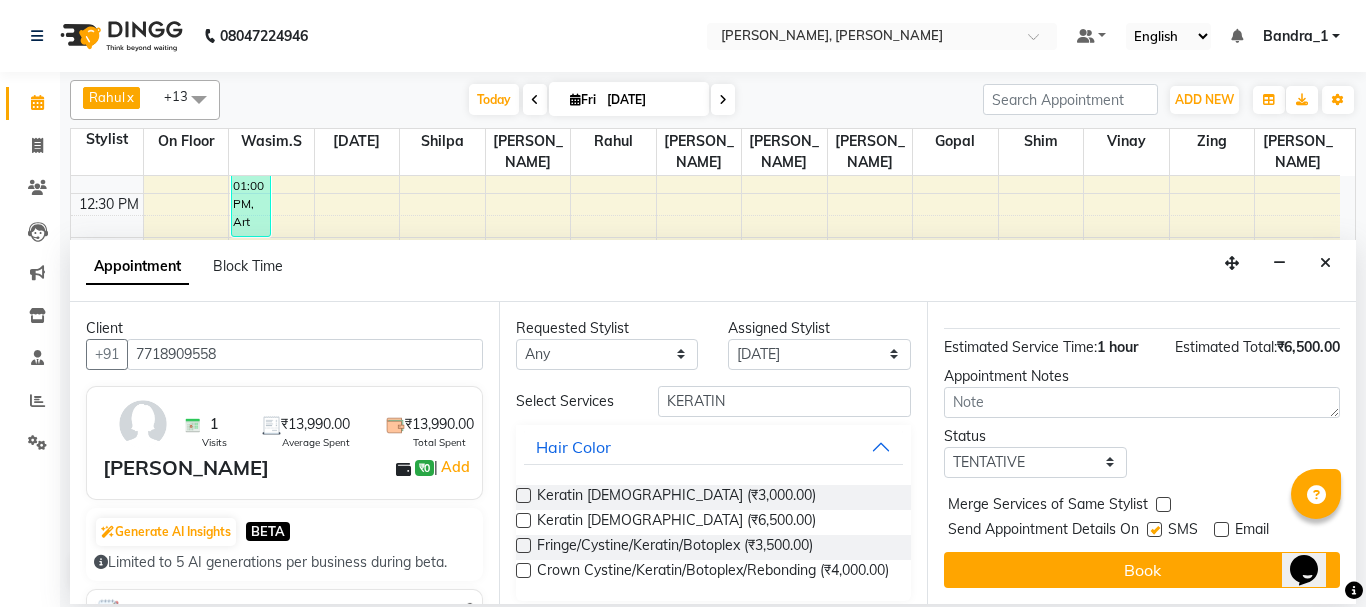 click at bounding box center [1154, 529] 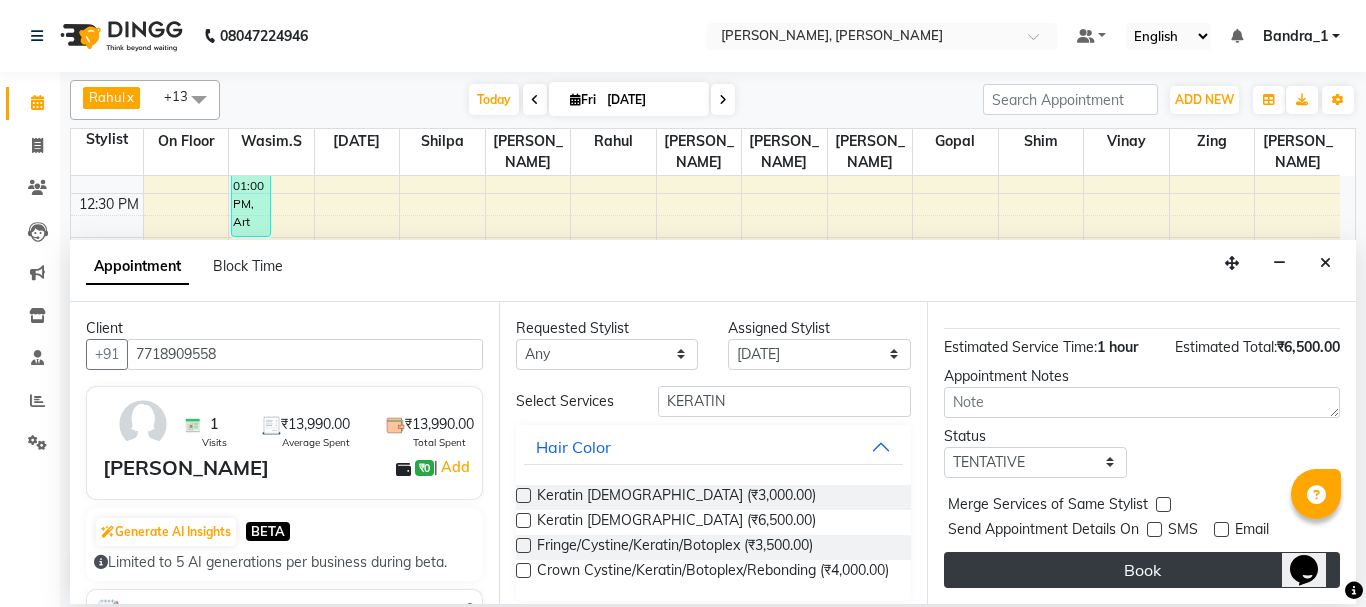 click on "Book" at bounding box center (1142, 570) 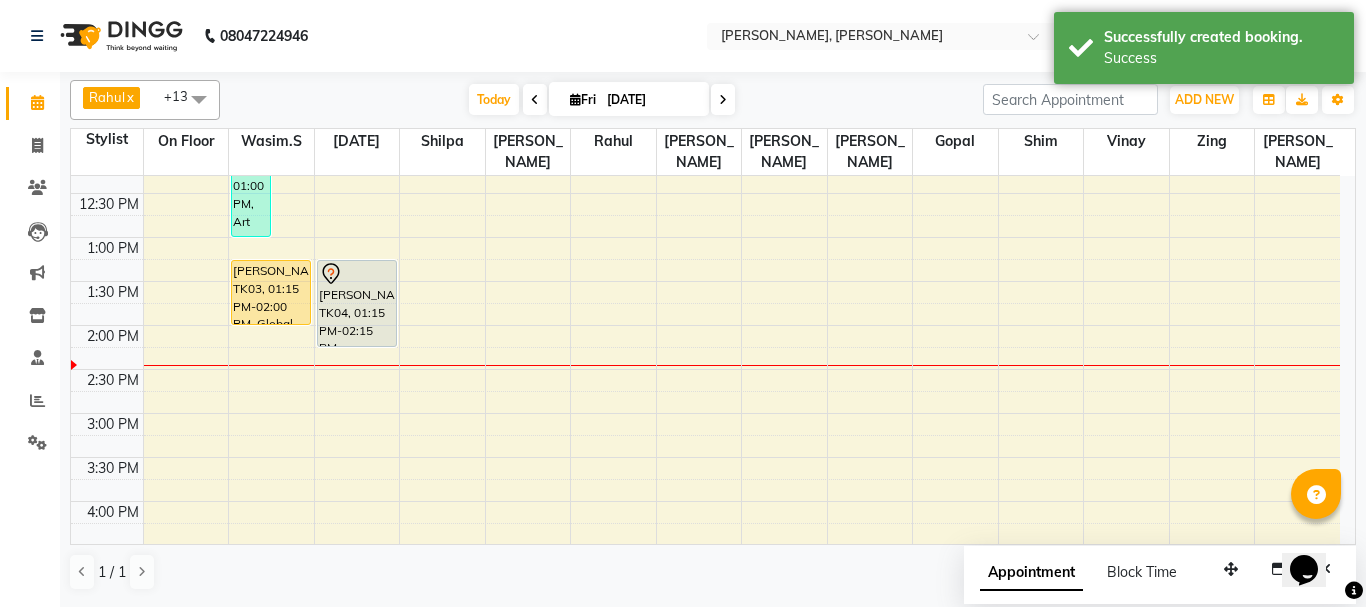 click on "[PERSON_NAME], TK04, 01:15 PM-02:15 PM, [GEOGRAPHIC_DATA] [DEMOGRAPHIC_DATA]" at bounding box center [357, 303] 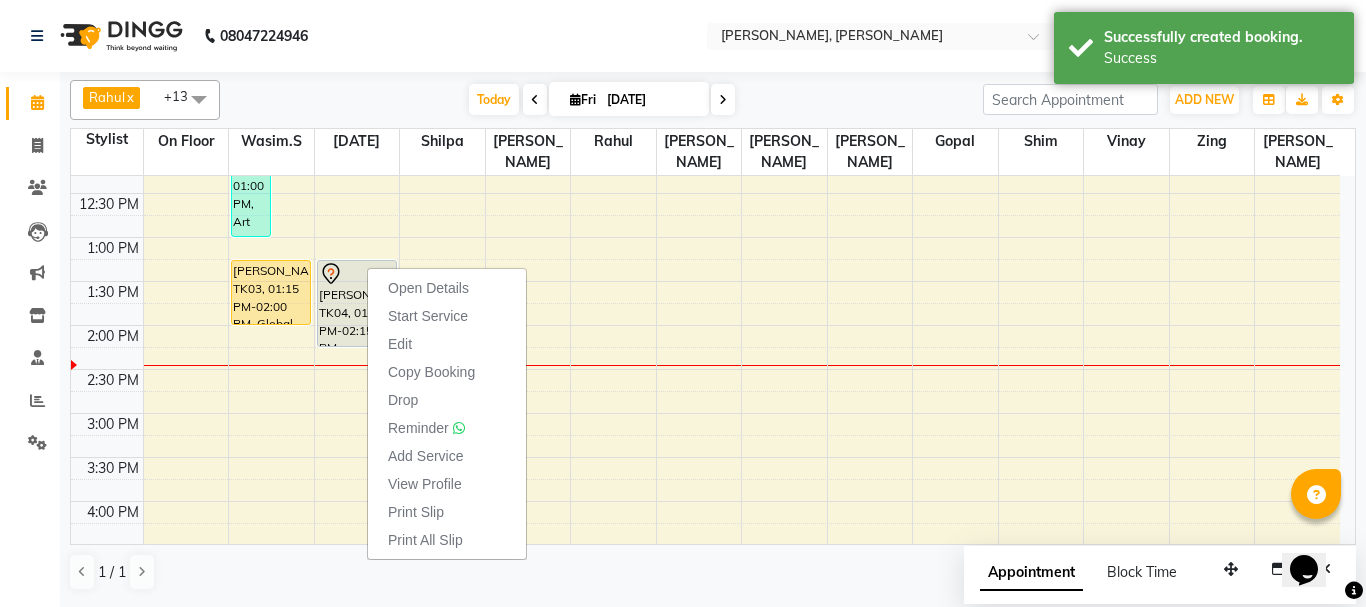 click on "08047224946 Select Location × [PERSON_NAME], Bandra West Default Panel My Panel English ENGLISH Español العربية मराठी हिंदी ગુજરાતી தமிழ் 中文 Notifications nothing to show Bandra_1 Manage Profile Change Password Sign out  Version:3.15.4" 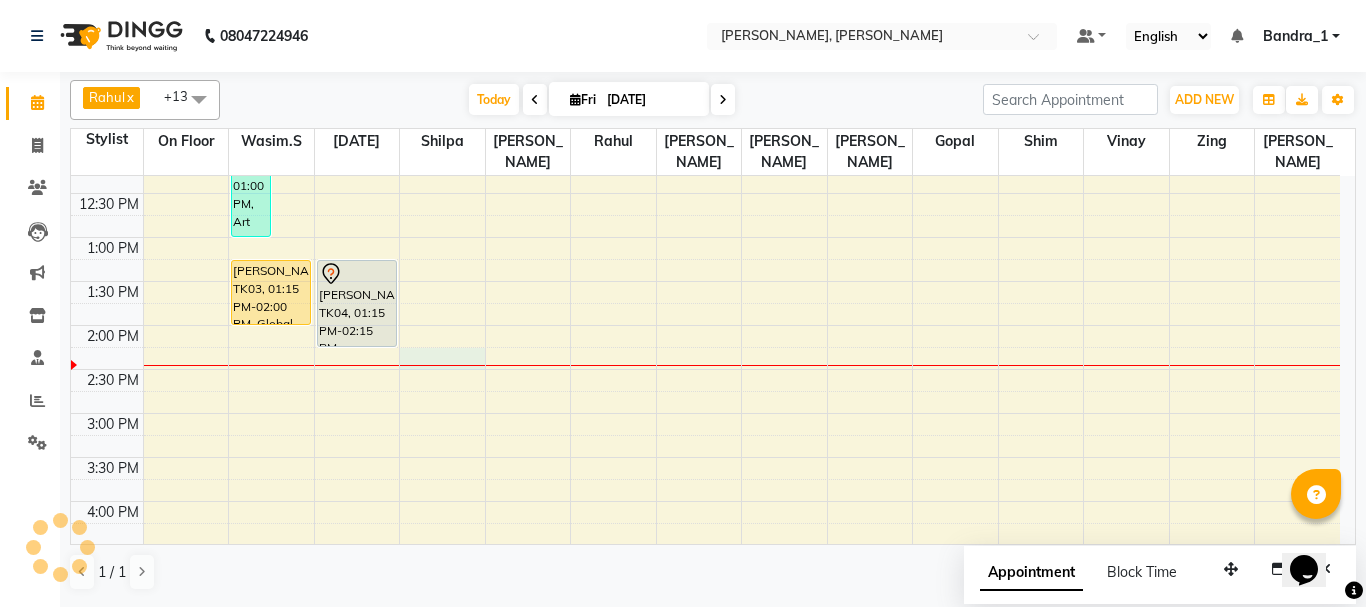 click on "9:00 AM 9:30 AM 10:00 AM 10:30 AM 11:00 AM 11:30 AM 12:00 PM 12:30 PM 1:00 PM 1:30 PM 2:00 PM 2:30 PM 3:00 PM 3:30 PM 4:00 PM 4:30 PM 5:00 PM 5:30 PM 6:00 PM 6:30 PM 7:00 PM 7:30 PM 8:00 PM 8:30 PM 9:00 PM 9:30 PM 10:00 PM 10:30 PM     [PERSON_NAME][GEOGRAPHIC_DATA], 11:15 AM-01:00 PM, Art Director [DEMOGRAPHIC_DATA],Top Stylist Root Touch Up,[PERSON_NAME] Trimming     [PERSON_NAME], TK01, 11:45 AM-12:00 PM, [PERSON_NAME] Trimming    [PERSON_NAME], TK03, 01:15 PM-02:00 PM, Global Color (F)             [PERSON_NAME], TK04, 01:15 PM-02:15 PM, Keratin [DEMOGRAPHIC_DATA]      VIRTI .[PERSON_NAME], TK02, 11:45 AM-12:15 PM, Postaqum Hair Wash [DEMOGRAPHIC_DATA]     [PERSON_NAME], TK01, 11:45 AM-12:05 PM, Cut And File" at bounding box center [705, 501] 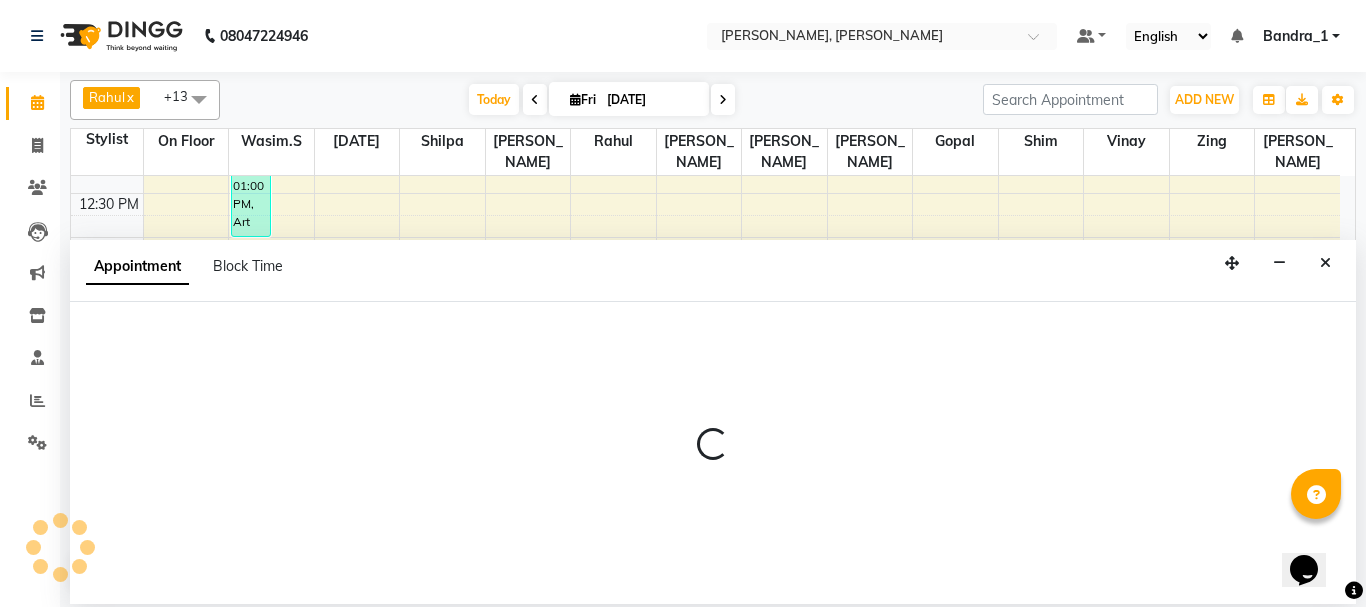 select on "60687" 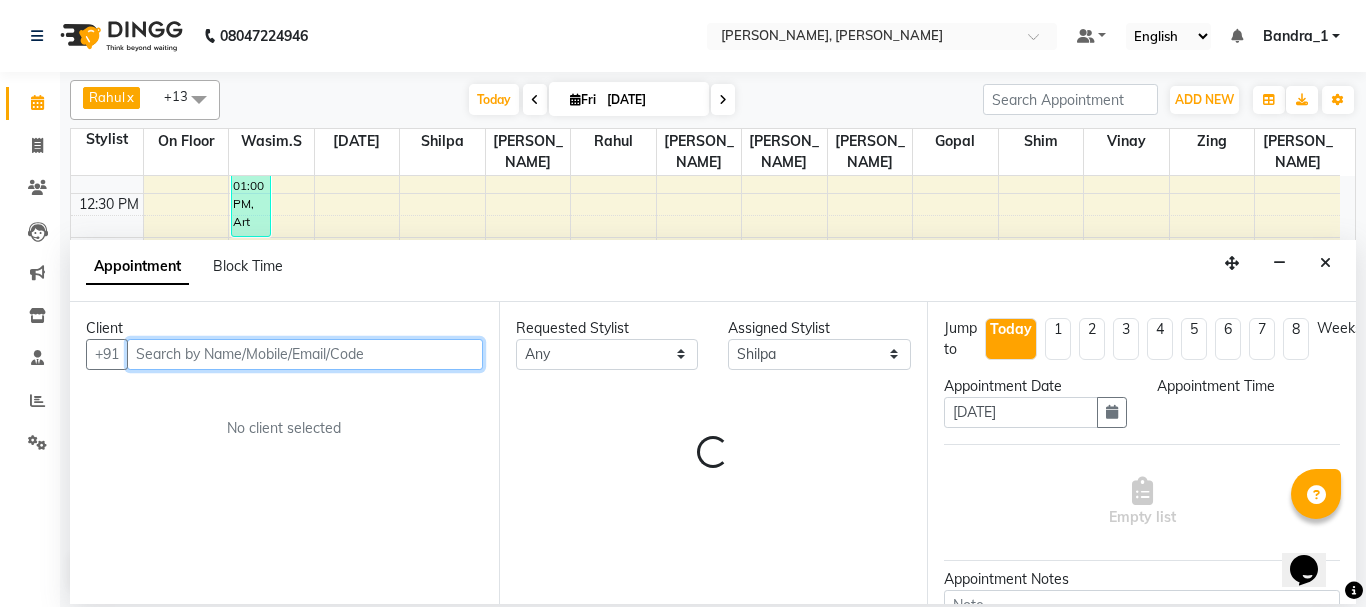 select on "855" 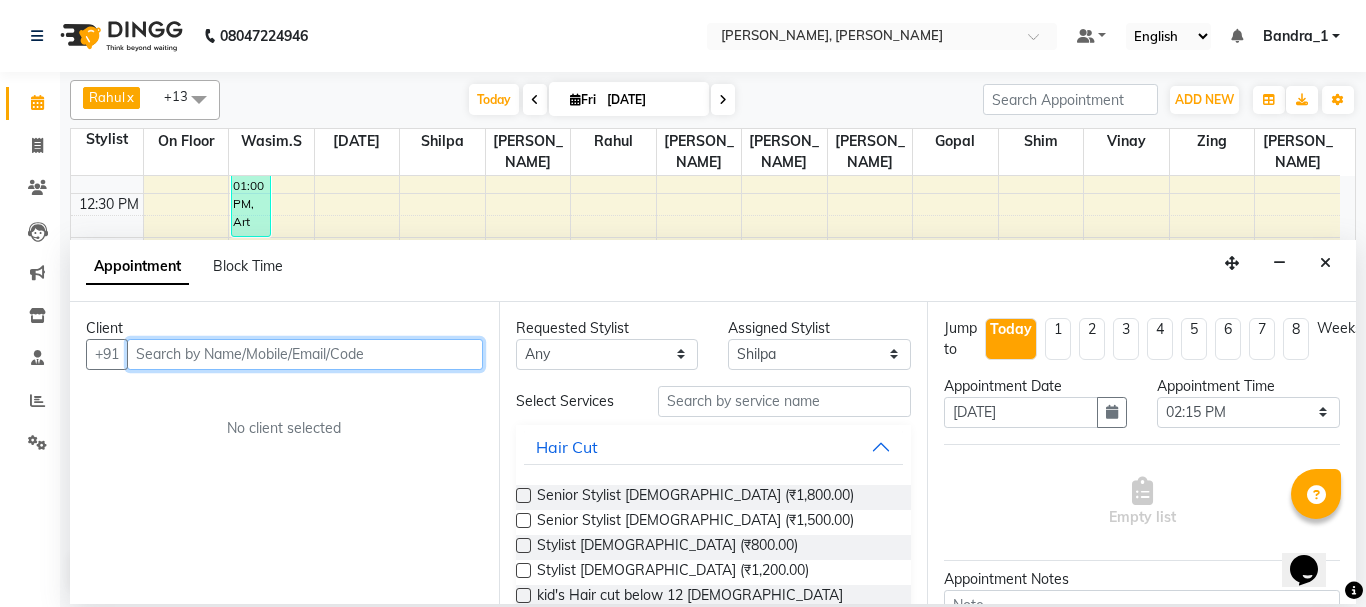 drag, startPoint x: 181, startPoint y: 349, endPoint x: 83, endPoint y: 333, distance: 99.29753 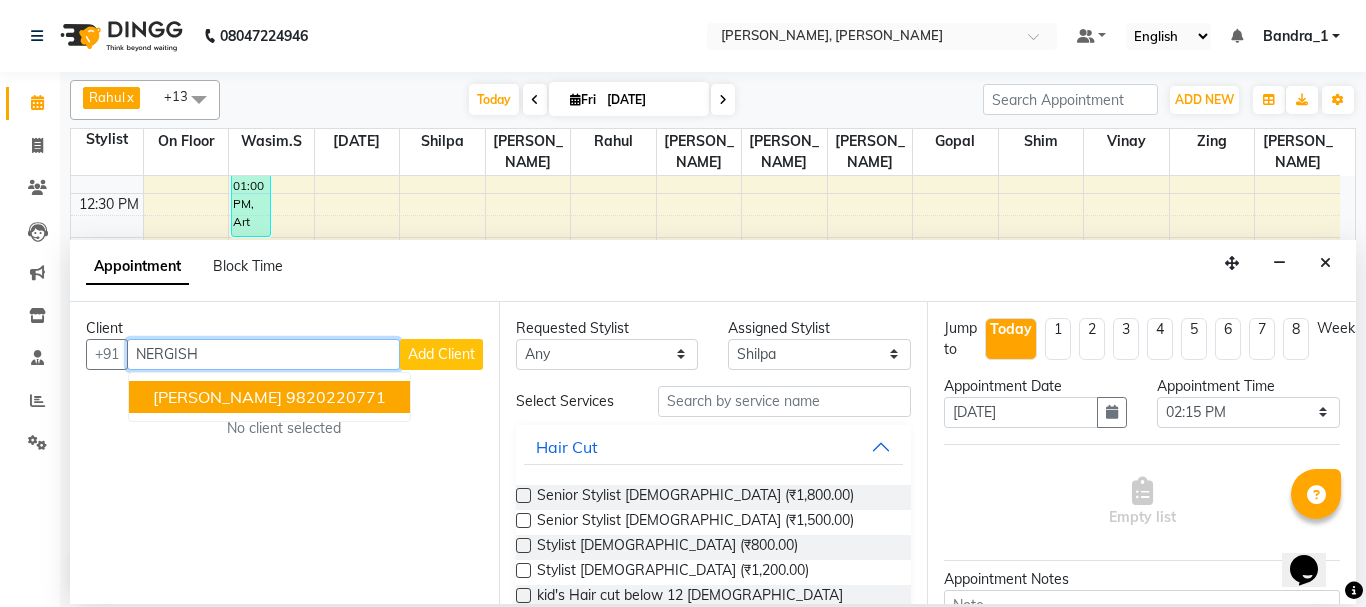 click on "[PERSON_NAME]" at bounding box center [217, 397] 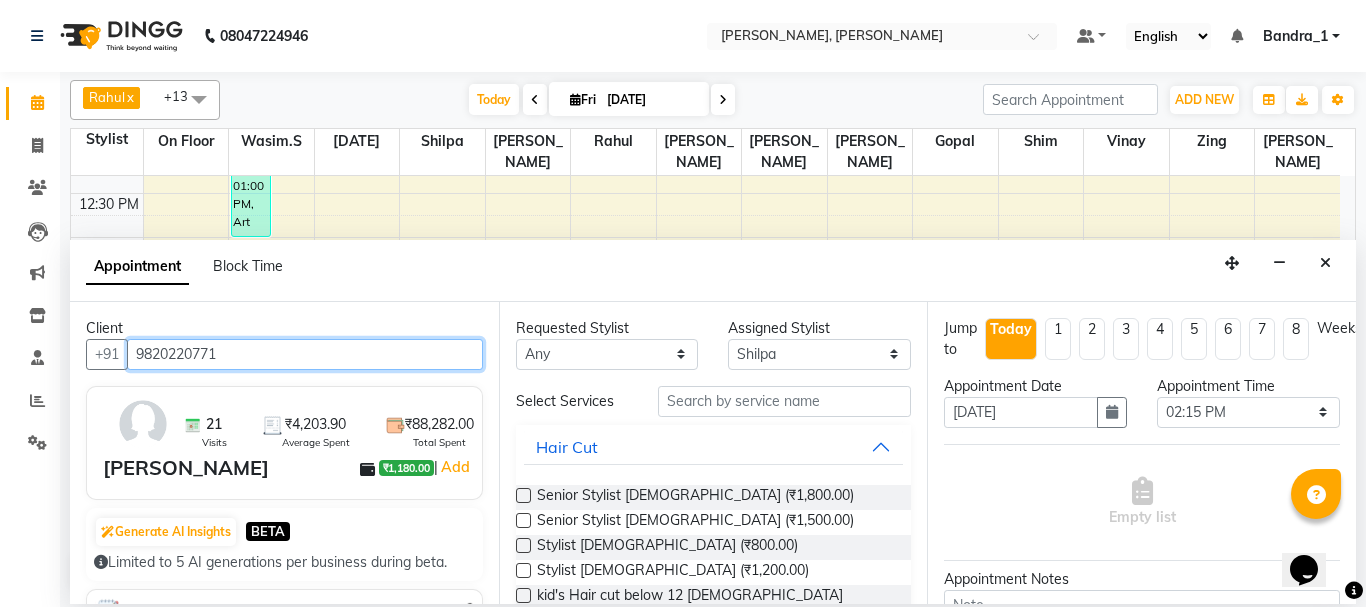 type on "9820220771" 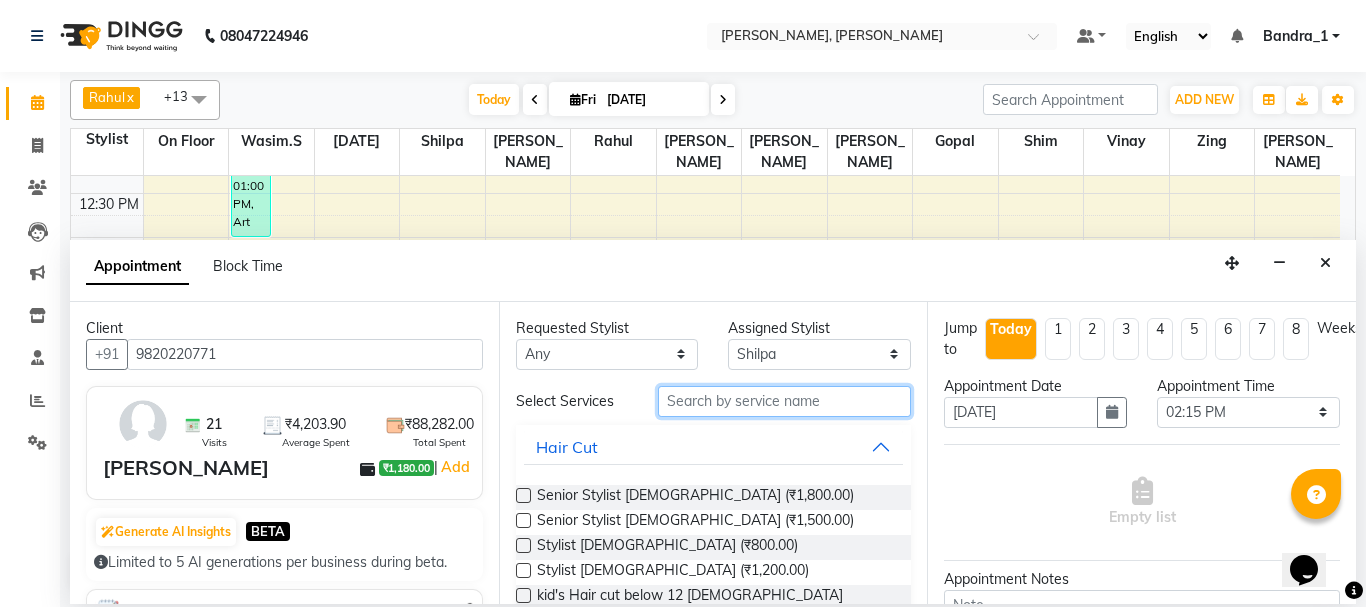 drag, startPoint x: 702, startPoint y: 406, endPoint x: 643, endPoint y: 376, distance: 66.189125 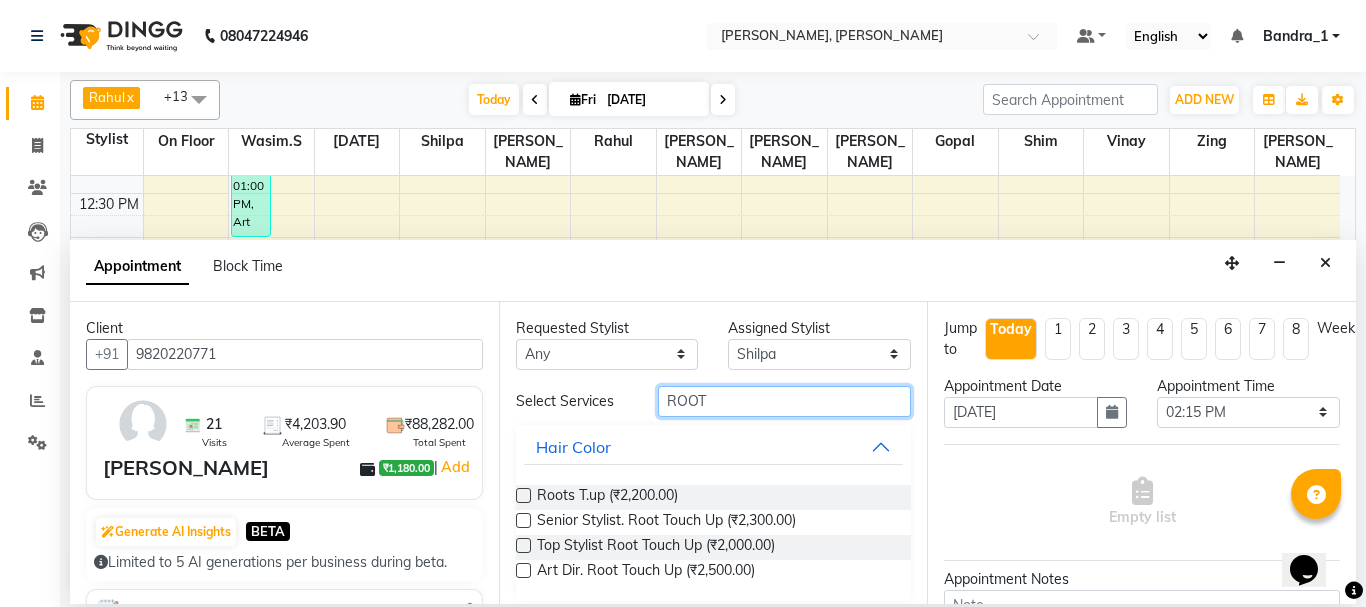 type on "ROOT" 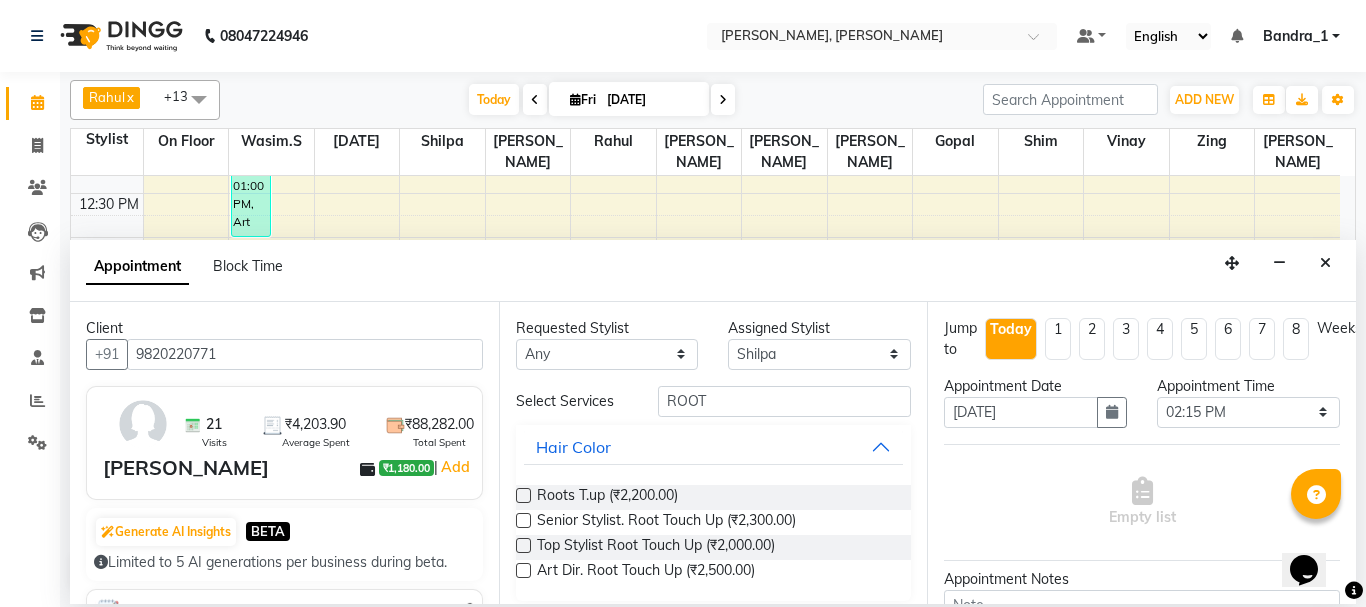 click on "Top Stylist Root Touch Up (₹2,000.00)" at bounding box center (714, 547) 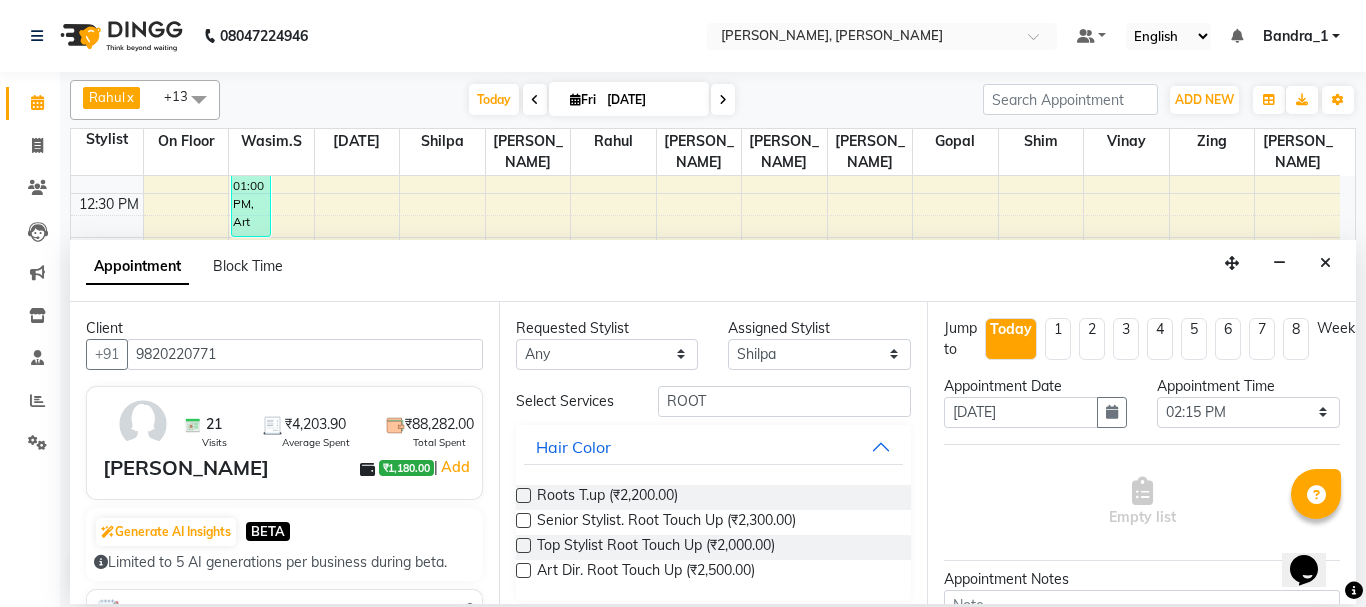 click at bounding box center [523, 545] 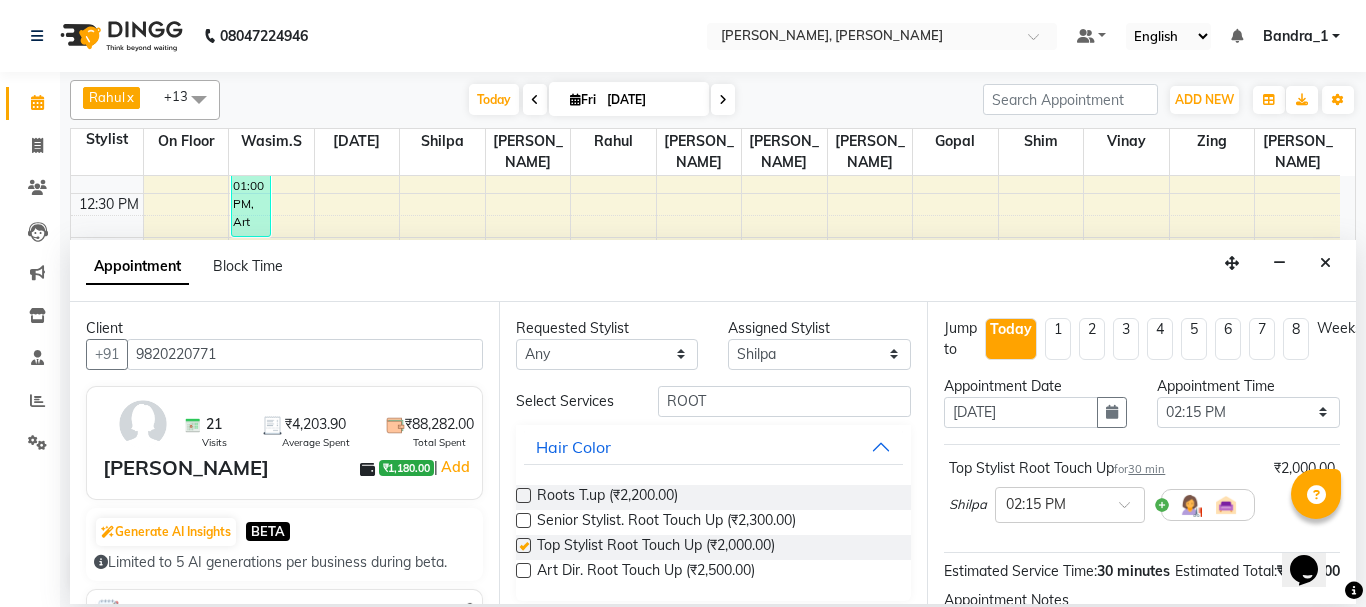 checkbox on "false" 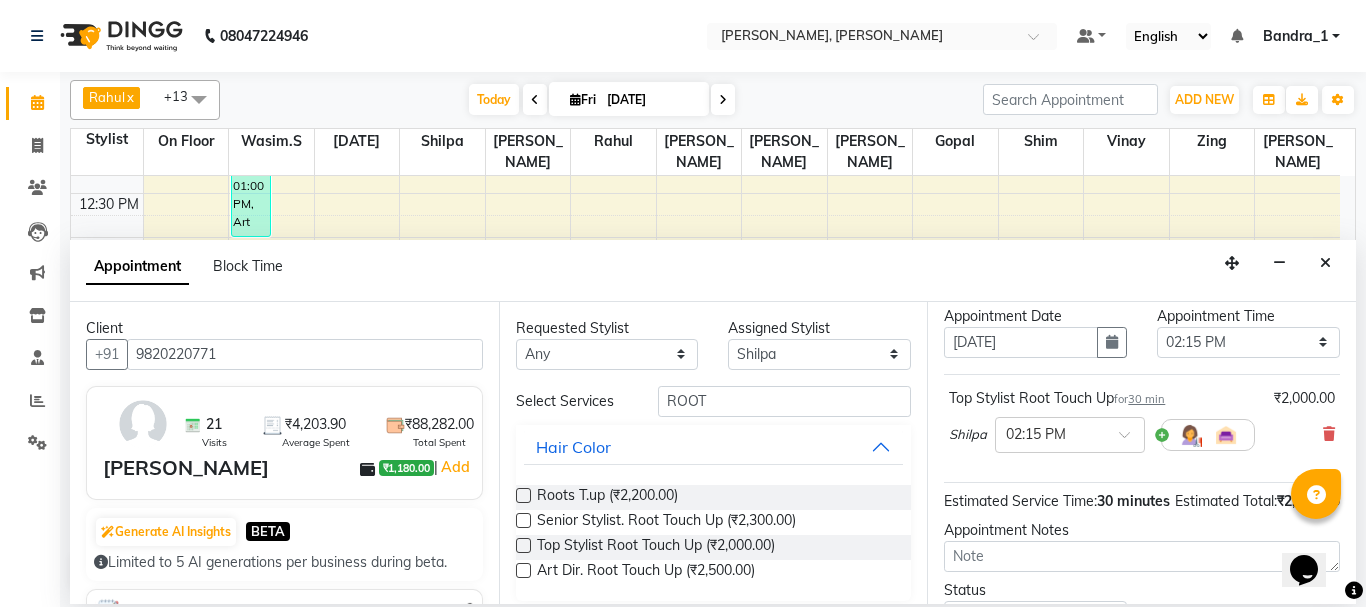 scroll, scrollTop: 260, scrollLeft: 0, axis: vertical 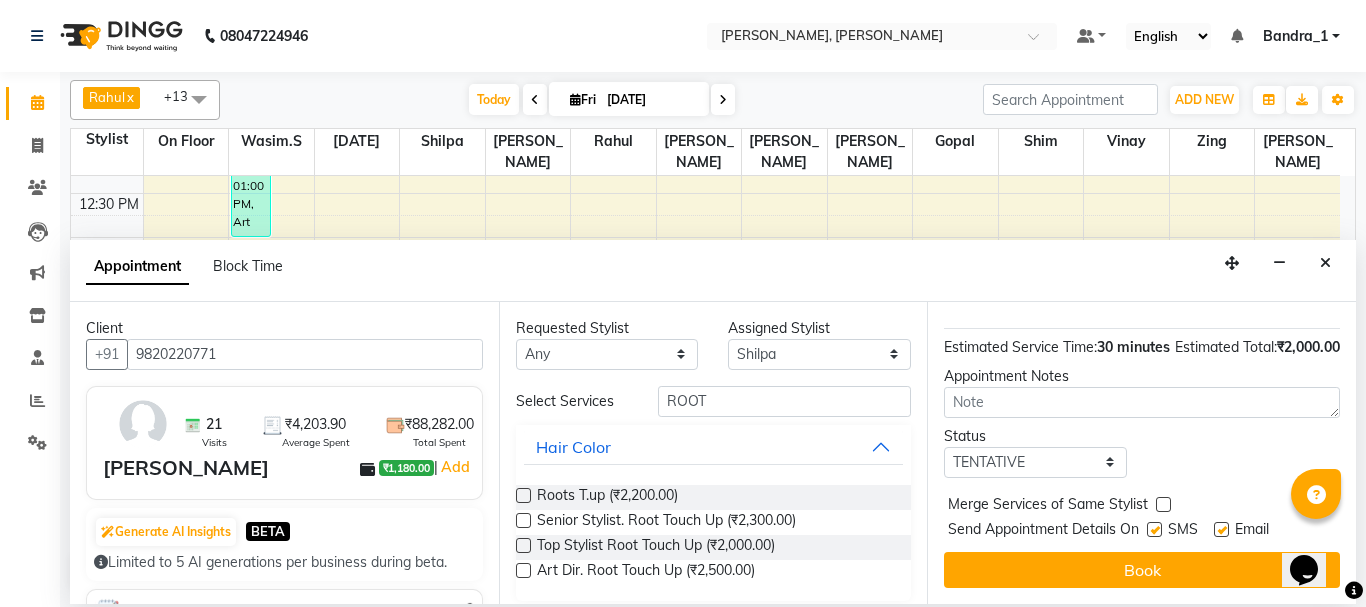 drag, startPoint x: 1349, startPoint y: 382, endPoint x: 12, endPoint y: 38, distance: 1380.5452 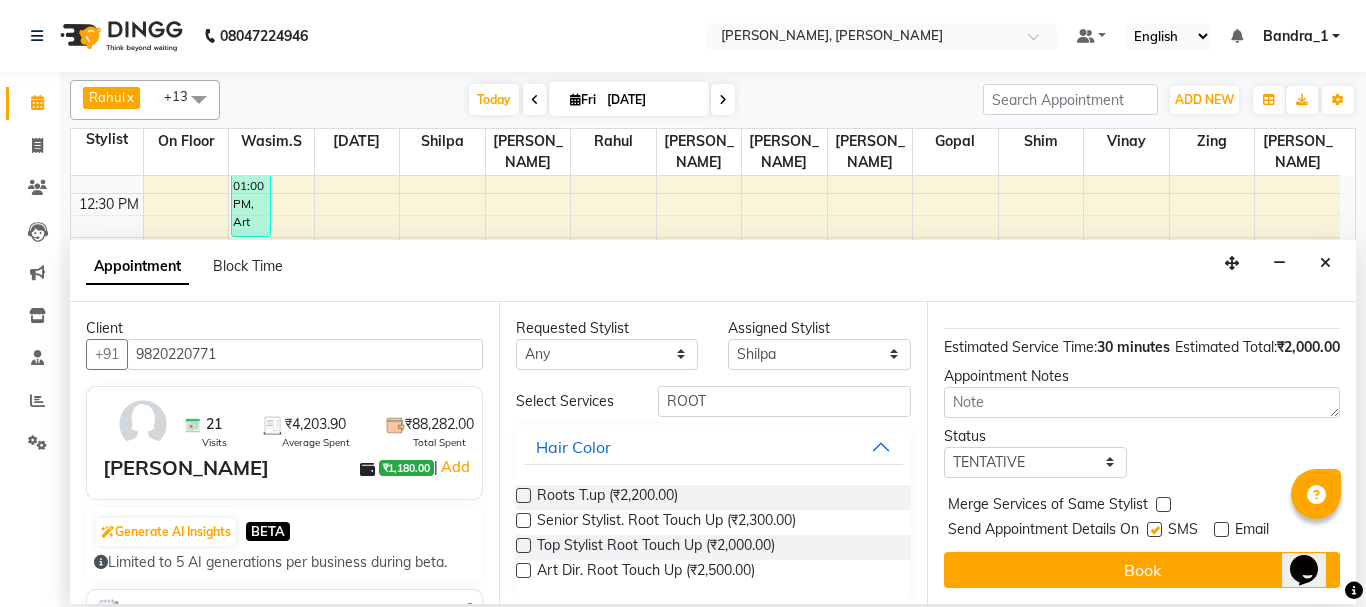 click at bounding box center (1154, 529) 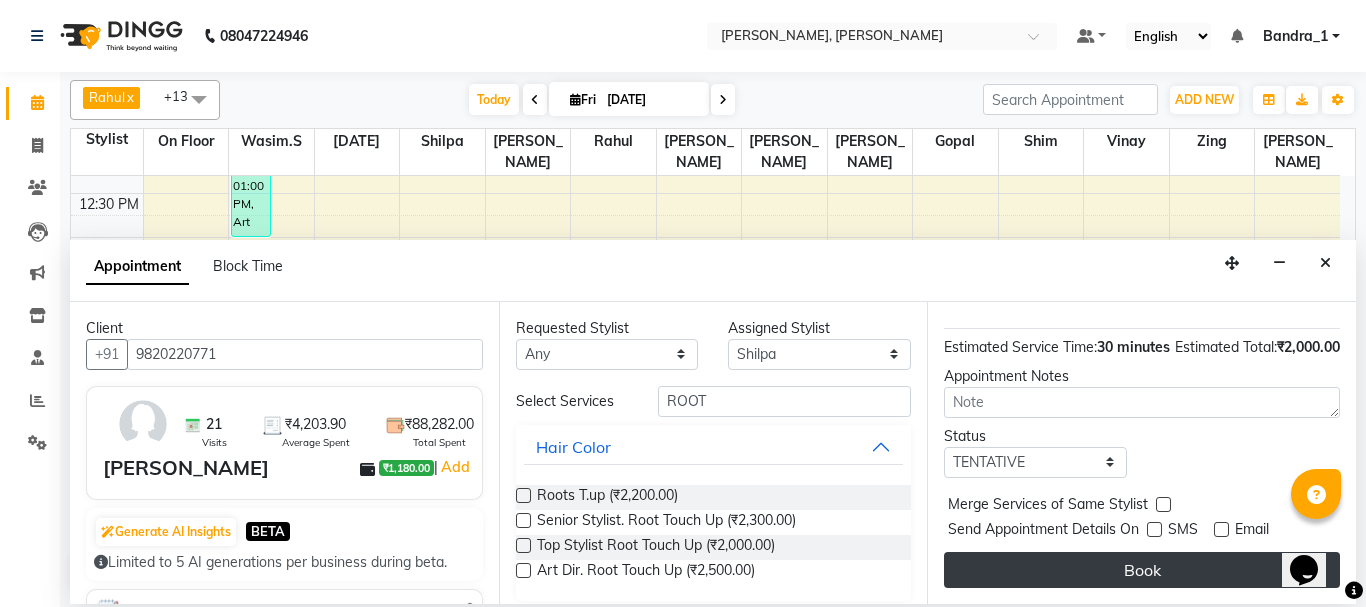 click on "Book" at bounding box center (1142, 570) 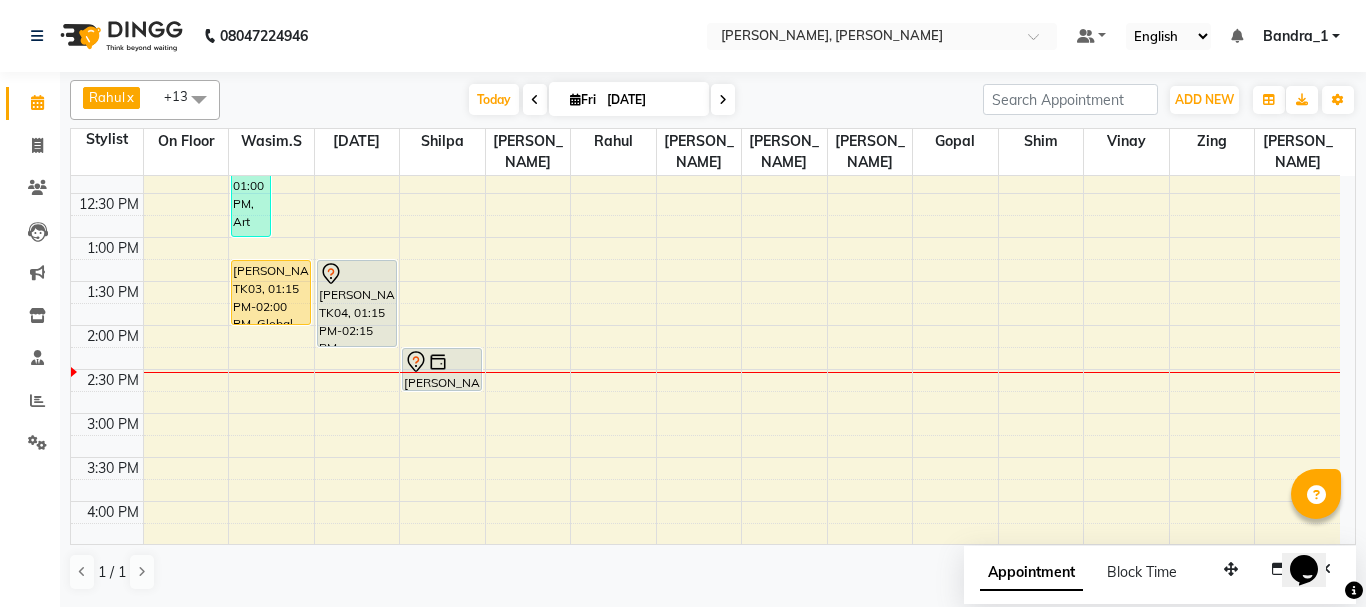 click 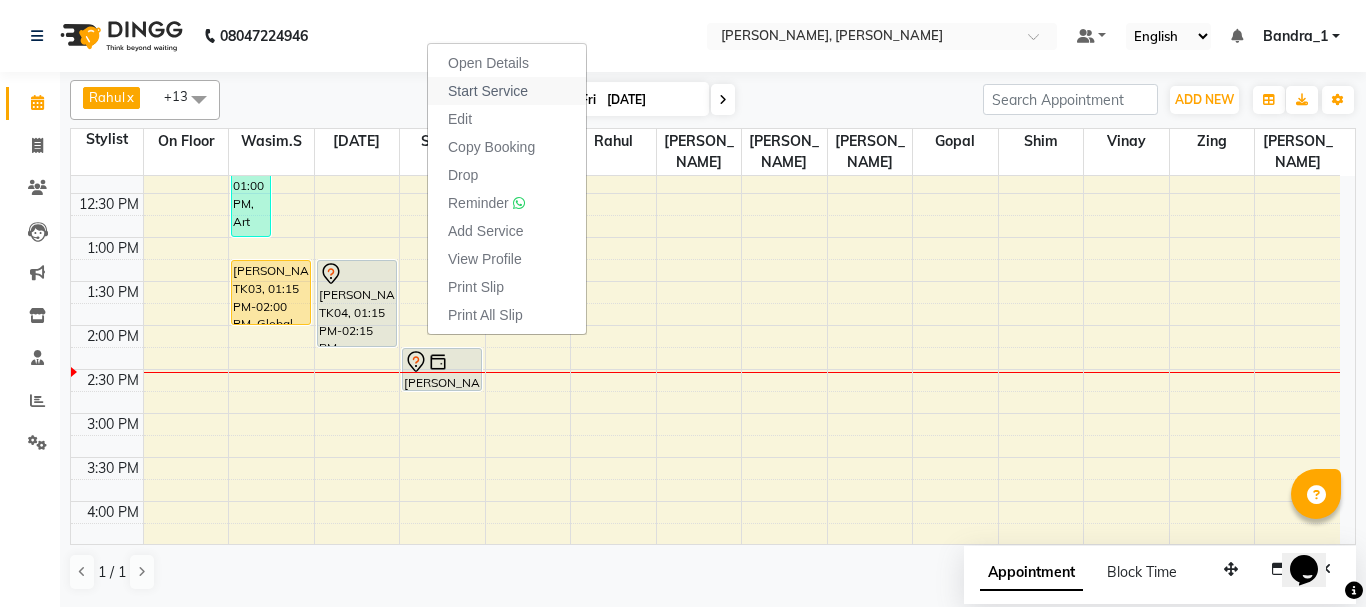 click on "Start Service" at bounding box center (488, 91) 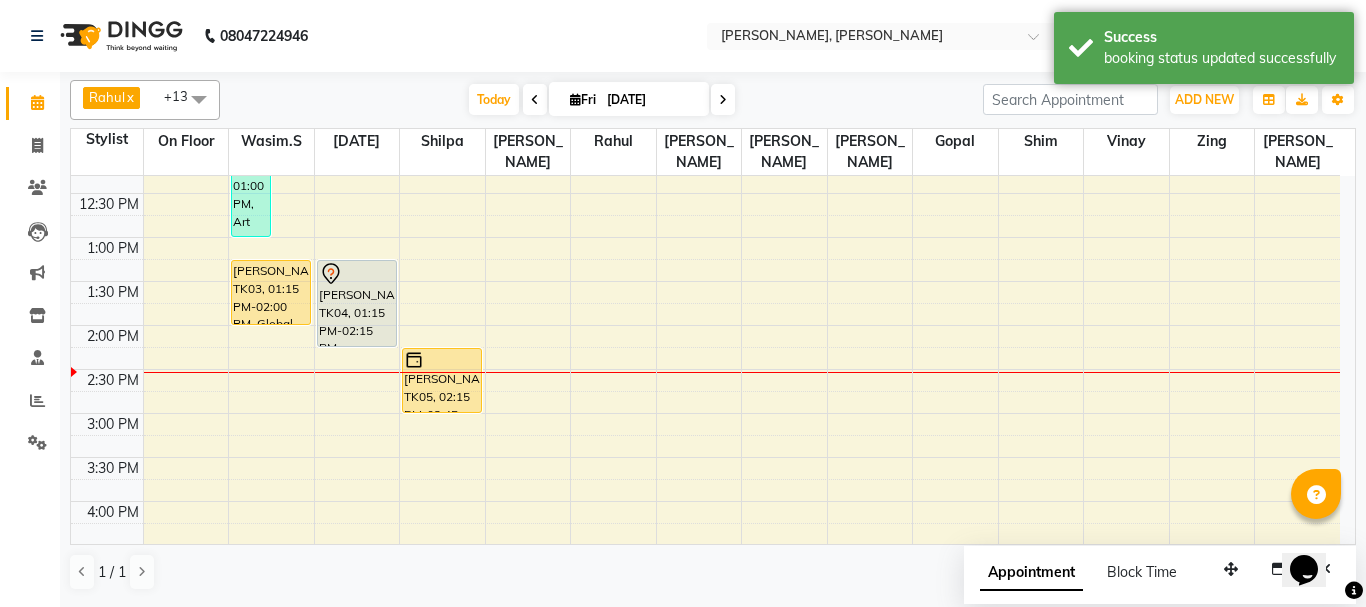 click on "VIRTI .[PERSON_NAME], TK02, 11:45 AM-12:15 PM, Postaqum Hair Wash [DEMOGRAPHIC_DATA]     [PERSON_NAME], TK05, 02:15 PM-02:45 PM, Top Stylist Root Touch Up     [PERSON_NAME], TK05, 02:15 PM-02:45 PM, Top Stylist Root Touch Up" at bounding box center (442, 501) 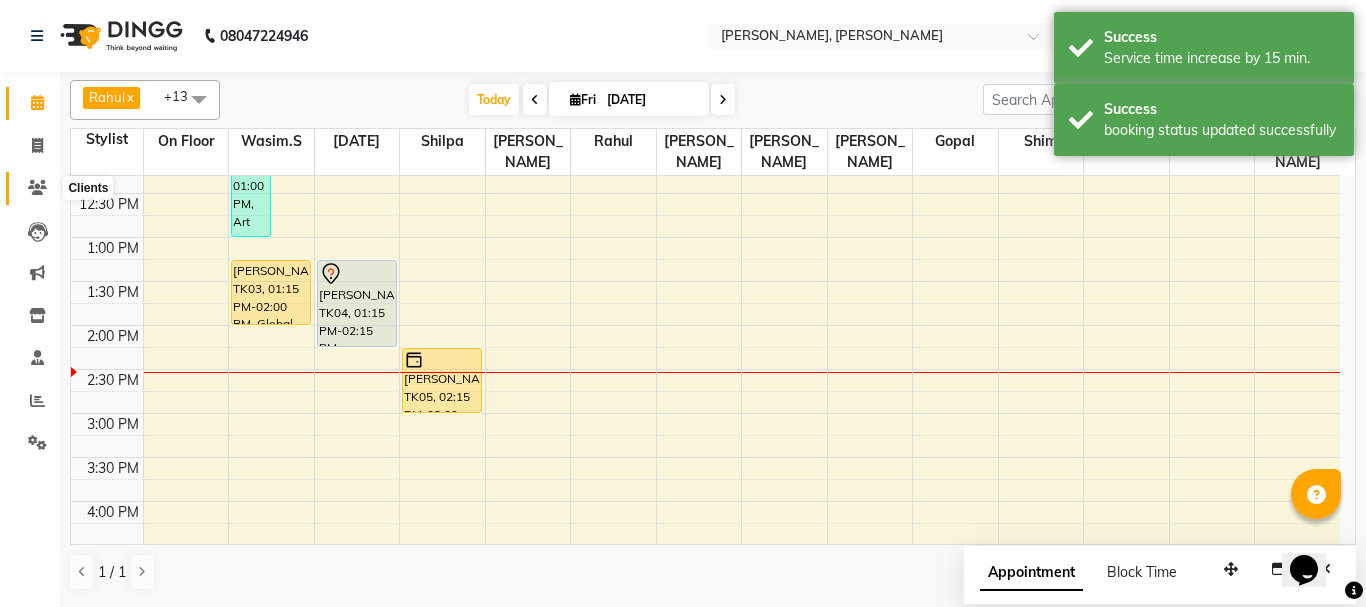 click 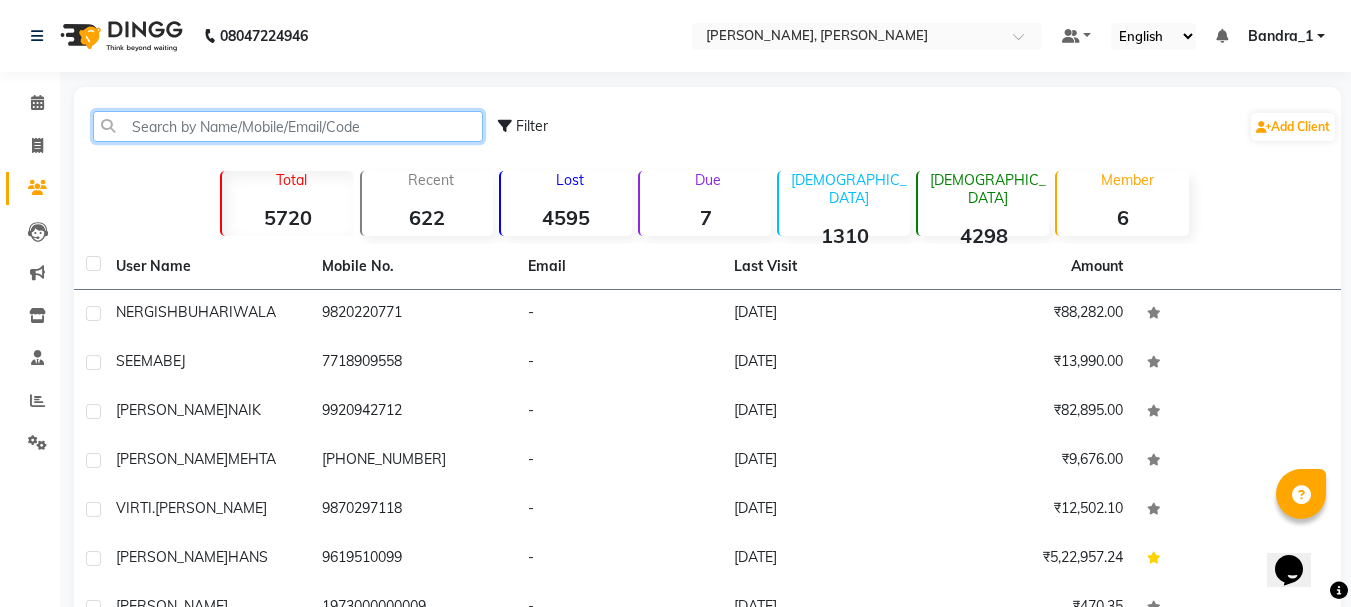 drag, startPoint x: 230, startPoint y: 118, endPoint x: 221, endPoint y: 123, distance: 10.29563 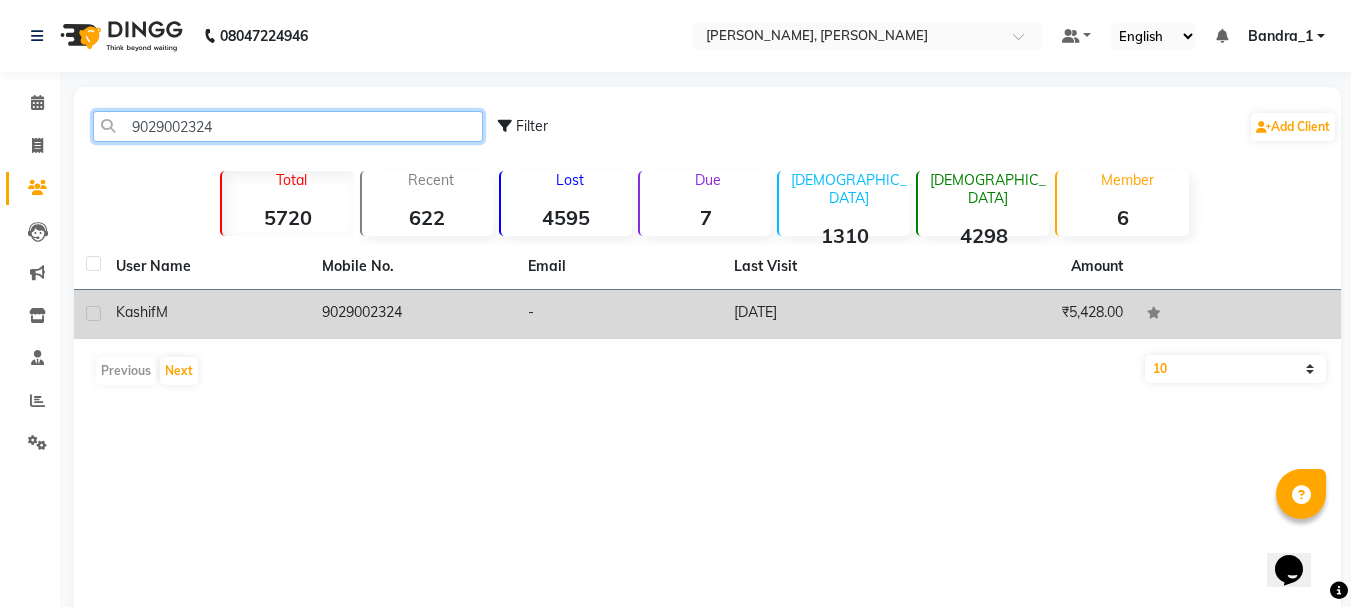 type on "9029002324" 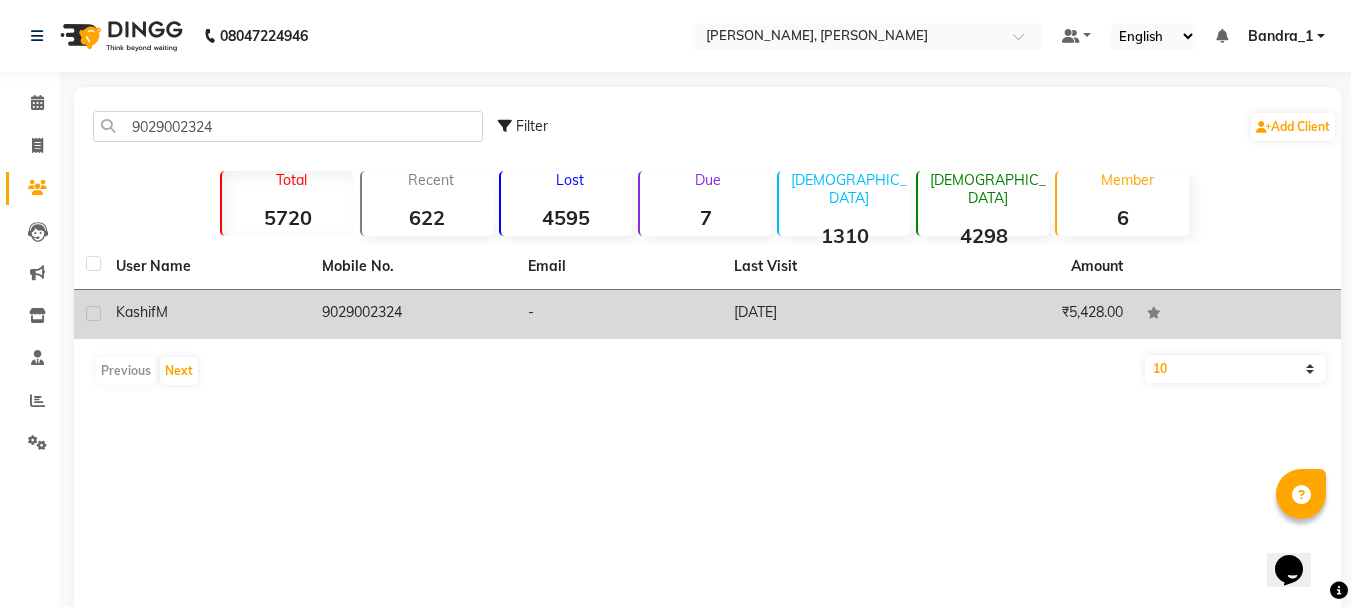 click on "9029002324" 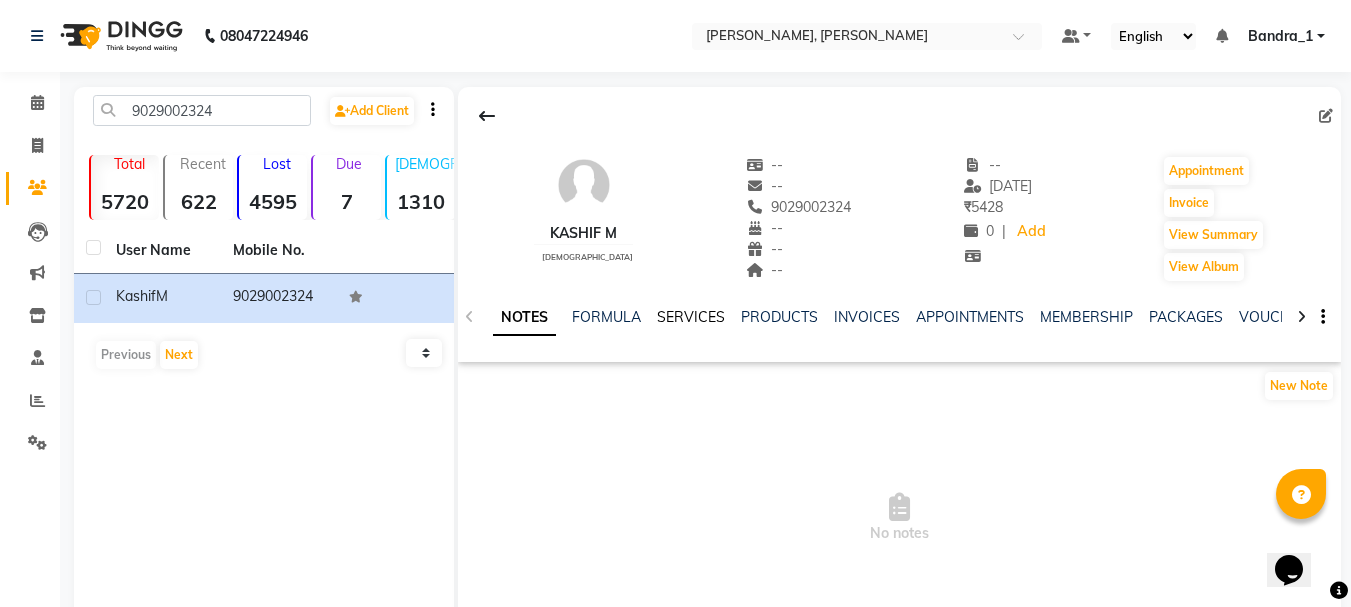 click on "SERVICES" 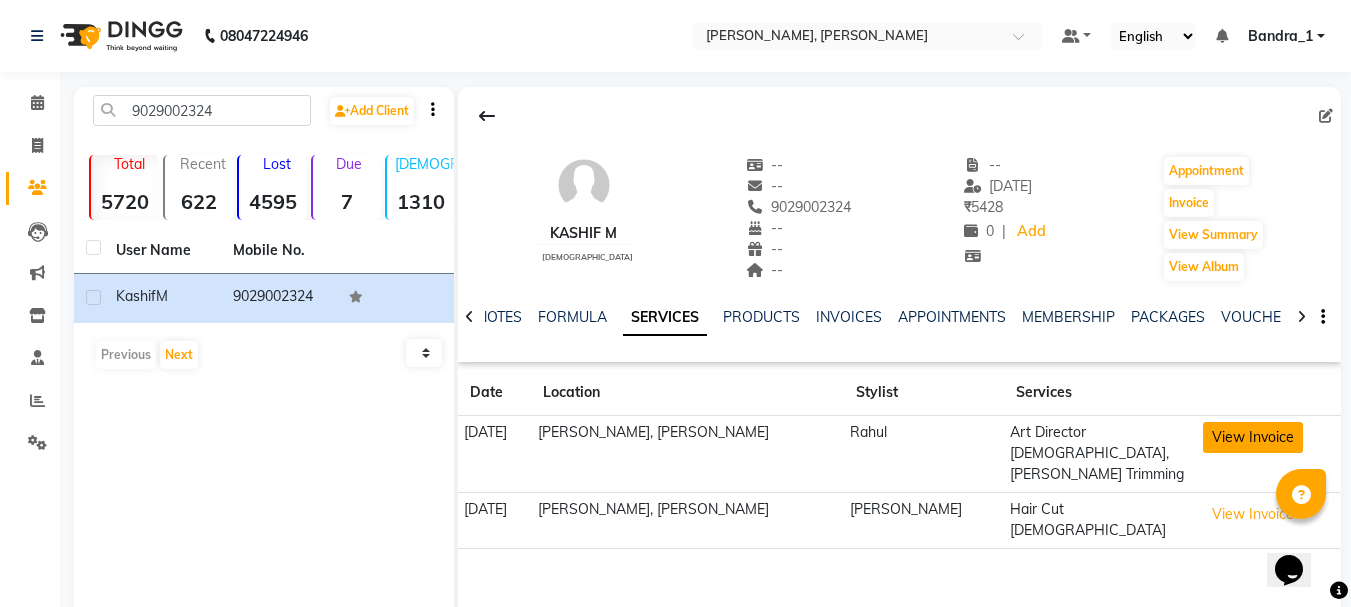 click on "View Invoice" 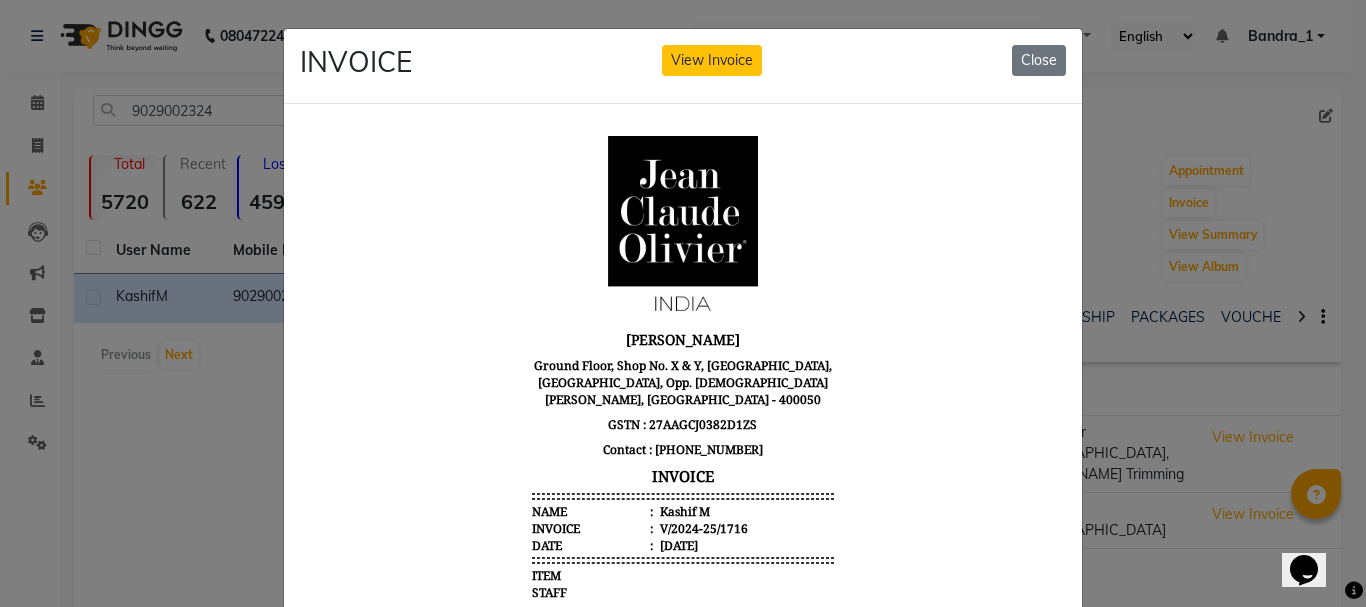 scroll, scrollTop: 0, scrollLeft: 0, axis: both 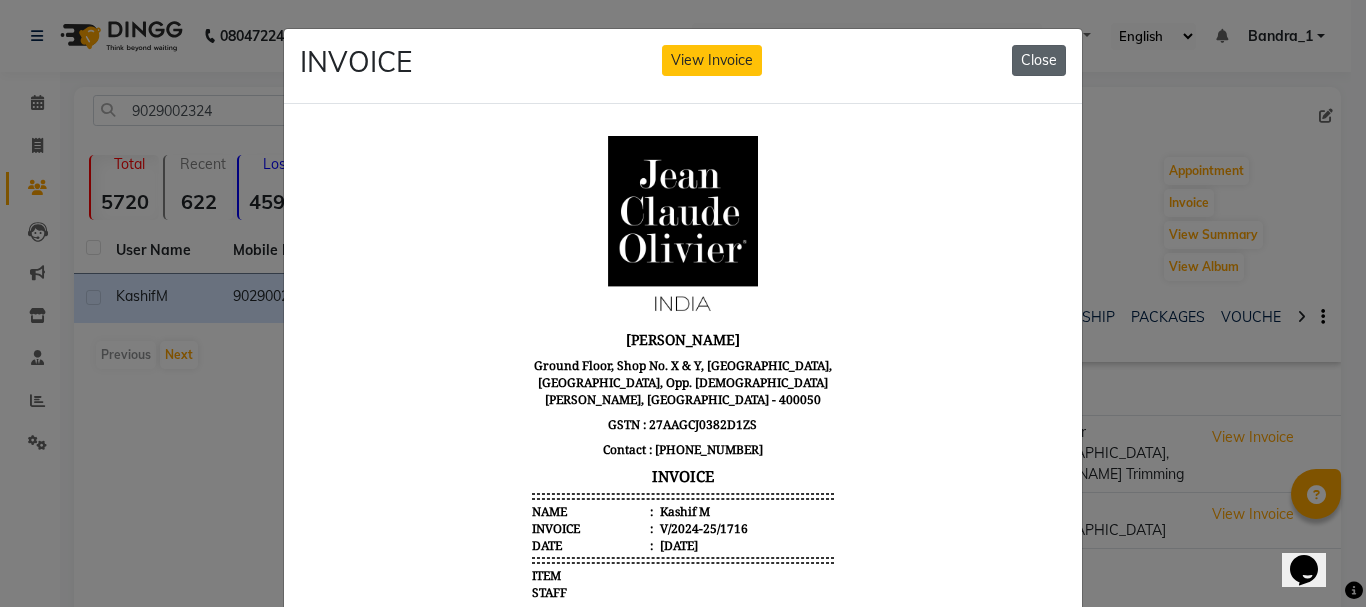 click on "Close" 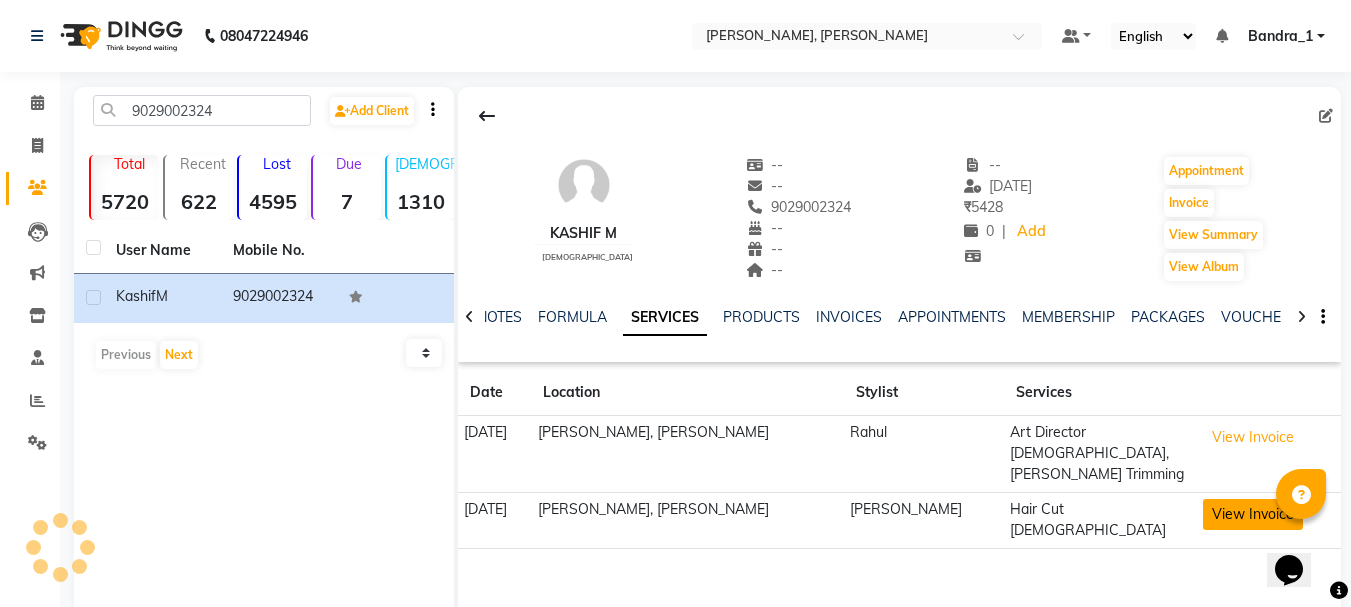 click on "View Invoice" 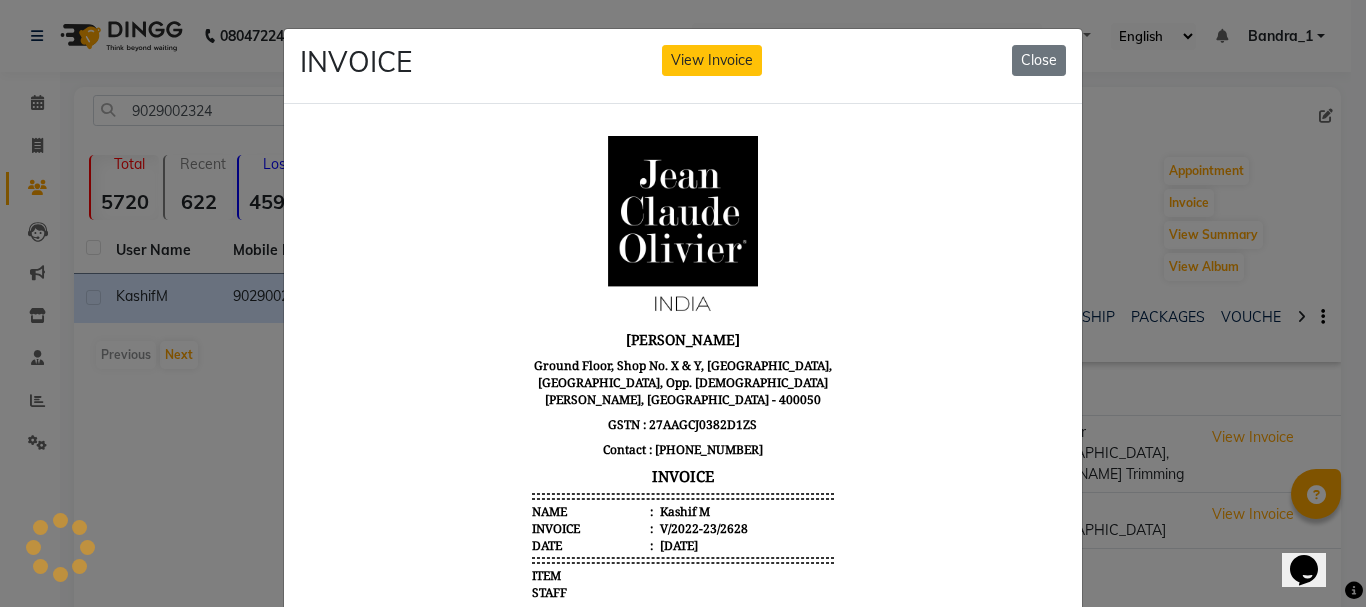 scroll, scrollTop: 0, scrollLeft: 0, axis: both 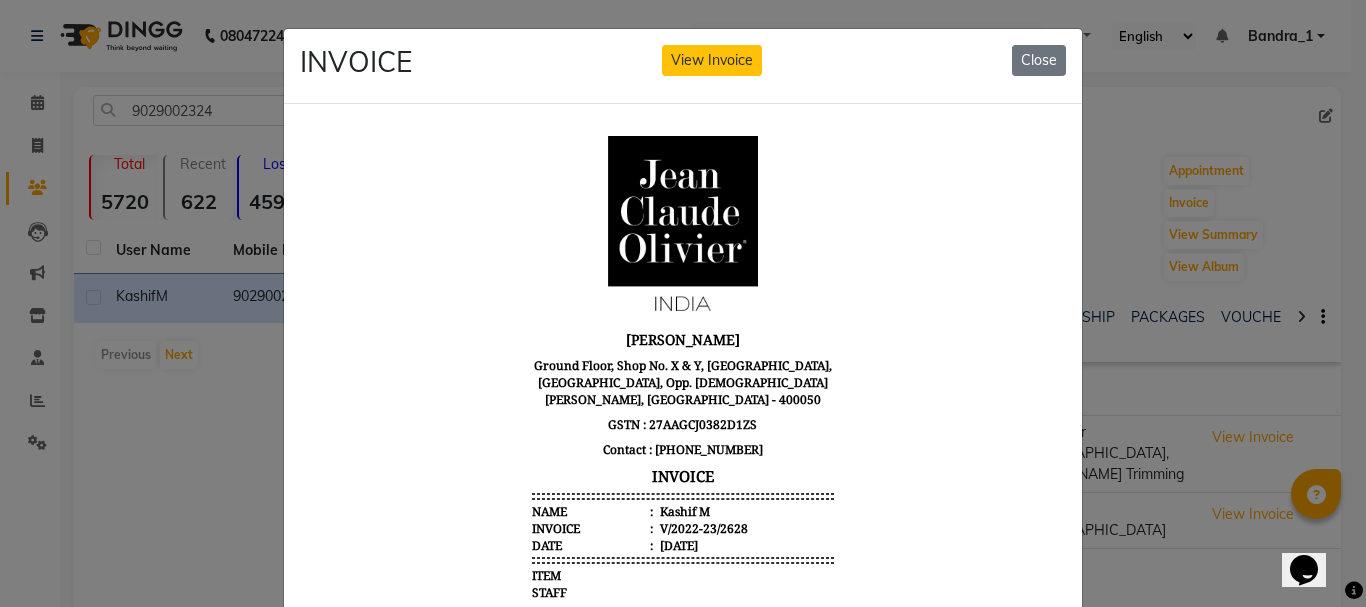 drag, startPoint x: 1036, startPoint y: 63, endPoint x: 1023, endPoint y: 65, distance: 13.152946 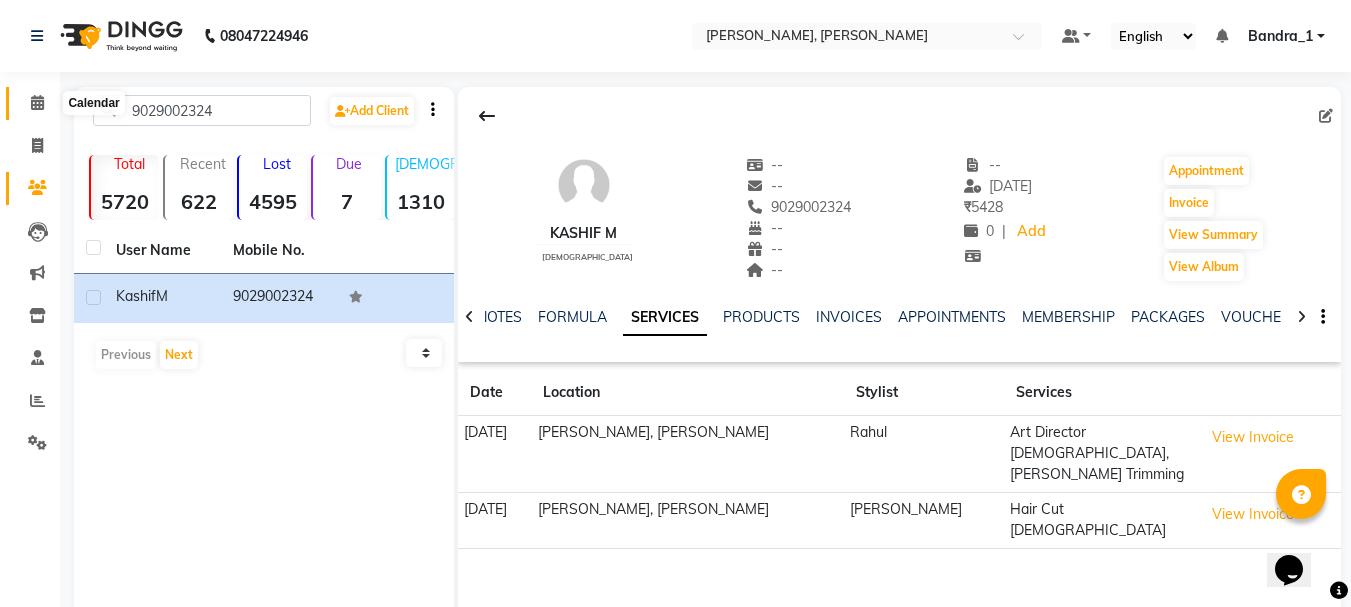 click 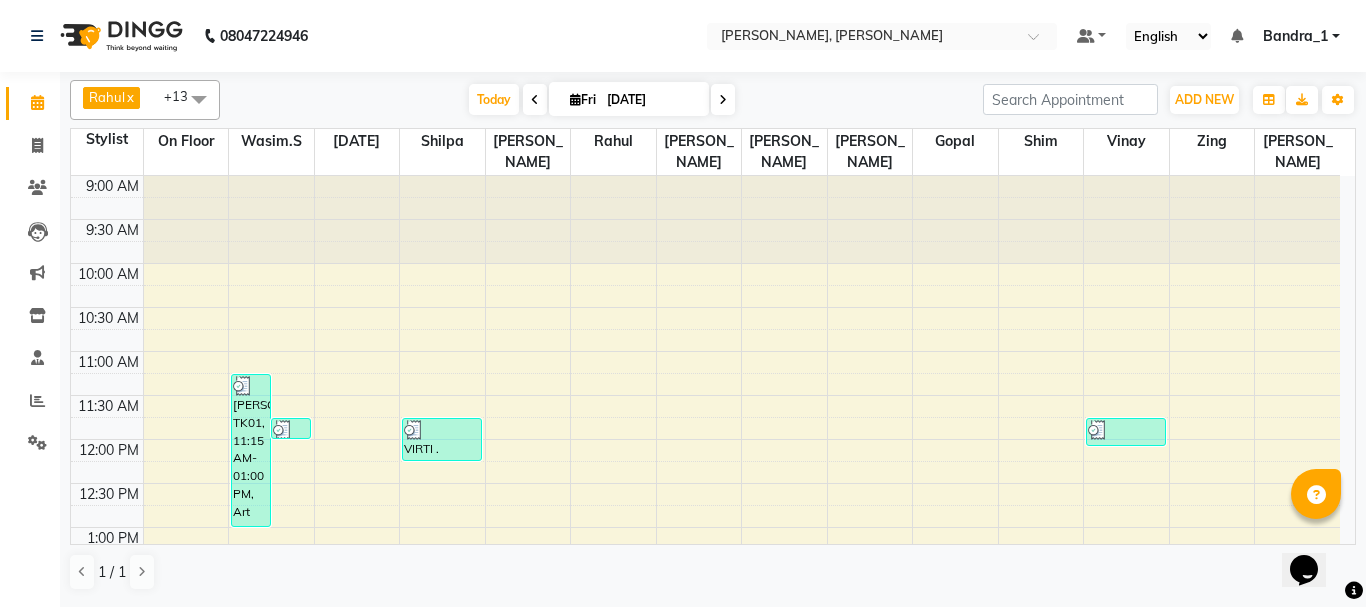 scroll, scrollTop: 340, scrollLeft: 0, axis: vertical 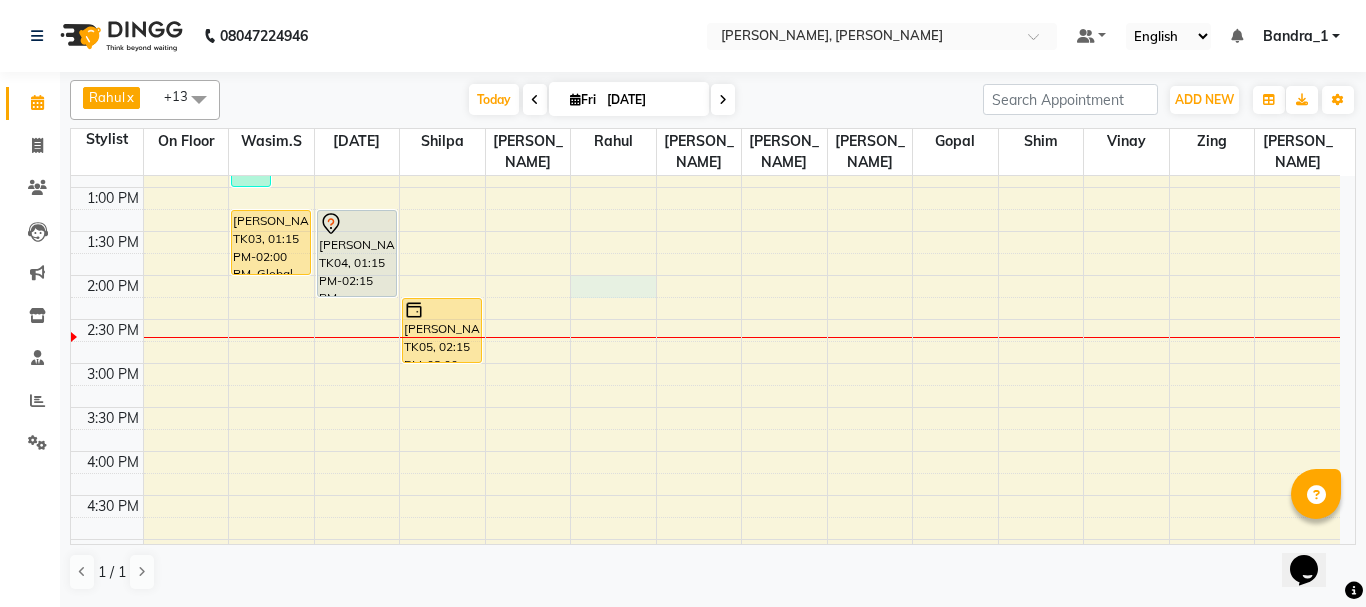 click on "9:00 AM 9:30 AM 10:00 AM 10:30 AM 11:00 AM 11:30 AM 12:00 PM 12:30 PM 1:00 PM 1:30 PM 2:00 PM 2:30 PM 3:00 PM 3:30 PM 4:00 PM 4:30 PM 5:00 PM 5:30 PM 6:00 PM 6:30 PM 7:00 PM 7:30 PM 8:00 PM 8:30 PM 9:00 PM 9:30 PM 10:00 PM 10:30 PM     [PERSON_NAME][GEOGRAPHIC_DATA], 11:15 AM-01:00 PM, Art Director [DEMOGRAPHIC_DATA],Top Stylist Root Touch Up,[PERSON_NAME] Trimming     [PERSON_NAME], TK01, 11:45 AM-12:00 PM, [PERSON_NAME] Trimming    [PERSON_NAME], TK03, 01:15 PM-02:00 PM, Global Color (F)             [PERSON_NAME], TK04, 01:15 PM-02:15 PM, Keratin [DEMOGRAPHIC_DATA]      VIRTI .[PERSON_NAME], TK02, 11:45 AM-12:15 PM, Postaqum Hair Wash [DEMOGRAPHIC_DATA]     [PERSON_NAME], TK05, 02:15 PM-03:00 PM, Top Stylist Root Touch Up     [PERSON_NAME], TK01, 11:45 AM-12:05 PM, Cut And File" at bounding box center (705, 451) 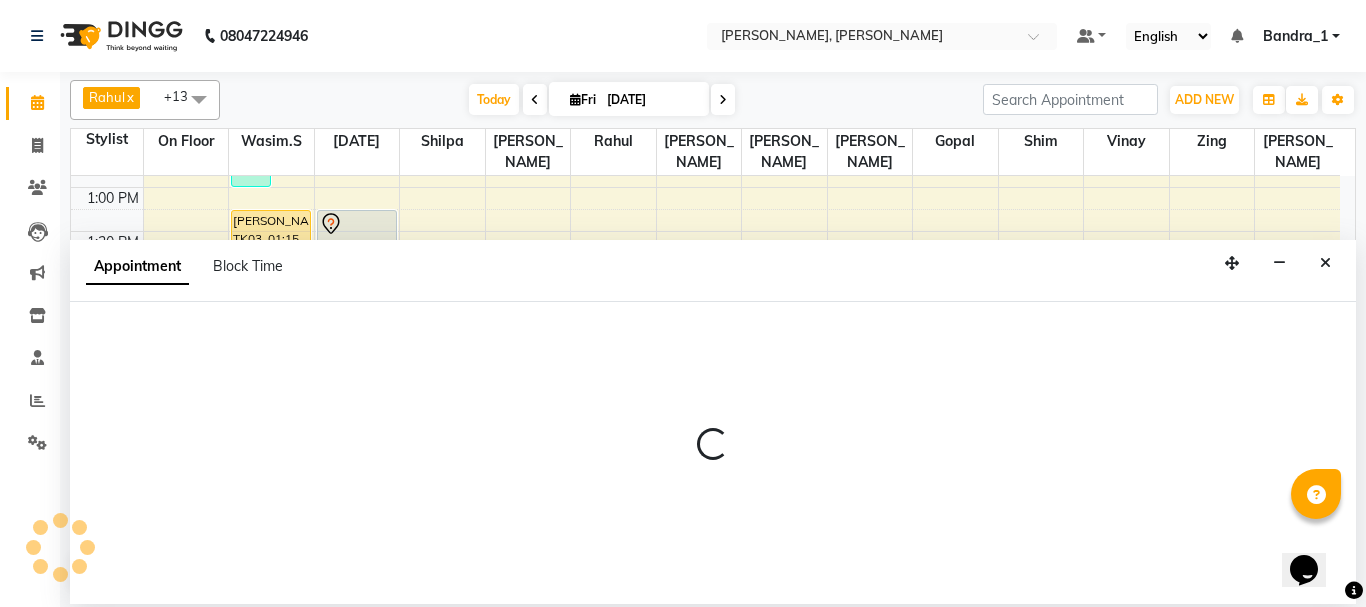 select on "23859" 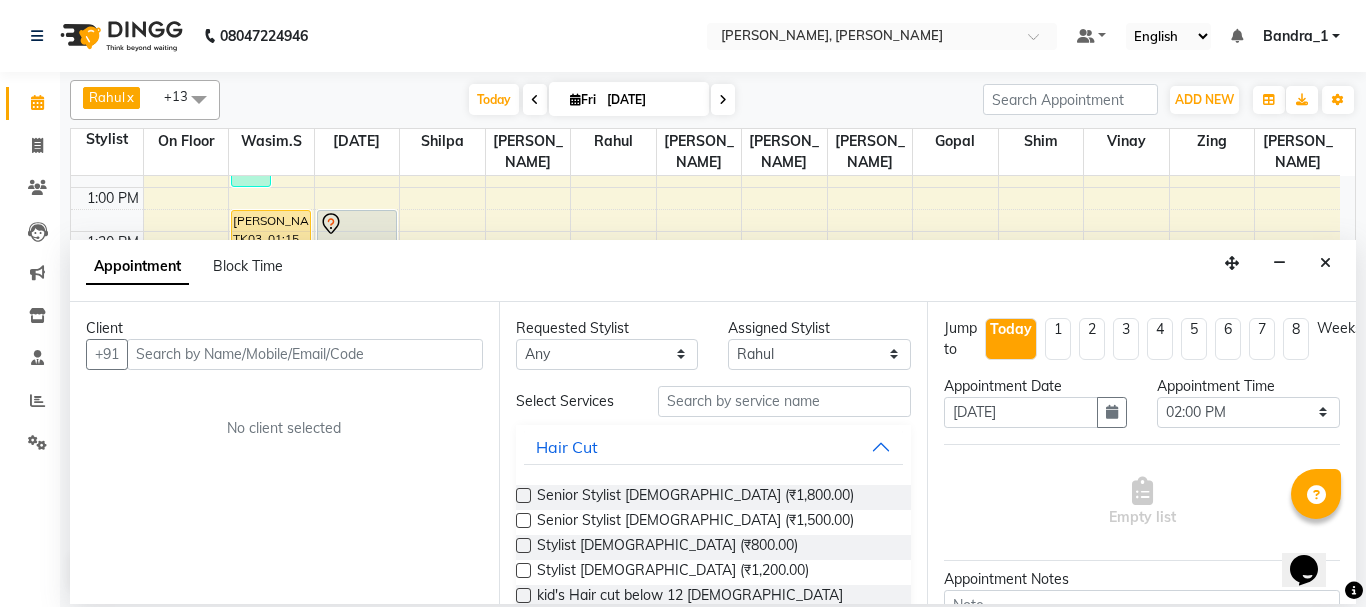 click at bounding box center (305, 354) 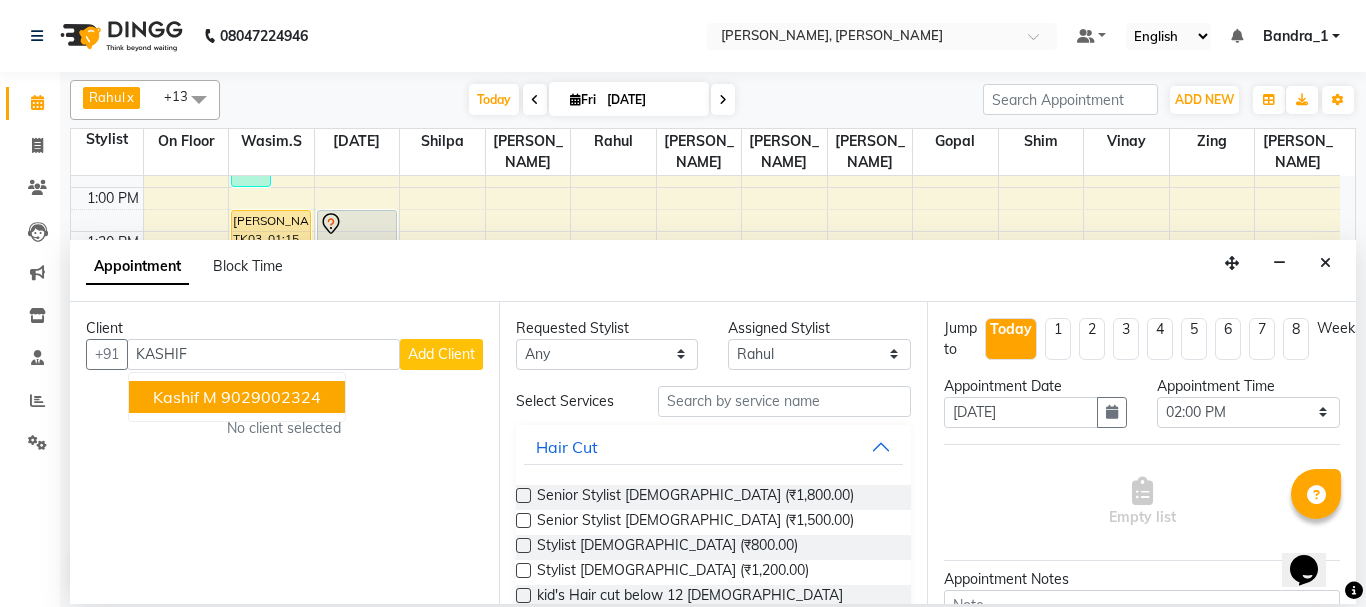 click on "9029002324" at bounding box center [271, 397] 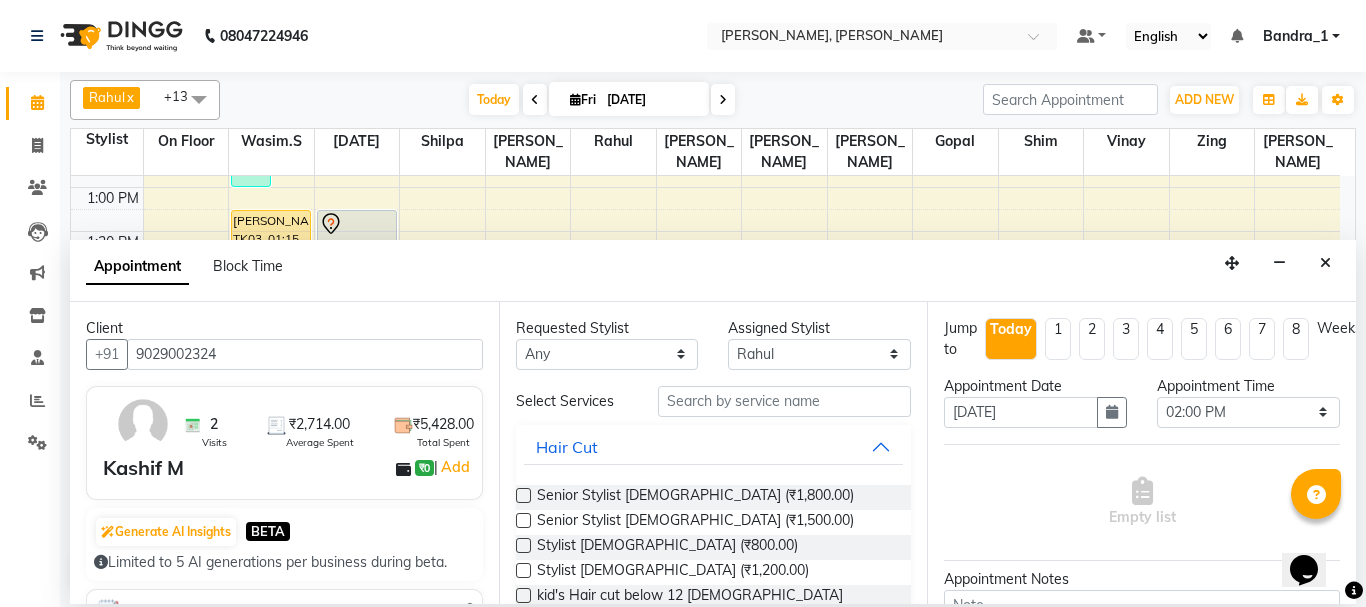 type on "9029002324" 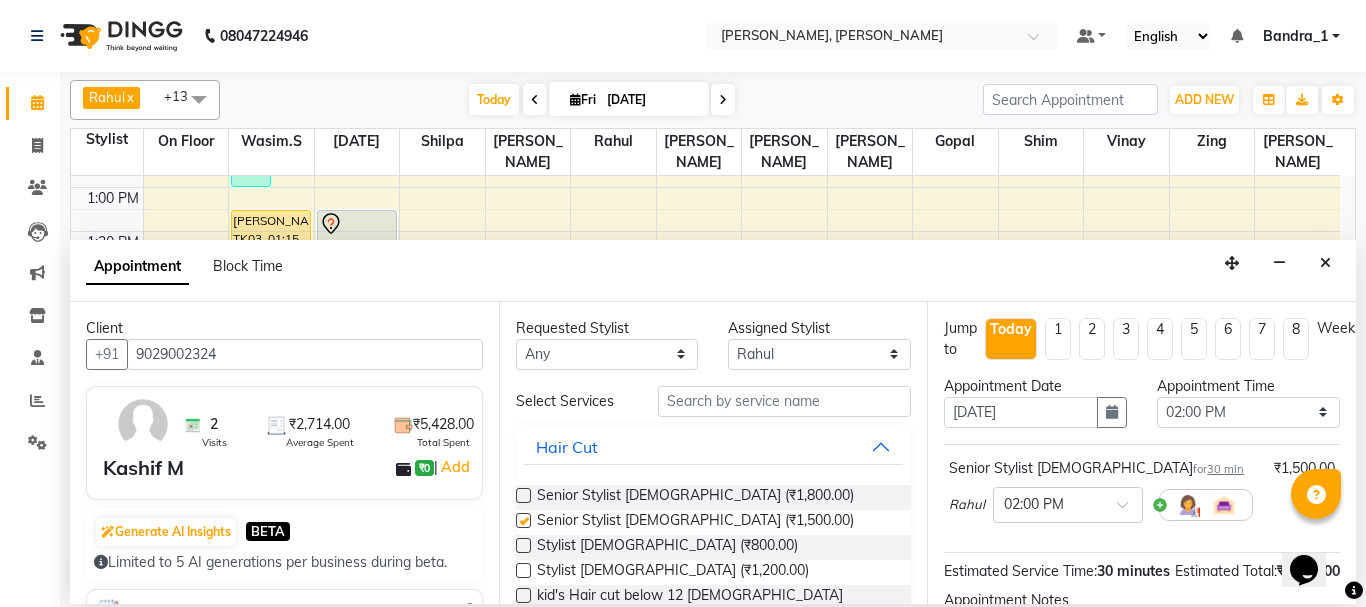 checkbox on "false" 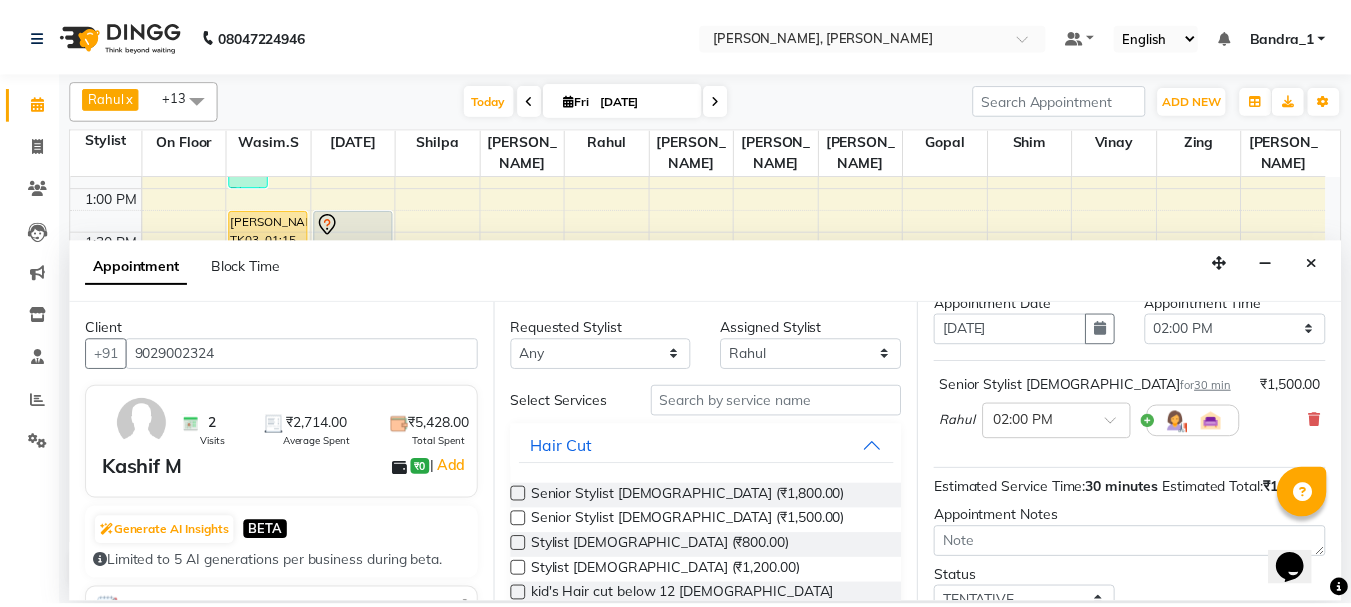 scroll, scrollTop: 260, scrollLeft: 0, axis: vertical 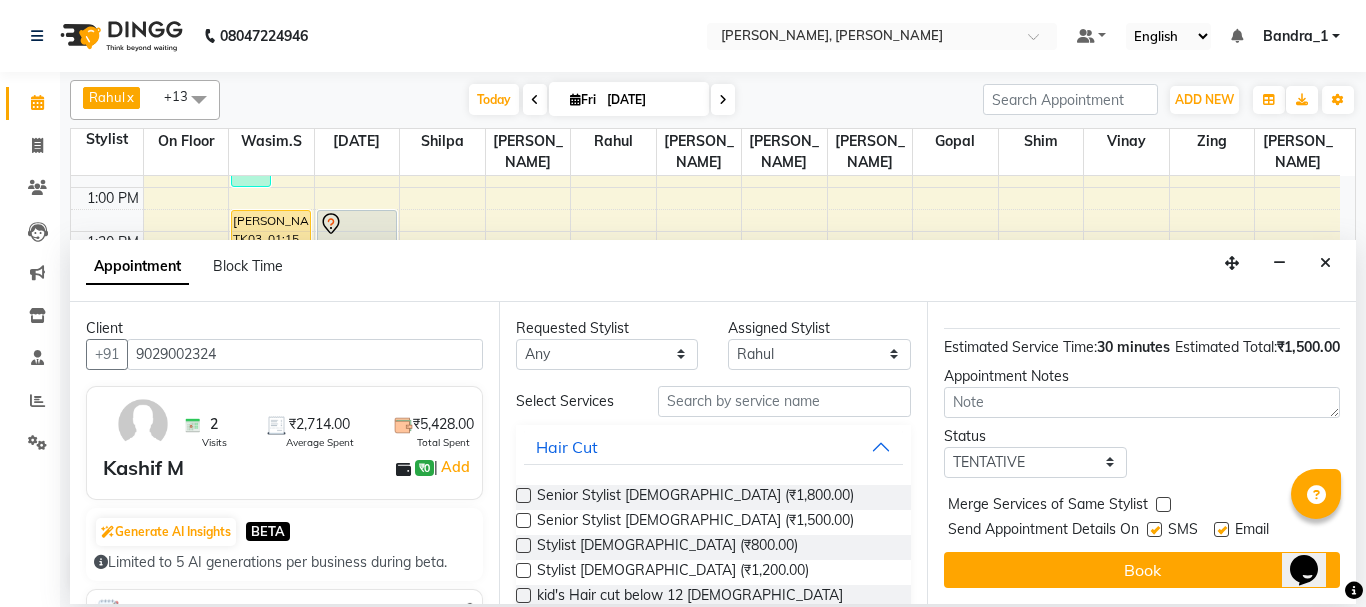 click at bounding box center (1221, 529) 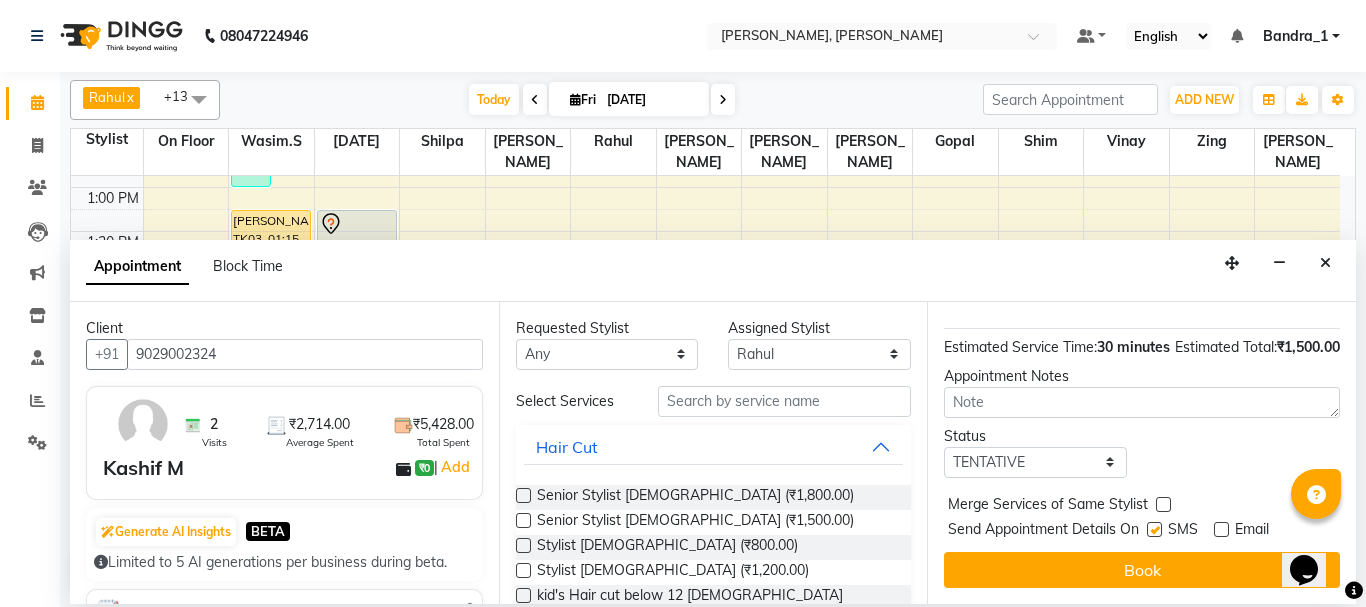 click at bounding box center (1154, 529) 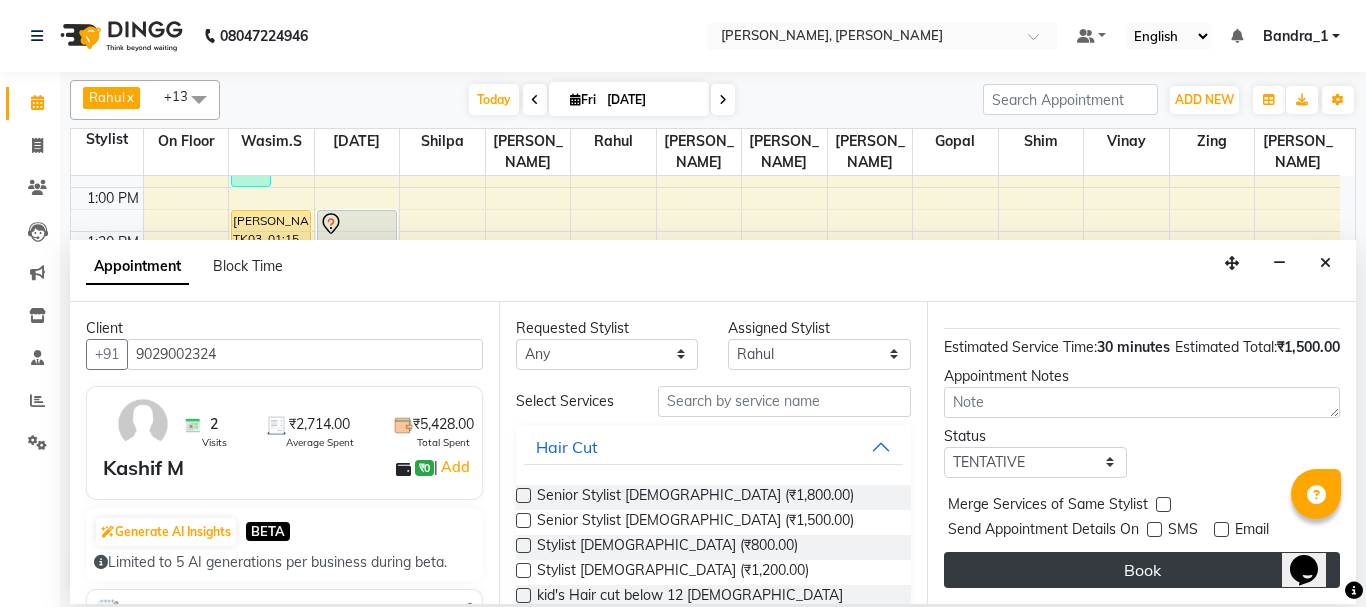 click on "Book" at bounding box center [1142, 570] 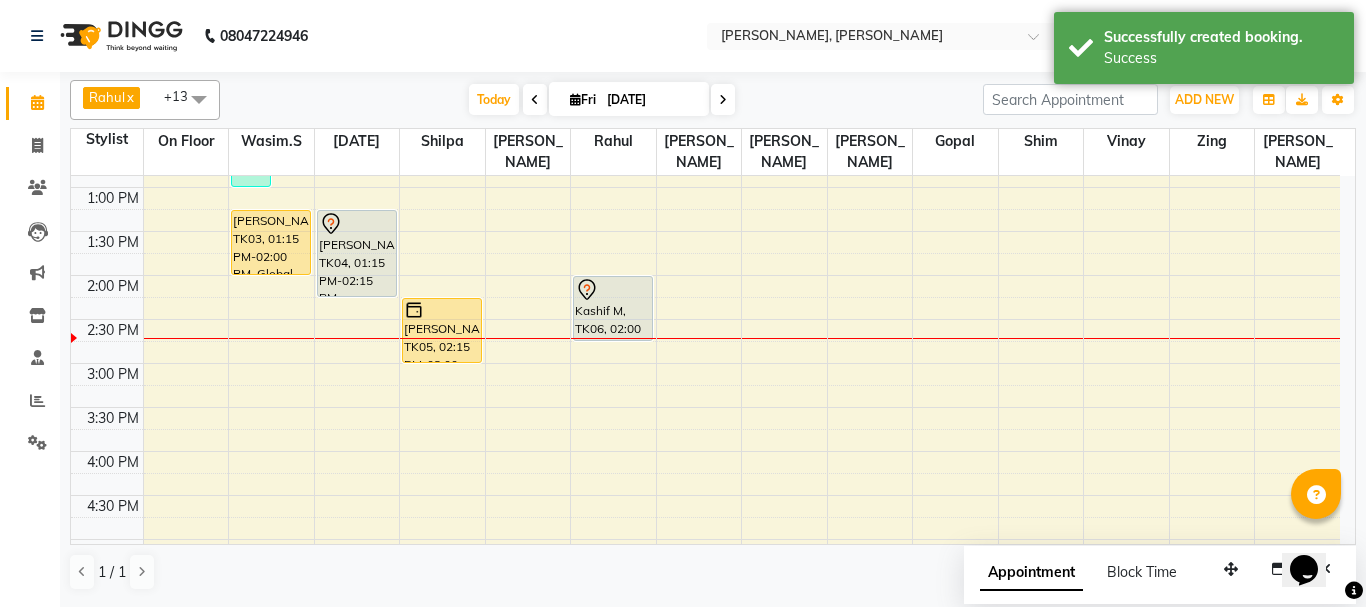 drag, startPoint x: 614, startPoint y: 293, endPoint x: 614, endPoint y: 311, distance: 18 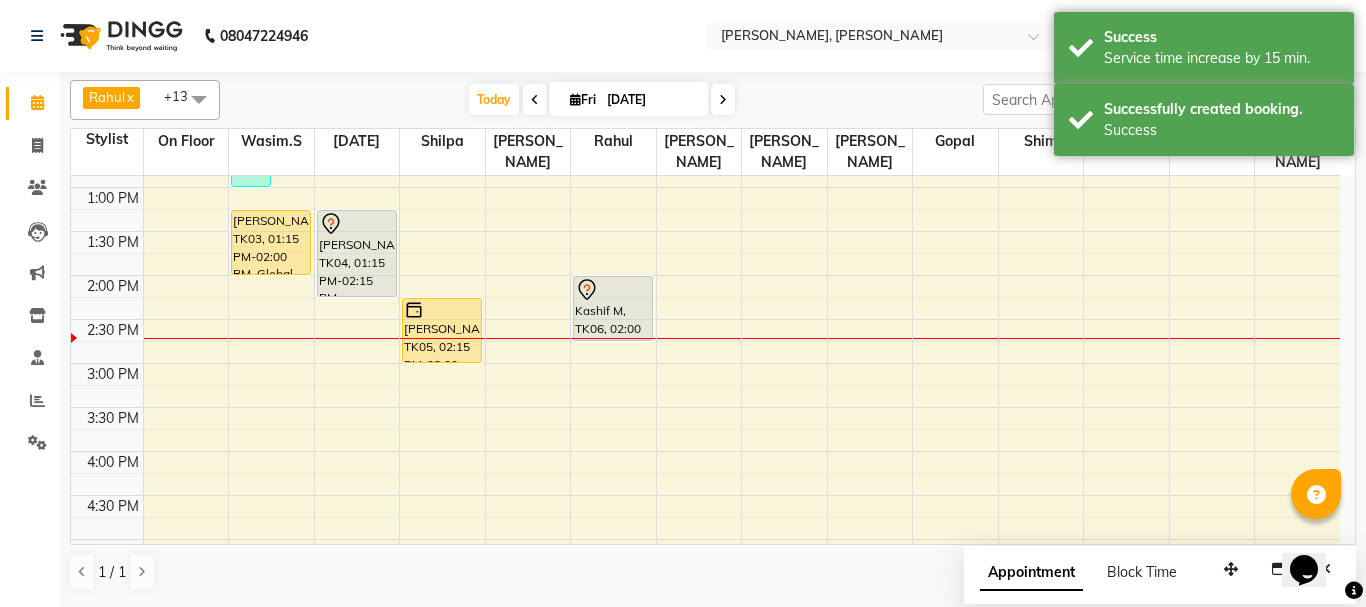click at bounding box center (613, 290) 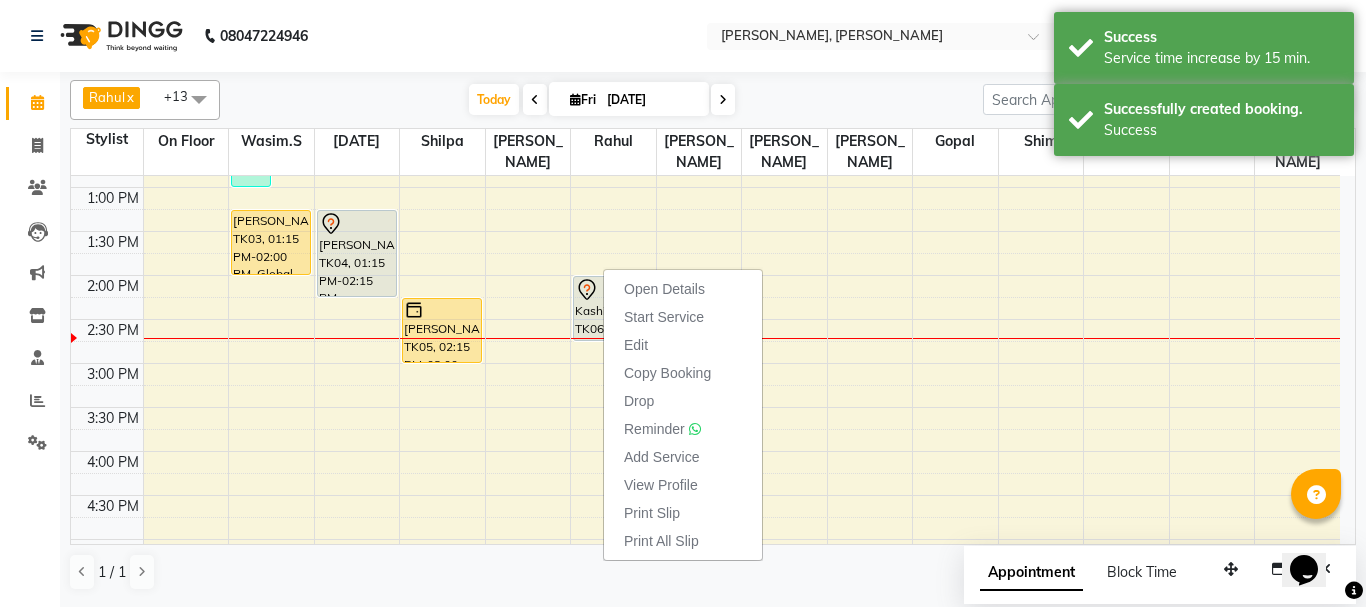 click on "Start Service" at bounding box center [664, 317] 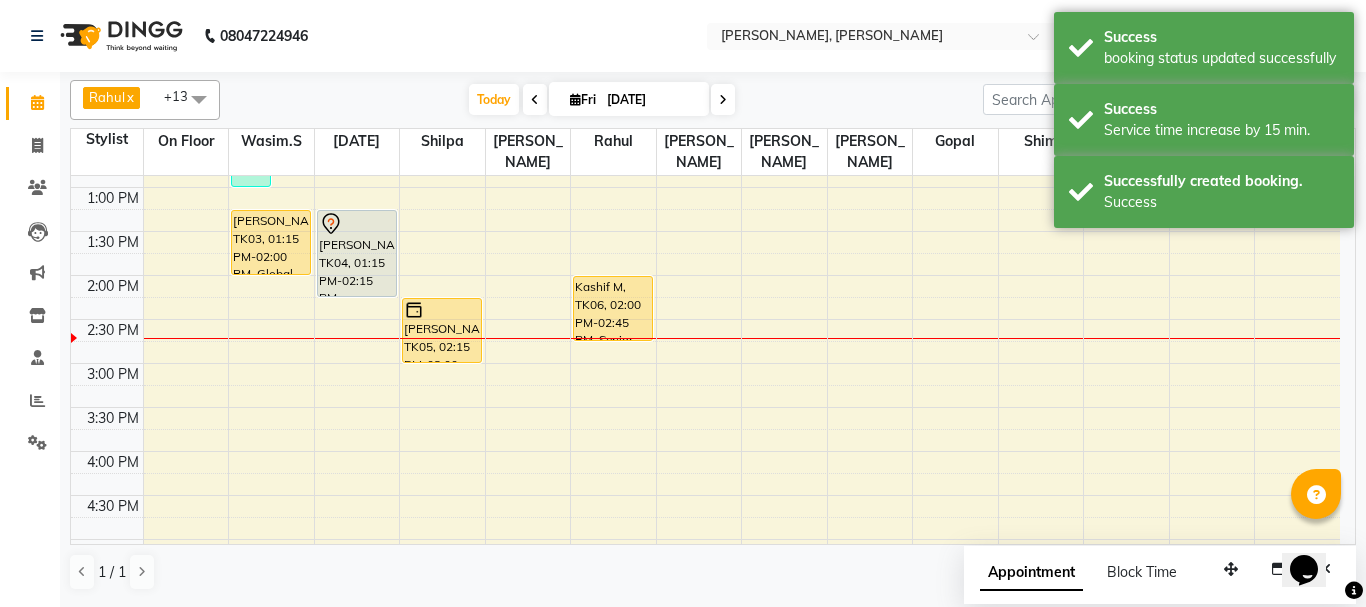 click on "Kashif M, TK06, 02:00 PM-02:45 PM, Senior Stylist [DEMOGRAPHIC_DATA]" at bounding box center (613, 308) 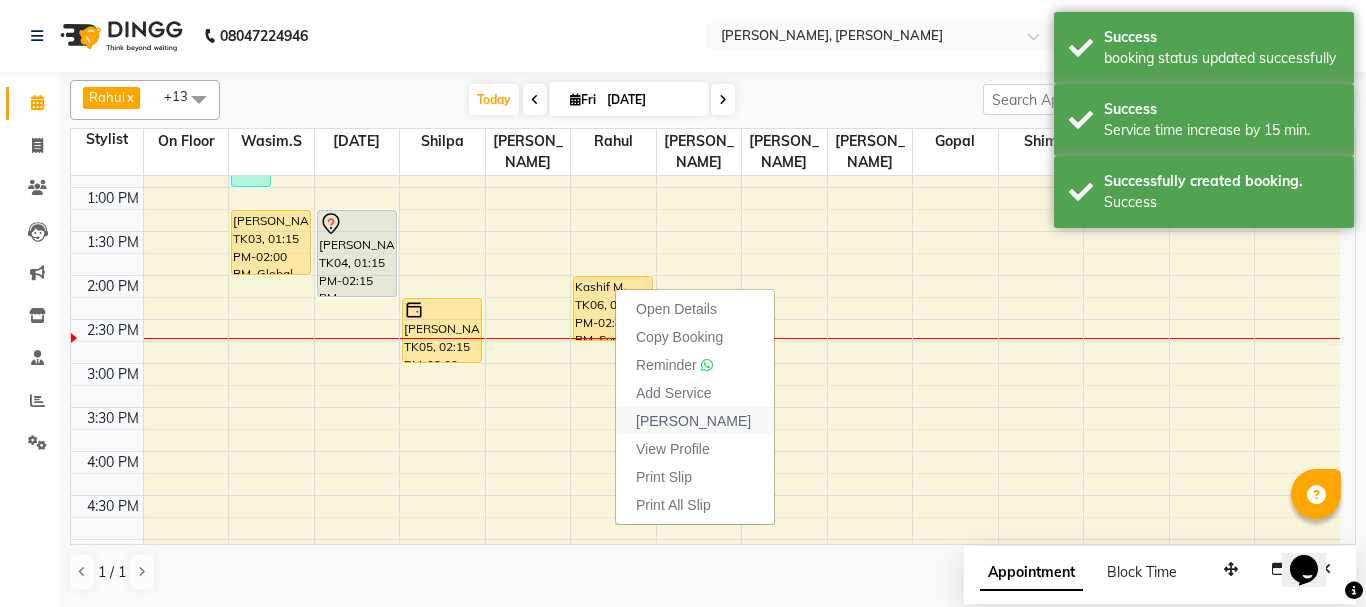 click on "[PERSON_NAME]" at bounding box center (693, 421) 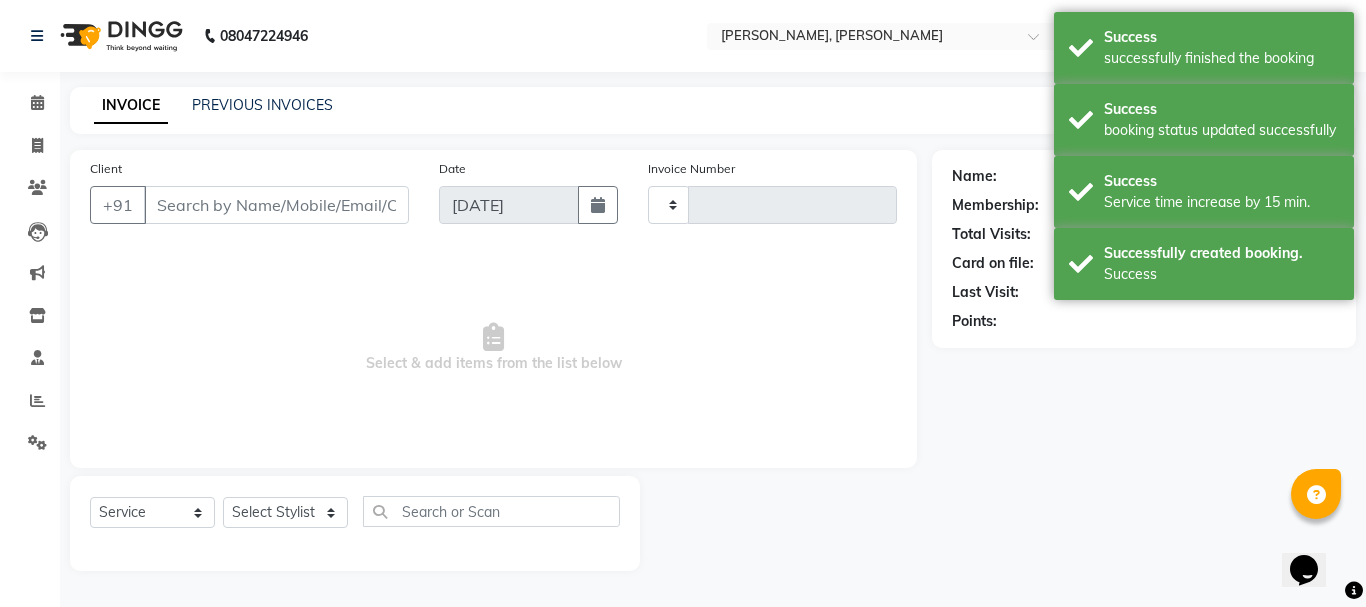 type on "0872" 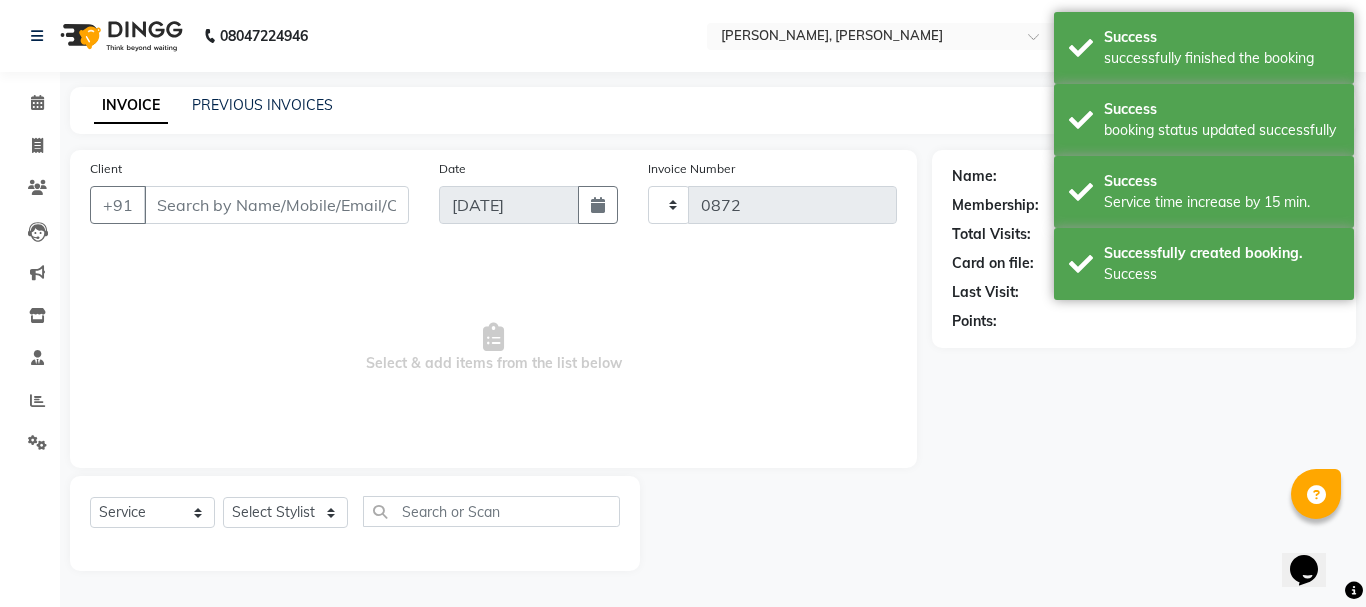 select on "7997" 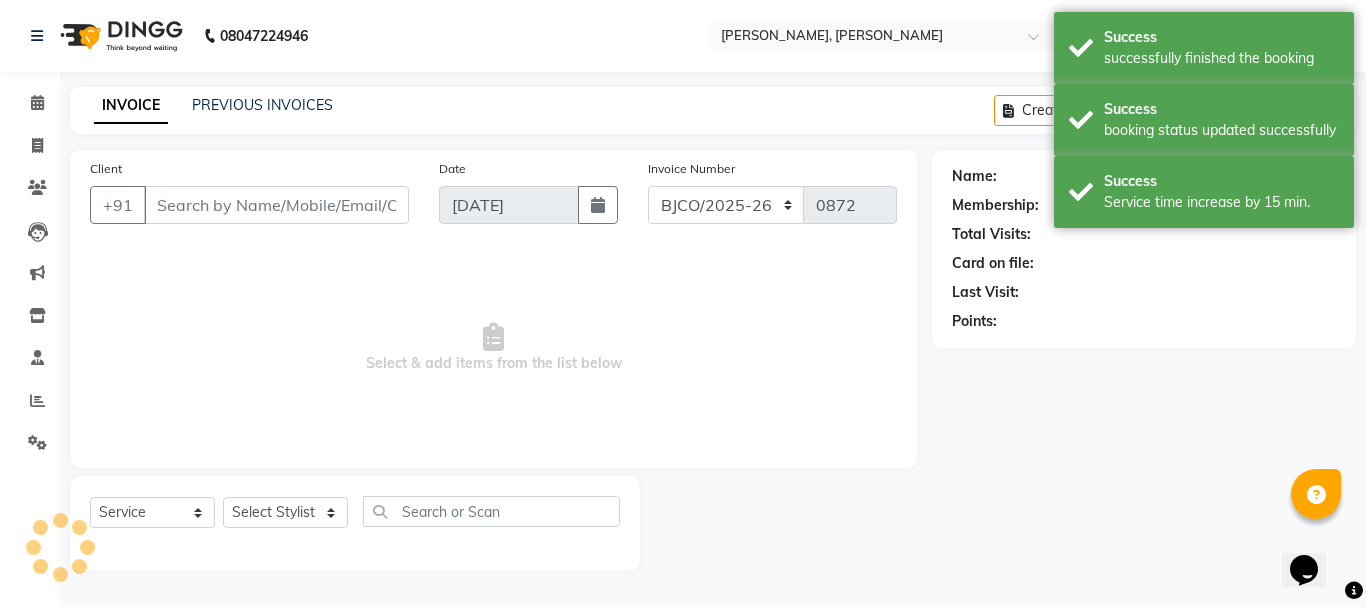 type on "9029002324" 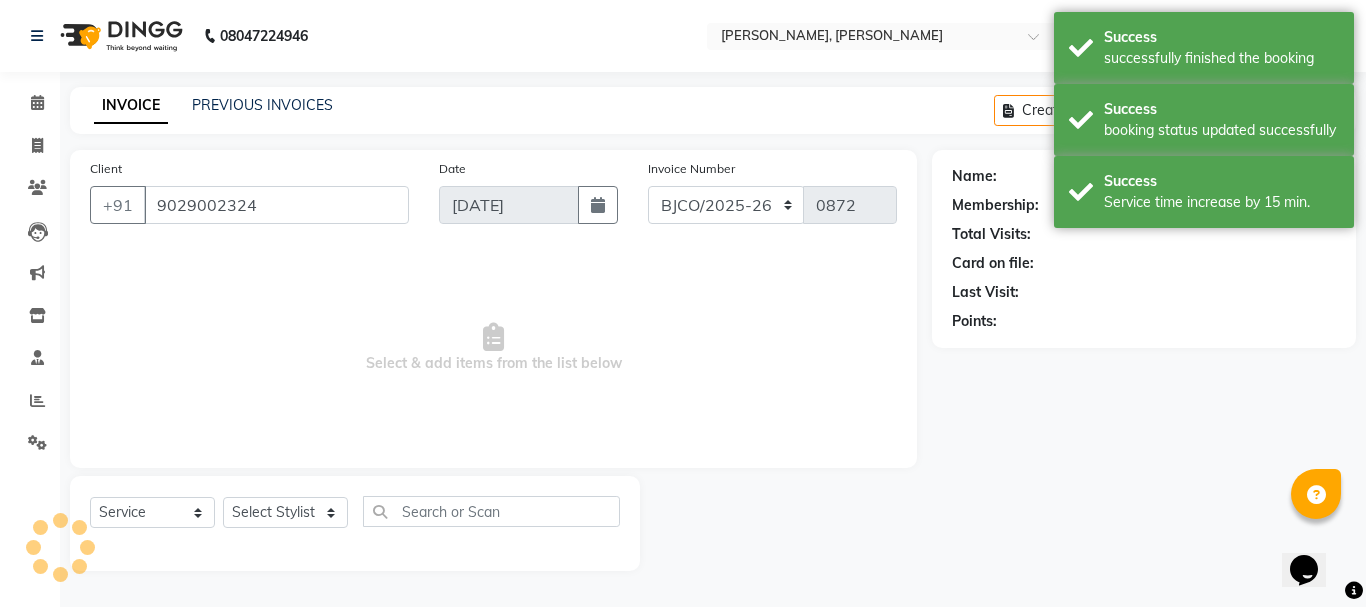 select on "23859" 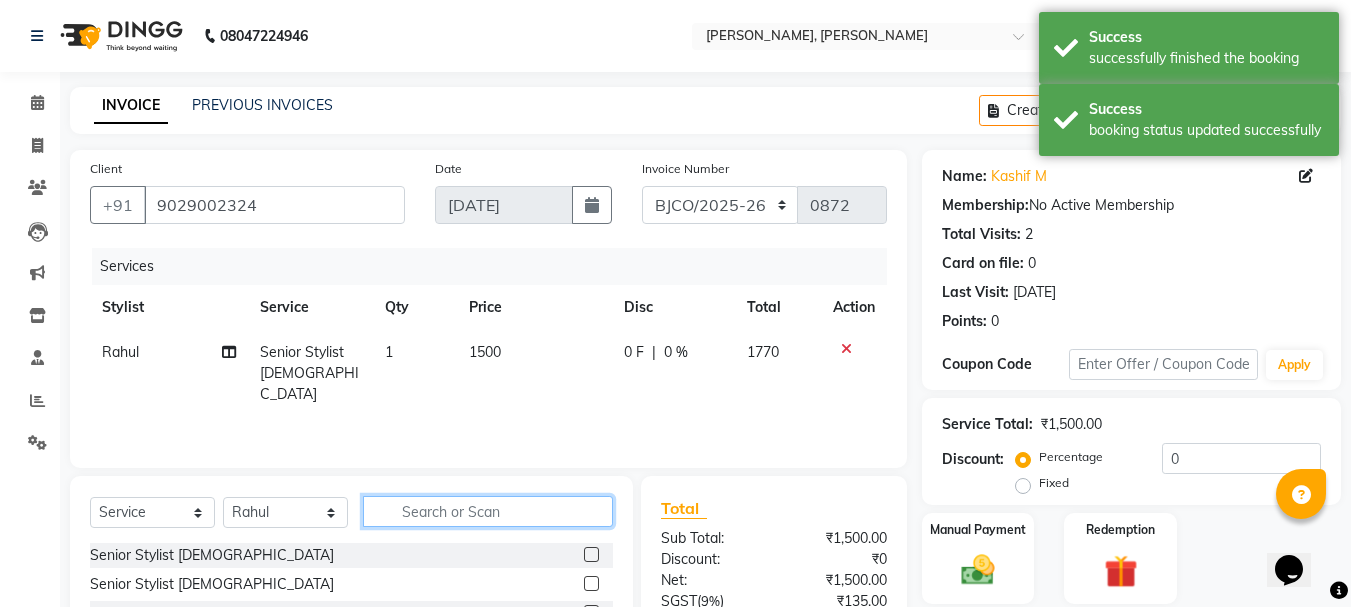 drag, startPoint x: 419, startPoint y: 509, endPoint x: 385, endPoint y: 516, distance: 34.713108 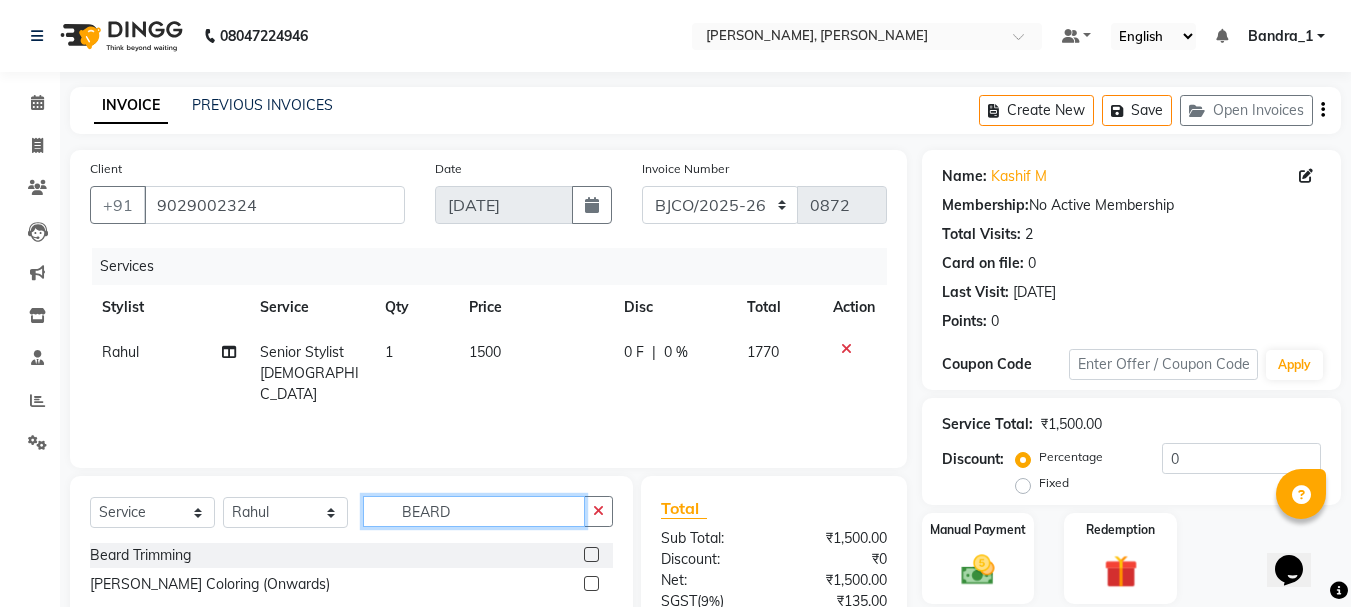 type on "BEARD" 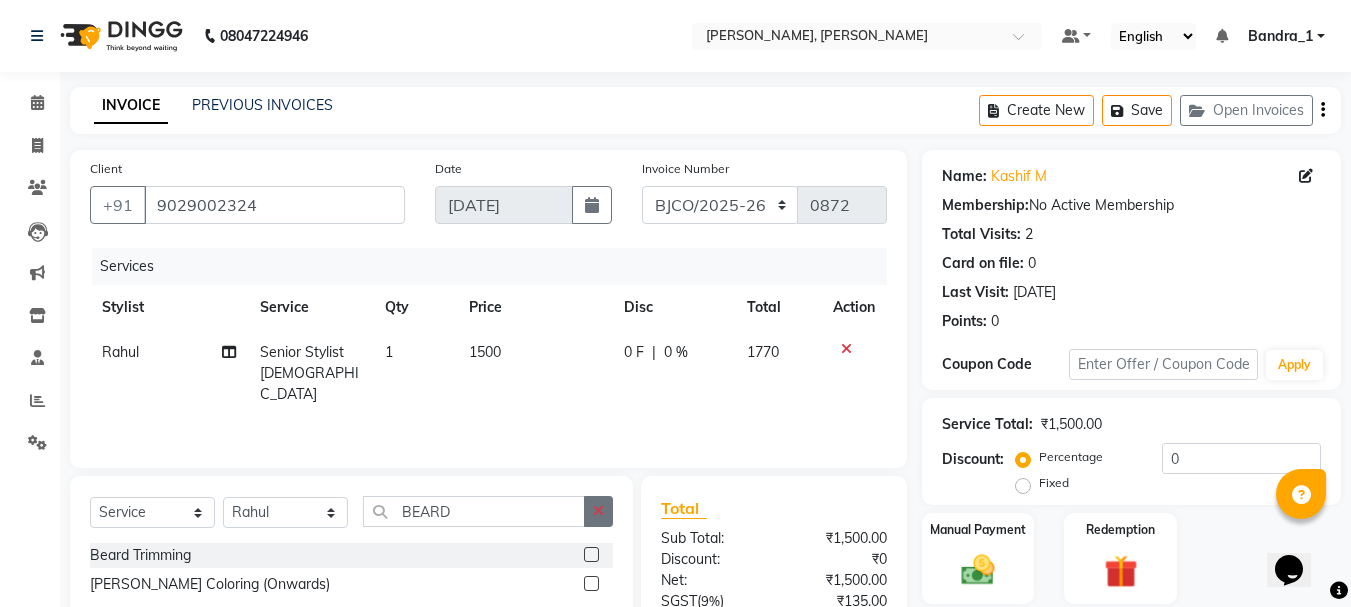 click 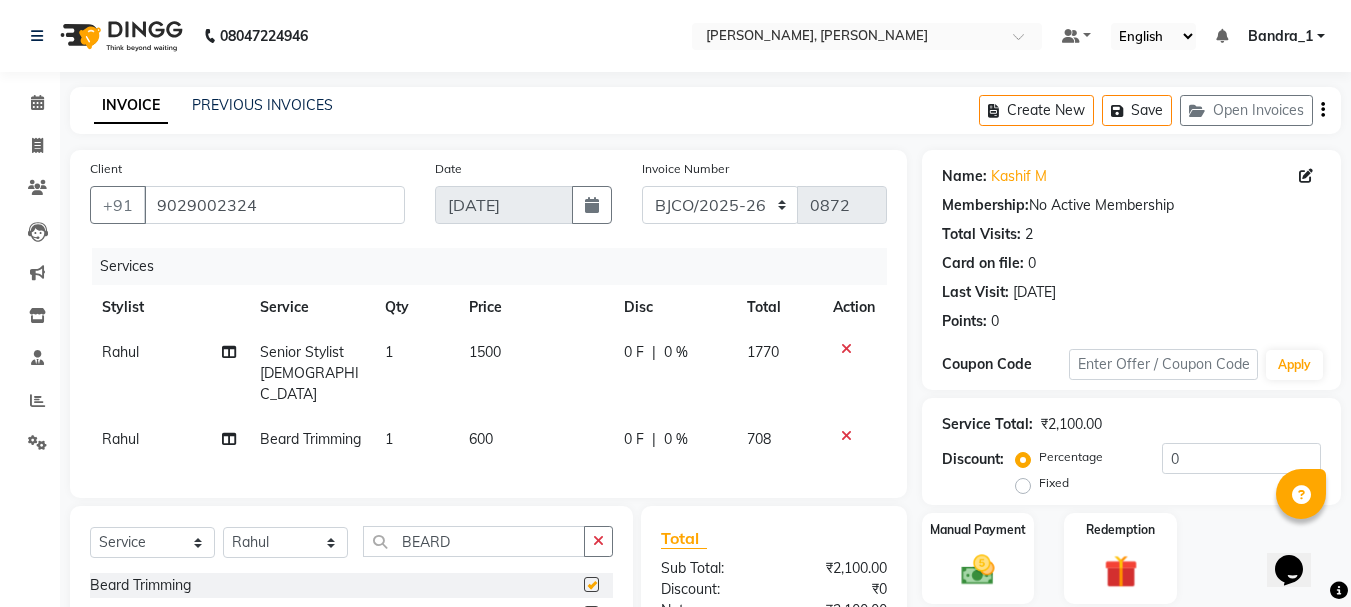 checkbox on "false" 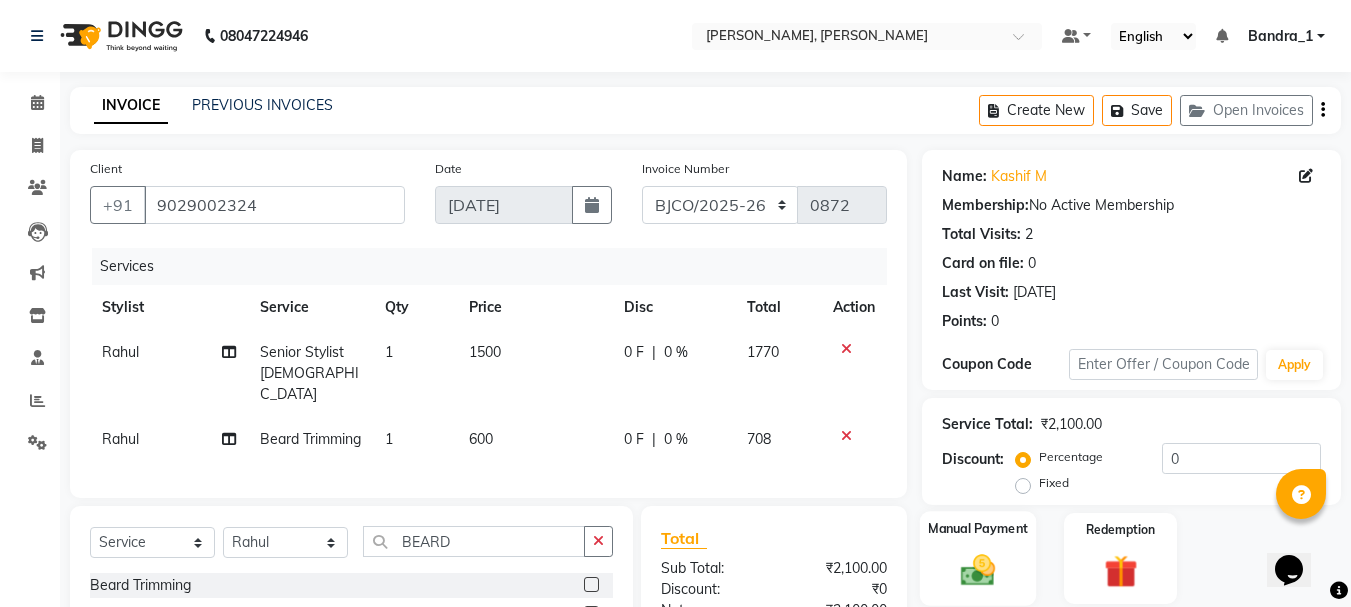 scroll, scrollTop: 238, scrollLeft: 0, axis: vertical 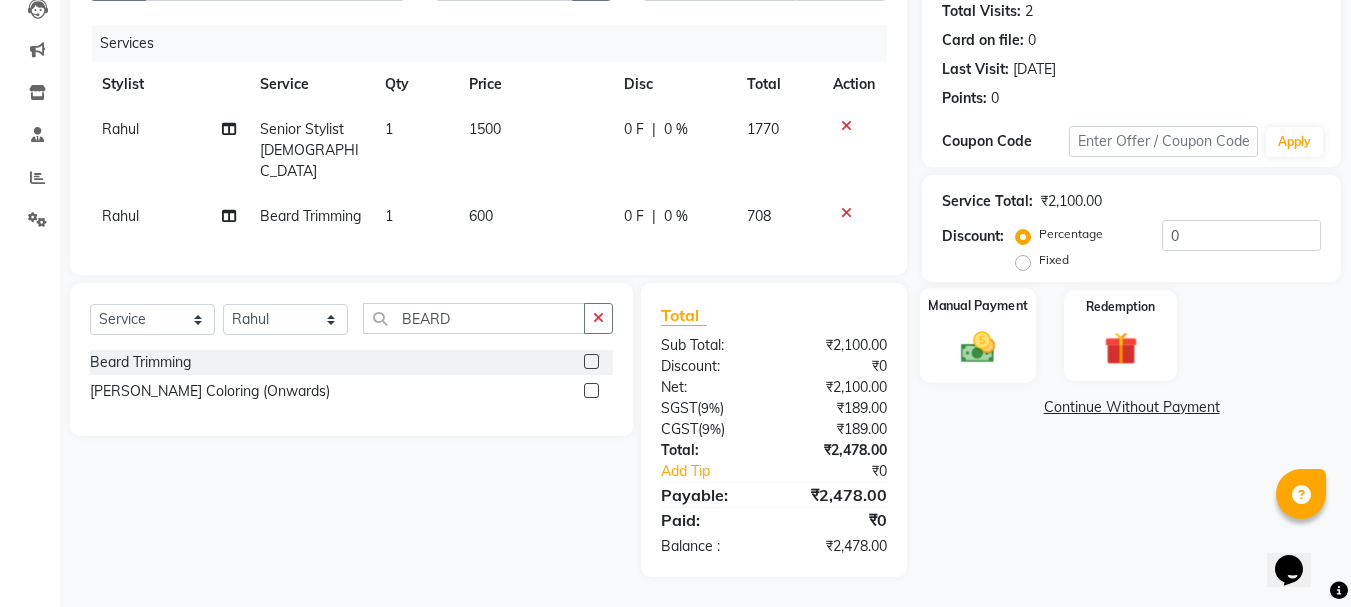 click 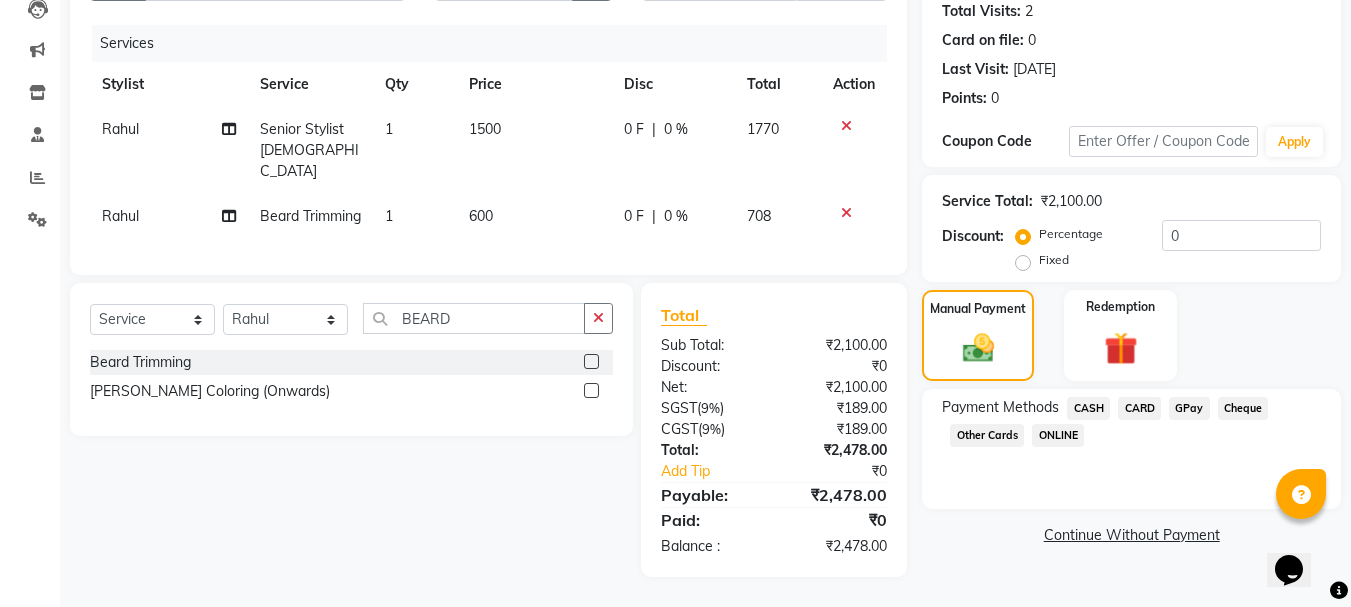 click on "CARD" 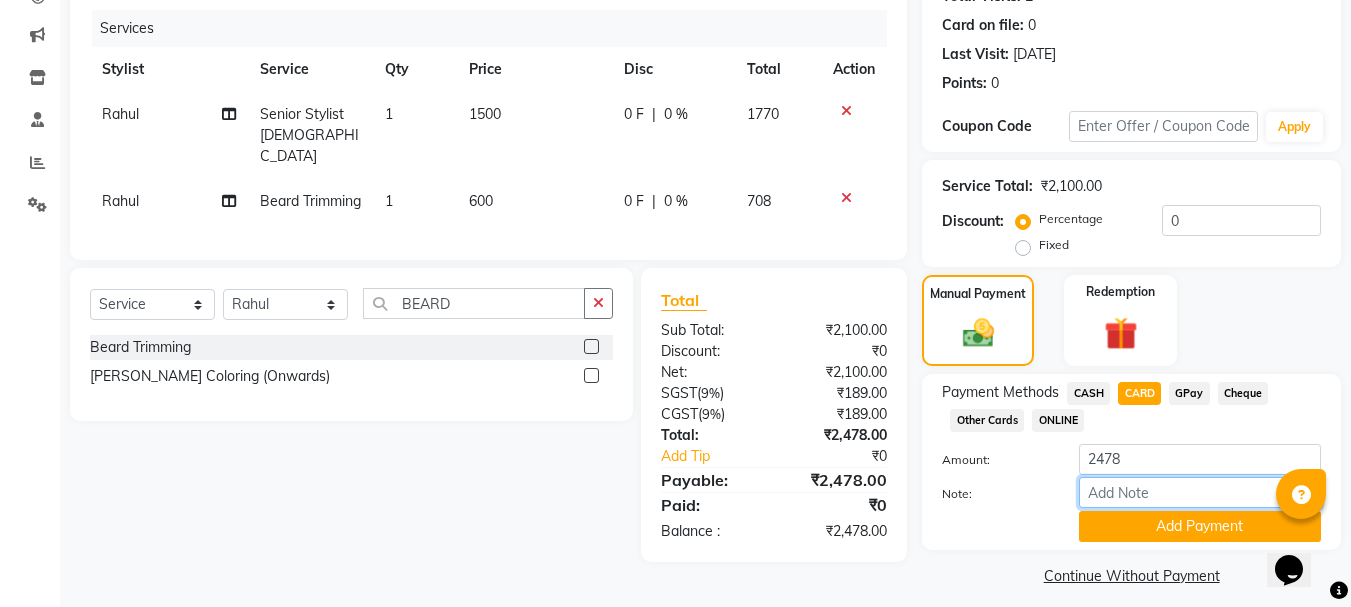 click on "Note:" at bounding box center (1200, 492) 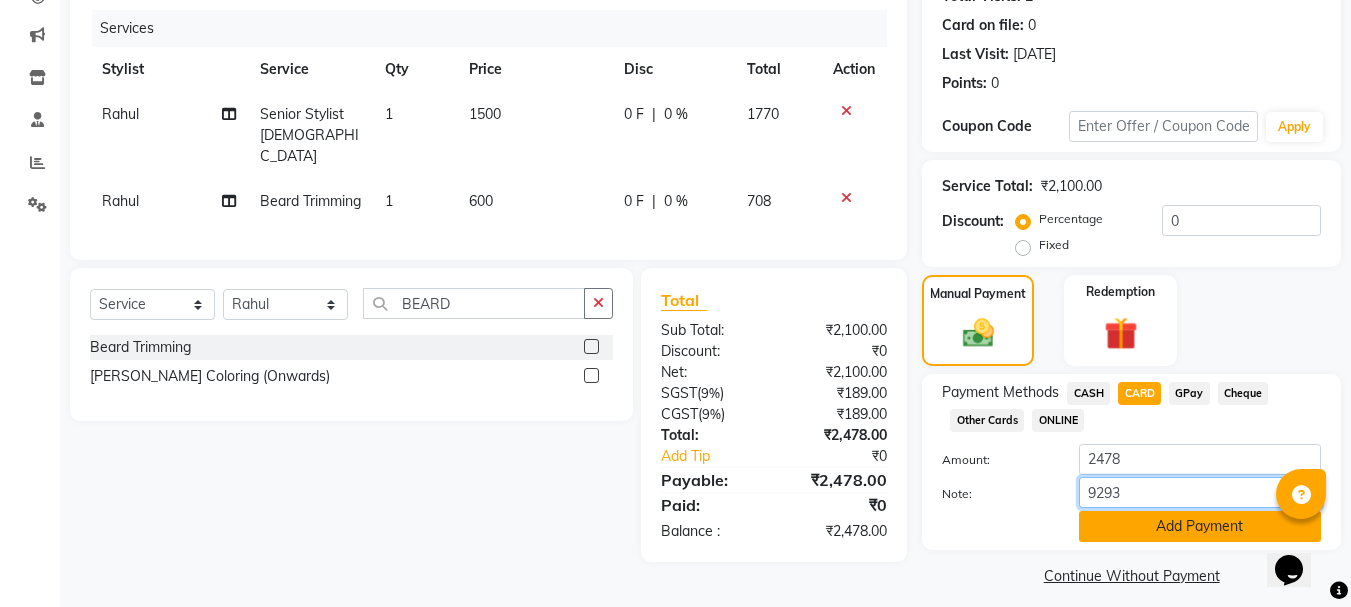 type on "9293" 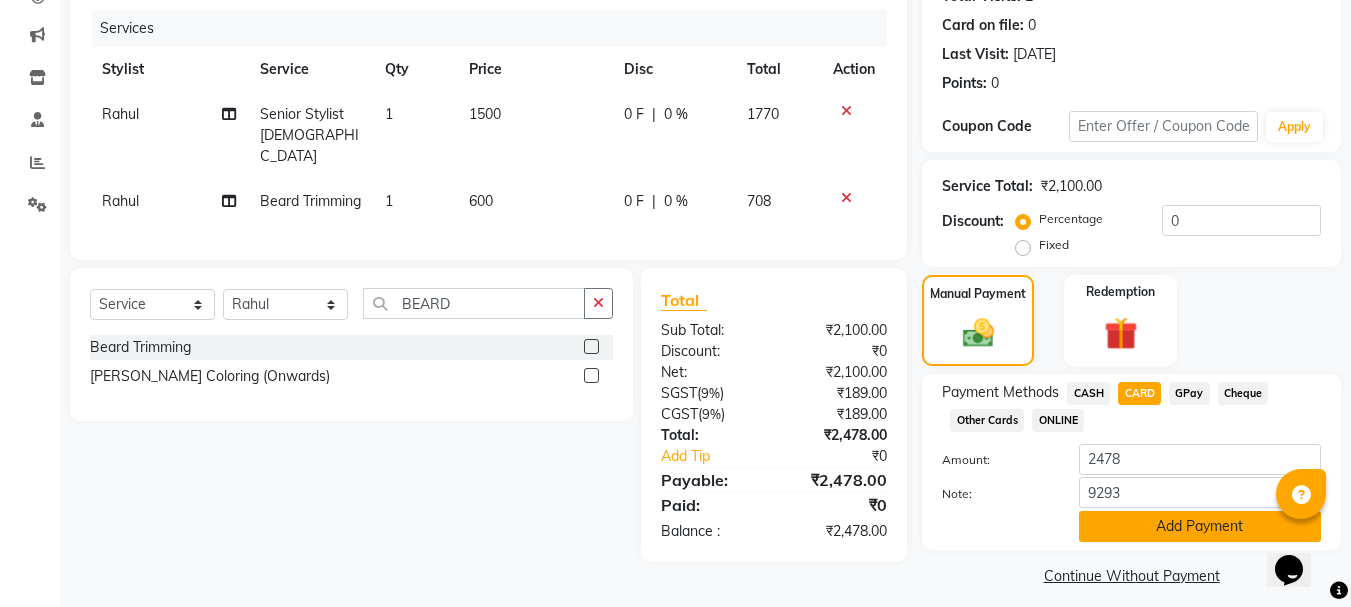 click on "Add Payment" 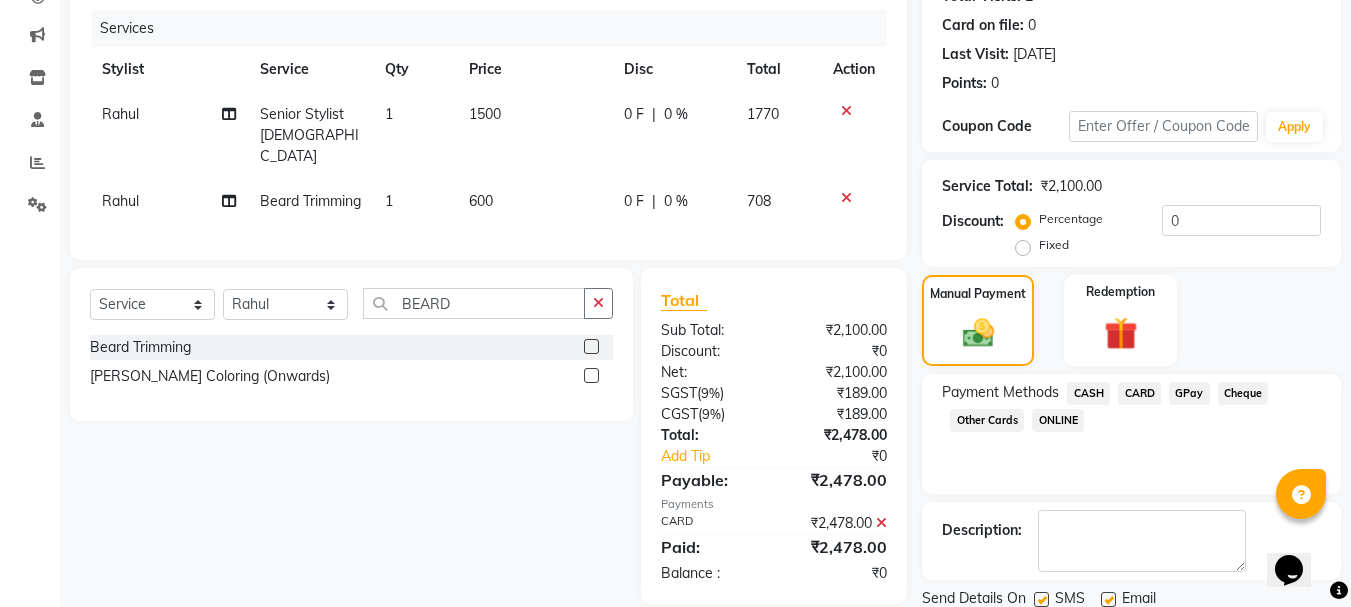 click 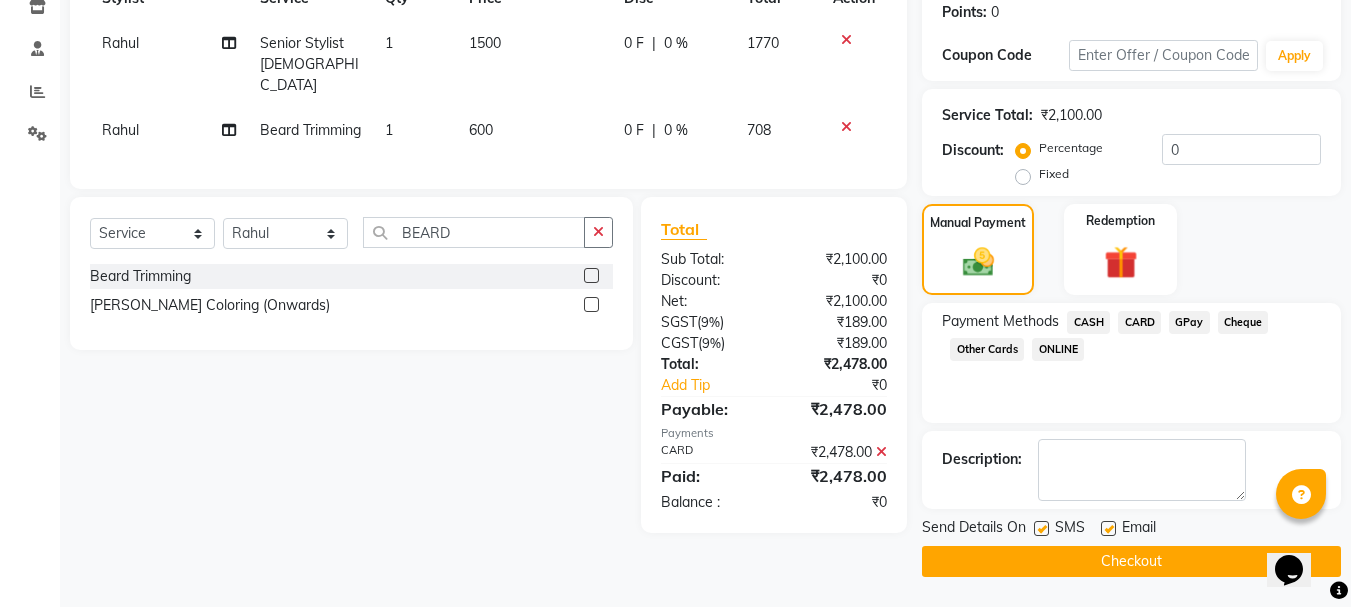 click 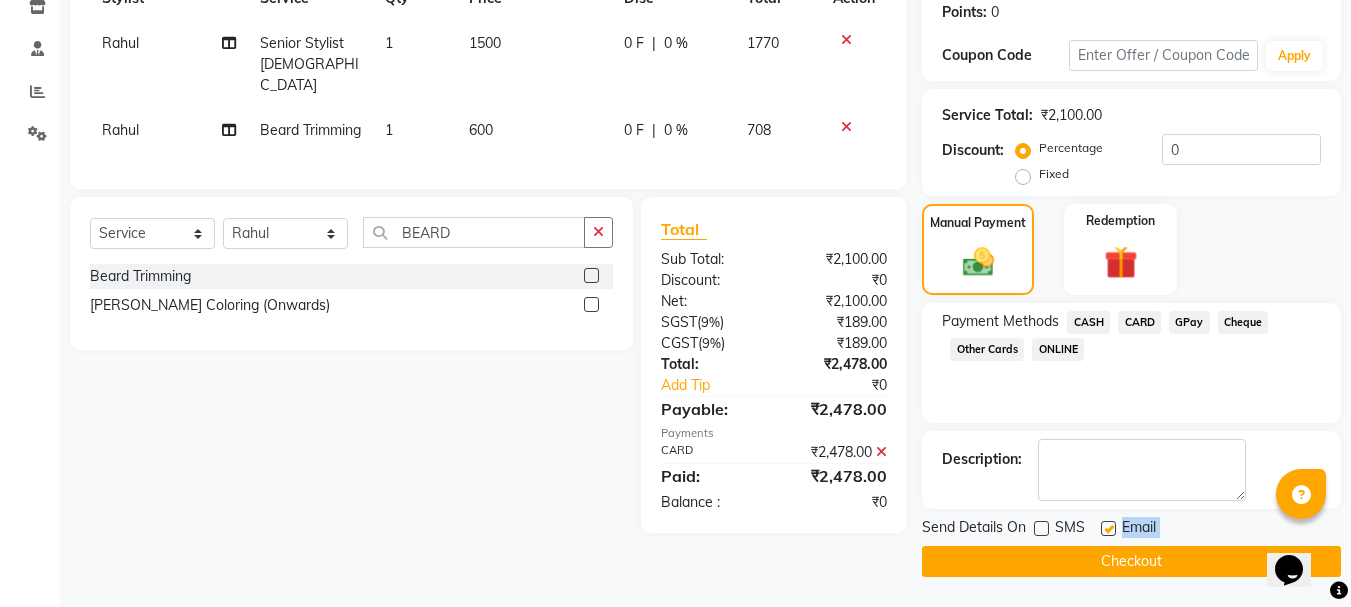 drag, startPoint x: 1112, startPoint y: 530, endPoint x: 1110, endPoint y: 559, distance: 29.068884 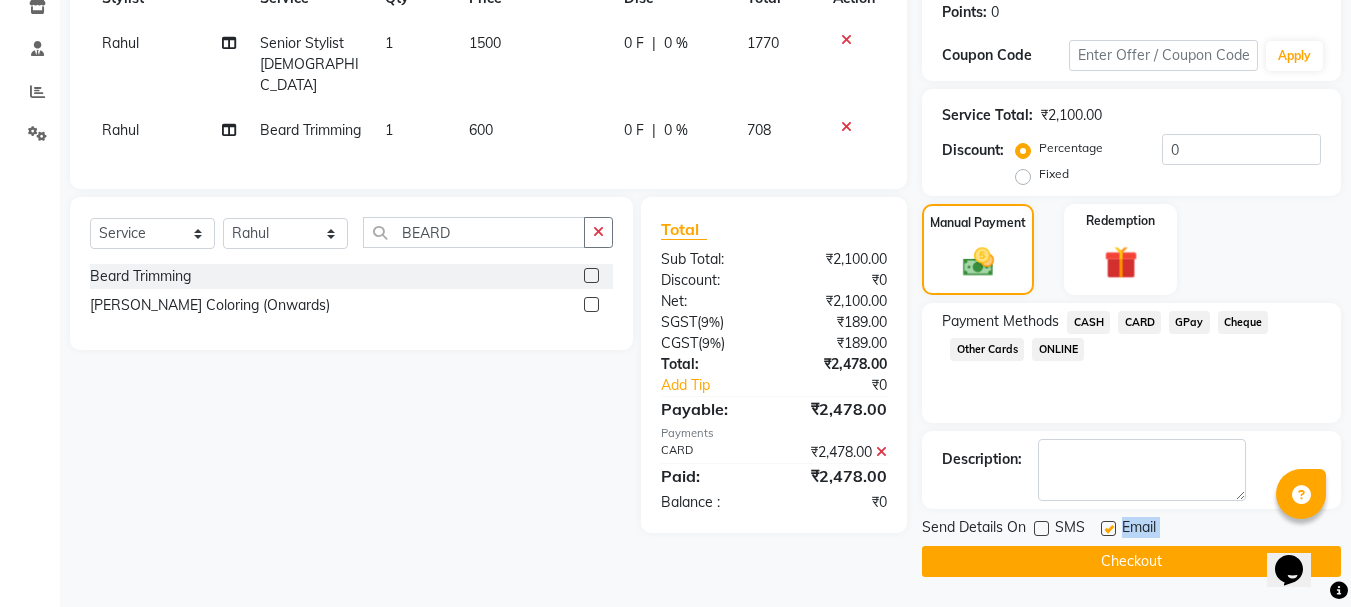 click 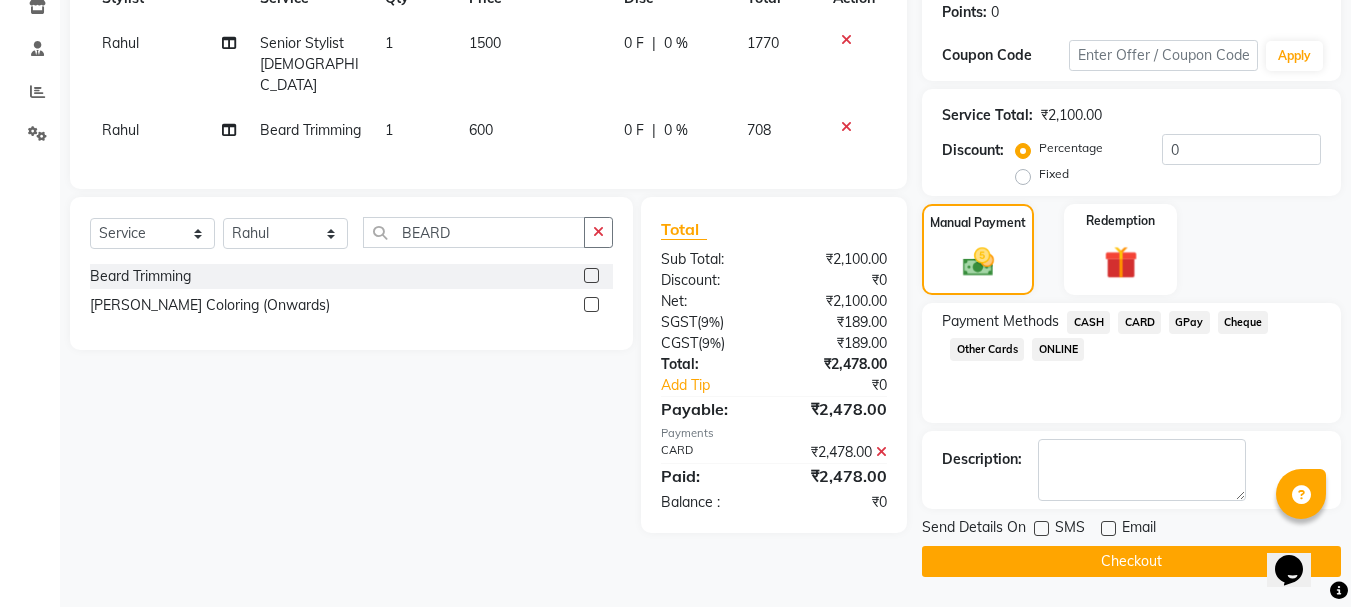 click on "Checkout" 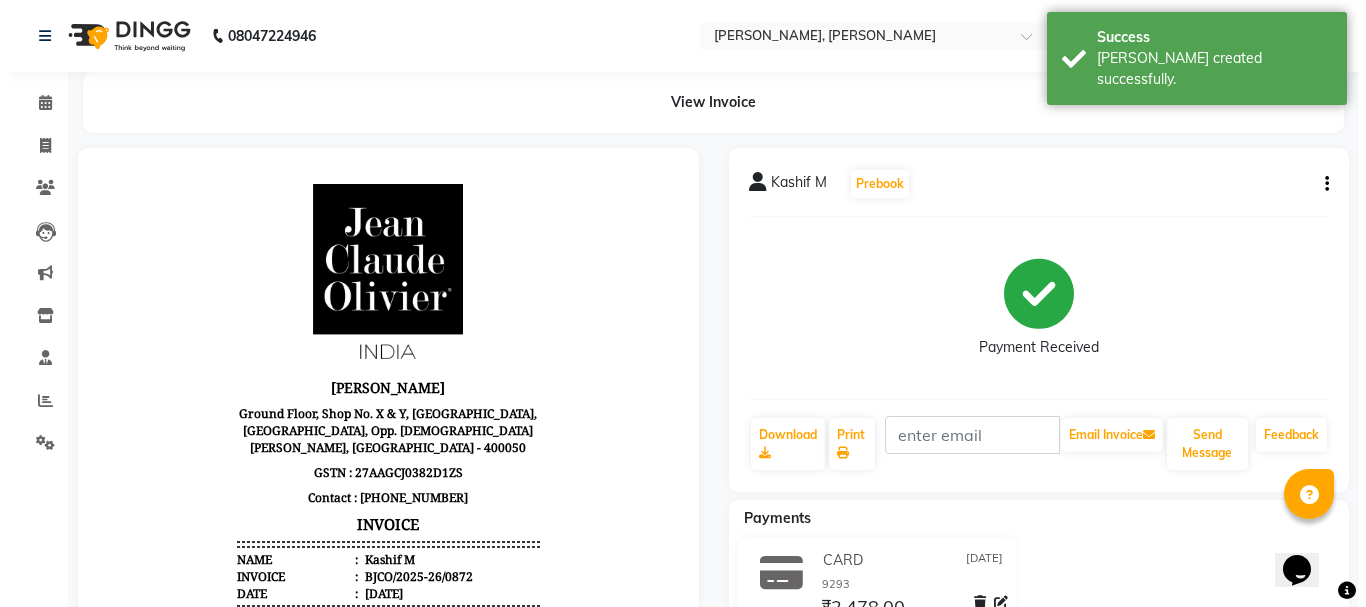 scroll, scrollTop: 0, scrollLeft: 0, axis: both 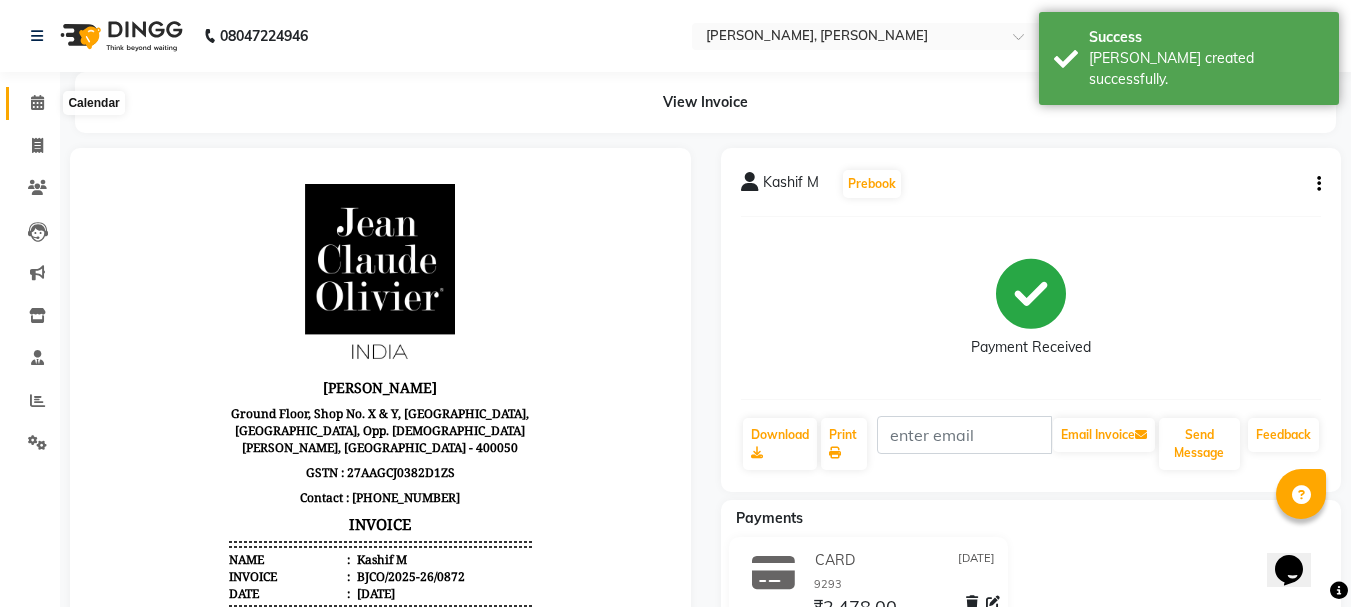 click 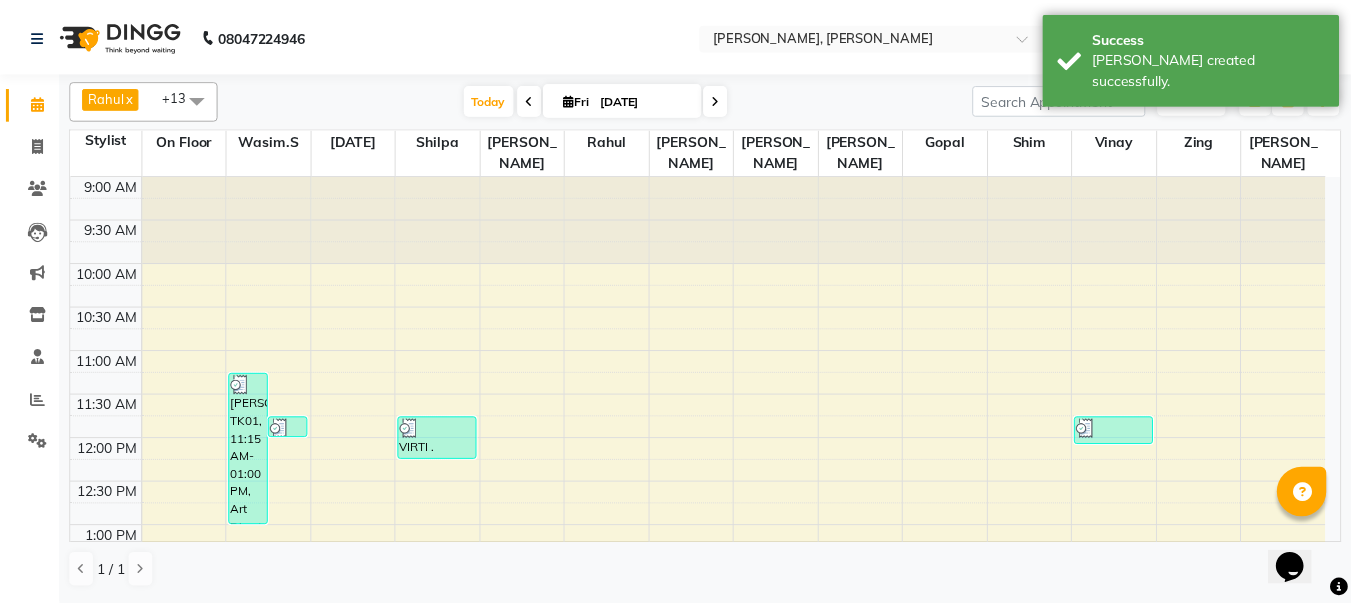 scroll, scrollTop: 400, scrollLeft: 0, axis: vertical 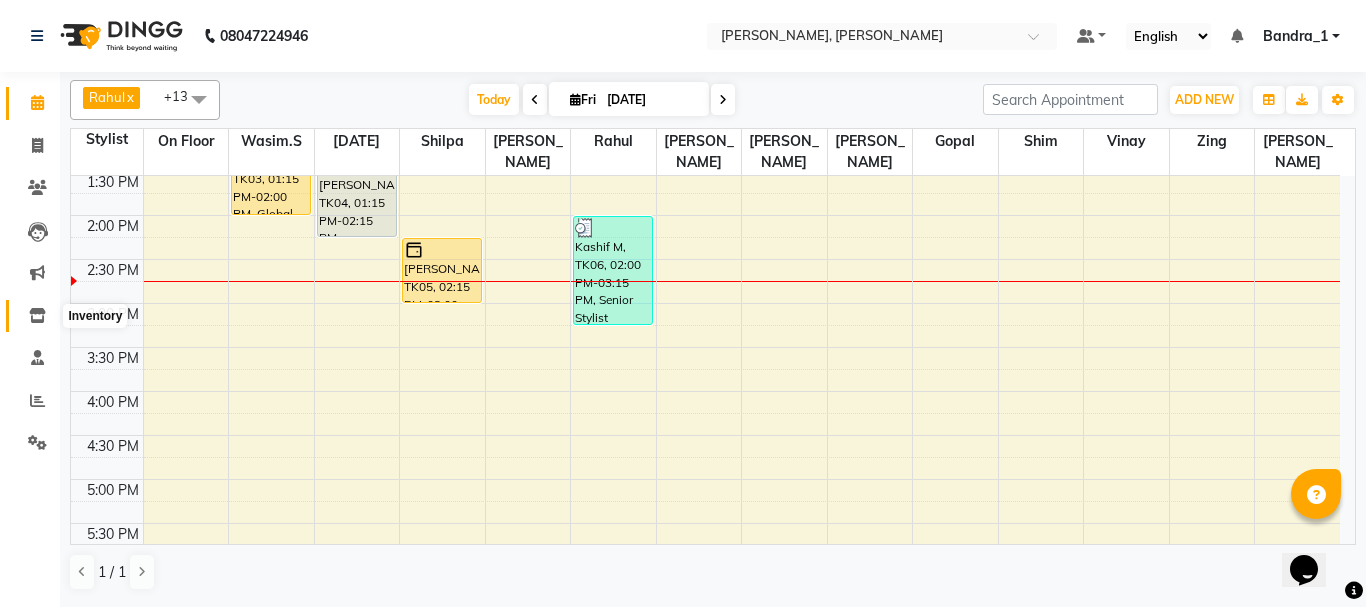 click 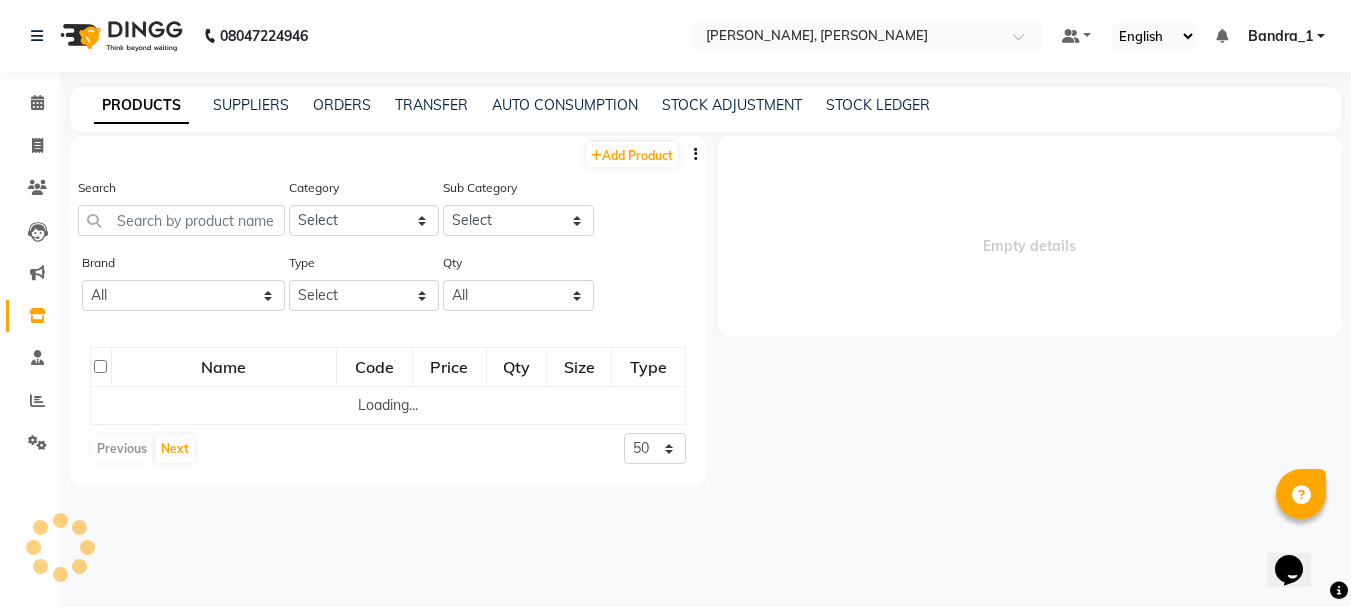 select 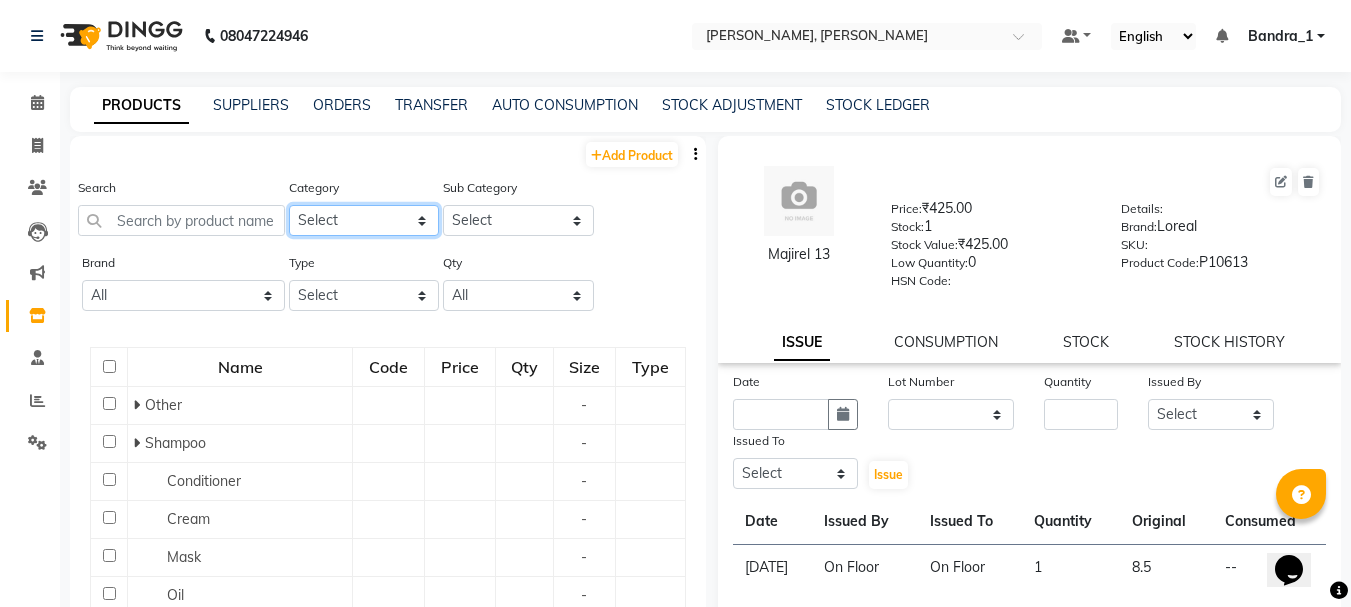 click on "Select Hair Skin Makeup Personal Care Appliances [PERSON_NAME] Waxing Disposable Threading Hands and Feet Beauty Planet [MEDICAL_DATA] Cadiveu Casmara Loreal Olaplex Scalp care Pantry Uniform Ikonic Other" 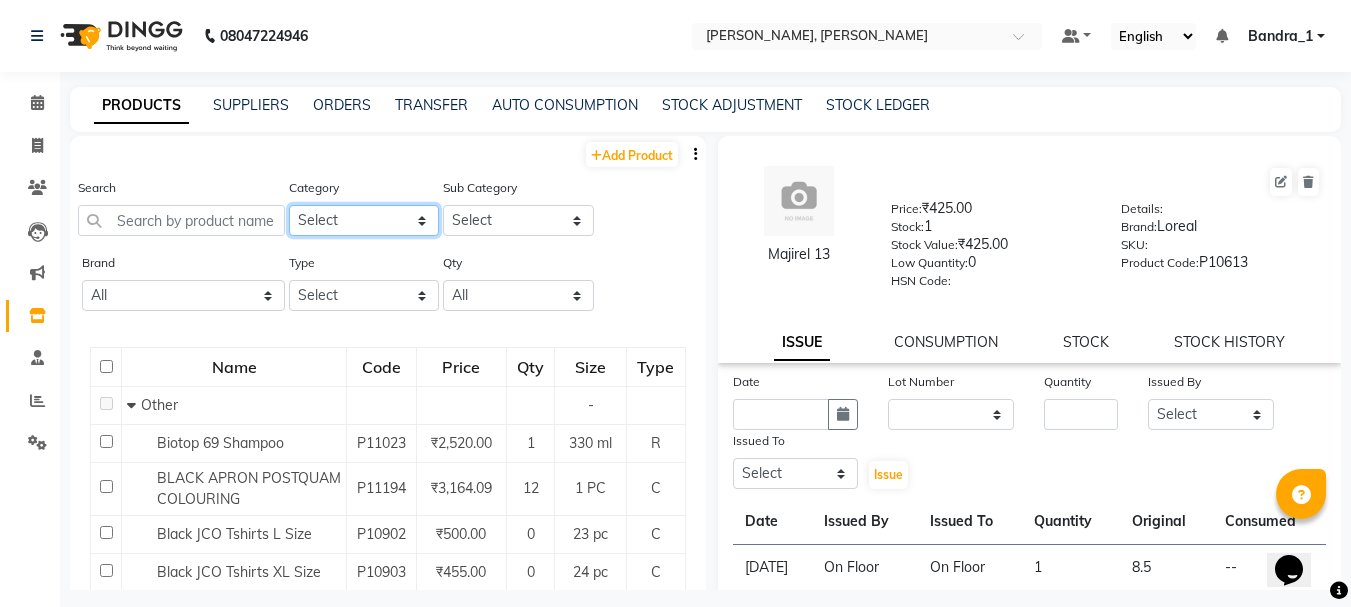 select on "221501850" 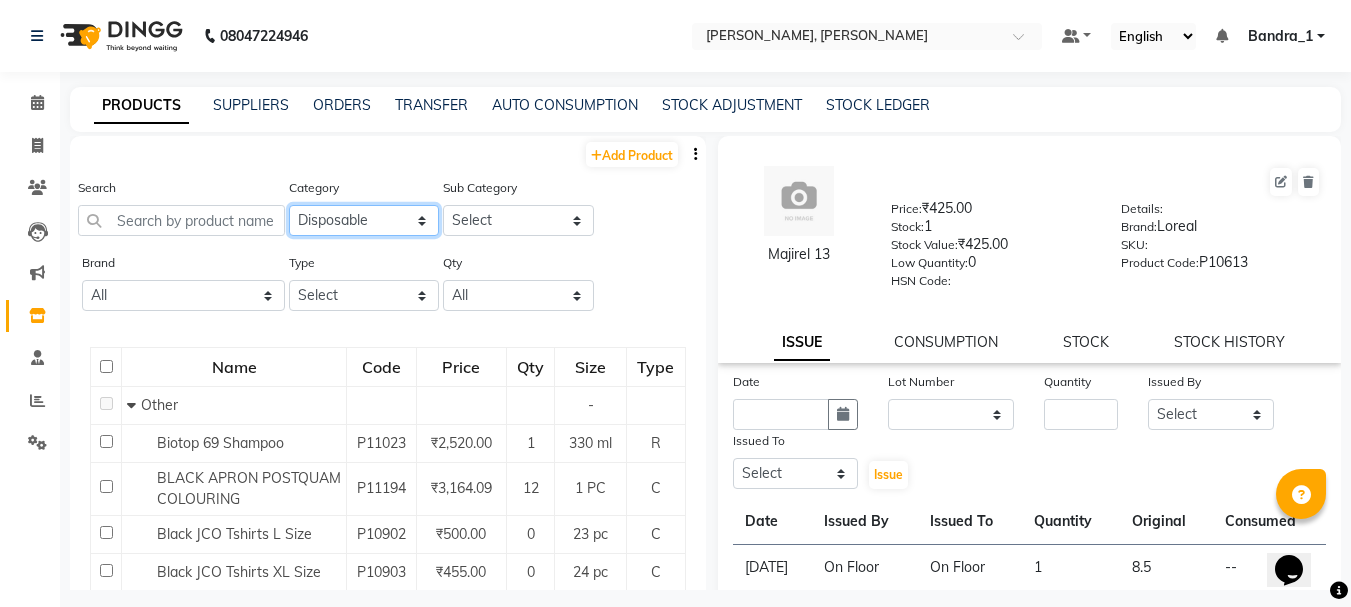 click on "Select Hair Skin Makeup Personal Care Appliances [PERSON_NAME] Waxing Disposable Threading Hands and Feet Beauty Planet [MEDICAL_DATA] Cadiveu Casmara Loreal Olaplex Scalp care Pantry Uniform Ikonic Other" 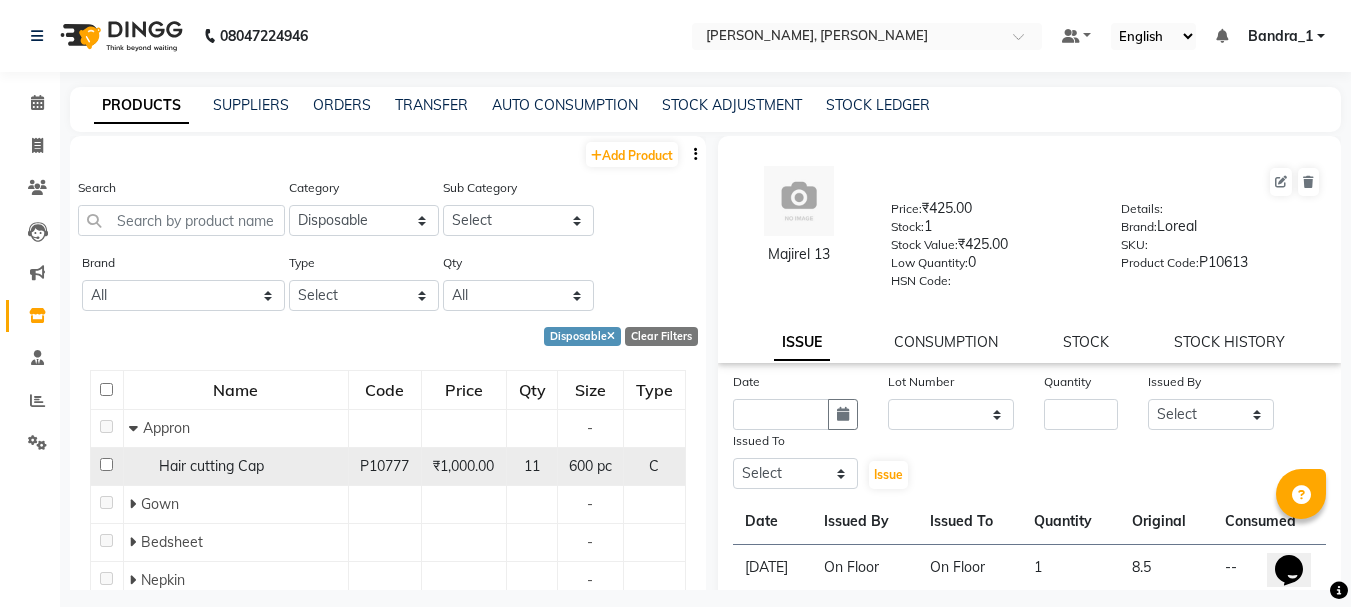 click 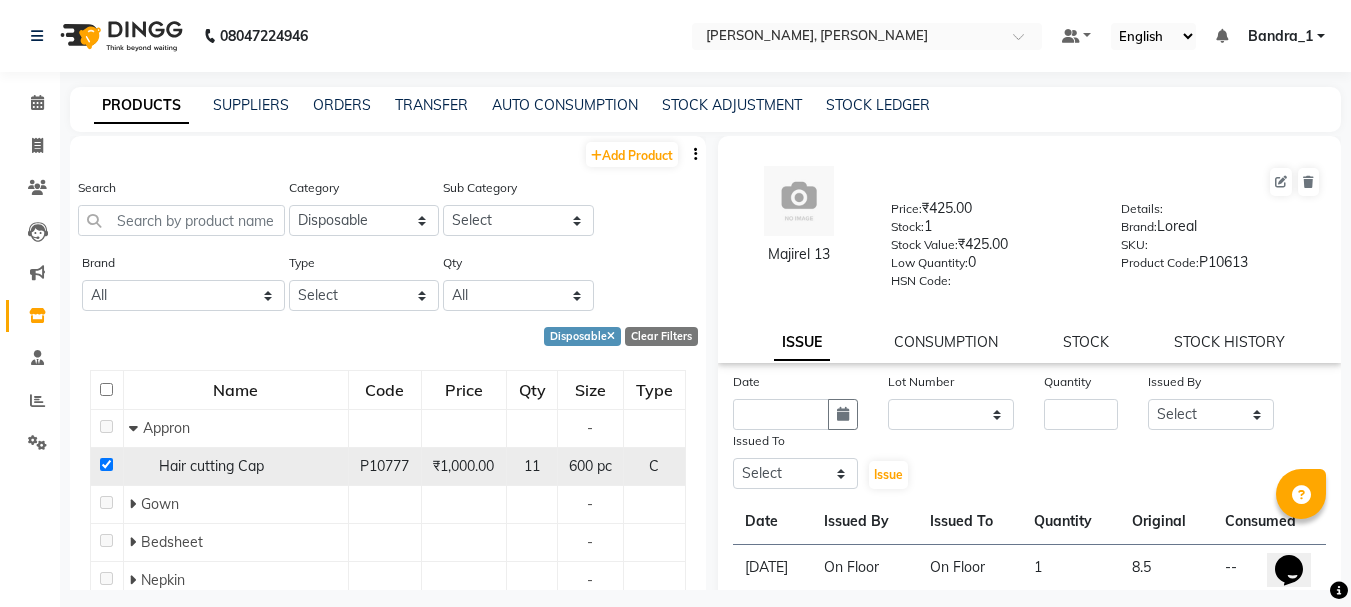 checkbox on "true" 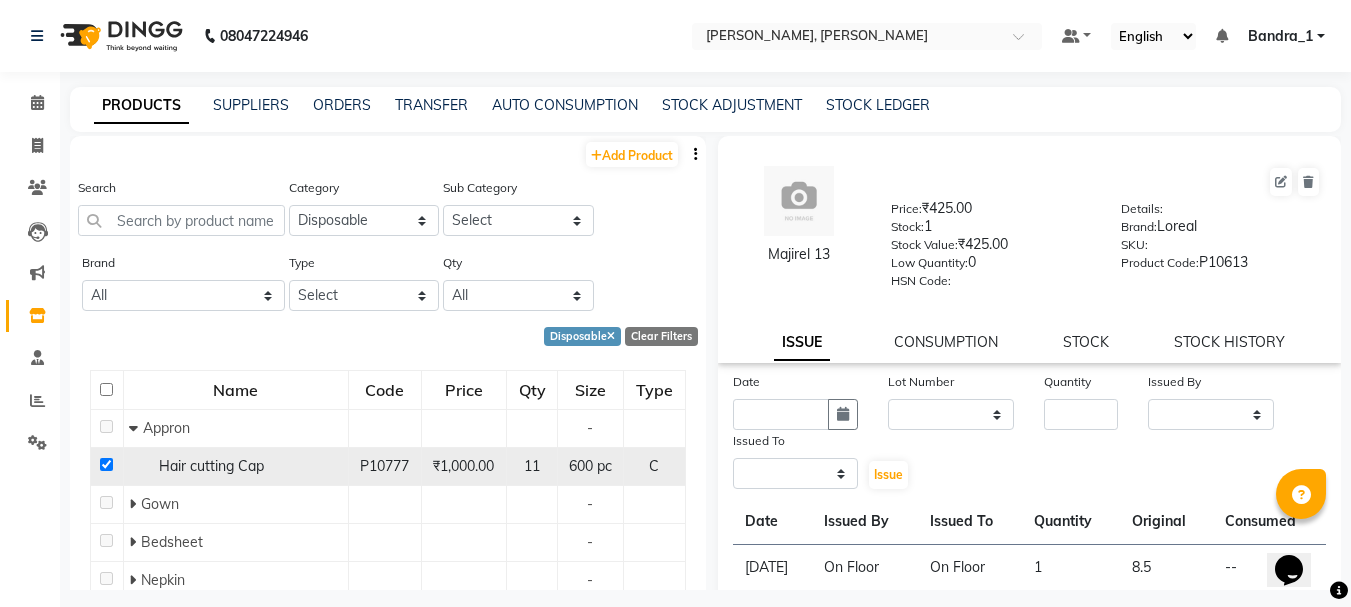 select 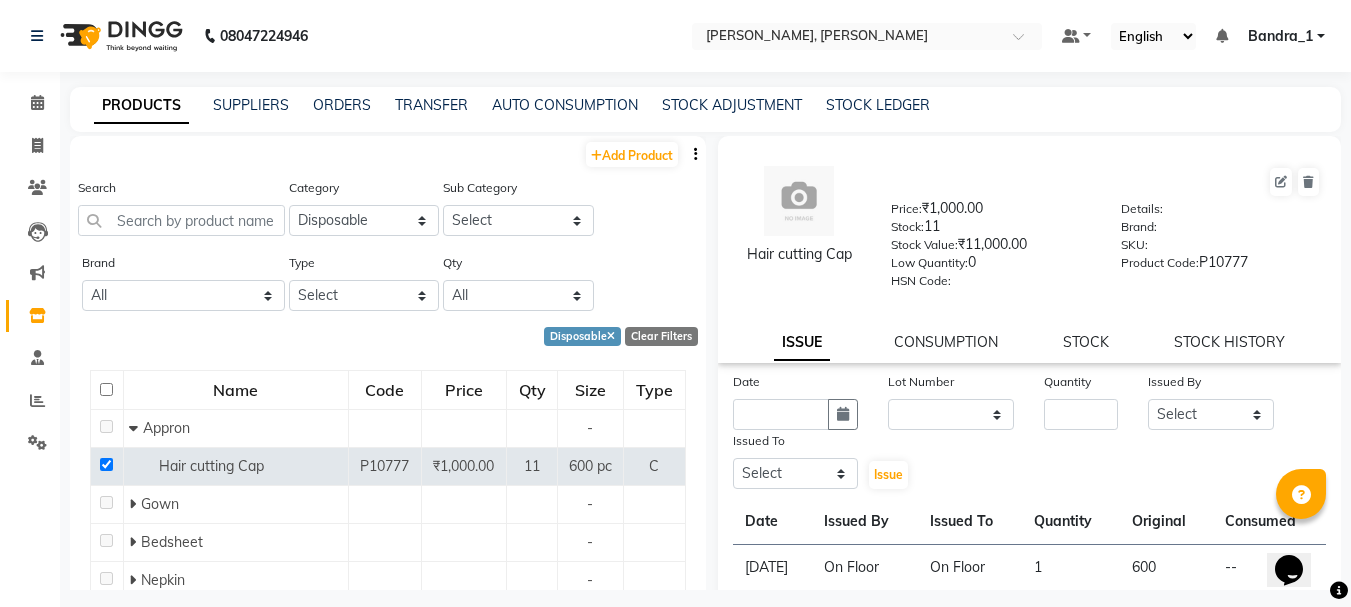 drag, startPoint x: 795, startPoint y: 339, endPoint x: 815, endPoint y: 373, distance: 39.446167 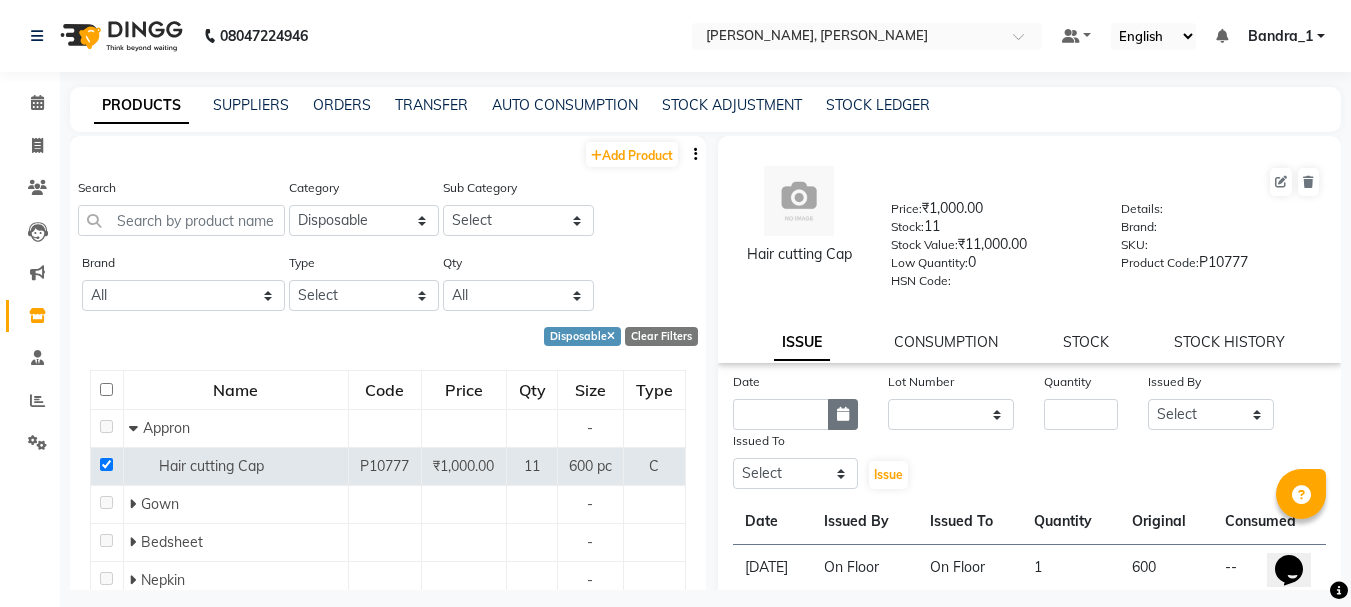 click 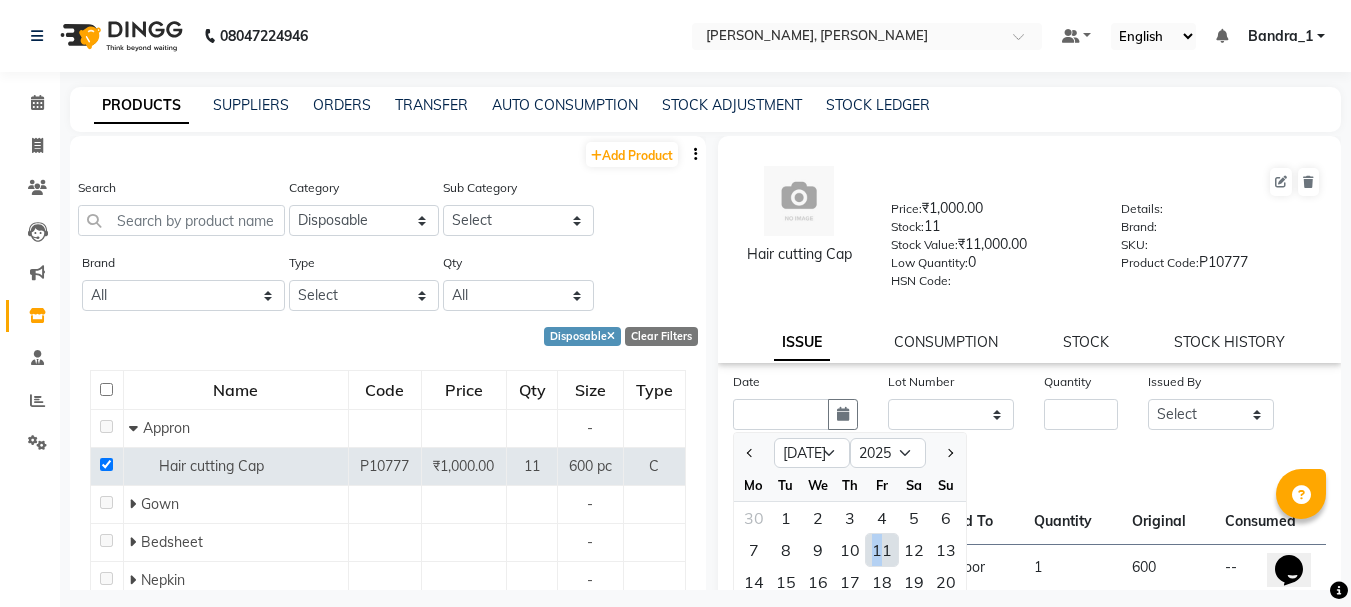 click on "11" 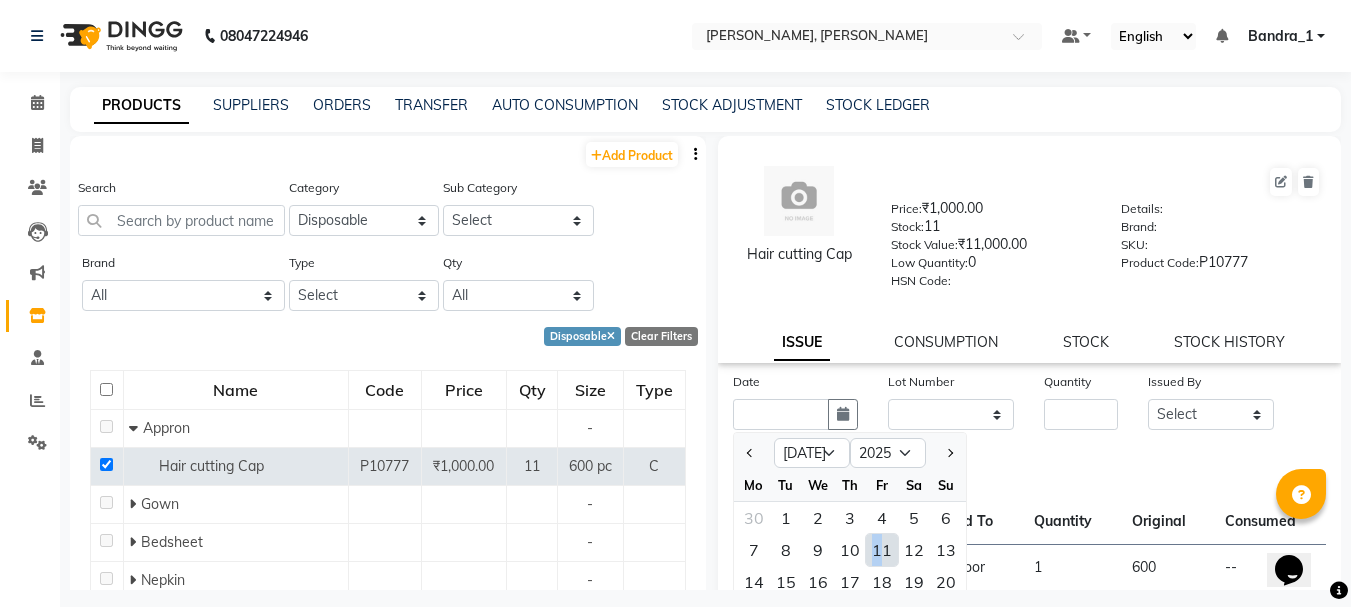 type on "[DATE]" 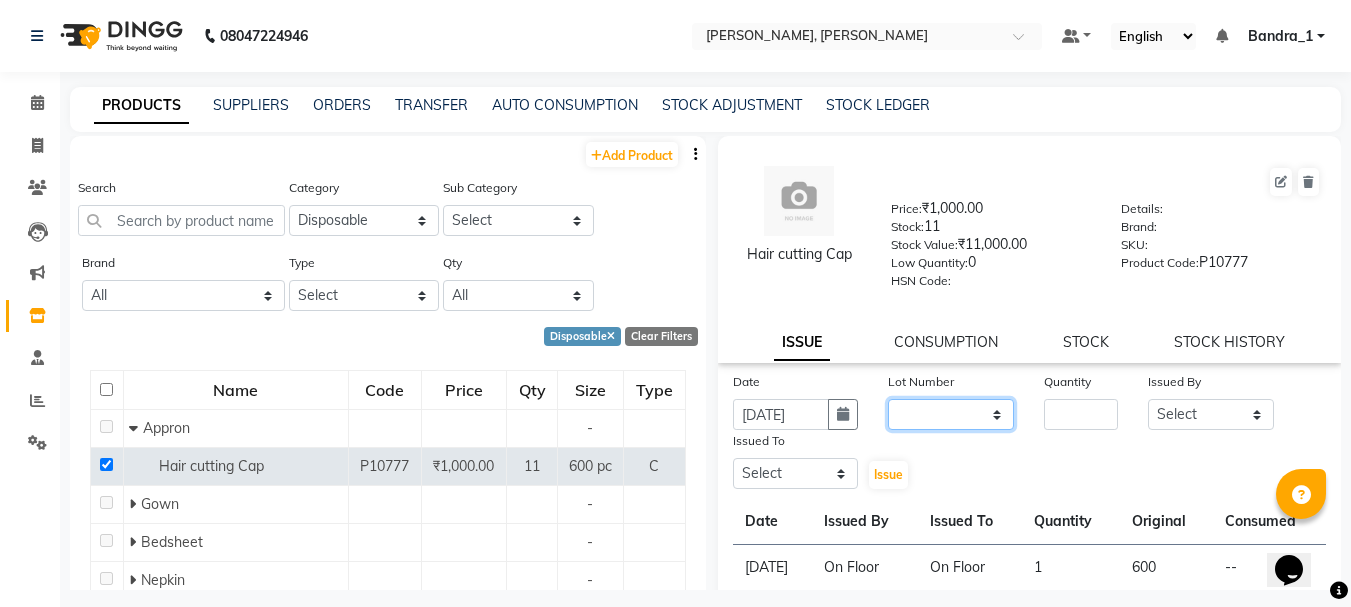 click on "None" 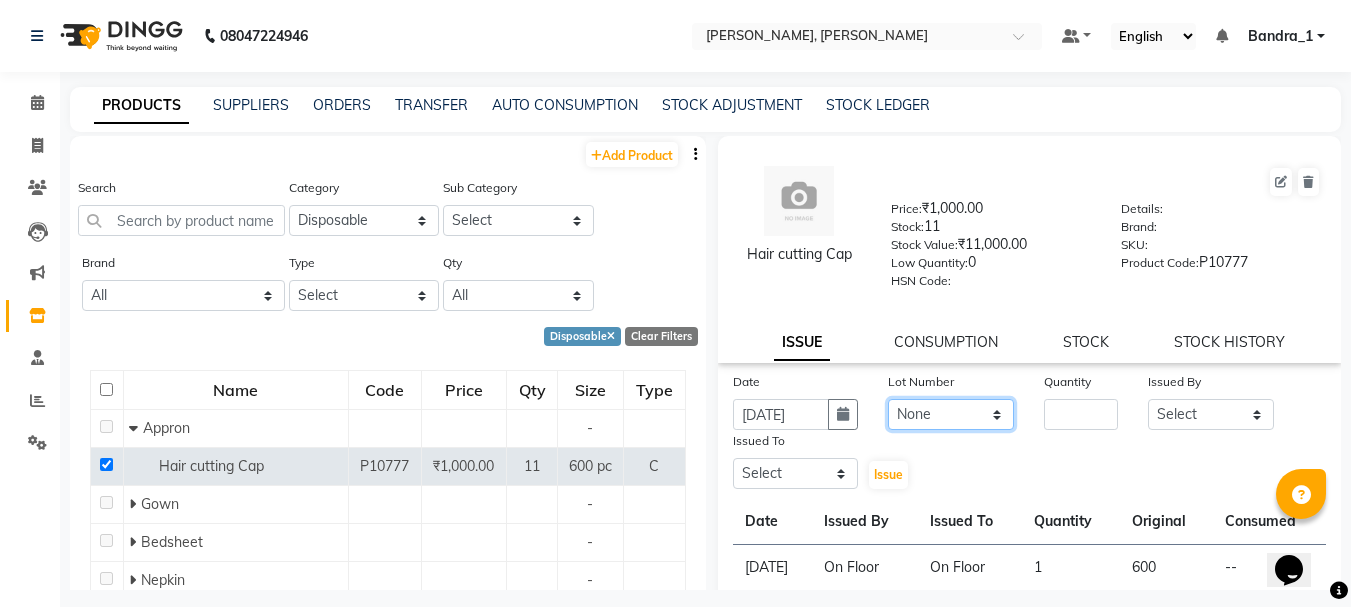 click on "None" 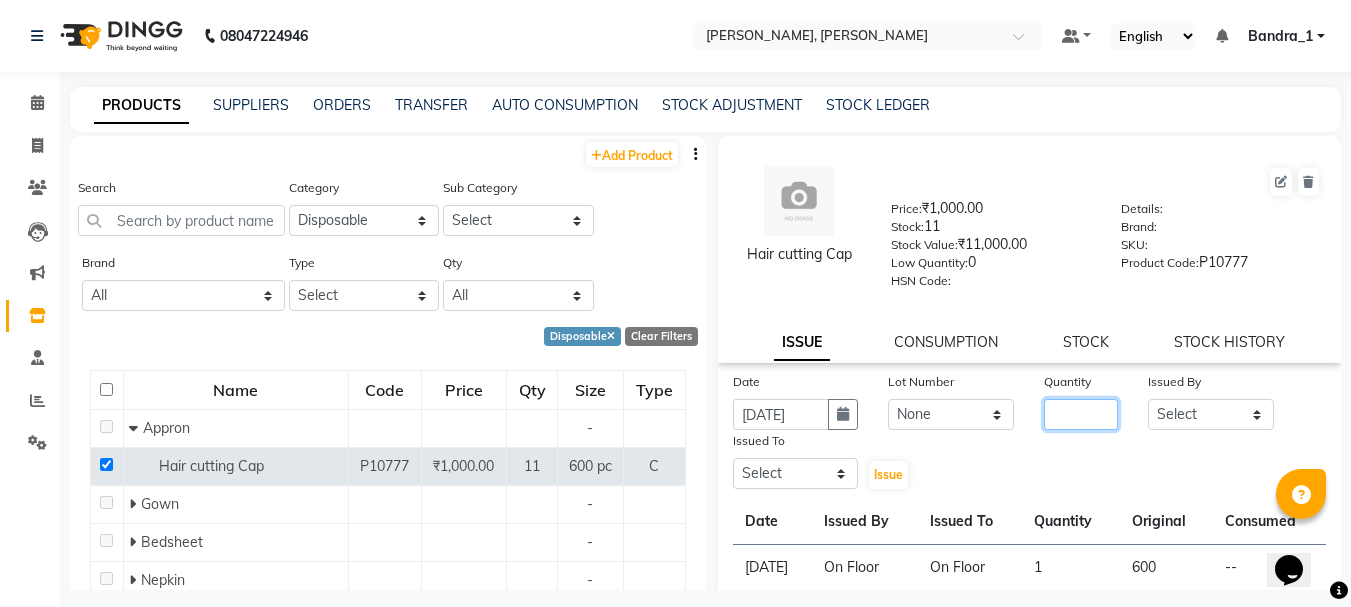 click 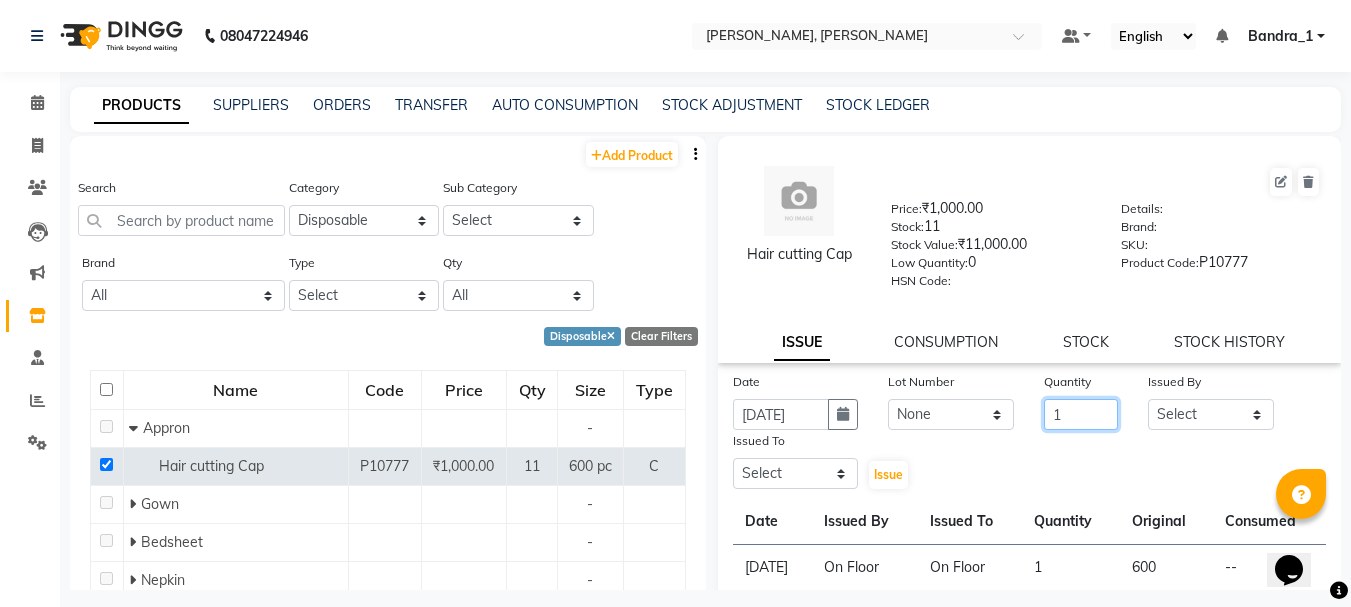 type on "1" 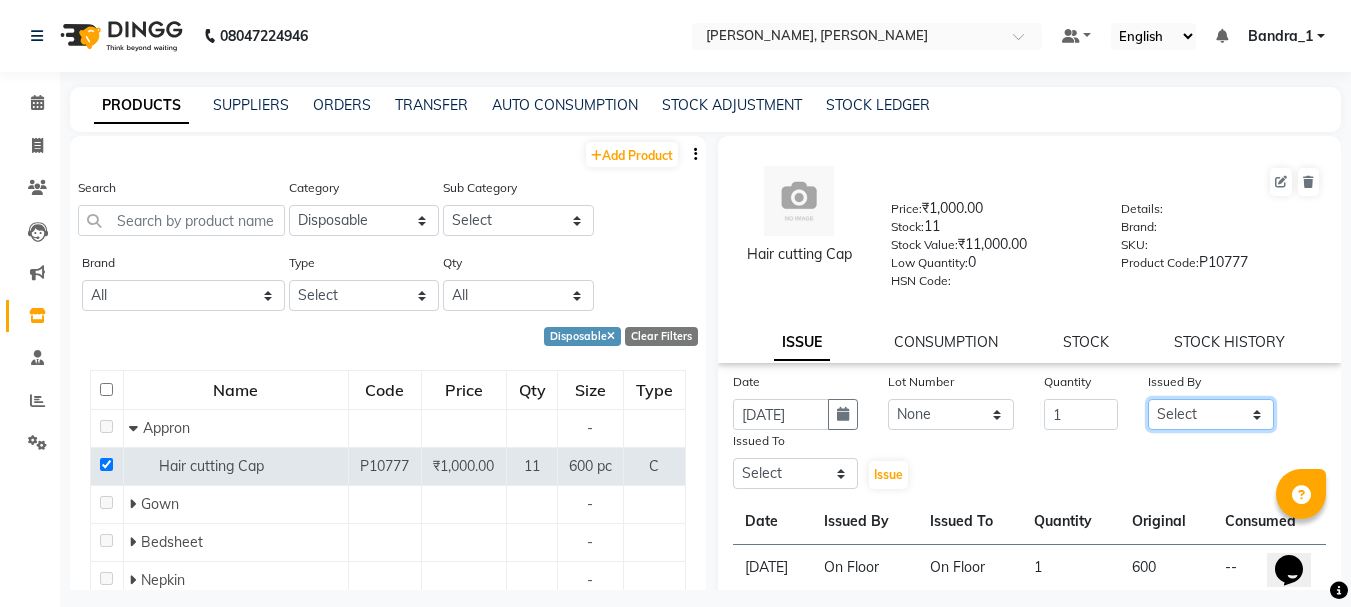 click on "Select Abdul Bandra_1 Bandra_store [PERSON_NAME] [PERSON_NAME] [PERSON_NAME] [PERSON_NAME] [PERSON_NAME] [PERSON_NAME] On  Floor  Peetrass Pinky Make up Artist [PERSON_NAME][DATE] [PERSON_NAME] [PERSON_NAME] [PERSON_NAME] [PERSON_NAME] [PERSON_NAME] Shilpa [PERSON_NAME] [PERSON_NAME]                         [PERSON_NAME] [PERSON_NAME].S Yangamphy [PERSON_NAME]" 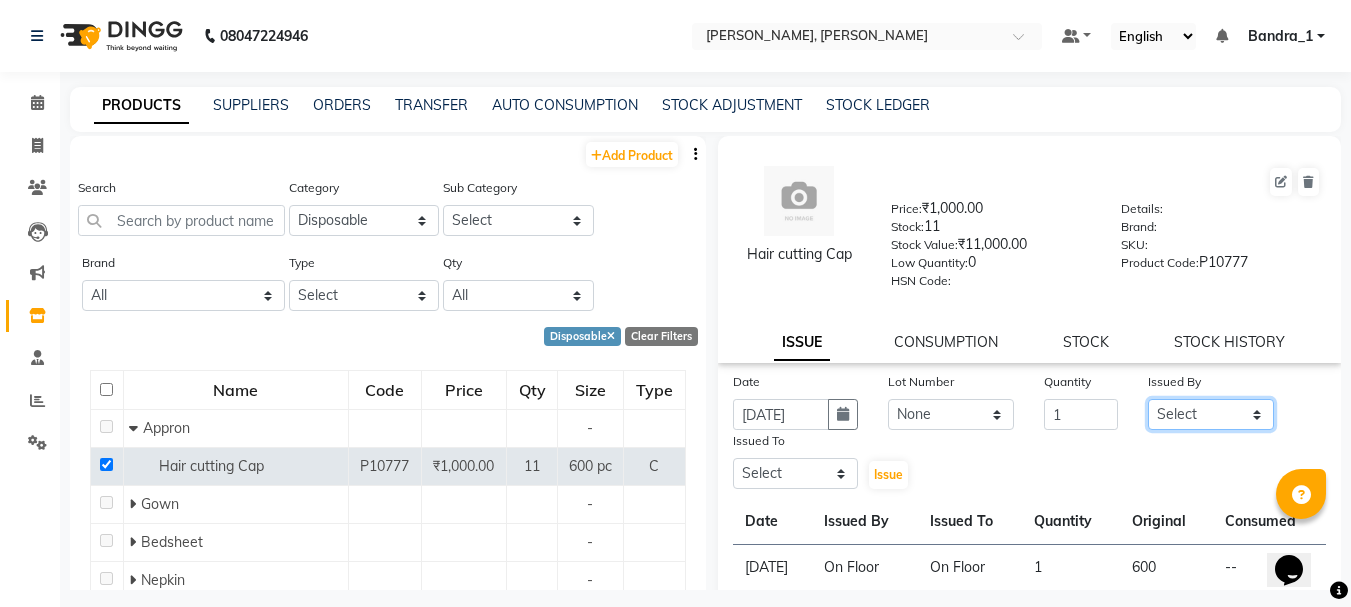 select on "8537" 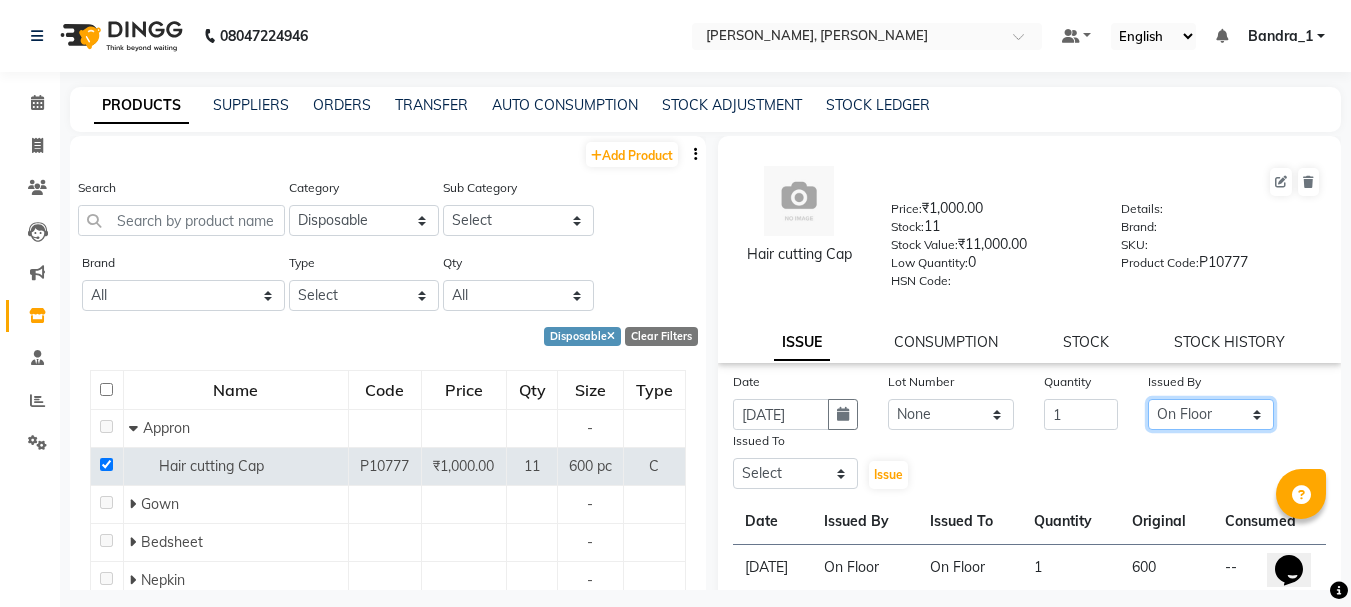 click on "Select Abdul Bandra_1 Bandra_store [PERSON_NAME] [PERSON_NAME] [PERSON_NAME] [PERSON_NAME] [PERSON_NAME] [PERSON_NAME] On  Floor  Peetrass Pinky Make up Artist [PERSON_NAME][DATE] [PERSON_NAME] [PERSON_NAME] [PERSON_NAME] [PERSON_NAME] [PERSON_NAME] Shilpa [PERSON_NAME] [PERSON_NAME]                         [PERSON_NAME] [PERSON_NAME].S Yangamphy [PERSON_NAME]" 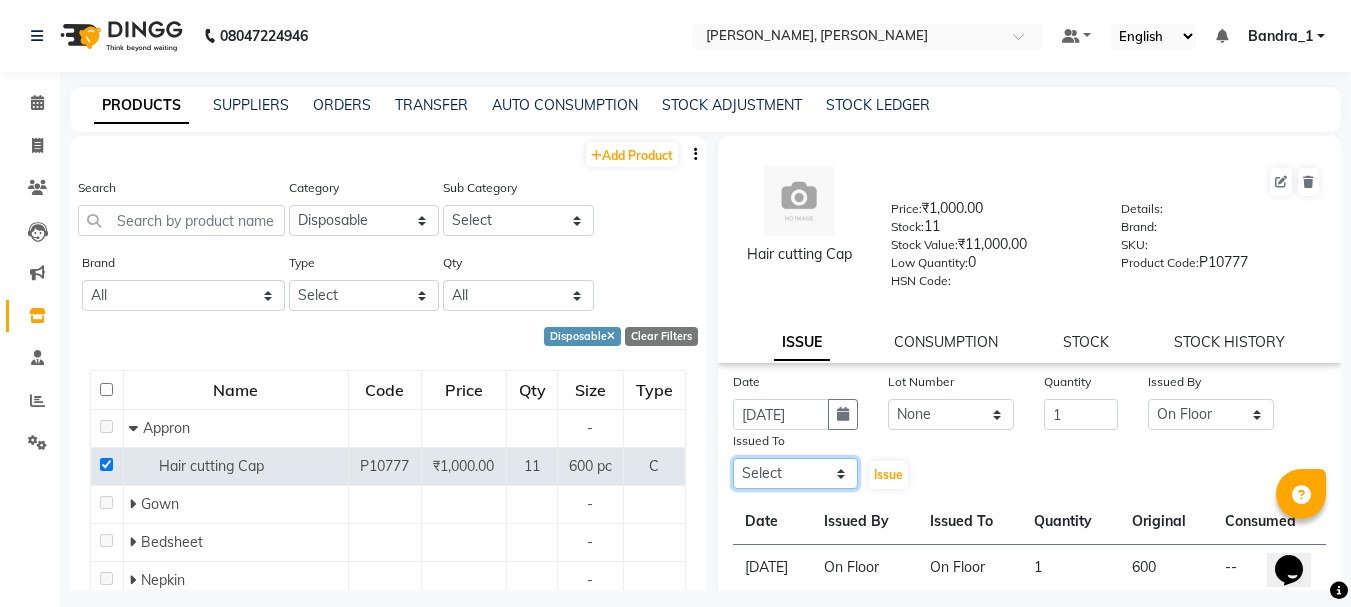click on "Select Abdul Bandra_1 Bandra_store [PERSON_NAME] [PERSON_NAME] [PERSON_NAME] [PERSON_NAME] [PERSON_NAME] [PERSON_NAME] On  Floor  Peetrass Pinky Make up Artist [PERSON_NAME][DATE] [PERSON_NAME] [PERSON_NAME] [PERSON_NAME] [PERSON_NAME] [PERSON_NAME] Shilpa [PERSON_NAME] [PERSON_NAME]                         [PERSON_NAME] [PERSON_NAME].S Yangamphy [PERSON_NAME]" 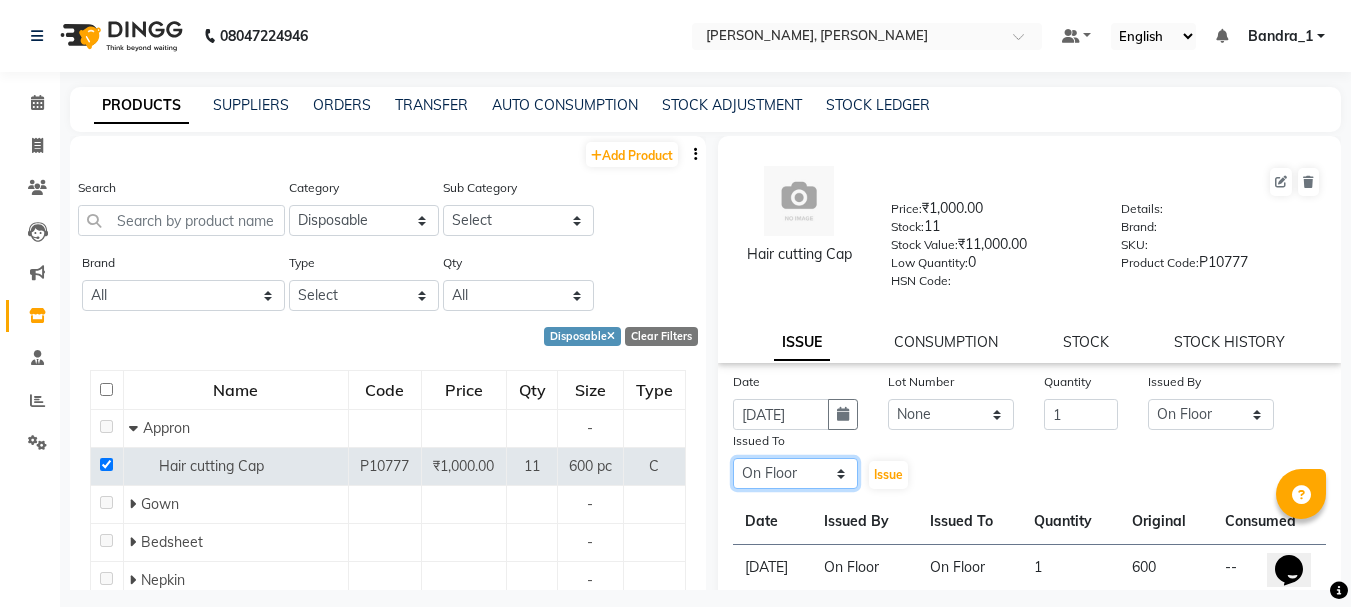 click on "Select Abdul Bandra_1 Bandra_store [PERSON_NAME] [PERSON_NAME] [PERSON_NAME] [PERSON_NAME] [PERSON_NAME] [PERSON_NAME] On  Floor  Peetrass Pinky Make up Artist [PERSON_NAME][DATE] [PERSON_NAME] [PERSON_NAME] [PERSON_NAME] [PERSON_NAME] [PERSON_NAME] Shilpa [PERSON_NAME] [PERSON_NAME]                         [PERSON_NAME] [PERSON_NAME].S Yangamphy [PERSON_NAME]" 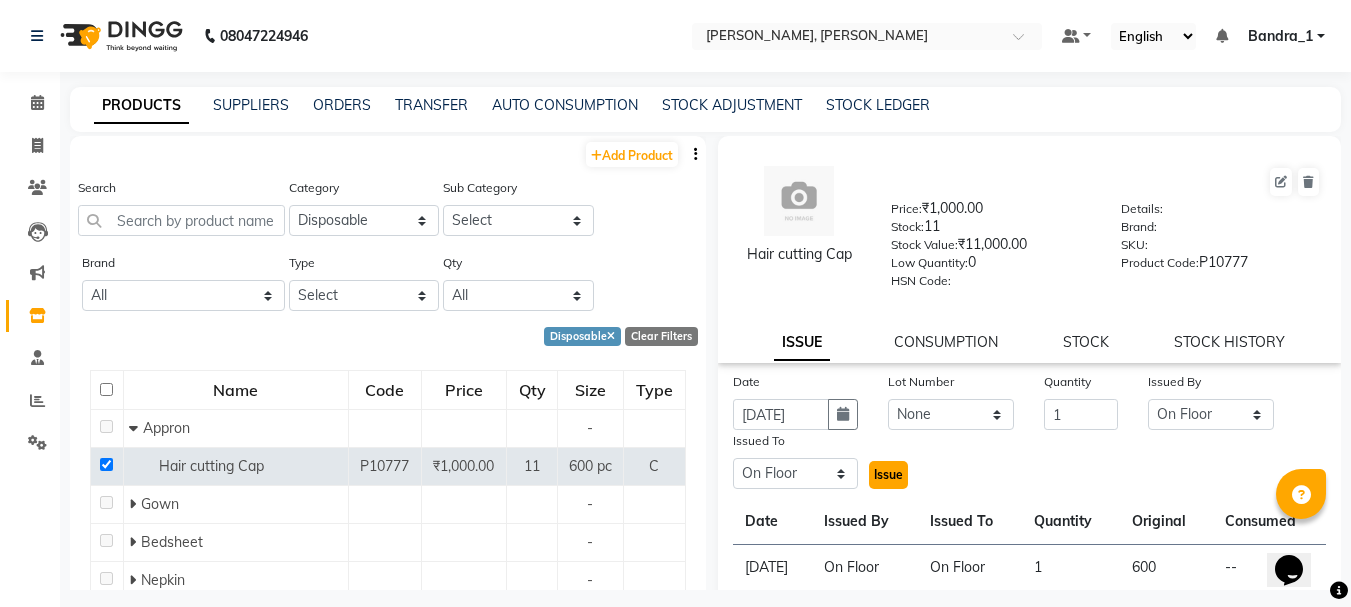 click on "Issue" 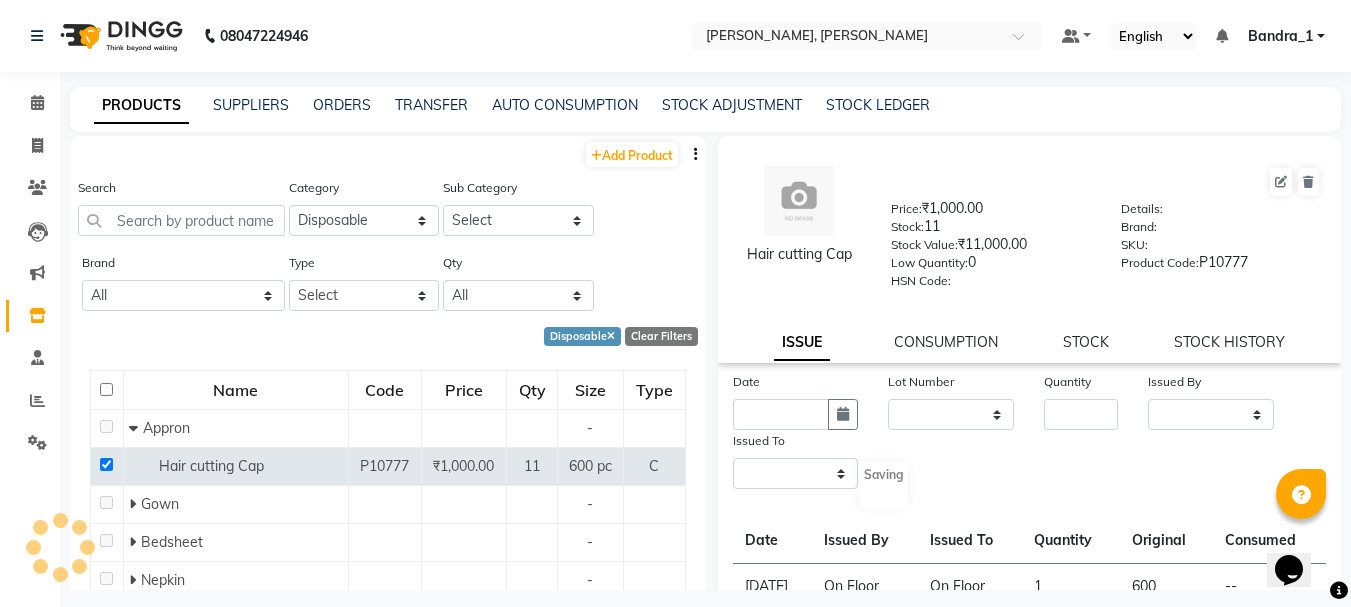 select 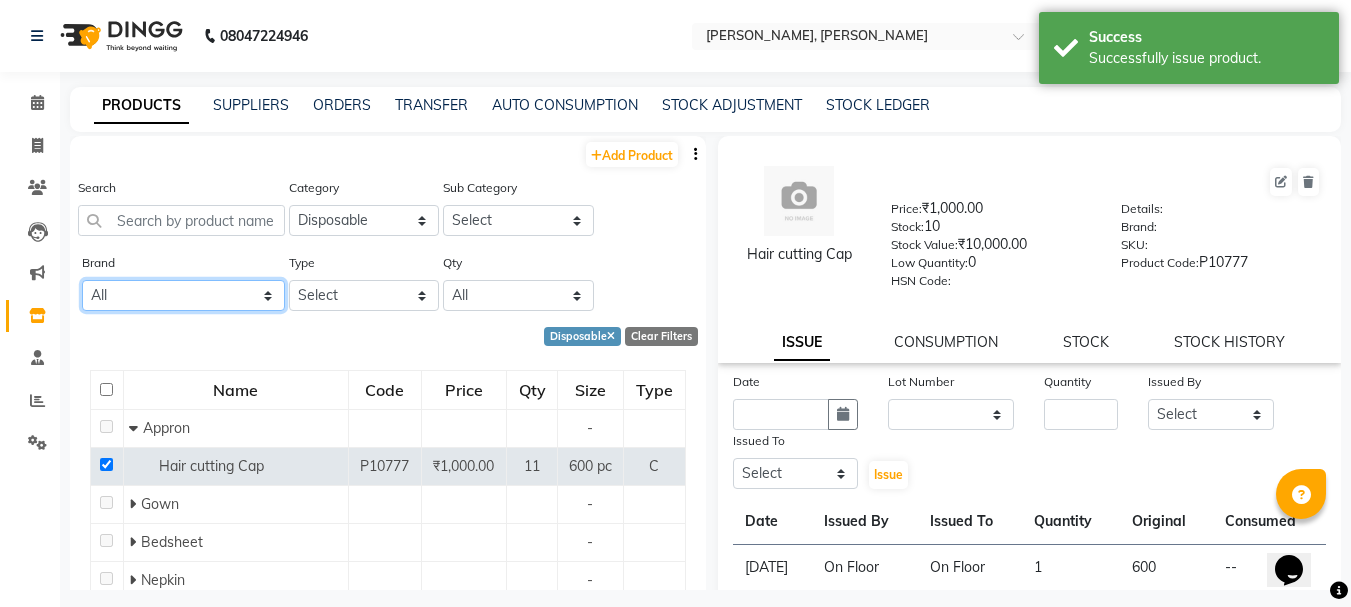 click on "All Ashpveda Beauty Gang Beauty Garage Biolume Biotop Cabelo Chave Calyx Proffesional Calyx Proffesionals Coffee Co & Co Dettol Floractive Inova Jeeva Loreal [PERSON_NAME] Color. Morfose Null Olaplex Orangewood Orange Wood Orange Wood R Postquam Postquam Professional Pq [PERSON_NAME] Tansh Wella" 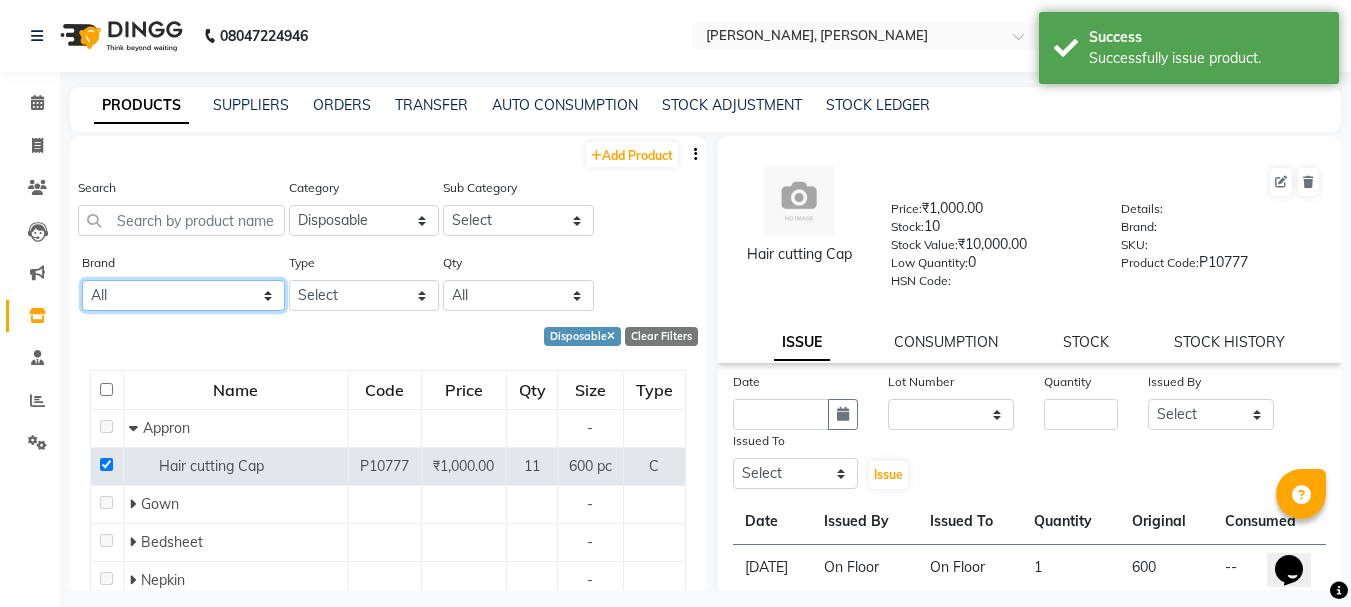 select on "[PERSON_NAME]" 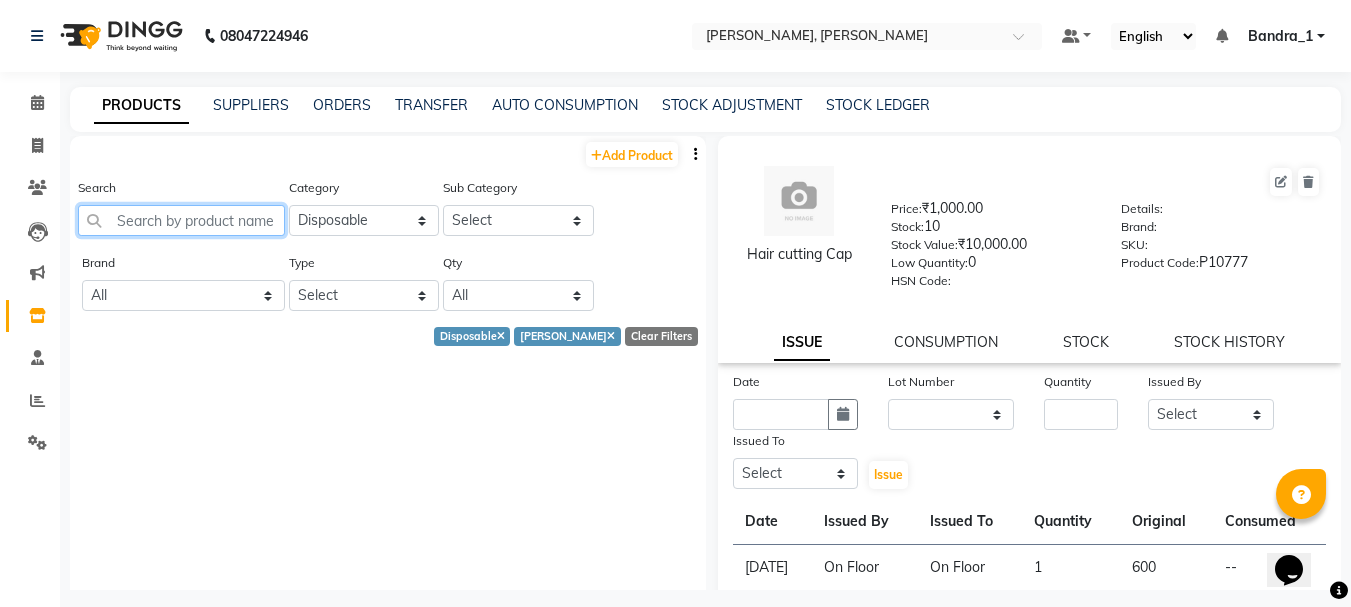 click 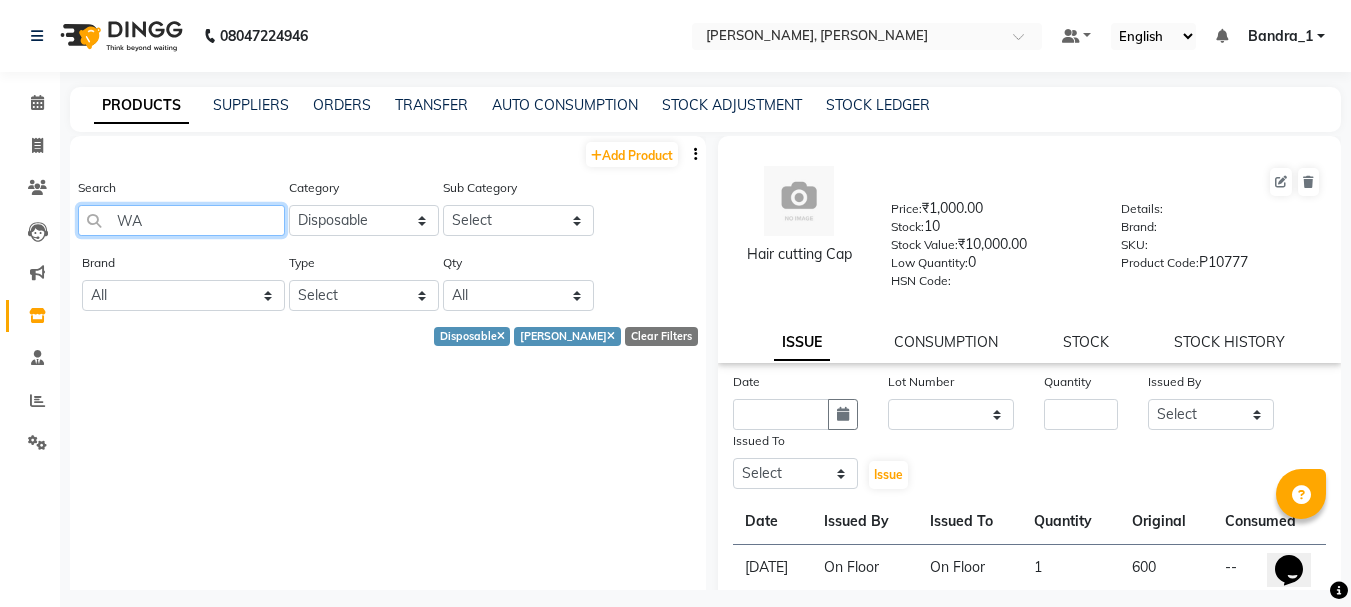 type on "WAX" 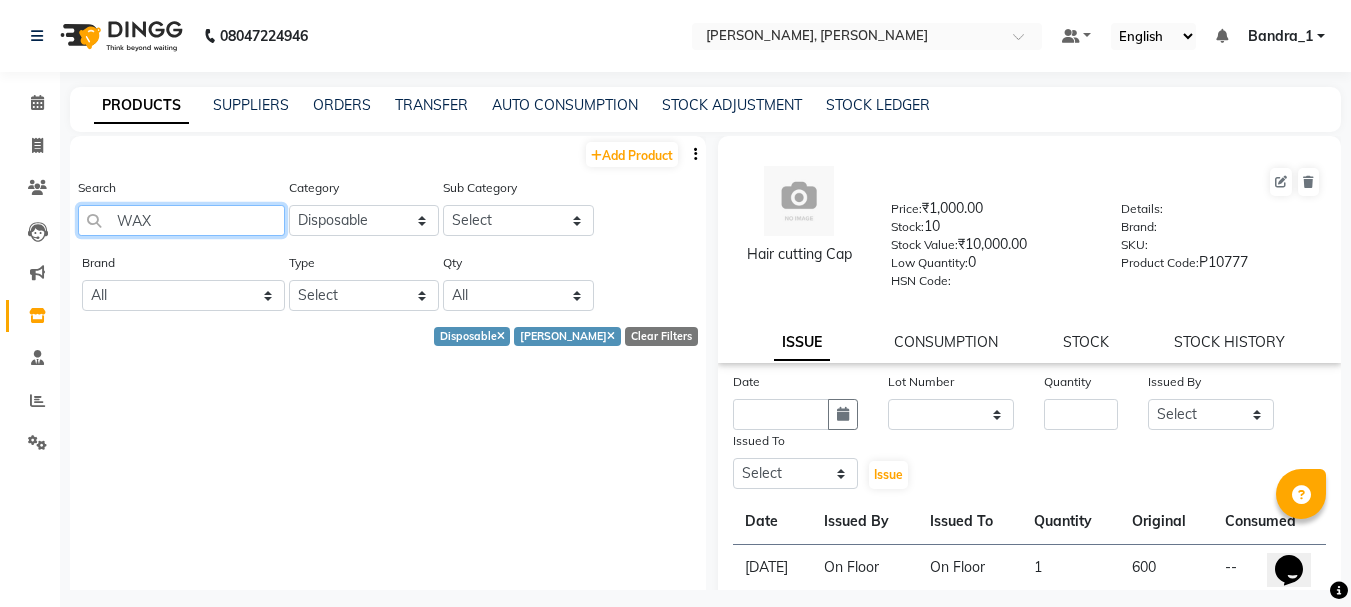drag, startPoint x: 165, startPoint y: 227, endPoint x: 68, endPoint y: 229, distance: 97.020615 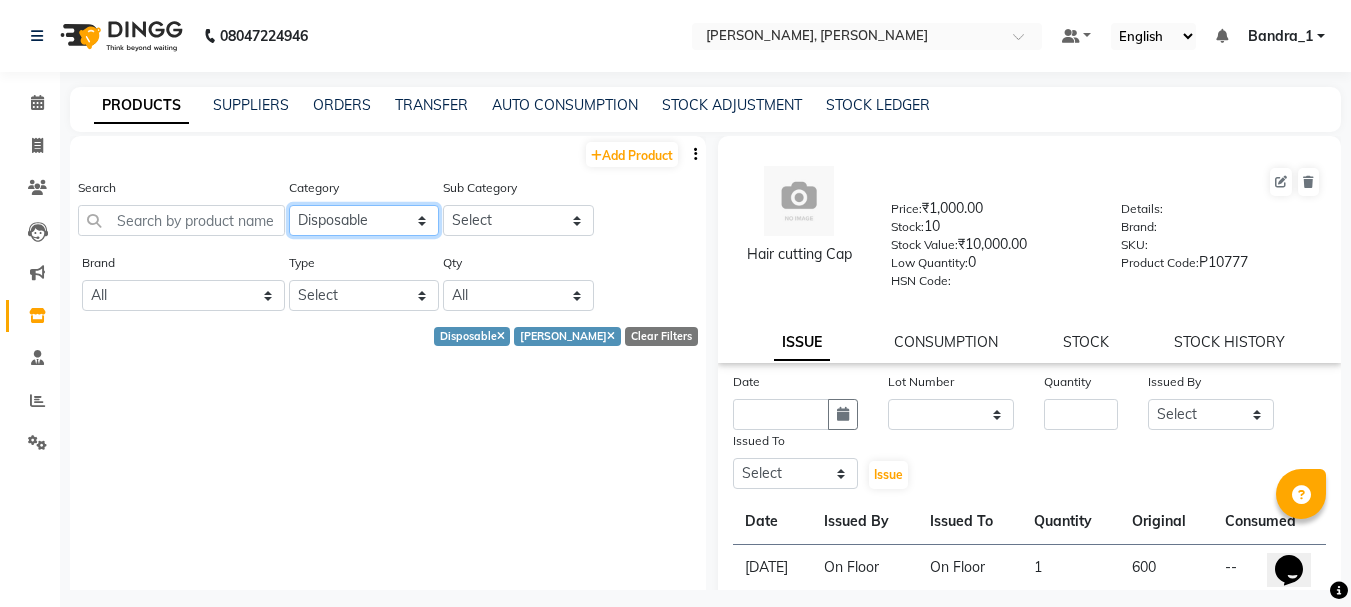 click on "Select Hair Skin Makeup Personal Care Appliances [PERSON_NAME] Waxing Disposable Threading Hands and Feet Beauty Planet [MEDICAL_DATA] Cadiveu Casmara Loreal Olaplex Scalp care Pantry Uniform Ikonic Other" 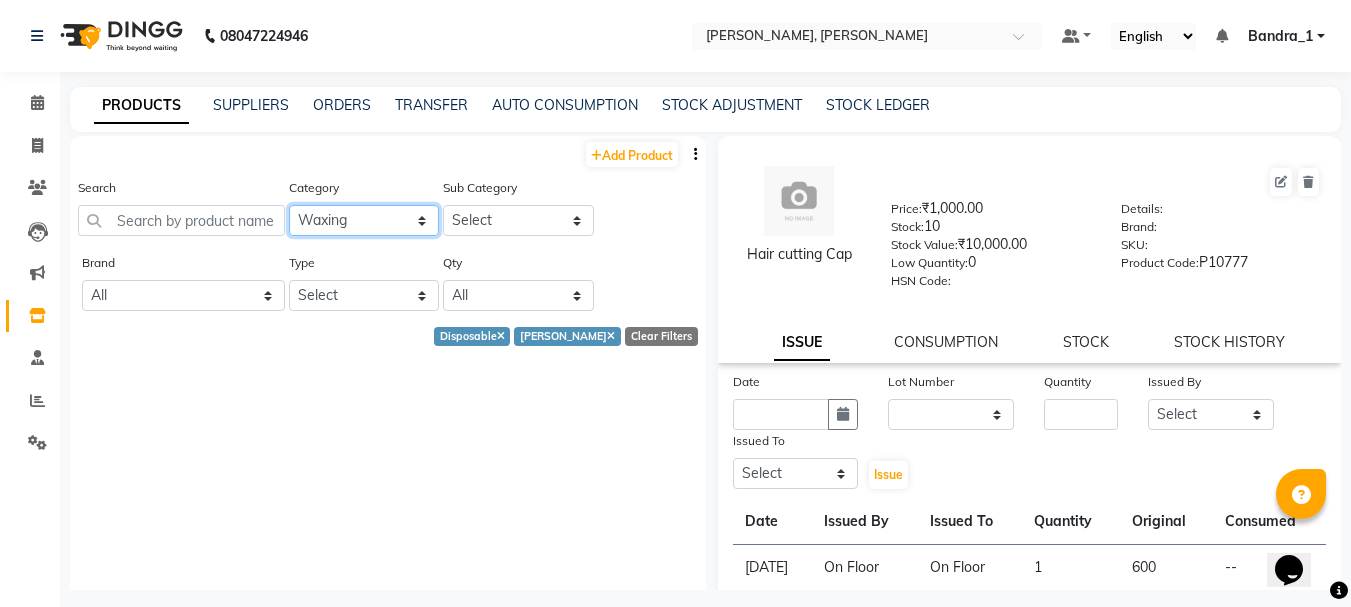click on "Select Hair Skin Makeup Personal Care Appliances [PERSON_NAME] Waxing Disposable Threading Hands and Feet Beauty Planet [MEDICAL_DATA] Cadiveu Casmara Loreal Olaplex Scalp care Pantry Uniform Ikonic Other" 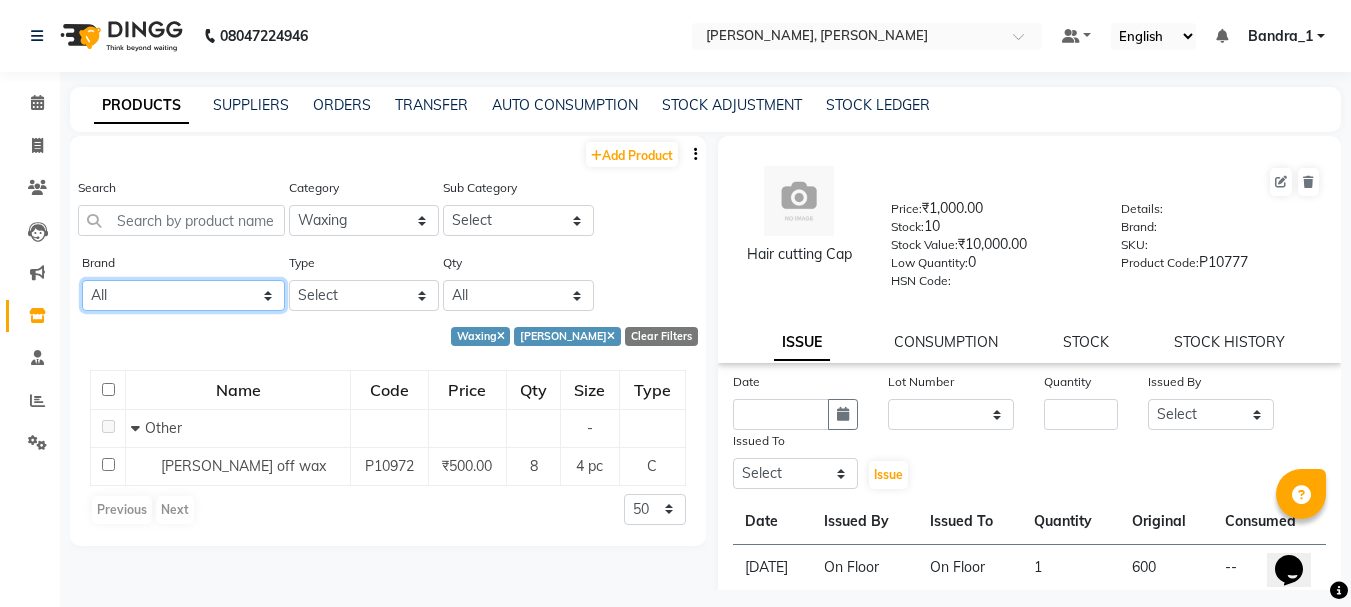 click on "All Ashpveda Beauty Gang Beauty Garage Biolume Biotop Cabelo Chave Calyx Proffesional Calyx Proffesionals Coffee Co & Co Dettol Floractive Inova Jeeva Loreal [PERSON_NAME] Color. Morfose Null Olaplex Orangewood Orange Wood Orange Wood R Postquam Postquam Professional Pq [PERSON_NAME] Tansh Wella" 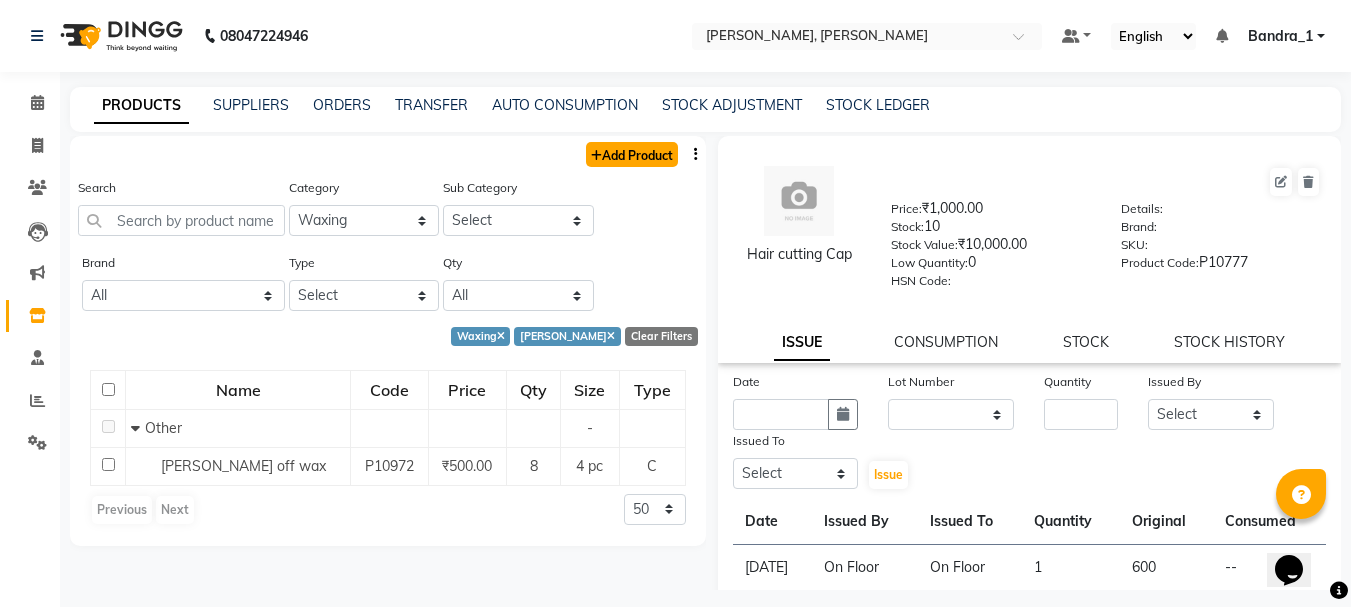 click on "Add Product" 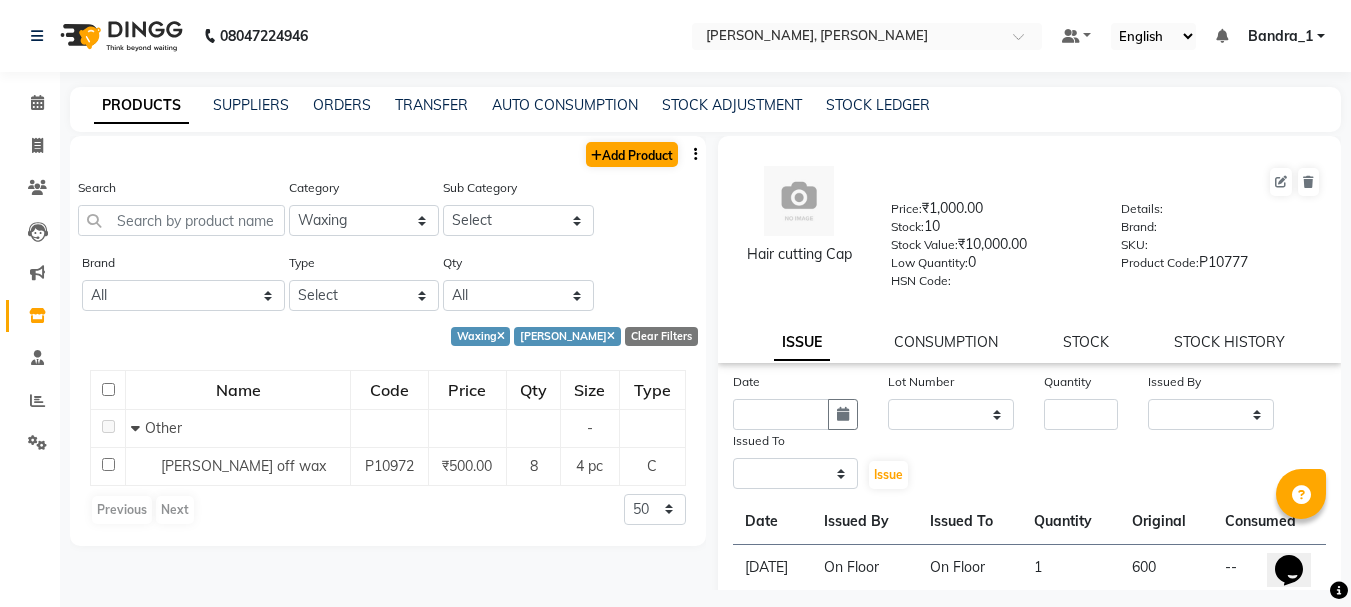 select on "true" 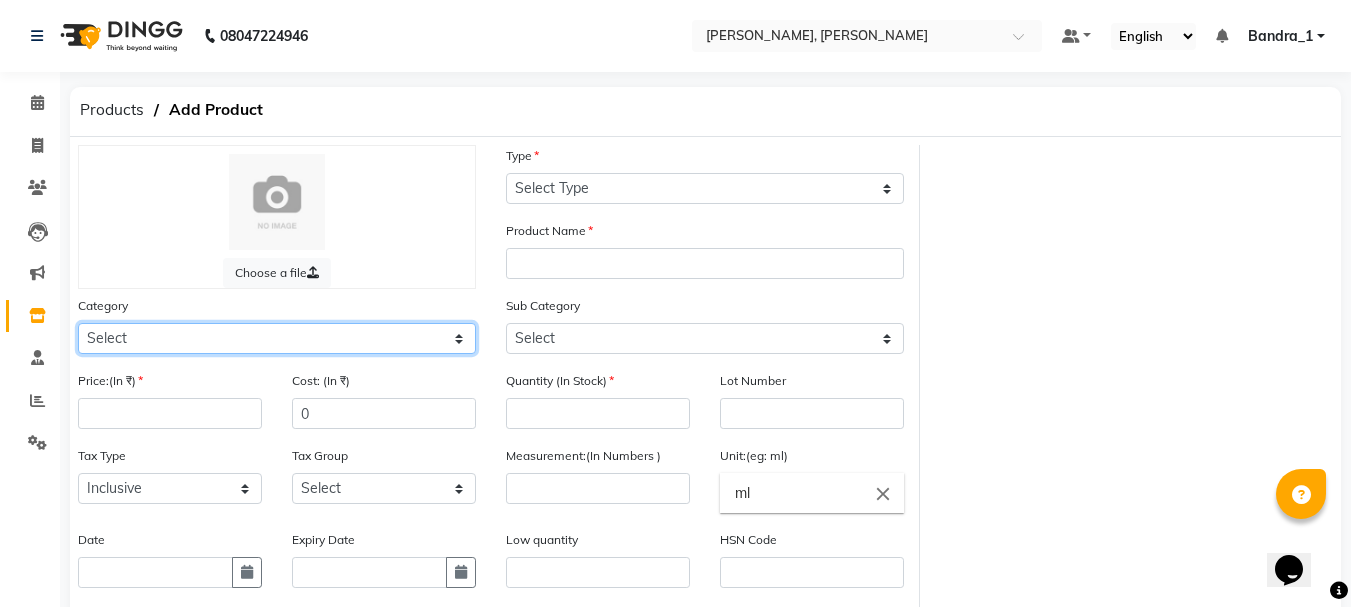 click on "Select Hair Skin Makeup Personal Care Appliances [PERSON_NAME] Waxing Disposable Threading Hands and Feet Beauty Planet [MEDICAL_DATA] Cadiveu Casmara Loreal Olaplex Scalp care Pantry Uniform Ikonic Other" 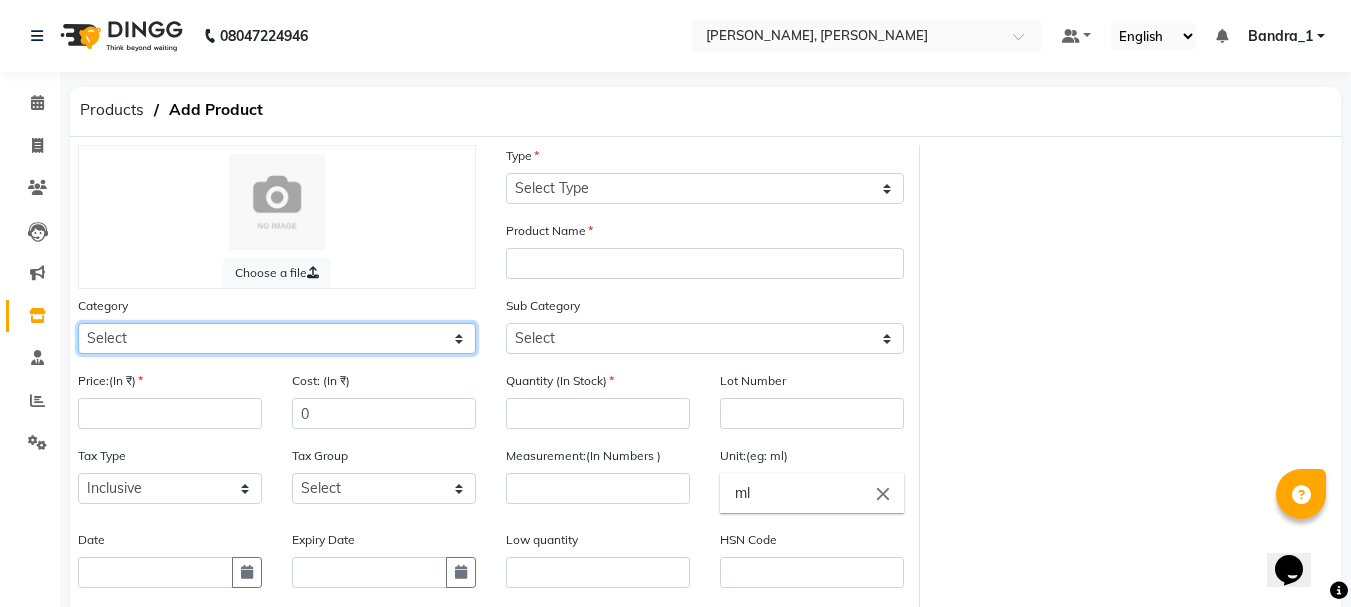 select on "221501800" 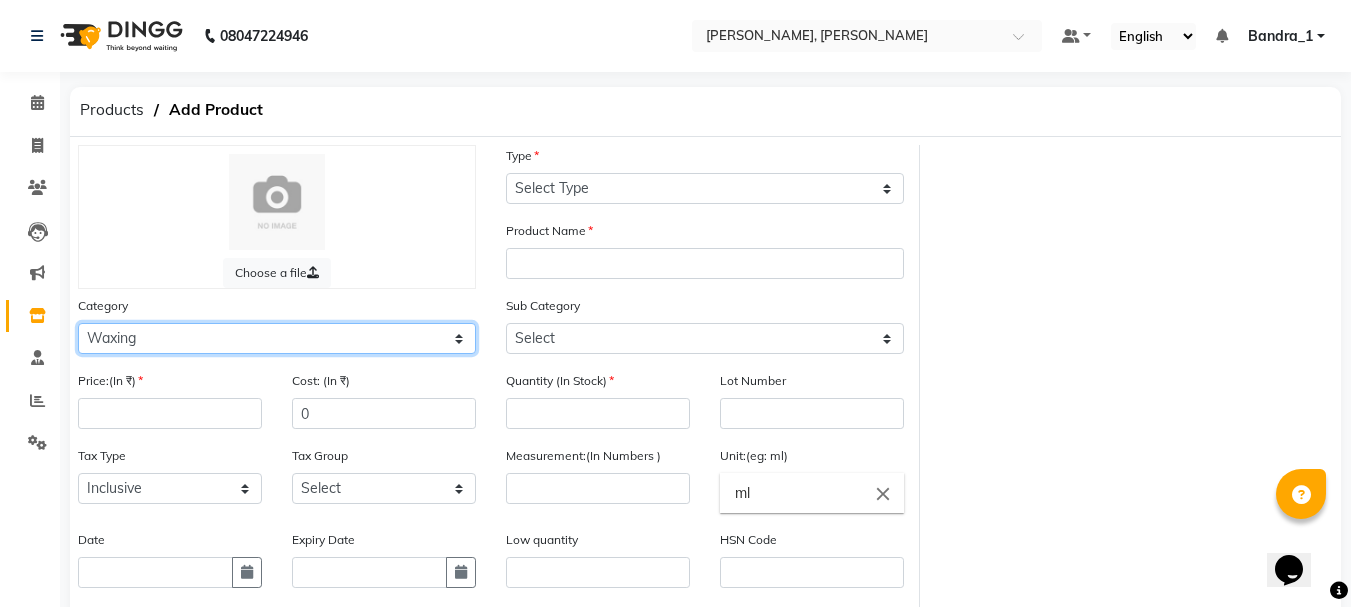click on "Select Hair Skin Makeup Personal Care Appliances [PERSON_NAME] Waxing Disposable Threading Hands and Feet Beauty Planet [MEDICAL_DATA] Cadiveu Casmara Loreal Olaplex Scalp care Pantry Uniform Ikonic Other" 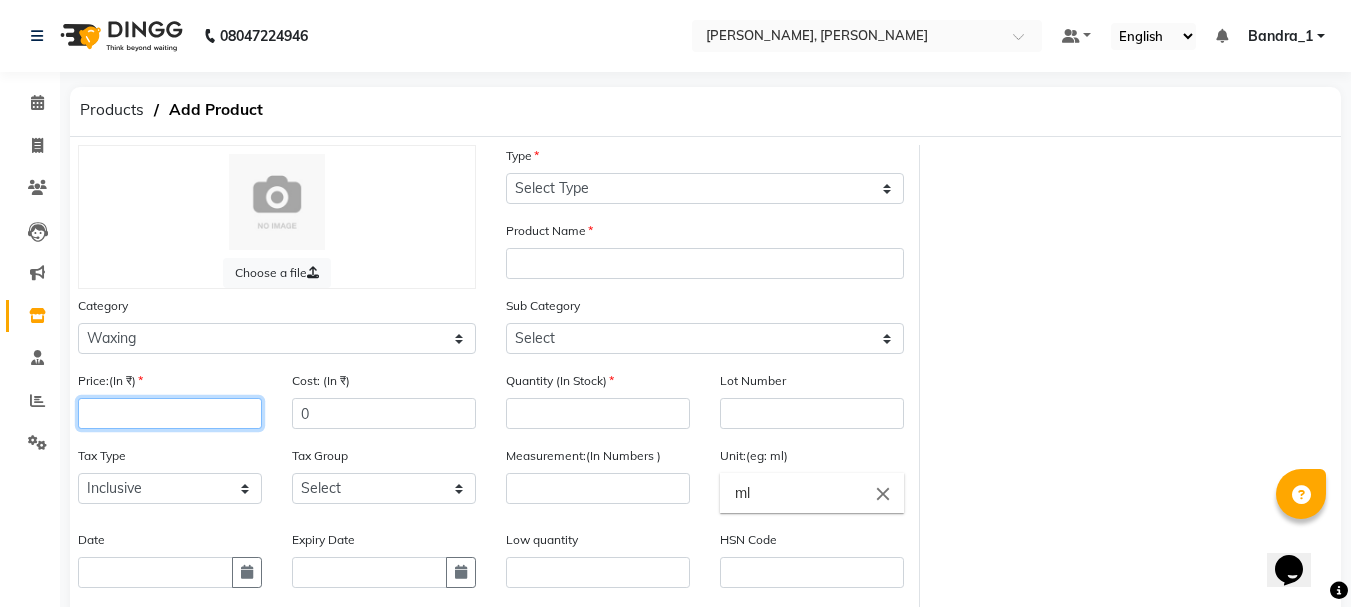 click 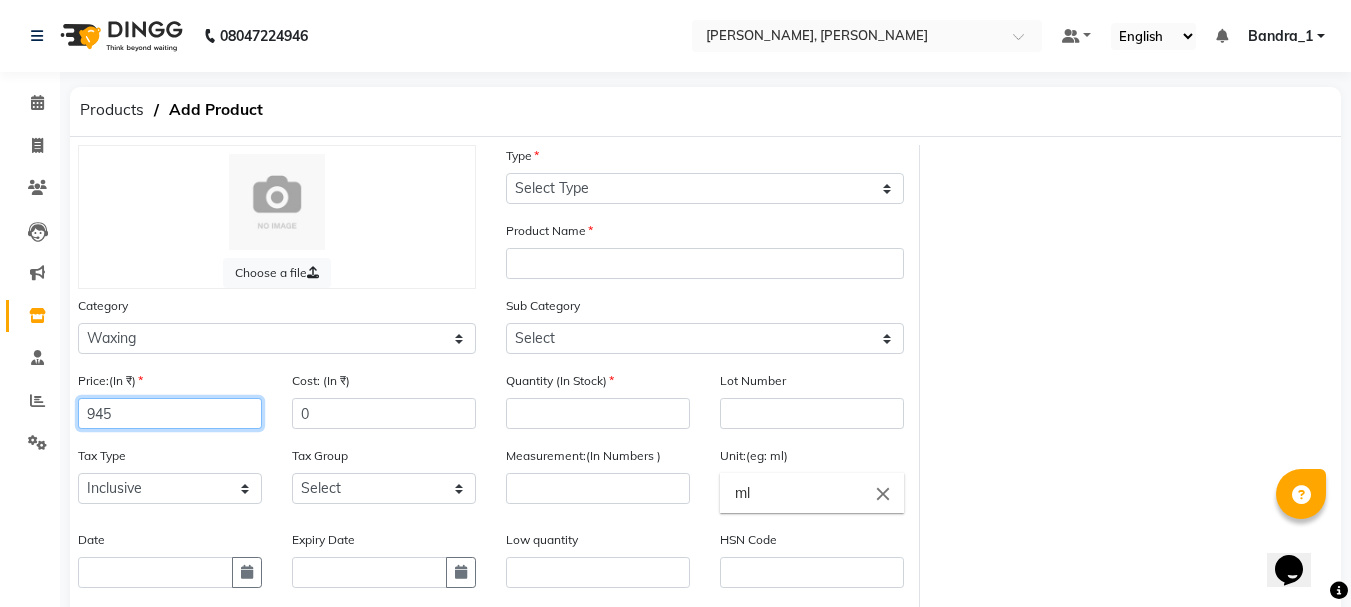 type on "945" 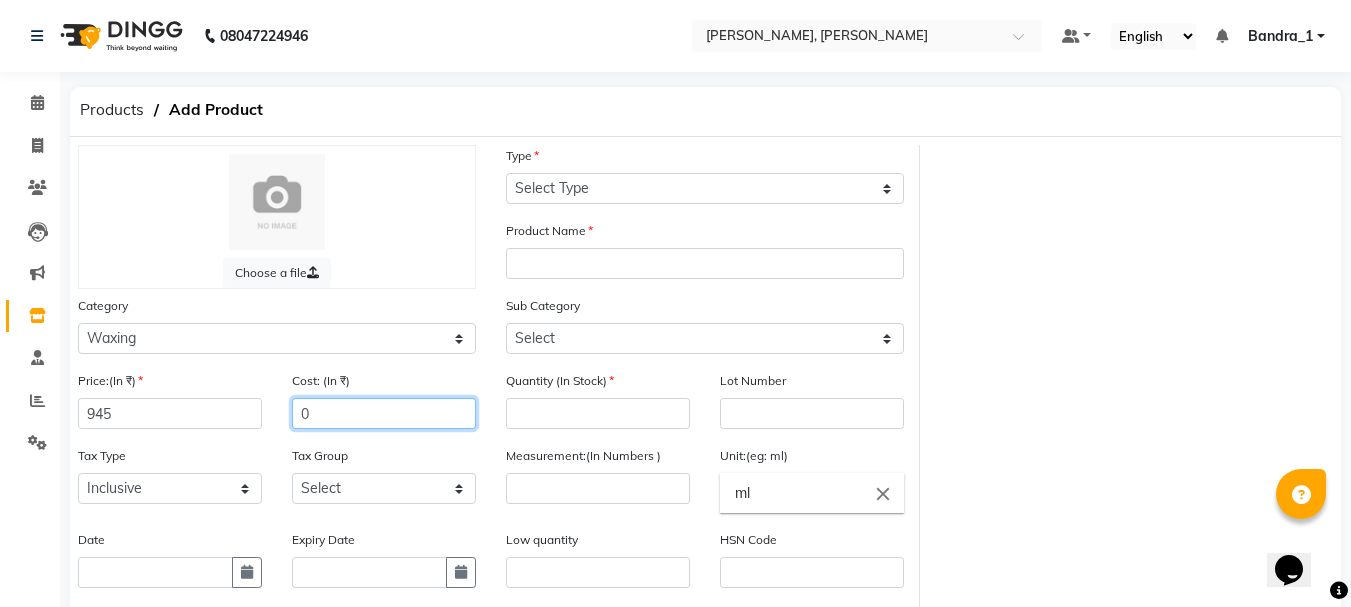 click on "0" 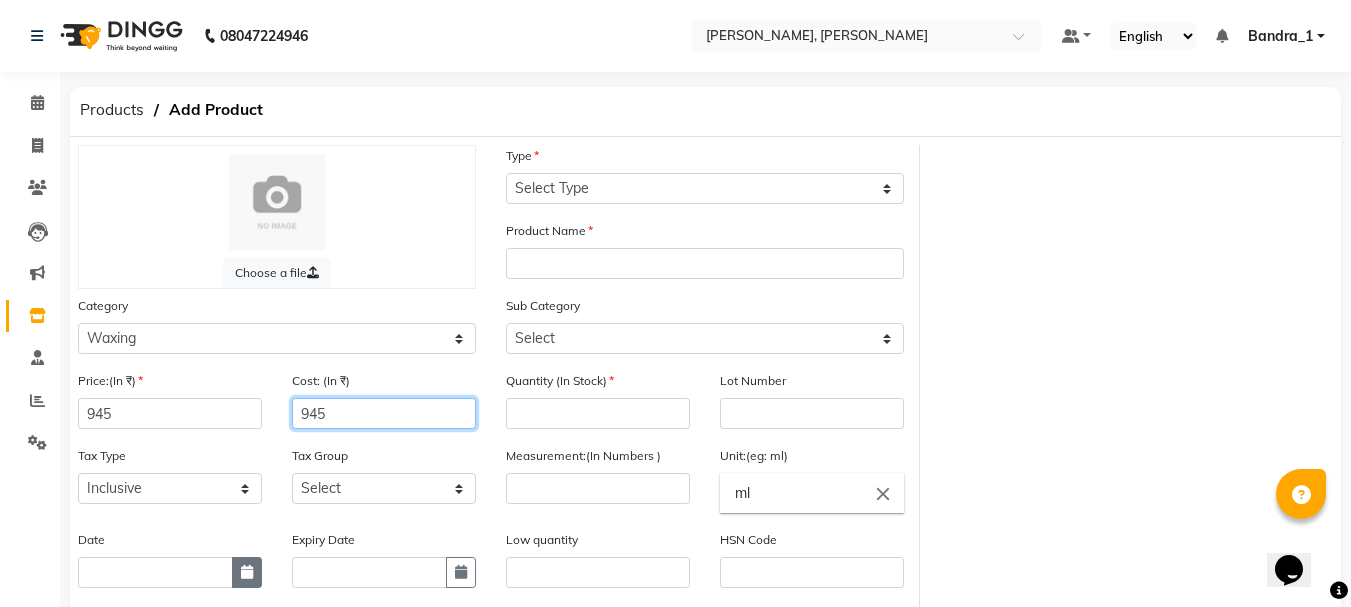 type on "945" 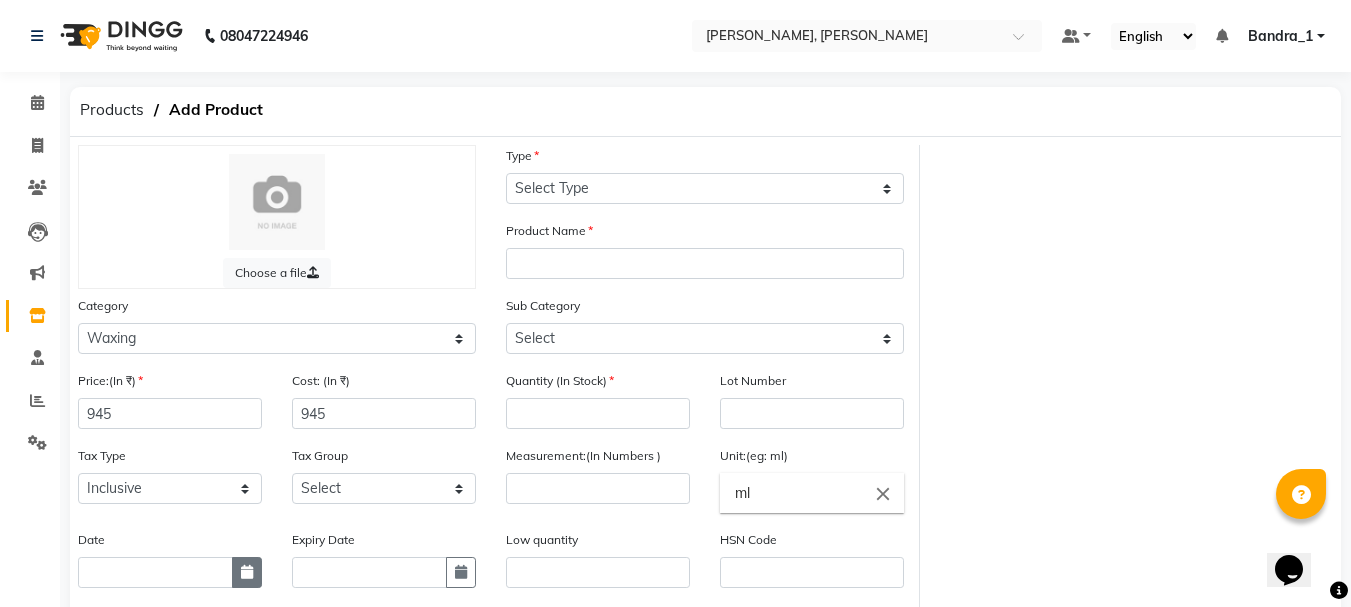 click 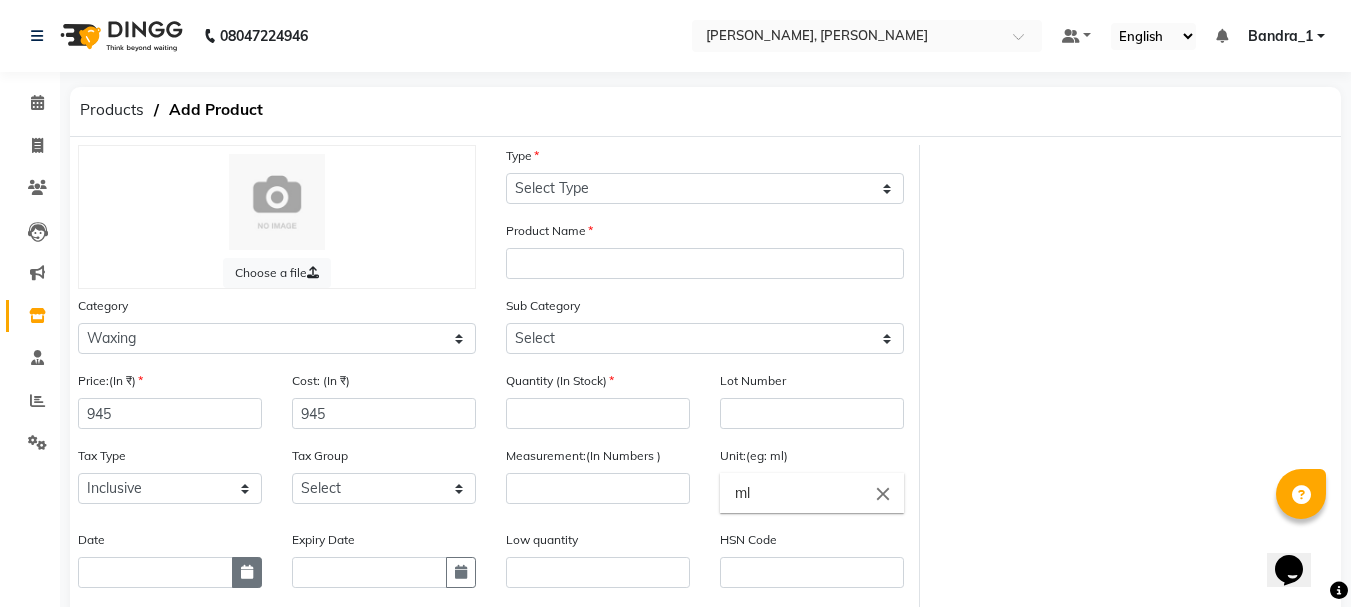 select on "7" 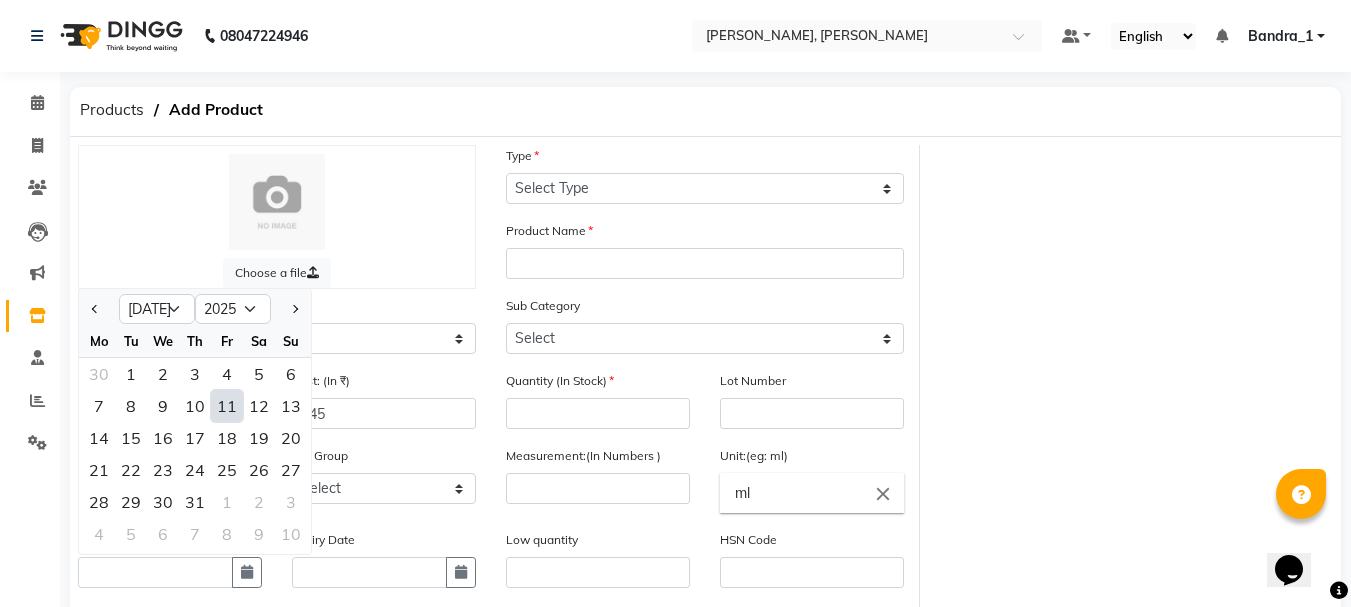 click on "11" 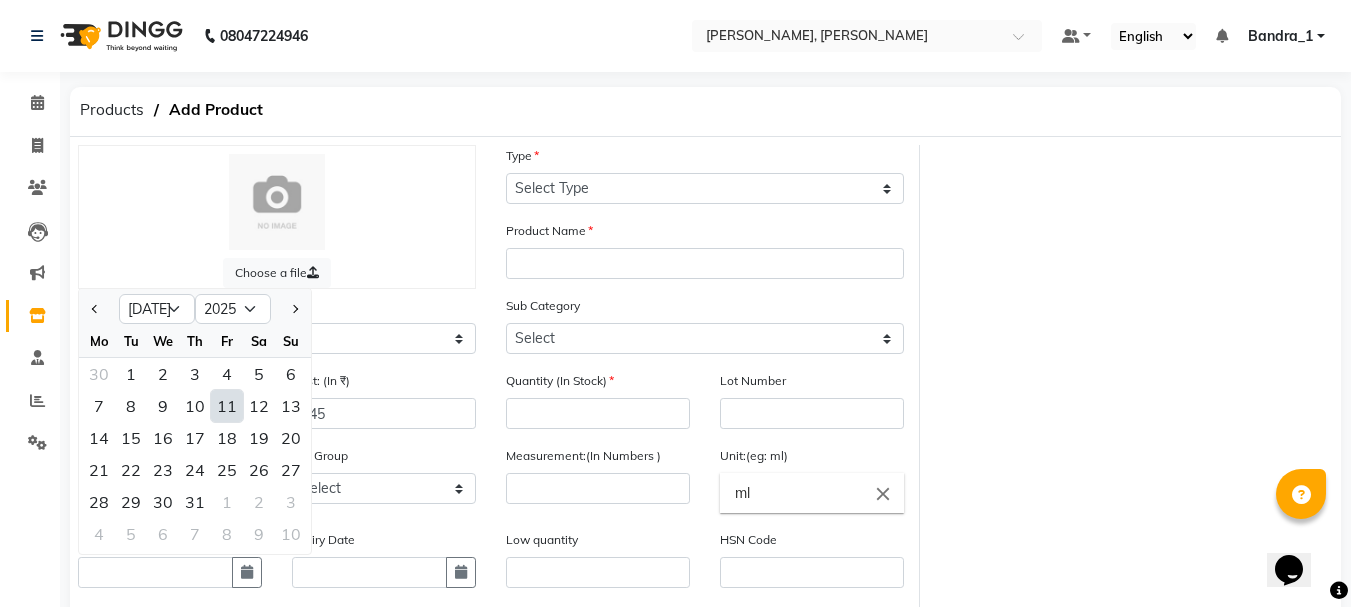 type on "[DATE]" 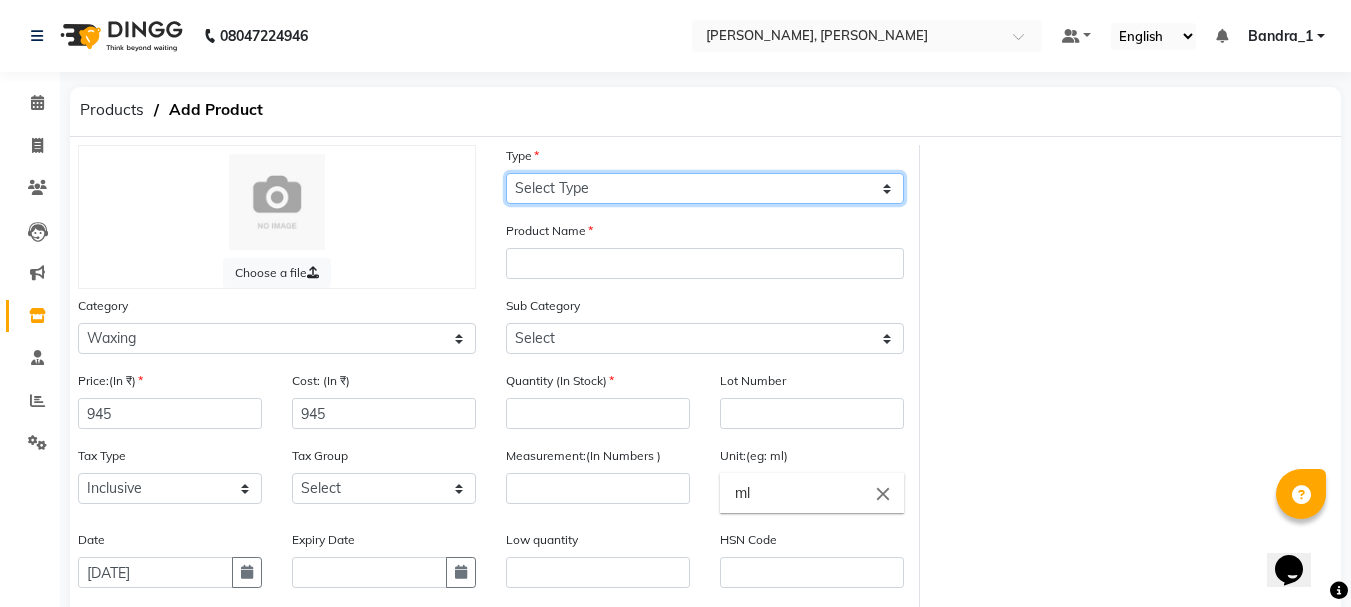 click on "Select Type Both Retail Consumable" 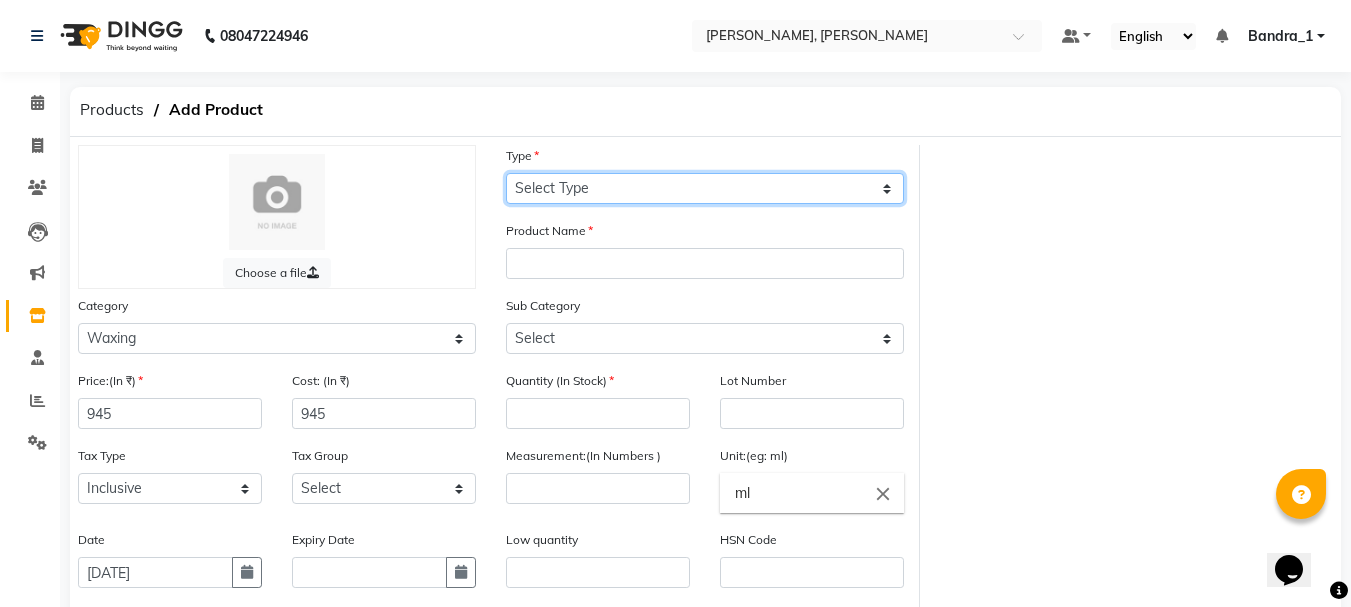 select on "C" 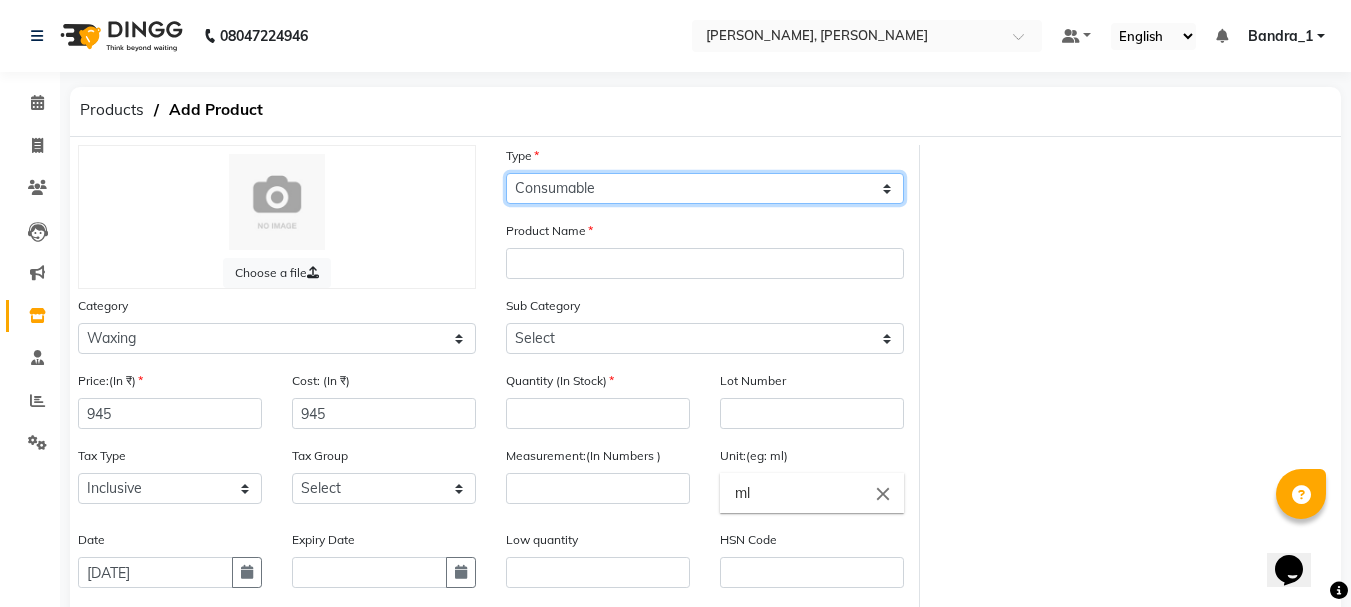 click on "Select Type Both Retail Consumable" 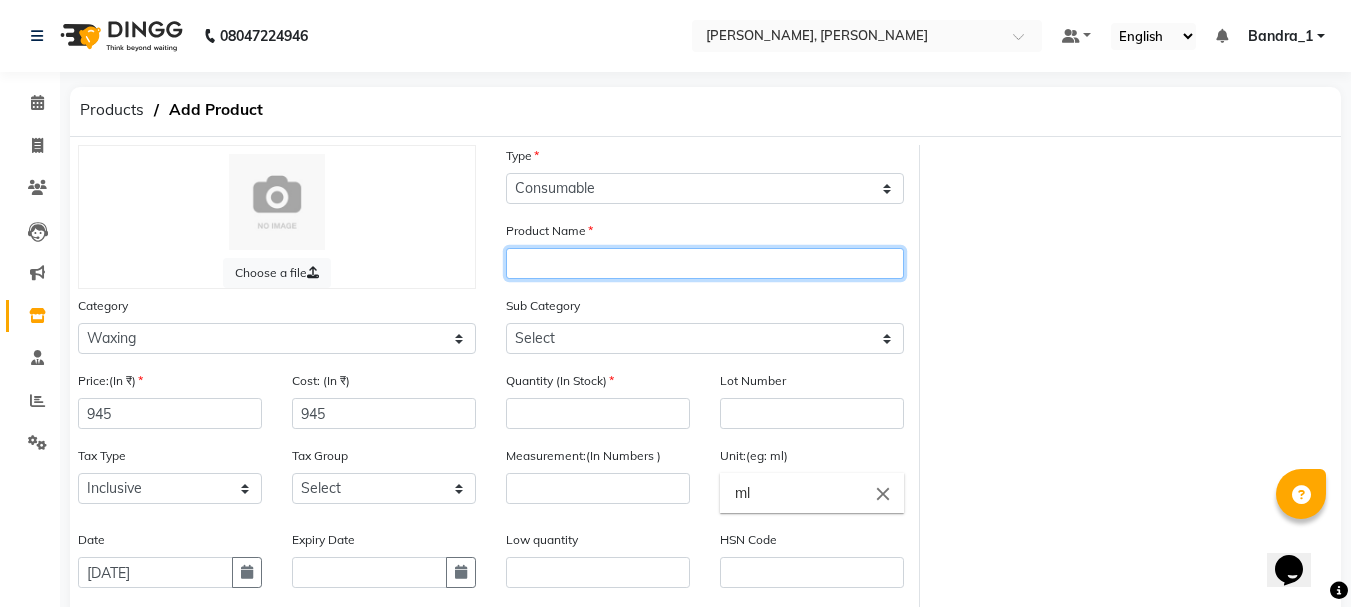 click 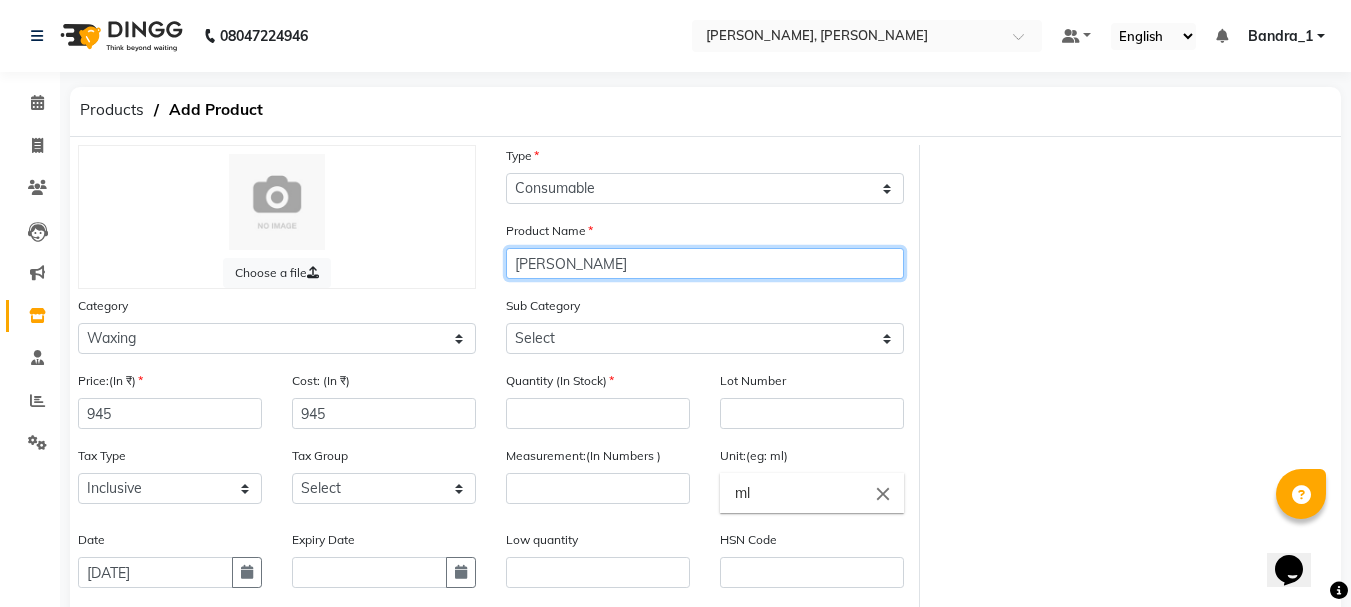 click on "[PERSON_NAME]" 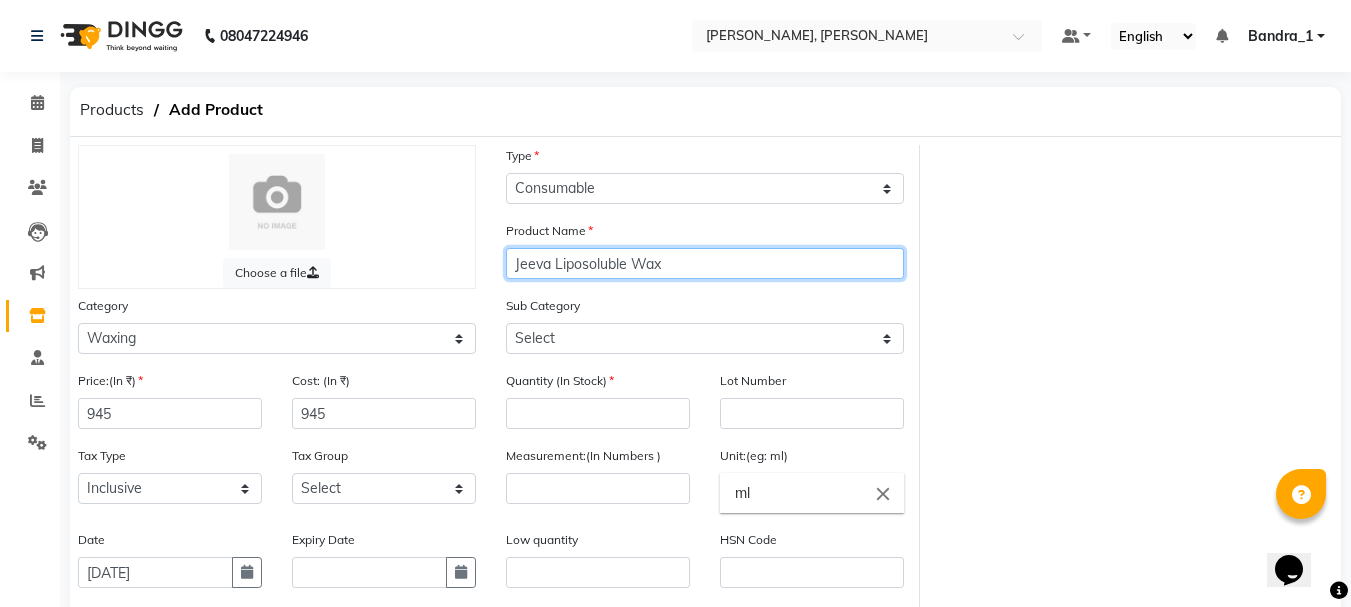 type on "Jeeva Liposoluble Wax" 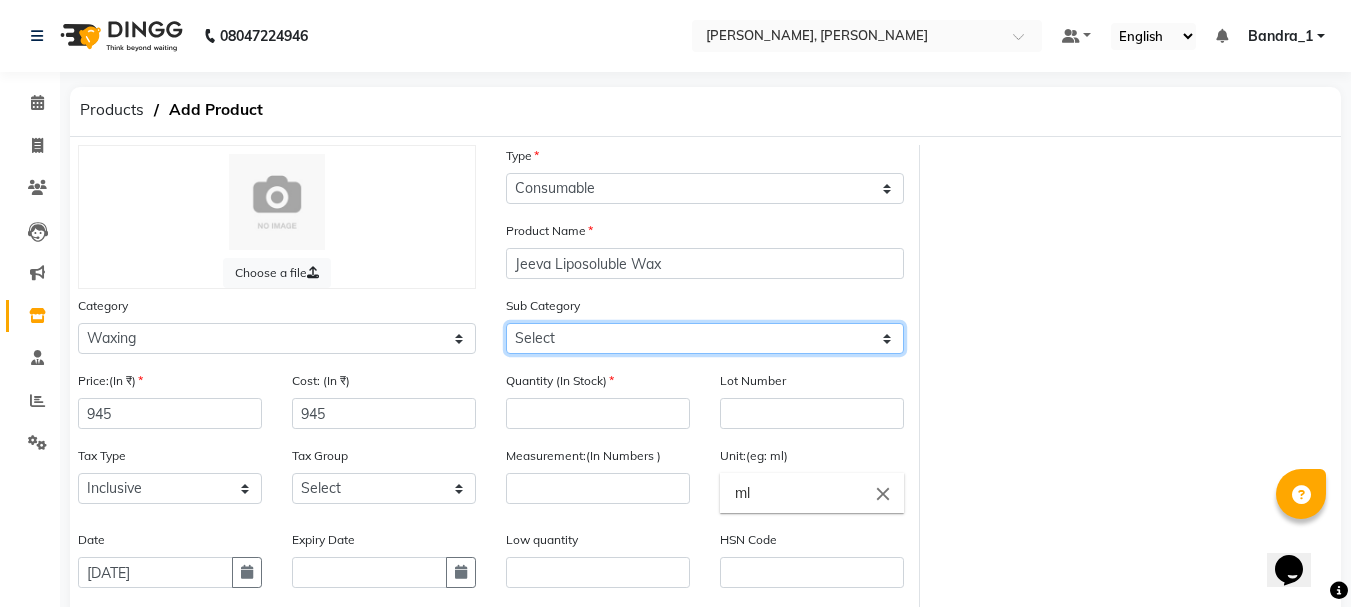 click on "Select Honey Liposoulable Brazilian Pre Post Massage Cream Strips Appliances Brazilian Other" 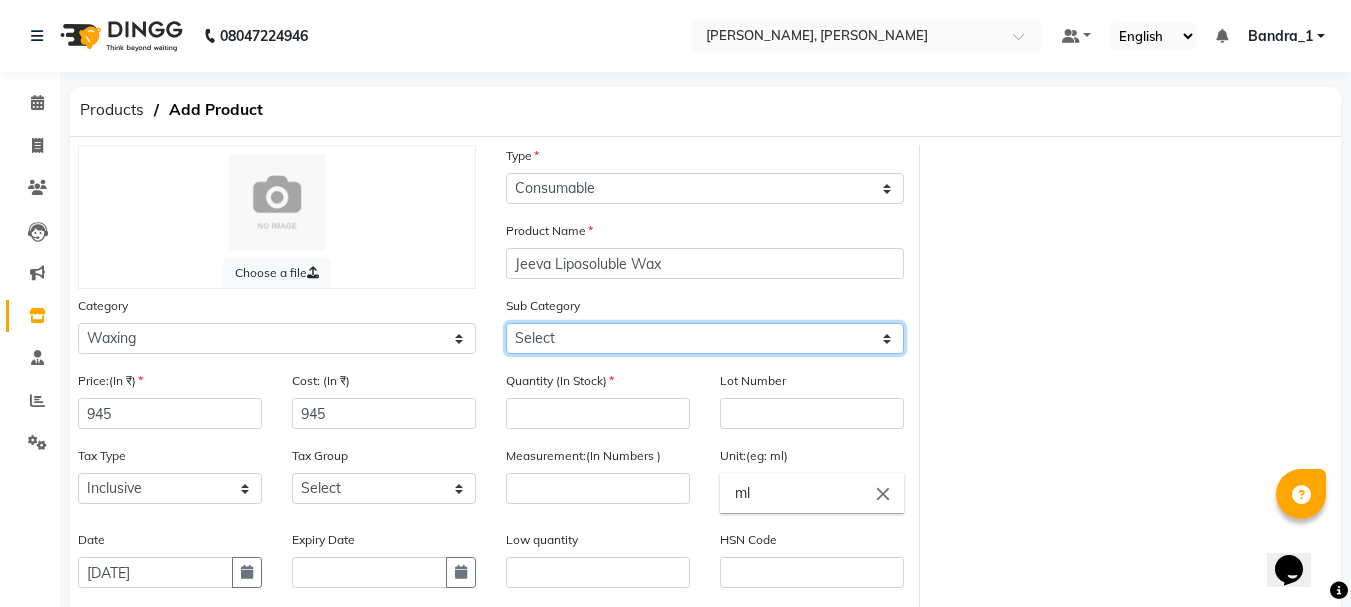 select on "221501802" 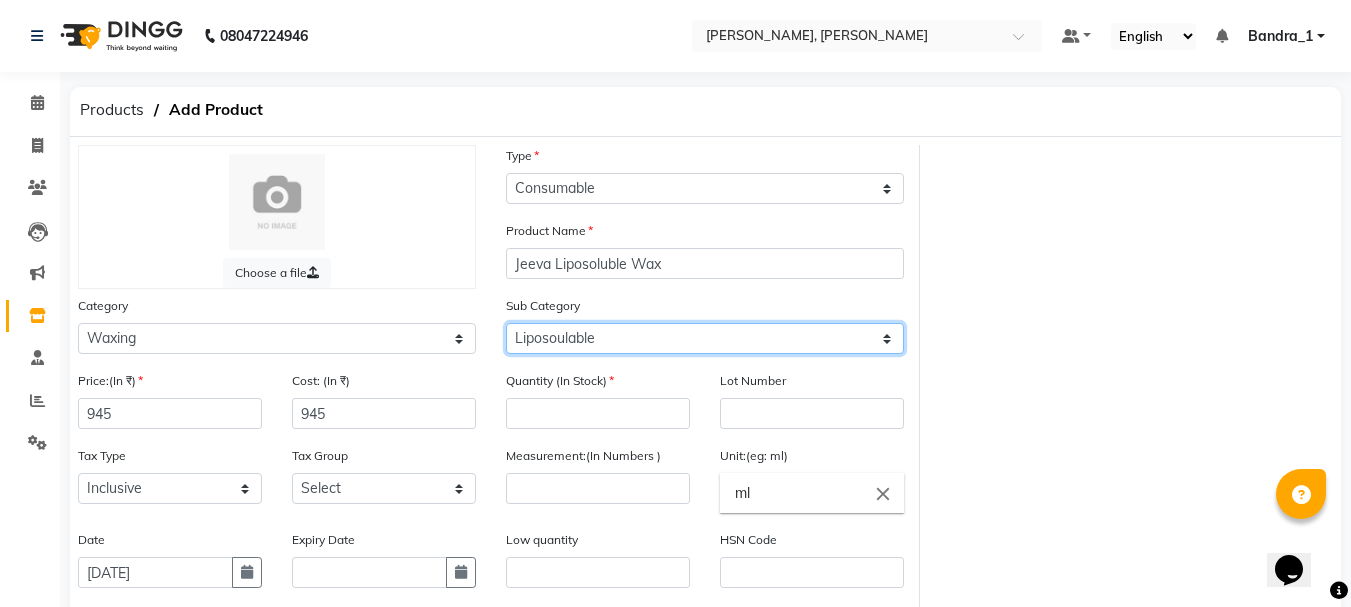 click on "Select Honey Liposoulable Brazilian Pre Post Massage Cream Strips Appliances Brazilian Other" 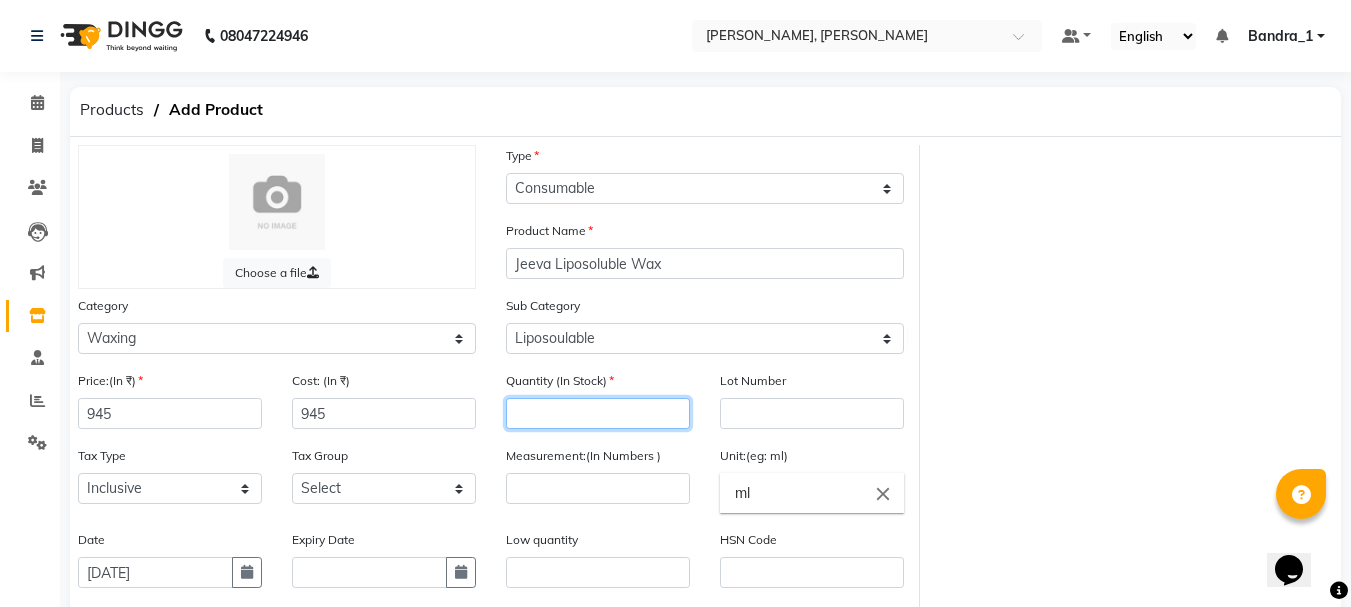 click 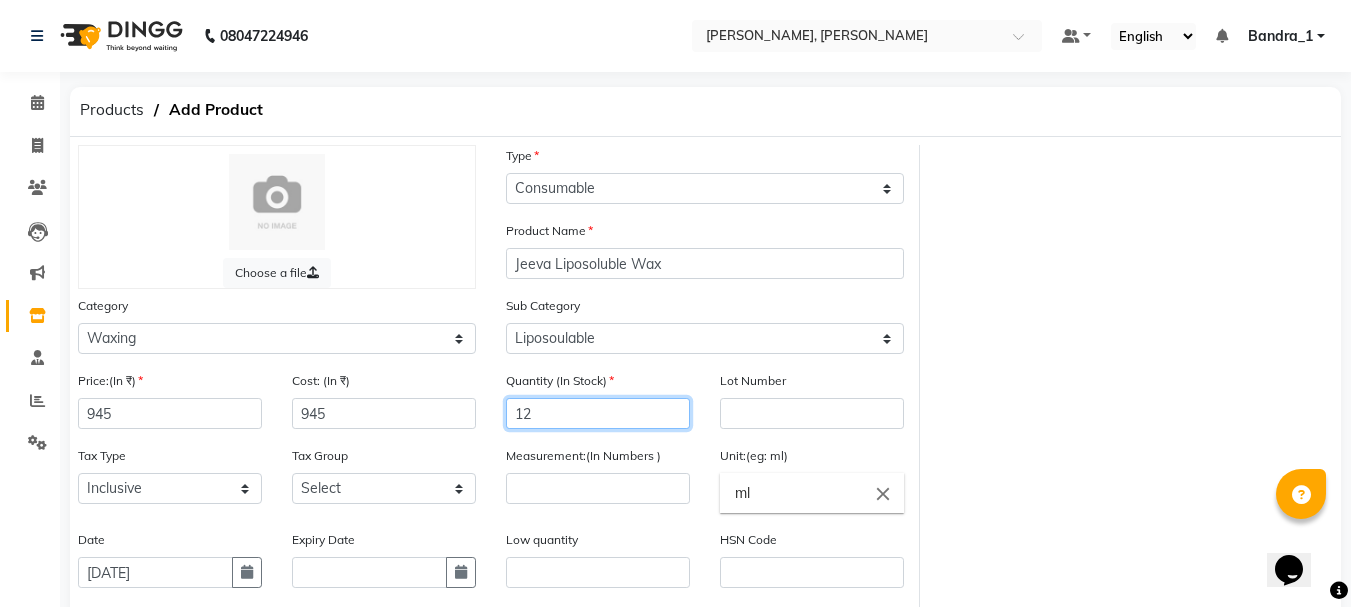 type on "12" 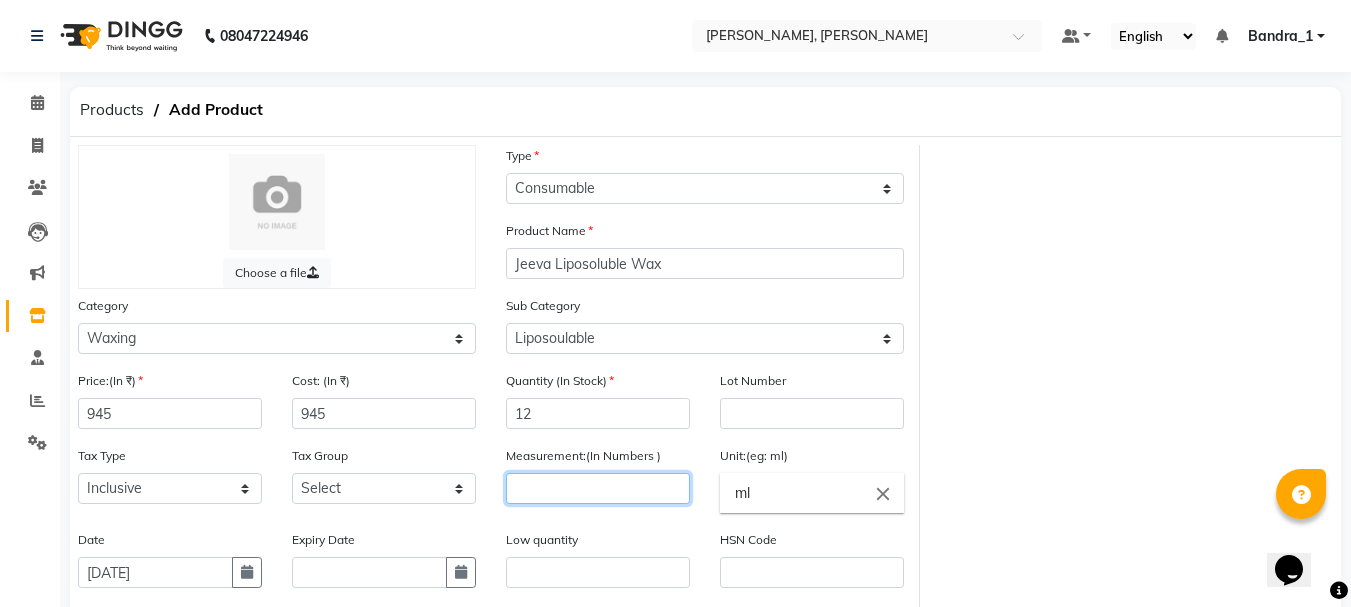 click 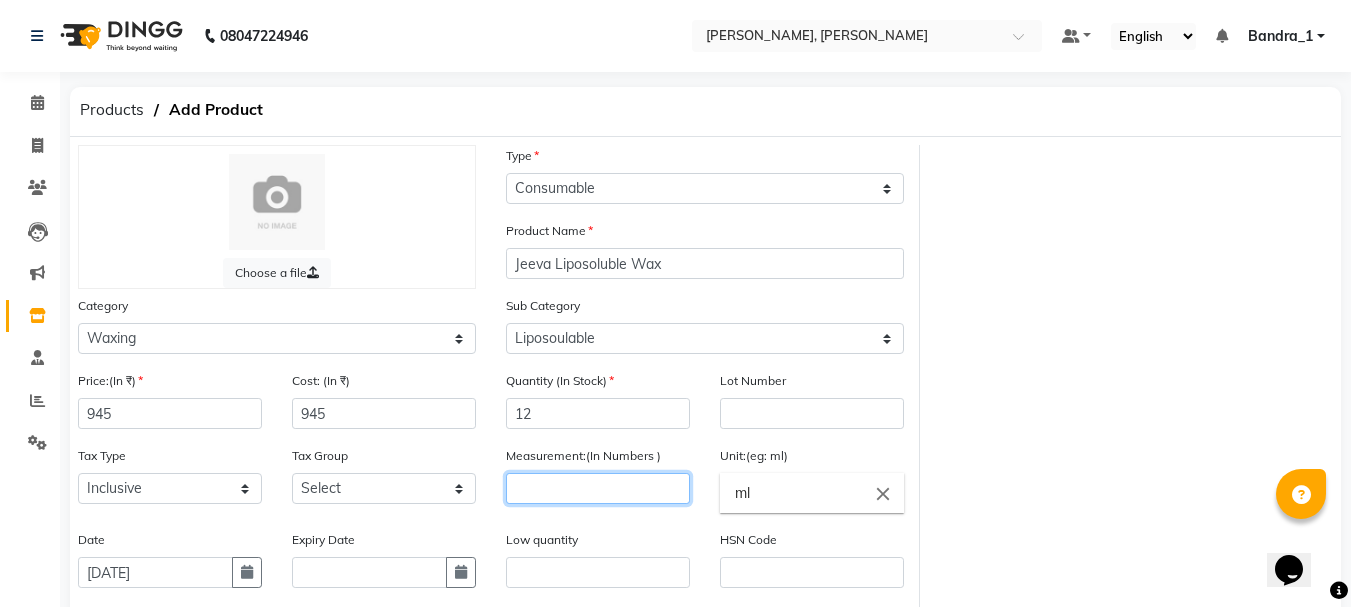 click 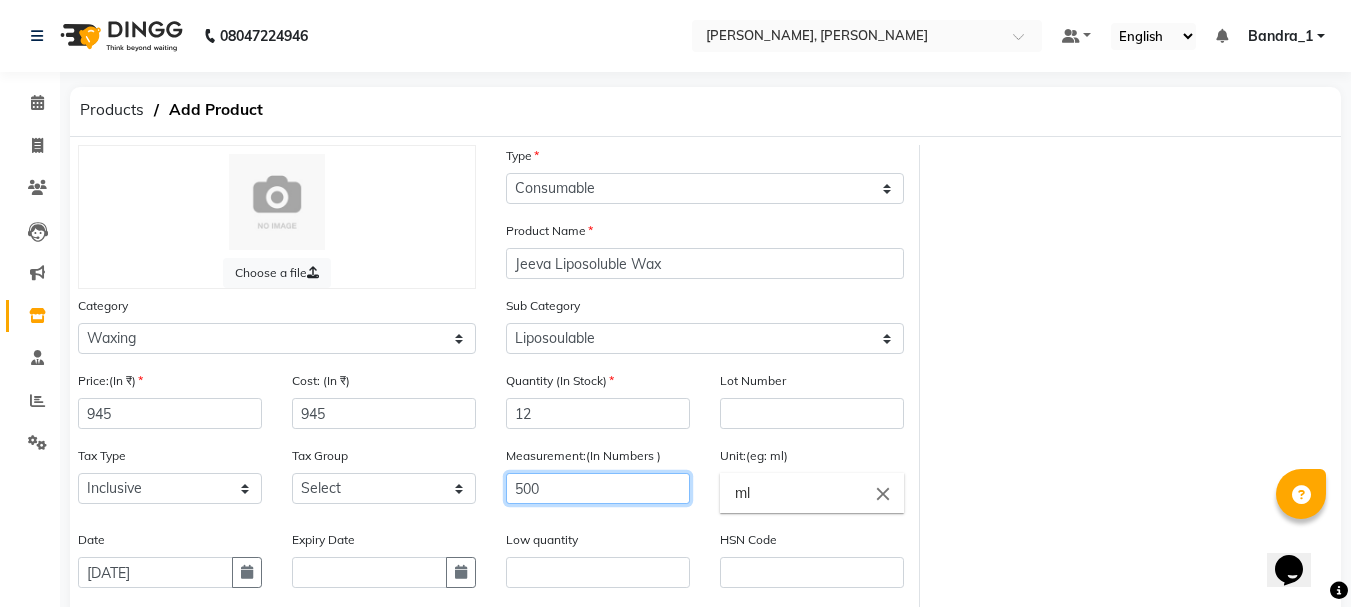 scroll, scrollTop: 269, scrollLeft: 0, axis: vertical 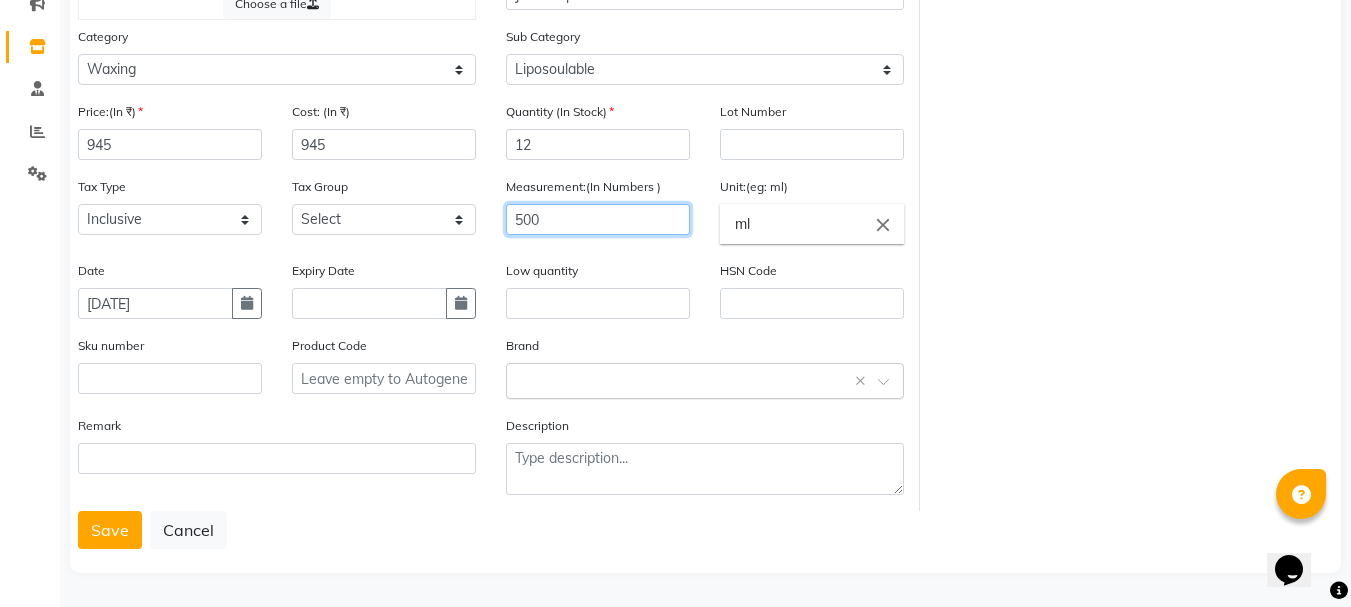 type on "500" 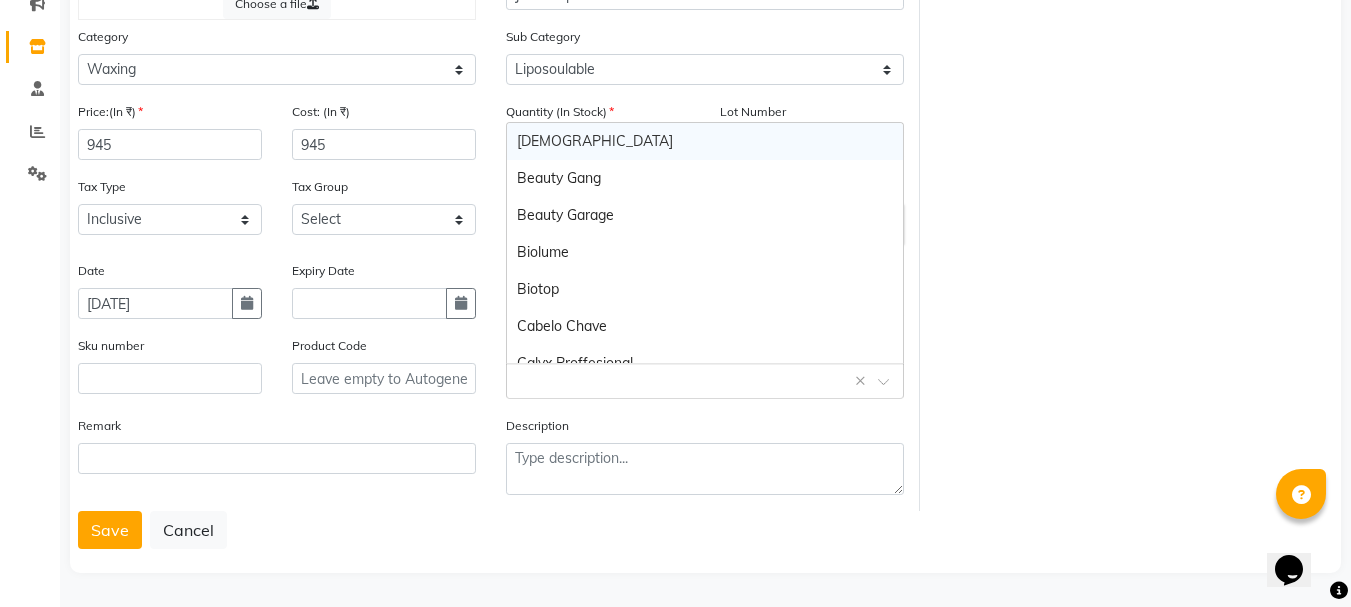 click 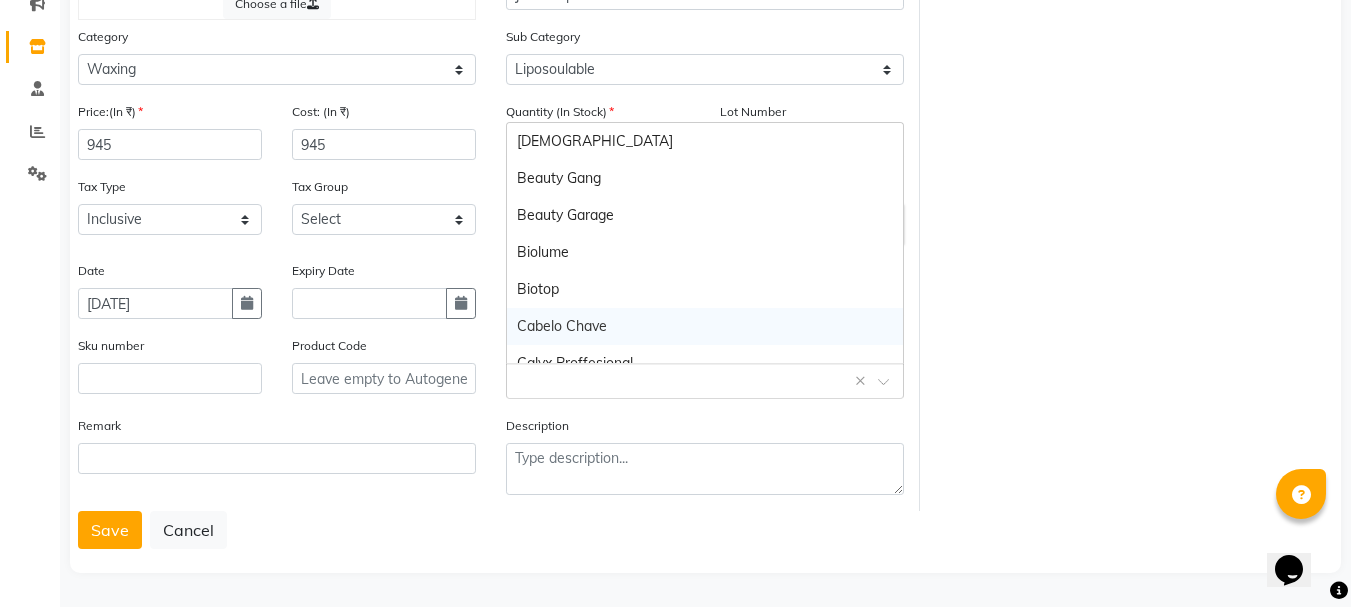 scroll, scrollTop: 400, scrollLeft: 0, axis: vertical 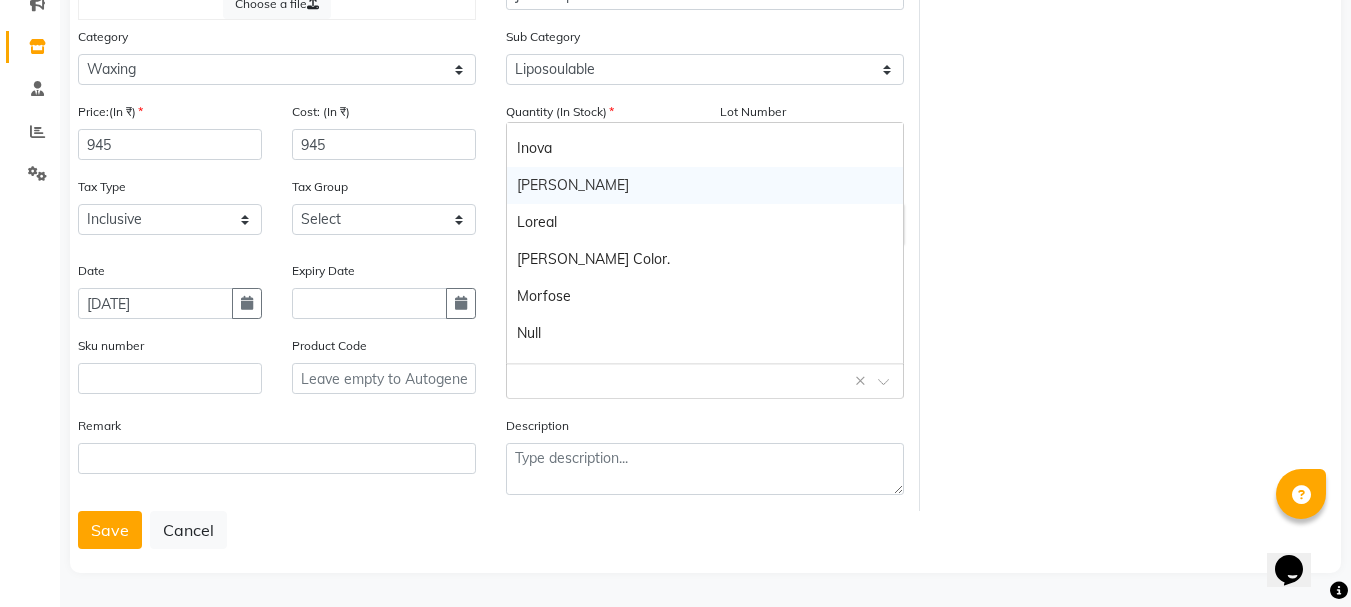 click on "[PERSON_NAME]" at bounding box center (705, 185) 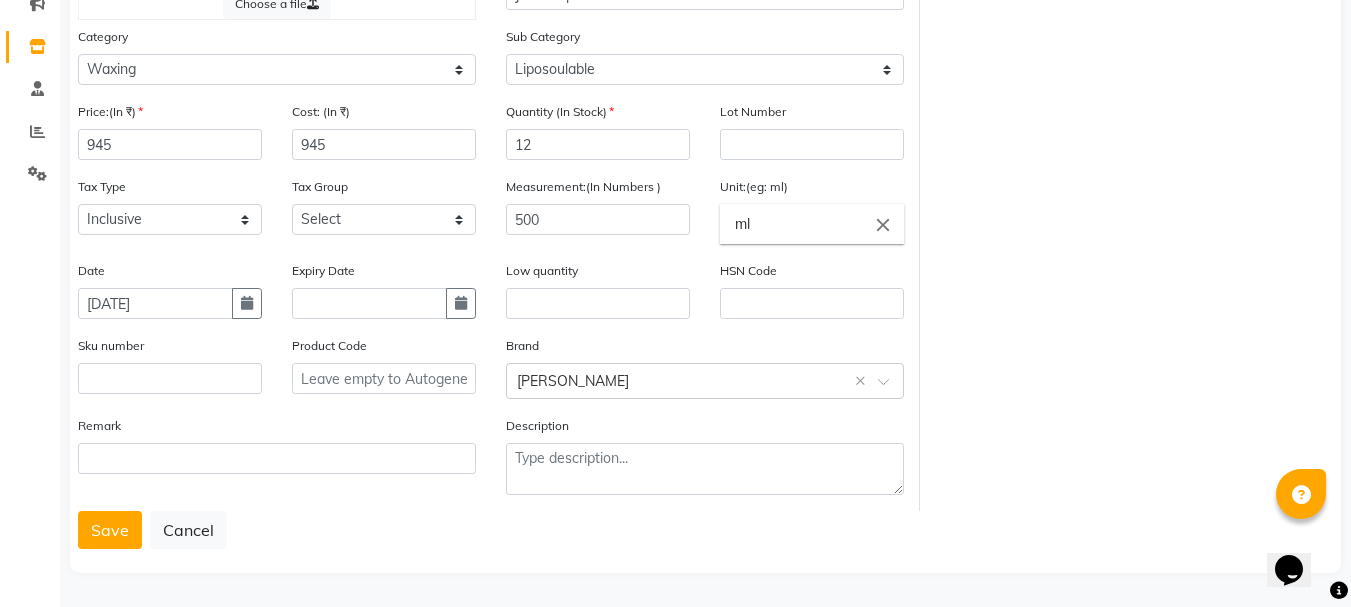 click on "Choose a file Type Select Type Both Retail Consumable Product Name Jeeva Liposoluble Wax Category Select Hair Skin Makeup Personal Care Appliances [PERSON_NAME] Waxing Disposable Threading Hands and Feet Beauty Planet [MEDICAL_DATA] Cadiveu Casmara Loreal Olaplex Scalp care Pantry Uniform Ikonic Other Sub Category Select Honey Liposoulable Brazilian Pre Post Massage Cream Strips Appliances Brazilian Other Price:(In ₹) 945 Cost: (In ₹) 945 Quantity (In Stock) 12 Lot Number Tax Type Select Inclusive Exclusive Tax Group Select GST2 GST Measurement:(In Numbers ) 500 Unit:(eg: ml) ml close Date [DATE] Expiry Date Low quantity HSN Code Sku number Product Code Brand Select brand or add custom brand  Jeeva  × Remark Description  Save   Cancel" 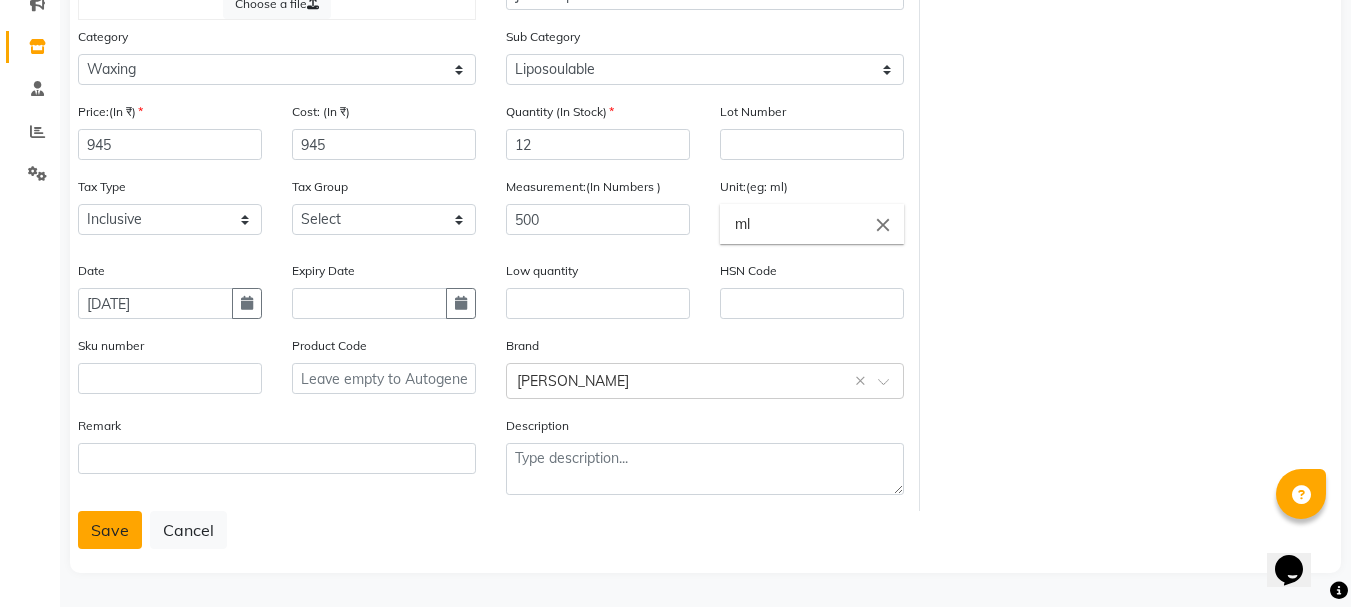 click on "Save" 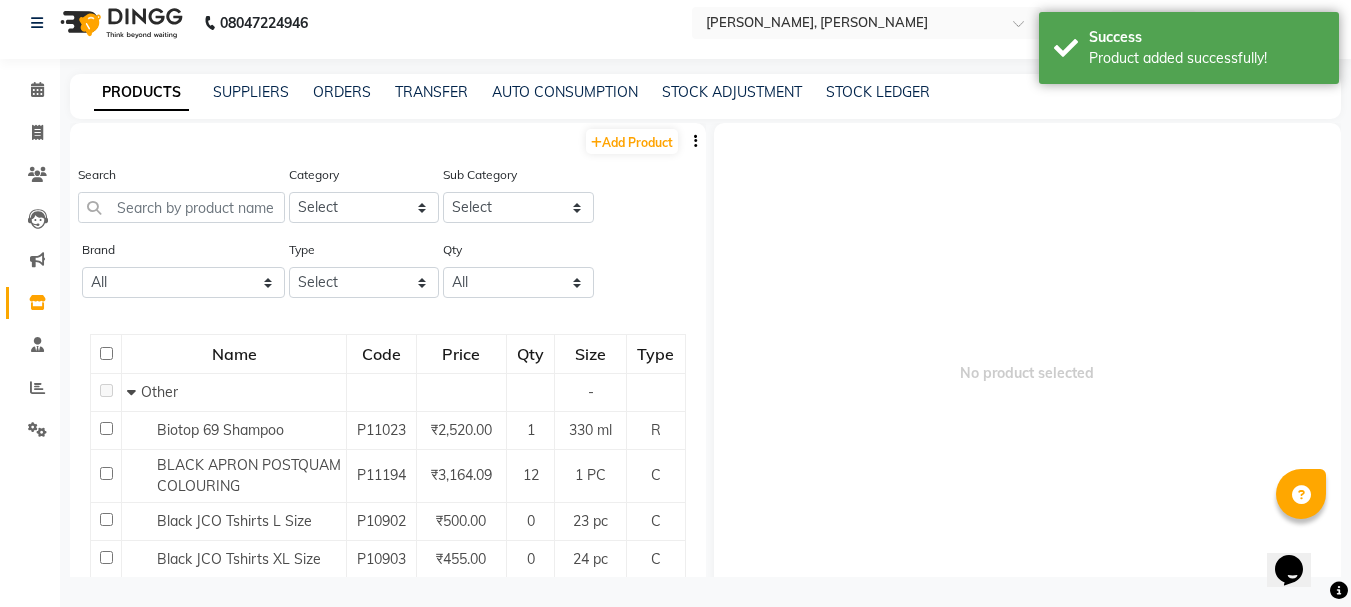 scroll, scrollTop: 13, scrollLeft: 0, axis: vertical 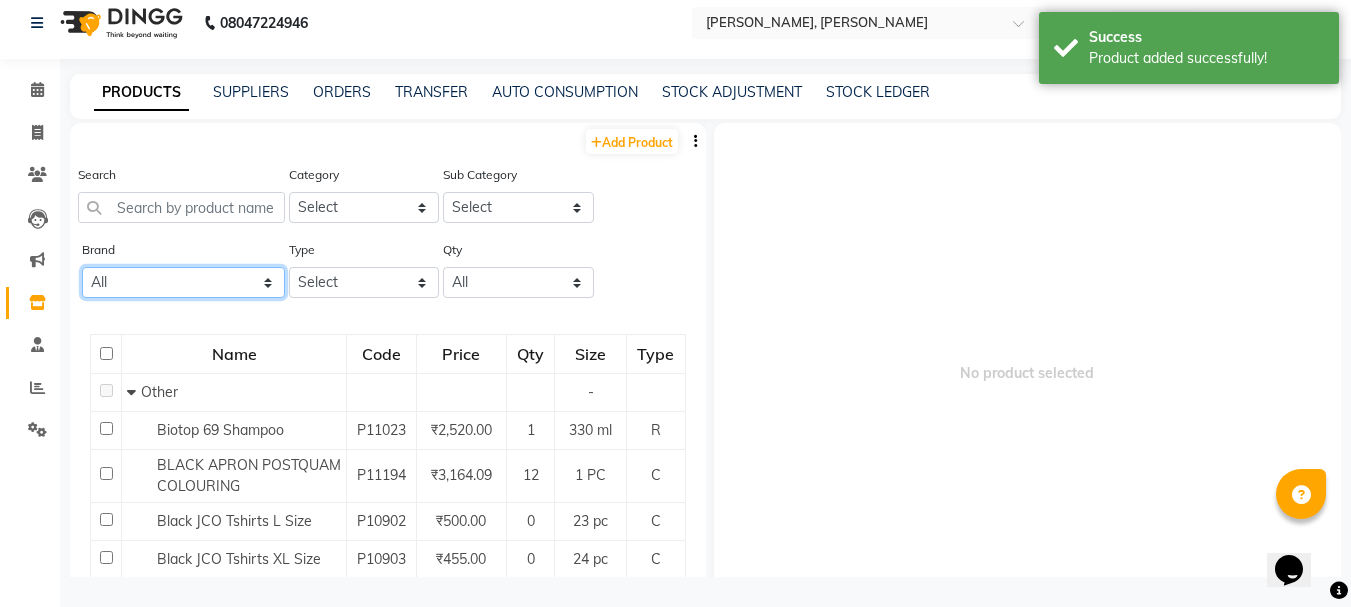click on "All Ashpveda Beauty Gang Beauty Garage Biolume Biotop Cabelo Chave Calyx Proffesional Calyx Proffesionals Coffee Co & Co Dettol Floractive Inova Jeeva Loreal [PERSON_NAME] Color. Morfose Null Olaplex Orangewood Orange Wood Orange Wood R Postquam Postquam Professional Pq [PERSON_NAME] Tansh Wella" 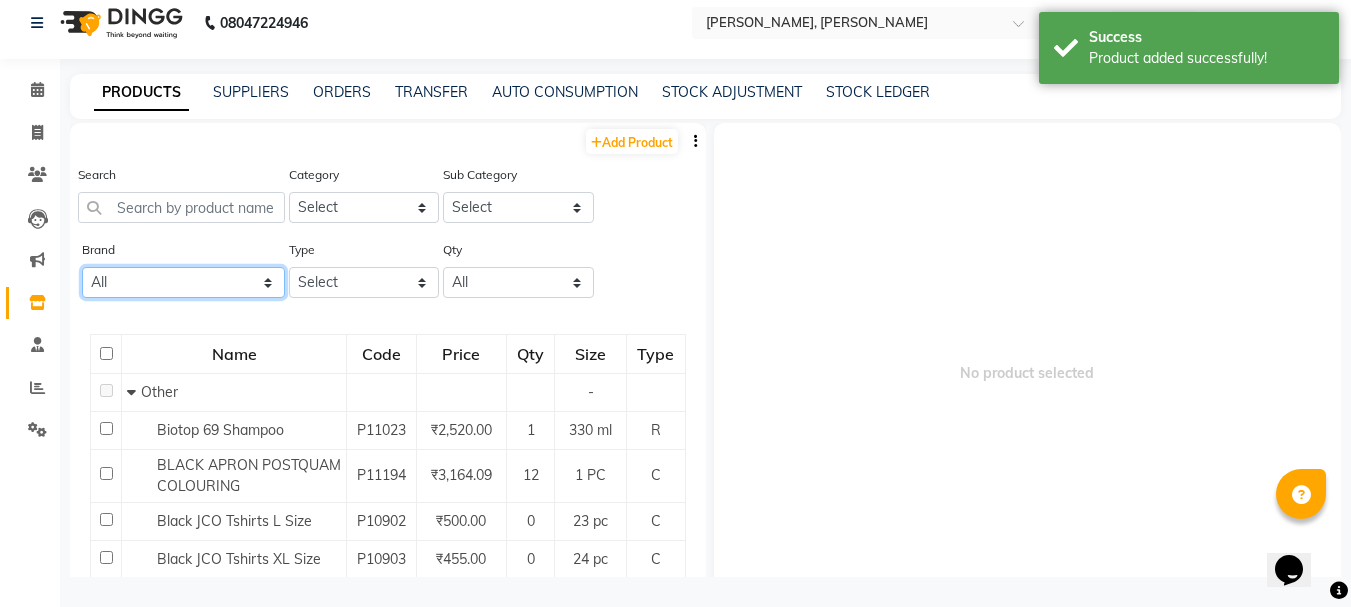 select on "[PERSON_NAME]" 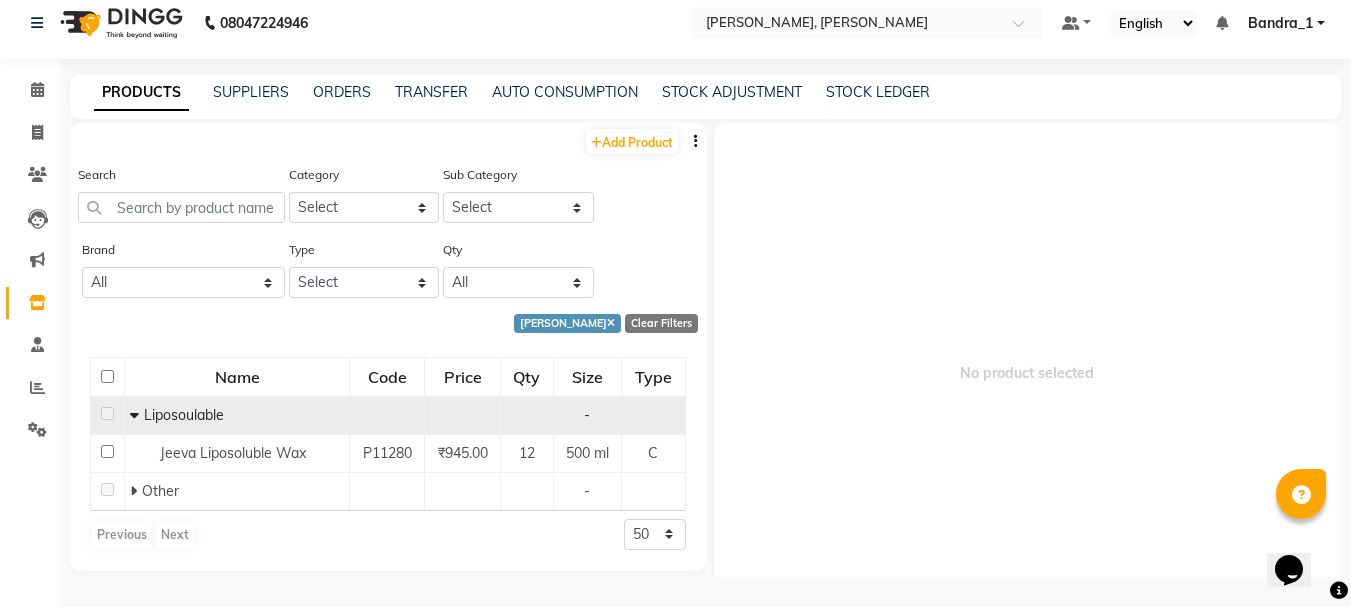 click 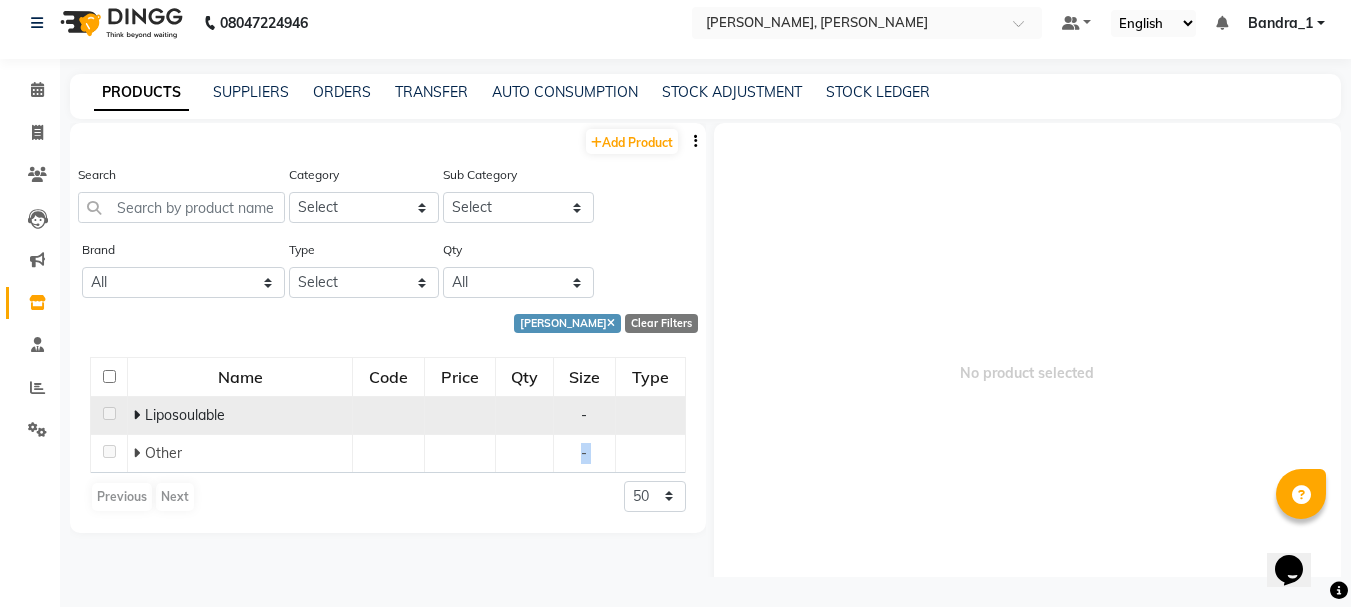 drag, startPoint x: 218, startPoint y: 469, endPoint x: 226, endPoint y: 483, distance: 16.124516 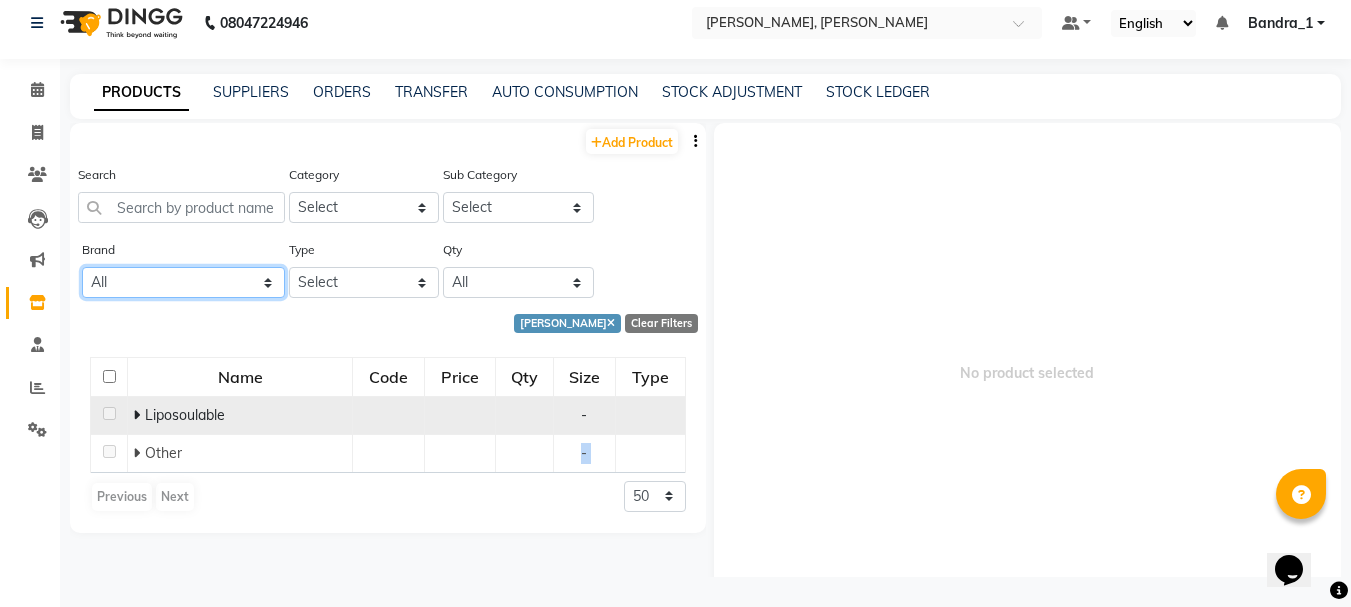 click on "All Ashpveda Beauty Gang Beauty Garage Biolume Biotop Cabelo Chave Calyx Proffesional Calyx Proffesionals Coffee Co & Co Dettol Floractive Inova Jeeva Loreal [PERSON_NAME] Color. Morfose Null Olaplex Orangewood Orange Wood Orange Wood R Postquam Postquam Professional Pq [PERSON_NAME] Tansh Wella" 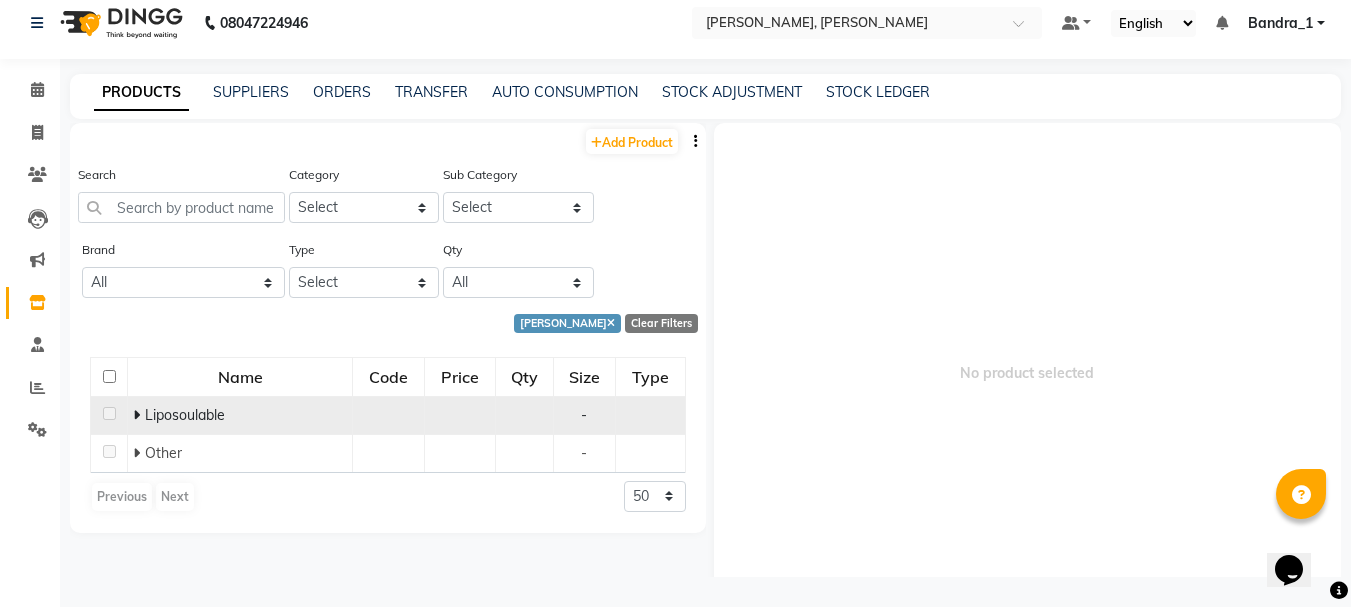 click on "08047224946 Select Location × [PERSON_NAME], Bandra West Default Panel My Panel English ENGLISH Español العربية मराठी हिंदी ગુજરાતી தமிழ் 中文 Notifications nothing to show Bandra_1 Manage Profile Change Password Sign out  Version:3.15.4" 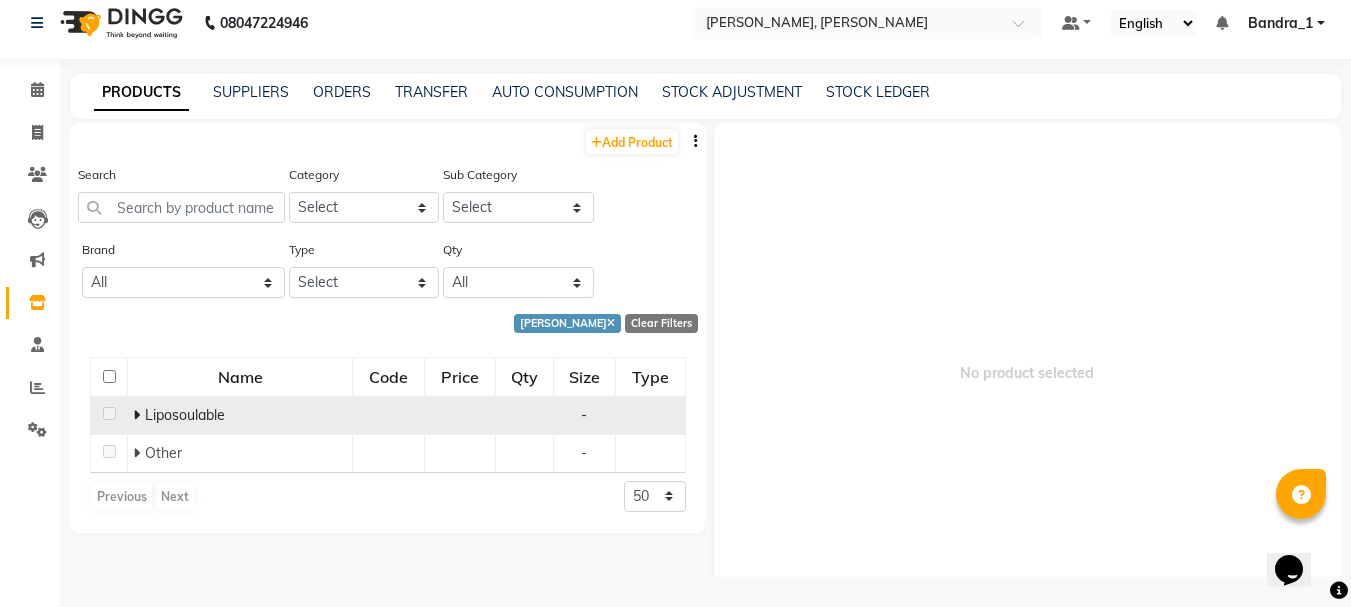 click on "08047224946 Select Location × [PERSON_NAME], Bandra West Default Panel My Panel English ENGLISH Español العربية मराठी हिंदी ગુજરાતી தமிழ் 中文 Notifications nothing to show Bandra_1 Manage Profile Change Password Sign out  Version:3.15.4" 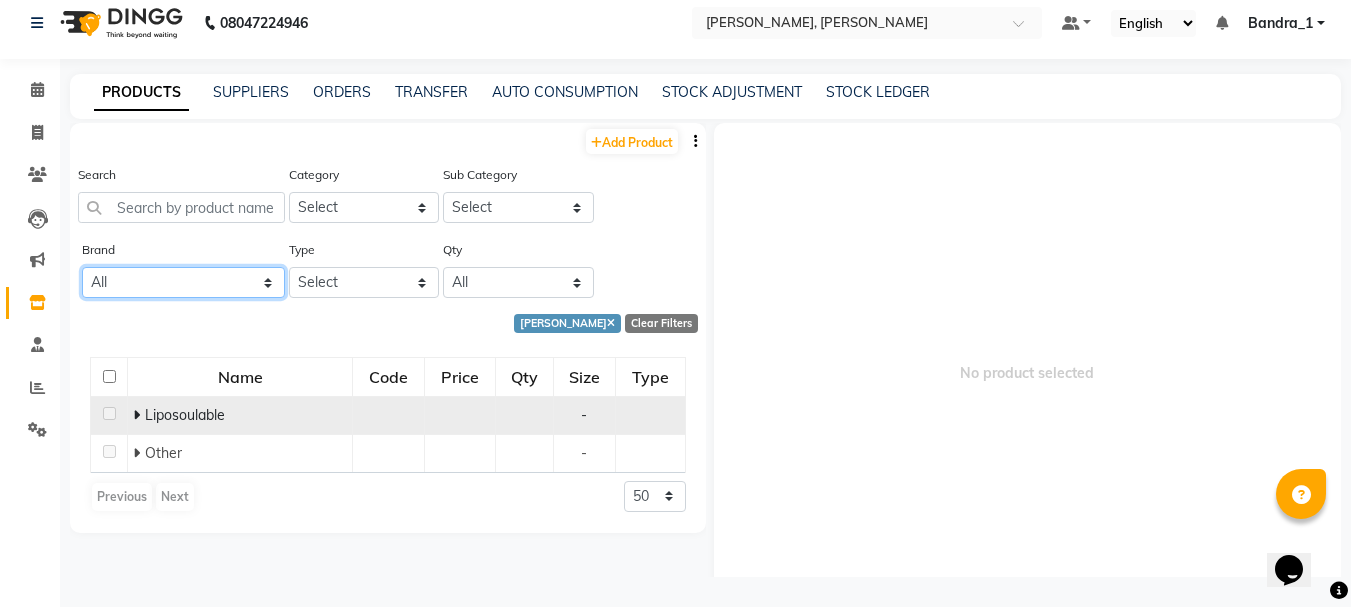 click on "All Ashpveda Beauty Gang Beauty Garage Biolume Biotop Cabelo Chave Calyx Proffesional Calyx Proffesionals Coffee Co & Co Dettol Floractive Inova Jeeva Loreal [PERSON_NAME] Color. Morfose Null Olaplex Orangewood Orange Wood Orange Wood R Postquam Postquam Professional Pq [PERSON_NAME] Tansh Wella" 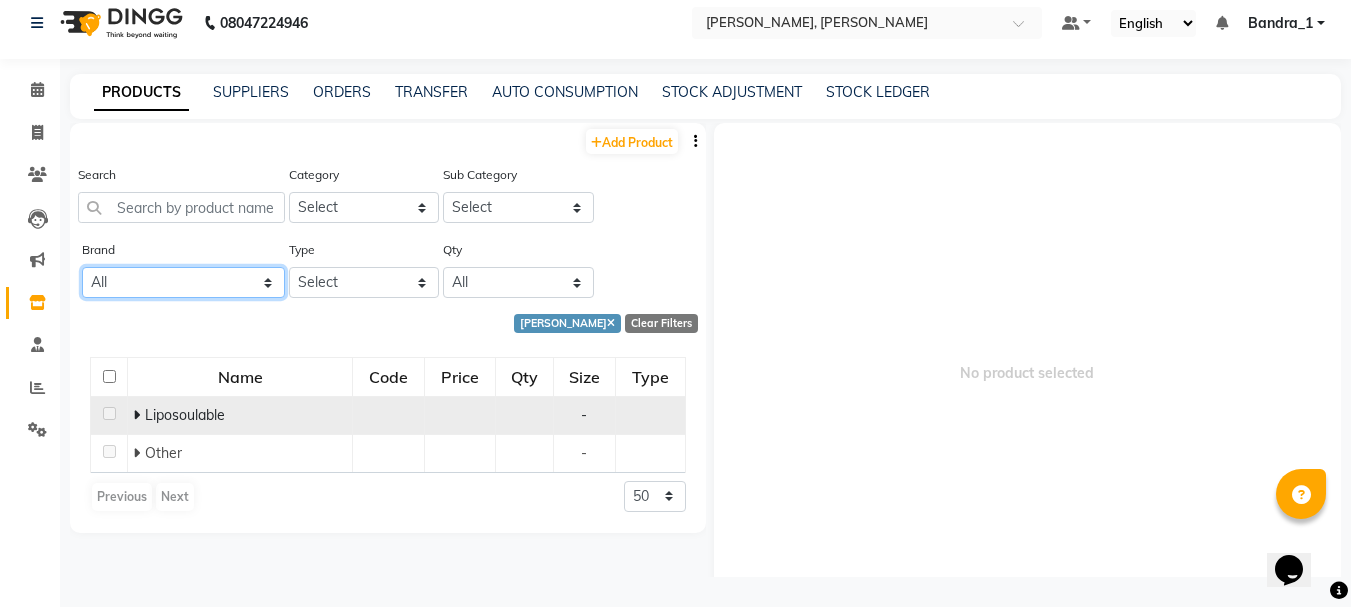 click on "All Ashpveda Beauty Gang Beauty Garage Biolume Biotop Cabelo Chave Calyx Proffesional Calyx Proffesionals Coffee Co & Co Dettol Floractive Inova Jeeva Loreal [PERSON_NAME] Color. Morfose Null Olaplex Orangewood Orange Wood Orange Wood R Postquam Postquam Professional Pq [PERSON_NAME] Tansh Wella" 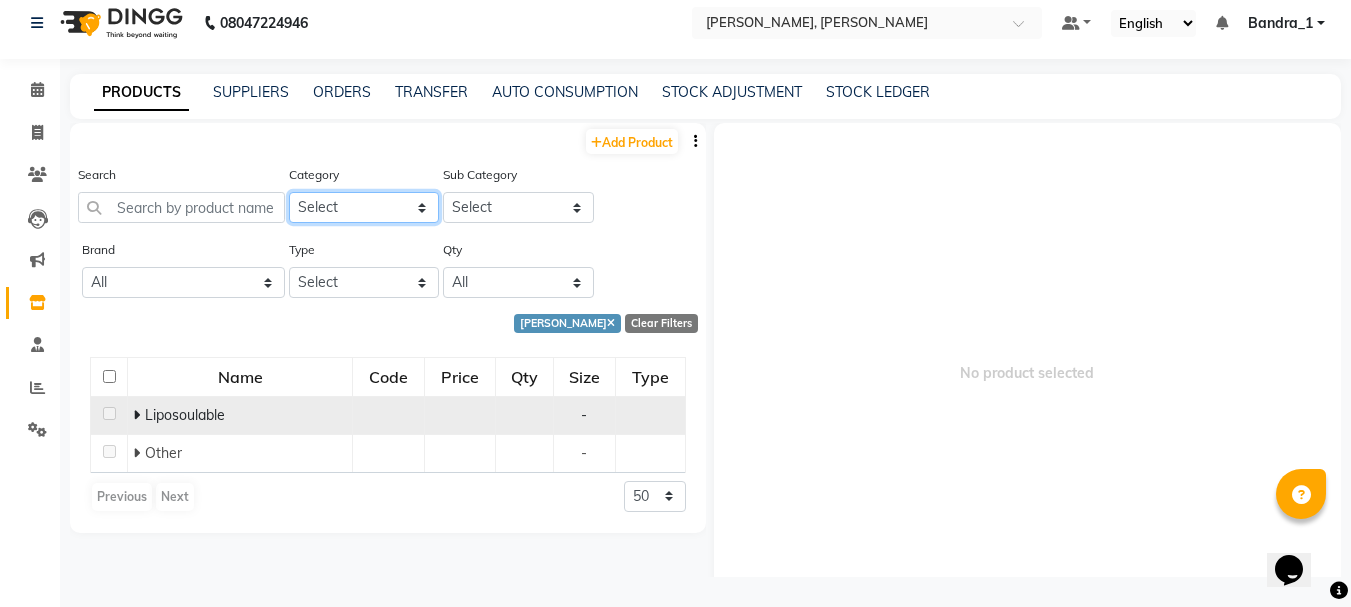 click on "Select Hair Skin Makeup Personal Care Appliances [PERSON_NAME] Waxing Disposable Threading Hands and Feet Beauty Planet [MEDICAL_DATA] Cadiveu Casmara Loreal Olaplex Scalp care Pantry Uniform Ikonic Other" 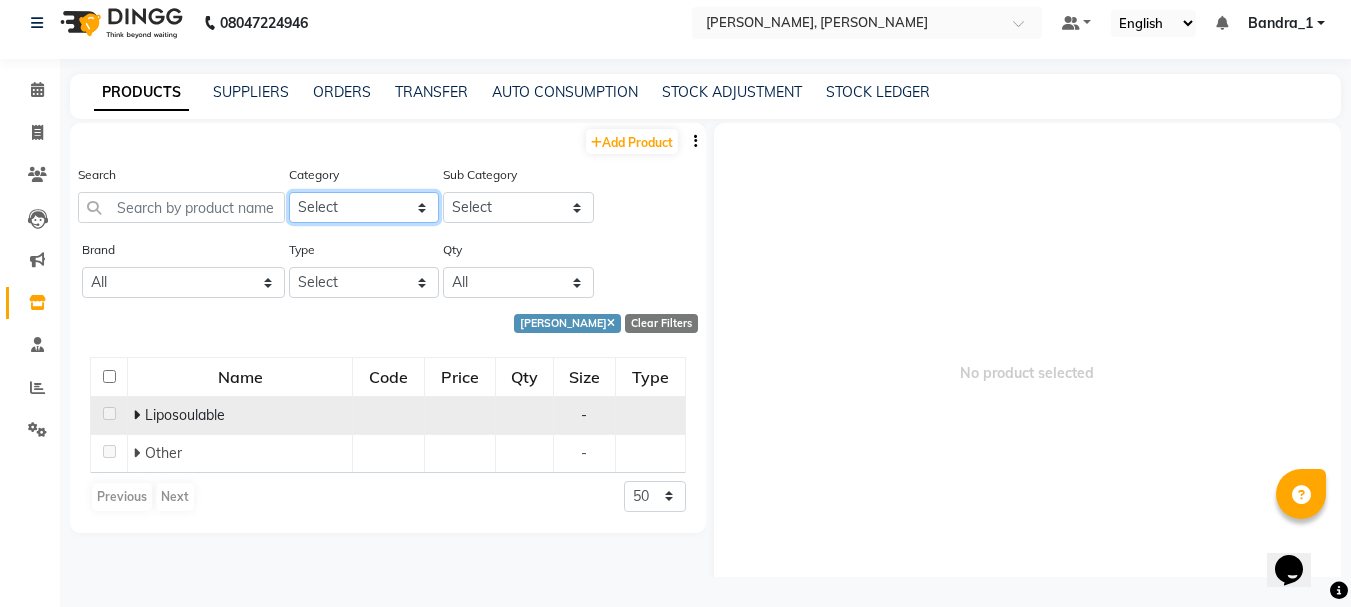 select on "221501800" 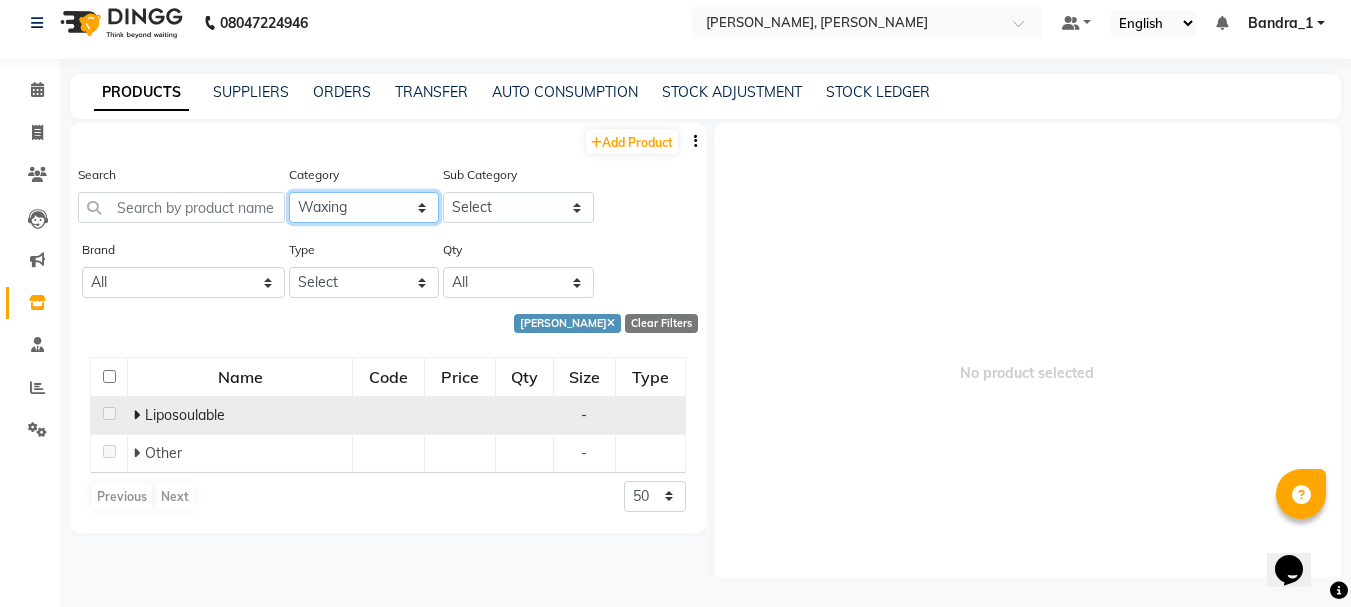 click on "Select Hair Skin Makeup Personal Care Appliances [PERSON_NAME] Waxing Disposable Threading Hands and Feet Beauty Planet [MEDICAL_DATA] Cadiveu Casmara Loreal Olaplex Scalp care Pantry Uniform Ikonic Other" 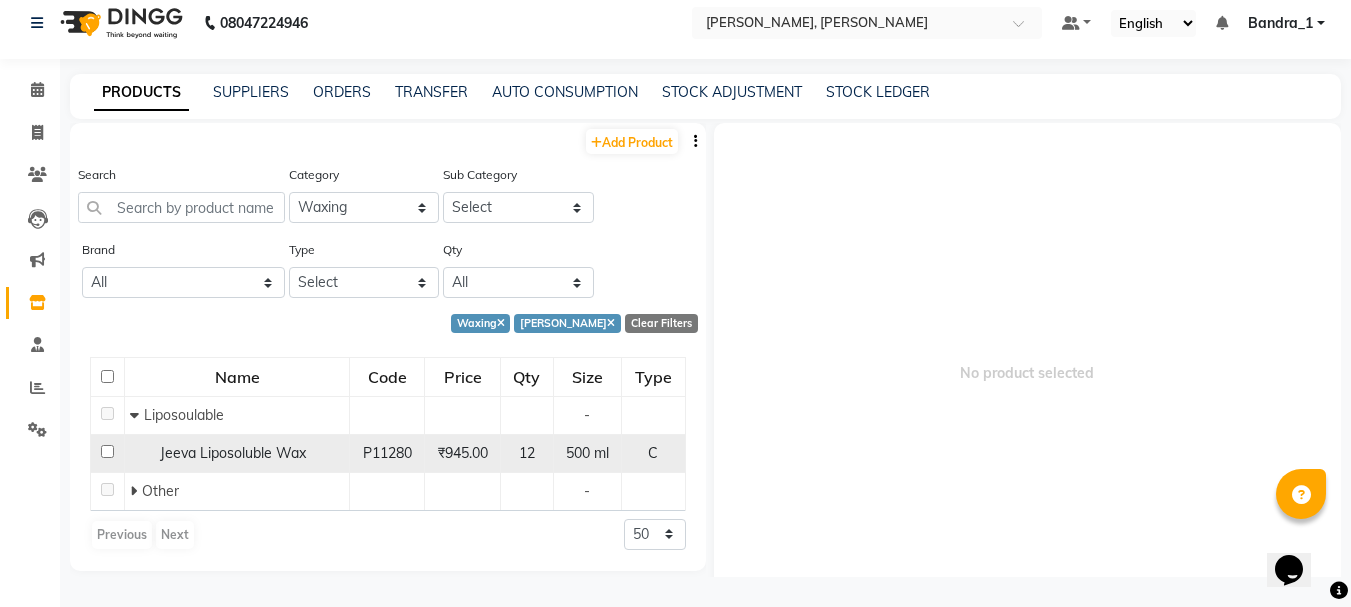 click 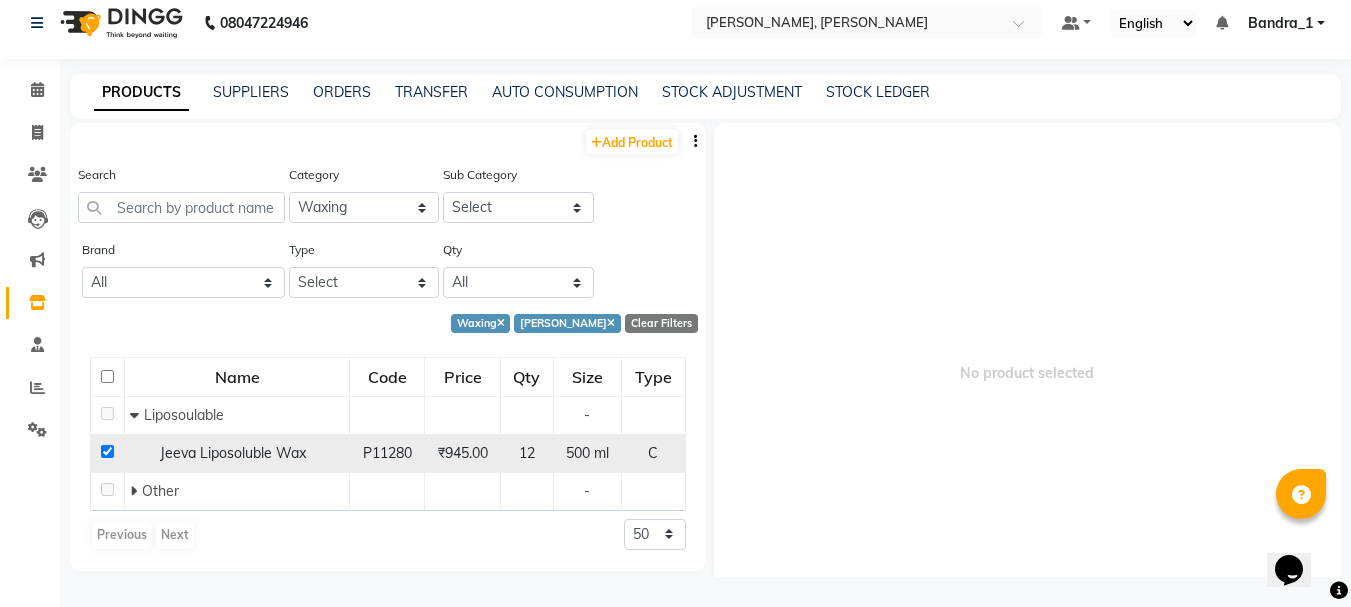 checkbox on "true" 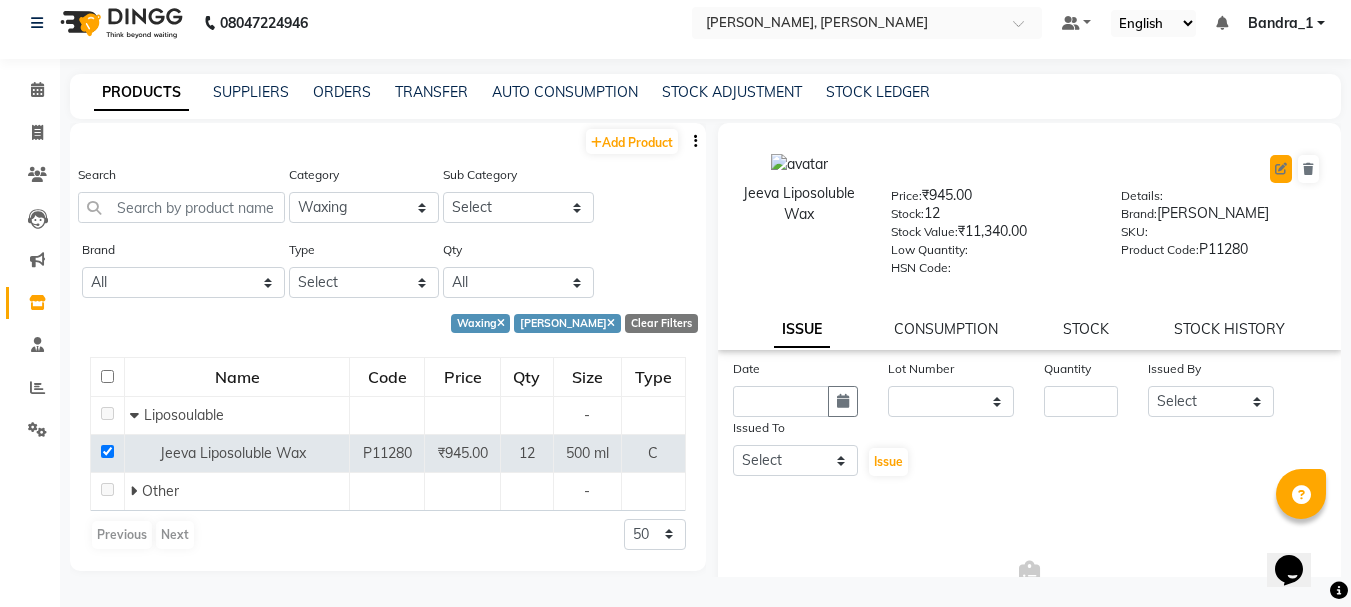 click 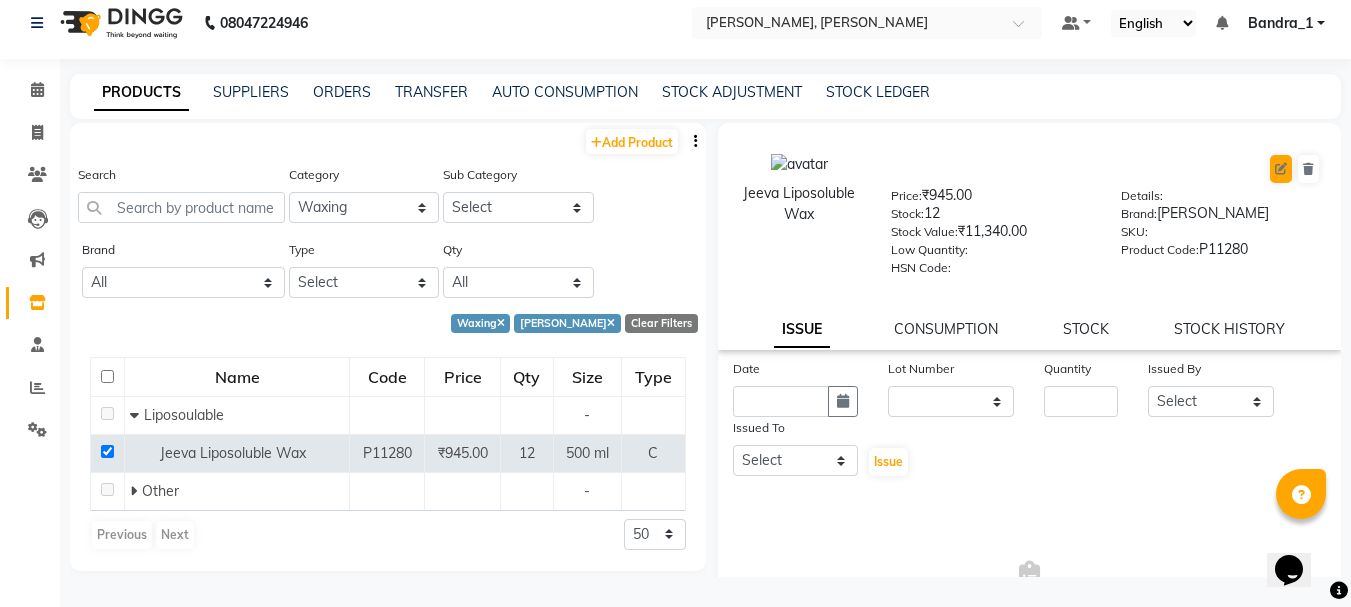select on "true" 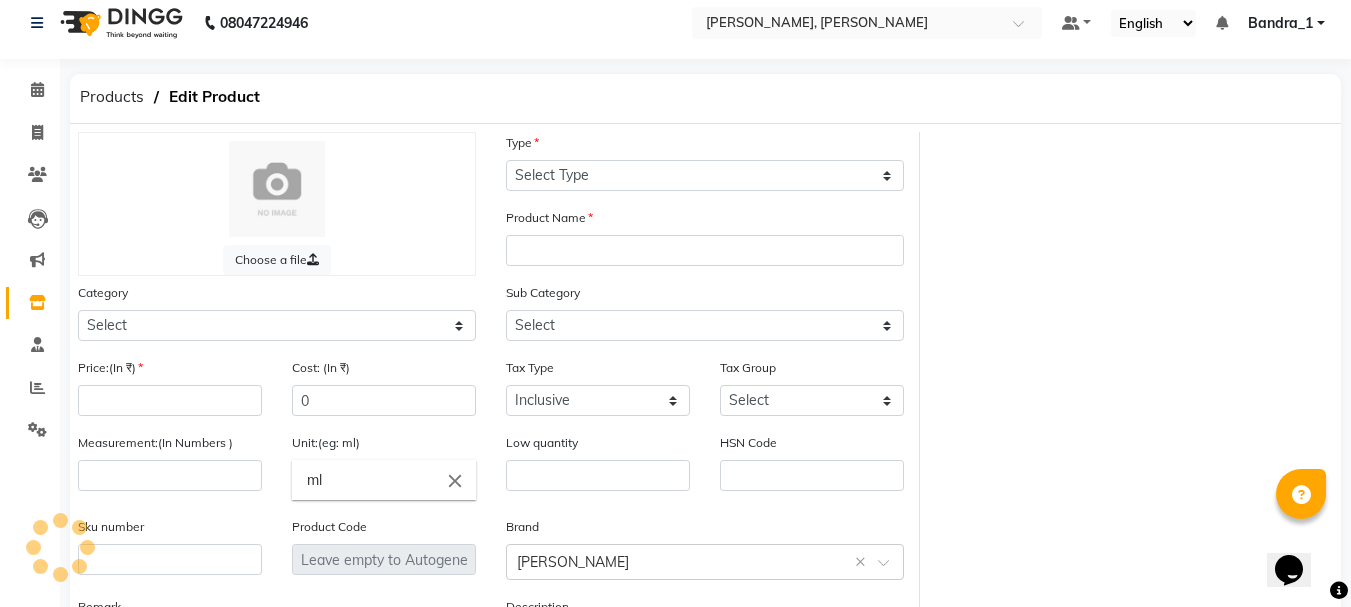 select on "C" 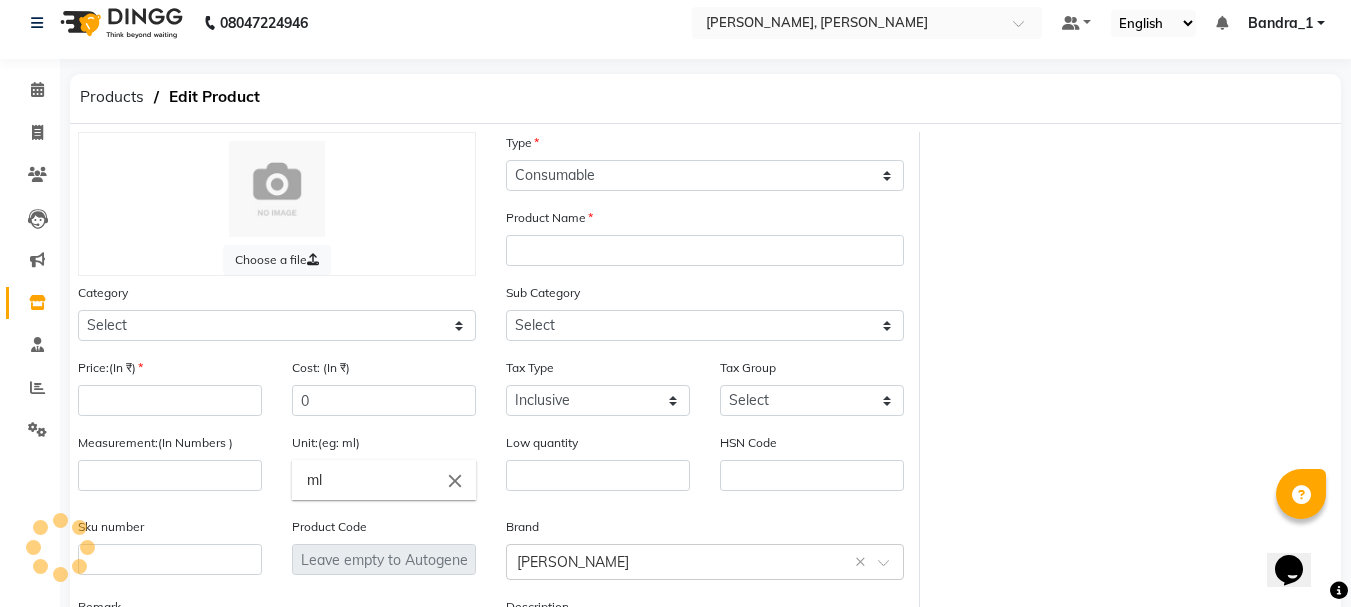 type on "Jeeva Liposoluble Wax" 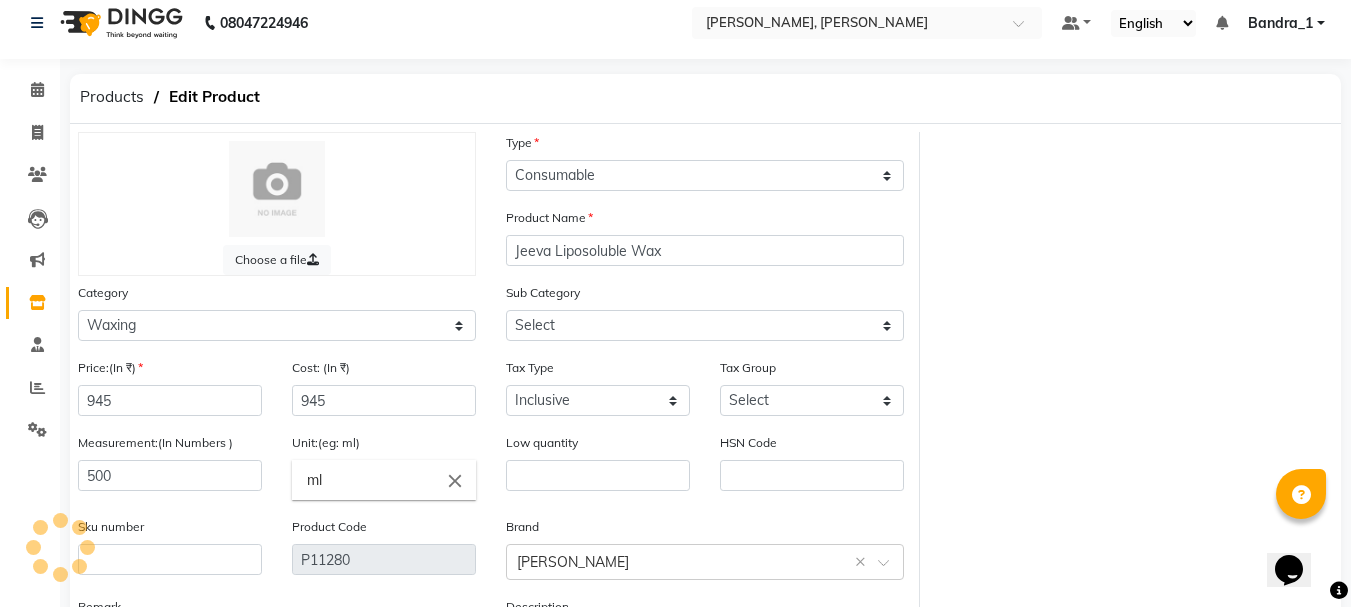 select on "221501802" 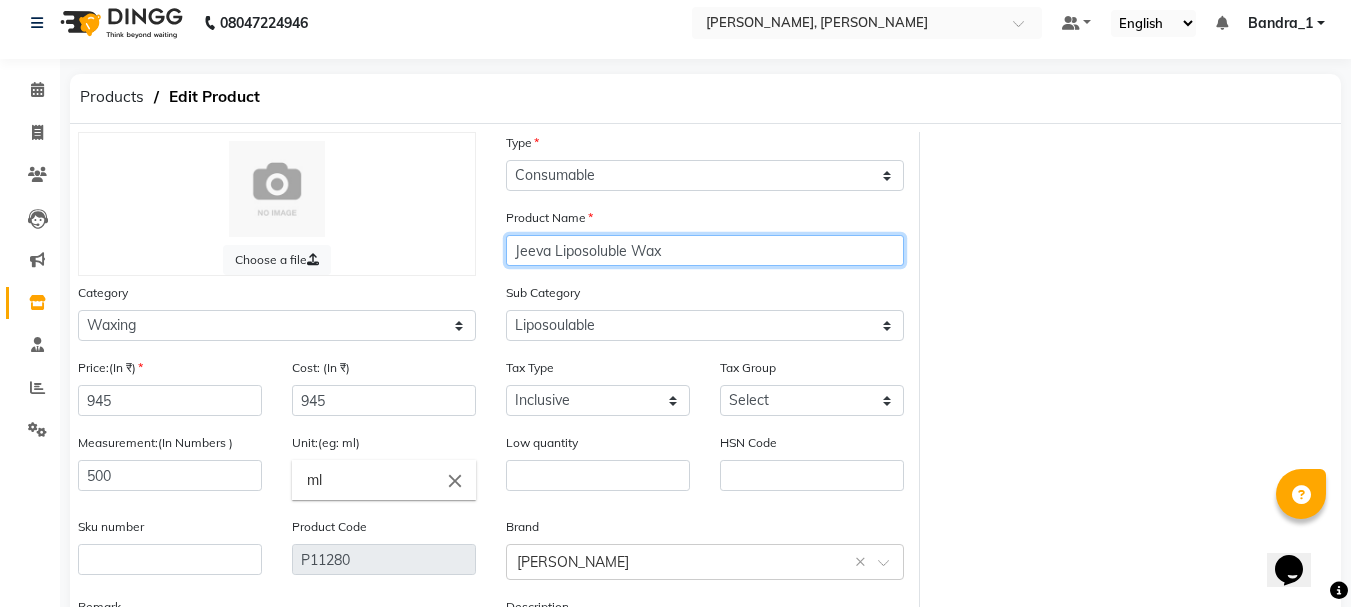 click on "Jeeva Liposoluble Wax" 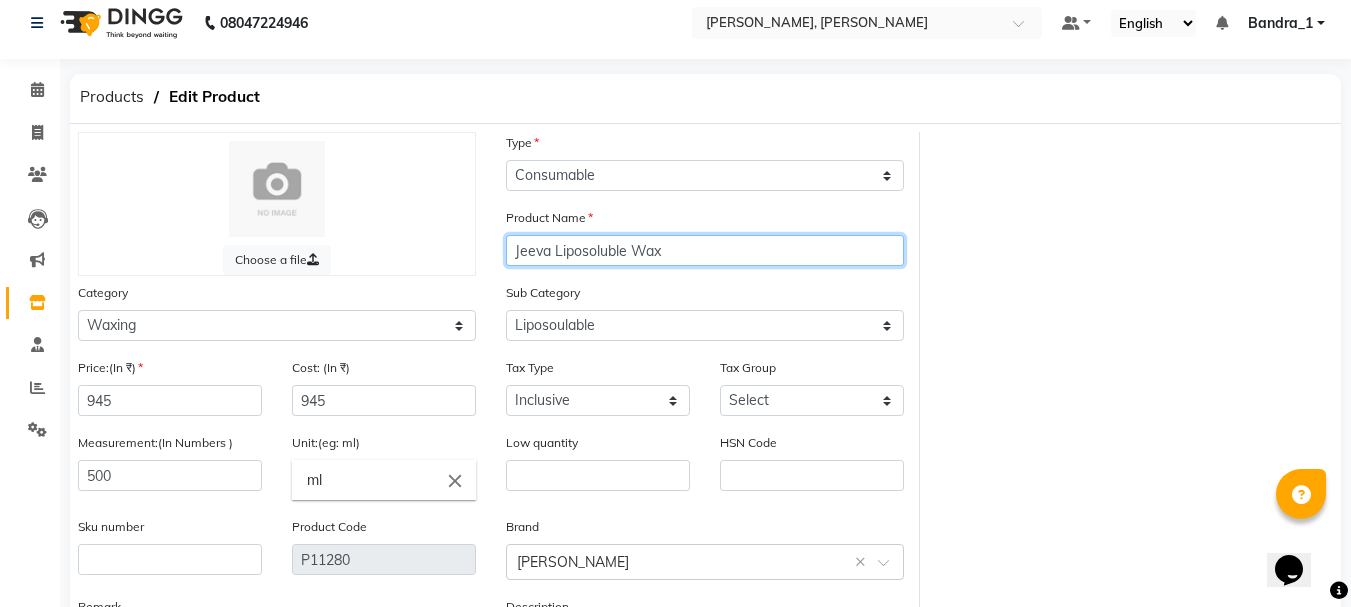 click on "Jeeva Liposoluble Wax" 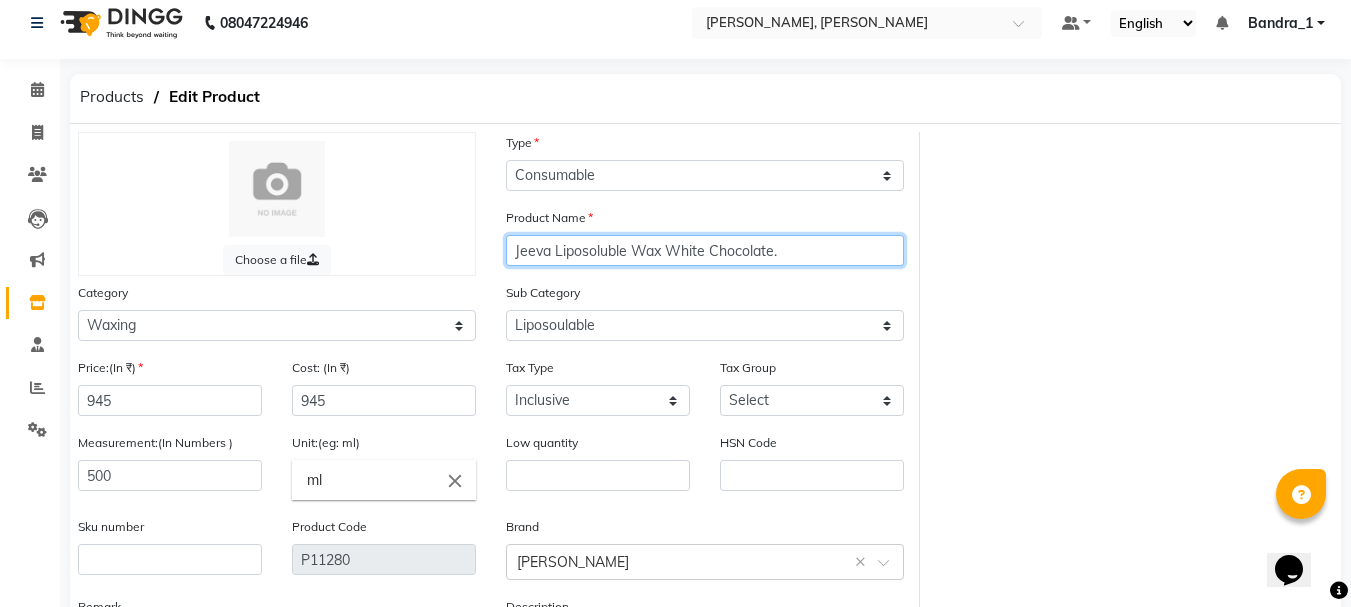 scroll, scrollTop: 194, scrollLeft: 0, axis: vertical 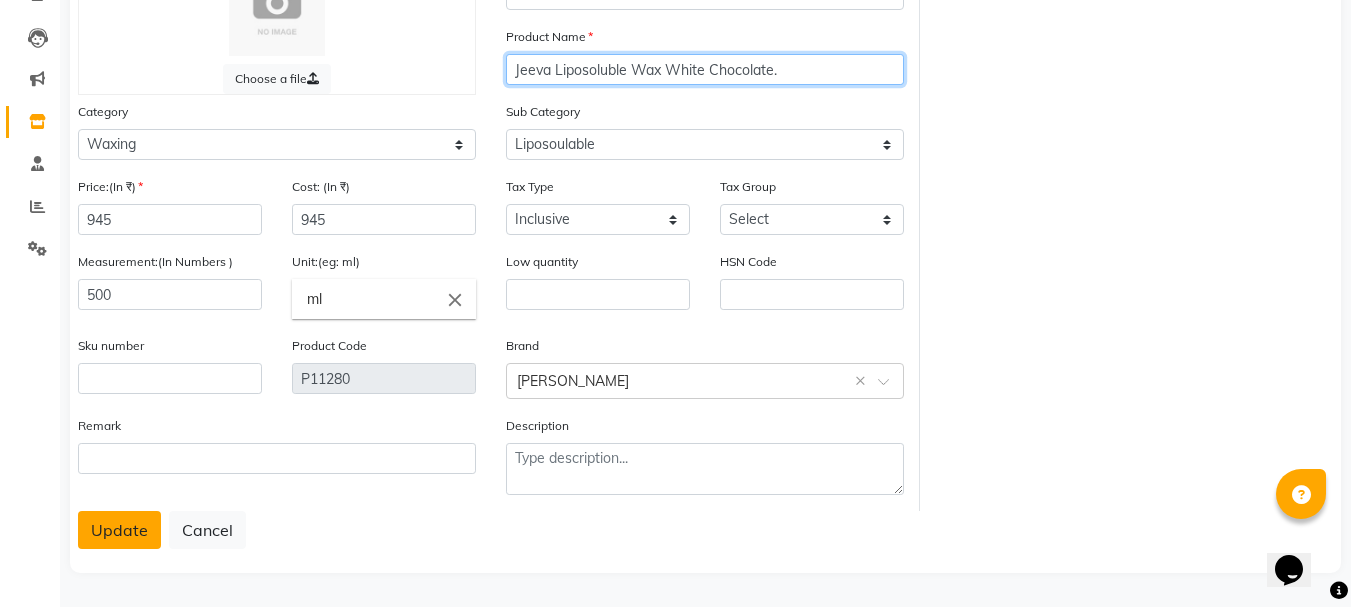 type on "Jeeva Liposoluble Wax White Chocolate." 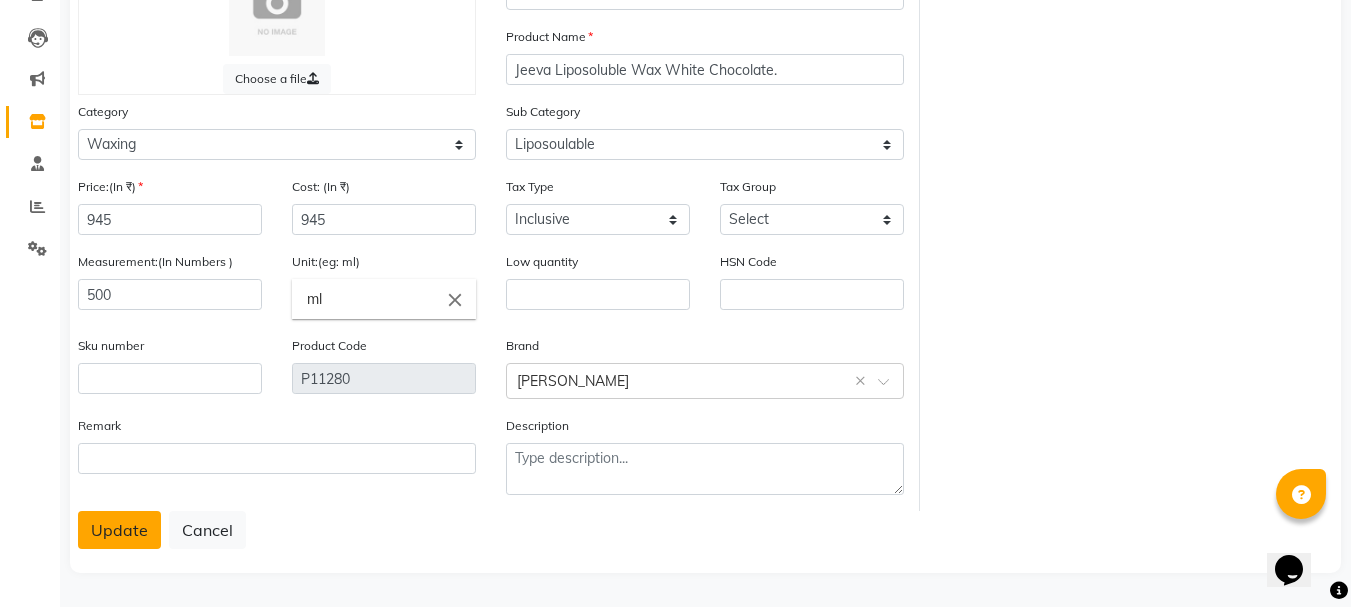 click on "Update" 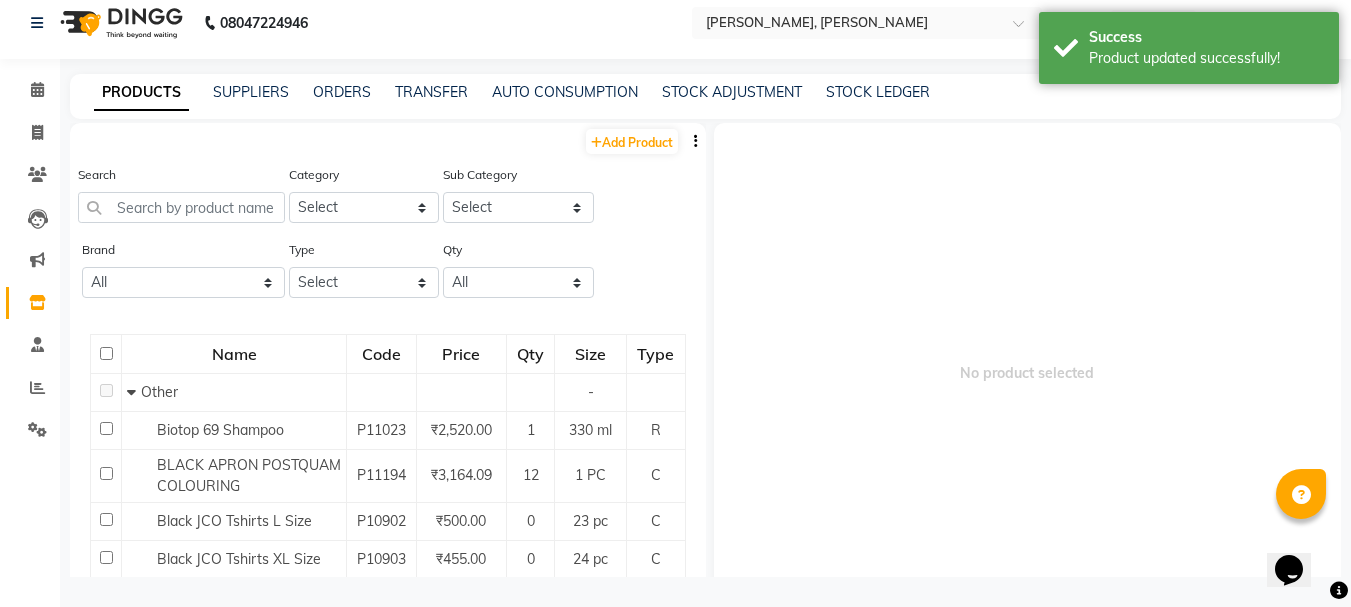 scroll, scrollTop: 13, scrollLeft: 0, axis: vertical 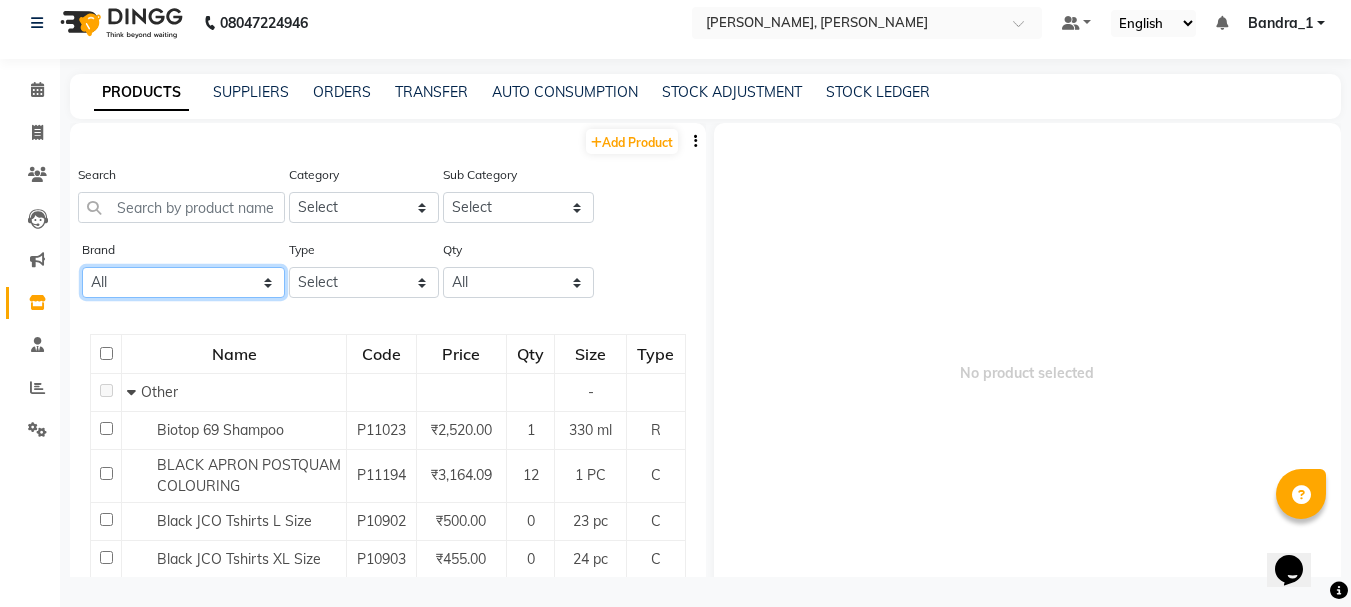 click on "All Ashpveda Beauty Gang Beauty Garage Biolume Biotop Cabelo Chave Calyx Proffesional Calyx Proffesionals Coffee Co & Co Dettol Floractive Inova Jeeva Loreal [PERSON_NAME] Color. Morfose Null Olaplex Orangewood Orange Wood Orange Wood R Postquam Postquam Professional Pq [PERSON_NAME] Tansh Wella" 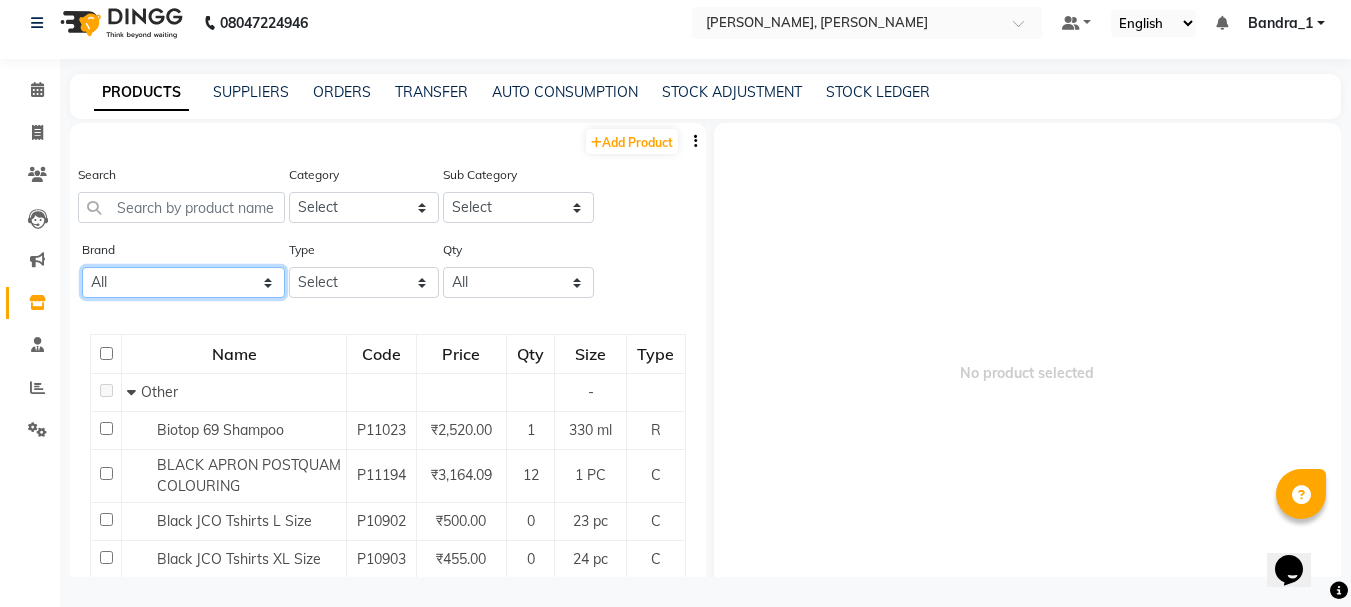 select on "loreal" 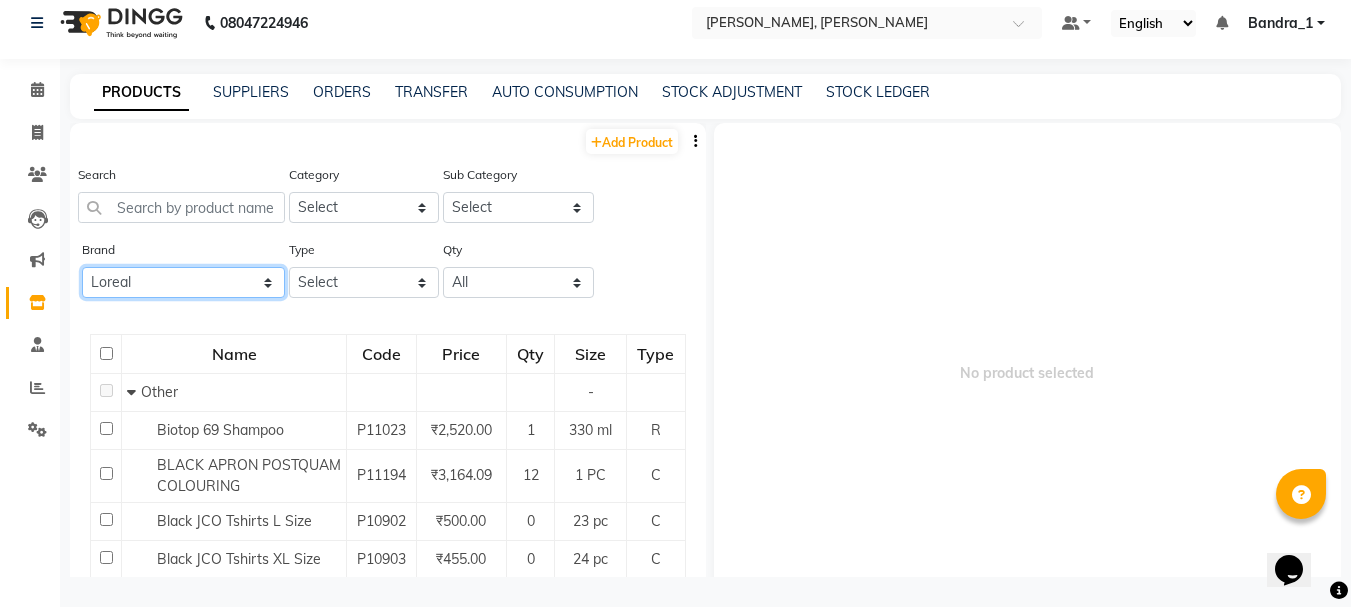 click on "All Ashpveda Beauty Gang Beauty Garage Biolume Biotop Cabelo Chave Calyx Proffesional Calyx Proffesionals Coffee Co & Co Dettol Floractive Inova Jeeva Loreal [PERSON_NAME] Color. Morfose Null Olaplex Orangewood Orange Wood Orange Wood R Postquam Postquam Professional Pq [PERSON_NAME] Tansh Wella" 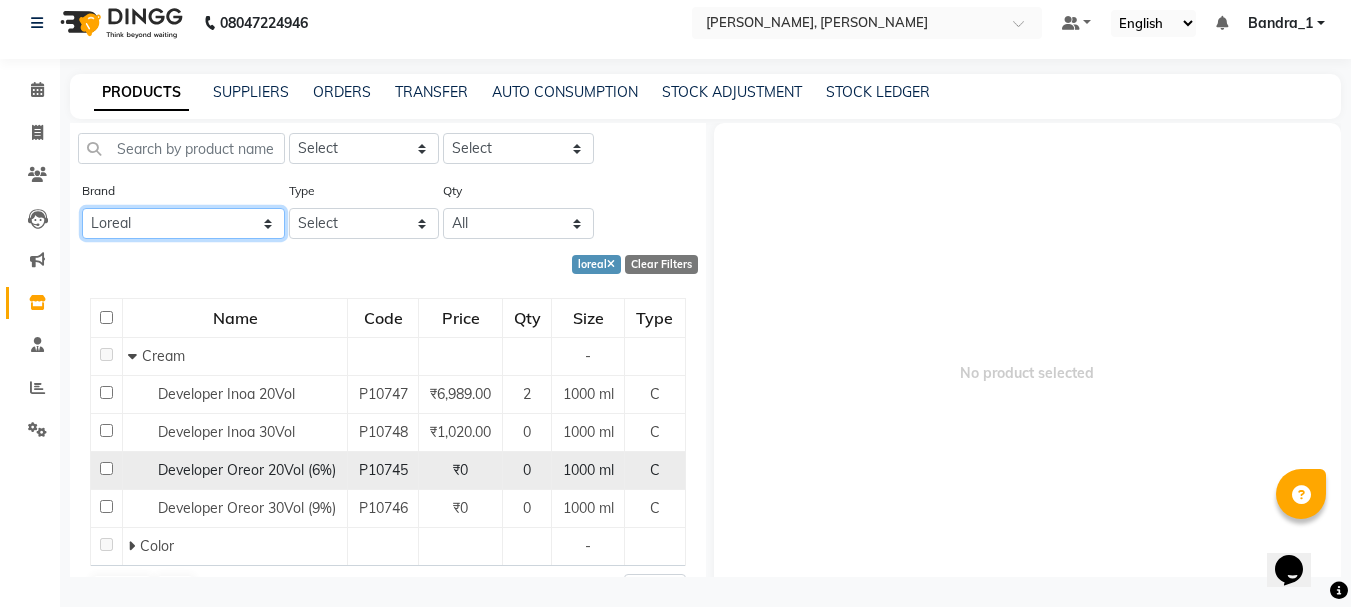scroll, scrollTop: 108, scrollLeft: 0, axis: vertical 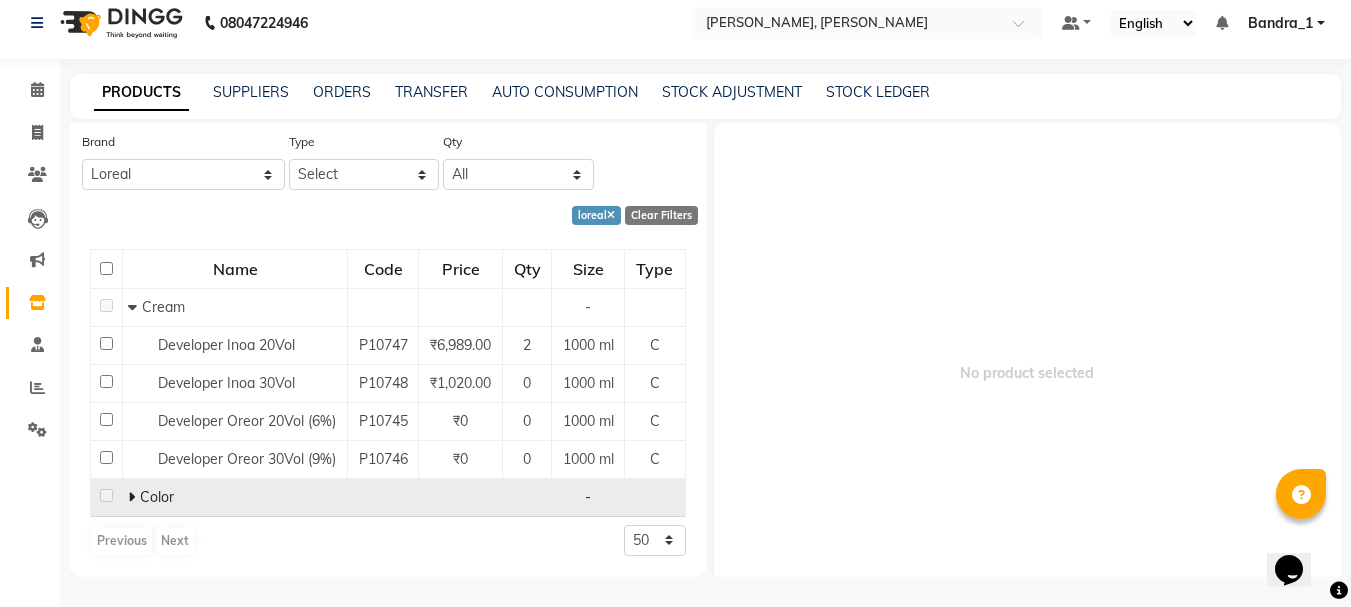 click 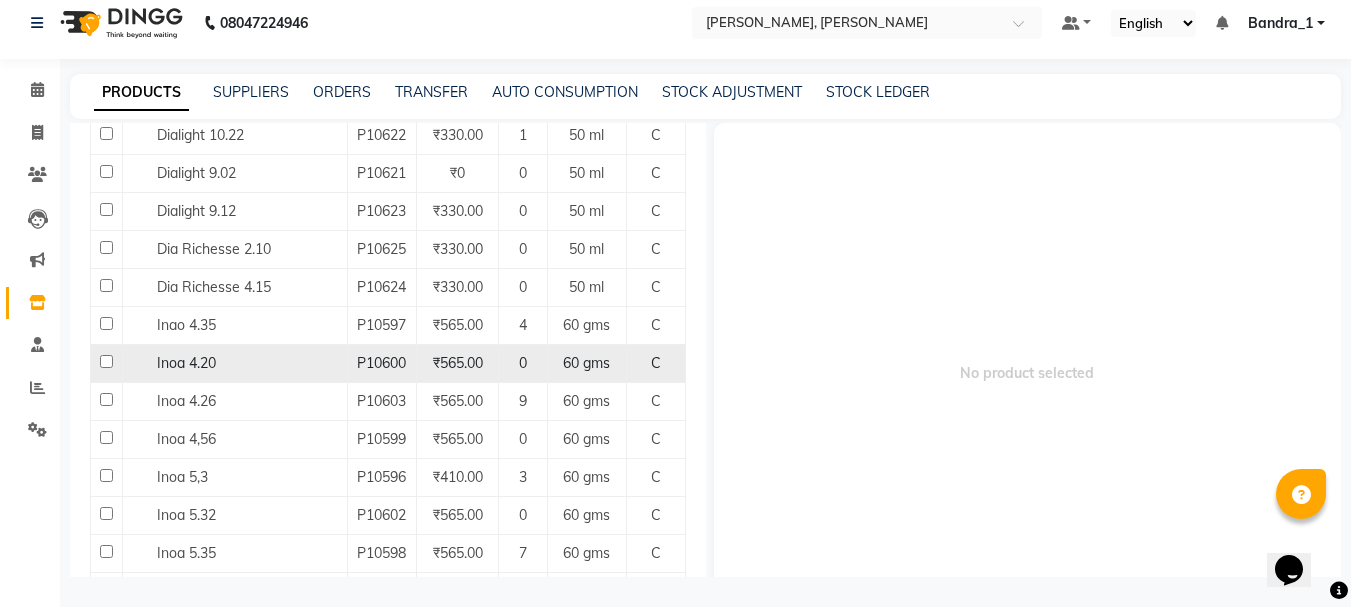 scroll, scrollTop: 908, scrollLeft: 0, axis: vertical 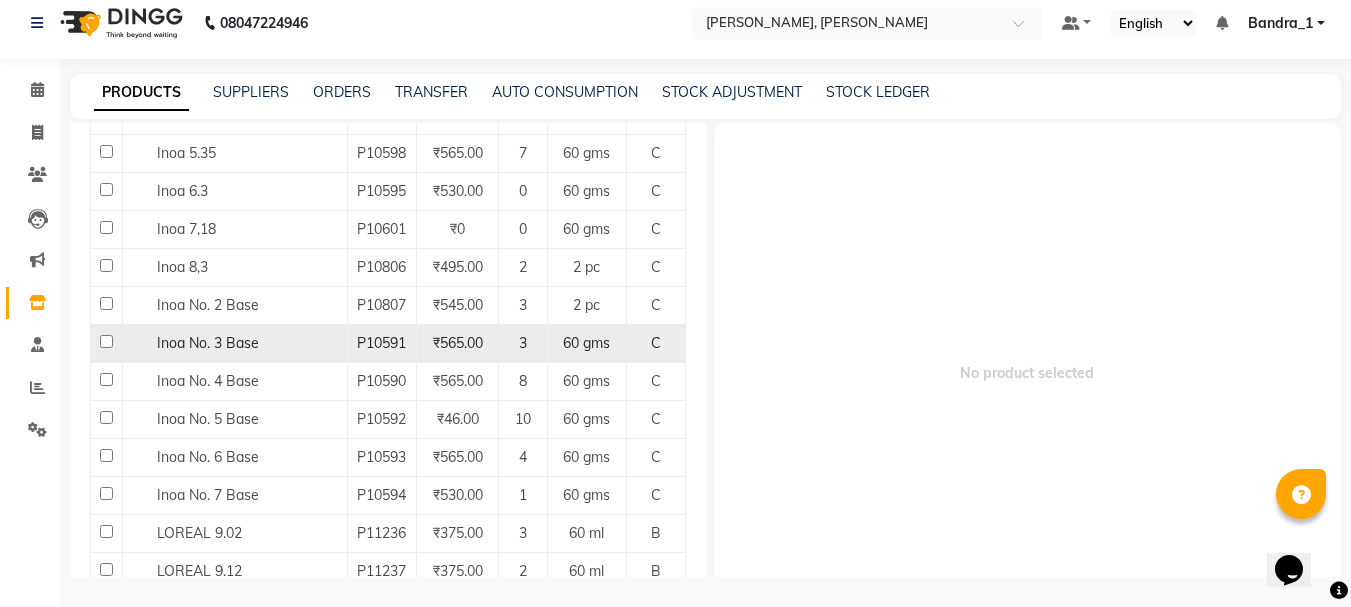 click 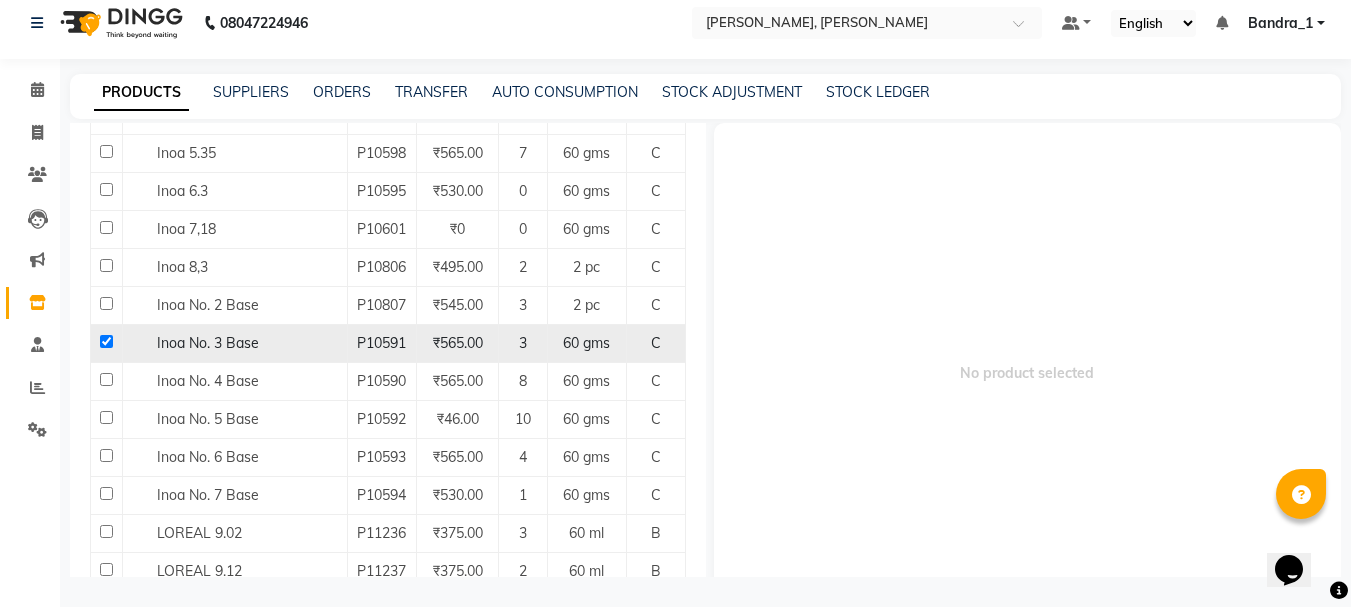 checkbox on "true" 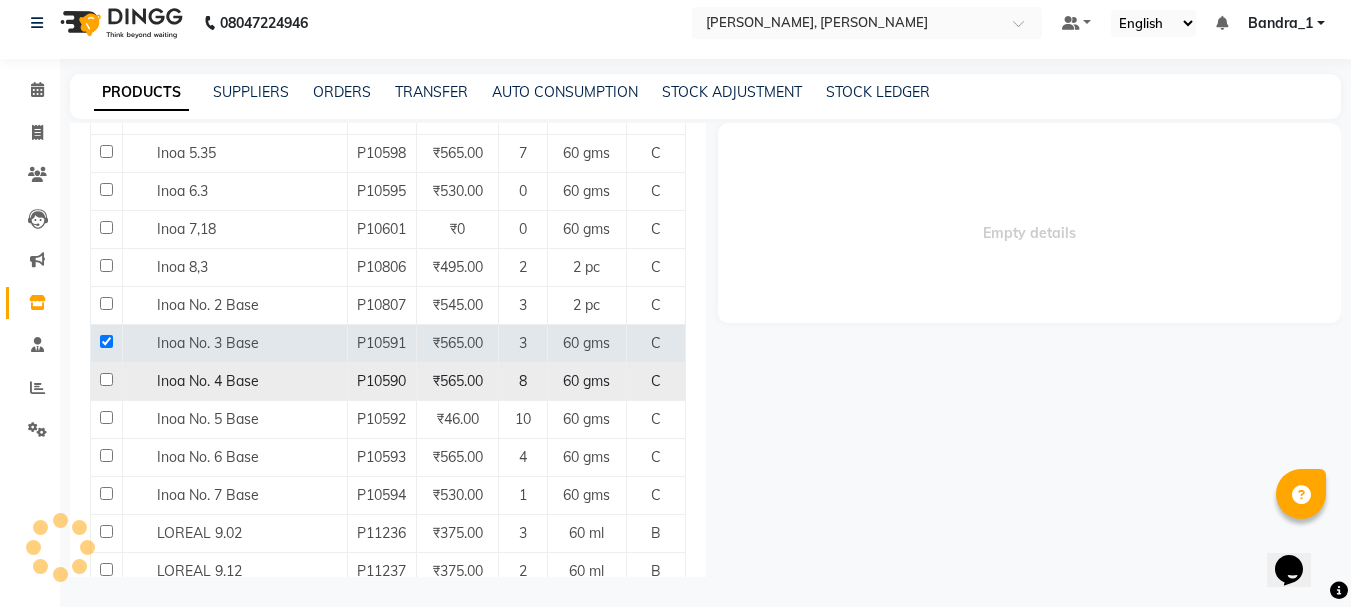 select 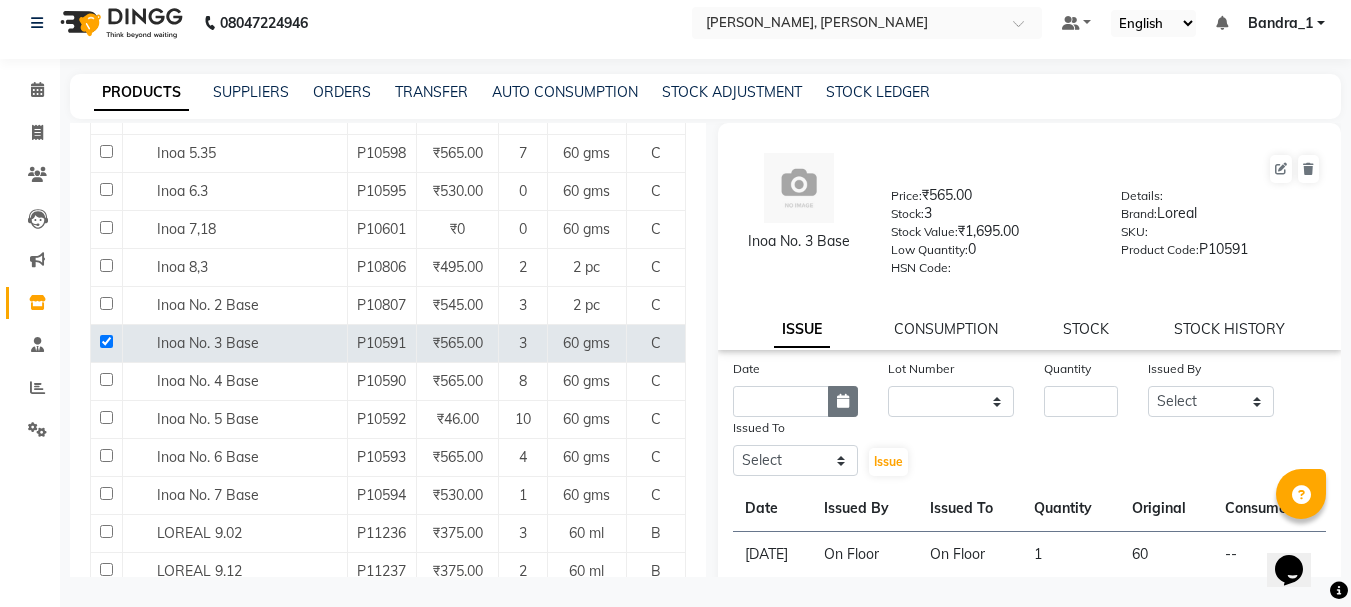 click 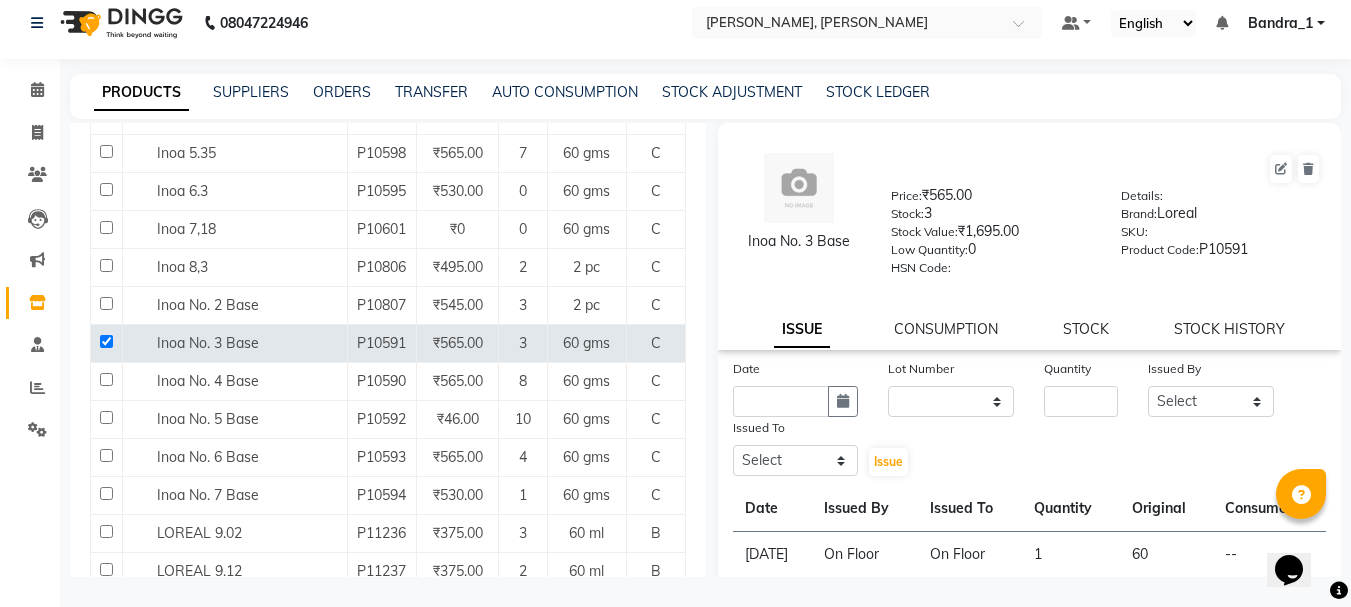 select on "7" 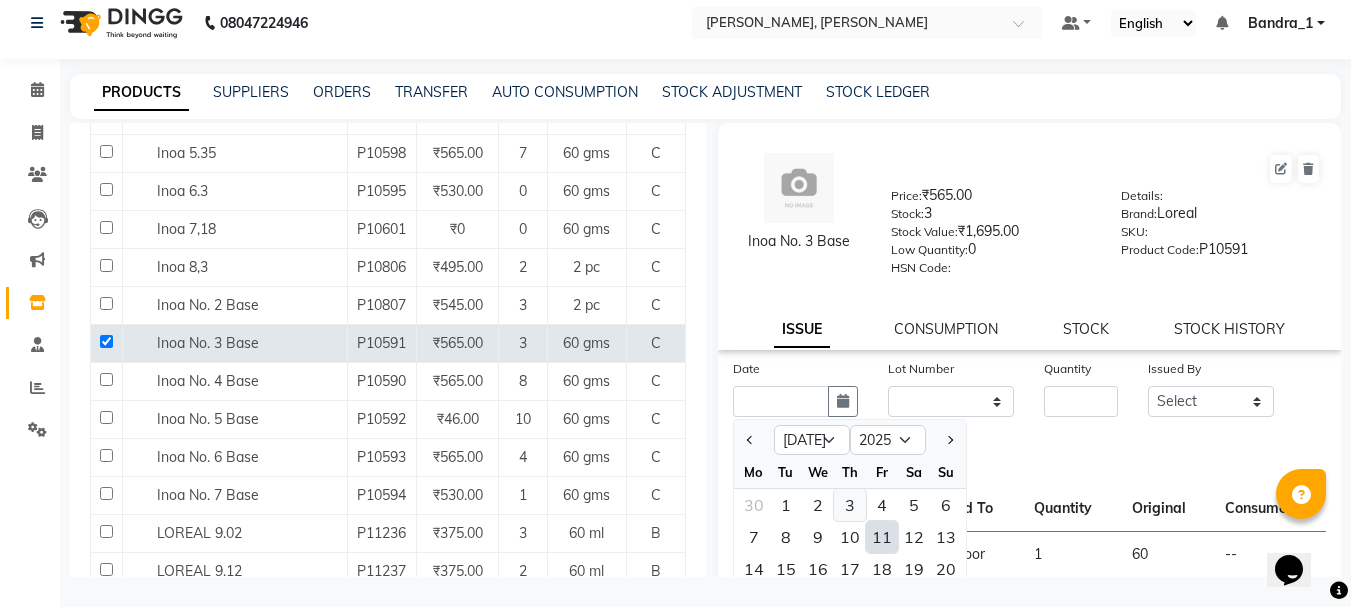 click on "3" 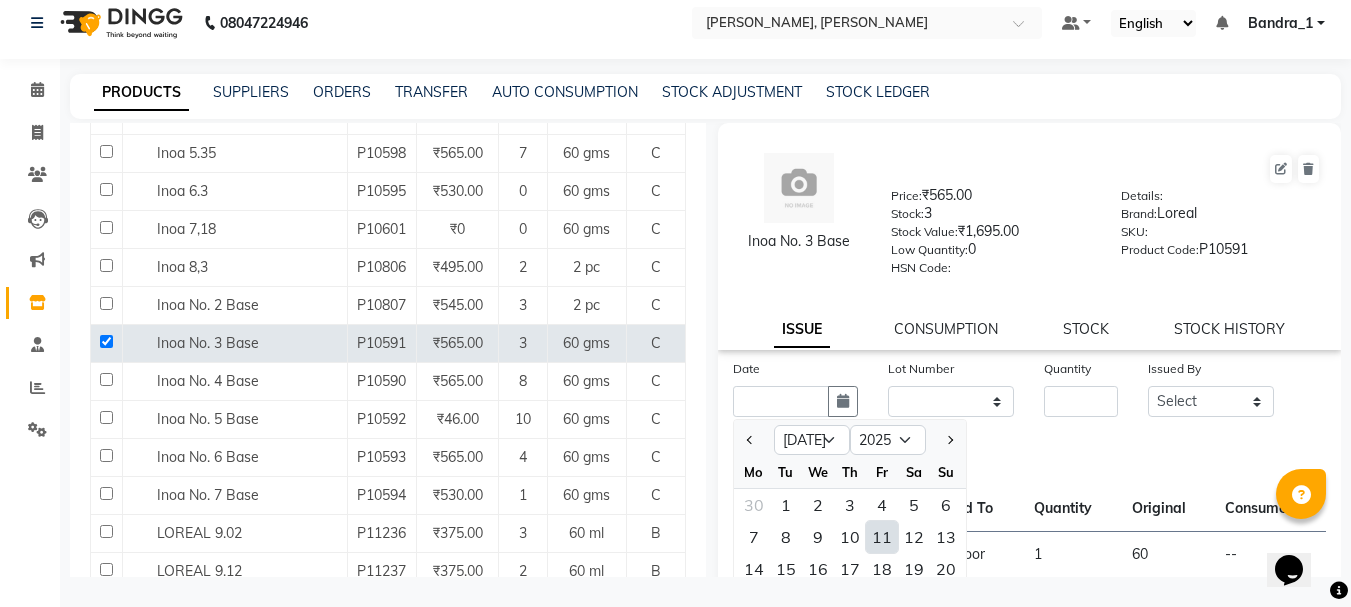type on "[DATE]" 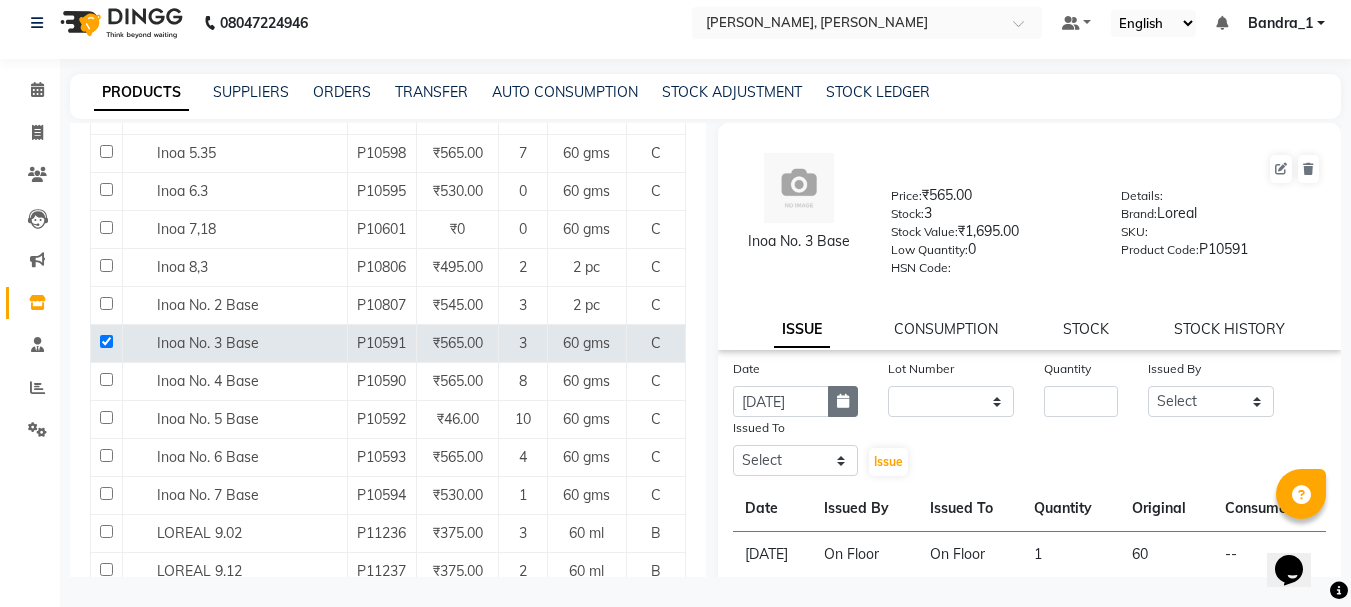 click 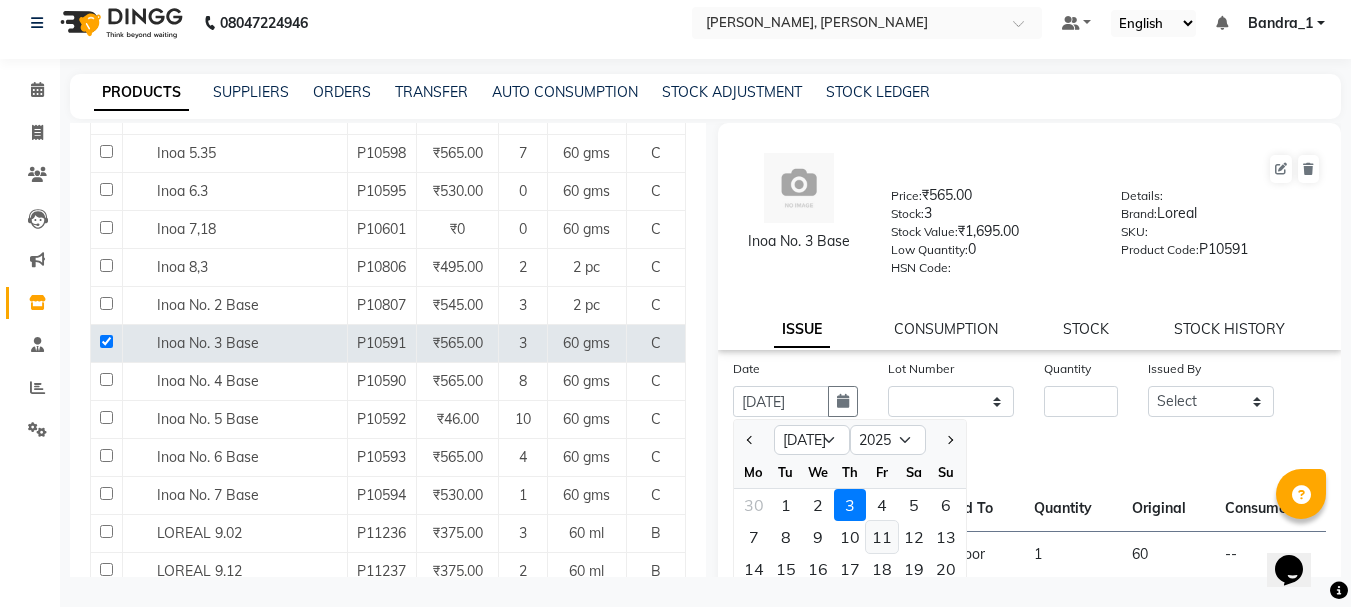 click on "11" 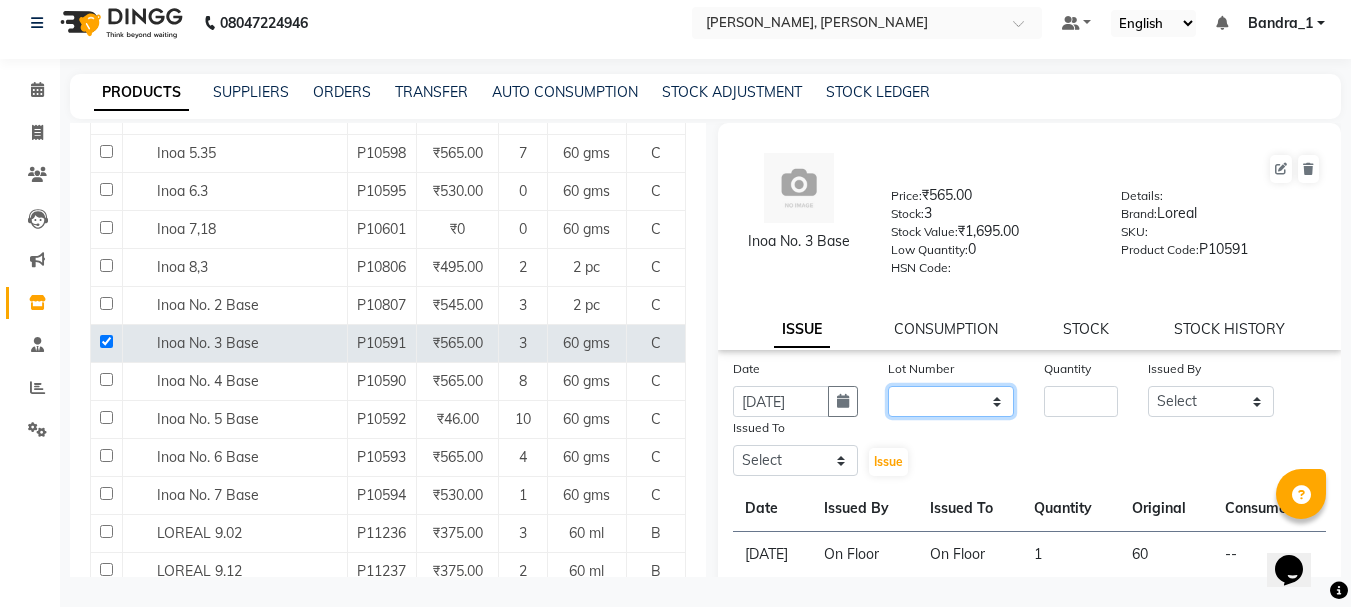 click on "None" 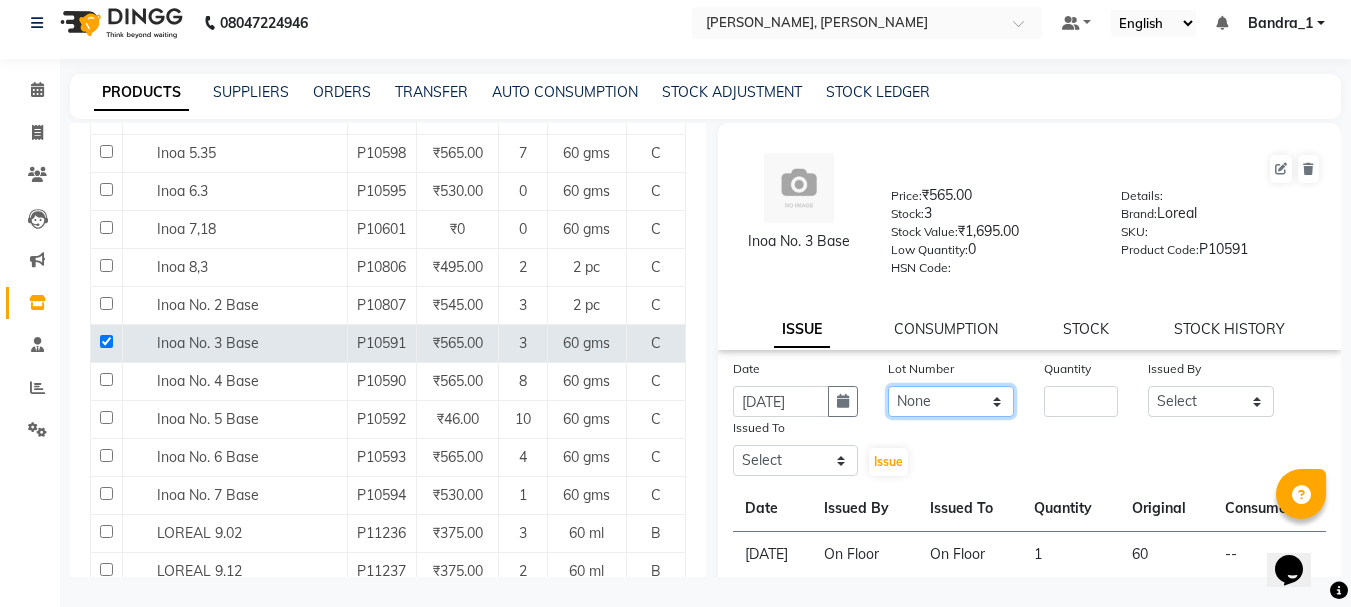 click on "None" 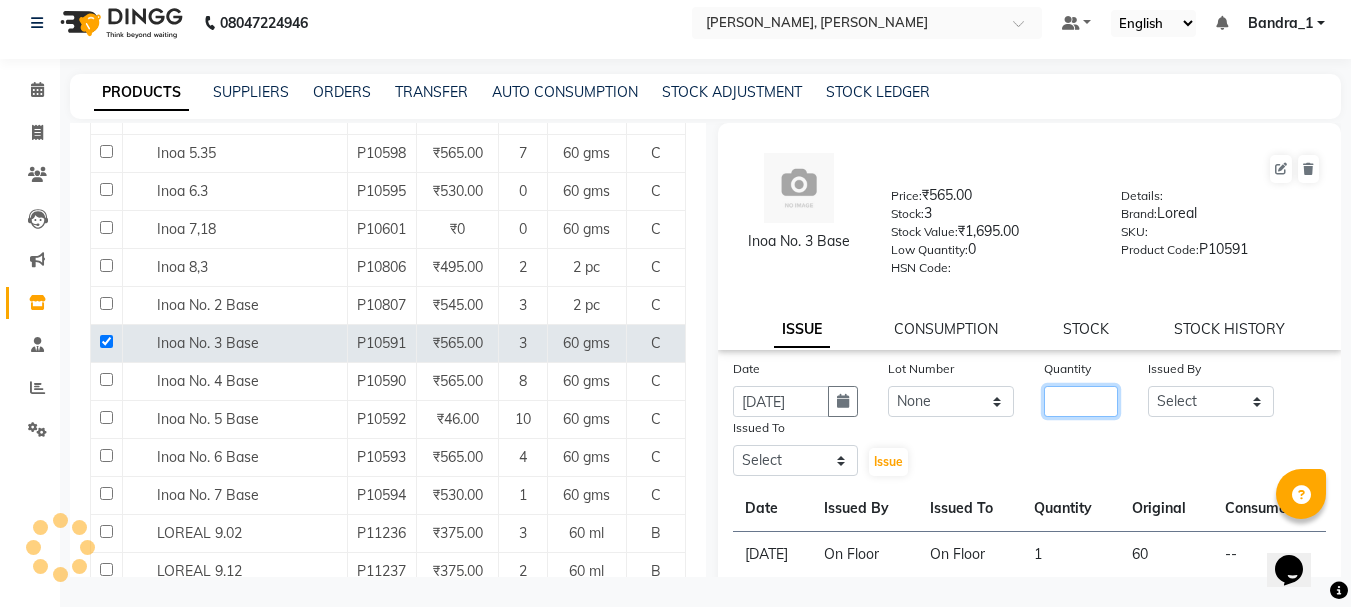 click 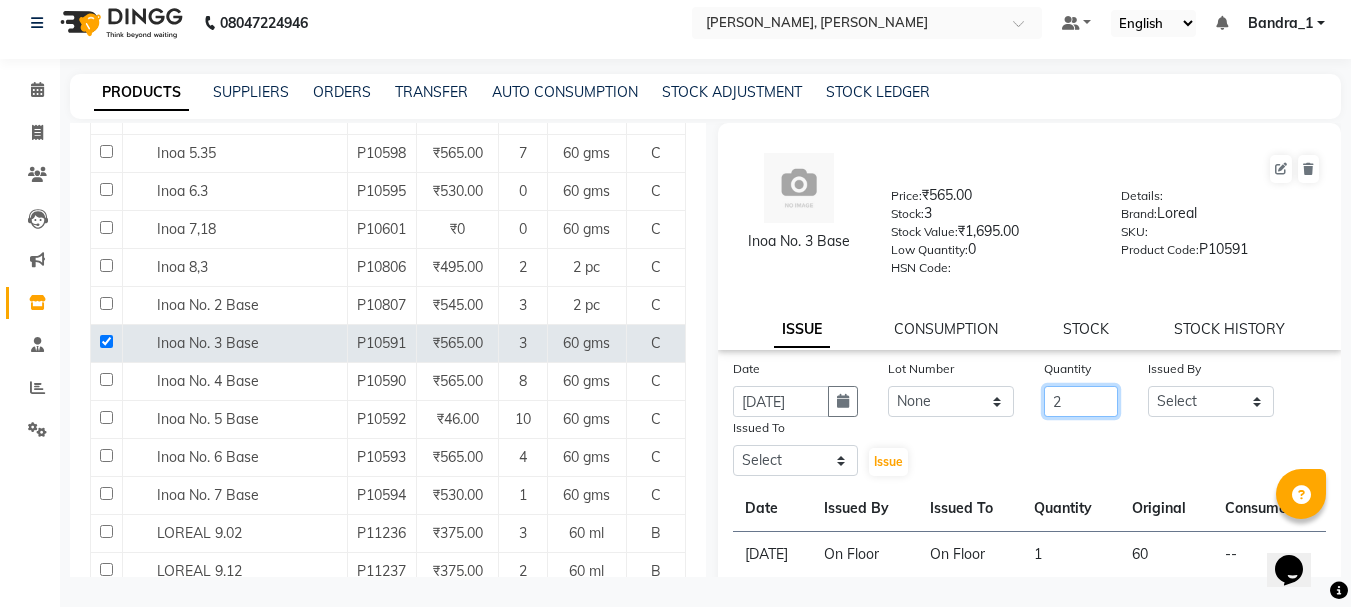 type on "2" 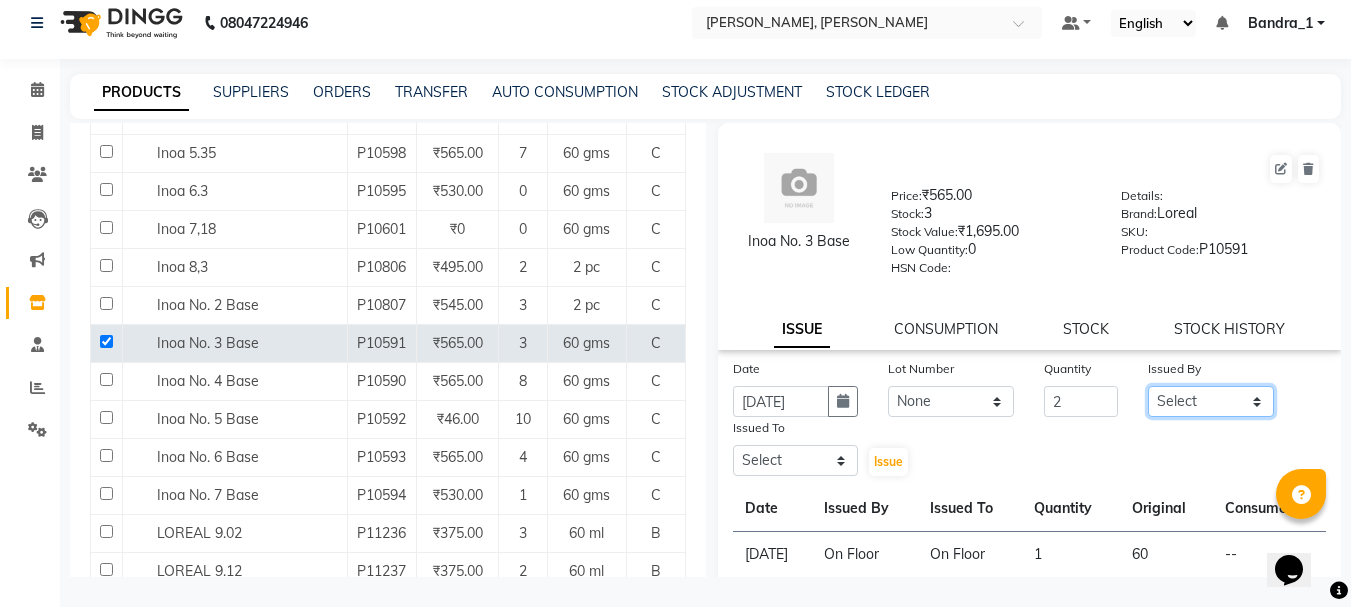 click on "Select Abdul Bandra_1 Bandra_store [PERSON_NAME] [PERSON_NAME] [PERSON_NAME] [PERSON_NAME] [PERSON_NAME] [PERSON_NAME] On  Floor  Peetrass Pinky Make up Artist [PERSON_NAME][DATE] [PERSON_NAME] [PERSON_NAME] [PERSON_NAME] [PERSON_NAME] [PERSON_NAME] Shilpa [PERSON_NAME] [PERSON_NAME]                         [PERSON_NAME] [PERSON_NAME].S Yangamphy [PERSON_NAME]" 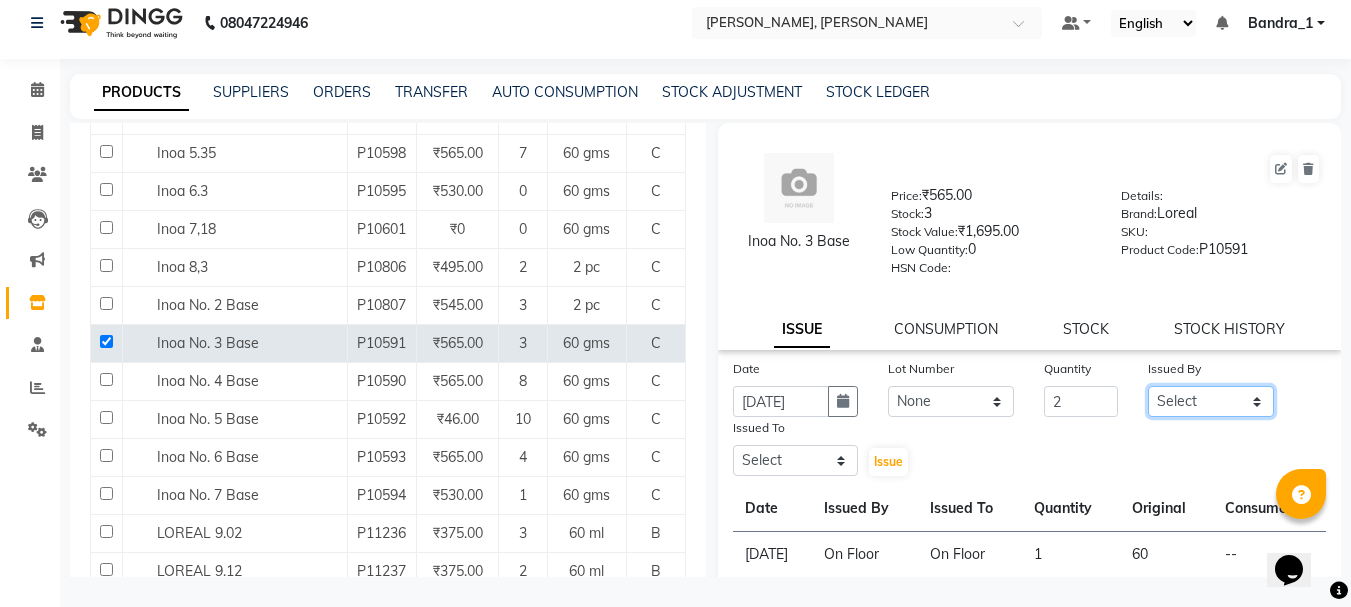 select on "8537" 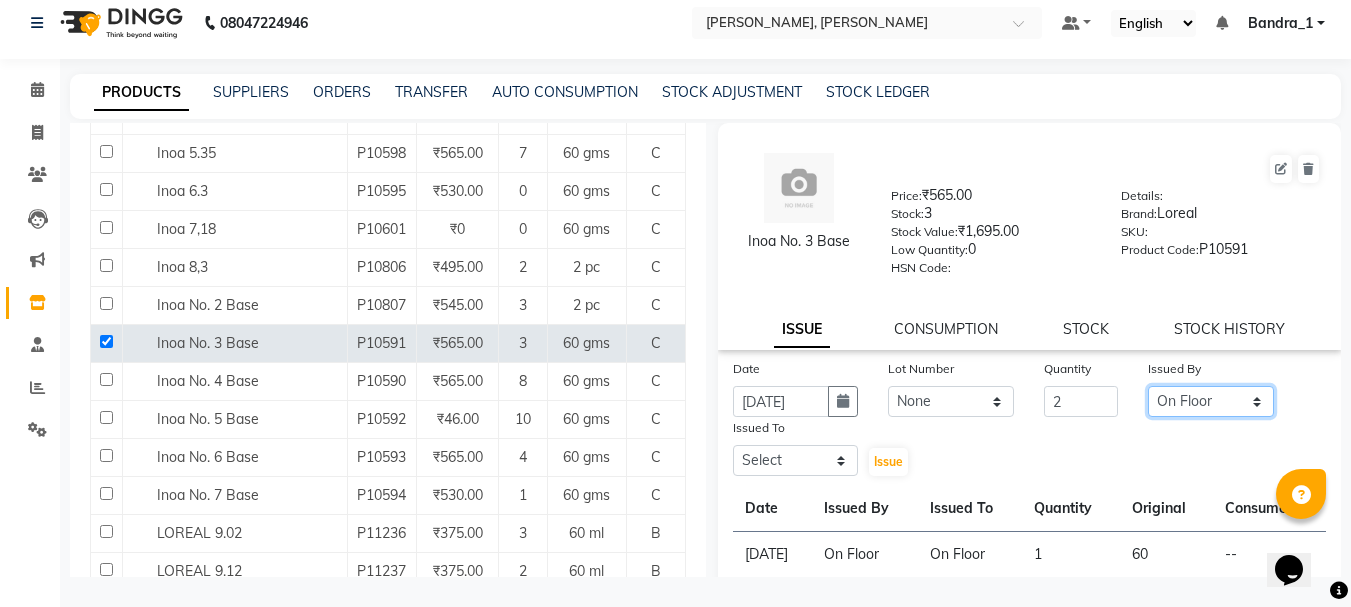 click on "Select Abdul Bandra_1 Bandra_store [PERSON_NAME] [PERSON_NAME] [PERSON_NAME] [PERSON_NAME] [PERSON_NAME] [PERSON_NAME] On  Floor  Peetrass Pinky Make up Artist [PERSON_NAME][DATE] [PERSON_NAME] [PERSON_NAME] [PERSON_NAME] [PERSON_NAME] [PERSON_NAME] Shilpa [PERSON_NAME] [PERSON_NAME]                         [PERSON_NAME] [PERSON_NAME].S Yangamphy [PERSON_NAME]" 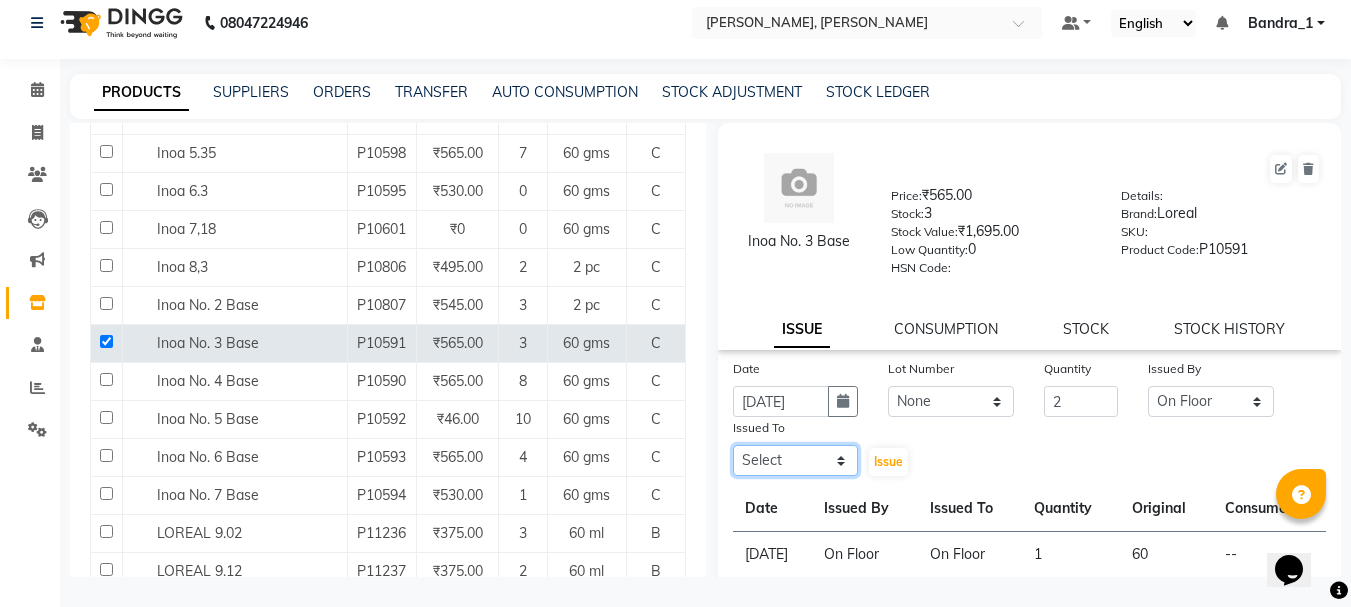 click on "Select Abdul Bandra_1 Bandra_store [PERSON_NAME] [PERSON_NAME] [PERSON_NAME] [PERSON_NAME] [PERSON_NAME] [PERSON_NAME] On  Floor  Peetrass Pinky Make up Artist [PERSON_NAME][DATE] [PERSON_NAME] [PERSON_NAME] [PERSON_NAME] [PERSON_NAME] [PERSON_NAME] Shilpa [PERSON_NAME] [PERSON_NAME]                         [PERSON_NAME] [PERSON_NAME].S Yangamphy [PERSON_NAME]" 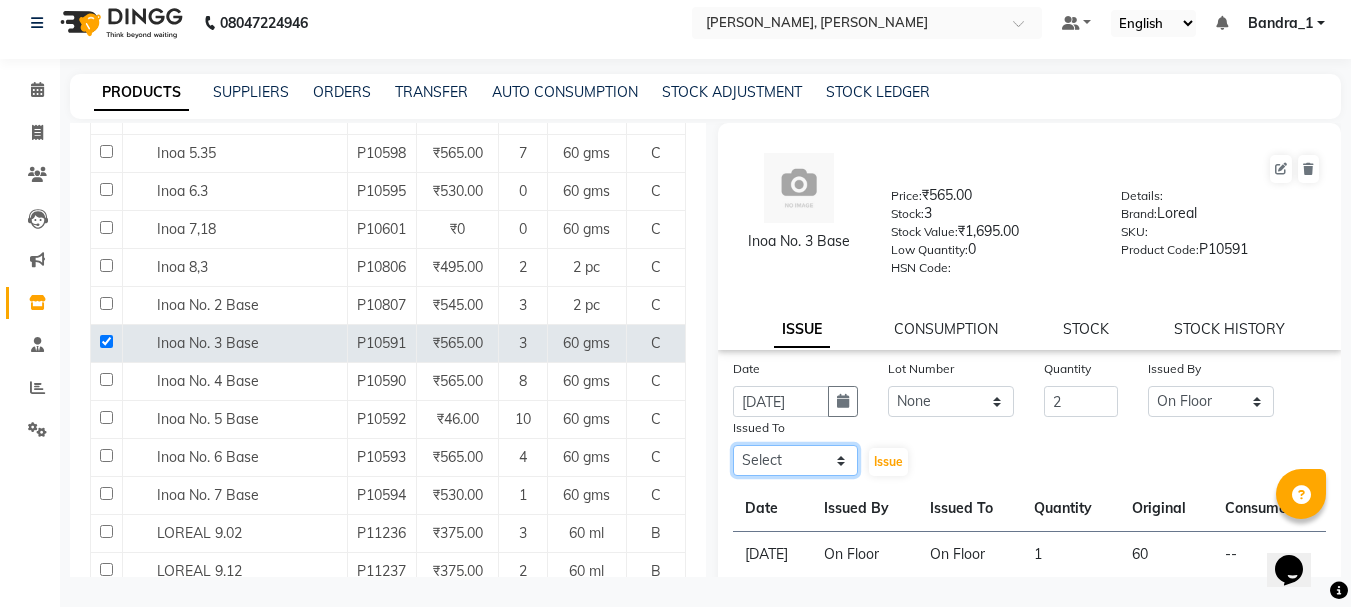 select on "8537" 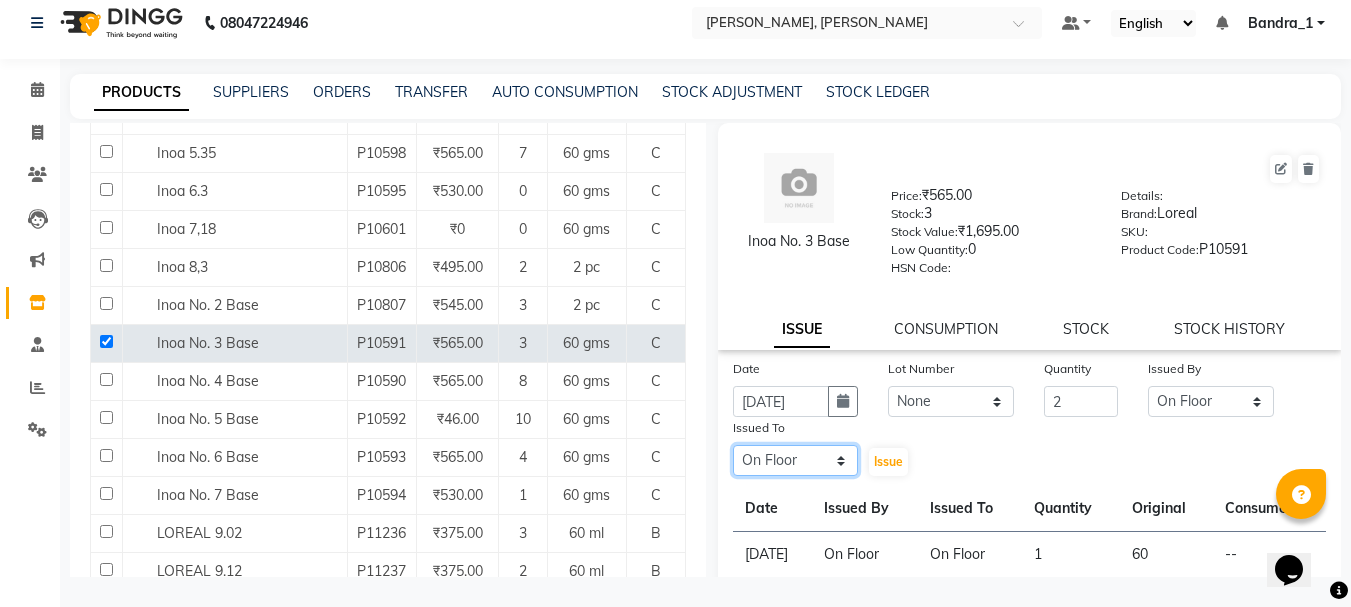 click on "Select Abdul Bandra_1 Bandra_store [PERSON_NAME] [PERSON_NAME] [PERSON_NAME] [PERSON_NAME] [PERSON_NAME] [PERSON_NAME] On  Floor  Peetrass Pinky Make up Artist [PERSON_NAME][DATE] [PERSON_NAME] [PERSON_NAME] [PERSON_NAME] [PERSON_NAME] [PERSON_NAME] Shilpa [PERSON_NAME] [PERSON_NAME]                         [PERSON_NAME] [PERSON_NAME].S Yangamphy [PERSON_NAME]" 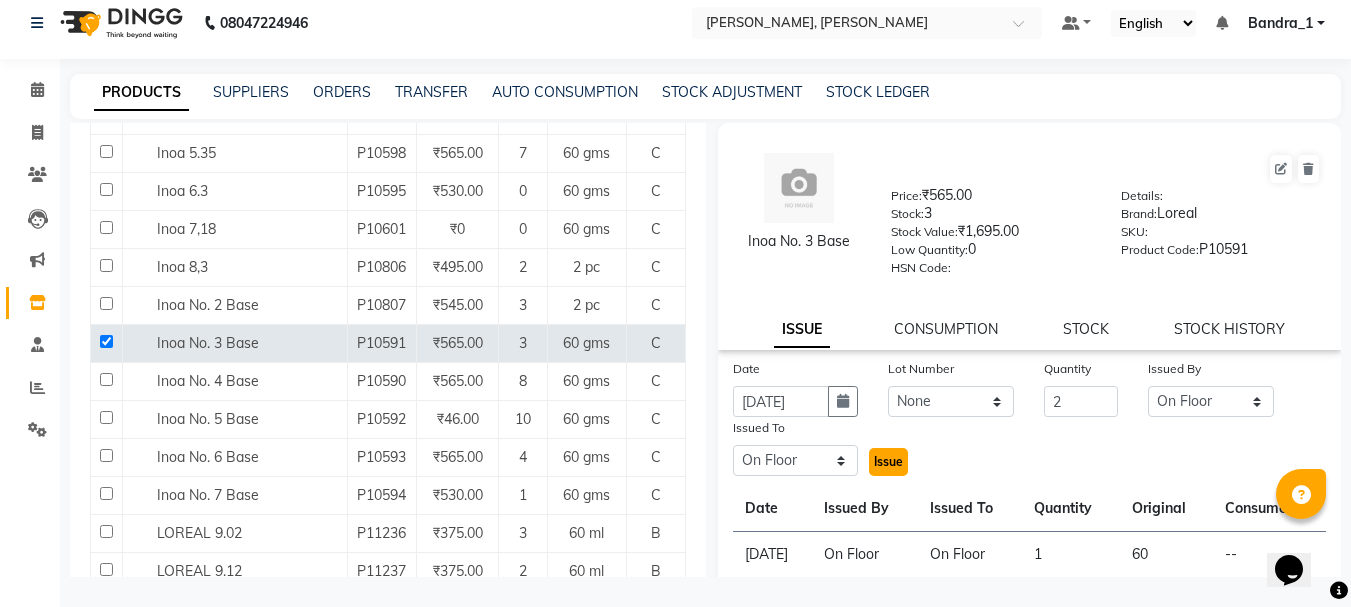 click on "Issue" 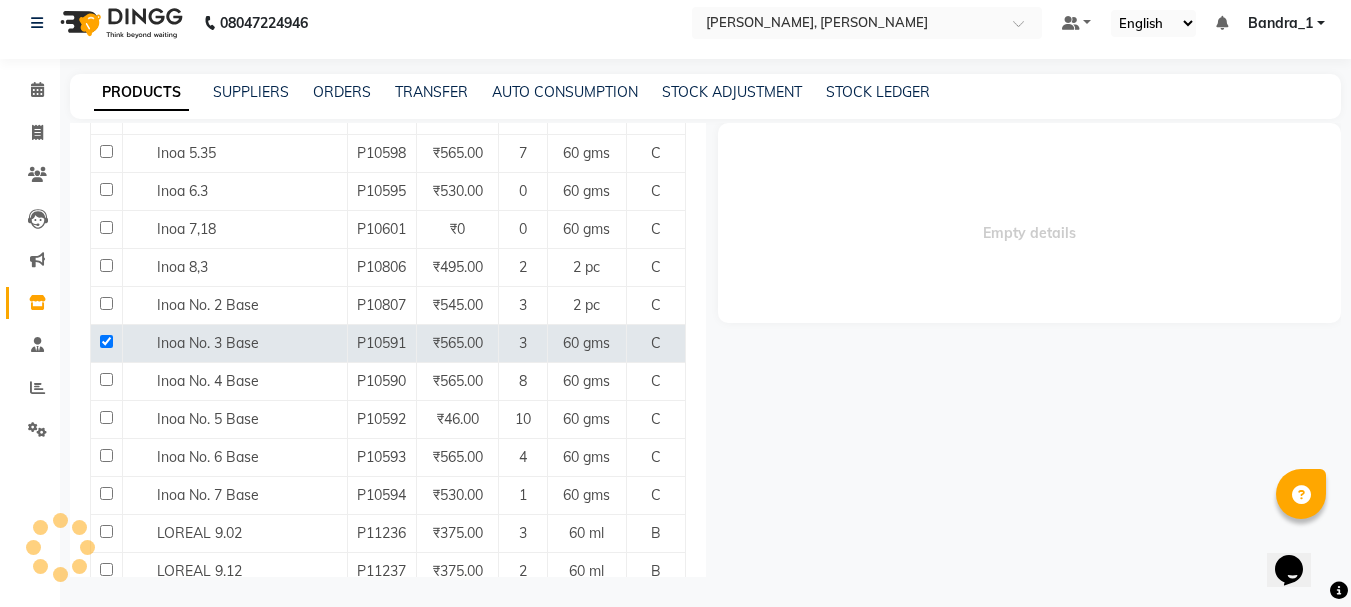 select 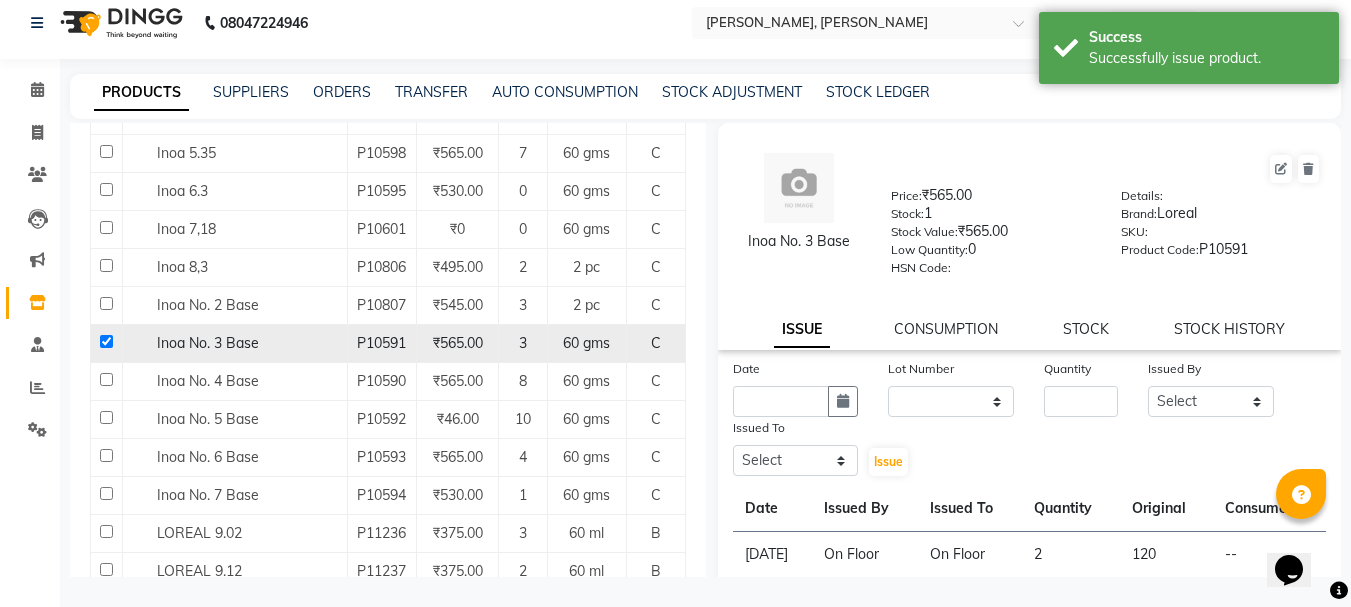 click 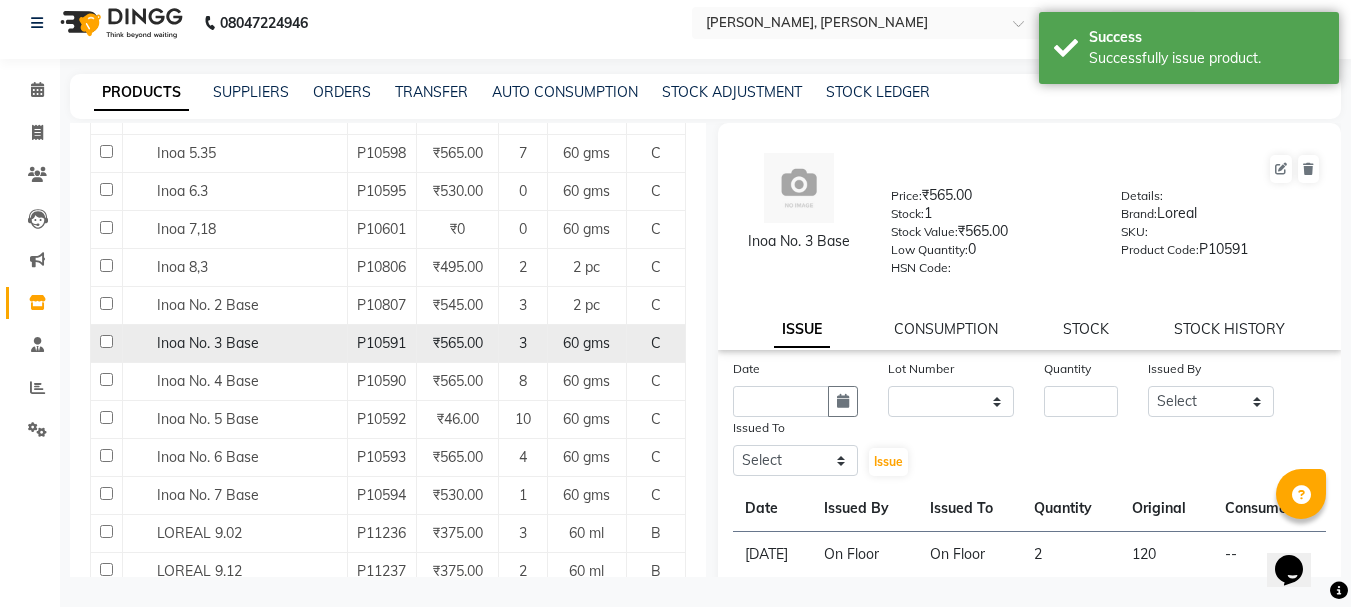 checkbox on "false" 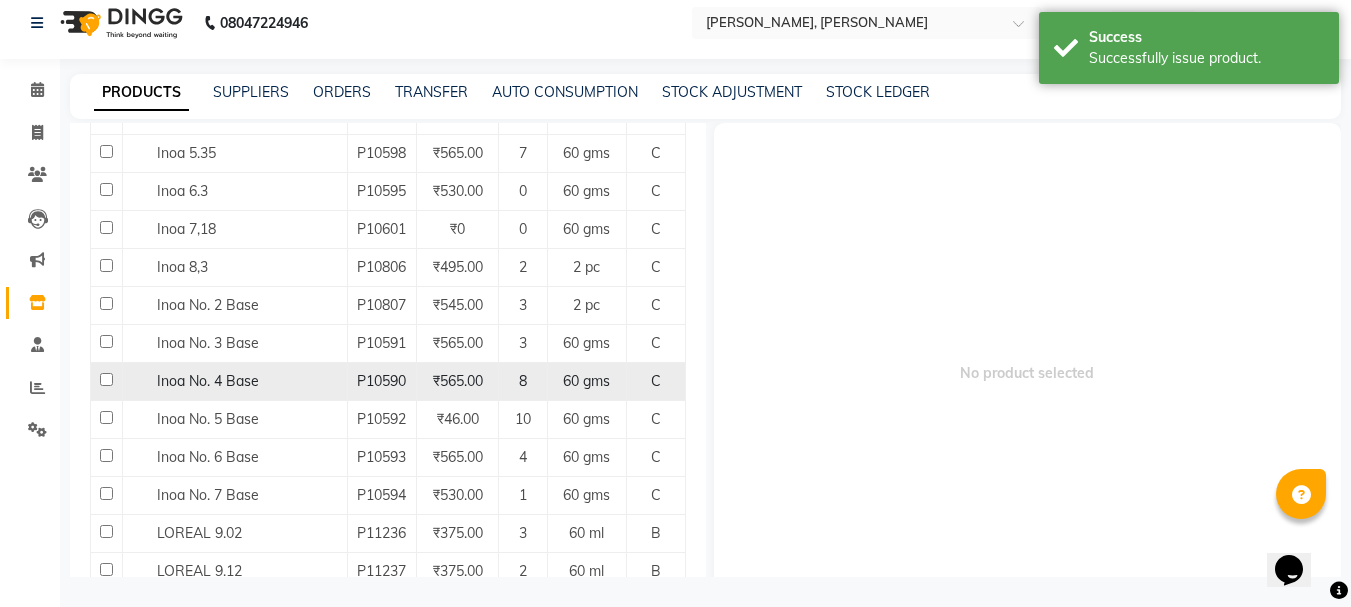 click 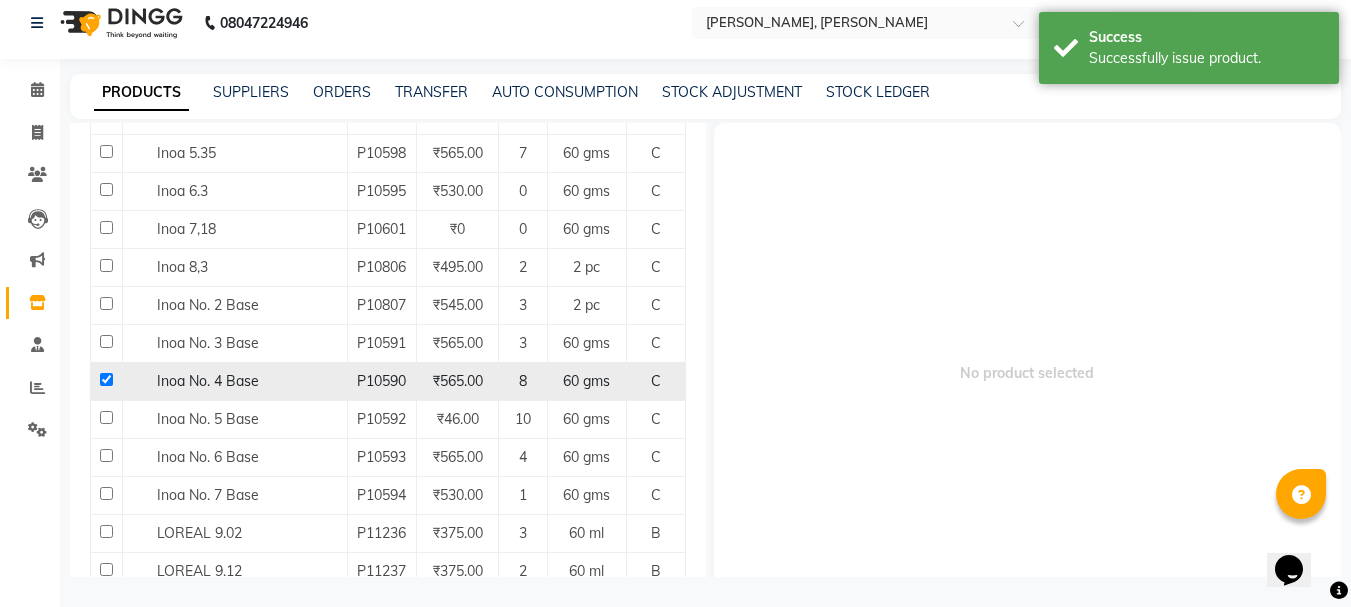 checkbox on "true" 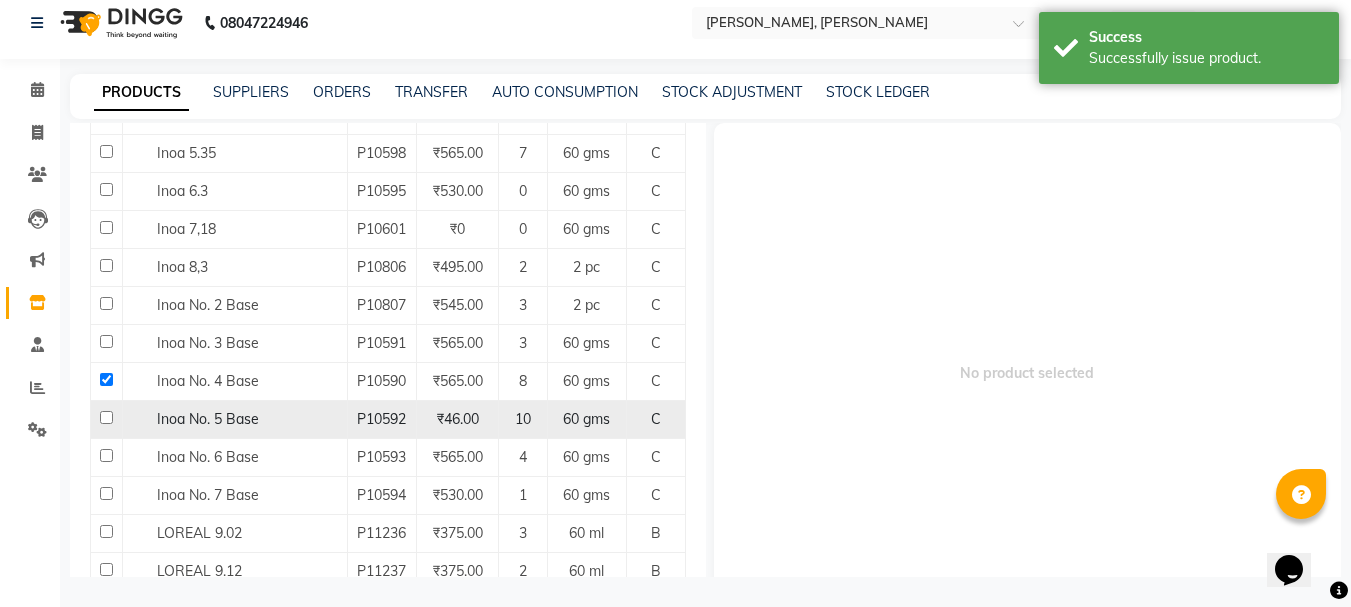 select 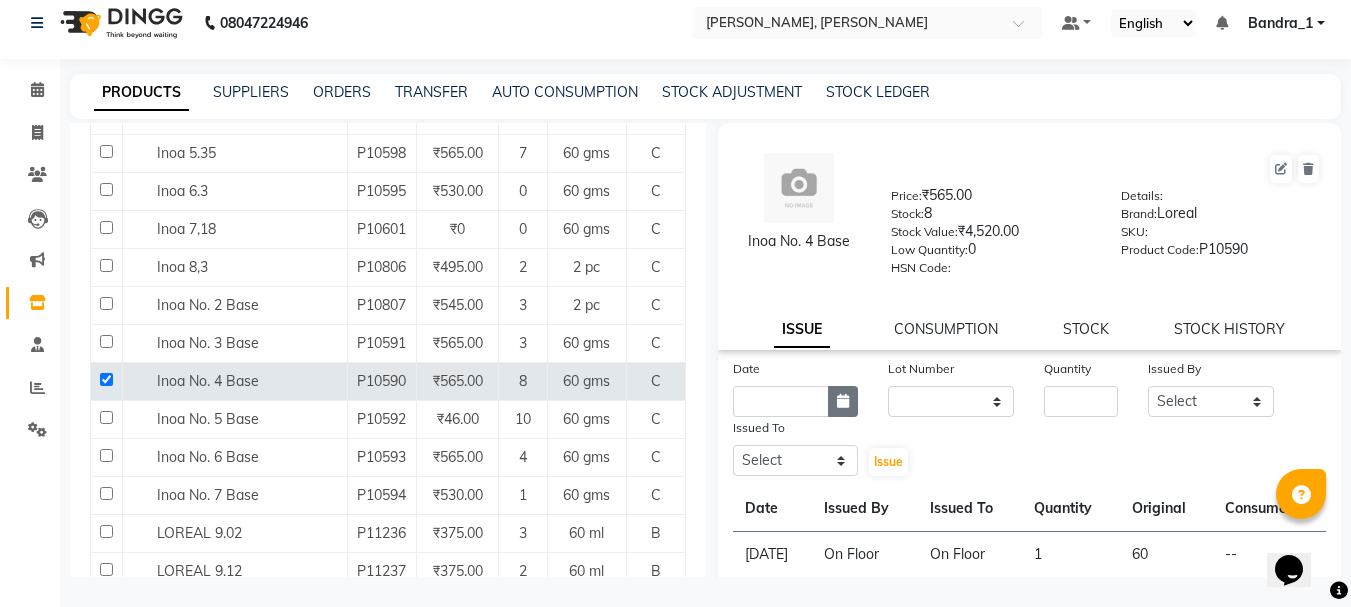 click 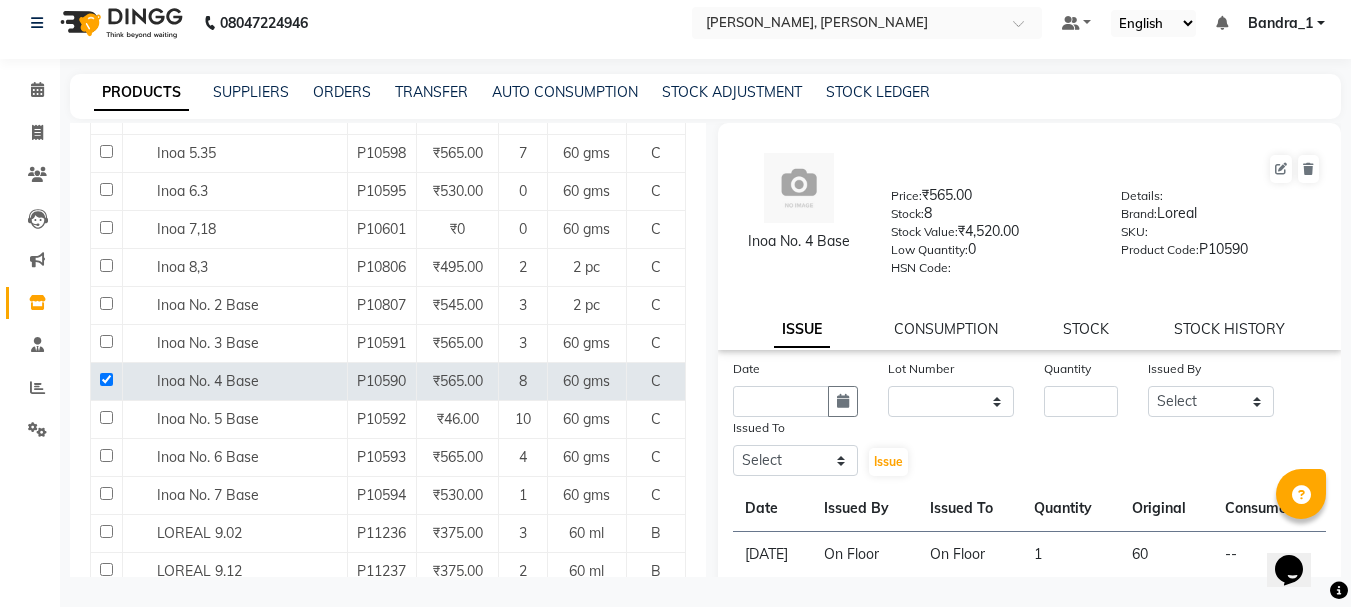 select on "7" 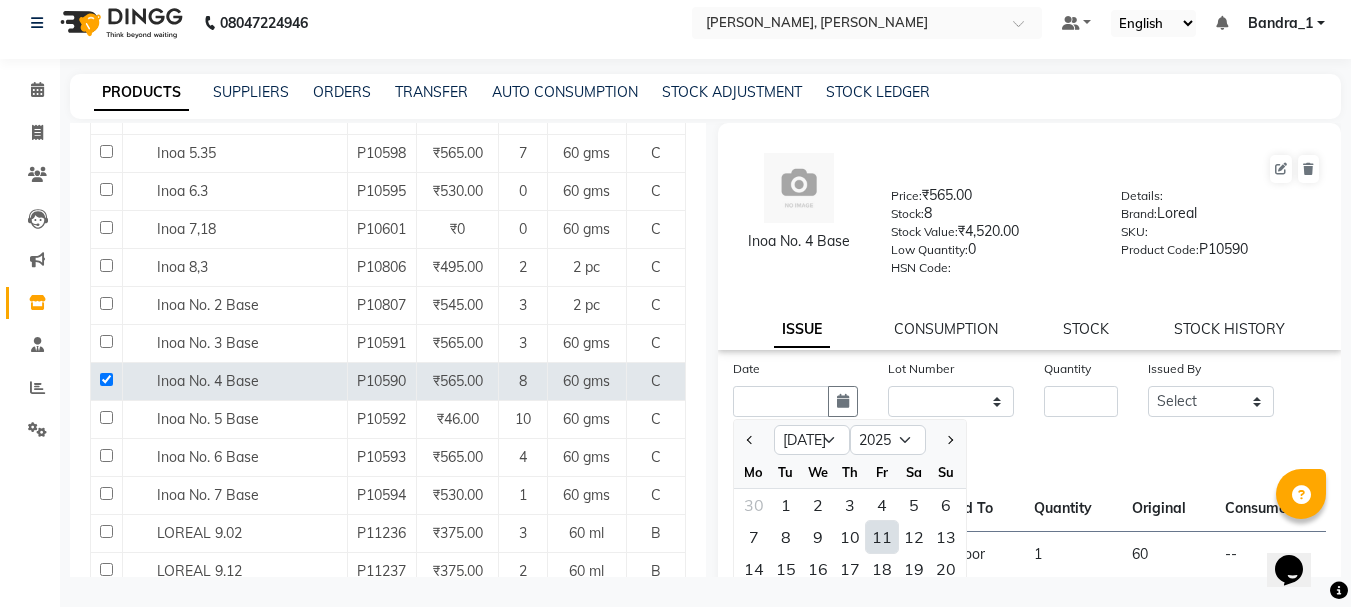click on "11" 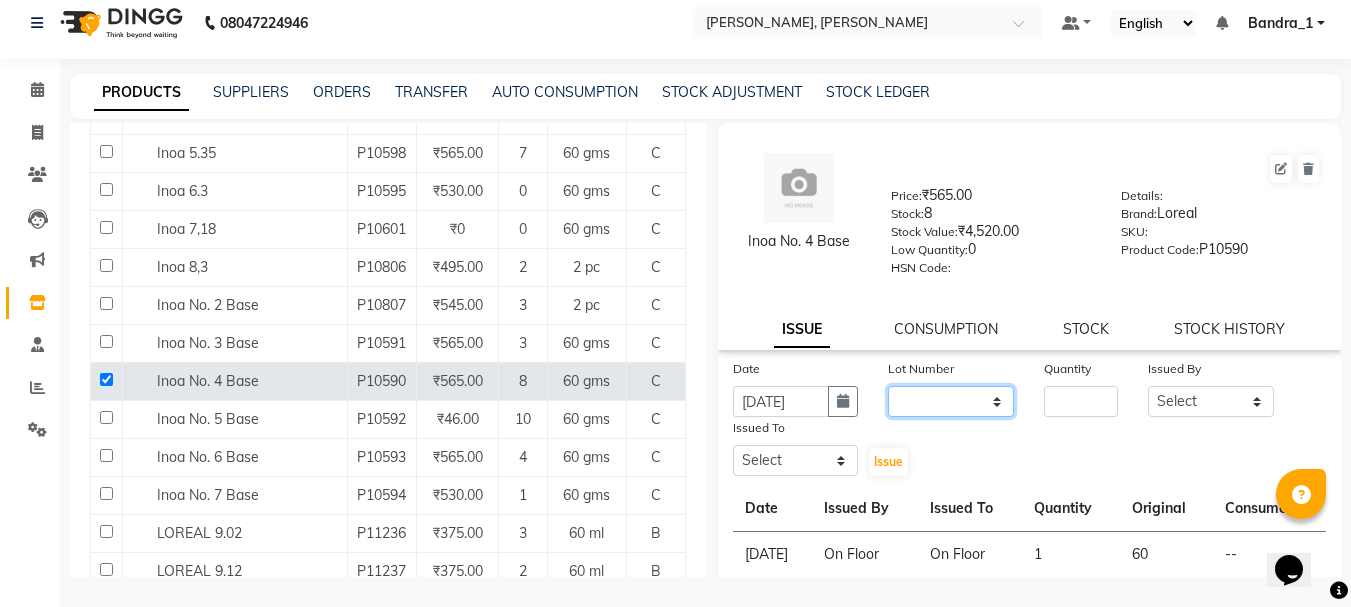 click on "None" 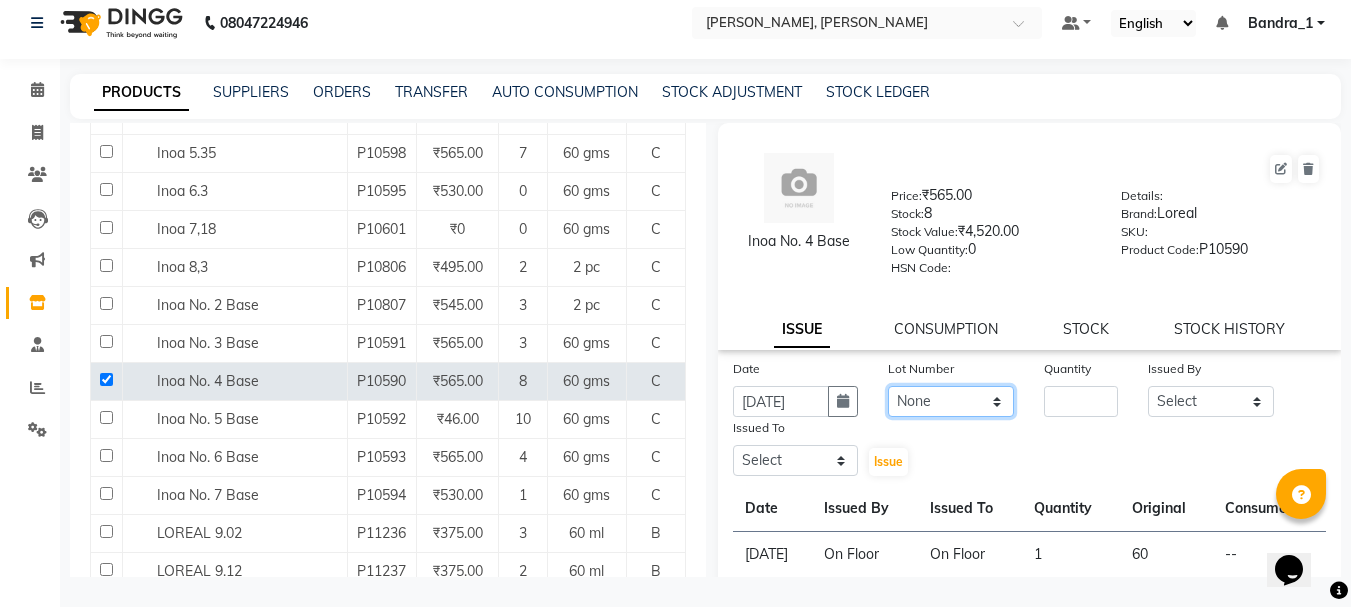 click on "None" 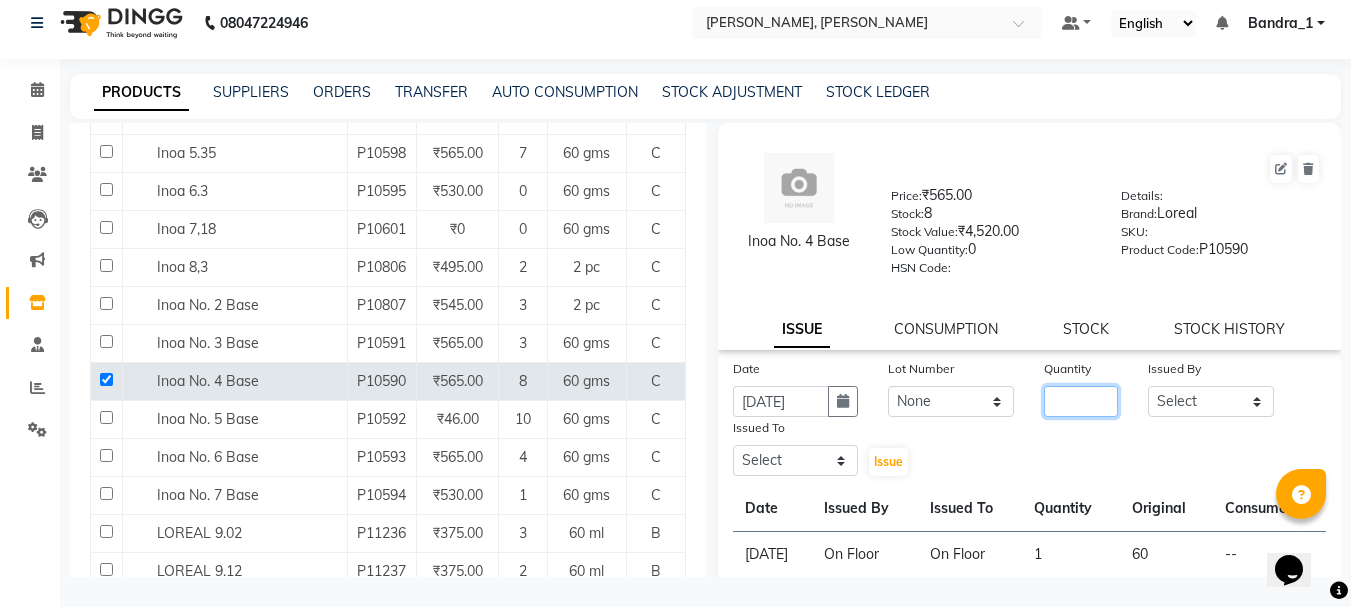 click 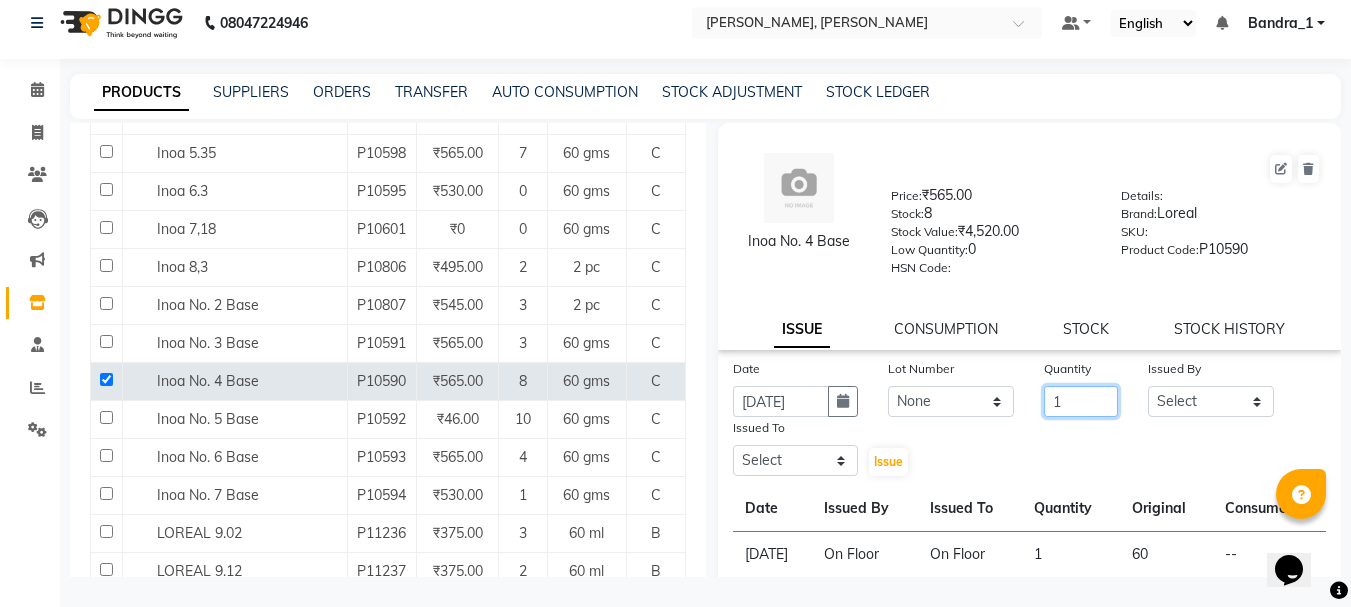 type on "1" 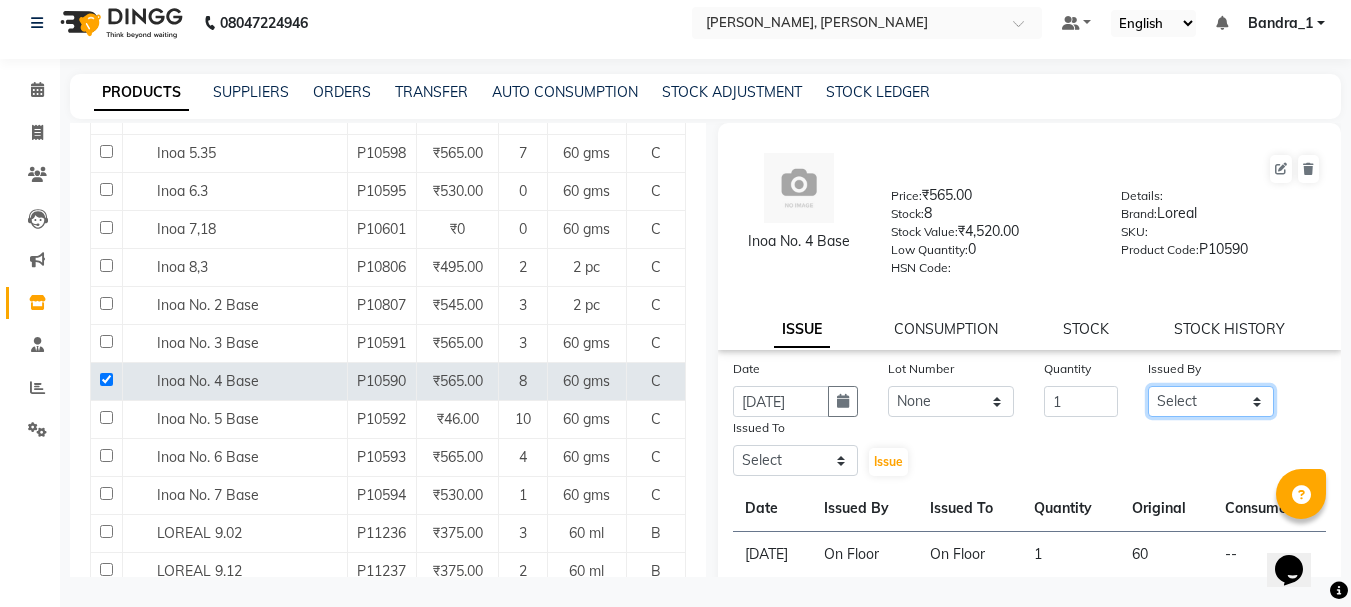 click on "Select Abdul Bandra_1 Bandra_store [PERSON_NAME] [PERSON_NAME] [PERSON_NAME] [PERSON_NAME] [PERSON_NAME] [PERSON_NAME] On  Floor  Peetrass Pinky Make up Artist [PERSON_NAME][DATE] [PERSON_NAME] [PERSON_NAME] [PERSON_NAME] [PERSON_NAME] [PERSON_NAME] Shilpa [PERSON_NAME] [PERSON_NAME]                         [PERSON_NAME] [PERSON_NAME].S Yangamphy [PERSON_NAME]" 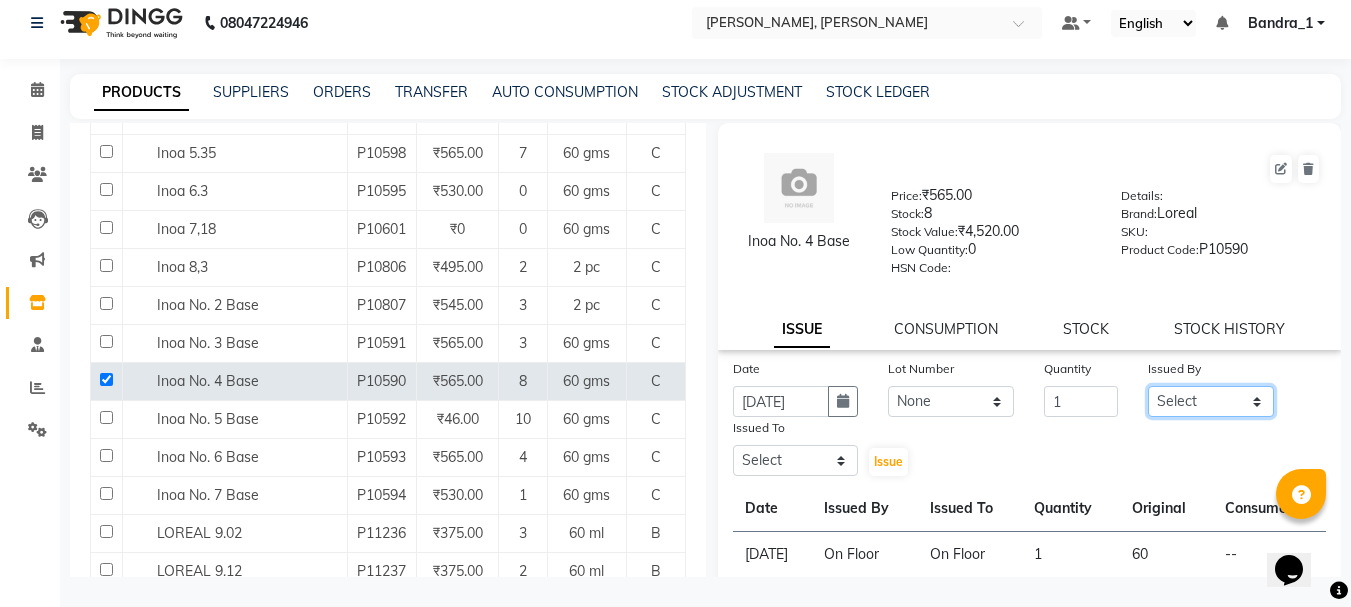 select on "8537" 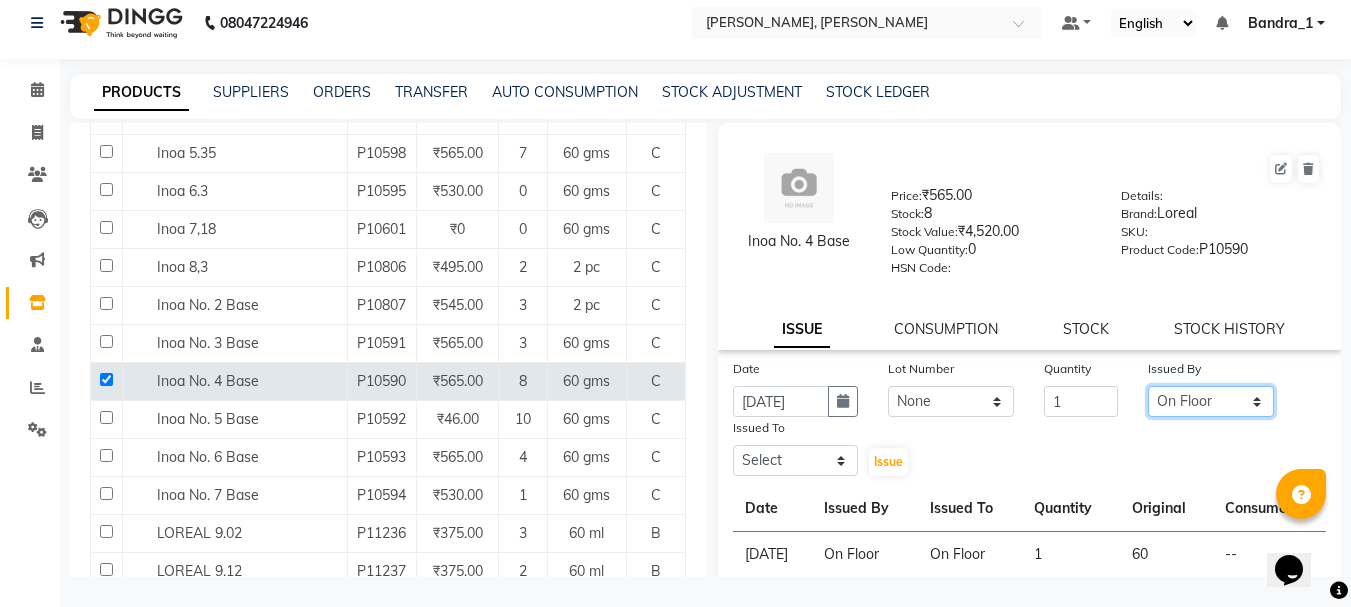 click on "Select Abdul Bandra_1 Bandra_store [PERSON_NAME] [PERSON_NAME] [PERSON_NAME] [PERSON_NAME] [PERSON_NAME] [PERSON_NAME] On  Floor  Peetrass Pinky Make up Artist [PERSON_NAME][DATE] [PERSON_NAME] [PERSON_NAME] [PERSON_NAME] [PERSON_NAME] [PERSON_NAME] Shilpa [PERSON_NAME] [PERSON_NAME]                         [PERSON_NAME] [PERSON_NAME].S Yangamphy [PERSON_NAME]" 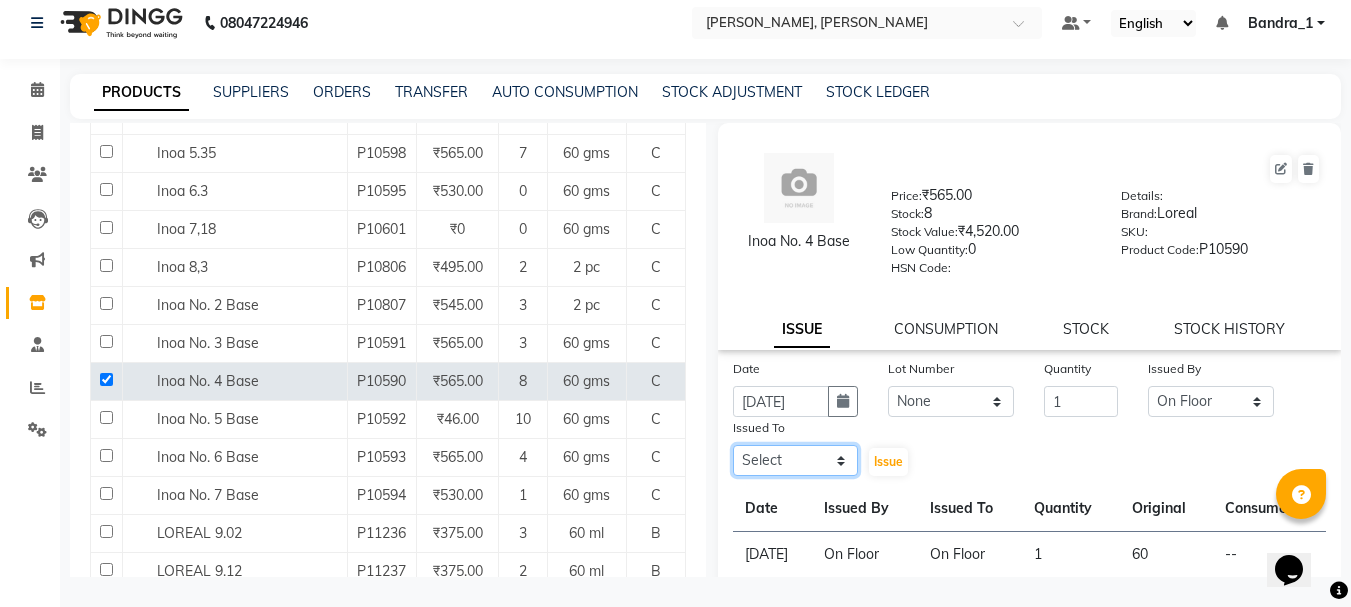 click on "Select Abdul Bandra_1 Bandra_store [PERSON_NAME] [PERSON_NAME] [PERSON_NAME] [PERSON_NAME] [PERSON_NAME] [PERSON_NAME] On  Floor  Peetrass Pinky Make up Artist [PERSON_NAME][DATE] [PERSON_NAME] [PERSON_NAME] [PERSON_NAME] [PERSON_NAME] [PERSON_NAME] Shilpa [PERSON_NAME] [PERSON_NAME]                         [PERSON_NAME] [PERSON_NAME].S Yangamphy [PERSON_NAME]" 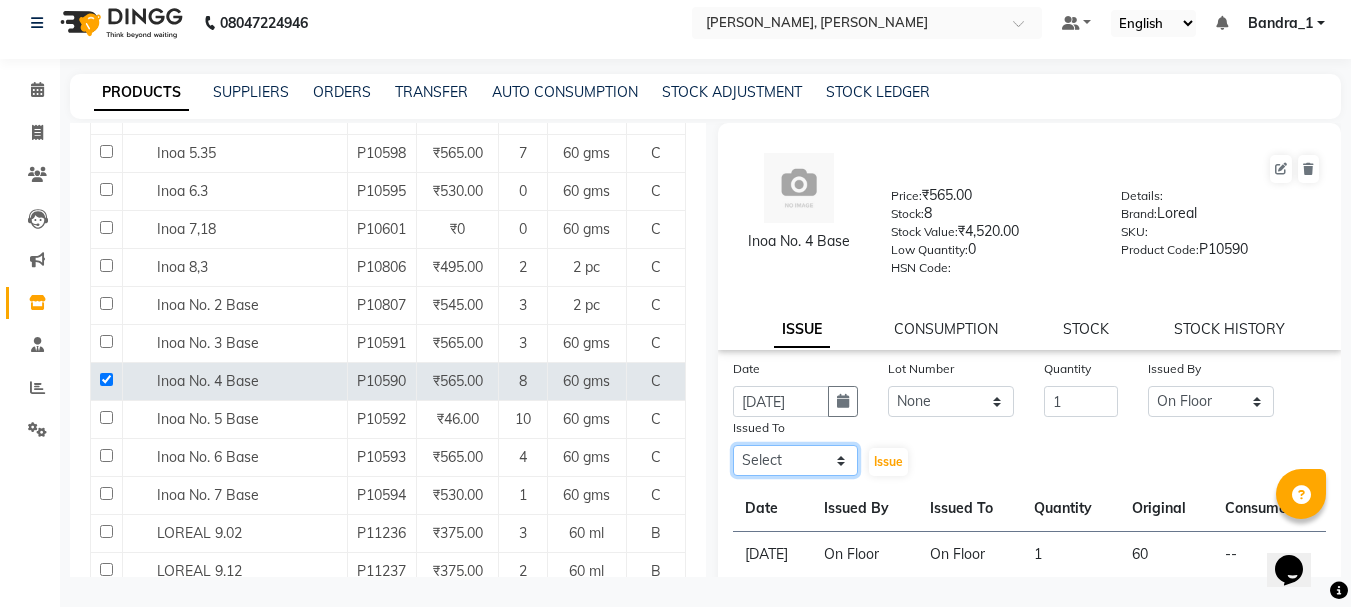 select on "8537" 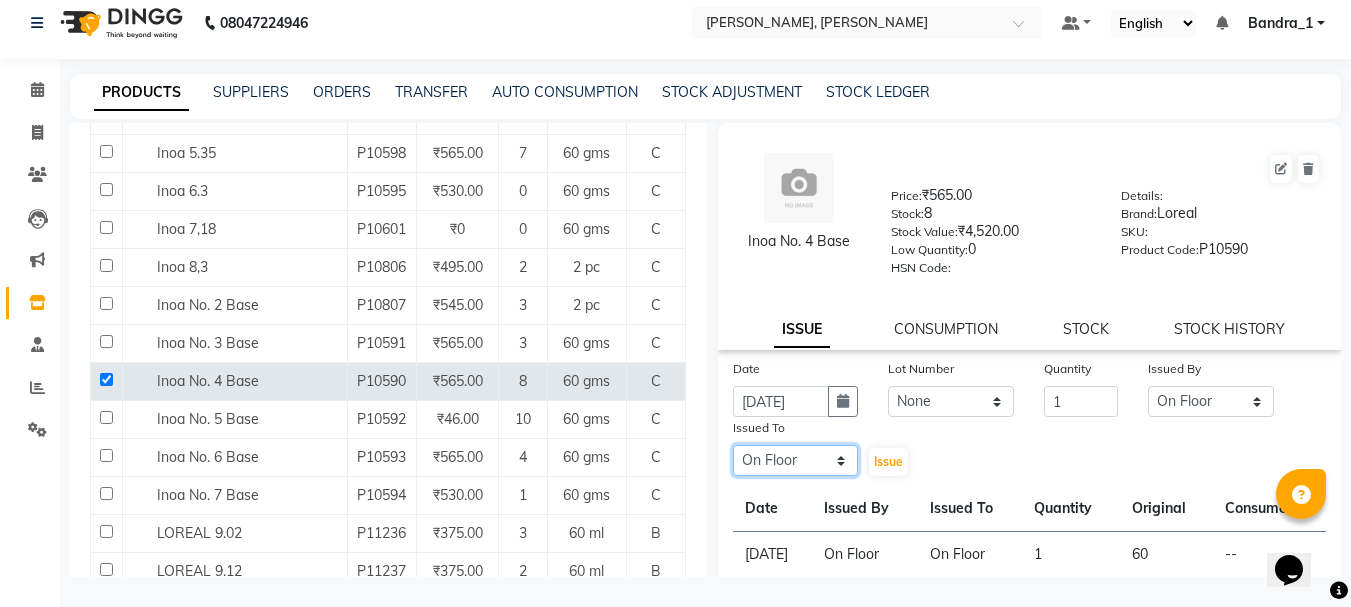 click on "Select Abdul Bandra_1 Bandra_store [PERSON_NAME] [PERSON_NAME] [PERSON_NAME] [PERSON_NAME] [PERSON_NAME] [PERSON_NAME] On  Floor  Peetrass Pinky Make up Artist [PERSON_NAME][DATE] [PERSON_NAME] [PERSON_NAME] [PERSON_NAME] [PERSON_NAME] [PERSON_NAME] Shilpa [PERSON_NAME] [PERSON_NAME]                         [PERSON_NAME] [PERSON_NAME].S Yangamphy [PERSON_NAME]" 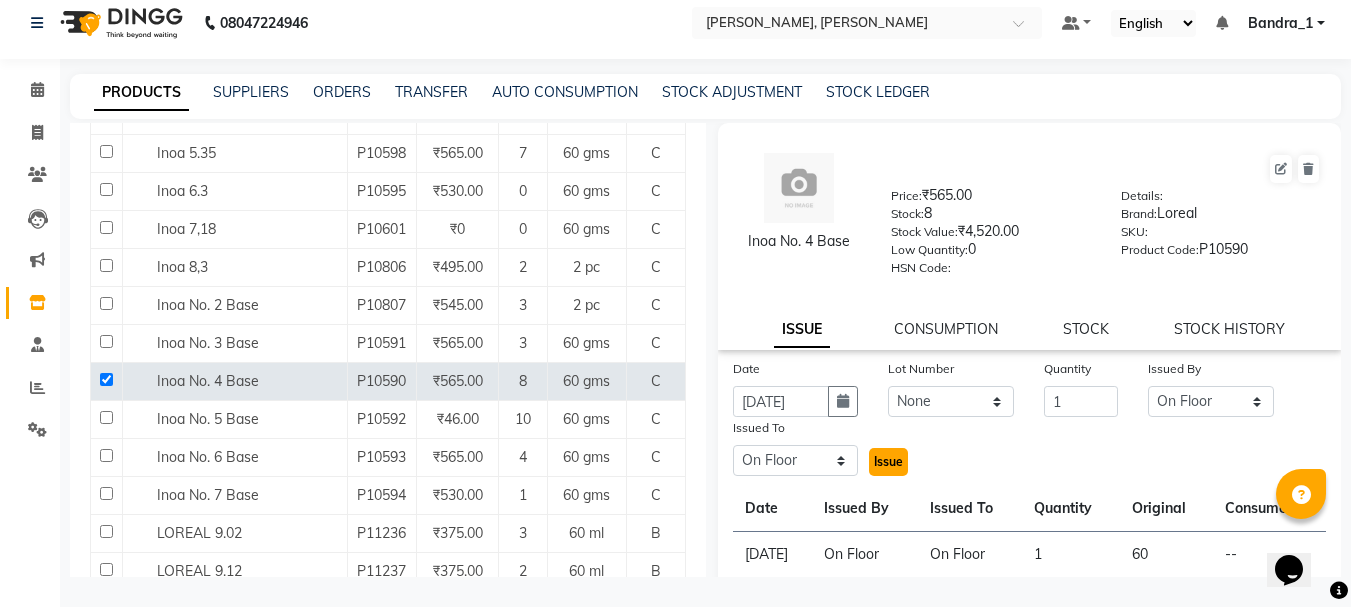 click on "Issue" 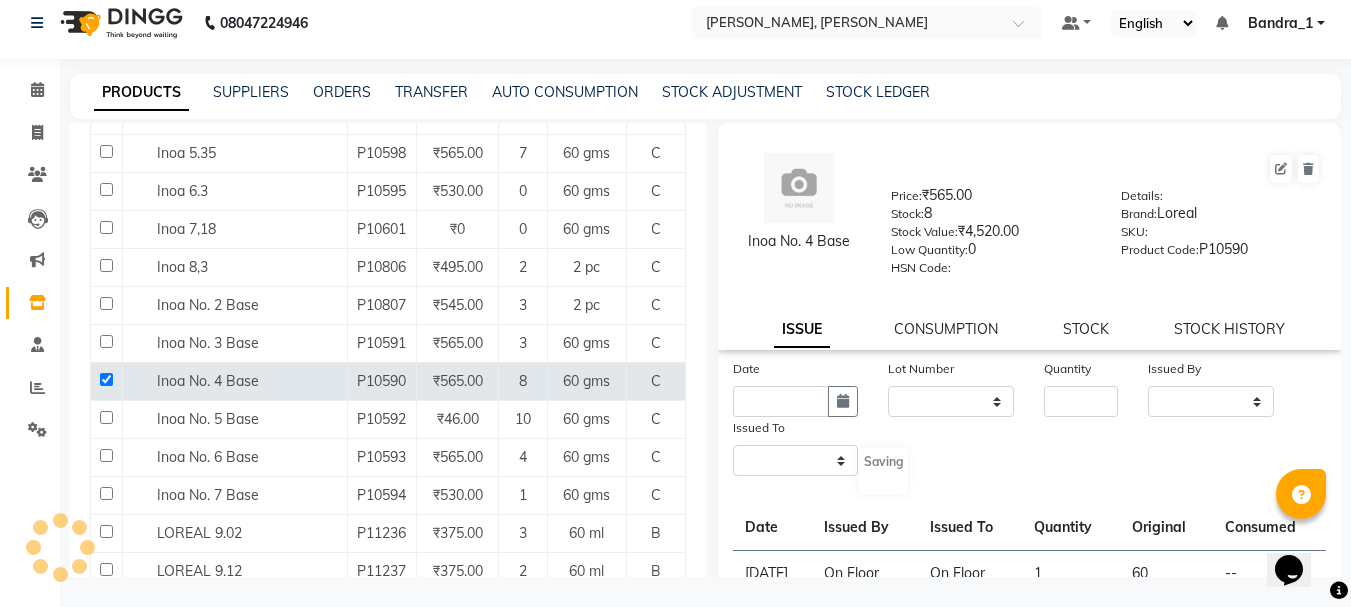 select 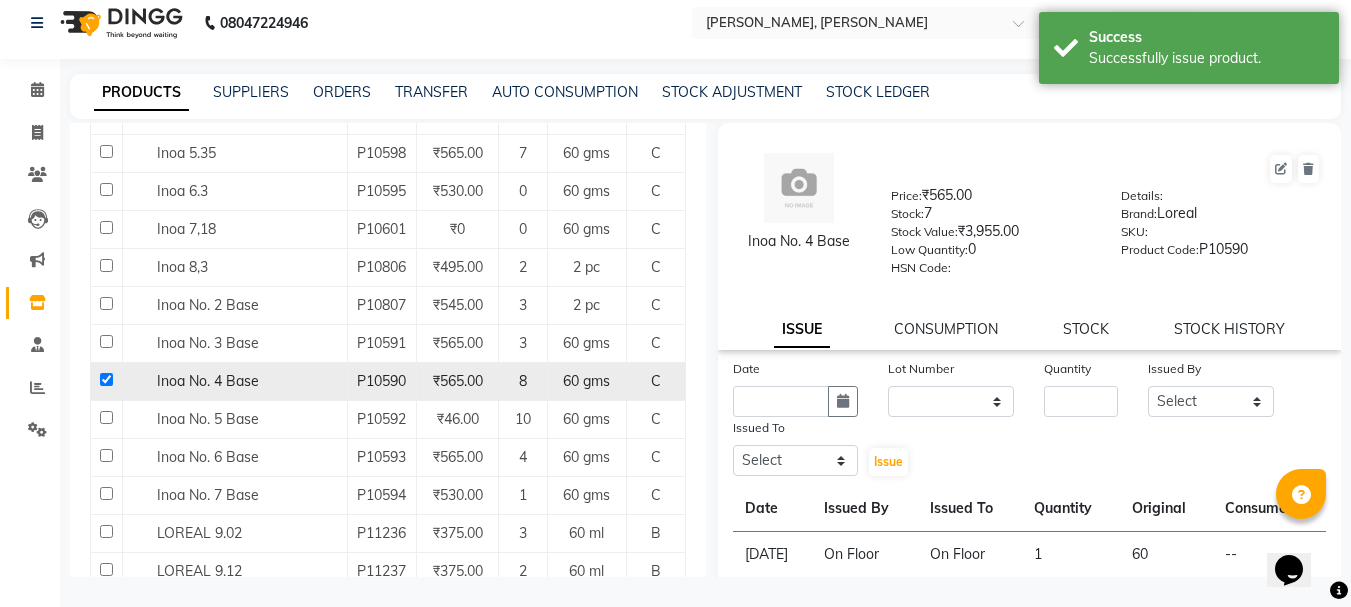 click 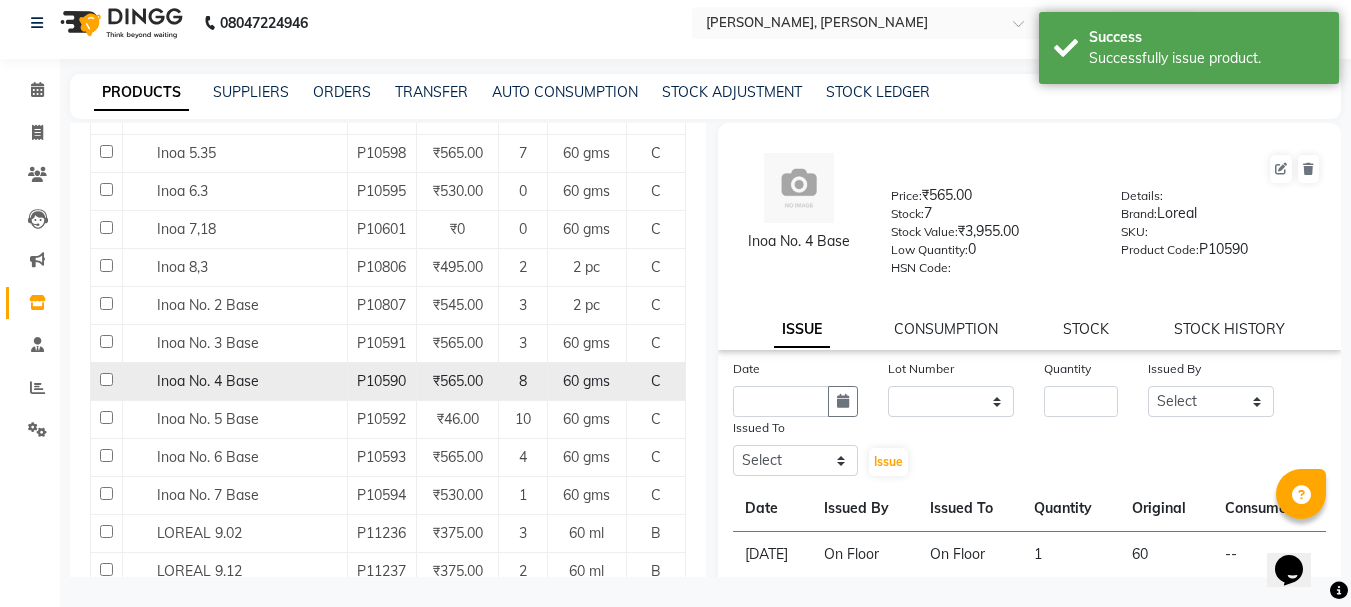 checkbox on "false" 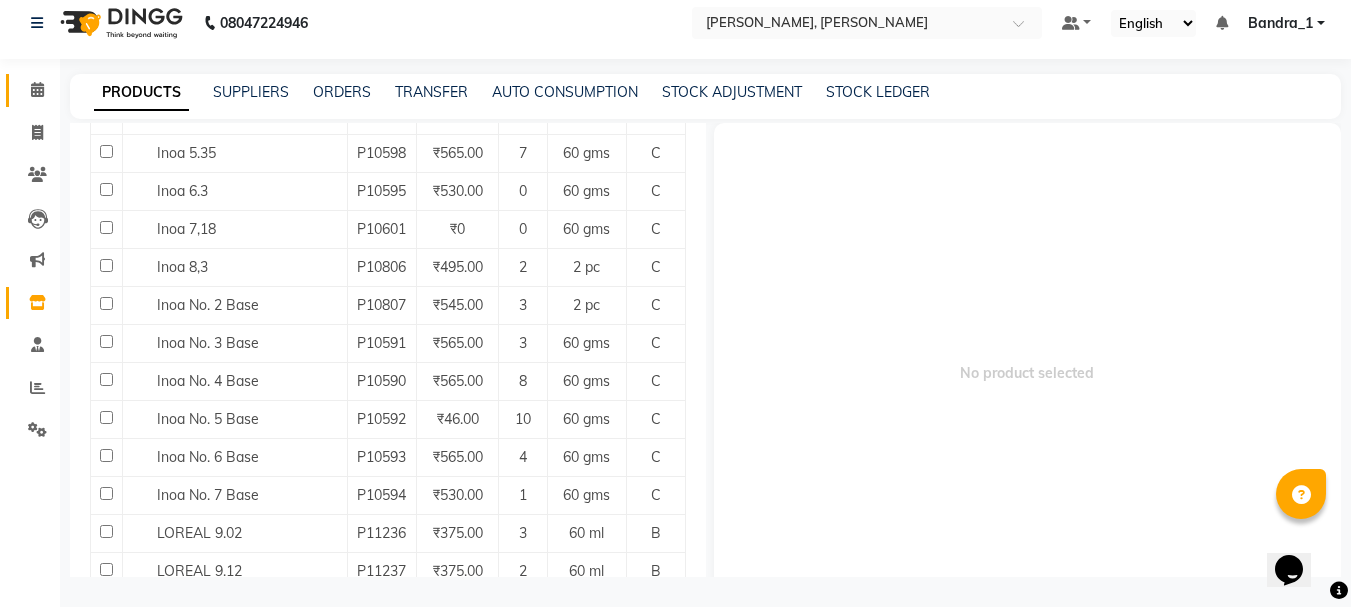 click on "Calendar" 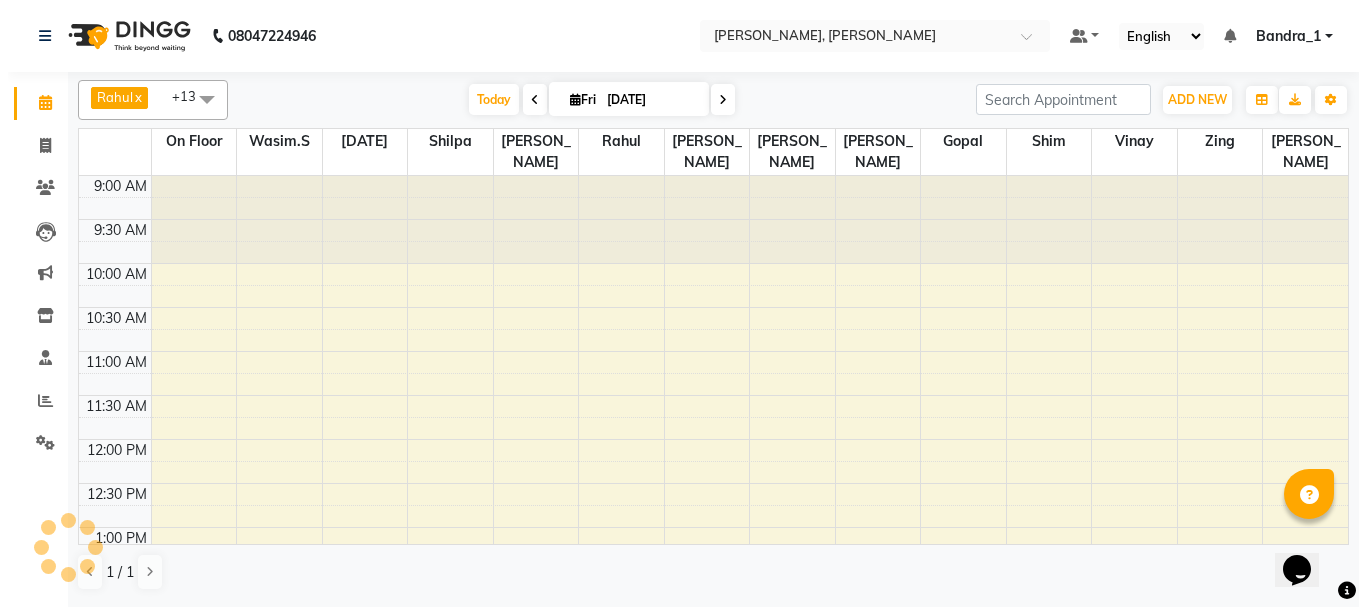 scroll, scrollTop: 0, scrollLeft: 0, axis: both 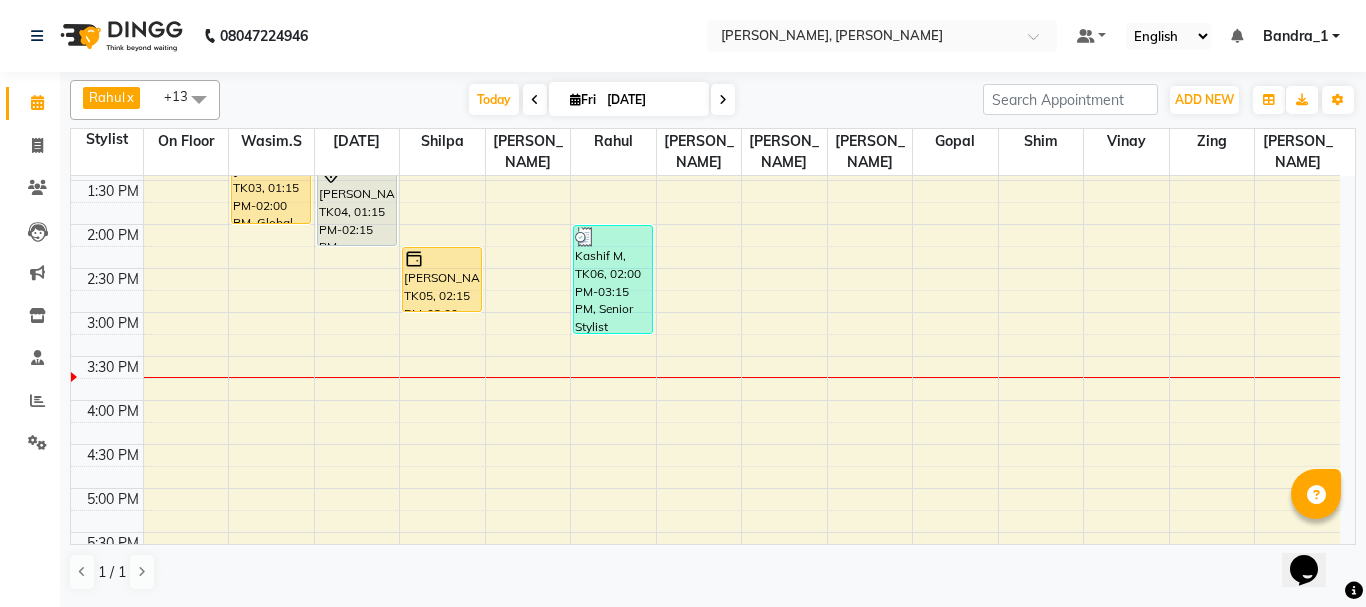 click on "[PERSON_NAME], TK03, 01:15 PM-02:00 PM, Global Color (F)" at bounding box center (271, 191) 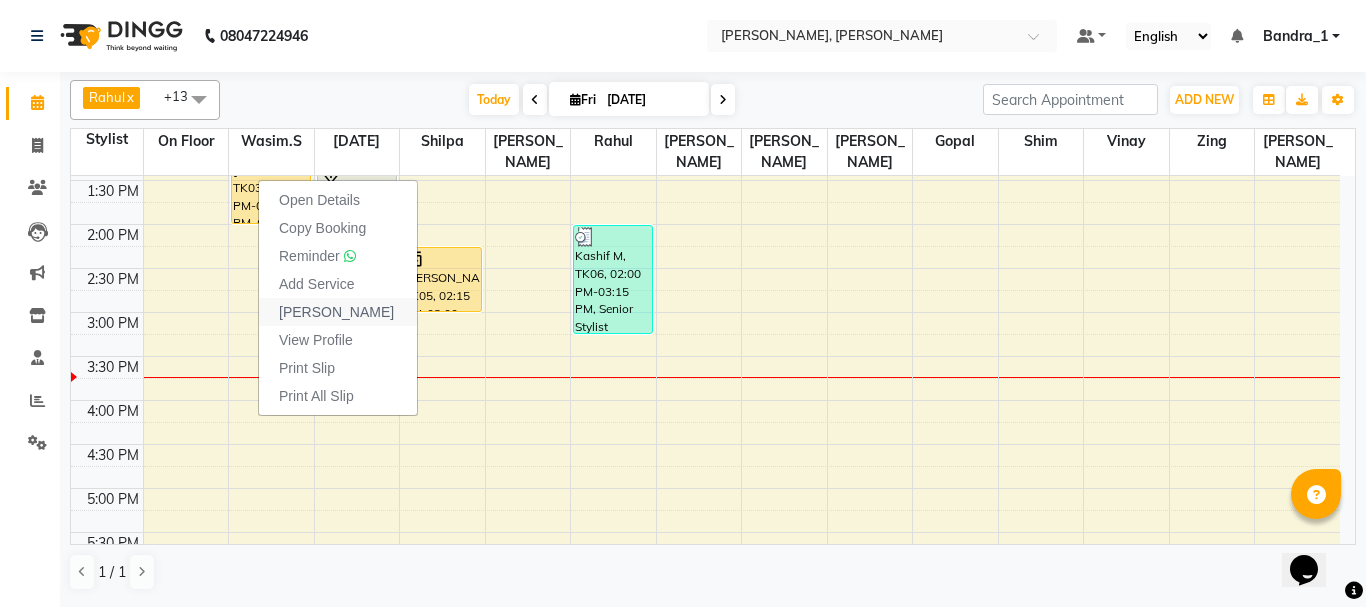 click on "[PERSON_NAME]" at bounding box center [336, 312] 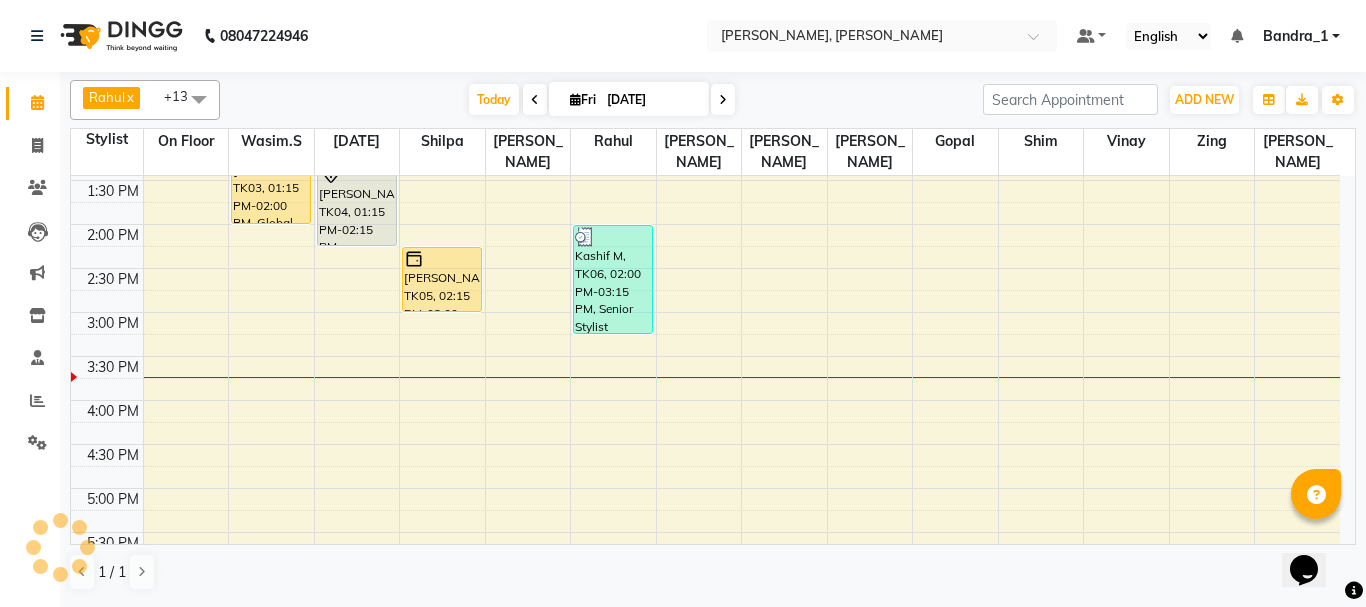 select on "service" 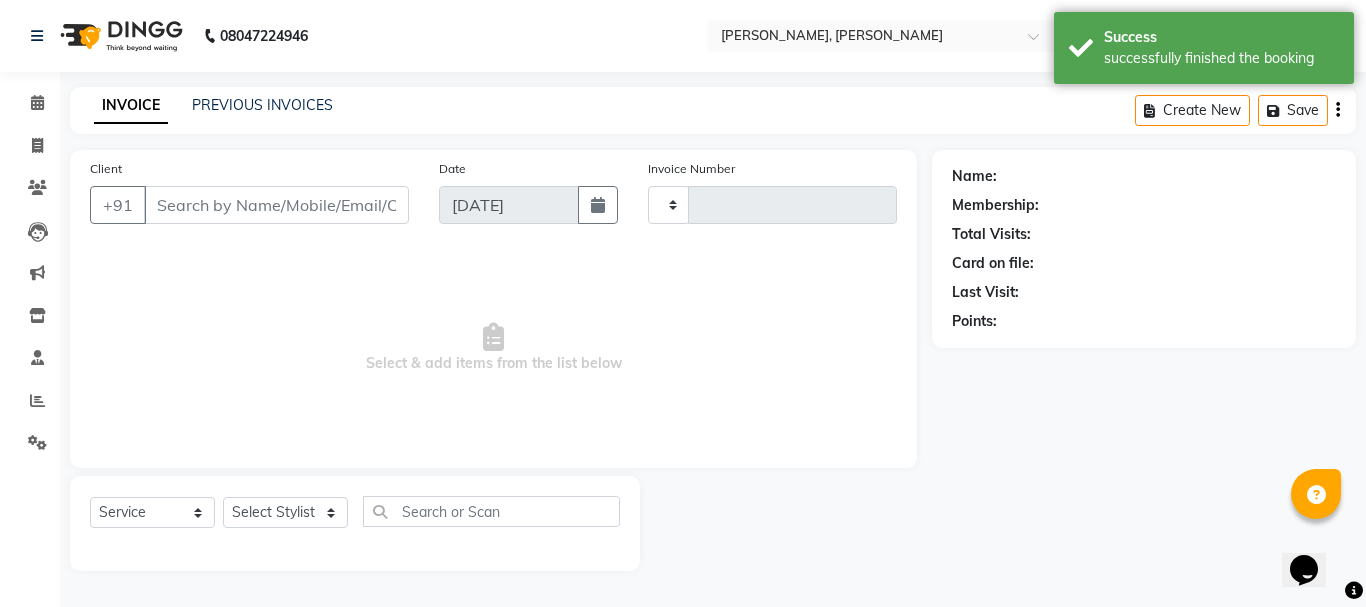 type 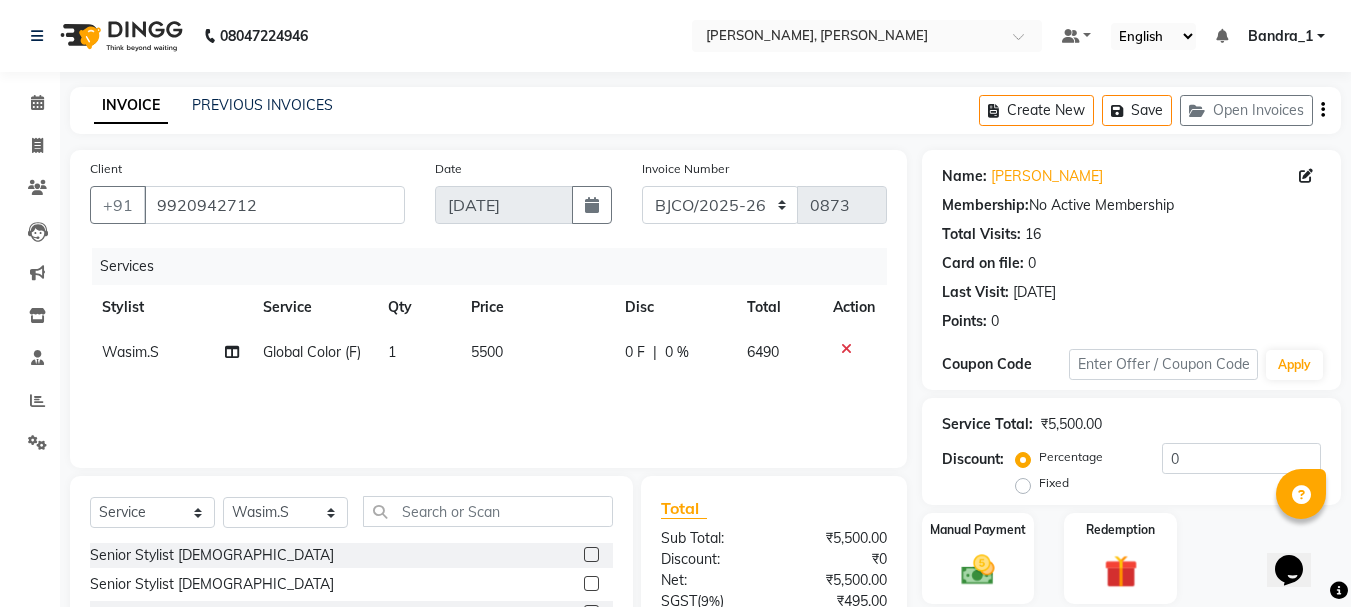 click on "5500" 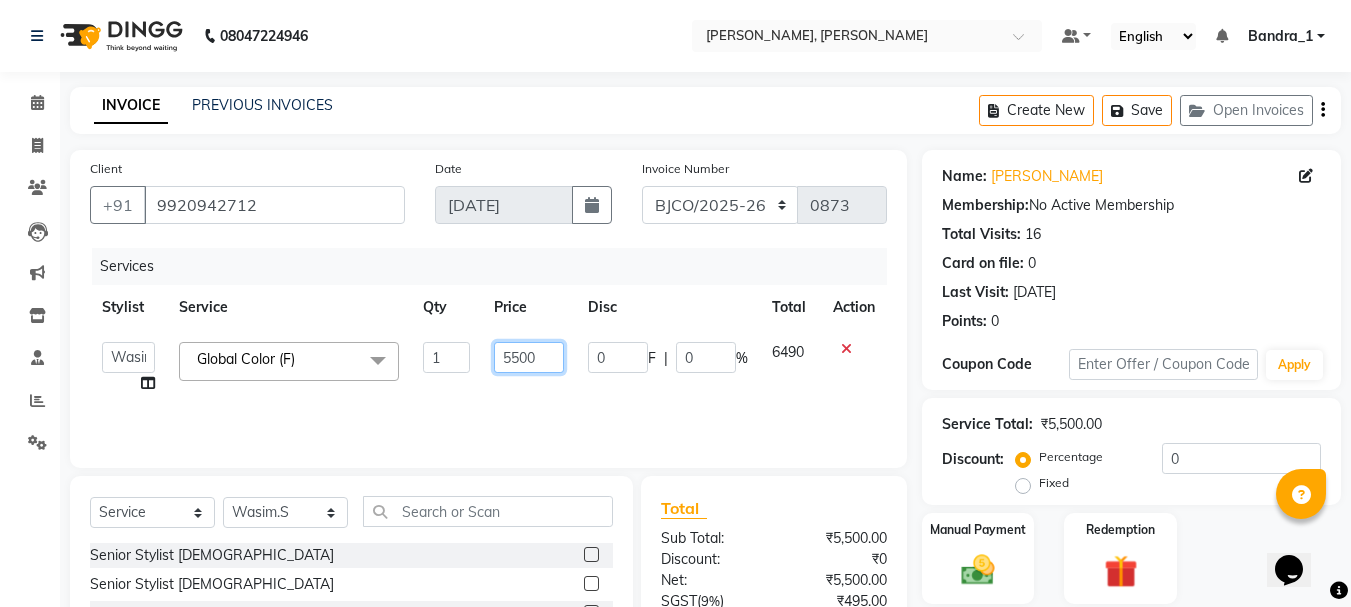 click on "5500" 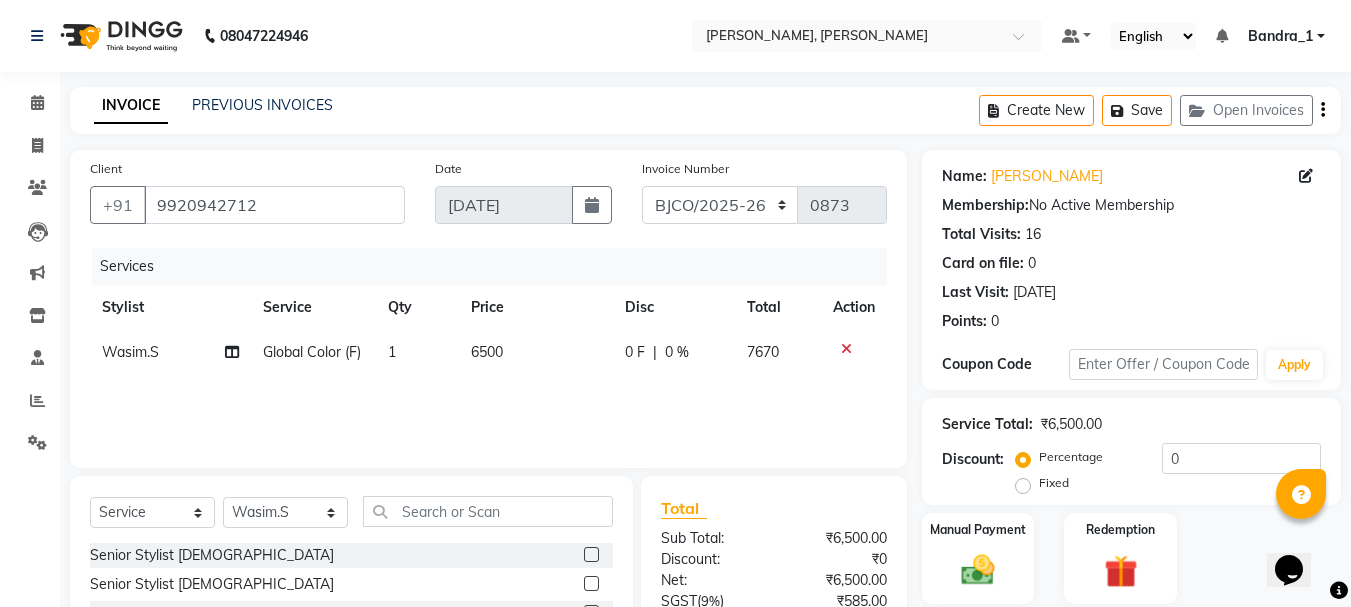 click on "Services Stylist Service Qty Price Disc Total Action Wasim.S Global Color (F) 1 6500 0 F | 0 % 7670" 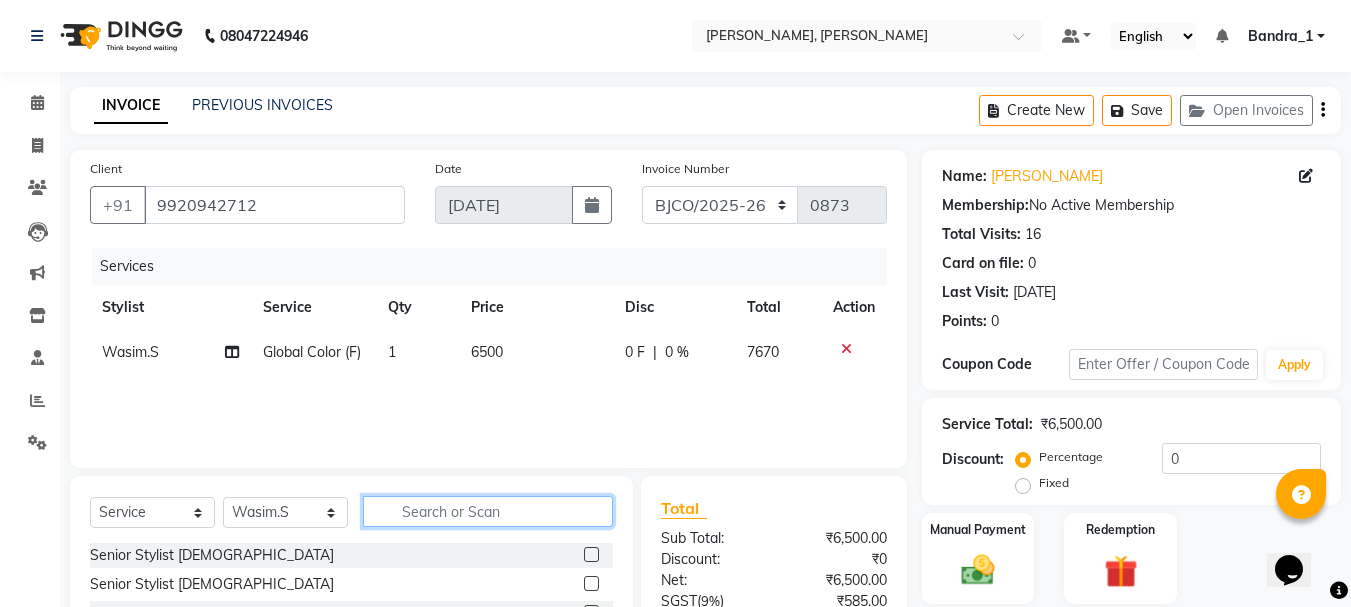 click 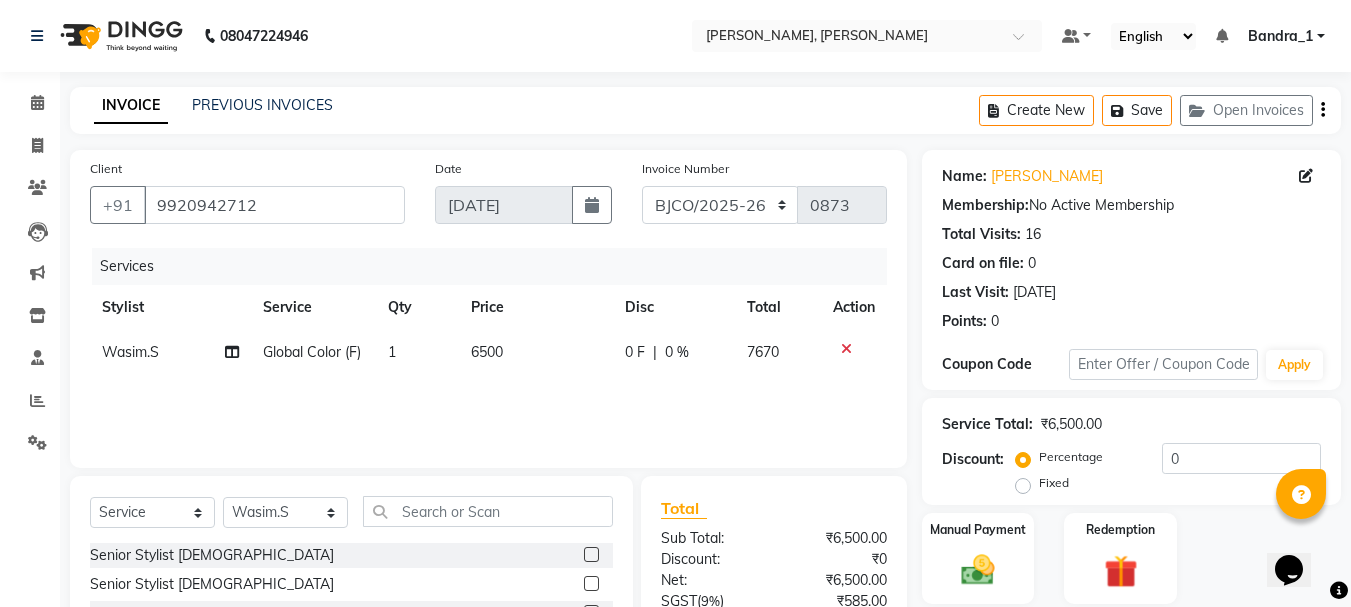 click 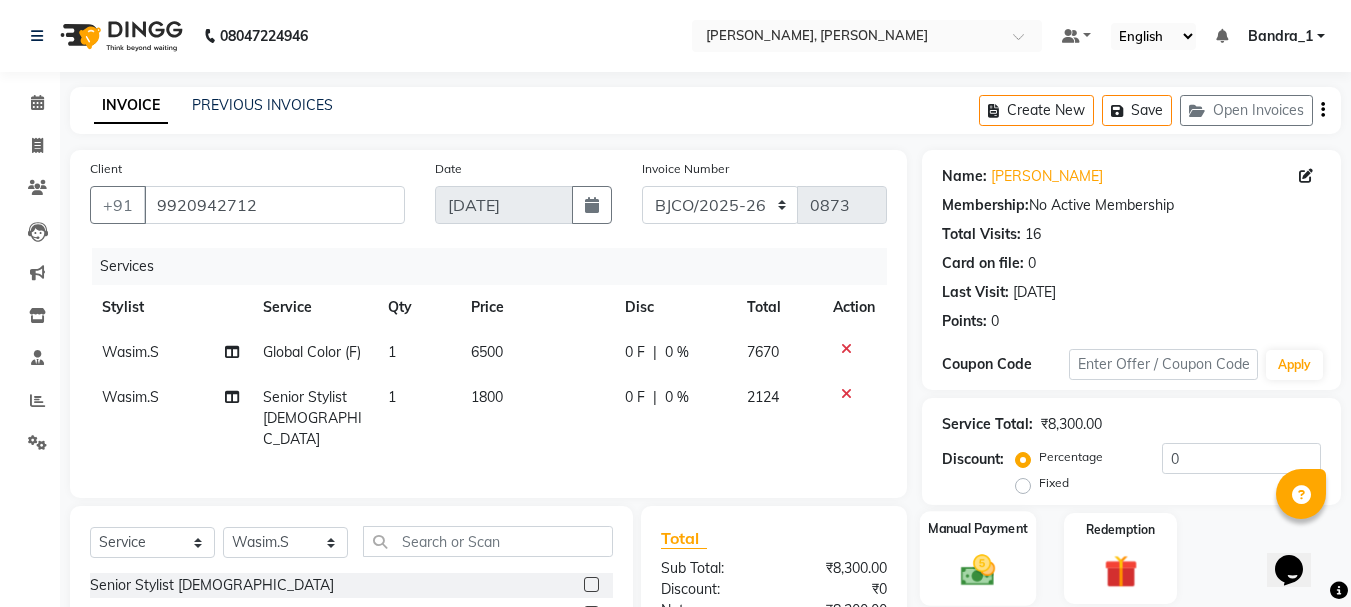 drag, startPoint x: 976, startPoint y: 568, endPoint x: 990, endPoint y: 566, distance: 14.142136 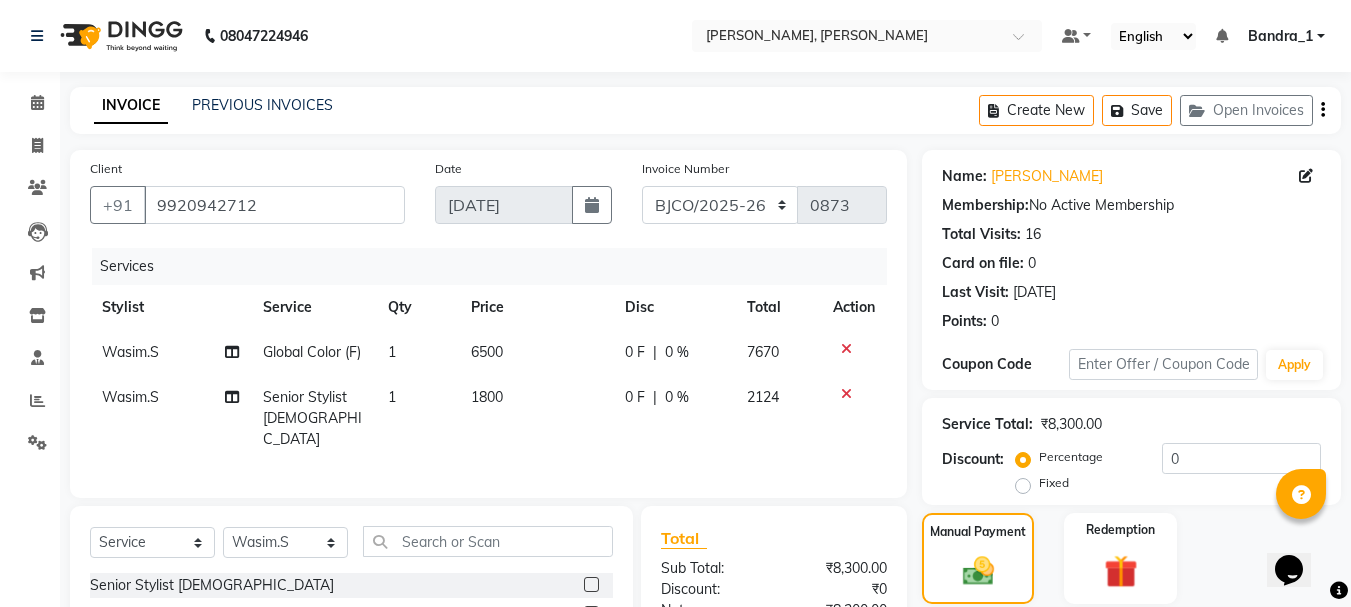 click on "CARD" 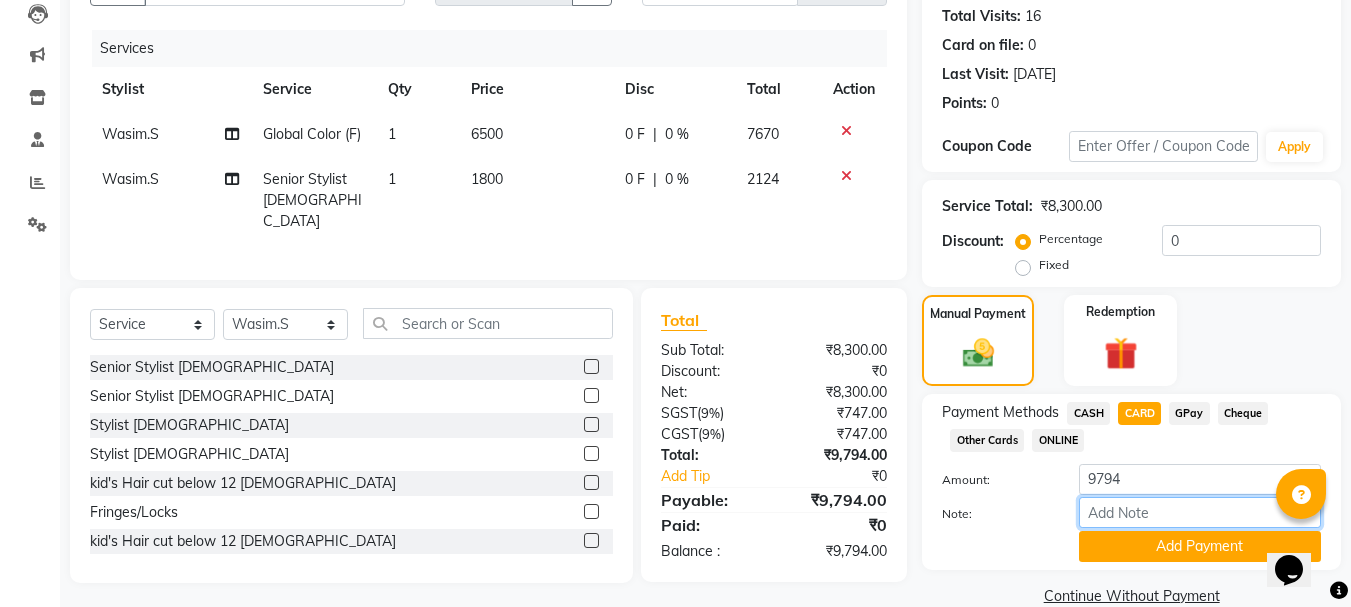 click on "Note:" at bounding box center [1200, 512] 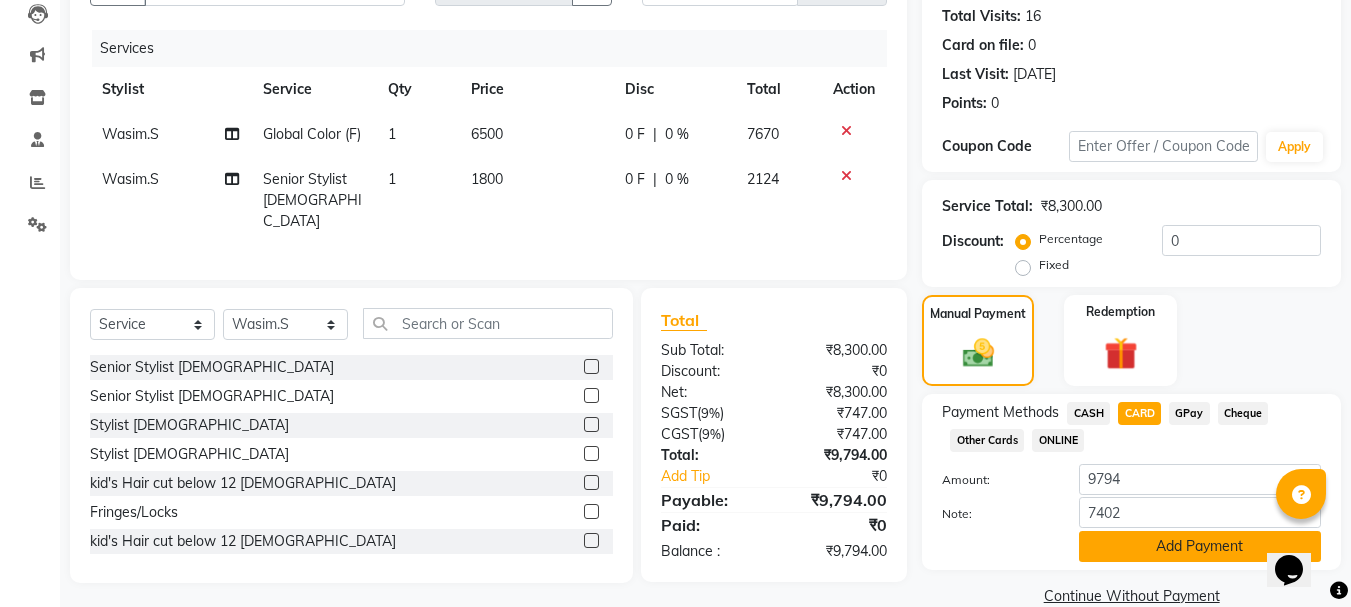 click on "Add Payment" 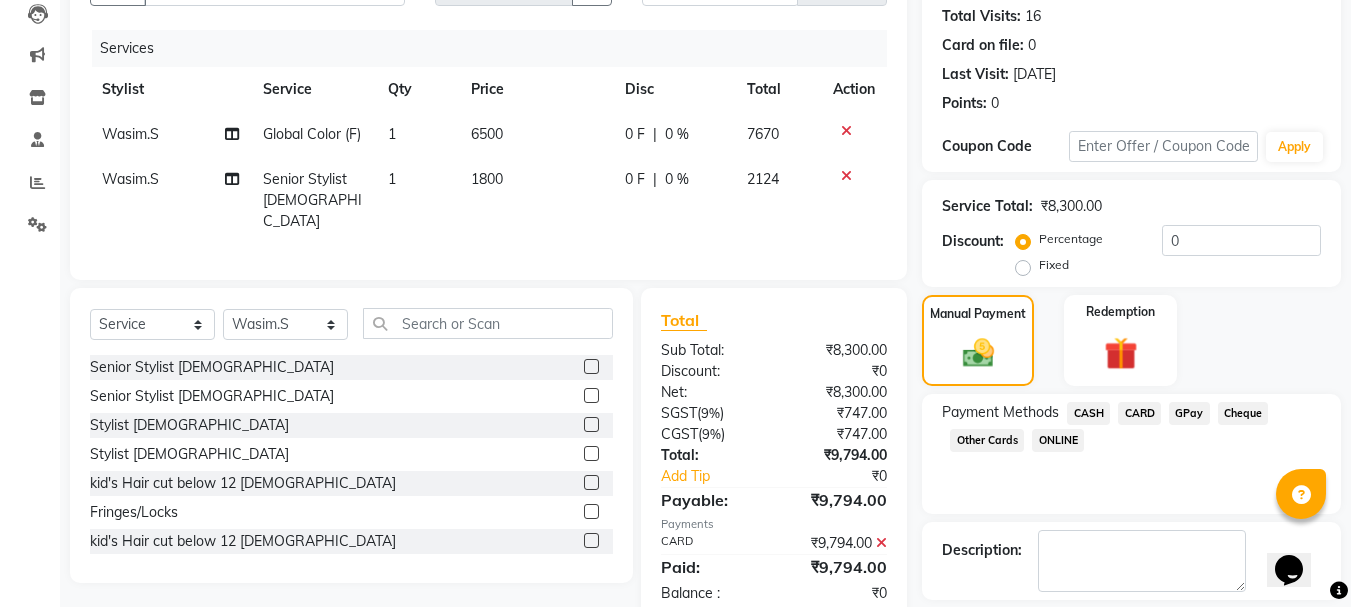 click 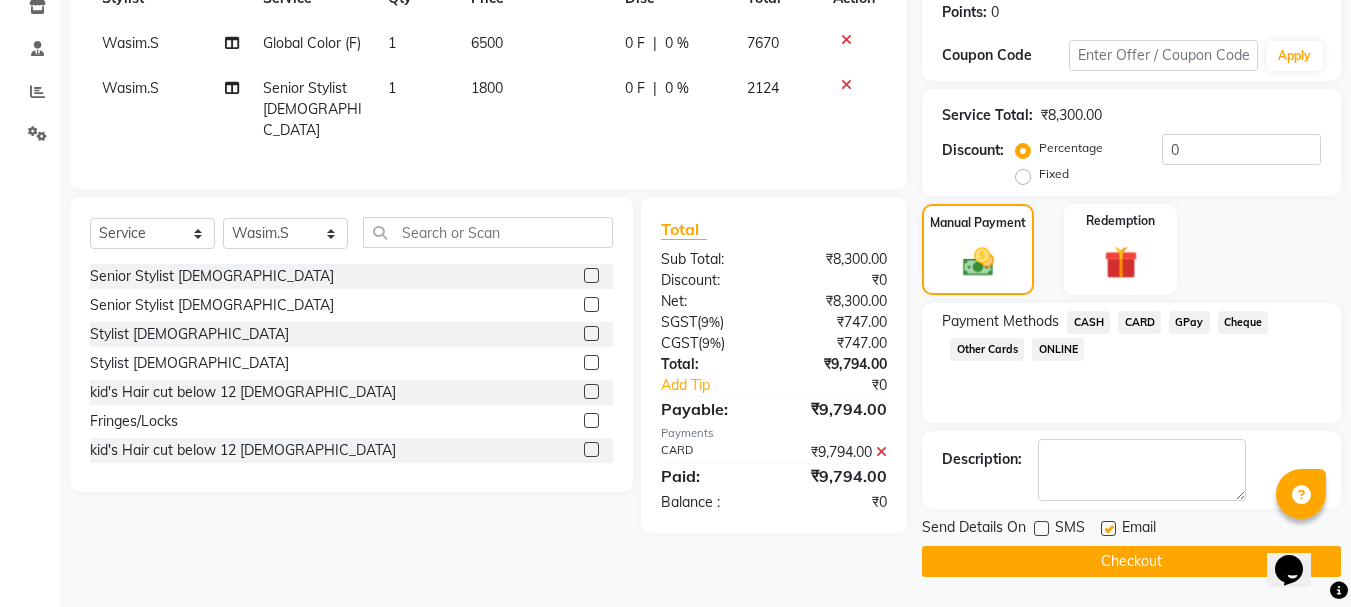 click 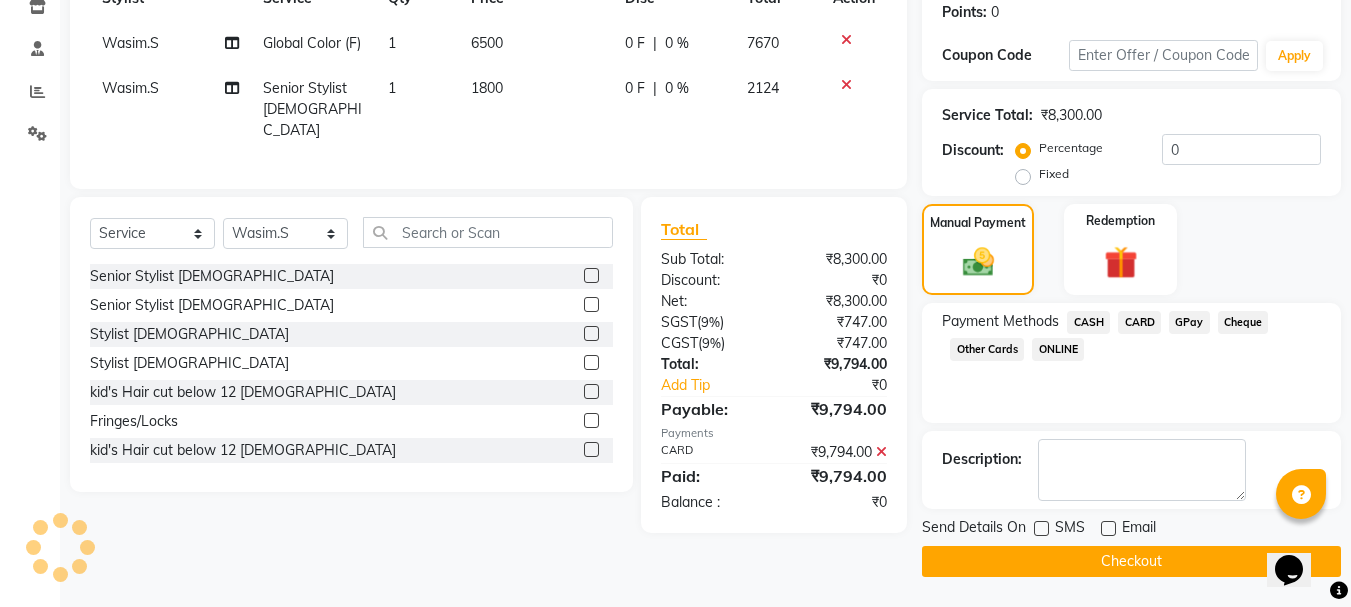click on "Checkout" 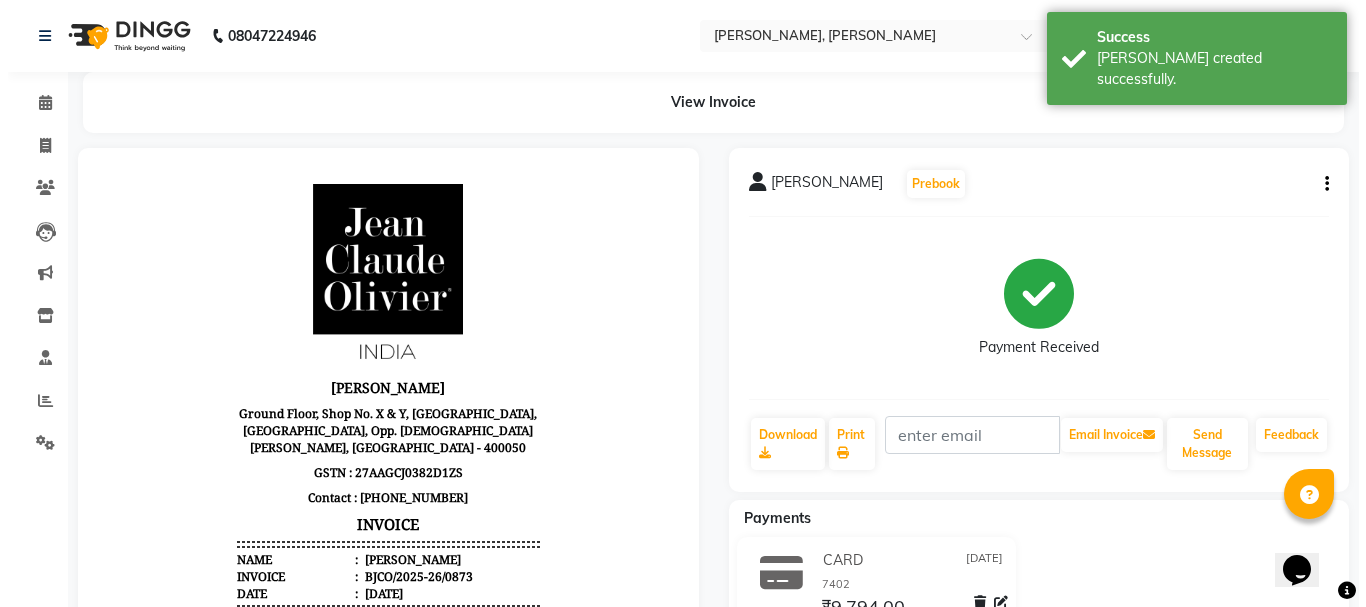 scroll, scrollTop: 0, scrollLeft: 0, axis: both 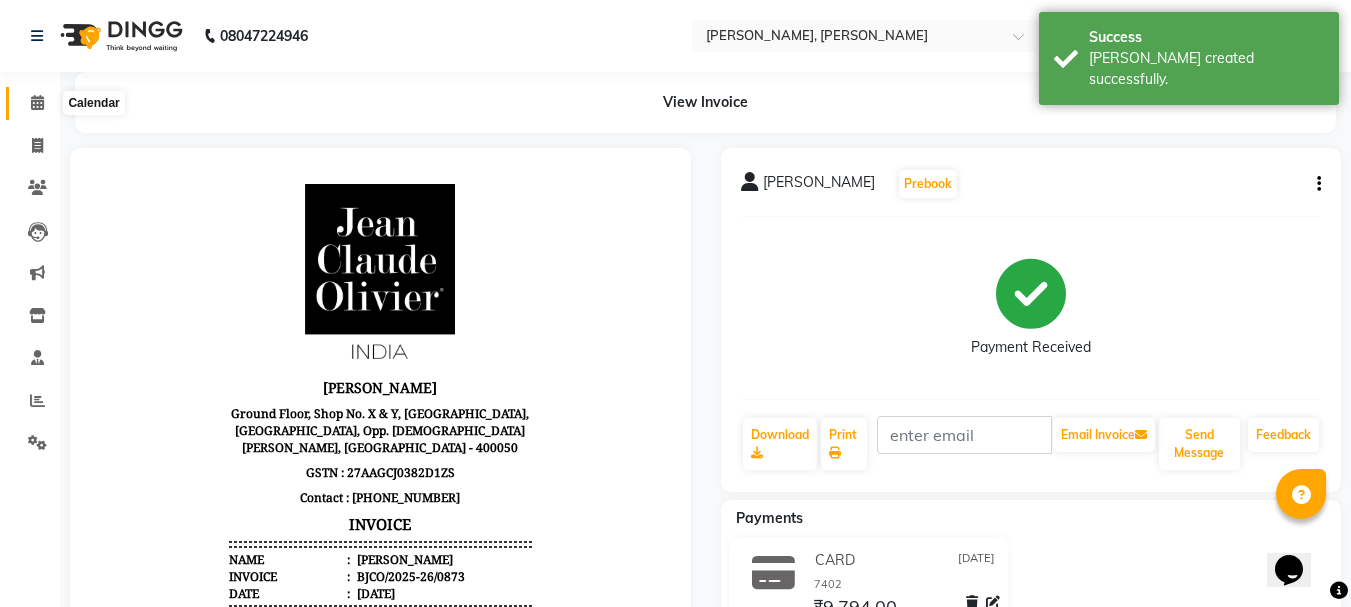 click 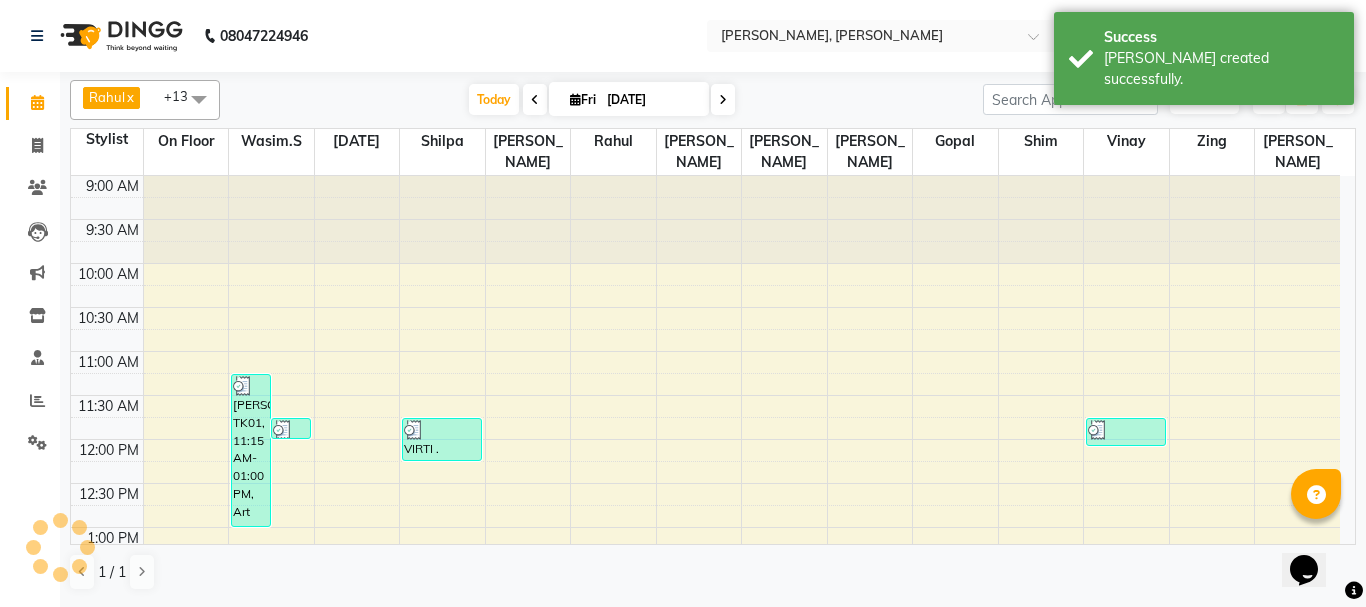 scroll, scrollTop: 0, scrollLeft: 0, axis: both 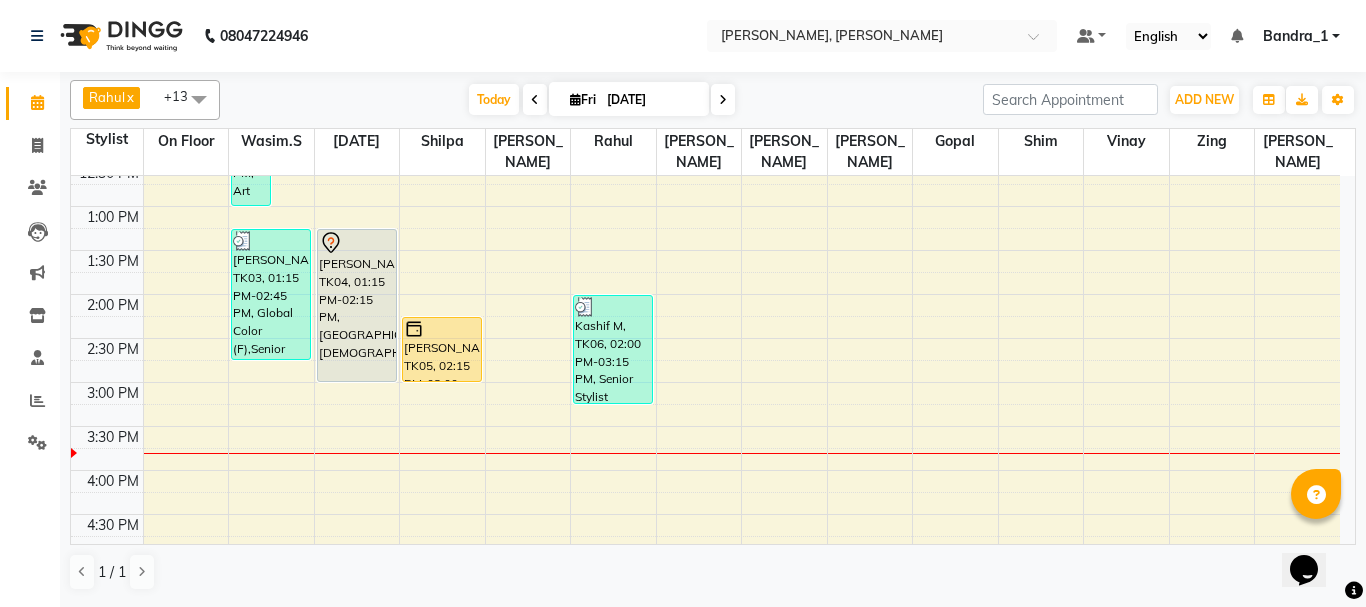 drag, startPoint x: 360, startPoint y: 293, endPoint x: 369, endPoint y: 326, distance: 34.20526 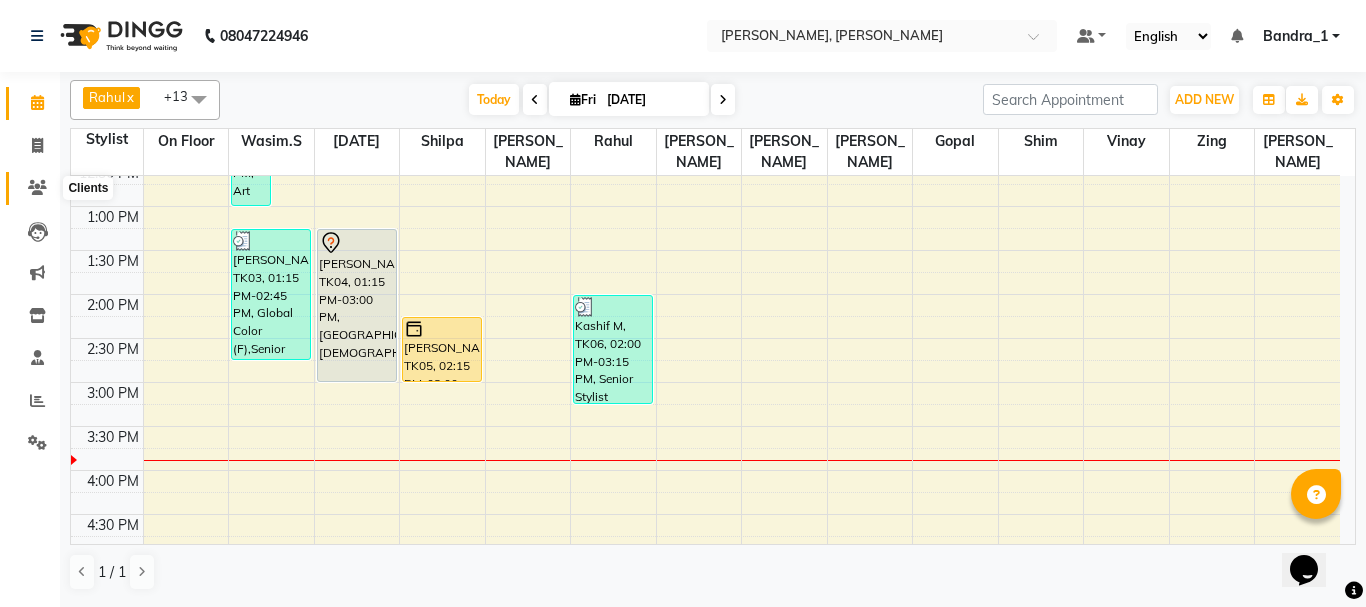 click 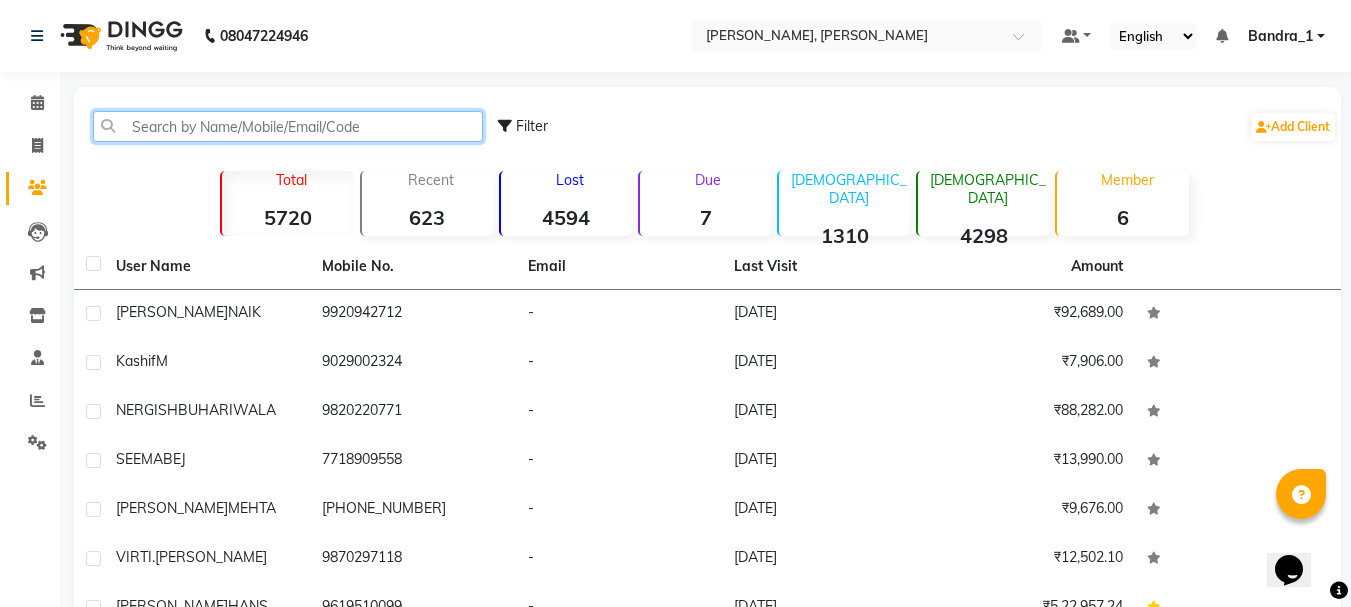 click 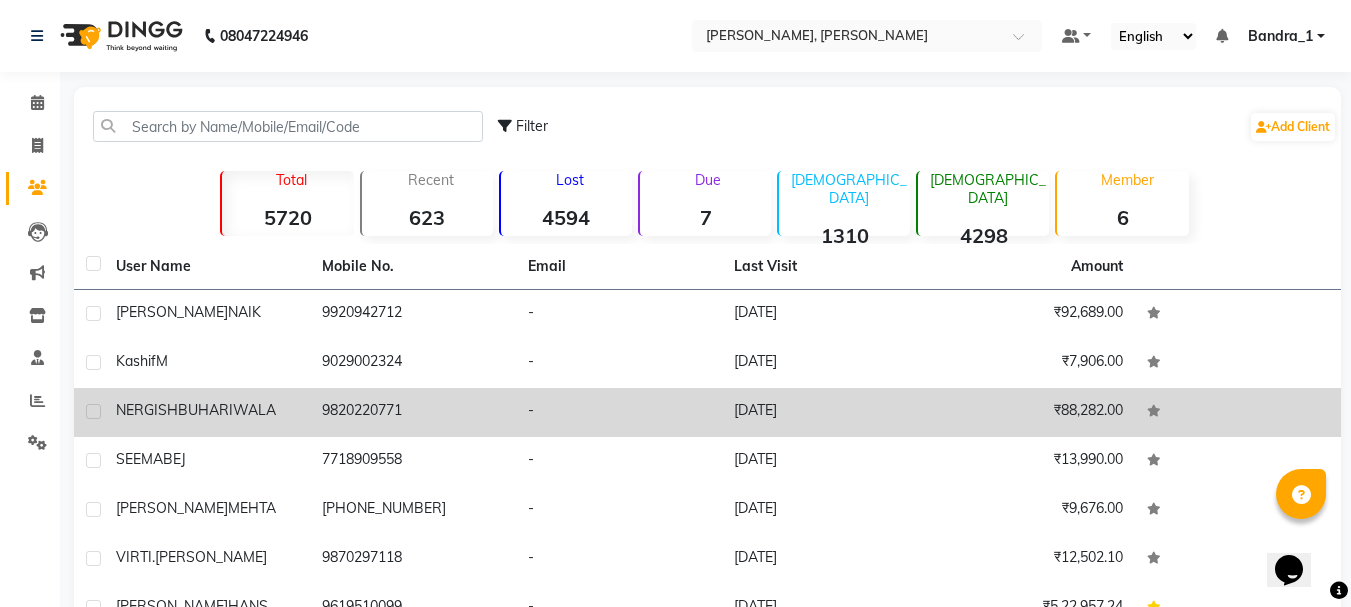 click on "9820220771" 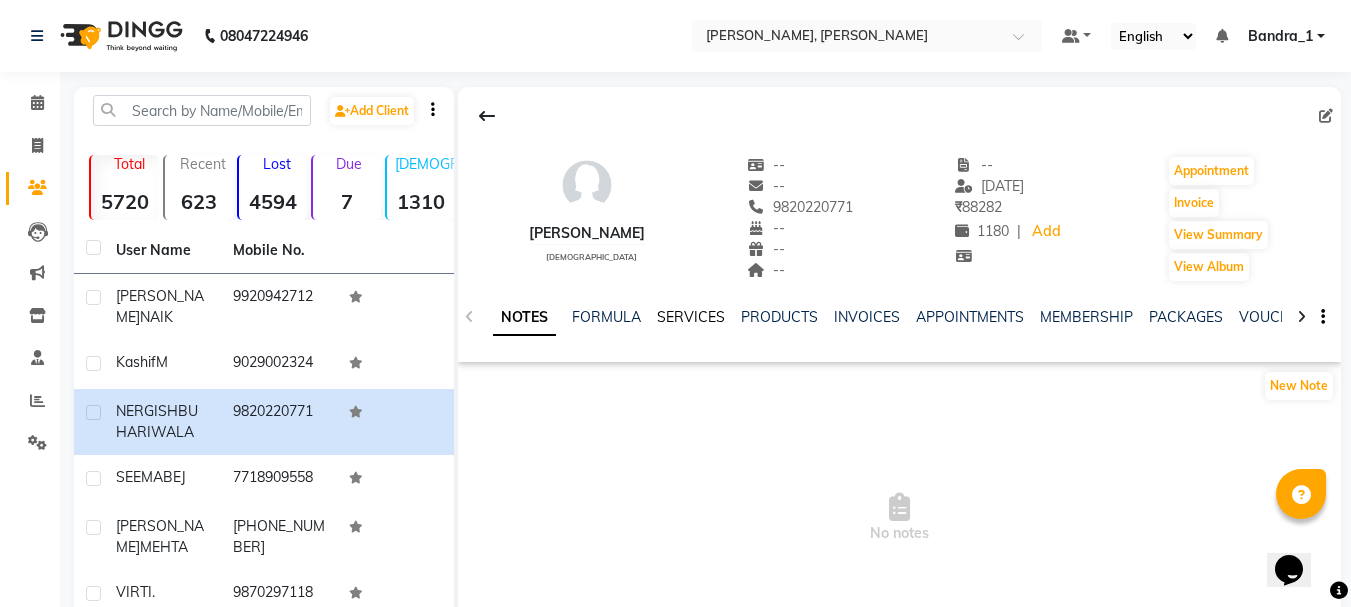 click on "SERVICES" 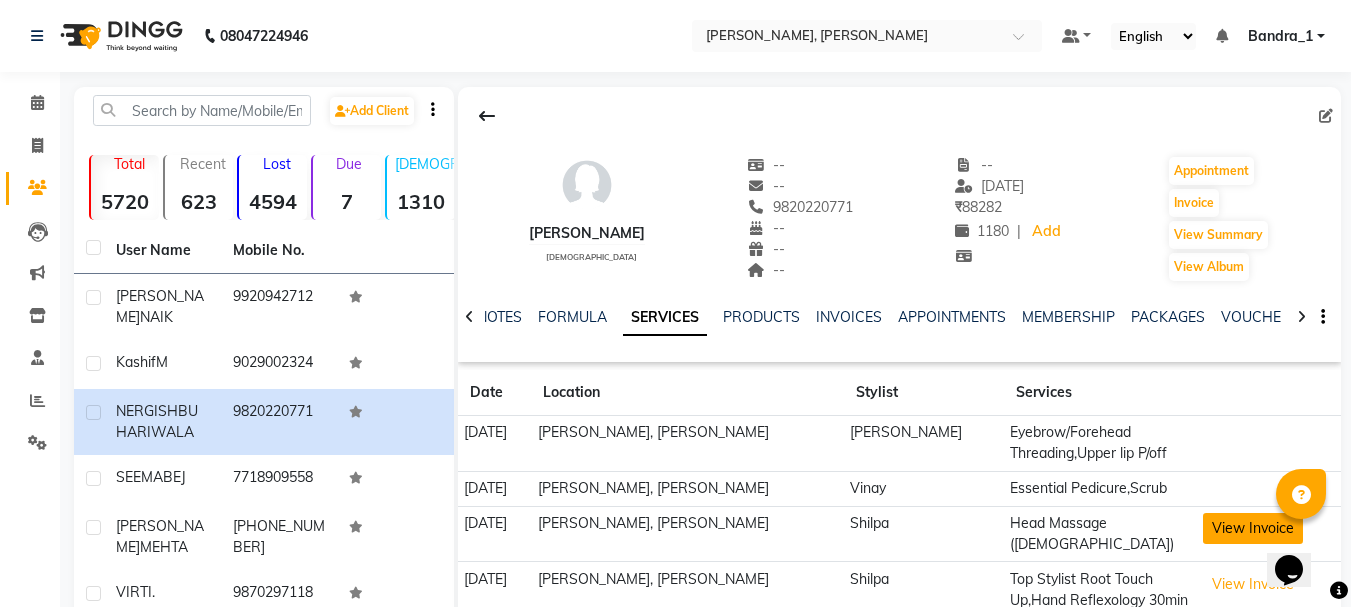 click on "View Invoice" 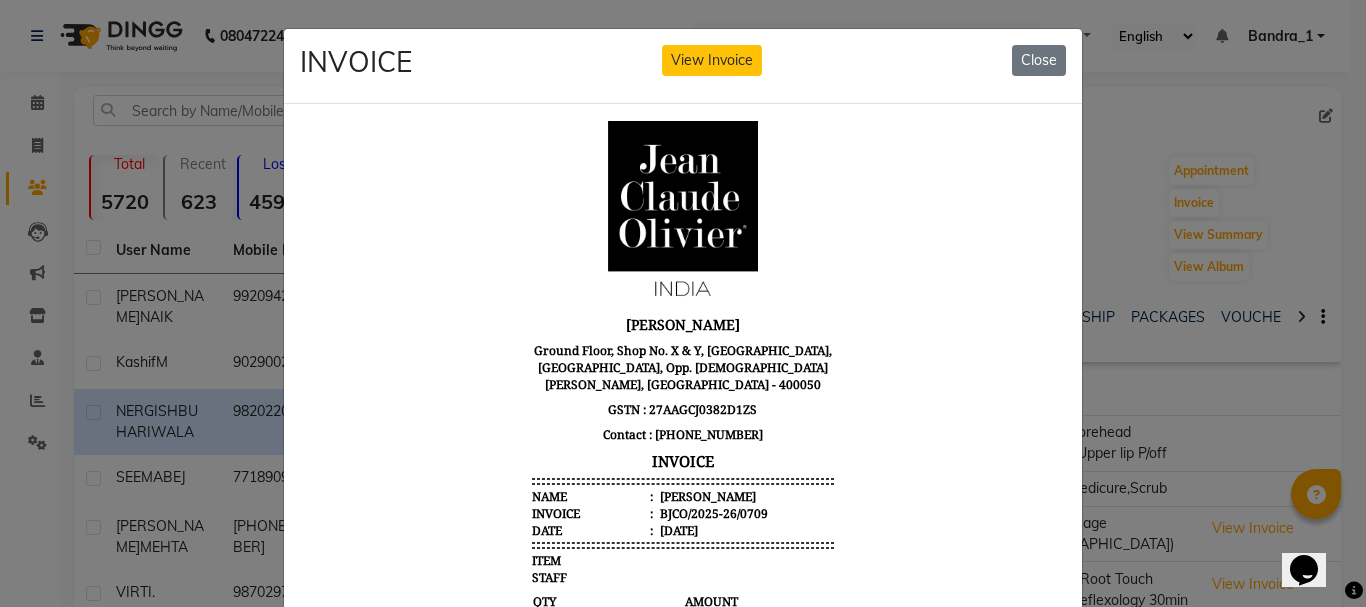 scroll, scrollTop: 16, scrollLeft: 0, axis: vertical 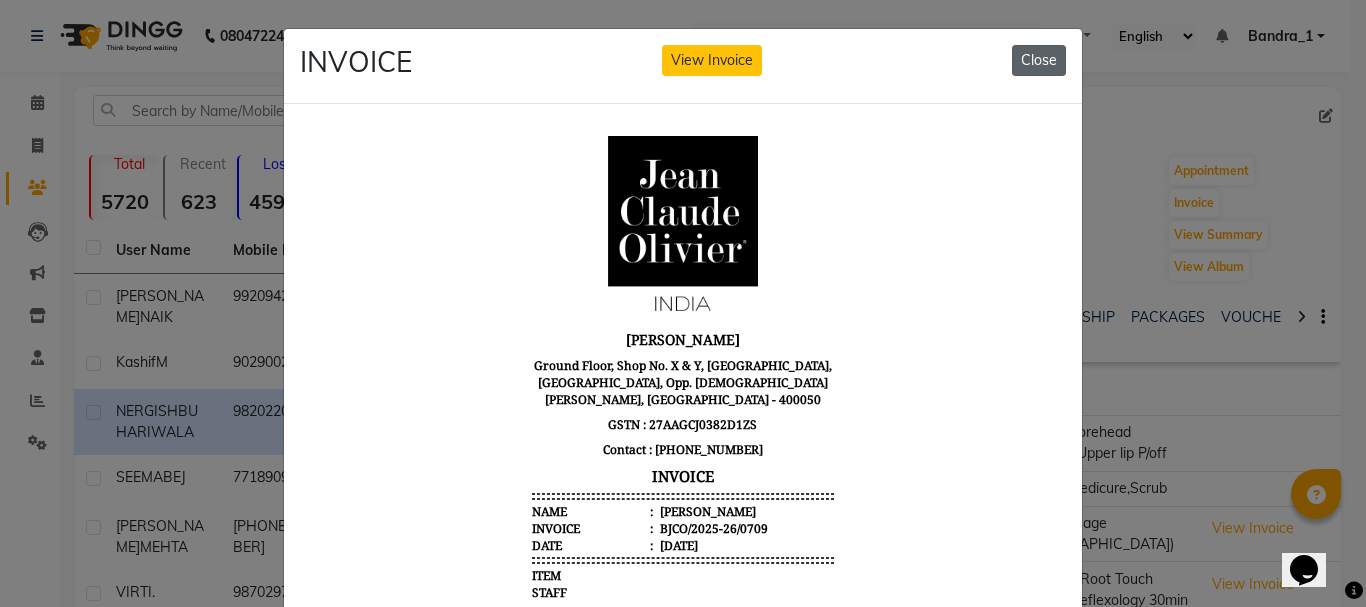 click on "Close" 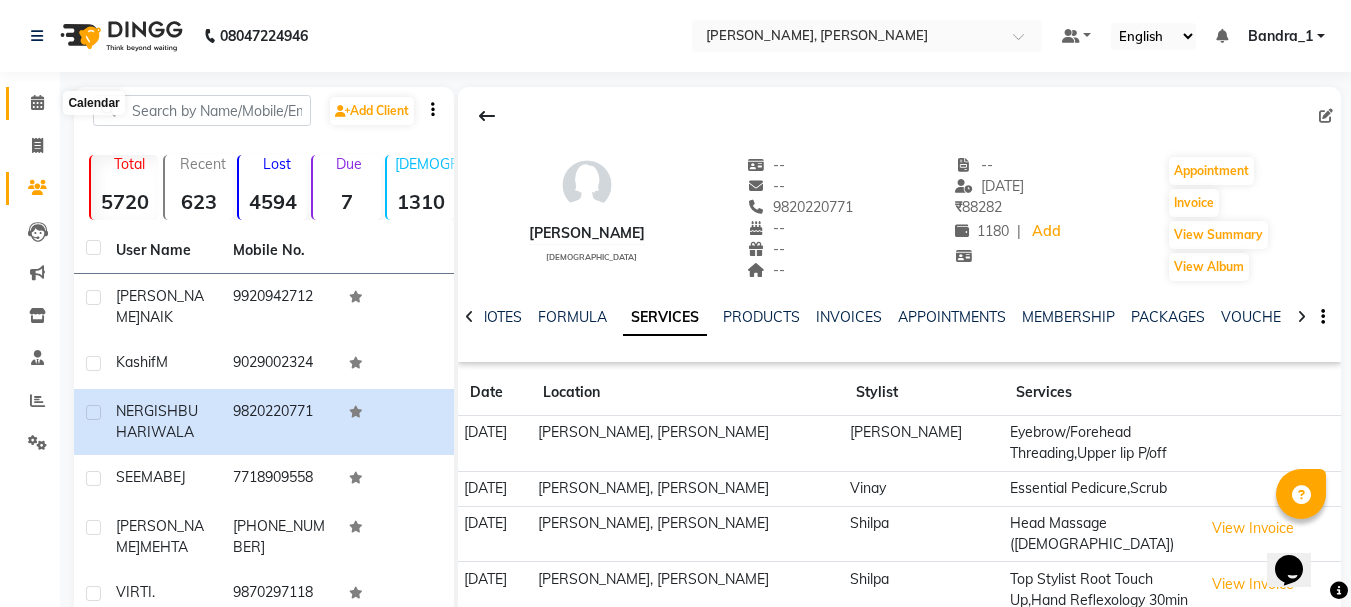 click 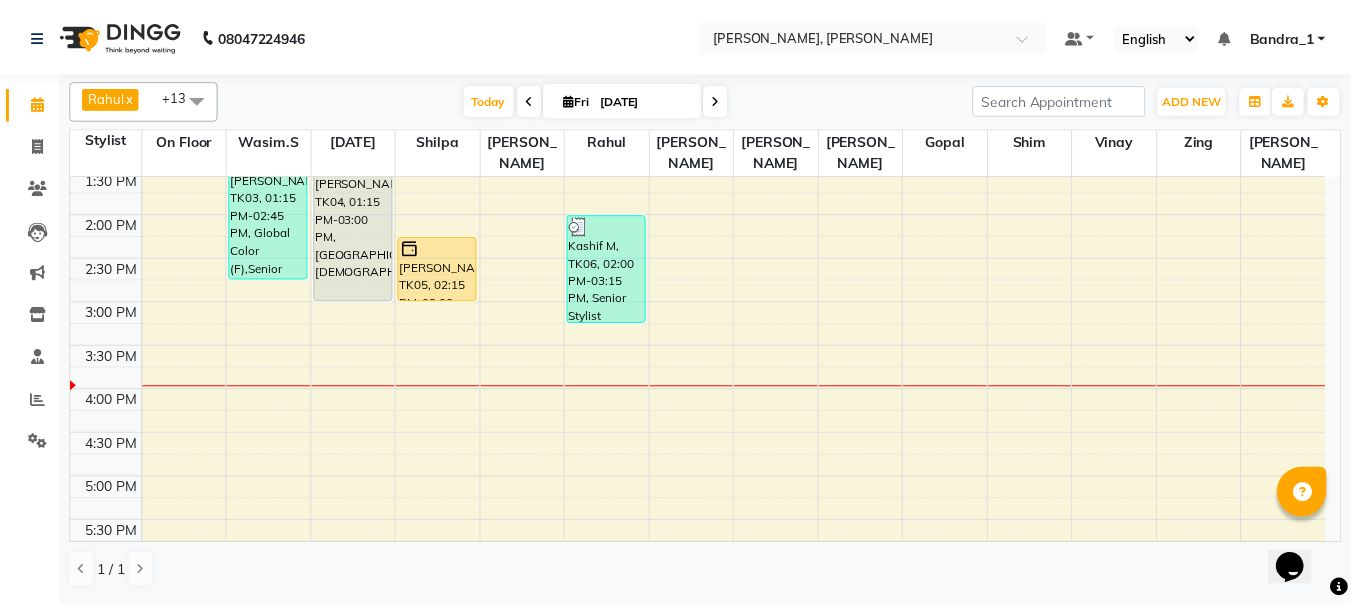 scroll, scrollTop: 400, scrollLeft: 0, axis: vertical 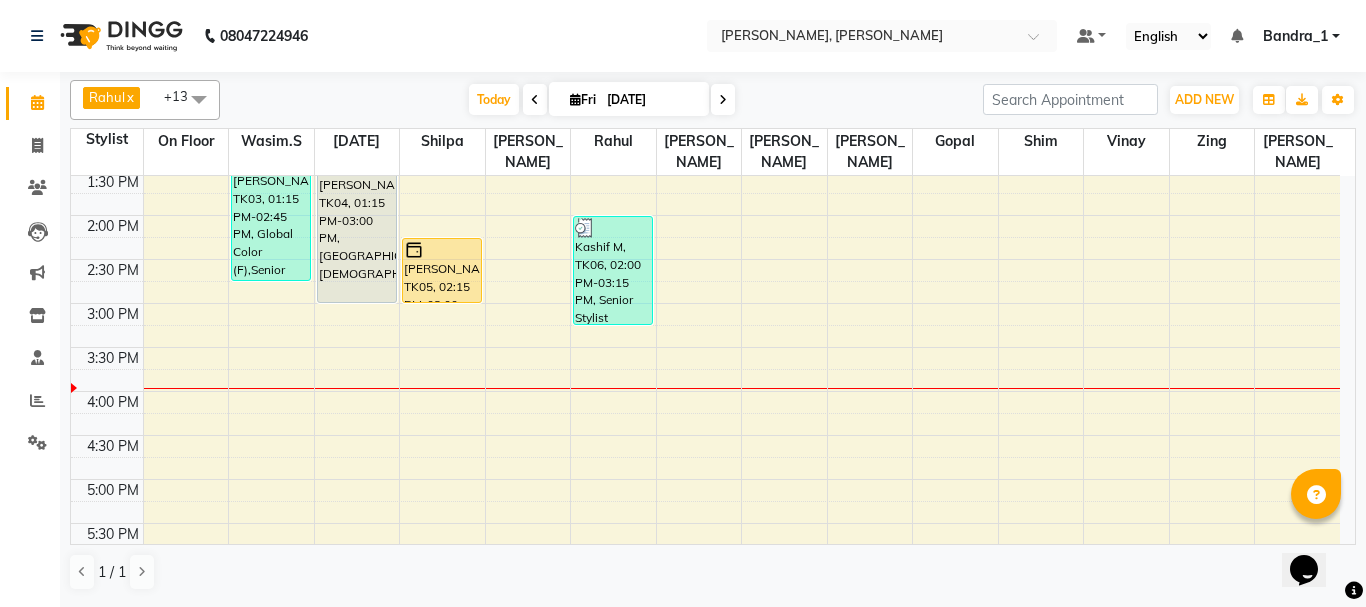 click on "[PERSON_NAME], TK05, 02:15 PM-03:00 PM, Top Stylist Root Touch Up" at bounding box center (442, 270) 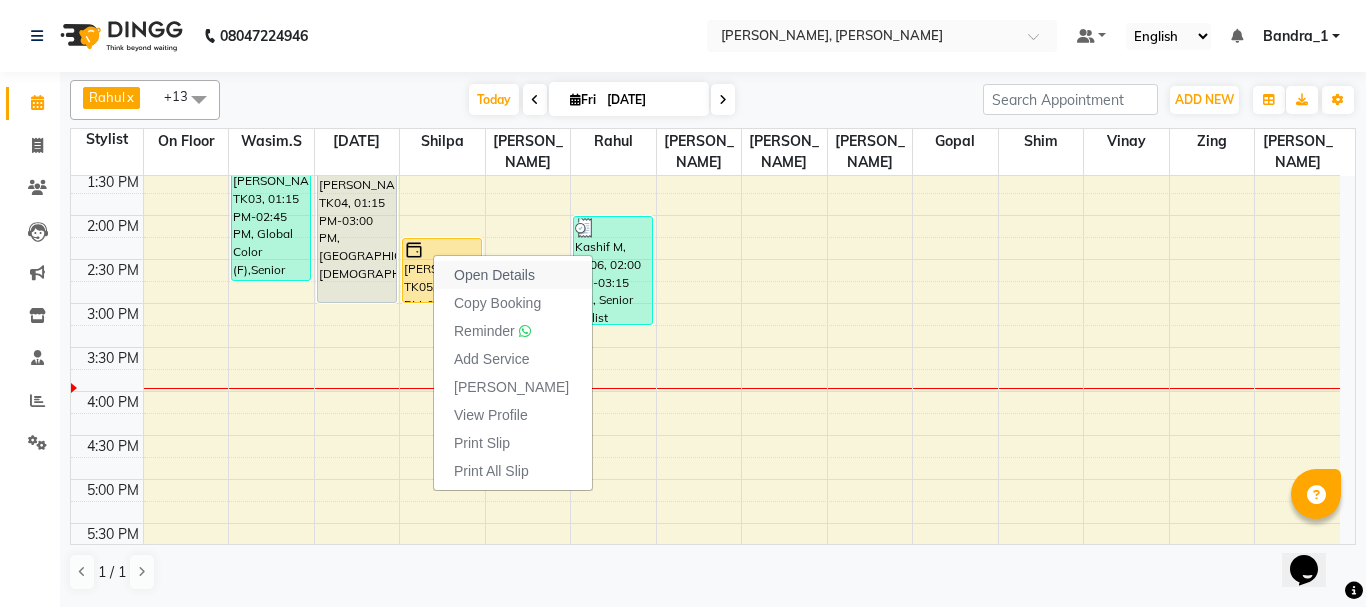 click on "Open Details" at bounding box center (513, 275) 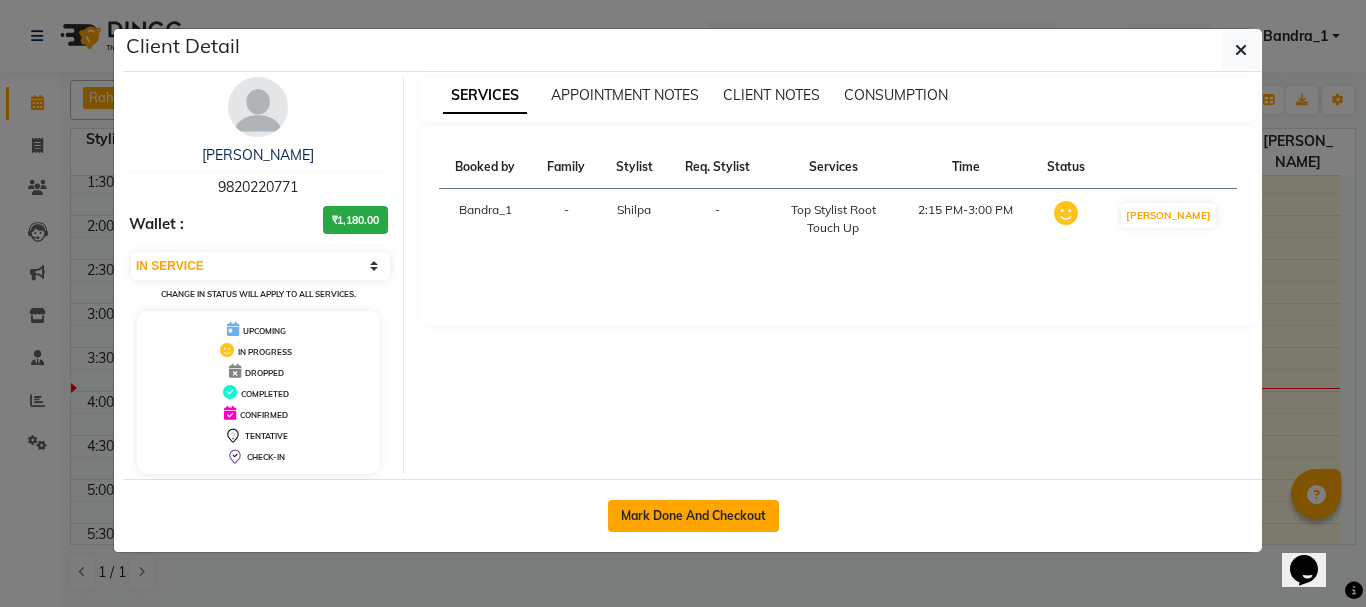 click on "Mark Done And Checkout" 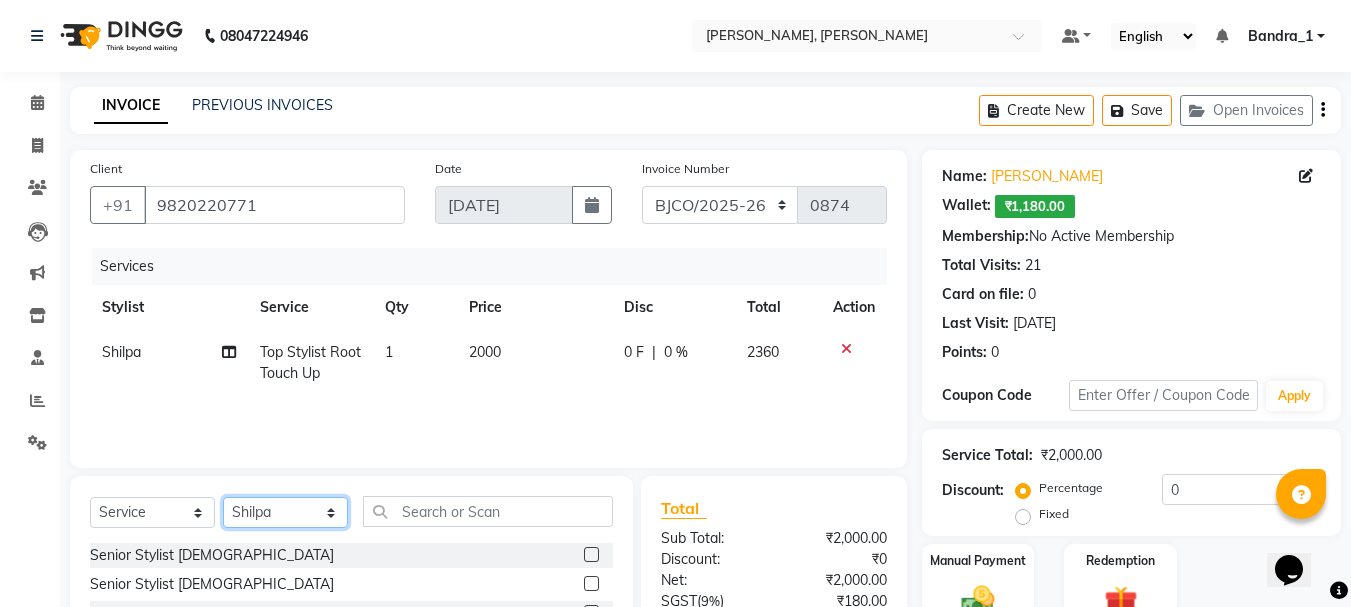 click on "Select Stylist Abdul Bandra_1 Bandra_store [PERSON_NAME] [PERSON_NAME] [PERSON_NAME] [PERSON_NAME] Jouyi [PERSON_NAME] [PERSON_NAME] On  Floor  Peetrass Pinky Make up Artist [PERSON_NAME][DATE] [PERSON_NAME] [PERSON_NAME] [PERSON_NAME] [PERSON_NAME] [PERSON_NAME] [PERSON_NAME] [PERSON_NAME]                         [PERSON_NAME] [PERSON_NAME].S Yangamphy [PERSON_NAME]" 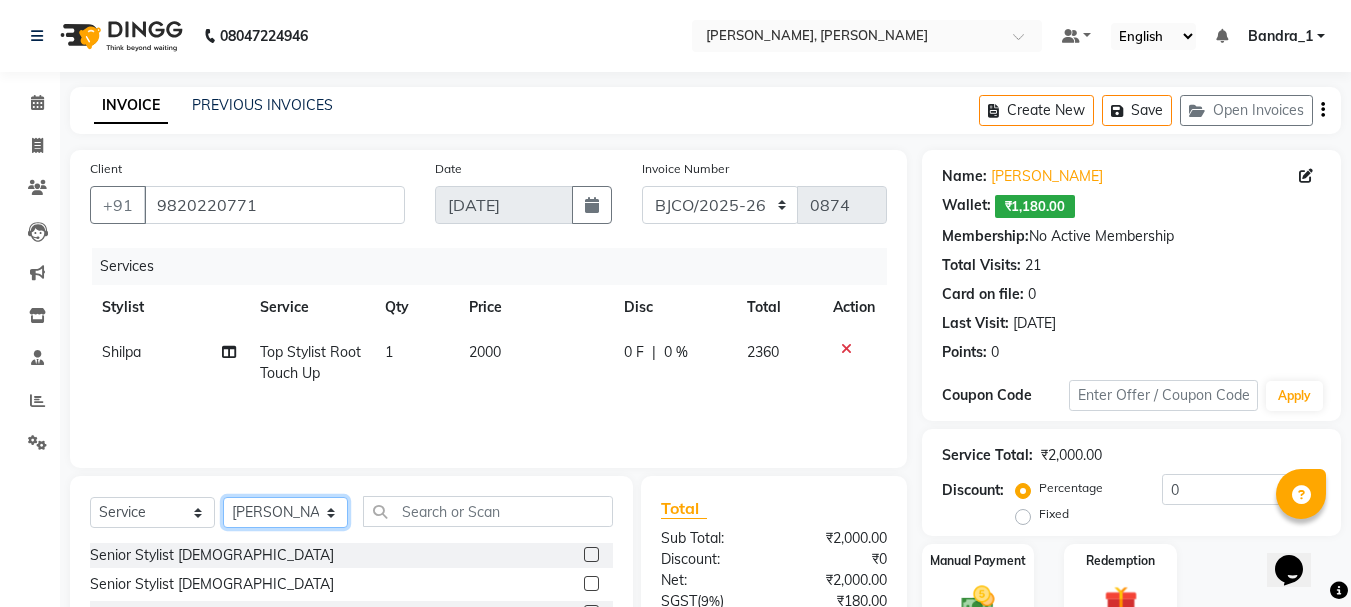 click on "Select Stylist Abdul Bandra_1 Bandra_store [PERSON_NAME] [PERSON_NAME] [PERSON_NAME] [PERSON_NAME] Jouyi [PERSON_NAME] [PERSON_NAME] On  Floor  Peetrass Pinky Make up Artist [PERSON_NAME][DATE] [PERSON_NAME] [PERSON_NAME] [PERSON_NAME] [PERSON_NAME] [PERSON_NAME] [PERSON_NAME] [PERSON_NAME]                         [PERSON_NAME] [PERSON_NAME].S Yangamphy [PERSON_NAME]" 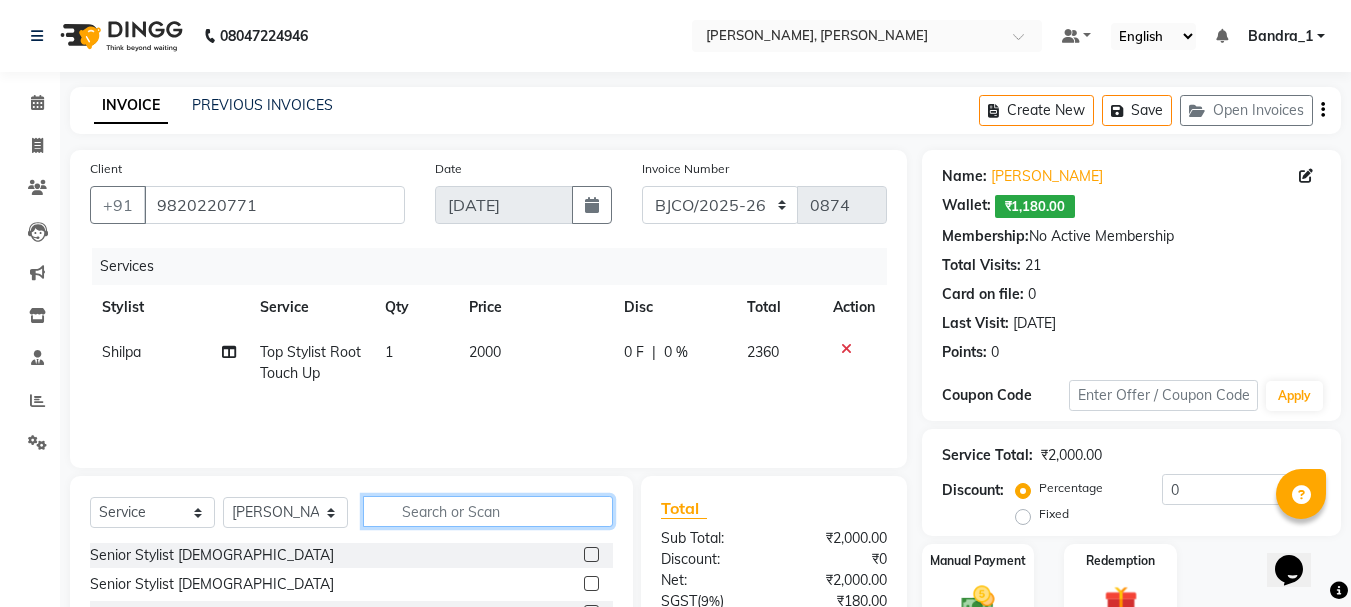 click 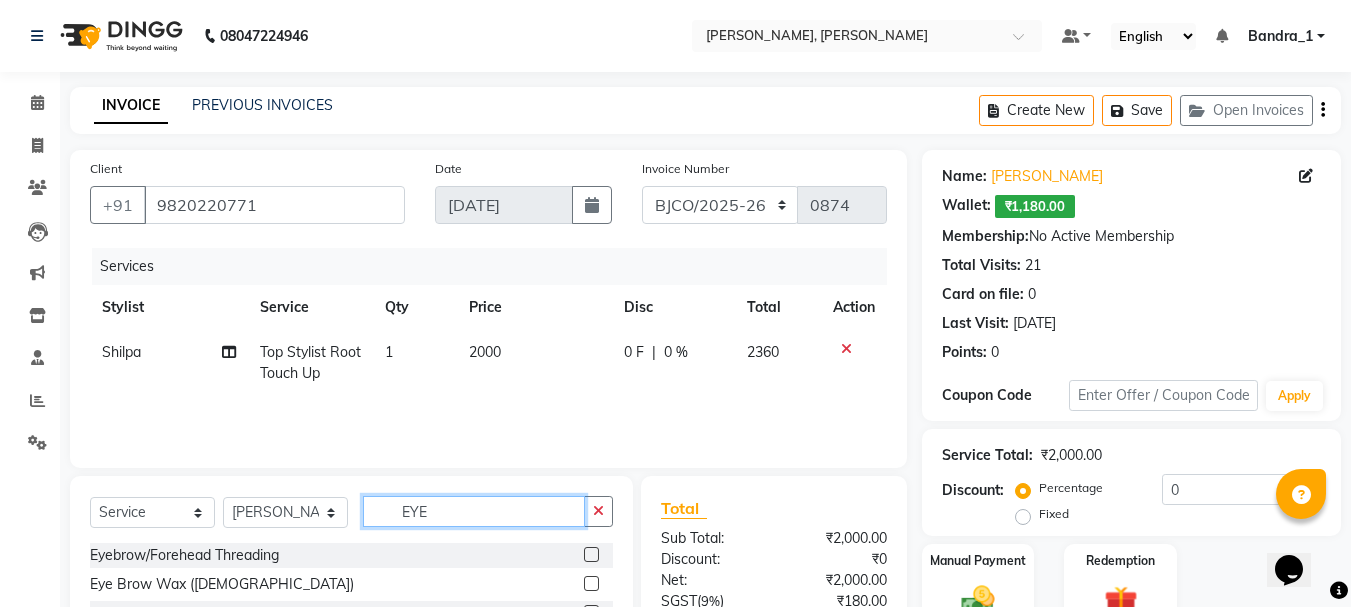 scroll, scrollTop: 194, scrollLeft: 0, axis: vertical 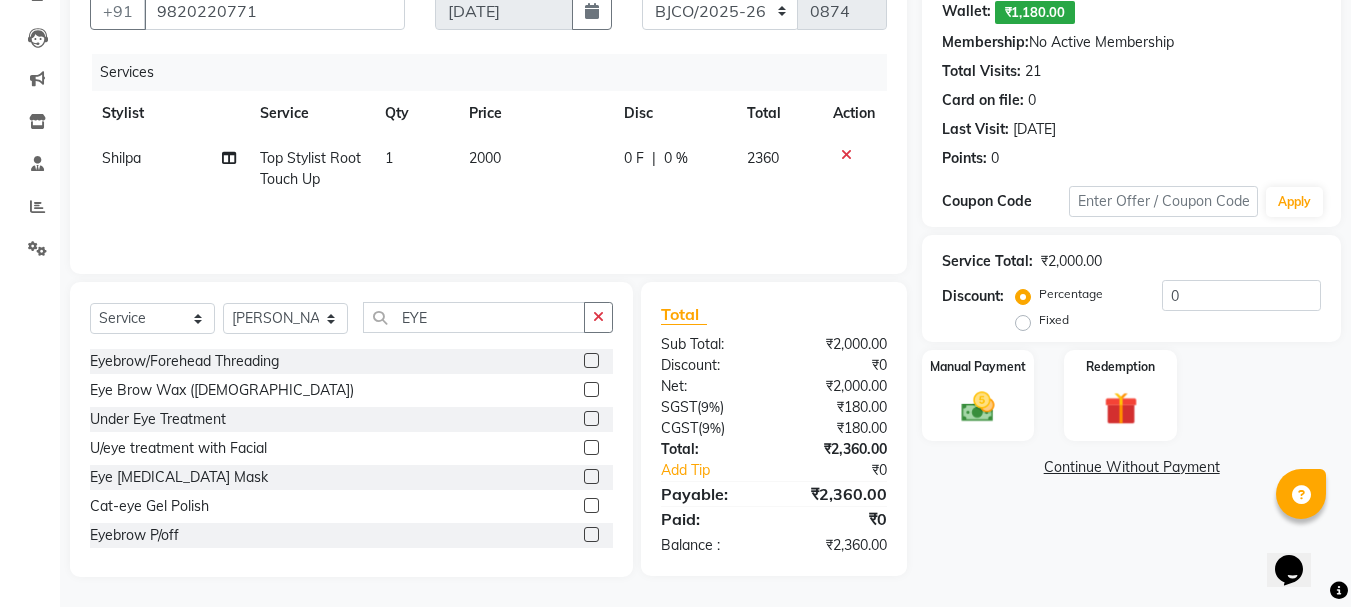 click 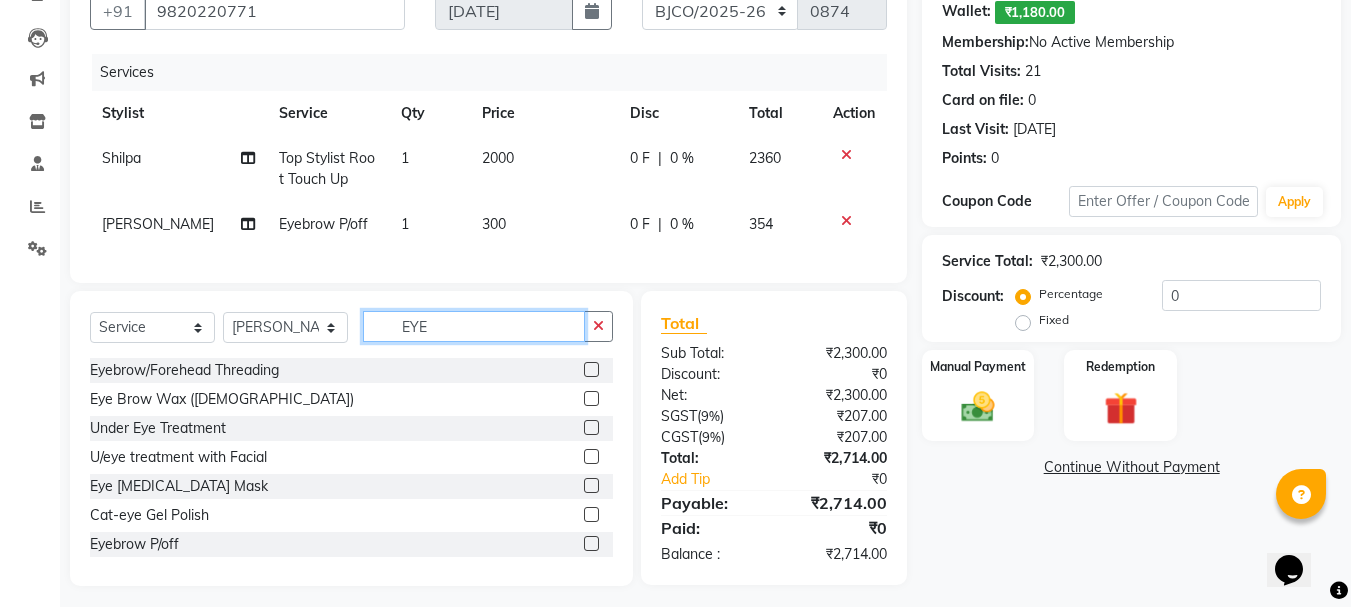 click on "EYE" 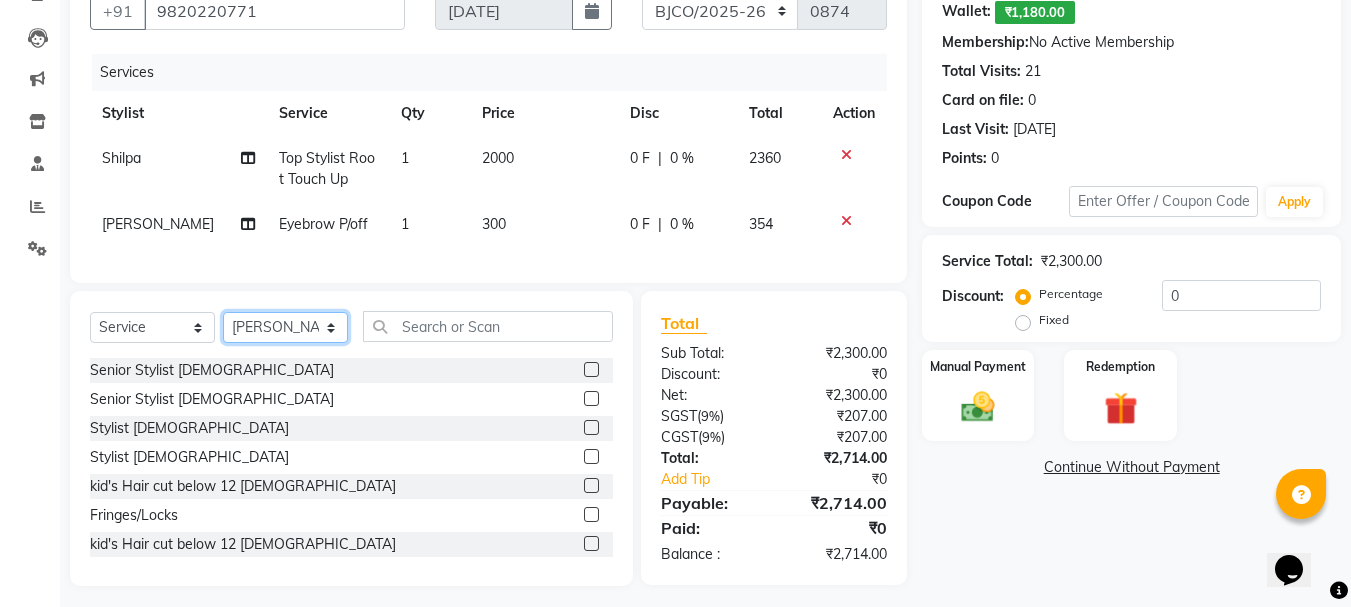 click on "Select Stylist Abdul Bandra_1 Bandra_store [PERSON_NAME] [PERSON_NAME] [PERSON_NAME] [PERSON_NAME] Jouyi [PERSON_NAME] [PERSON_NAME] On  Floor  Peetrass Pinky Make up Artist [PERSON_NAME][DATE] [PERSON_NAME] [PERSON_NAME] [PERSON_NAME] [PERSON_NAME] [PERSON_NAME] [PERSON_NAME] [PERSON_NAME]                         [PERSON_NAME] [PERSON_NAME].S Yangamphy [PERSON_NAME]" 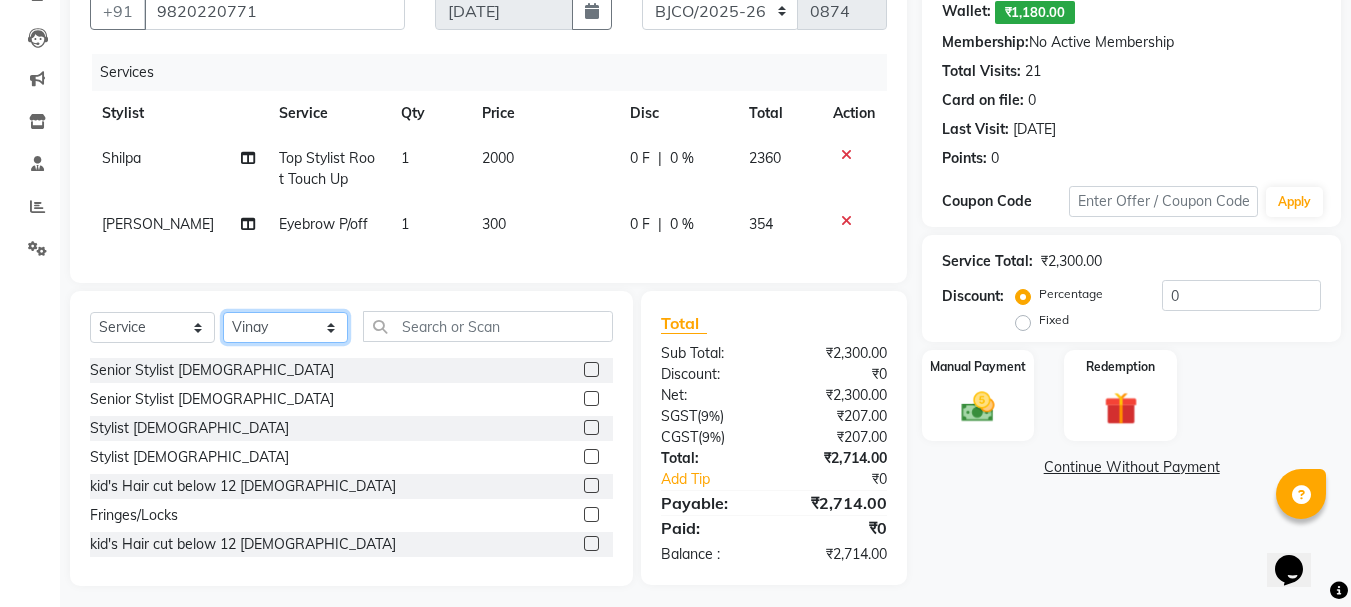 click on "Select Stylist Abdul Bandra_1 Bandra_store [PERSON_NAME] [PERSON_NAME] [PERSON_NAME] [PERSON_NAME] Jouyi [PERSON_NAME] [PERSON_NAME] On  Floor  Peetrass Pinky Make up Artist [PERSON_NAME][DATE] [PERSON_NAME] [PERSON_NAME] [PERSON_NAME] [PERSON_NAME] [PERSON_NAME] [PERSON_NAME] [PERSON_NAME]                         [PERSON_NAME] [PERSON_NAME].S Yangamphy [PERSON_NAME]" 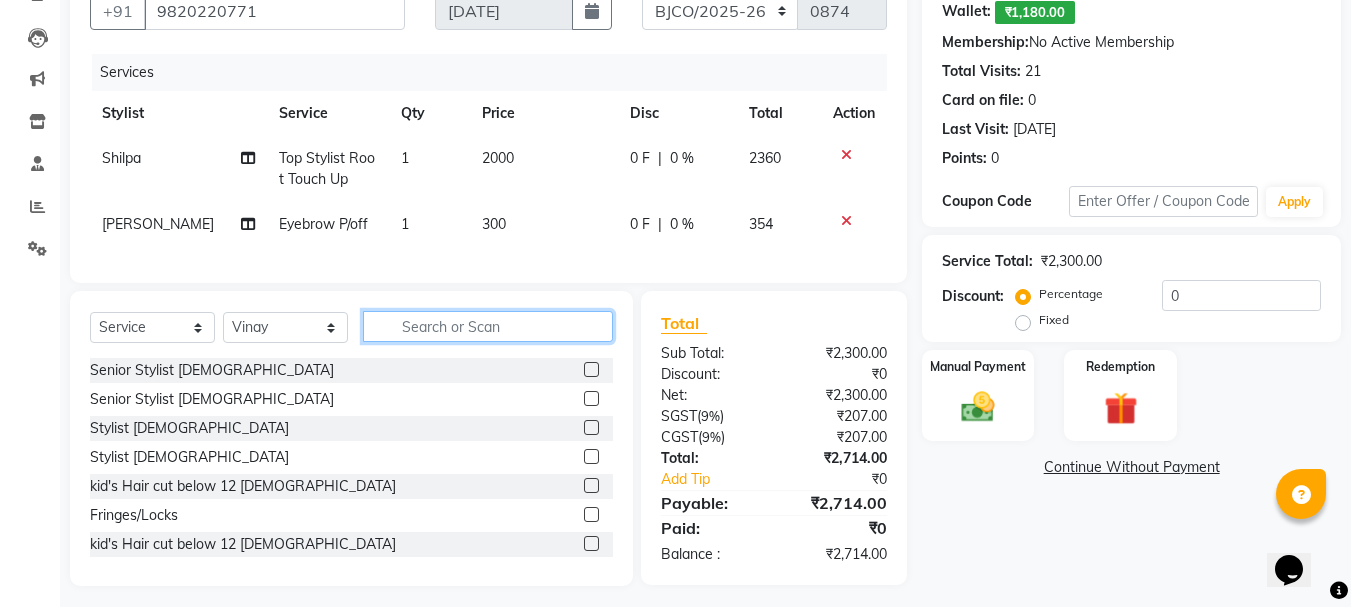 click 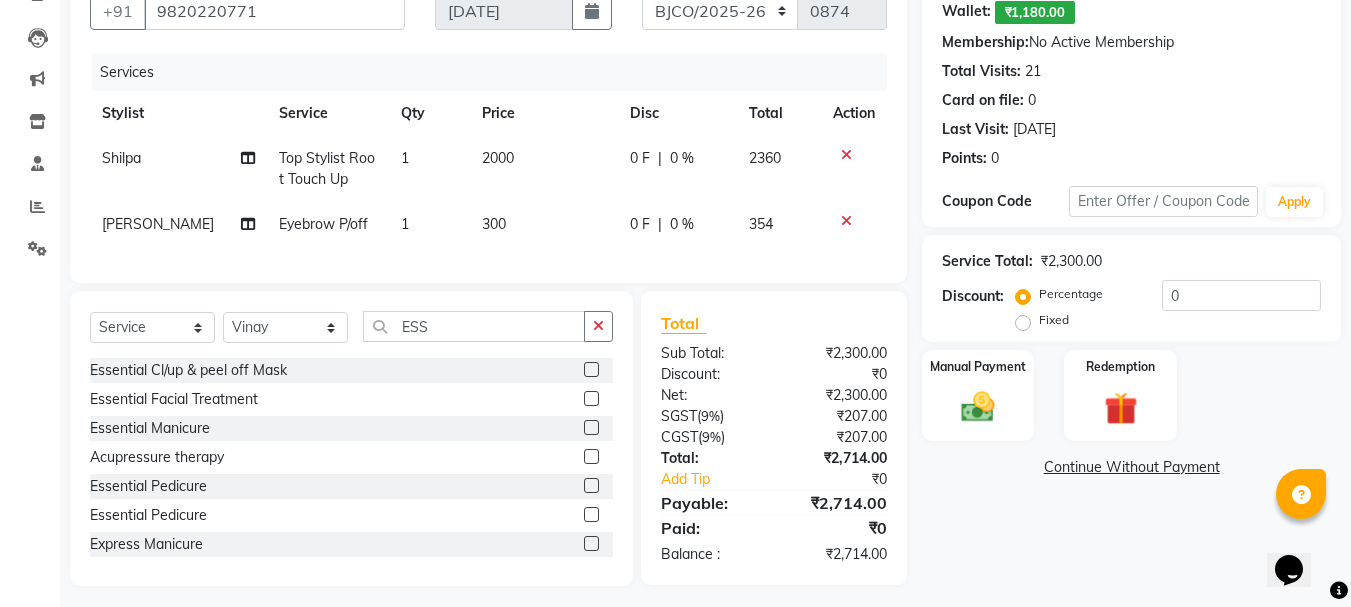 click 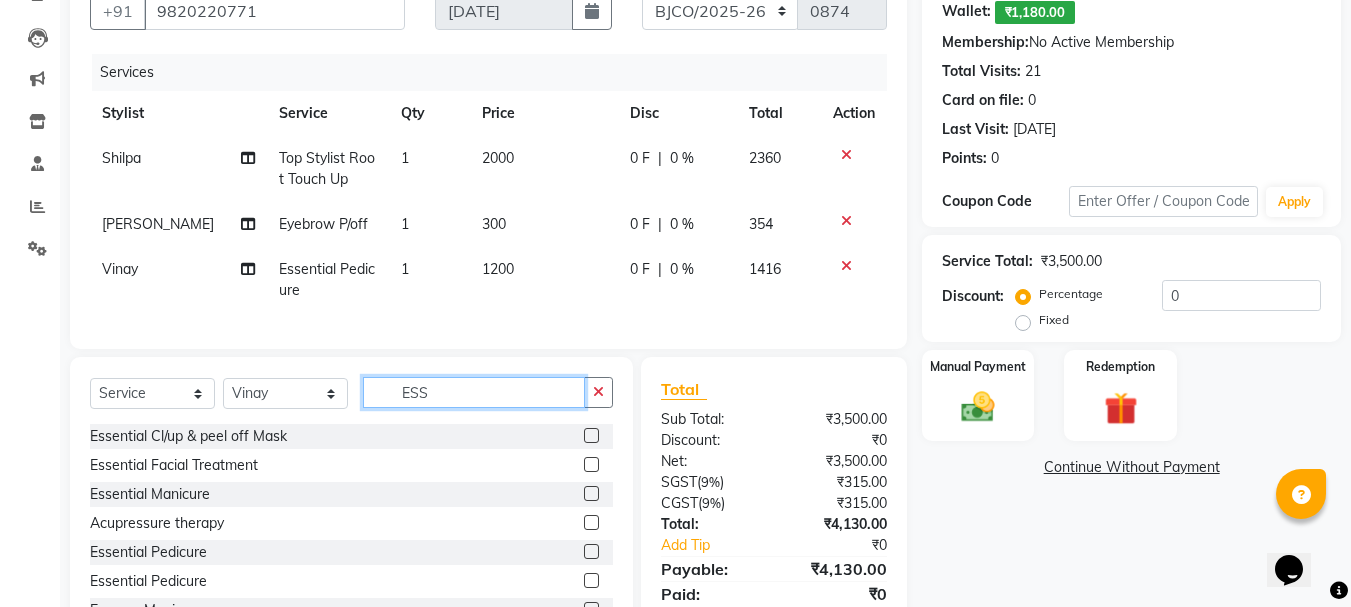 click on "ESS" 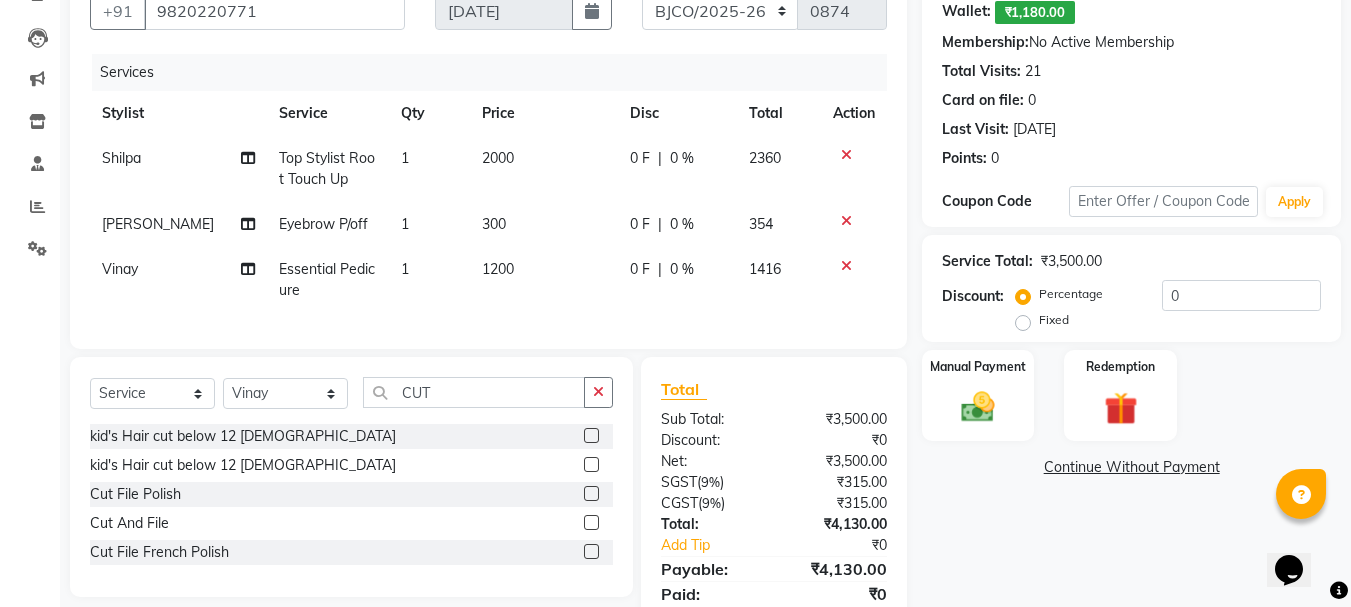 click 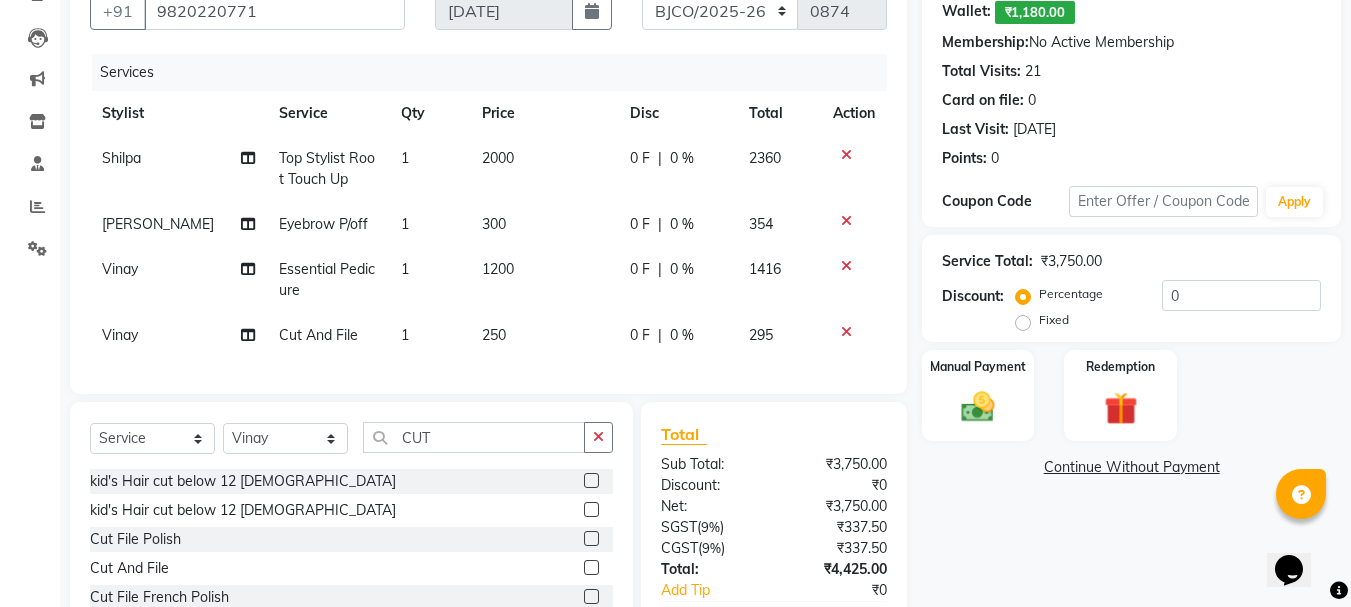 scroll, scrollTop: 328, scrollLeft: 0, axis: vertical 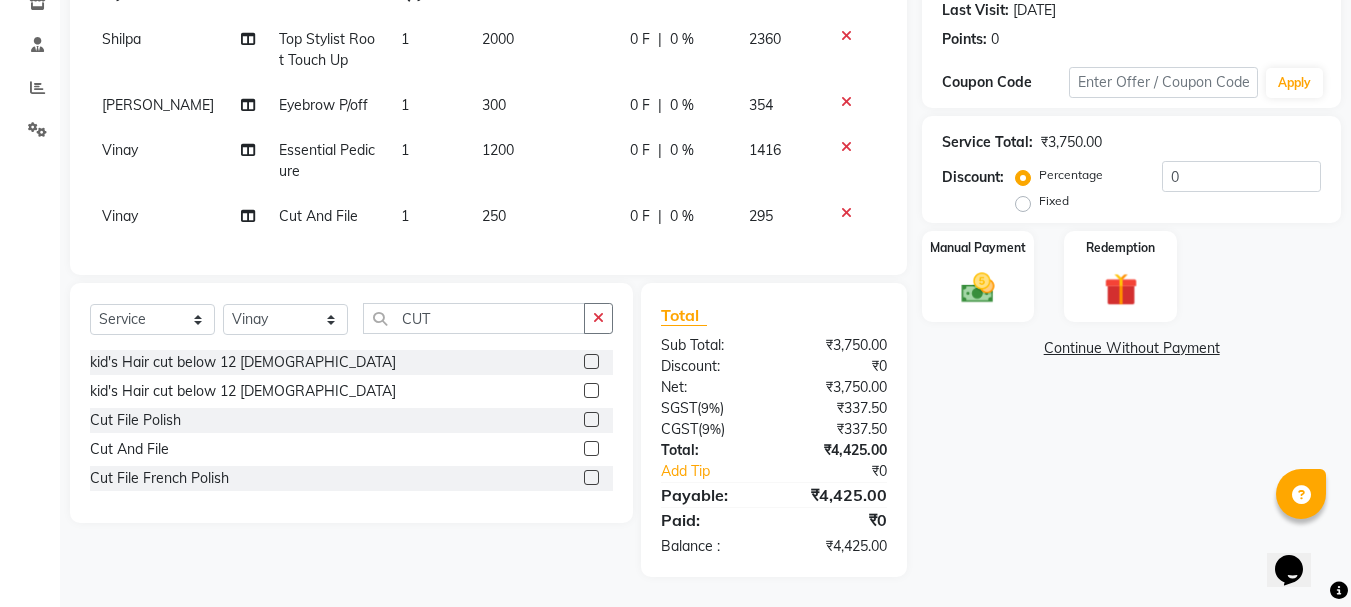 click on "300" 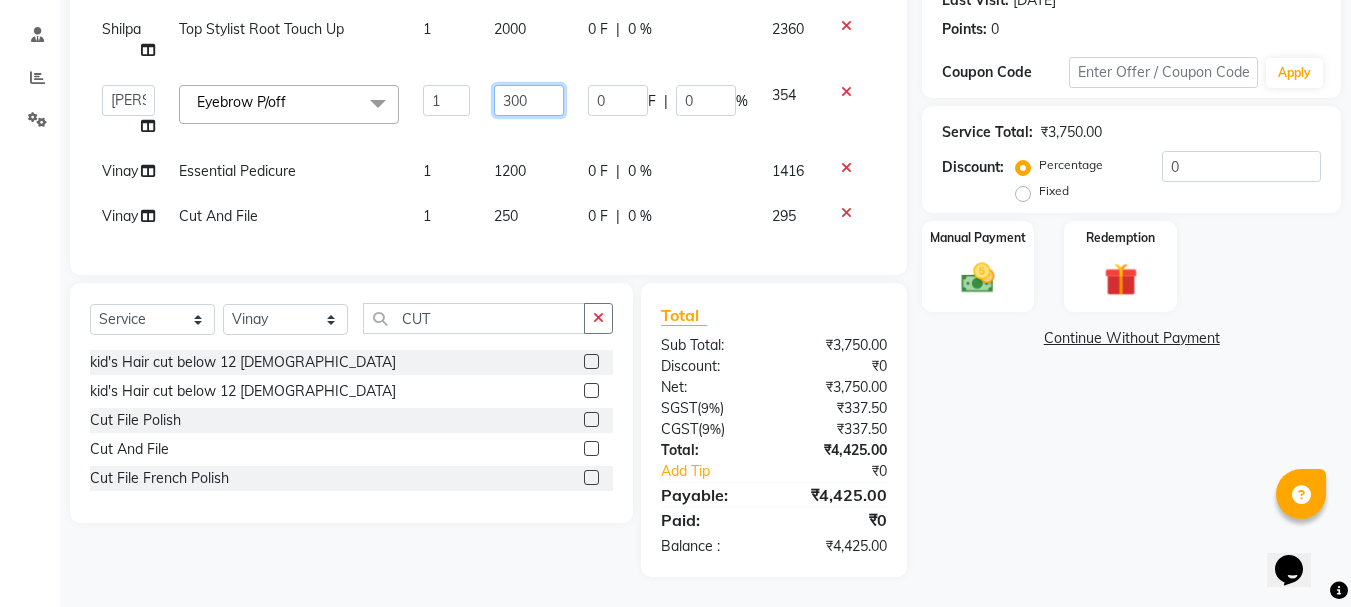 click on "300" 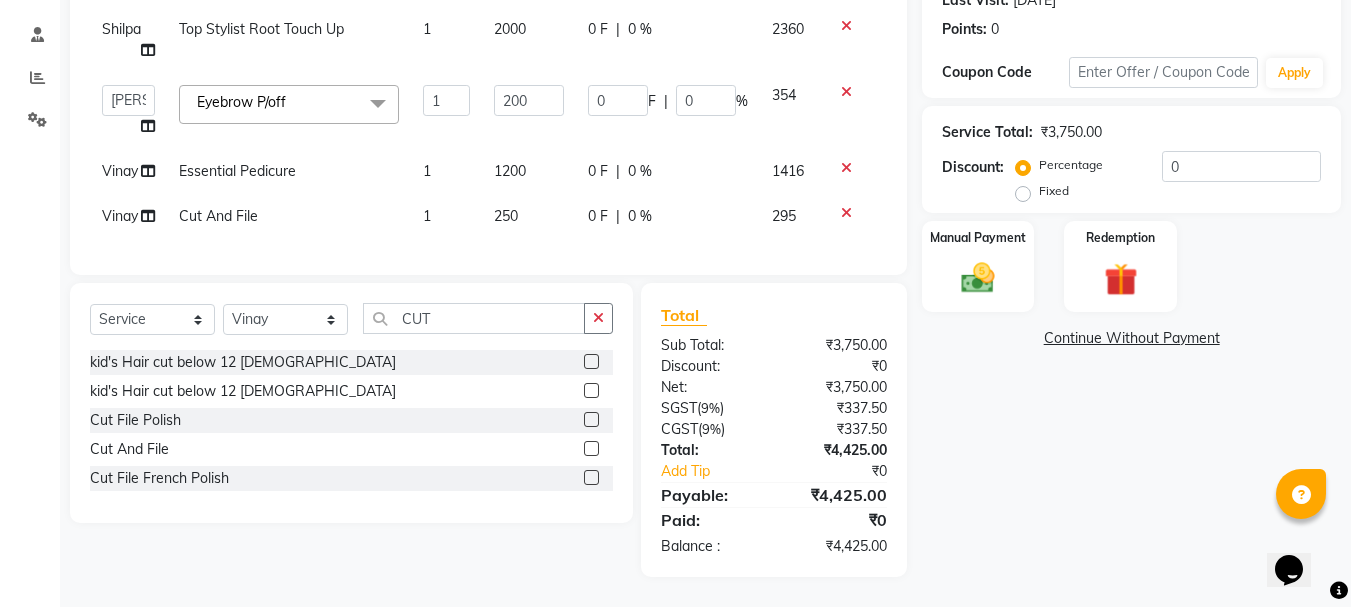 click on "250" 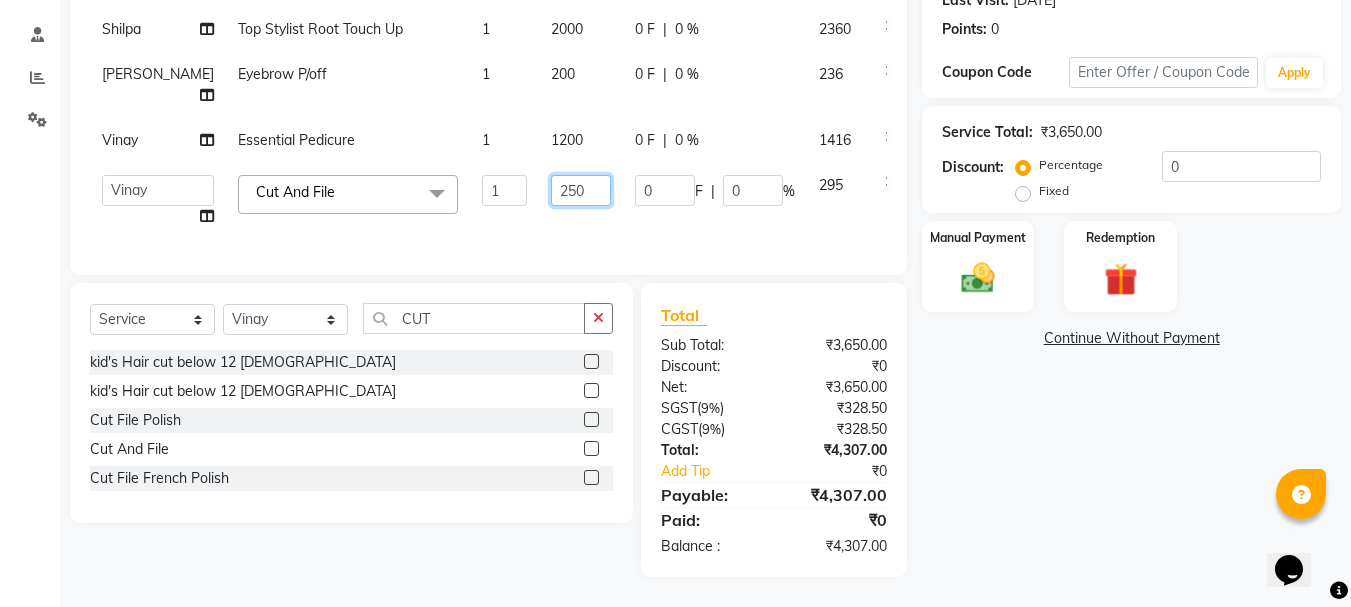 click on "250" 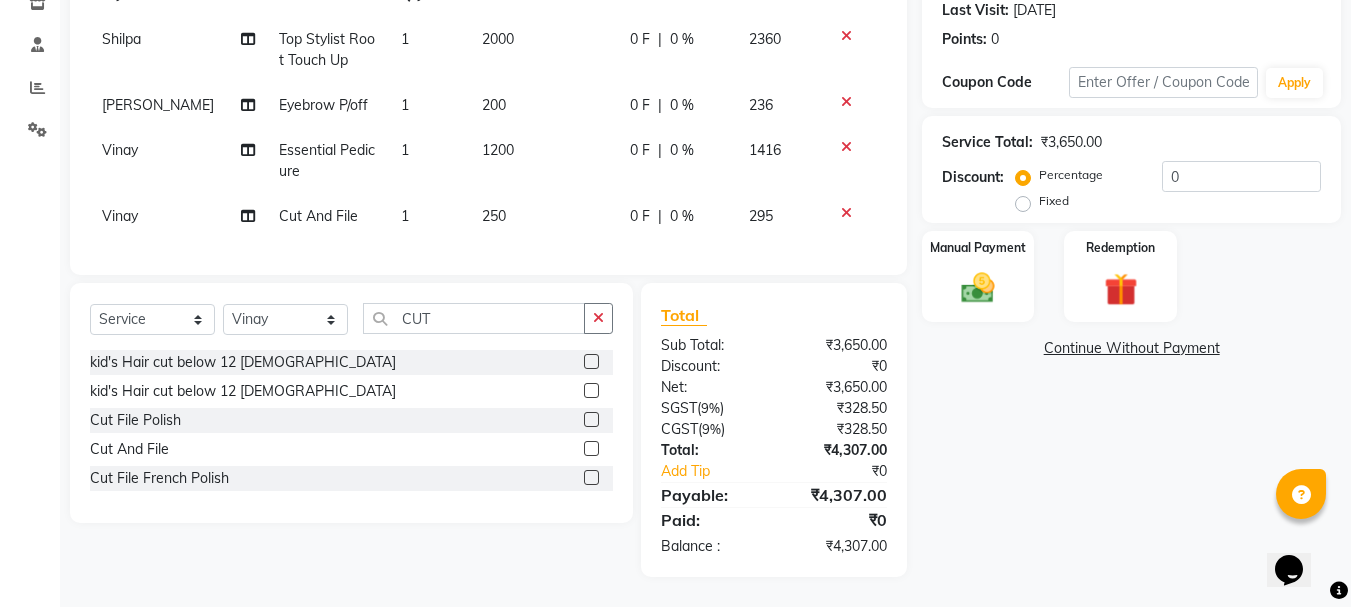 click on "1200" 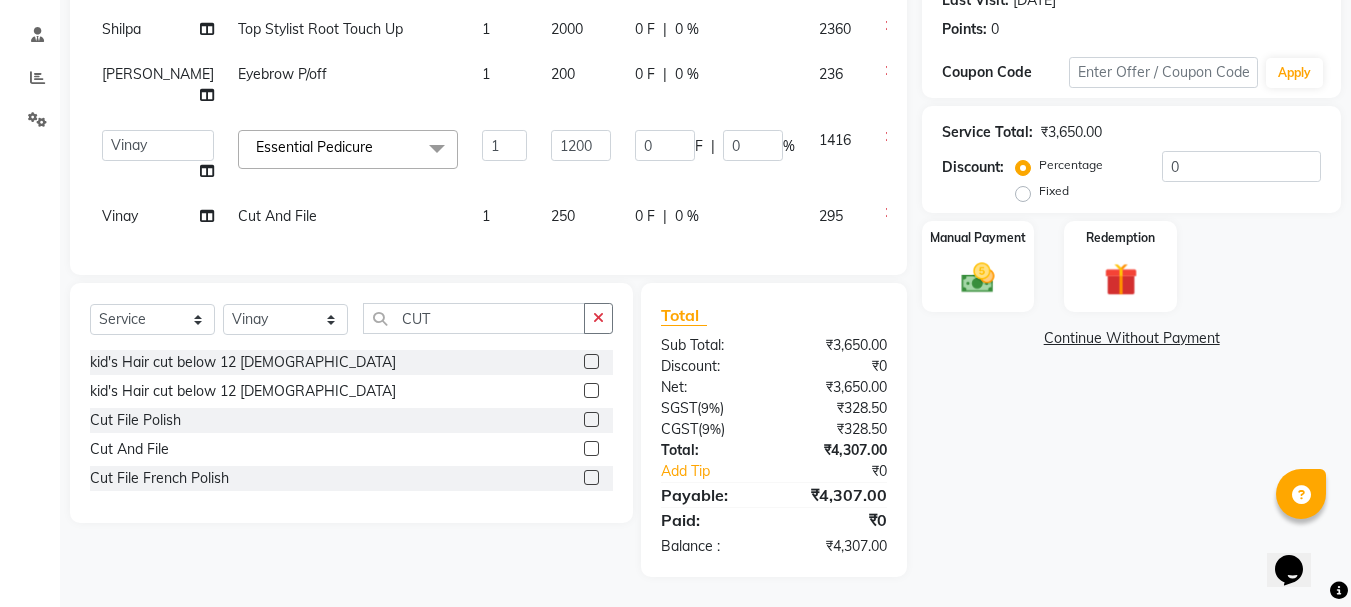 click on "250" 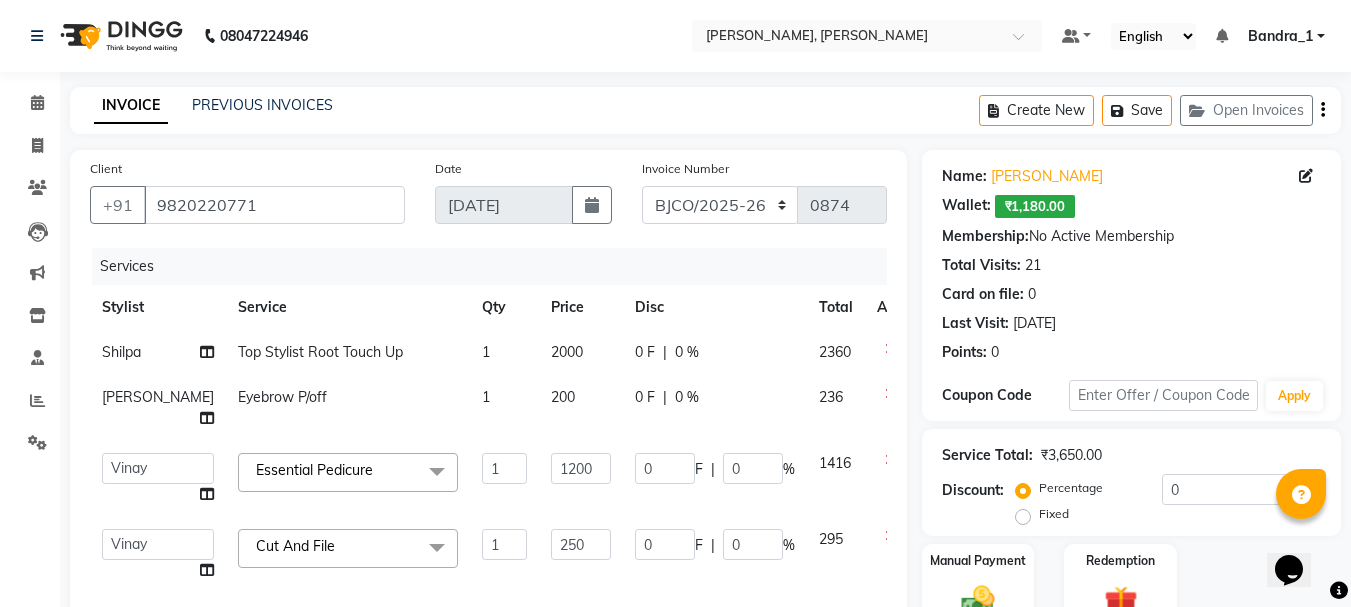 scroll, scrollTop: 369, scrollLeft: 0, axis: vertical 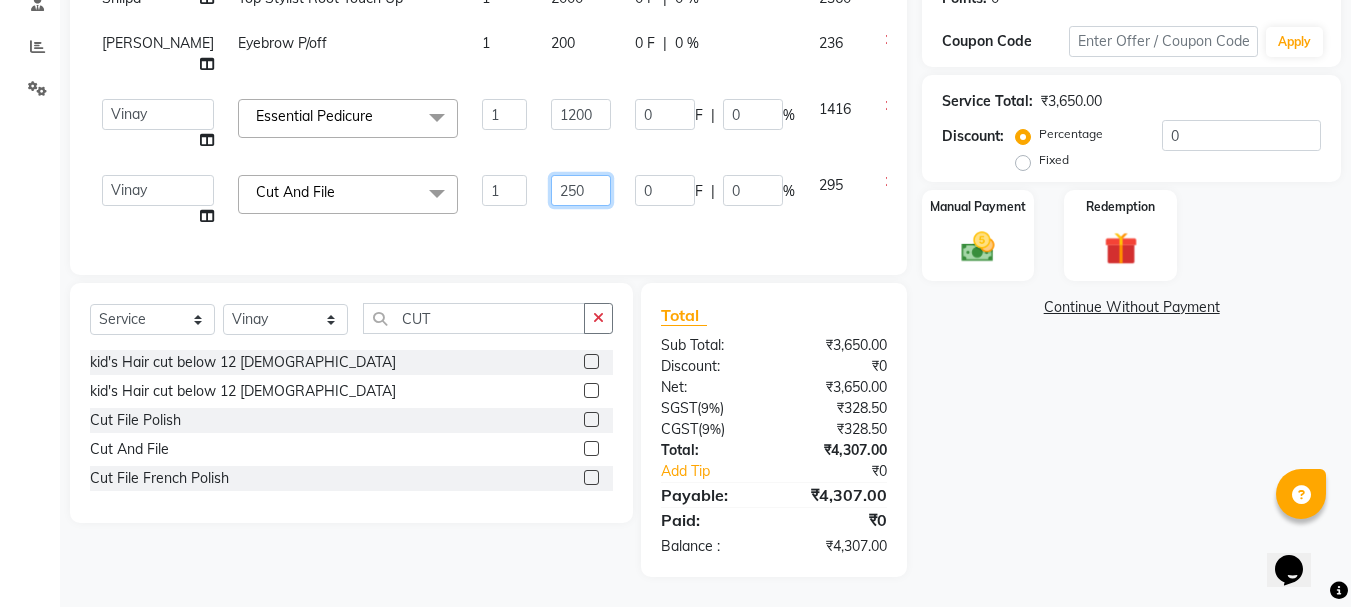click on "250" 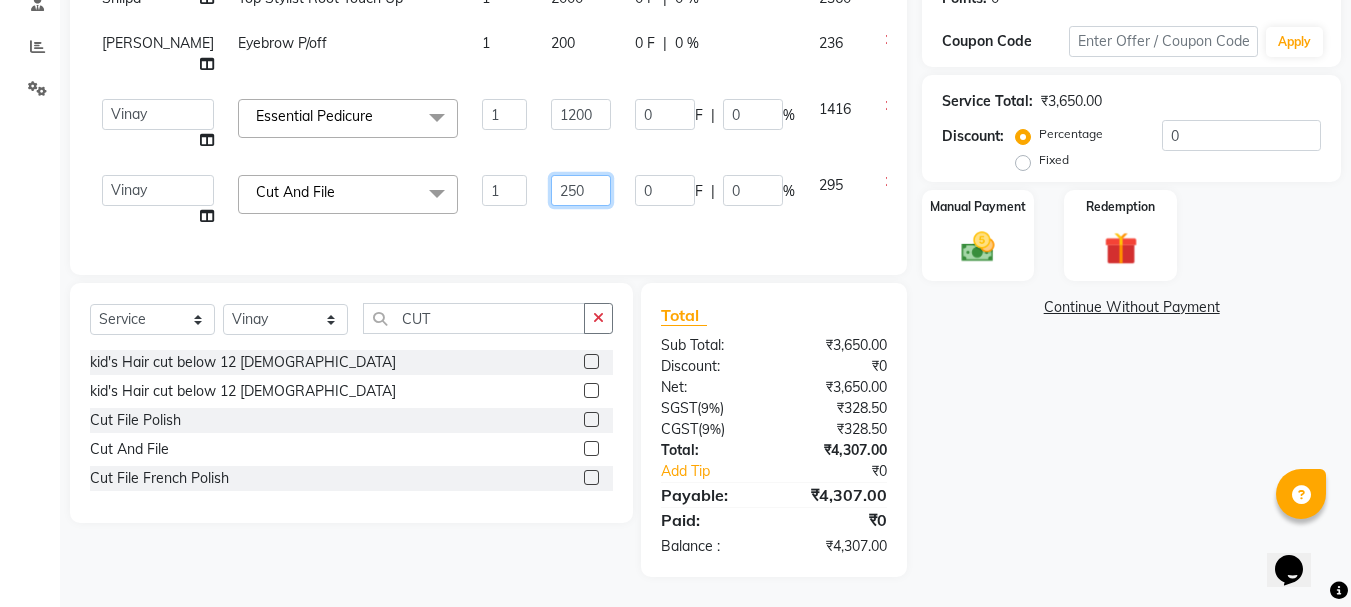 scroll, scrollTop: 0, scrollLeft: 0, axis: both 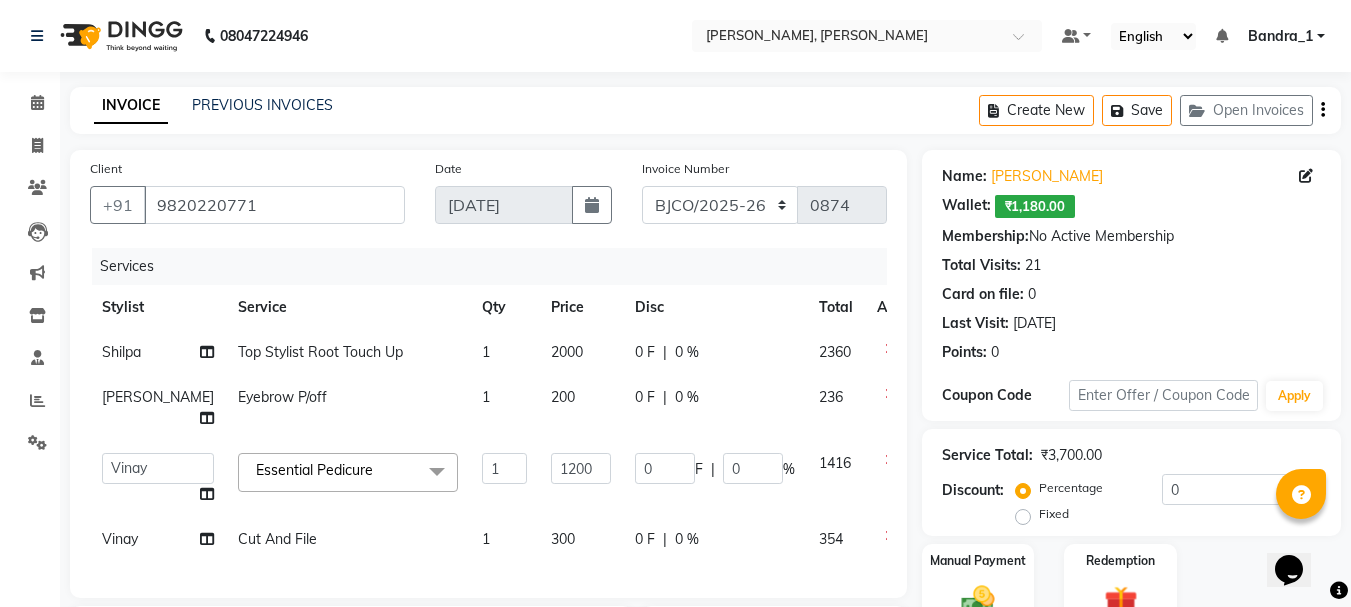 click on "200" 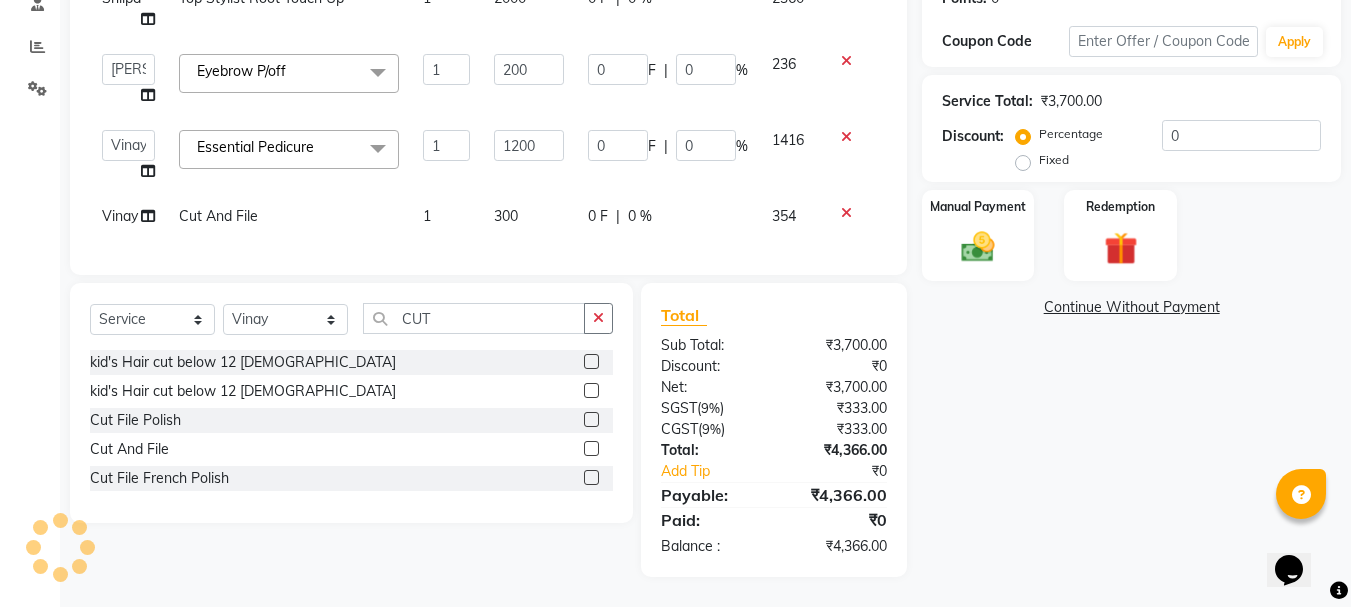 scroll, scrollTop: 0, scrollLeft: 0, axis: both 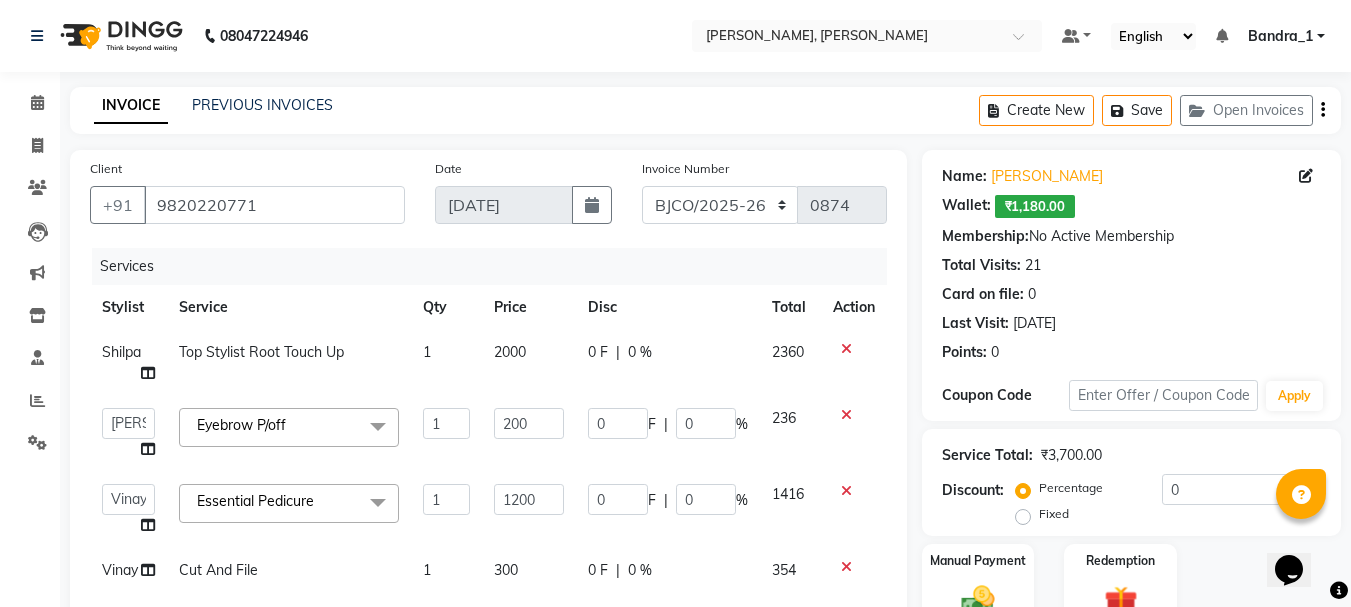 click on "Essential Pedicure  x" 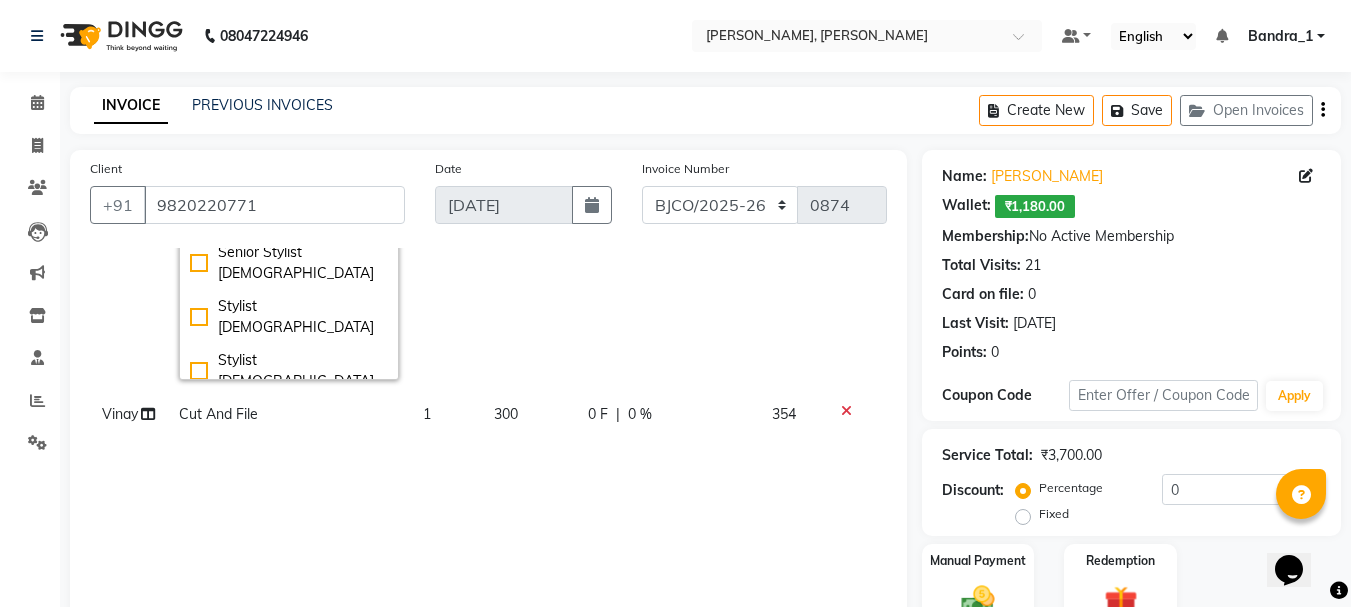 scroll, scrollTop: 0, scrollLeft: 0, axis: both 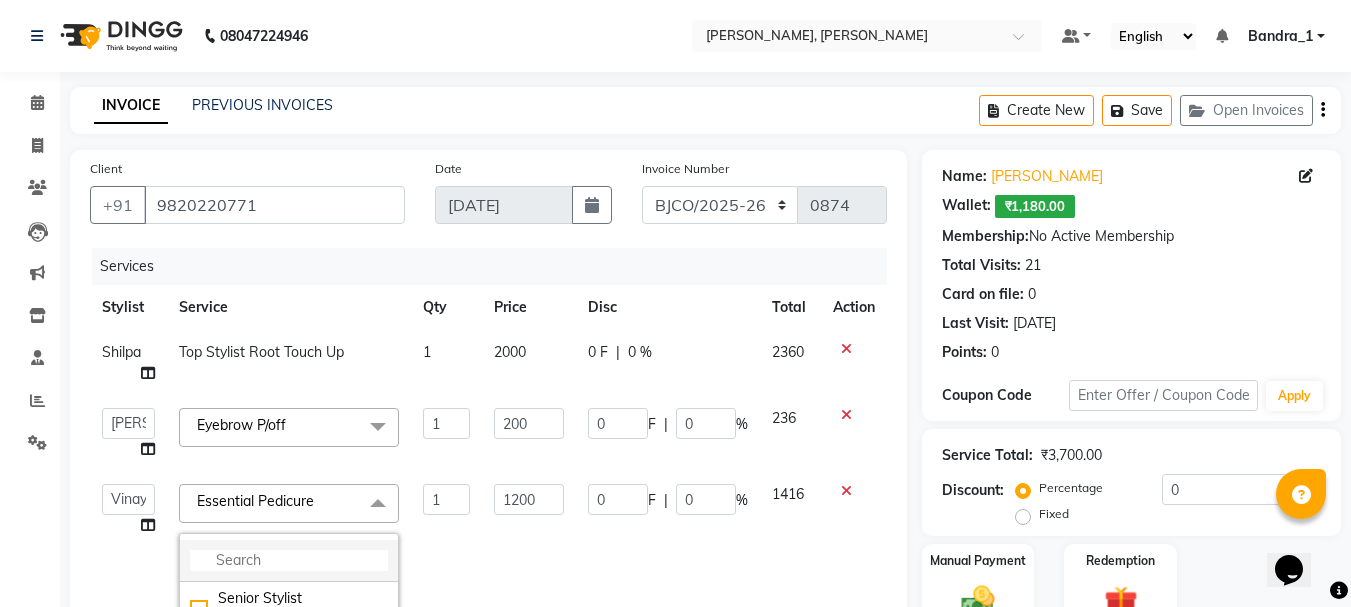 click 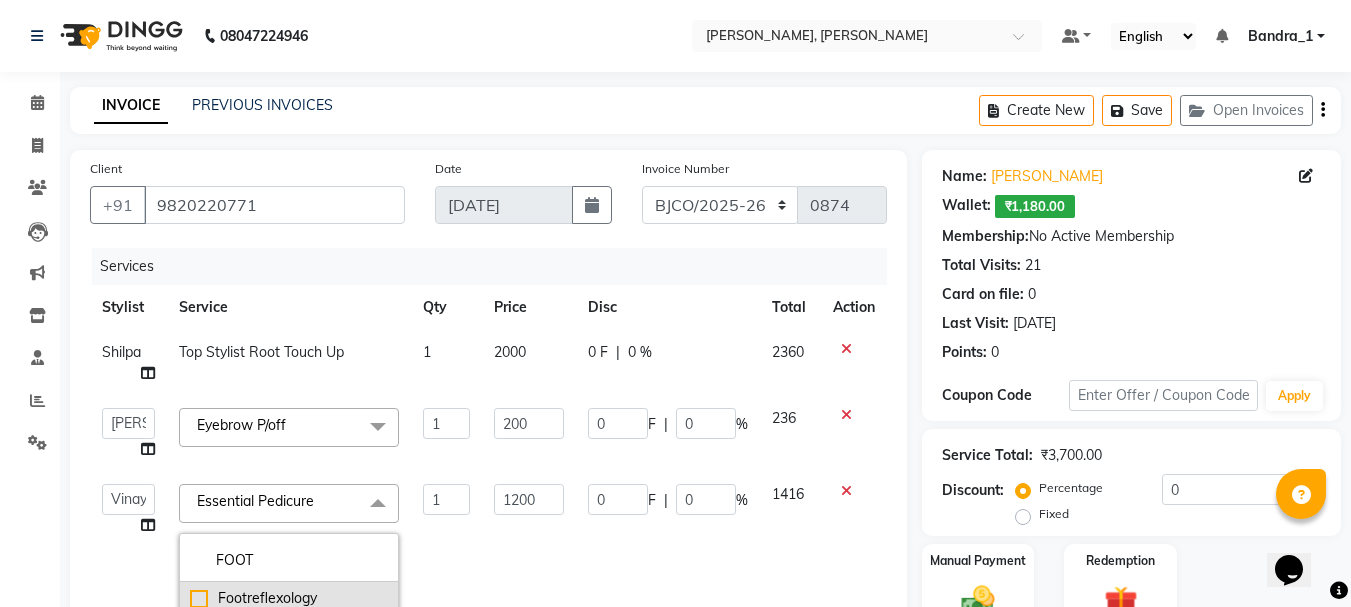 click on "Footreflexology" 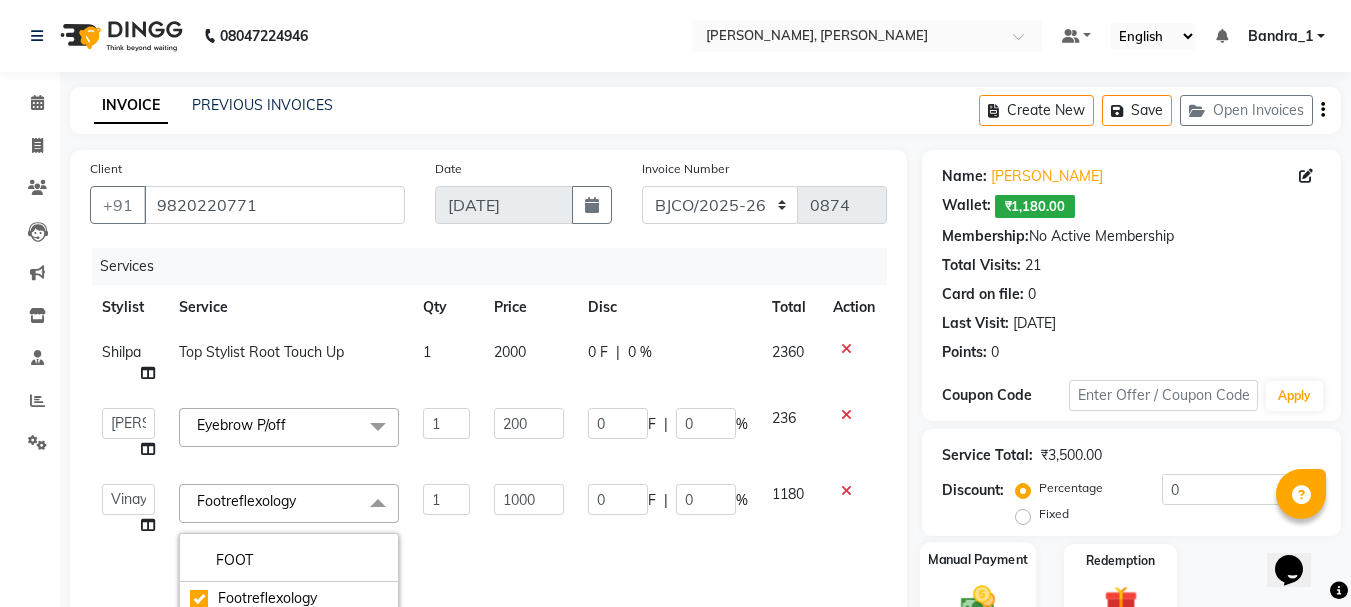 scroll, scrollTop: 449, scrollLeft: 0, axis: vertical 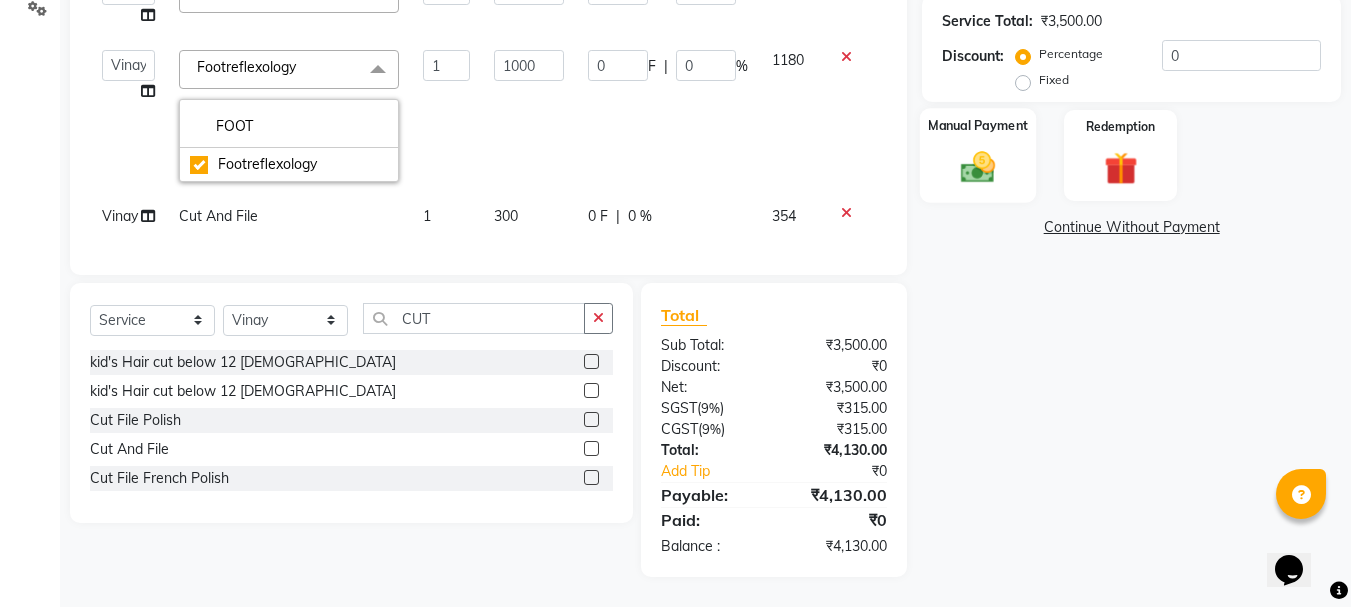 click 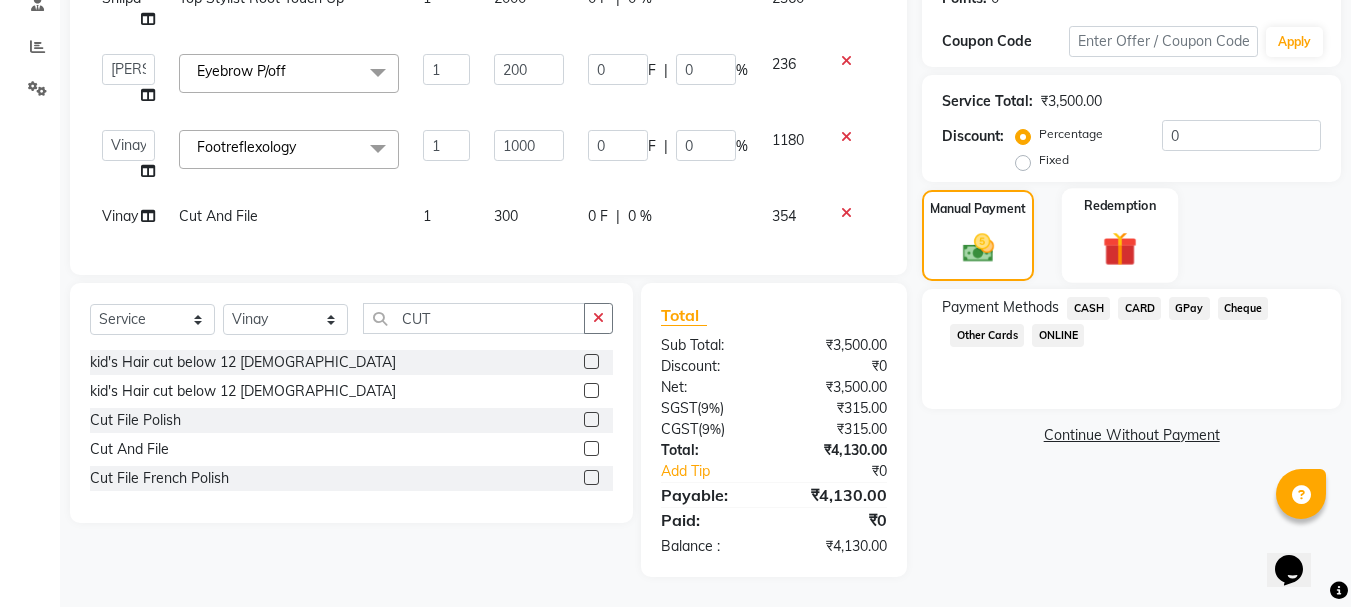 scroll, scrollTop: 369, scrollLeft: 0, axis: vertical 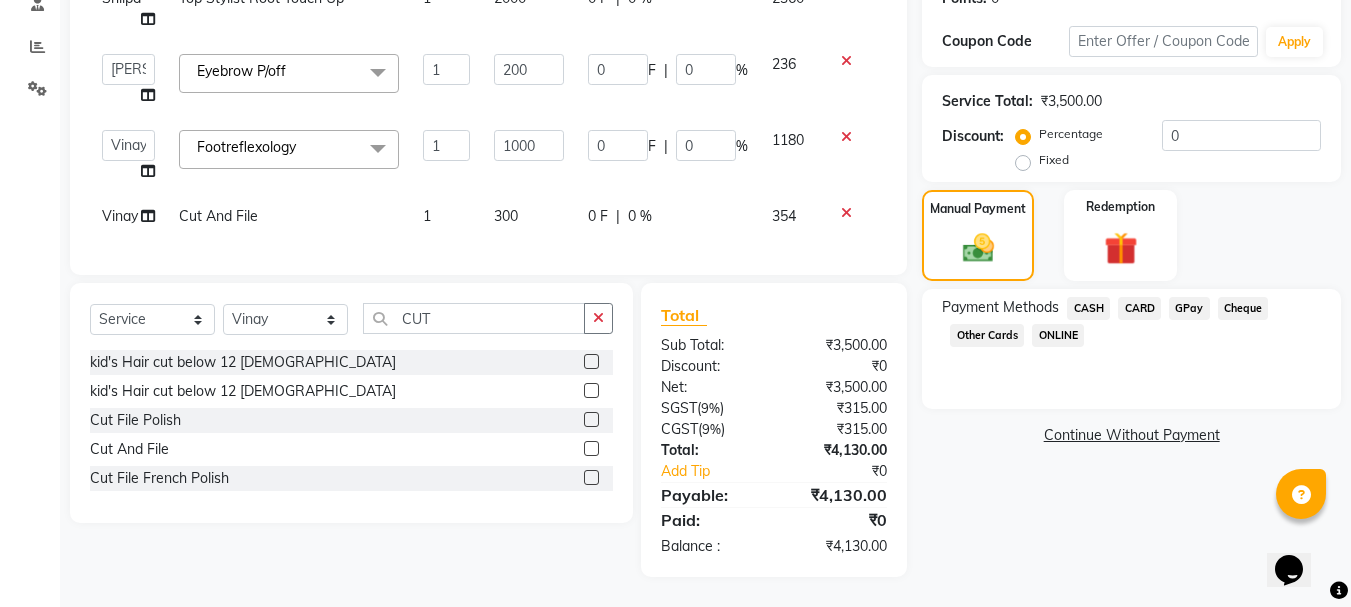 click on "CARD" 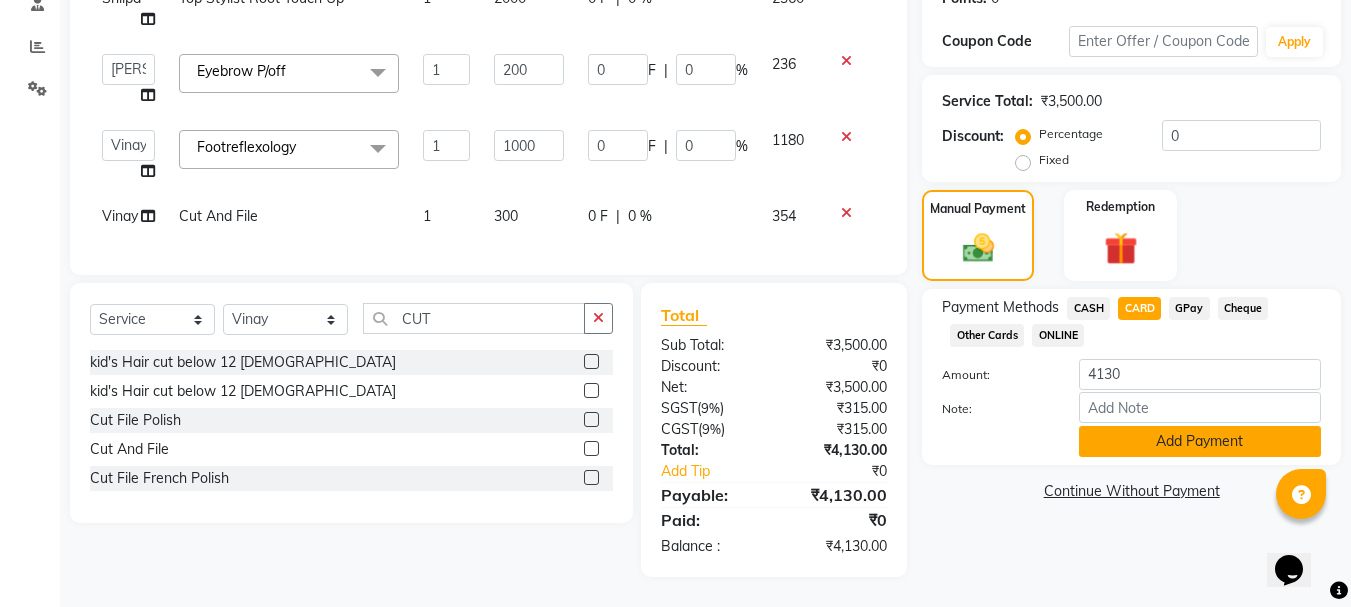 click on "Add Payment" 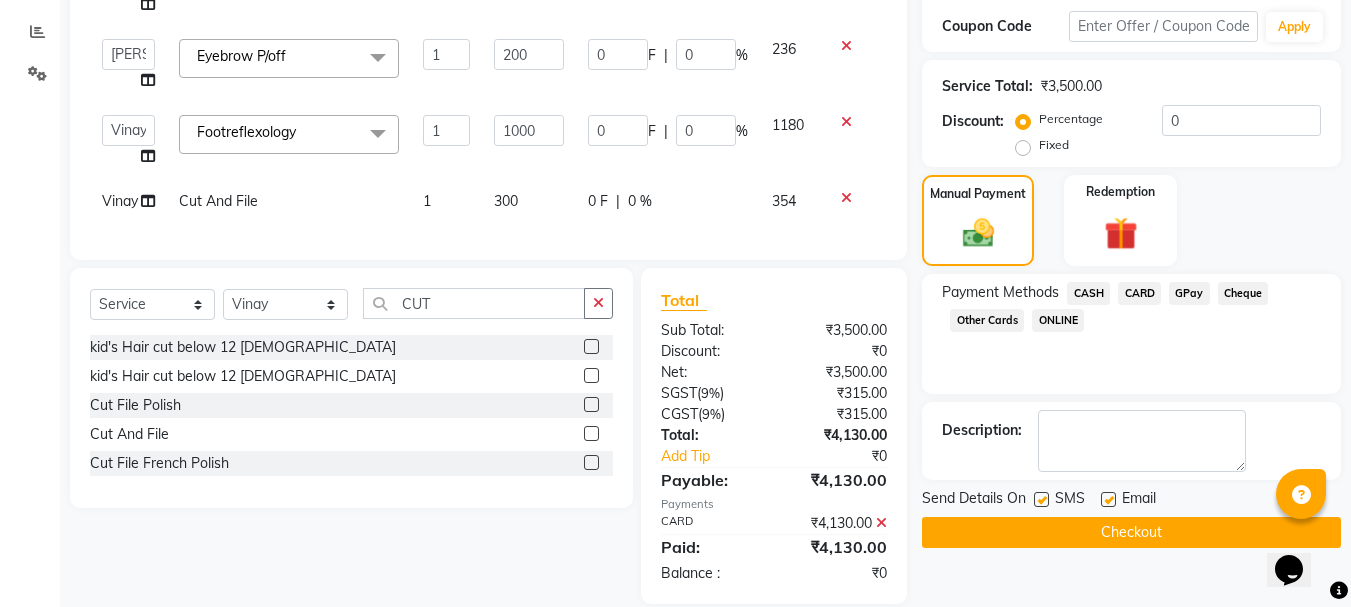 click 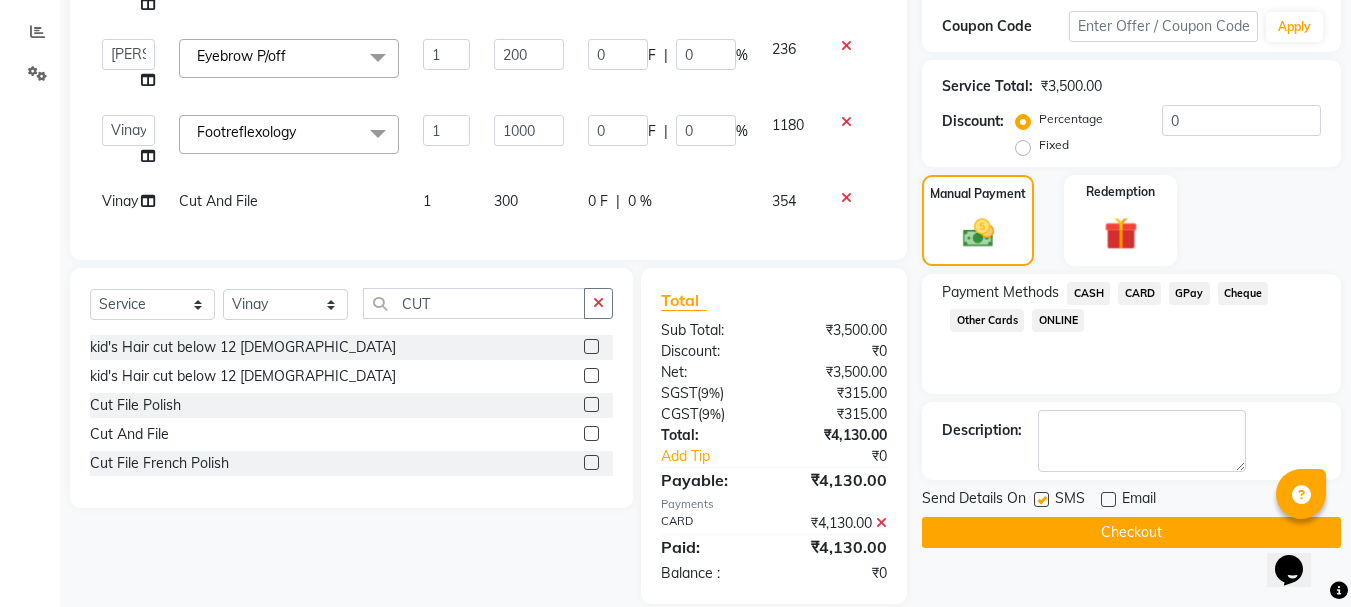 click 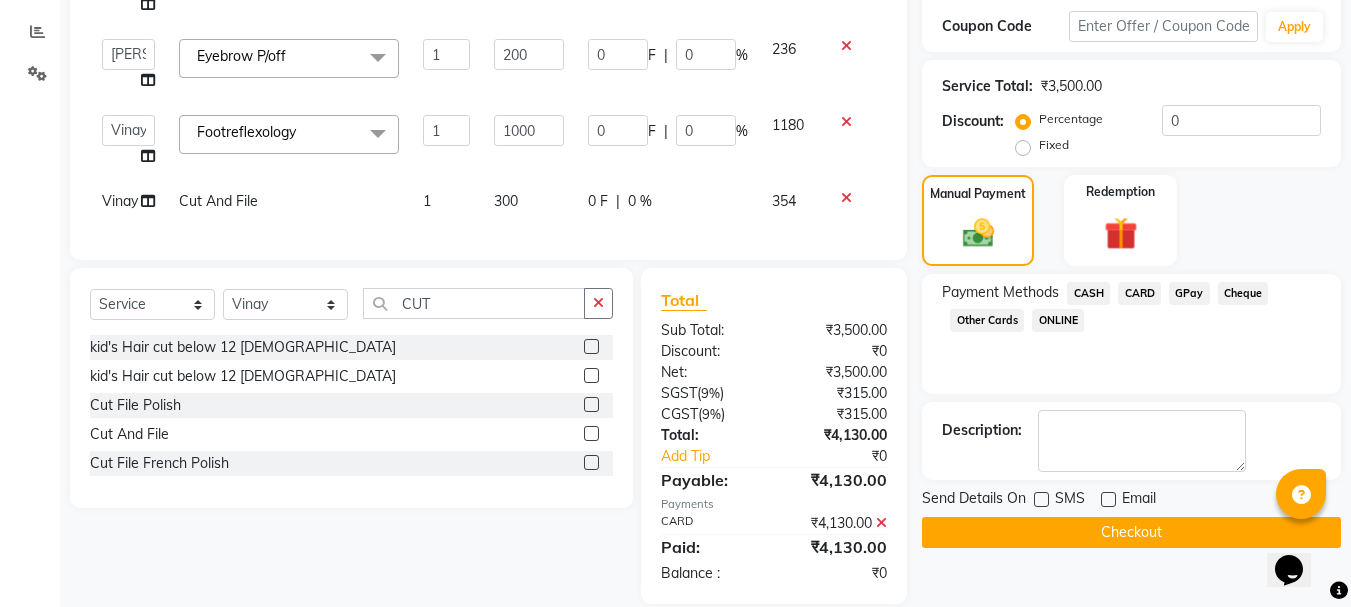 click on "Checkout" 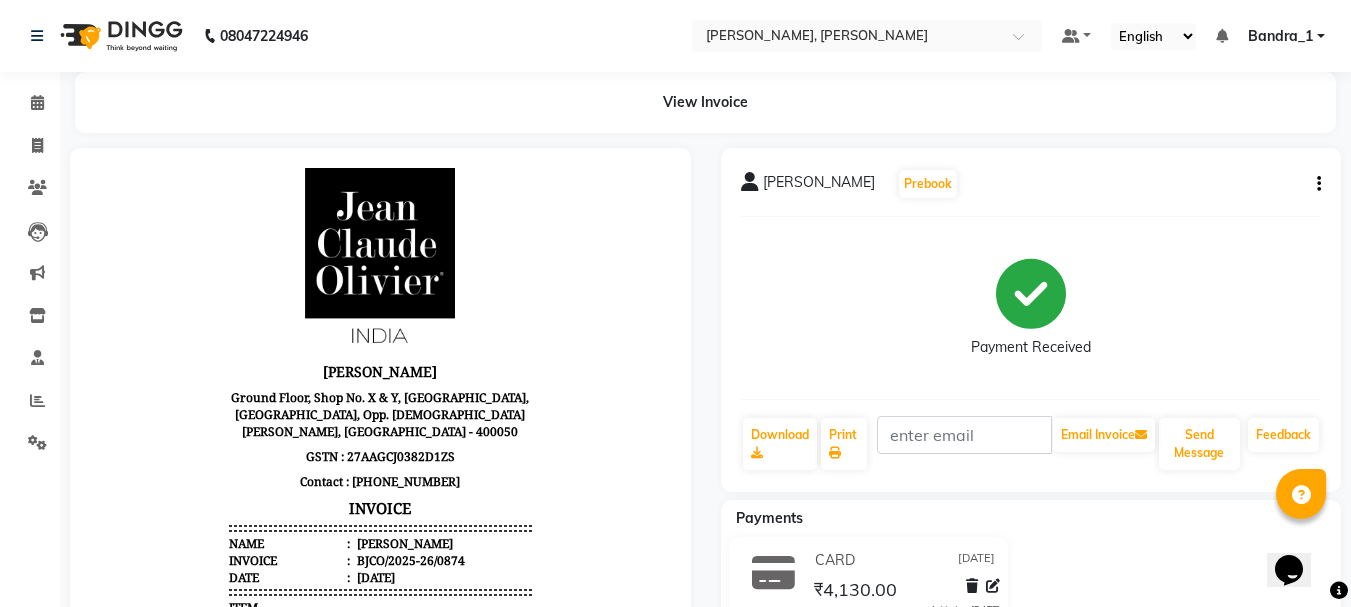 scroll, scrollTop: 547, scrollLeft: 0, axis: vertical 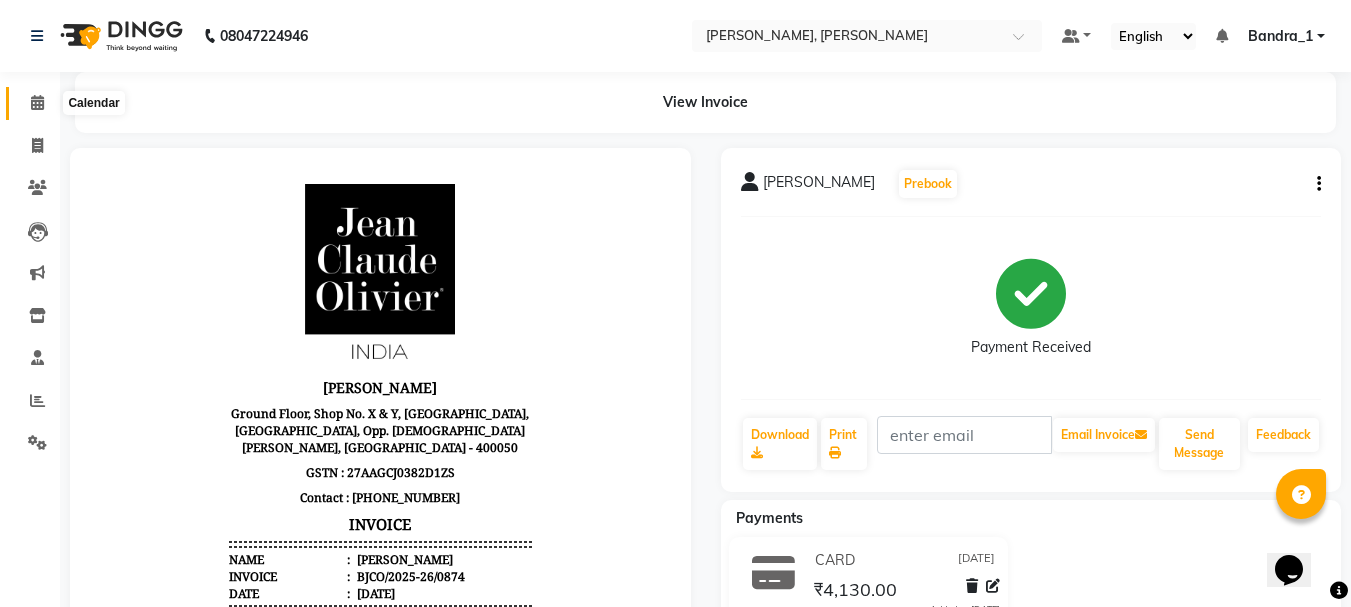 click 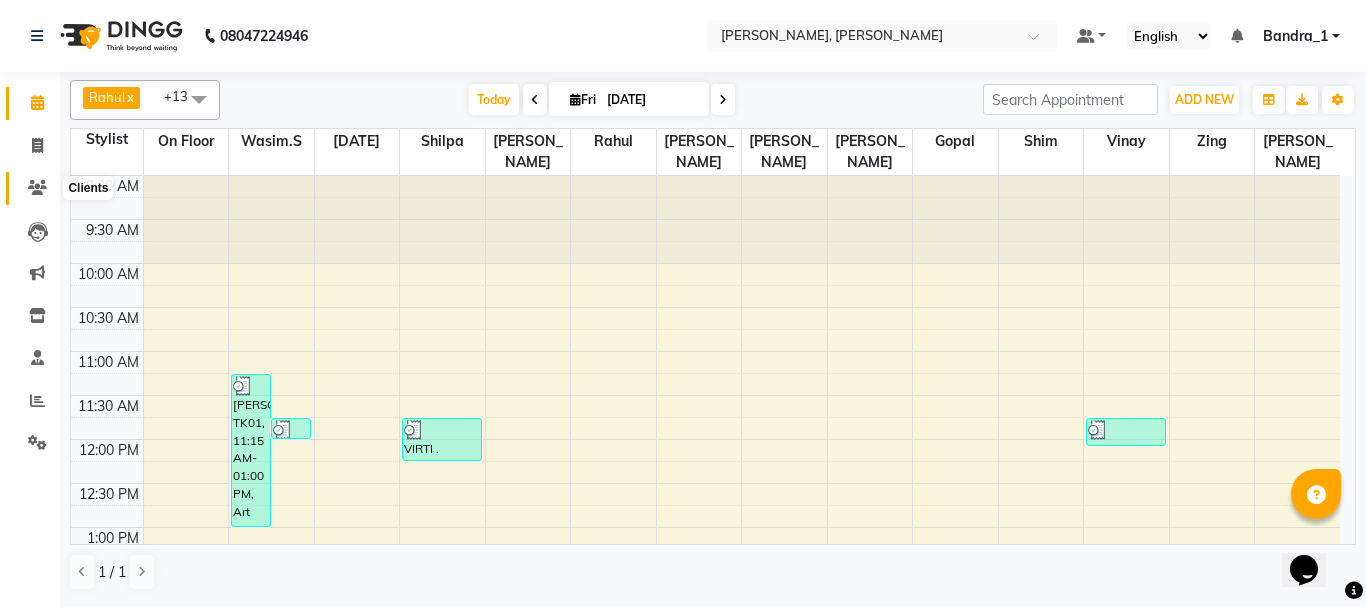 drag, startPoint x: 41, startPoint y: 188, endPoint x: 29, endPoint y: 198, distance: 15.6205 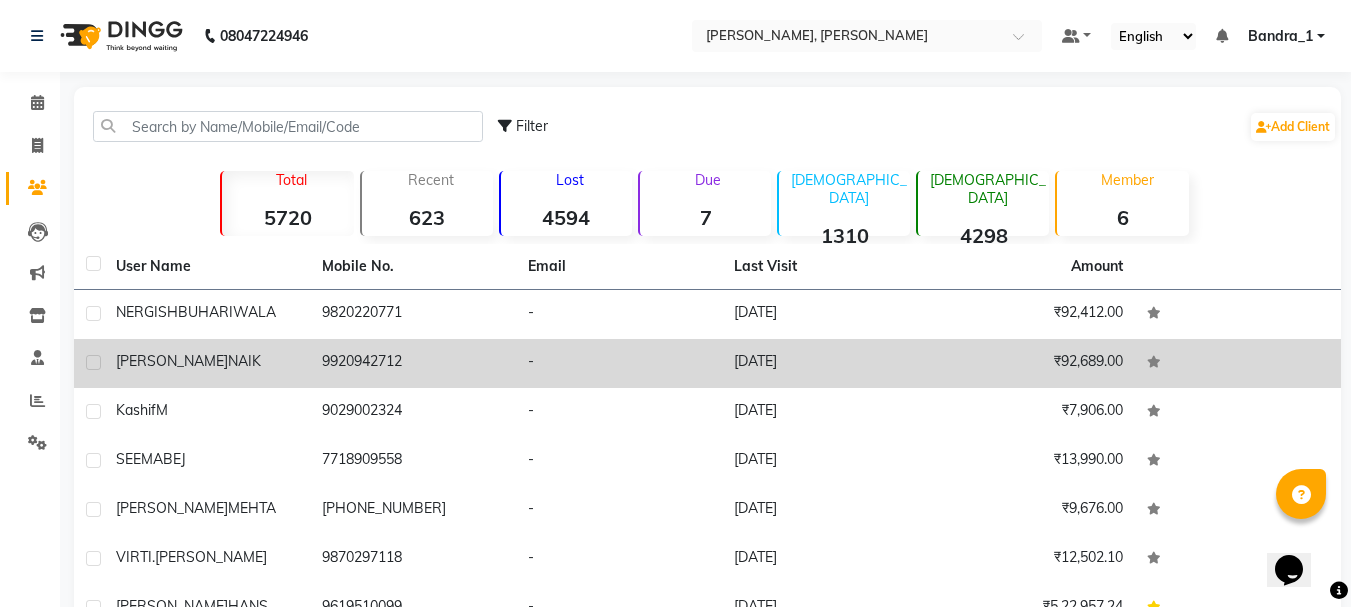 click on "[PERSON_NAME]" 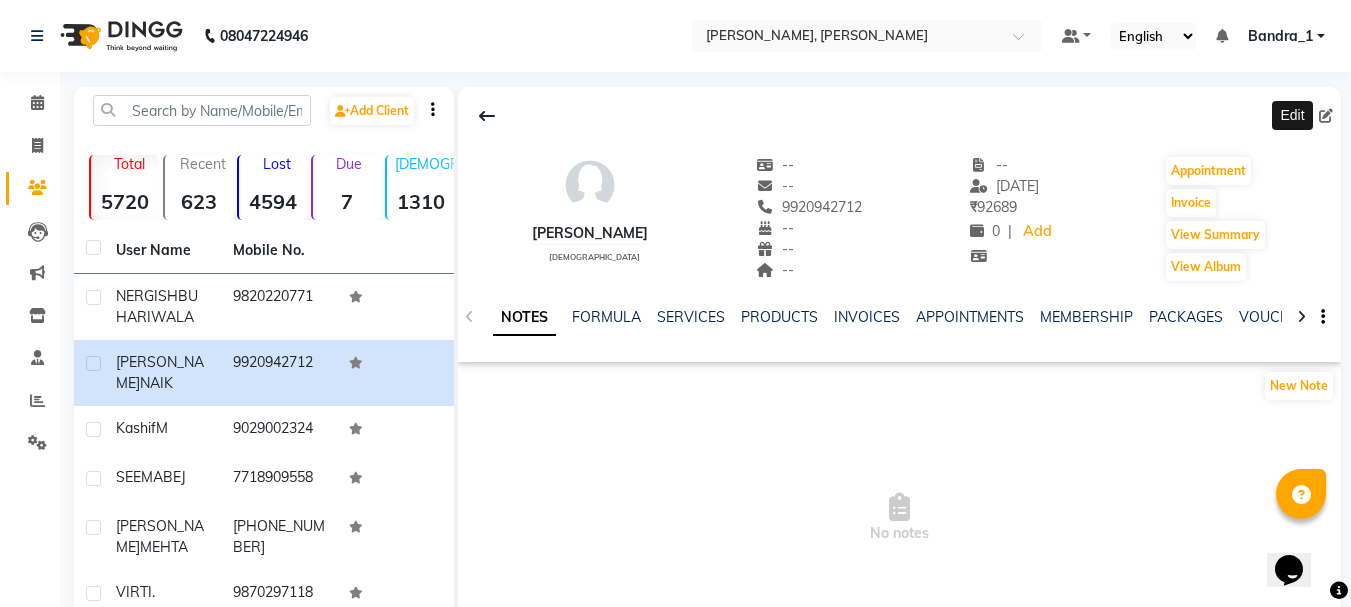 click 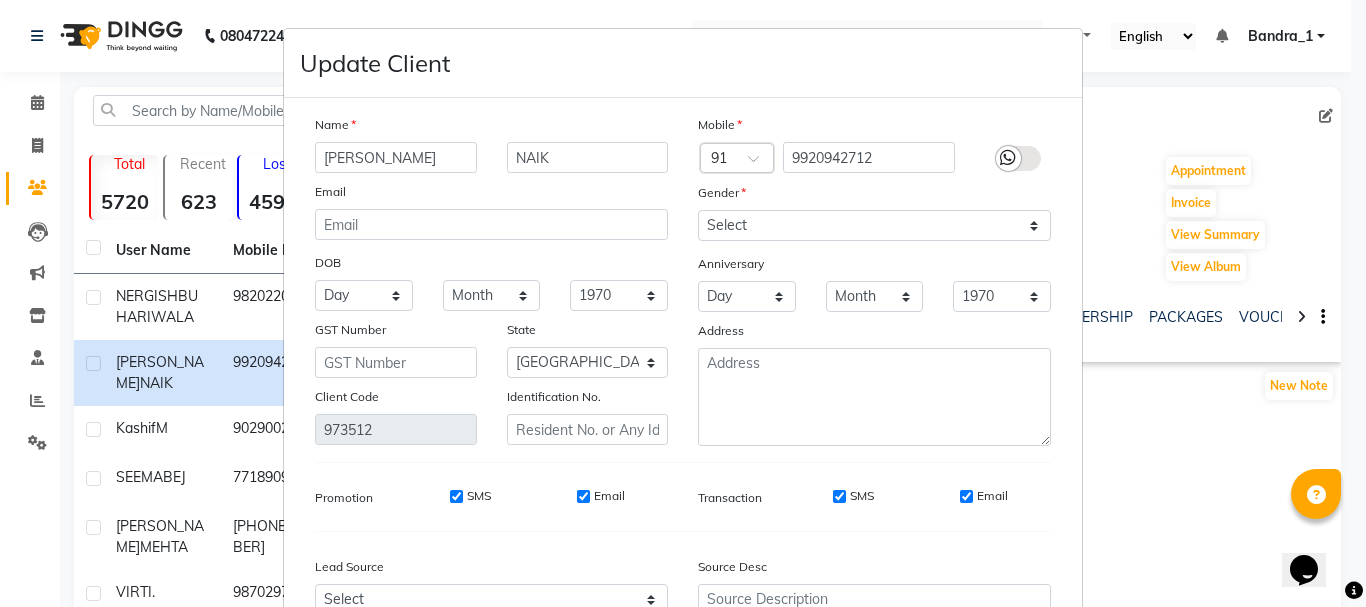 click on "SMS" at bounding box center [456, 496] 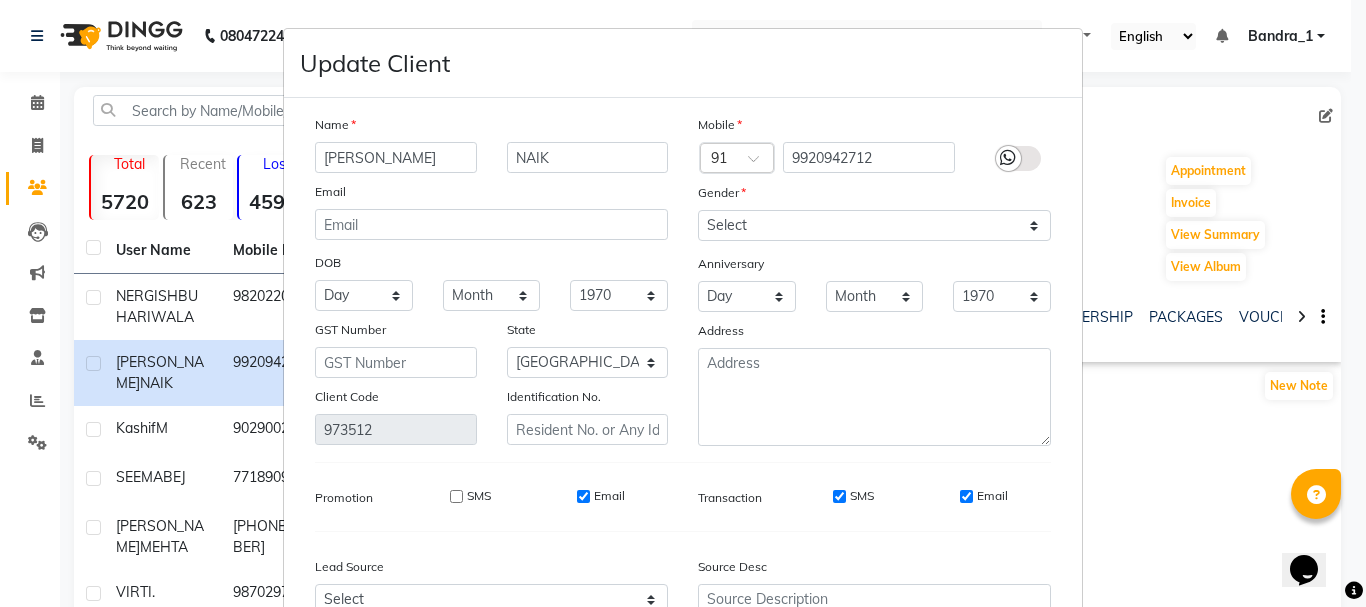click on "Email" at bounding box center (583, 496) 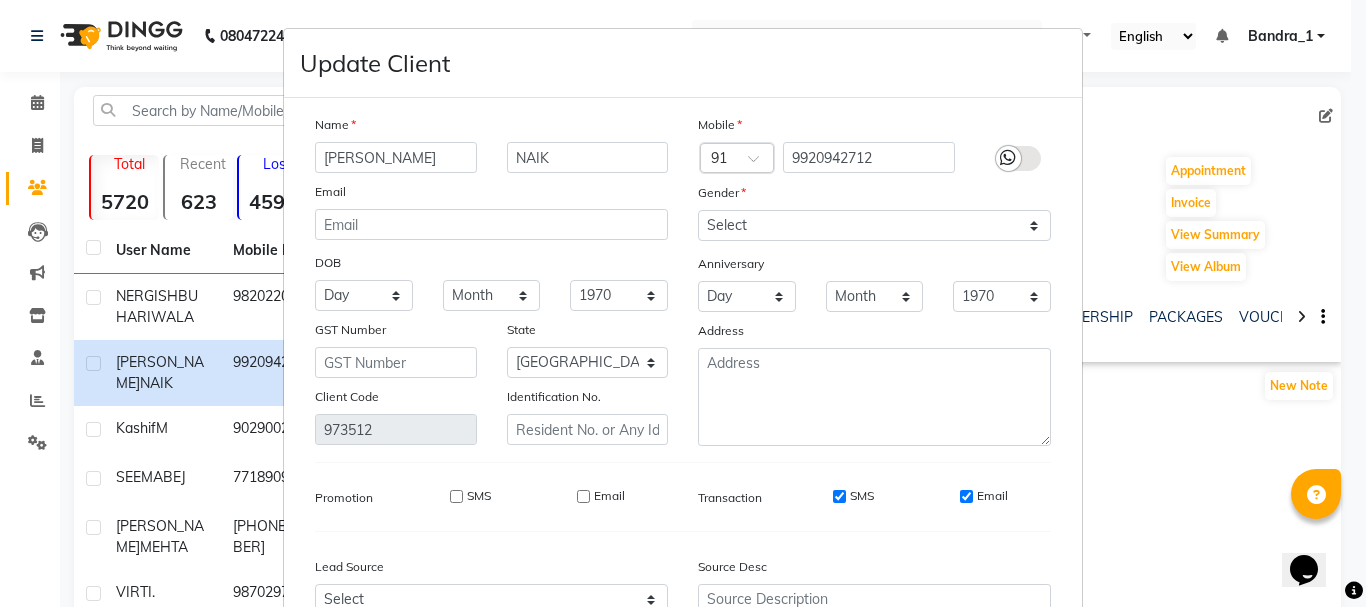 click on "SMS" at bounding box center [839, 496] 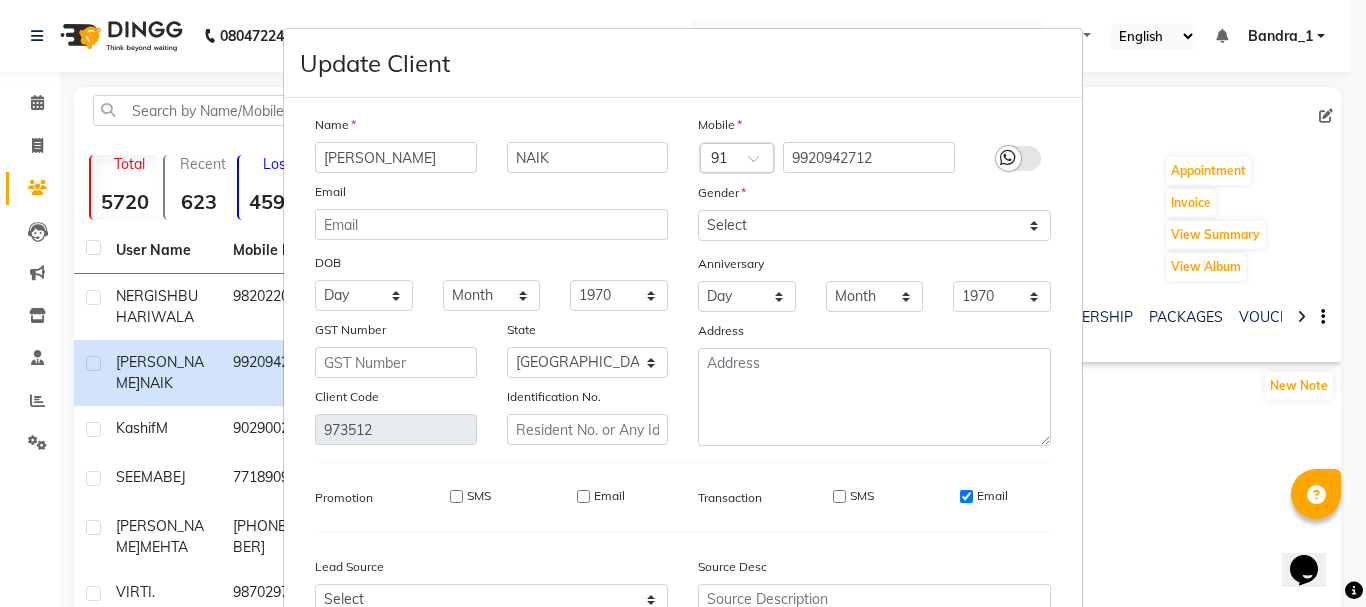 click on "Email" at bounding box center (966, 496) 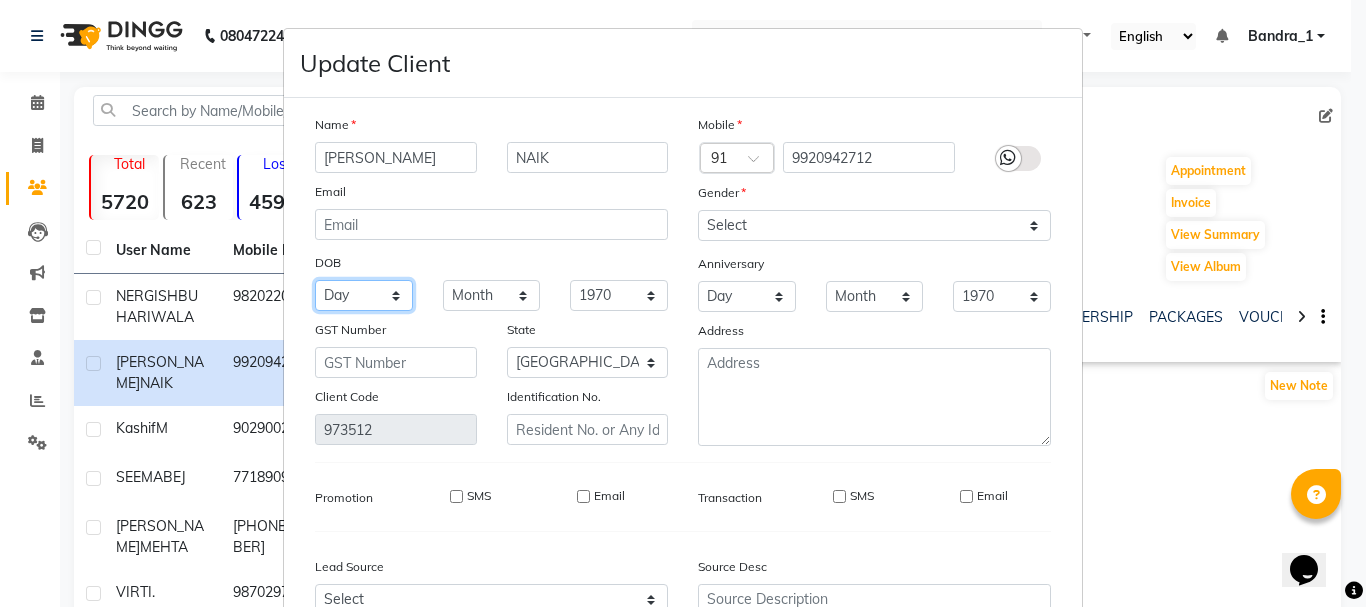 click on "Day 01 02 03 04 05 06 07 08 09 10 11 12 13 14 15 16 17 18 19 20 21 22 23 24 25 26 27 28 29 30 31" at bounding box center (364, 295) 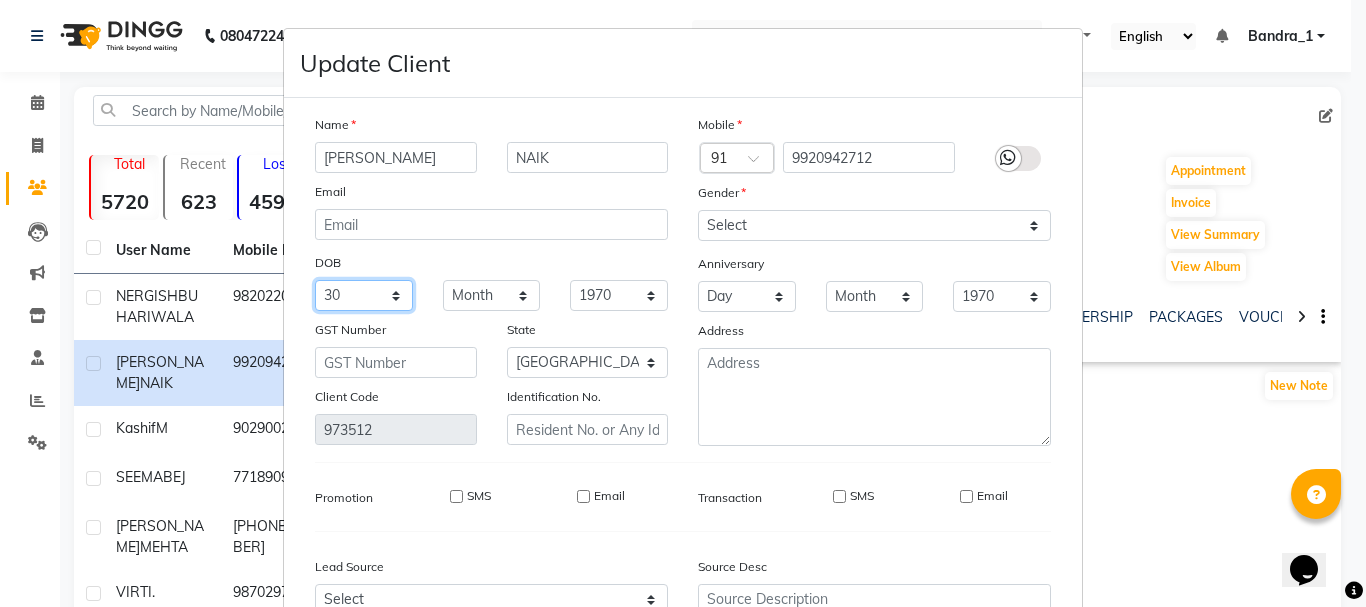 click on "Day 01 02 03 04 05 06 07 08 09 10 11 12 13 14 15 16 17 18 19 20 21 22 23 24 25 26 27 28 29 30 31" at bounding box center (364, 295) 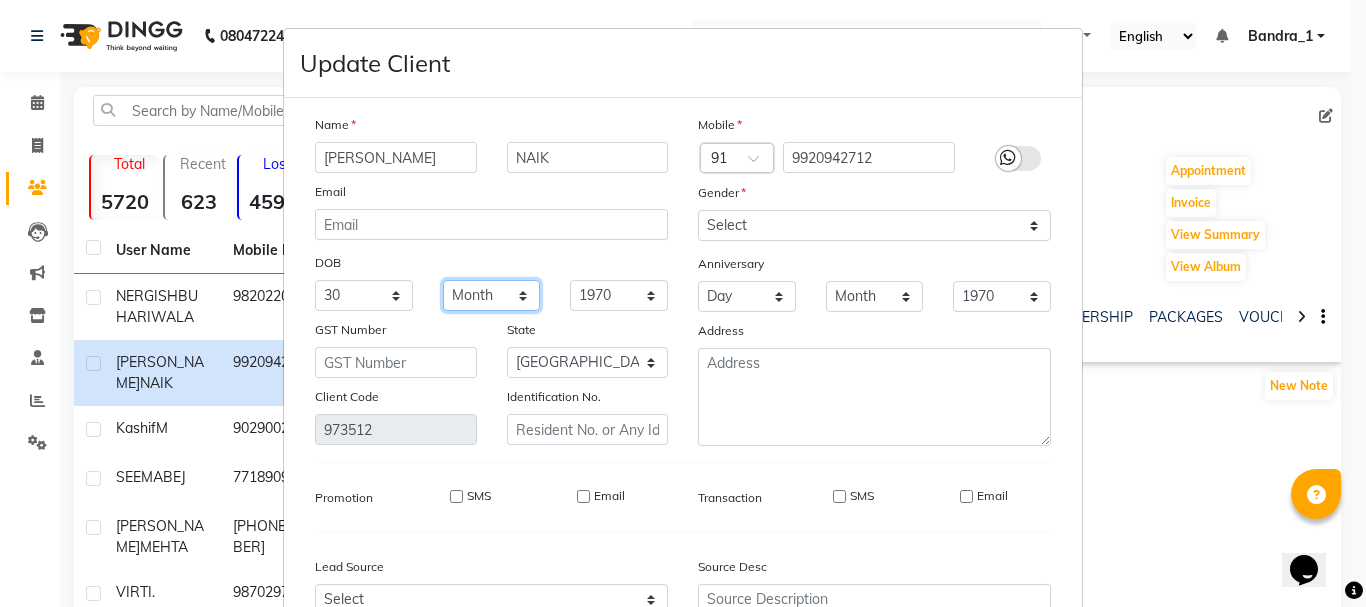 click on "Month January February March April May June July August September October November December" at bounding box center [492, 295] 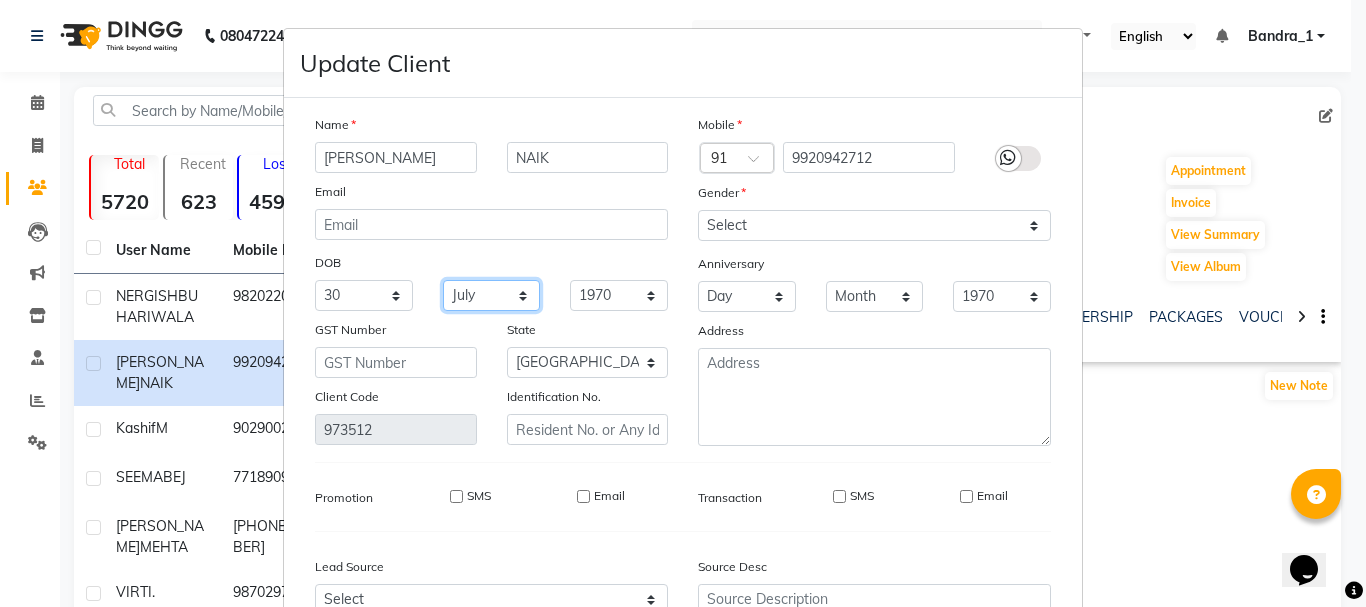 click on "Month January February March April May June July August September October November December" at bounding box center (492, 295) 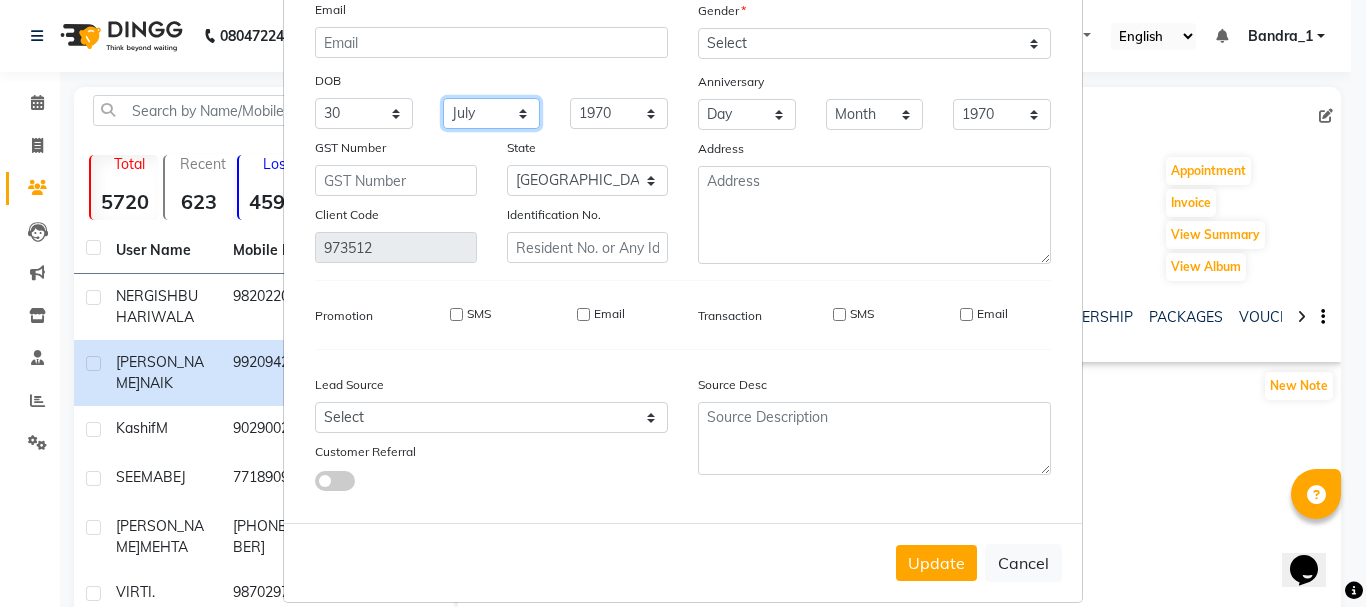 scroll, scrollTop: 206, scrollLeft: 0, axis: vertical 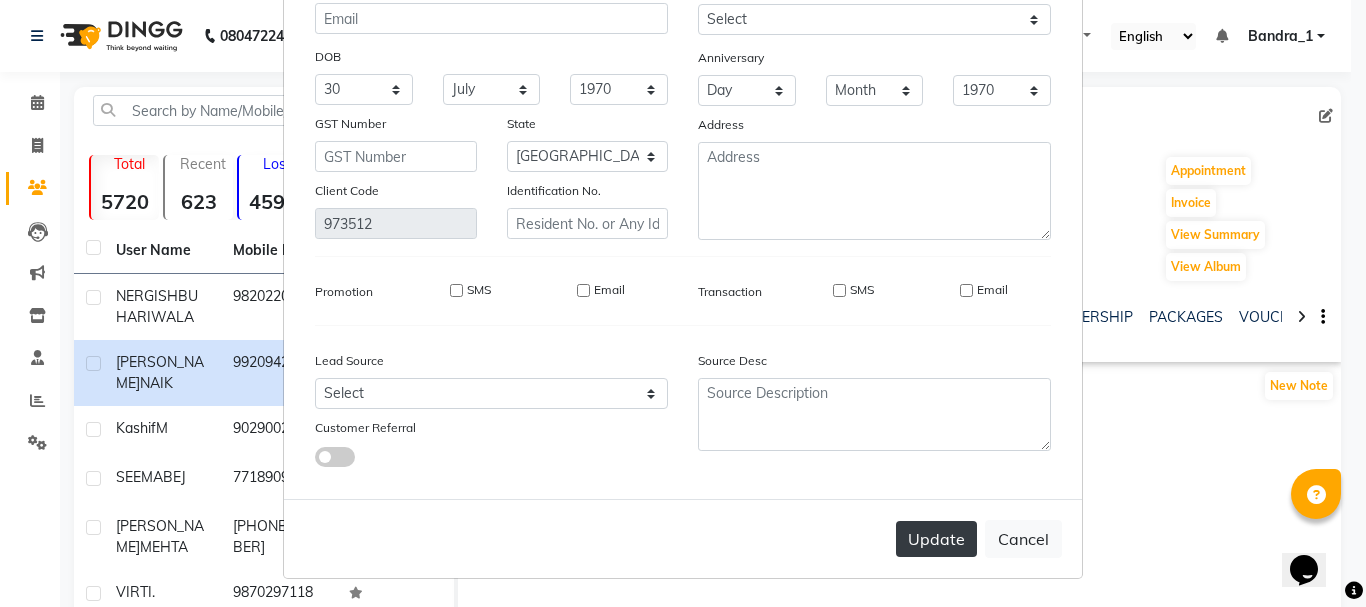 click on "Update" at bounding box center [936, 539] 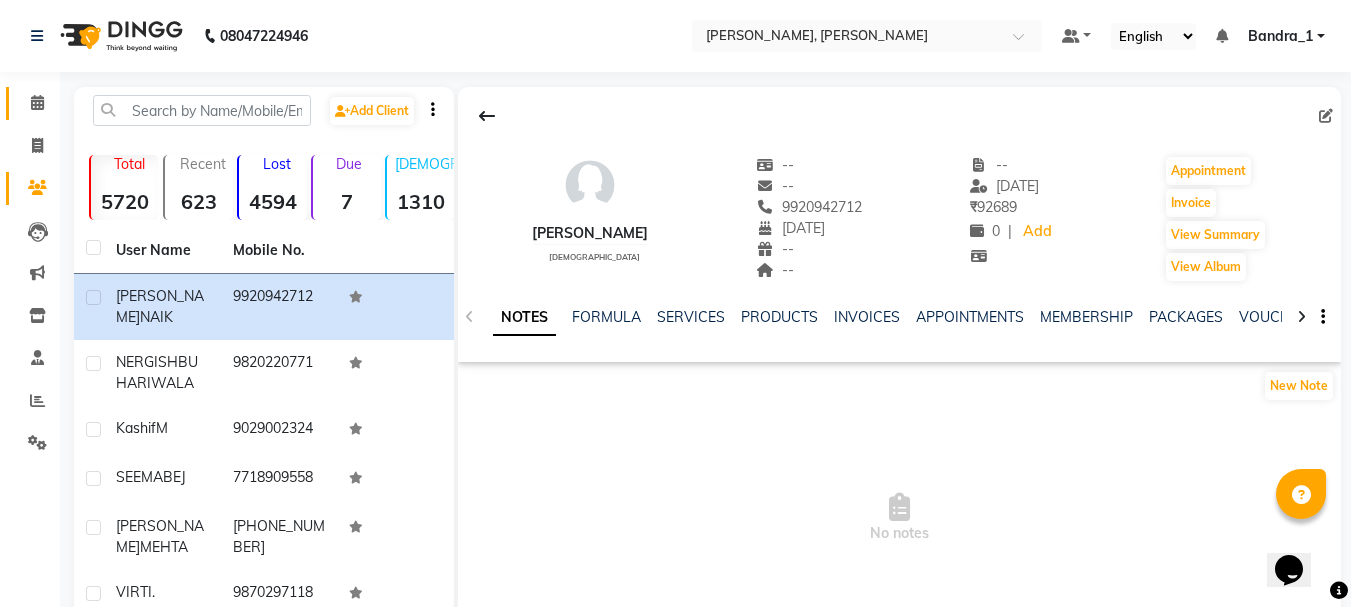 click 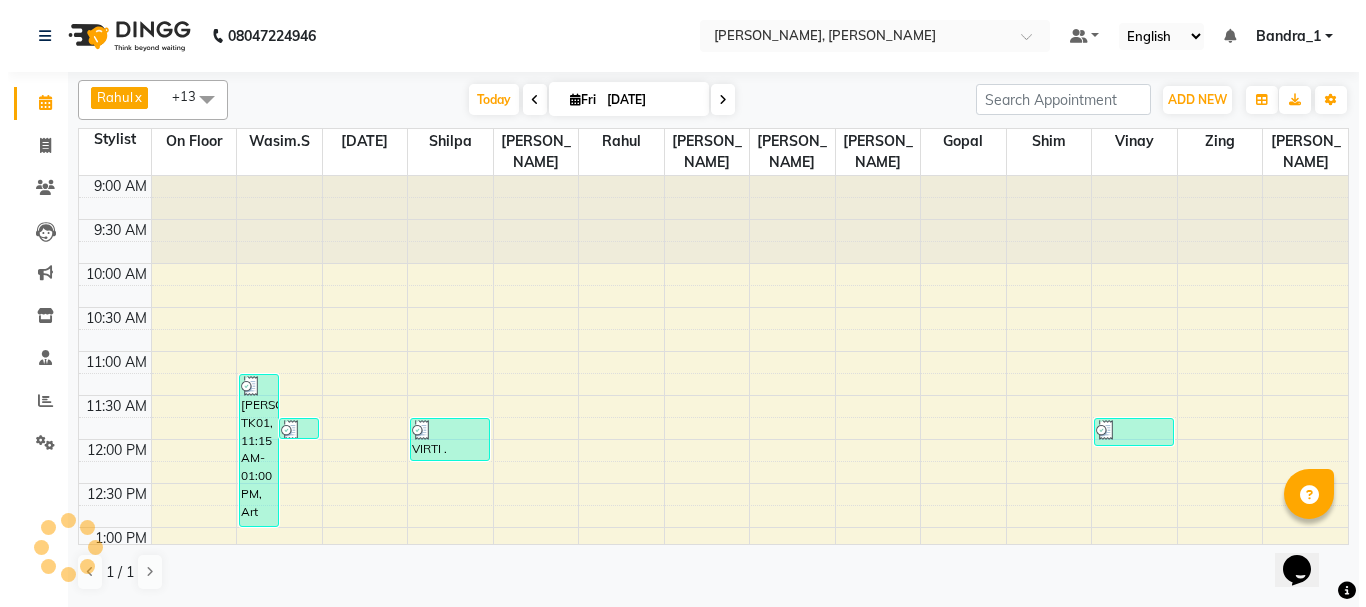scroll, scrollTop: 0, scrollLeft: 0, axis: both 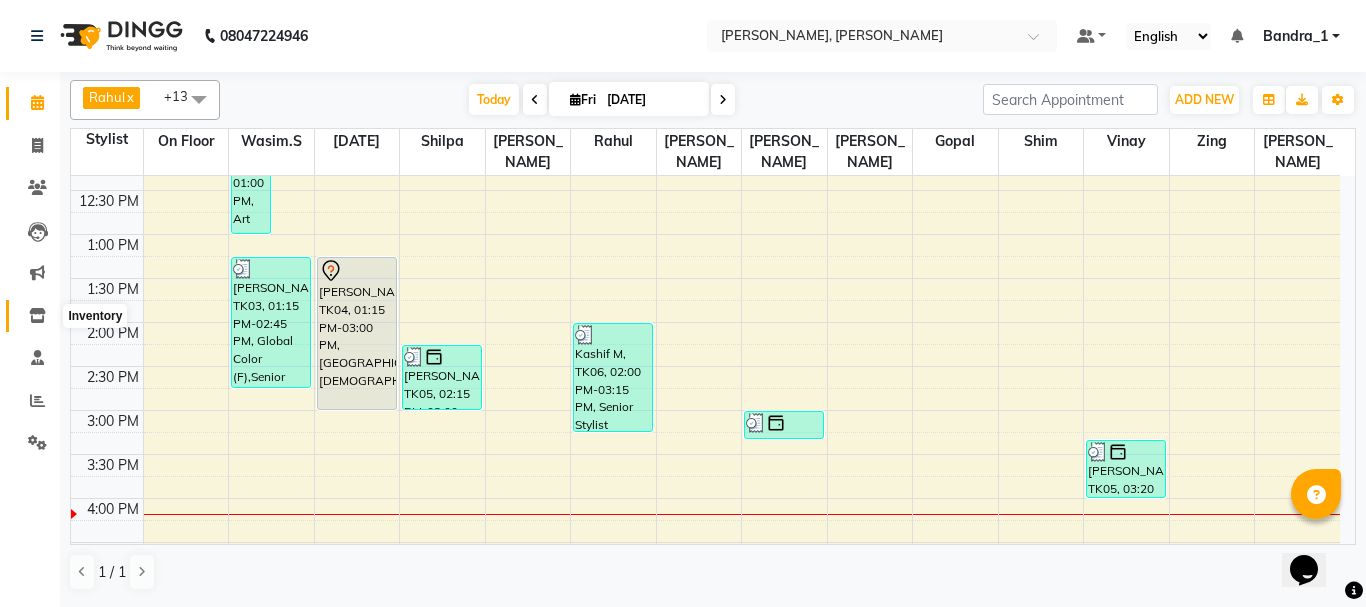 click 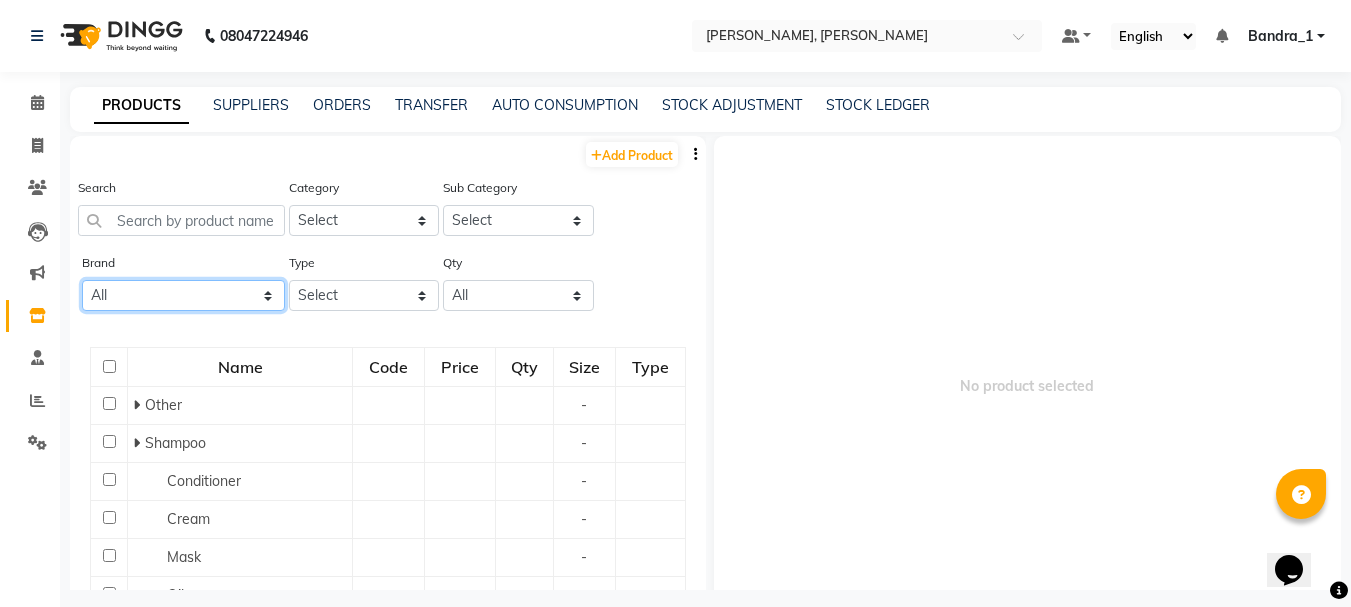 click on "All Ashpveda Beauty Gang Beauty Garage Biolume Biotop Cabelo Chave Calyx Proffesional Calyx Proffesionals Coffee Co & Co Dettol Floractive Inova Jeeva Loreal [PERSON_NAME] Color. Morfose Null Olaplex Orangewood Orange Wood Orange Wood R Postquam Postquam Professional Pq [PERSON_NAME] Tansh Wella" 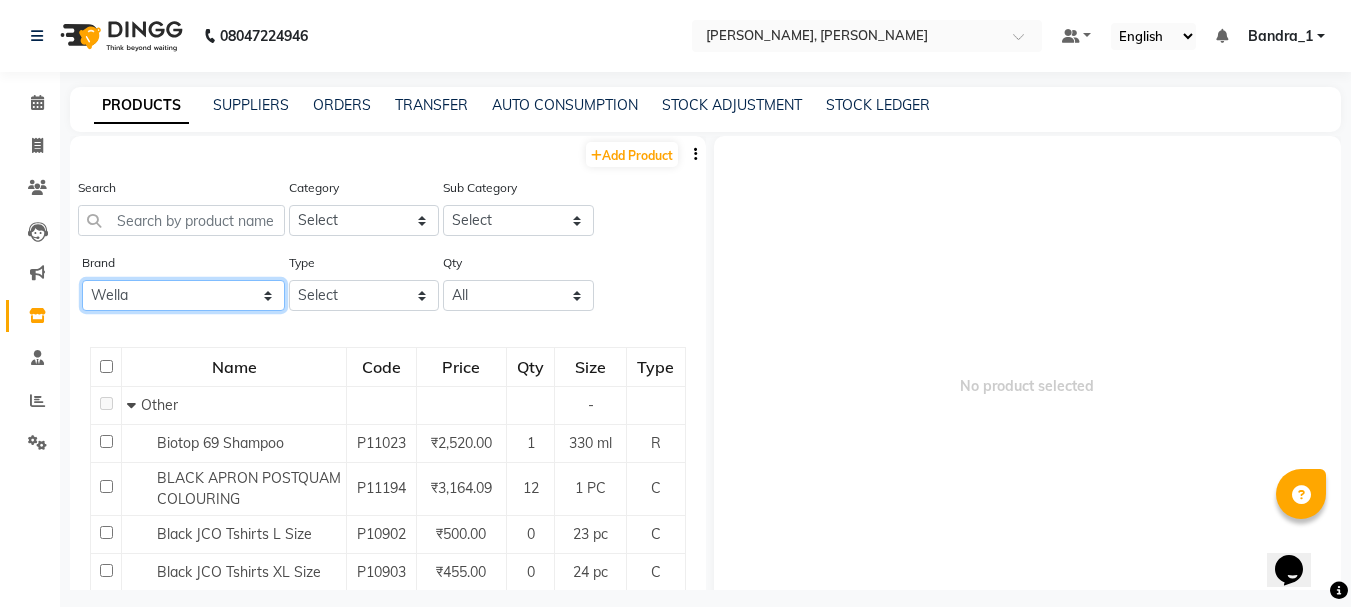 click on "All Ashpveda Beauty Gang Beauty Garage Biolume Biotop Cabelo Chave Calyx Proffesional Calyx Proffesionals Coffee Co & Co Dettol Floractive Inova Jeeva Loreal [PERSON_NAME] Color. Morfose Null Olaplex Orangewood Orange Wood Orange Wood R Postquam Postquam Professional Pq [PERSON_NAME] Tansh Wella" 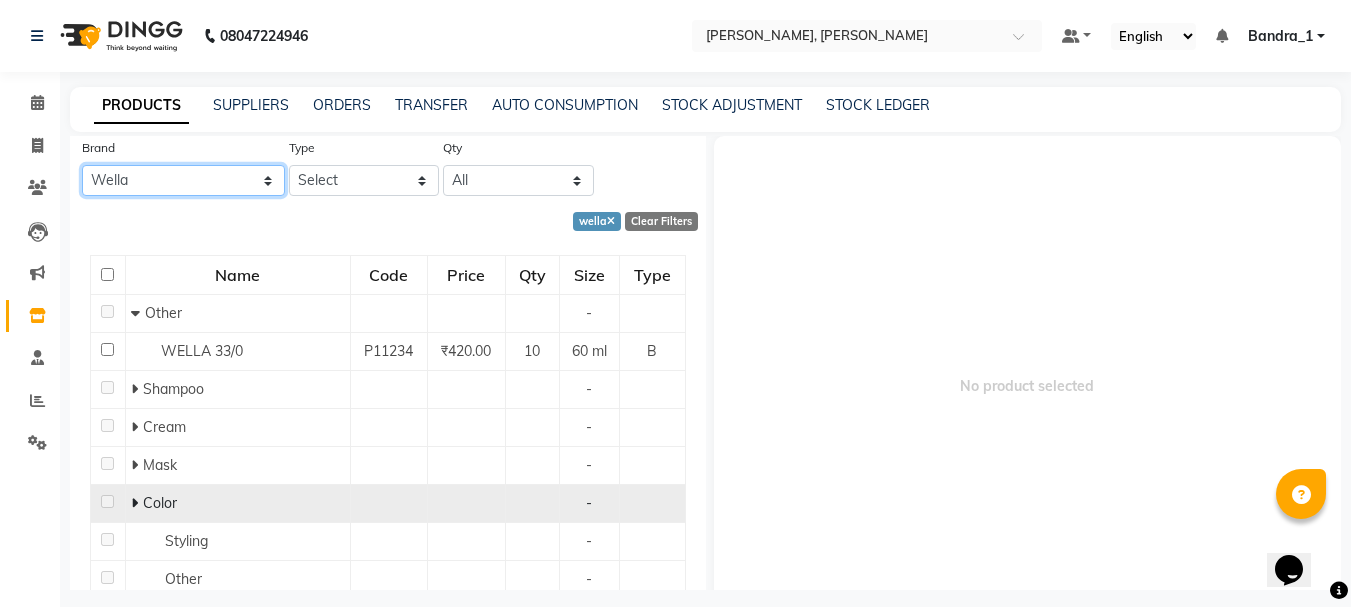 scroll, scrollTop: 184, scrollLeft: 0, axis: vertical 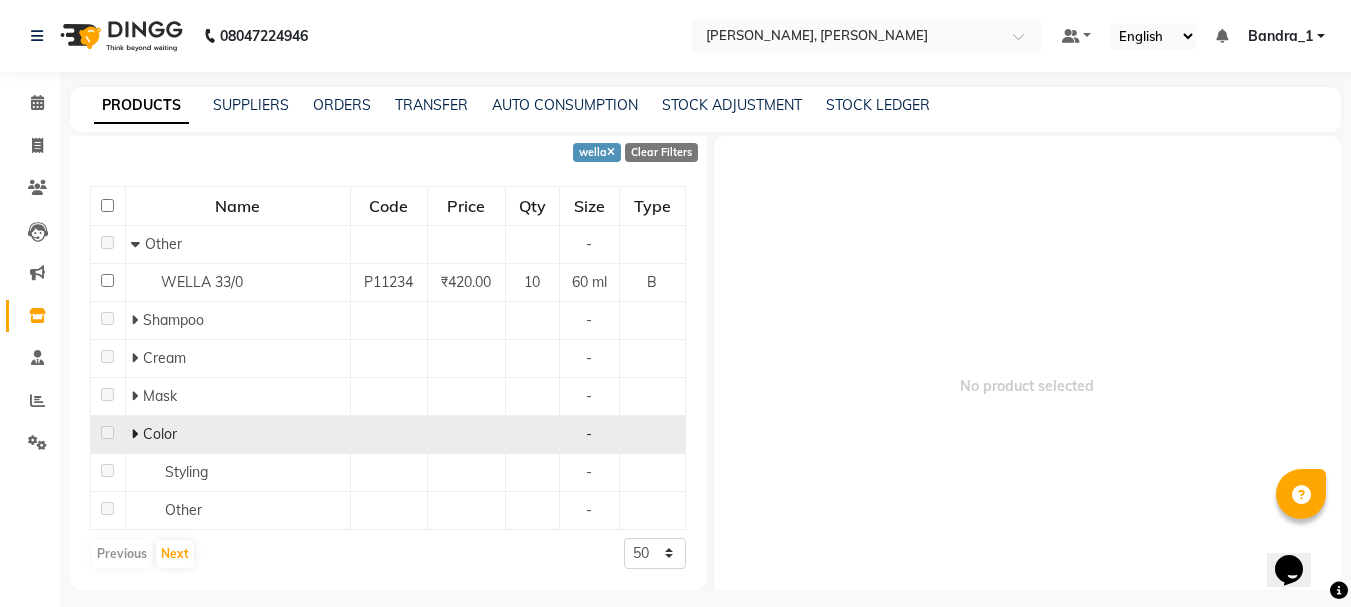 click 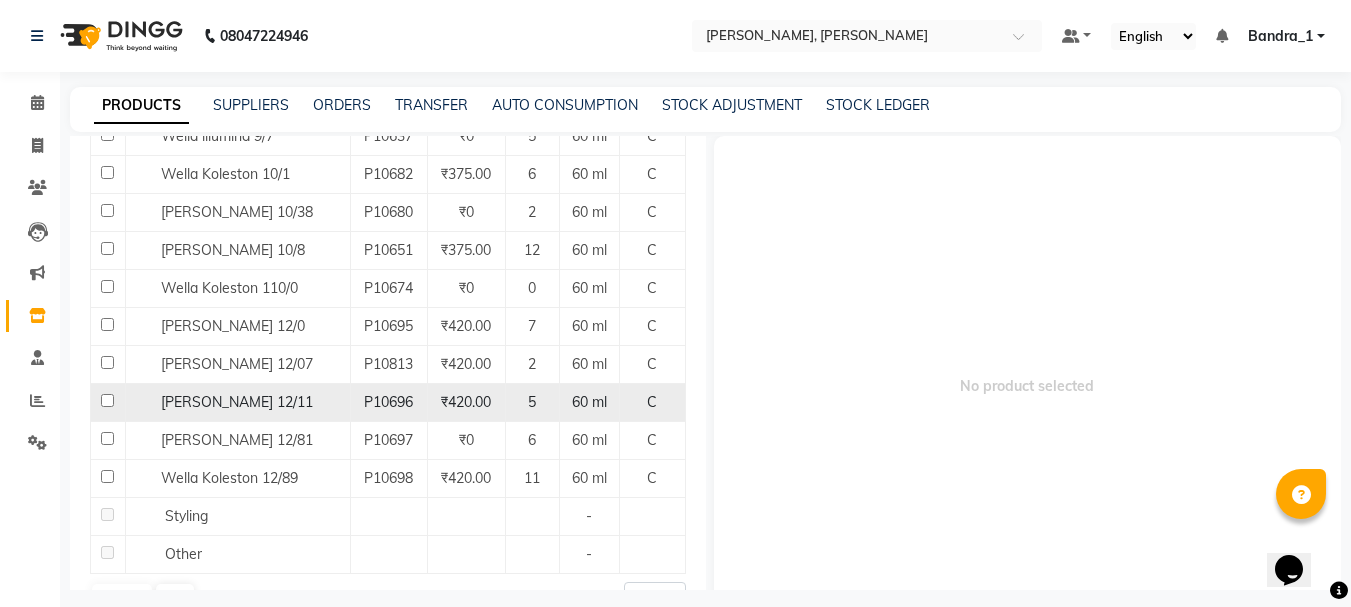 scroll, scrollTop: 1514, scrollLeft: 0, axis: vertical 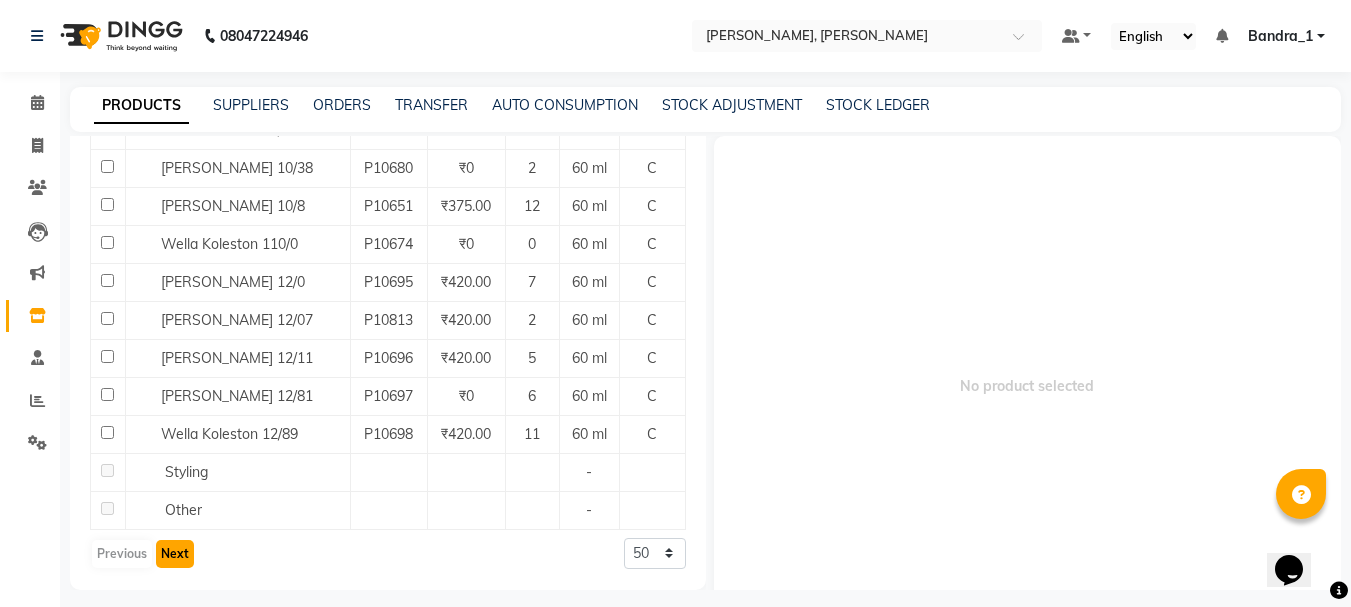click on "Next" 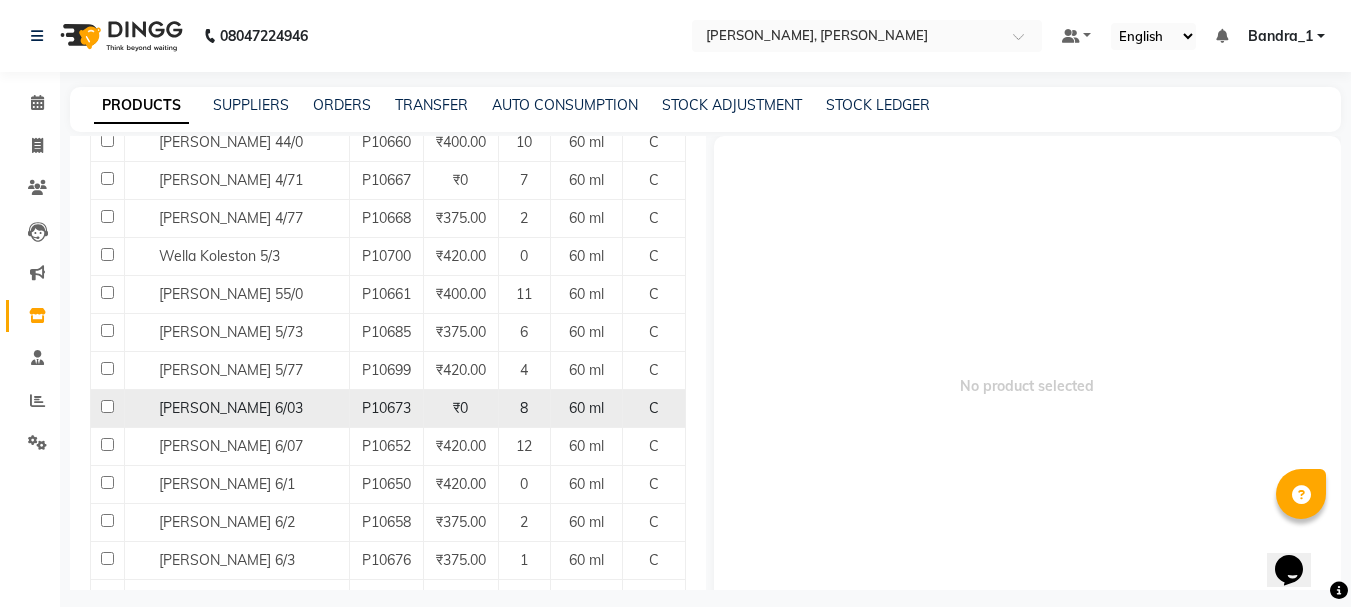 scroll, scrollTop: 800, scrollLeft: 0, axis: vertical 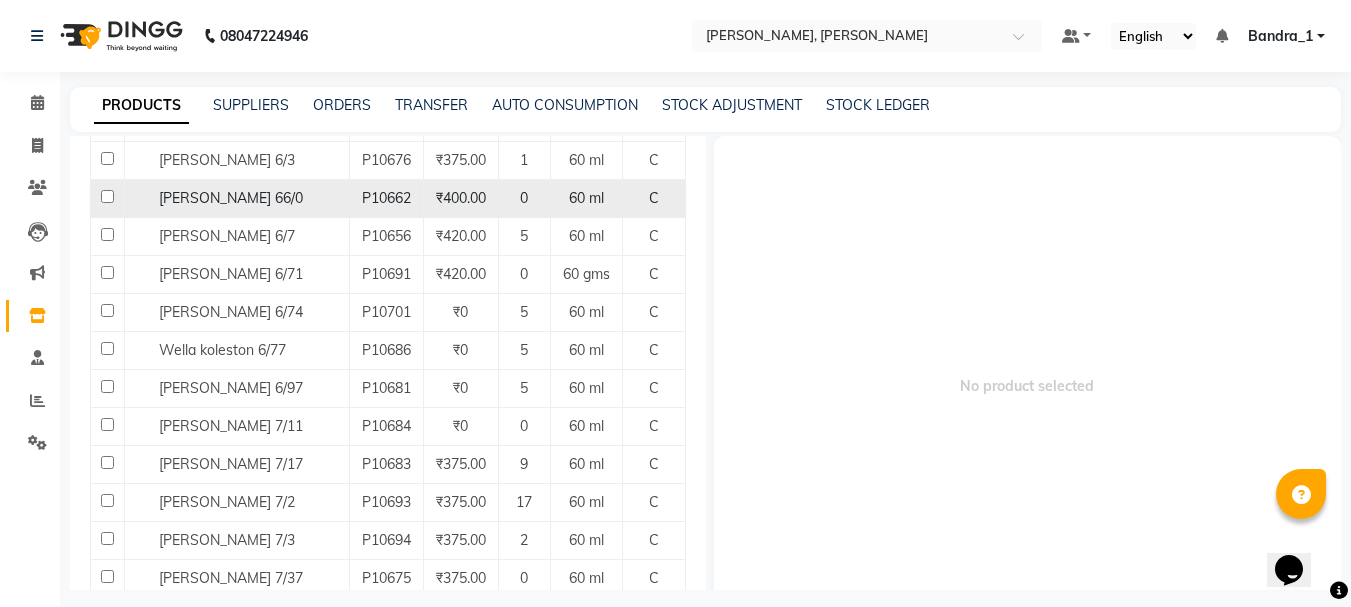 click 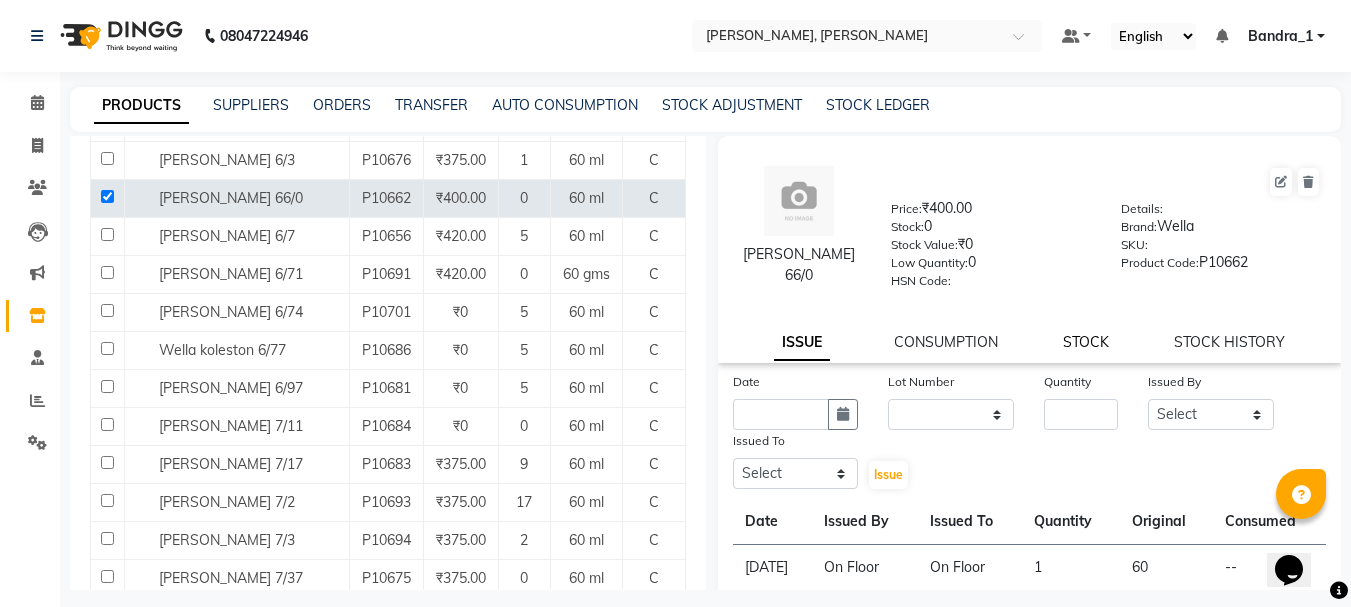 click on "STOCK" 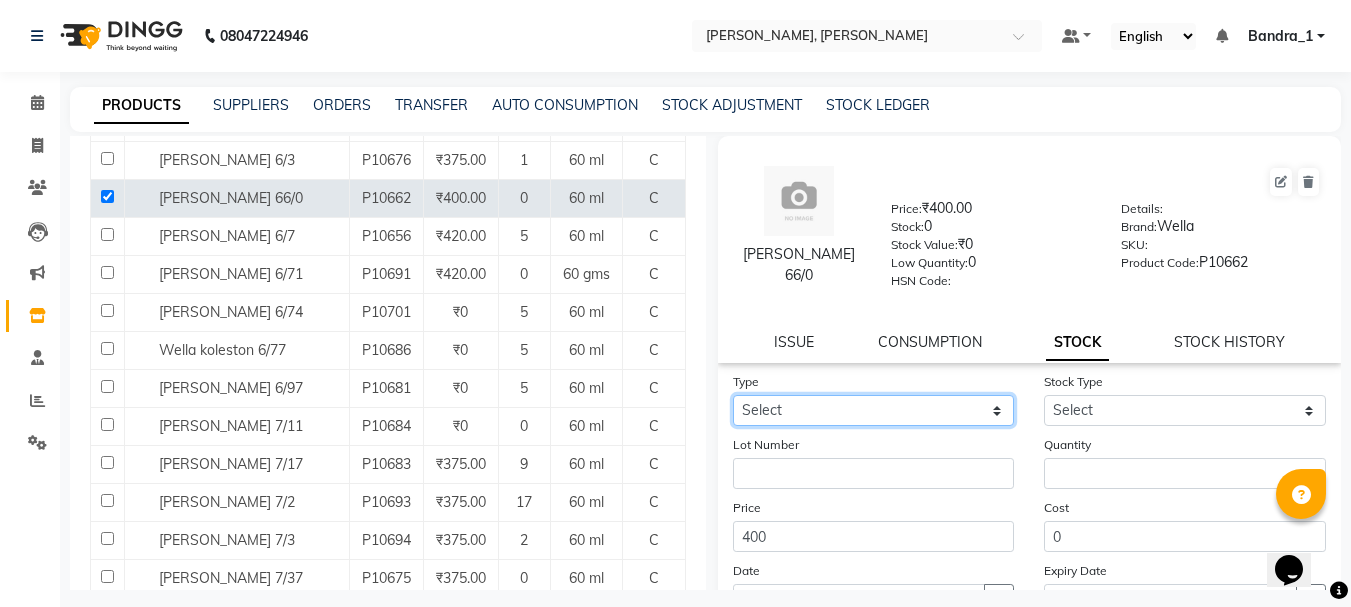click on "Select In Out" 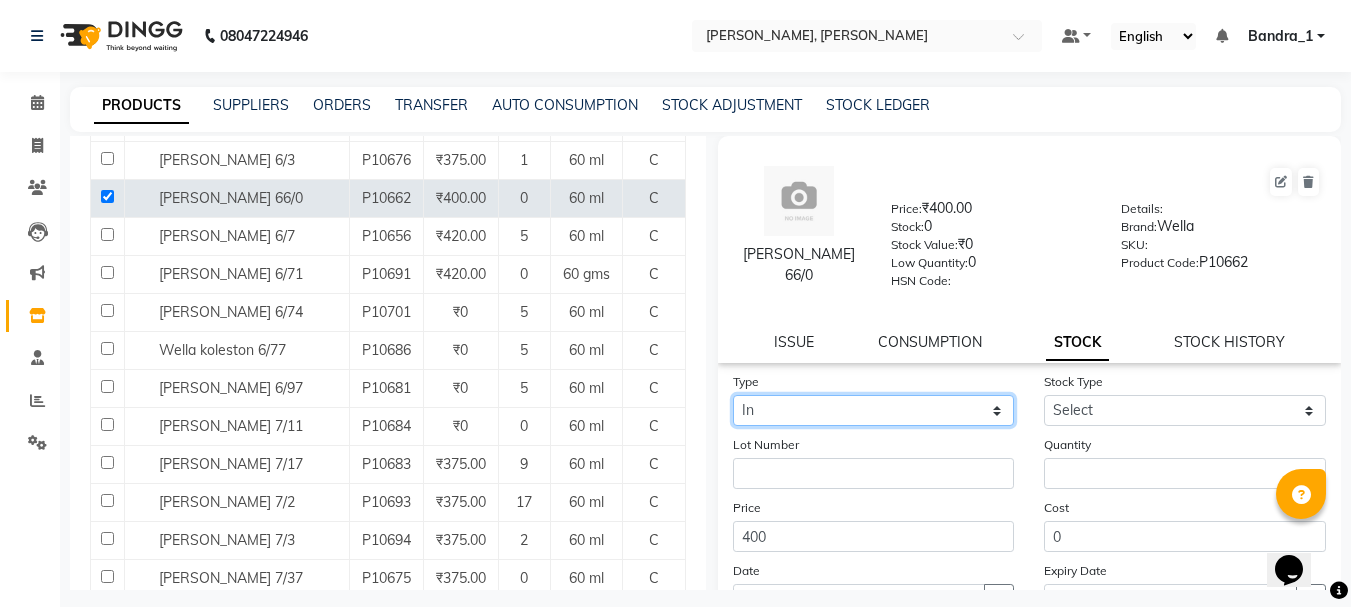 click on "Select In Out" 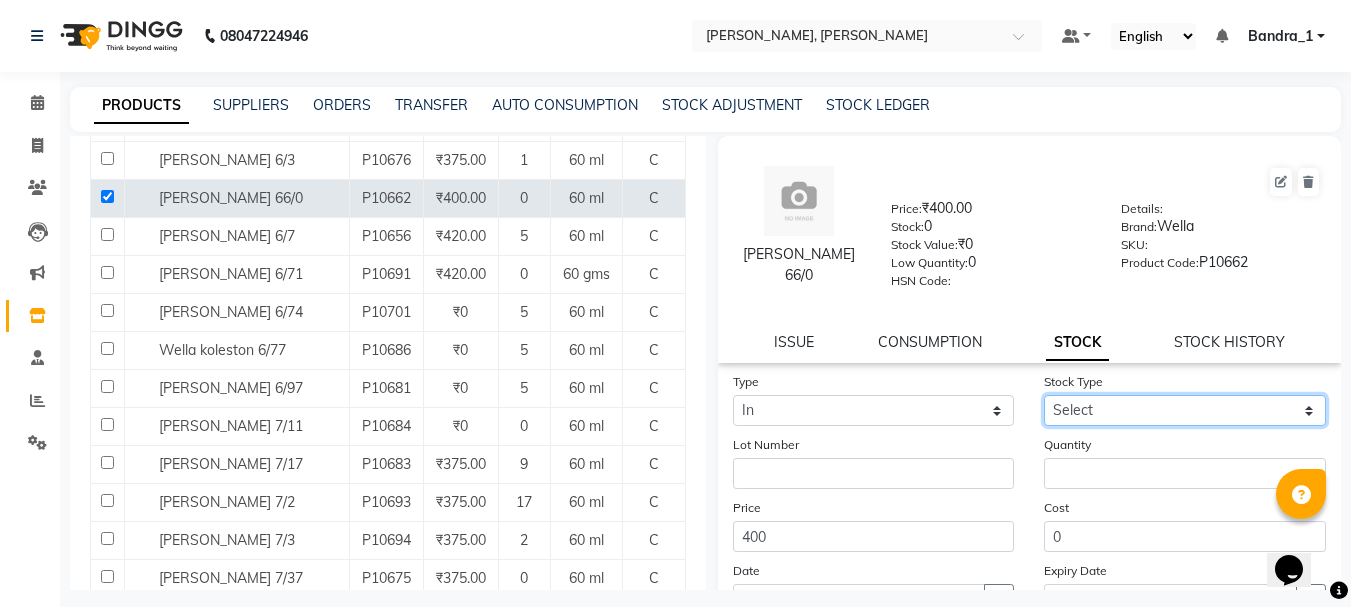 drag, startPoint x: 1295, startPoint y: 408, endPoint x: 1283, endPoint y: 414, distance: 13.416408 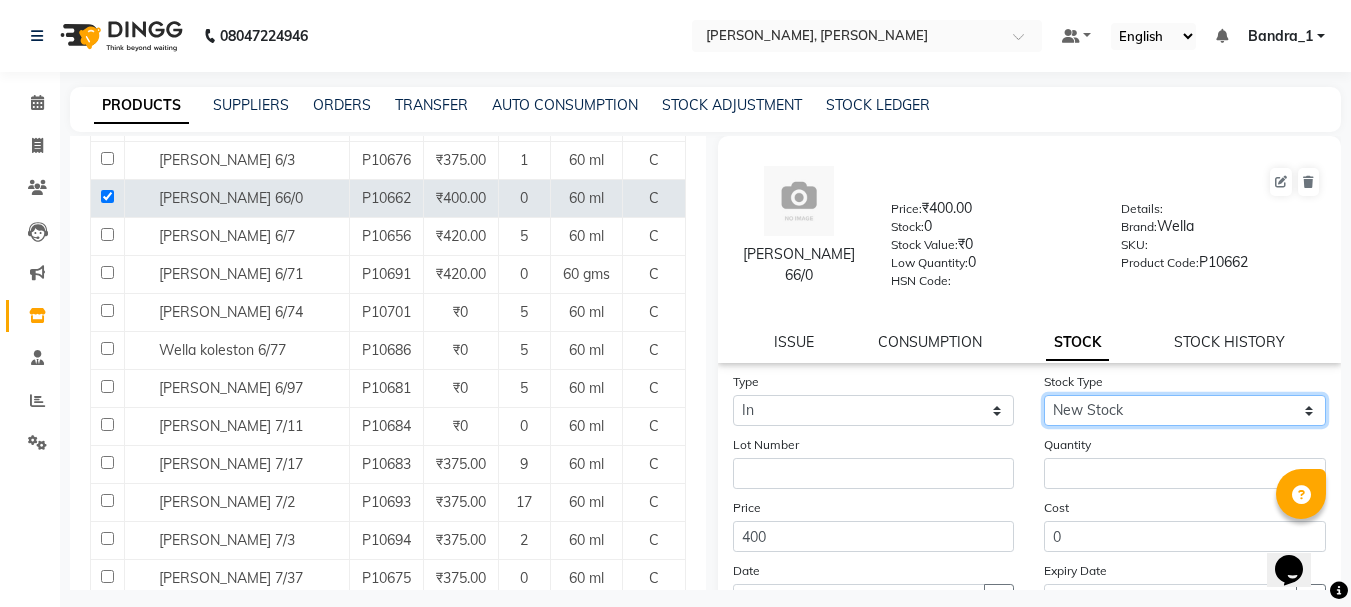 click on "Select New Stock Adjustment Return Other" 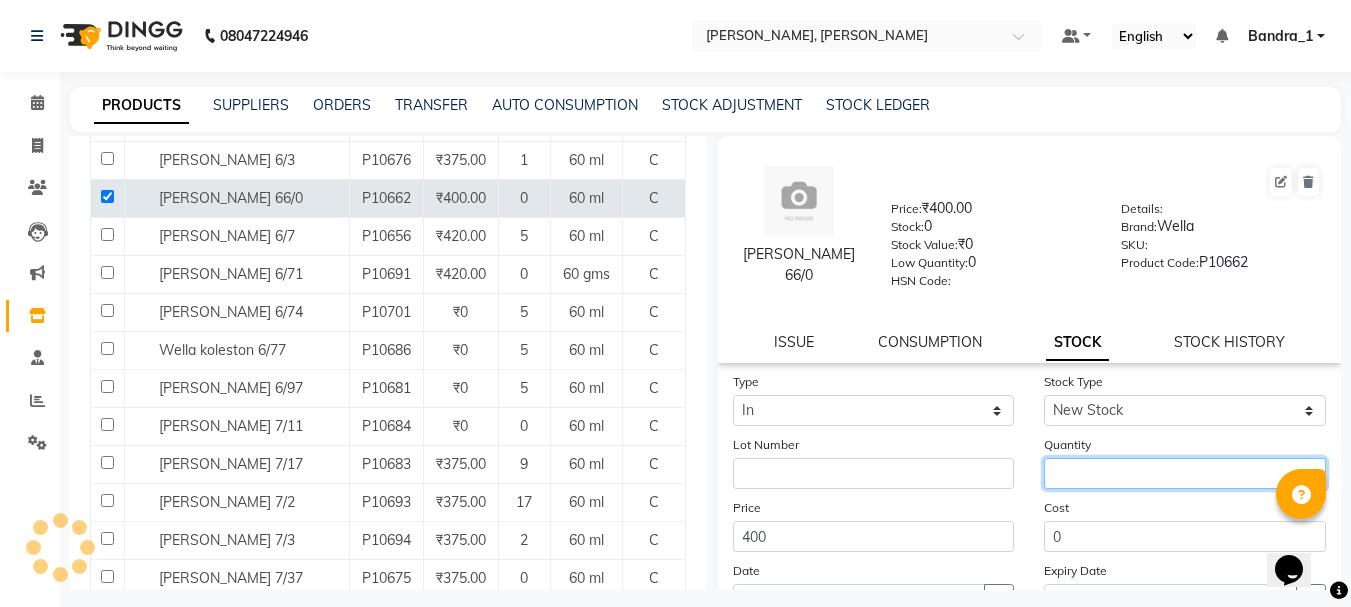 click 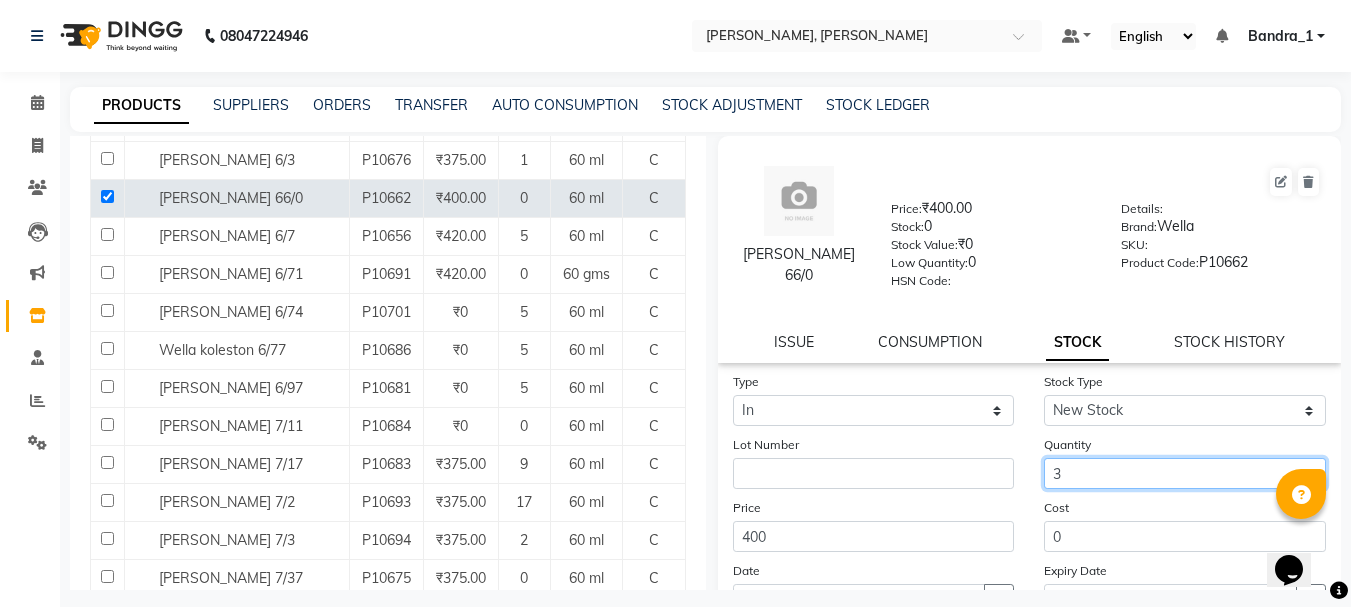 scroll, scrollTop: 181, scrollLeft: 0, axis: vertical 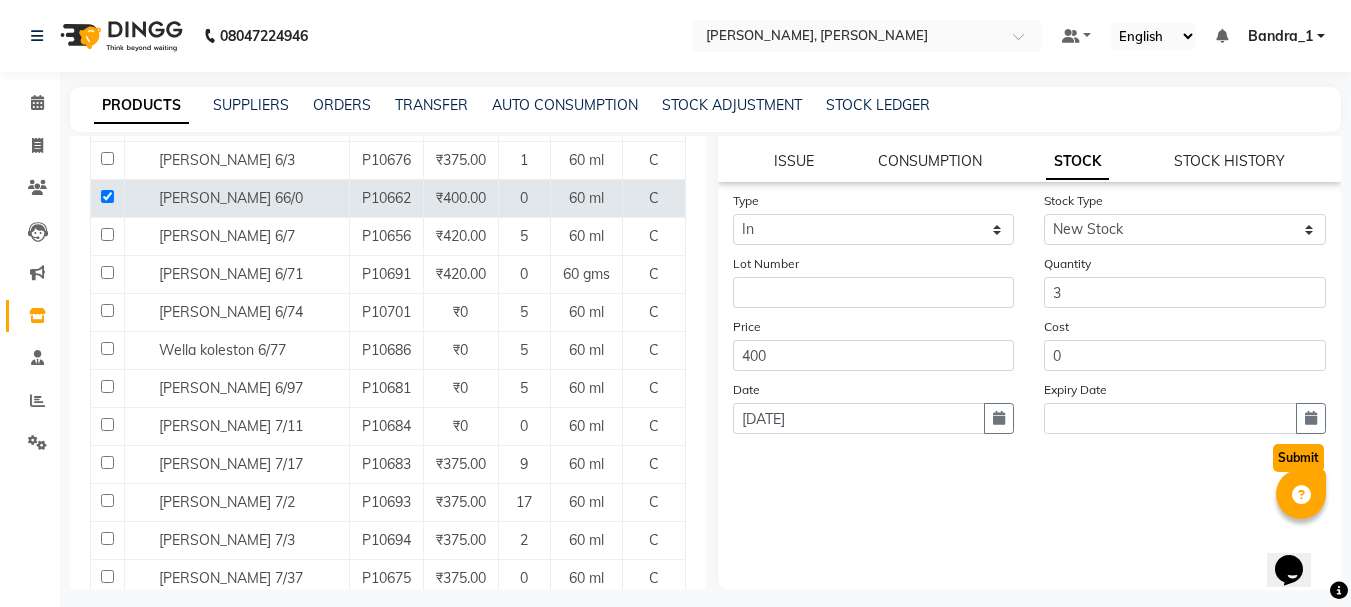click on "Submit" 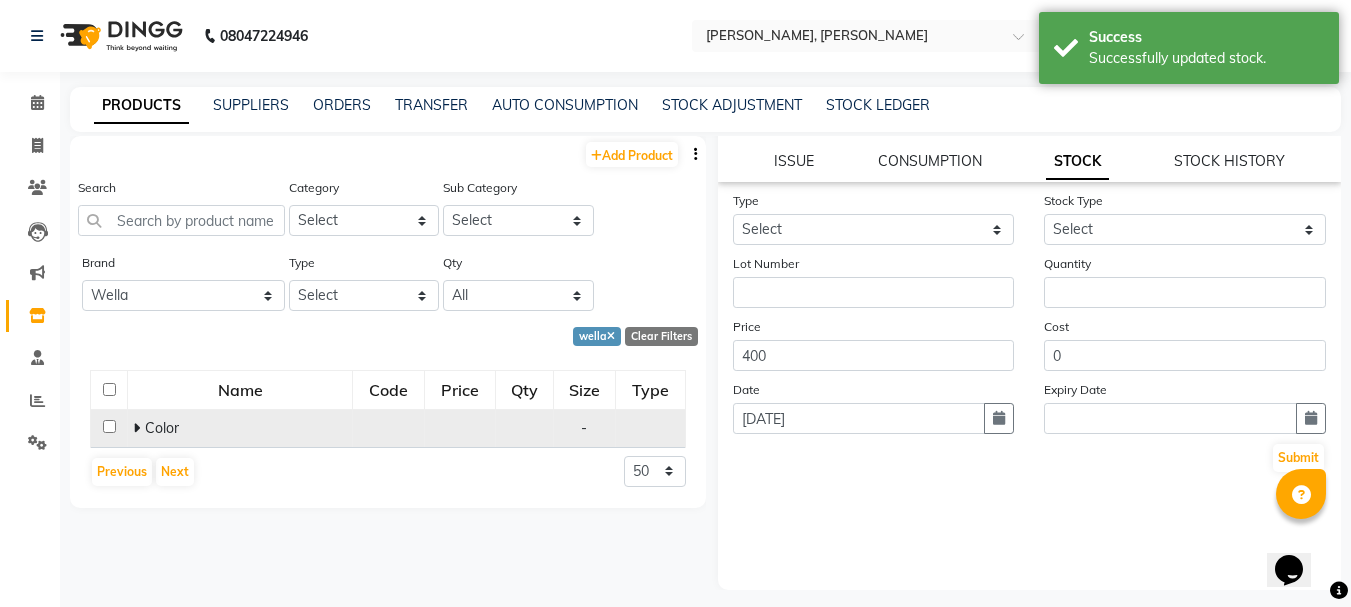 scroll, scrollTop: 0, scrollLeft: 0, axis: both 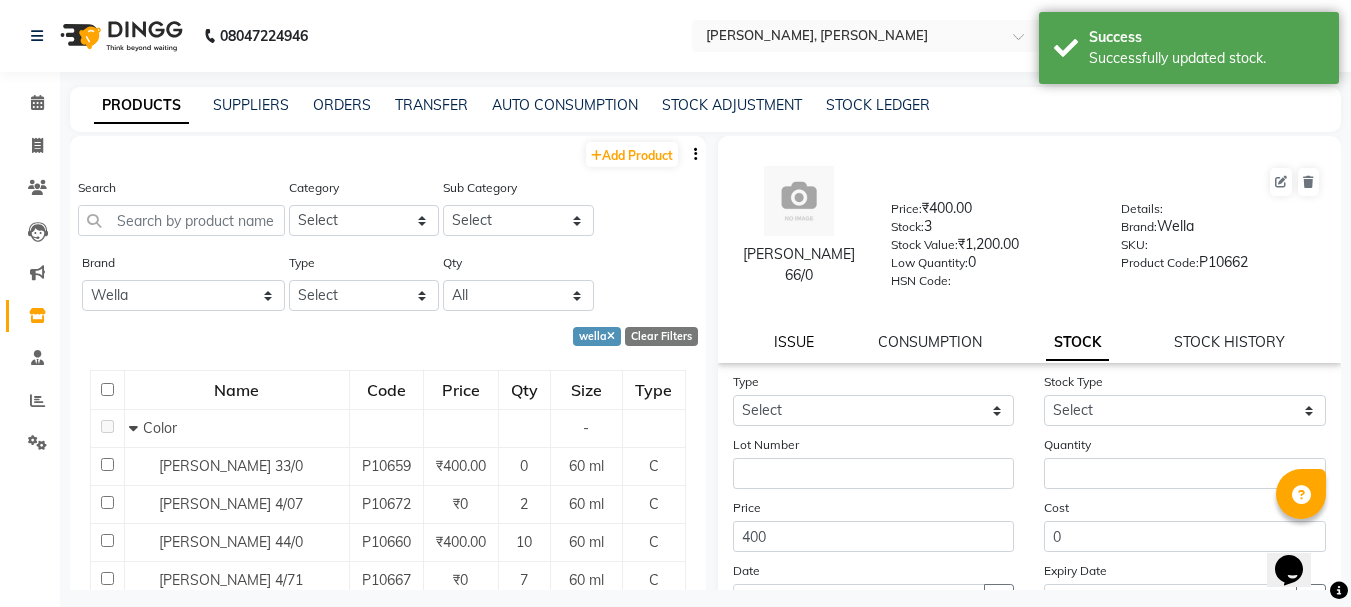 click on "ISSUE" 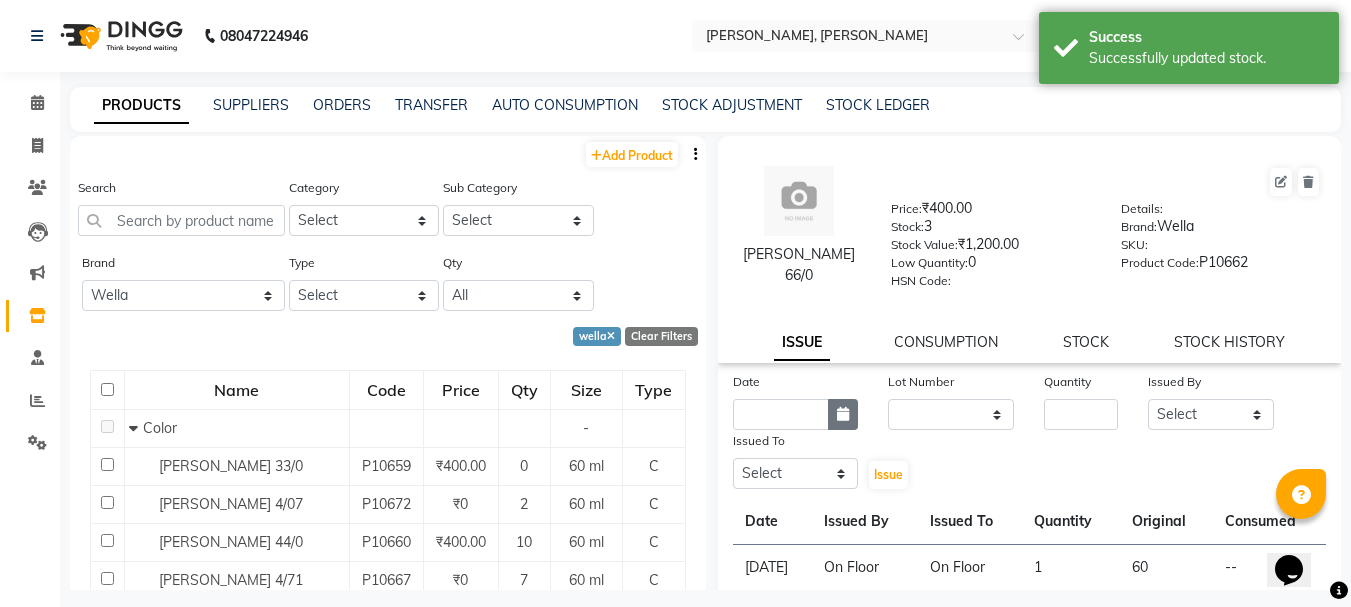 click 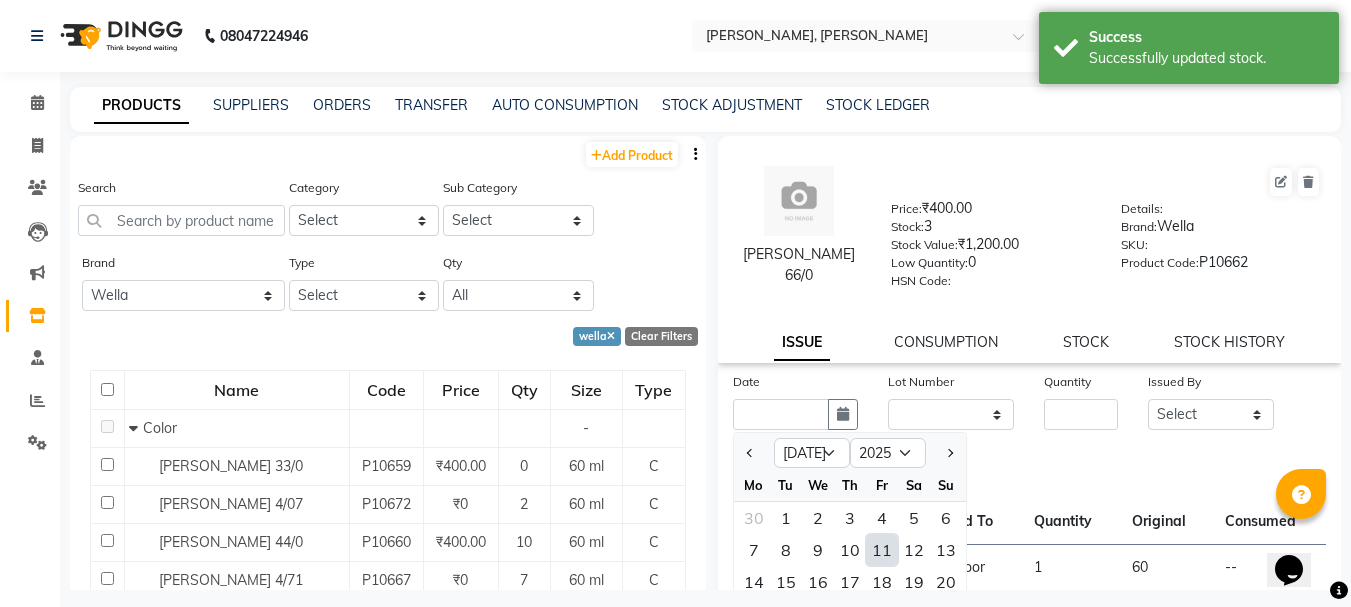 click on "11" 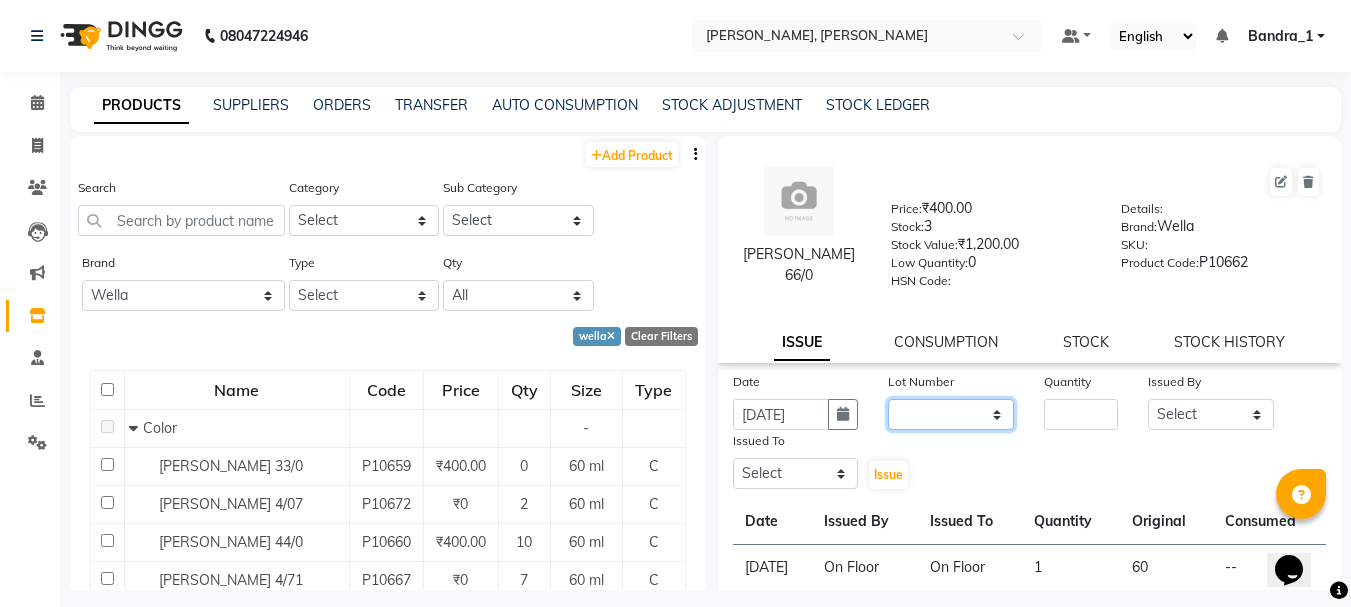 click on "None" 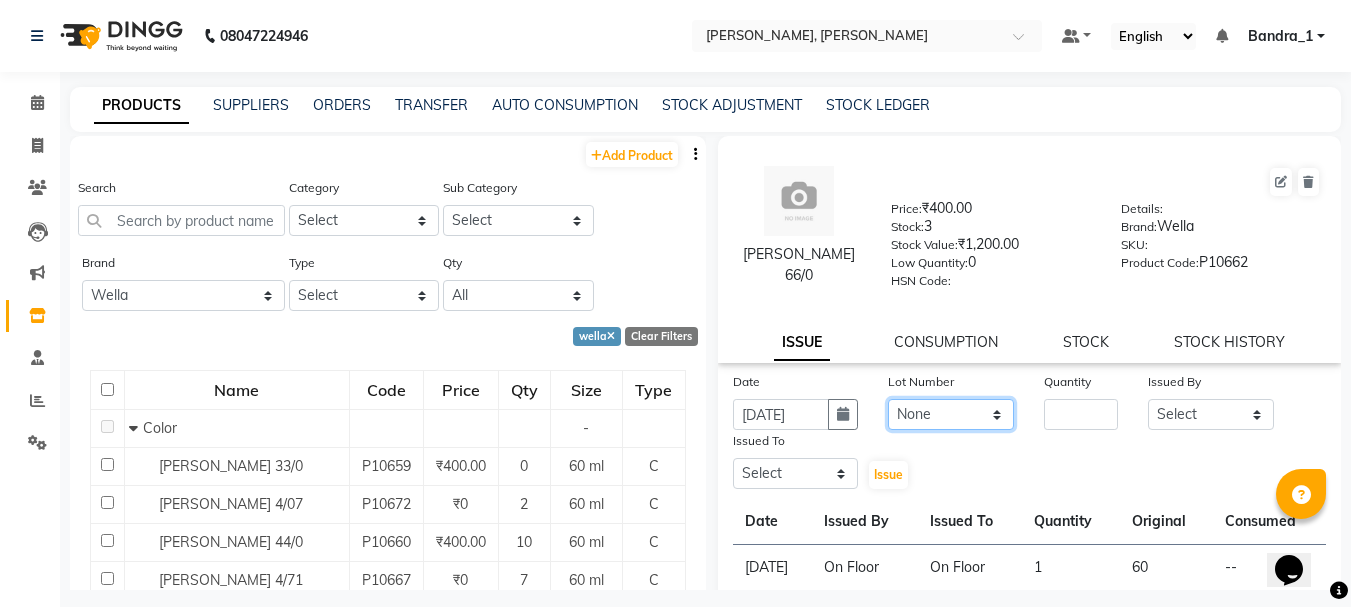 click on "None" 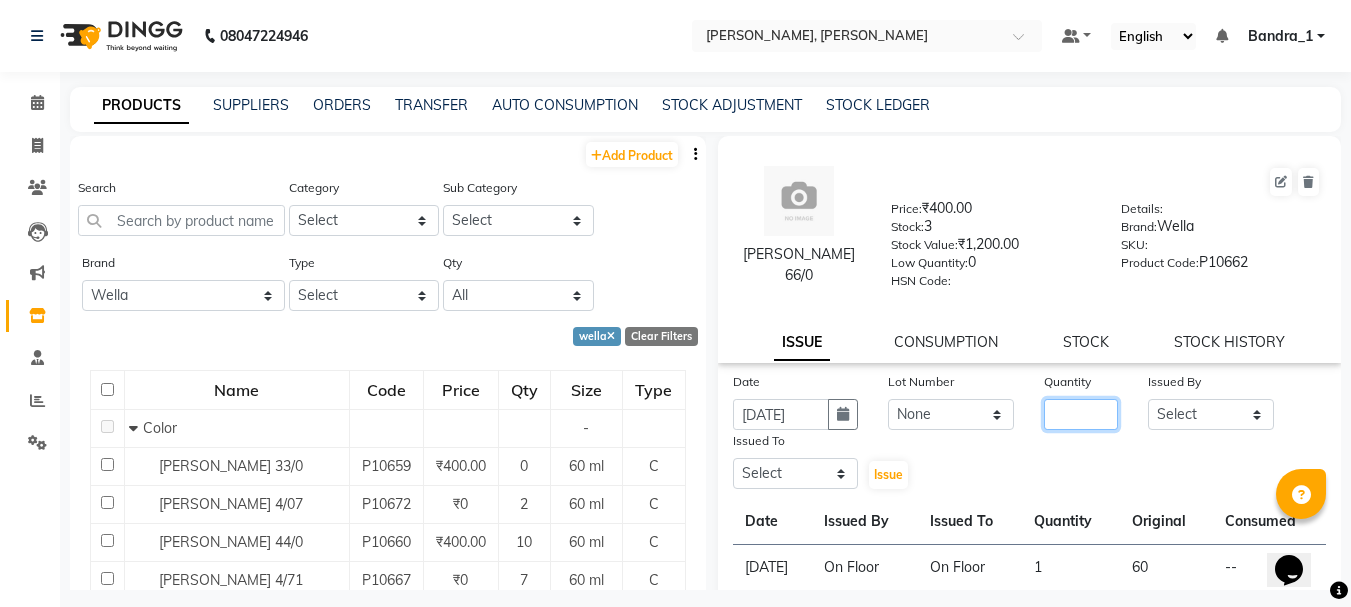 click 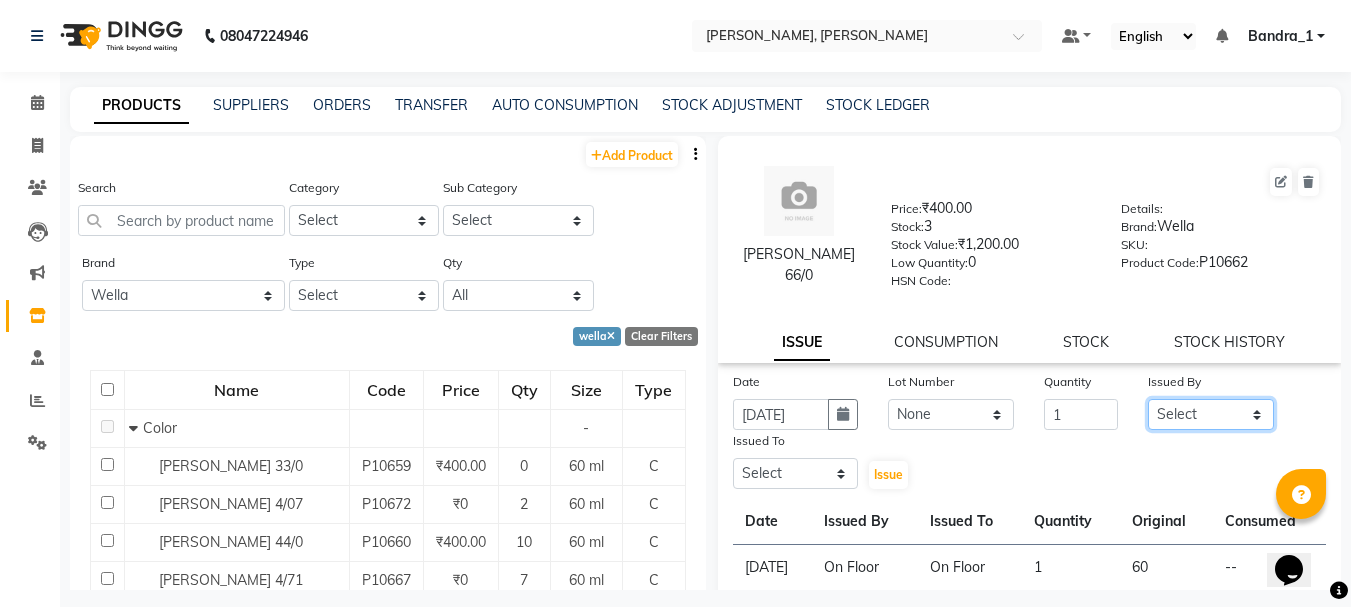 click on "Select Abdul Bandra_1 Bandra_store [PERSON_NAME] [PERSON_NAME] [PERSON_NAME] [PERSON_NAME] [PERSON_NAME] [PERSON_NAME] On  Floor  Peetrass Pinky Make up Artist [PERSON_NAME][DATE] [PERSON_NAME] [PERSON_NAME] [PERSON_NAME] [PERSON_NAME] [PERSON_NAME] Shilpa [PERSON_NAME] [PERSON_NAME]                         [PERSON_NAME] [PERSON_NAME].S Yangamphy [PERSON_NAME]" 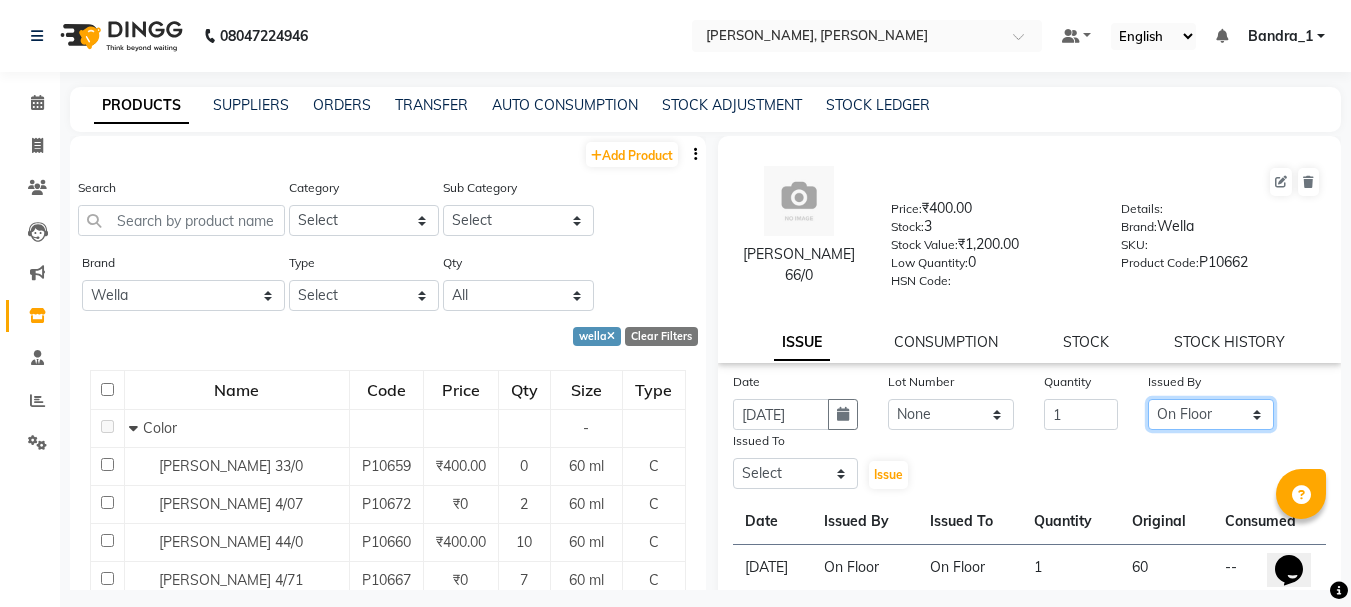 click on "Select Abdul Bandra_1 Bandra_store [PERSON_NAME] [PERSON_NAME] [PERSON_NAME] [PERSON_NAME] [PERSON_NAME] [PERSON_NAME] On  Floor  Peetrass Pinky Make up Artist [PERSON_NAME][DATE] [PERSON_NAME] [PERSON_NAME] [PERSON_NAME] [PERSON_NAME] [PERSON_NAME] Shilpa [PERSON_NAME] [PERSON_NAME]                         [PERSON_NAME] [PERSON_NAME].S Yangamphy [PERSON_NAME]" 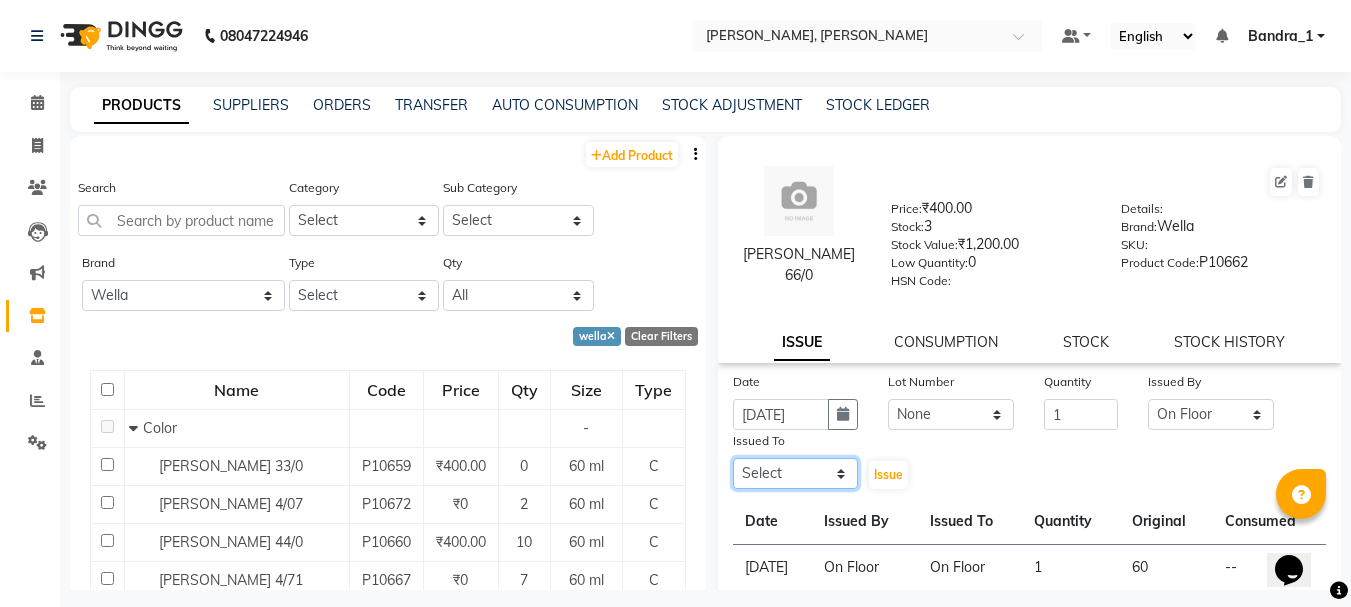 click on "Select Abdul Bandra_1 Bandra_store [PERSON_NAME] [PERSON_NAME] [PERSON_NAME] [PERSON_NAME] [PERSON_NAME] [PERSON_NAME] On  Floor  Peetrass Pinky Make up Artist [PERSON_NAME][DATE] [PERSON_NAME] [PERSON_NAME] [PERSON_NAME] [PERSON_NAME] [PERSON_NAME] Shilpa [PERSON_NAME] [PERSON_NAME]                         [PERSON_NAME] [PERSON_NAME].S Yangamphy [PERSON_NAME]" 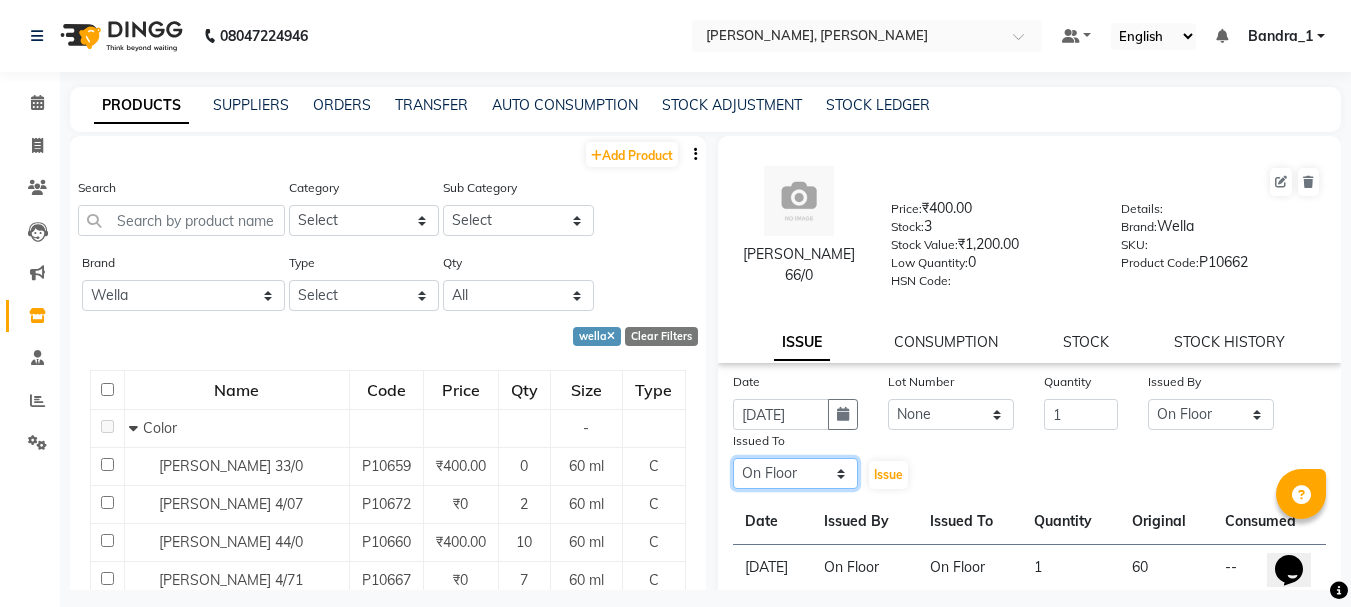 click on "Select Abdul Bandra_1 Bandra_store [PERSON_NAME] [PERSON_NAME] [PERSON_NAME] [PERSON_NAME] [PERSON_NAME] [PERSON_NAME] On  Floor  Peetrass Pinky Make up Artist [PERSON_NAME][DATE] [PERSON_NAME] [PERSON_NAME] [PERSON_NAME] [PERSON_NAME] [PERSON_NAME] Shilpa [PERSON_NAME] [PERSON_NAME]                         [PERSON_NAME] [PERSON_NAME].S Yangamphy [PERSON_NAME]" 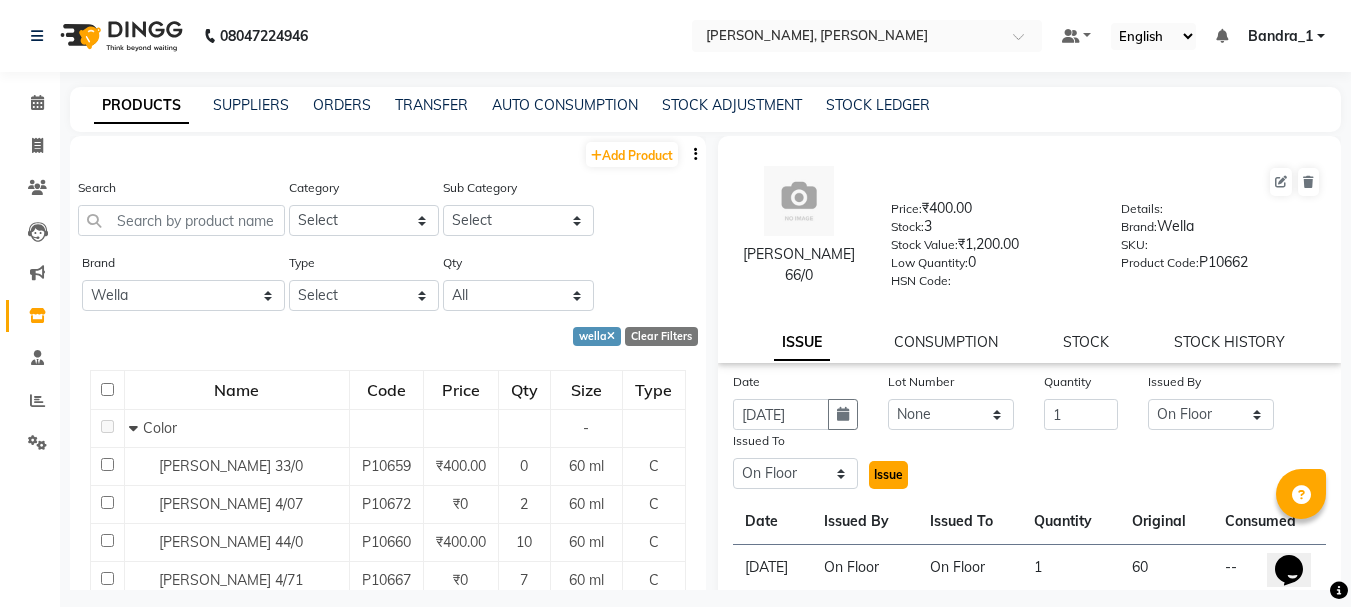 click on "Issue" 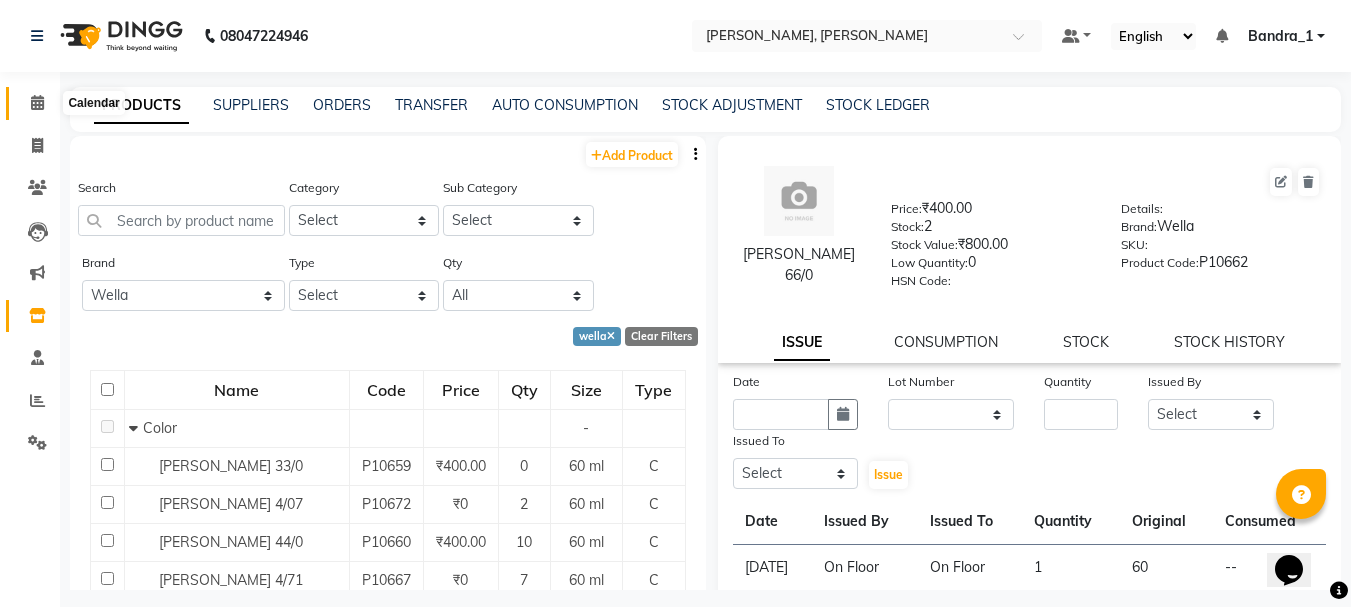 click 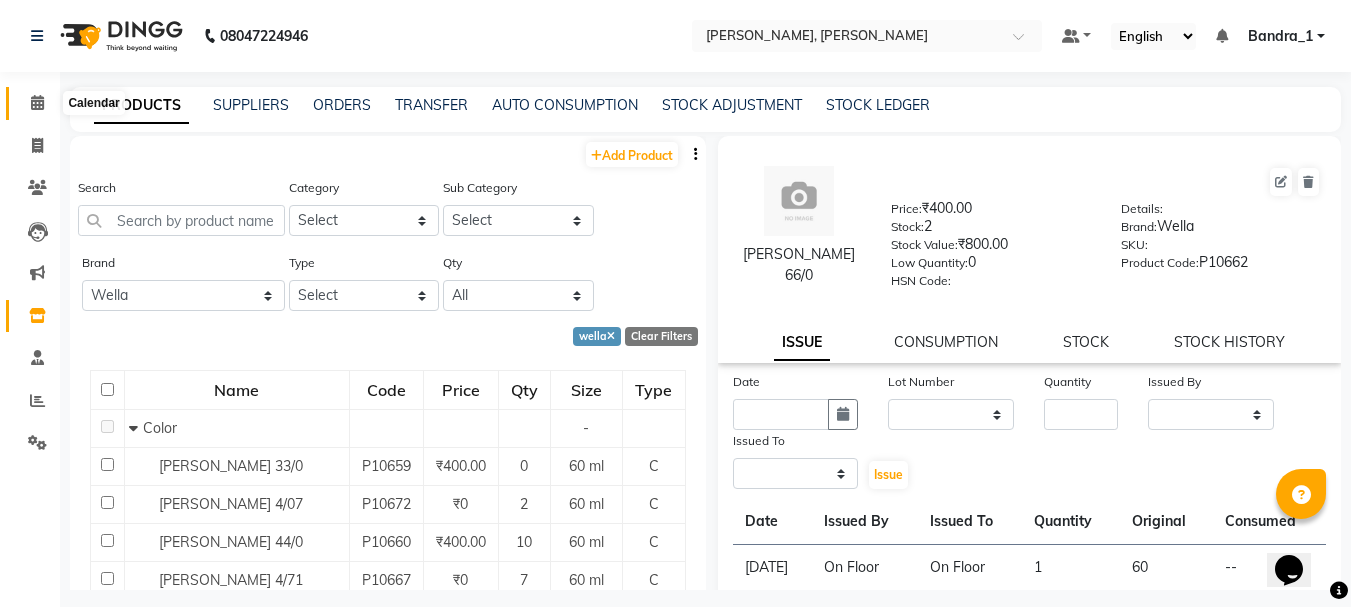 click 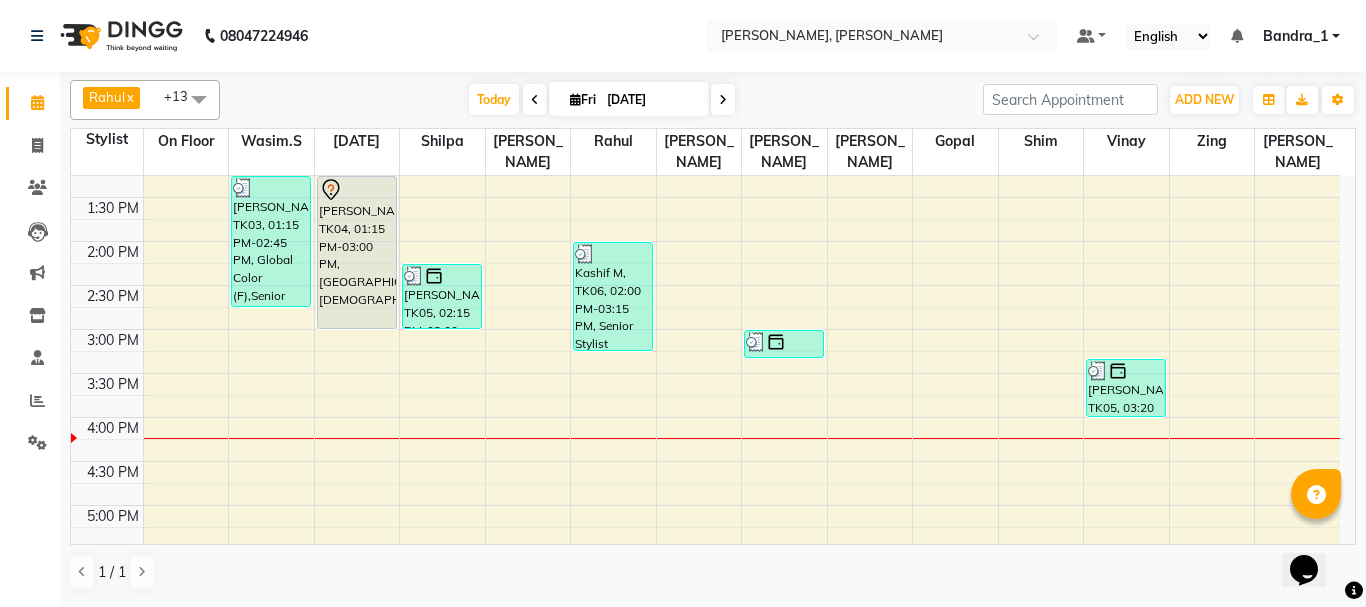 scroll, scrollTop: 377, scrollLeft: 0, axis: vertical 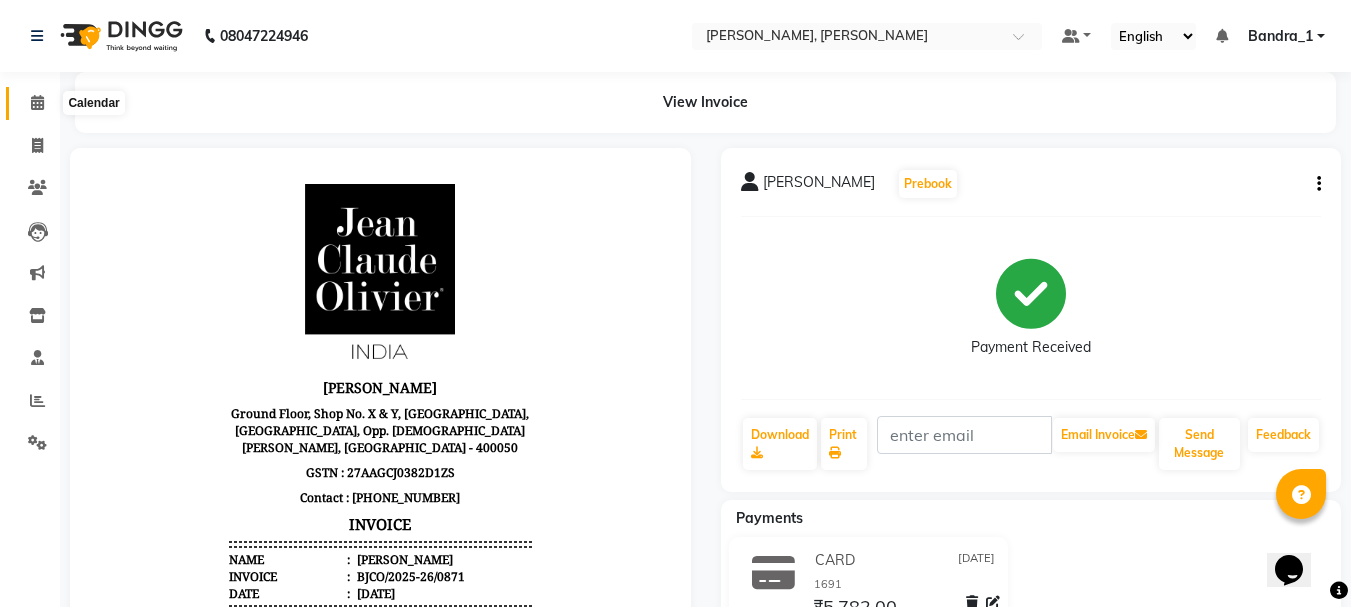 click 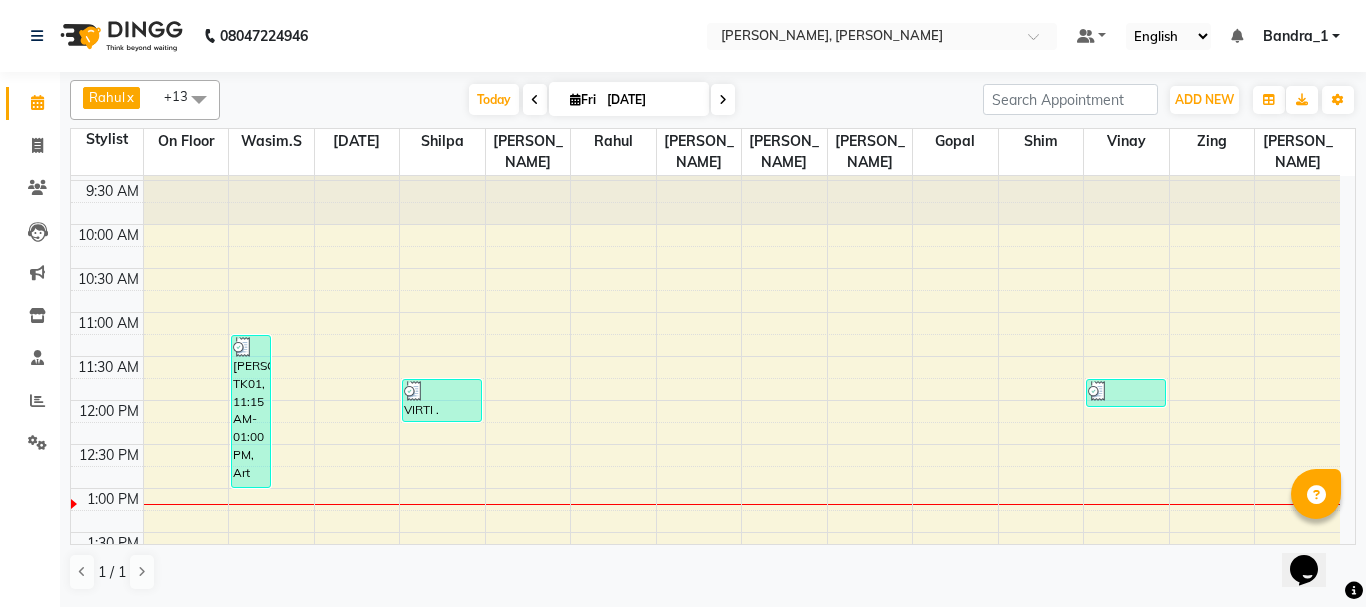 scroll, scrollTop: 53, scrollLeft: 0, axis: vertical 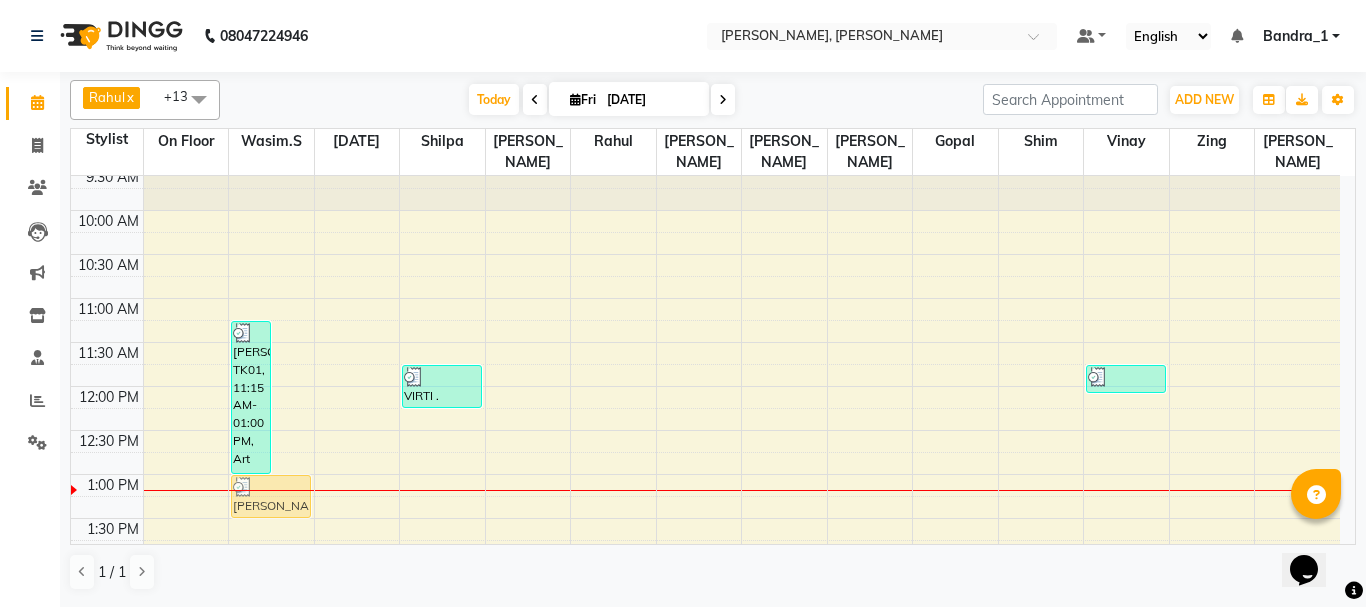 drag, startPoint x: 292, startPoint y: 396, endPoint x: 284, endPoint y: 459, distance: 63.505905 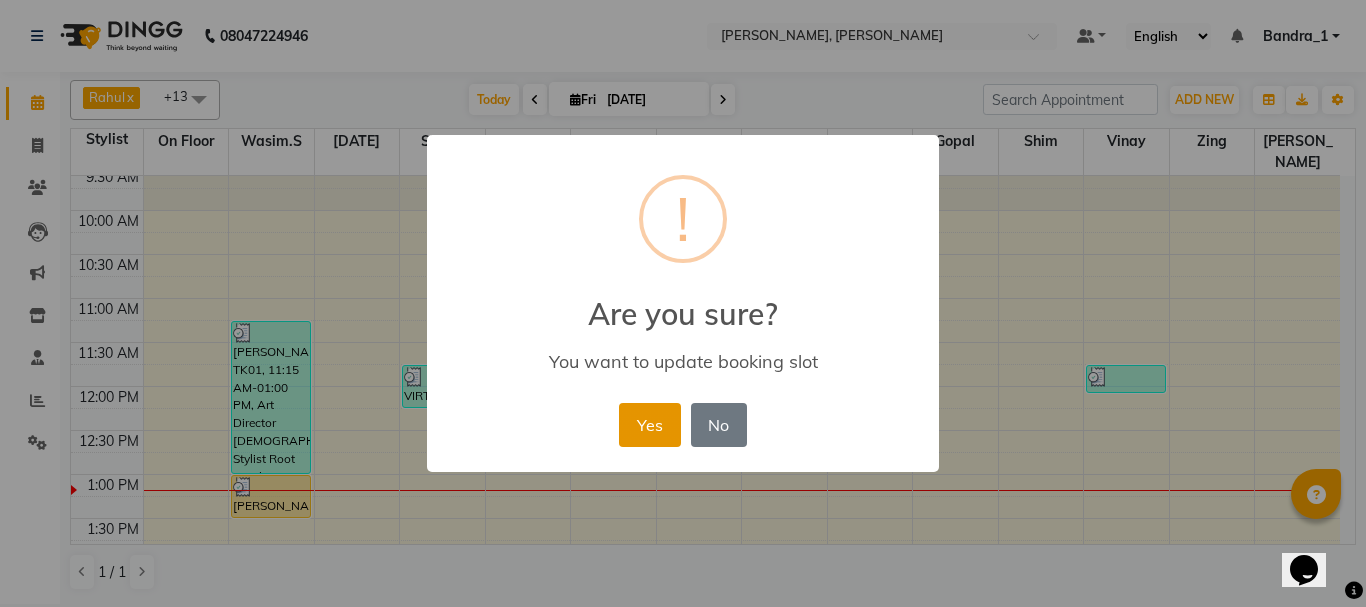 click on "Yes" at bounding box center (649, 425) 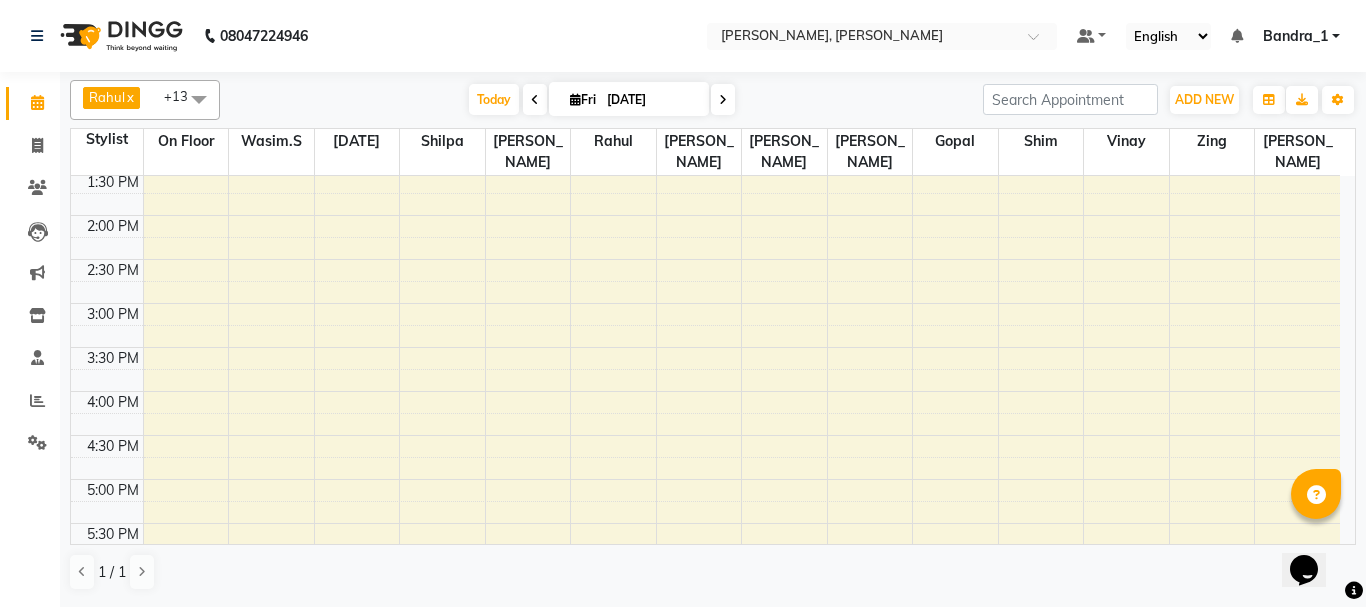 scroll, scrollTop: 0, scrollLeft: 0, axis: both 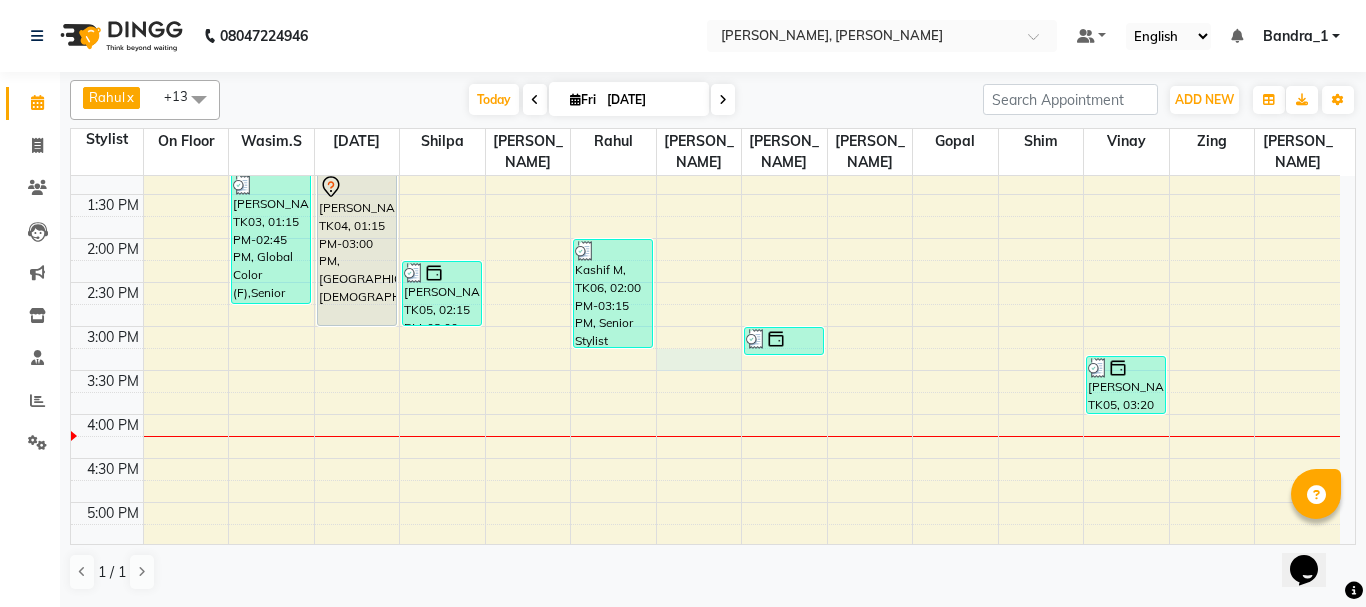 click on "9:00 AM 9:30 AM 10:00 AM 10:30 AM 11:00 AM 11:30 AM 12:00 PM 12:30 PM 1:00 PM 1:30 PM 2:00 PM 2:30 PM 3:00 PM 3:30 PM 4:00 PM 4:30 PM 5:00 PM 5:30 PM 6:00 PM 6:30 PM 7:00 PM 7:30 PM 8:00 PM 8:30 PM 9:00 PM 9:30 PM 10:00 PM 10:30 PM     MIHIR MEHTA, TK01, 11:15 AM-01:00 PM, Art Director Male,Top Stylist Root Touch Up,Beard Trimming     MIHIR MEHTA, TK01, 11:45 AM-12:00 PM, Beard Trimming     ARPITA NAIK, TK03, 01:15 PM-02:45 PM, Global Color (F),Senior Stylist Female             SEEMA BEJ, TK04, 01:15 PM-03:00 PM, Keratin Female      VIRTI .ROHRA, TK02, 11:45 AM-12:15 PM, Postaqum Hair Wash Female     NERGISH BUHARIWALA, TK05, 02:15 PM-03:00 PM, Top Stylist Root Touch Up     Kashif M, TK06, 02:00 PM-03:15 PM, Senior Stylist Male,Beard Trimming     NERGISH BUHARIWALA, TK05, 03:00 PM-03:20 PM, Eyebrow P/off     MIHIR MEHTA, TK01, 11:45 AM-12:05 PM, Cut And File     NERGISH BUHARIWALA, TK05, 03:20 PM-04:00 PM, Footreflexology,Cut And File" at bounding box center [705, 414] 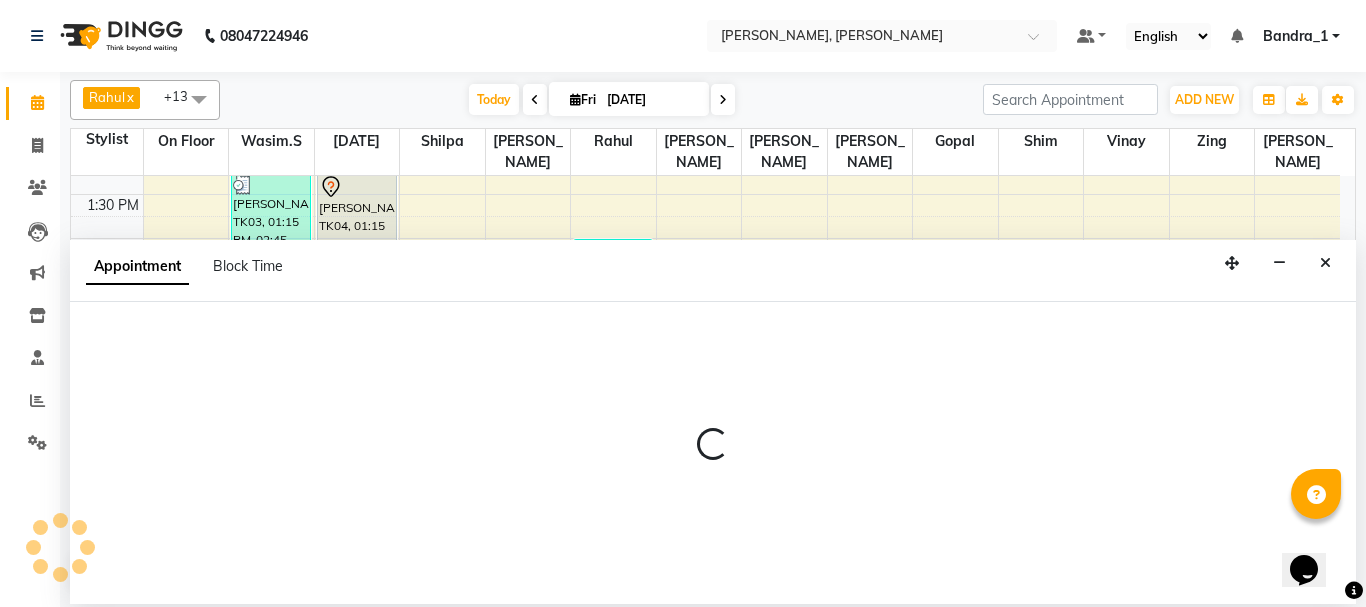 select on "78177" 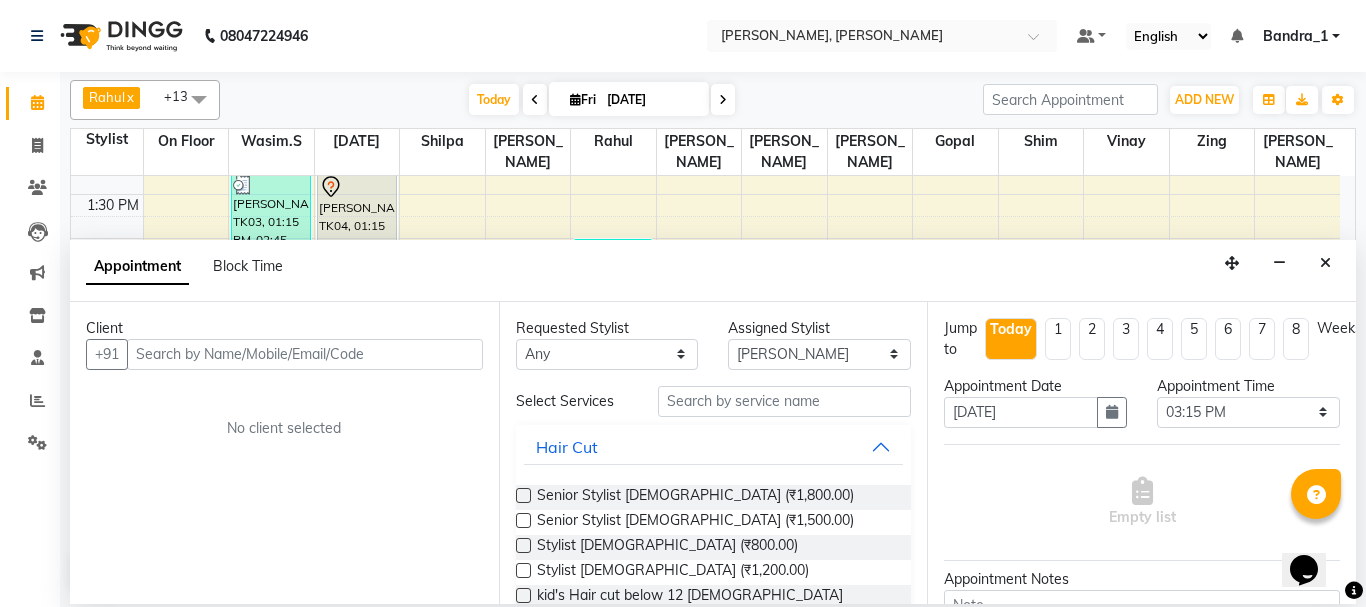 click at bounding box center (305, 354) 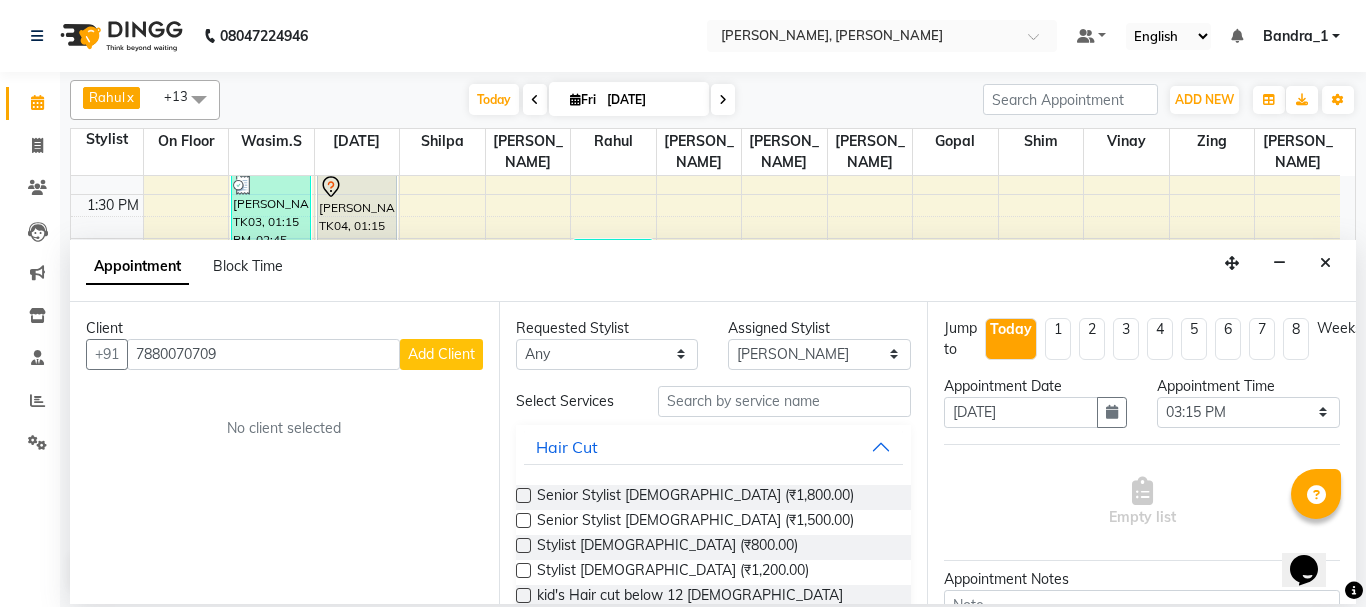 type on "7880070709" 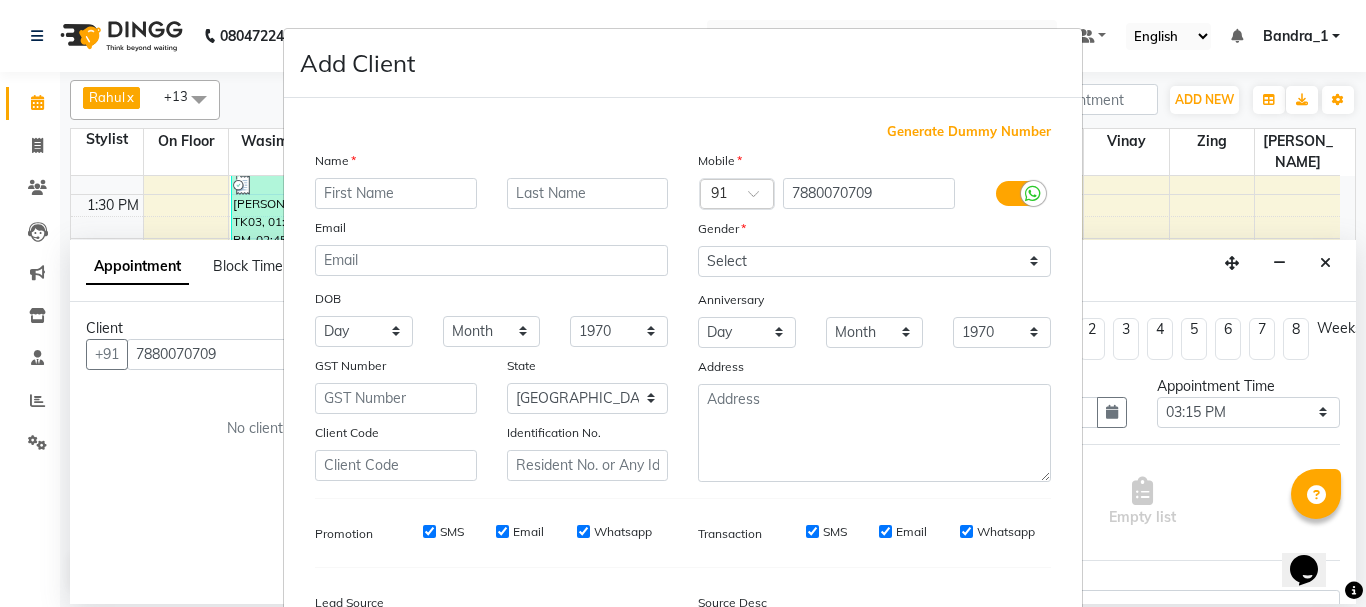 click at bounding box center [396, 193] 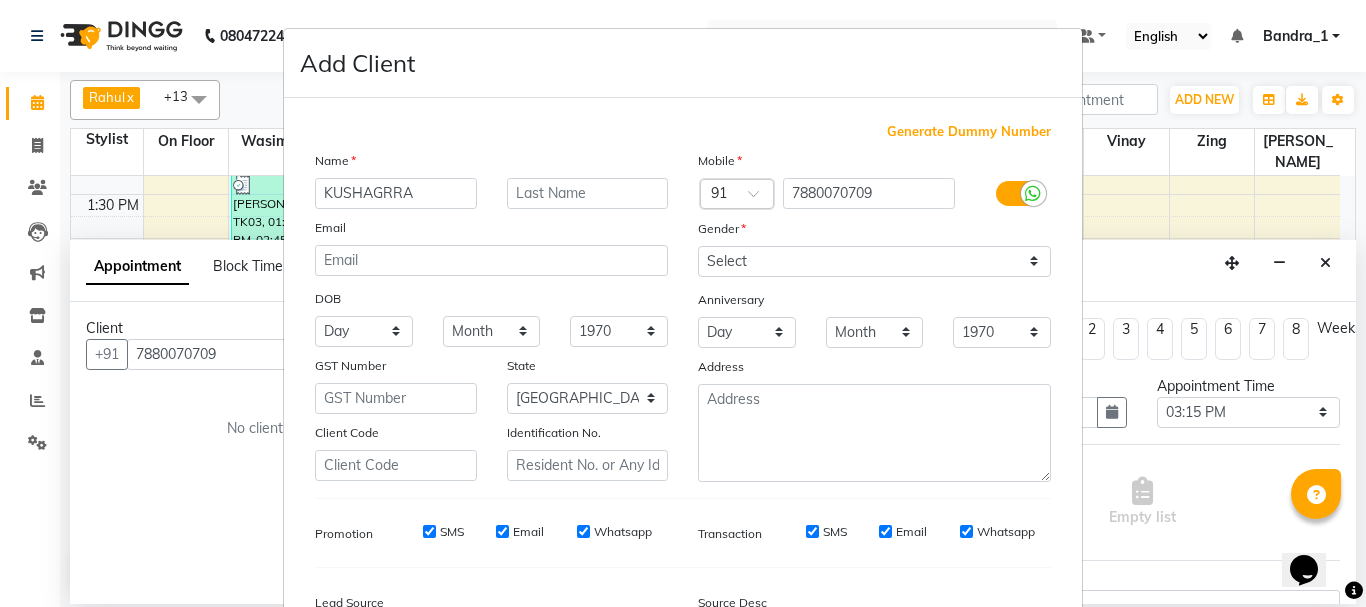 type on "KUSHAGRRA" 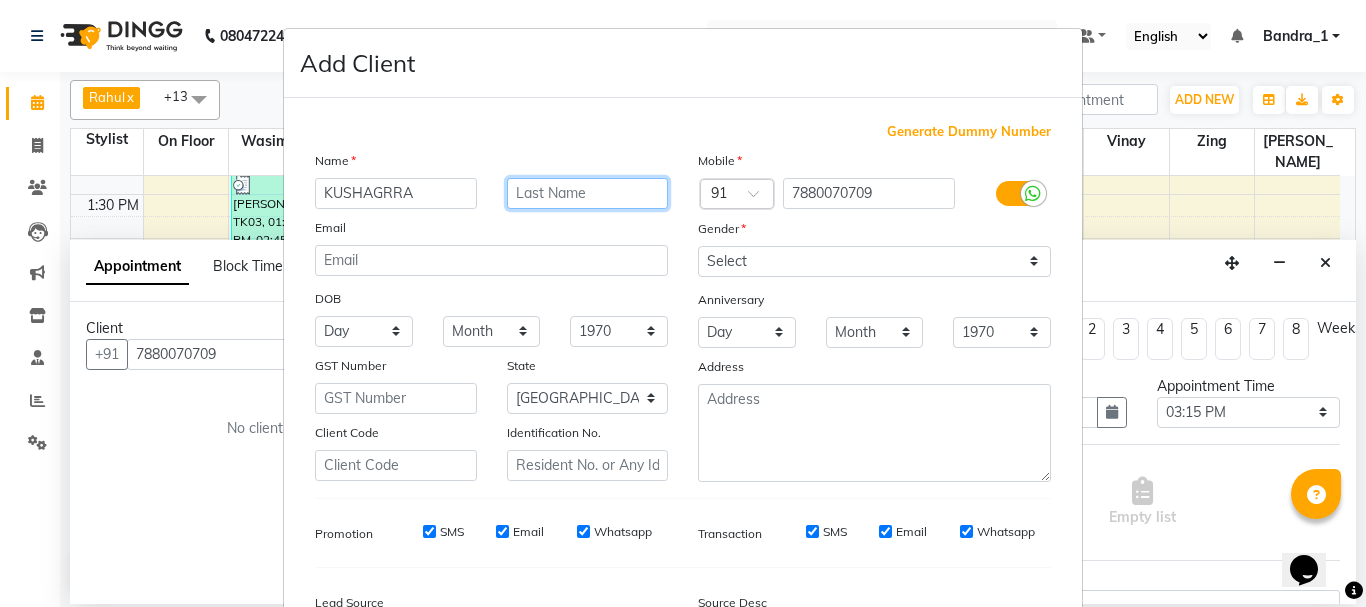 drag, startPoint x: 517, startPoint y: 192, endPoint x: 436, endPoint y: 168, distance: 84.48077 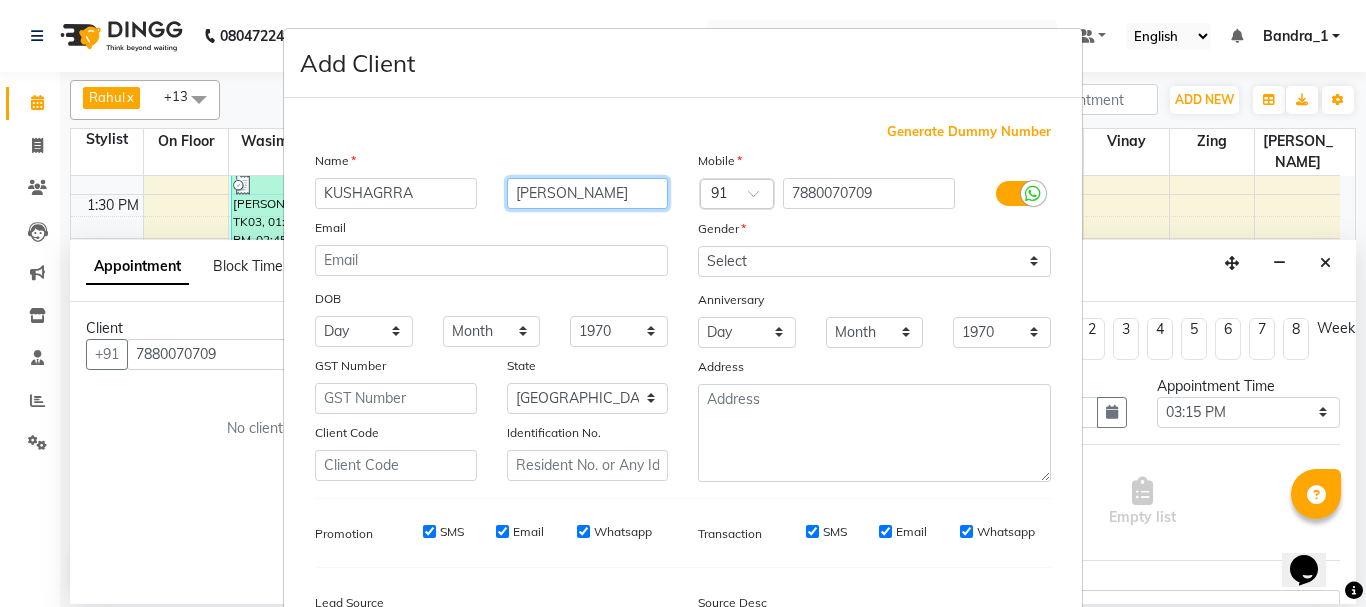 type on "NAGPAL" 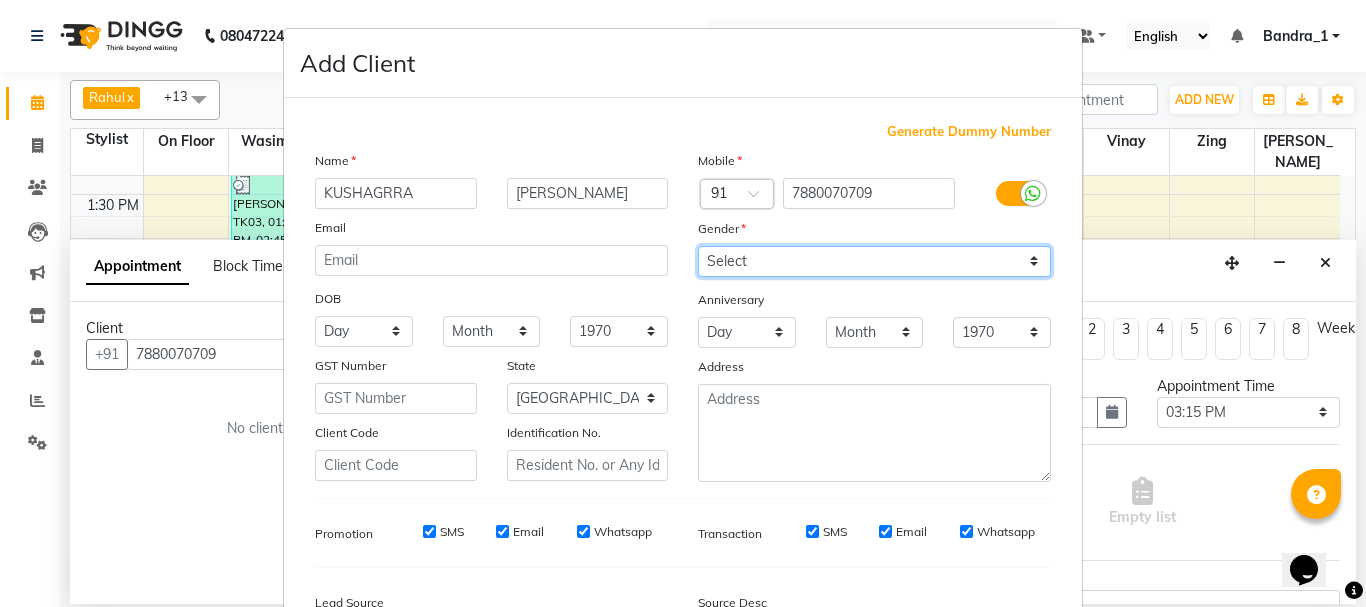 click on "Select Male Female Other Prefer Not To Say" at bounding box center [874, 261] 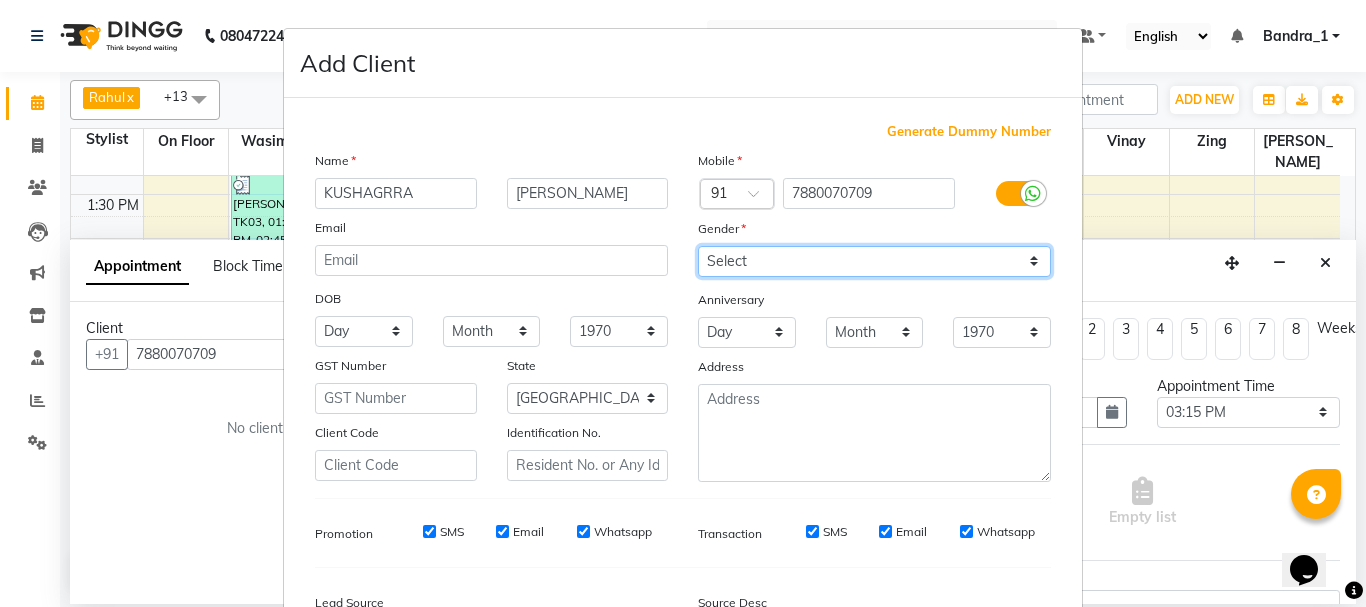 select on "[DEMOGRAPHIC_DATA]" 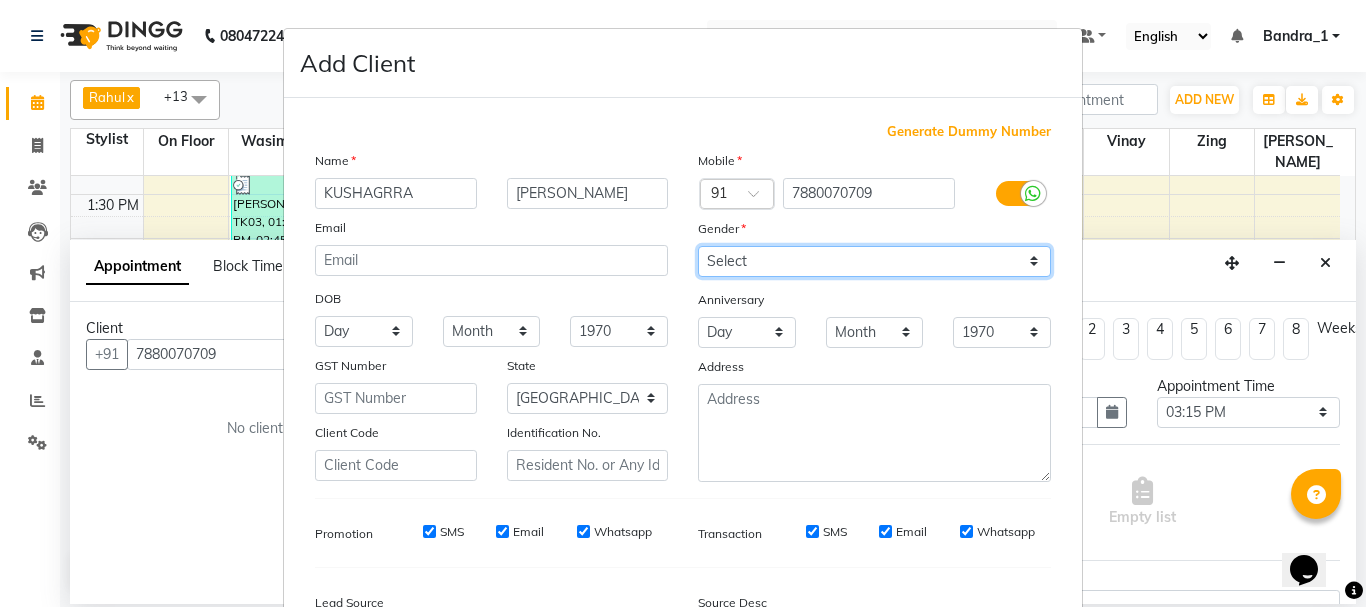 click on "Select Male Female Other Prefer Not To Say" at bounding box center [874, 261] 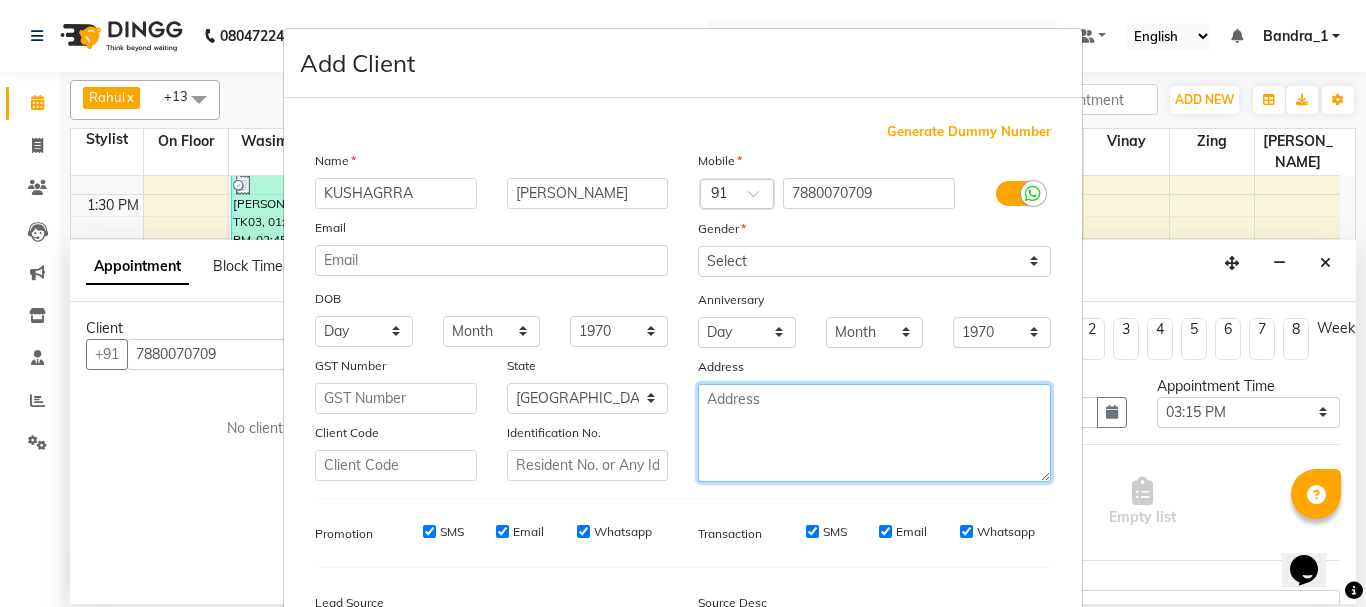 click at bounding box center [874, 433] 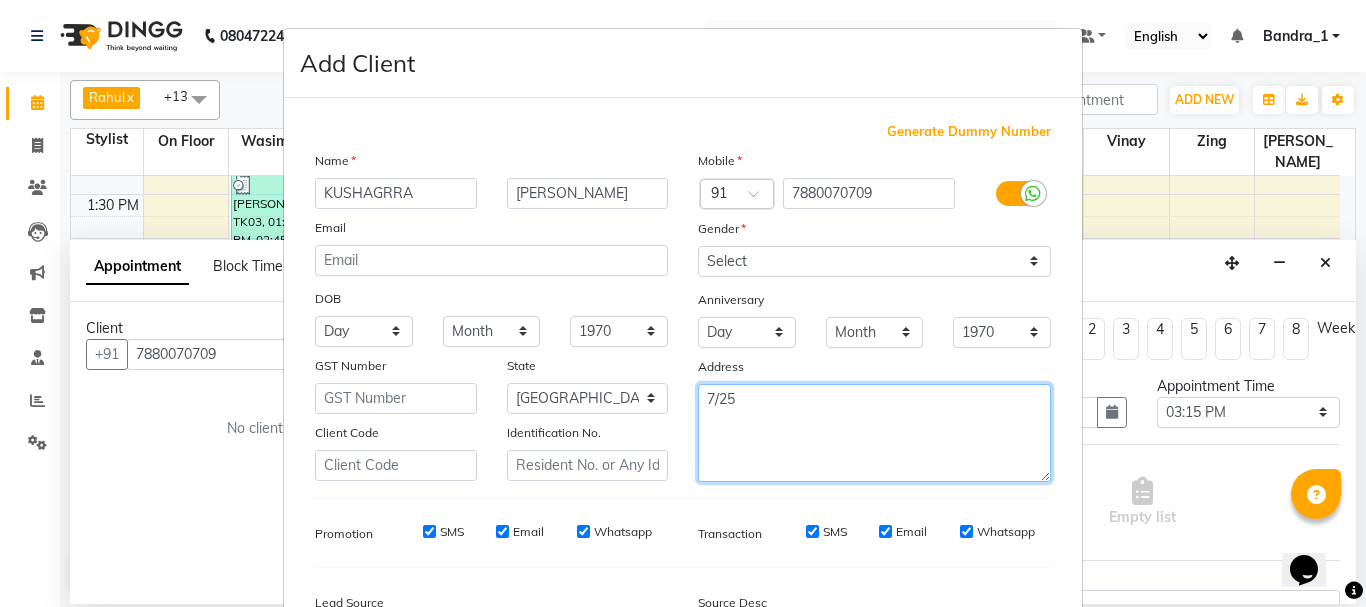 type on "7/25" 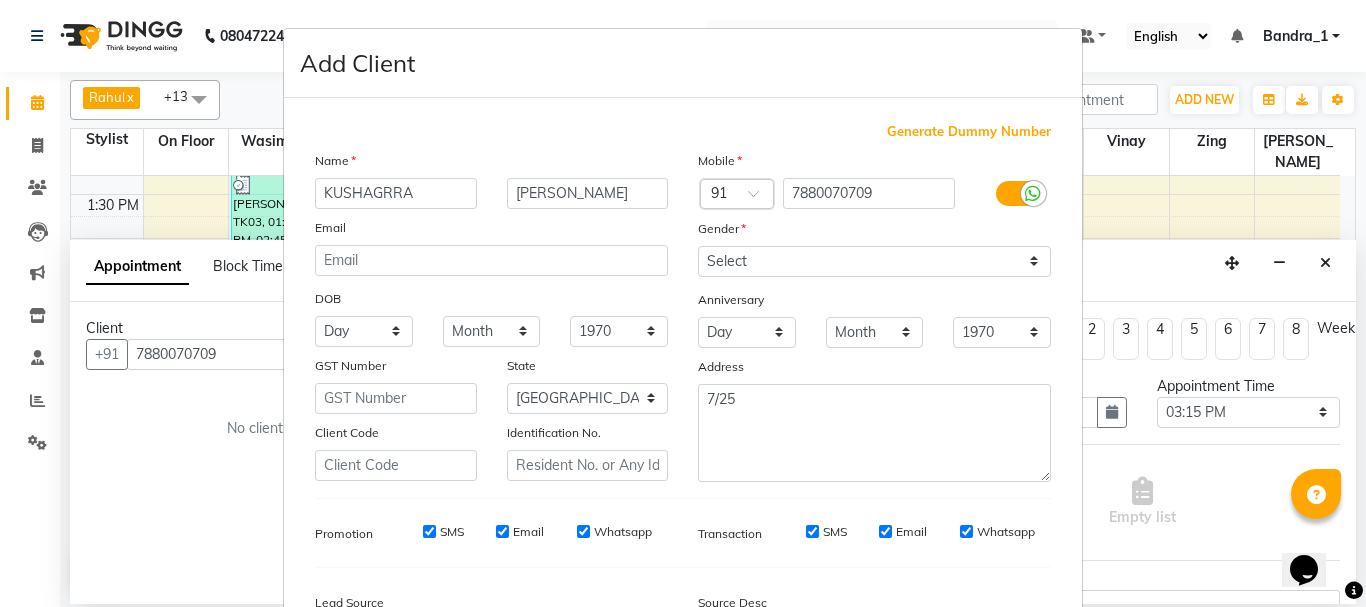 click on "SMS" at bounding box center (429, 531) 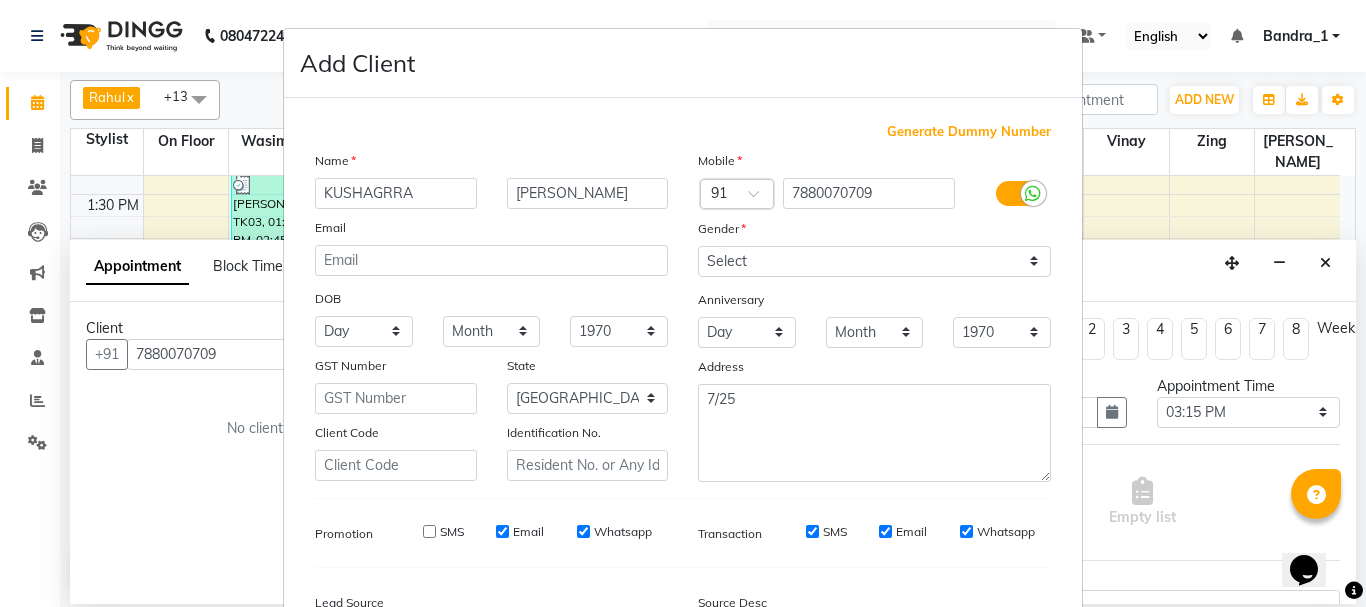 click on "Email" at bounding box center [520, 532] 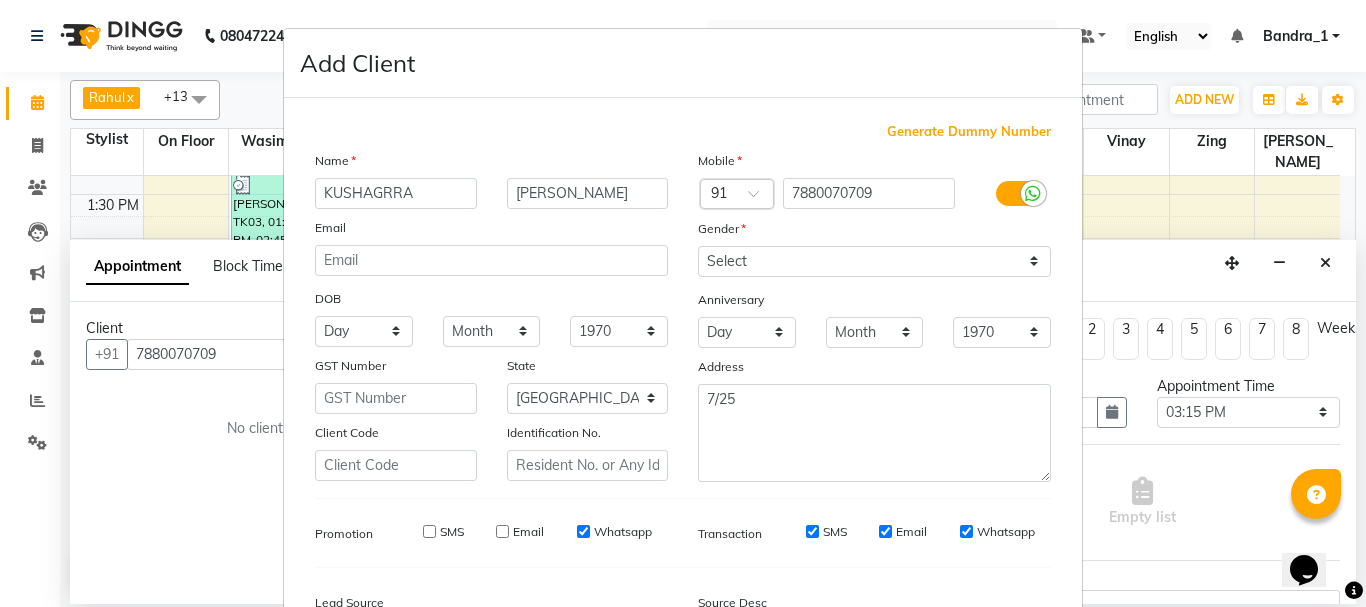 drag, startPoint x: 575, startPoint y: 534, endPoint x: 569, endPoint y: 543, distance: 10.816654 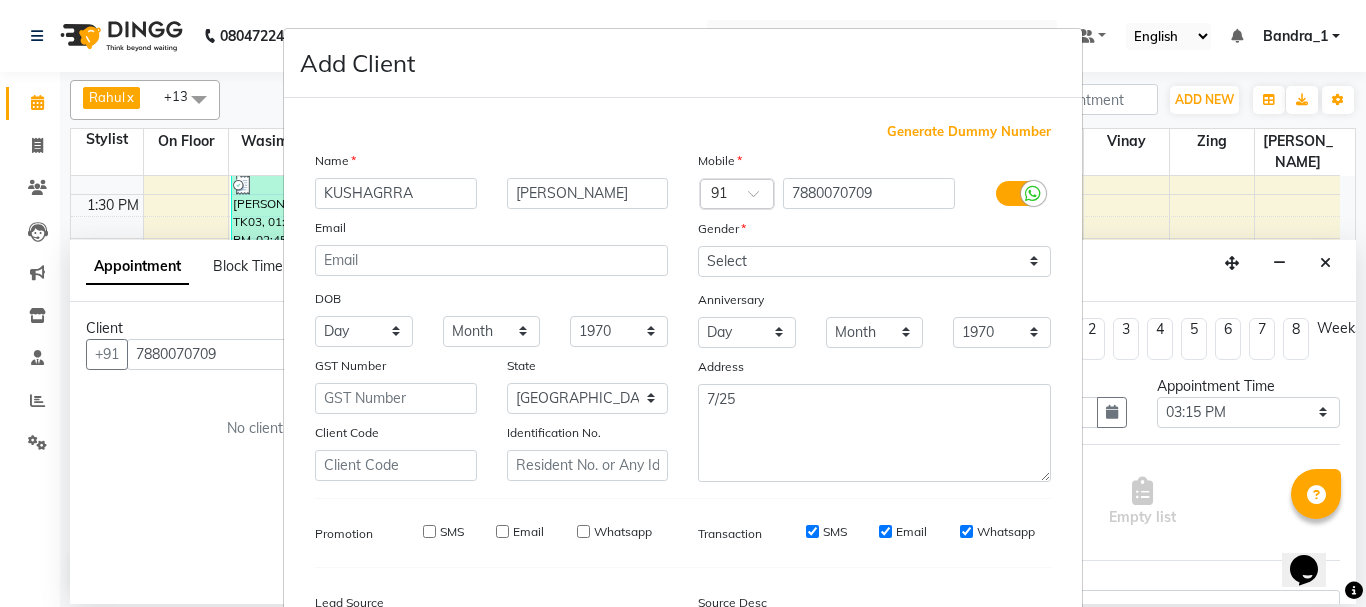 click on "SMS" at bounding box center (812, 531) 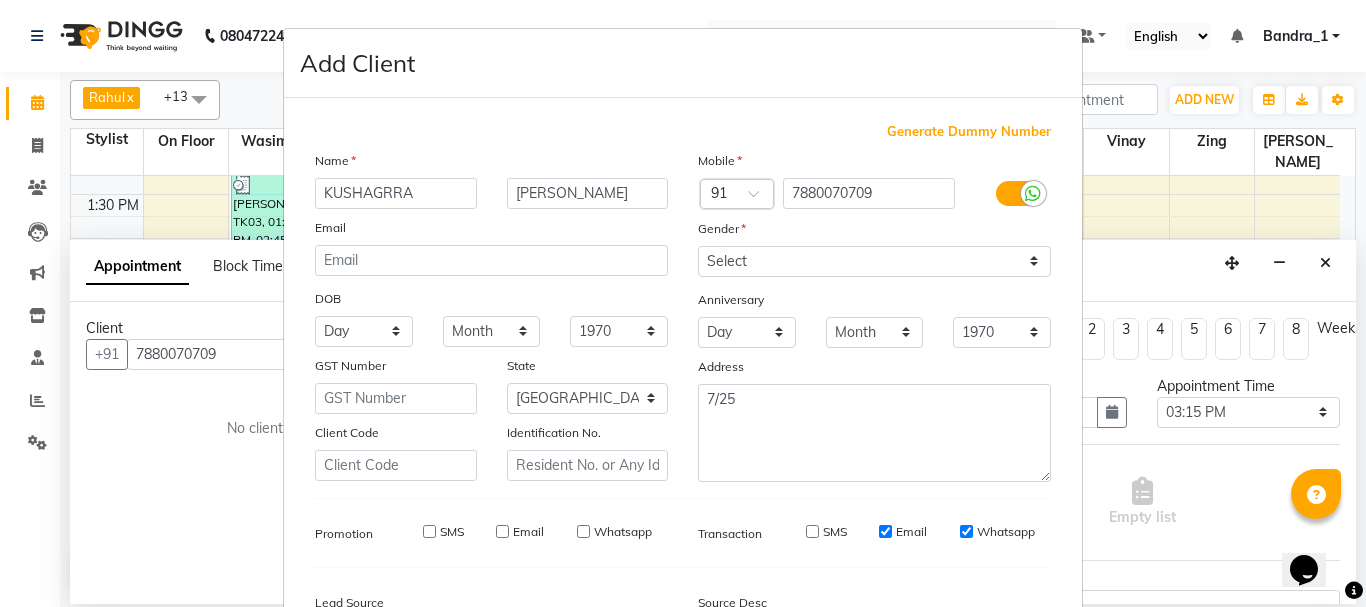 click on "Email" at bounding box center [885, 531] 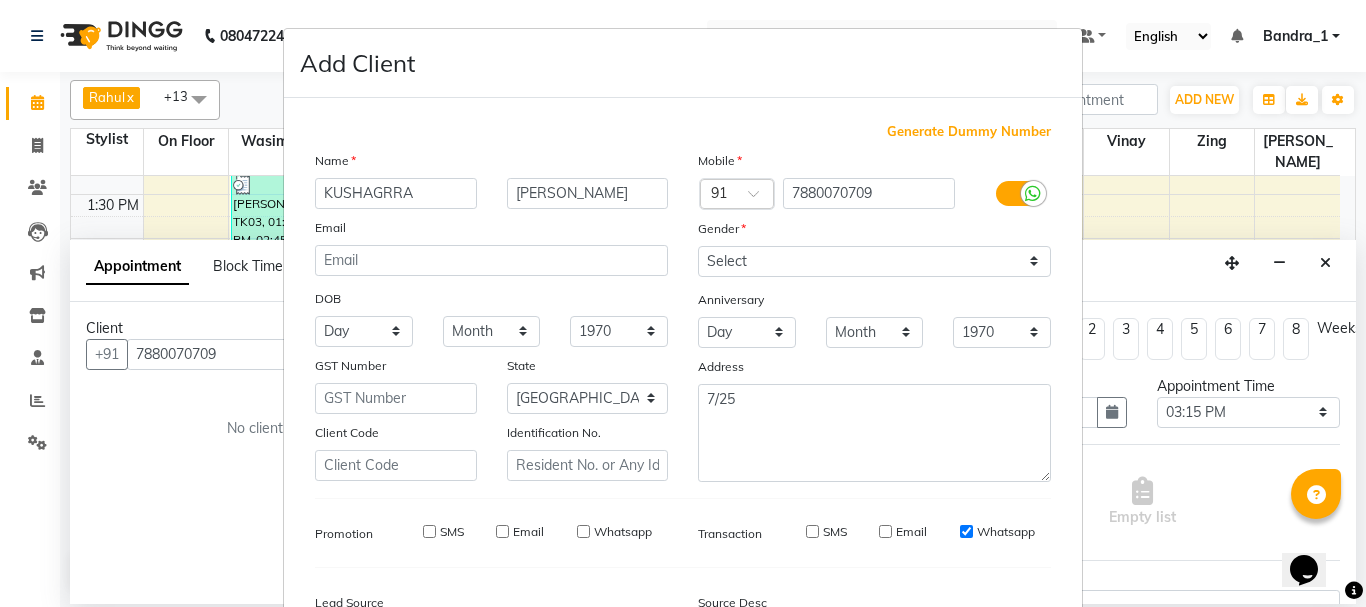 click on "Whatsapp" at bounding box center [966, 531] 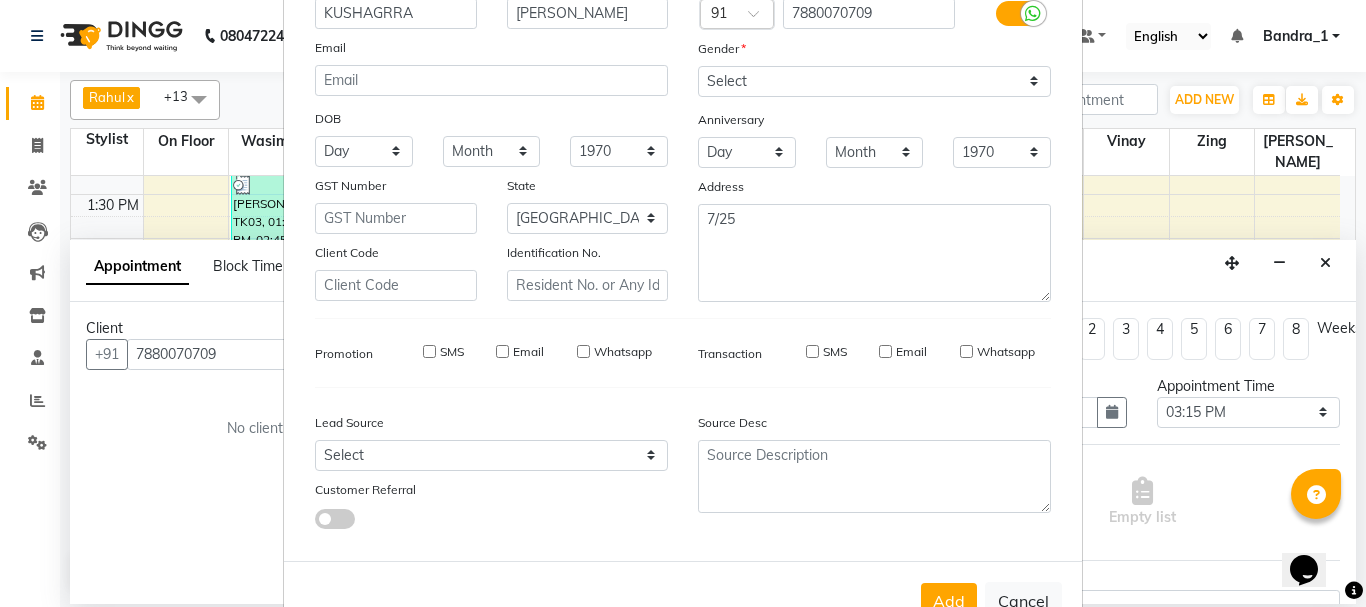 scroll, scrollTop: 242, scrollLeft: 0, axis: vertical 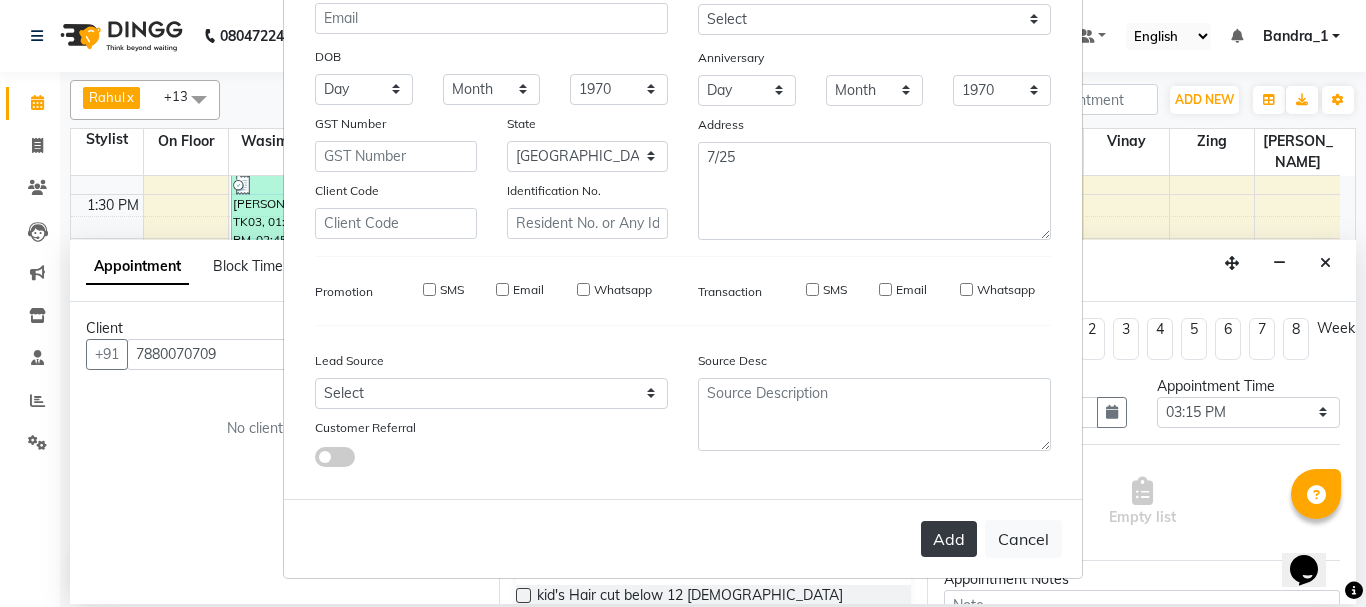 click on "Add" at bounding box center (949, 539) 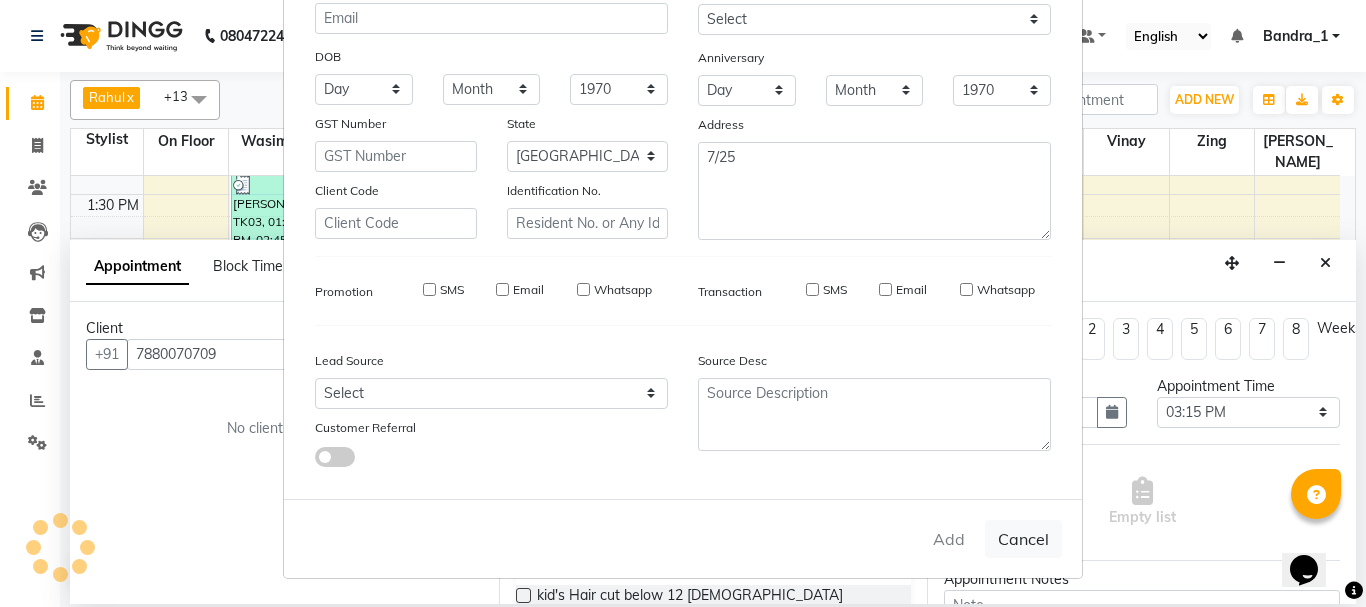 type 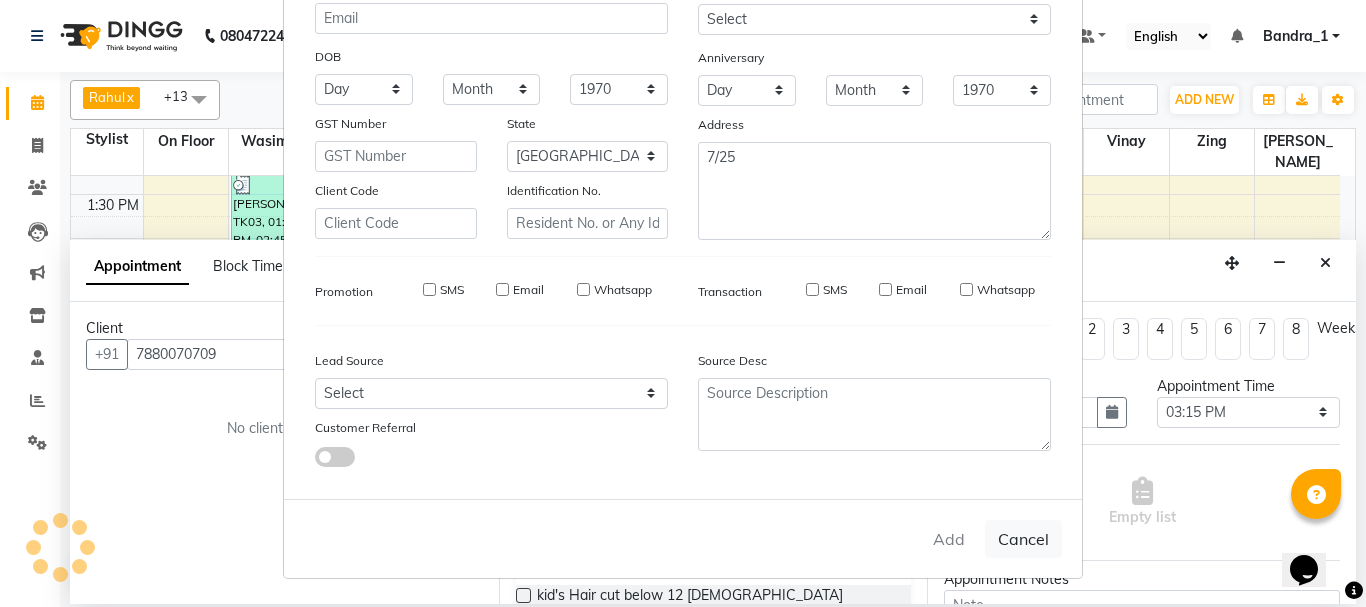 type 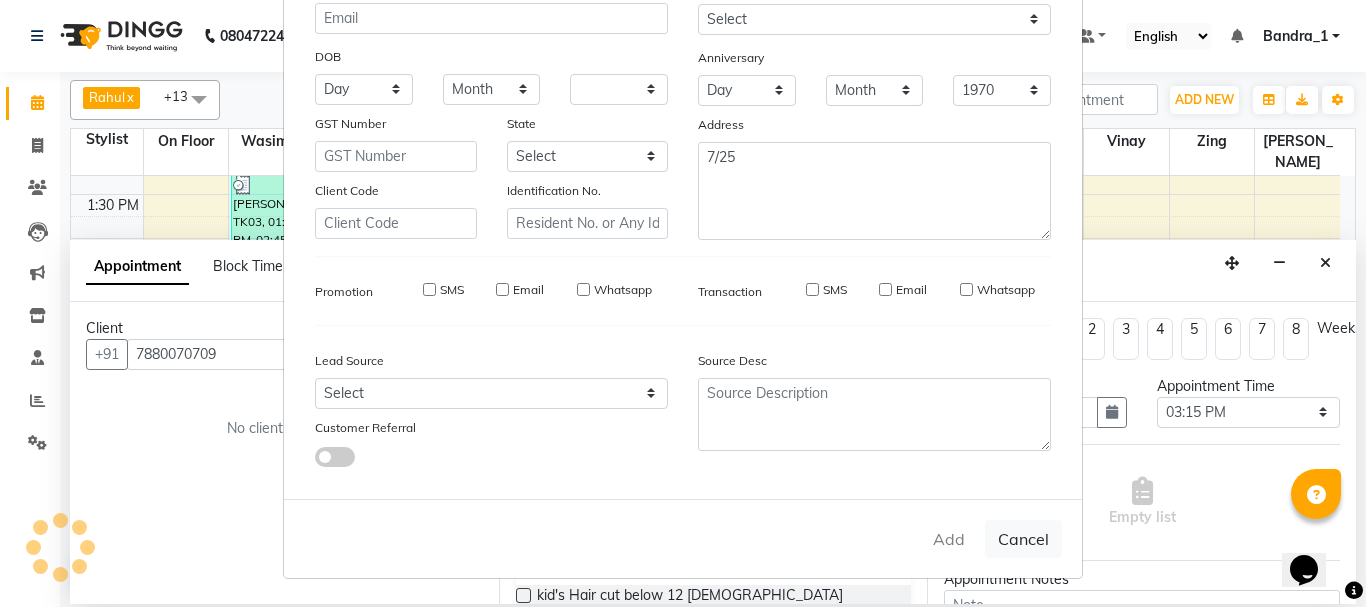 select 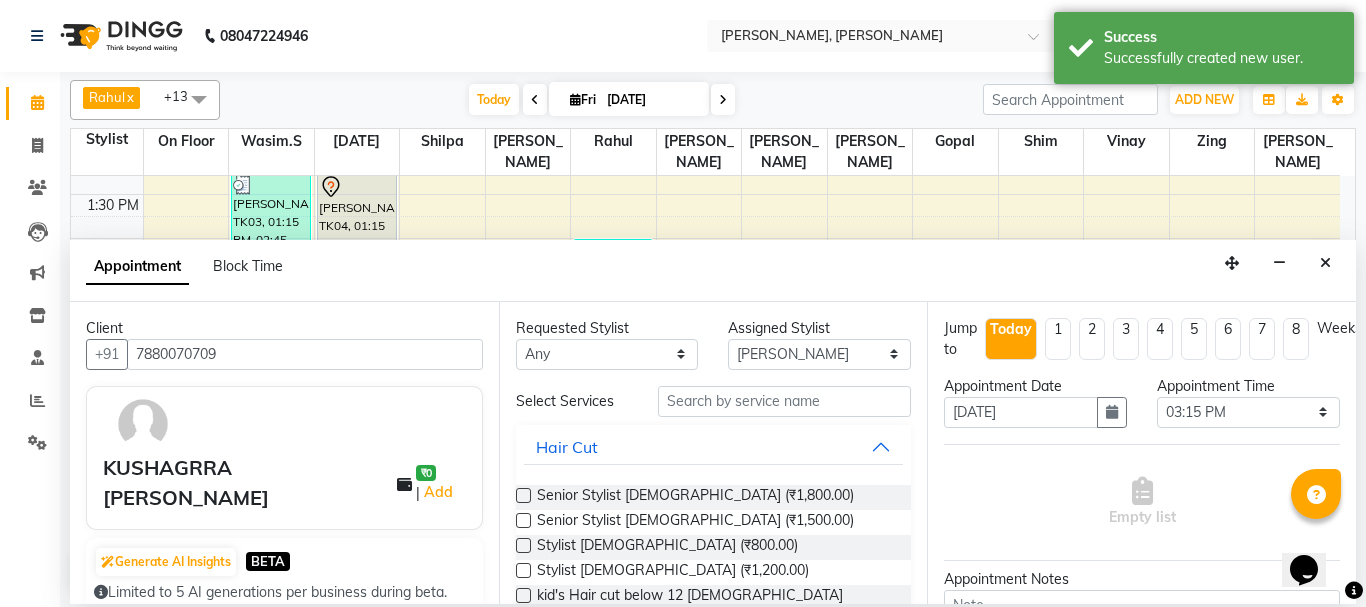 scroll, scrollTop: 400, scrollLeft: 0, axis: vertical 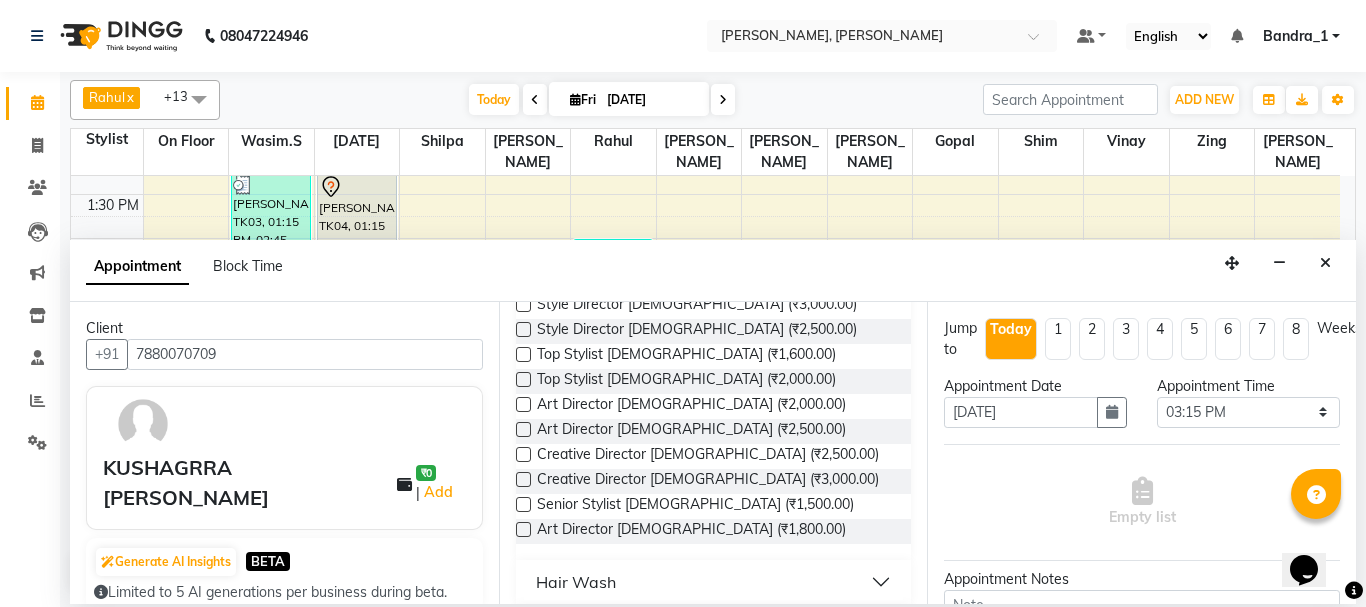 click at bounding box center [523, 529] 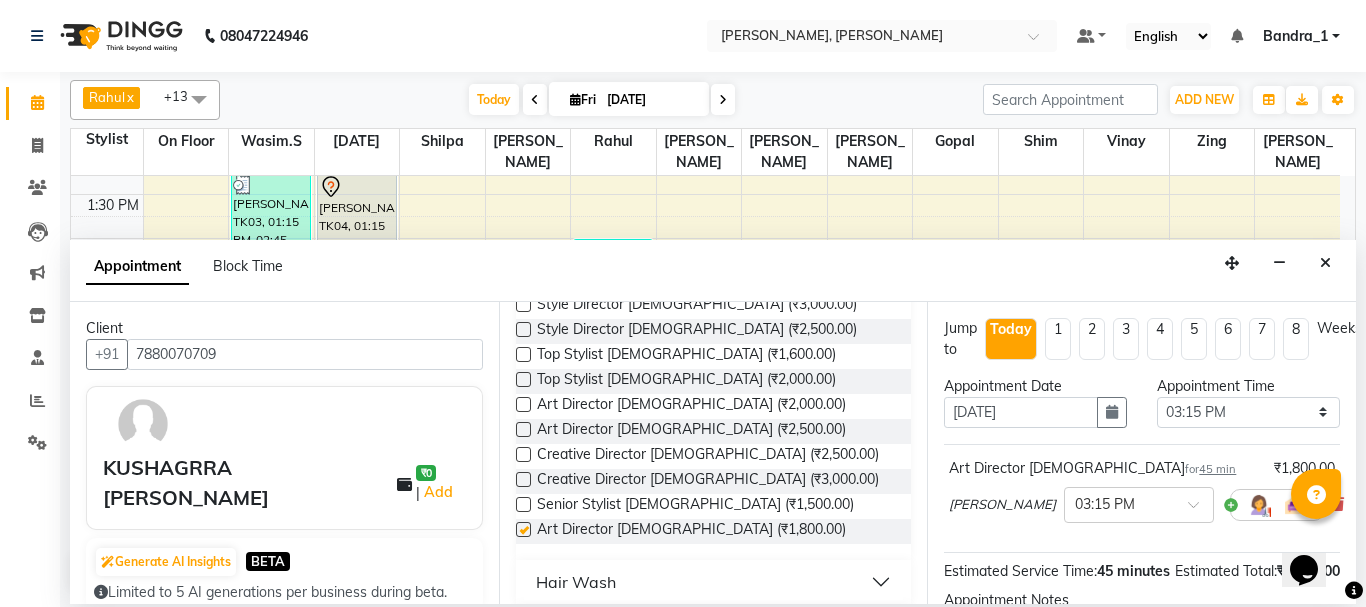 checkbox on "false" 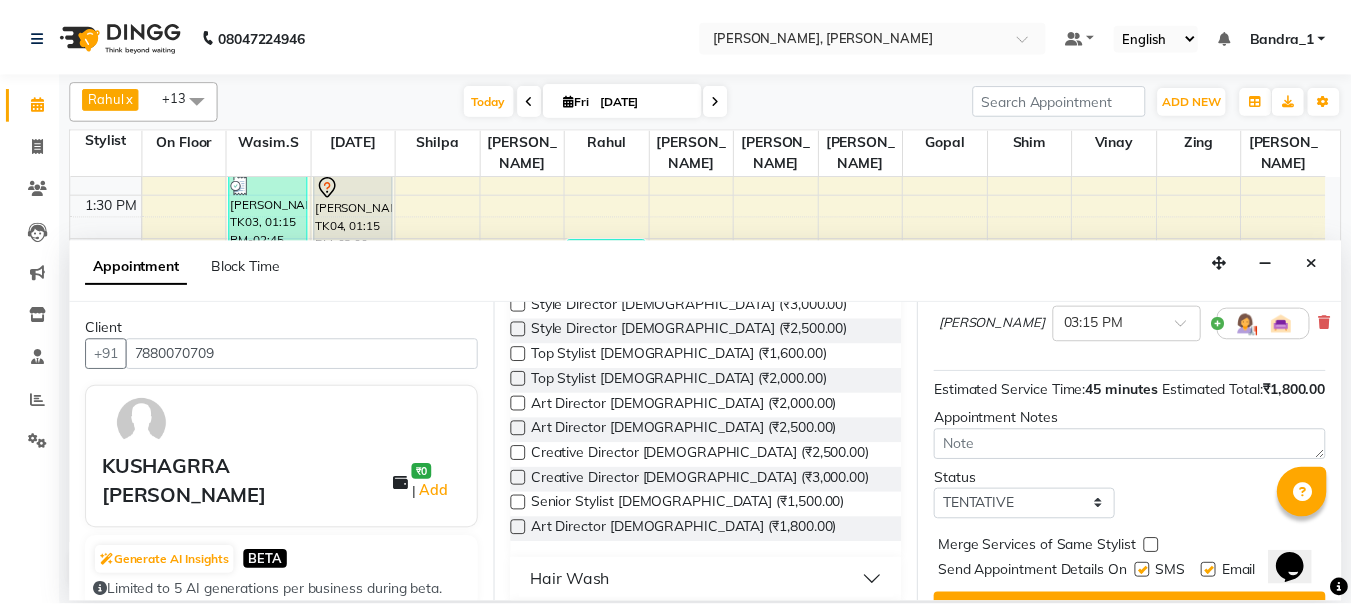 scroll, scrollTop: 260, scrollLeft: 0, axis: vertical 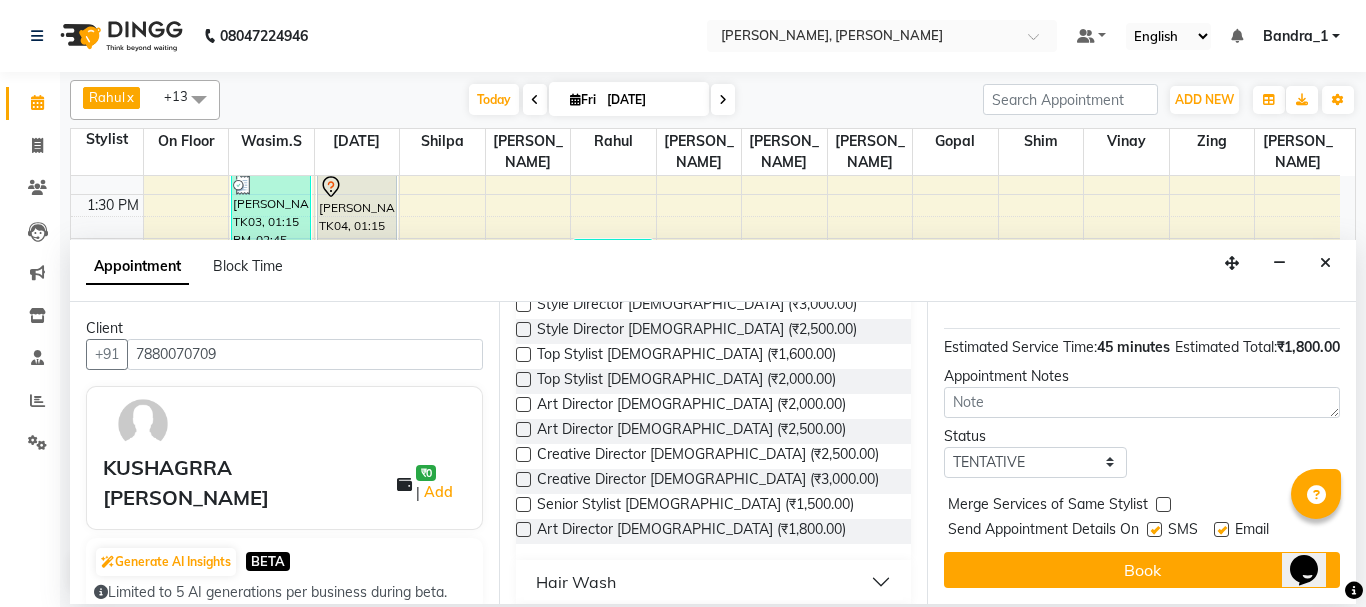 drag, startPoint x: 1225, startPoint y: 510, endPoint x: 1207, endPoint y: 515, distance: 18.681541 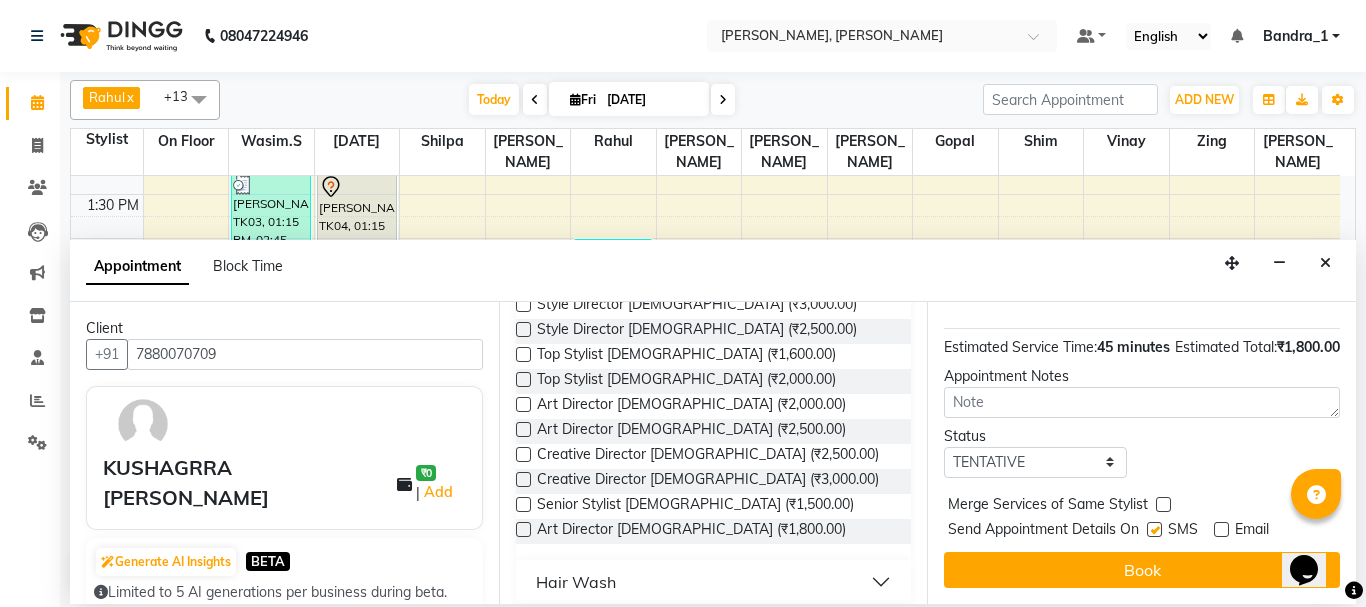 click at bounding box center (1154, 529) 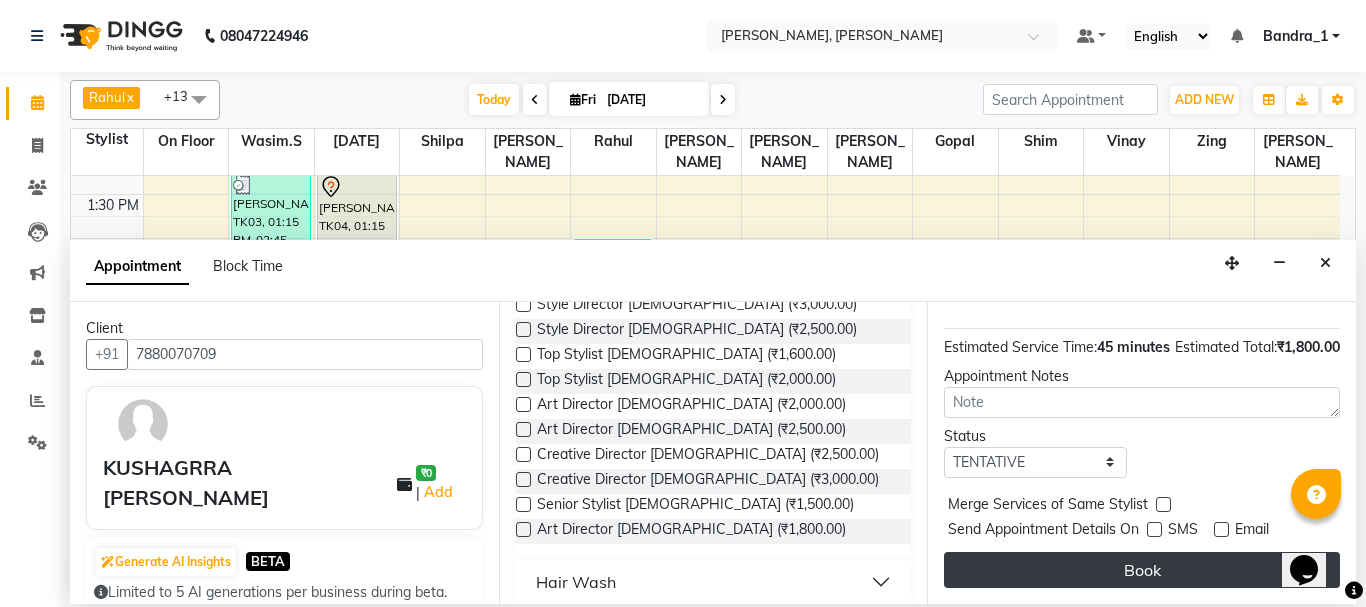 click on "Book" at bounding box center [1142, 570] 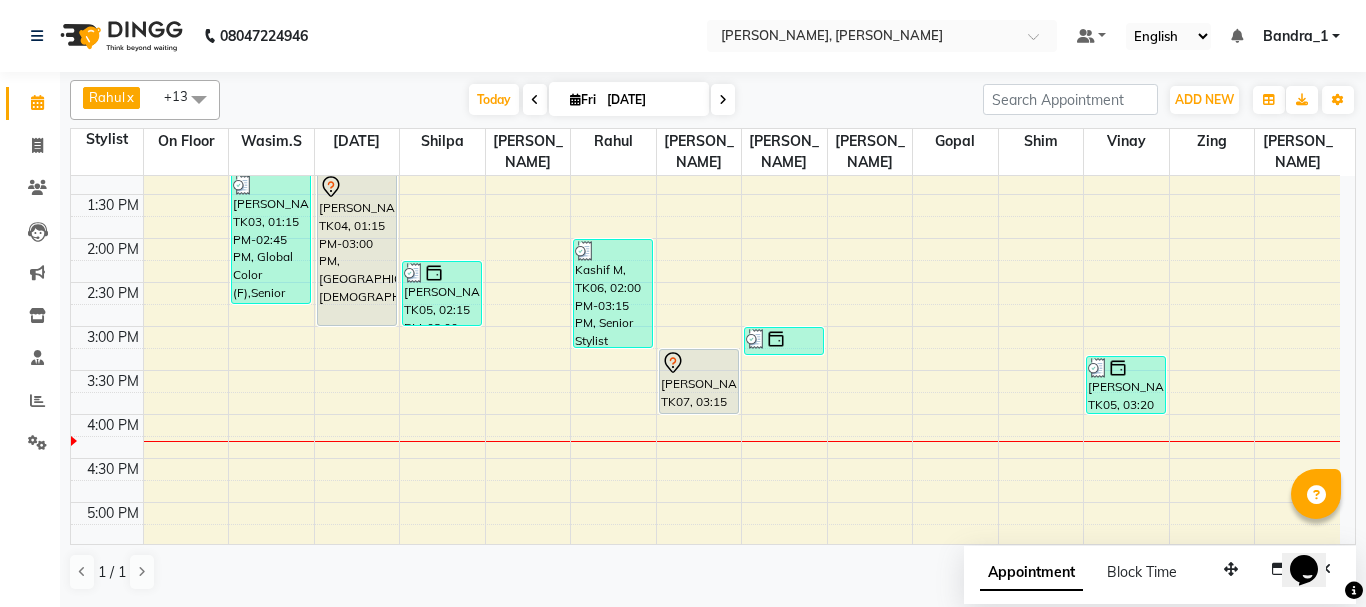 click at bounding box center (699, 363) 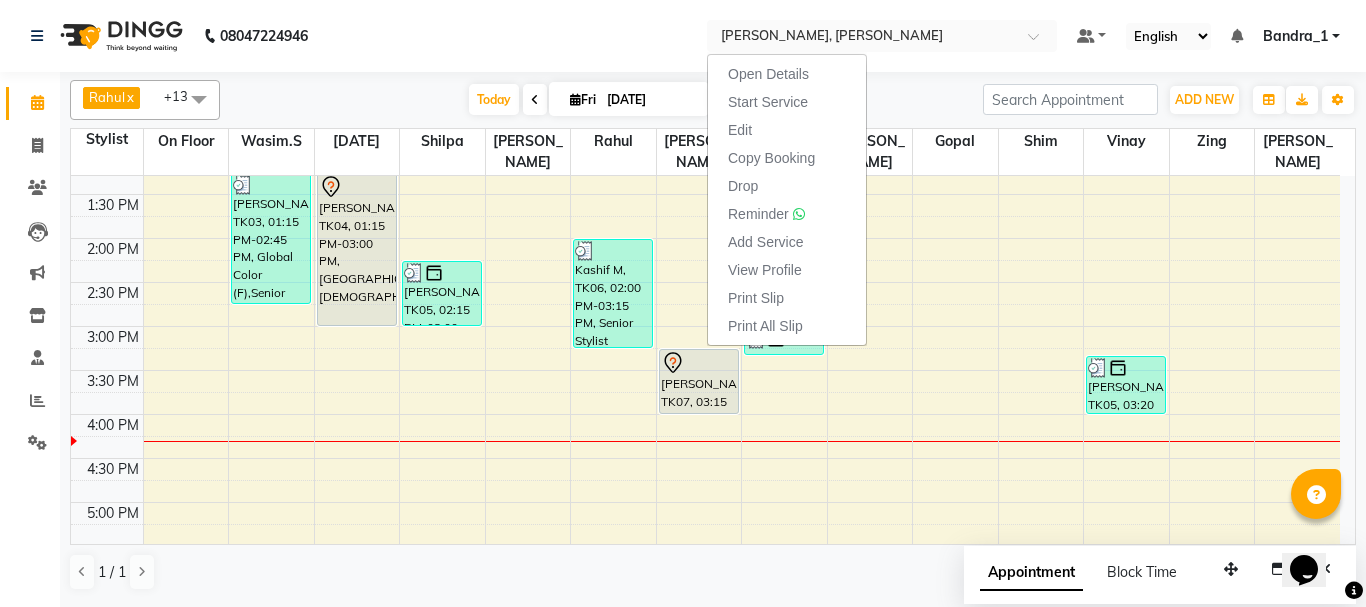 click on "Start Service" at bounding box center (768, 102) 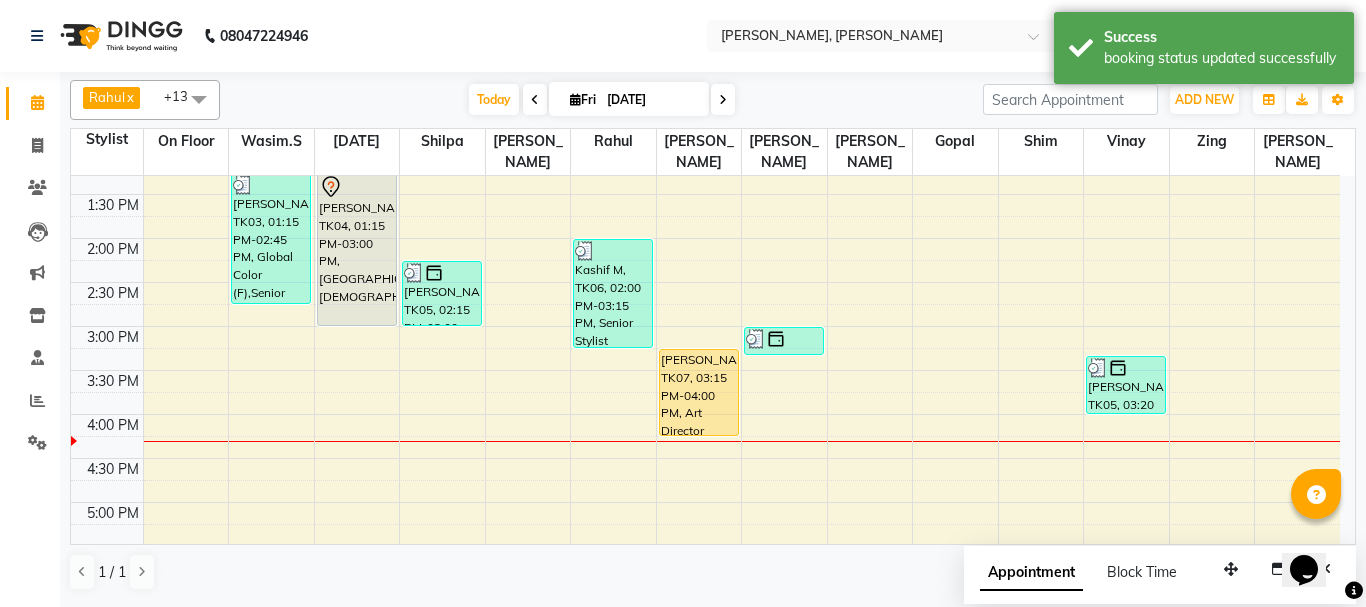 drag, startPoint x: 695, startPoint y: 390, endPoint x: 637, endPoint y: 368, distance: 62.03225 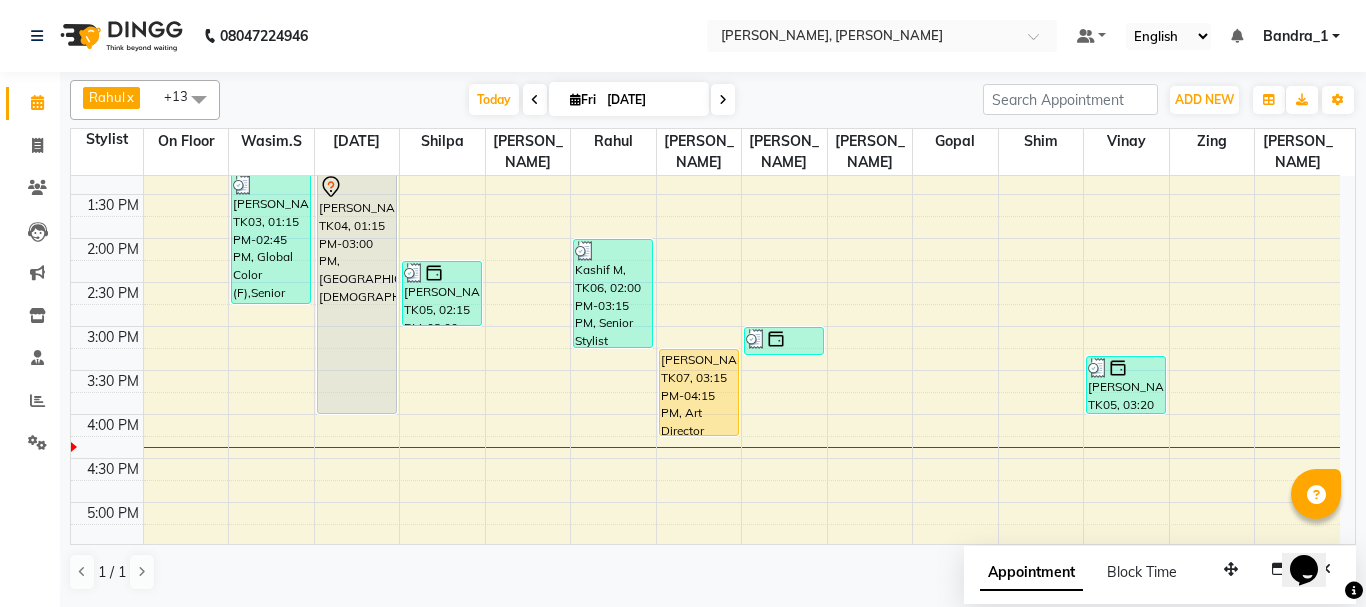 drag, startPoint x: 359, startPoint y: 302, endPoint x: 368, endPoint y: 384, distance: 82.492424 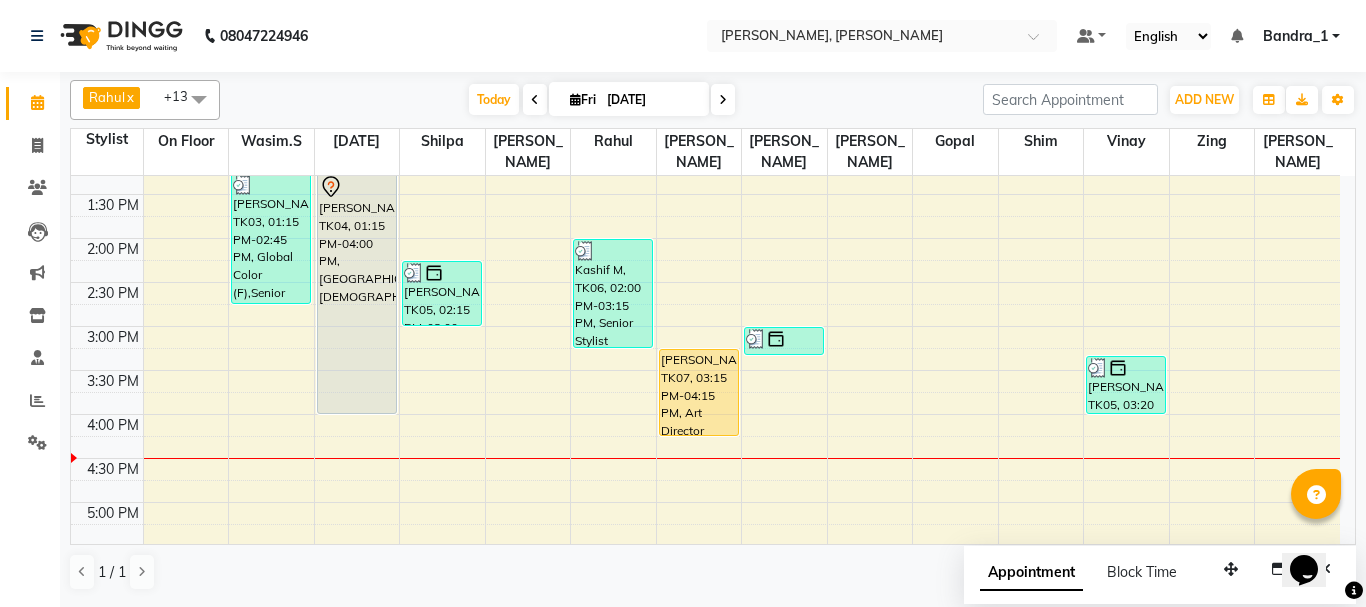 click on "KUSHAGRRA NAGPAL, TK07, 03:15 PM-04:15 PM, Art Director Male" at bounding box center (699, 392) 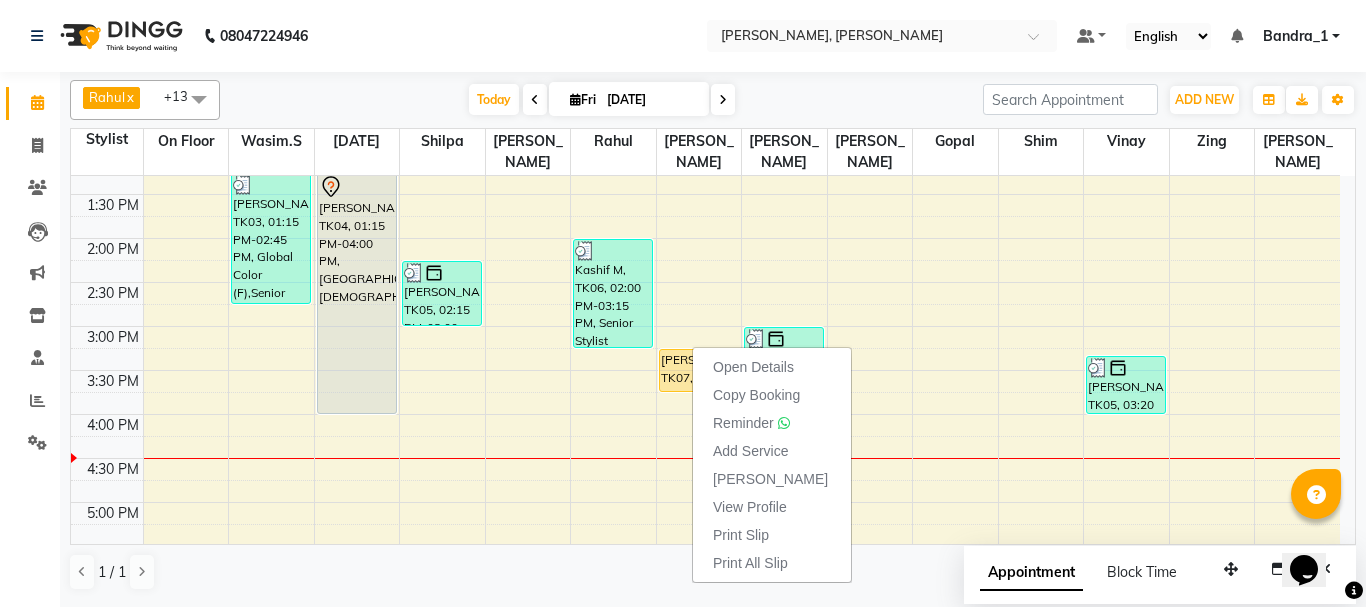 drag, startPoint x: 688, startPoint y: 411, endPoint x: 688, endPoint y: 381, distance: 30 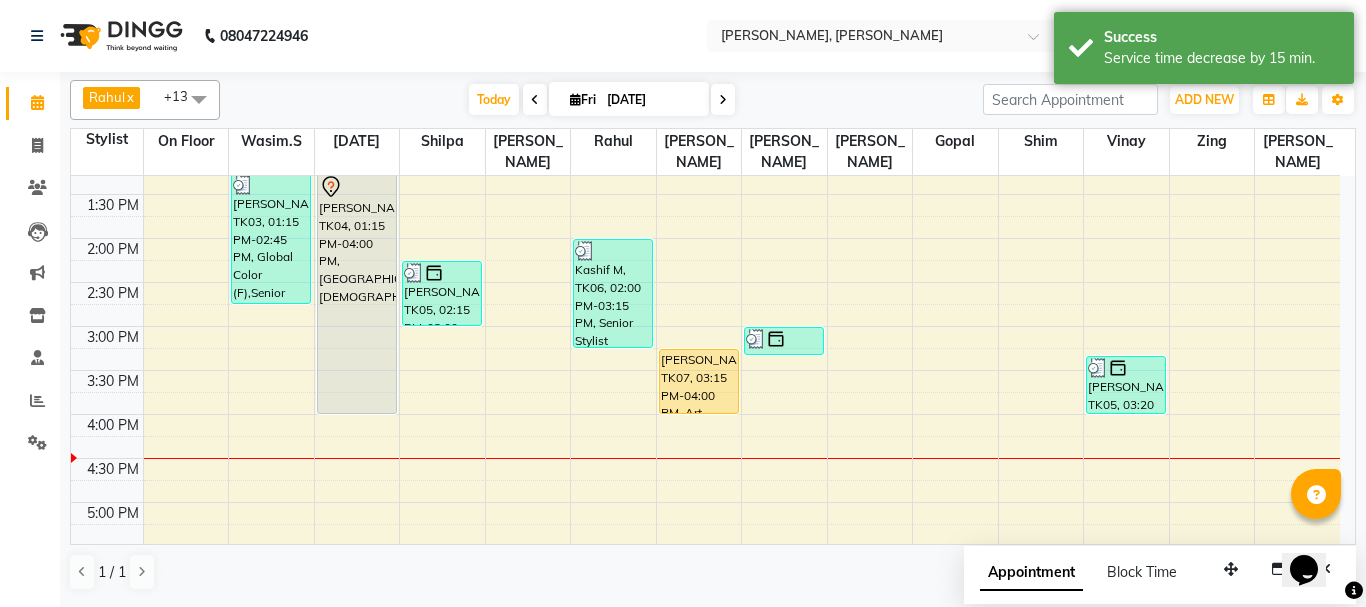 click on "KUSHAGRRA NAGPAL, TK07, 03:15 PM-04:00 PM, Art Director Male" at bounding box center (699, 381) 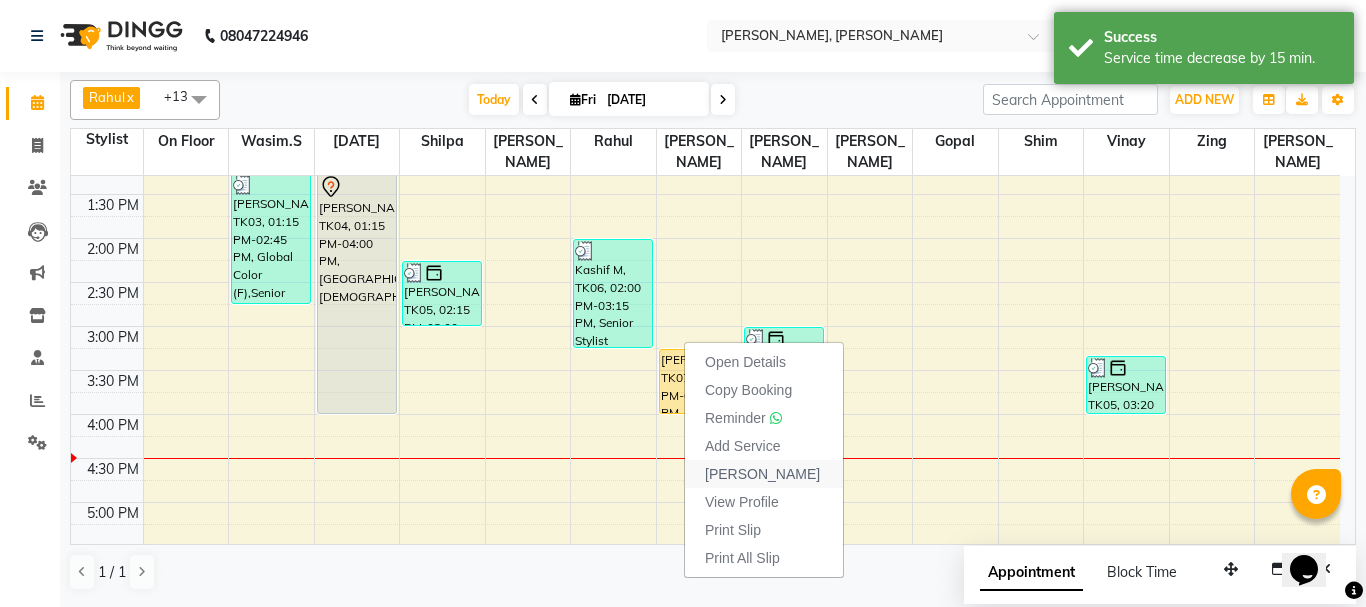 click on "[PERSON_NAME]" at bounding box center (762, 474) 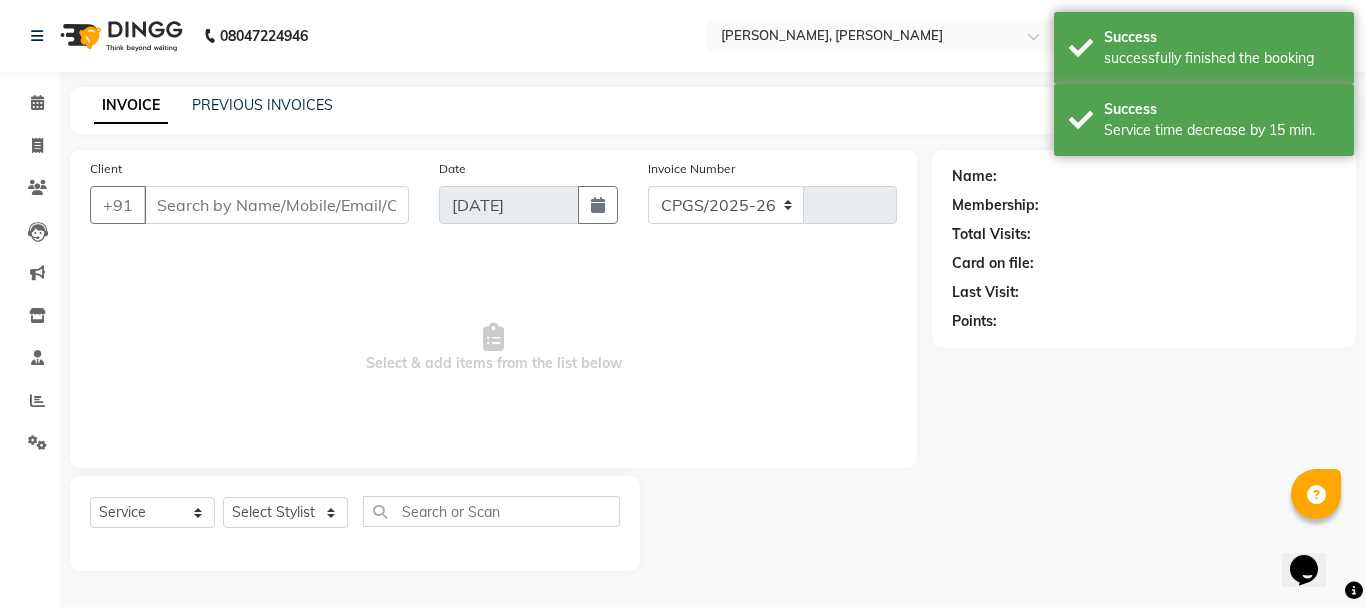 select on "7997" 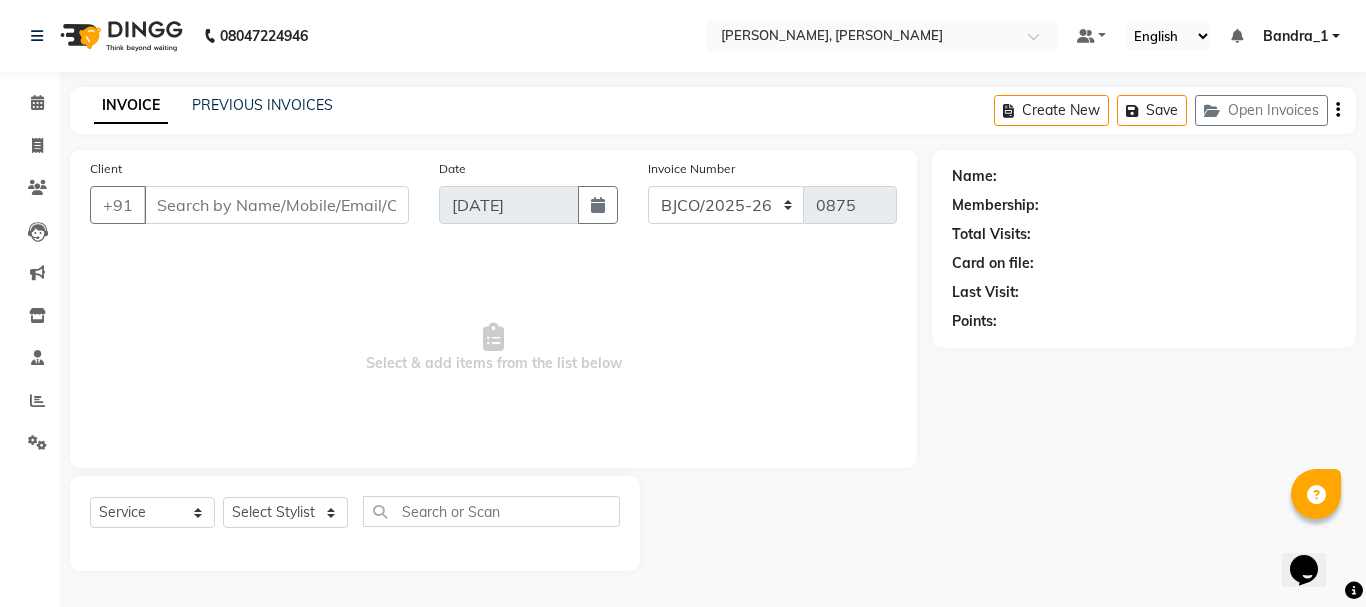 type on "7880070709" 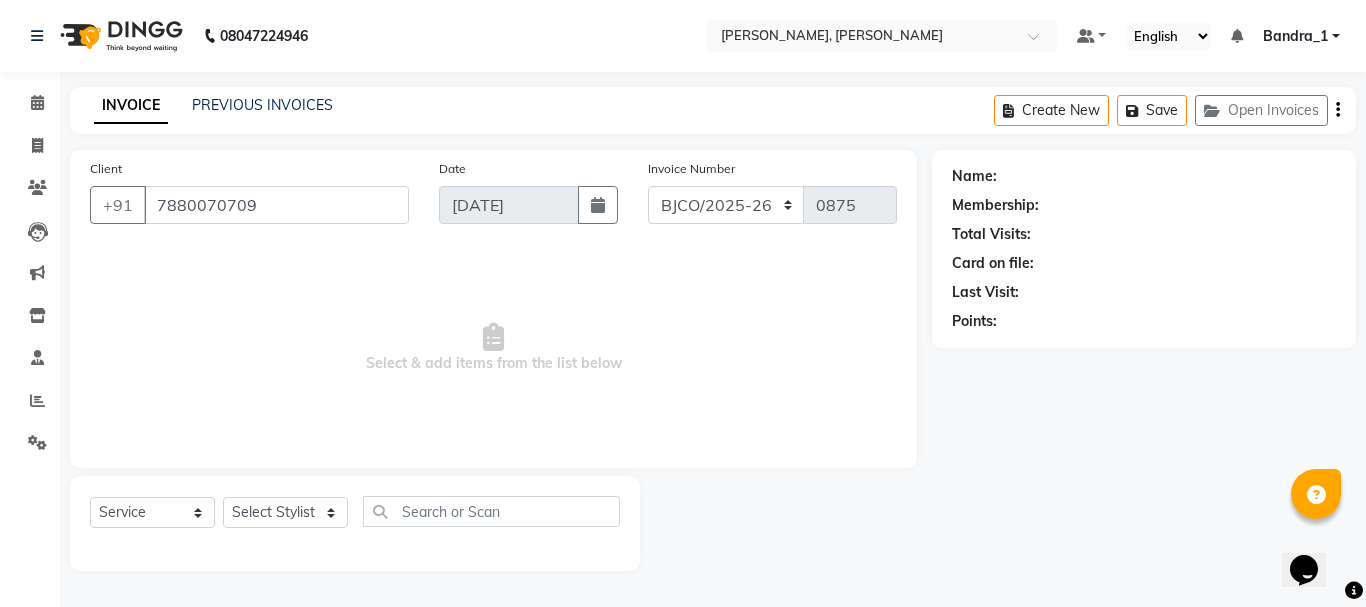 select on "78177" 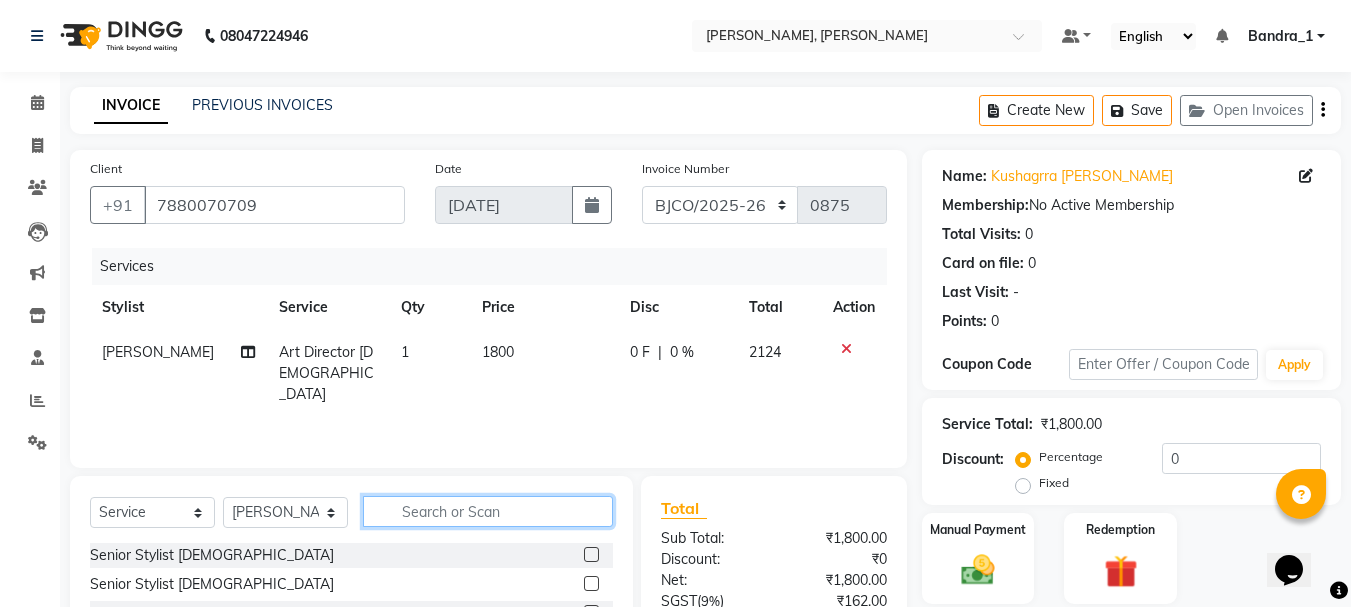 click 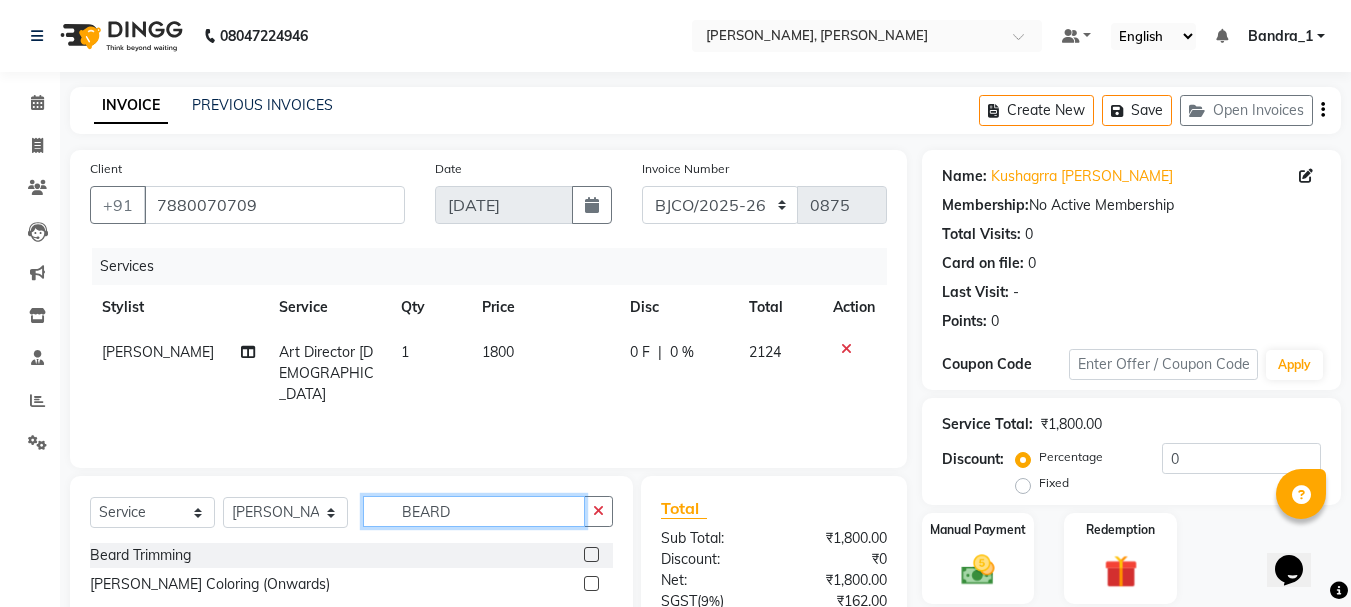 type on "BEARD" 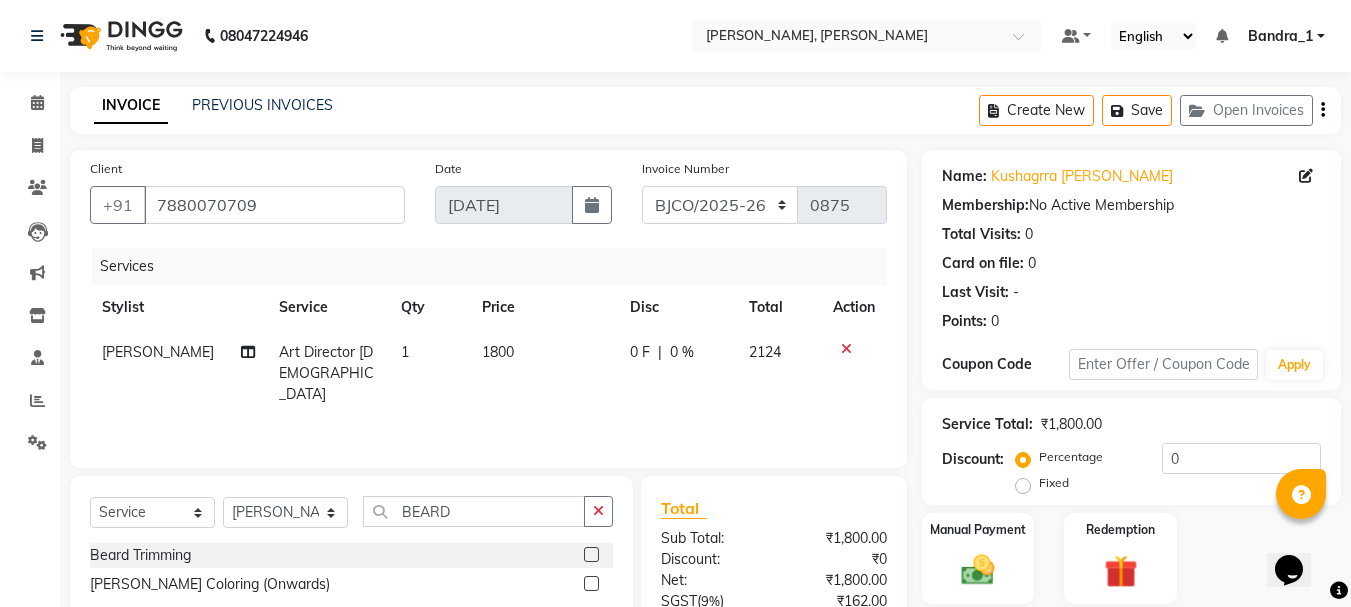 click 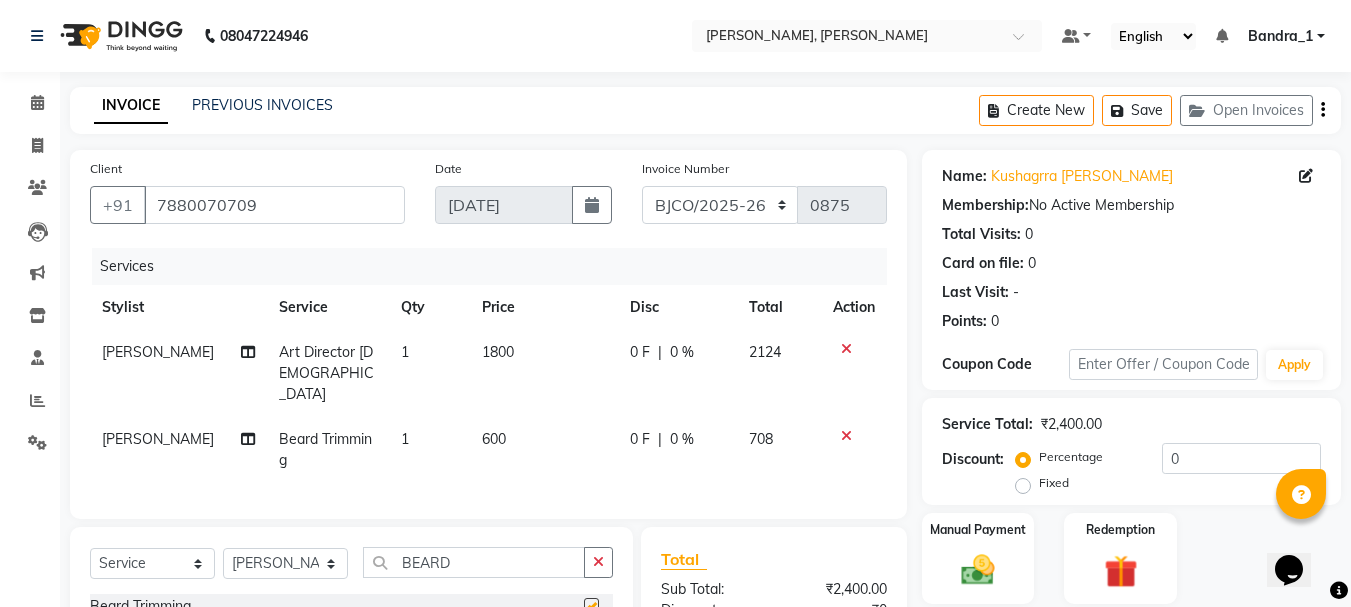 checkbox on "false" 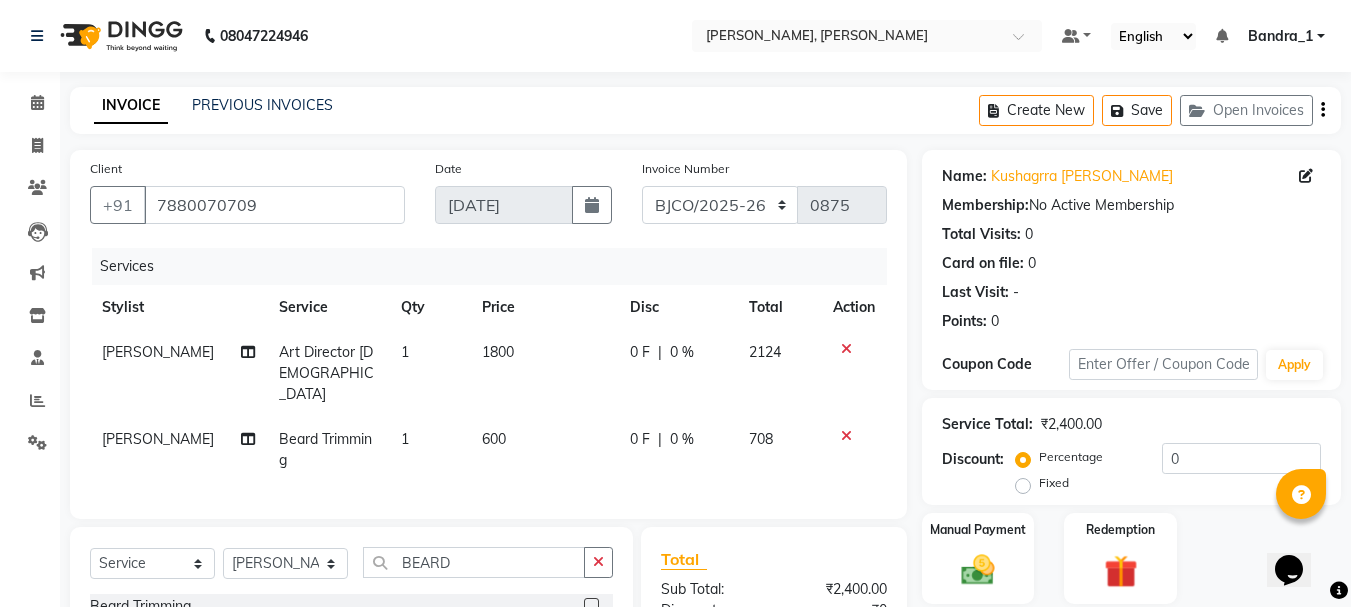 click on "600" 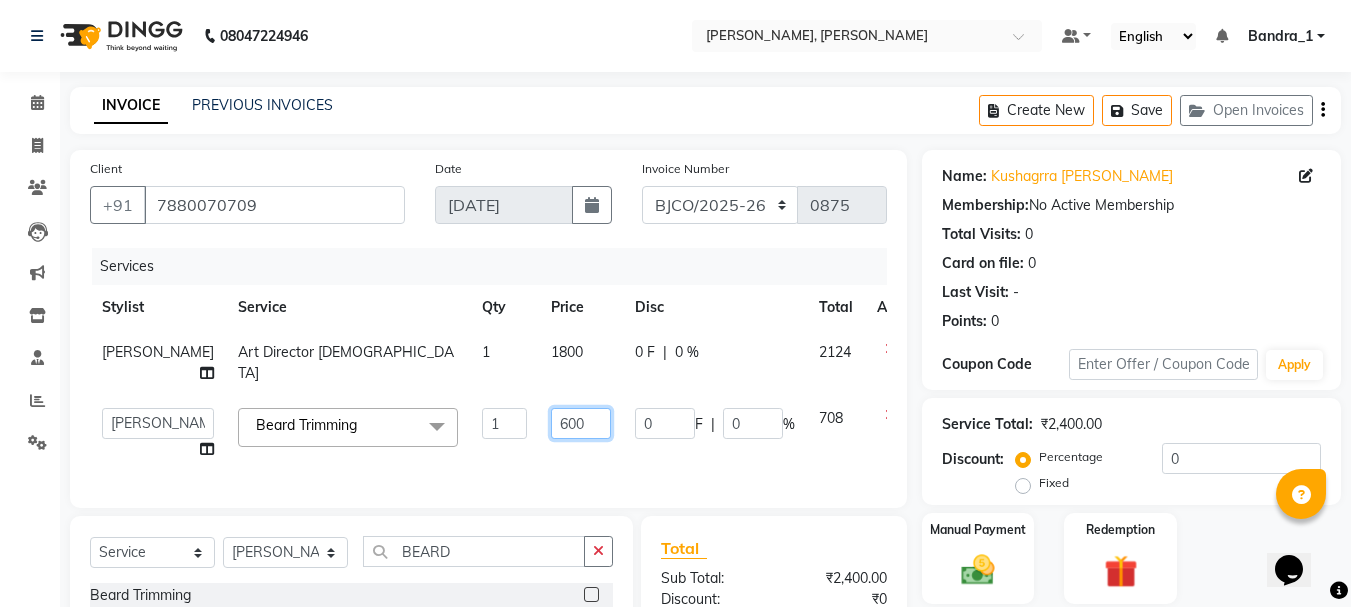 click on "600" 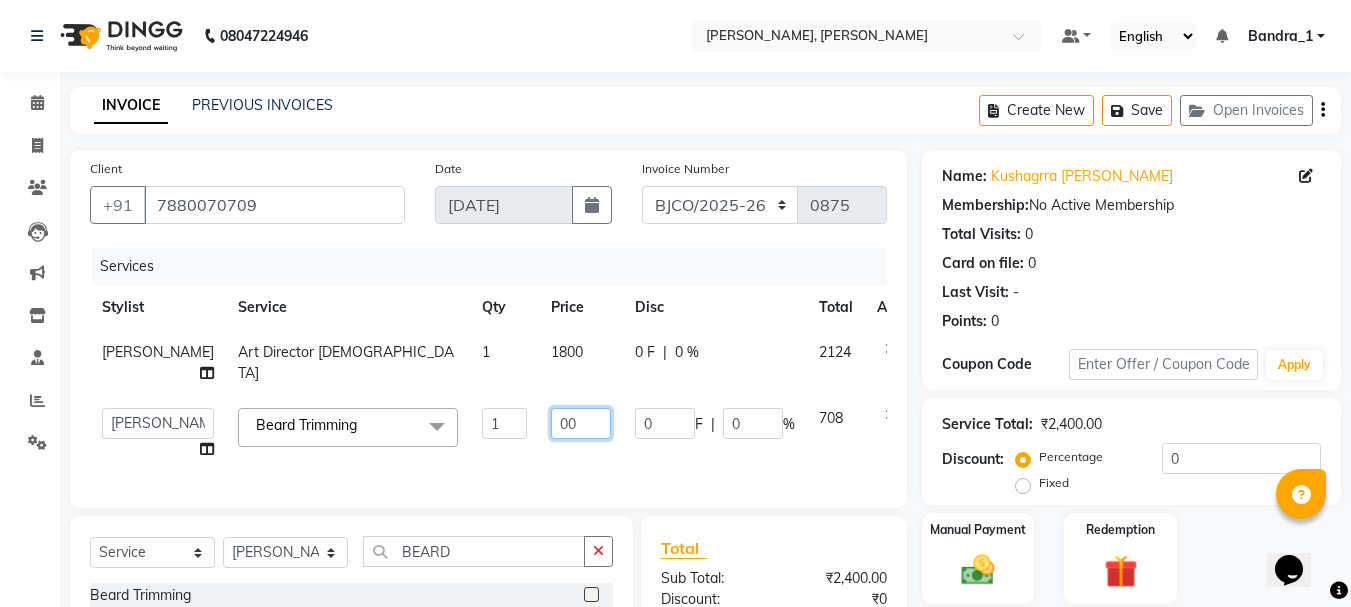 type on "700" 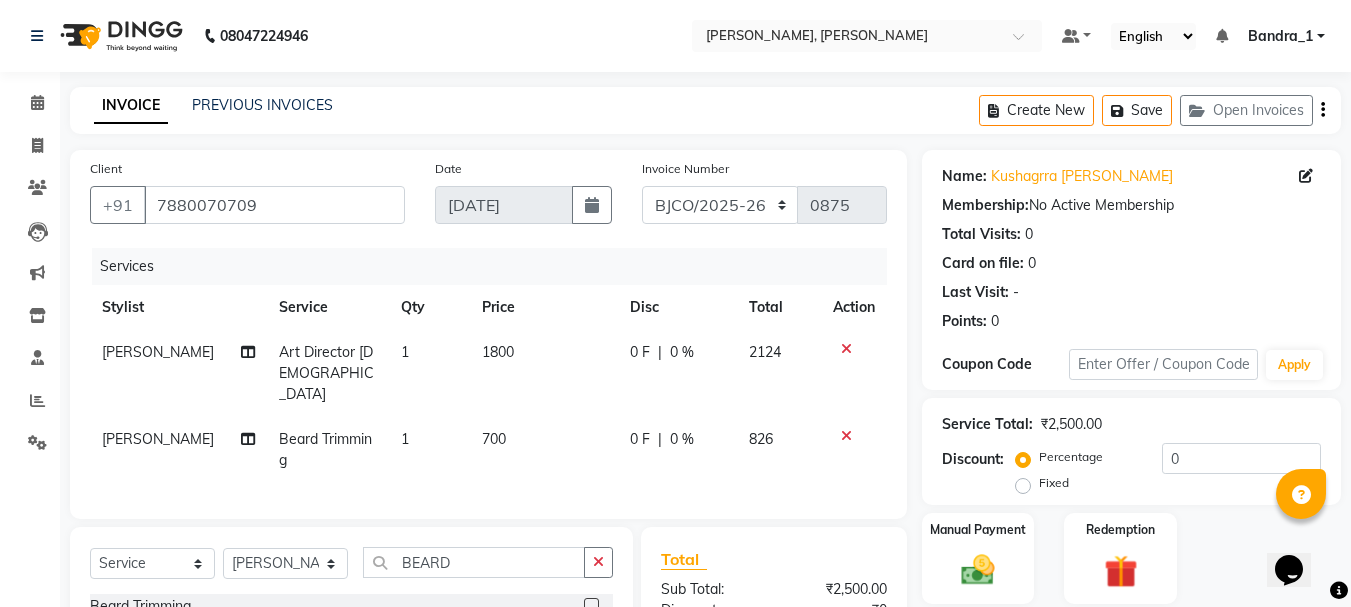 click on "Disc" 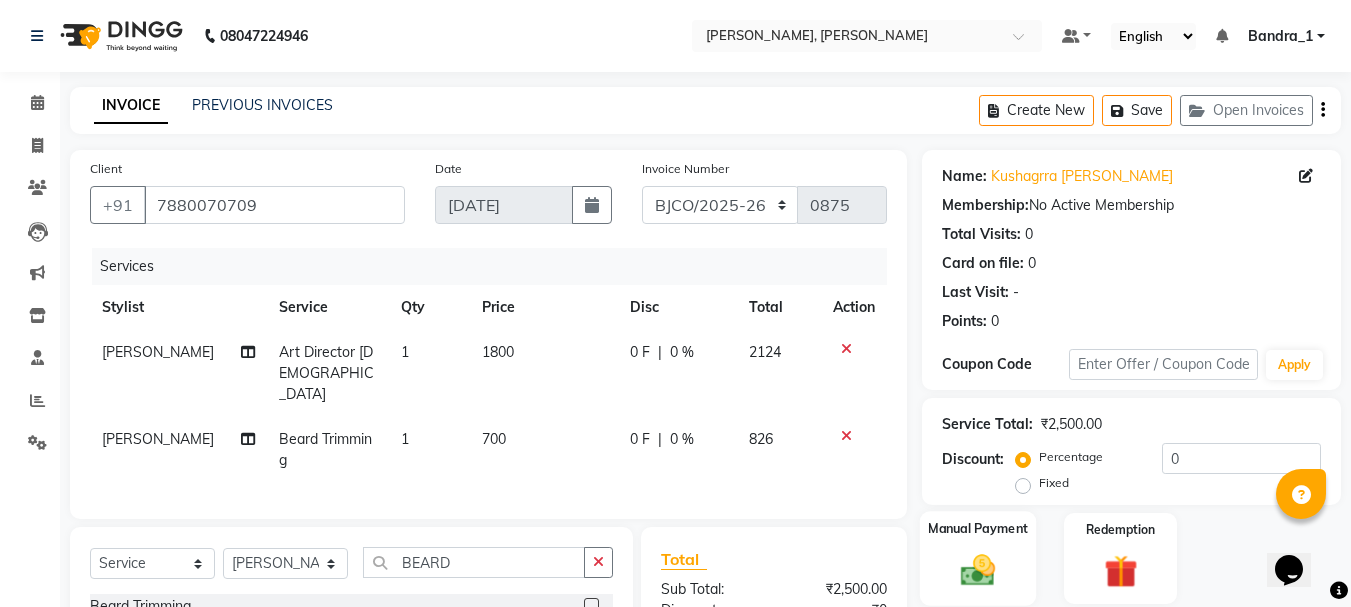 click 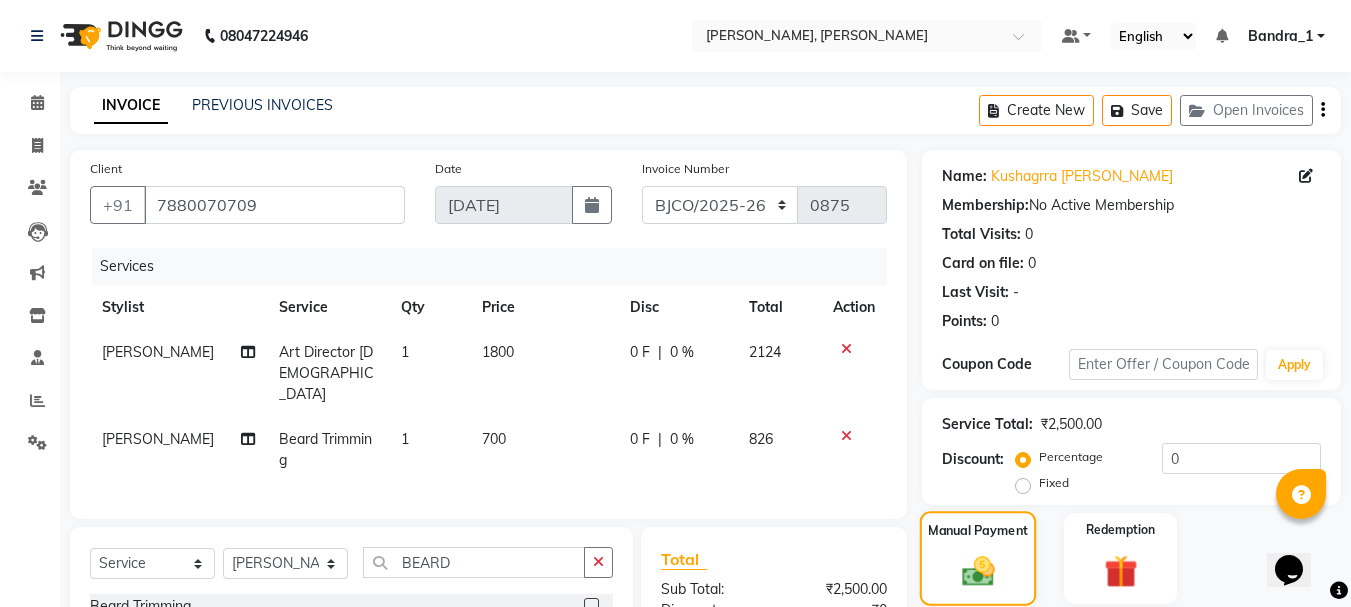 click 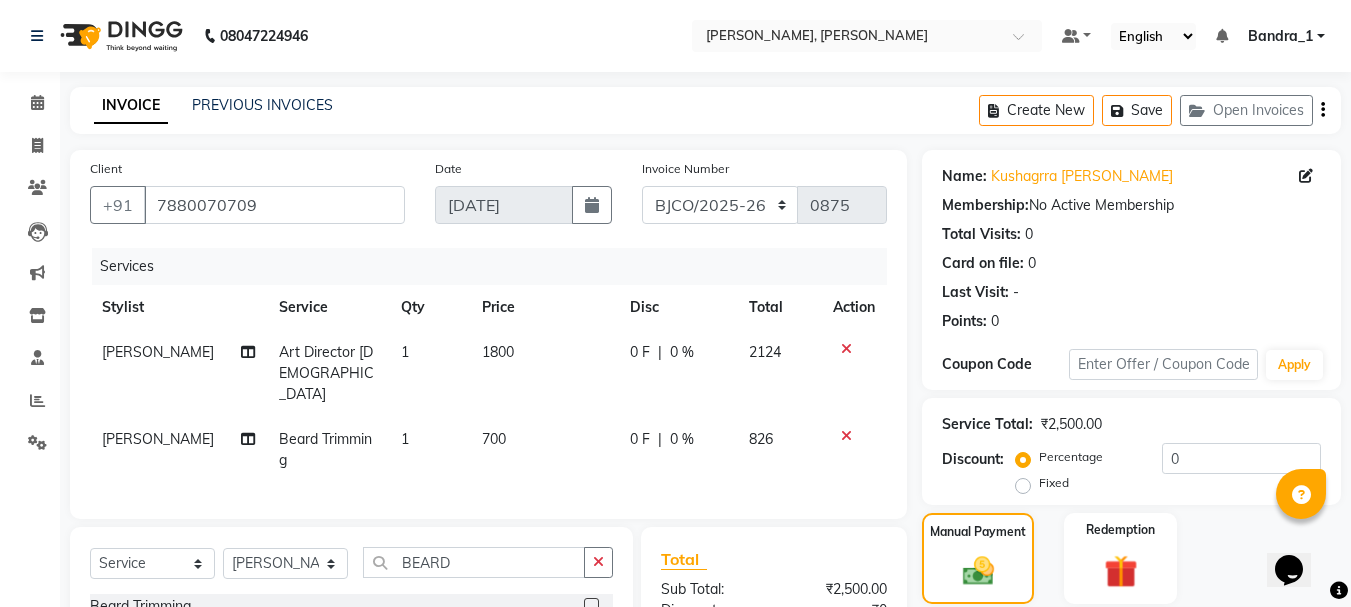 click on "GPay" 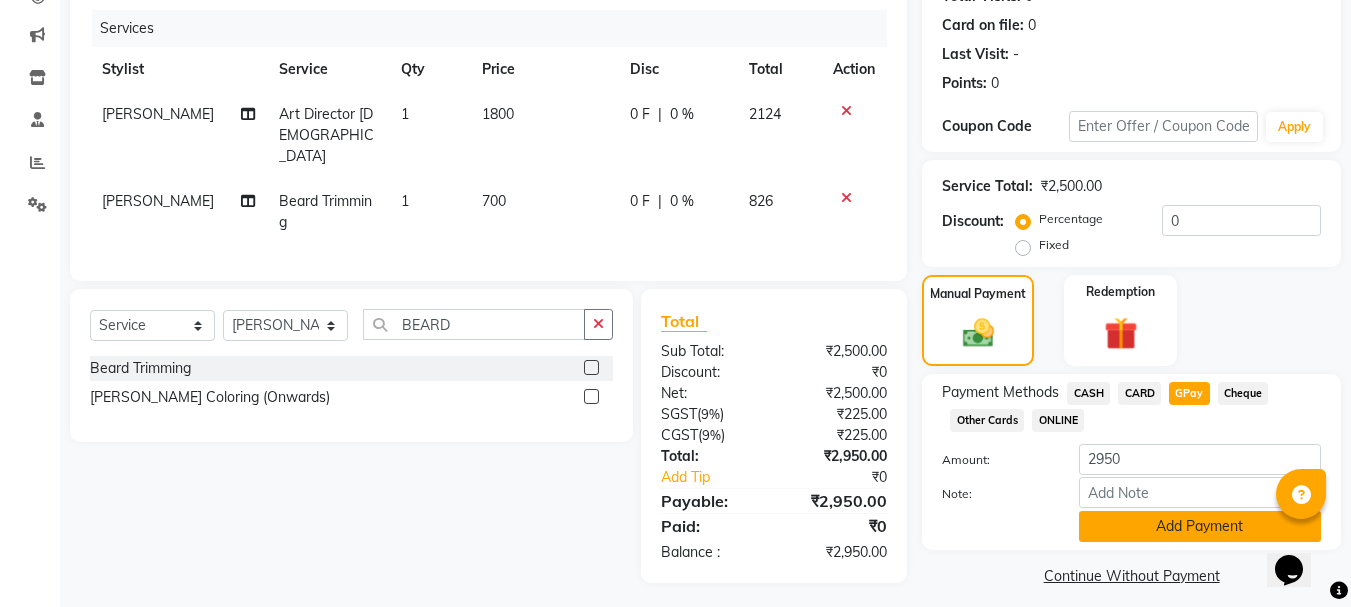click on "Add Payment" 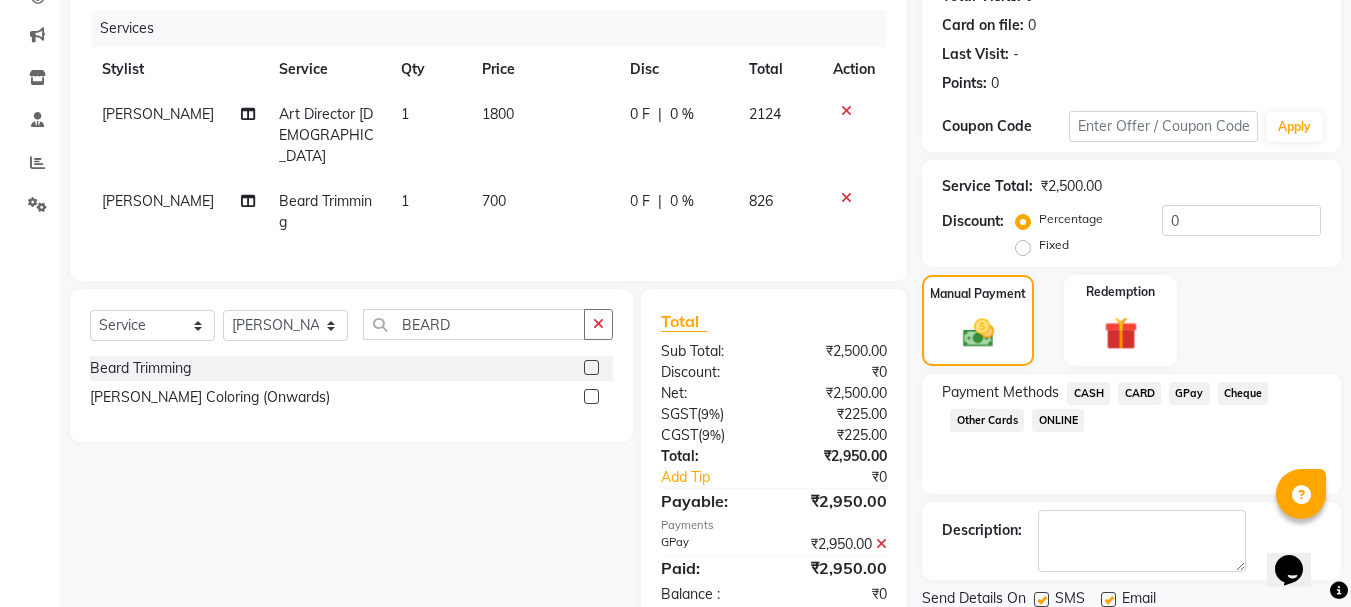 click 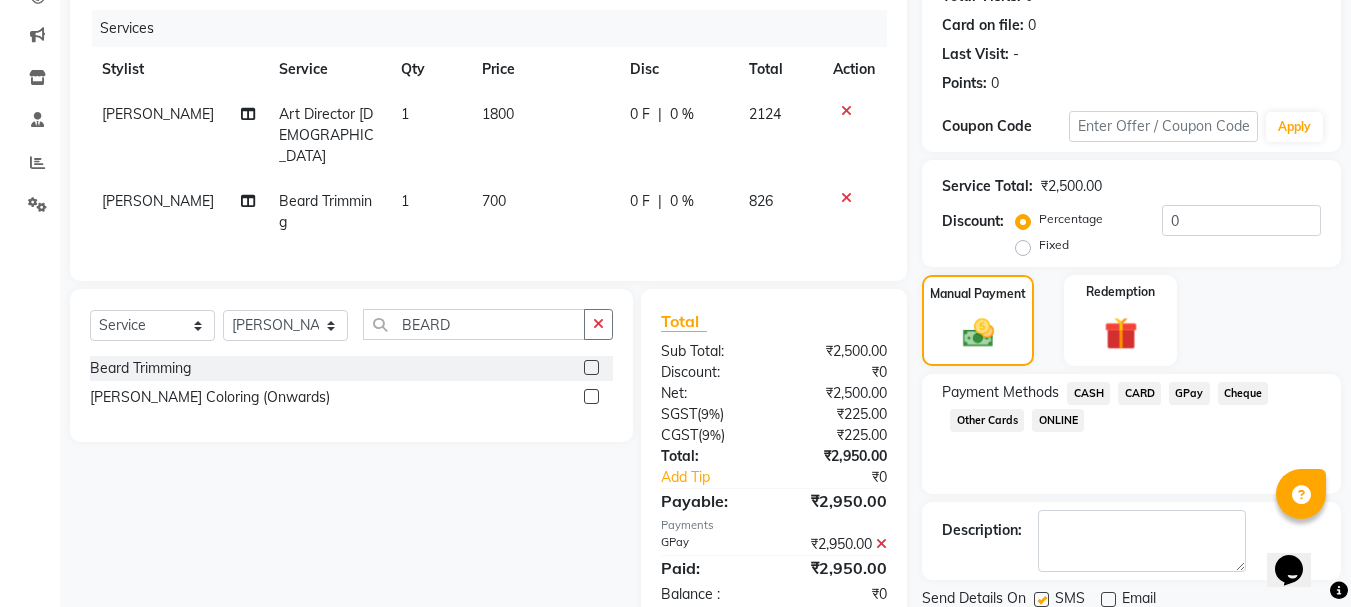 click 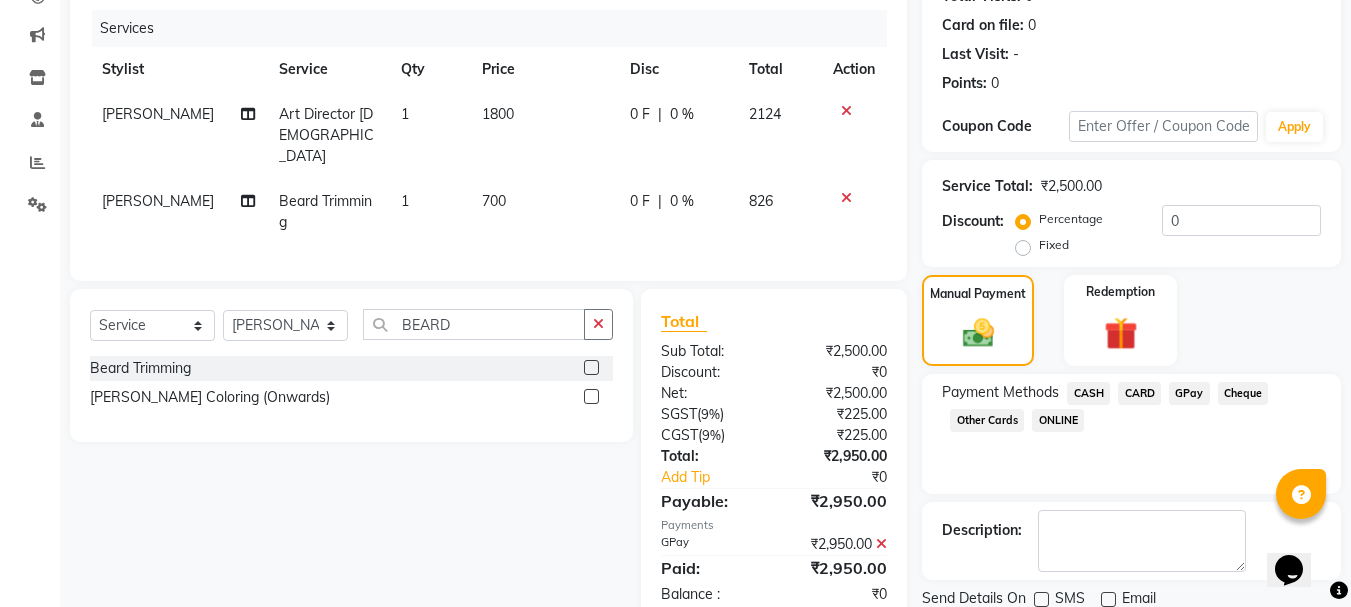 click on "Checkout" 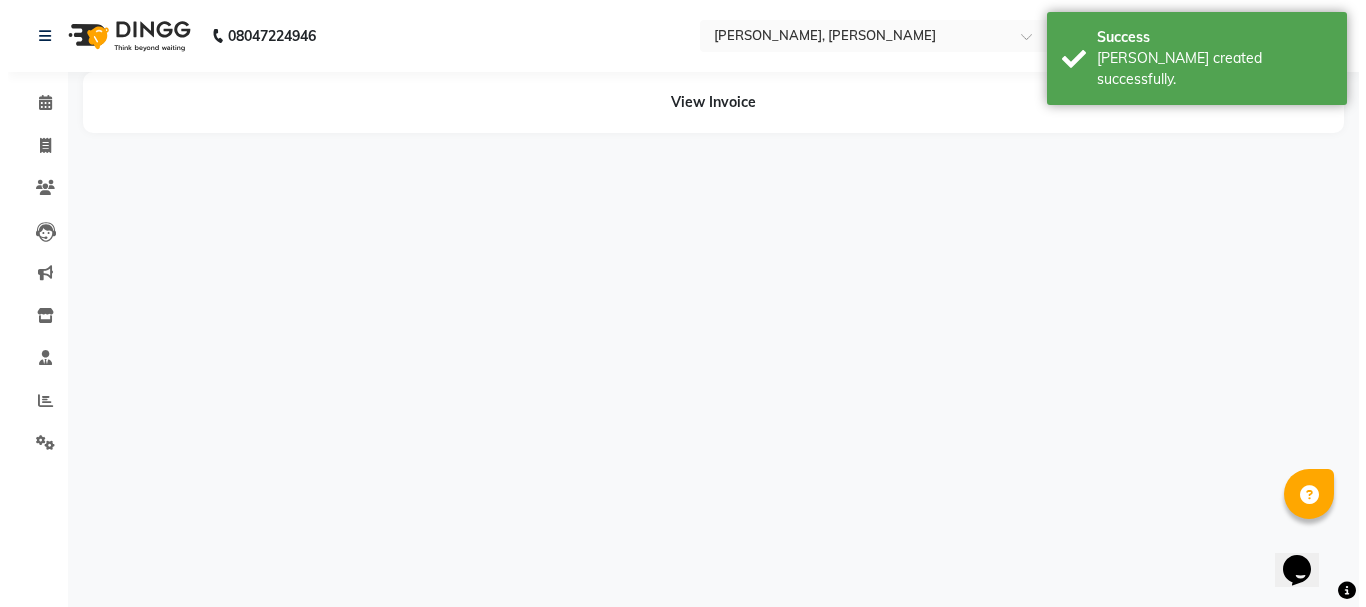 scroll, scrollTop: 0, scrollLeft: 0, axis: both 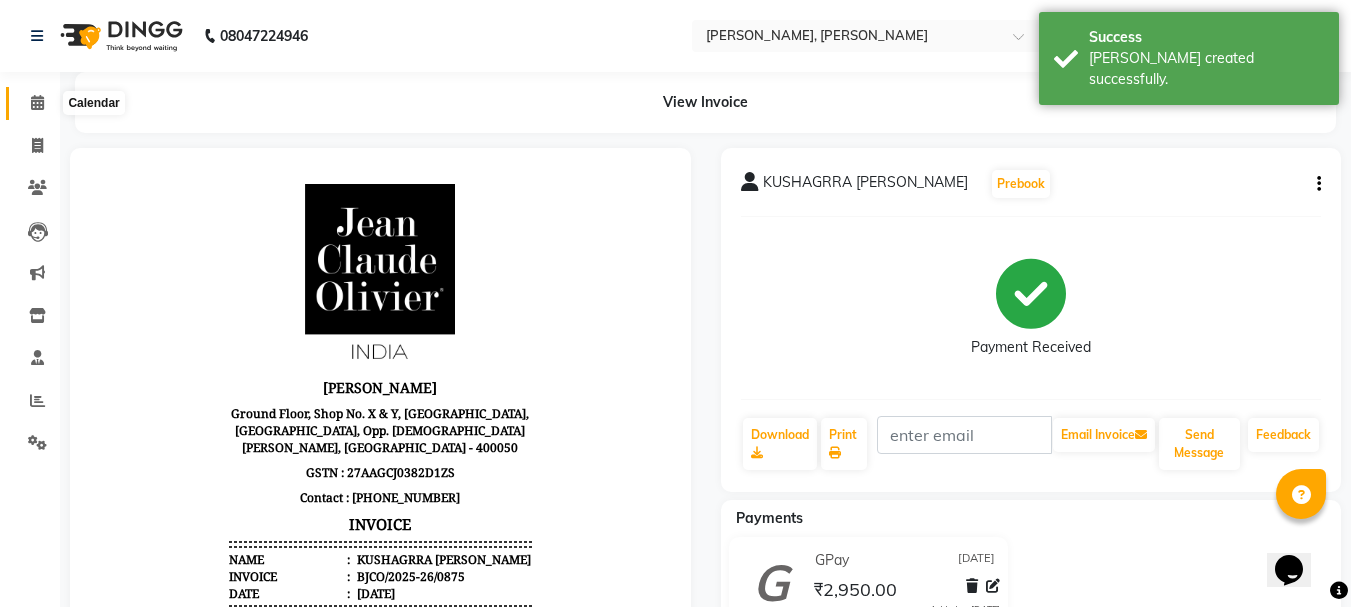 click 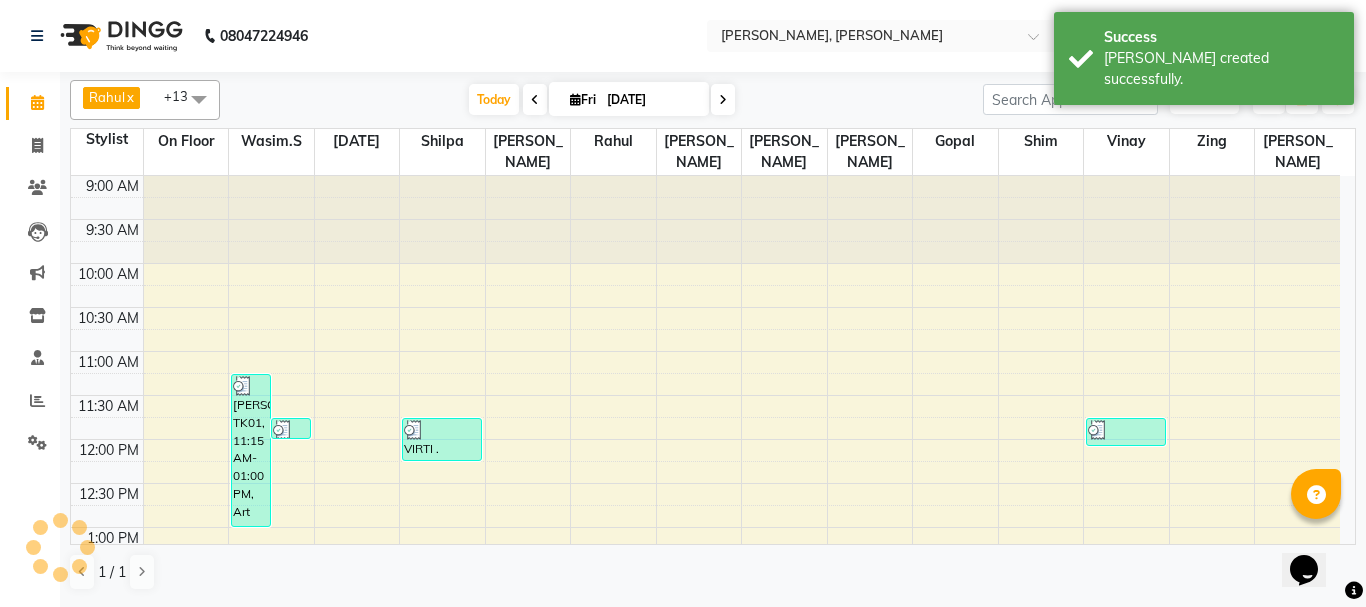 scroll, scrollTop: 0, scrollLeft: 0, axis: both 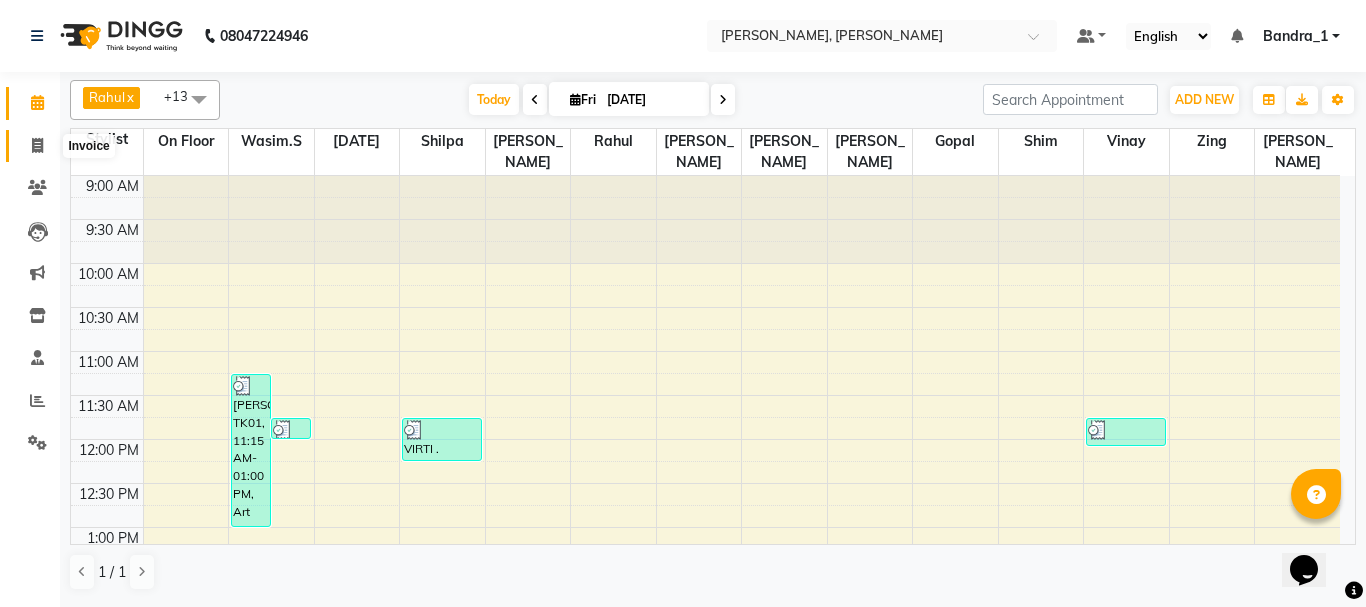 click 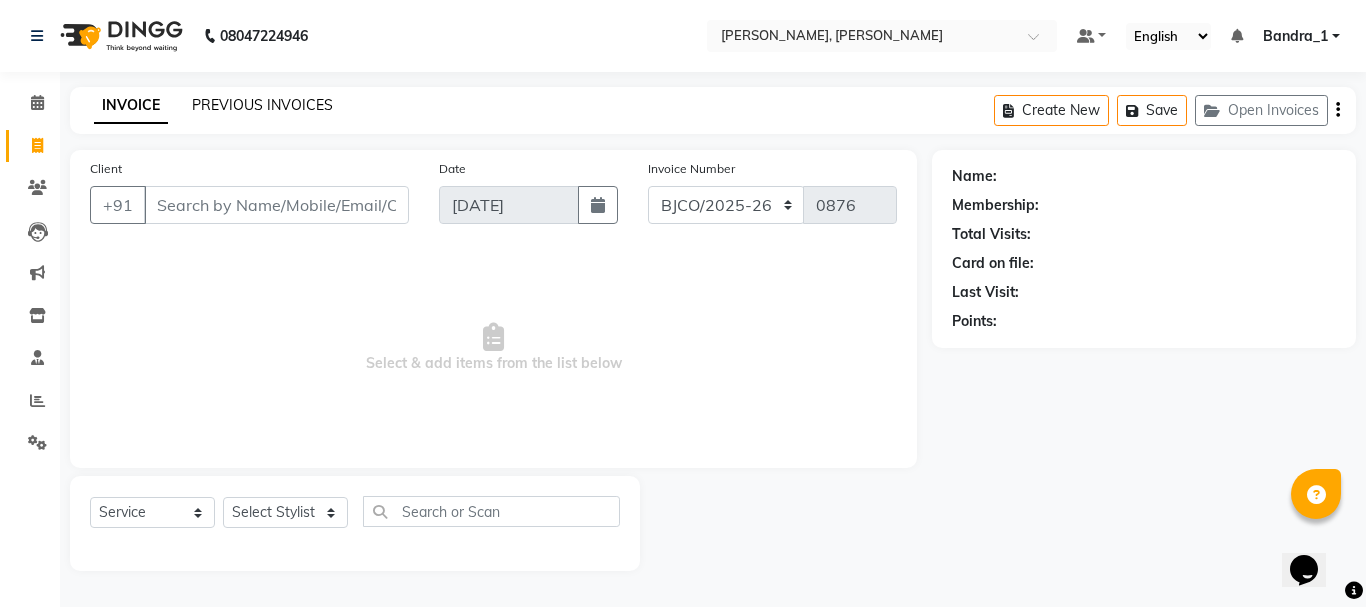 click on "PREVIOUS INVOICES" 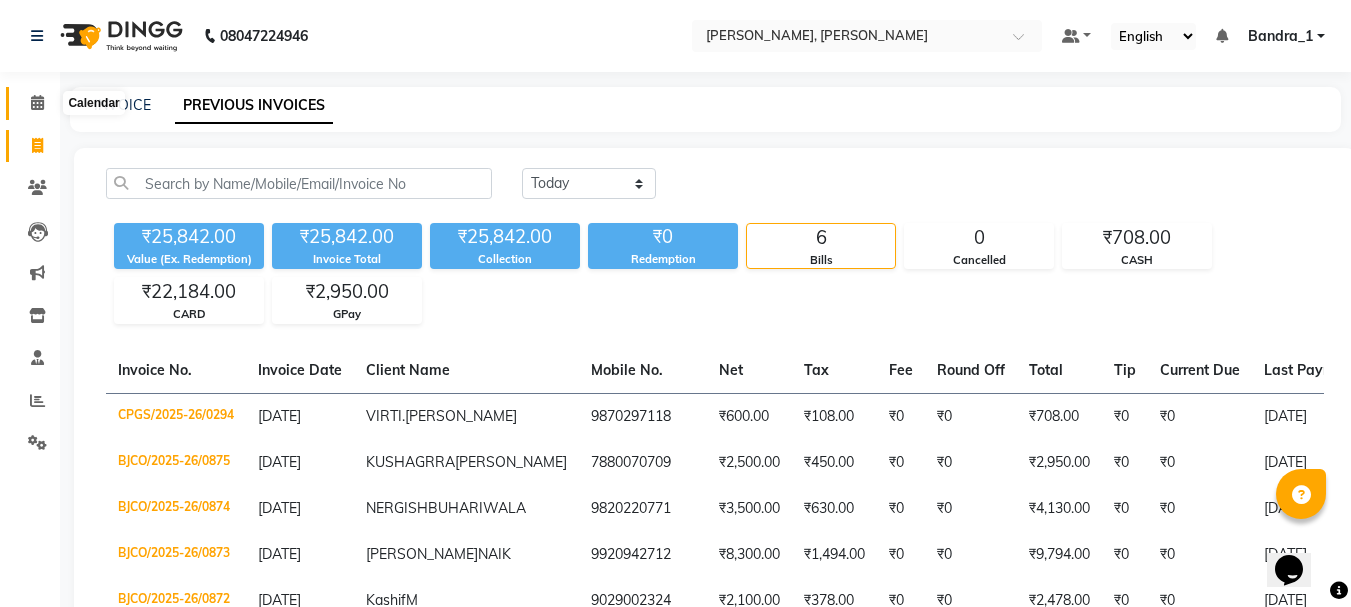 click 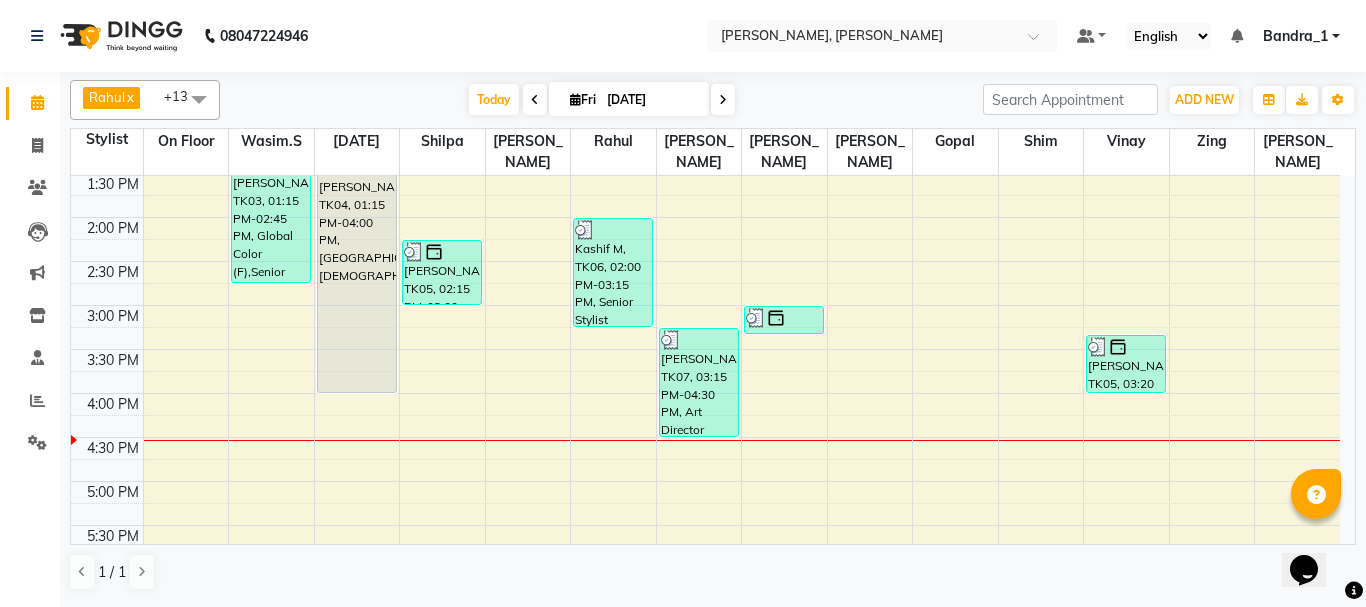 scroll, scrollTop: 472, scrollLeft: 0, axis: vertical 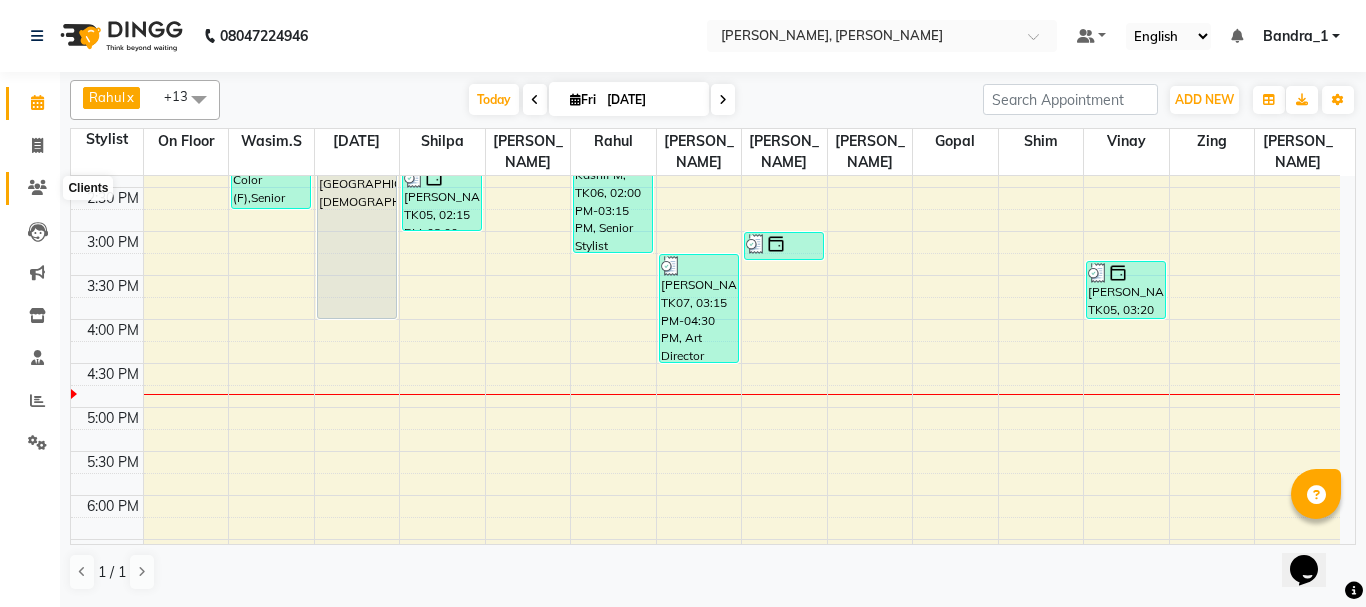 click 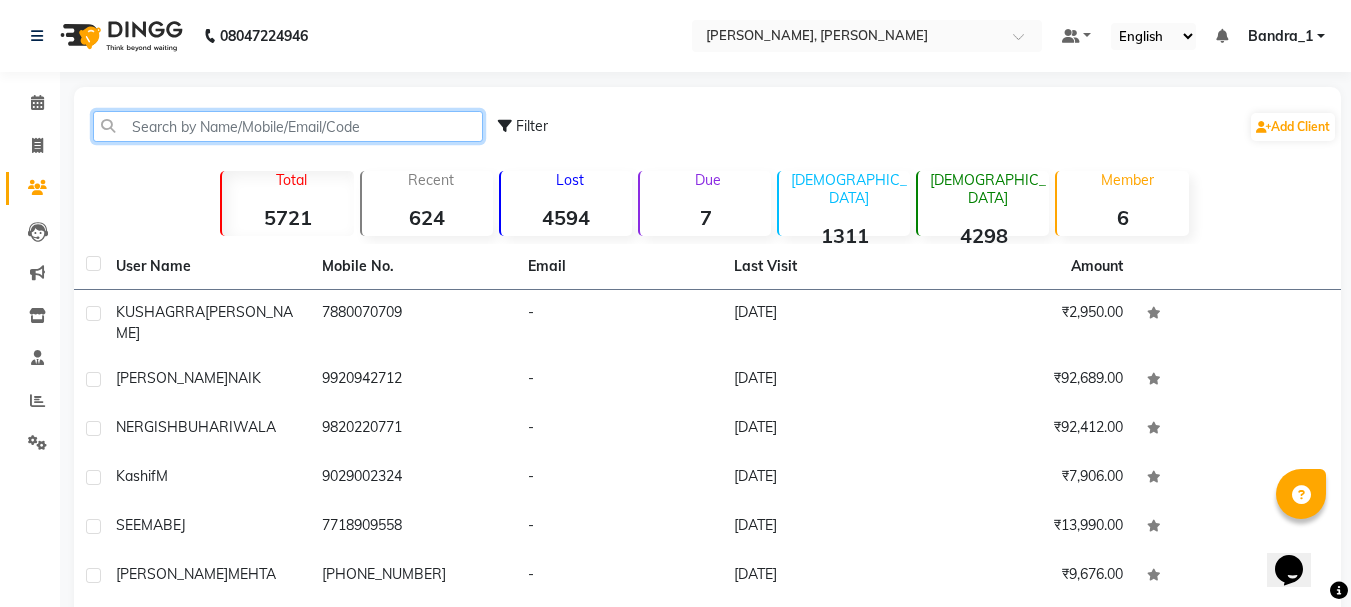 click 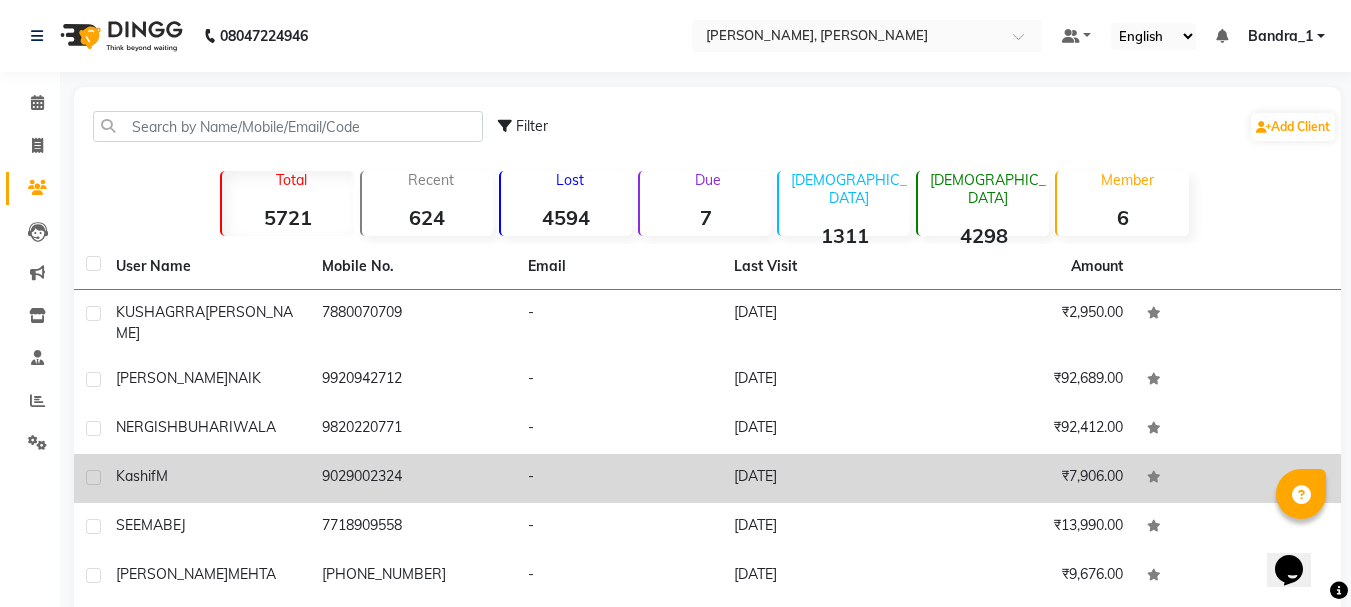 click on "SEEMA  BEJ" 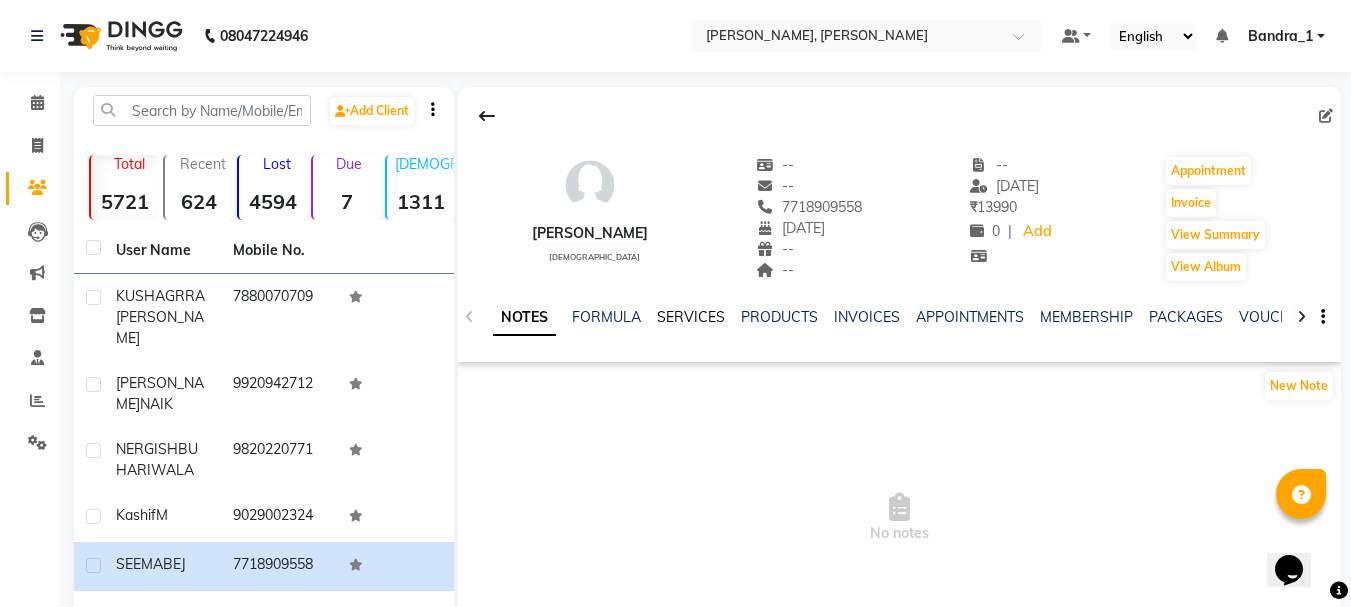 click on "SERVICES" 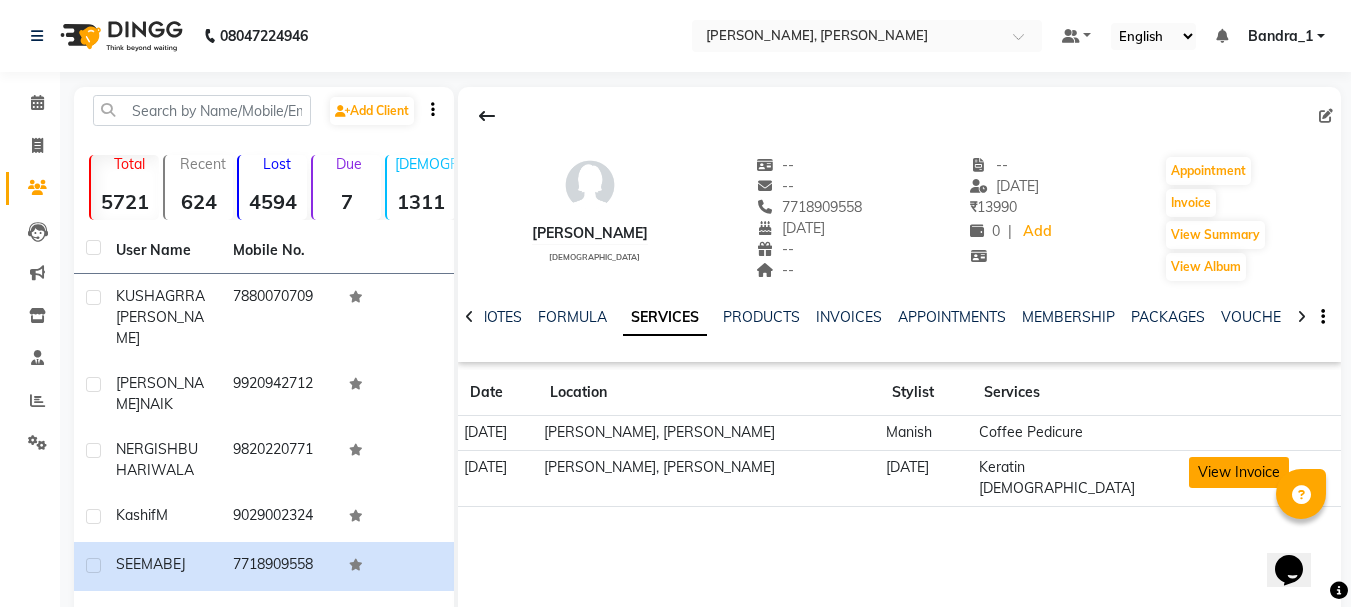 click on "View Invoice" 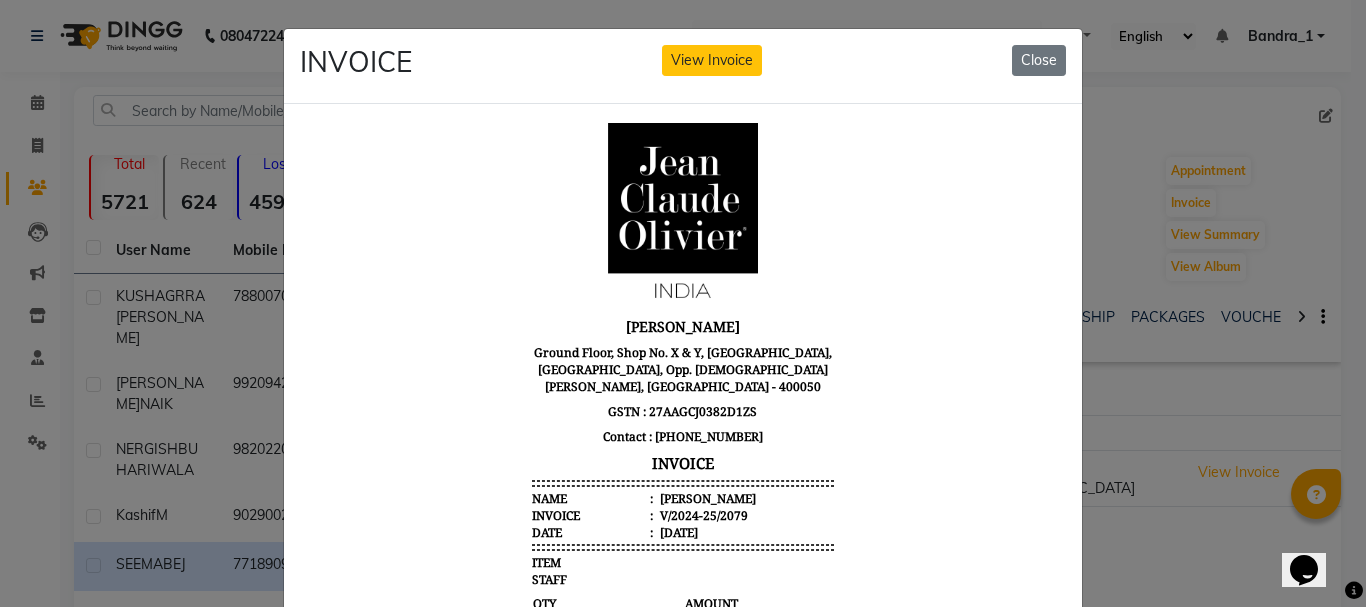 scroll, scrollTop: 16, scrollLeft: 0, axis: vertical 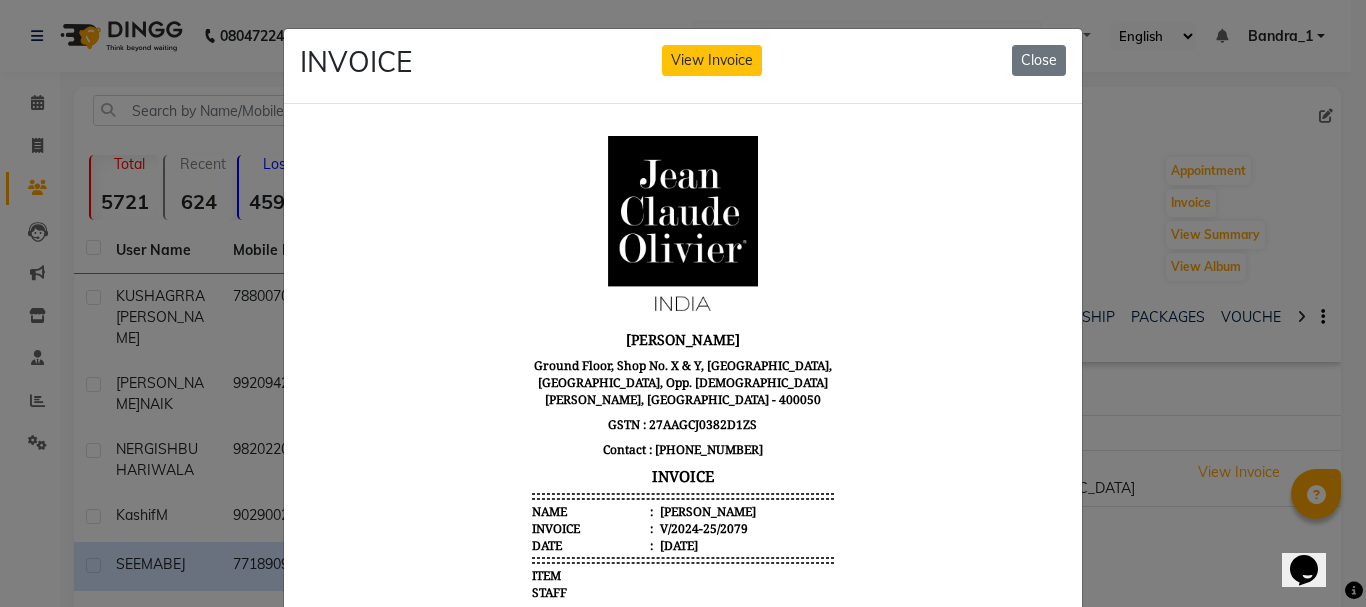 drag, startPoint x: 1032, startPoint y: 61, endPoint x: 965, endPoint y: 86, distance: 71.51224 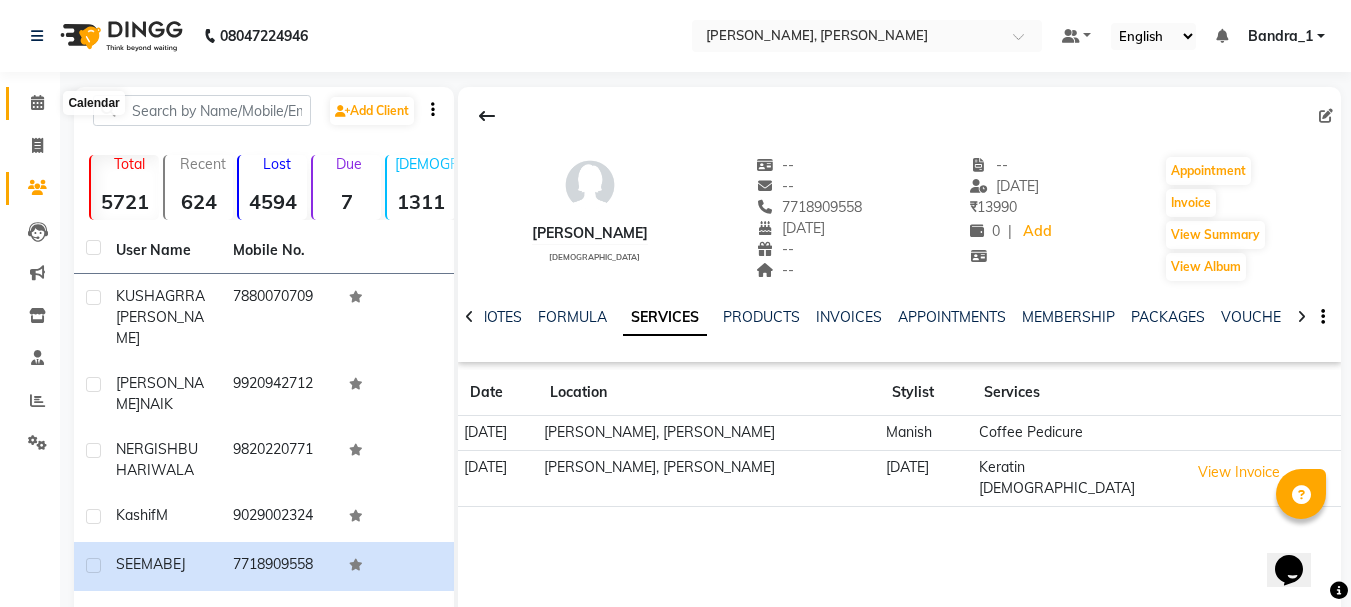 click 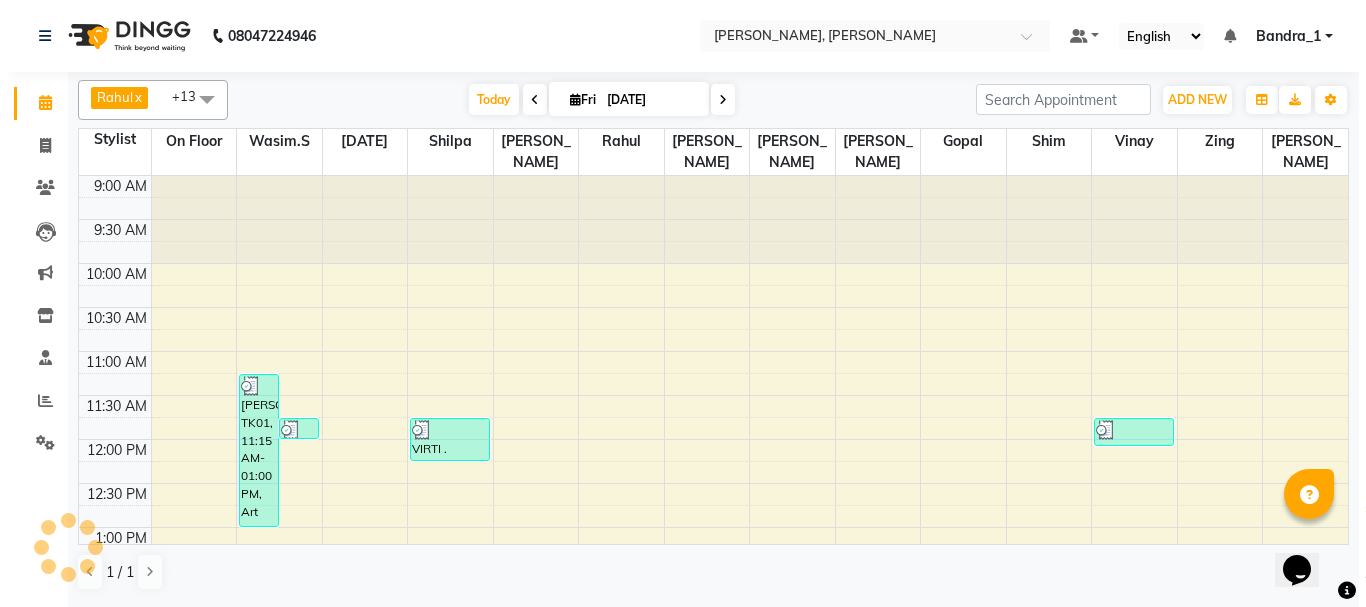 scroll, scrollTop: 0, scrollLeft: 0, axis: both 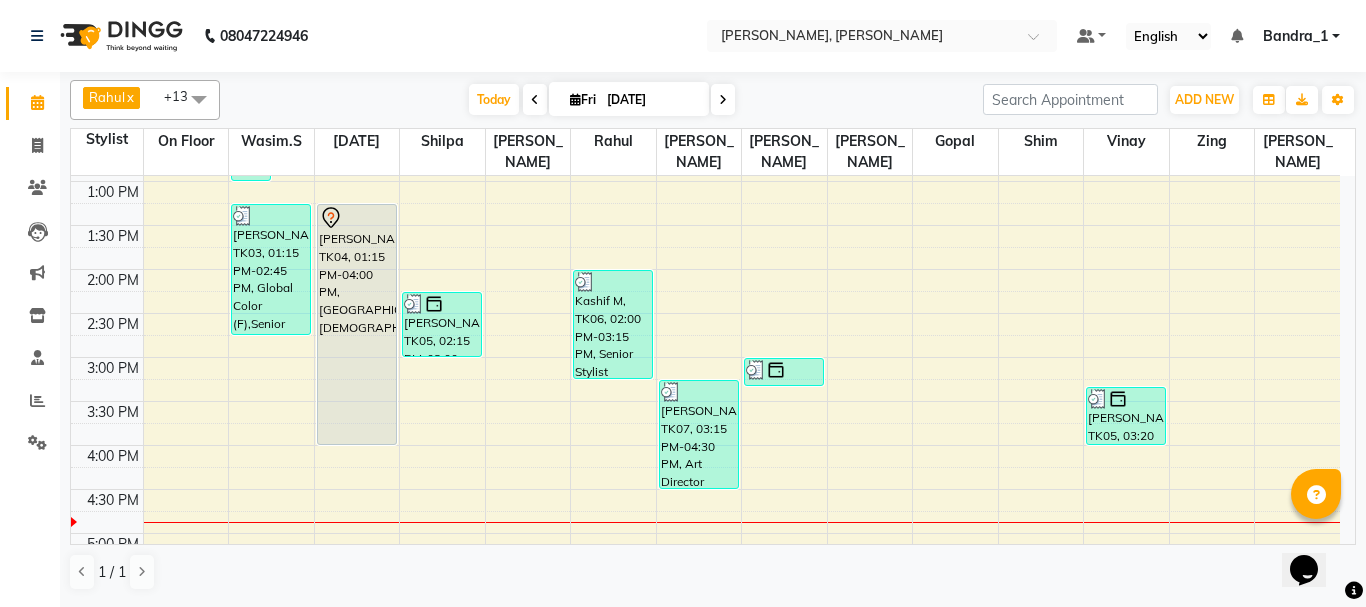 drag, startPoint x: 310, startPoint y: 207, endPoint x: 327, endPoint y: 212, distance: 17.720045 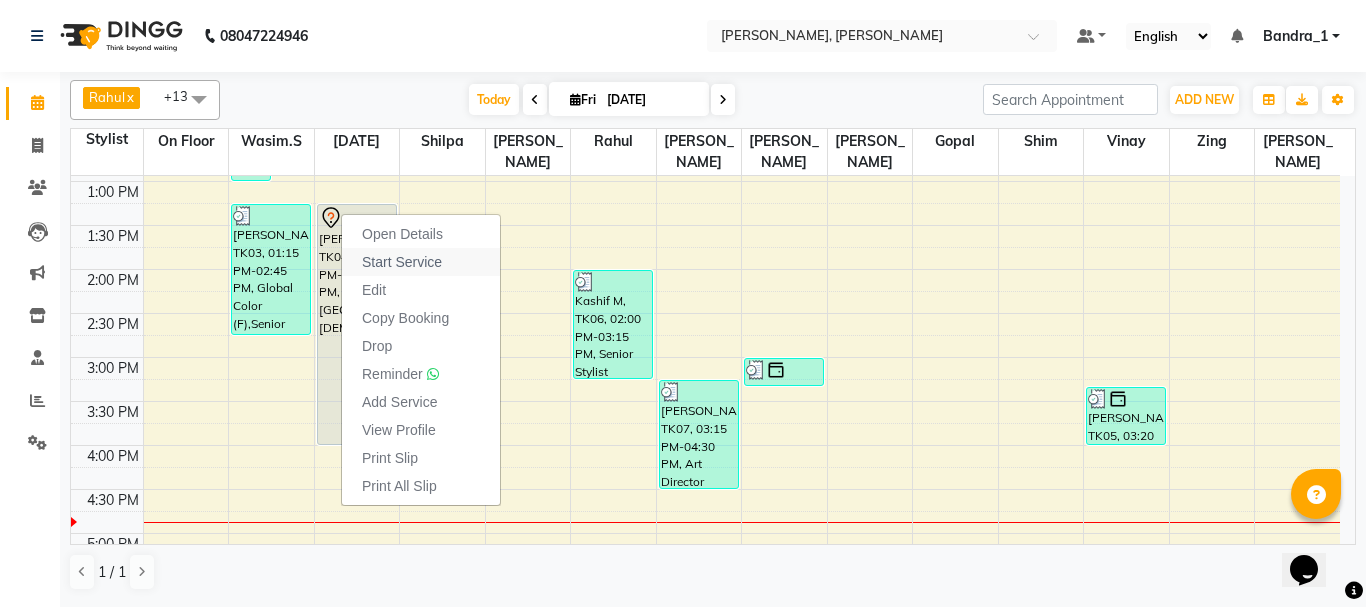 click on "Start Service" at bounding box center [402, 262] 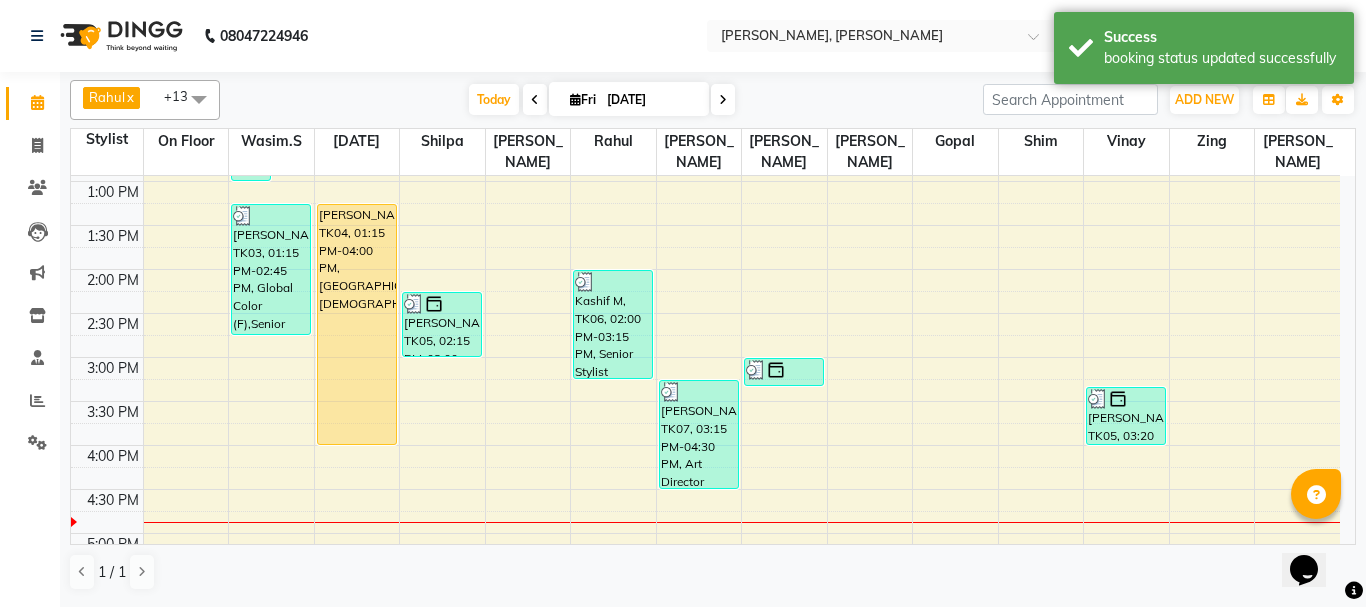 click on "SEEMA BEJ, TK04, 01:15 PM-04:00 PM, Keratin Female" at bounding box center (357, 324) 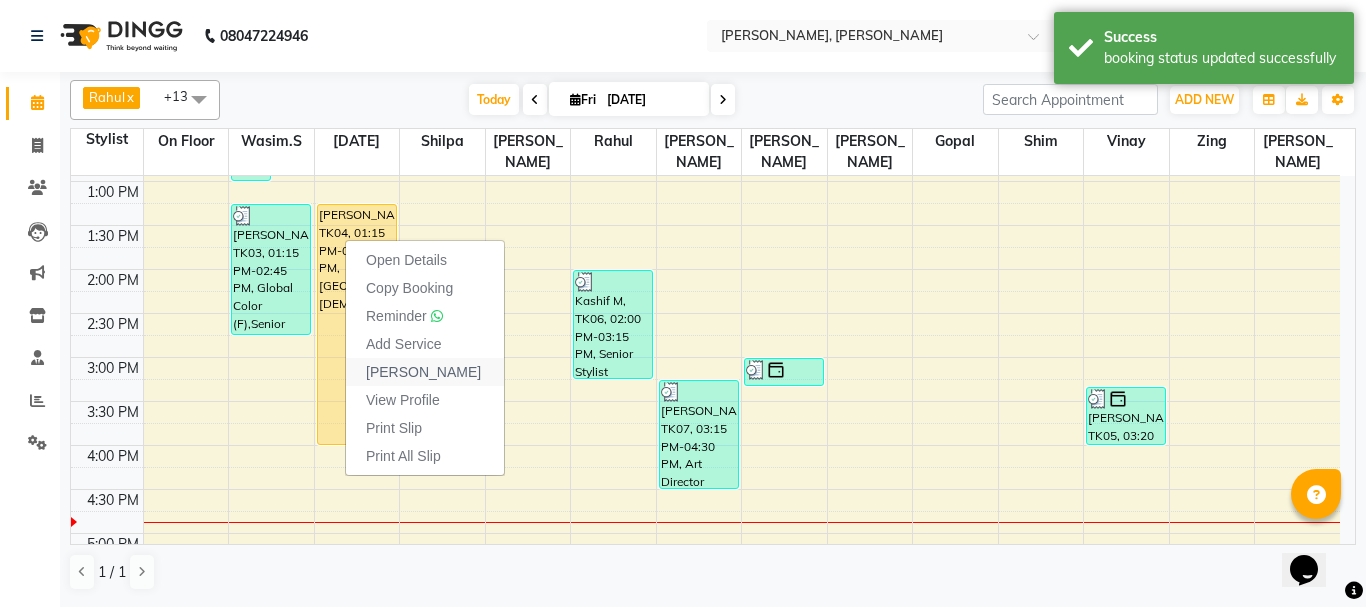 click on "[PERSON_NAME]" at bounding box center [423, 372] 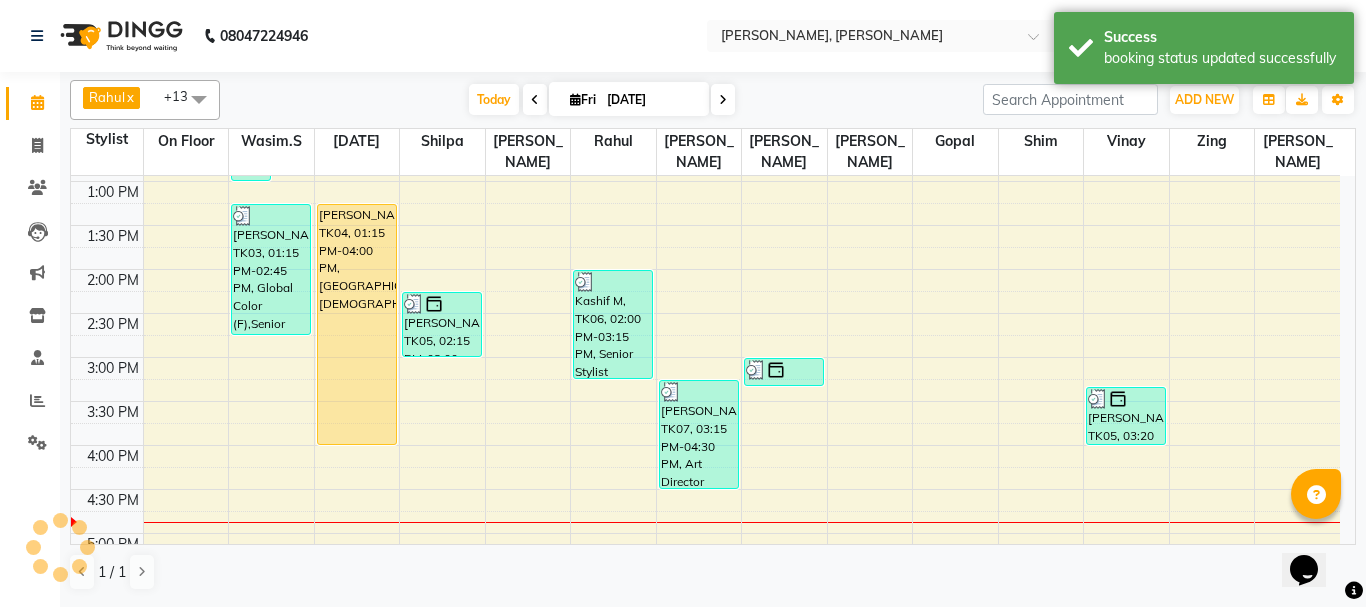 select on "7997" 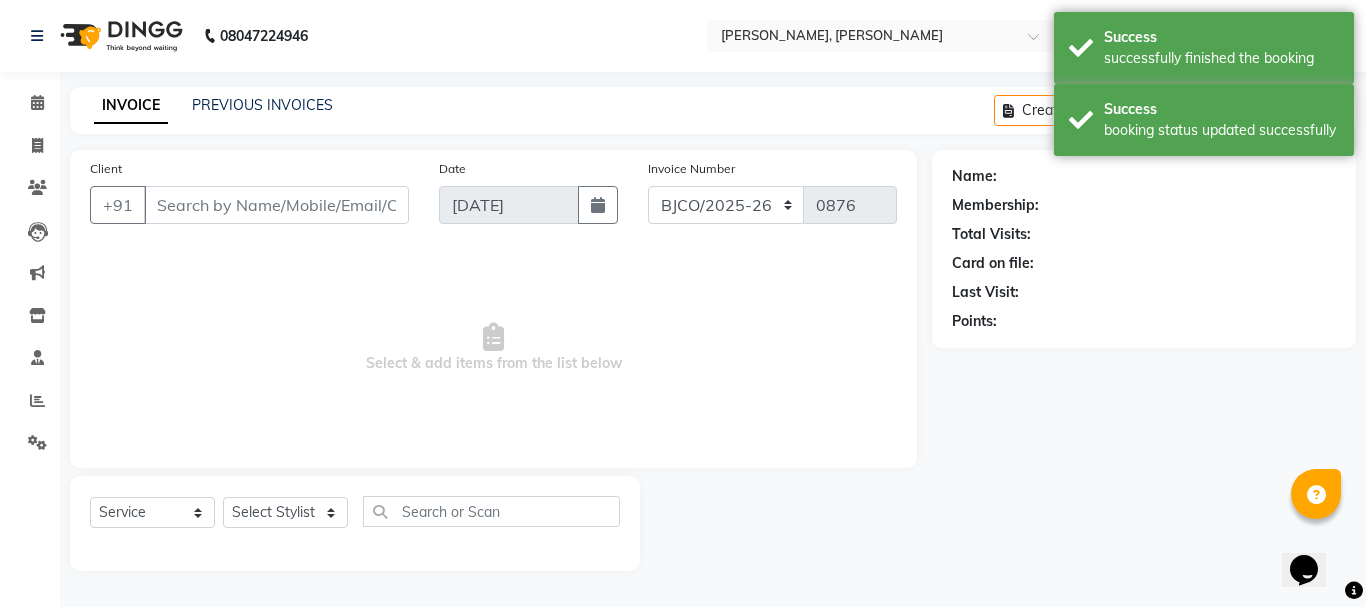type on "7718909558" 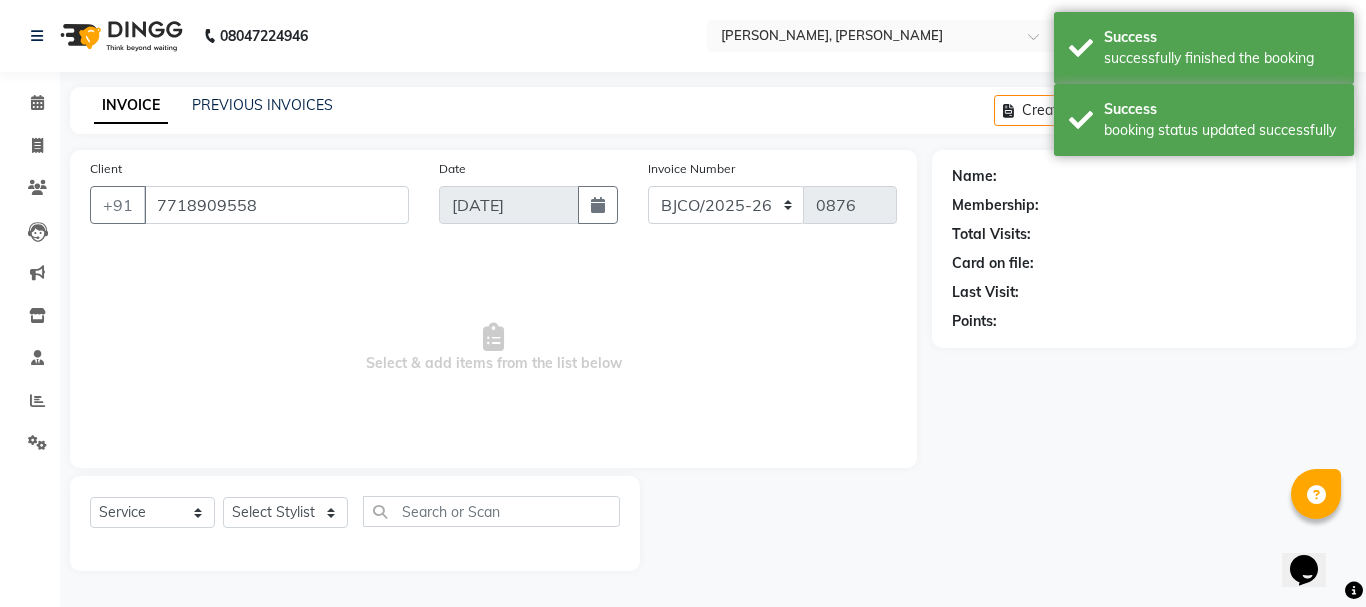select on "58043" 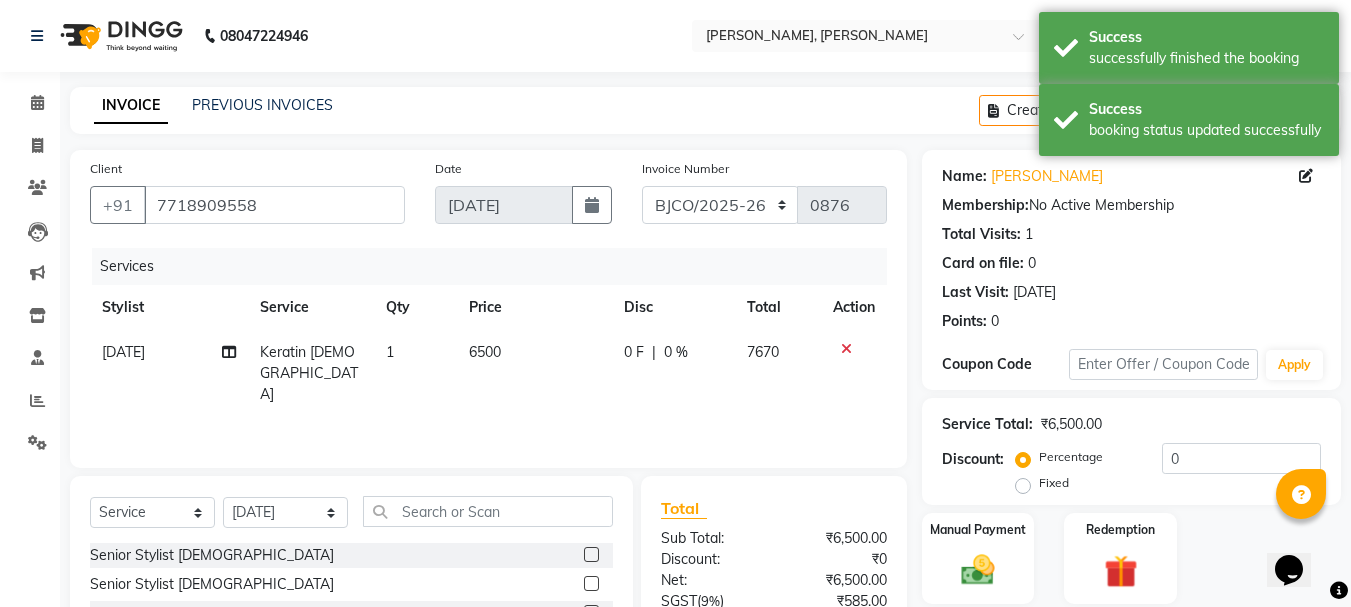 click on "6500" 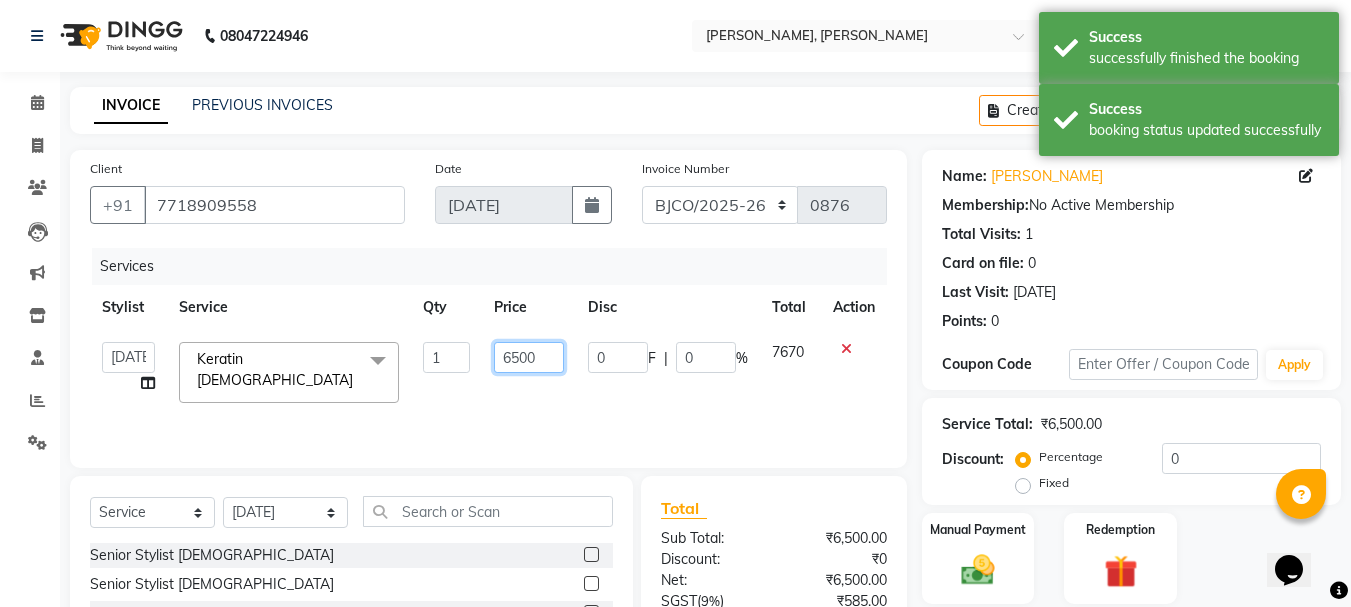 click on "6500" 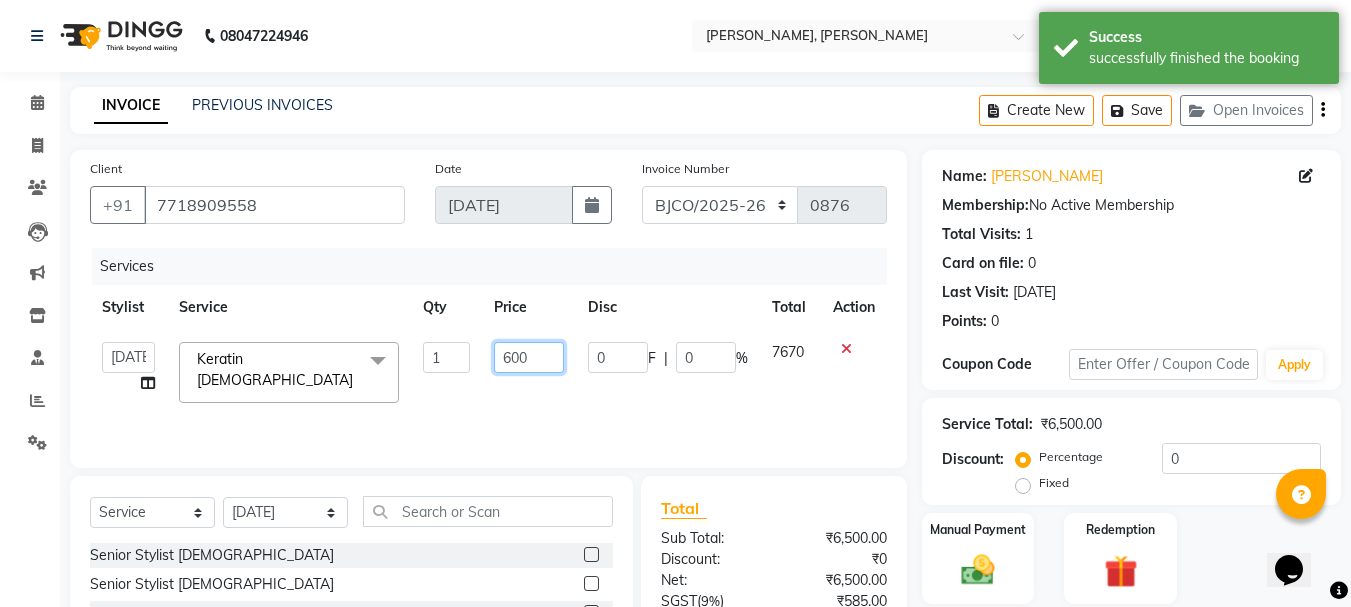 type on "6000" 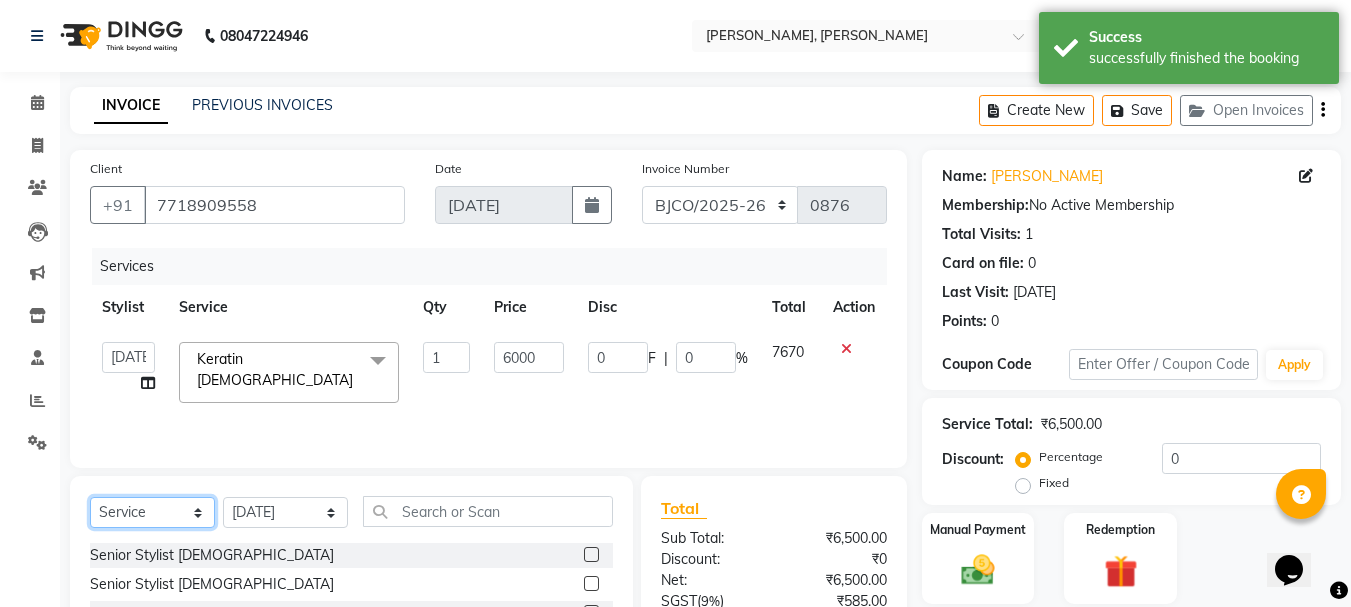 click on "Select  Service  Product  Membership  Package Voucher Prepaid Gift Card" 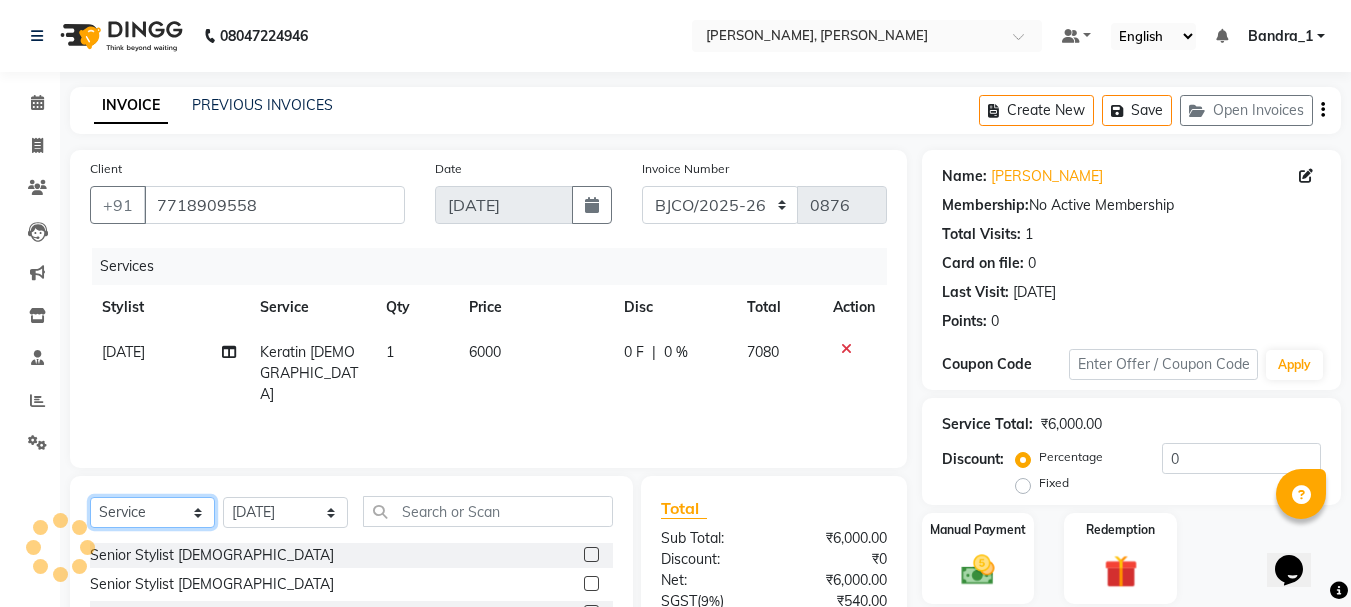 scroll, scrollTop: 194, scrollLeft: 0, axis: vertical 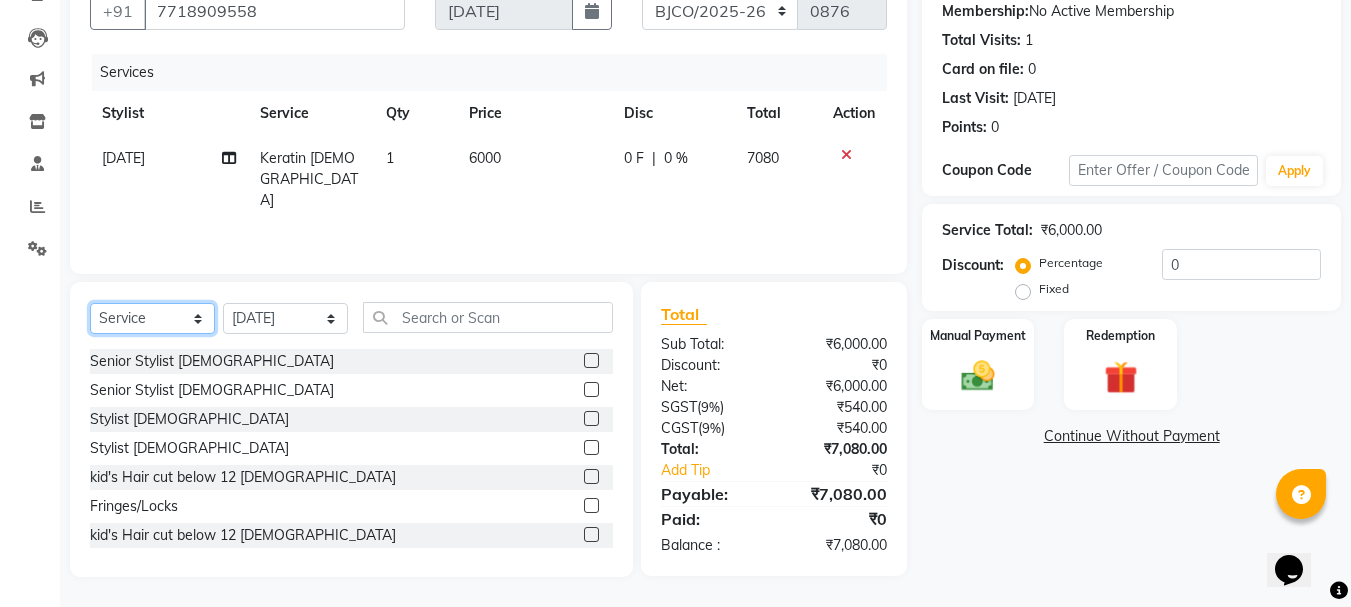 select on "product" 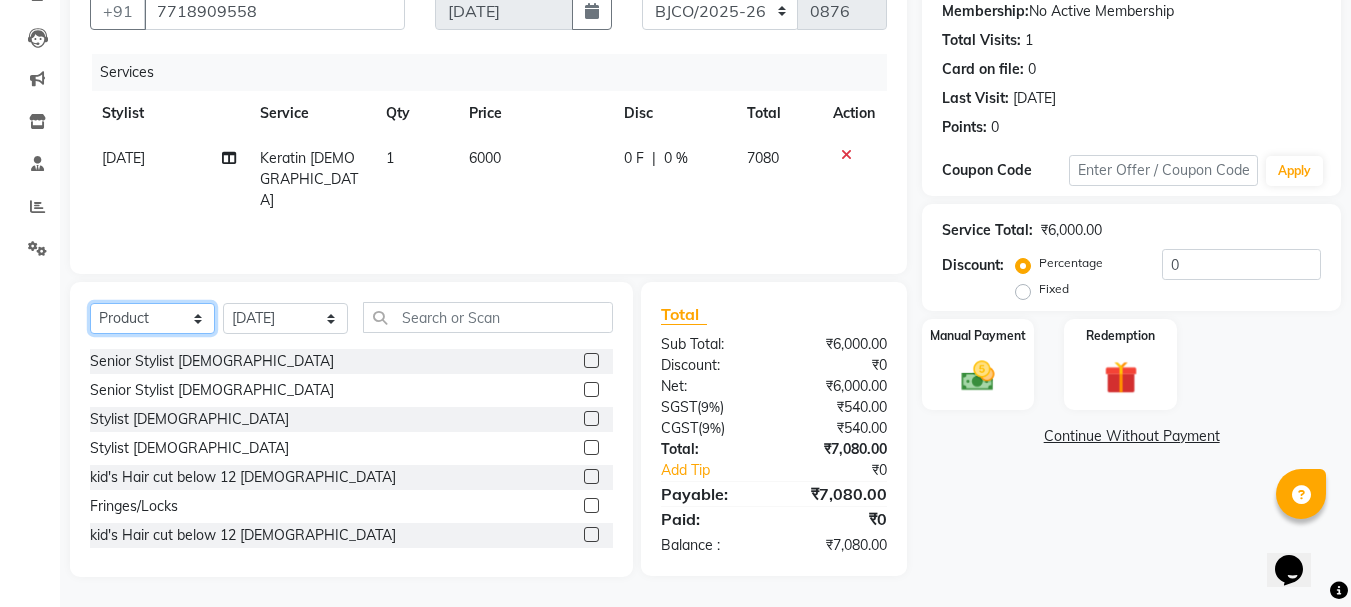 click on "Select  Service  Product  Membership  Package Voucher Prepaid Gift Card" 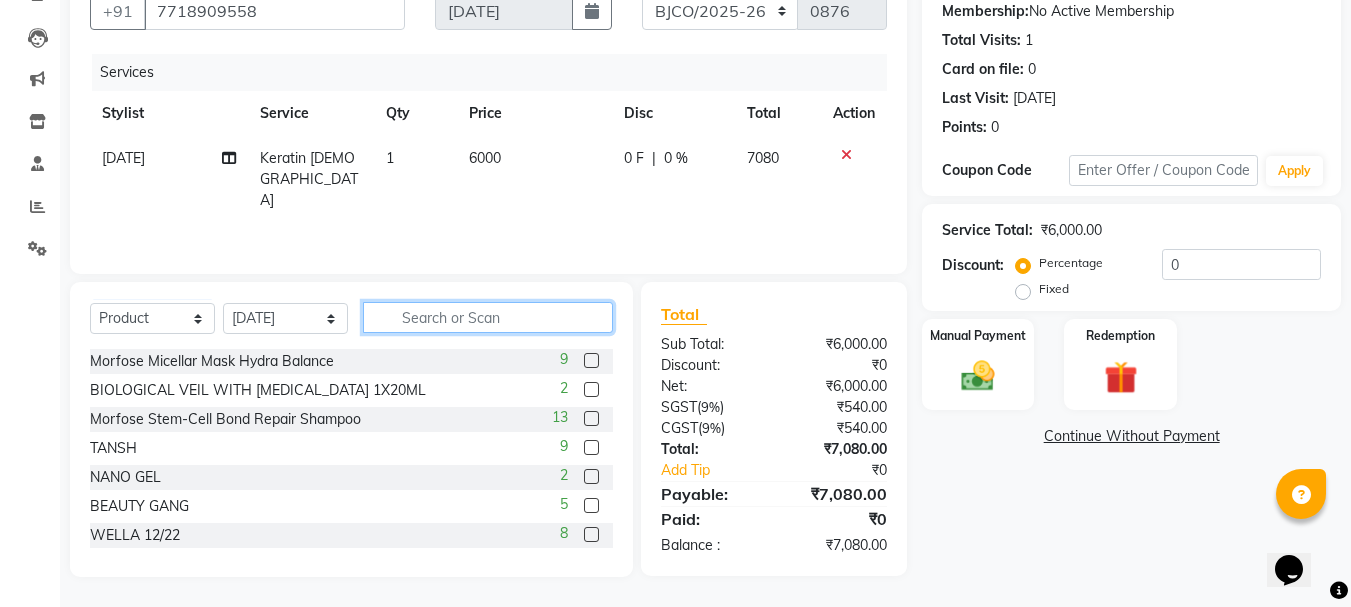 click 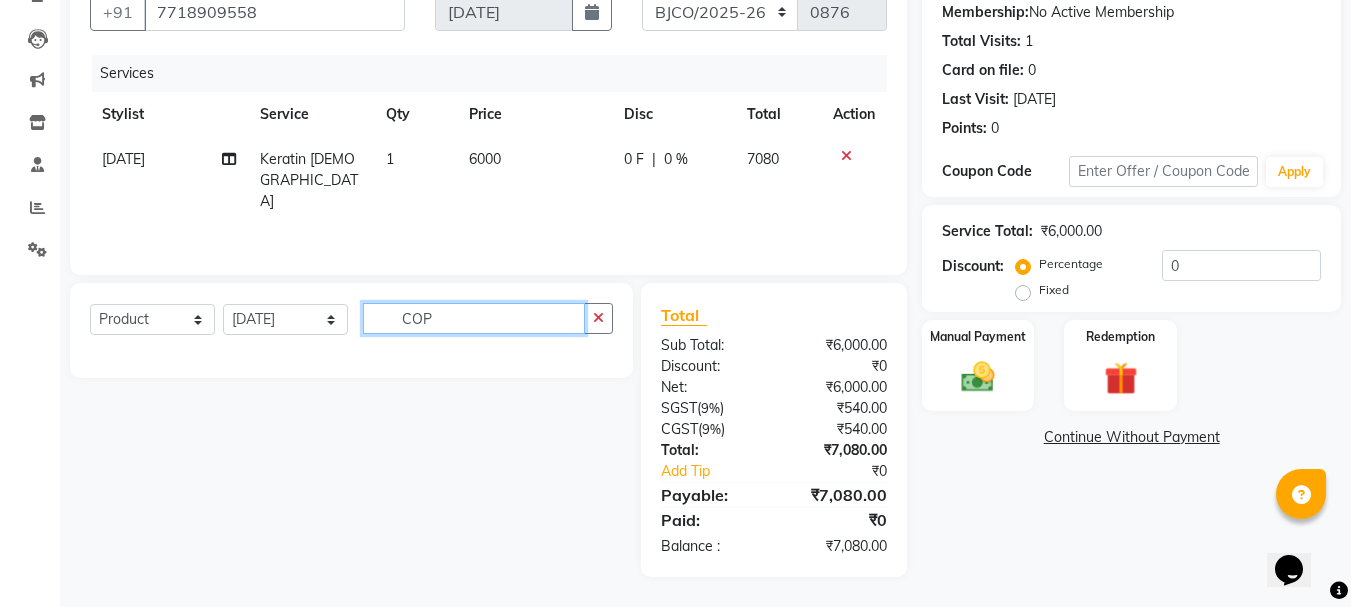 scroll, scrollTop: 193, scrollLeft: 0, axis: vertical 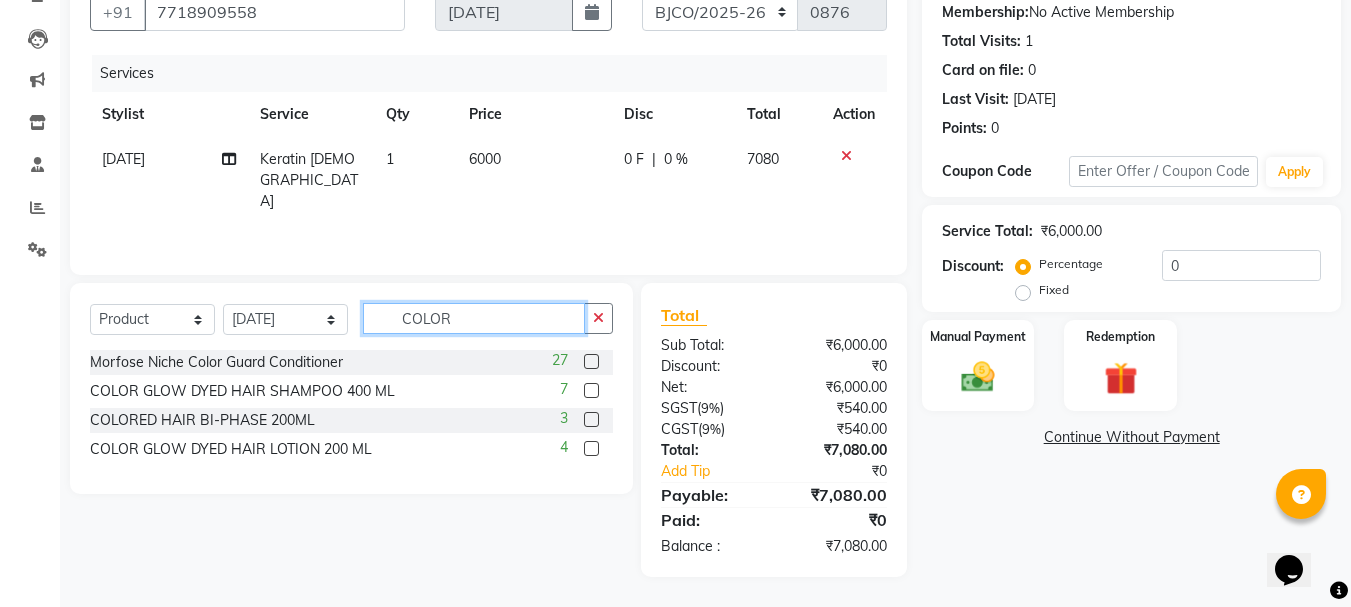 type on "COLOR" 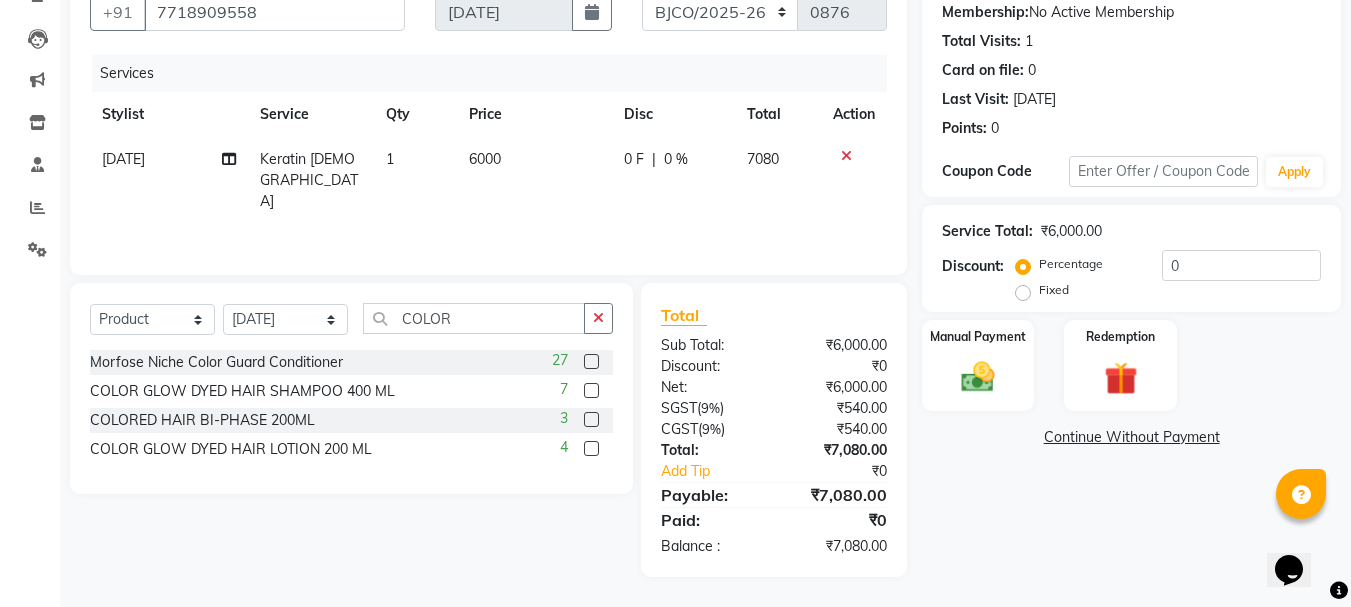 click 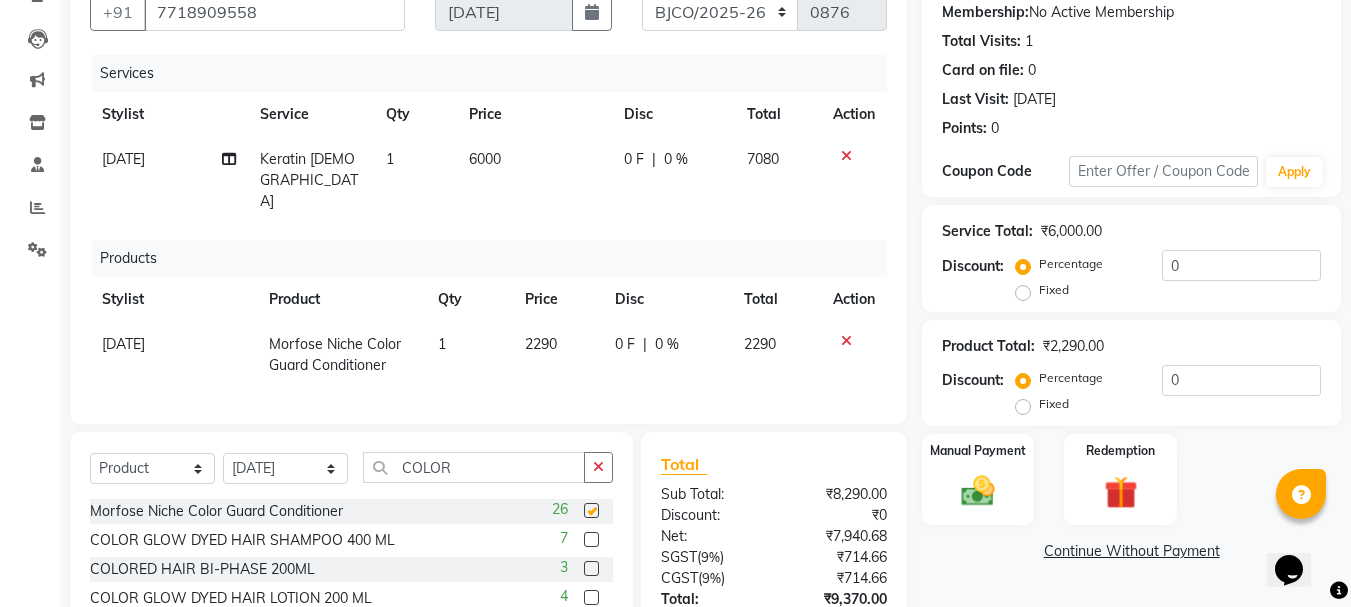 checkbox on "false" 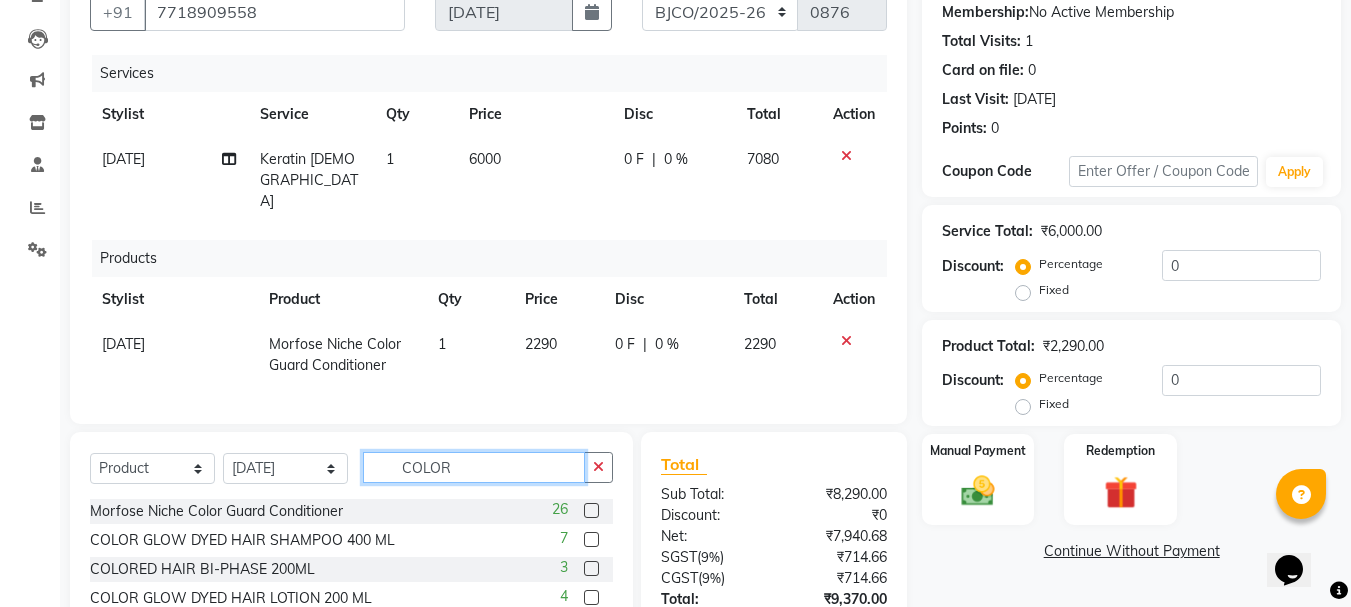 click on "COLOR" 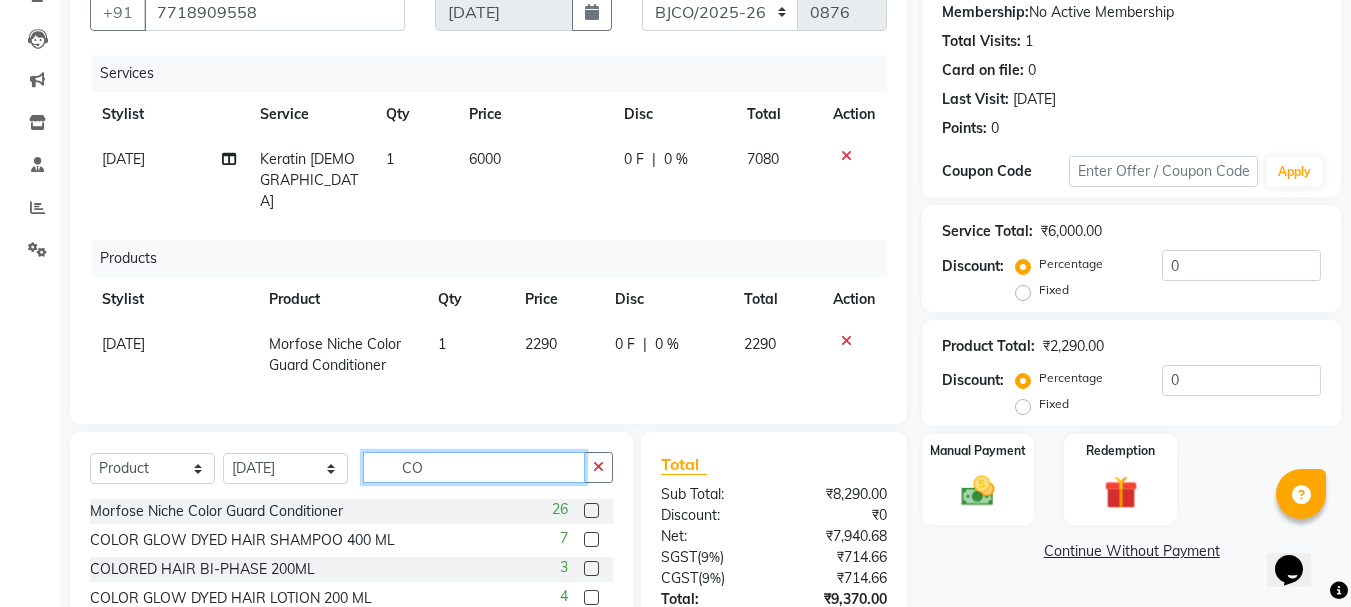 type on "C" 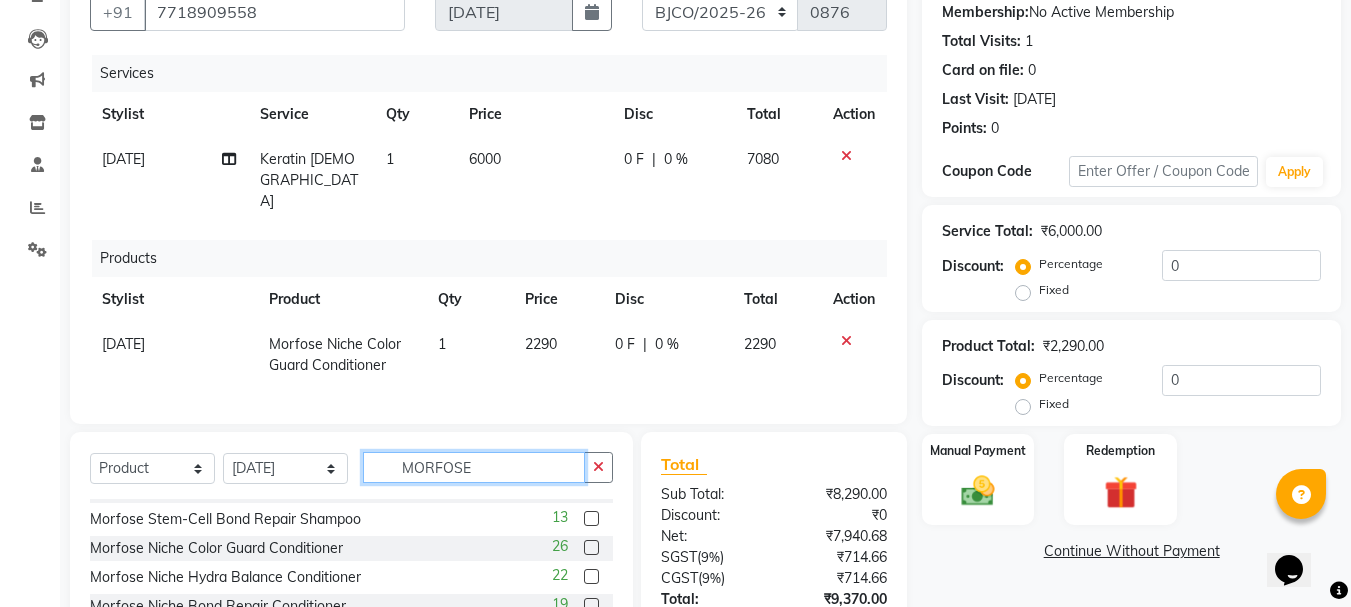 scroll, scrollTop: 0, scrollLeft: 0, axis: both 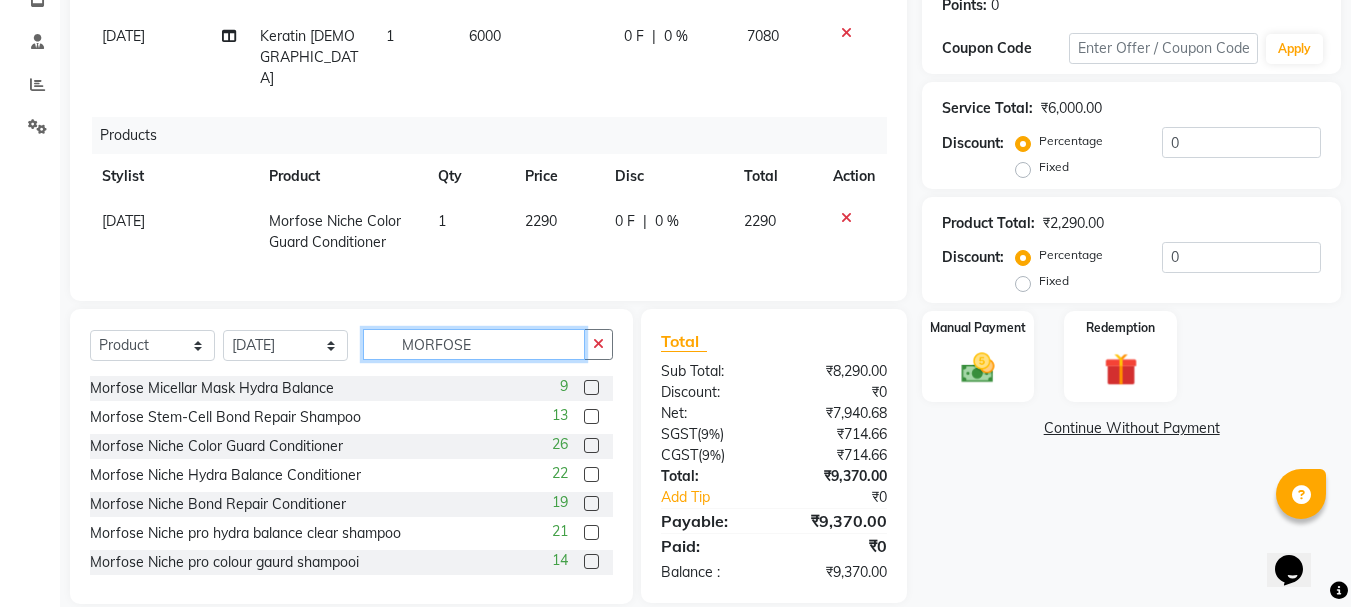 type on "MORFOSE" 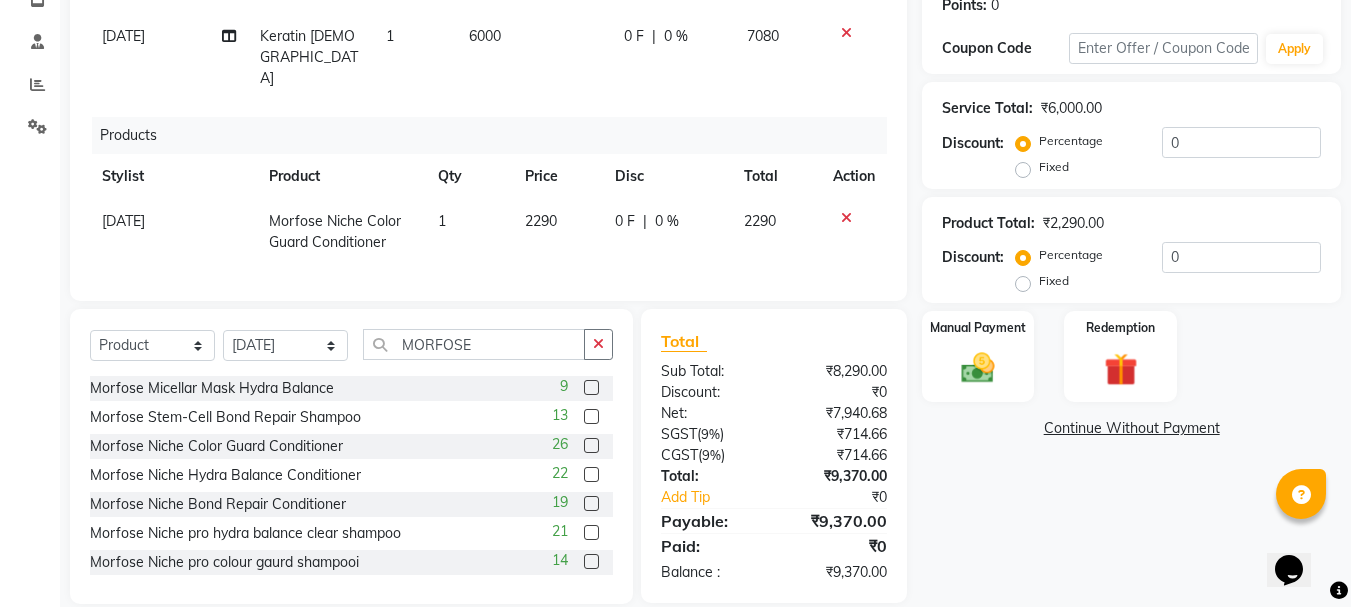 click 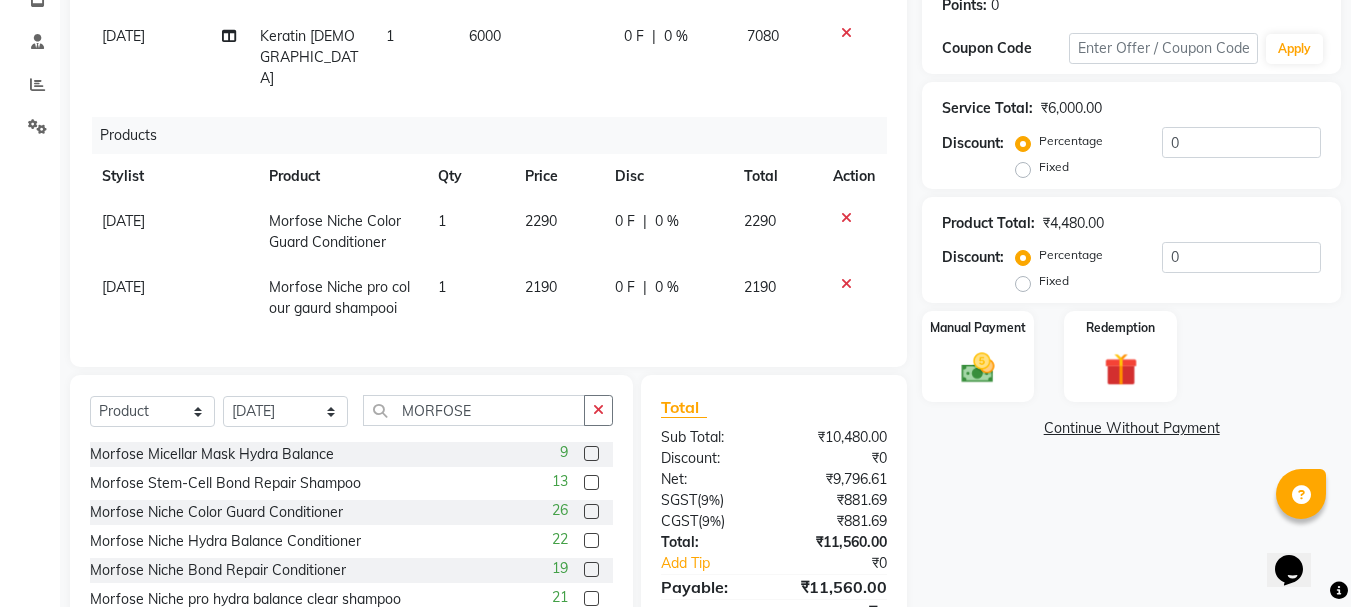 checkbox on "false" 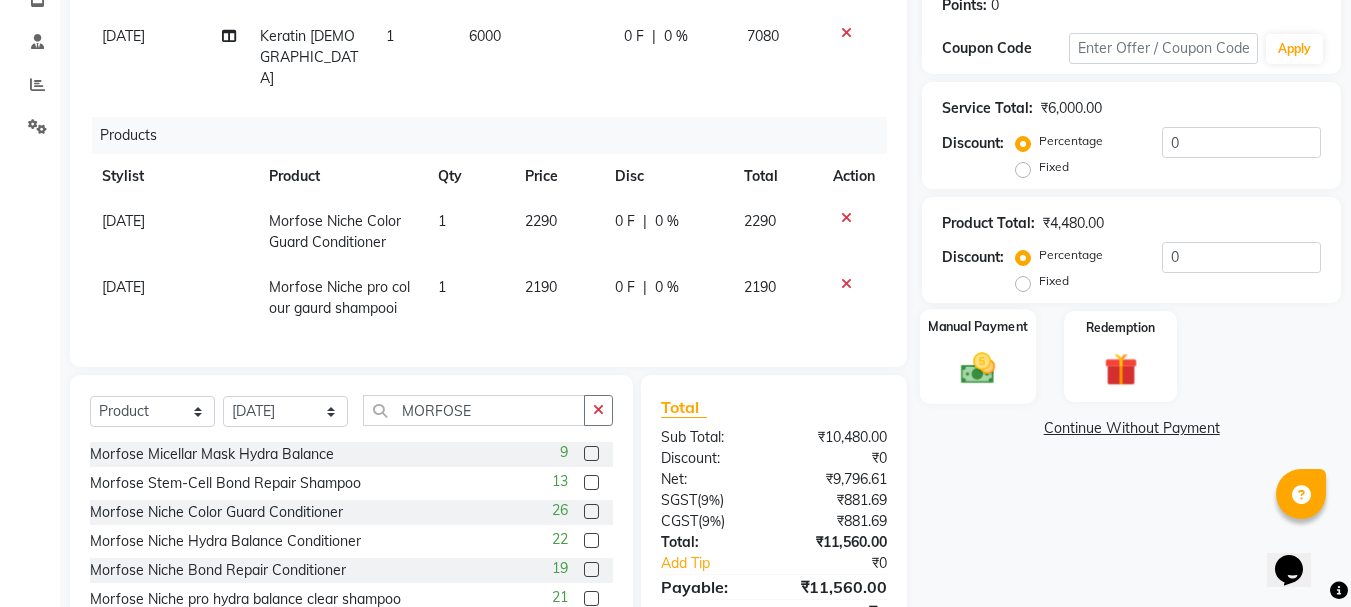 click 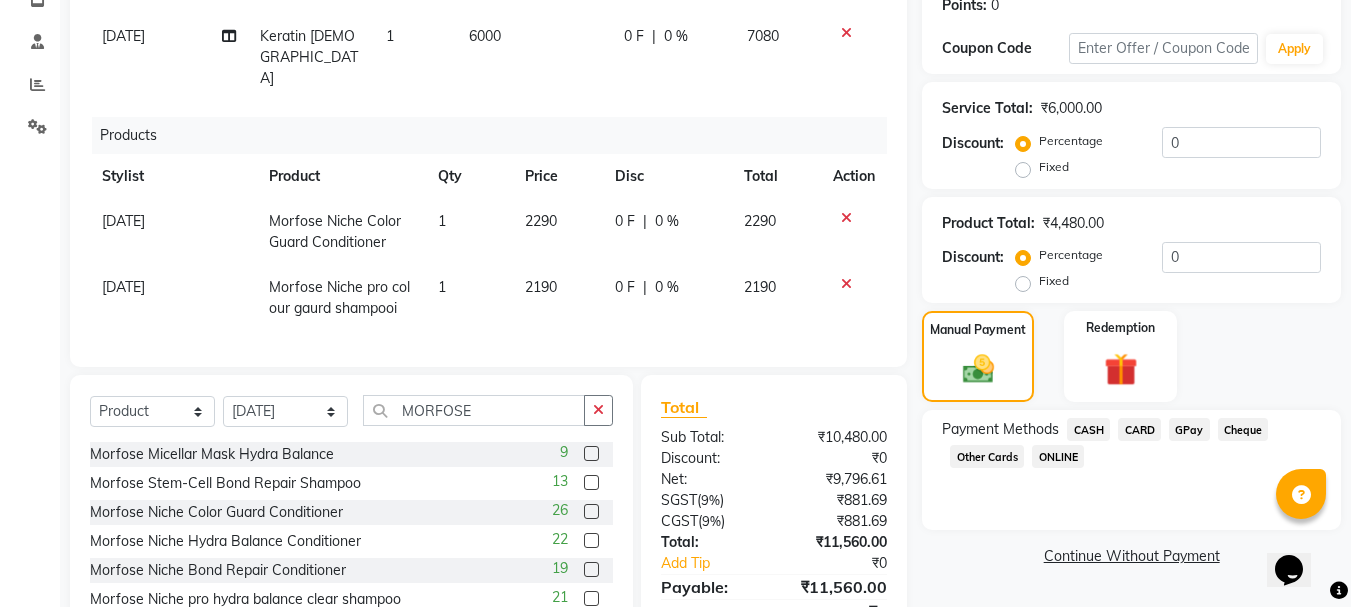 scroll, scrollTop: 0, scrollLeft: 0, axis: both 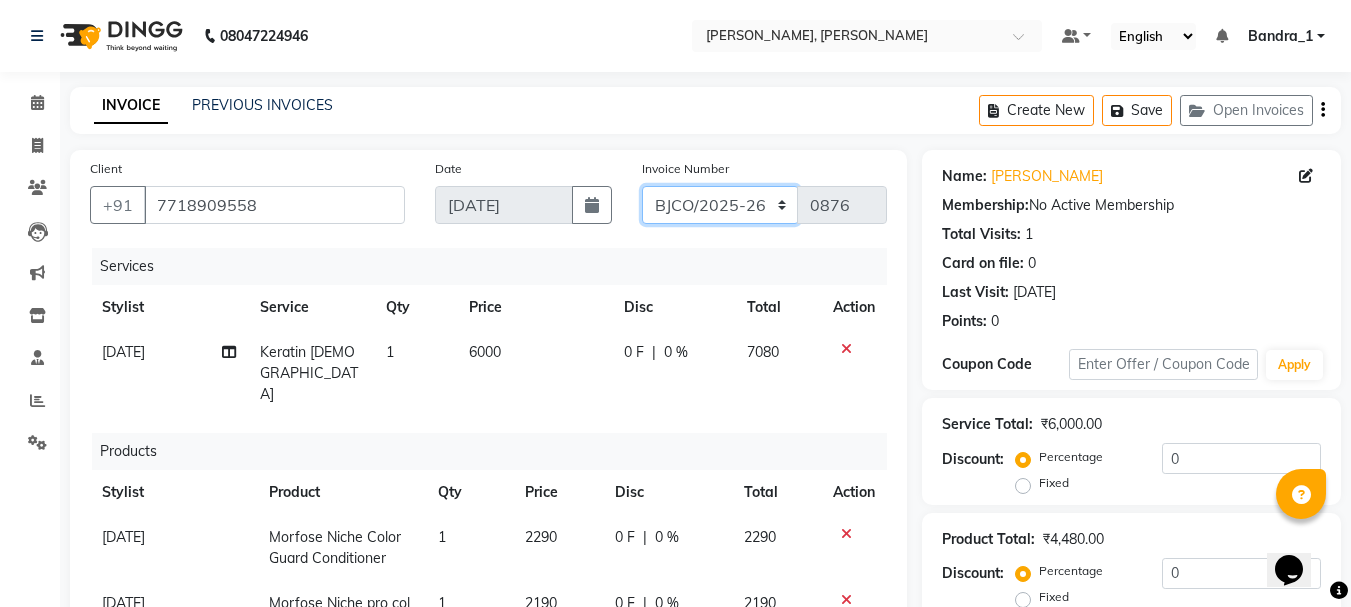 click on "CPGS/2025-26 BJCO/2025-26 Pre/2025" 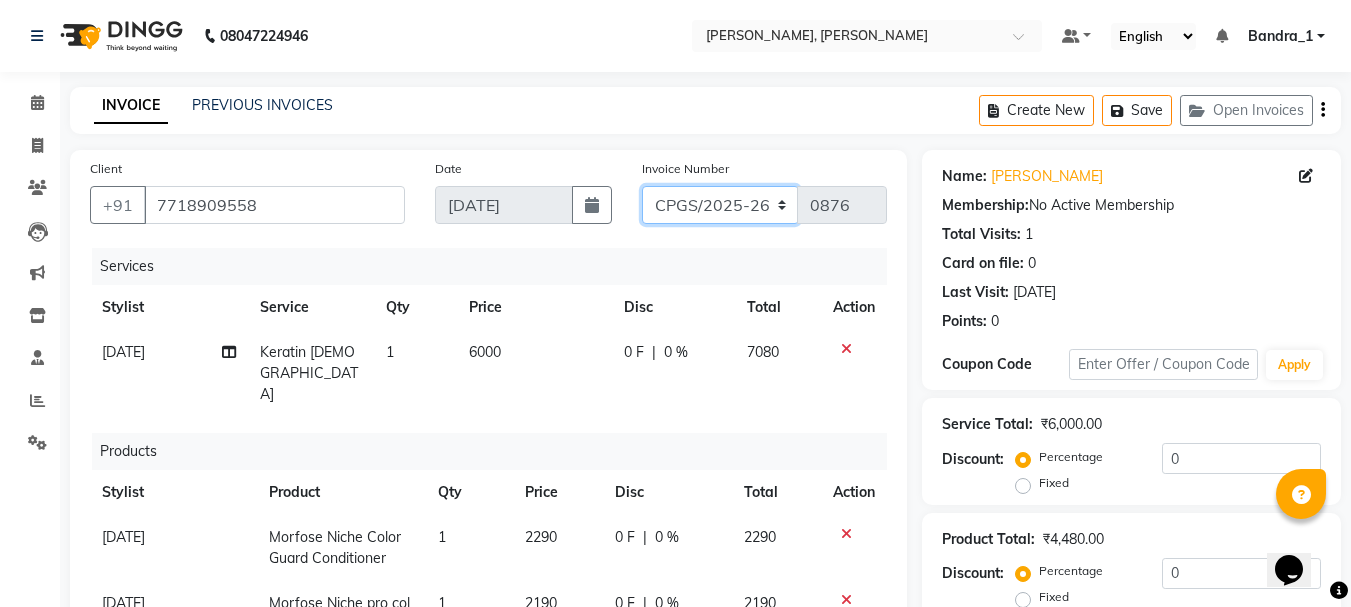 click on "CPGS/2025-26 BJCO/2025-26 Pre/2025" 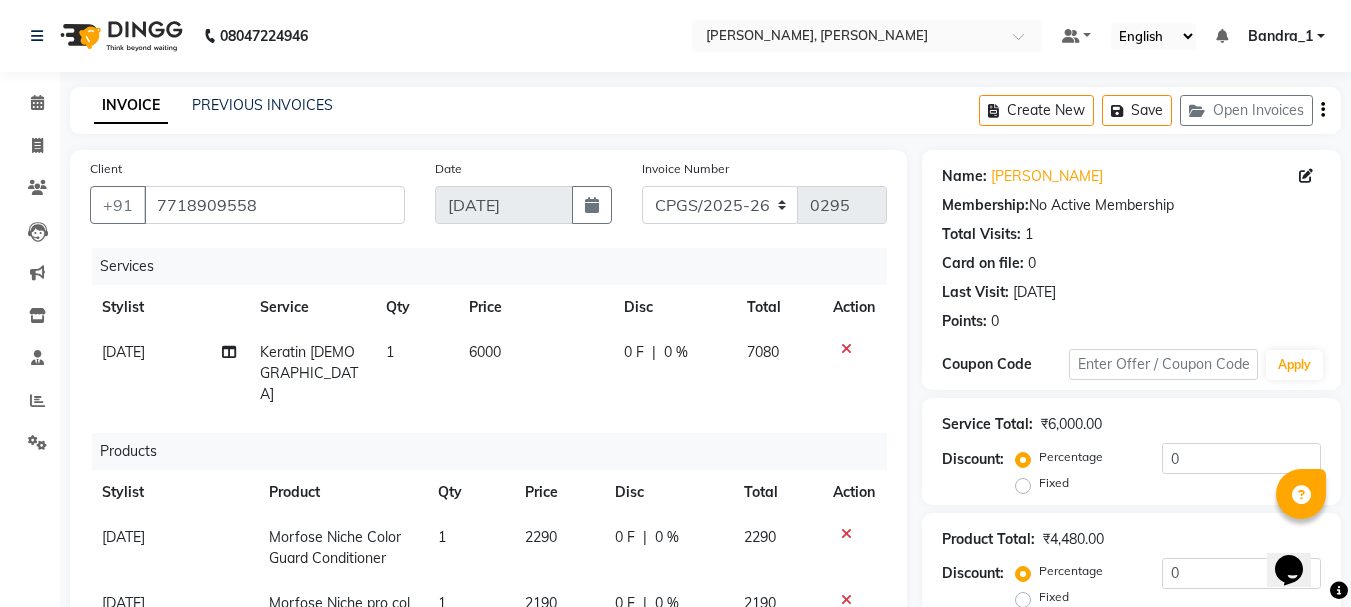 click on "CASH" 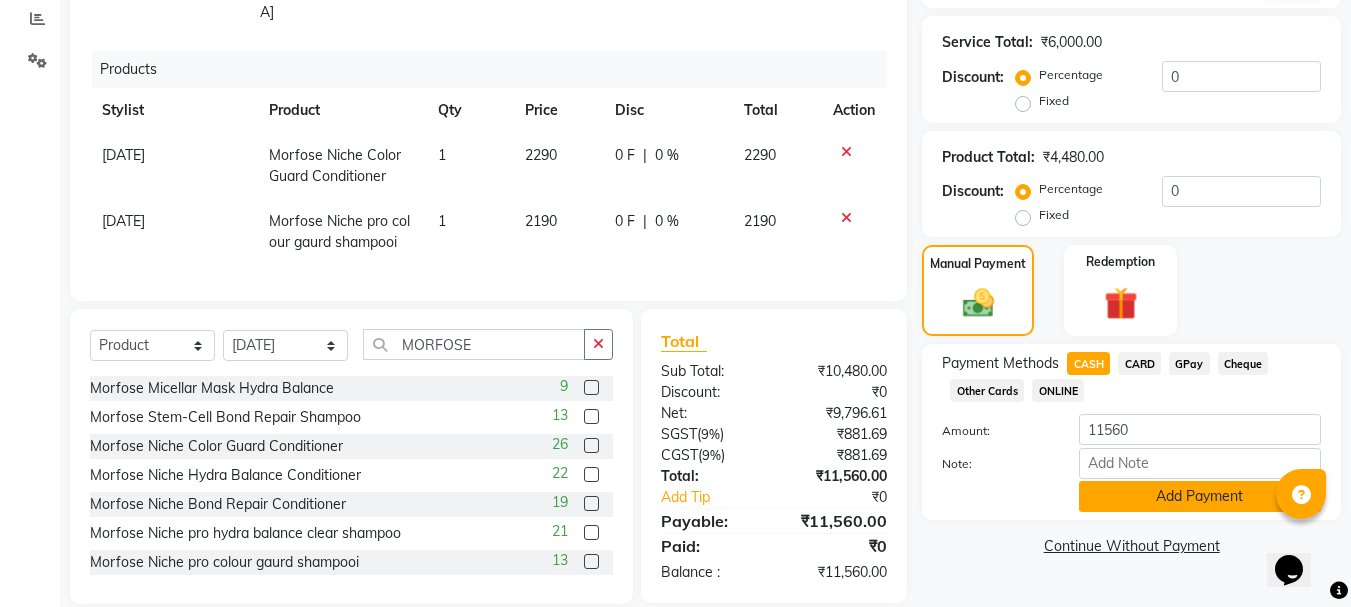 click on "Add Payment" 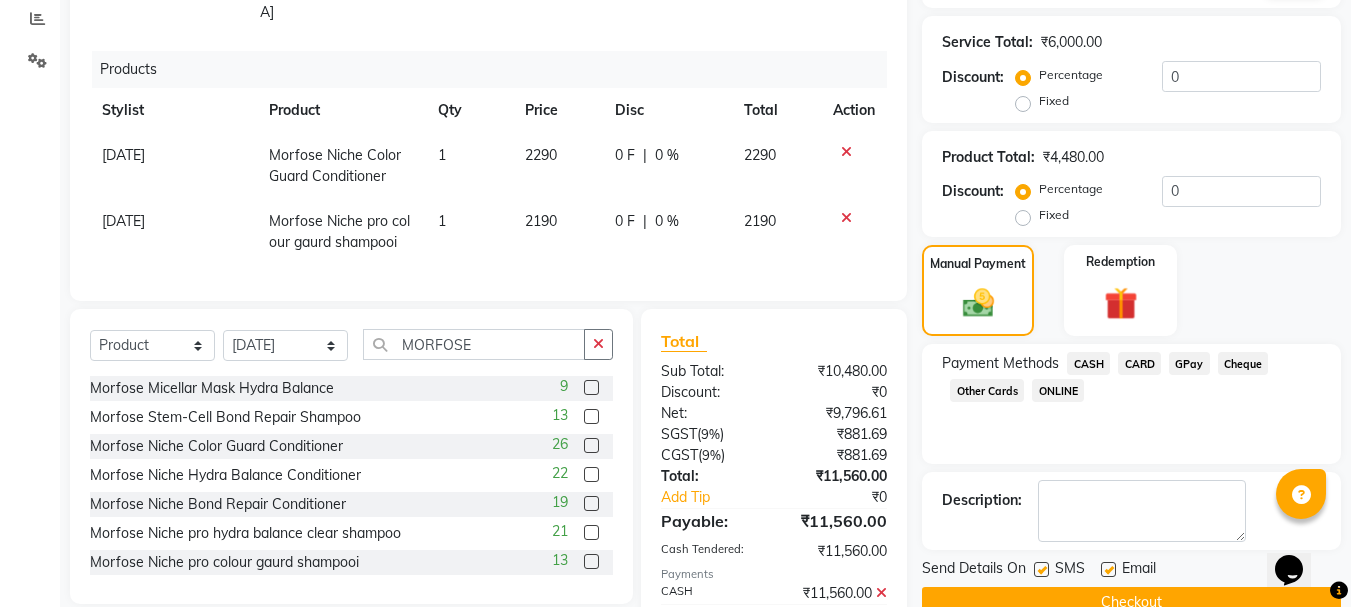 drag, startPoint x: 1039, startPoint y: 569, endPoint x: 1050, endPoint y: 569, distance: 11 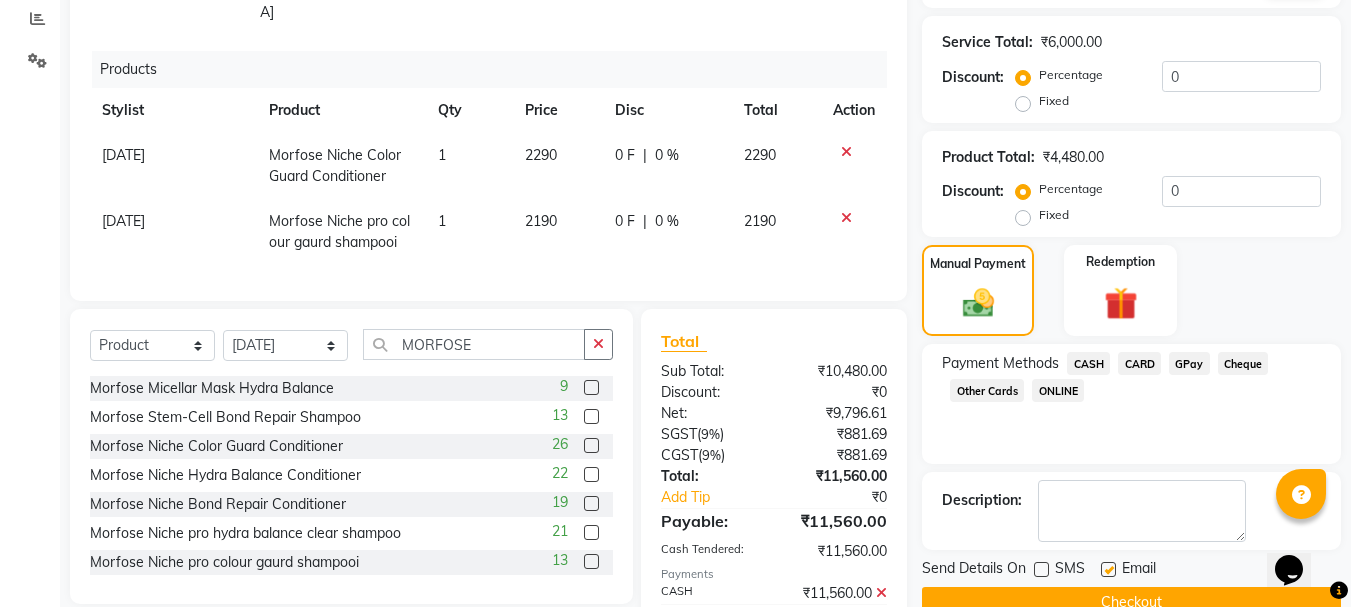 click 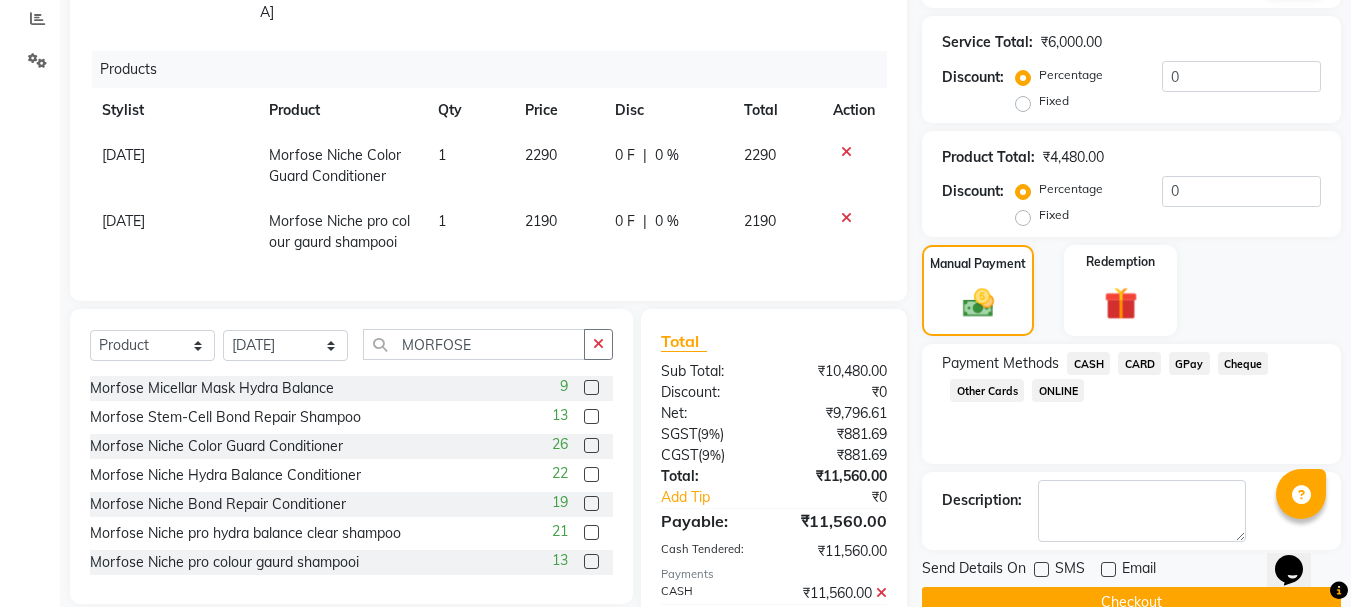 click on "Checkout" 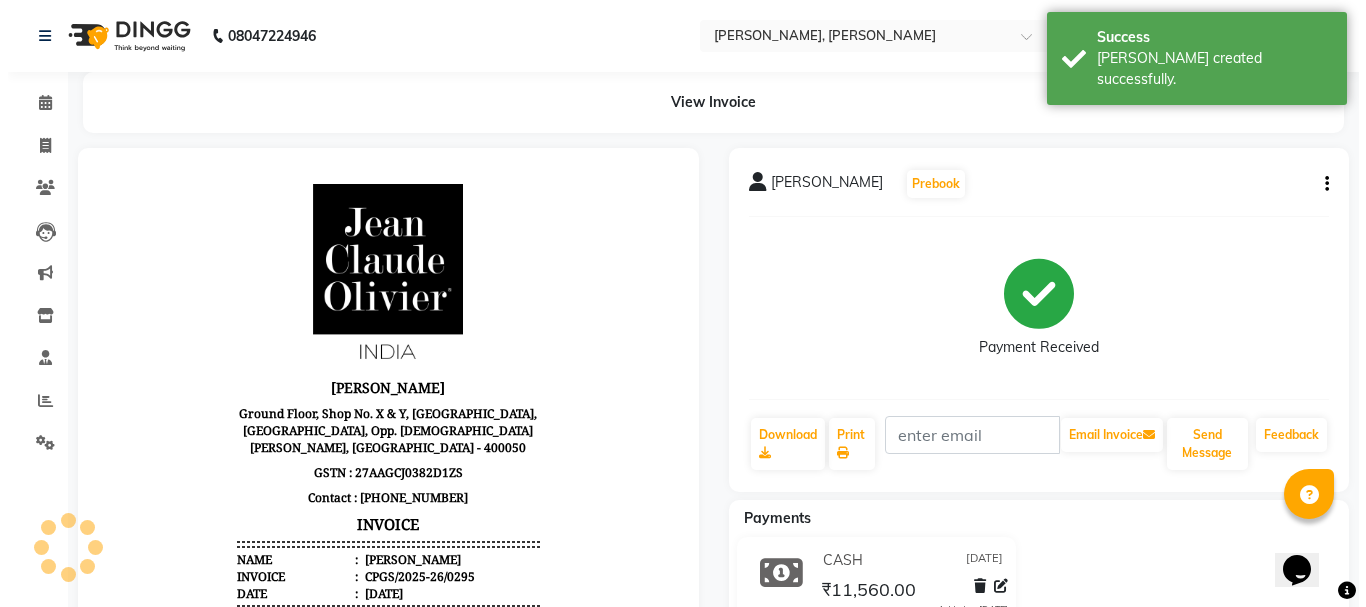 scroll, scrollTop: 0, scrollLeft: 0, axis: both 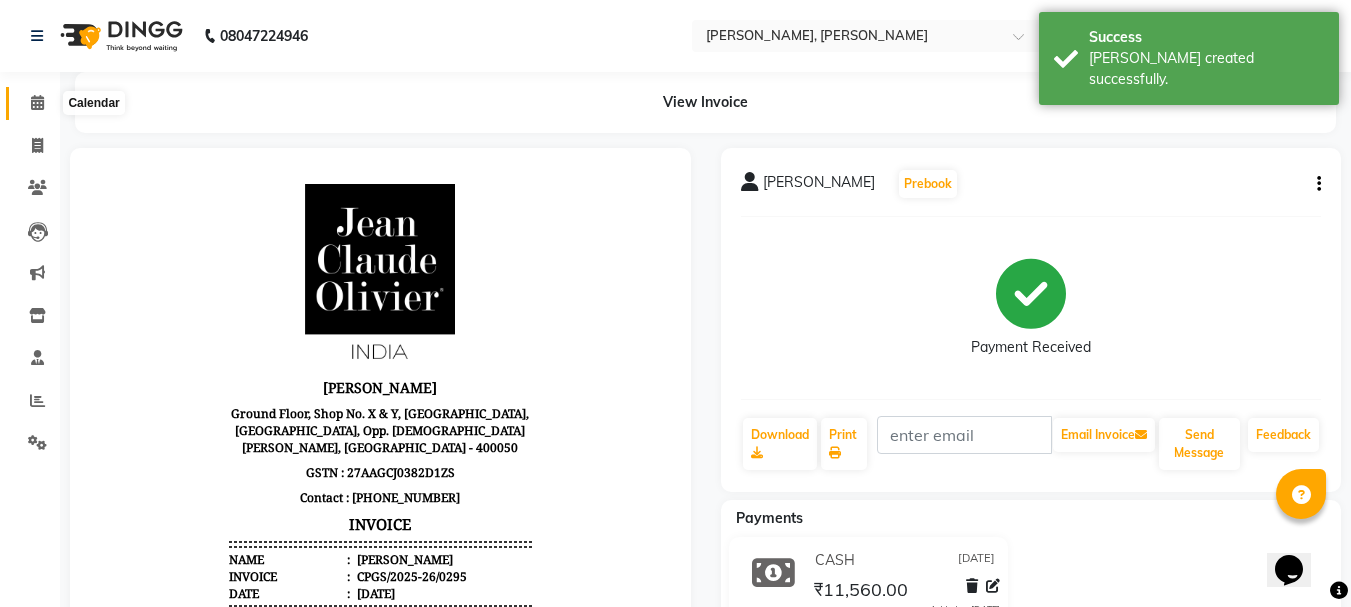 click 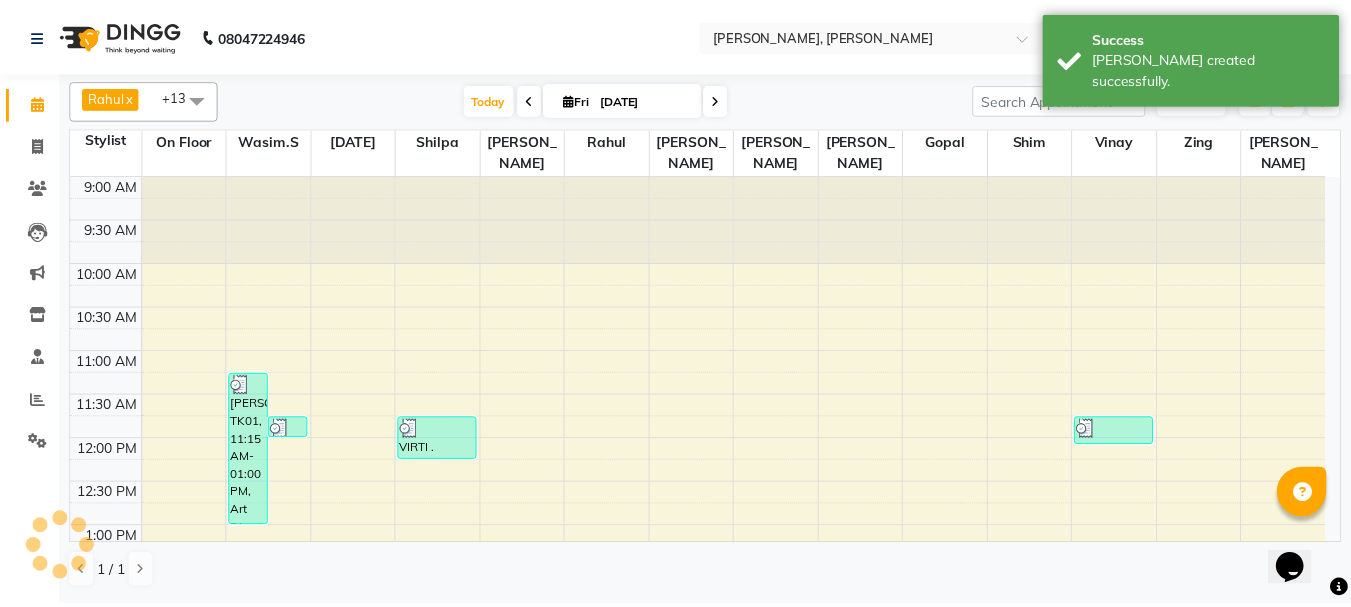 scroll, scrollTop: 400, scrollLeft: 0, axis: vertical 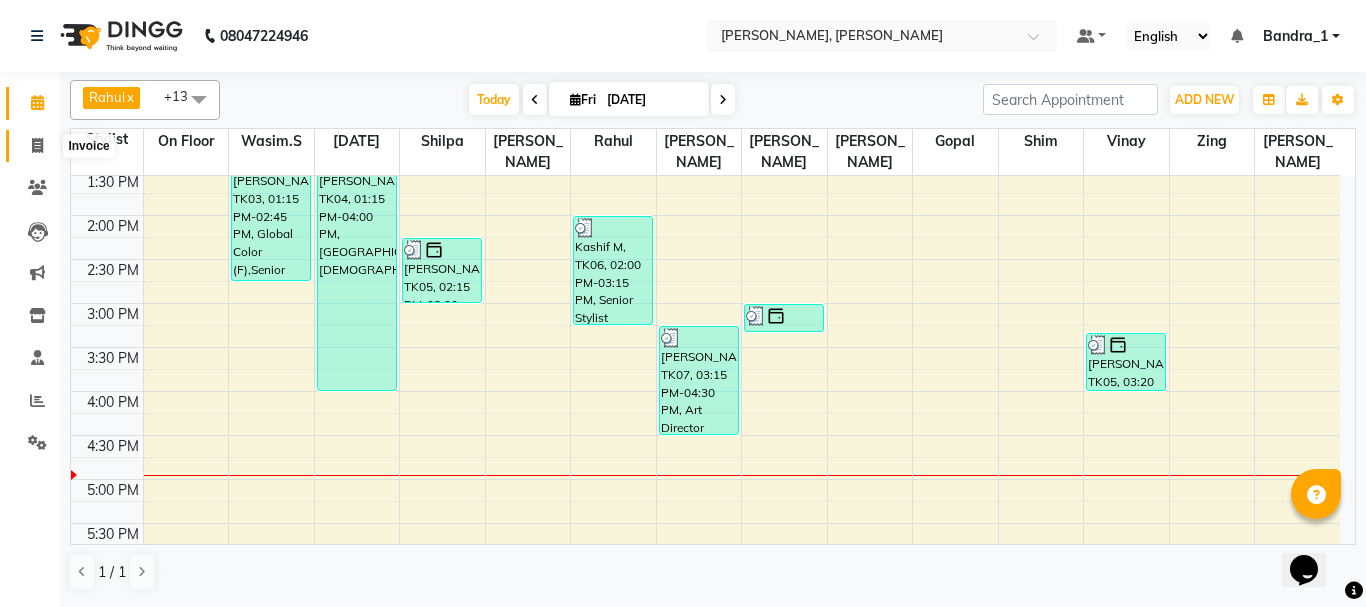 drag, startPoint x: 32, startPoint y: 144, endPoint x: 65, endPoint y: 138, distance: 33.54102 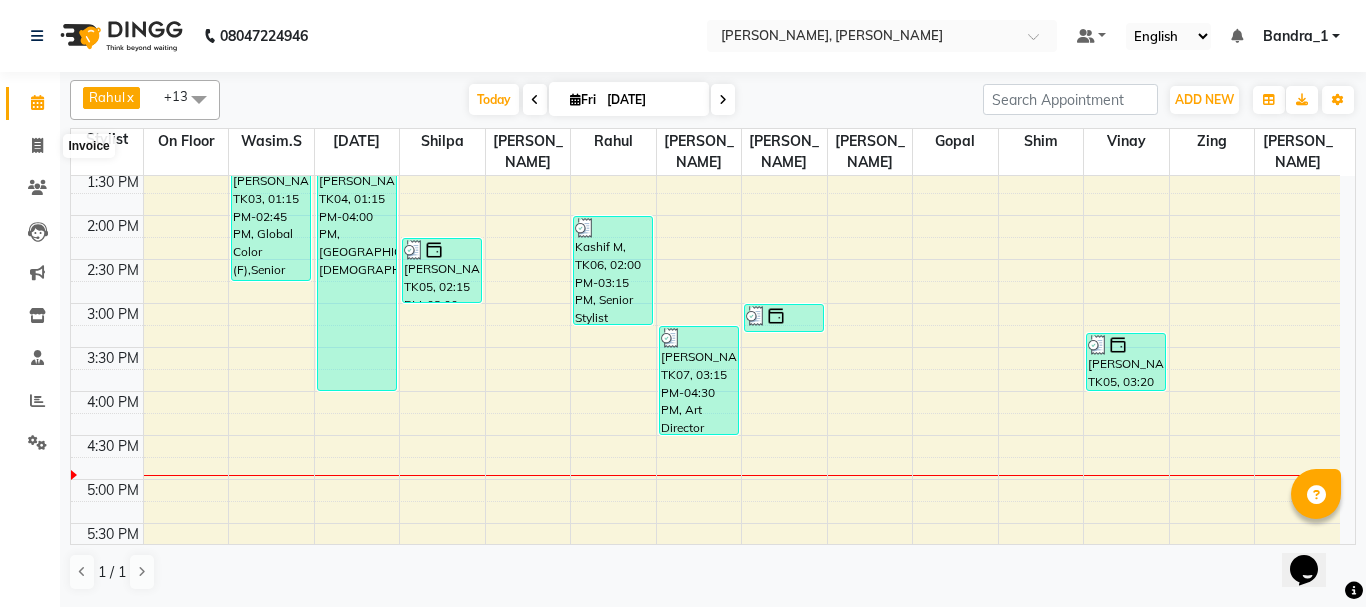 select on "service" 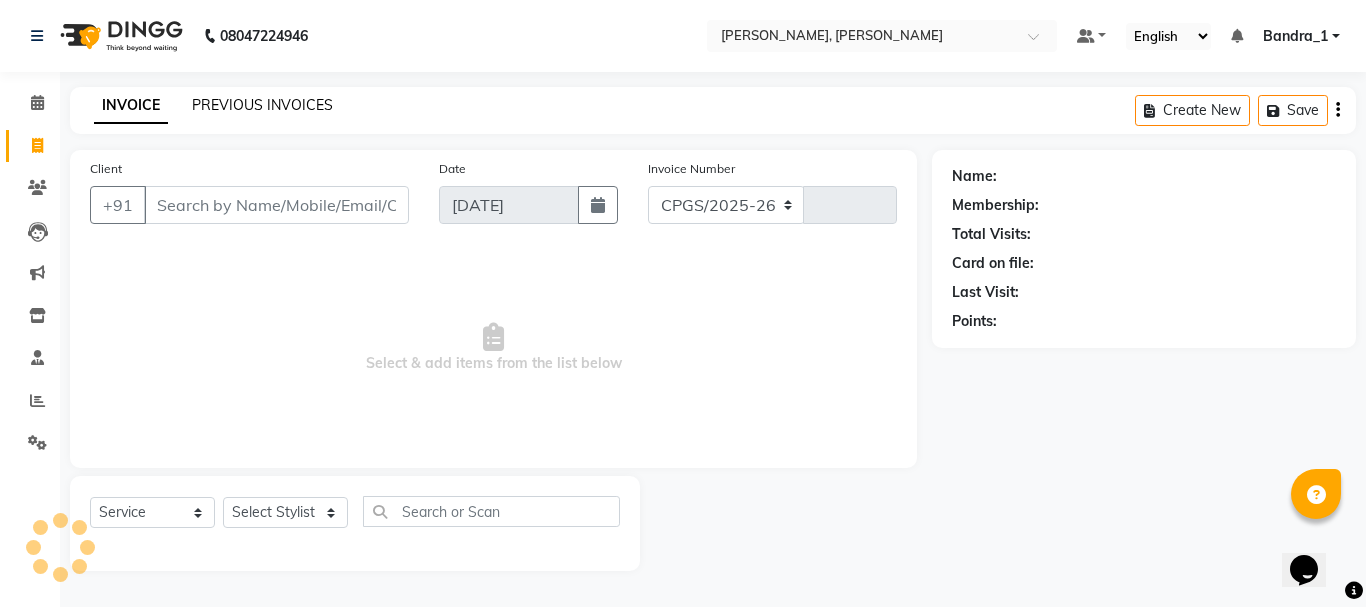 select on "7997" 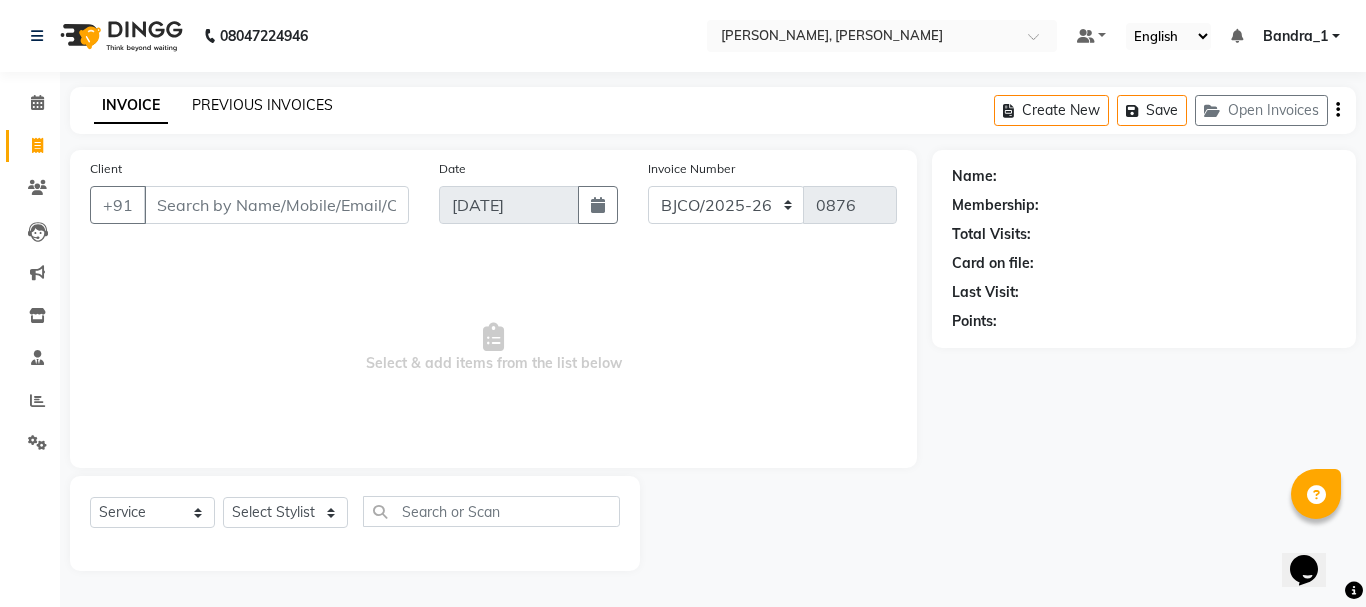 click on "PREVIOUS INVOICES" 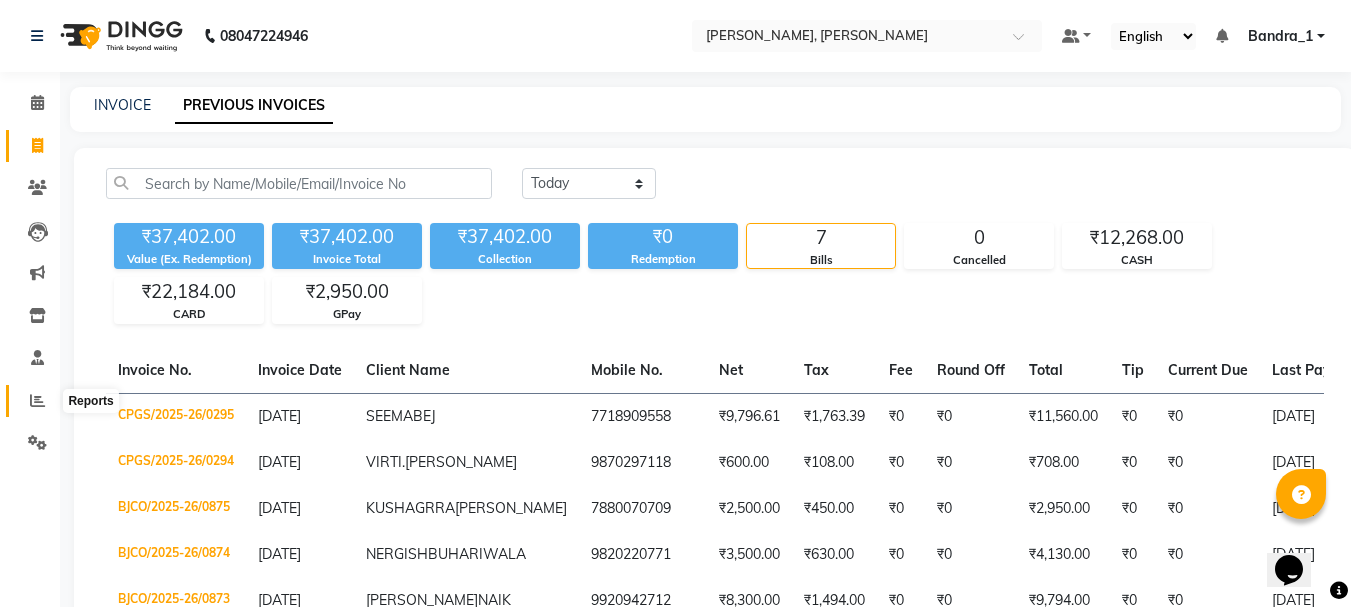 click 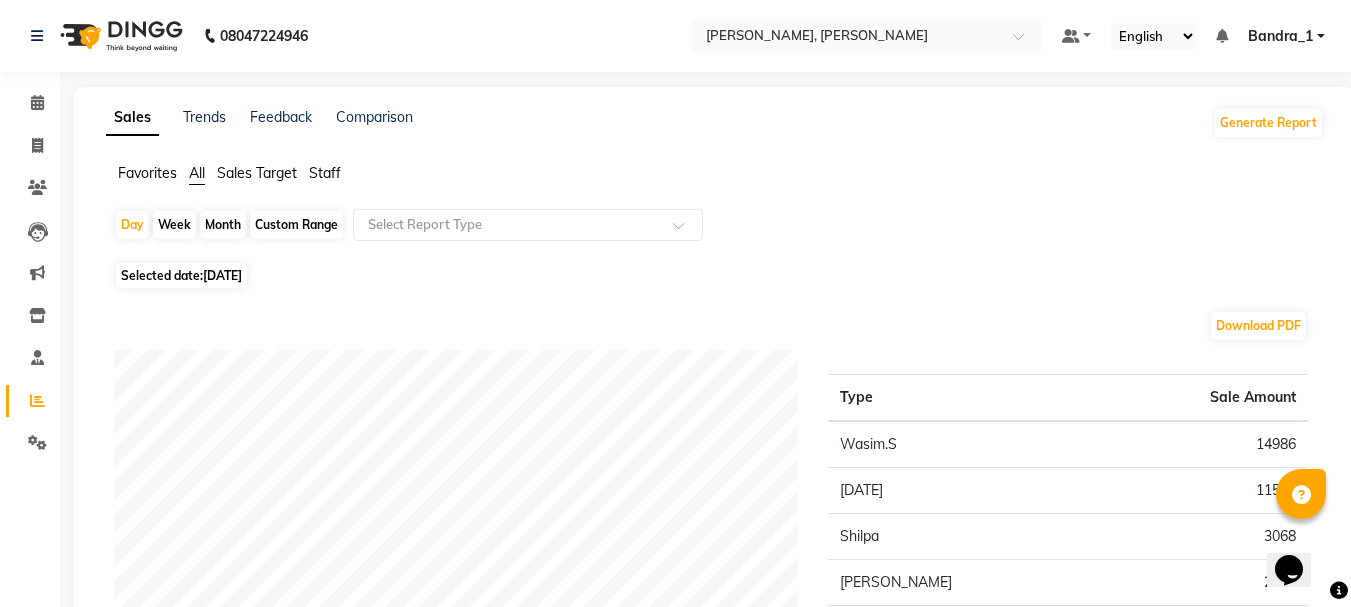 click on "Month" 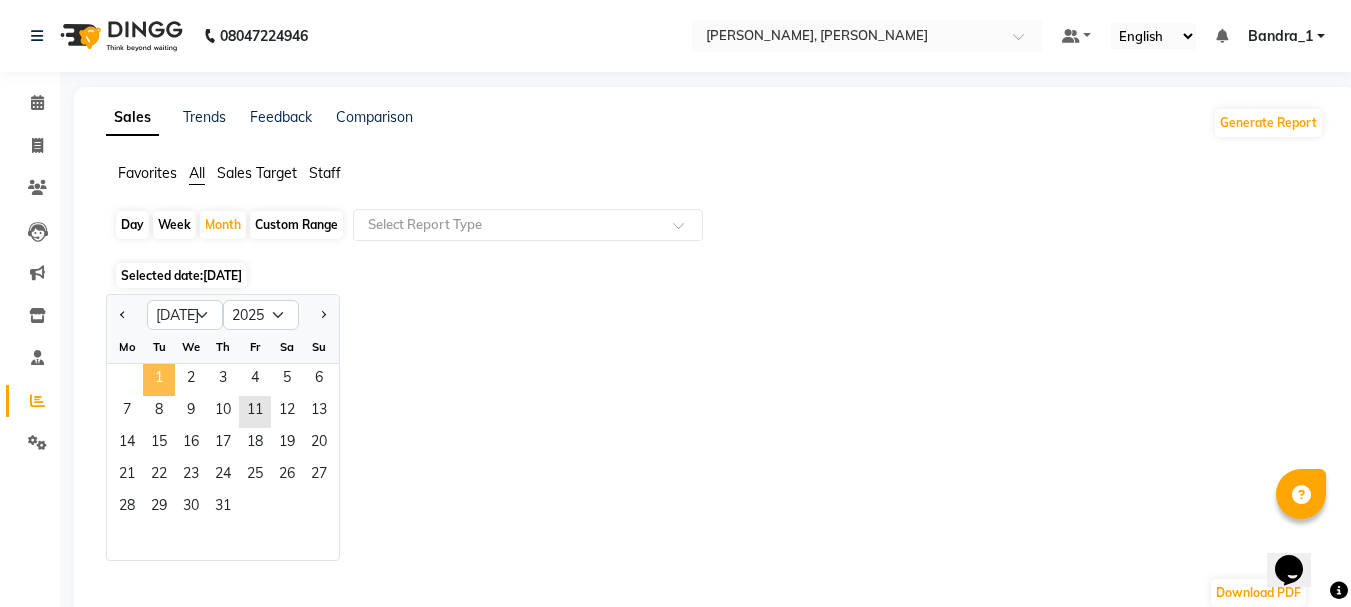 click on "1" 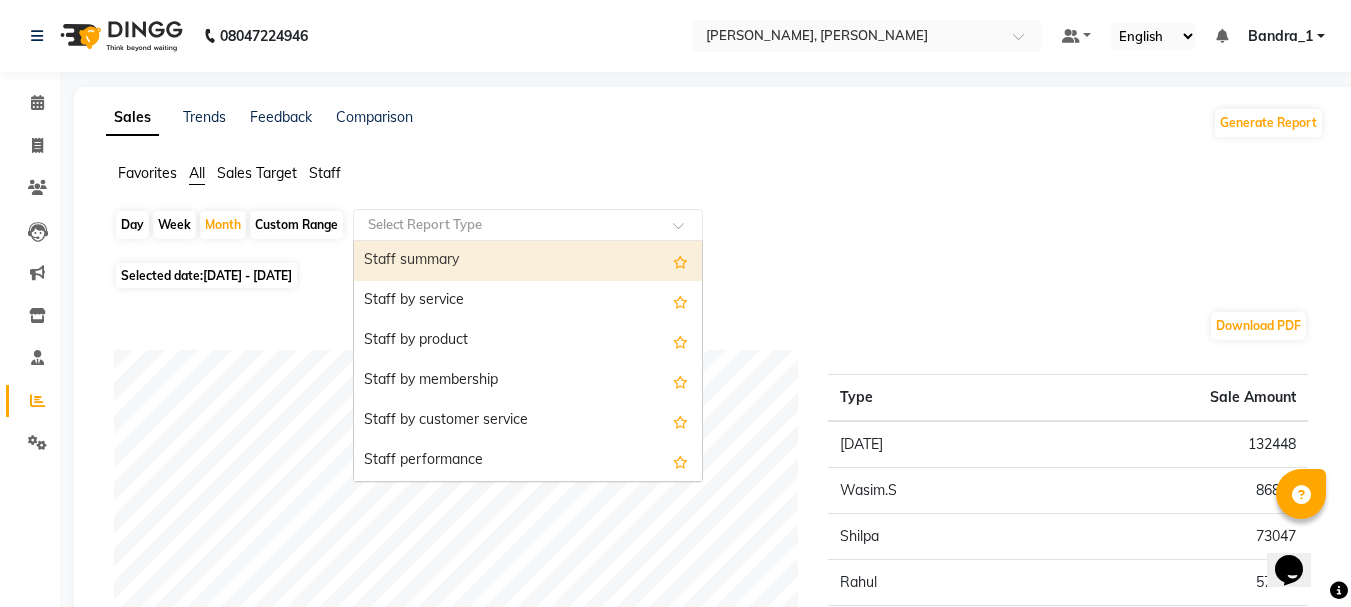 click on "Select Report Type" 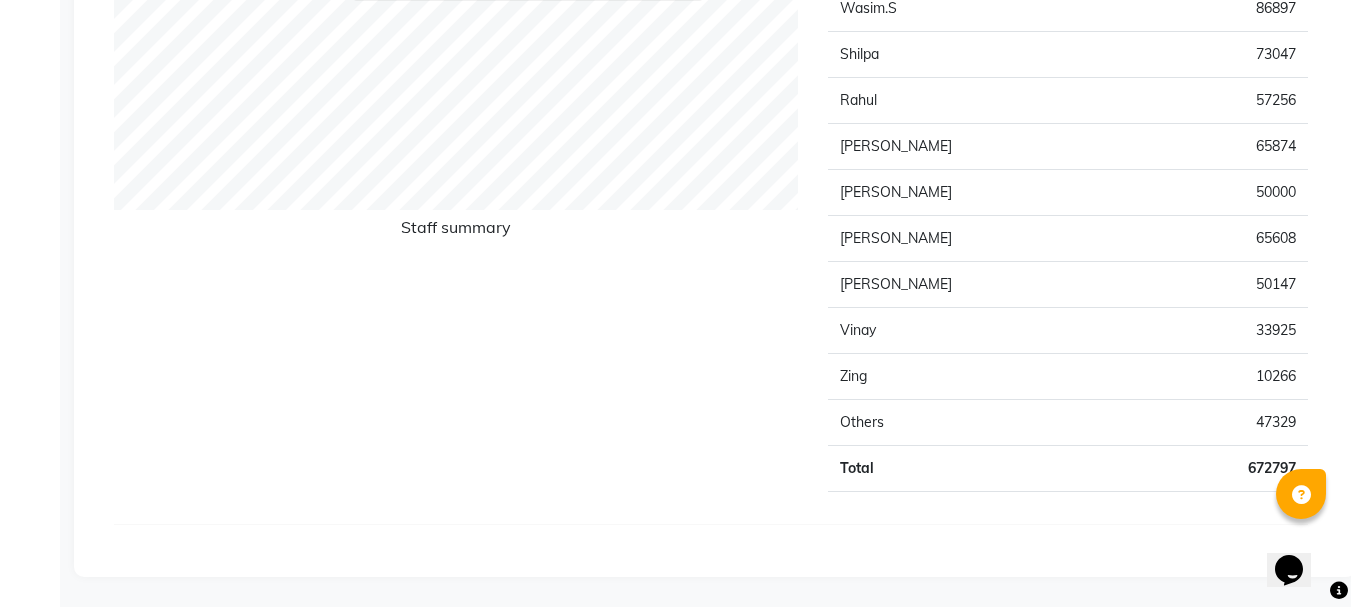 scroll, scrollTop: 82, scrollLeft: 0, axis: vertical 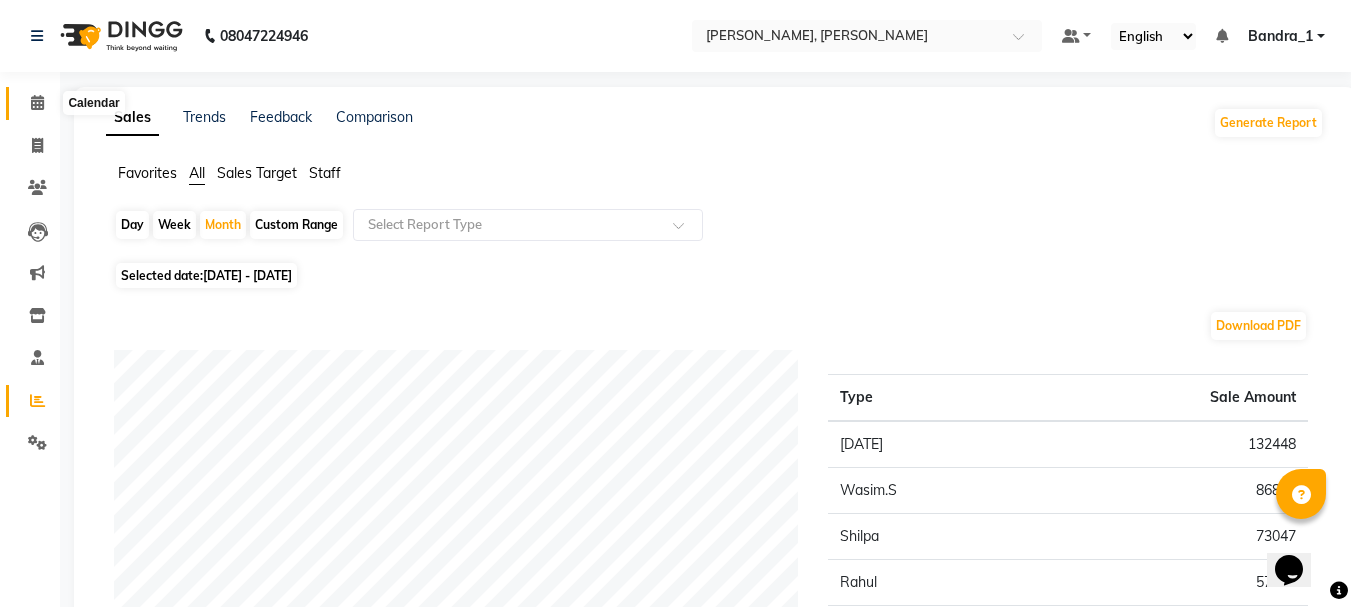 click 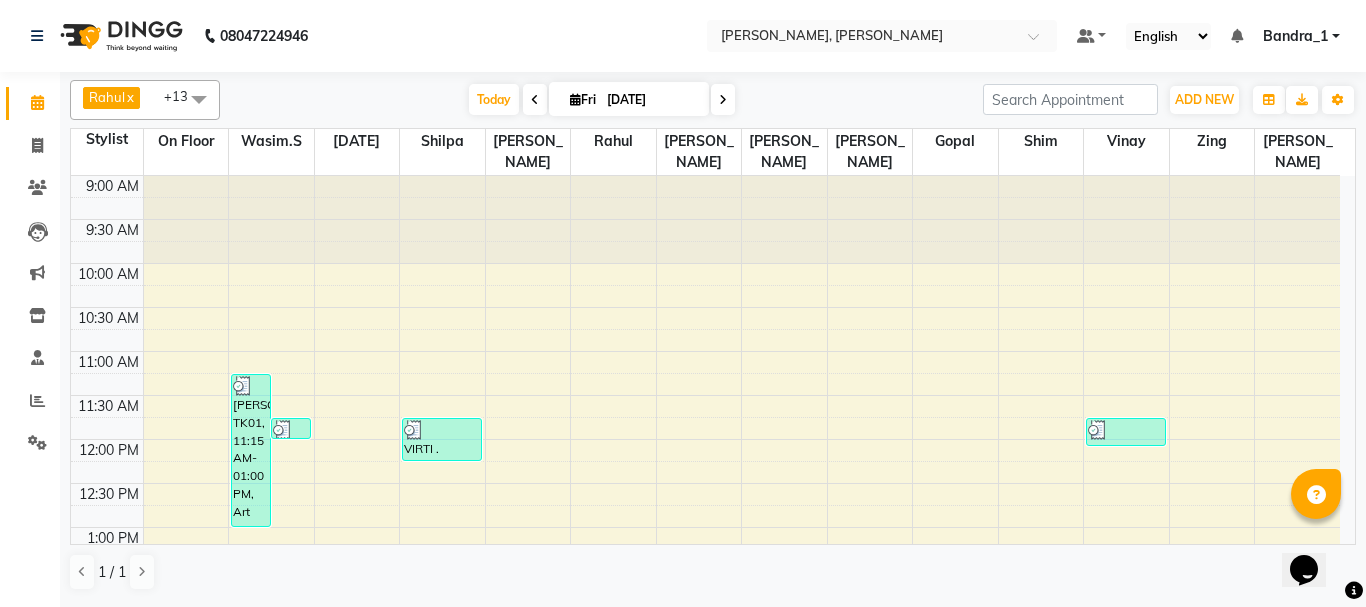 scroll, scrollTop: 400, scrollLeft: 0, axis: vertical 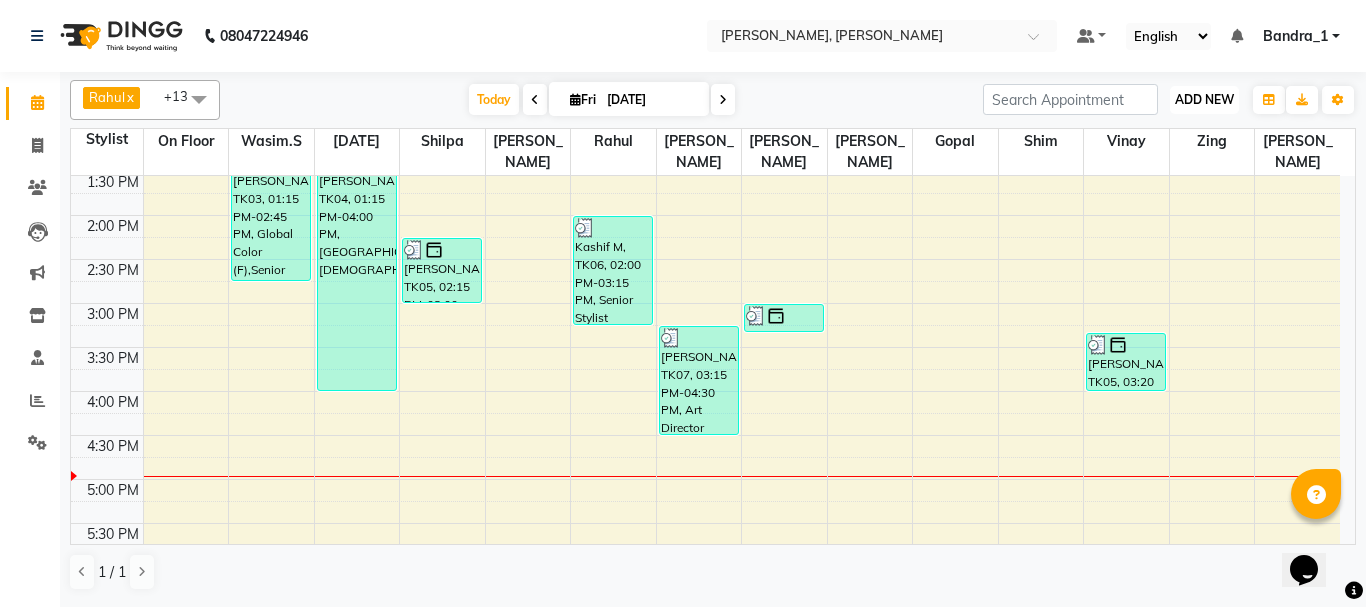 click on "ADD NEW" at bounding box center (1204, 99) 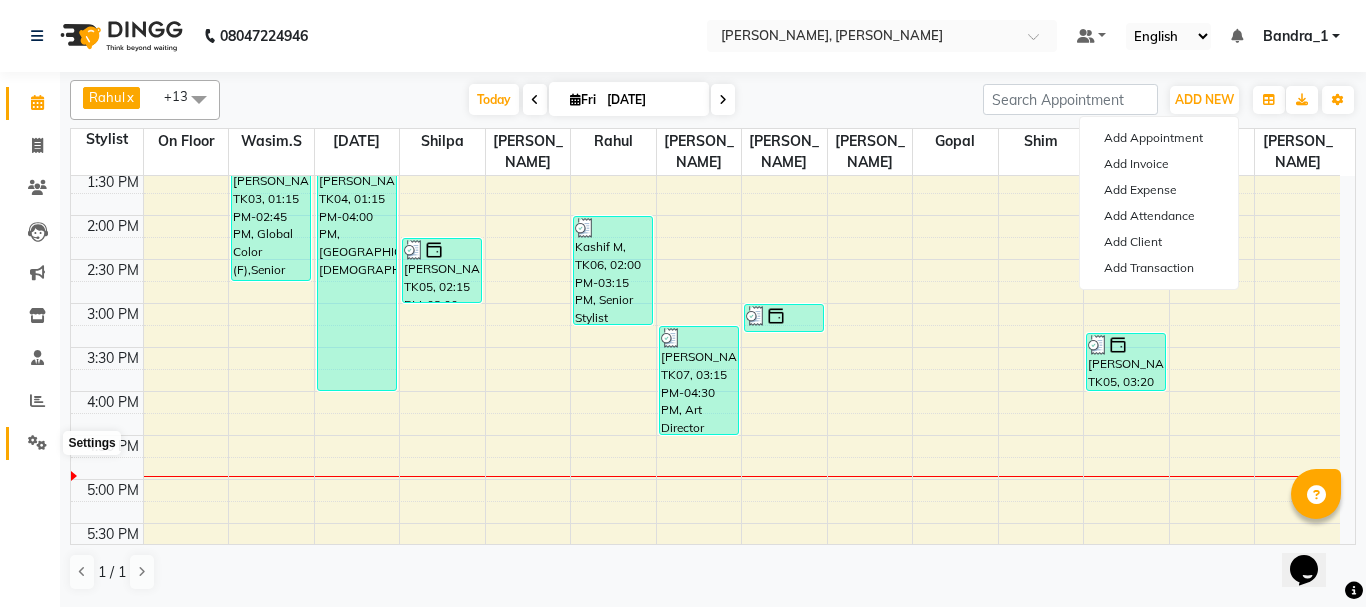 click 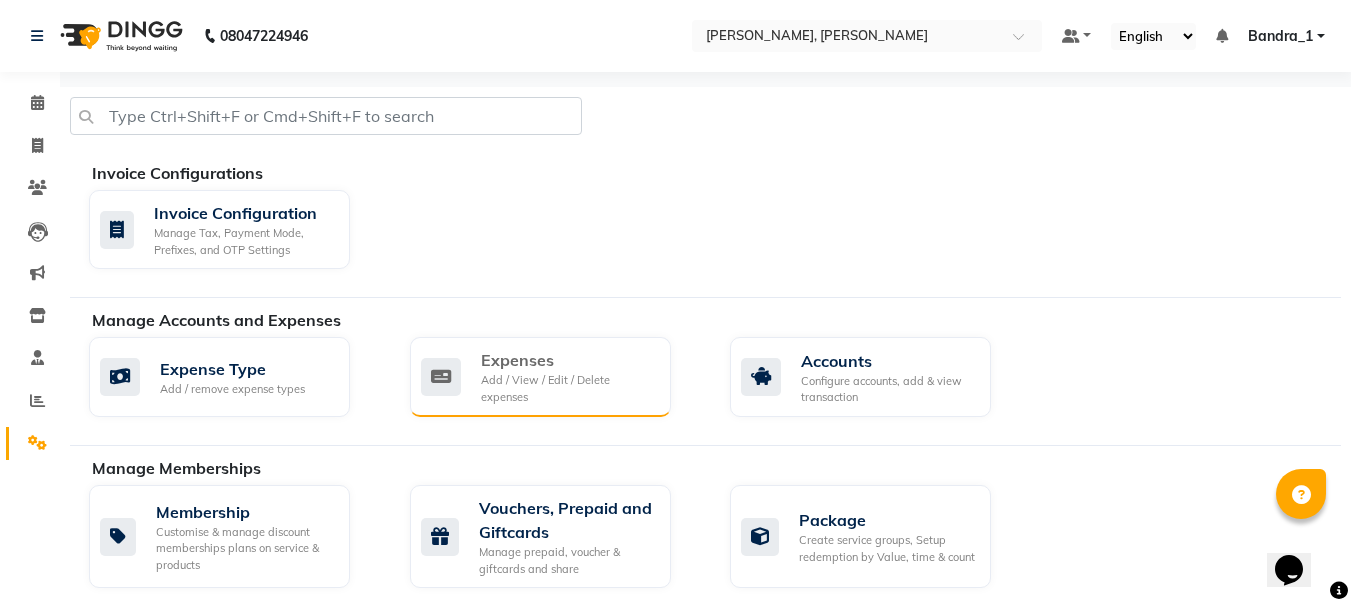 click on "Add / View / Edit / Delete expenses" 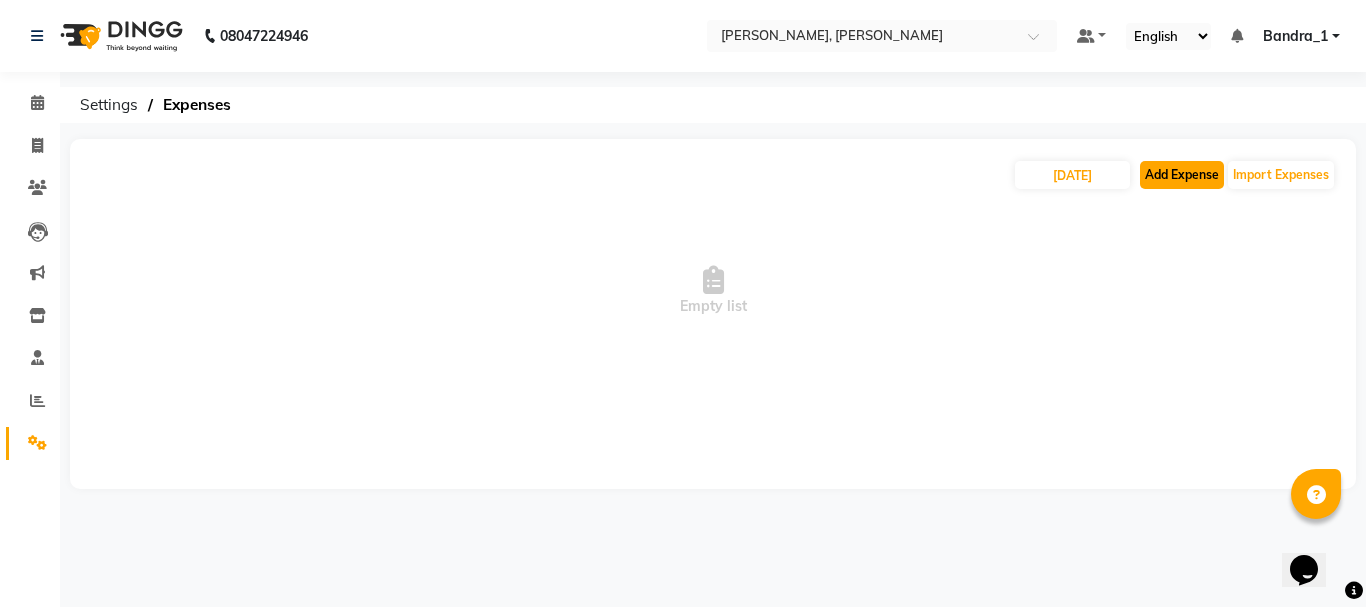 click on "Add Expense" 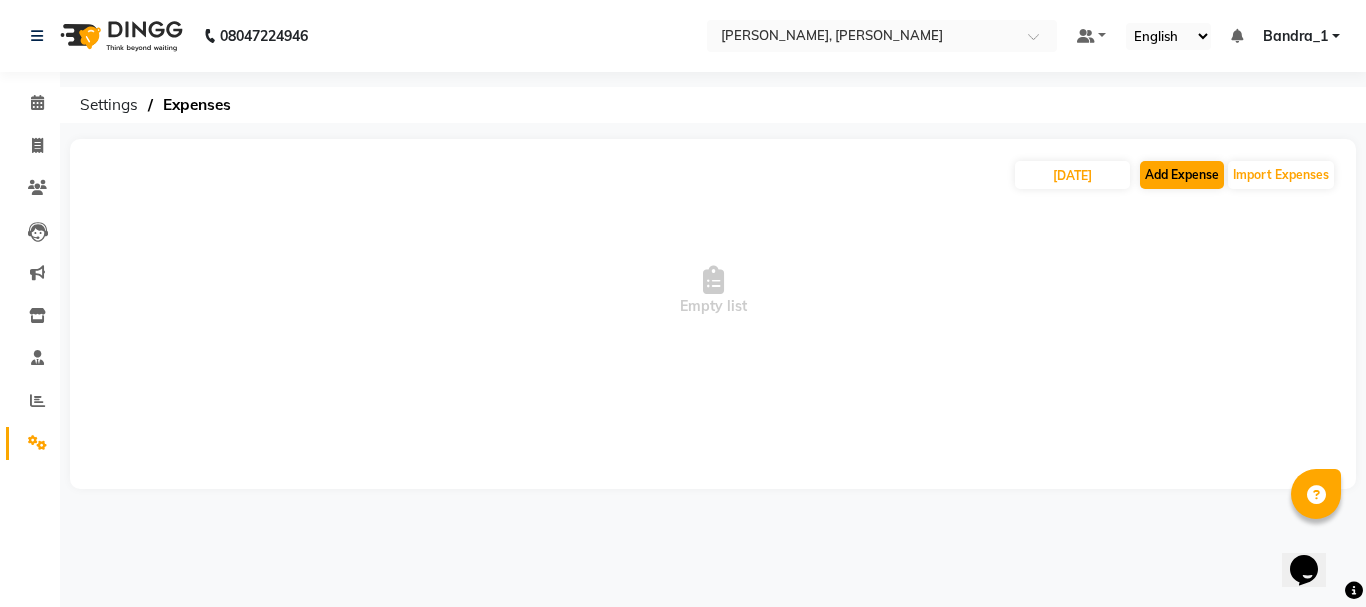 select on "1" 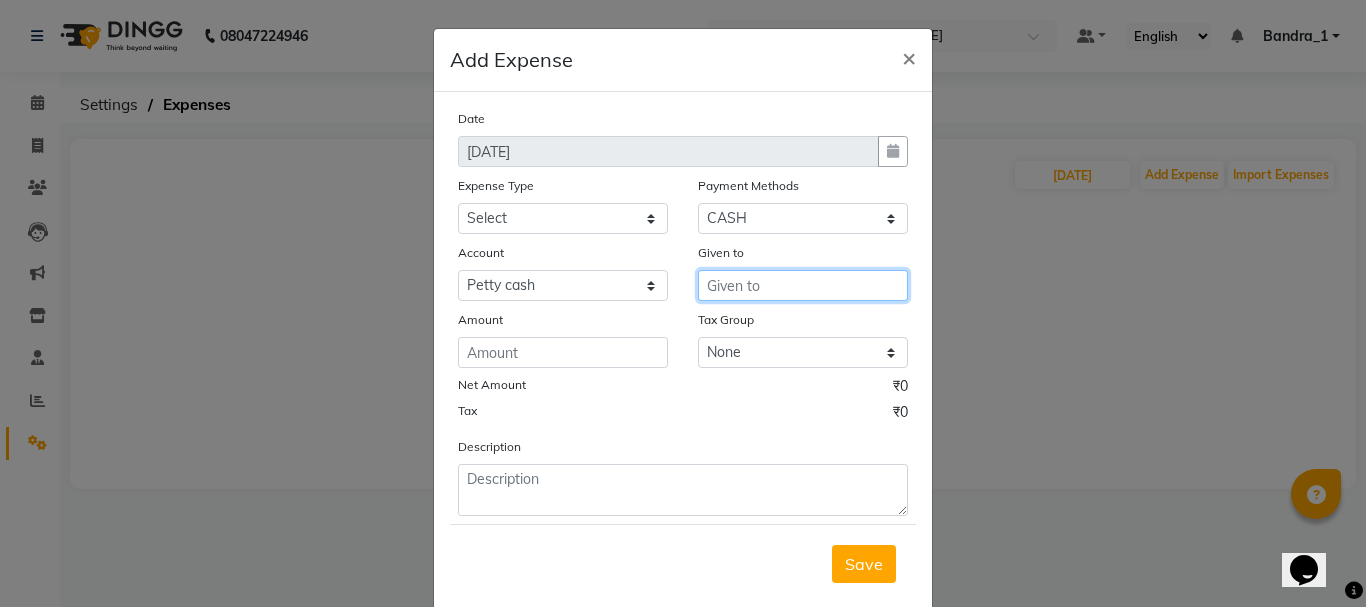 drag, startPoint x: 737, startPoint y: 278, endPoint x: 678, endPoint y: 289, distance: 60.016663 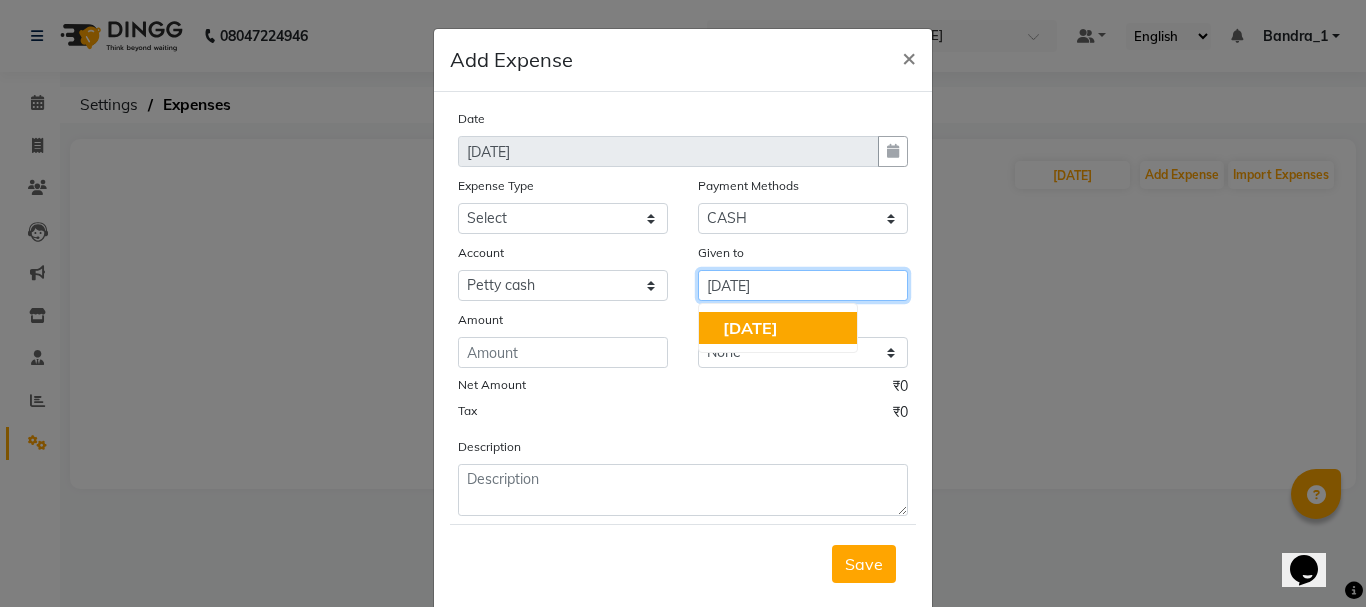 drag, startPoint x: 740, startPoint y: 333, endPoint x: 726, endPoint y: 338, distance: 14.866069 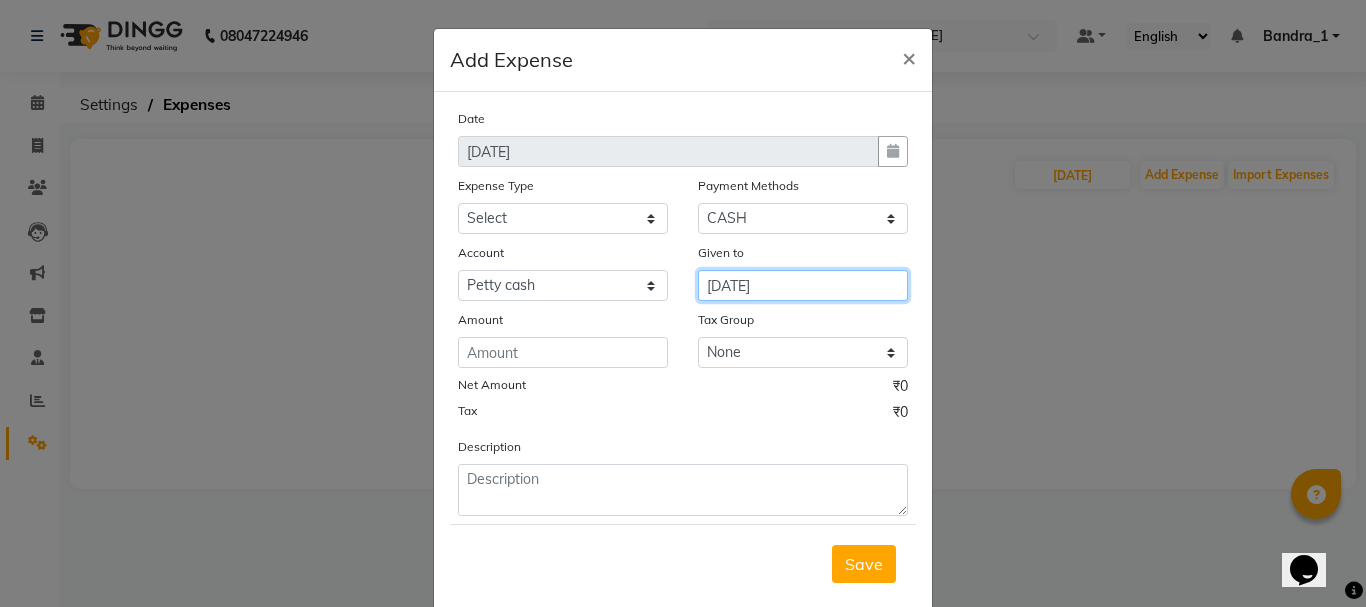 type on "[DATE]" 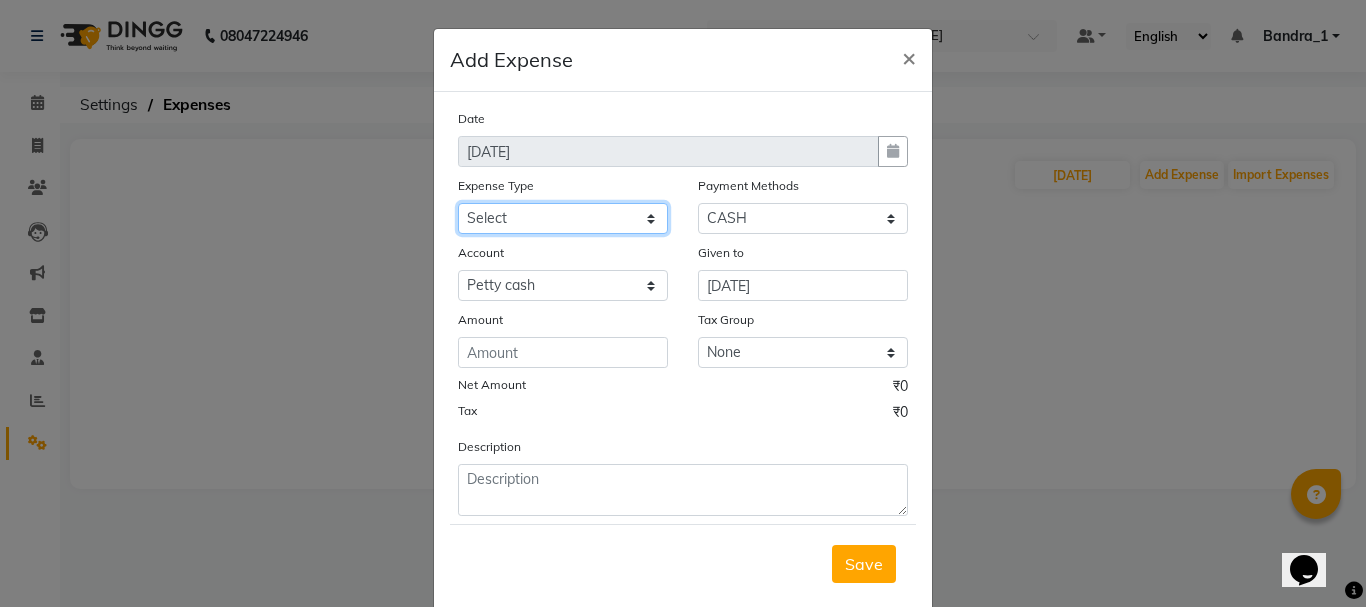 click on "Select Advance Salary Amazon B M C Cash transfer to bank Cash transfer to hub Chemist Client Snacks Clinical charges Conveyence Courier Donation Equipment free lancer commission Fuel Goregaon Salon Govt fee Incentive Laundry Loan Repayment Maintenance Make Up Products Marketing Miscellaneous Mobile Bill Other over time Pantry Product Product incentive puja items Rent Salary Staff Commission. Staff Snacks Stationery Tax Tea & Refreshment Telephone Tips Travelling allowance Utilities W Fast" 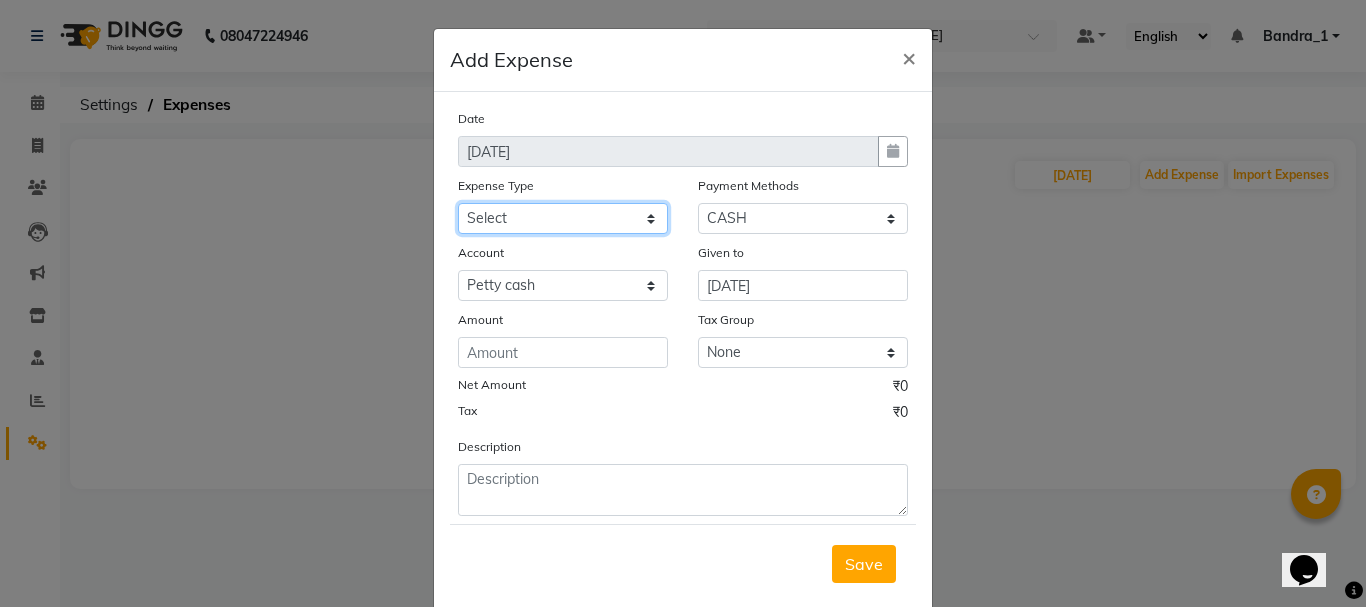 select on "513" 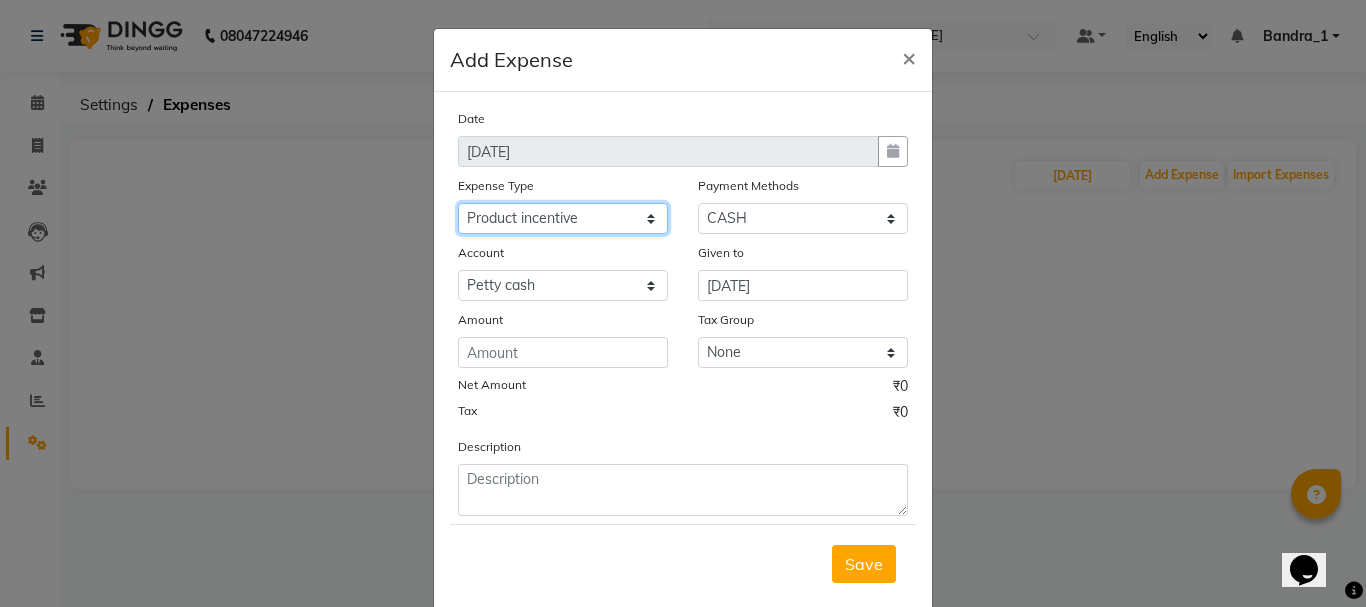 click on "Select Advance Salary Amazon B M C Cash transfer to bank Cash transfer to hub Chemist Client Snacks Clinical charges Conveyence Courier Donation Equipment free lancer commission Fuel Goregaon Salon Govt fee Incentive Laundry Loan Repayment Maintenance Make Up Products Marketing Miscellaneous Mobile Bill Other over time Pantry Product Product incentive puja items Rent Salary Staff Commission. Staff Snacks Stationery Tax Tea & Refreshment Telephone Tips Travelling allowance Utilities W Fast" 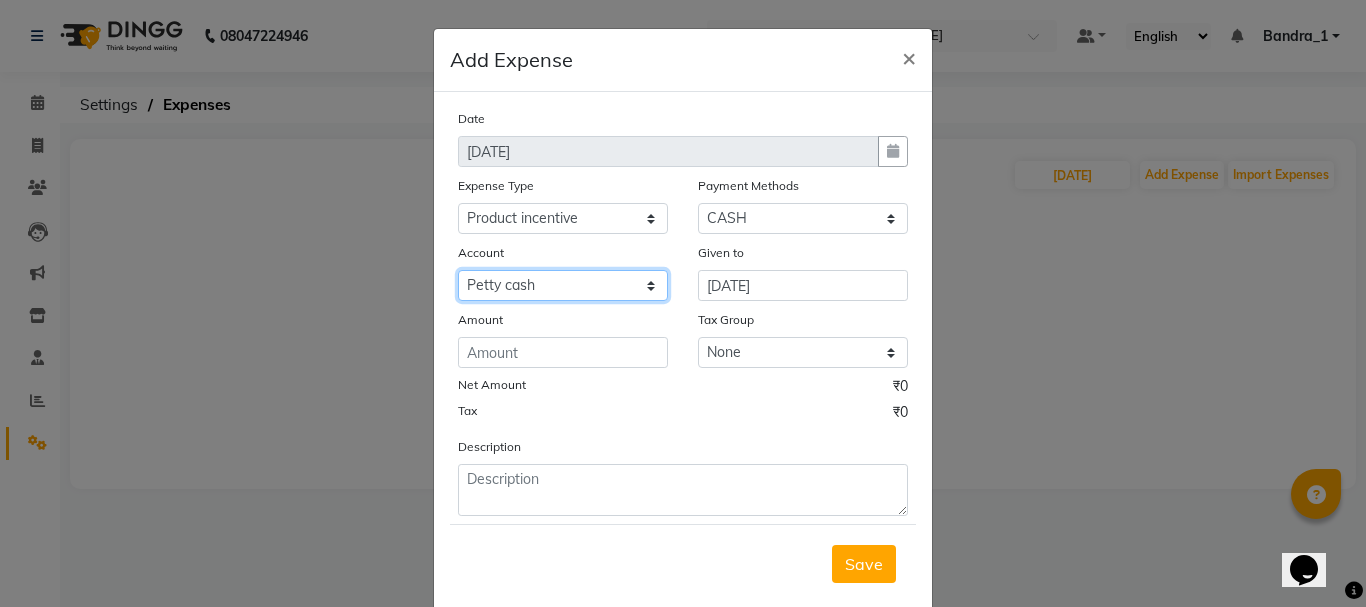 click on "Select Default account Petty cash" 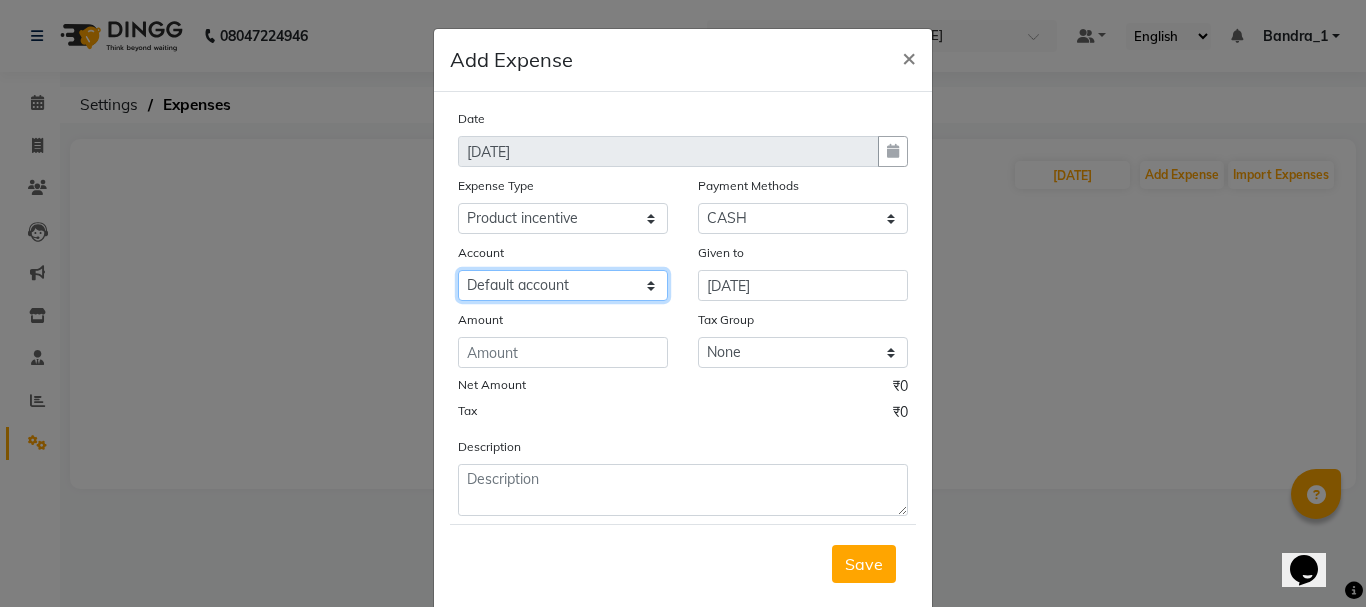 click on "Select Default account Petty cash" 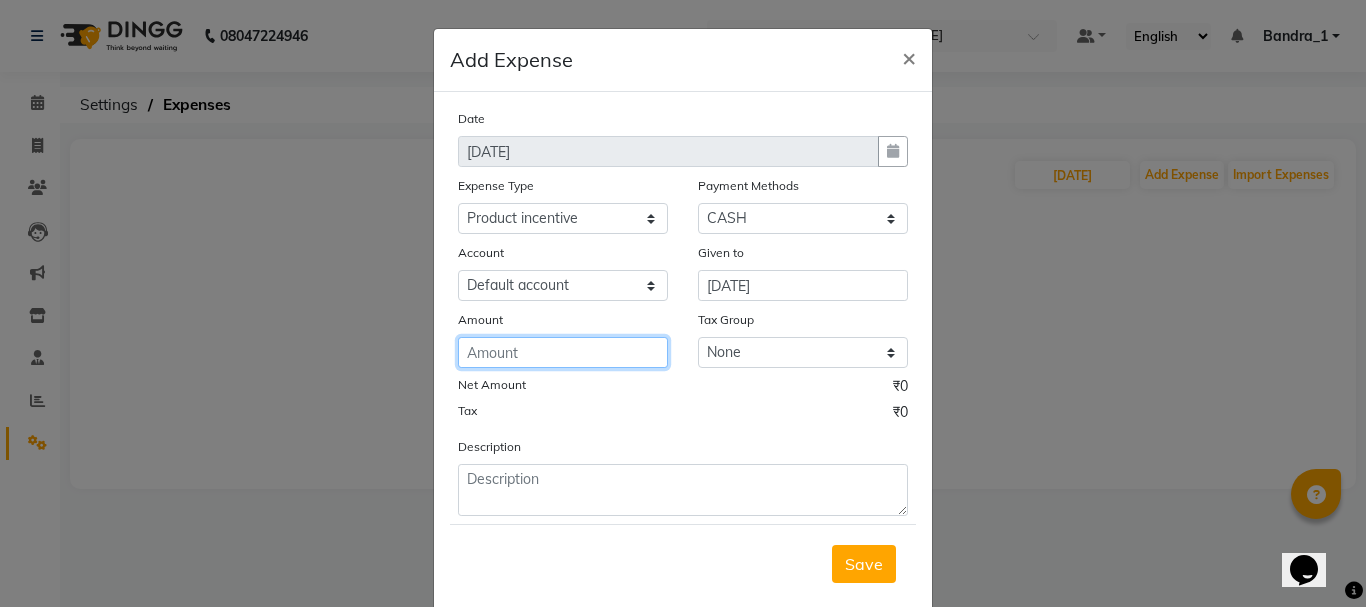 drag, startPoint x: 482, startPoint y: 348, endPoint x: 461, endPoint y: 366, distance: 27.658634 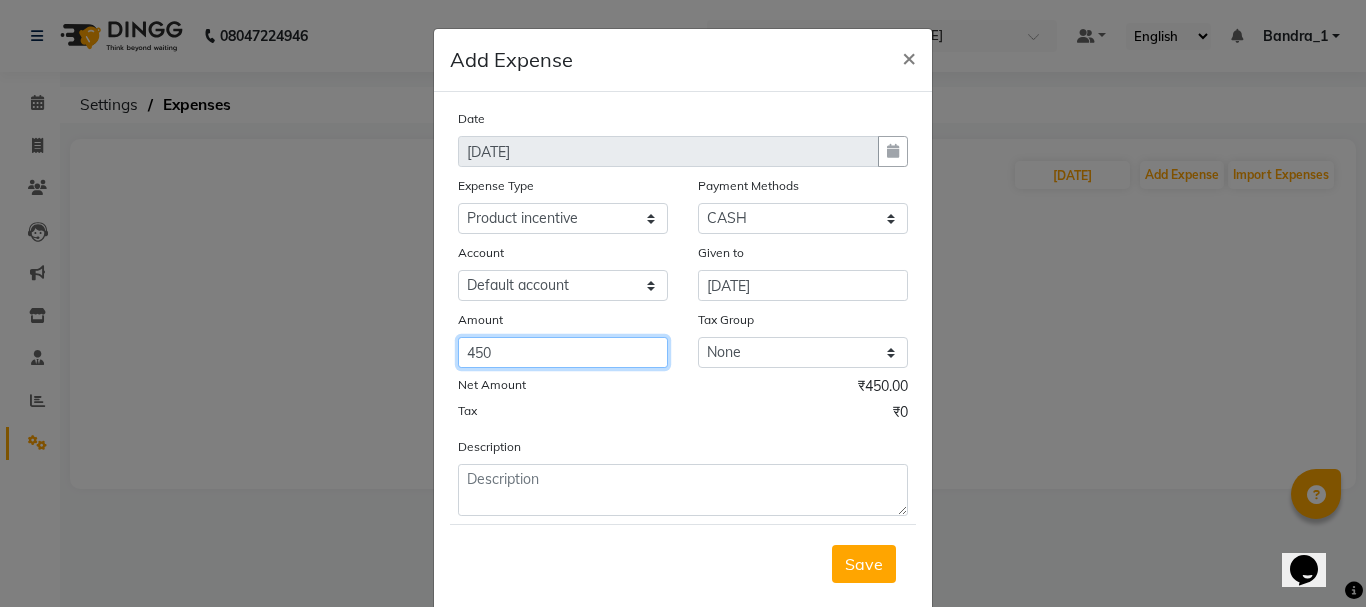 type on "450" 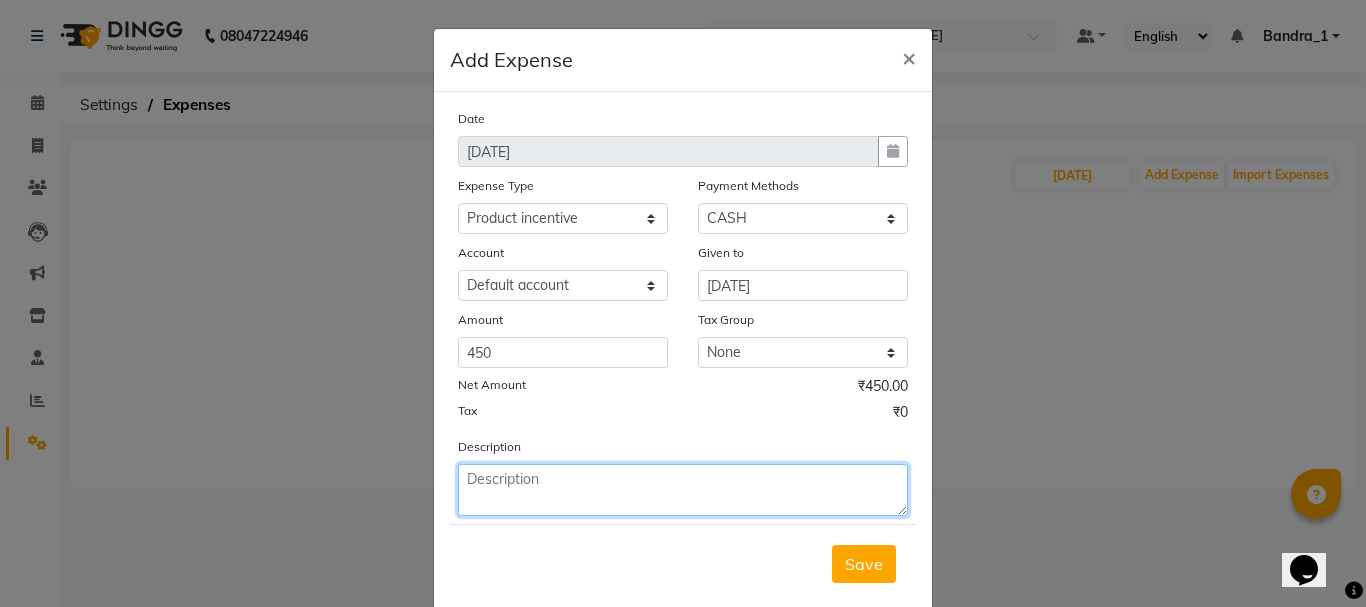 drag, startPoint x: 479, startPoint y: 492, endPoint x: 442, endPoint y: 470, distance: 43.046486 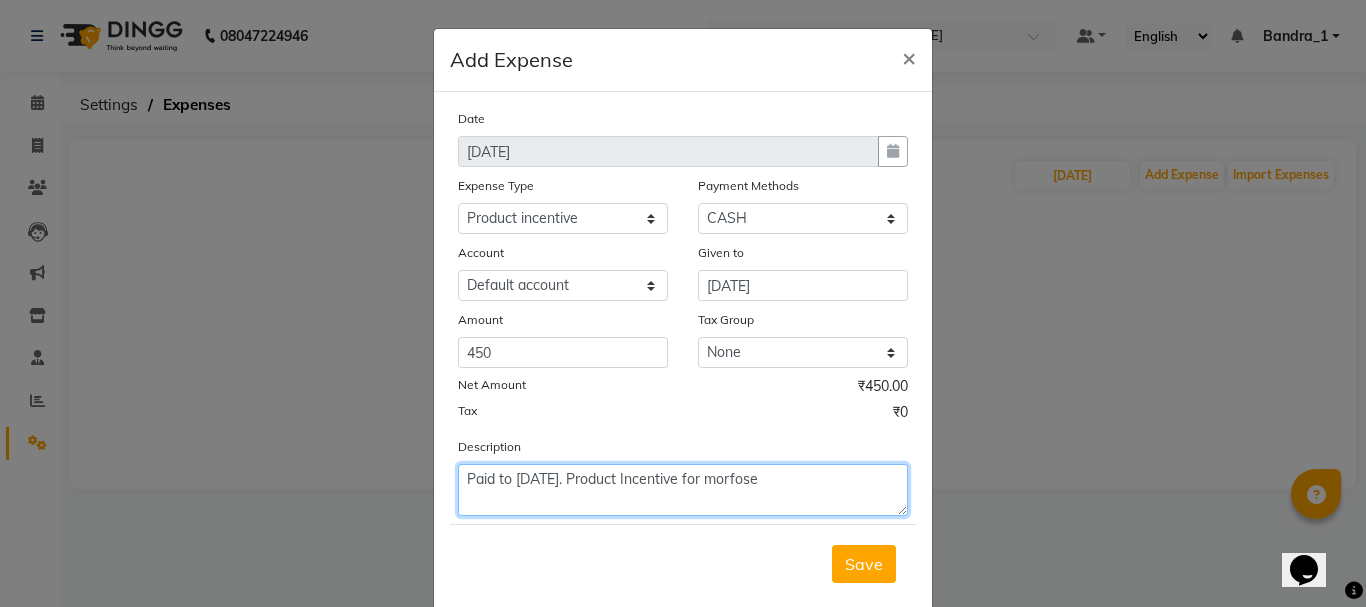 click on "Paid to Raja. Product Incentive for morfose" 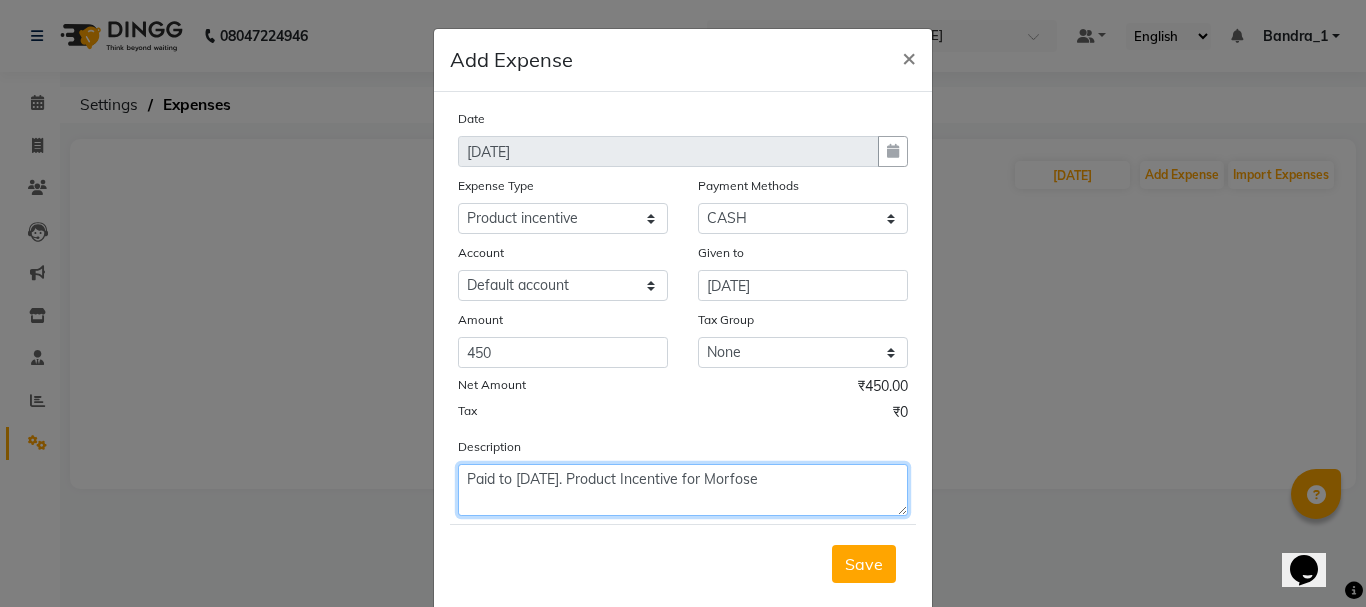 click on "Paid to Raja. Product Incentive for Morfose" 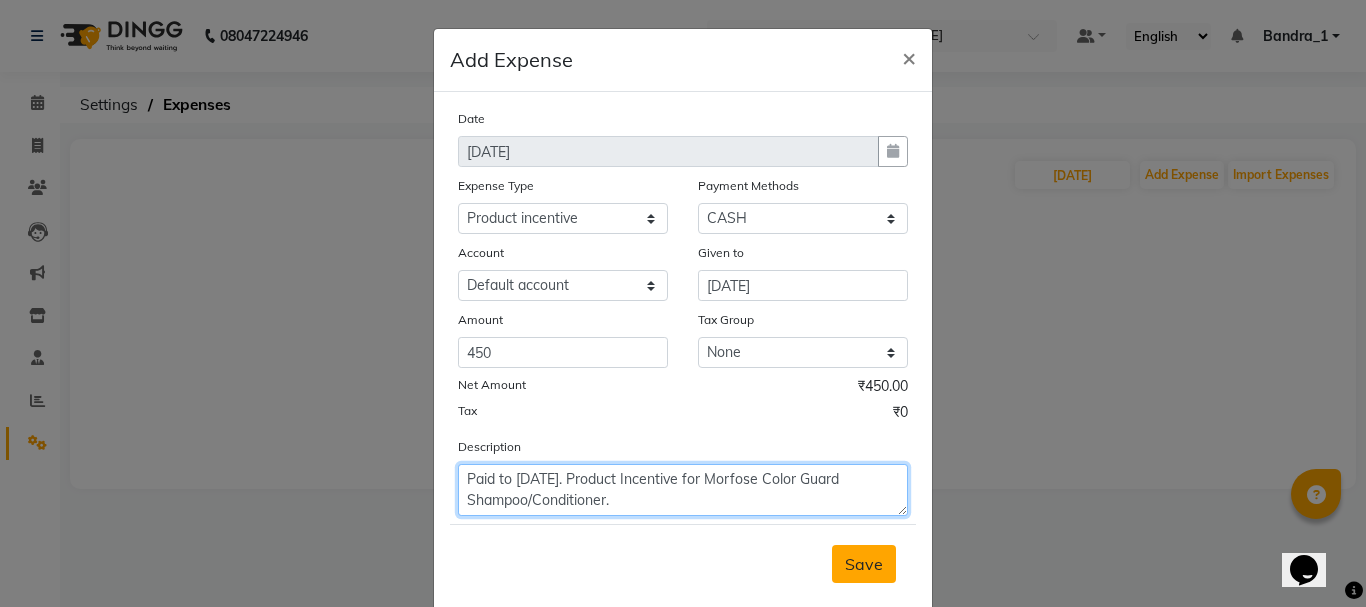 type on "Paid to Raja. Product Incentive for Morfose Color Guard Shampoo/Conditioner." 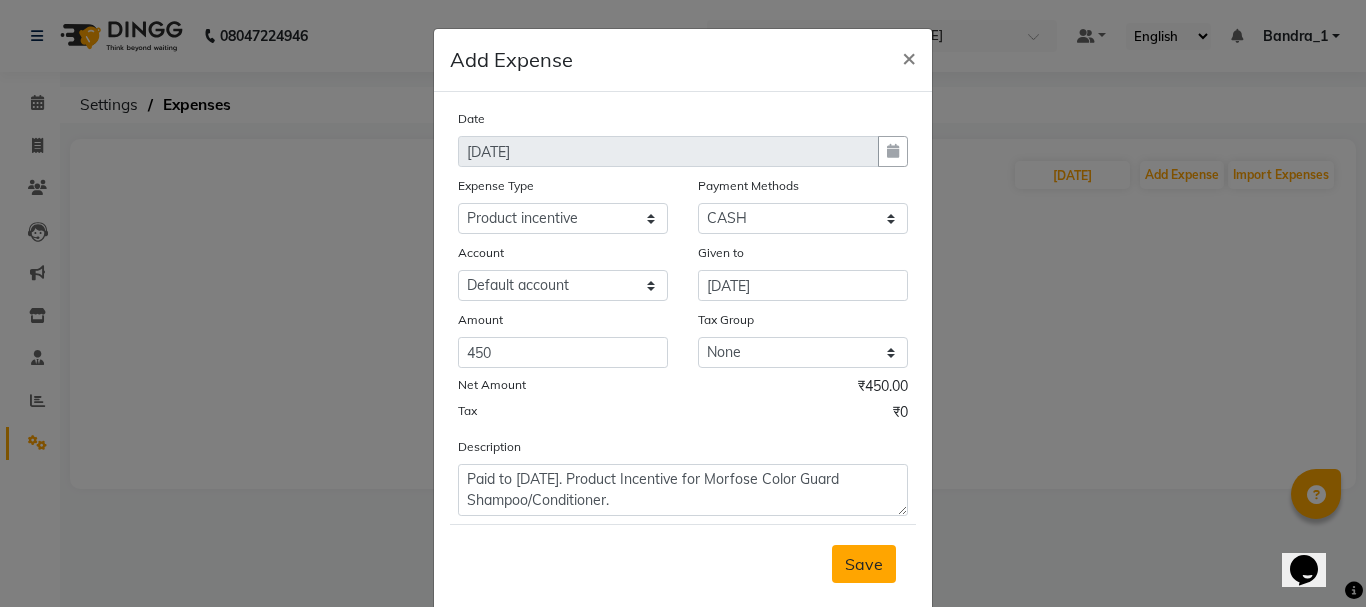 click on "Save" at bounding box center (864, 564) 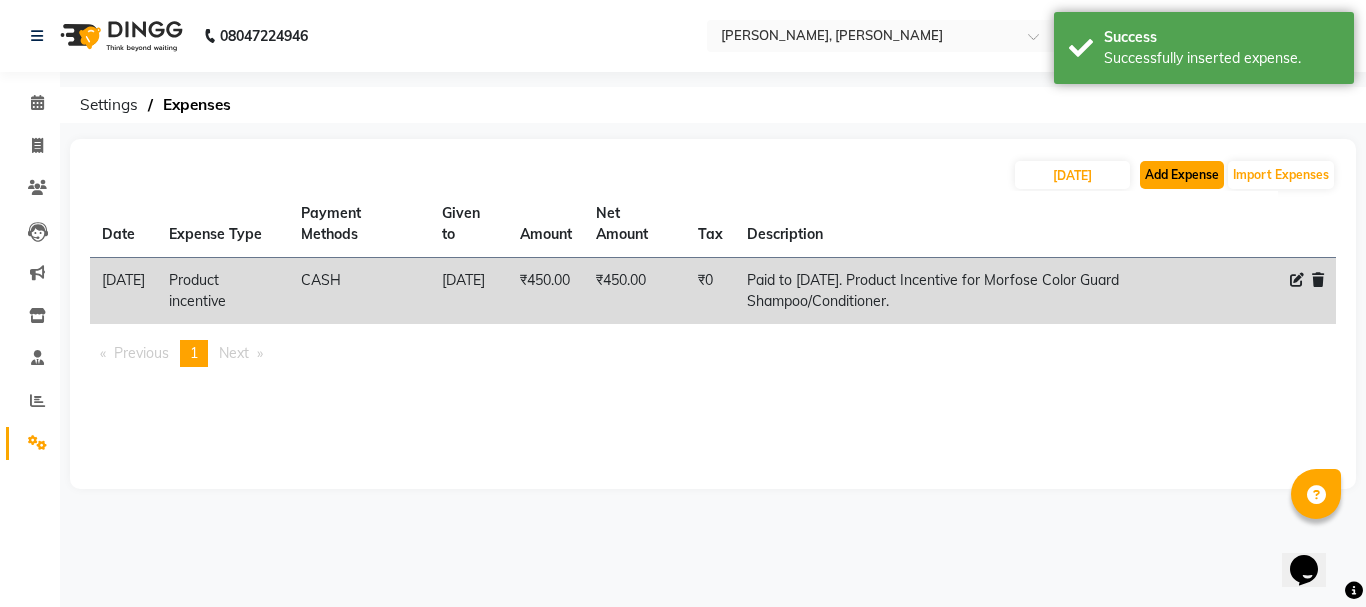 click on "Add Expense" 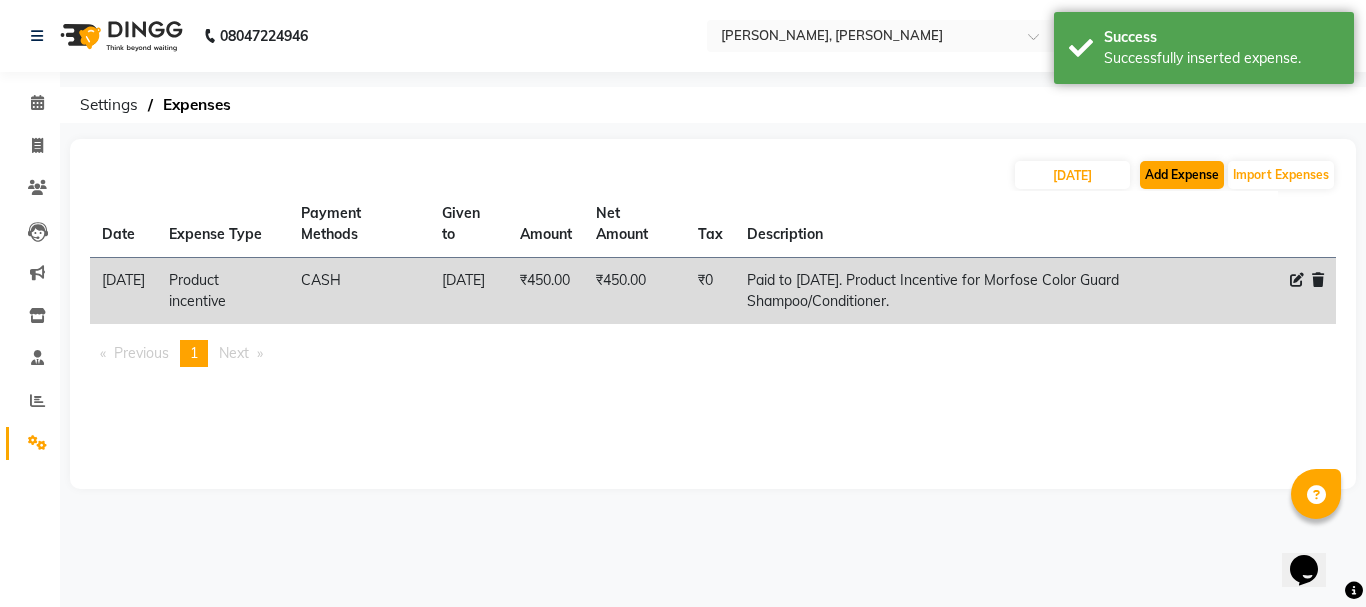 select on "1" 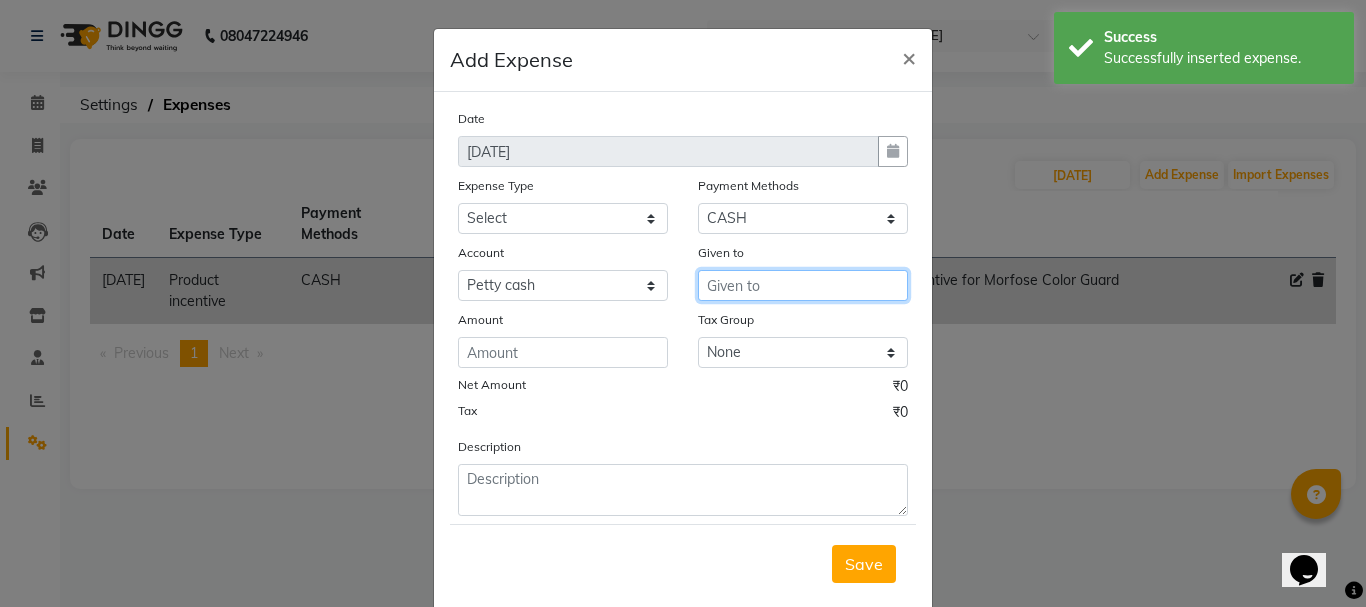click at bounding box center (803, 285) 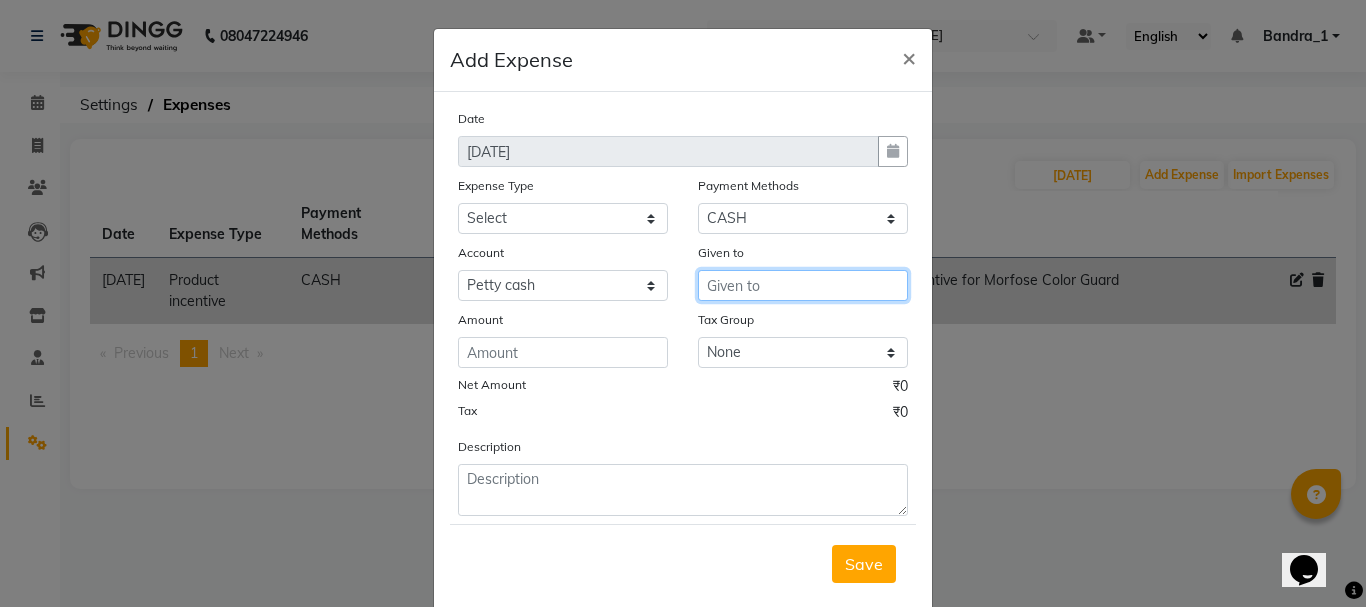 drag, startPoint x: 755, startPoint y: 280, endPoint x: 708, endPoint y: 257, distance: 52.3259 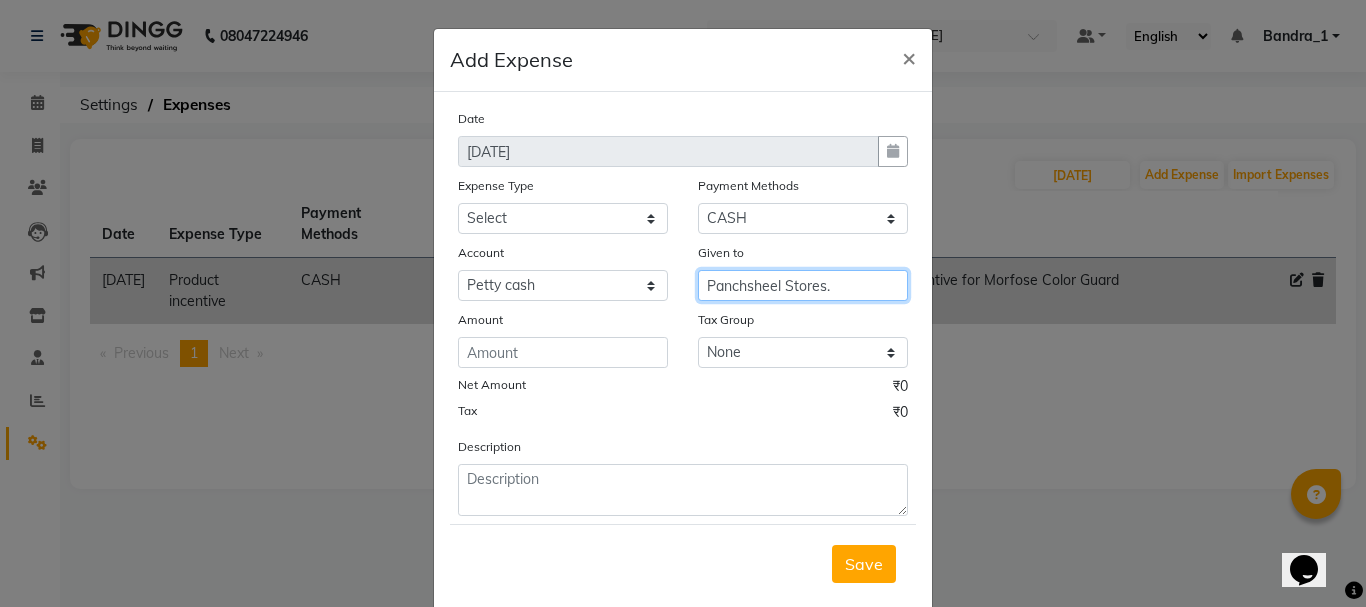 type on "Panchsheel Stores." 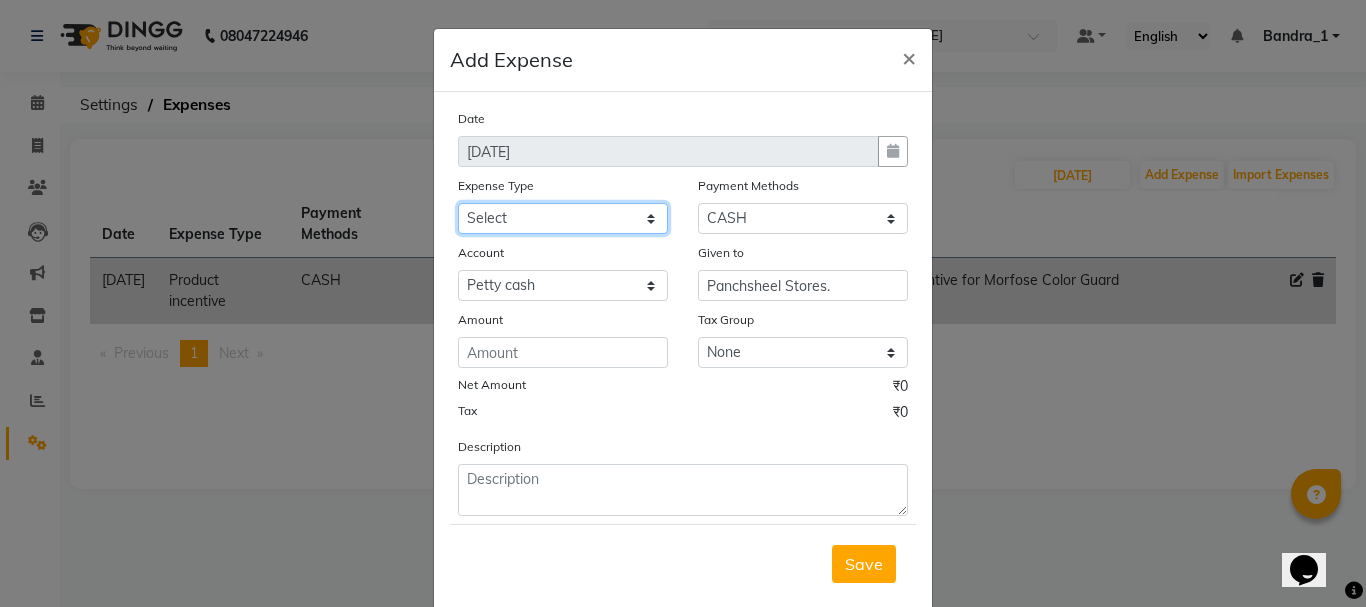 drag, startPoint x: 641, startPoint y: 215, endPoint x: 637, endPoint y: 233, distance: 18.439089 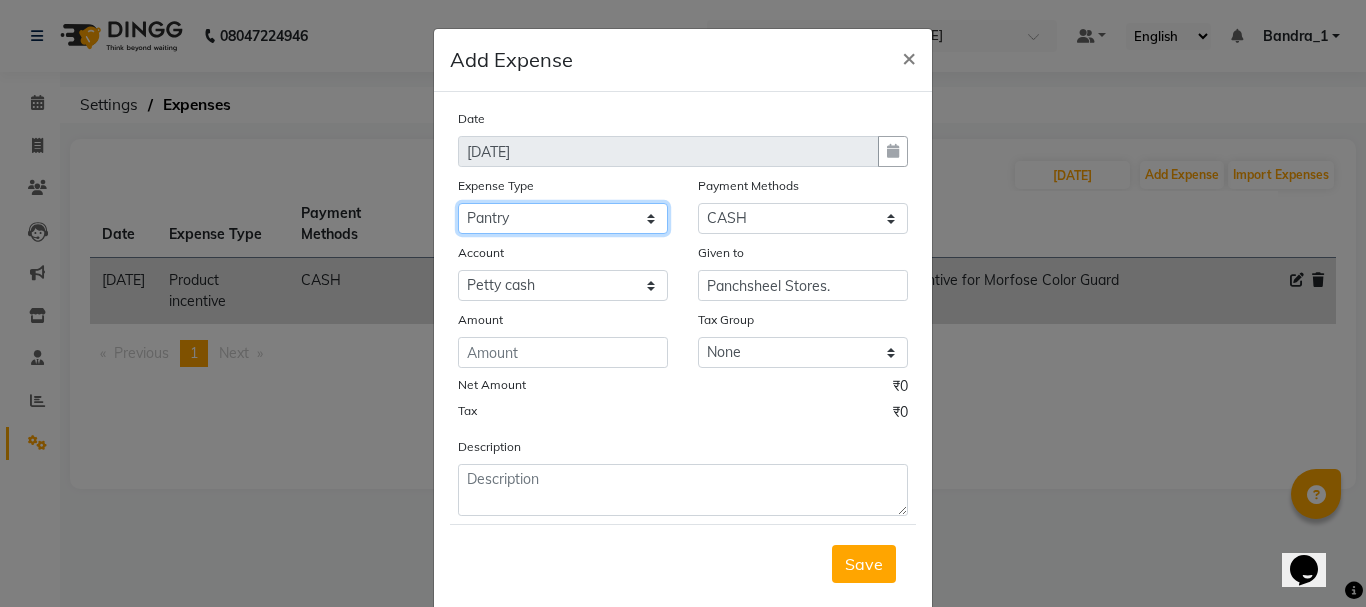click on "Select Advance Salary Amazon B M C Cash transfer to bank Cash transfer to hub Chemist Client Snacks Clinical charges Conveyence Courier Donation Equipment free lancer commission Fuel Goregaon Salon Govt fee Incentive Laundry Loan Repayment Maintenance Make Up Products Marketing Miscellaneous Mobile Bill Other over time Pantry Product Product incentive puja items Rent Salary Staff Commission. Staff Snacks Stationery Tax Tea & Refreshment Telephone Tips Travelling allowance Utilities W Fast" 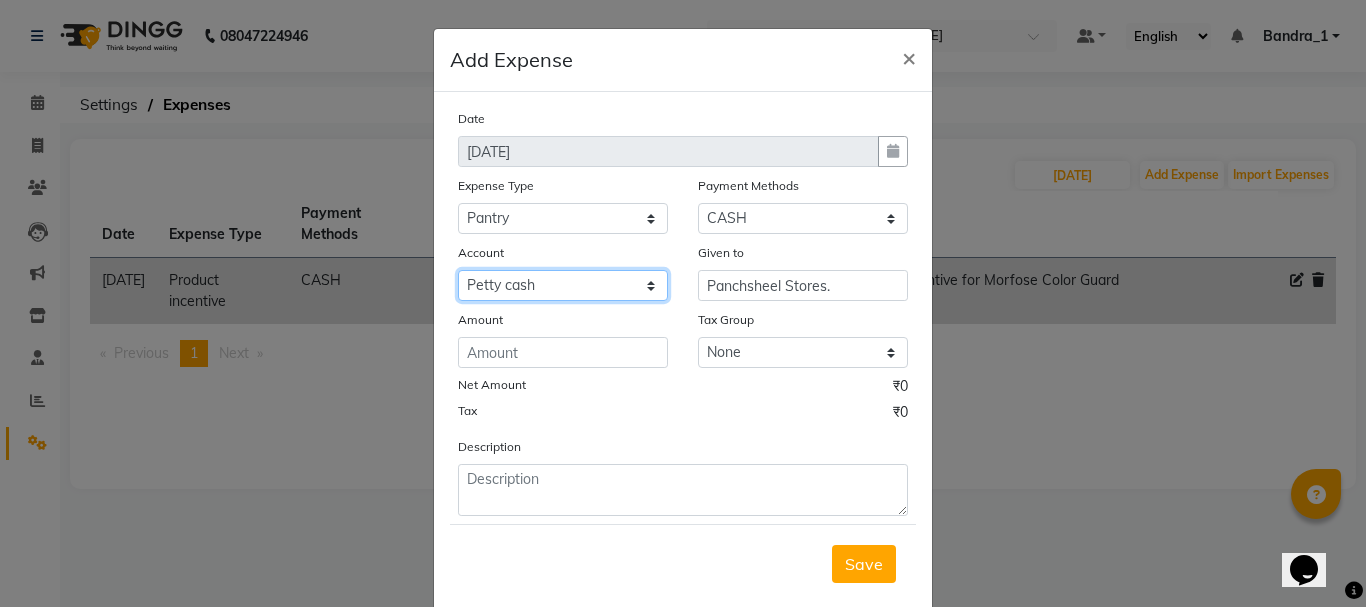 click on "Select Default account Petty cash" 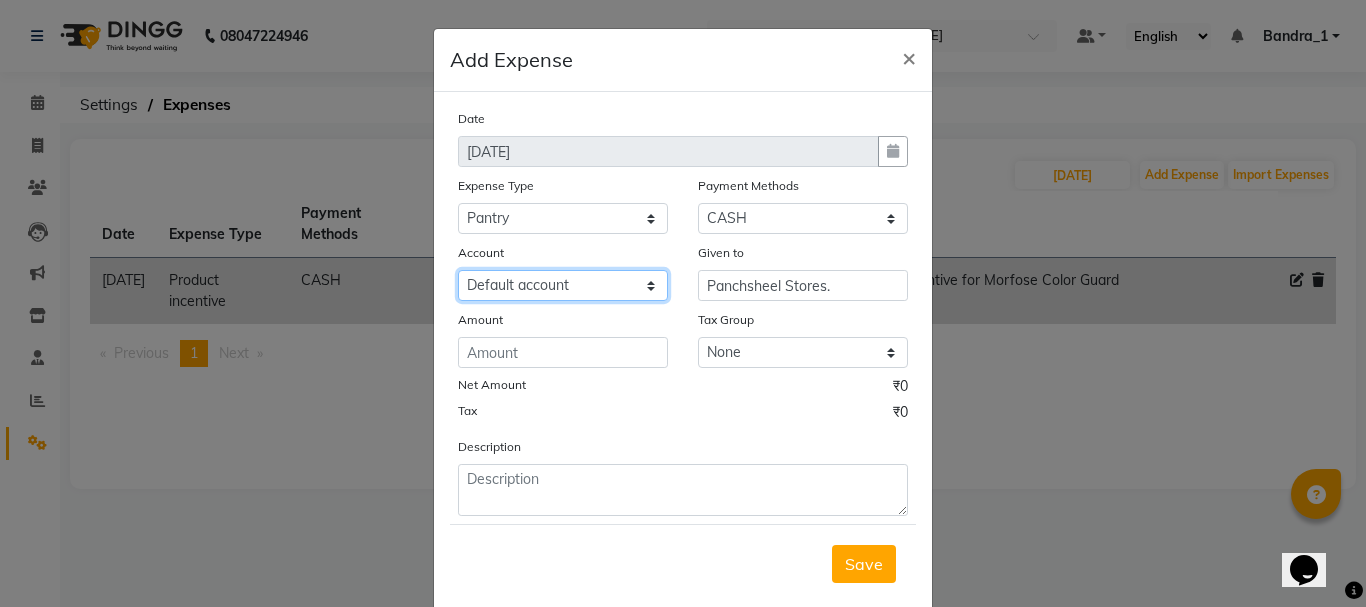 click on "Select Default account Petty cash" 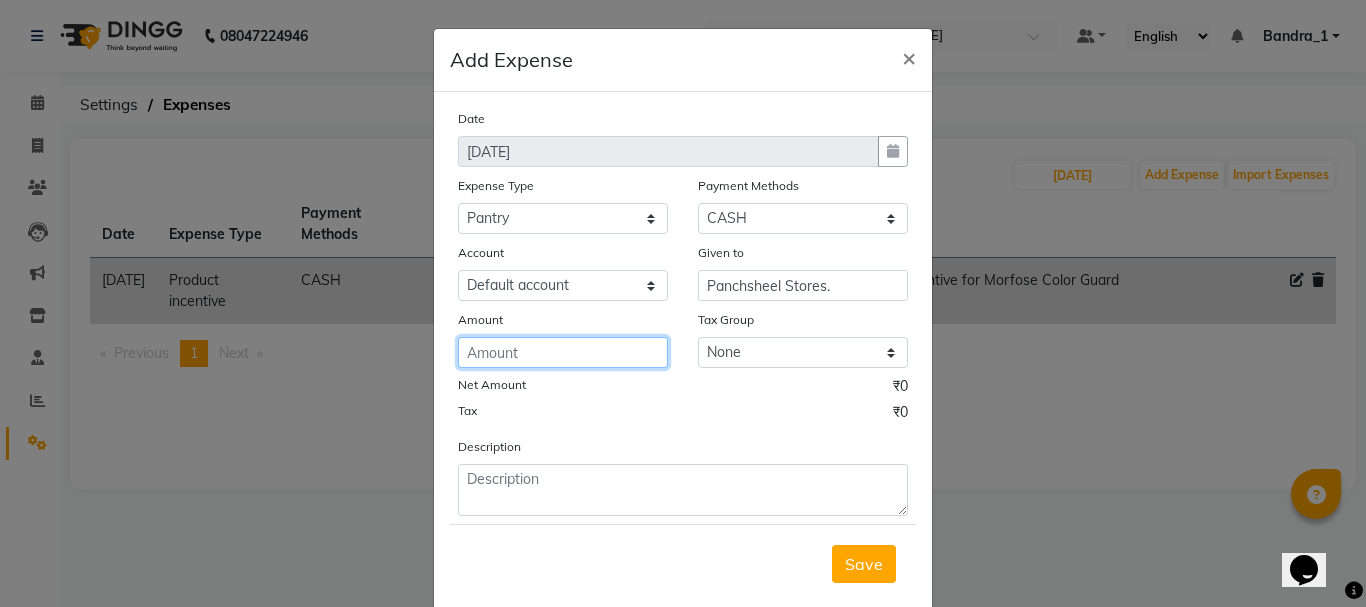 click 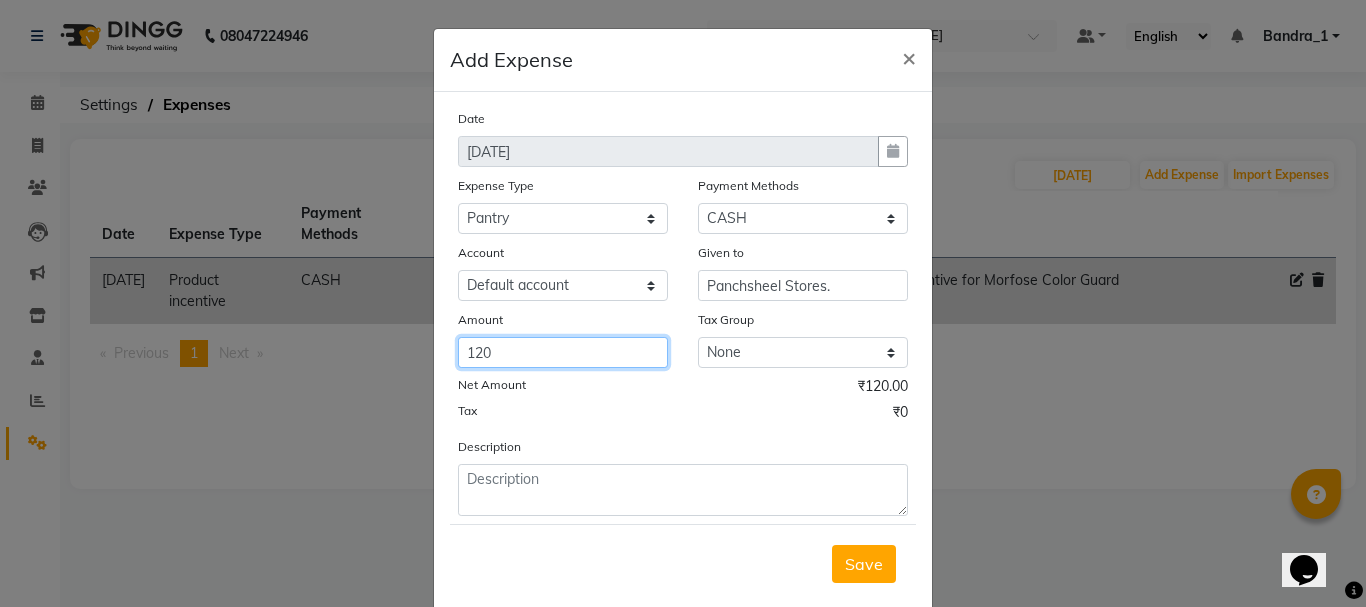 type on "120" 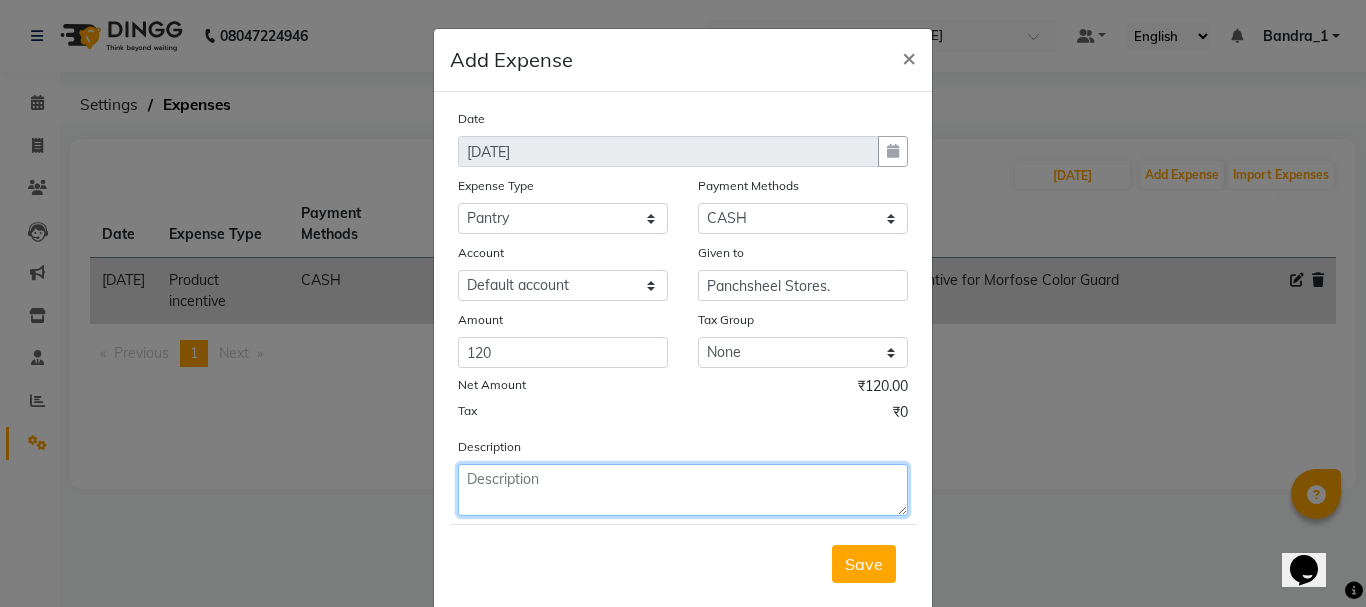 click 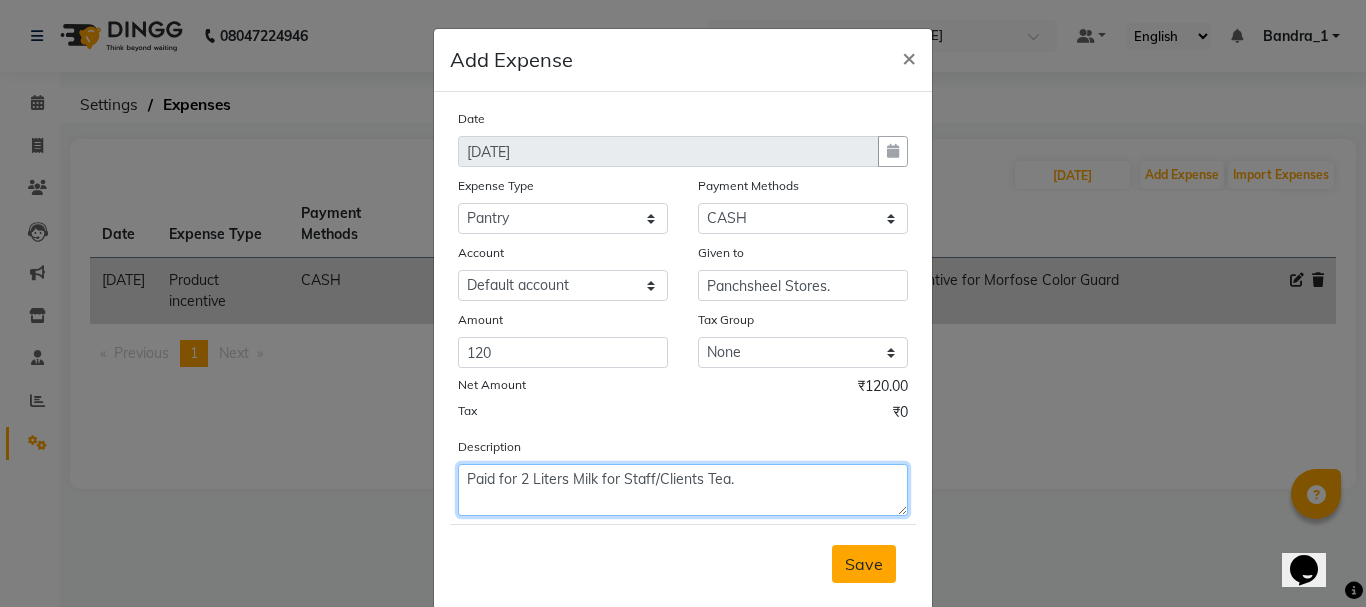 type on "Paid for 2 Liters Milk for Staff/Clients Tea." 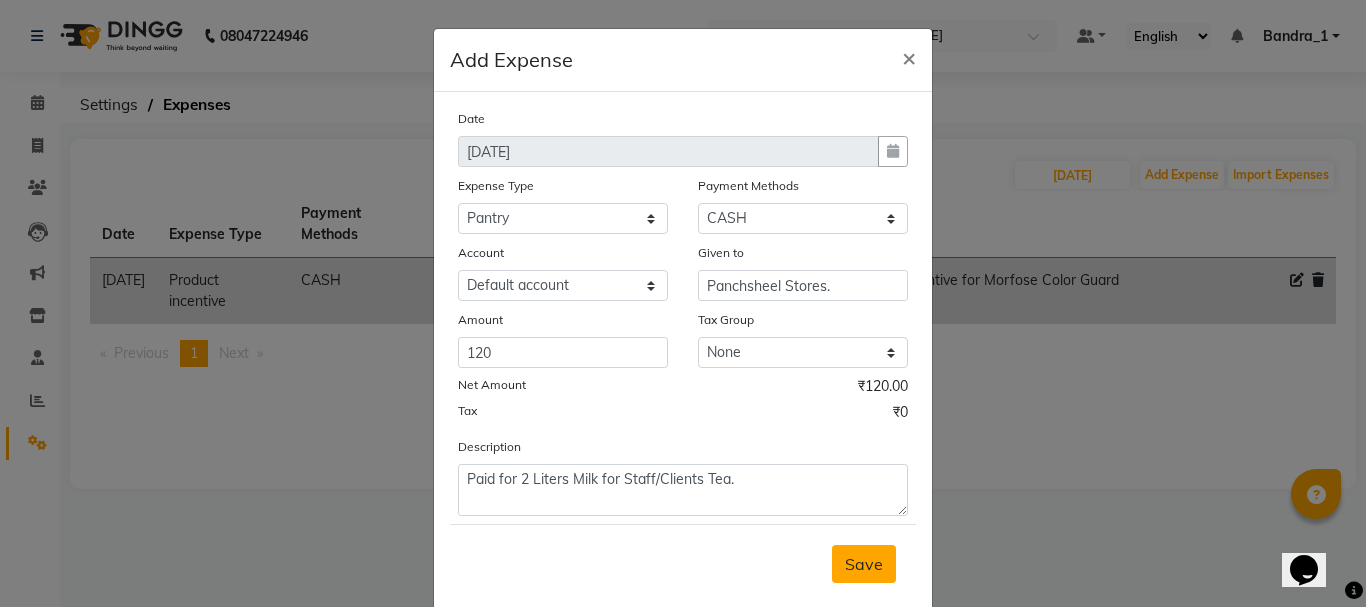 click on "Save" at bounding box center (864, 564) 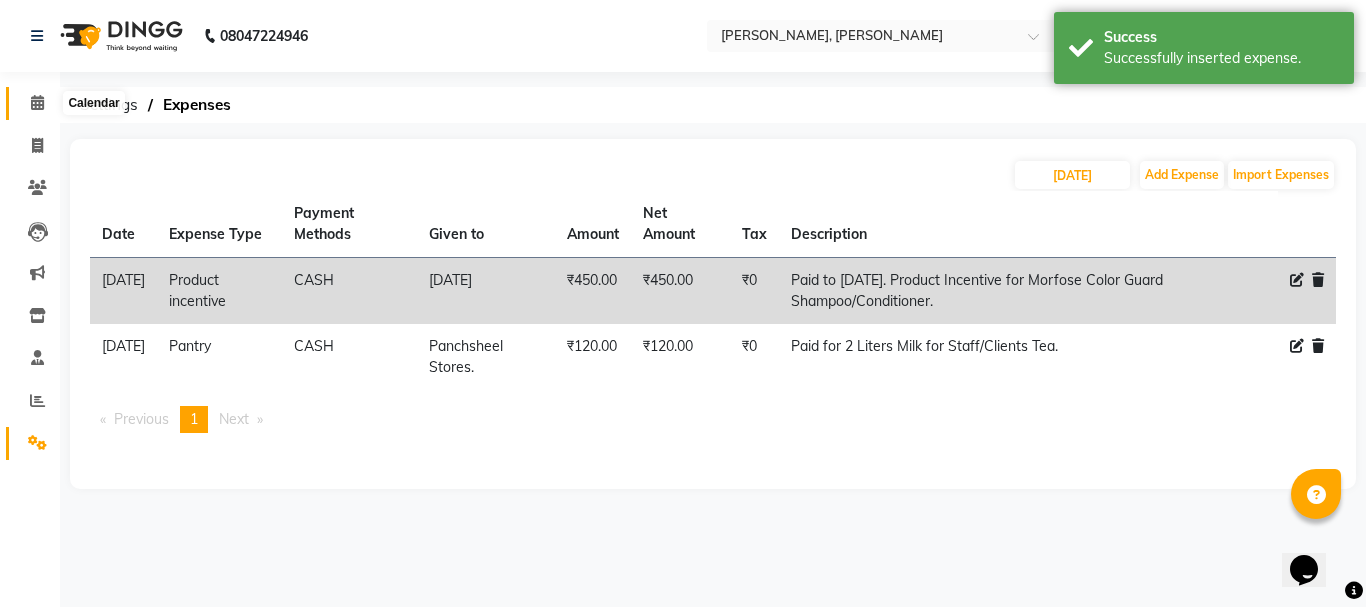 click 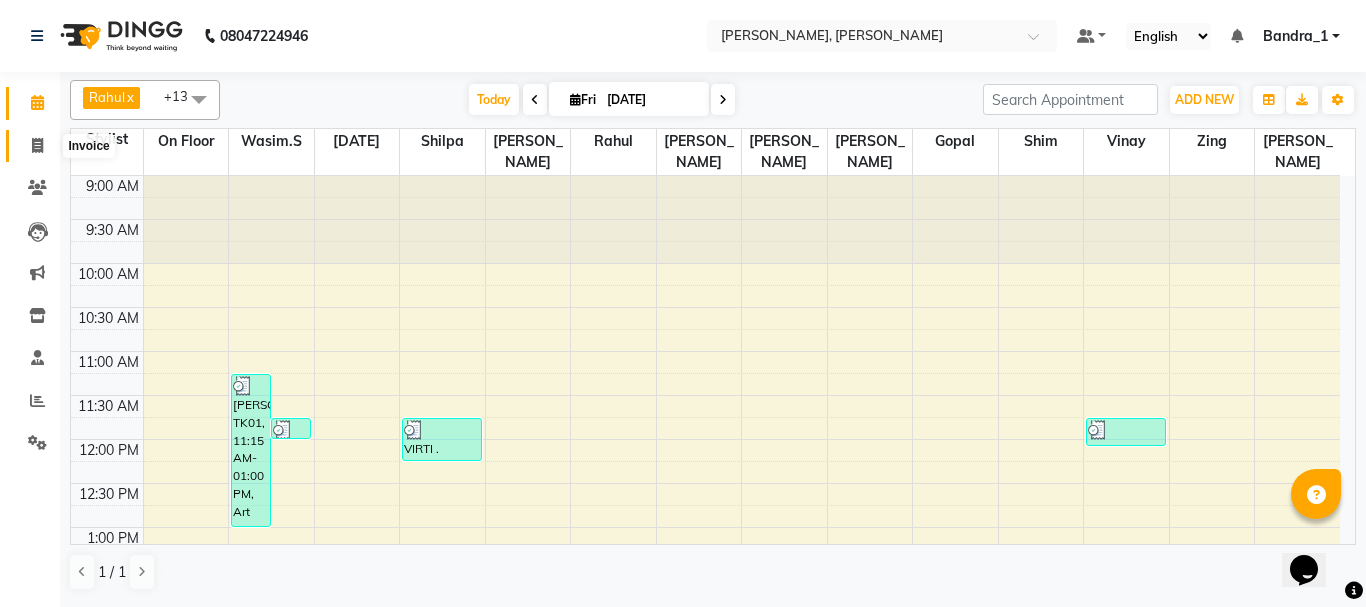click 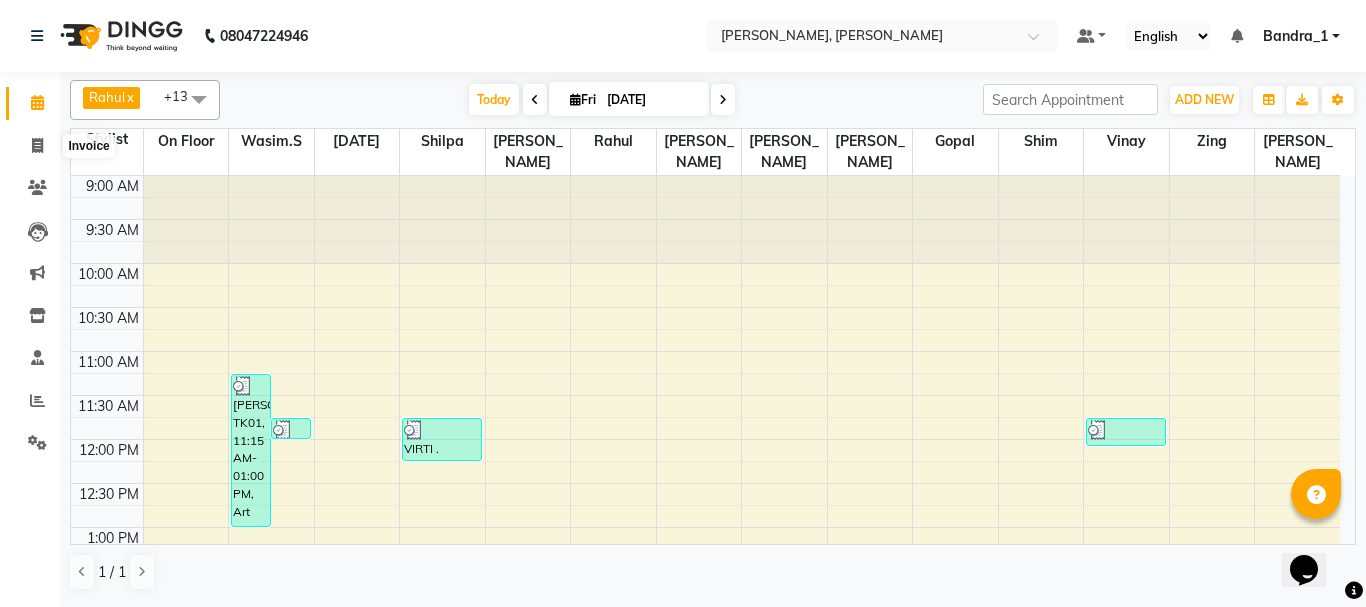 select on "7997" 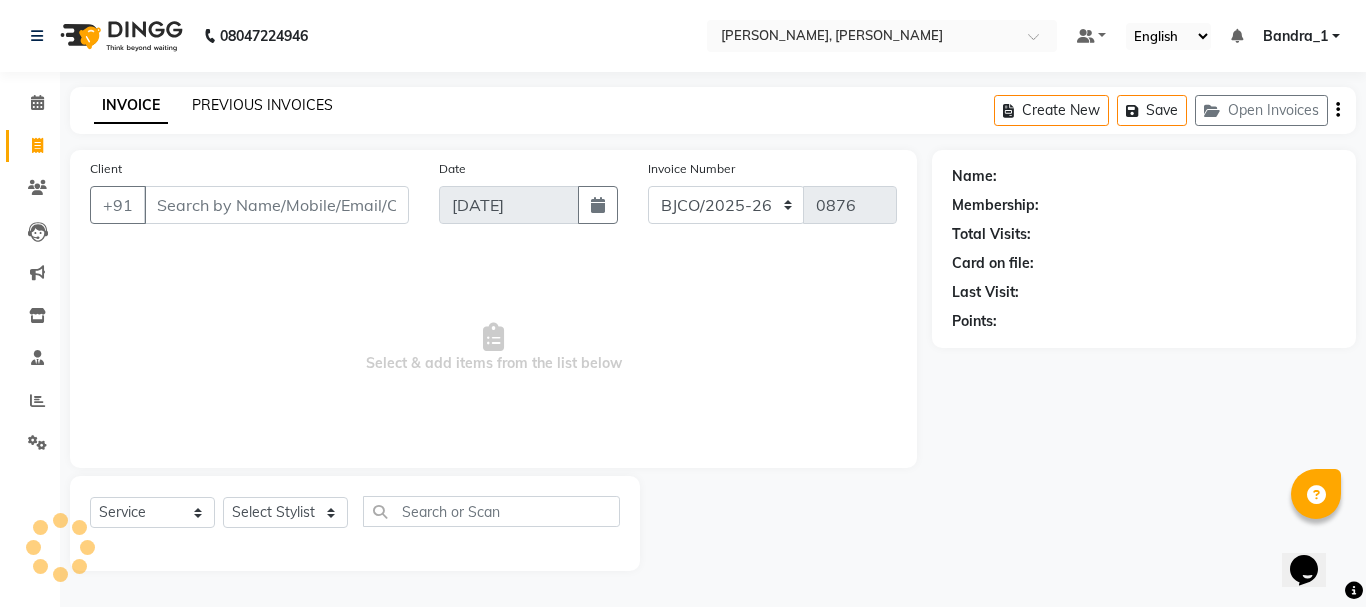 click on "PREVIOUS INVOICES" 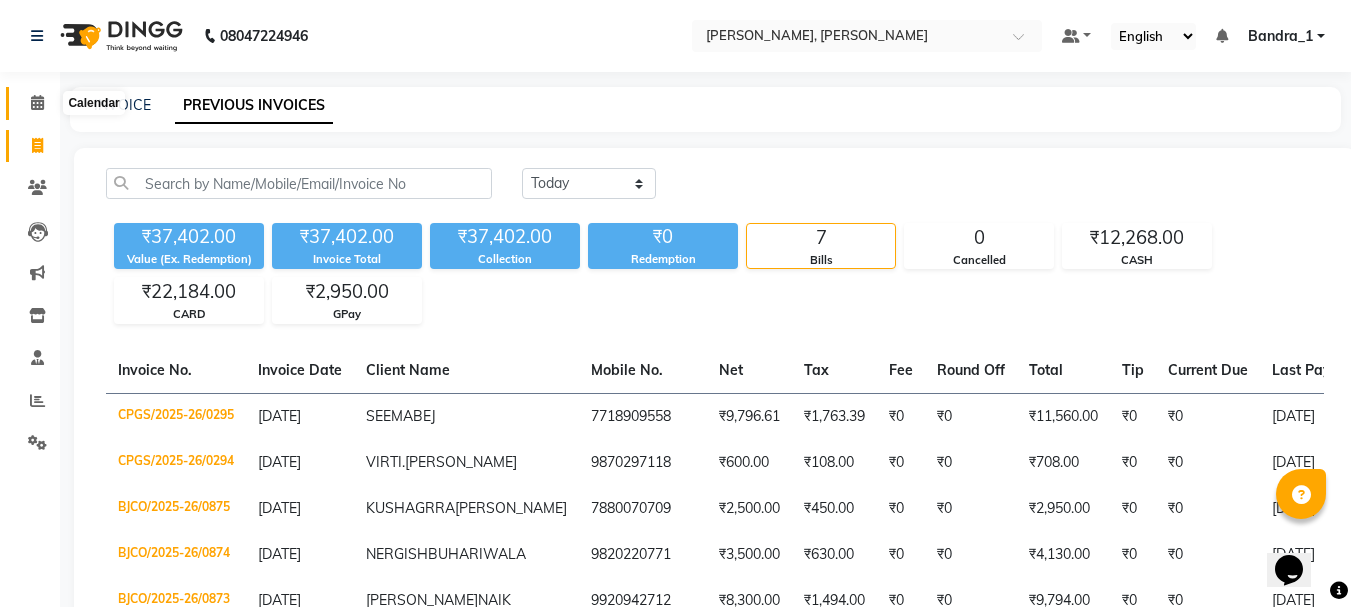 click 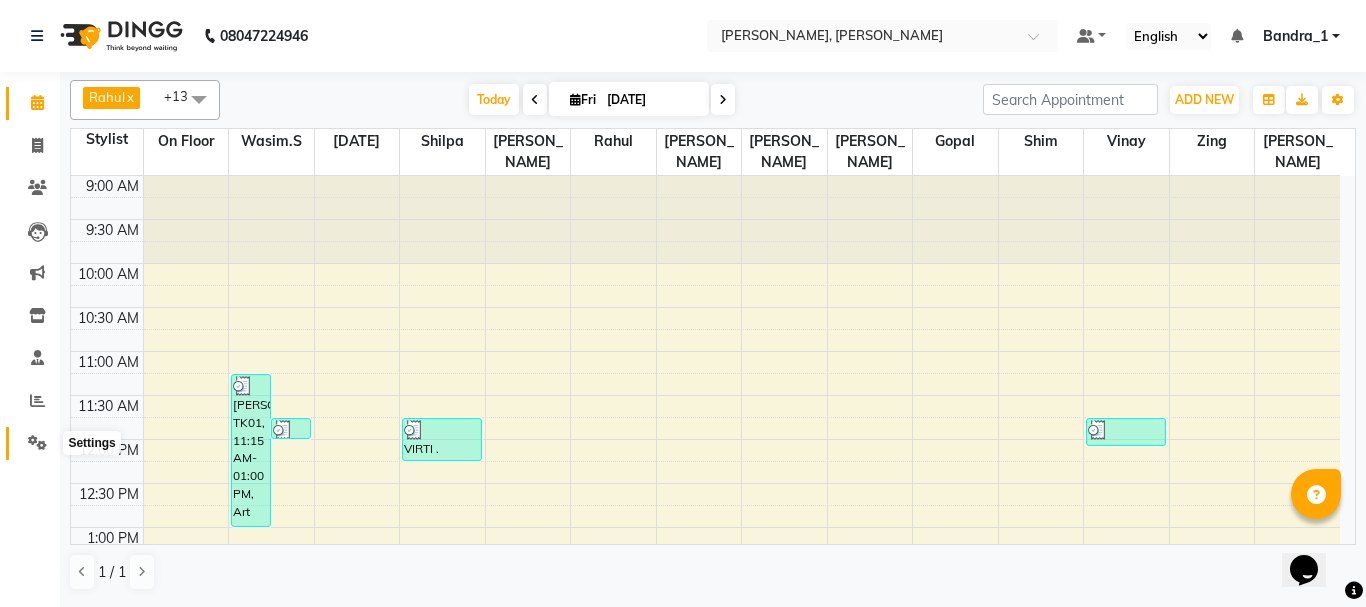 click 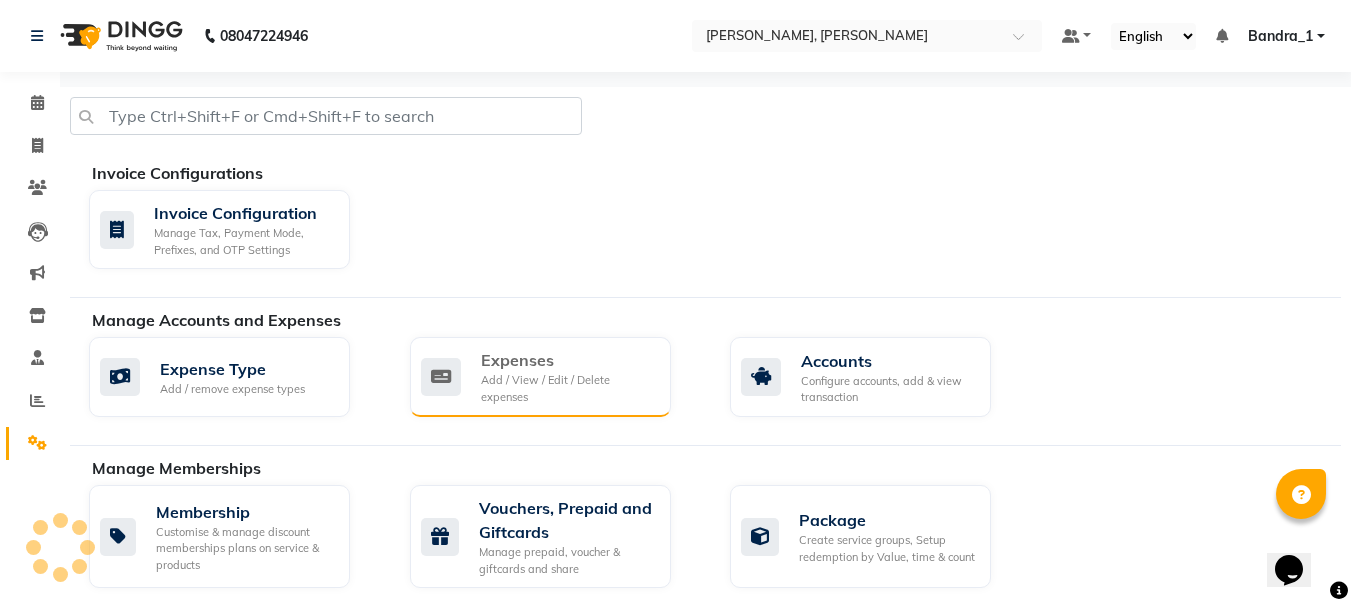 click on "Add / View / Edit / Delete expenses" 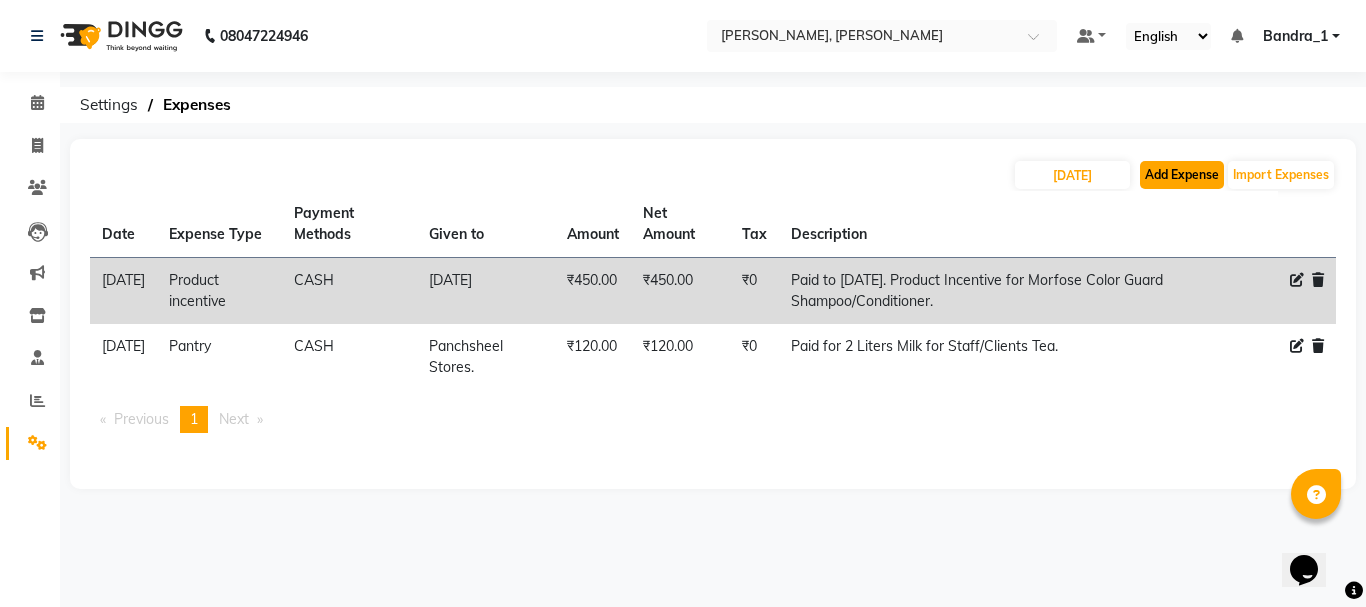 click on "Add Expense" 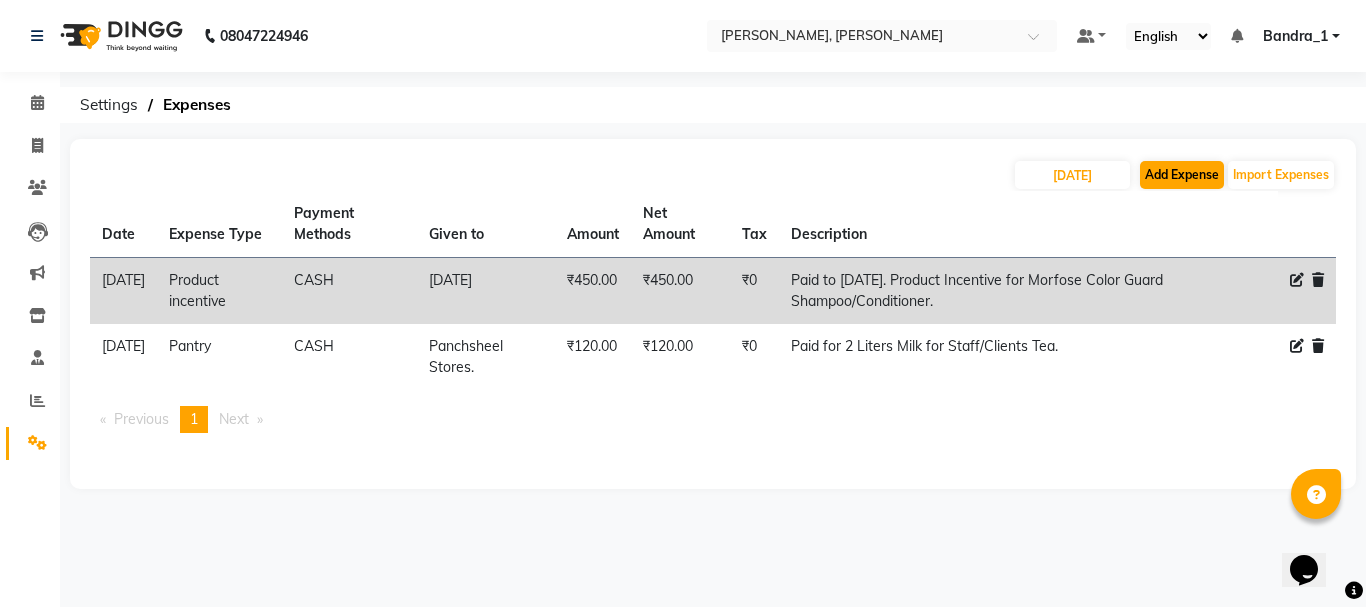 select on "1" 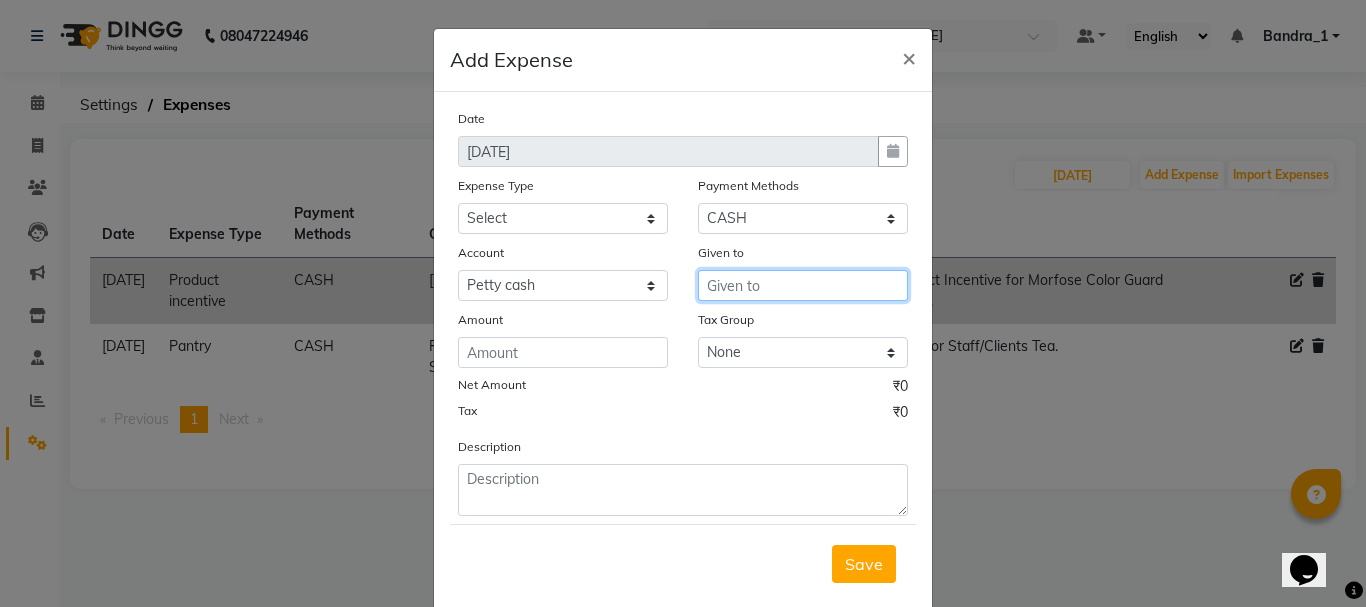 click at bounding box center [803, 285] 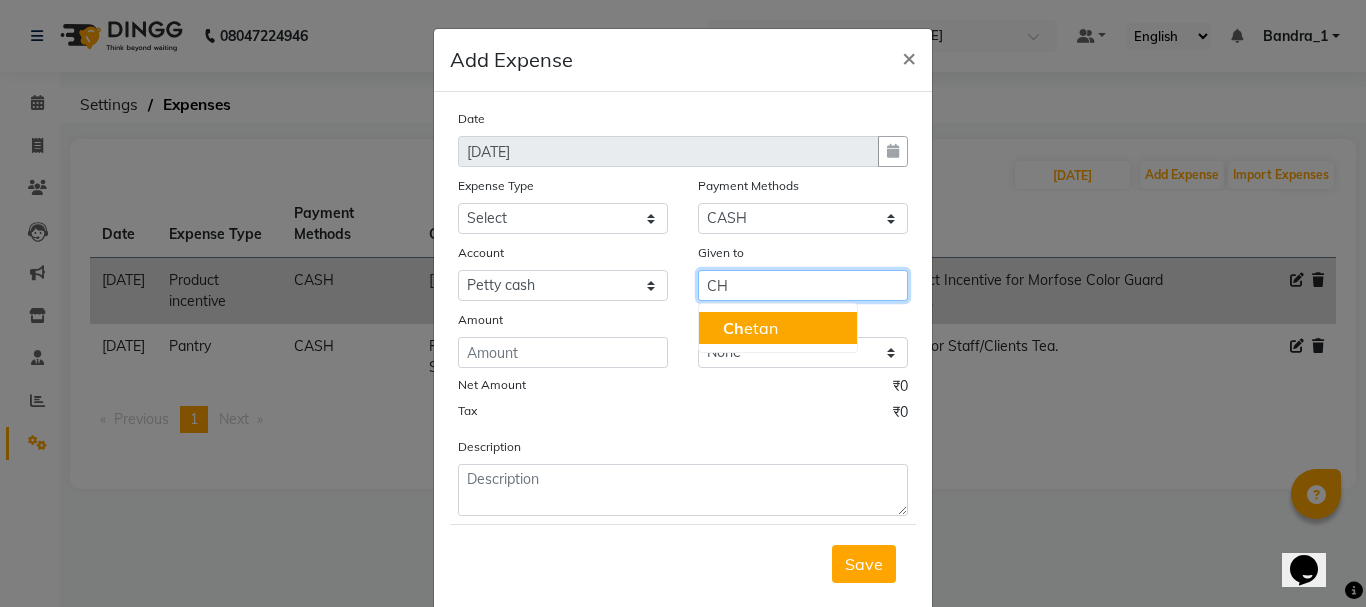 click on "Ch etan" at bounding box center [750, 328] 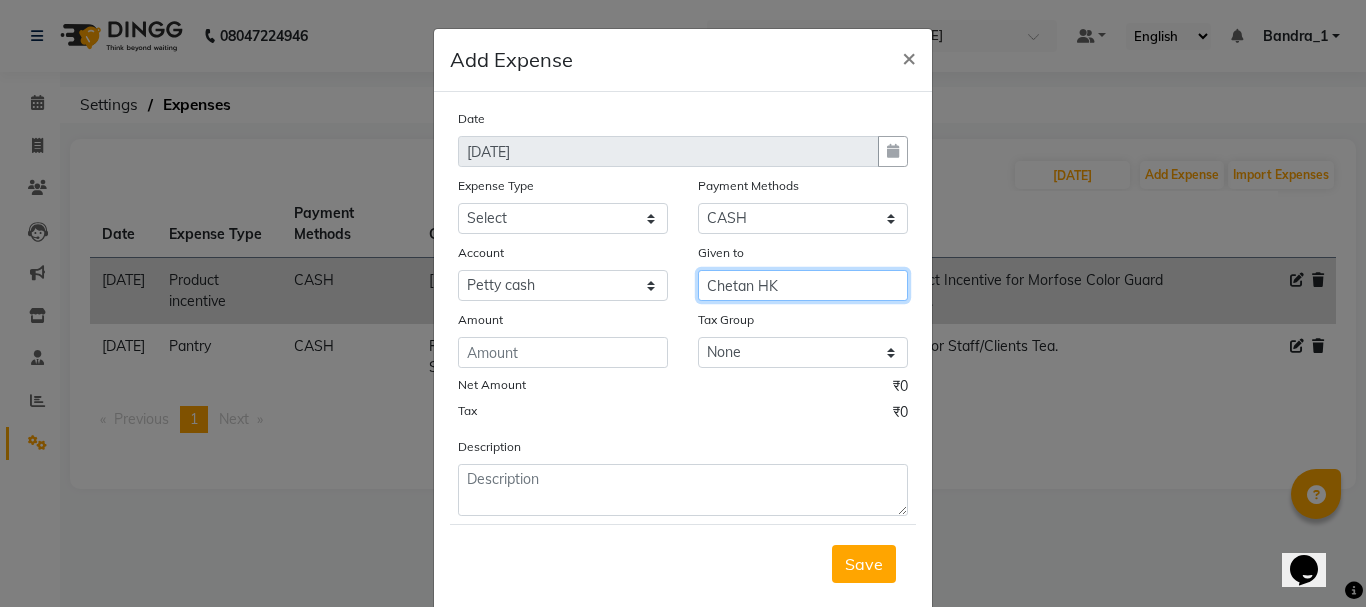 type on "Chetan HK" 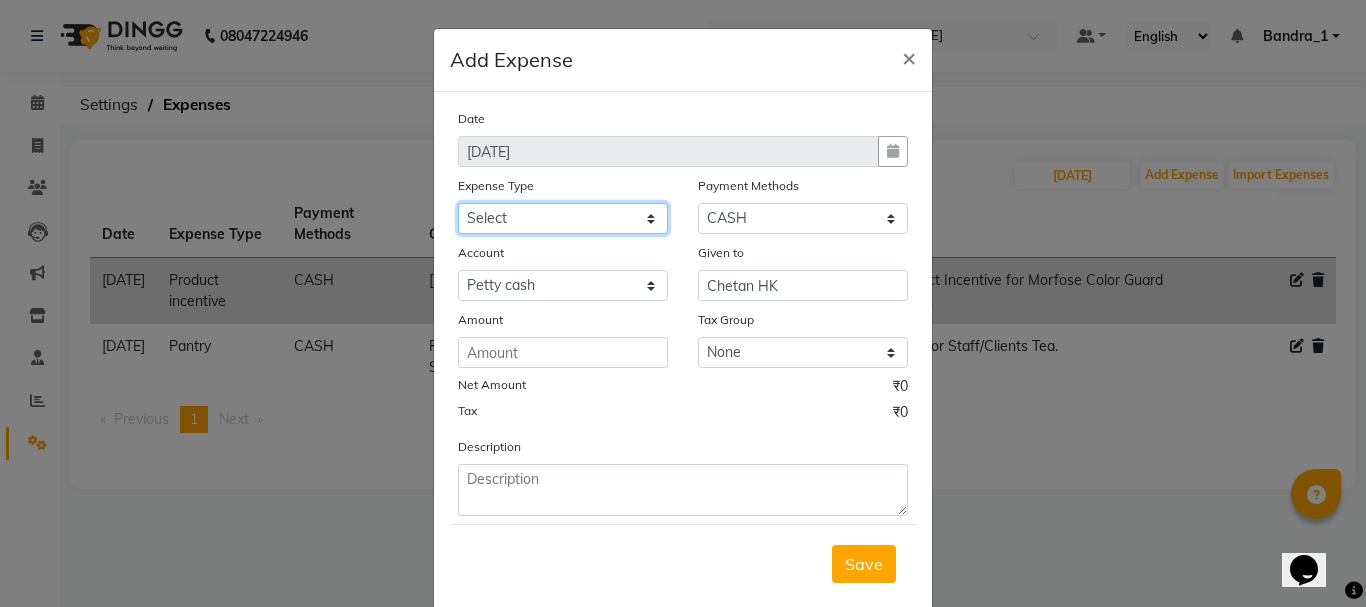 click on "Select Advance Salary Amazon B M C Cash transfer to bank Cash transfer to hub Chemist Client Snacks Clinical charges Conveyence Courier Donation Equipment free lancer commission Fuel Goregaon Salon Govt fee Incentive Laundry Loan Repayment Maintenance Make Up Products Marketing Miscellaneous Mobile Bill Other over time Pantry Product Product incentive puja items Rent Salary Staff Commission. Staff Snacks Stationery Tax Tea & Refreshment Telephone Tips Travelling allowance Utilities W Fast" 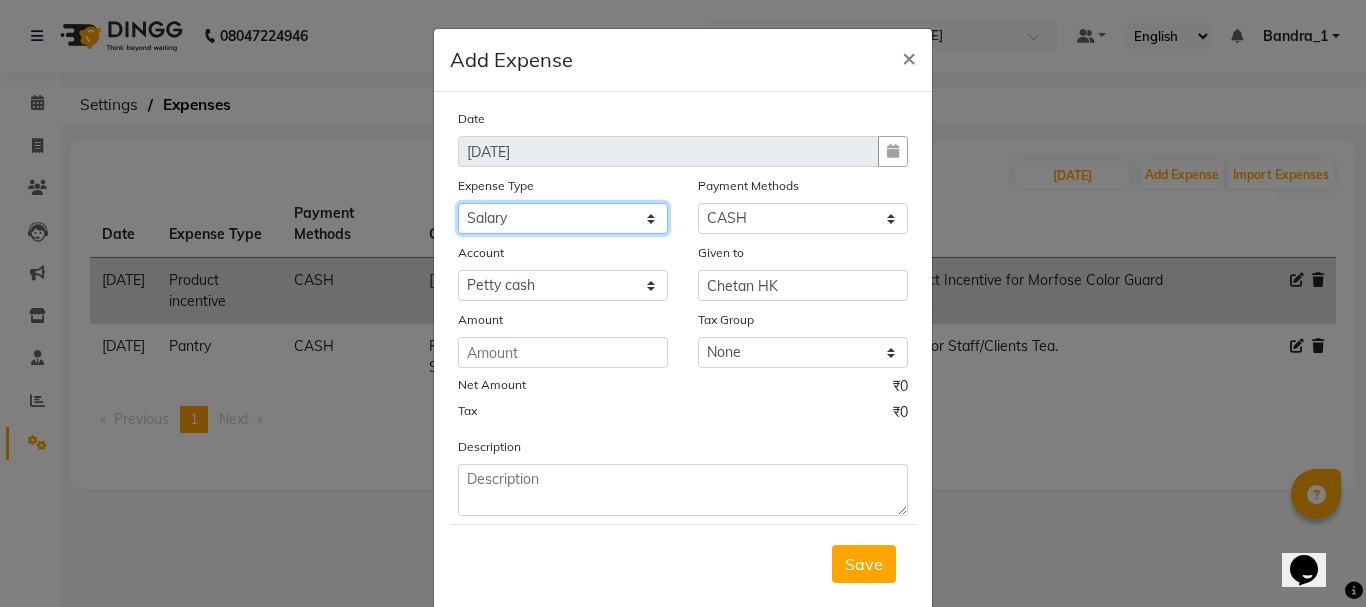 click on "Select Advance Salary Amazon B M C Cash transfer to bank Cash transfer to hub Chemist Client Snacks Clinical charges Conveyence Courier Donation Equipment free lancer commission Fuel Goregaon Salon Govt fee Incentive Laundry Loan Repayment Maintenance Make Up Products Marketing Miscellaneous Mobile Bill Other over time Pantry Product Product incentive puja items Rent Salary Staff Commission. Staff Snacks Stationery Tax Tea & Refreshment Telephone Tips Travelling allowance Utilities W Fast" 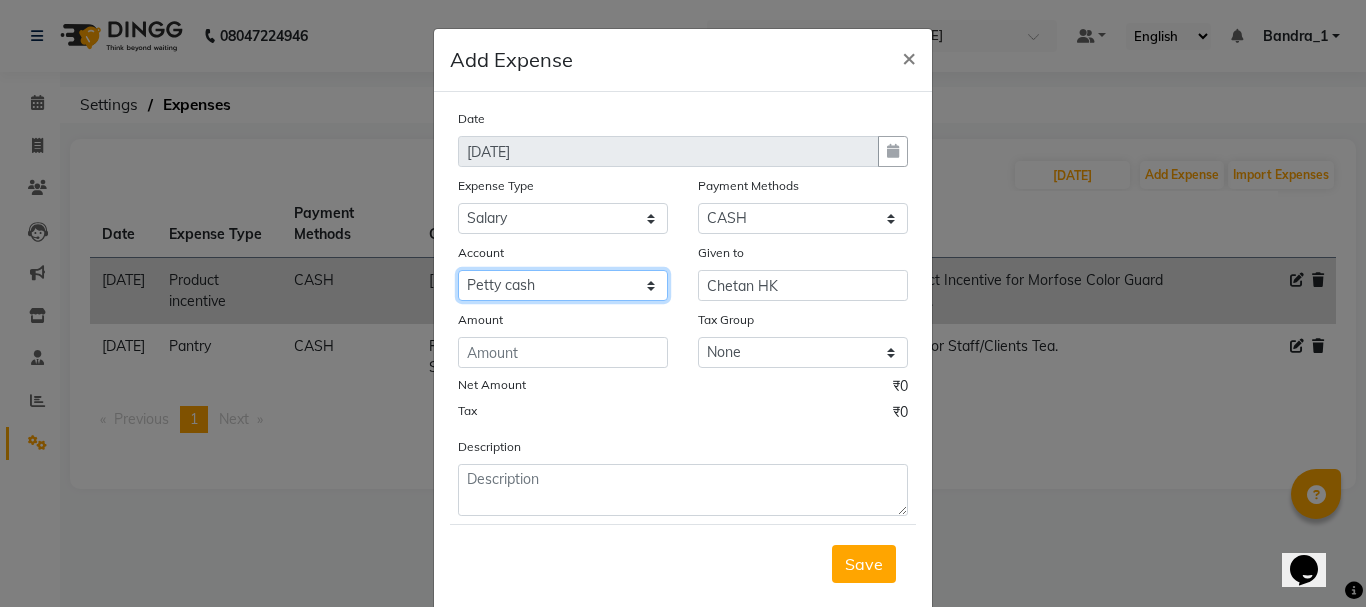 click on "Select Default account Petty cash" 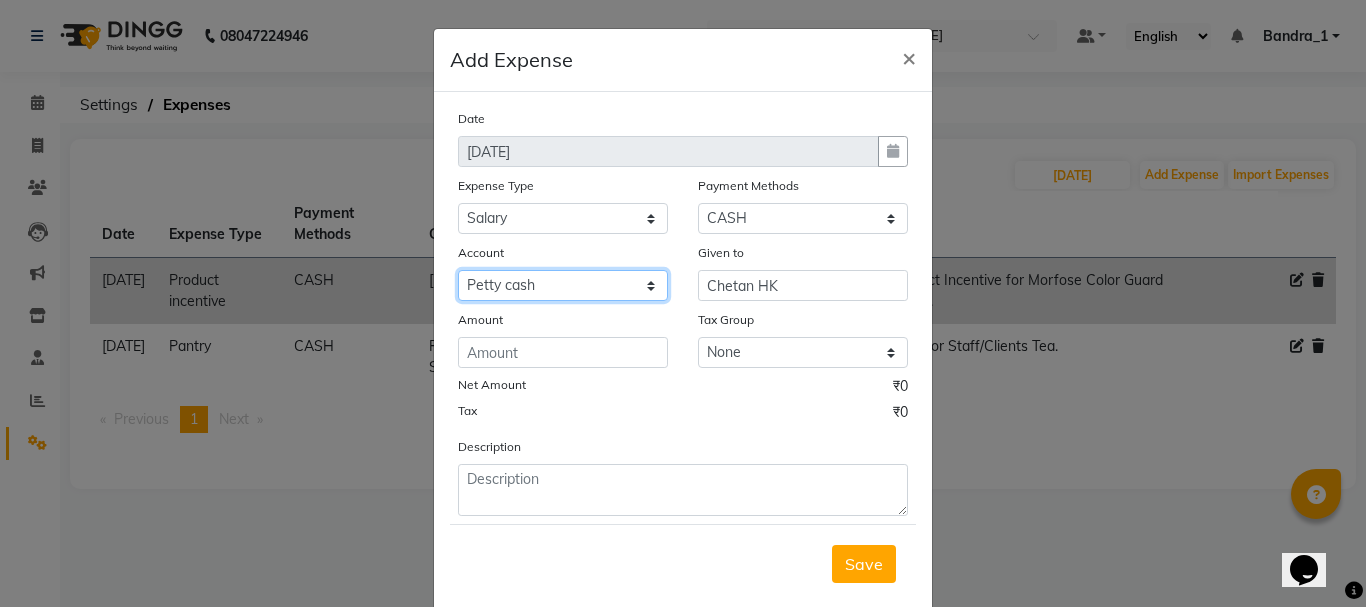 select on "296" 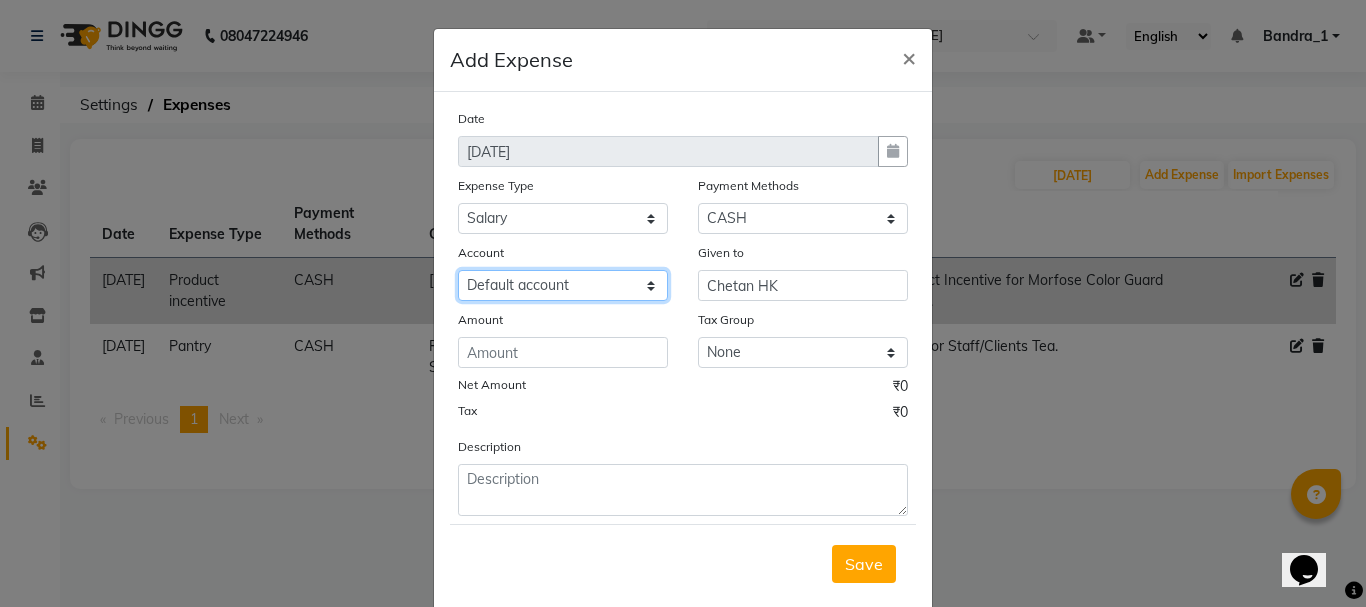 click on "Select Default account Petty cash" 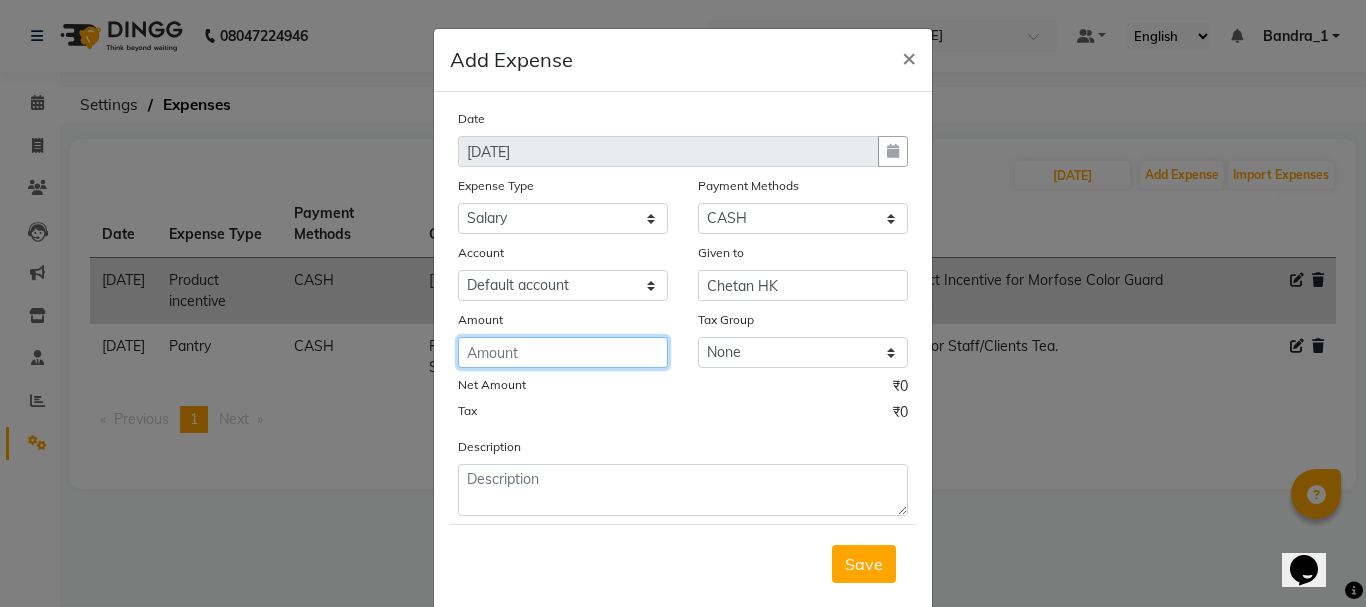 drag, startPoint x: 489, startPoint y: 357, endPoint x: 448, endPoint y: 347, distance: 42.201897 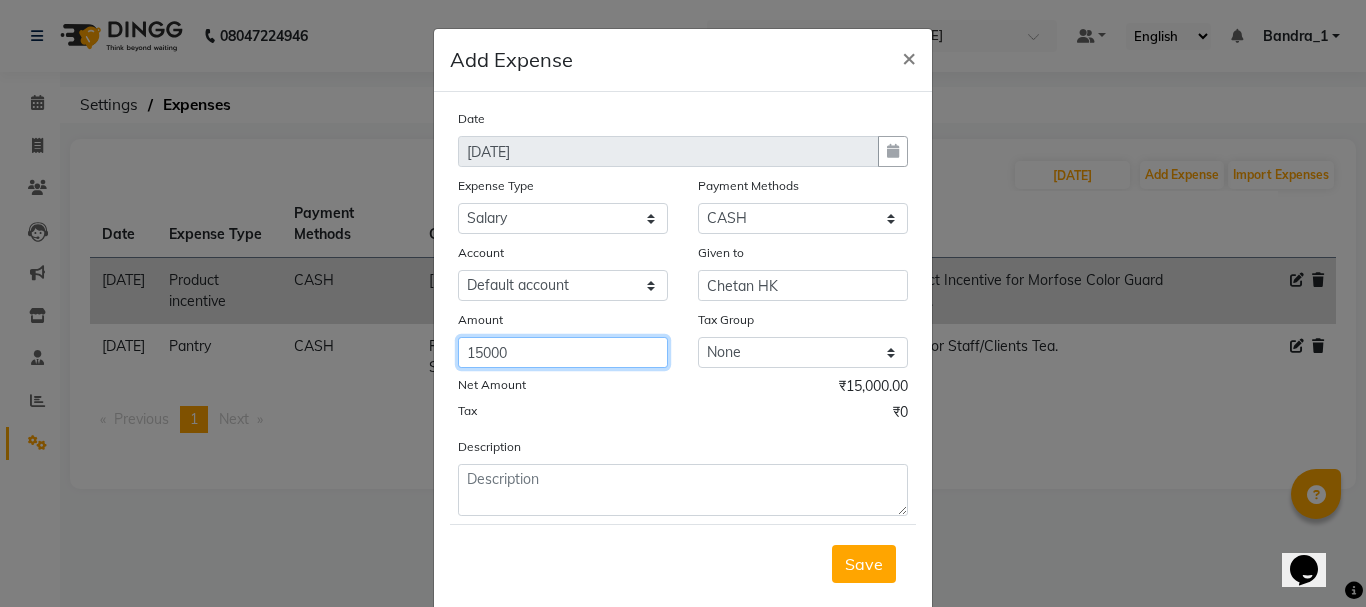 type on "15000" 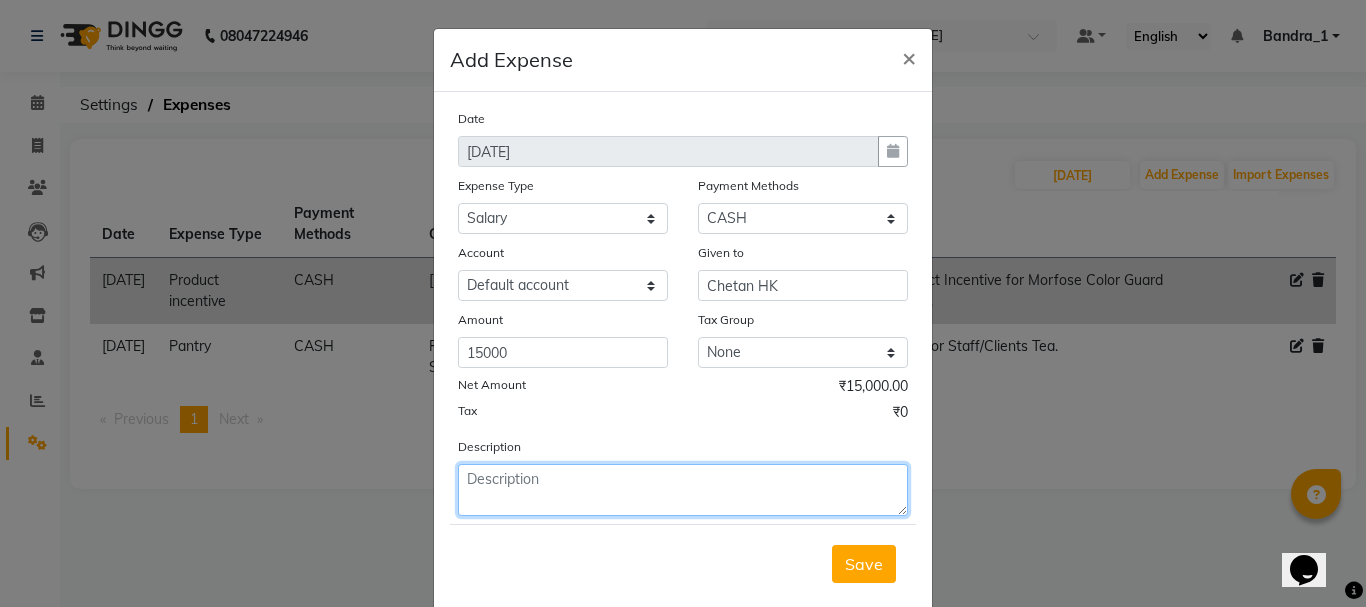 drag, startPoint x: 542, startPoint y: 489, endPoint x: 507, endPoint y: 450, distance: 52.40229 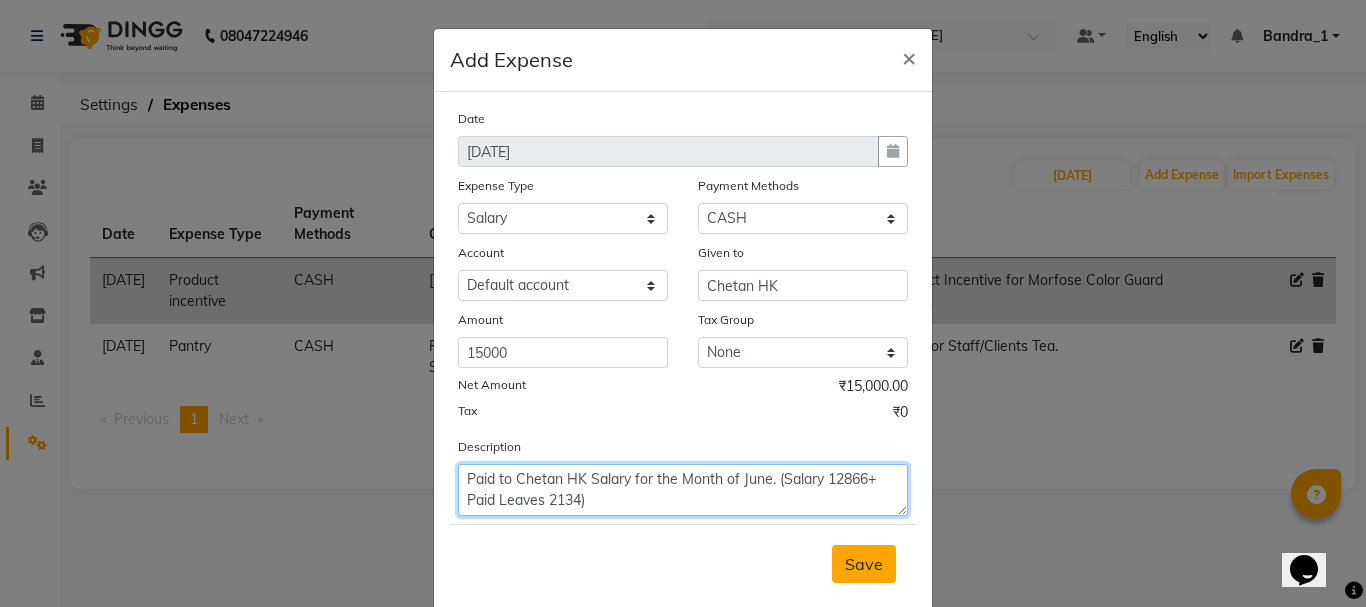type on "Paid to Chetan HK Salary for the Month of June. (Salary 12866+ Paid Leaves 2134)" 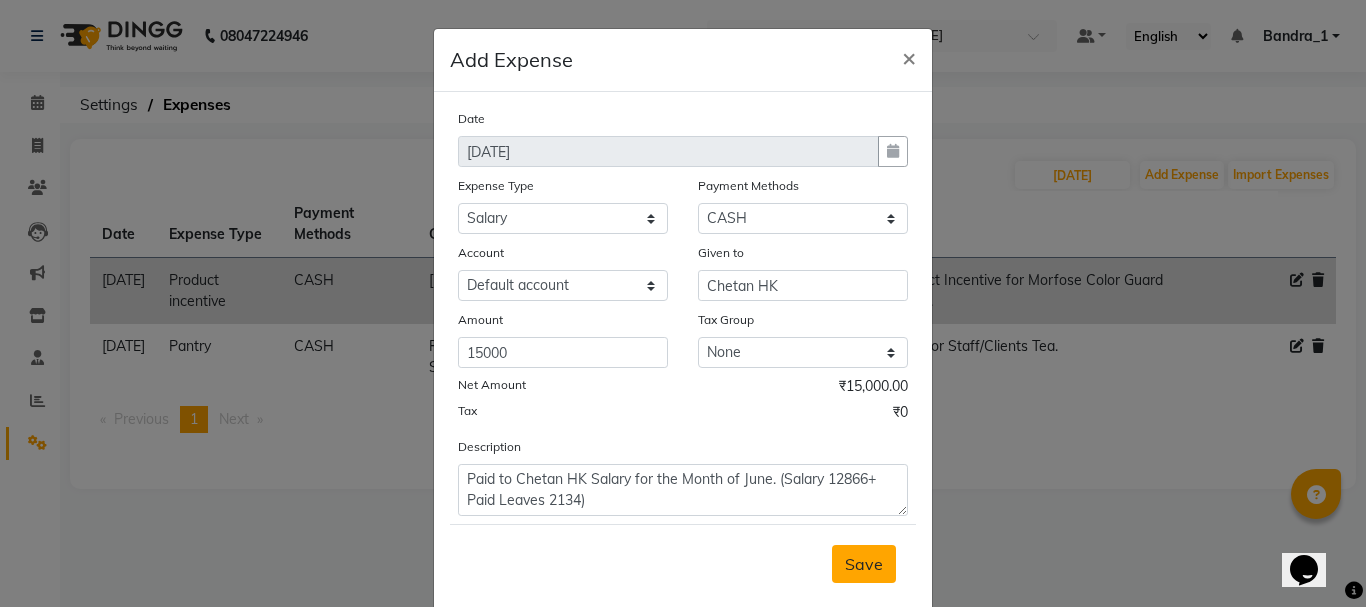 click on "Save" at bounding box center (864, 564) 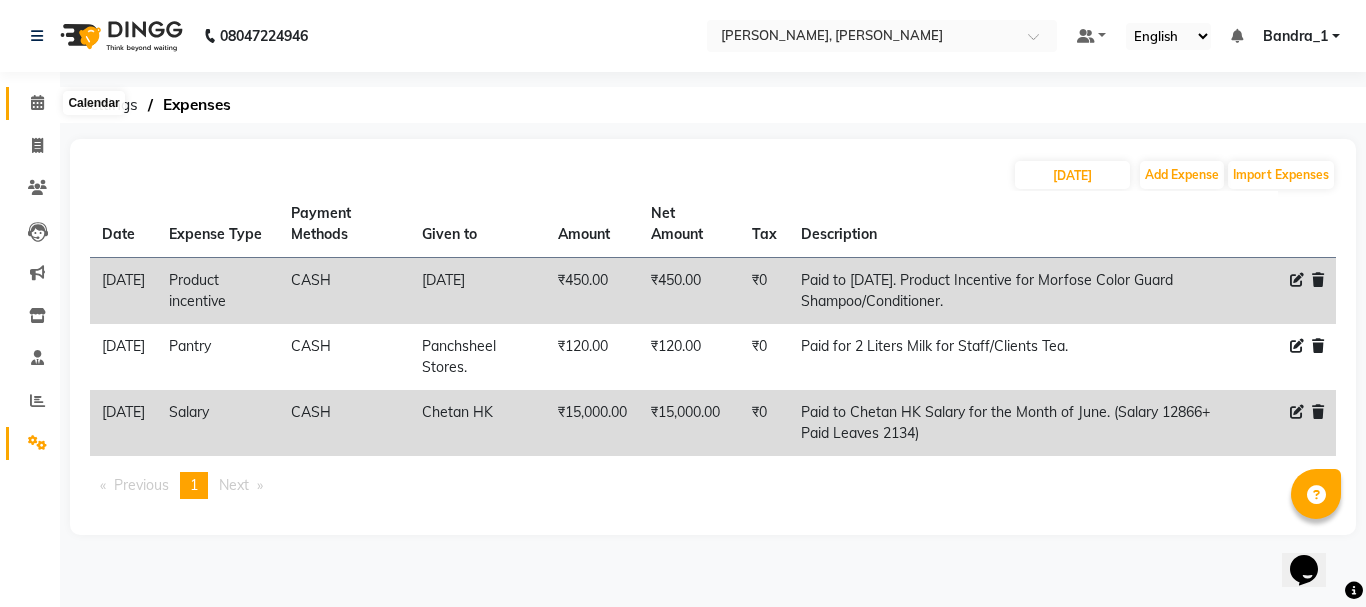 click 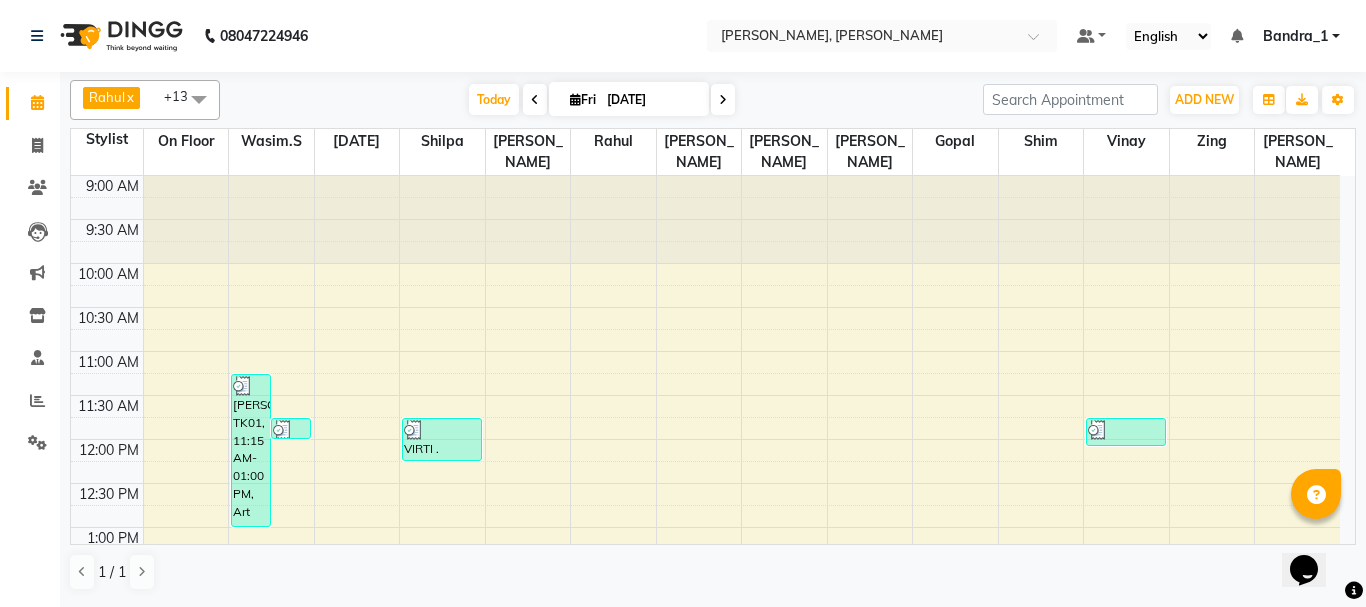 scroll, scrollTop: 400, scrollLeft: 0, axis: vertical 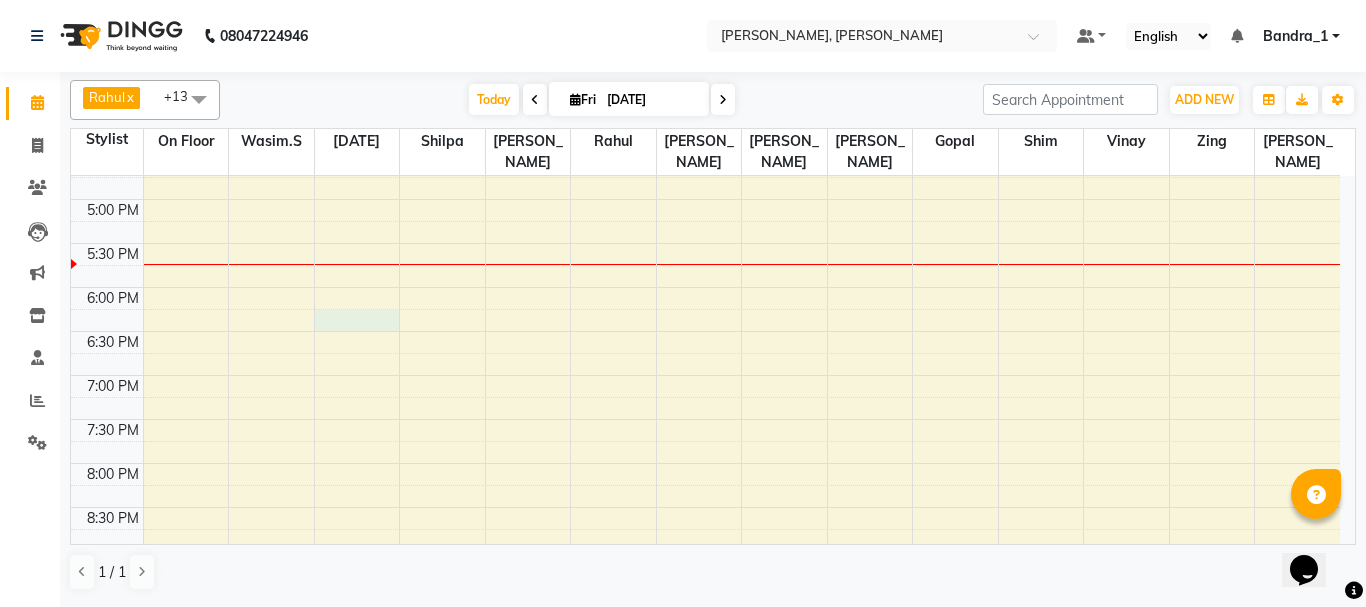 click on "9:00 AM 9:30 AM 10:00 AM 10:30 AM 11:00 AM 11:30 AM 12:00 PM 12:30 PM 1:00 PM 1:30 PM 2:00 PM 2:30 PM 3:00 PM 3:30 PM 4:00 PM 4:30 PM 5:00 PM 5:30 PM 6:00 PM 6:30 PM 7:00 PM 7:30 PM 8:00 PM 8:30 PM 9:00 PM 9:30 PM 10:00 PM 10:30 PM     MIHIR MEHTA, TK01, 11:15 AM-01:00 PM, Art Director Male,Top Stylist Root Touch Up,Beard Trimming     MIHIR MEHTA, TK01, 11:45 AM-12:00 PM, Beard Trimming     ARPITA NAIK, TK03, 01:15 PM-02:45 PM, Global Color (F),Senior Stylist Female     SEEMA BEJ, TK04, 01:15 PM-04:00 PM, Keratin Female      VIRTI .ROHRA, TK02, 11:45 AM-12:15 PM, Postaqum Hair Wash Female     NERGISH BUHARIWALA, TK05, 02:15 PM-03:00 PM, Top Stylist Root Touch Up     Kashif M, TK06, 02:00 PM-03:15 PM, Senior Stylist Male,Beard Trimming     KUSHAGRRA NAGPAL, TK07, 03:15 PM-04:30 PM, Art Director Male,Beard Trimming     NERGISH BUHARIWALA, TK05, 03:00 PM-03:20 PM, Eyebrow P/off     MIHIR MEHTA, TK01, 11:45 AM-12:05 PM, Cut And File     NERGISH BUHARIWALA, TK05, 03:20 PM-04:00 PM, Footreflexology,Cut And File" at bounding box center (705, 111) 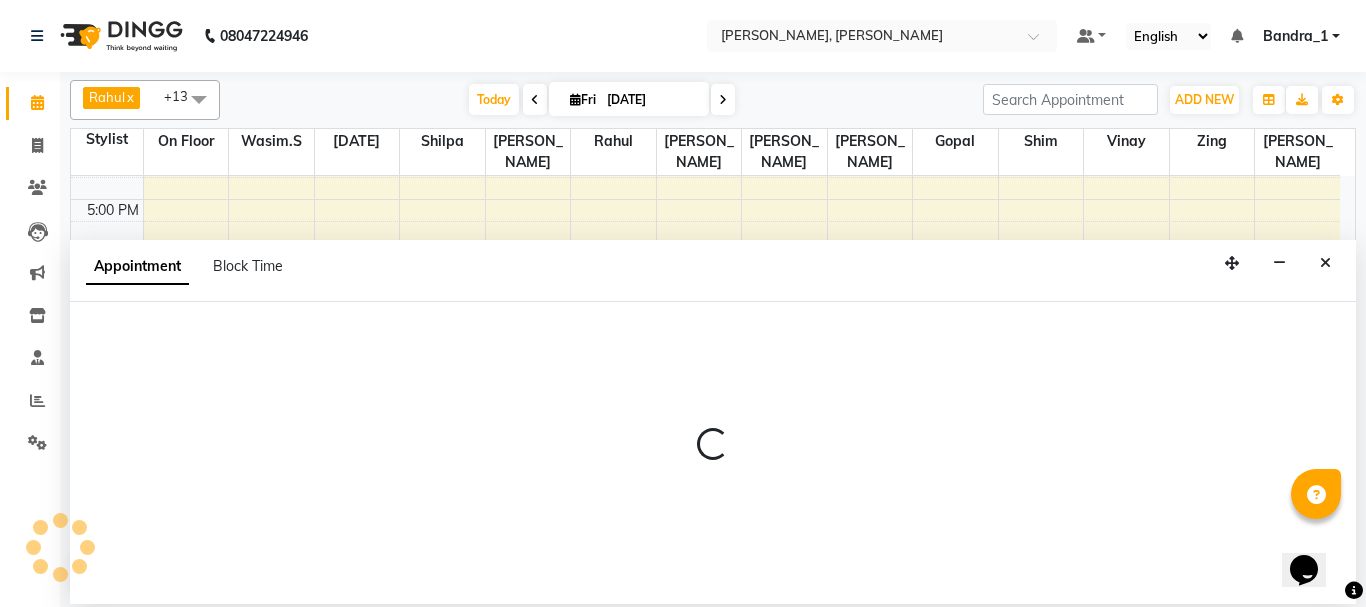 select on "58043" 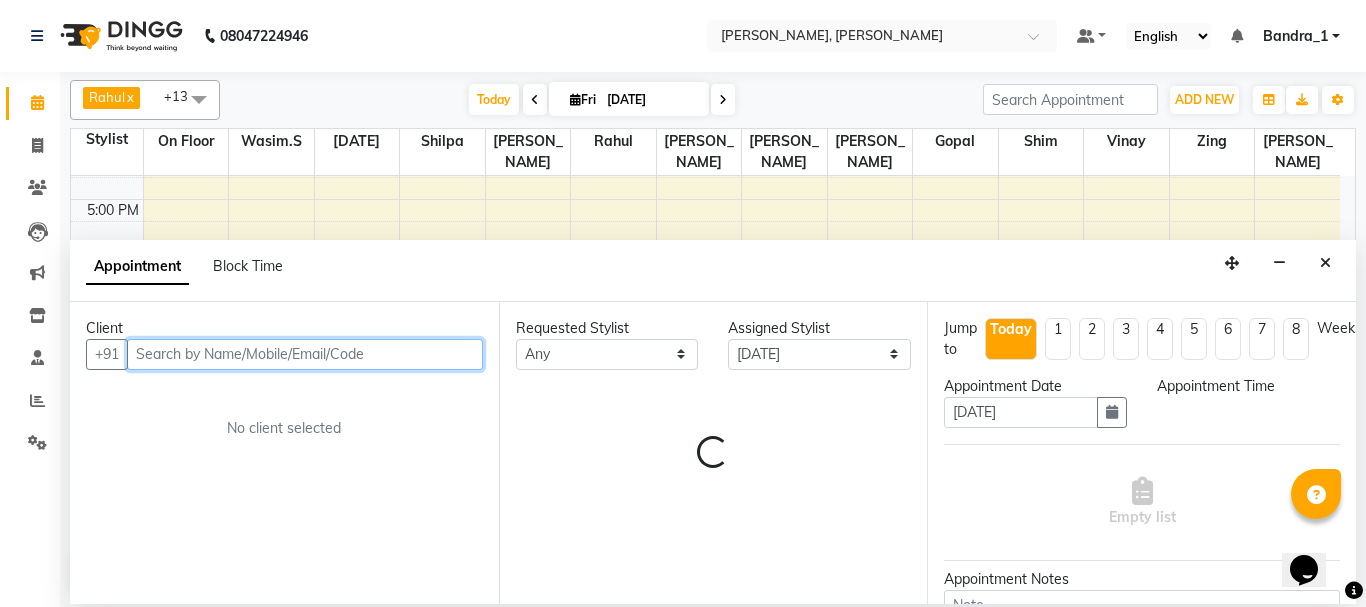 select on "1095" 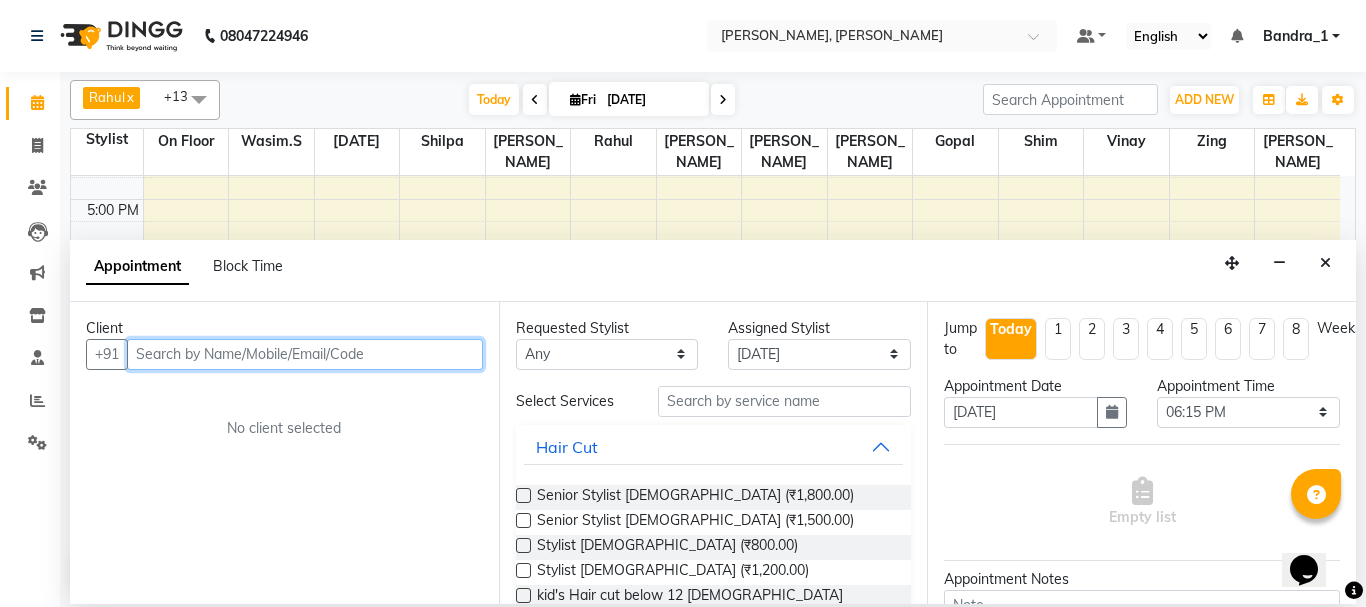 click at bounding box center [305, 354] 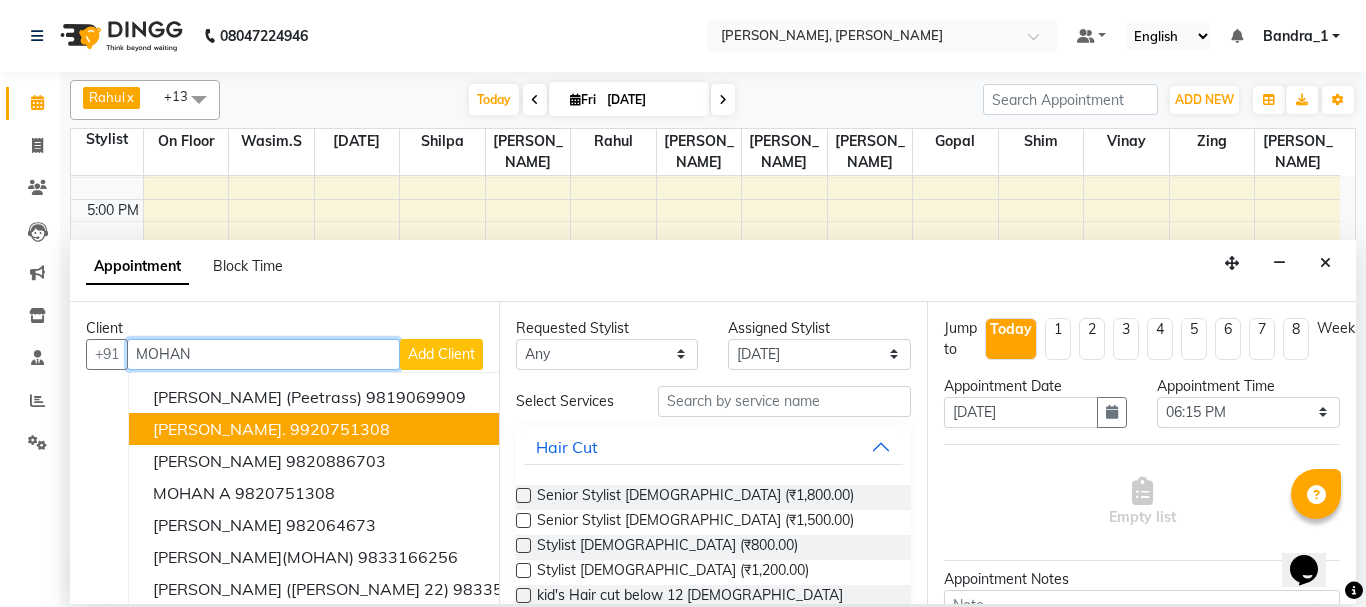 click on "MOHAN ALMAL." at bounding box center (219, 429) 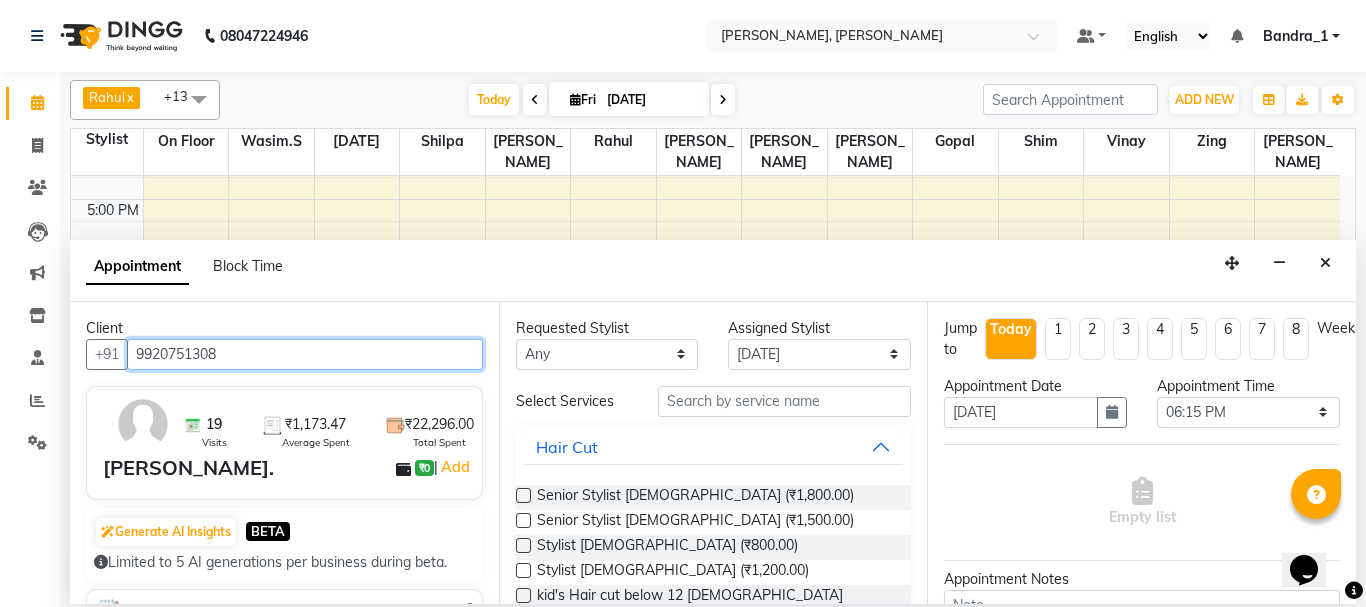 type on "9920751308" 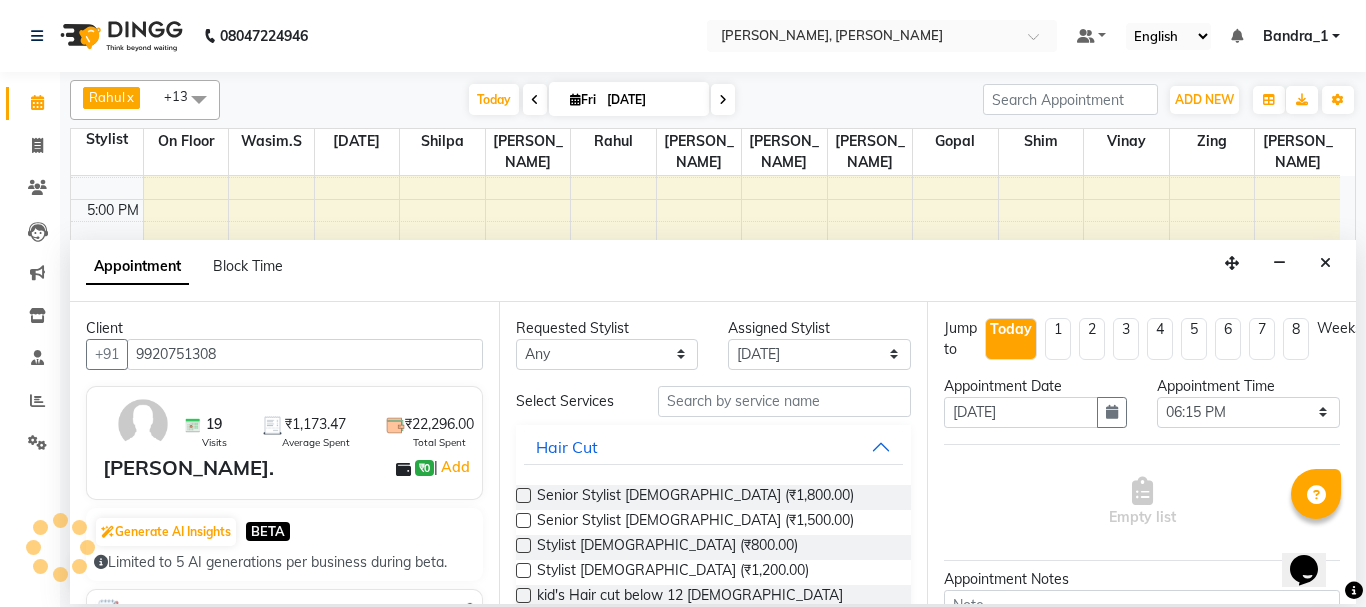 click at bounding box center (523, 520) 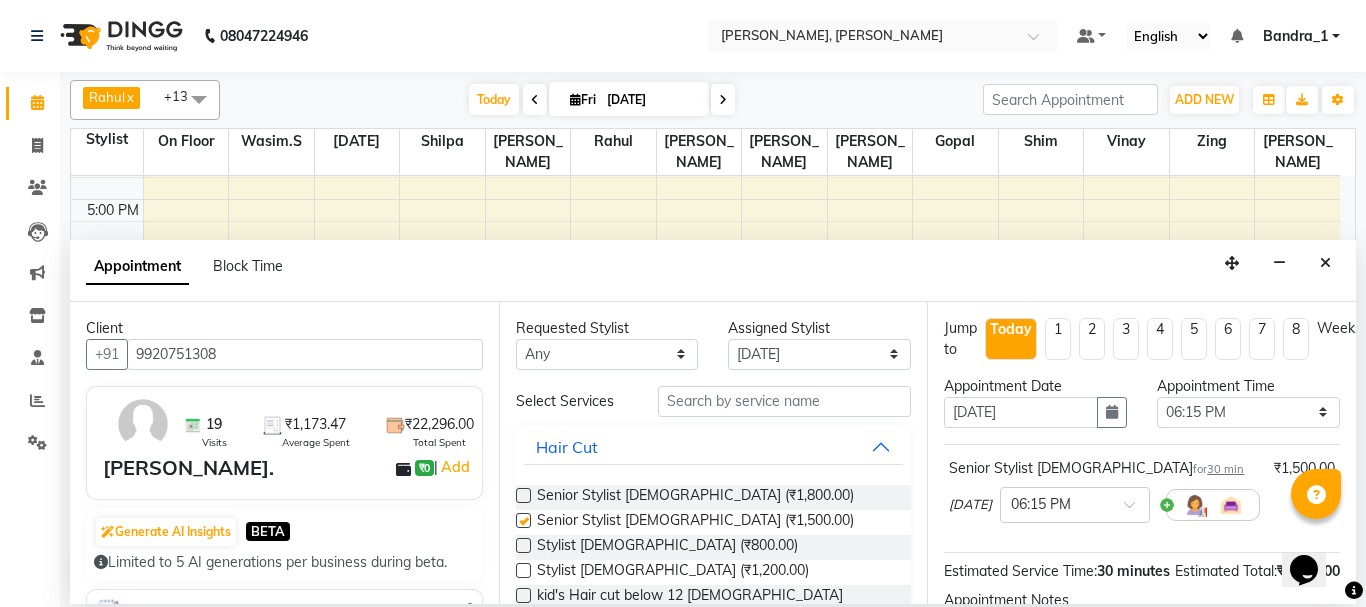 checkbox on "false" 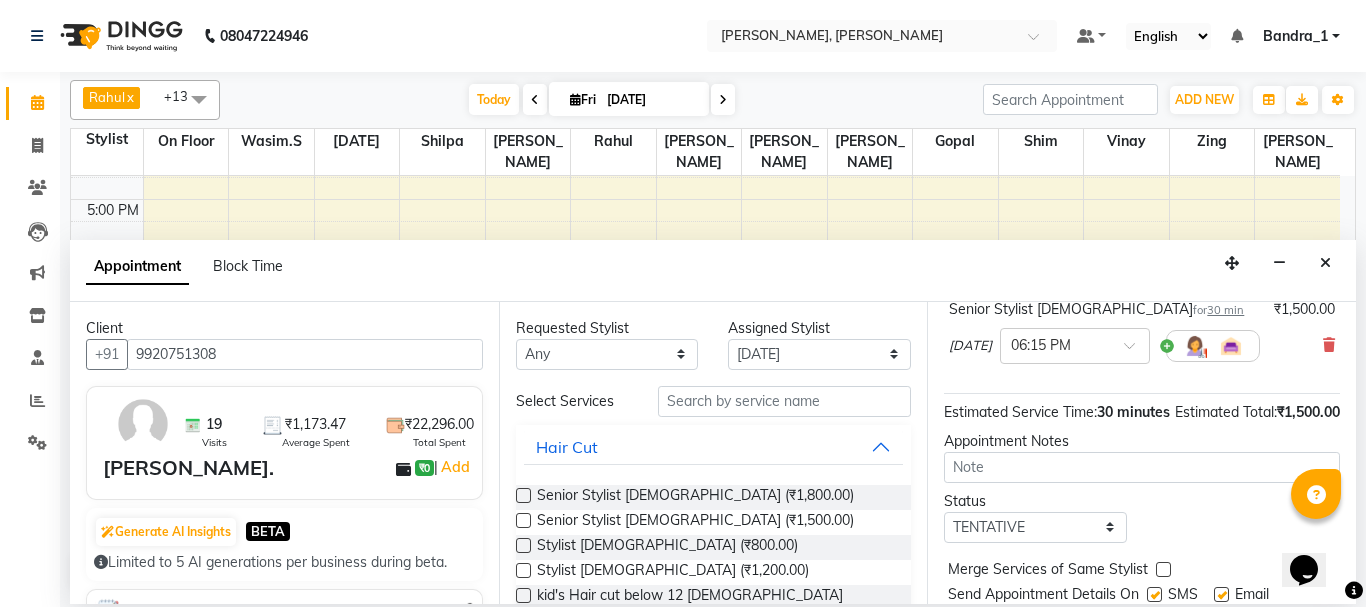 scroll, scrollTop: 260, scrollLeft: 0, axis: vertical 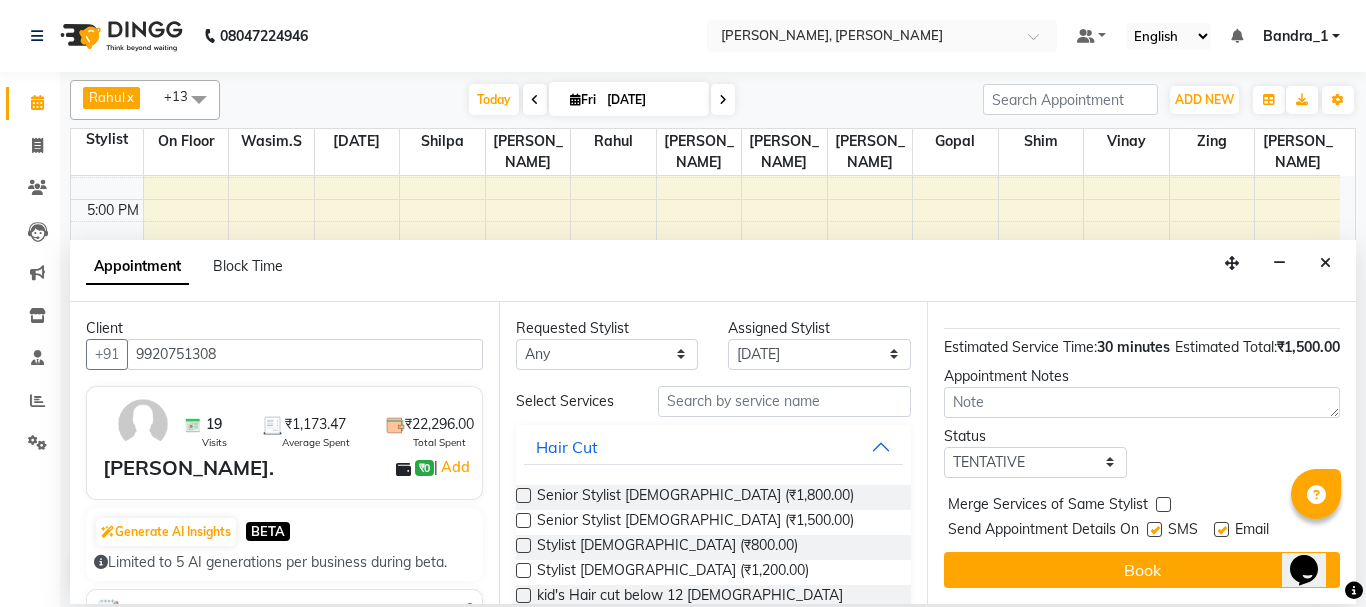 drag, startPoint x: 1352, startPoint y: 393, endPoint x: 60, endPoint y: 9, distance: 1347.8575 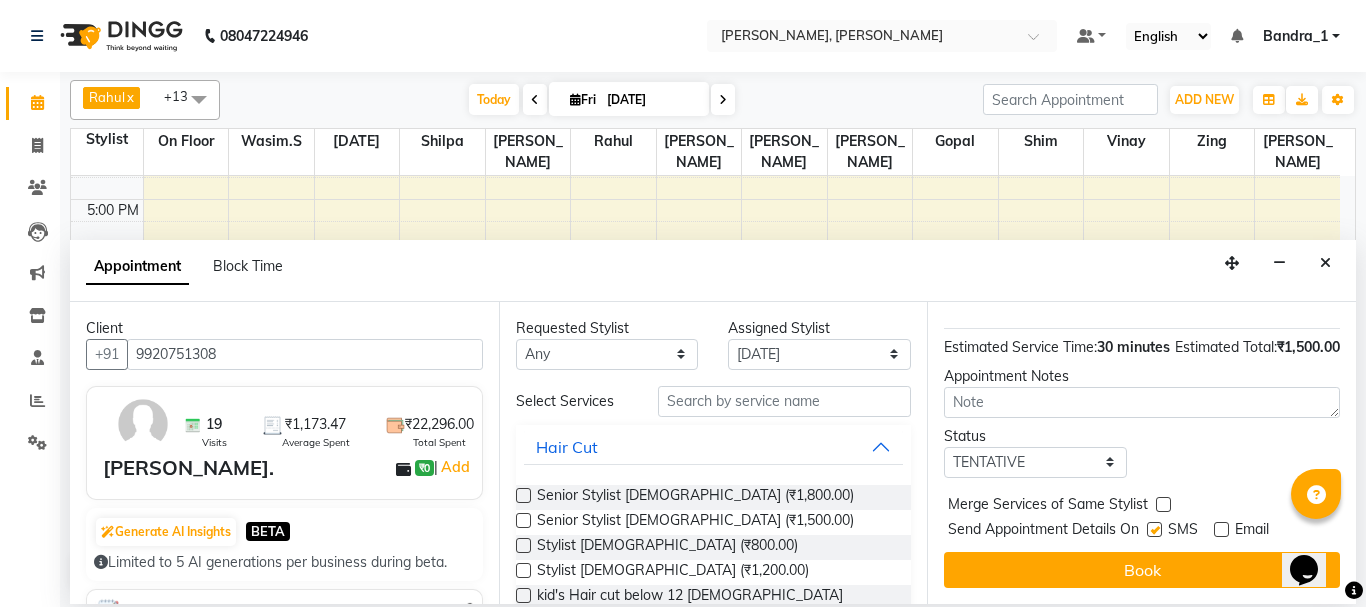 click at bounding box center (1154, 529) 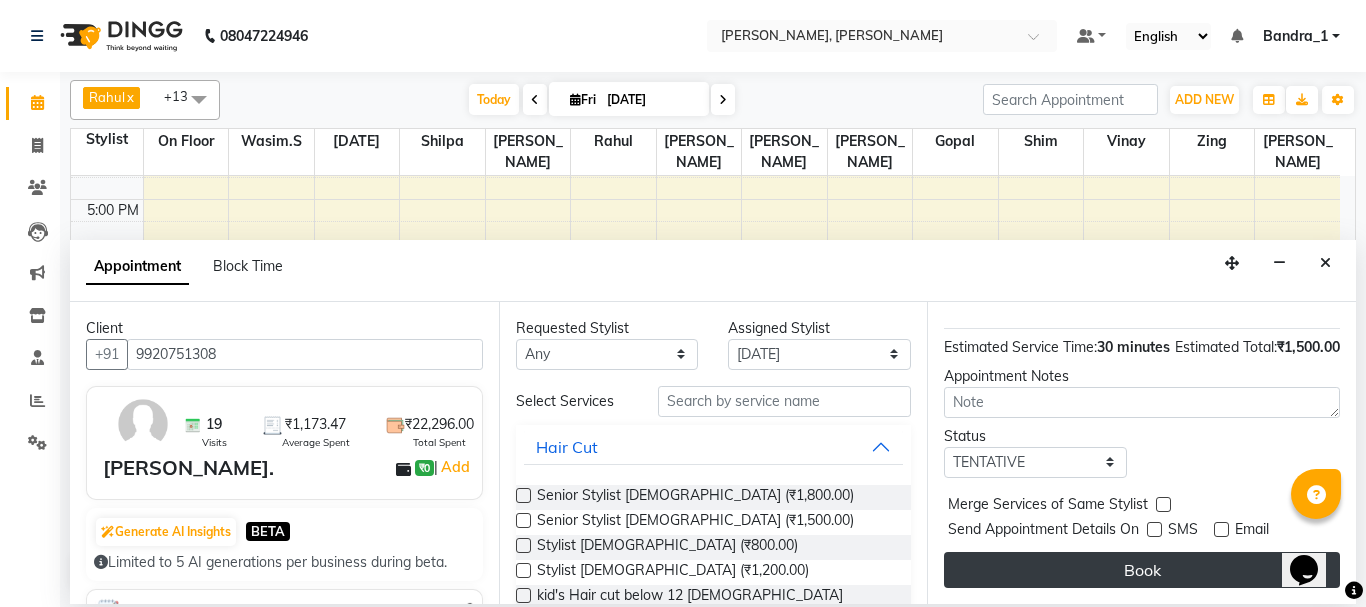 click on "Book" at bounding box center (1142, 570) 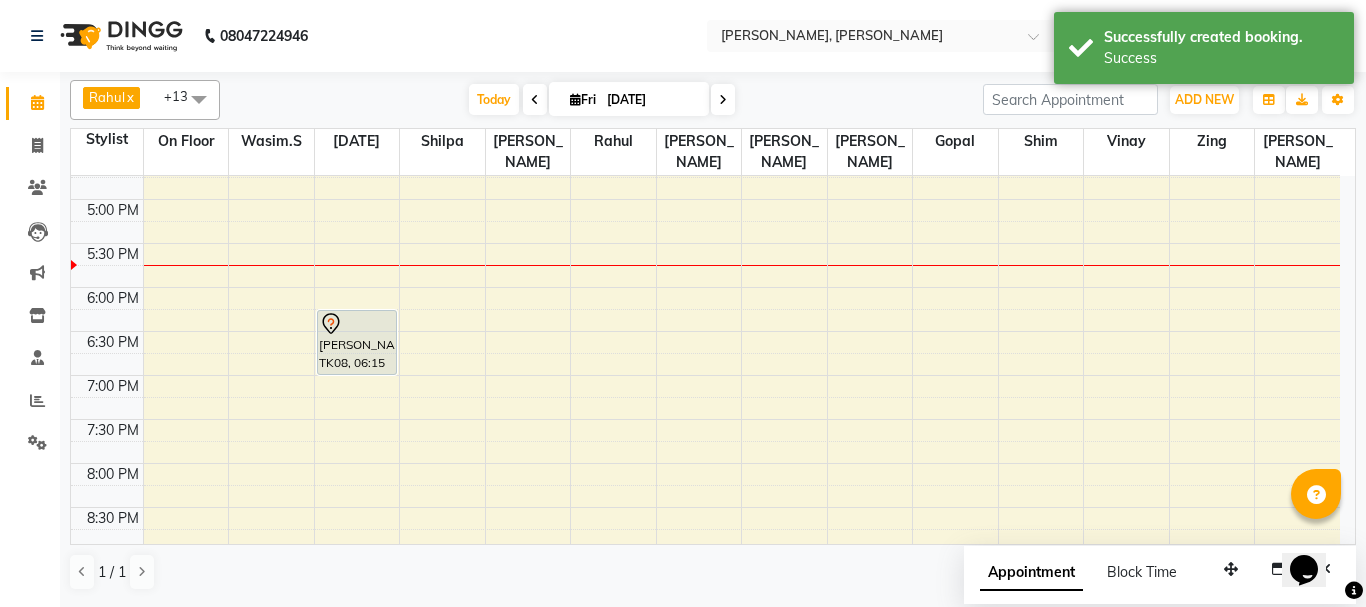 click on "SEEMA BEJ, TK04, 01:15 PM-04:00 PM, Keratin Female              MOHAN ALMAL., TK08, 06:15 PM-06:45 PM, Senior Stylist Male             MOHAN ALMAL., TK08, 06:15 PM-06:45 PM, Senior Stylist Male" at bounding box center [357, 111] 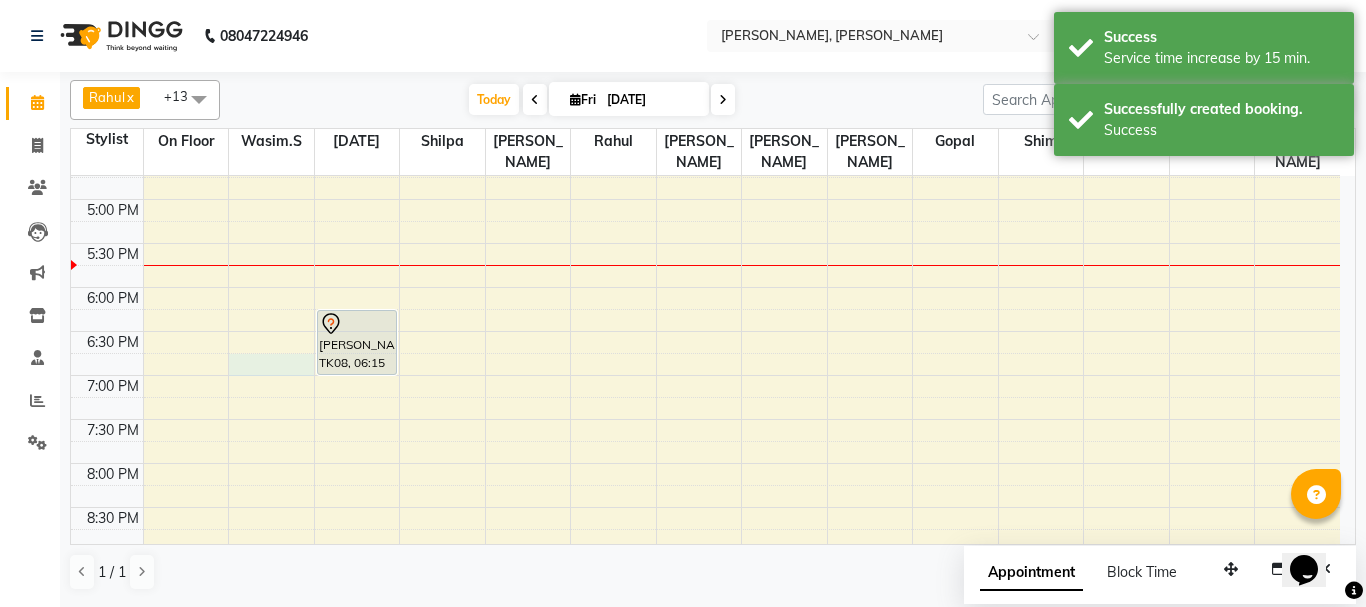 click on "9:00 AM 9:30 AM 10:00 AM 10:30 AM 11:00 AM 11:30 AM 12:00 PM 12:30 PM 1:00 PM 1:30 PM 2:00 PM 2:30 PM 3:00 PM 3:30 PM 4:00 PM 4:30 PM 5:00 PM 5:30 PM 6:00 PM 6:30 PM 7:00 PM 7:30 PM 8:00 PM 8:30 PM 9:00 PM 9:30 PM 10:00 PM 10:30 PM     MIHIR MEHTA, TK01, 11:15 AM-01:00 PM, Art Director Male,Top Stylist Root Touch Up,Beard Trimming     MIHIR MEHTA, TK01, 11:45 AM-12:00 PM, Beard Trimming     ARPITA NAIK, TK03, 01:15 PM-02:45 PM, Global Color (F),Senior Stylist Female     SEEMA BEJ, TK04, 01:15 PM-04:00 PM, Keratin Female              MOHAN ALMAL., TK08, 06:15 PM-07:00 PM, Senior Stylist Male     VIRTI .ROHRA, TK02, 11:45 AM-12:15 PM, Postaqum Hair Wash Female     NERGISH BUHARIWALA, TK05, 02:15 PM-03:00 PM, Top Stylist Root Touch Up     Kashif M, TK06, 02:00 PM-03:15 PM, Senior Stylist Male,Beard Trimming     KUSHAGRRA NAGPAL, TK07, 03:15 PM-04:30 PM, Art Director Male,Beard Trimming     NERGISH BUHARIWALA, TK05, 03:00 PM-03:20 PM, Eyebrow P/off     MIHIR MEHTA, TK01, 11:45 AM-12:05 PM, Cut And File" at bounding box center [705, 111] 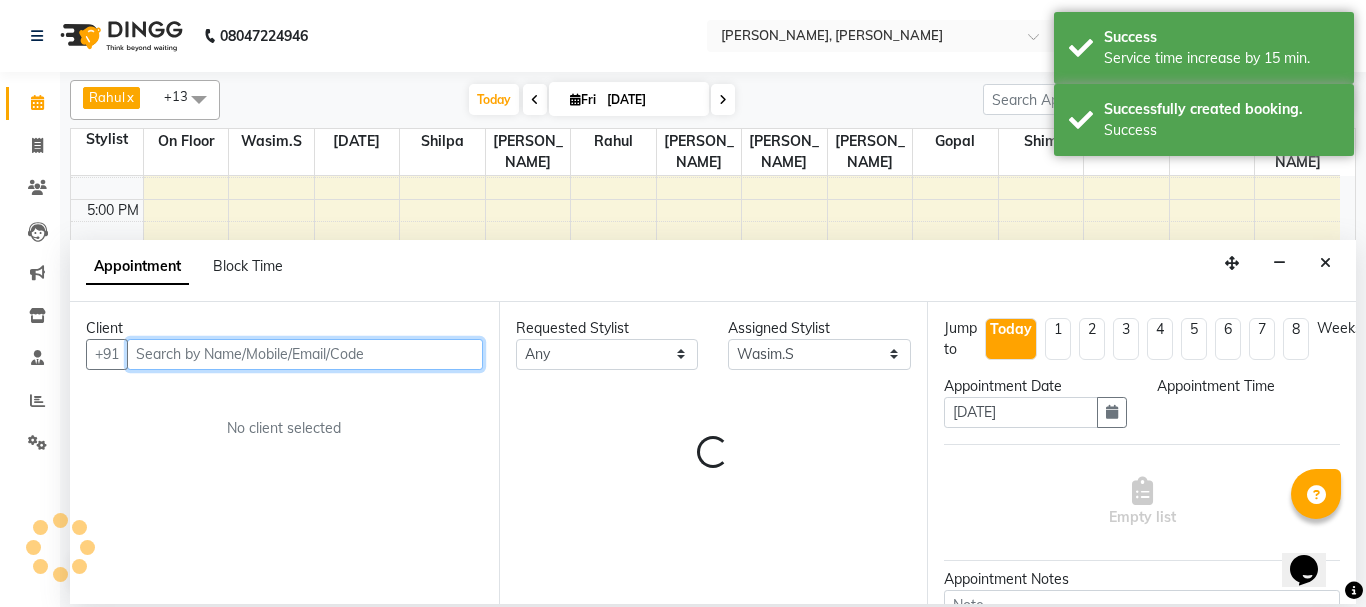 select on "1125" 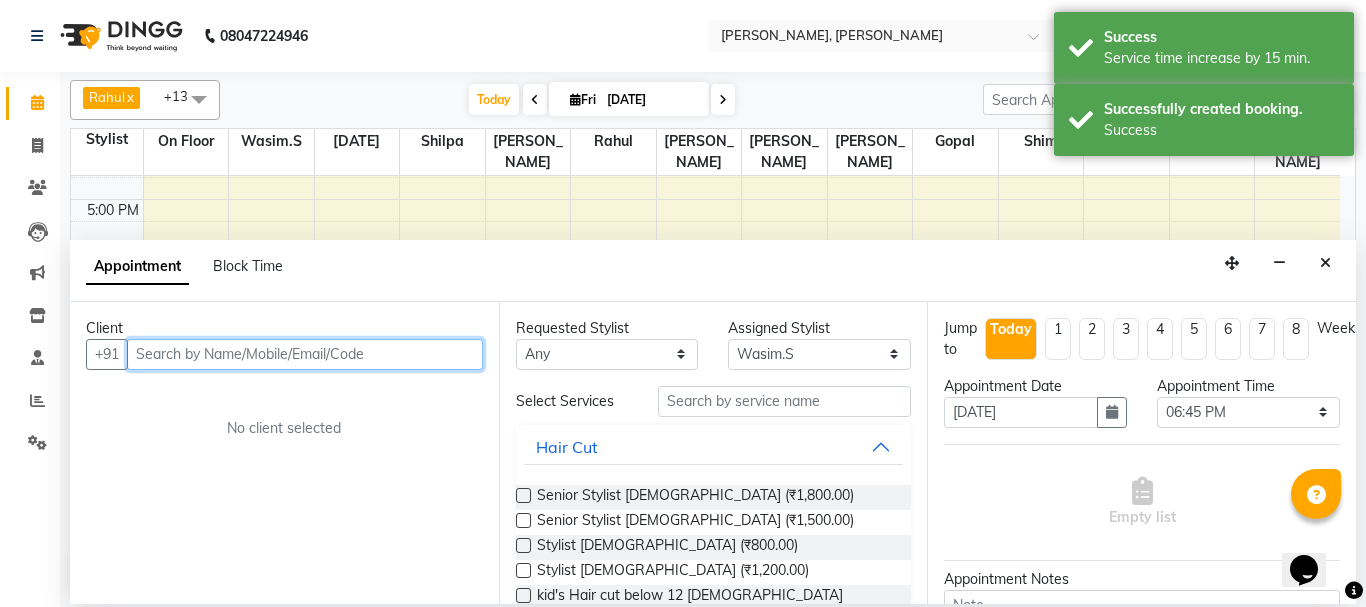 drag, startPoint x: 258, startPoint y: 353, endPoint x: 237, endPoint y: 369, distance: 26.400757 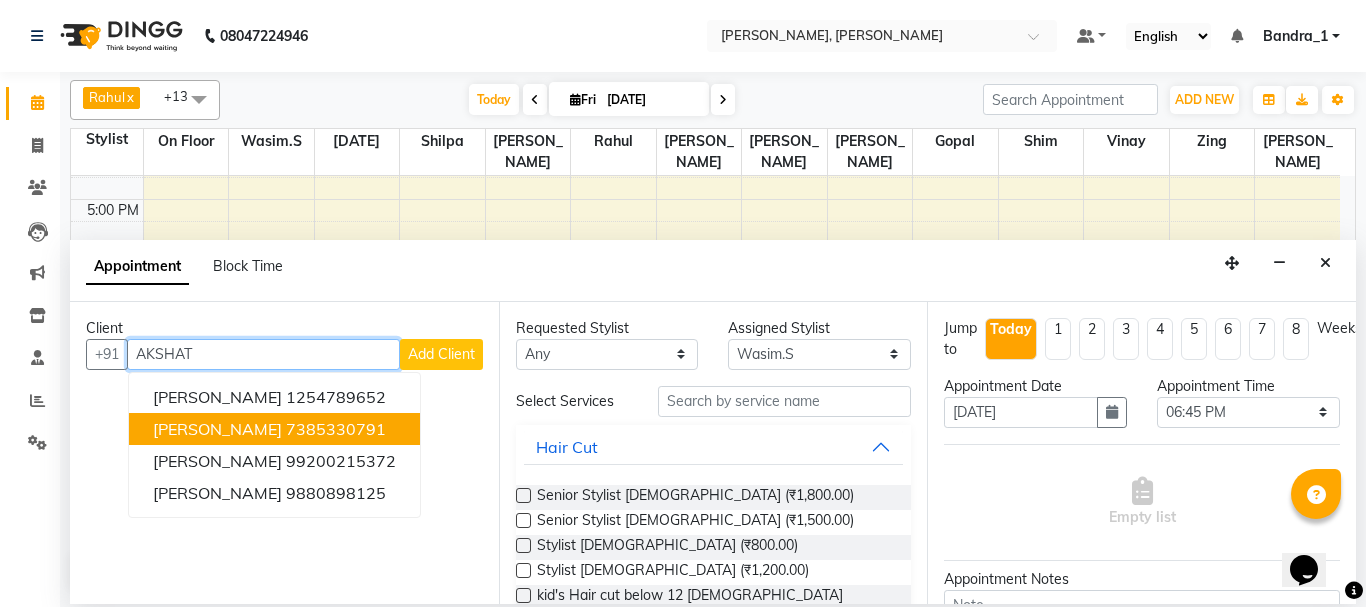 click on "7385330791" at bounding box center (336, 429) 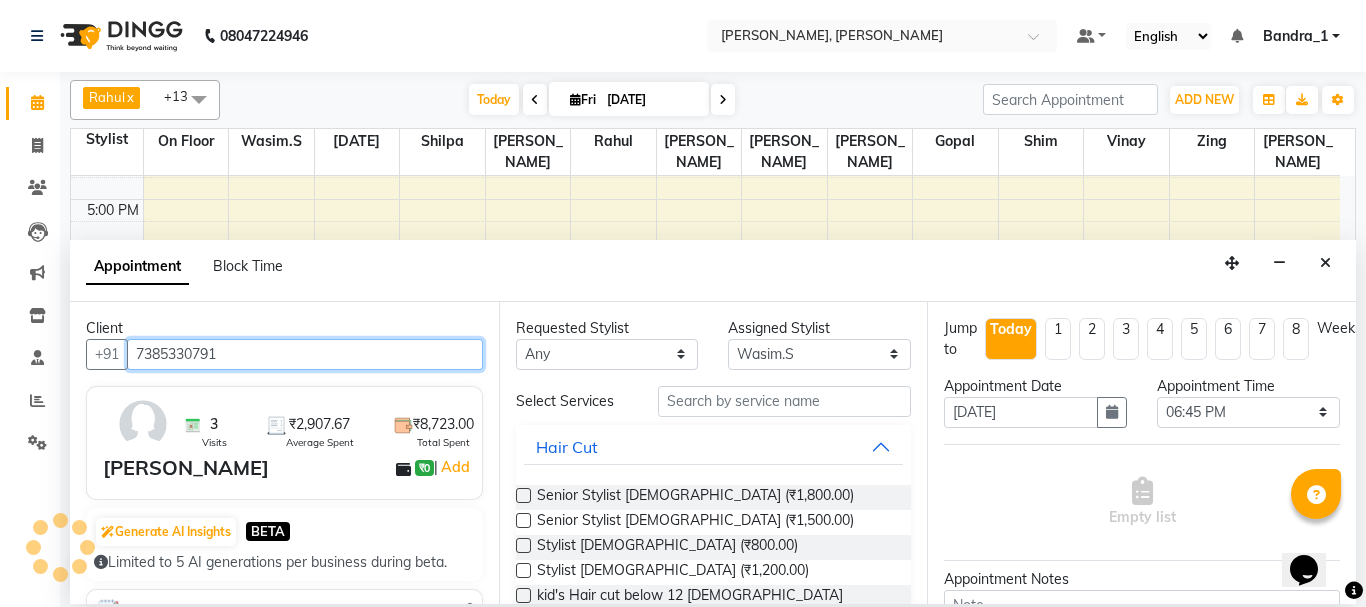 type on "7385330791" 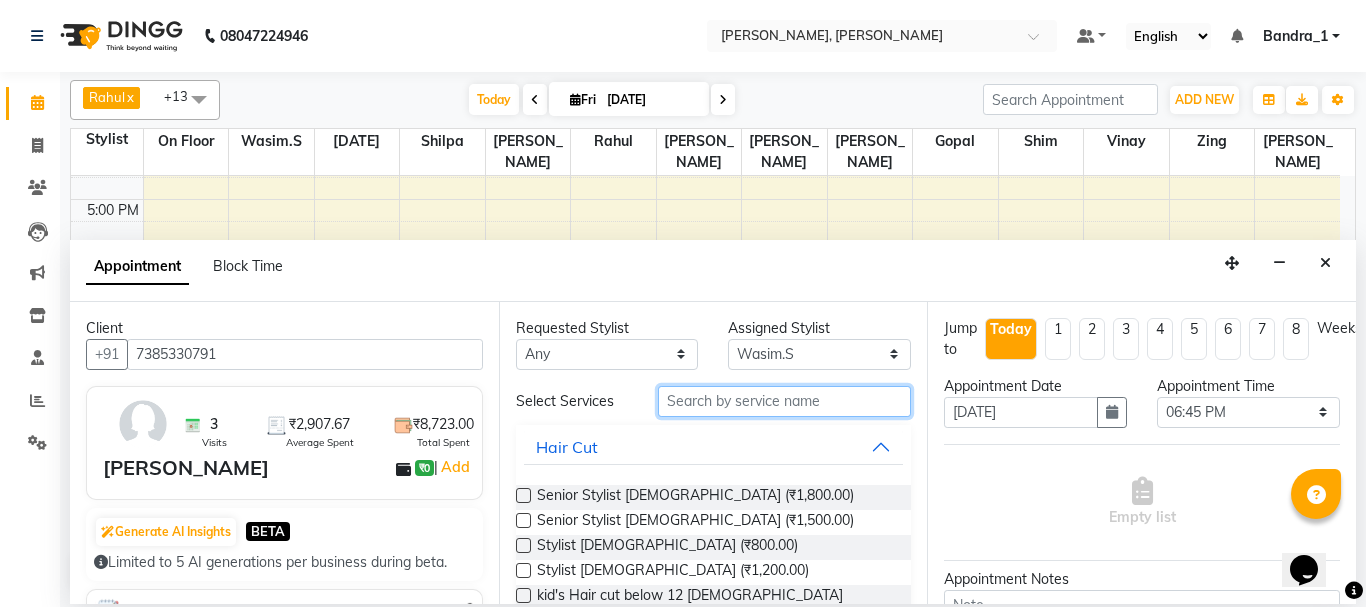 click at bounding box center (785, 401) 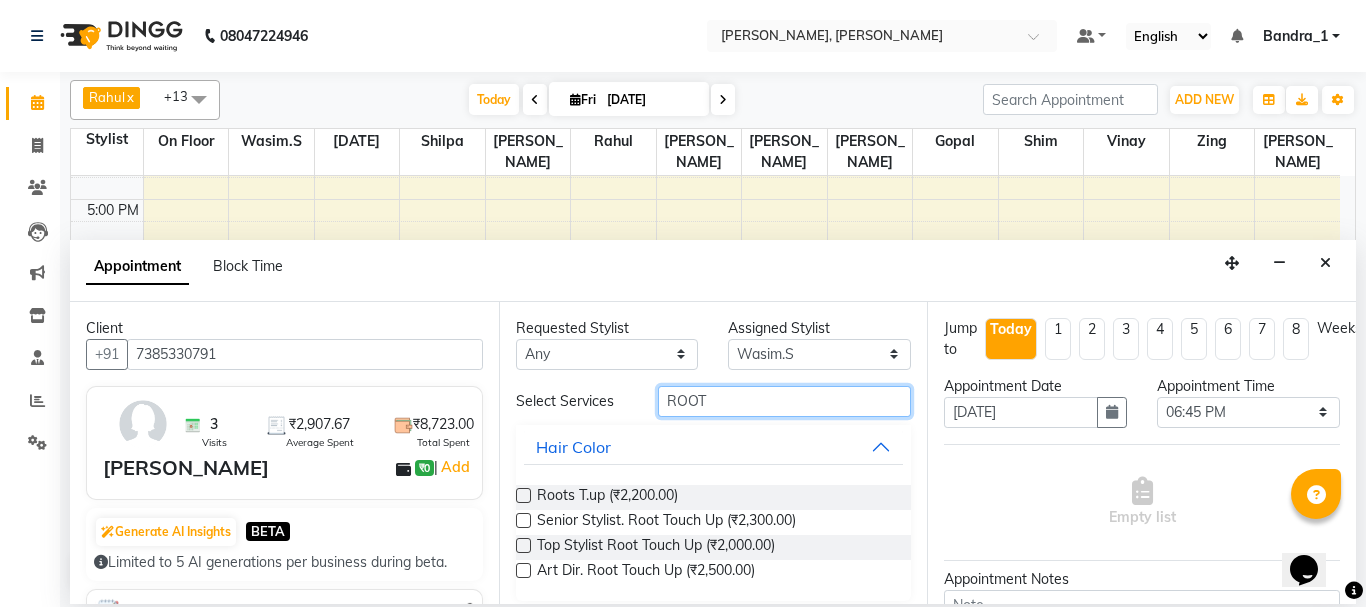 type on "ROOT" 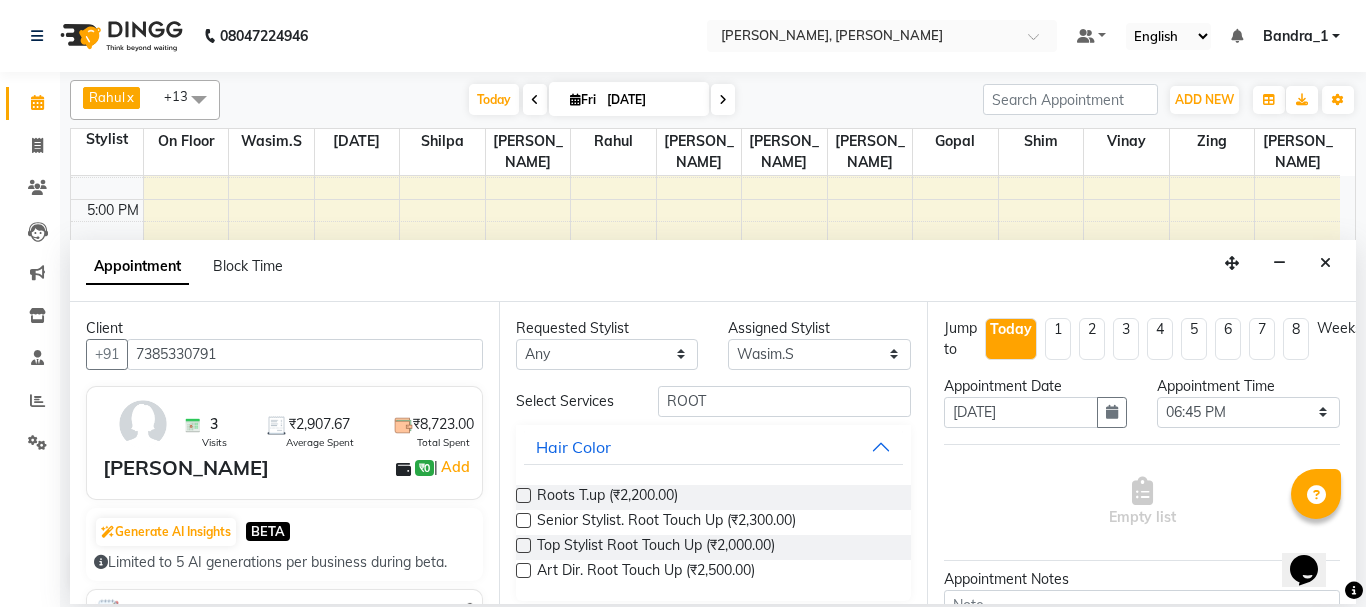 click at bounding box center (523, 520) 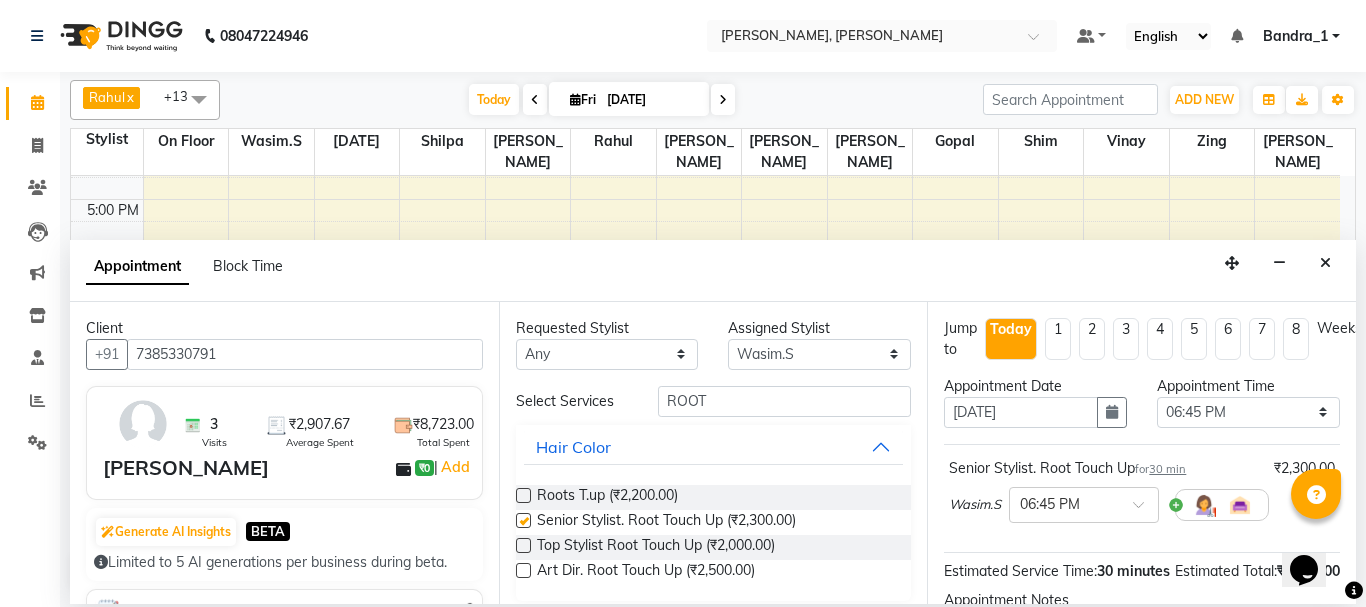 checkbox on "false" 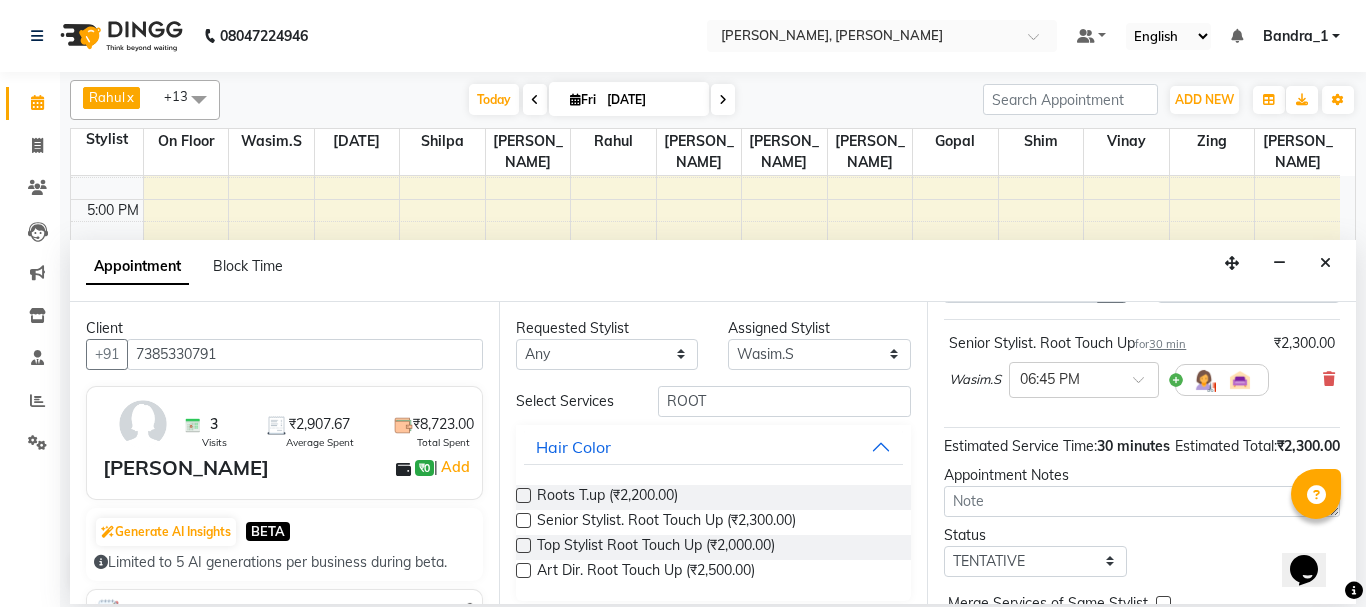 scroll, scrollTop: 260, scrollLeft: 0, axis: vertical 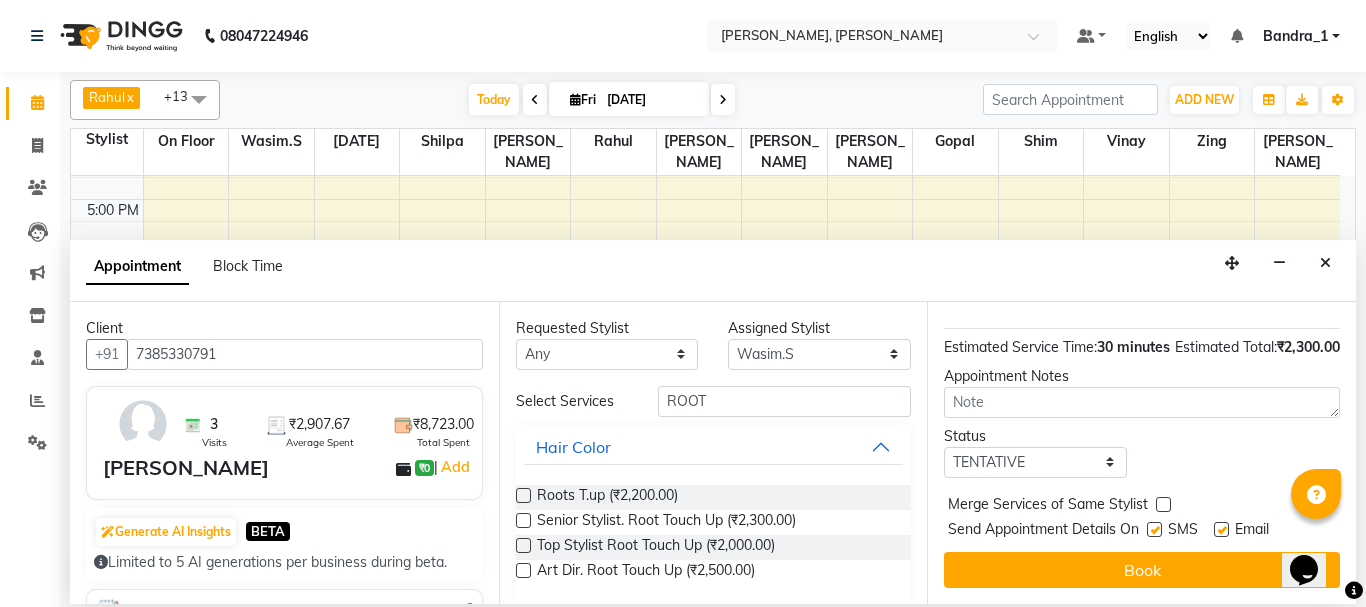 click at bounding box center [1154, 529] 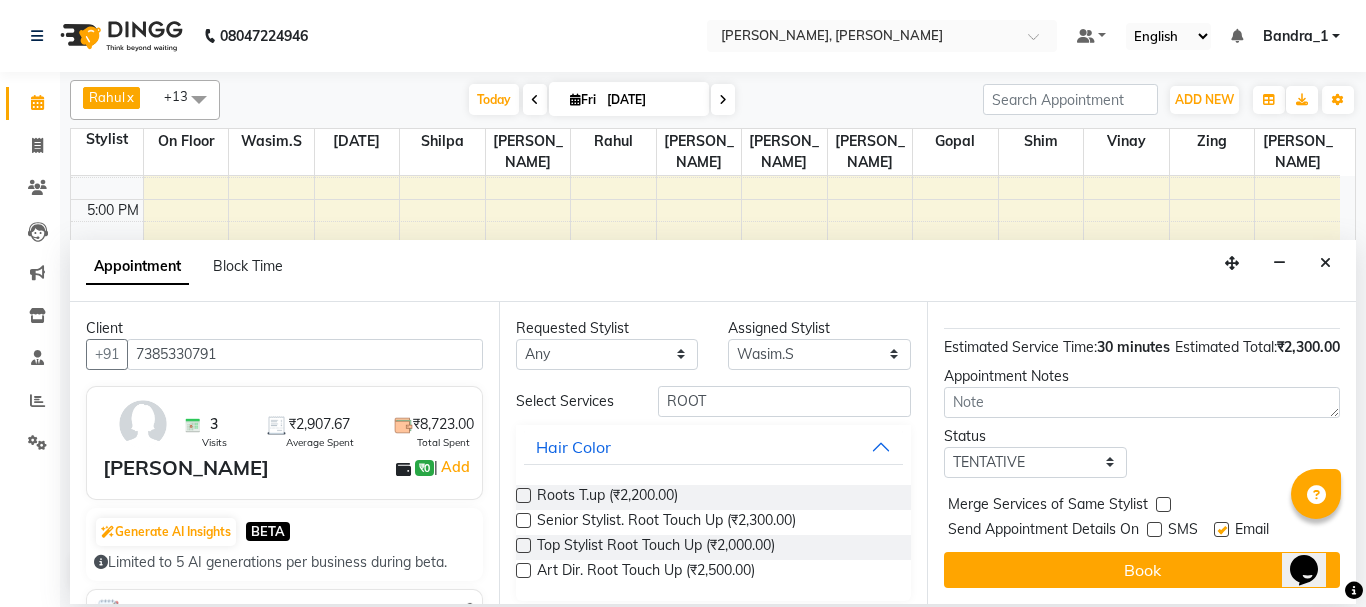 click at bounding box center (1221, 529) 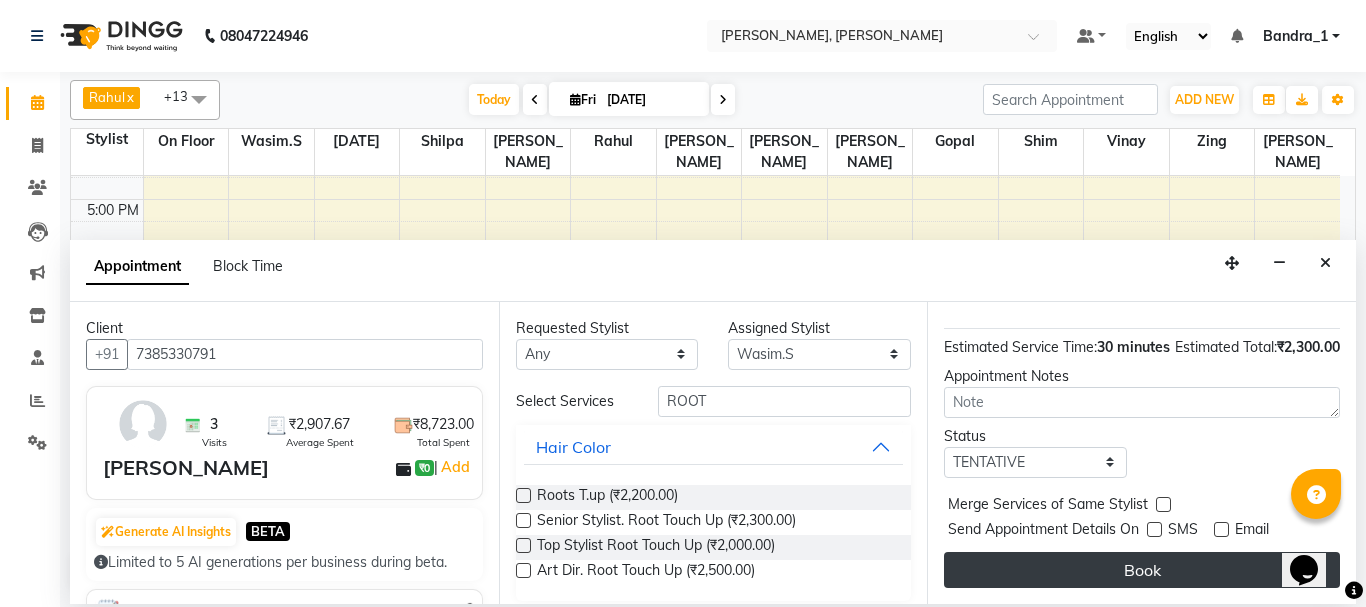 click on "Book" at bounding box center [1142, 570] 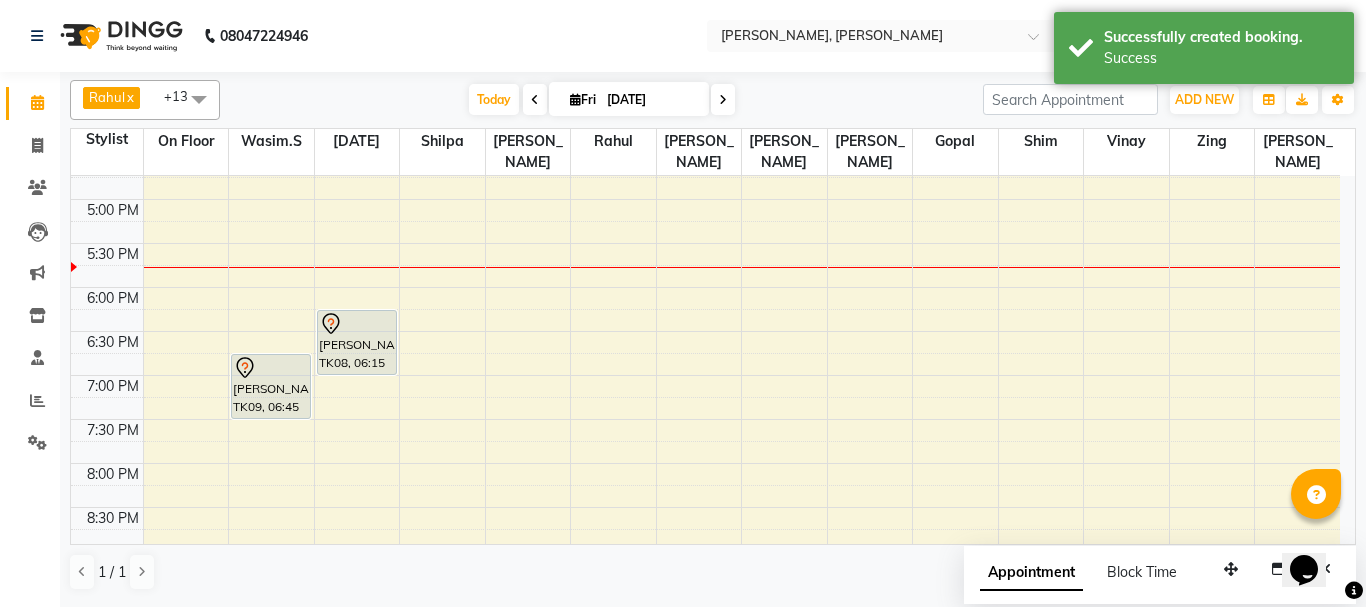 drag, startPoint x: 272, startPoint y: 370, endPoint x: 277, endPoint y: 394, distance: 24.5153 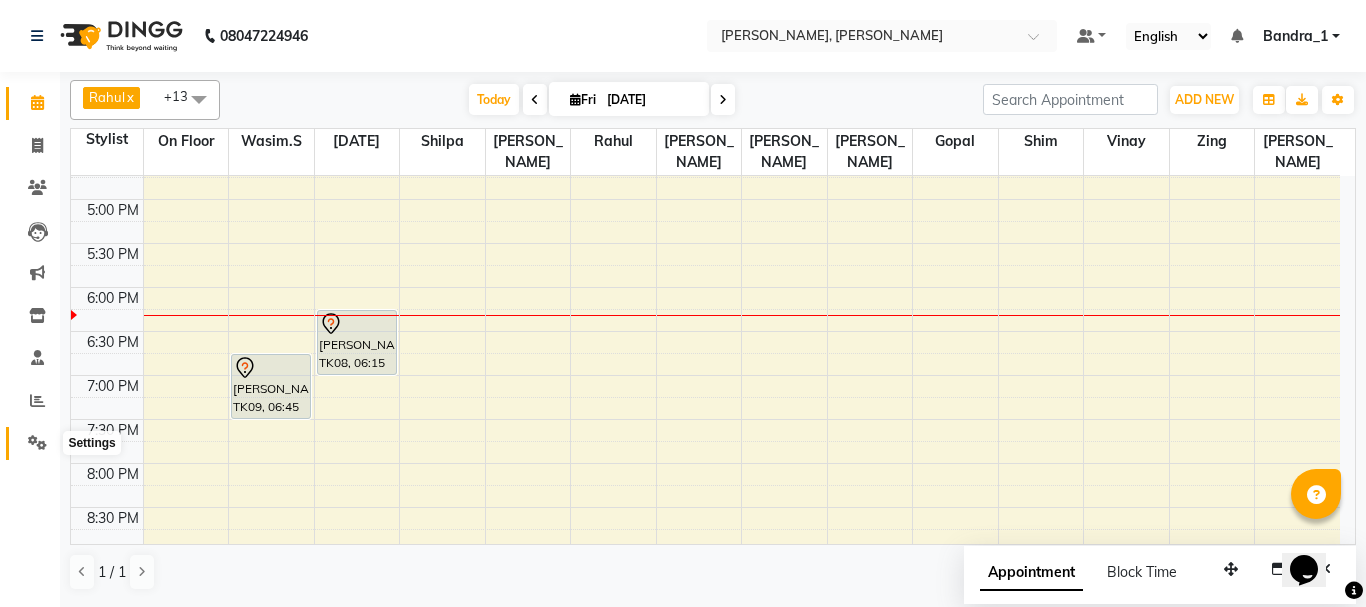 click 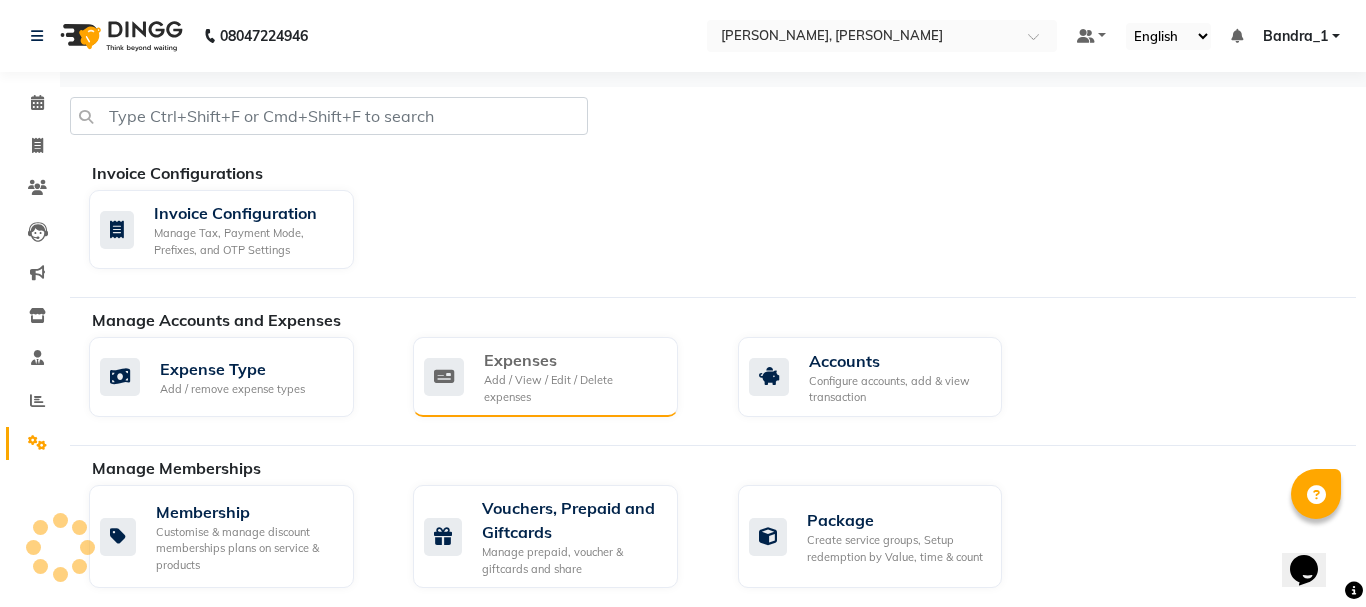 click on "Add / View / Edit / Delete expenses" 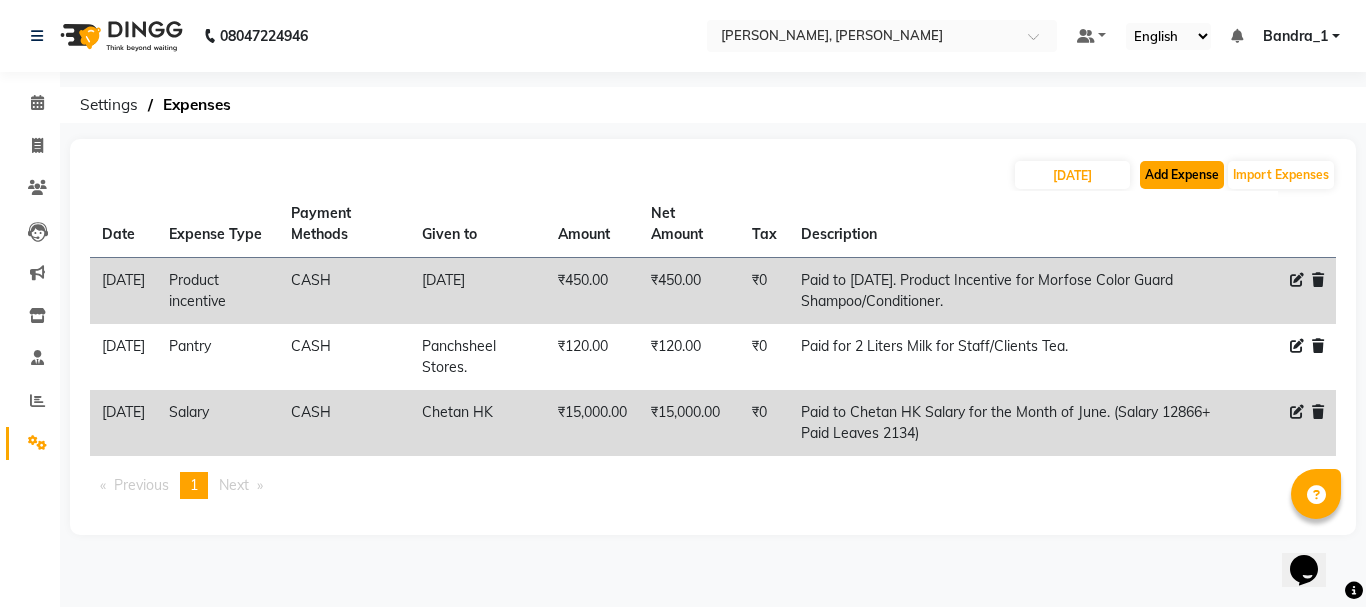 click on "Add Expense" 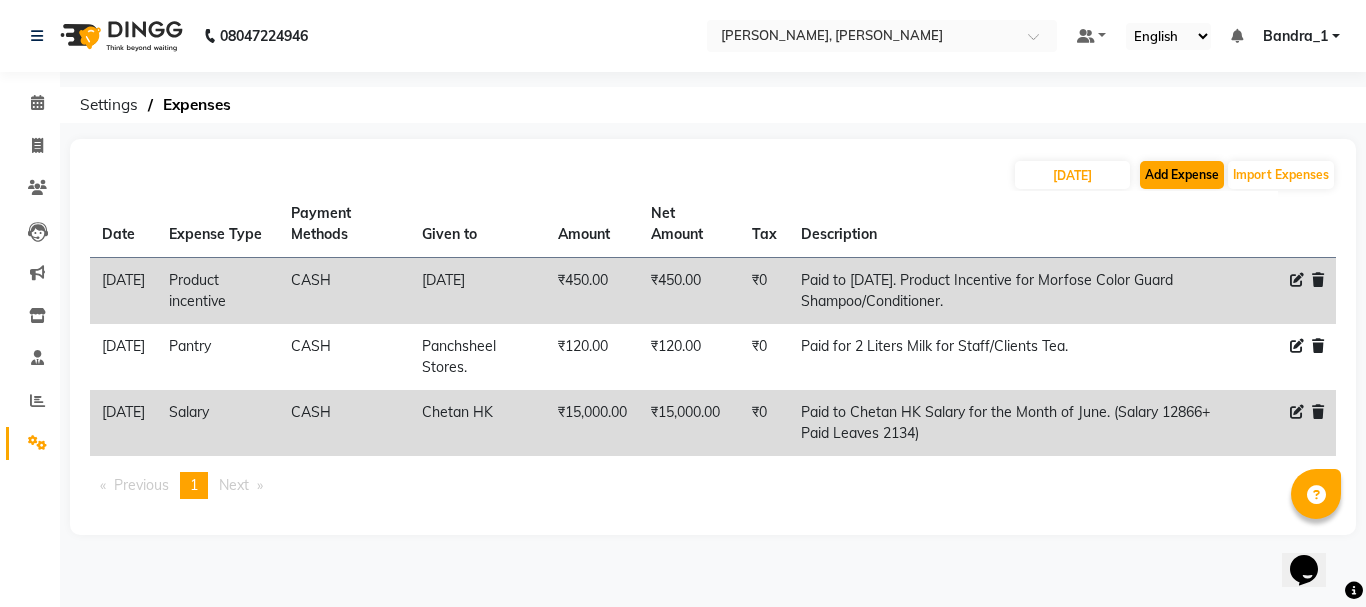 select on "1" 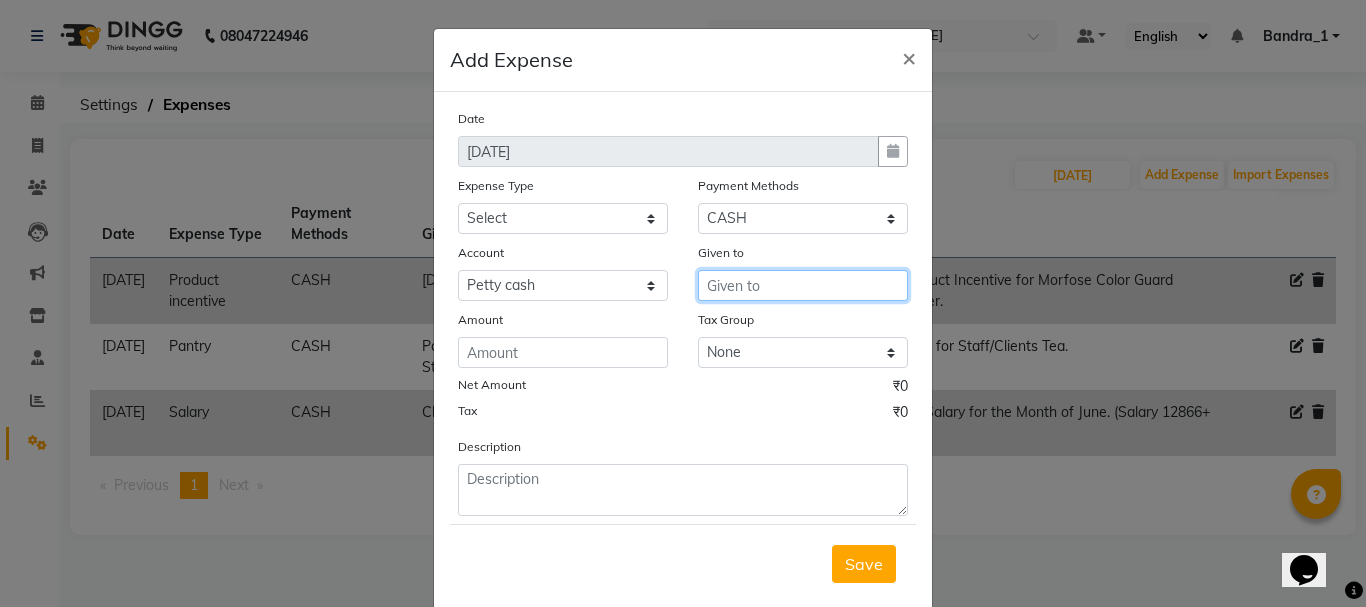 click at bounding box center (803, 285) 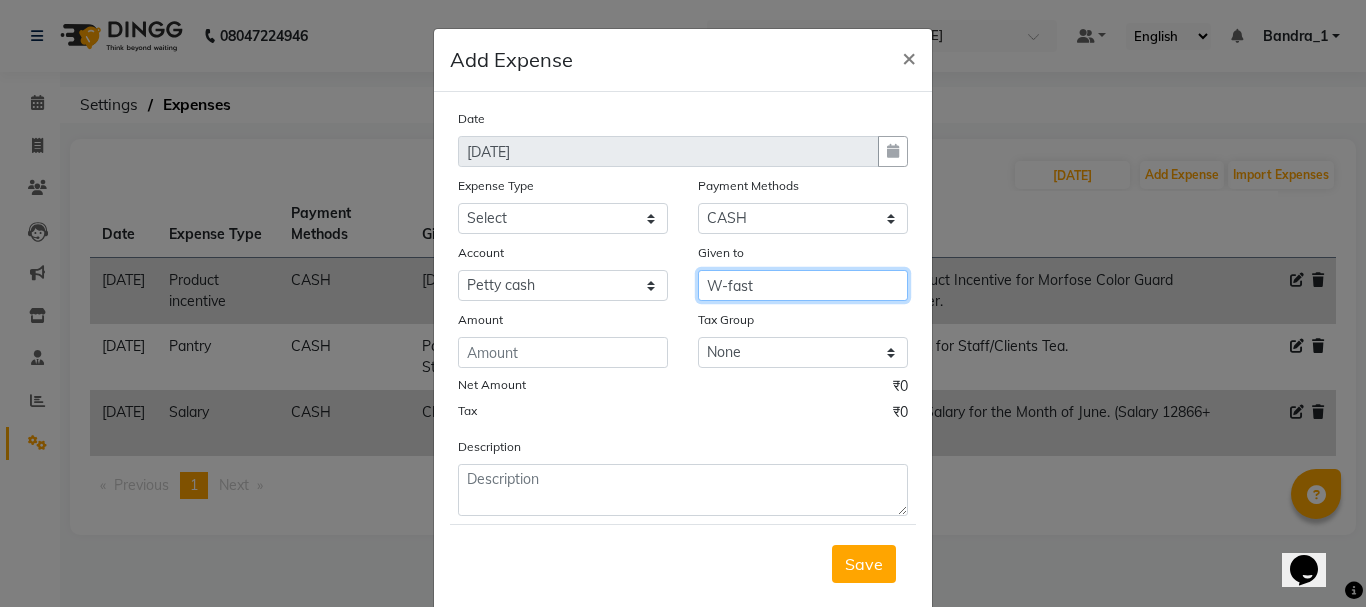 type on "W-fast" 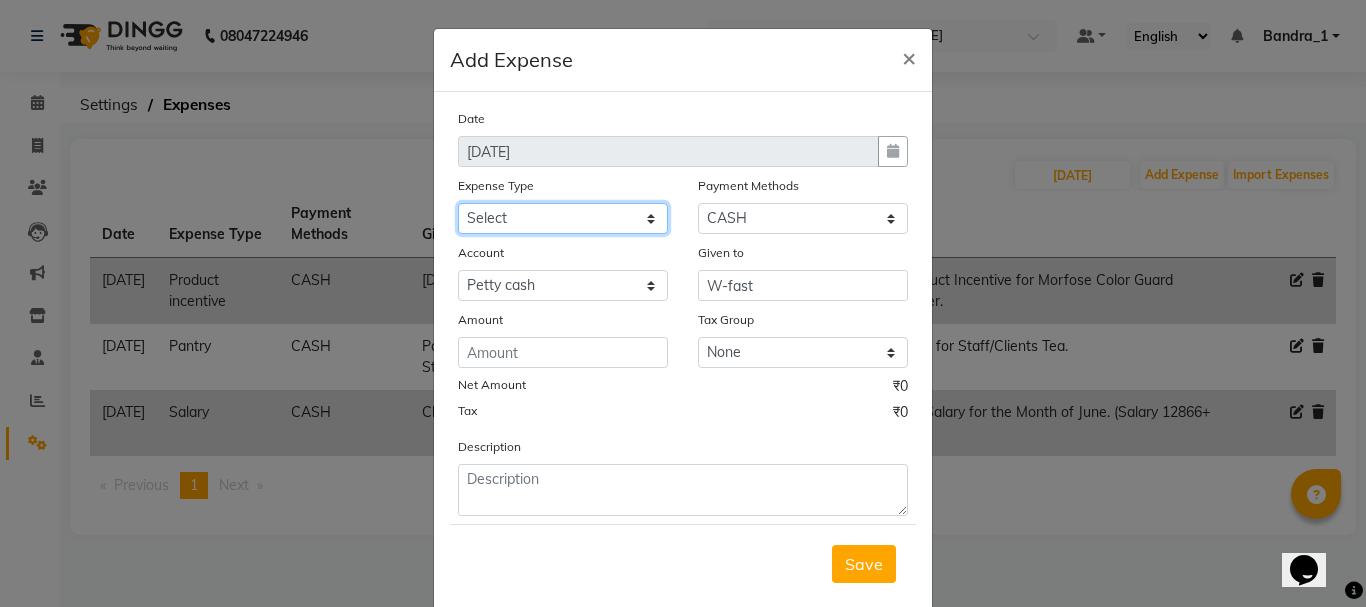 click on "Select Advance Salary Amazon B M C Cash transfer to bank Cash transfer to hub Chemist Client Snacks Clinical charges Conveyence Courier Donation Equipment free lancer commission Fuel Goregaon Salon Govt fee Incentive Laundry Loan Repayment Maintenance Make Up Products Marketing Miscellaneous Mobile Bill Other over time Pantry Product Product incentive puja items Rent Salary Staff Commission. Staff Snacks Stationery Tax Tea & Refreshment Telephone Tips Travelling allowance Utilities W Fast" 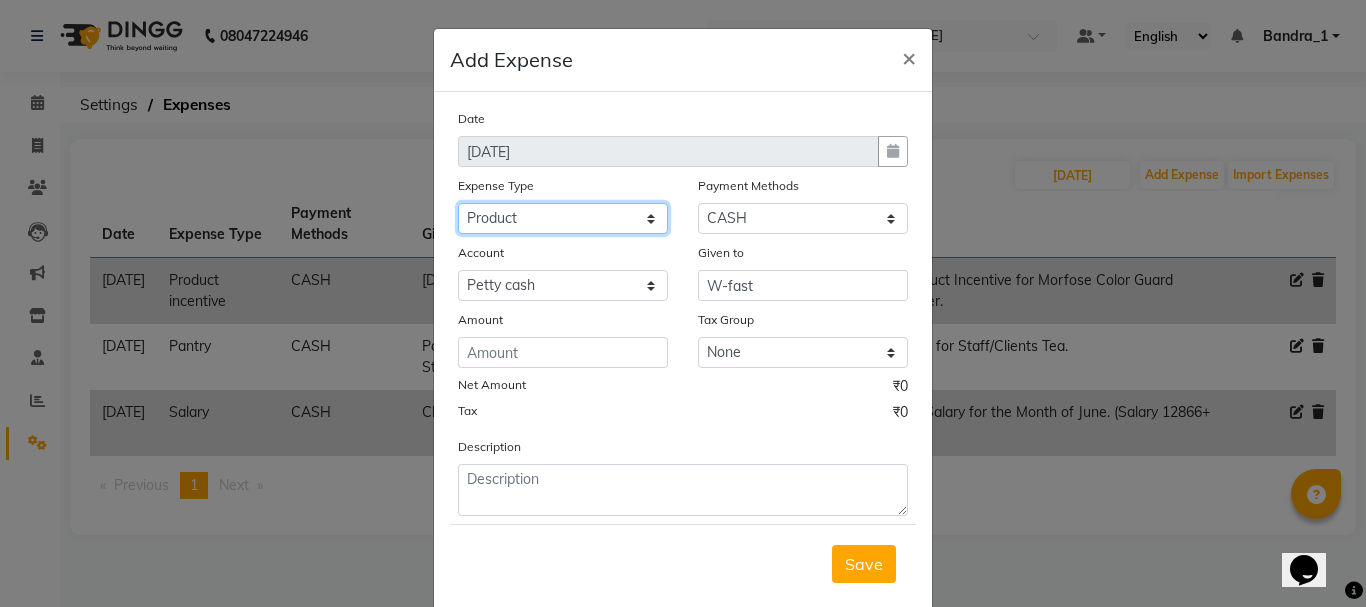 click on "Select Advance Salary Amazon B M C Cash transfer to bank Cash transfer to hub Chemist Client Snacks Clinical charges Conveyence Courier Donation Equipment free lancer commission Fuel Goregaon Salon Govt fee Incentive Laundry Loan Repayment Maintenance Make Up Products Marketing Miscellaneous Mobile Bill Other over time Pantry Product Product incentive puja items Rent Salary Staff Commission. Staff Snacks Stationery Tax Tea & Refreshment Telephone Tips Travelling allowance Utilities W Fast" 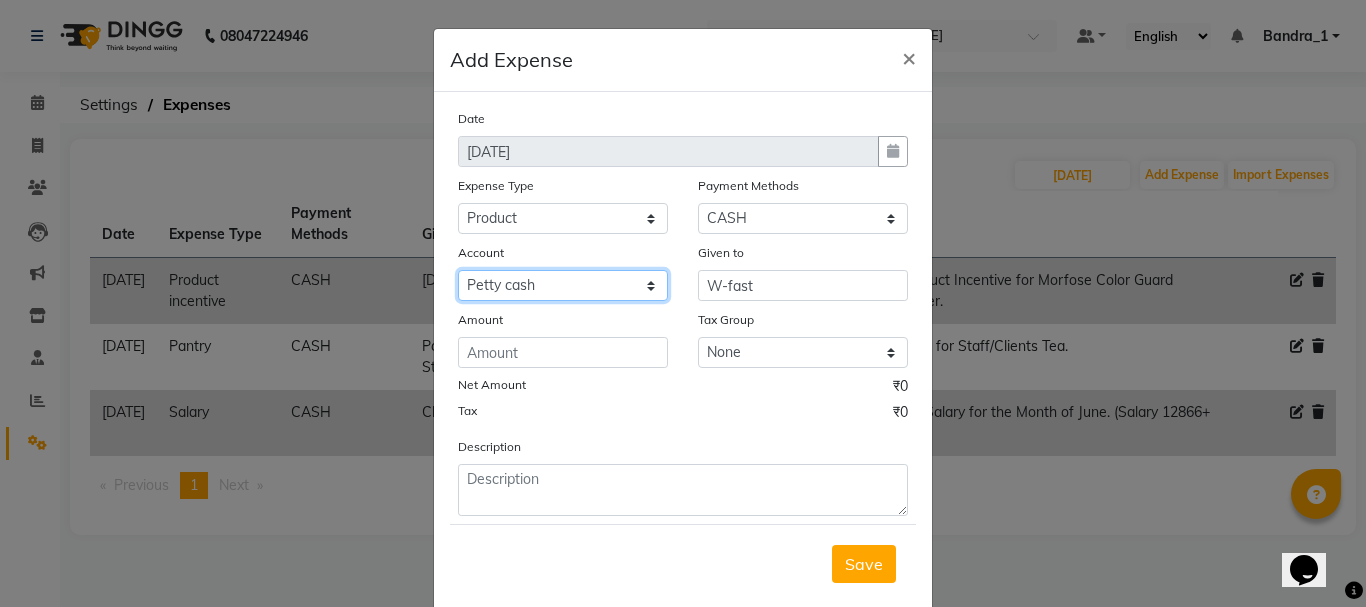 click on "Select Default account Petty cash" 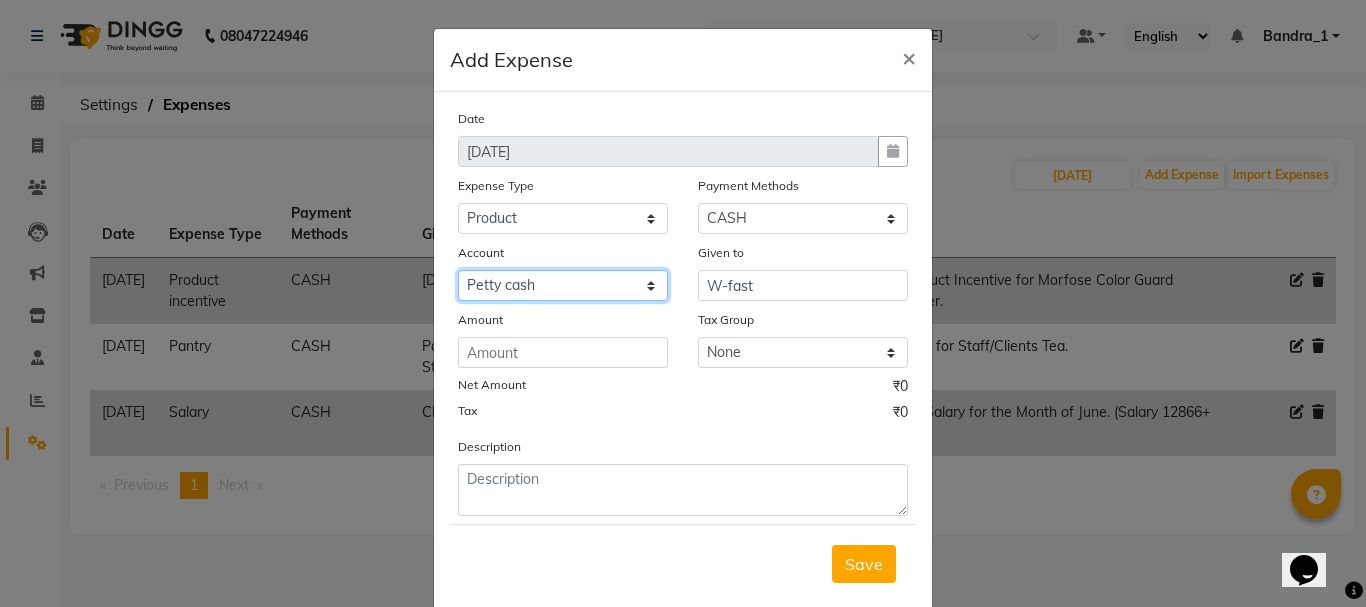 select on "296" 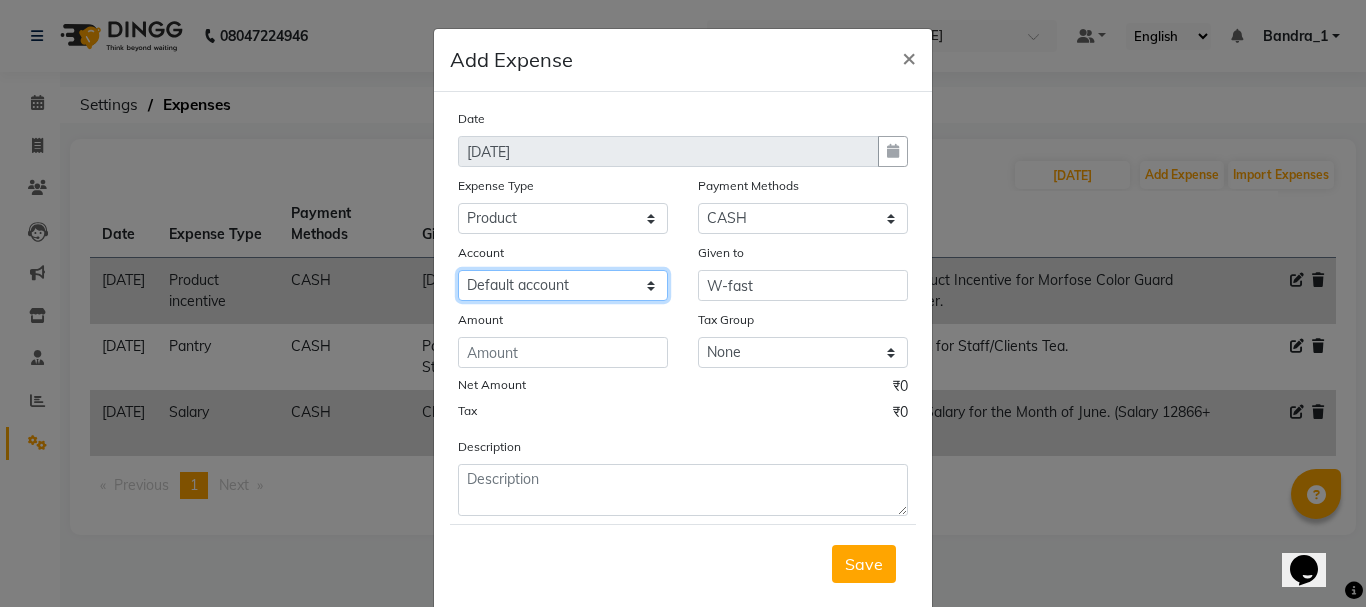click on "Select Default account Petty cash" 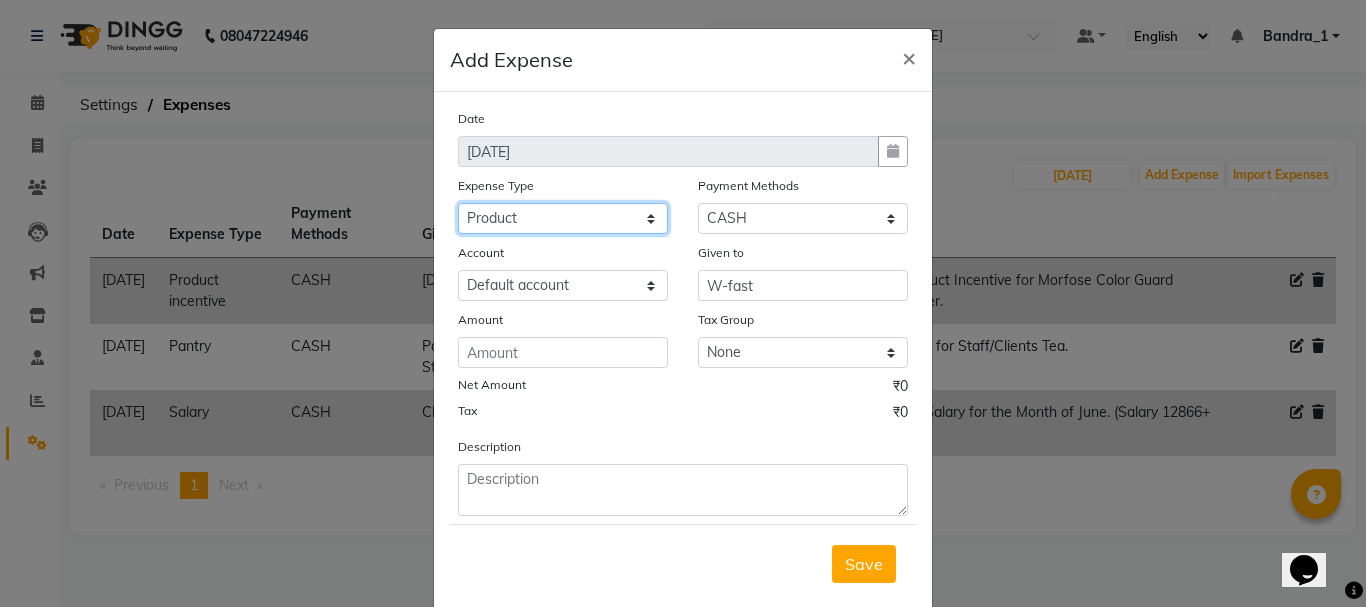 click on "Select Advance Salary Amazon B M C Cash transfer to bank Cash transfer to hub Chemist Client Snacks Clinical charges Conveyence Courier Donation Equipment free lancer commission Fuel Goregaon Salon Govt fee Incentive Laundry Loan Repayment Maintenance Make Up Products Marketing Miscellaneous Mobile Bill Other over time Pantry Product Product incentive puja items Rent Salary Staff Commission. Staff Snacks Stationery Tax Tea & Refreshment Telephone Tips Travelling allowance Utilities W Fast" 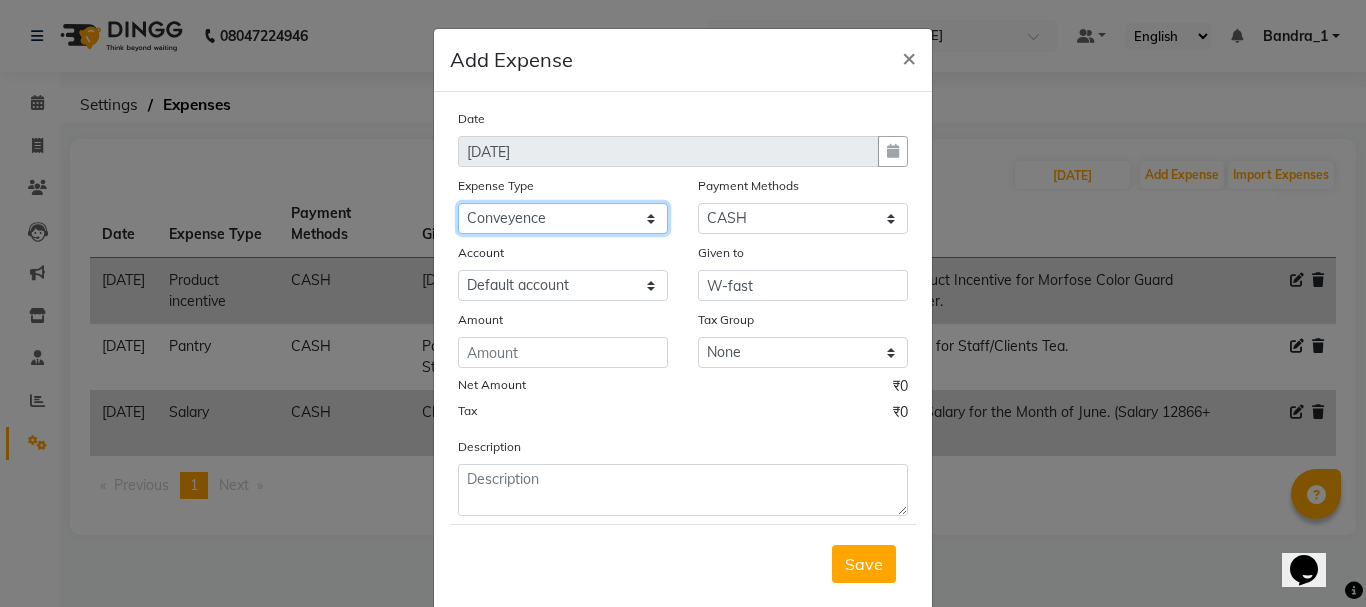 click on "Select Advance Salary Amazon B M C Cash transfer to bank Cash transfer to hub Chemist Client Snacks Clinical charges Conveyence Courier Donation Equipment free lancer commission Fuel Goregaon Salon Govt fee Incentive Laundry Loan Repayment Maintenance Make Up Products Marketing Miscellaneous Mobile Bill Other over time Pantry Product Product incentive puja items Rent Salary Staff Commission. Staff Snacks Stationery Tax Tea & Refreshment Telephone Tips Travelling allowance Utilities W Fast" 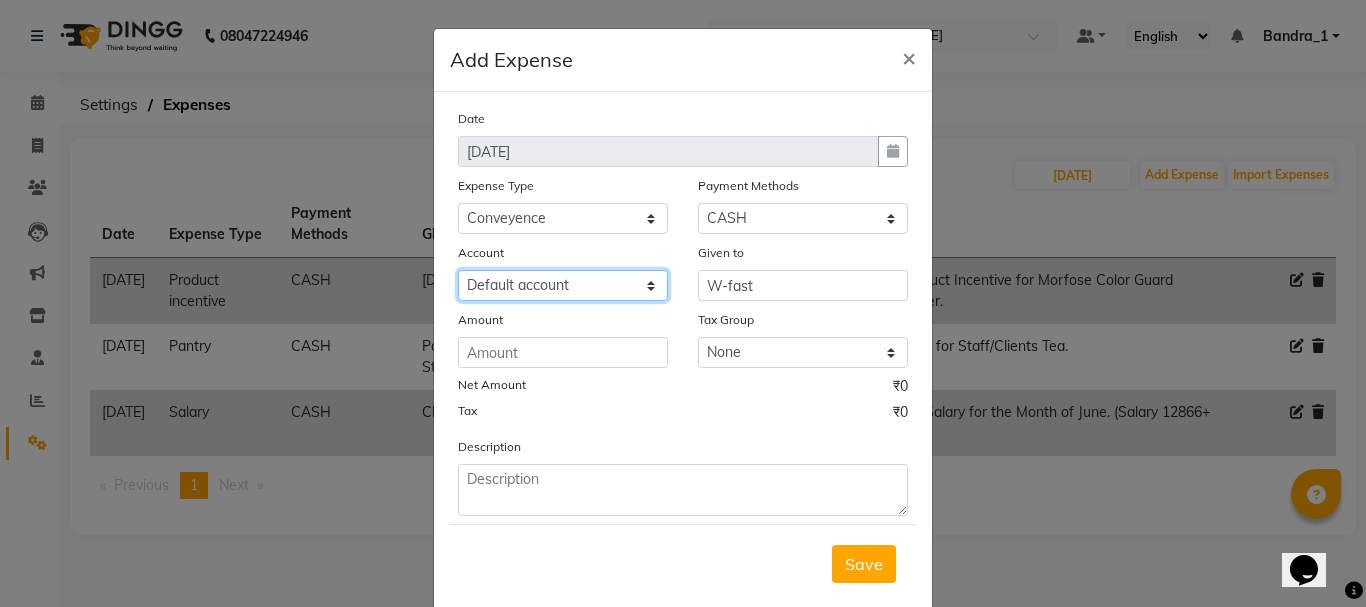 click on "Select Default account Petty cash" 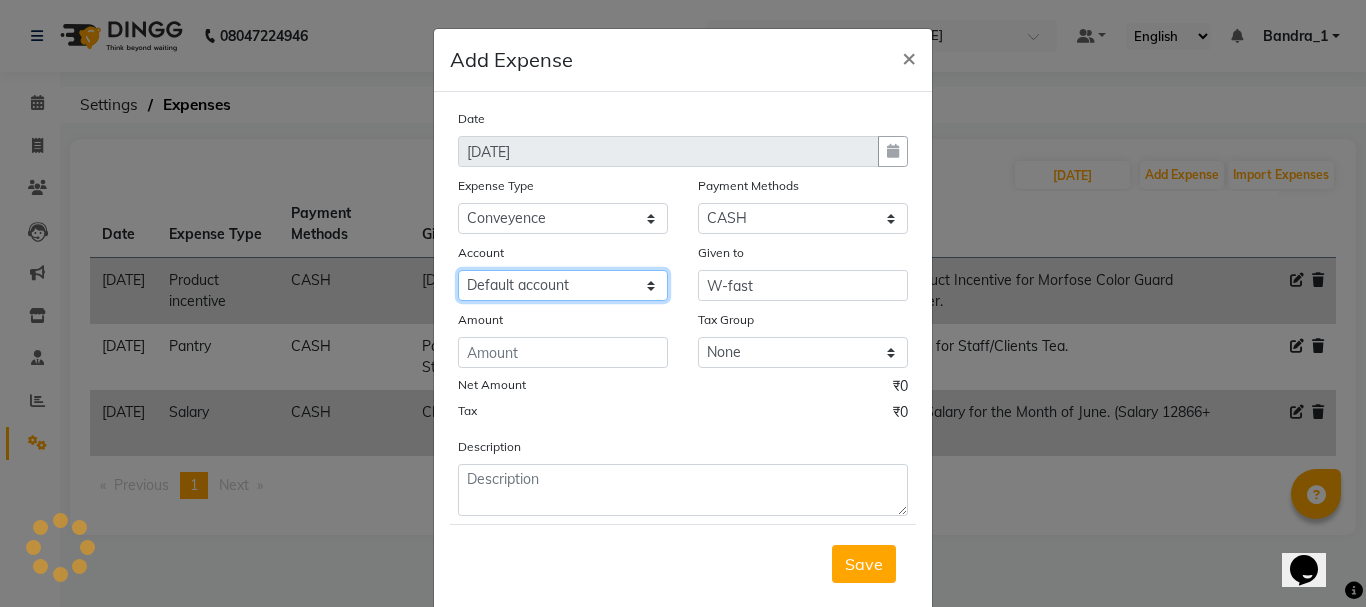 click on "Select Default account Petty cash" 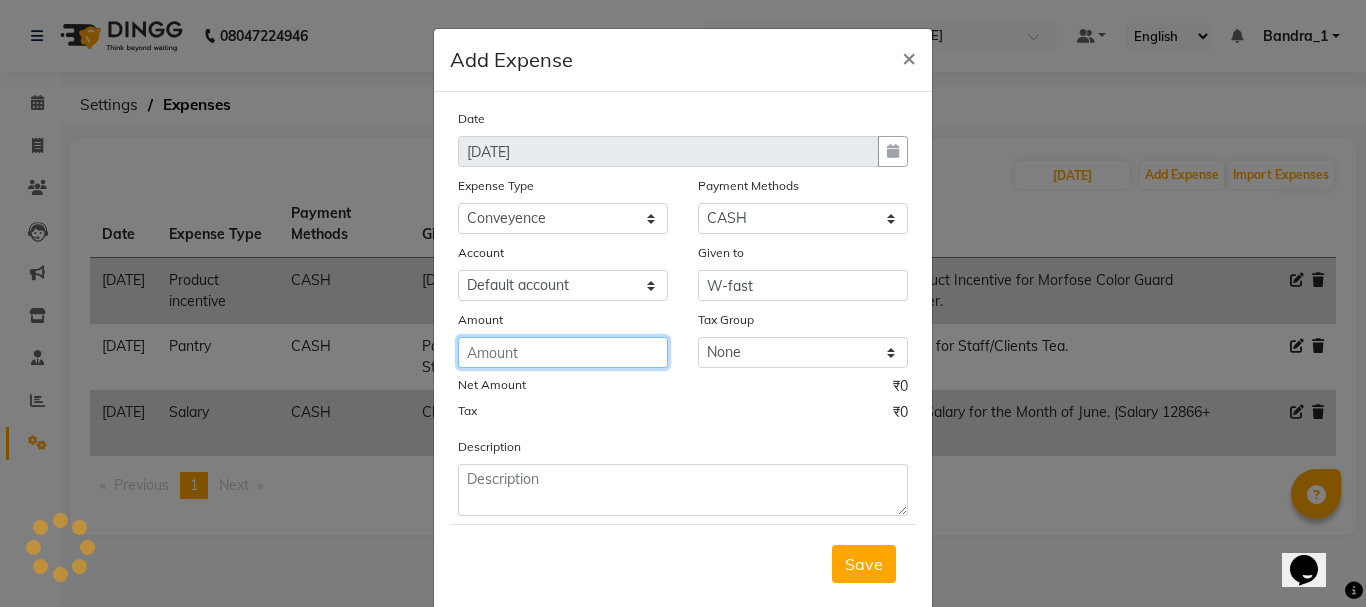 click on "Date 11-07-2025 Expense Type Select Advance Salary Amazon B M C Cash transfer to bank Cash transfer to hub Chemist Client Snacks Clinical charges Conveyence Courier Donation Equipment free lancer commission Fuel Goregaon Salon Govt fee Incentive Laundry Loan Repayment Maintenance Make Up Products Marketing Miscellaneous Mobile Bill Other over time Pantry Product Product incentive puja items Rent Salary Staff Commission. Staff Snacks Stationery Tax Tea & Refreshment Telephone Tips Travelling allowance Utilities W Fast Payment Methods Select CASH CARD GPay Voucher Prepaid Cheque Other Cards ONLINE Package Wallet Account Select Default account Petty cash Given to W-fast Amount Tax Group None GST2 GST Net Amount ₹0 Tax ₹0 Description" 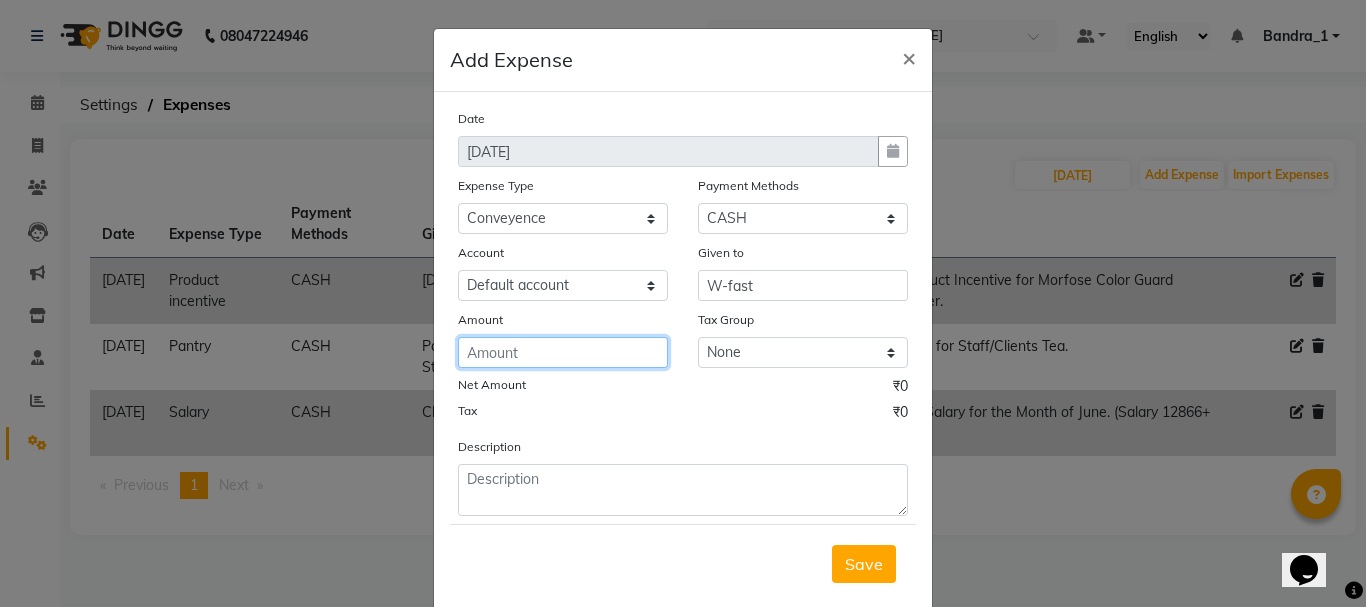 click 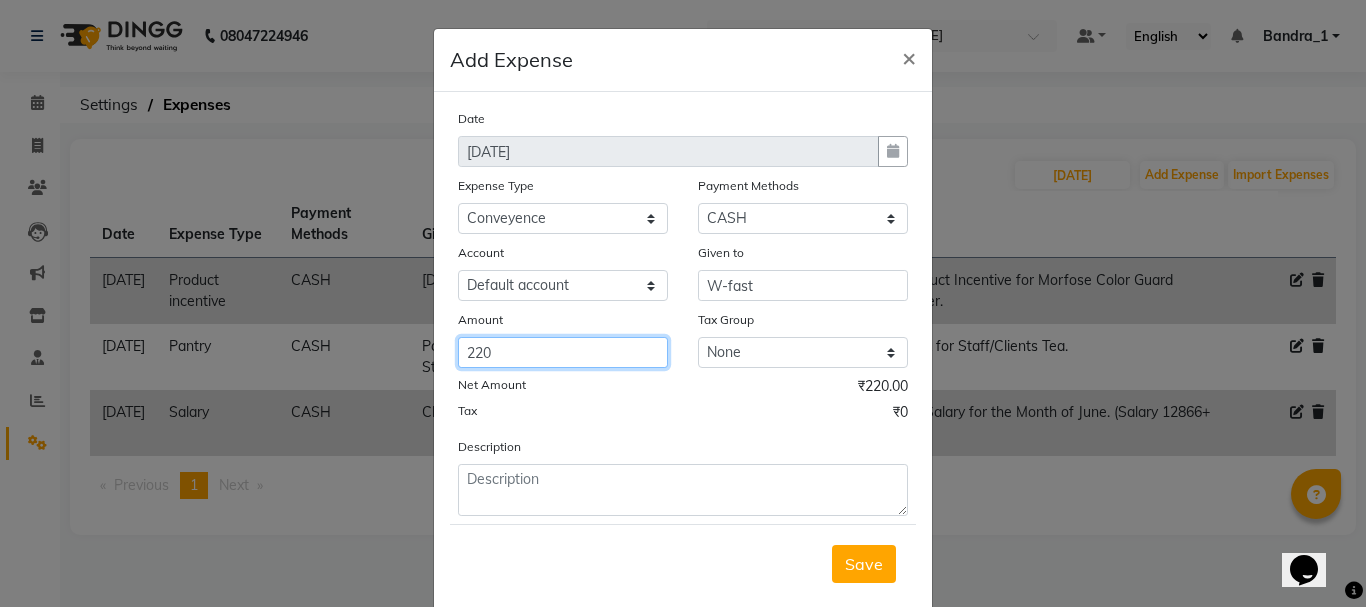type on "220" 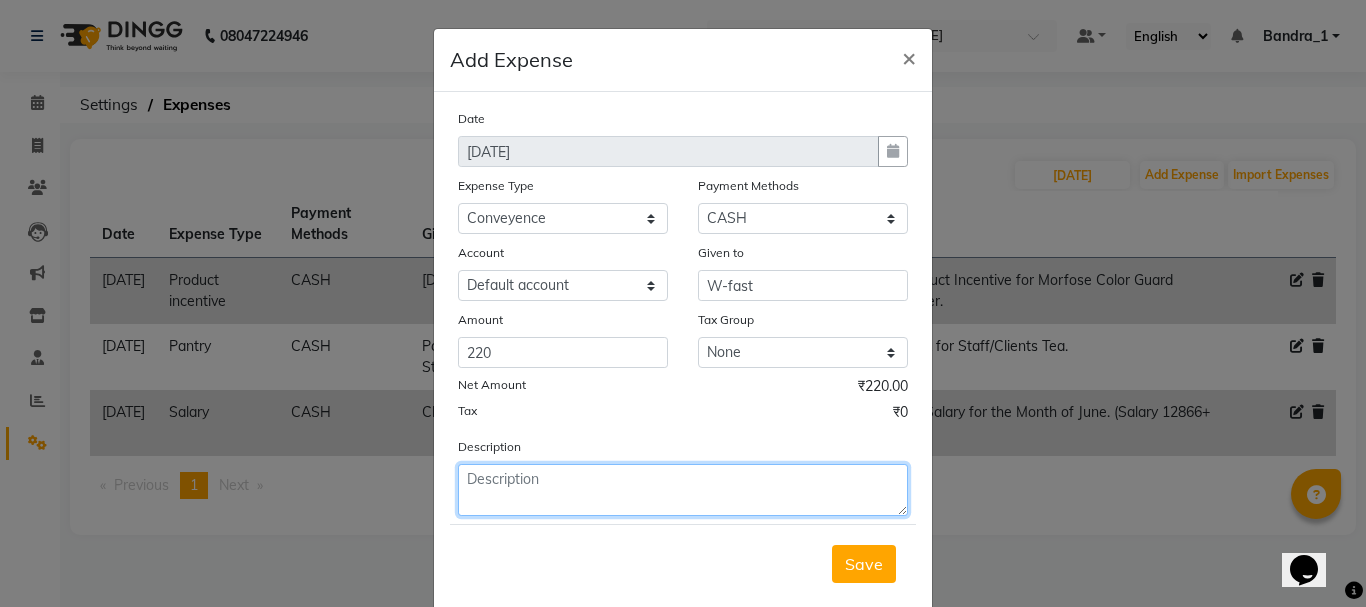 click 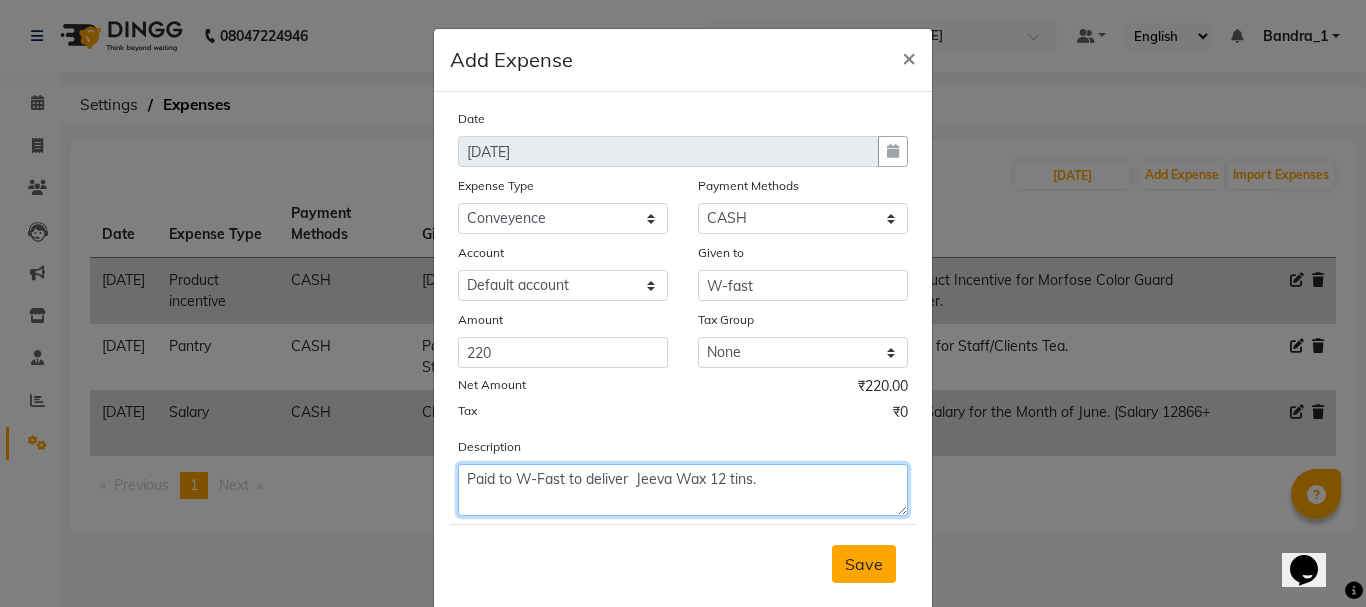 type on "Paid to W-Fast to deliver  Jeeva Wax 12 tins." 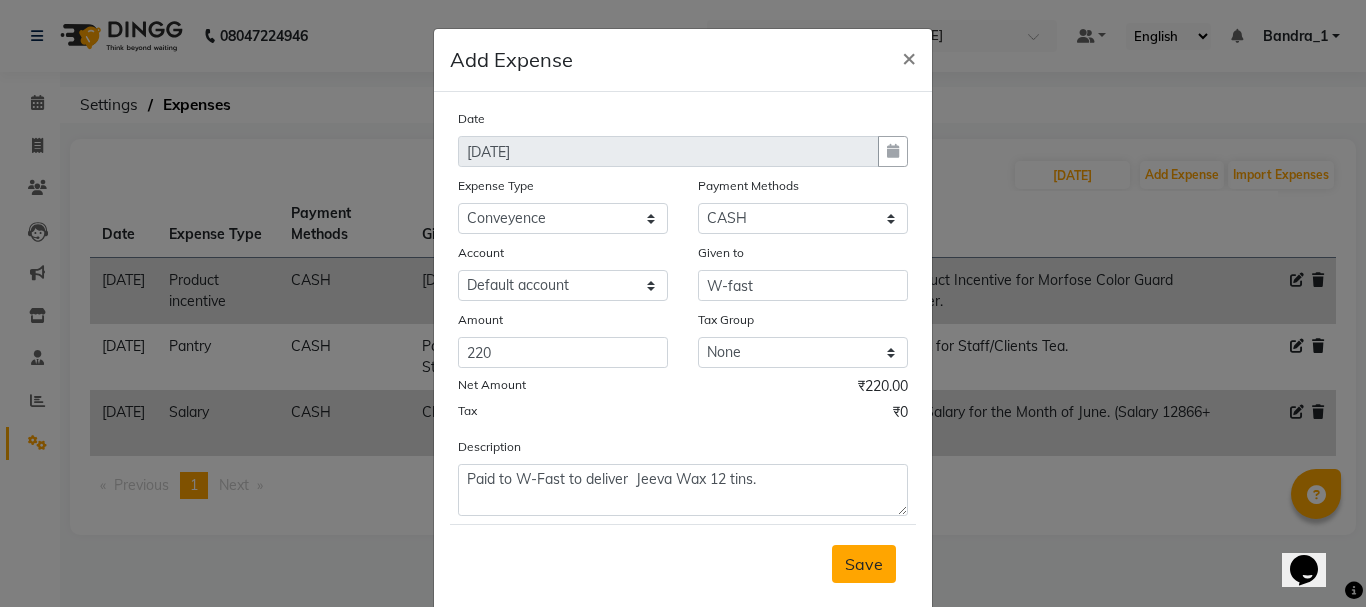 click on "Save" at bounding box center [864, 564] 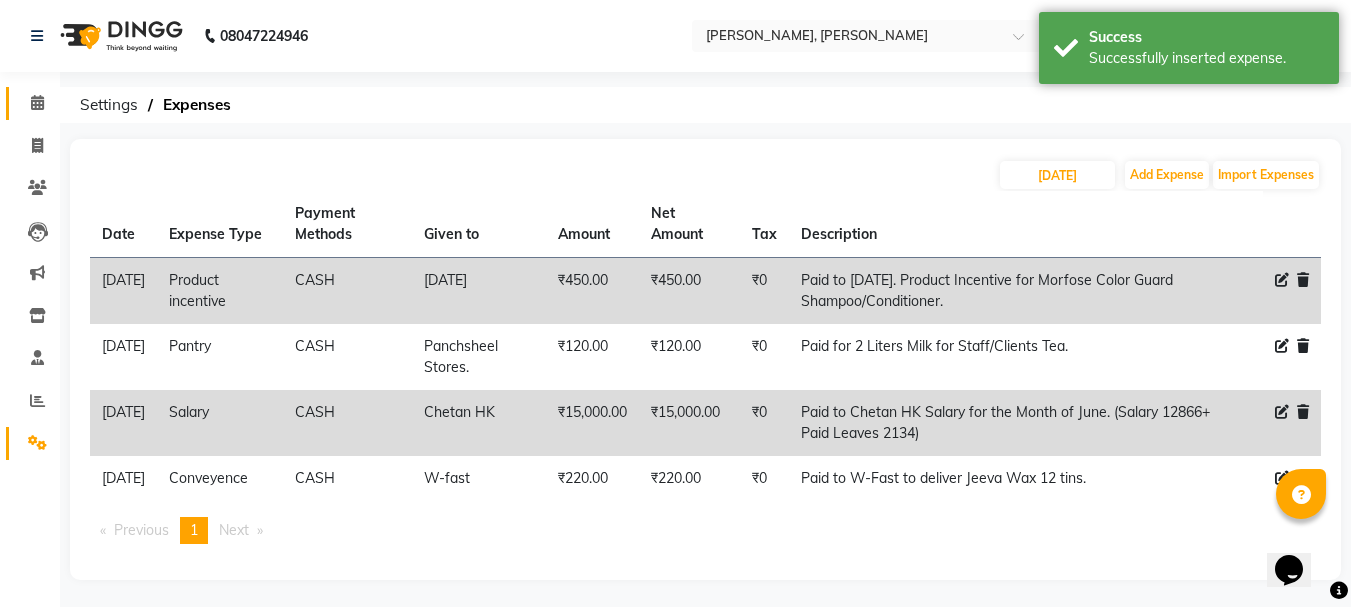 click 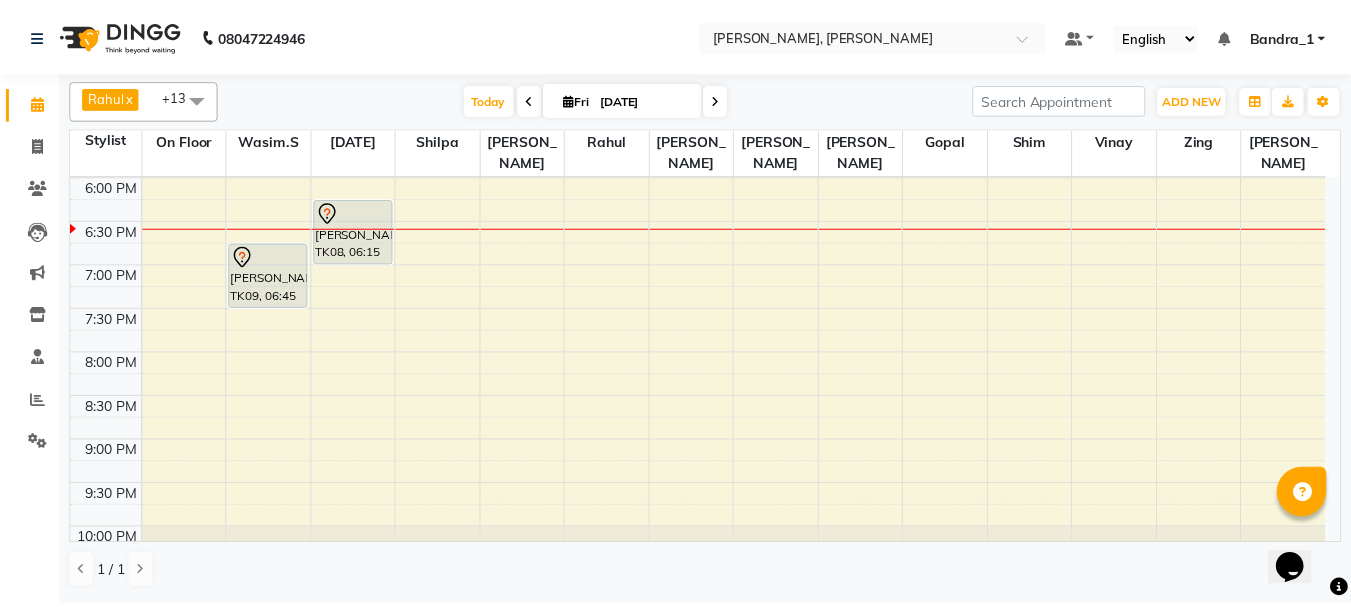 scroll, scrollTop: 800, scrollLeft: 0, axis: vertical 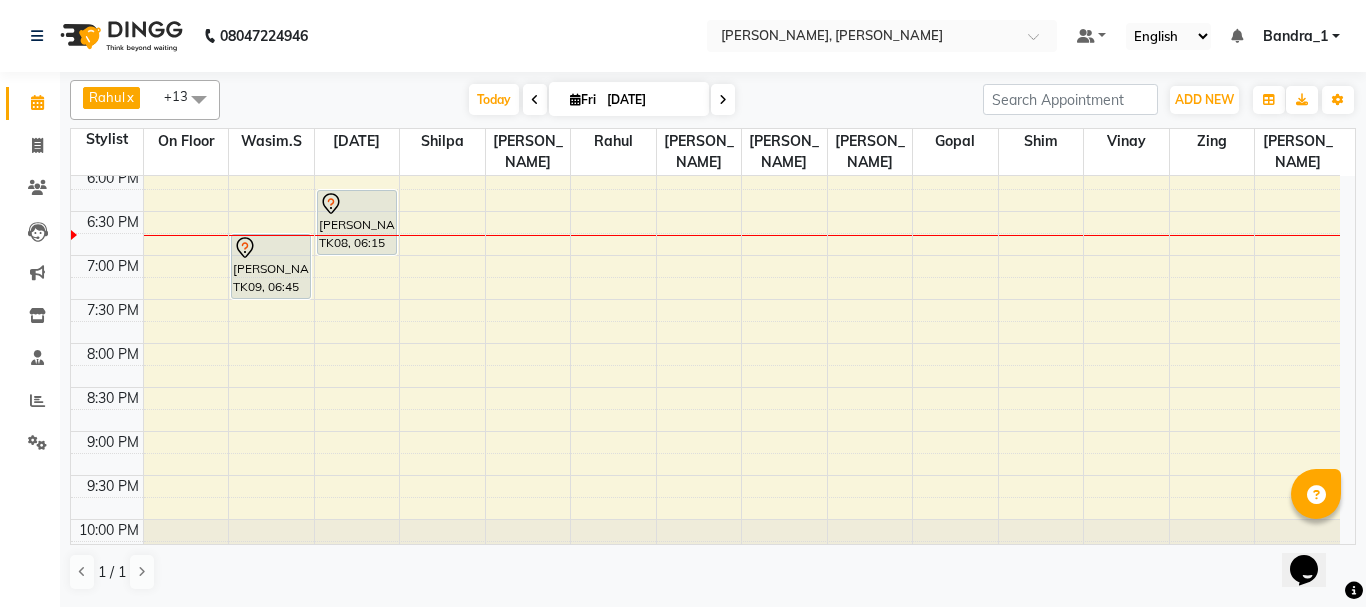 click on "SEEMA BEJ, TK04, 01:15 PM-04:00 PM, Keratin Female              MOHAN ALMAL., TK08, 06:15 PM-07:00 PM, Senior Stylist Male" at bounding box center (357, -9) 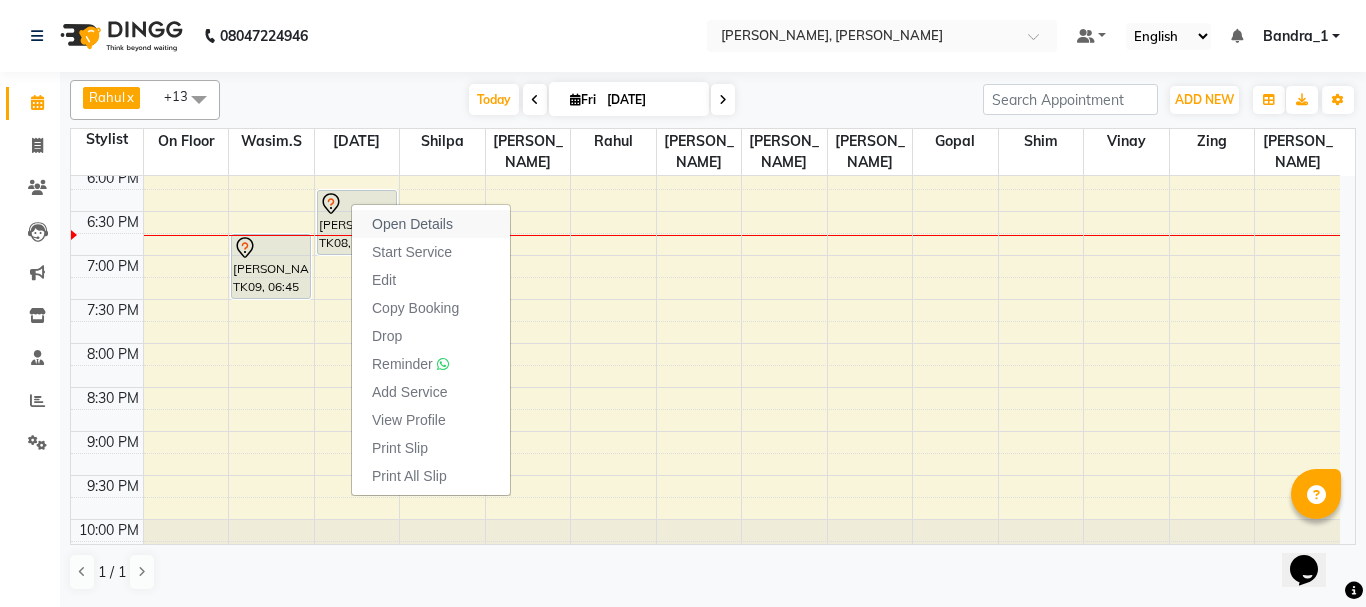 click on "Open Details" at bounding box center [412, 224] 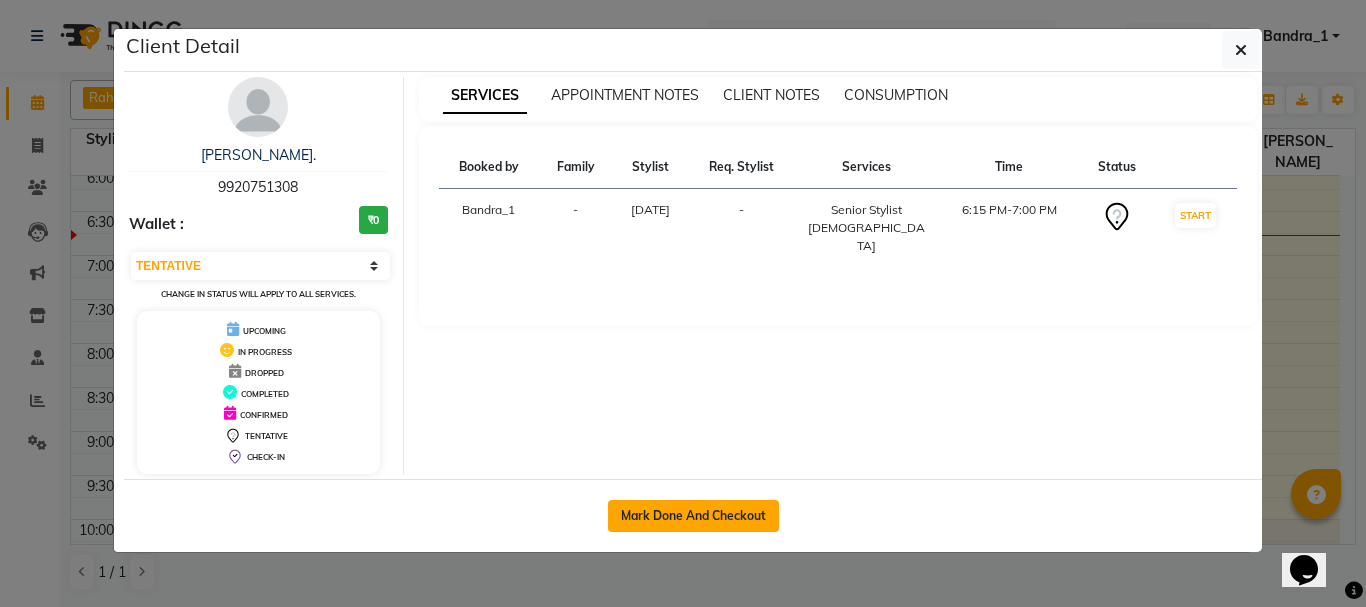 click on "Mark Done And Checkout" 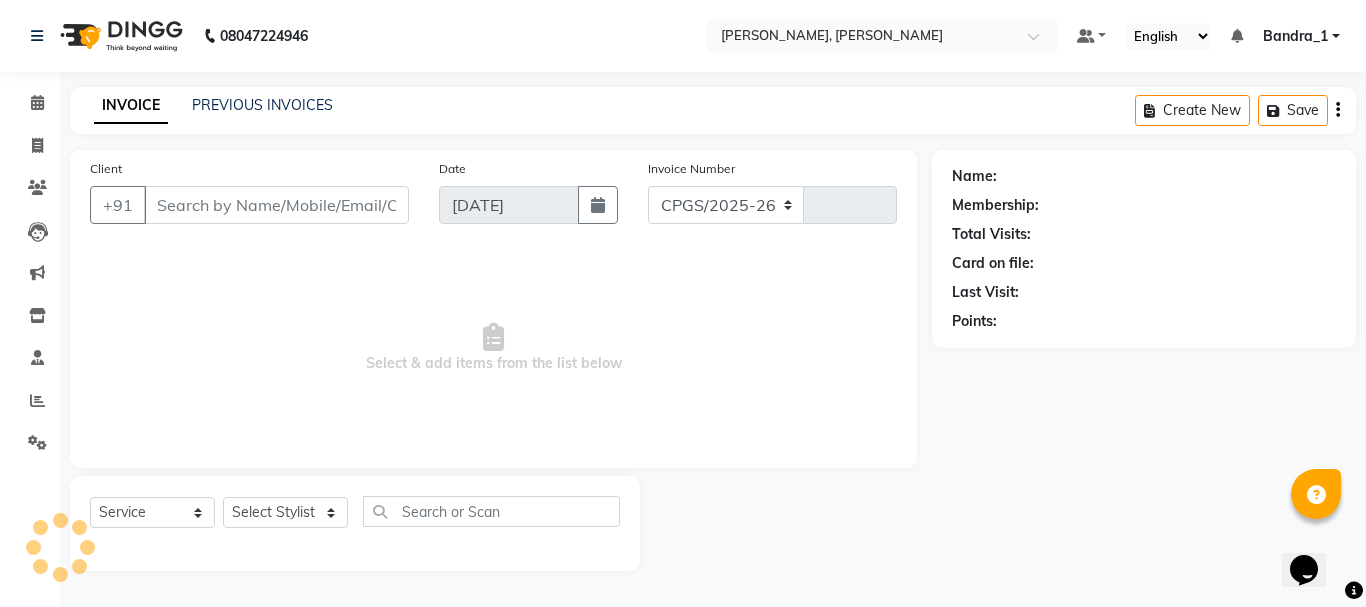 select on "7997" 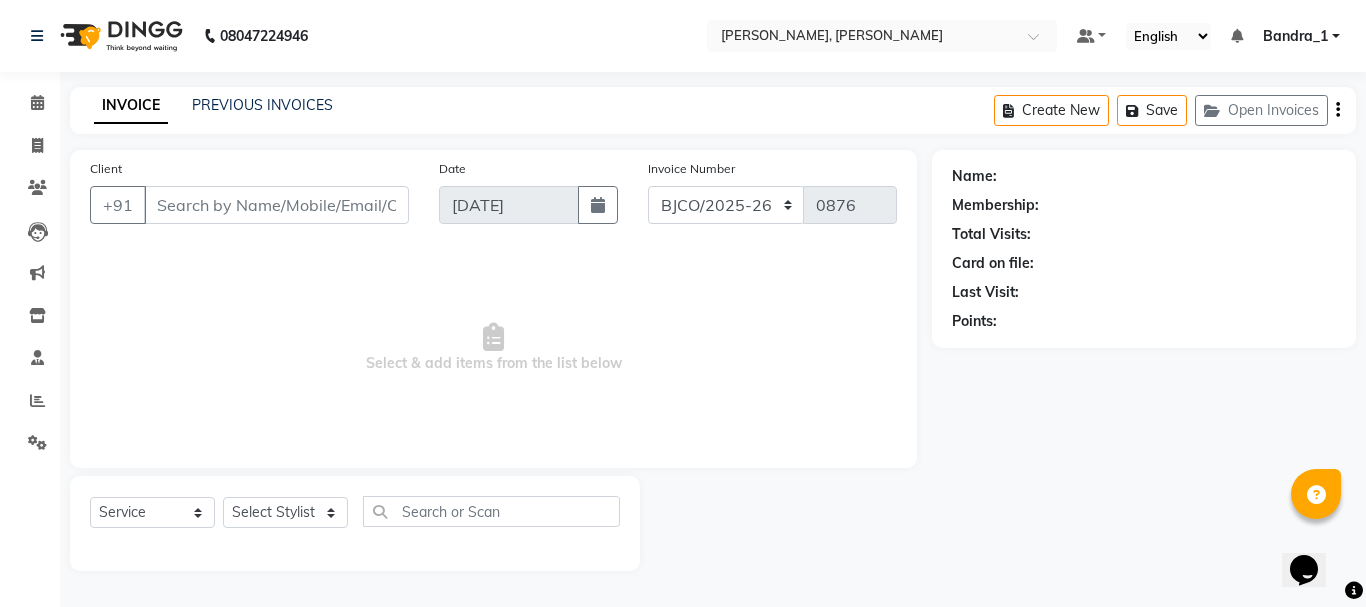 type on "9920751308" 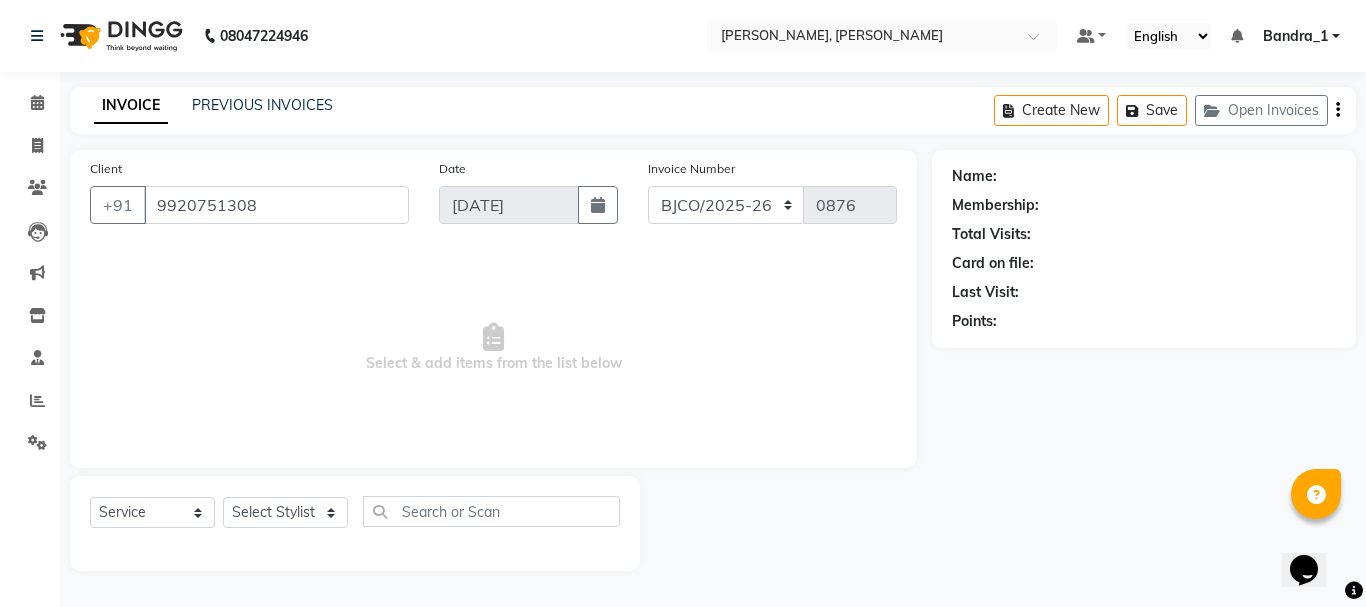 select on "58043" 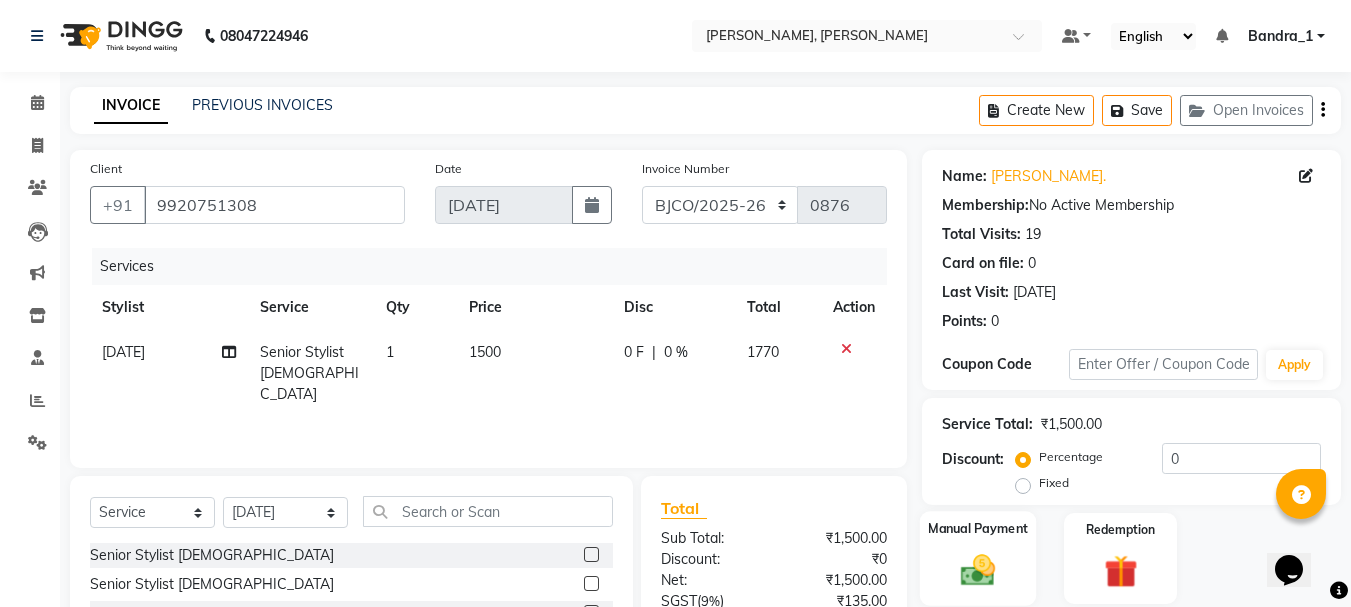 click on "Name: Mohan Almal. Membership:  No Active Membership  Total Visits:  19 Card on file:  0 Last Visit:   23-05-2025 Points:   0  Coupon Code Apply Service Total:  ₹1,500.00  Discount:  Percentage   Fixed  0 Manual Payment Redemption  Continue Without Payment" 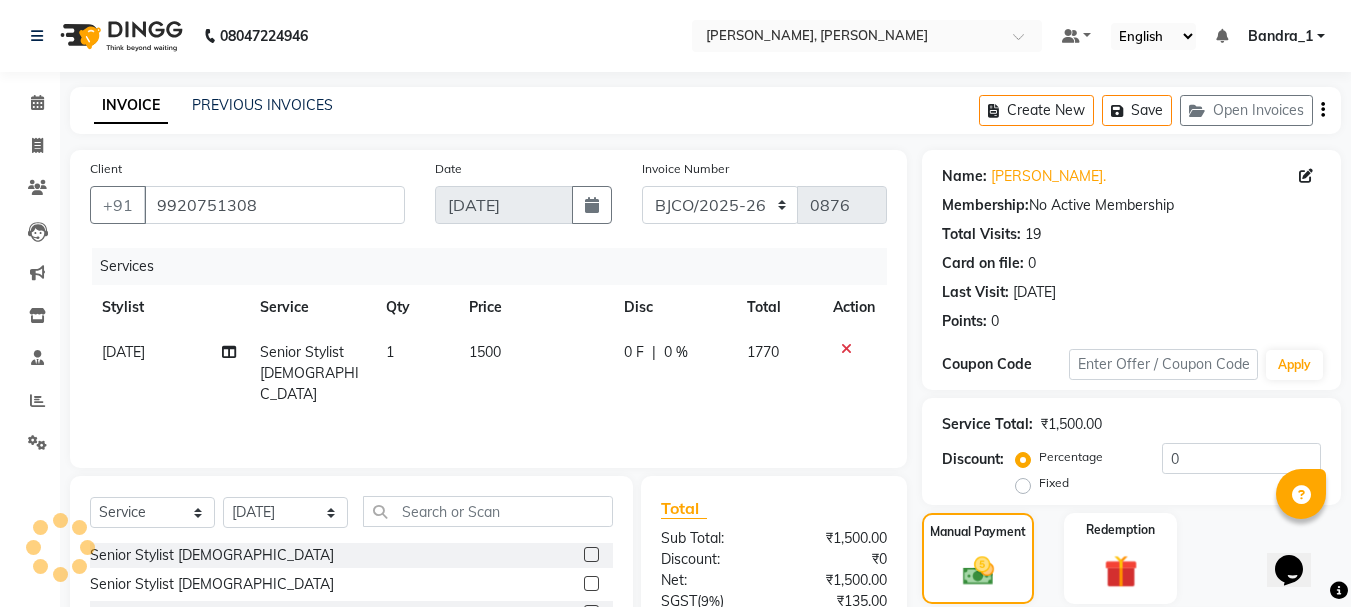 scroll, scrollTop: 194, scrollLeft: 0, axis: vertical 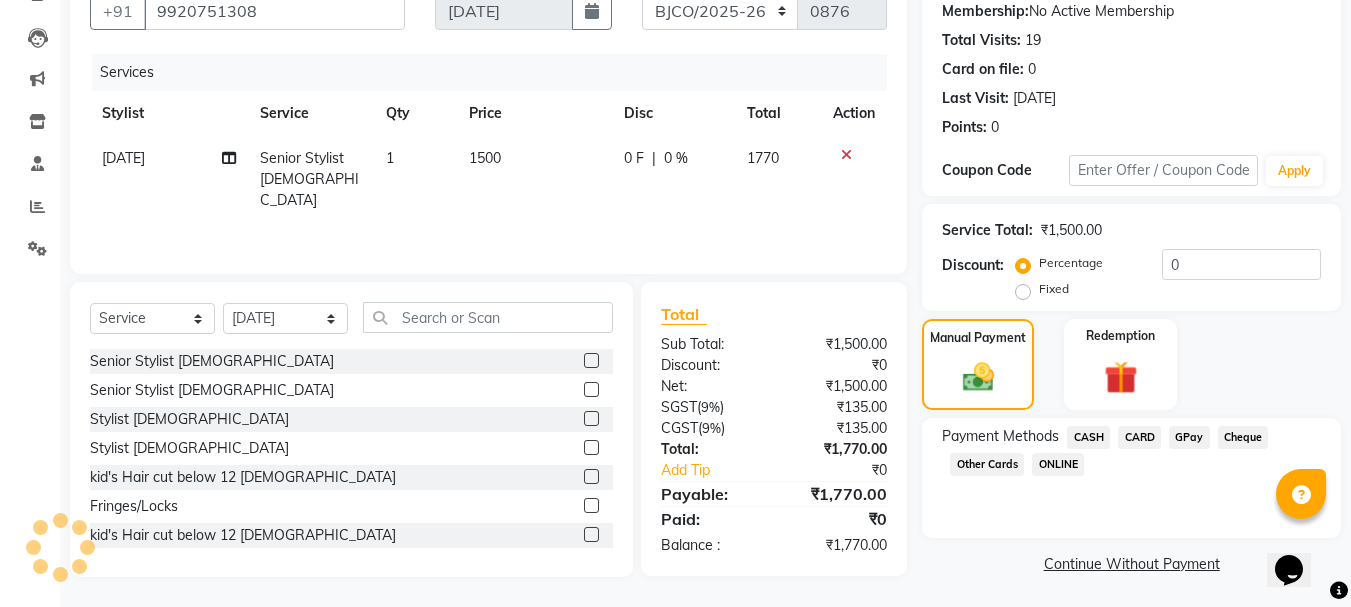 drag, startPoint x: 1142, startPoint y: 438, endPoint x: 1136, endPoint y: 459, distance: 21.84033 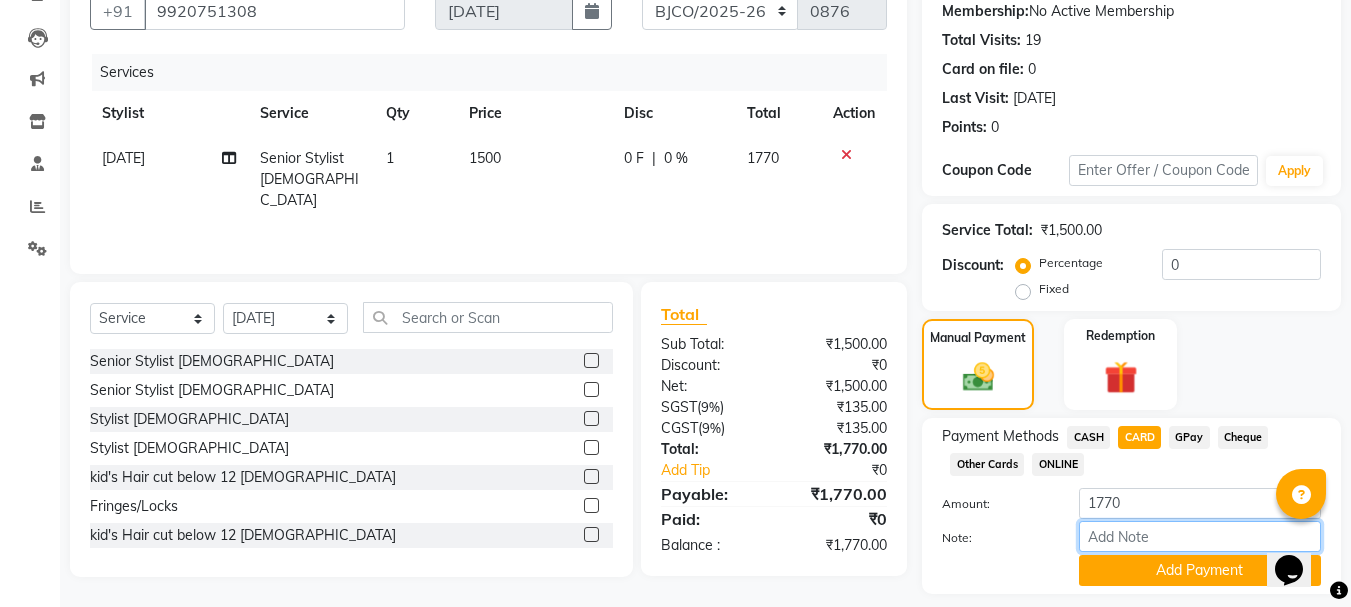 click on "Note:" at bounding box center [1200, 536] 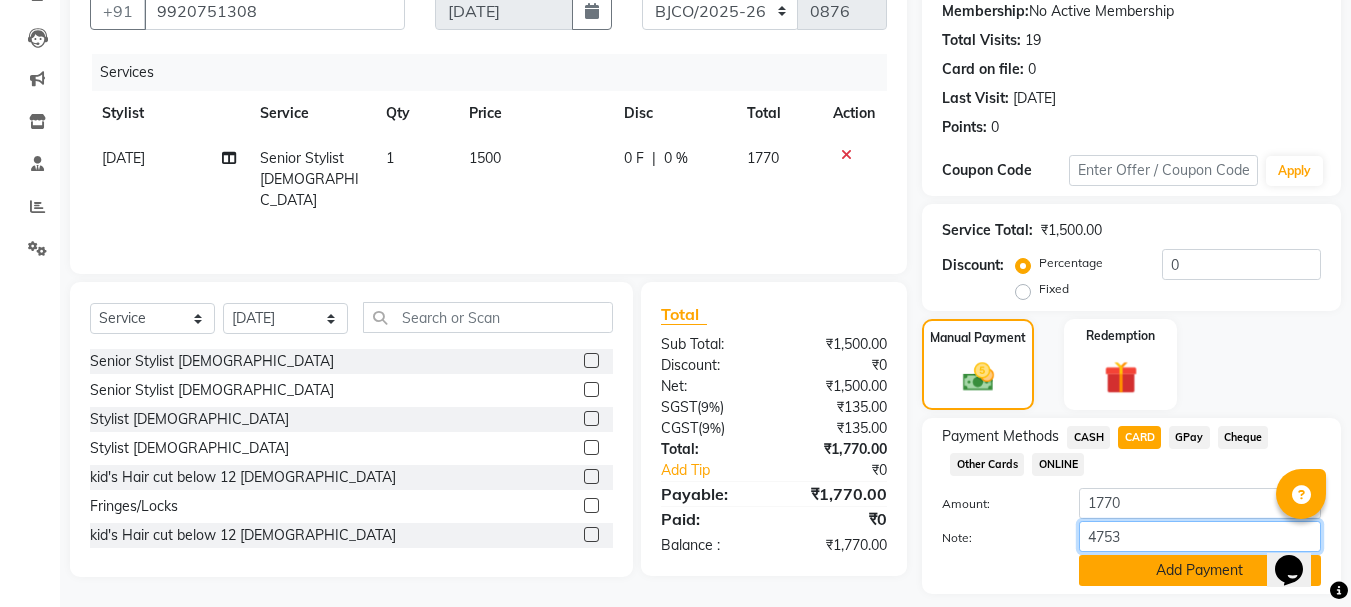 type on "4753" 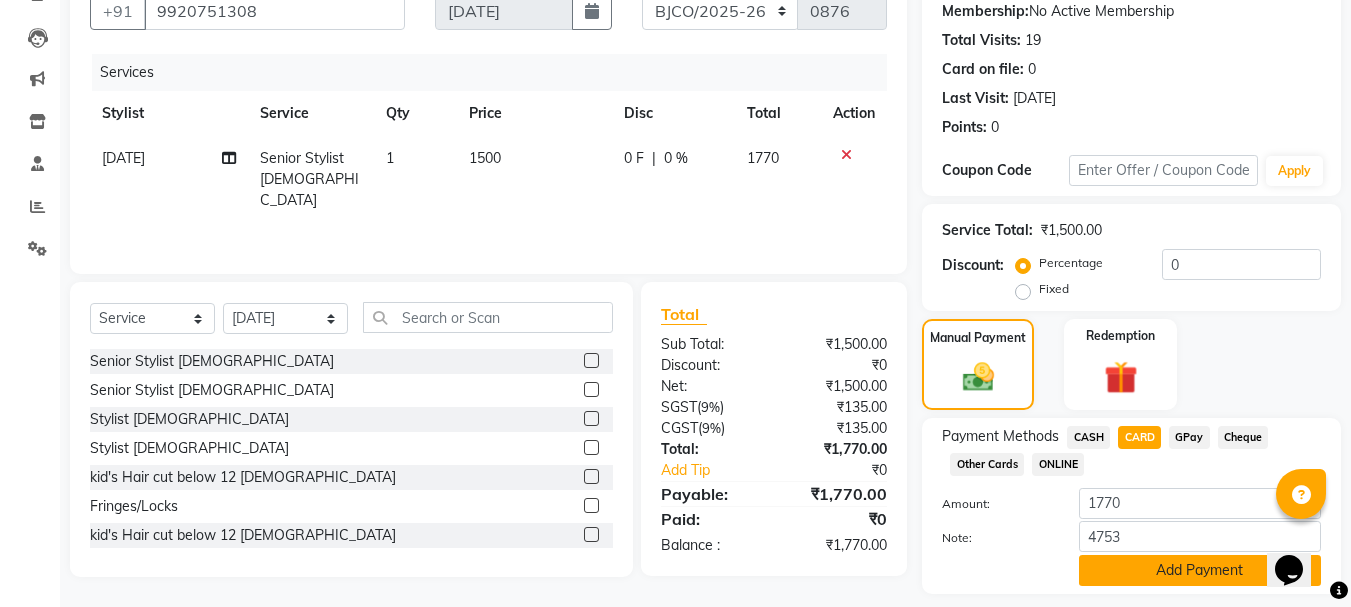 click on "Add Payment" 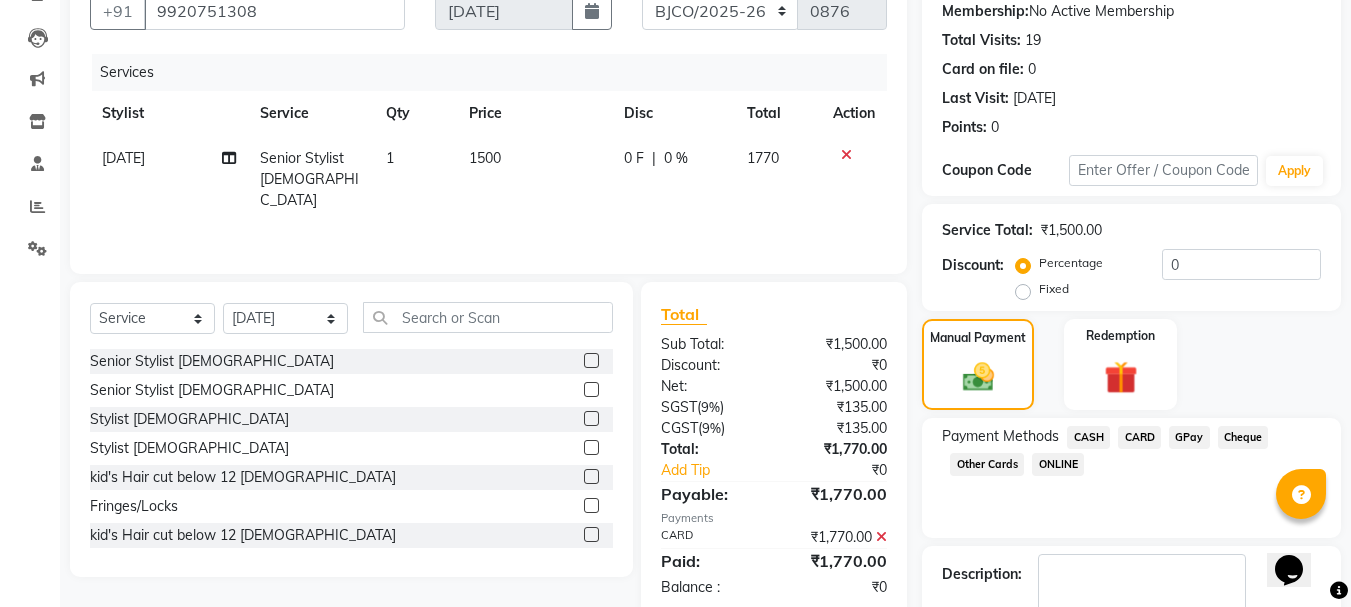 click 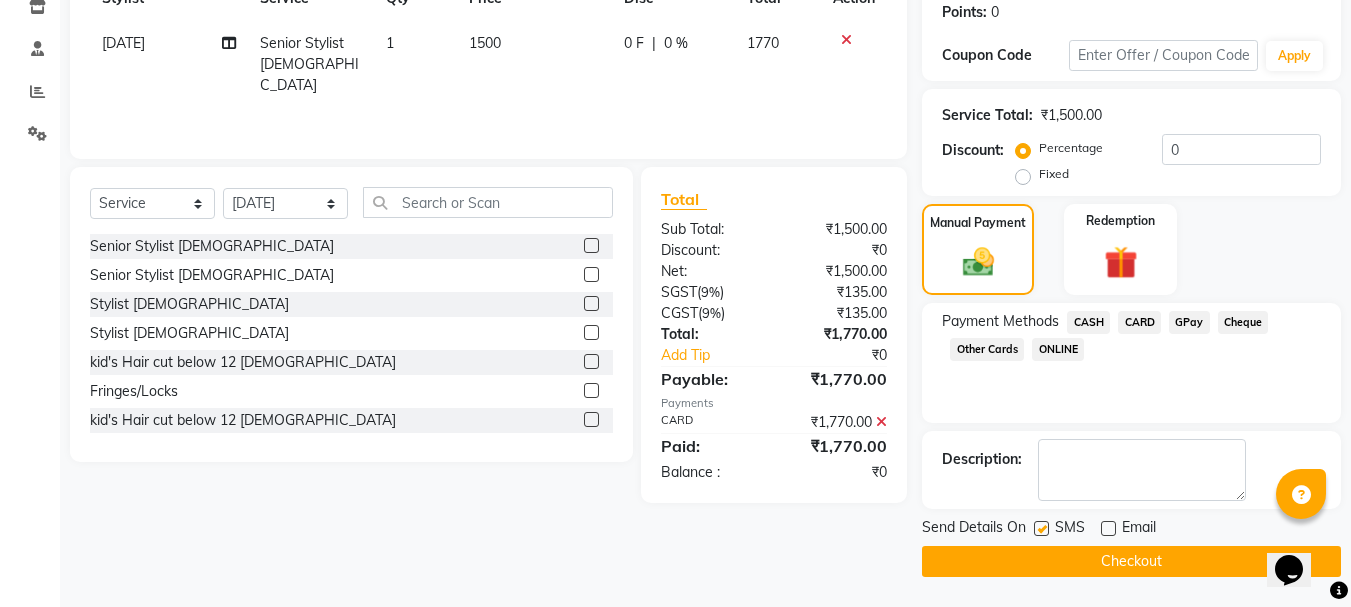 click 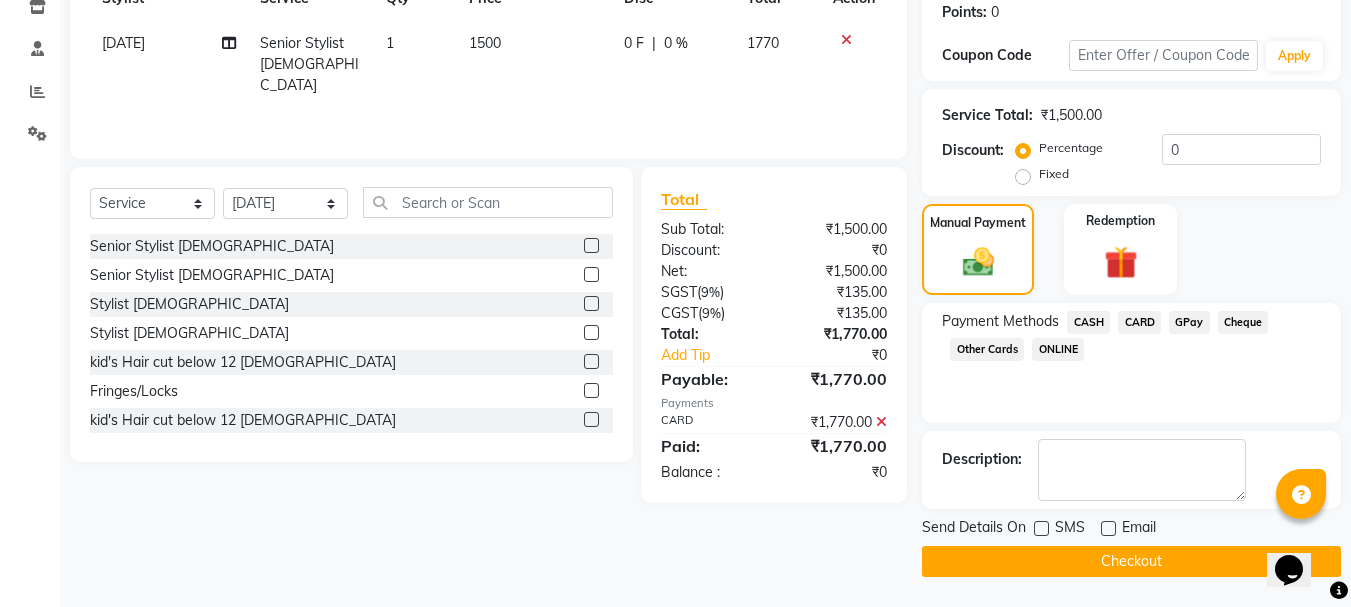 click on "Checkout" 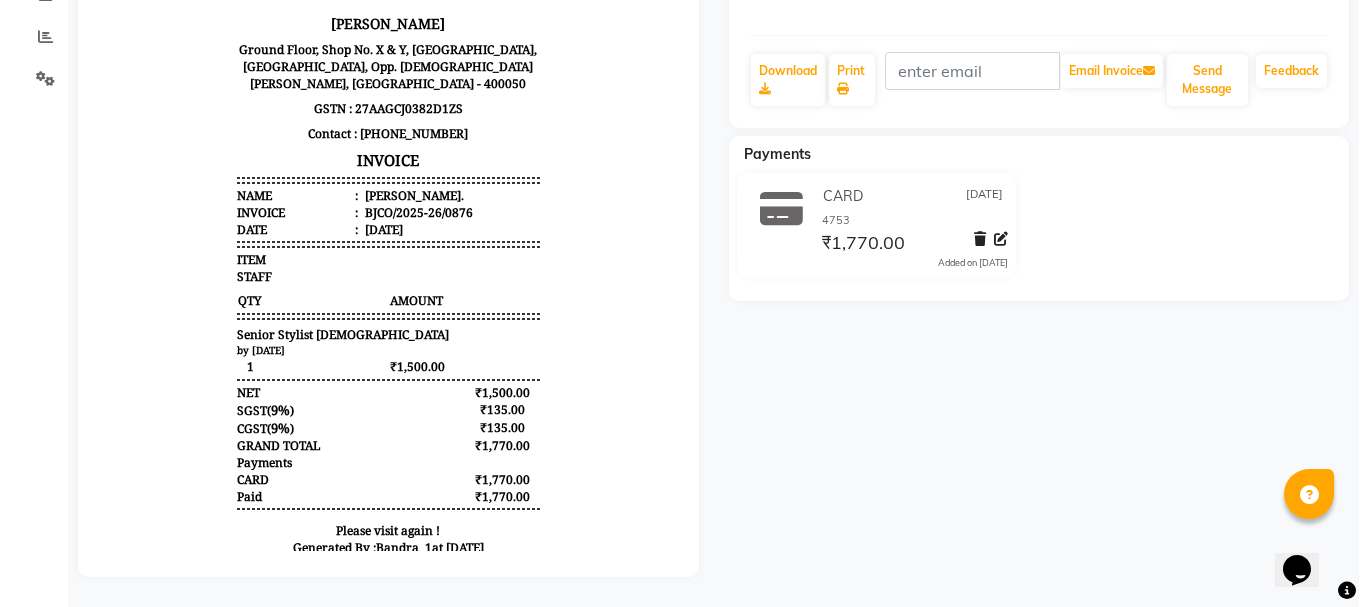 scroll, scrollTop: 0, scrollLeft: 0, axis: both 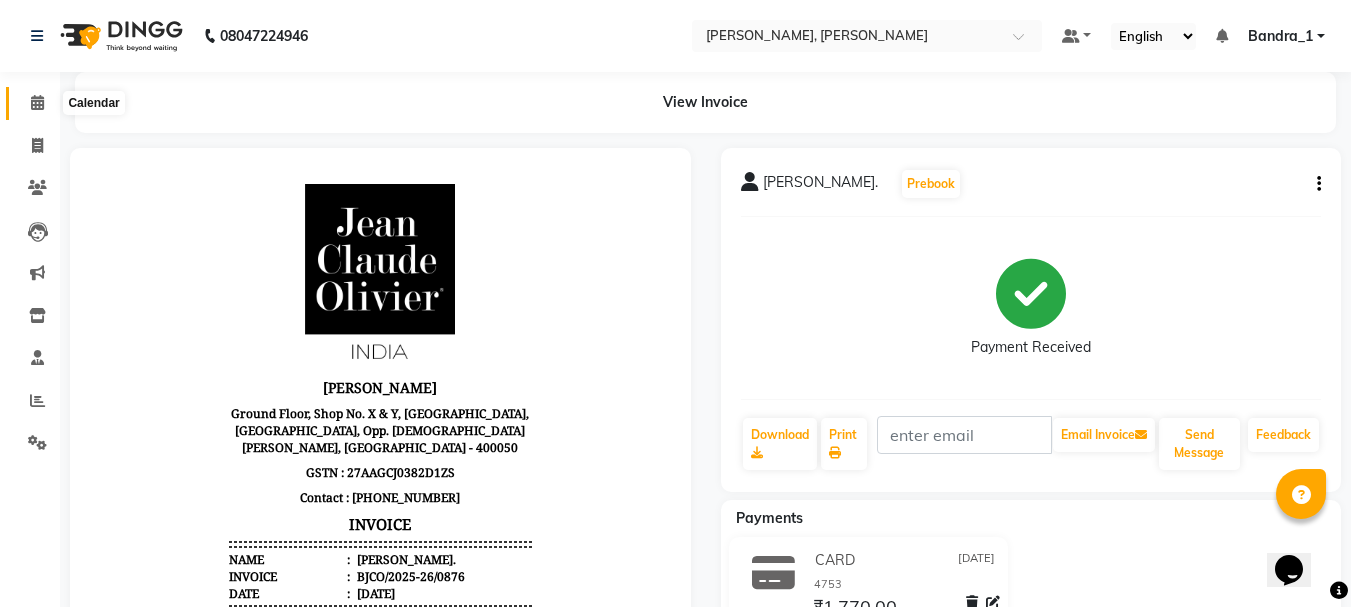 click 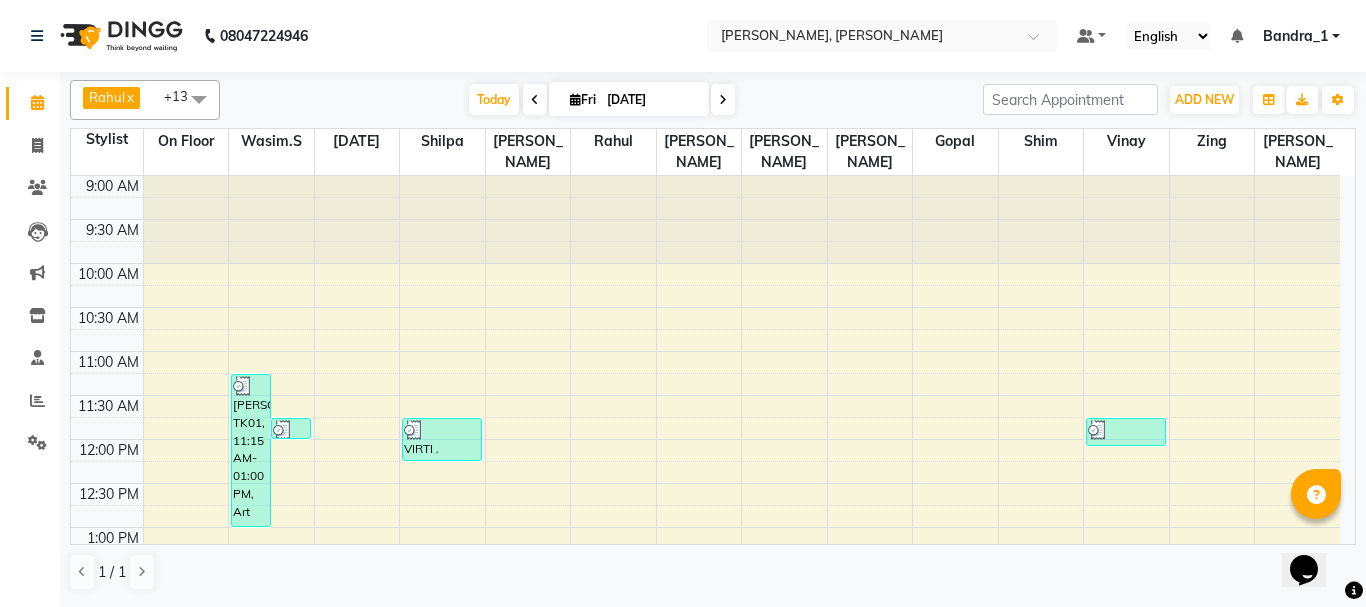 scroll, scrollTop: 400, scrollLeft: 0, axis: vertical 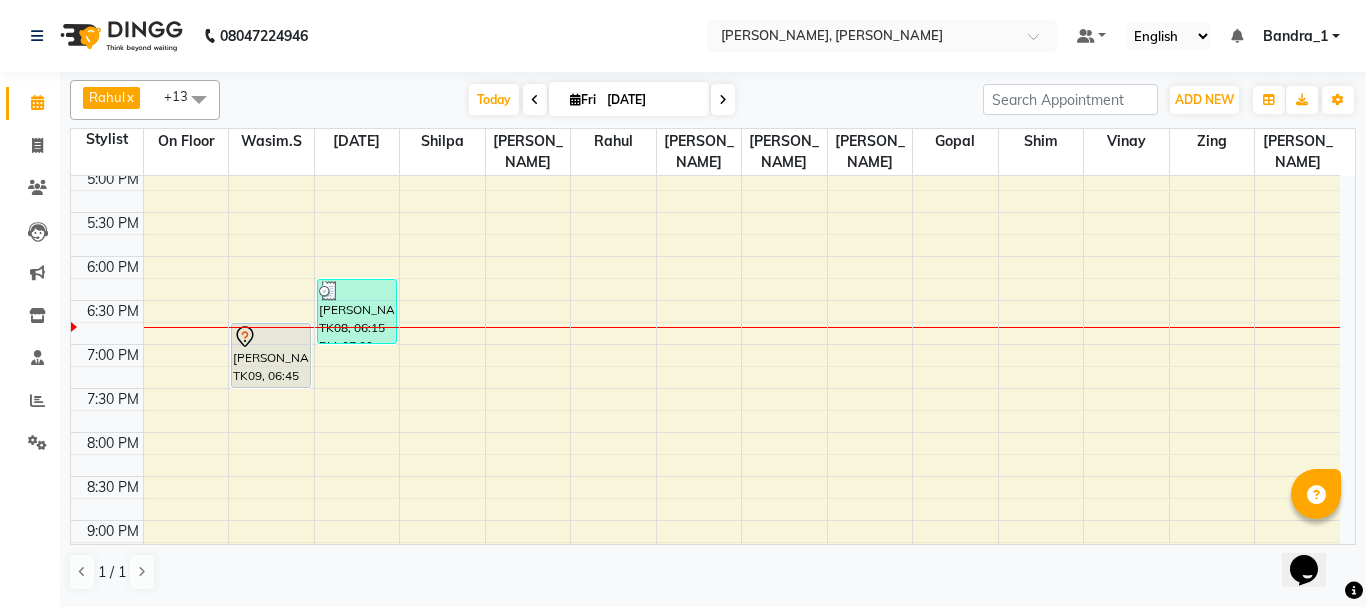 click at bounding box center (271, 337) 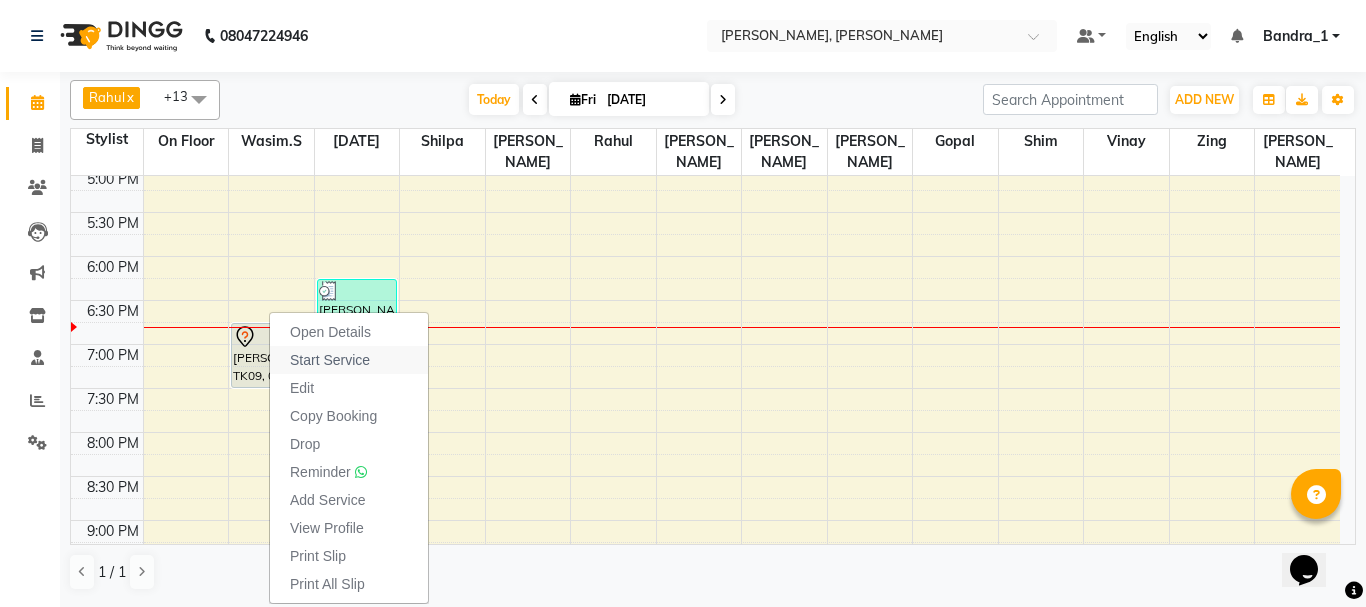 click on "Start Service" at bounding box center (330, 360) 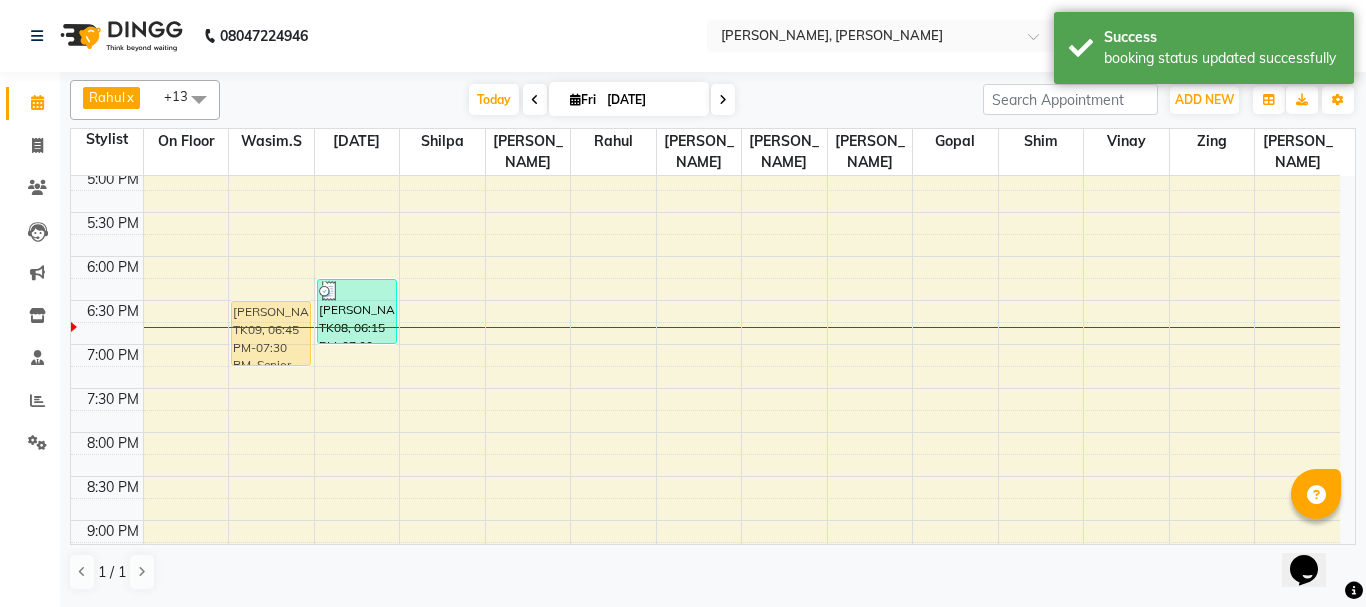 drag, startPoint x: 262, startPoint y: 334, endPoint x: 251, endPoint y: 304, distance: 31.95309 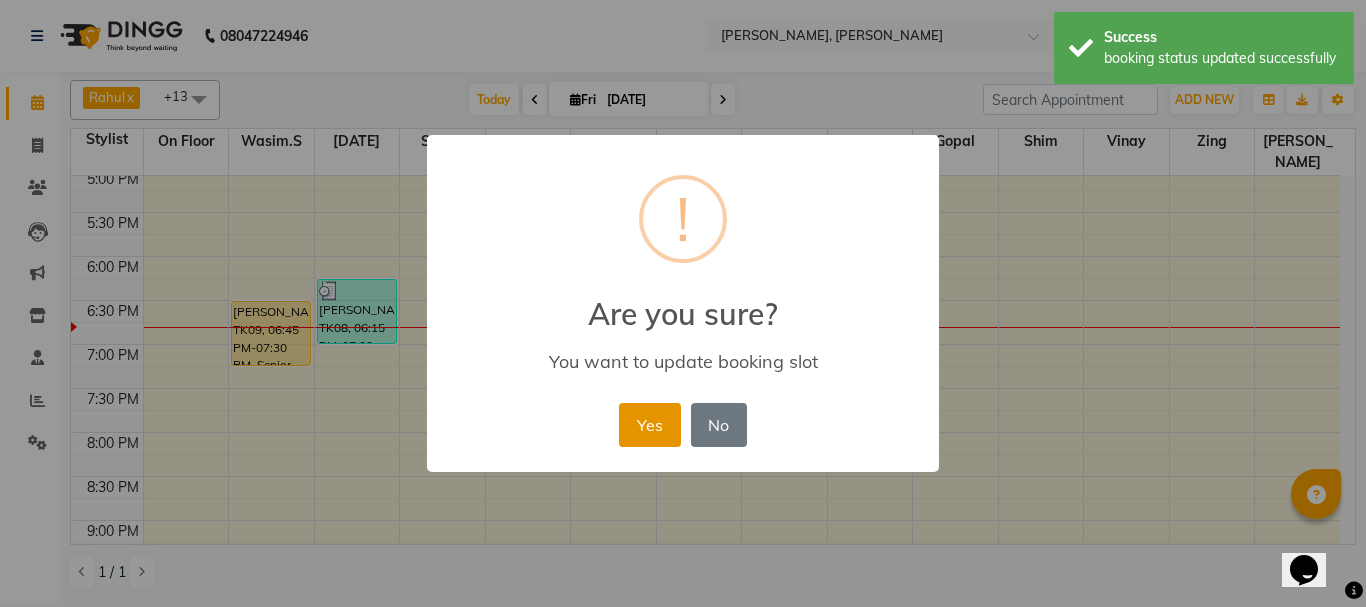 click on "Yes" at bounding box center [649, 425] 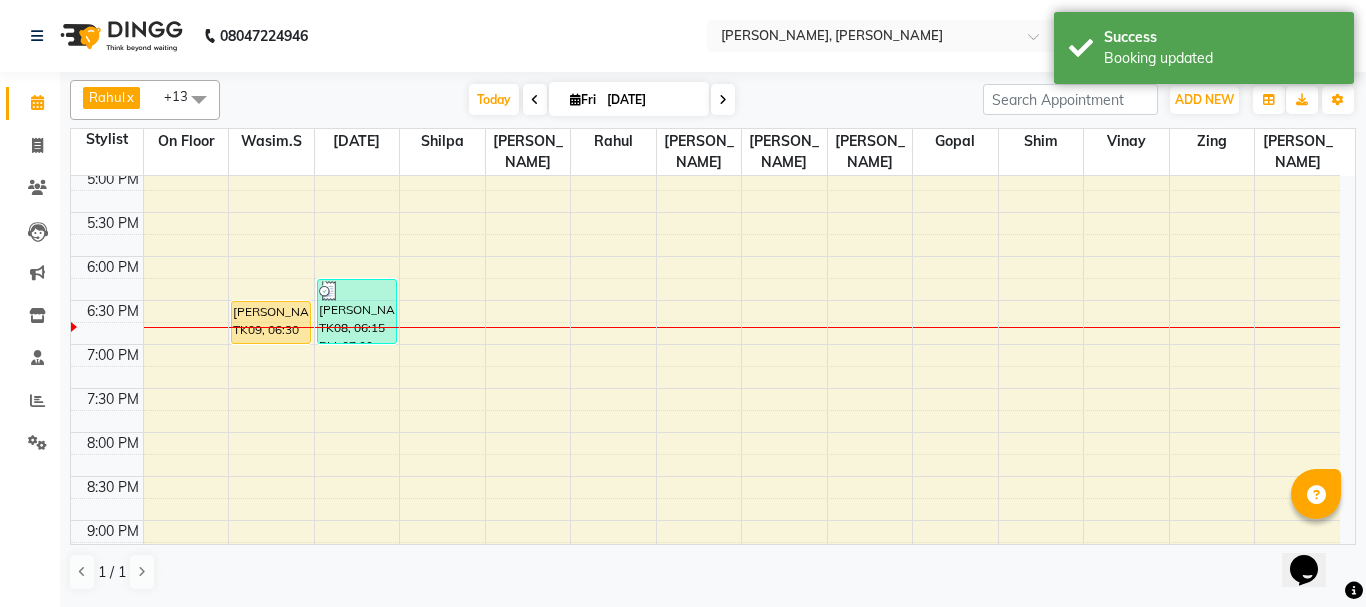 drag, startPoint x: 253, startPoint y: 341, endPoint x: 279, endPoint y: 340, distance: 26.019224 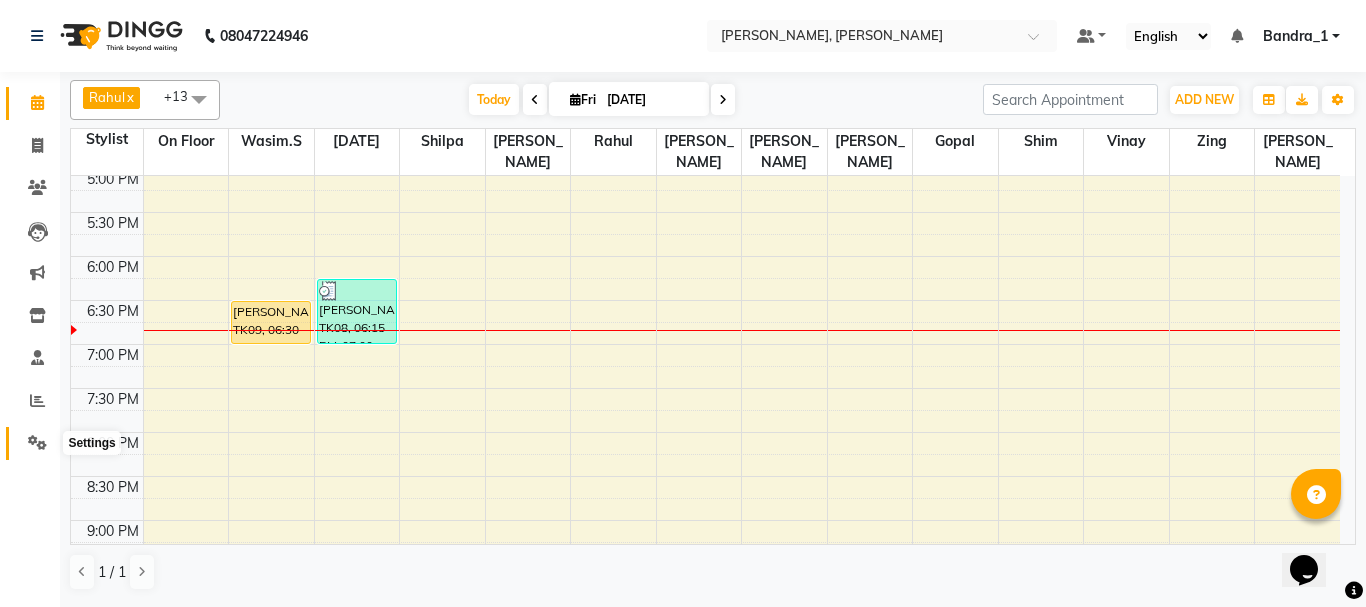 click 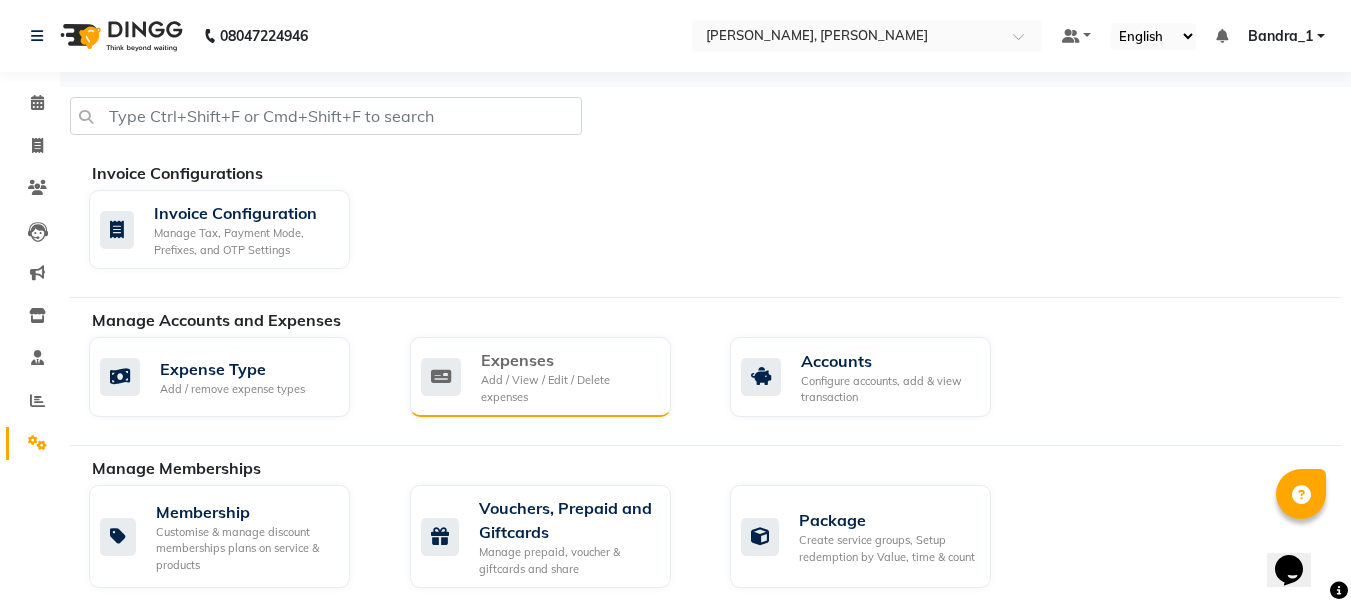 click on "Expenses" 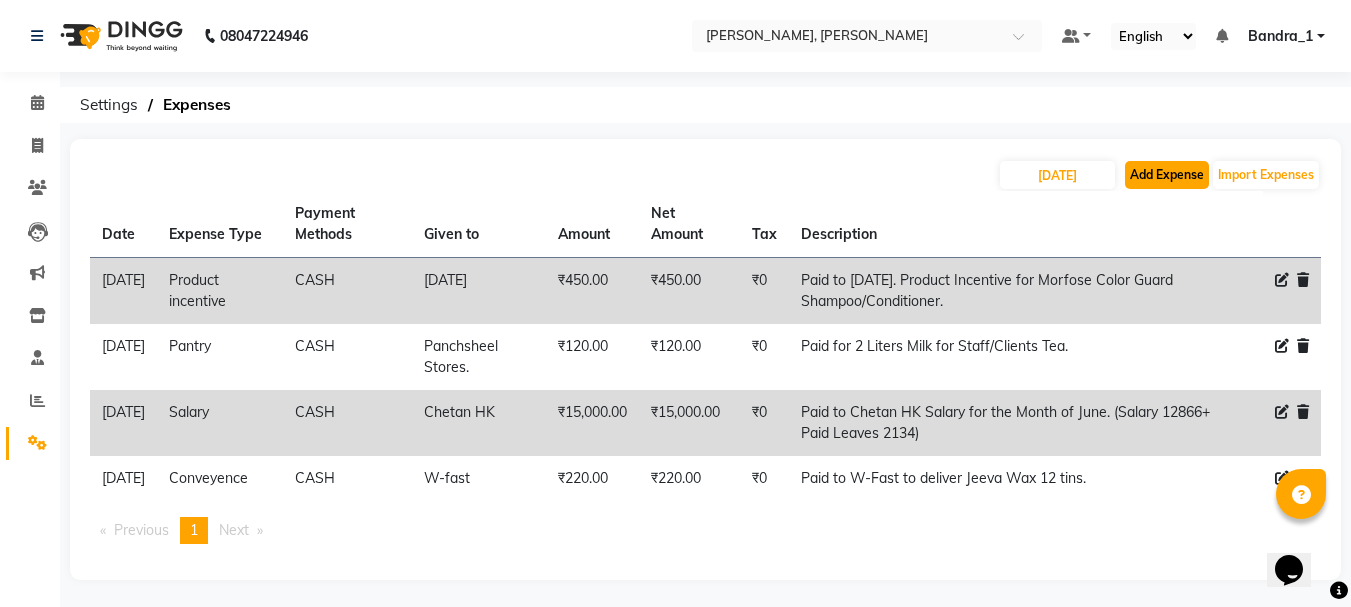 click on "Add Expense" 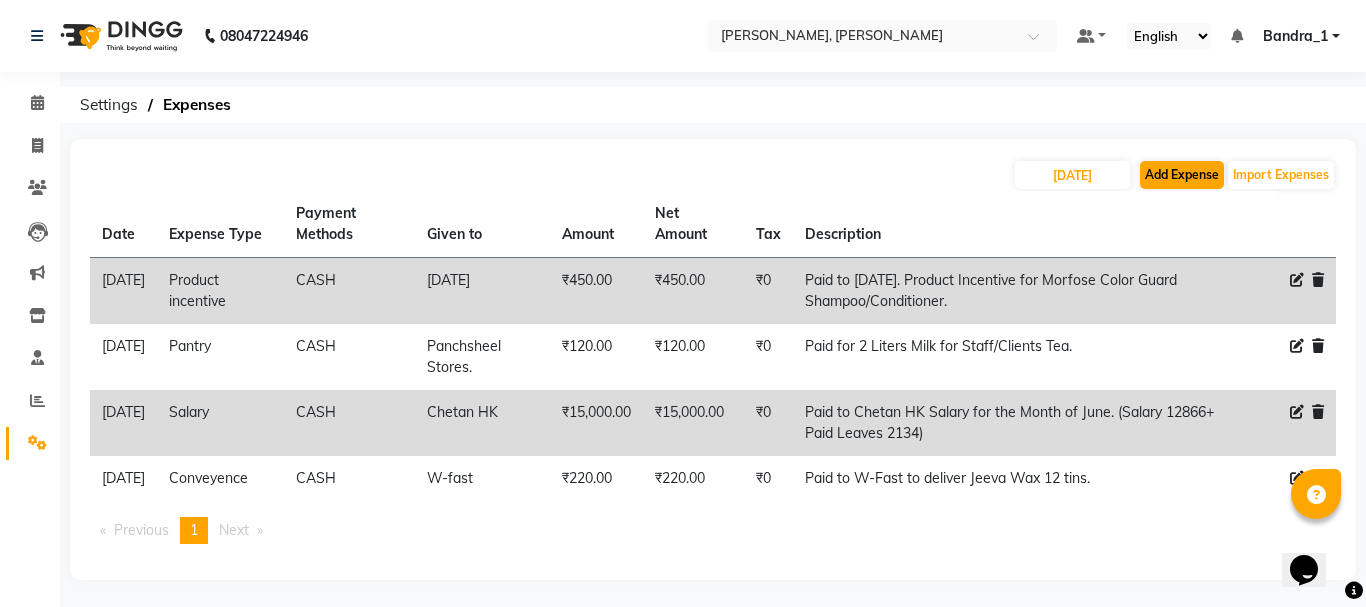 select on "1" 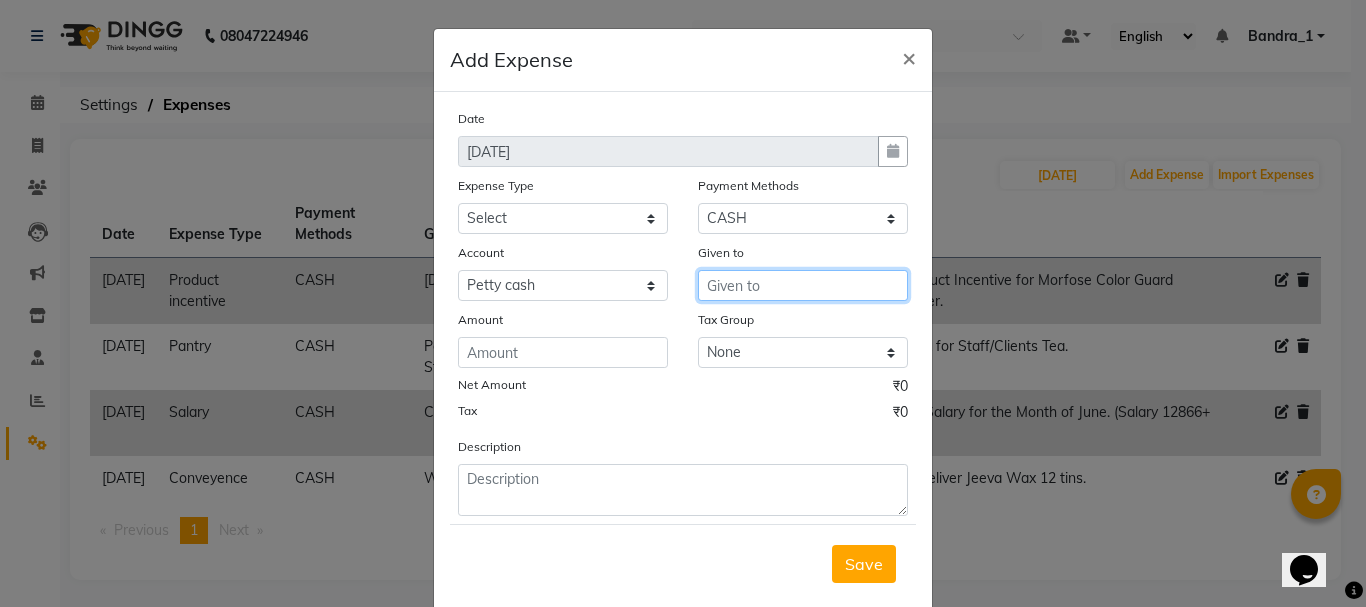 click at bounding box center (803, 285) 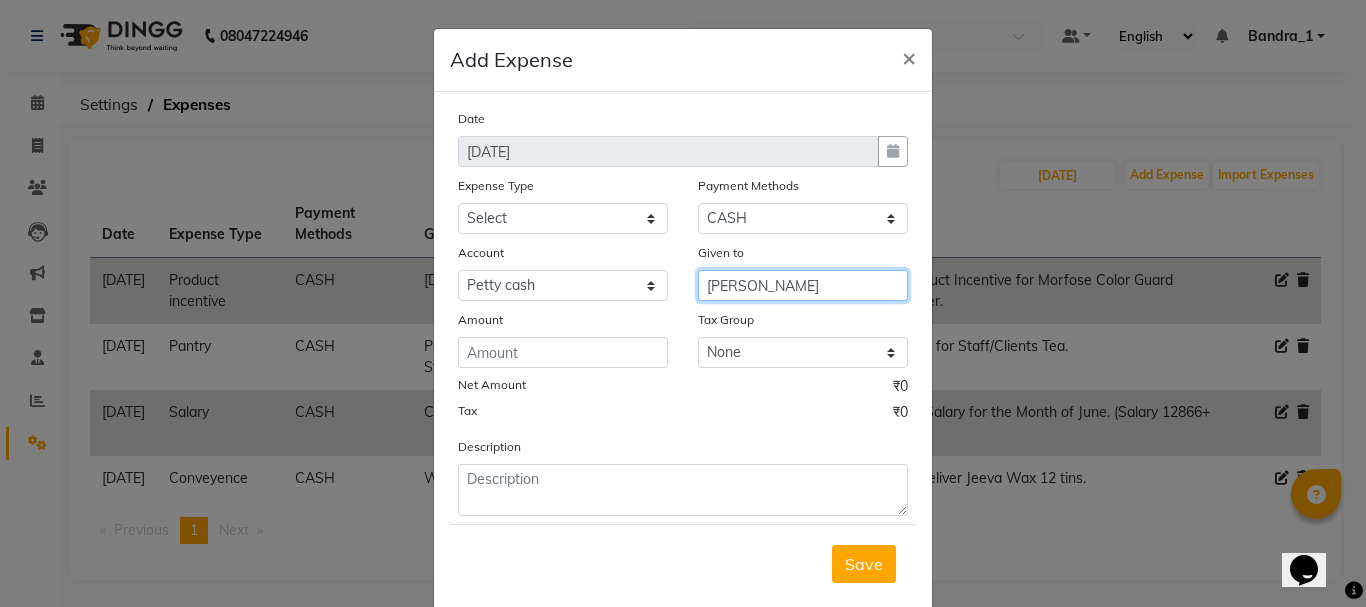 type on "Anita Maam" 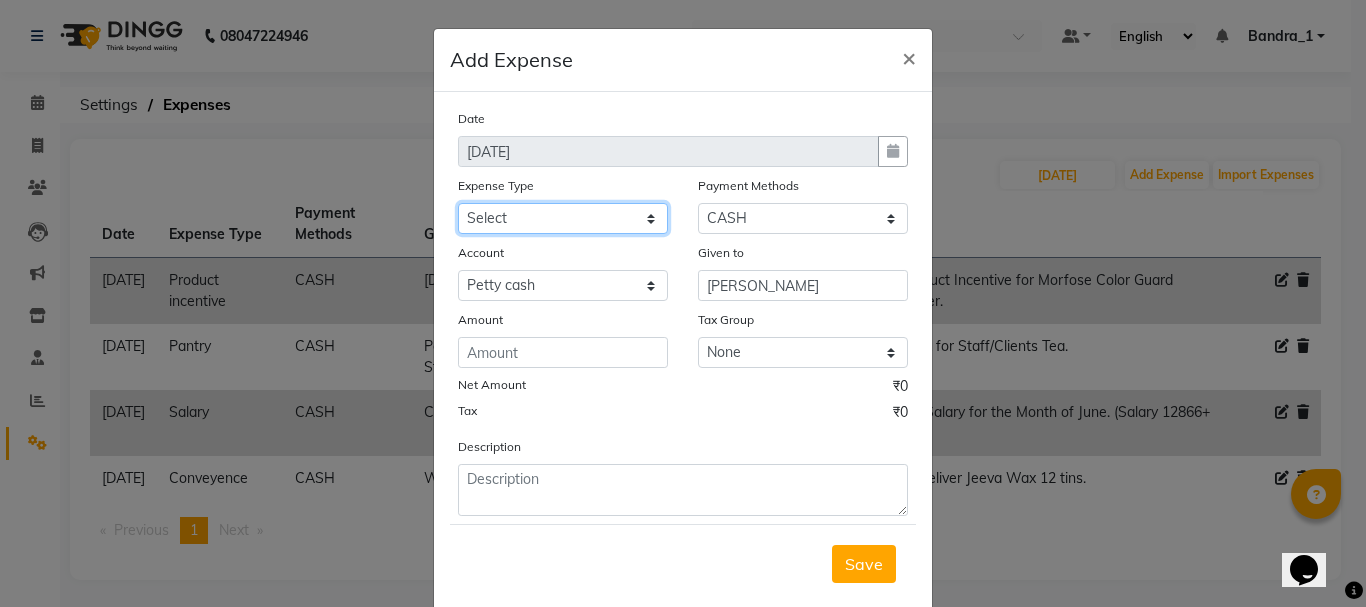click on "Select Advance Salary Amazon B M C Cash transfer to bank Cash transfer to hub Chemist Client Snacks Clinical charges Conveyence Courier Donation Equipment free lancer commission Fuel Goregaon Salon Govt fee Incentive Laundry Loan Repayment Maintenance Make Up Products Marketing Miscellaneous Mobile Bill Other over time Pantry Product Product incentive puja items Rent Salary Staff Commission. Staff Snacks Stationery Tax Tea & Refreshment Telephone Tips Travelling allowance Utilities W Fast" 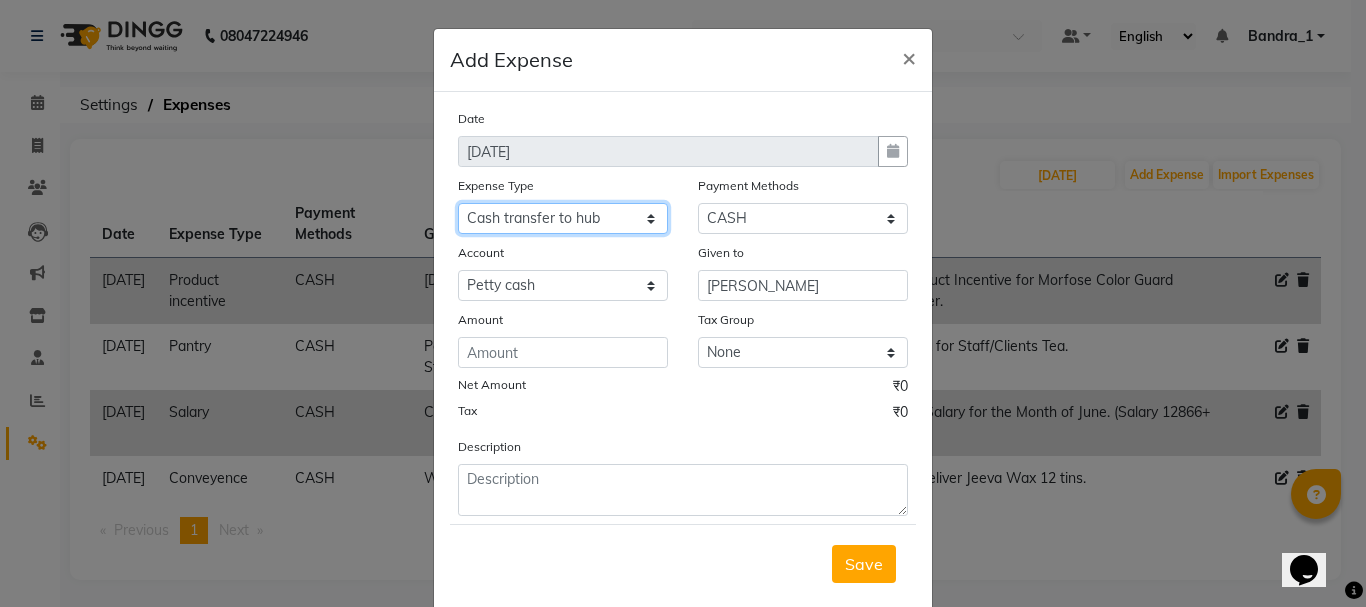 click on "Select Advance Salary Amazon B M C Cash transfer to bank Cash transfer to hub Chemist Client Snacks Clinical charges Conveyence Courier Donation Equipment free lancer commission Fuel Goregaon Salon Govt fee Incentive Laundry Loan Repayment Maintenance Make Up Products Marketing Miscellaneous Mobile Bill Other over time Pantry Product Product incentive puja items Rent Salary Staff Commission. Staff Snacks Stationery Tax Tea & Refreshment Telephone Tips Travelling allowance Utilities W Fast" 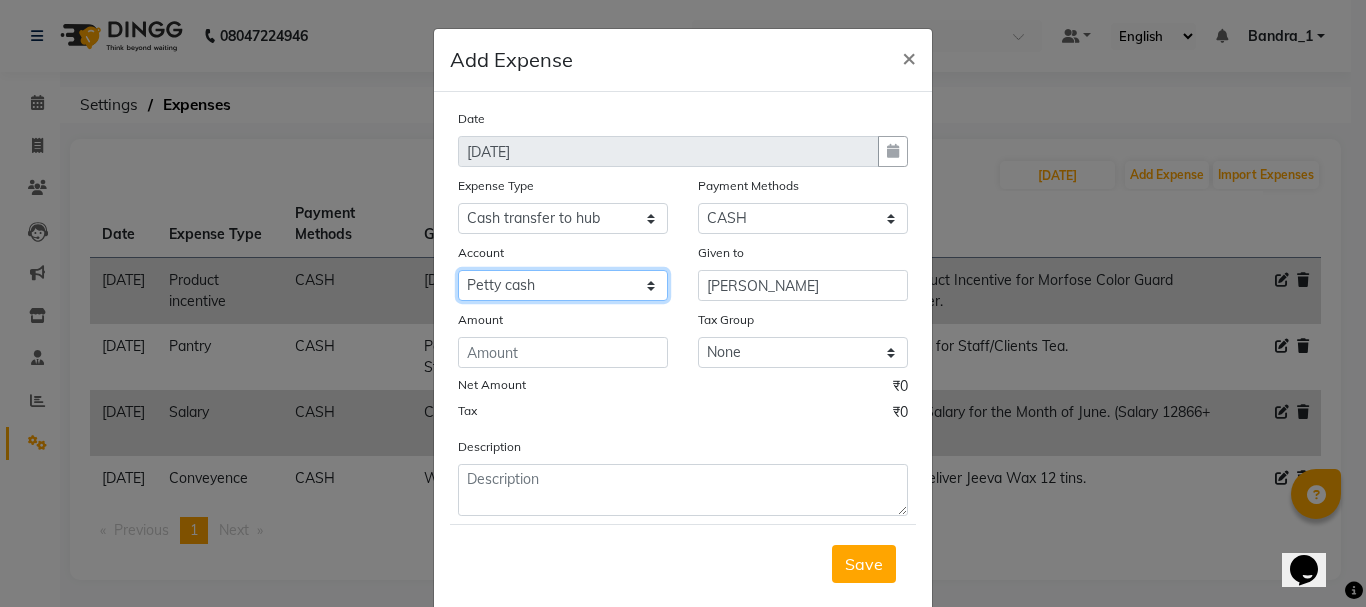 click on "Select Default account Petty cash" 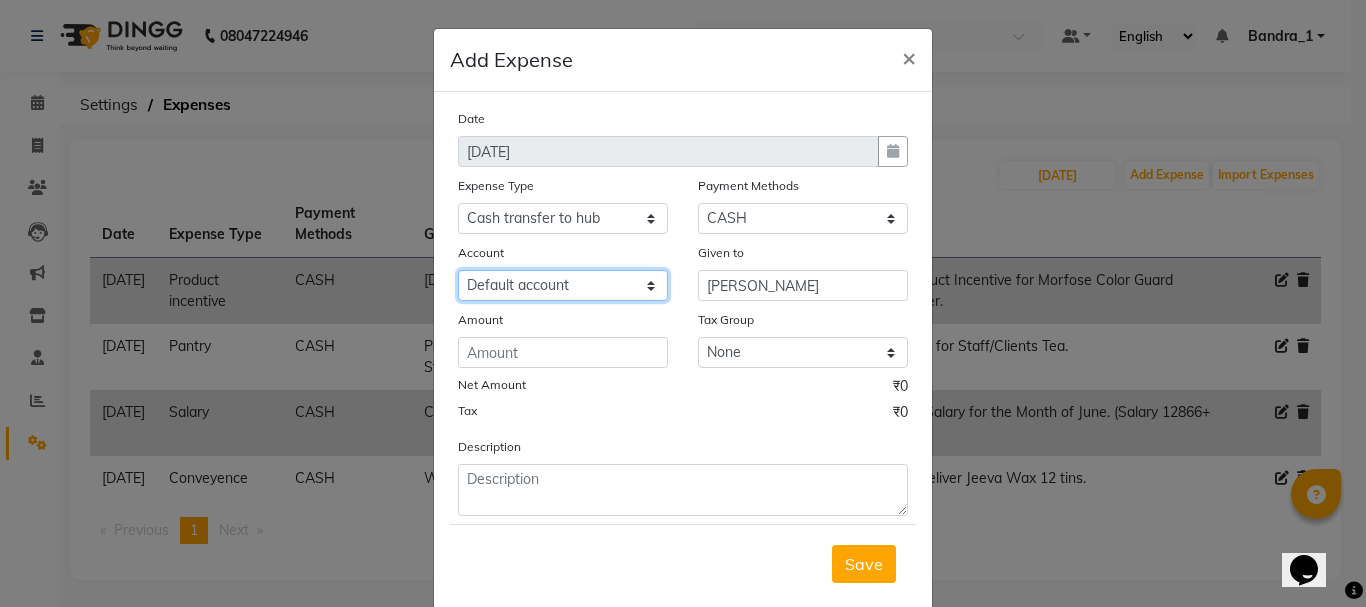 click on "Select Default account Petty cash" 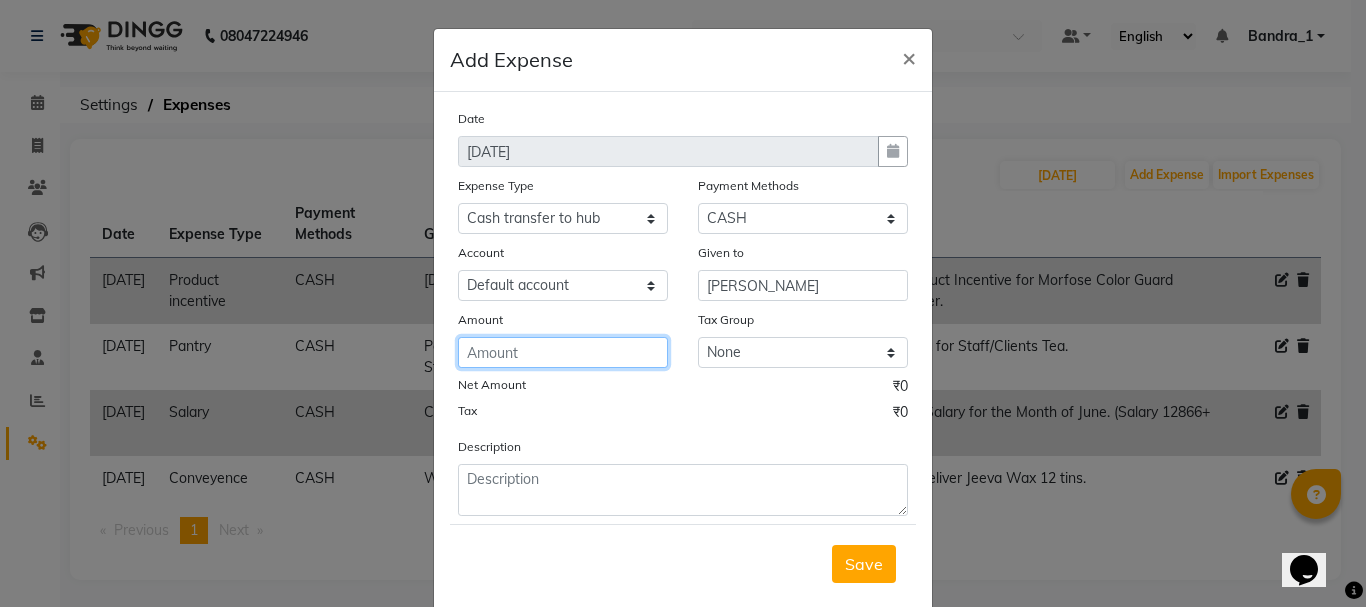 click 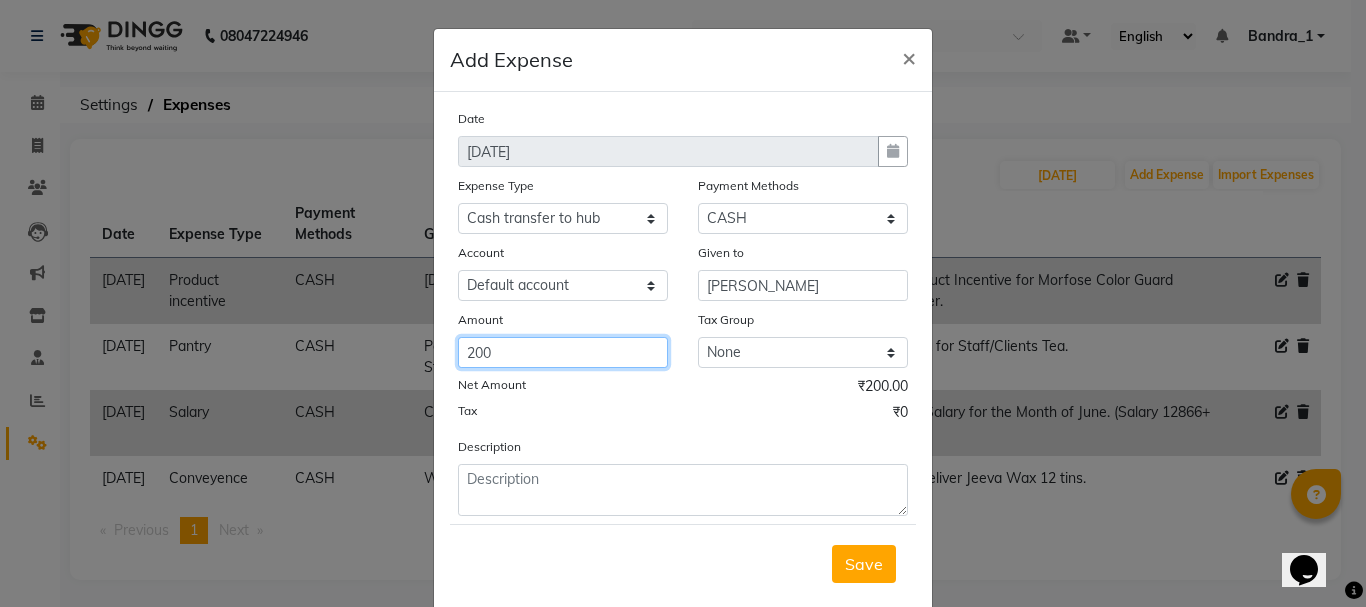 type on "200" 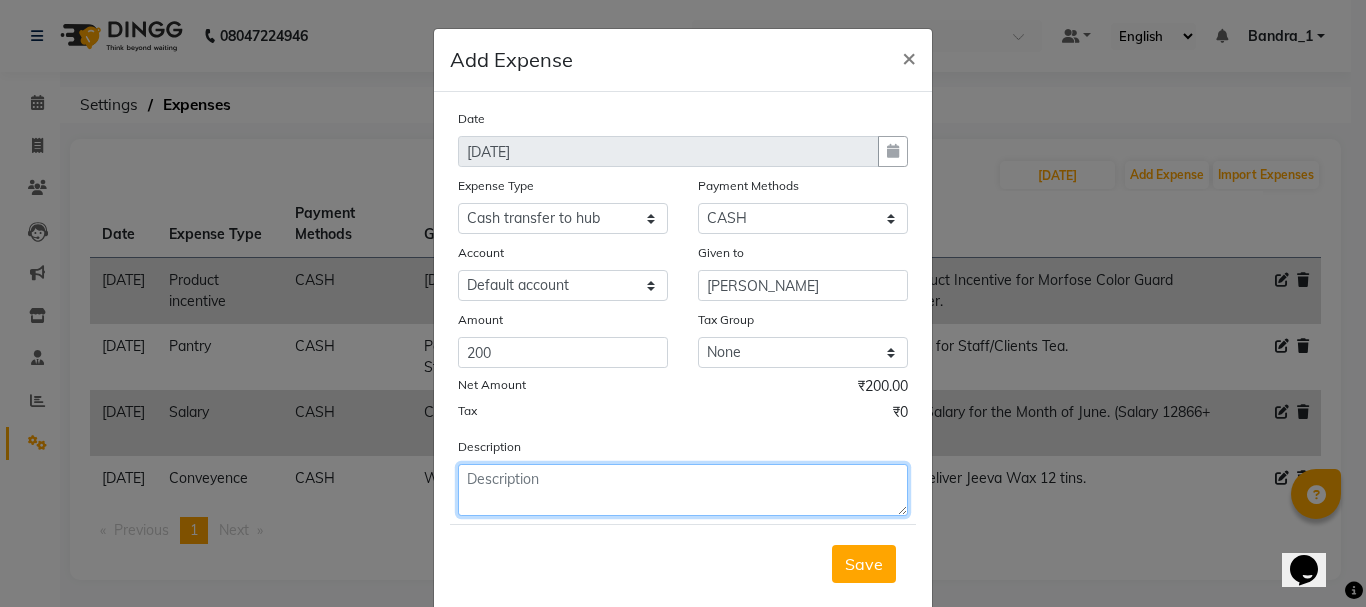 click 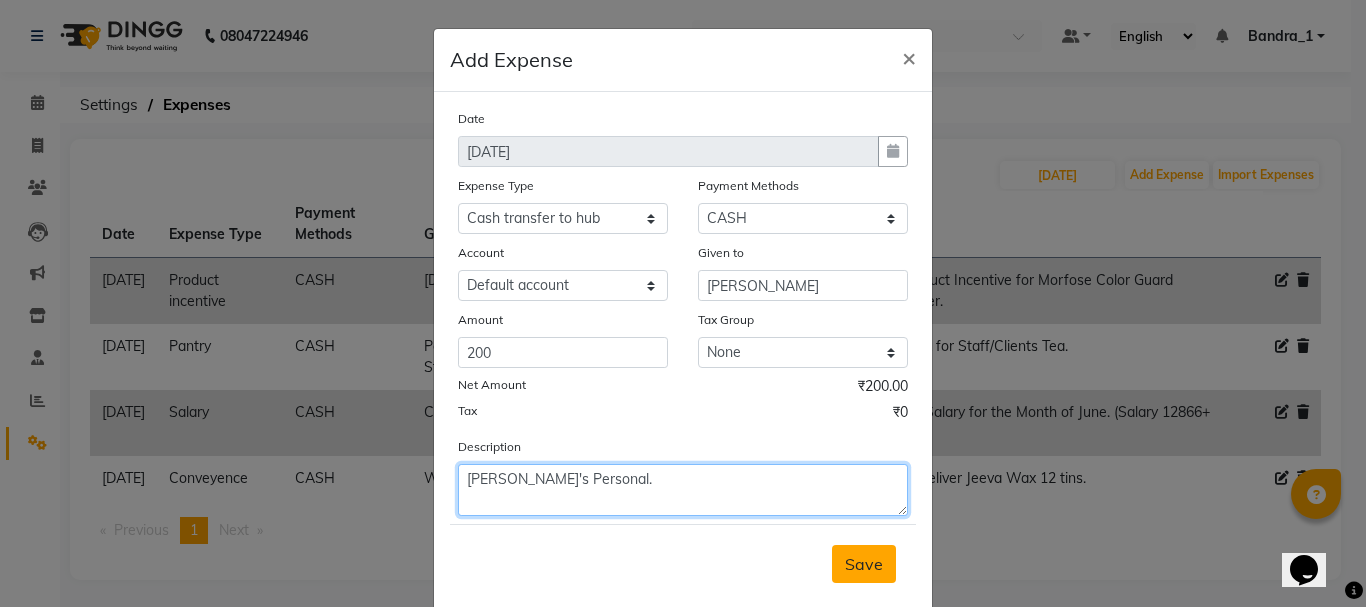 type on "Anita Maam's Personal." 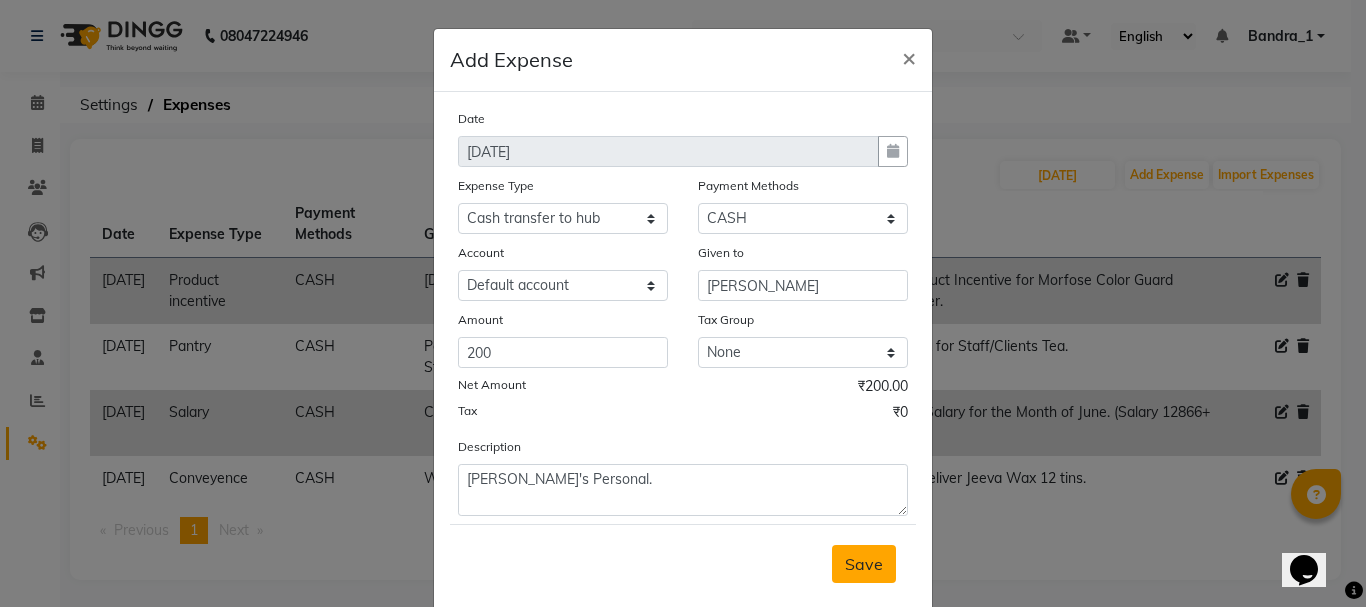 click on "Save" at bounding box center [864, 564] 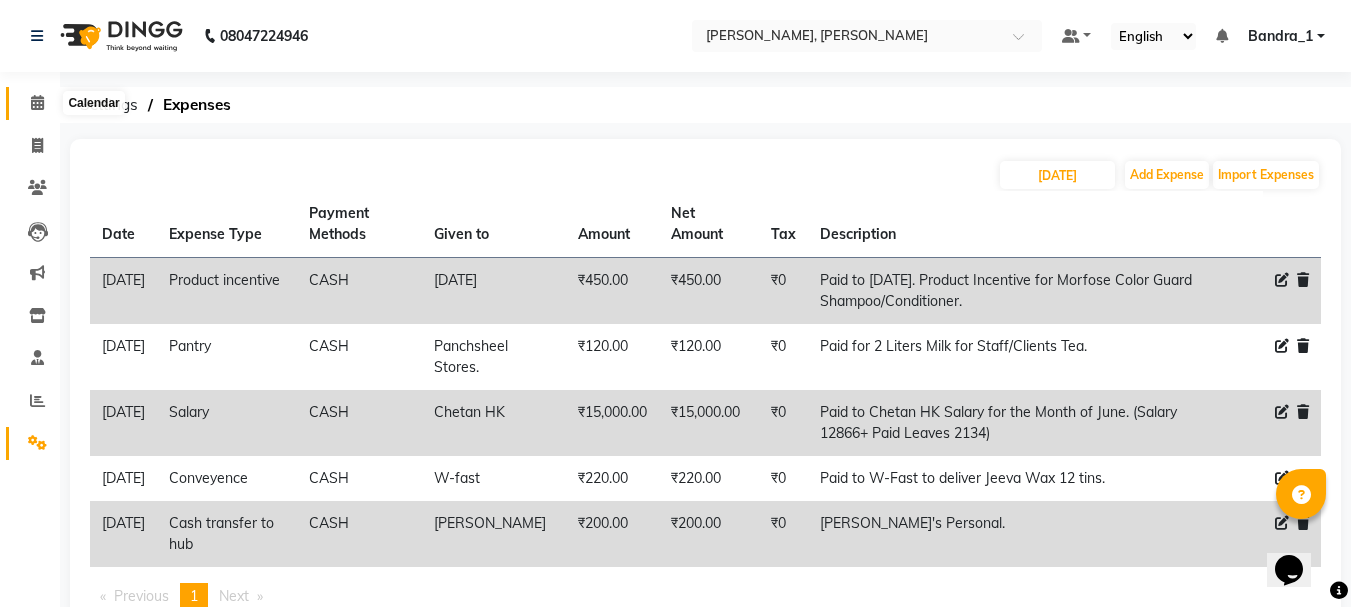 click 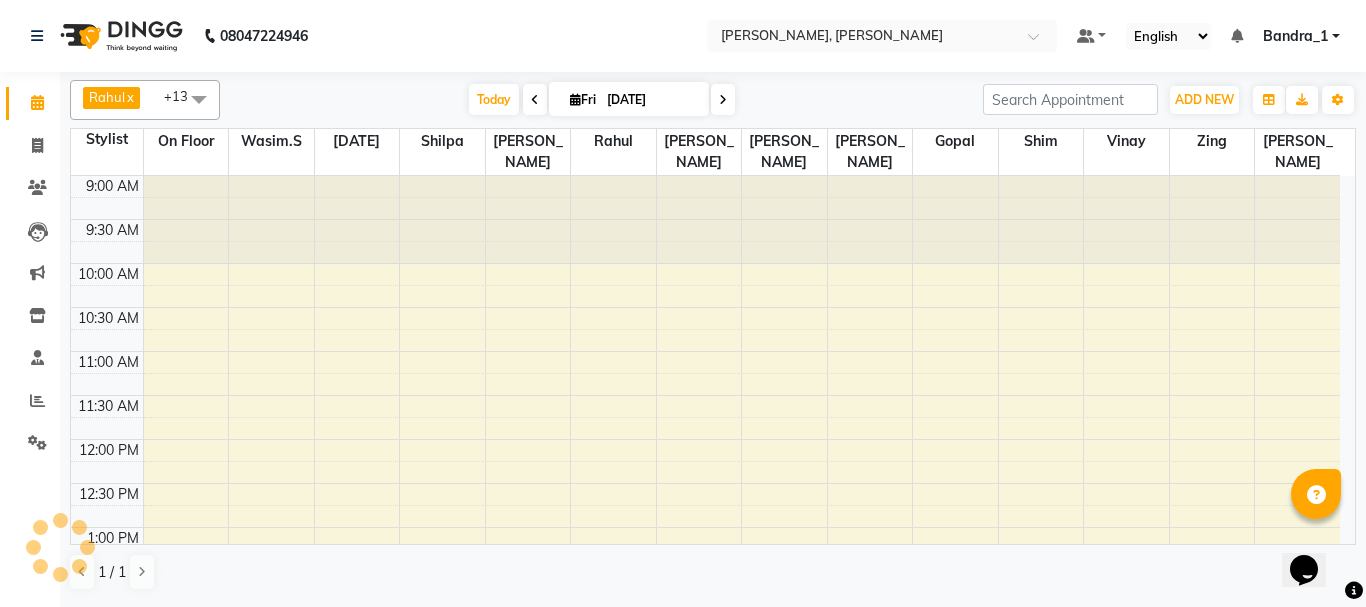 scroll, scrollTop: 0, scrollLeft: 0, axis: both 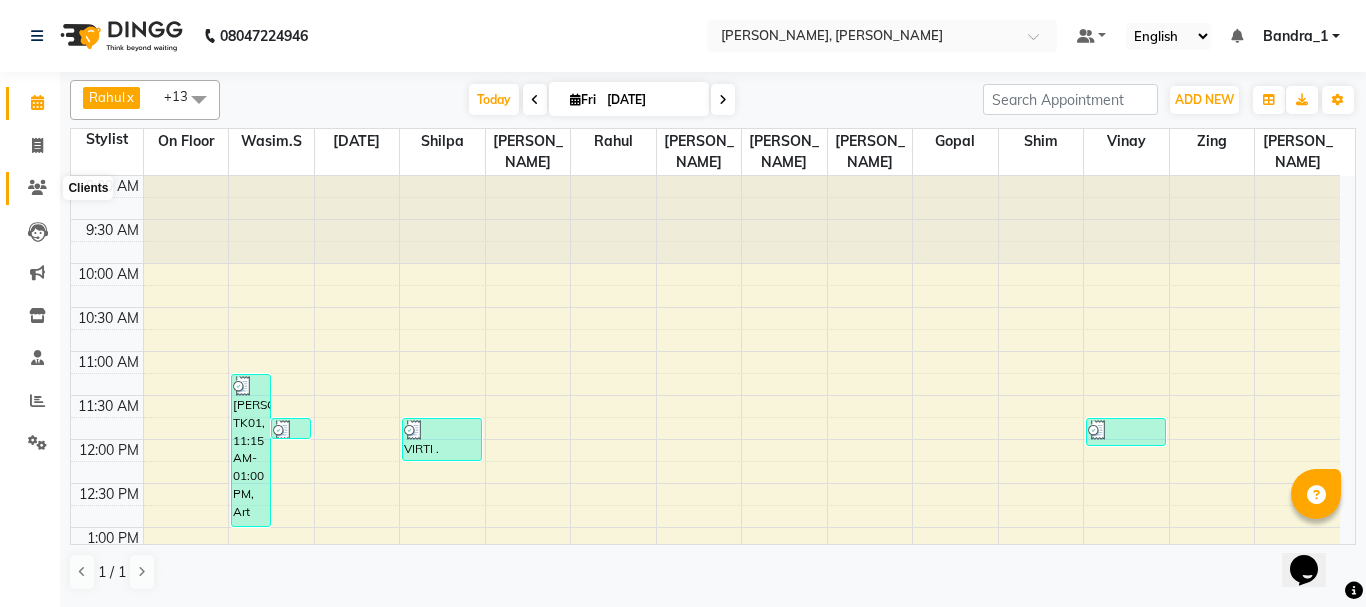 click 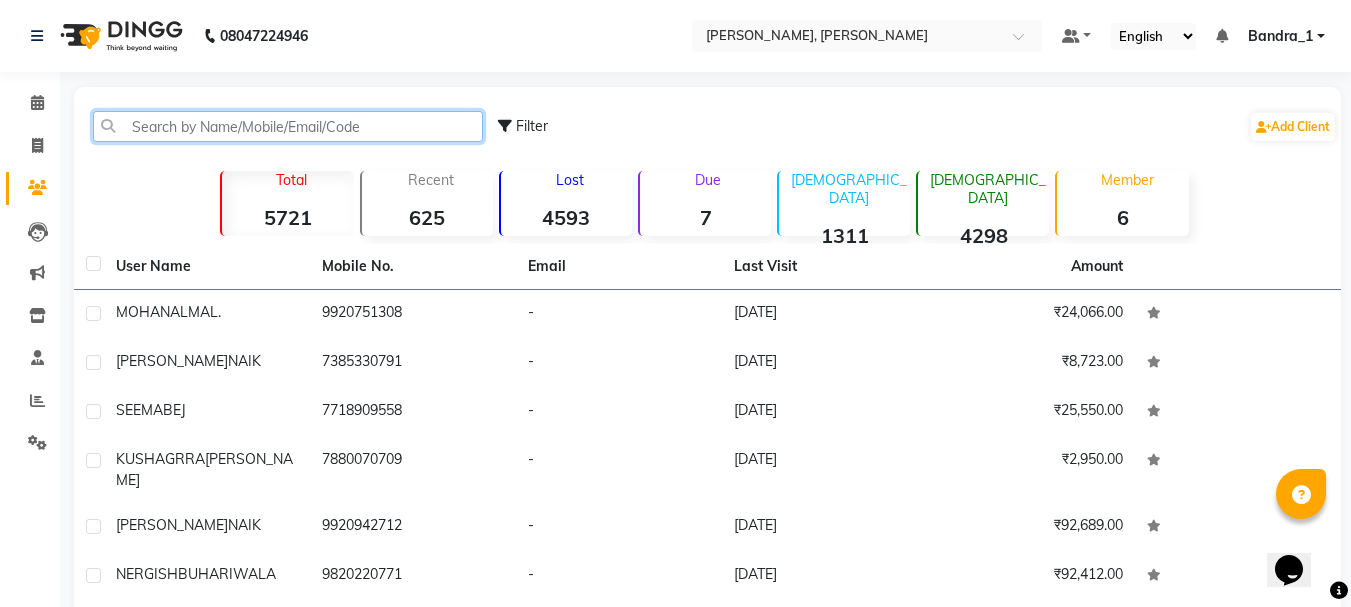 click 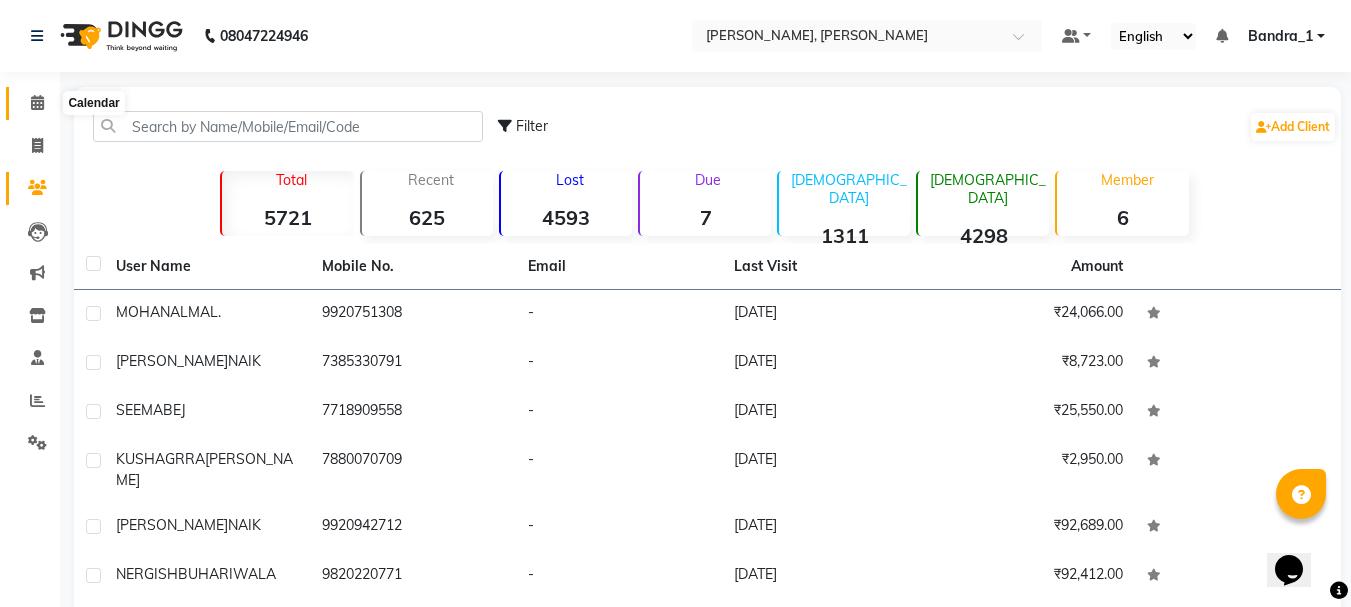 click 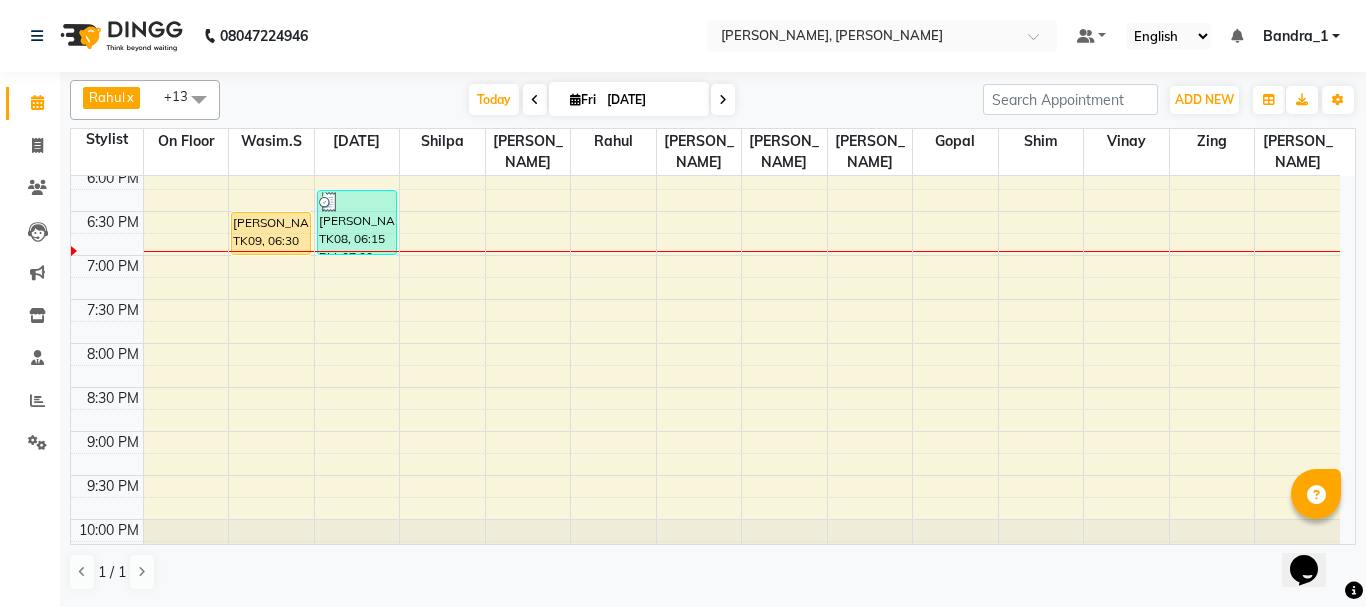 scroll, scrollTop: 800, scrollLeft: 0, axis: vertical 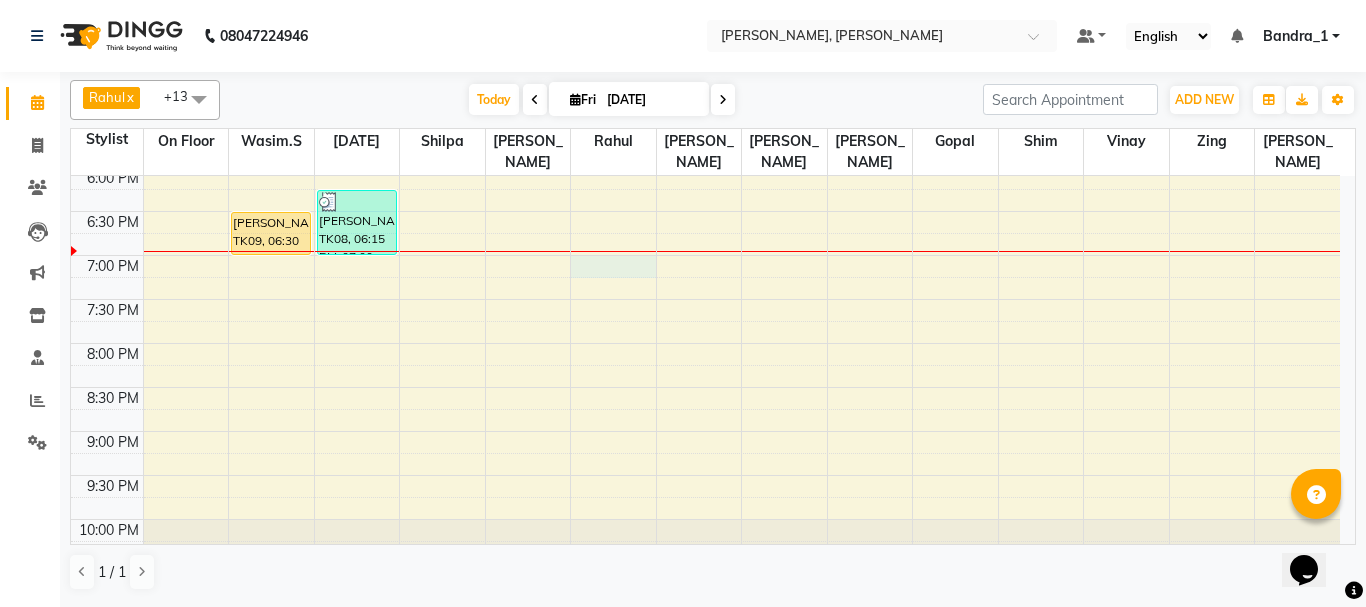 click on "9:00 AM 9:30 AM 10:00 AM 10:30 AM 11:00 AM 11:30 AM 12:00 PM 12:30 PM 1:00 PM 1:30 PM 2:00 PM 2:30 PM 3:00 PM 3:30 PM 4:00 PM 4:30 PM 5:00 PM 5:30 PM 6:00 PM 6:30 PM 7:00 PM 7:30 PM 8:00 PM 8:30 PM 9:00 PM 9:30 PM 10:00 PM 10:30 PM     MIHIR MEHTA, TK01, 11:15 AM-01:00 PM, Art Director Male,Top Stylist Root Touch Up,Beard Trimming     MIHIR MEHTA, TK01, 11:45 AM-12:00 PM, Beard Trimming     ARPITA NAIK, TK03, 01:15 PM-02:45 PM, Global Color (F),Senior Stylist Female    AKSHATA NAIK, TK09, 06:30 PM-07:00 PM, Senior Stylist. Root Touch Up     SEEMA BEJ, TK04, 01:15 PM-04:00 PM, Keratin Female      MOHAN ALMAL., TK08, 06:15 PM-07:00 PM, Senior Stylist Male     VIRTI .ROHRA, TK02, 11:45 AM-12:15 PM, Postaqum Hair Wash Female     NERGISH BUHARIWALA, TK05, 02:15 PM-03:00 PM, Top Stylist Root Touch Up     Kashif M, TK06, 02:00 PM-03:15 PM, Senior Stylist Male,Beard Trimming     KUSHAGRRA NAGPAL, TK07, 03:15 PM-04:30 PM, Art Director Male,Beard Trimming     NERGISH BUHARIWALA, TK05, 03:00 PM-03:20 PM, Eyebrow P/off" at bounding box center [705, -9] 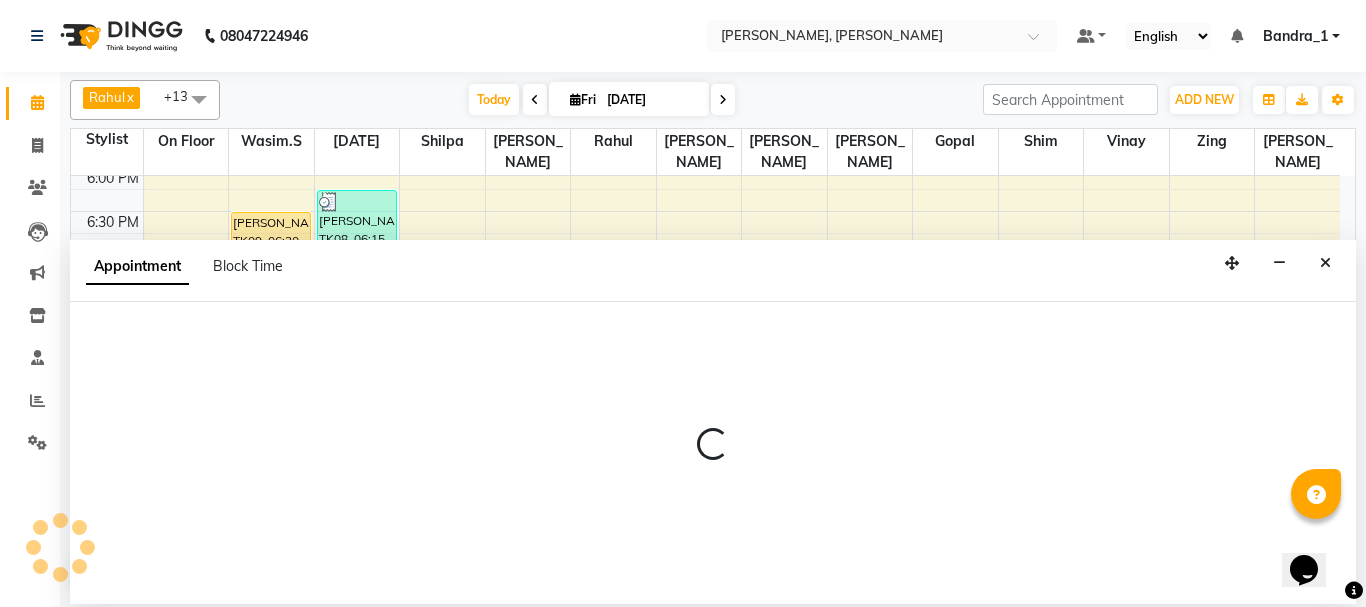select on "23859" 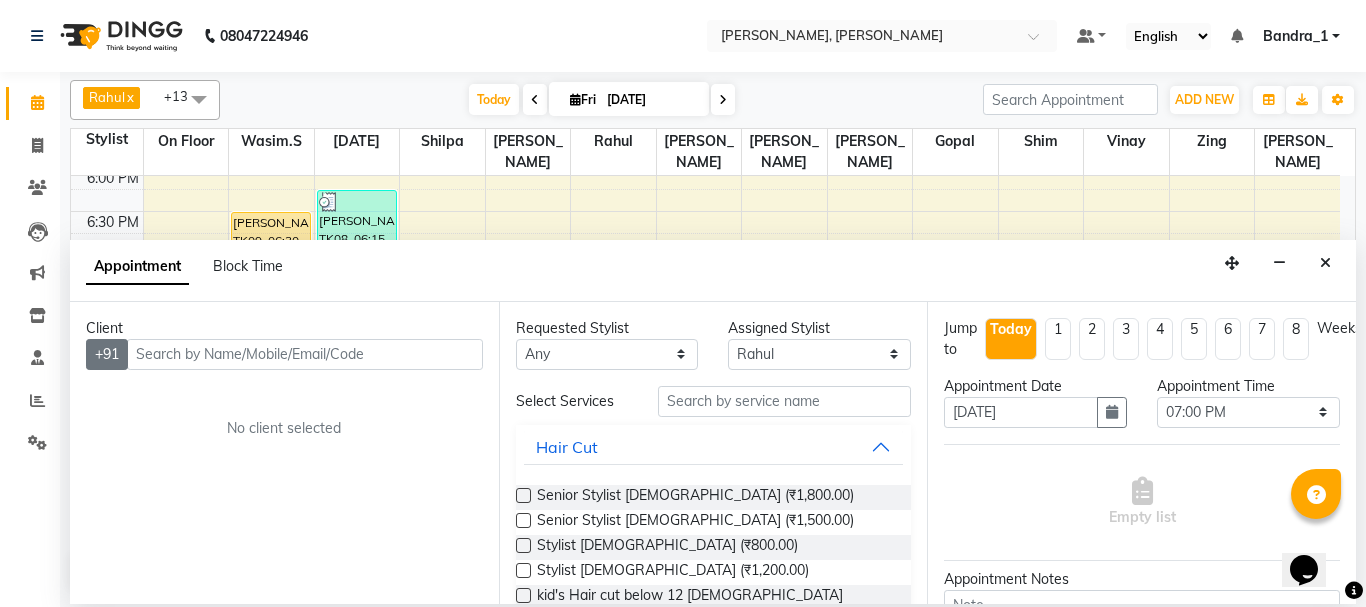 drag, startPoint x: 171, startPoint y: 349, endPoint x: 121, endPoint y: 339, distance: 50.990196 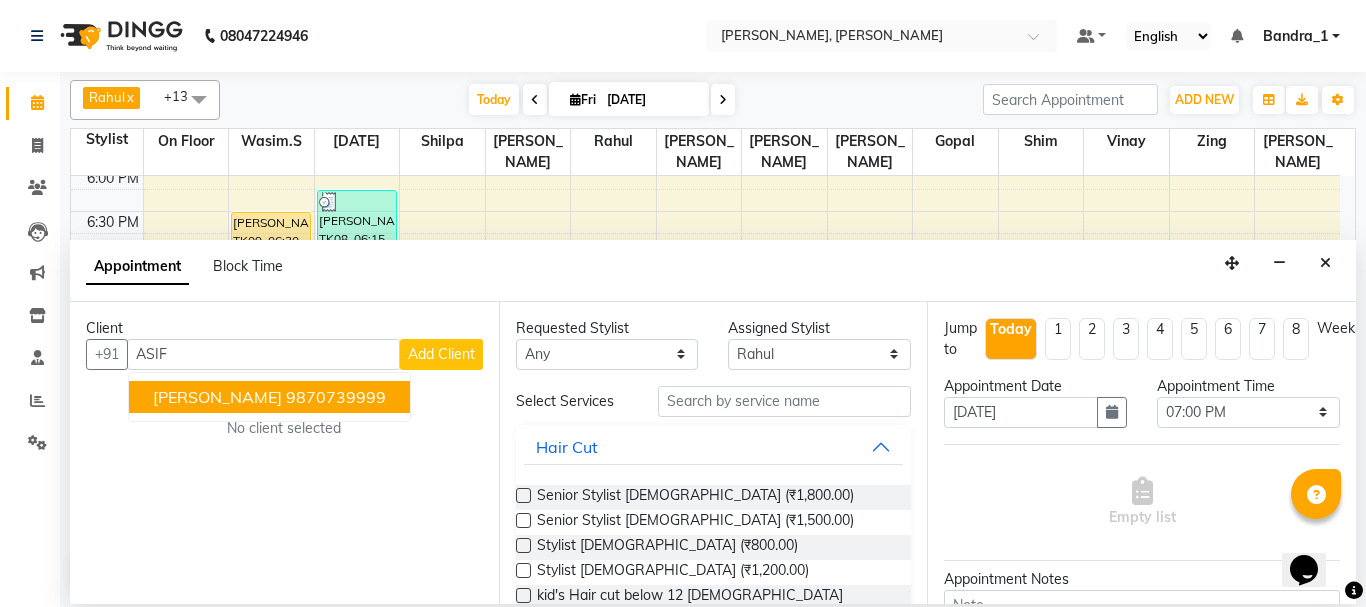 click on "ASIF TANWAR" at bounding box center [217, 397] 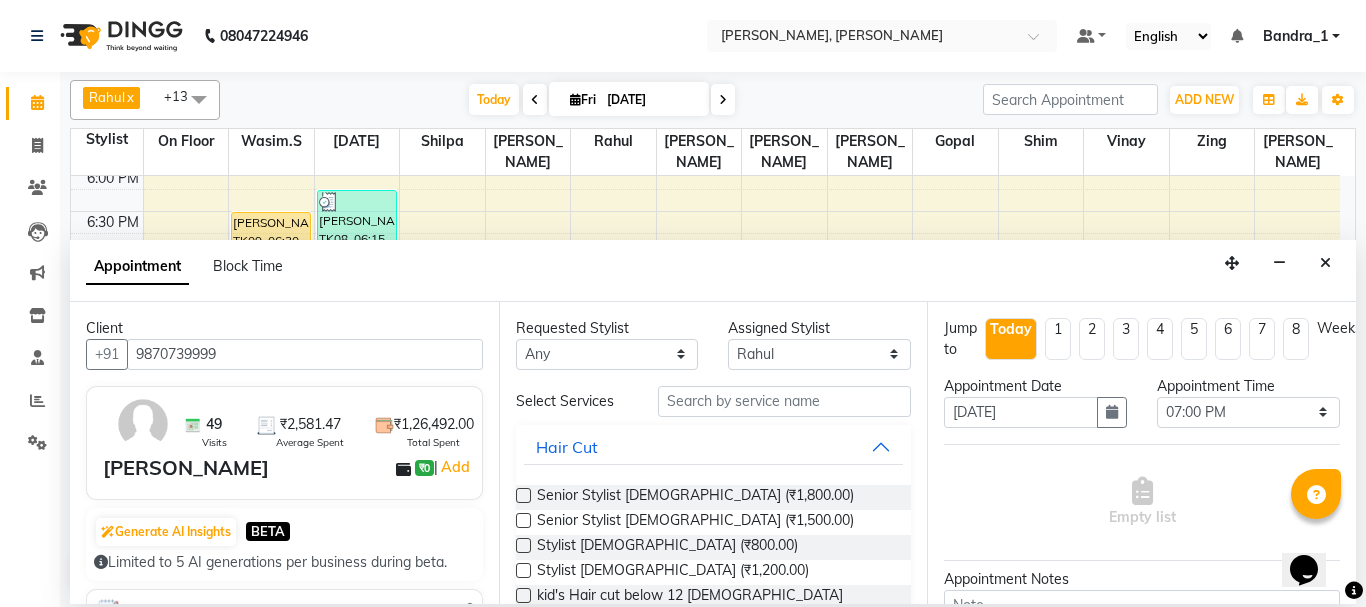 type on "9870739999" 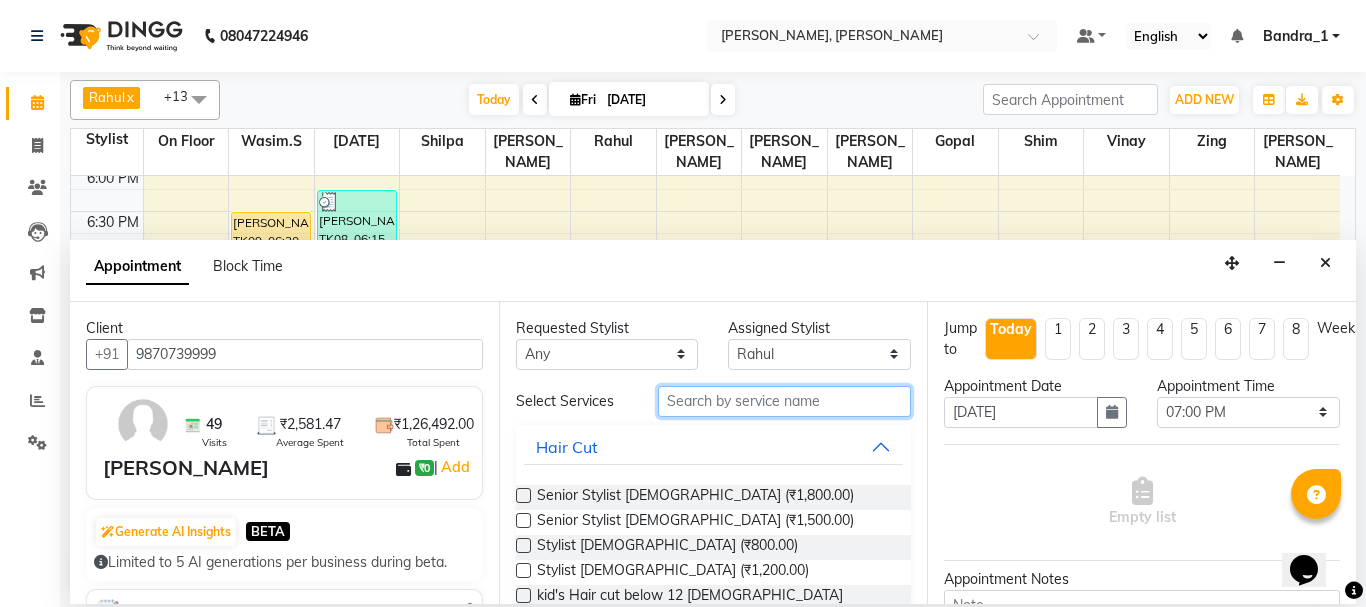 drag, startPoint x: 688, startPoint y: 404, endPoint x: 654, endPoint y: 405, distance: 34.0147 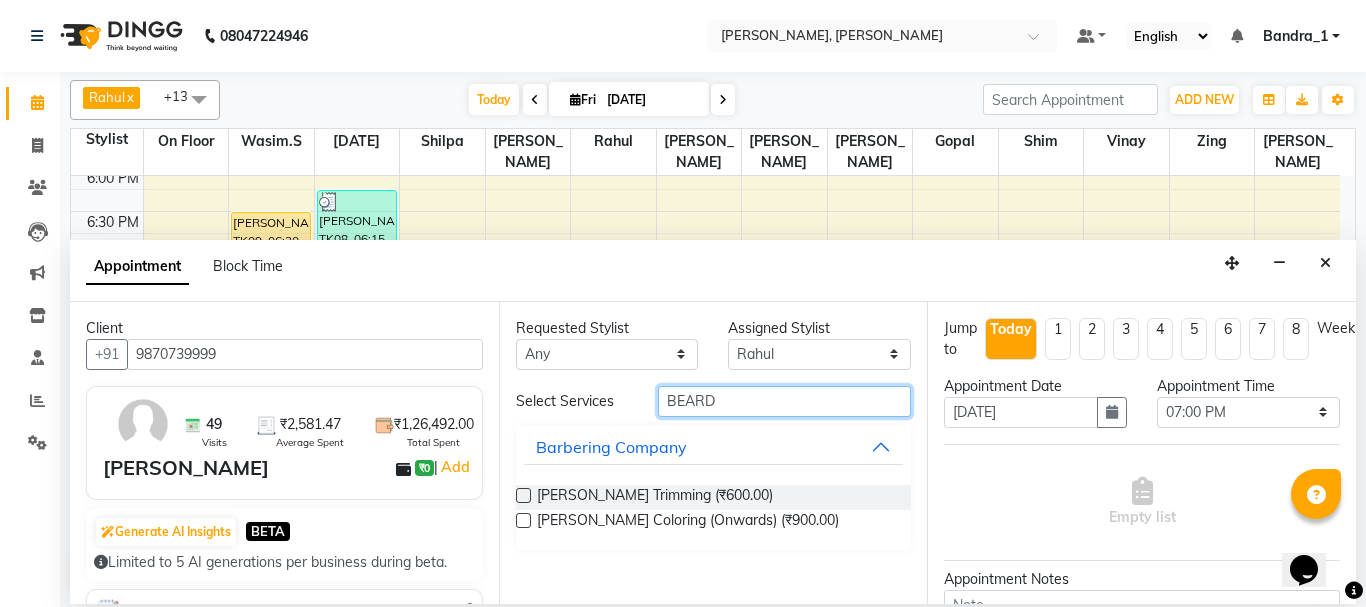 type on "BEARD" 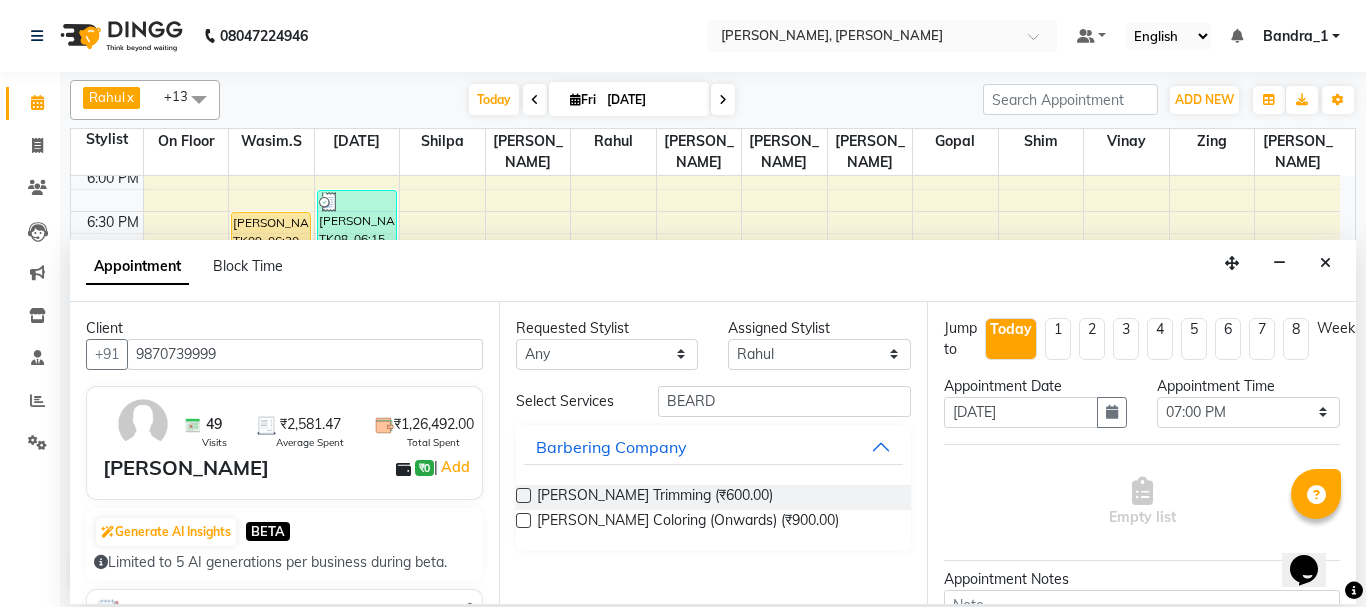 click at bounding box center (523, 495) 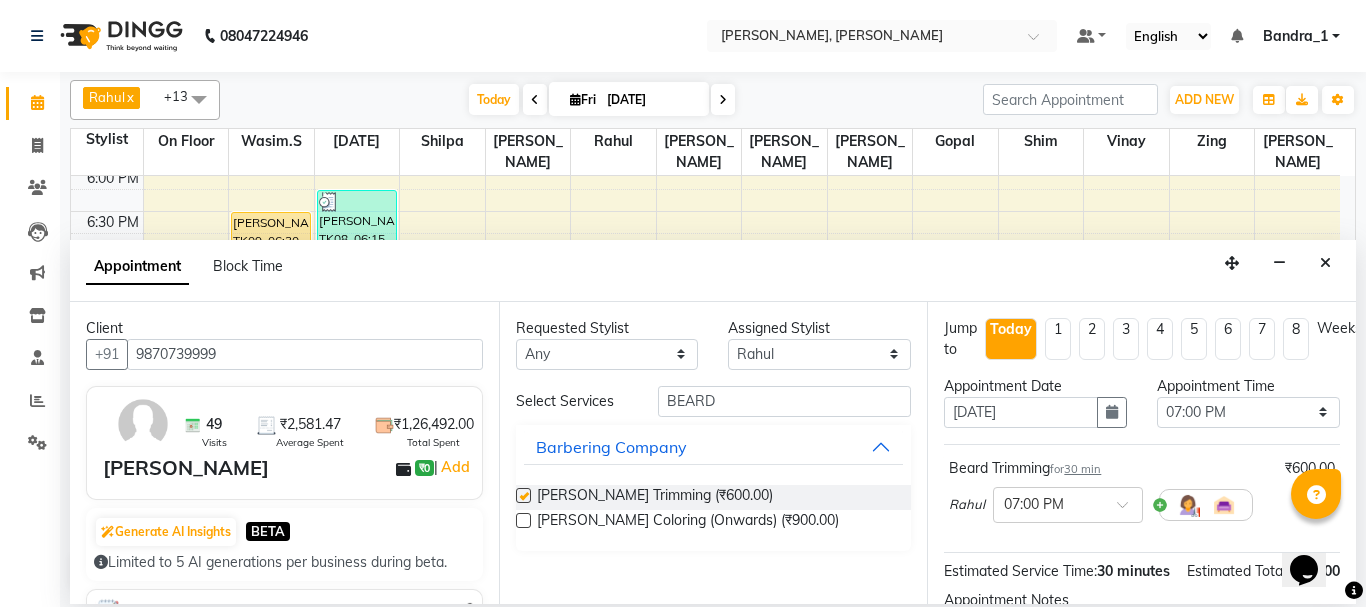 checkbox on "false" 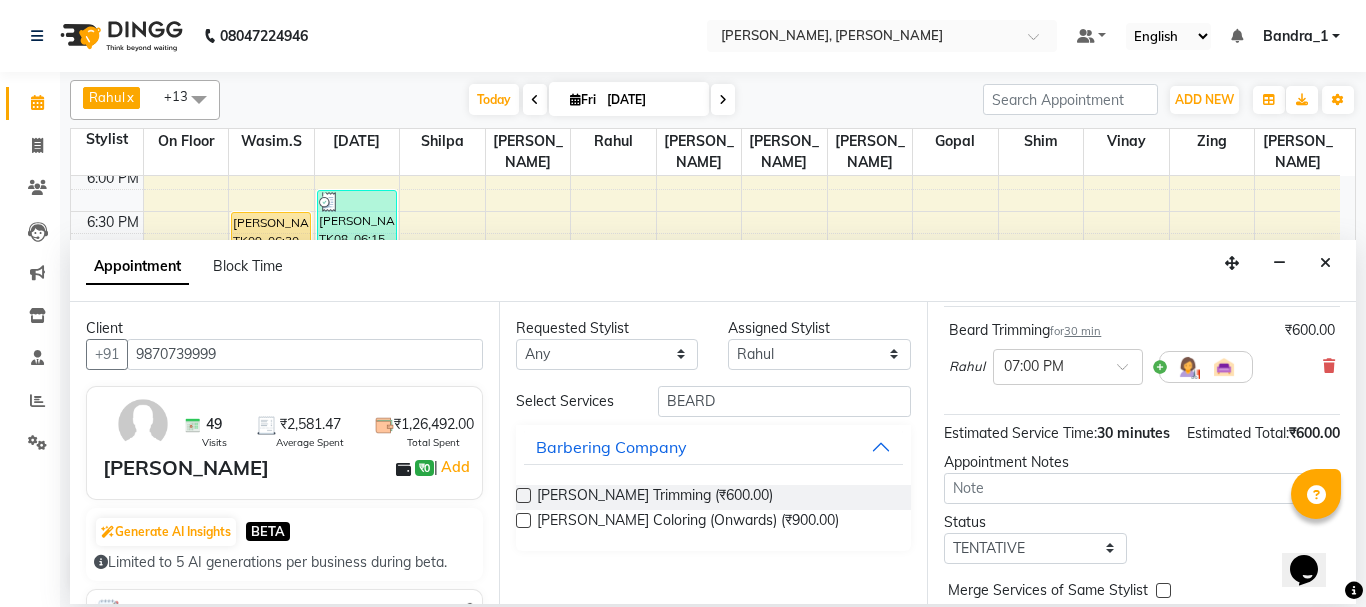 scroll, scrollTop: 260, scrollLeft: 0, axis: vertical 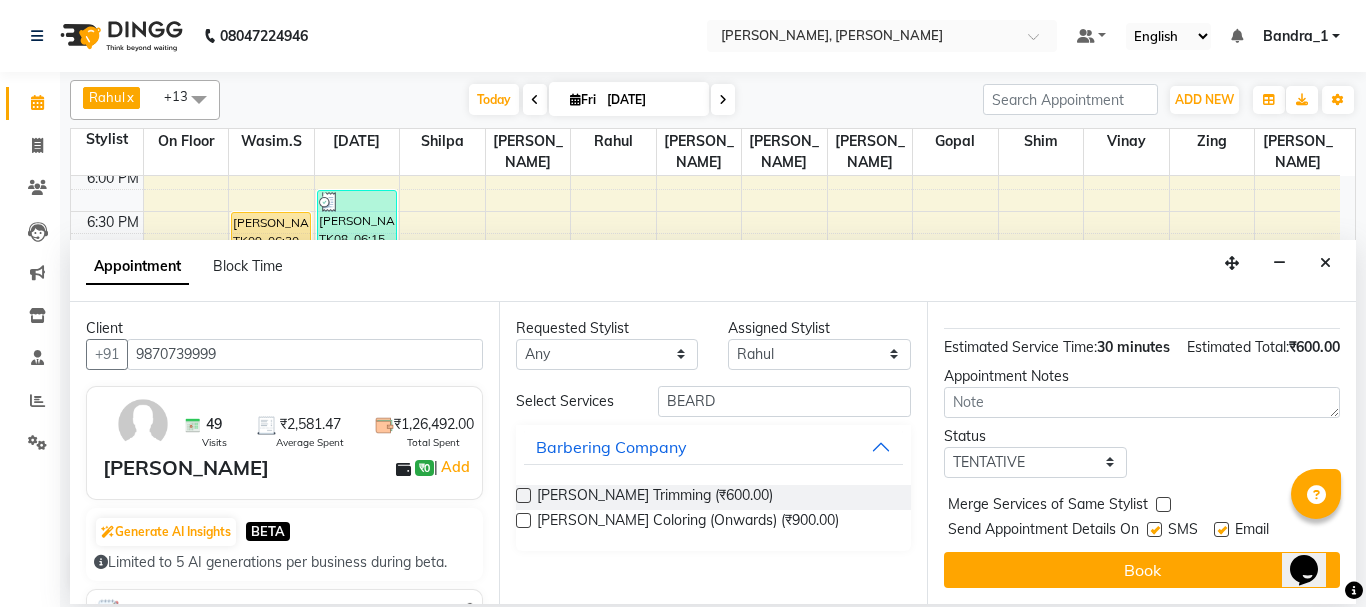 drag, startPoint x: 1224, startPoint y: 509, endPoint x: 1173, endPoint y: 517, distance: 51.62364 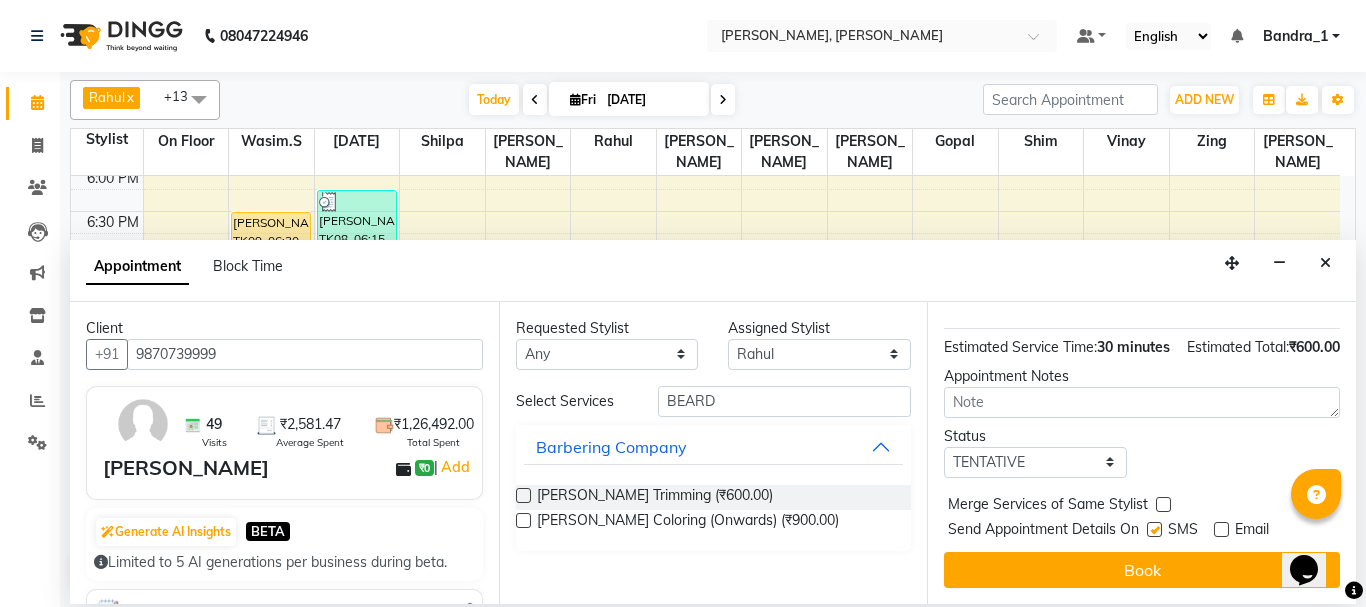 click at bounding box center [1154, 529] 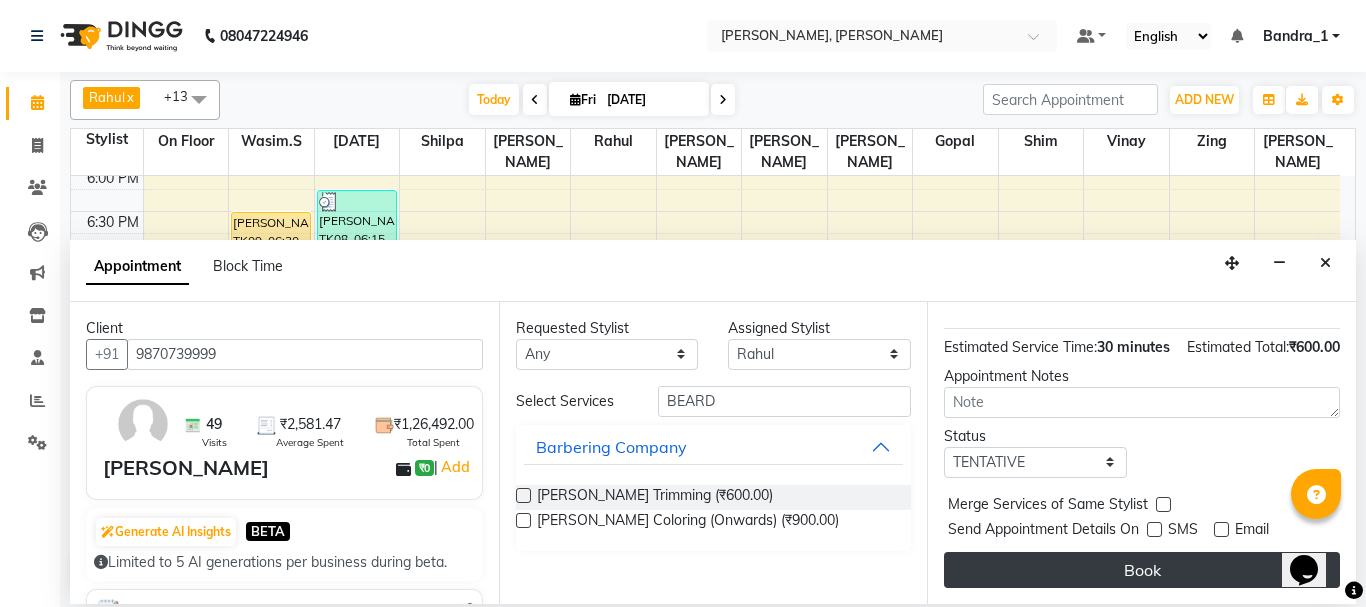 click on "Book" at bounding box center [1142, 570] 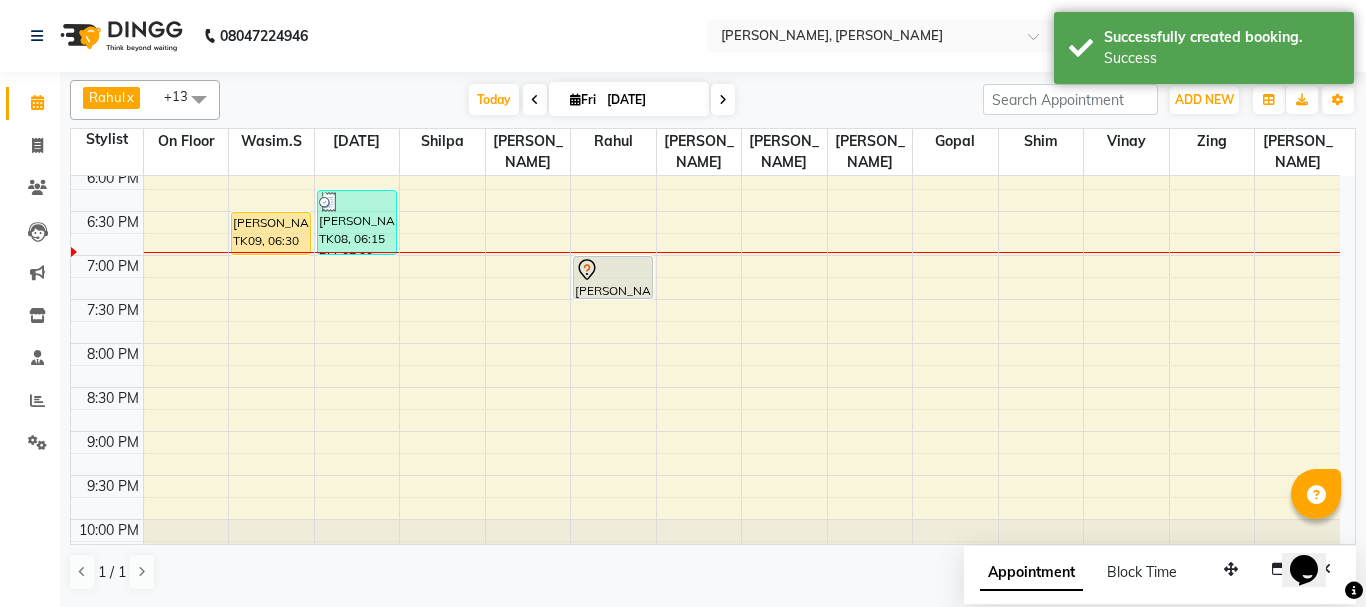 click at bounding box center [613, 270] 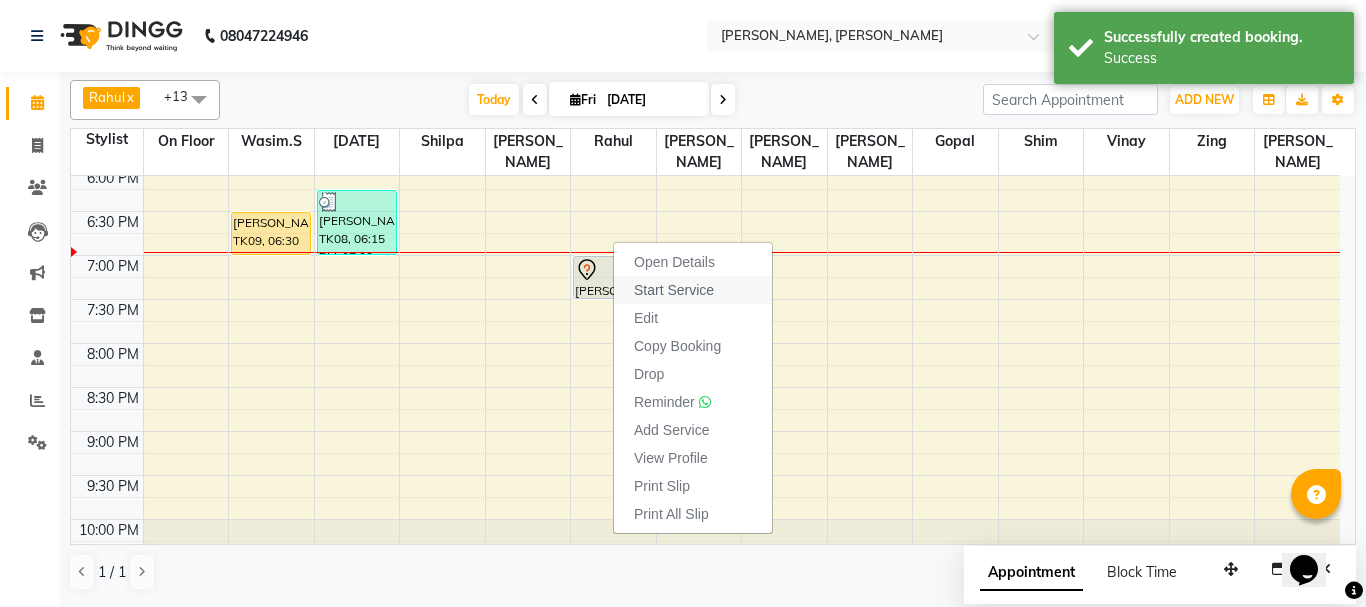 click on "Start Service" at bounding box center [674, 290] 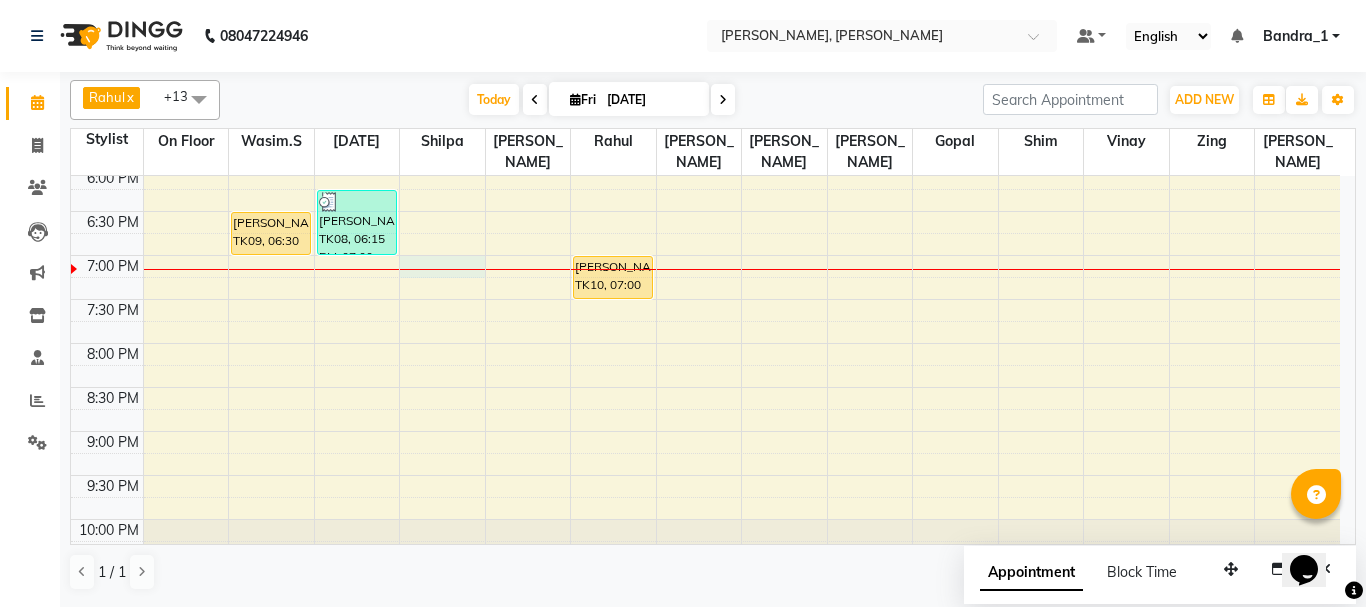 click on "9:00 AM 9:30 AM 10:00 AM 10:30 AM 11:00 AM 11:30 AM 12:00 PM 12:30 PM 1:00 PM 1:30 PM 2:00 PM 2:30 PM 3:00 PM 3:30 PM 4:00 PM 4:30 PM 5:00 PM 5:30 PM 6:00 PM 6:30 PM 7:00 PM 7:30 PM 8:00 PM 8:30 PM 9:00 PM 9:30 PM 10:00 PM 10:30 PM     MIHIR MEHTA, TK01, 11:15 AM-01:00 PM, Art Director Male,Top Stylist Root Touch Up,Beard Trimming     MIHIR MEHTA, TK01, 11:45 AM-12:00 PM, Beard Trimming     ARPITA NAIK, TK03, 01:15 PM-02:45 PM, Global Color (F),Senior Stylist Female    AKSHATA NAIK, TK09, 06:30 PM-07:00 PM, Senior Stylist. Root Touch Up     SEEMA BEJ, TK04, 01:15 PM-04:00 PM, Keratin Female      MOHAN ALMAL., TK08, 06:15 PM-07:00 PM, Senior Stylist Male     VIRTI .ROHRA, TK02, 11:45 AM-12:15 PM, Postaqum Hair Wash Female     NERGISH BUHARIWALA, TK05, 02:15 PM-03:00 PM, Top Stylist Root Touch Up     Kashif M, TK06, 02:00 PM-03:15 PM, Senior Stylist Male,Beard Trimming    ASIF TANWAR, TK10, 07:00 PM-07:30 PM, Beard Trimming     KUSHAGRRA NAGPAL, TK07, 03:15 PM-04:30 PM, Art Director Male,Beard Trimming" at bounding box center (705, -9) 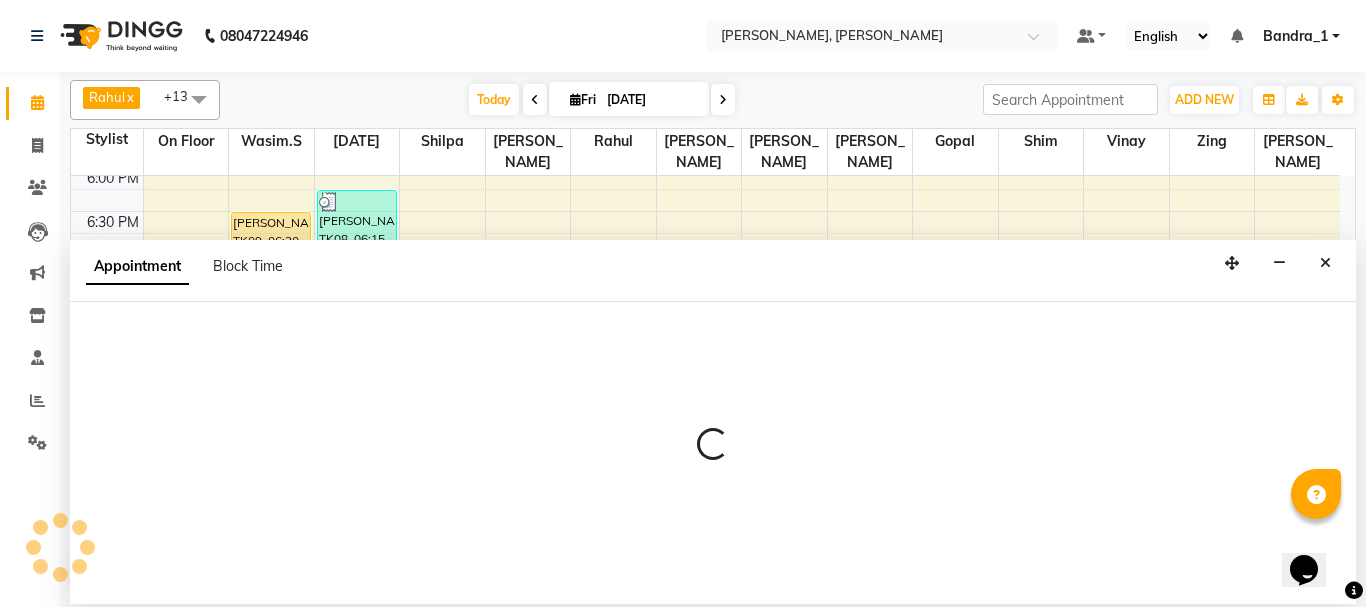 select on "60687" 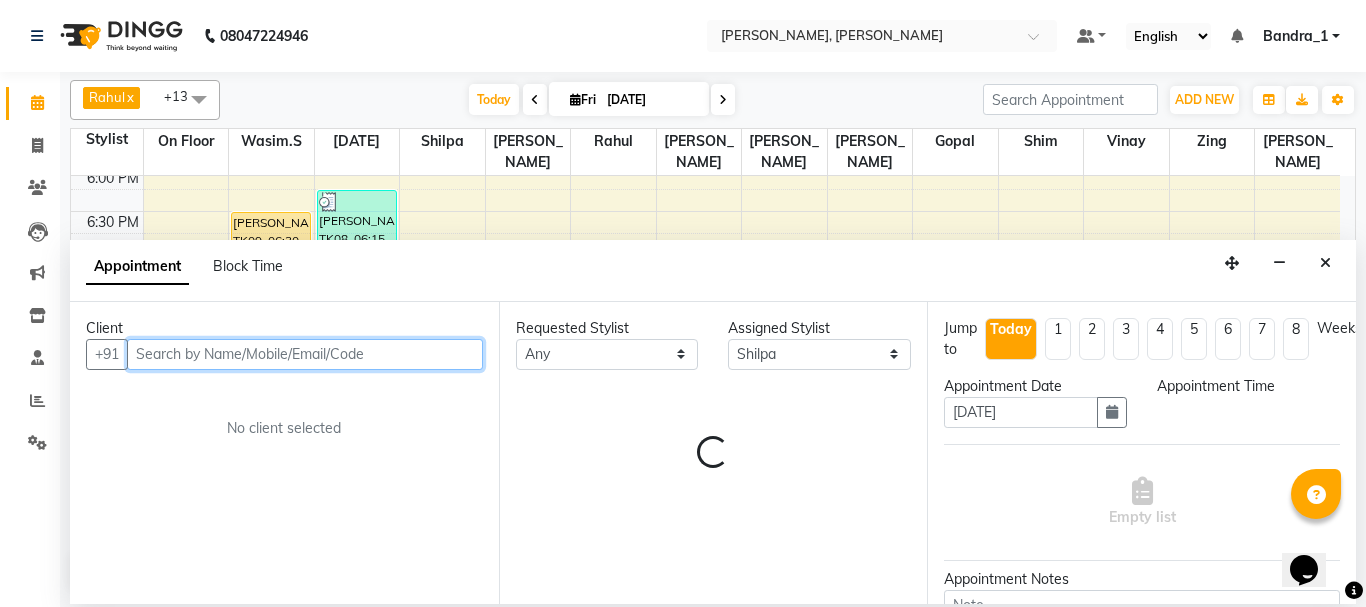 select on "1140" 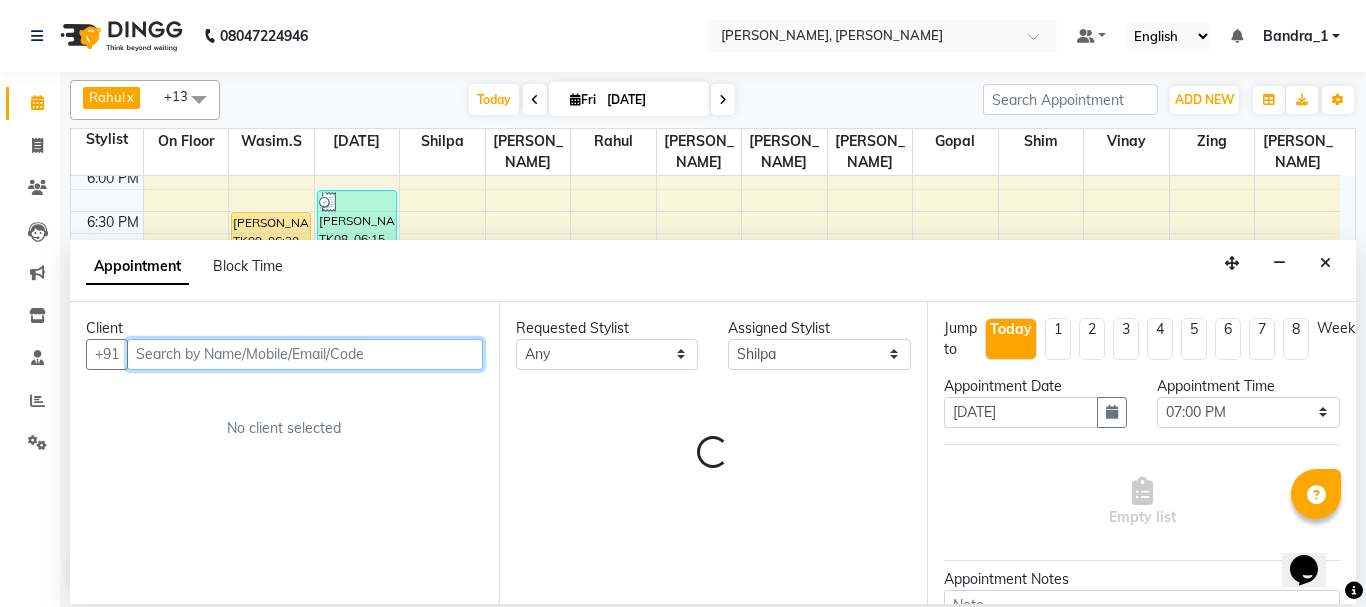 click at bounding box center (305, 354) 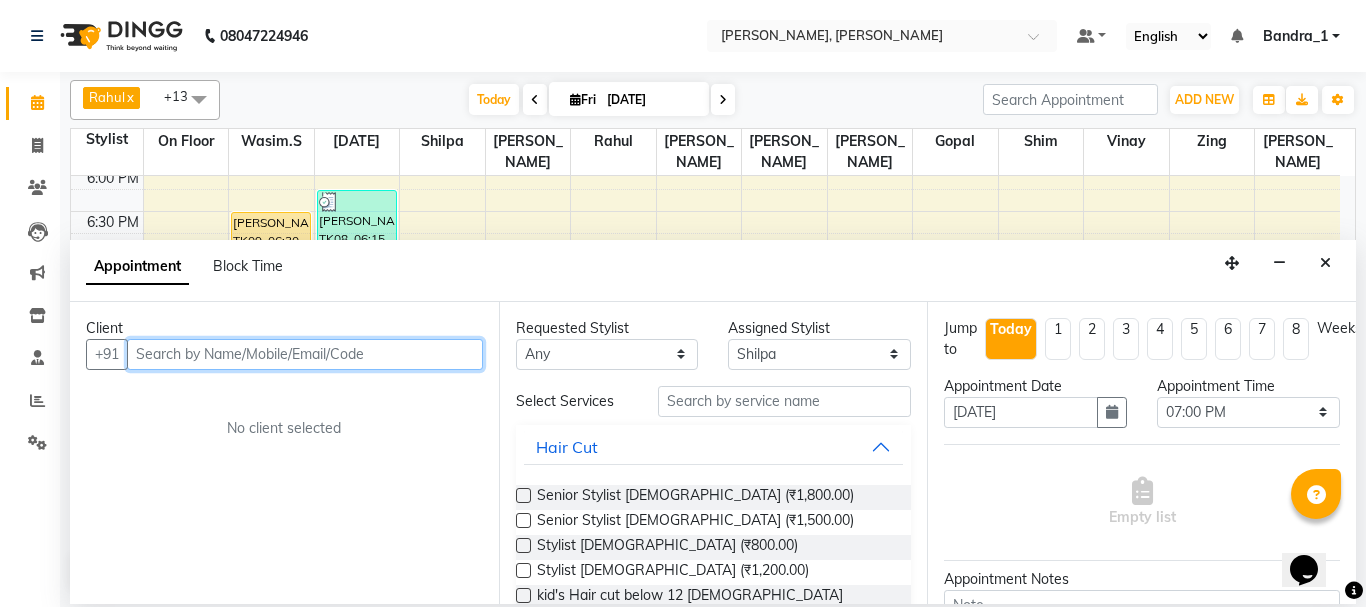 click at bounding box center (305, 354) 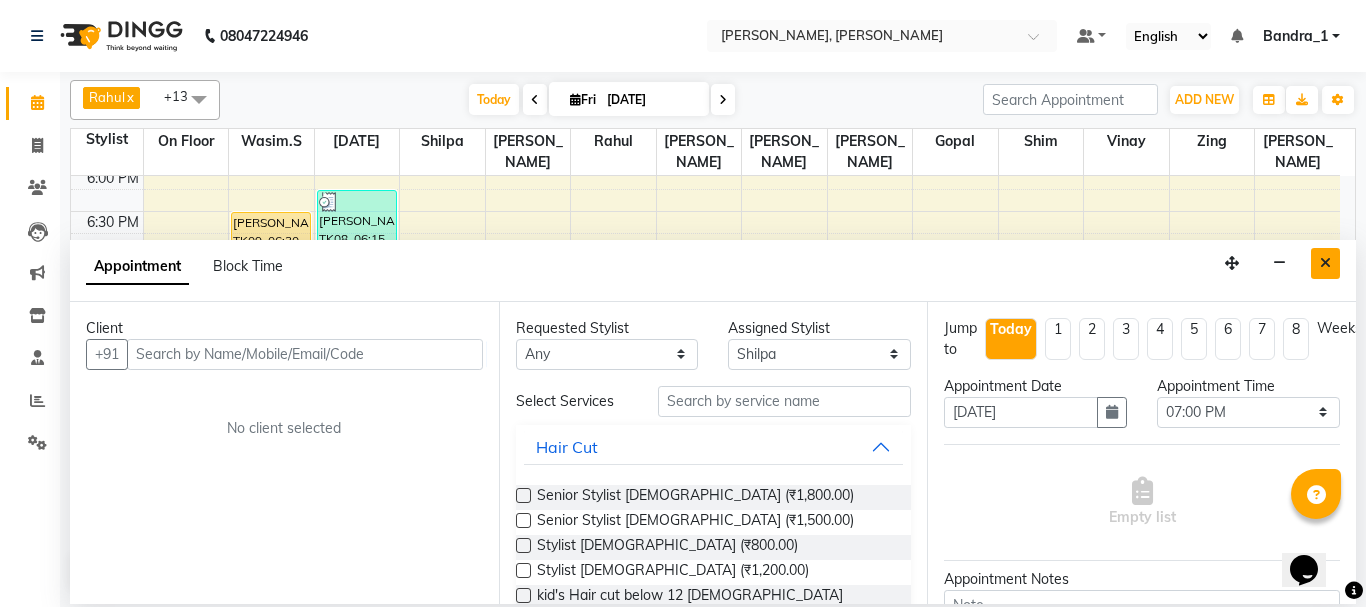 click at bounding box center (1325, 263) 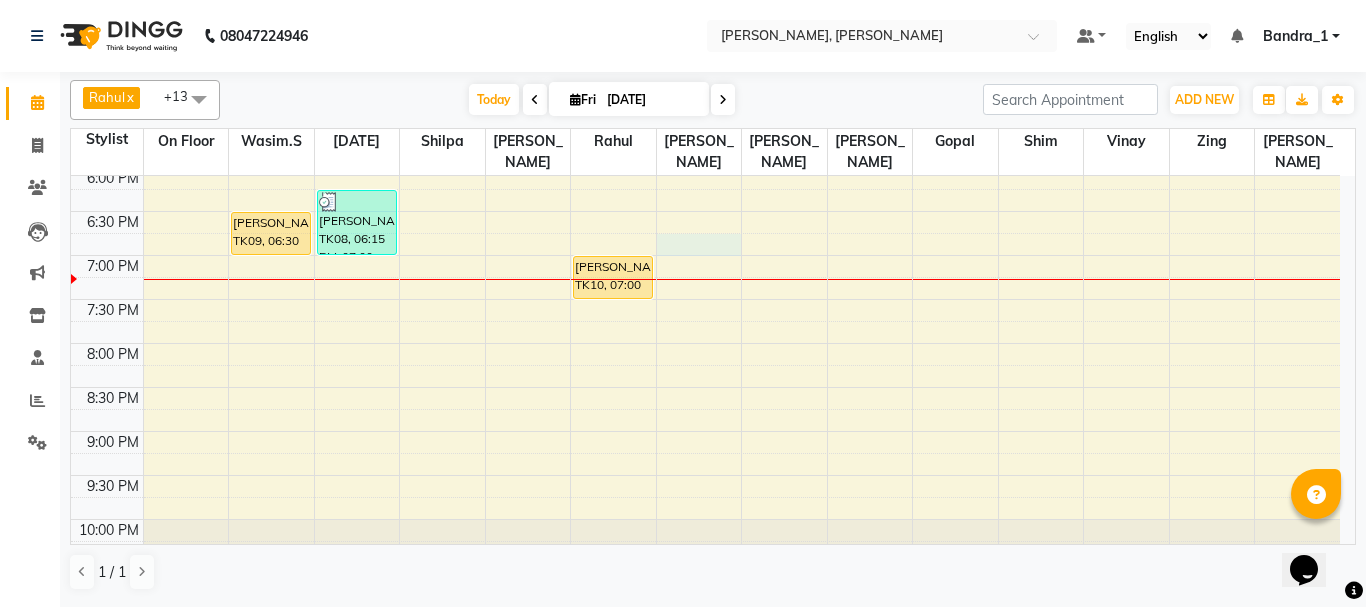 click on "9:00 AM 9:30 AM 10:00 AM 10:30 AM 11:00 AM 11:30 AM 12:00 PM 12:30 PM 1:00 PM 1:30 PM 2:00 PM 2:30 PM 3:00 PM 3:30 PM 4:00 PM 4:30 PM 5:00 PM 5:30 PM 6:00 PM 6:30 PM 7:00 PM 7:30 PM 8:00 PM 8:30 PM 9:00 PM 9:30 PM 10:00 PM 10:30 PM     MIHIR MEHTA, TK01, 11:15 AM-01:00 PM, Art Director Male,Top Stylist Root Touch Up,Beard Trimming     MIHIR MEHTA, TK01, 11:45 AM-12:00 PM, Beard Trimming     ARPITA NAIK, TK03, 01:15 PM-02:45 PM, Global Color (F),Senior Stylist Female    AKSHATA NAIK, TK09, 06:30 PM-07:00 PM, Senior Stylist. Root Touch Up     SEEMA BEJ, TK04, 01:15 PM-04:00 PM, Keratin Female      MOHAN ALMAL., TK08, 06:15 PM-07:00 PM, Senior Stylist Male     VIRTI .ROHRA, TK02, 11:45 AM-12:15 PM, Postaqum Hair Wash Female     NERGISH BUHARIWALA, TK05, 02:15 PM-03:00 PM, Top Stylist Root Touch Up     Kashif M, TK06, 02:00 PM-03:15 PM, Senior Stylist Male,Beard Trimming    ASIF TANWAR, TK10, 07:00 PM-07:30 PM, Beard Trimming     KUSHAGRRA NAGPAL, TK07, 03:15 PM-04:30 PM, Art Director Male,Beard Trimming" at bounding box center (705, -9) 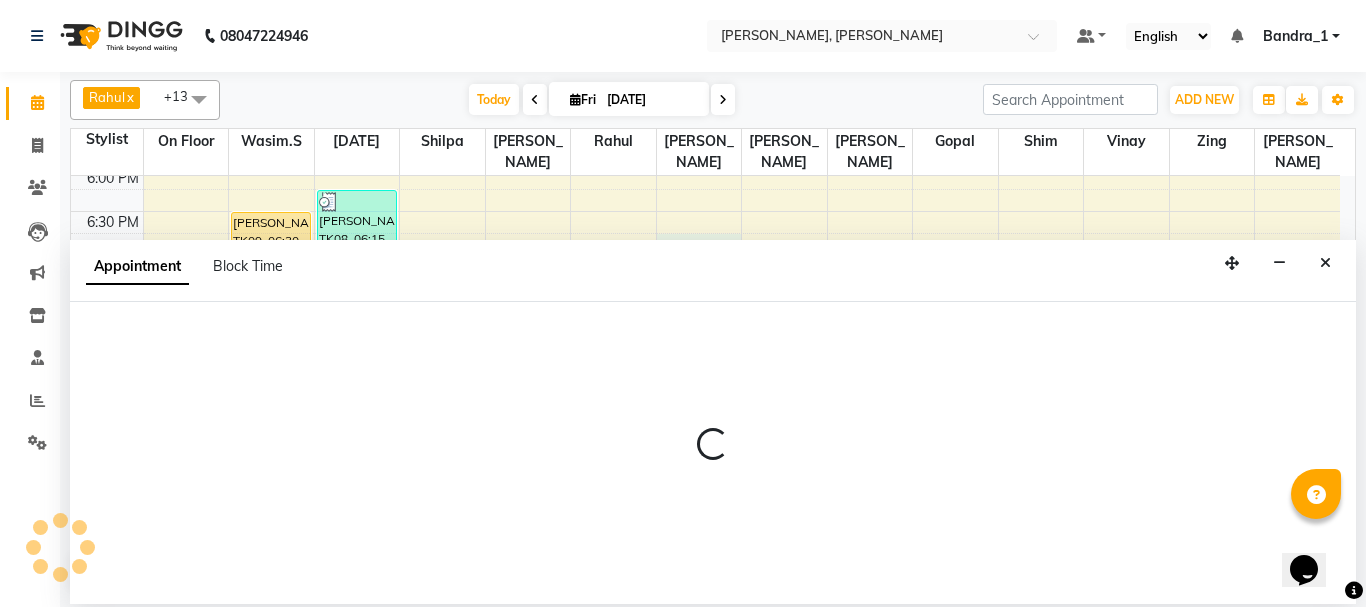 select on "78177" 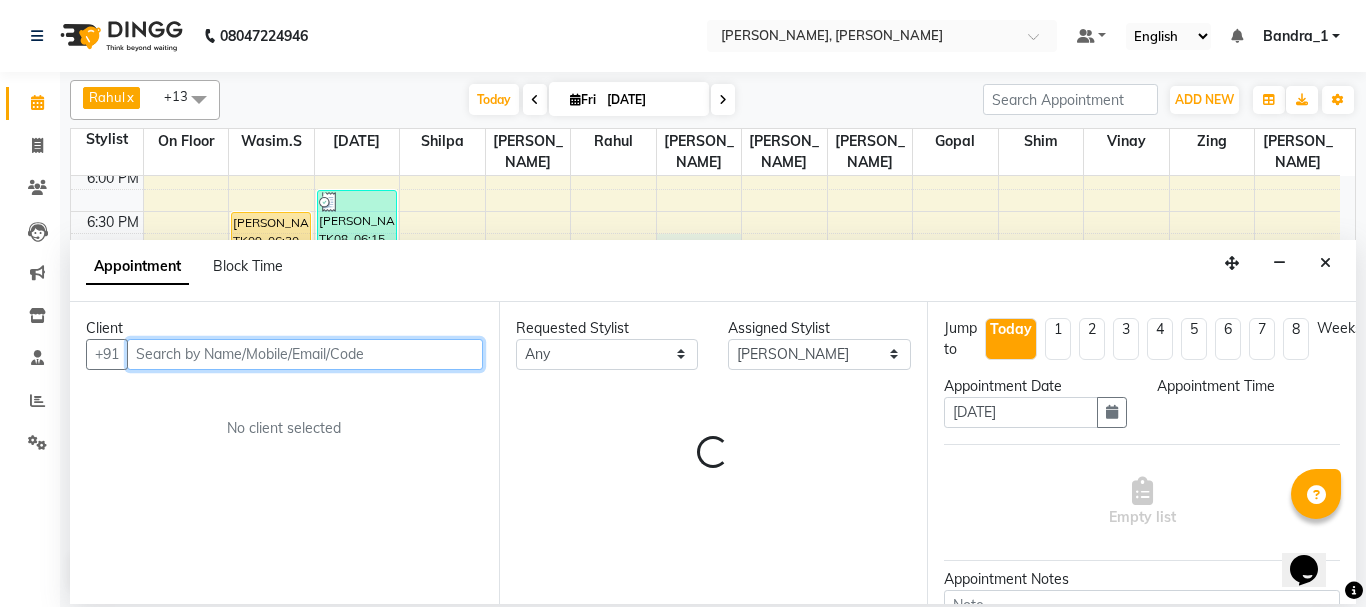 select on "1125" 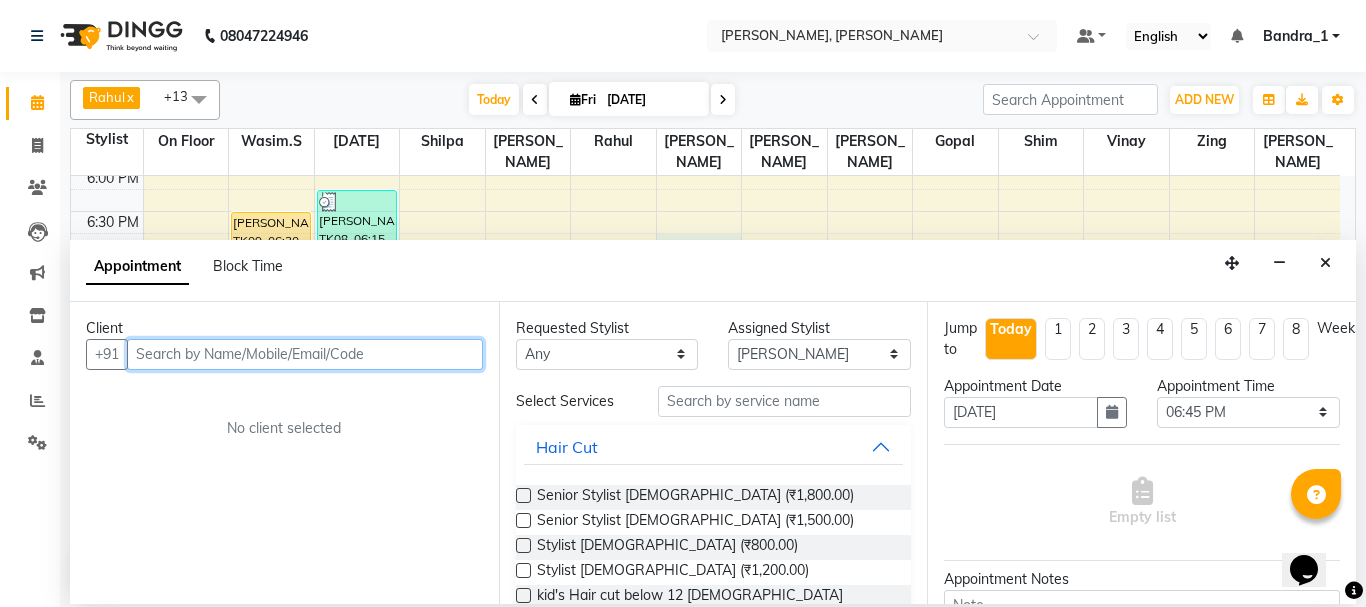 click at bounding box center (305, 354) 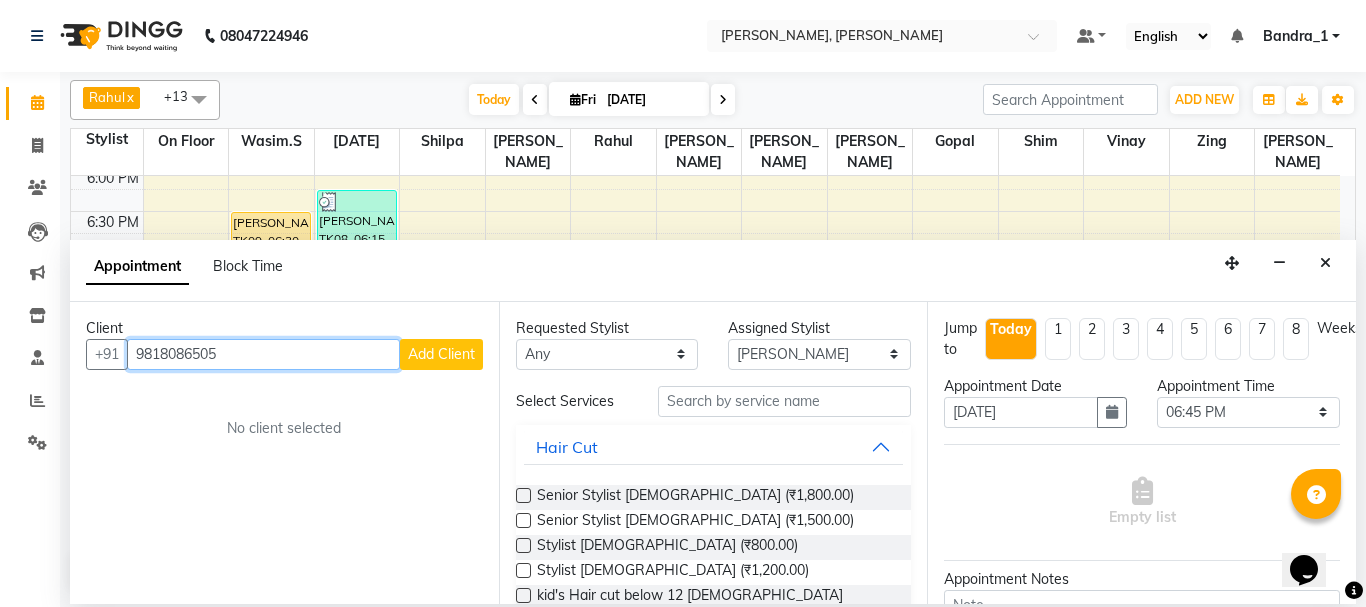 type on "9818086505" 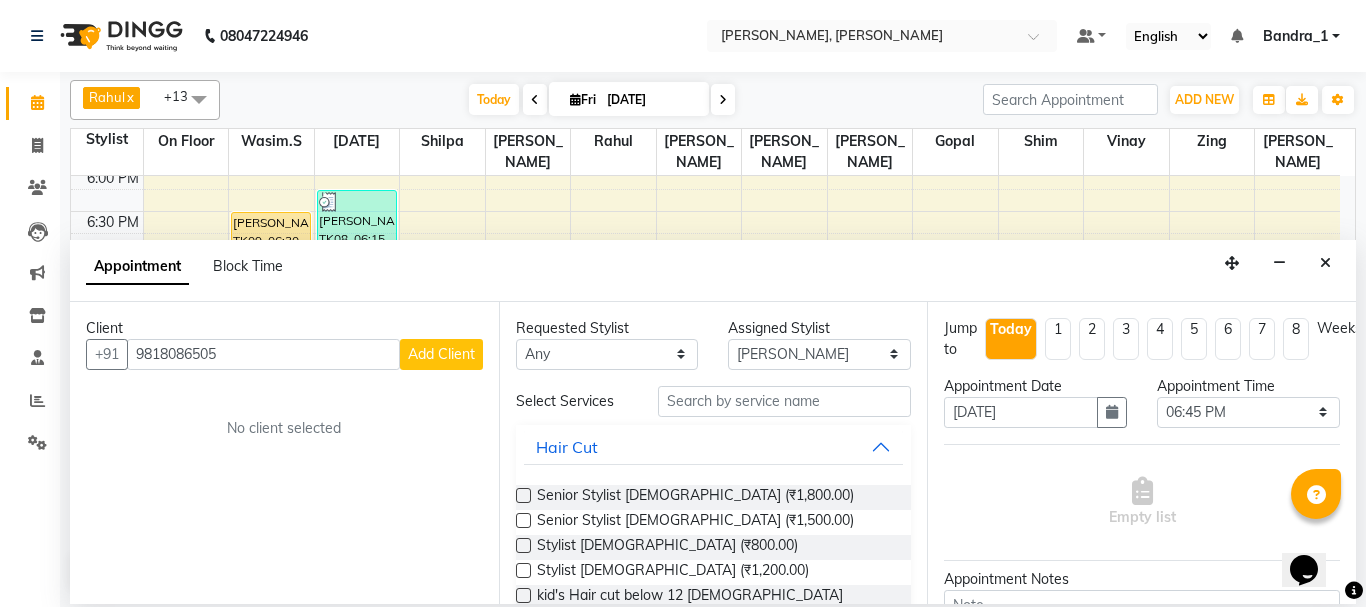 click on "Add Client" at bounding box center (441, 354) 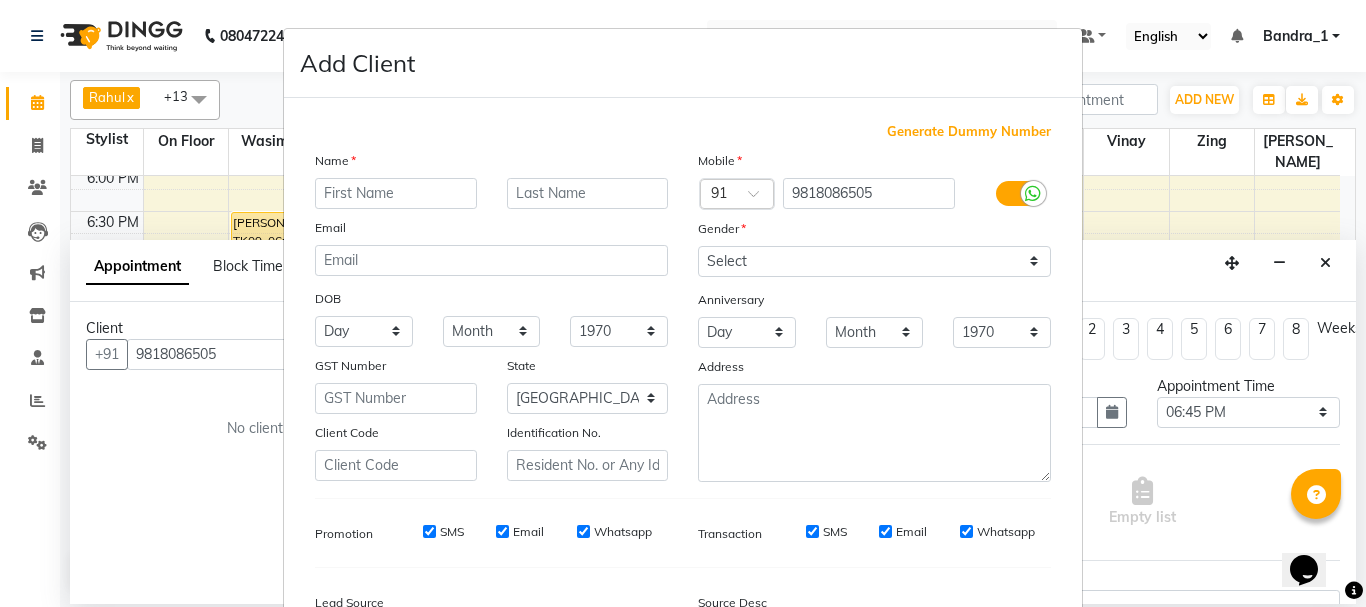 click at bounding box center [396, 193] 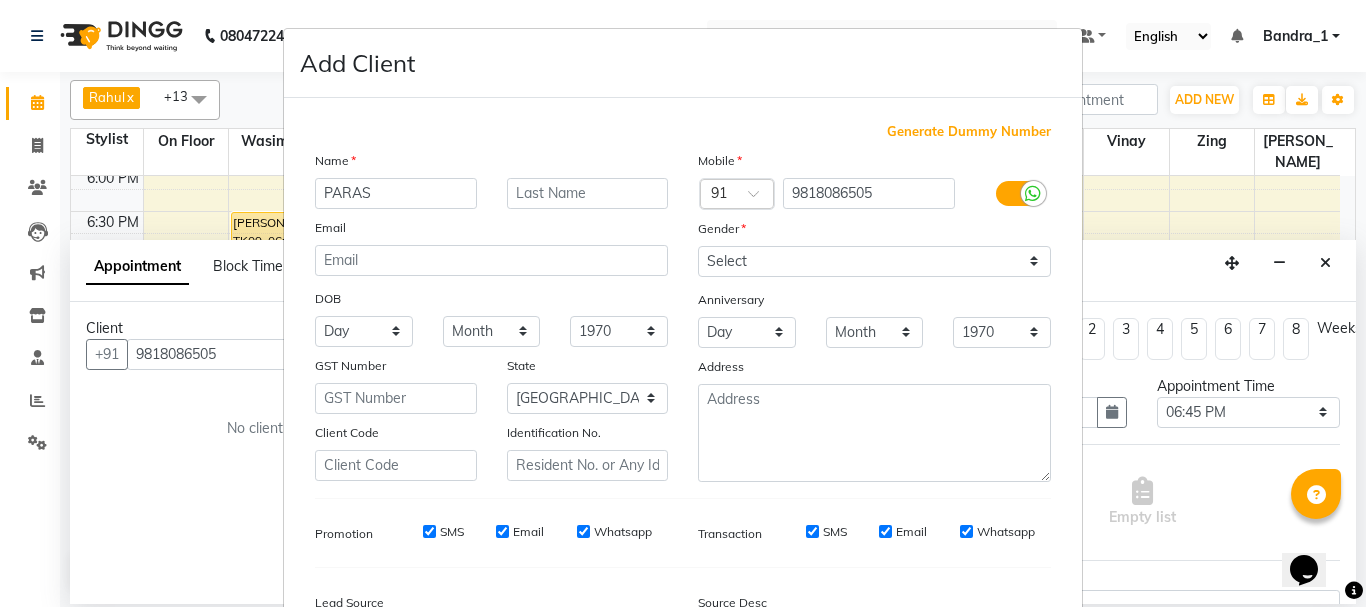 type on "PARAS" 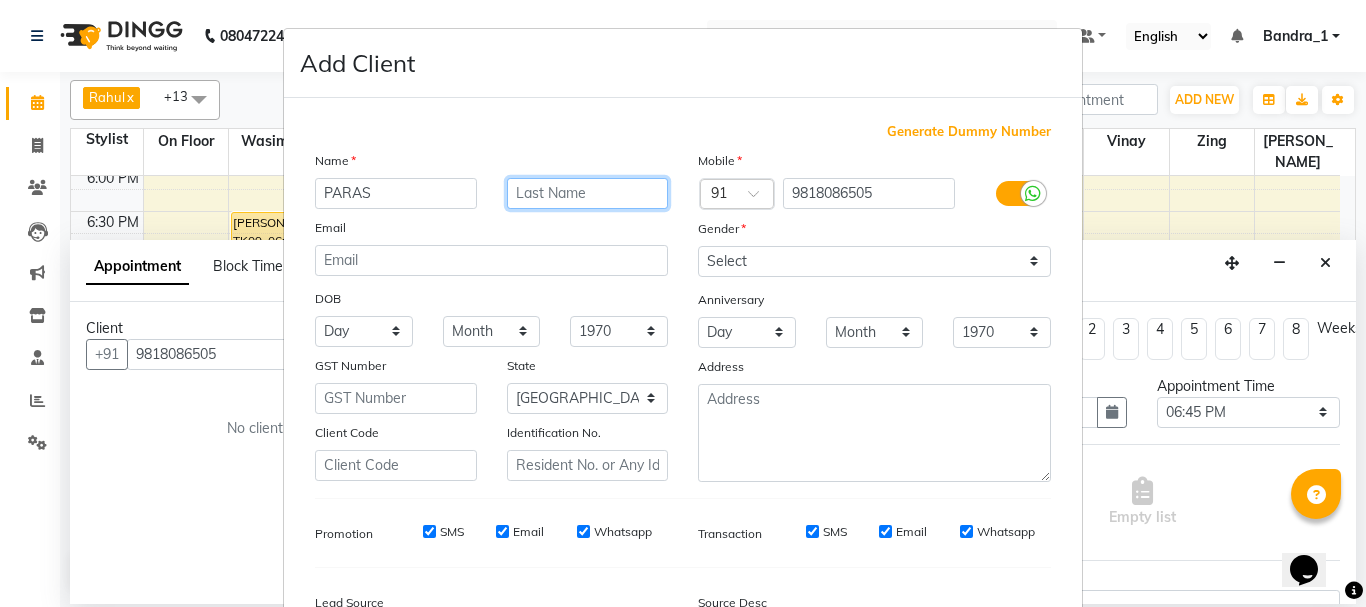 drag, startPoint x: 568, startPoint y: 184, endPoint x: 558, endPoint y: 177, distance: 12.206555 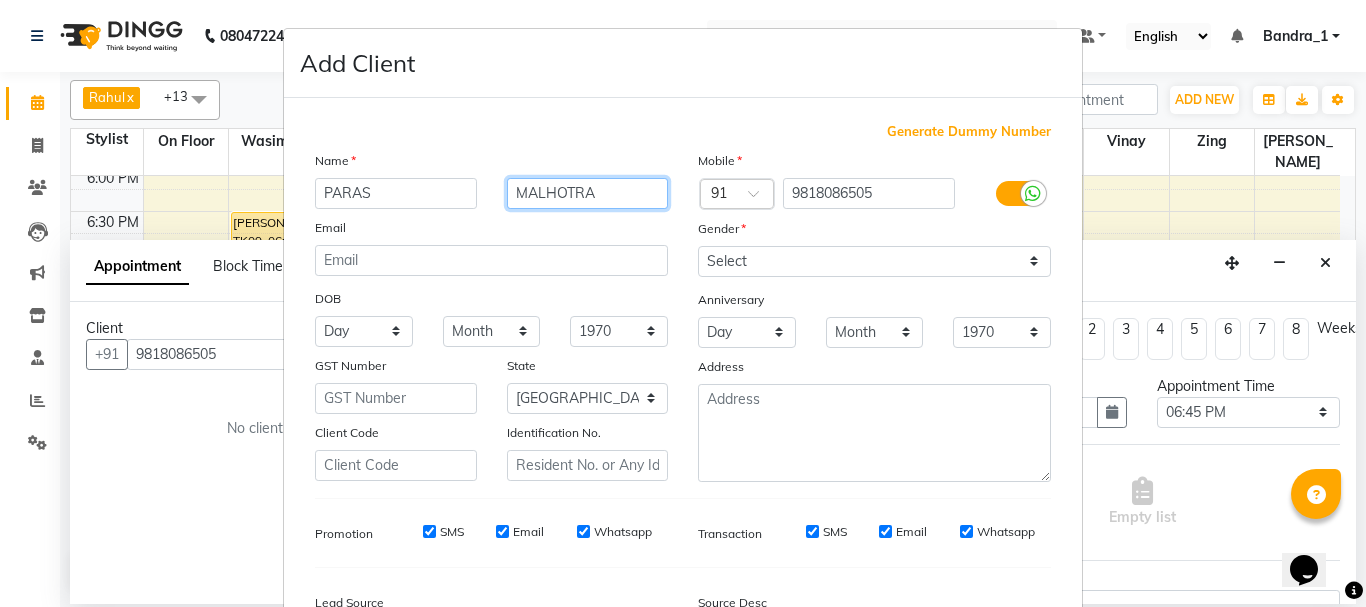type on "MALHOTRA" 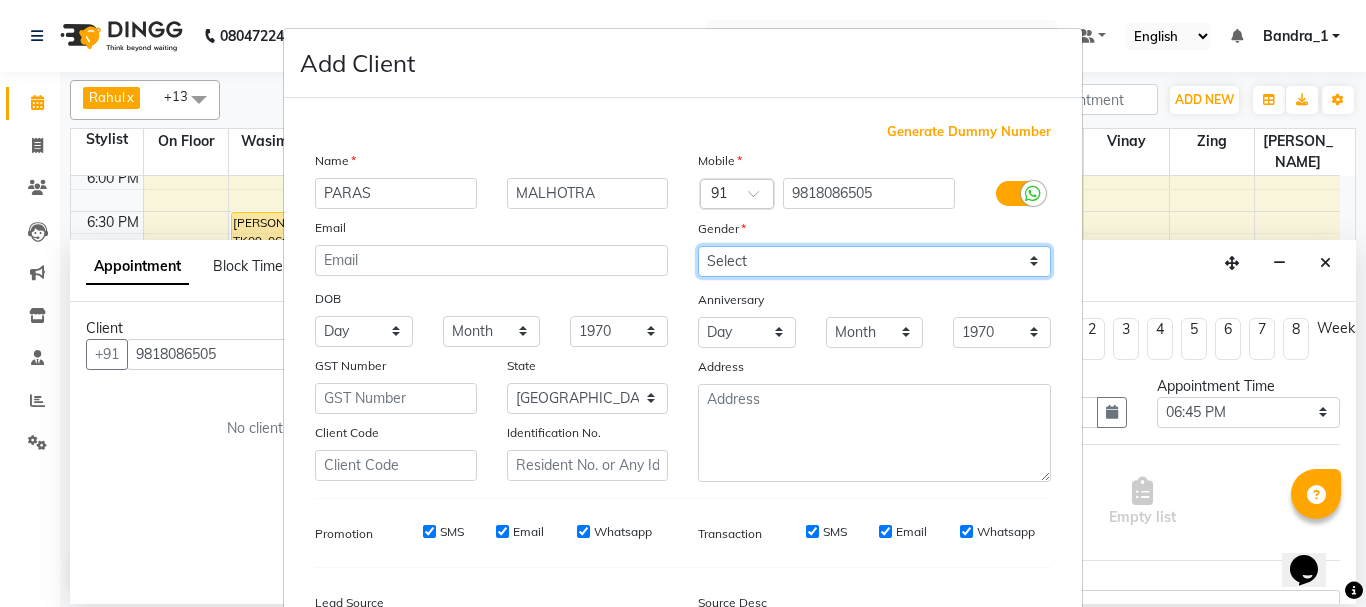 click on "Select Male Female Other Prefer Not To Say" at bounding box center [874, 261] 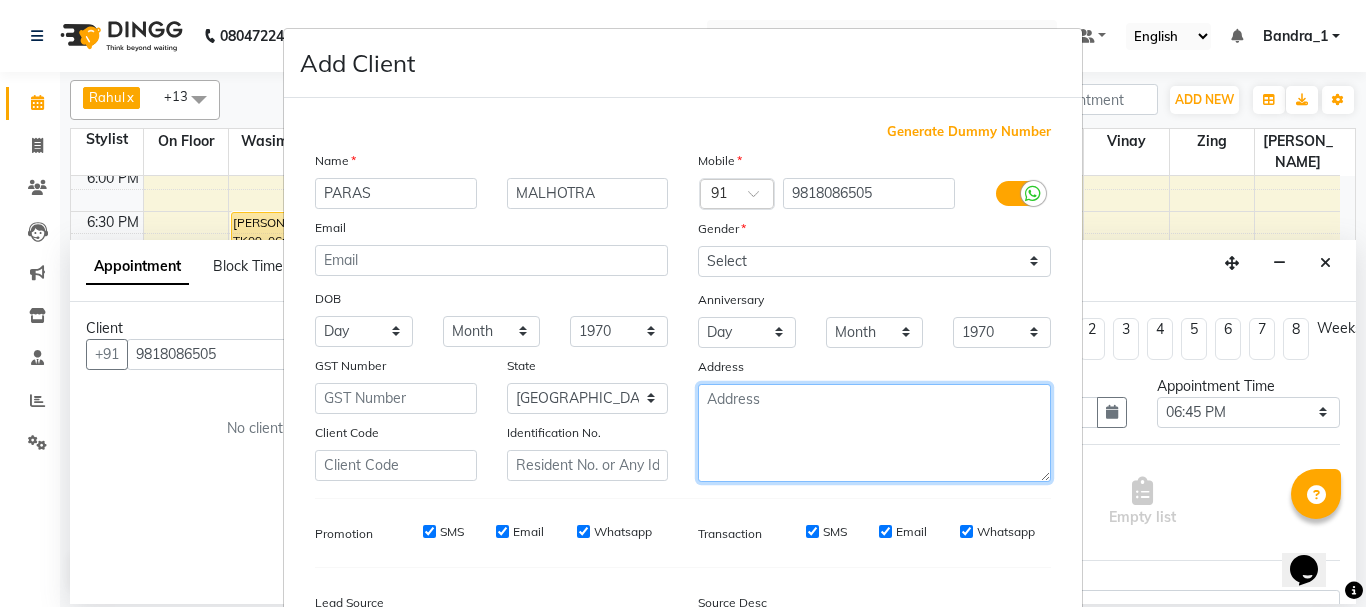 click at bounding box center (874, 433) 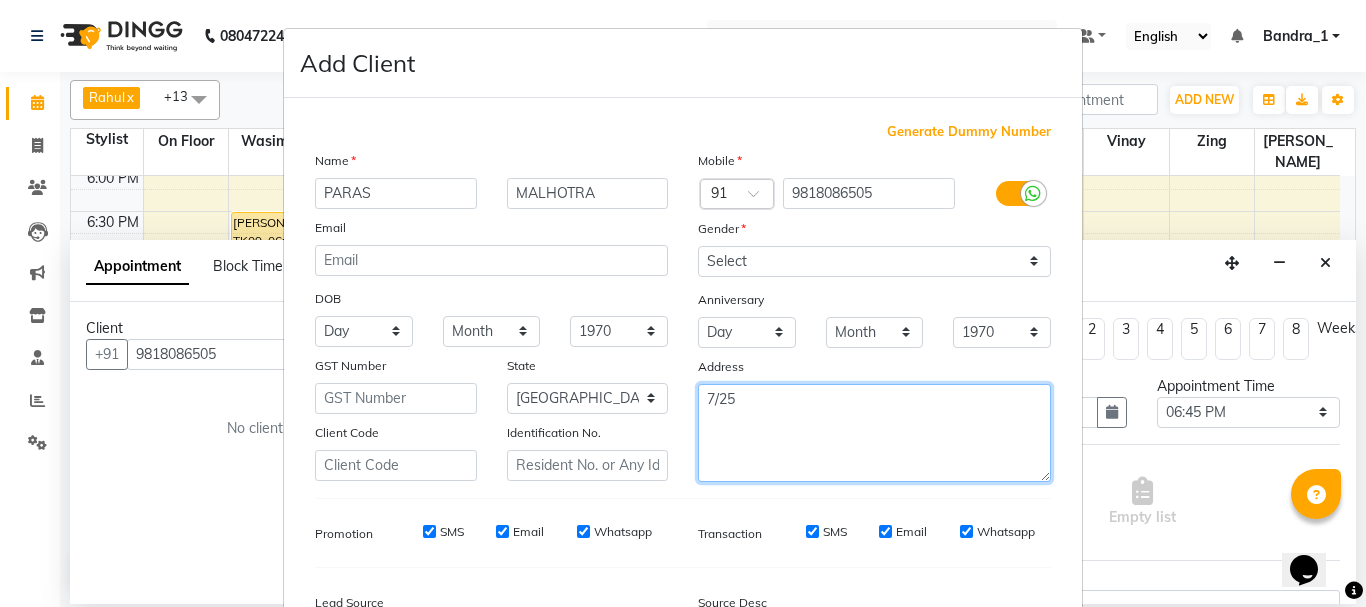 type on "7/25" 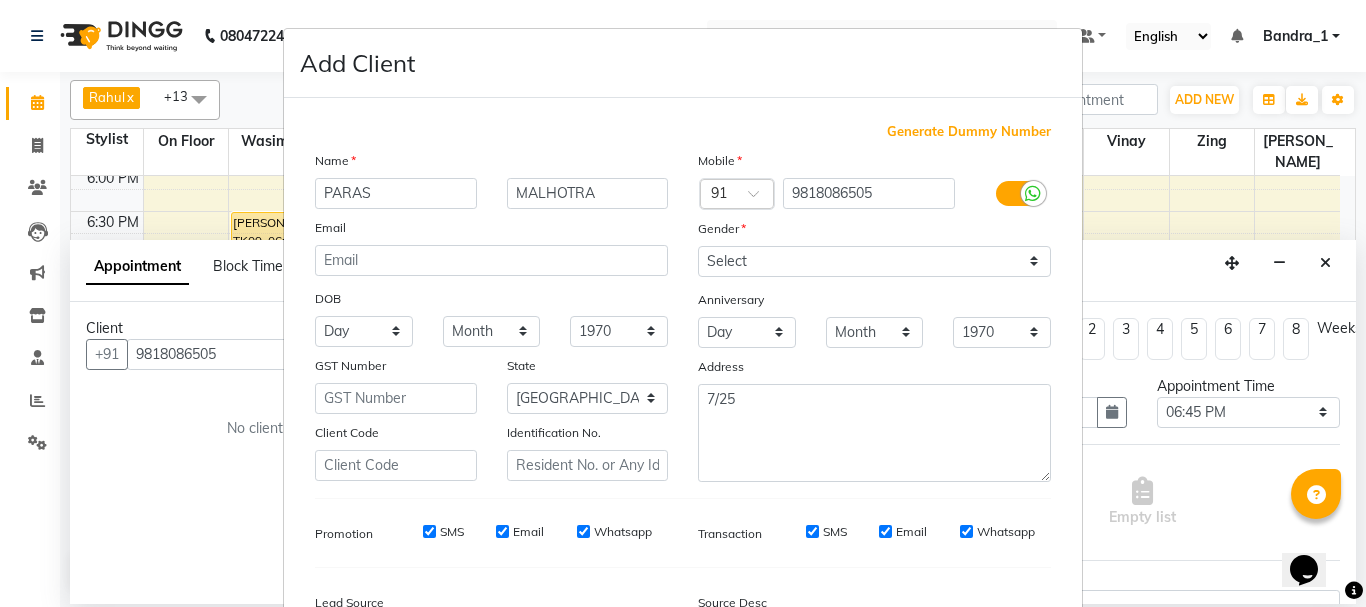 click on "SMS" at bounding box center [429, 531] 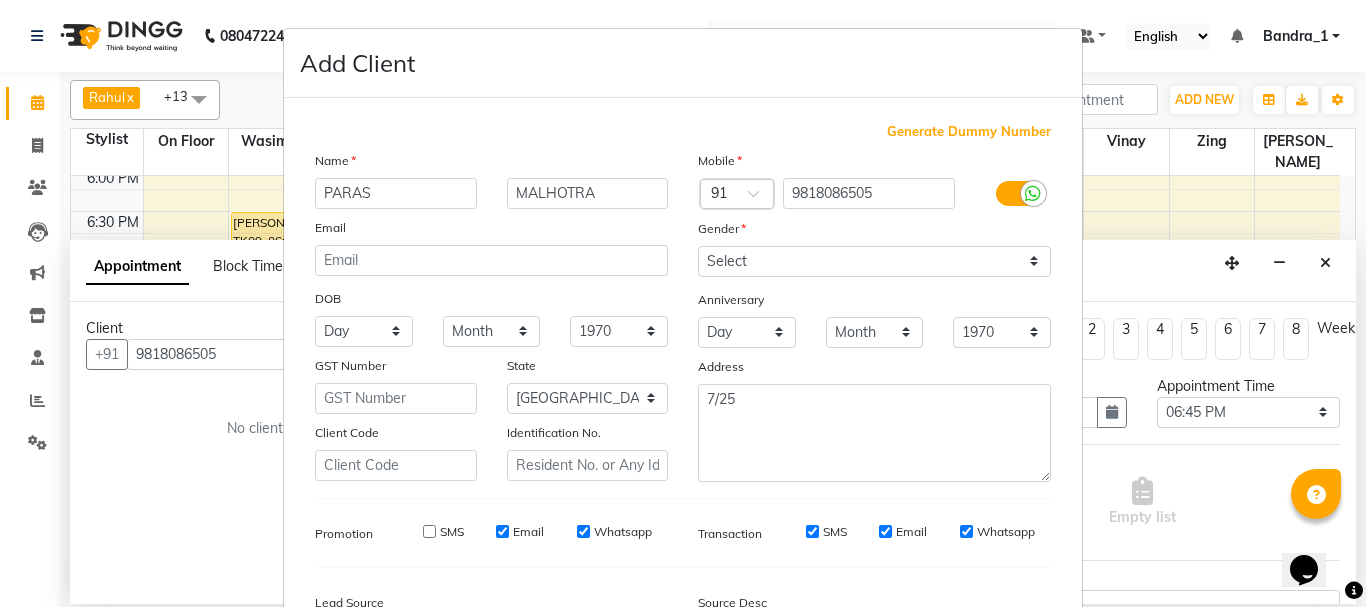 click on "Email" at bounding box center (502, 531) 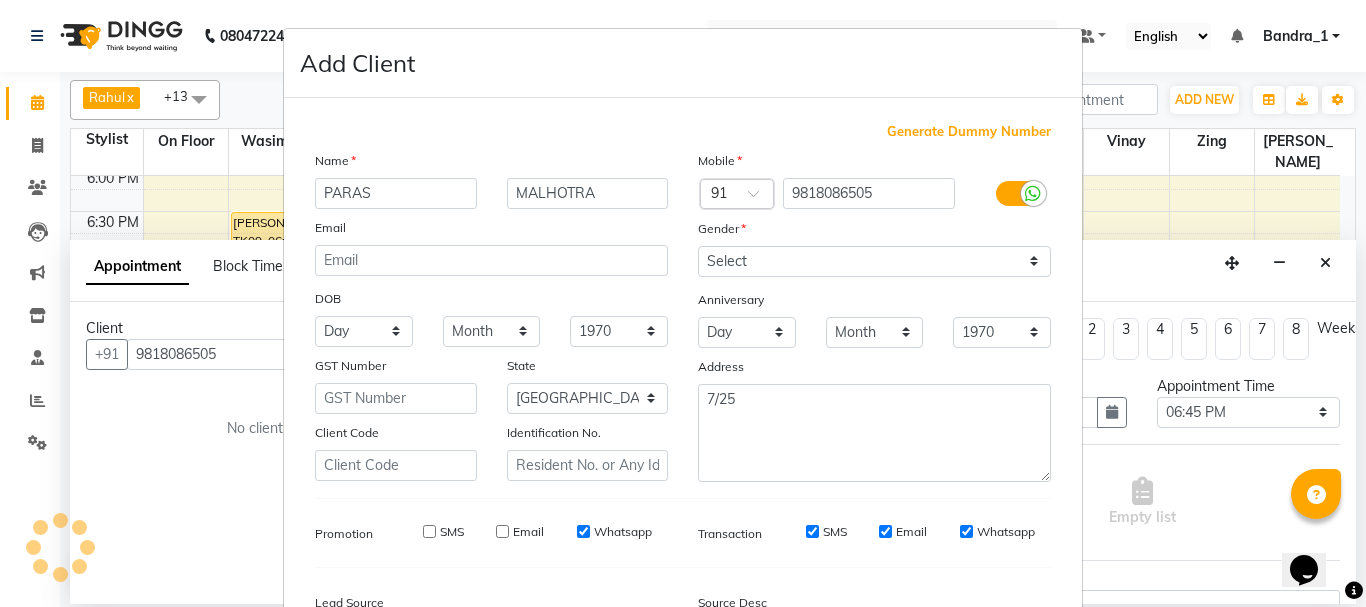 click on "Whatsapp" at bounding box center [583, 531] 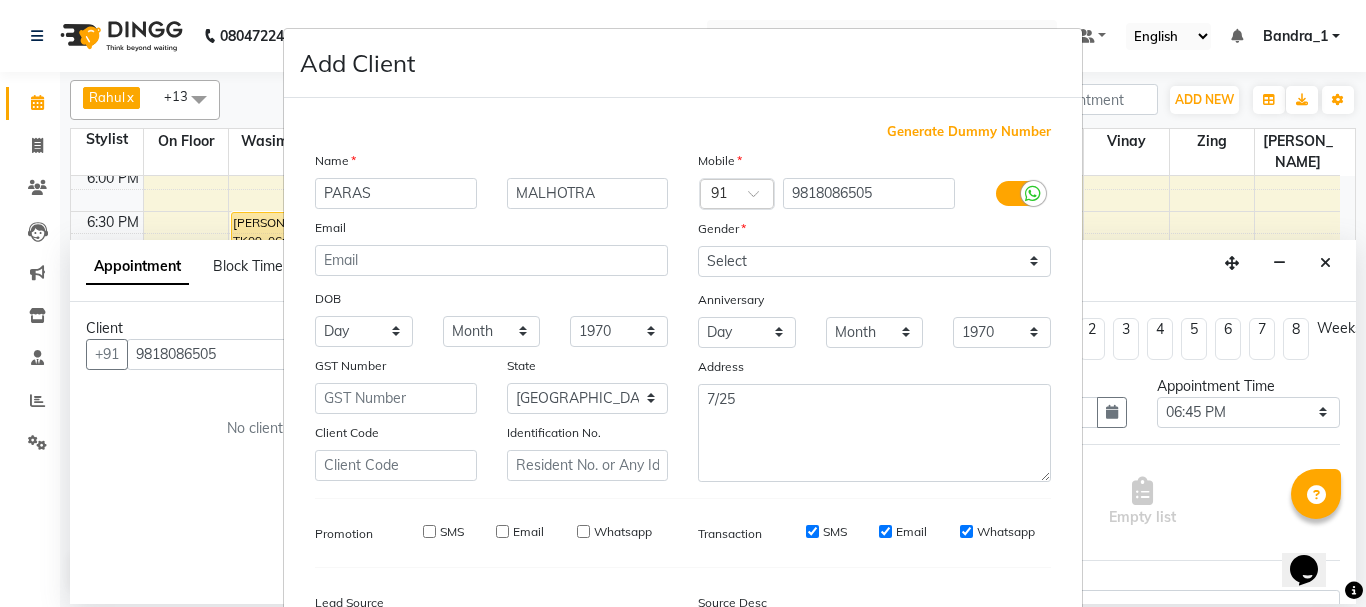 click on "SMS" at bounding box center [812, 532] 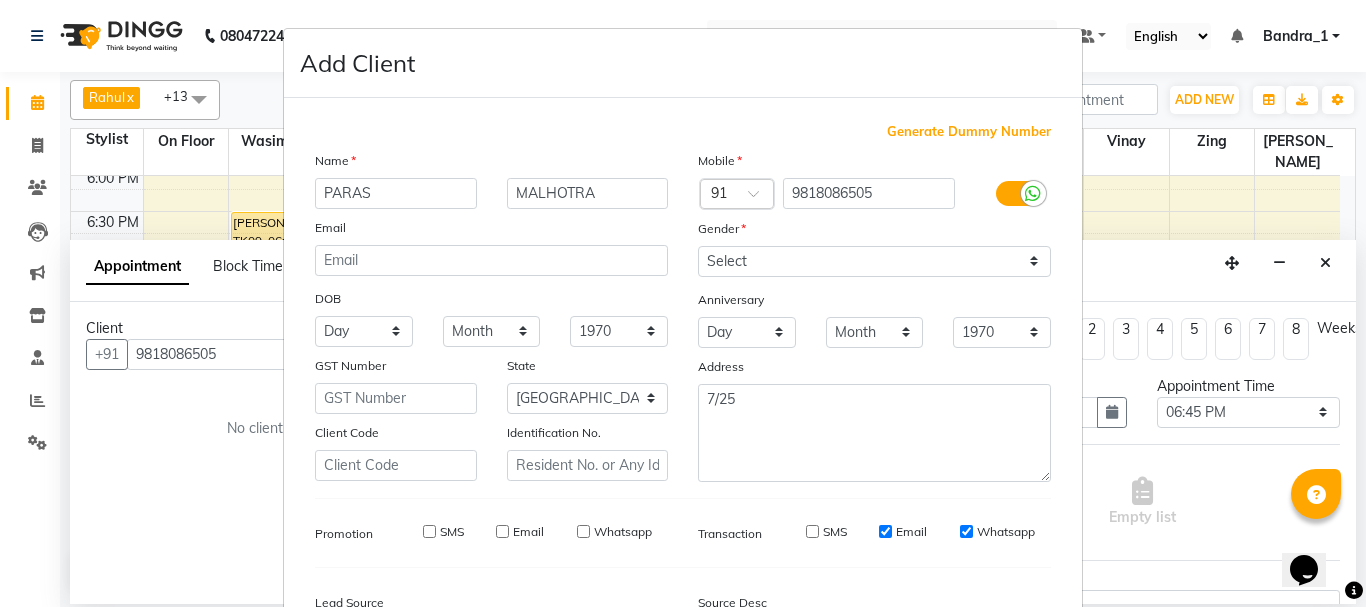 click on "Email" at bounding box center (885, 531) 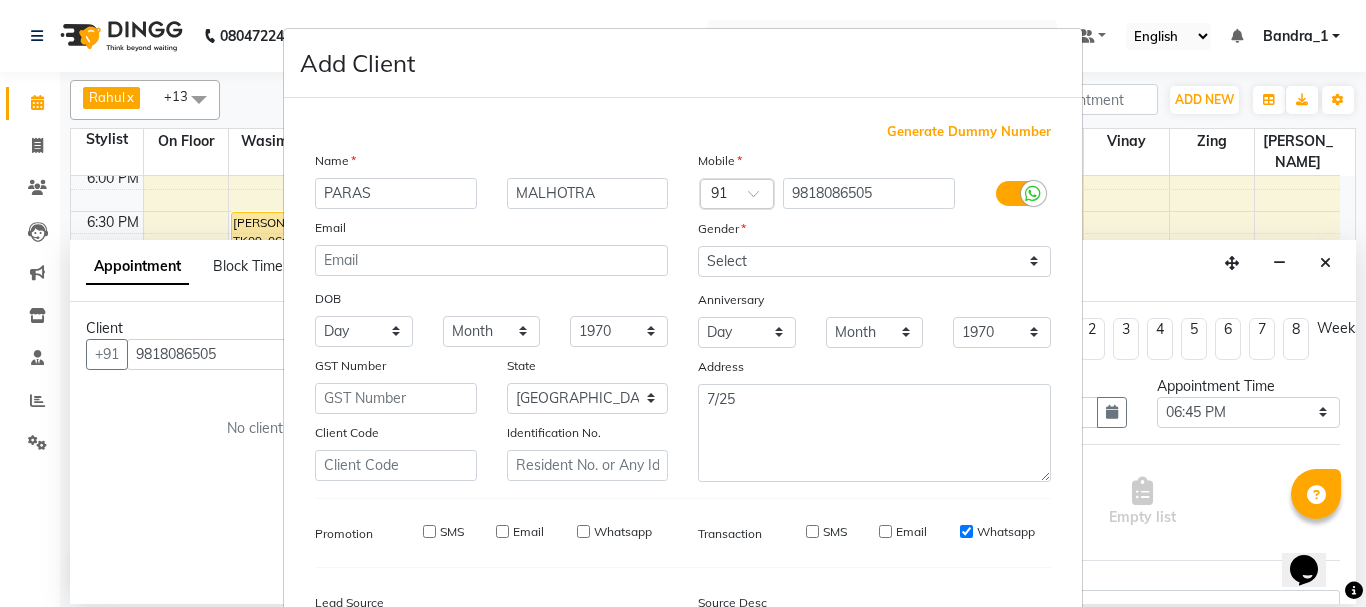 click on "Whatsapp" at bounding box center [966, 531] 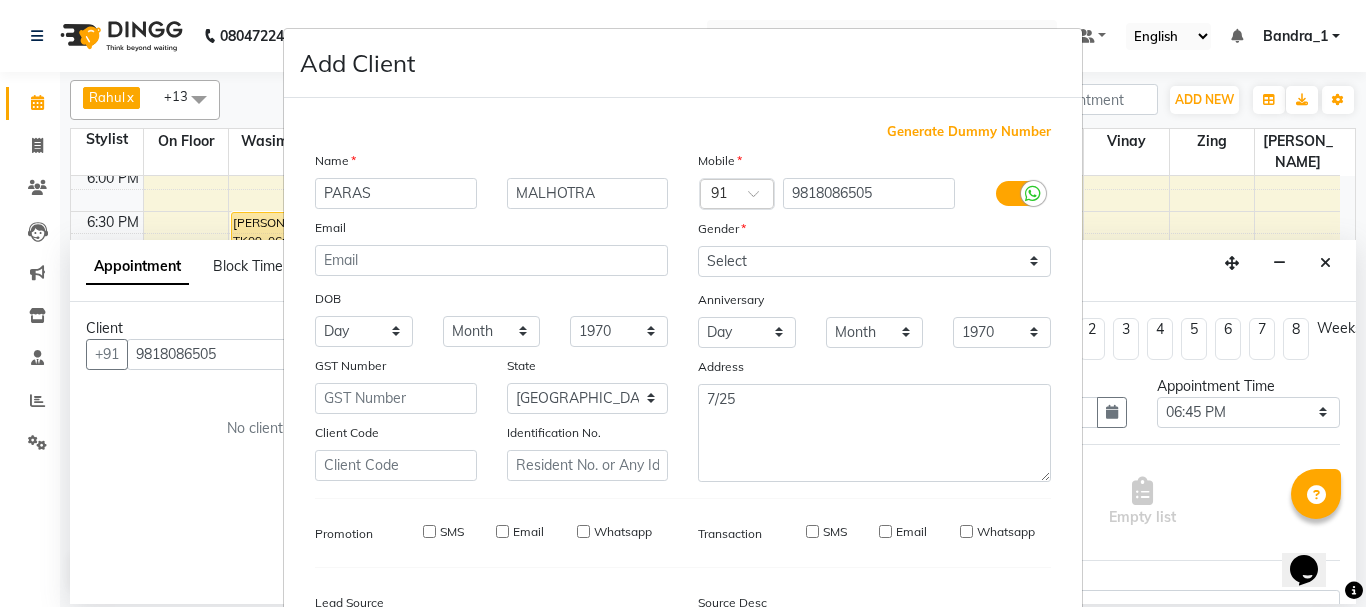 scroll, scrollTop: 242, scrollLeft: 0, axis: vertical 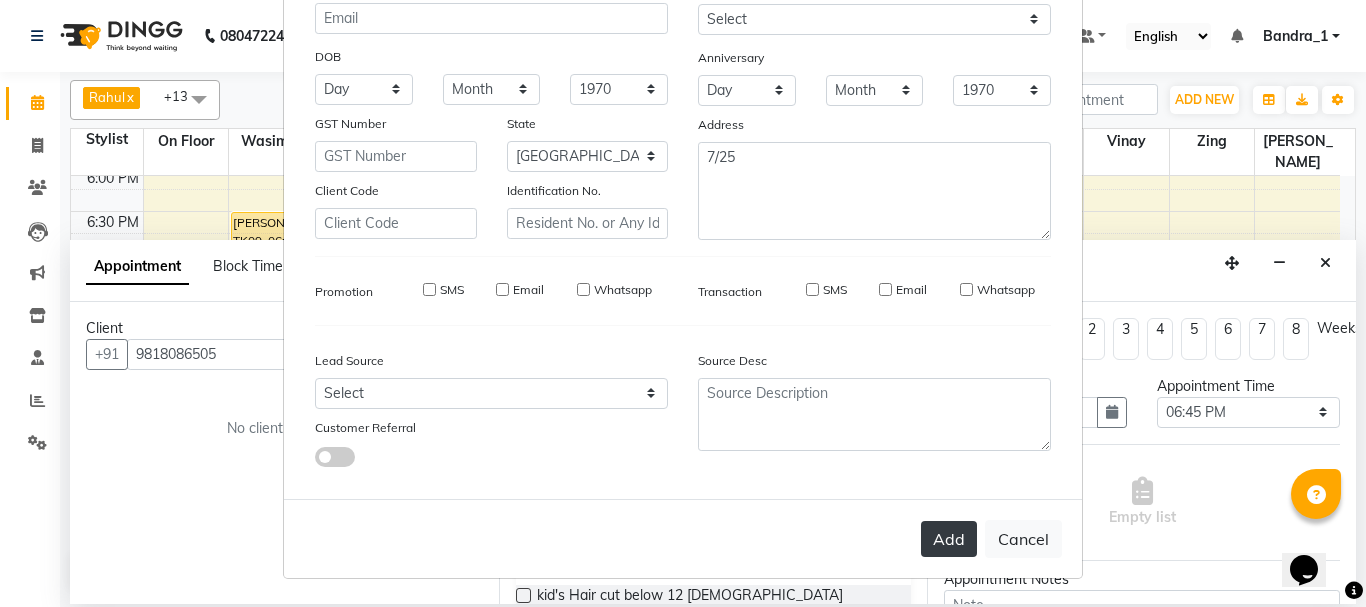 click on "Add" at bounding box center (949, 539) 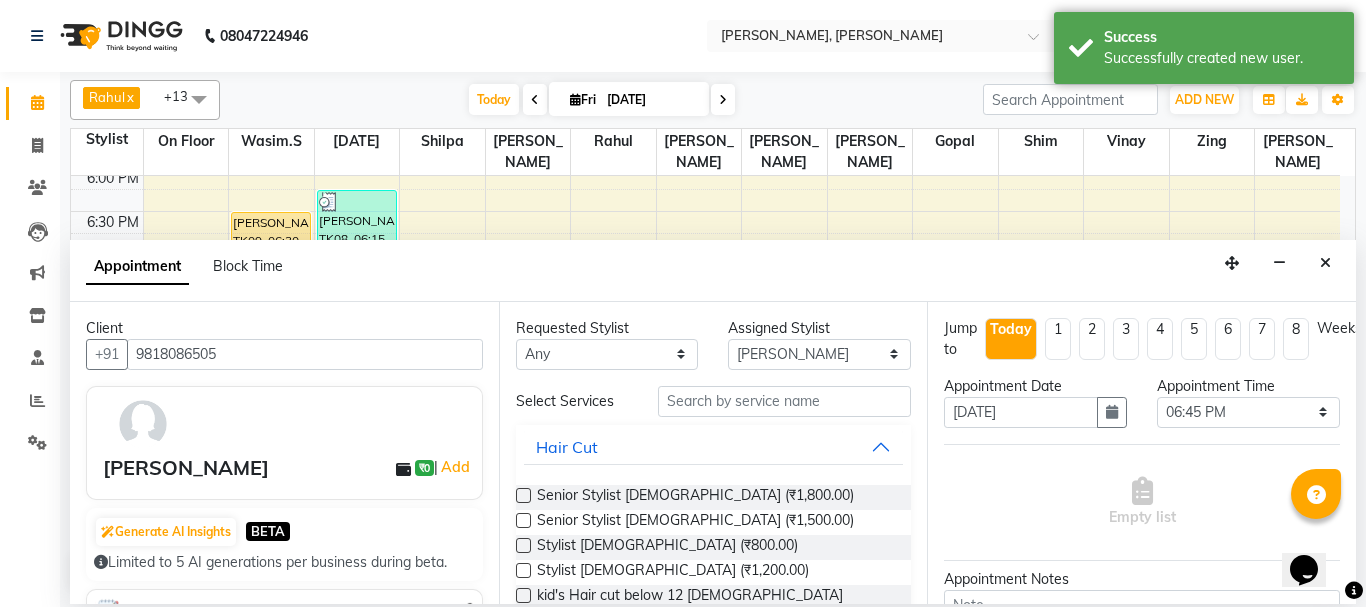 click at bounding box center (523, 520) 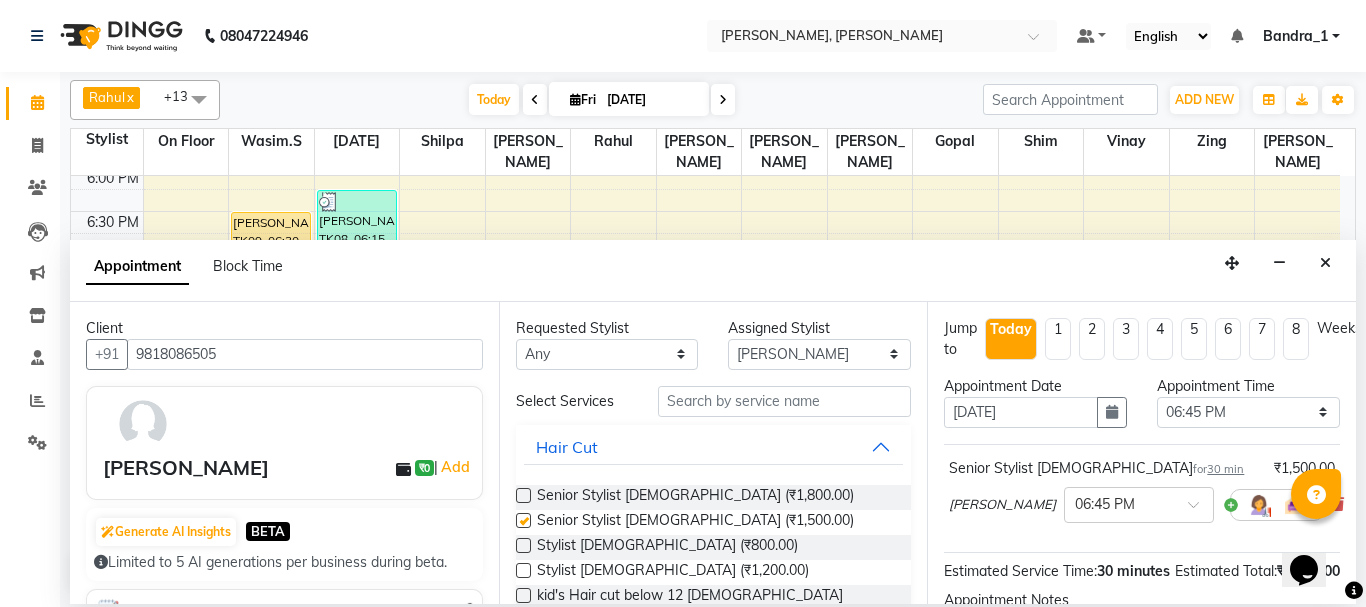 checkbox on "false" 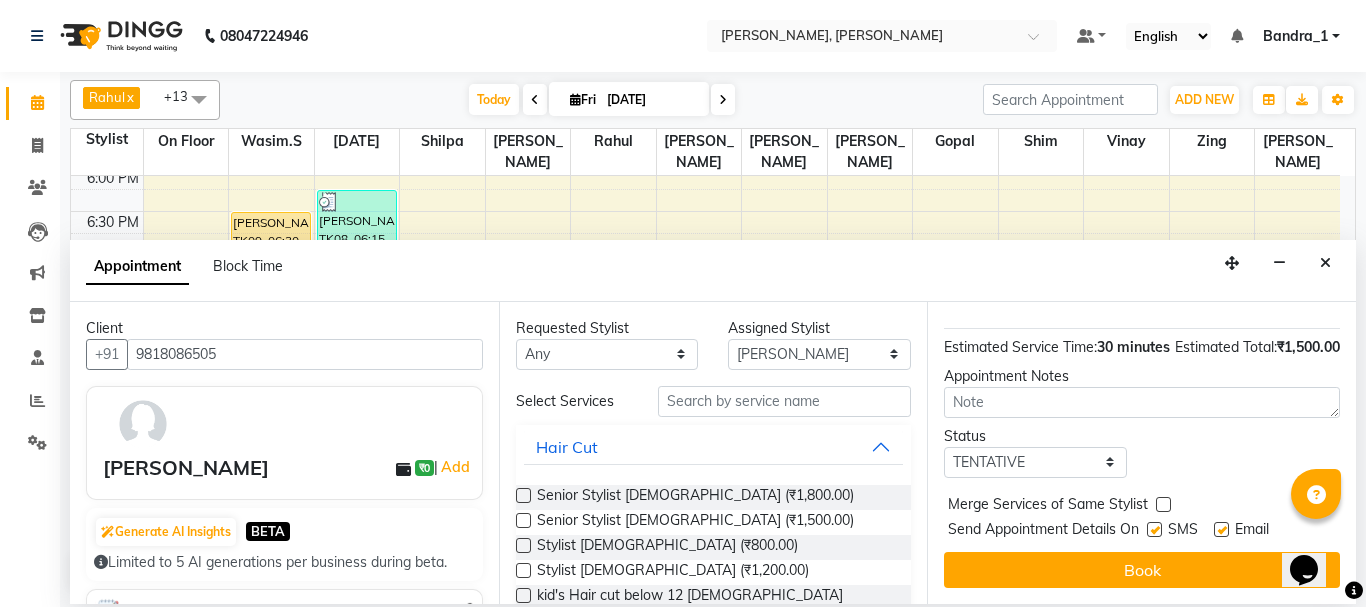 scroll, scrollTop: 260, scrollLeft: 0, axis: vertical 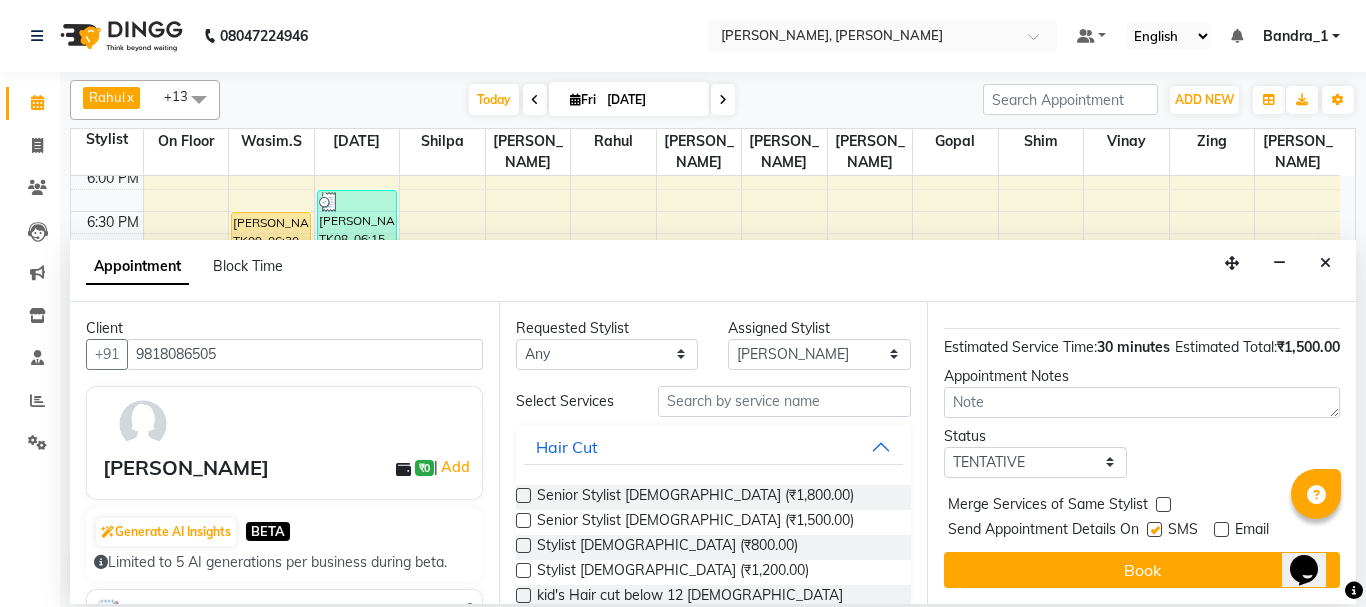 click at bounding box center [1154, 529] 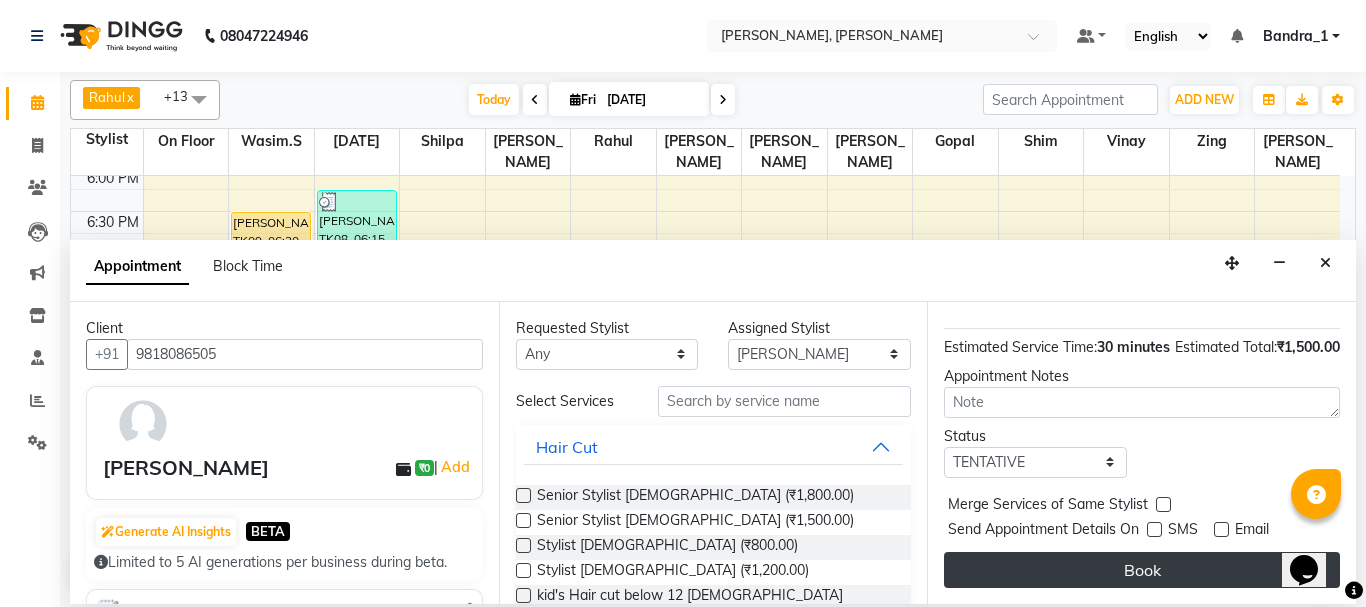 click on "Book" at bounding box center (1142, 570) 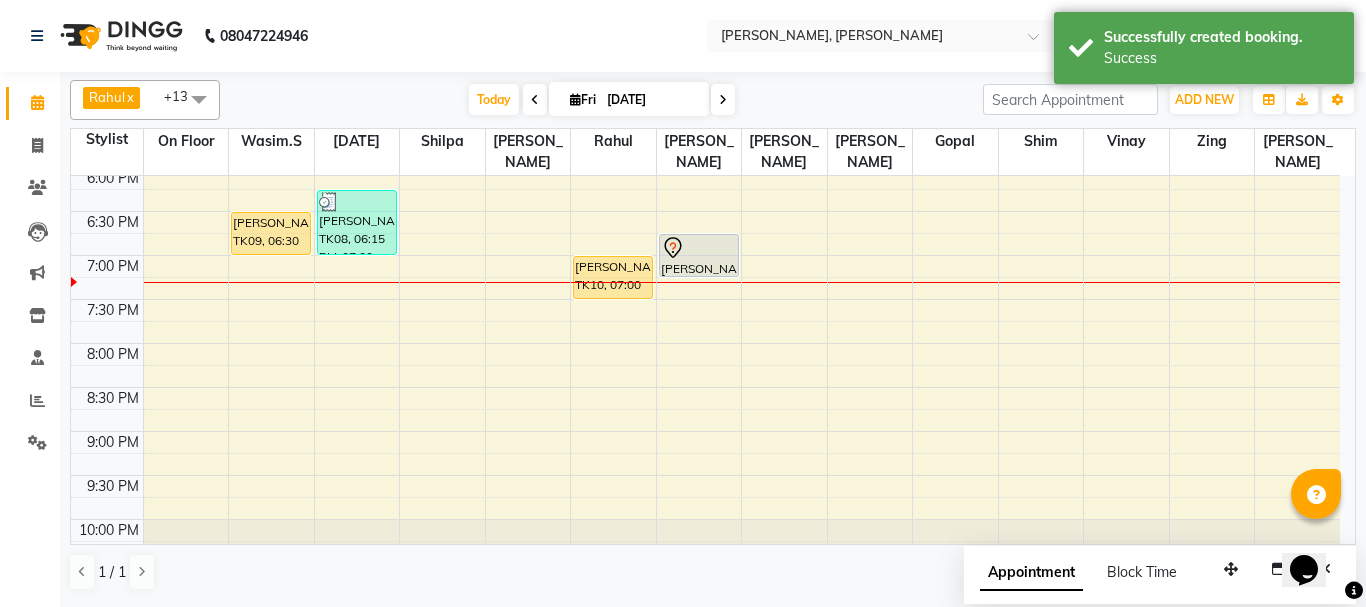 click at bounding box center [699, 248] 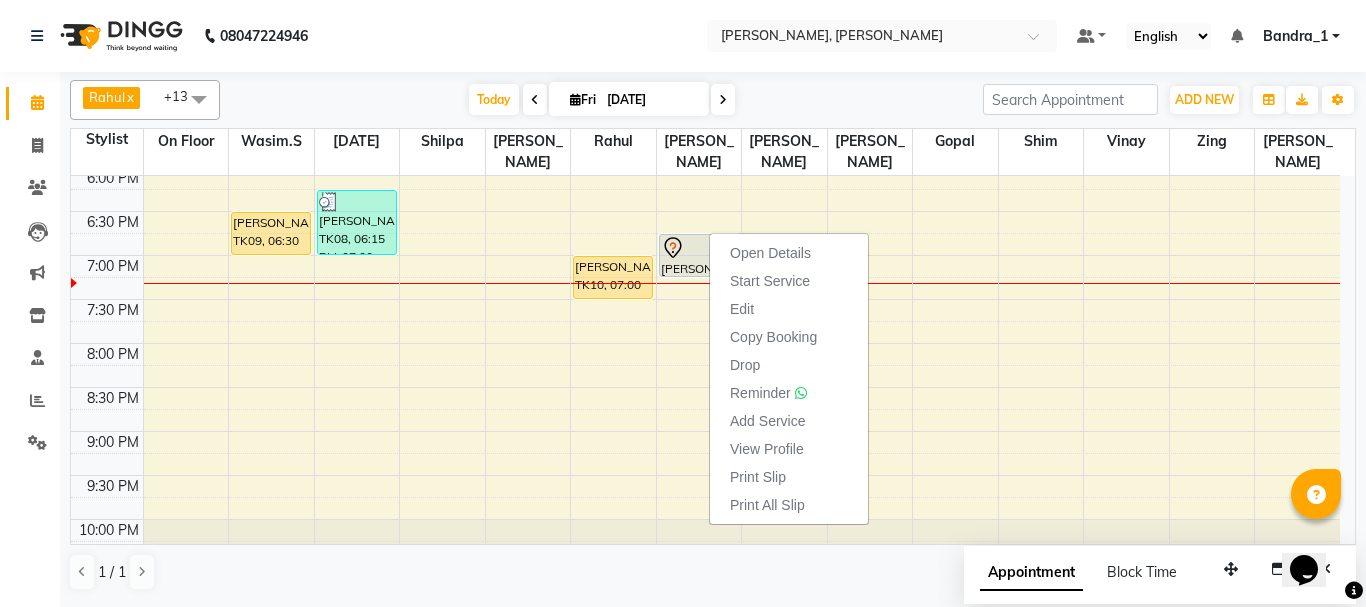 click on "Today  Fri 11-07-2025" at bounding box center [601, 100] 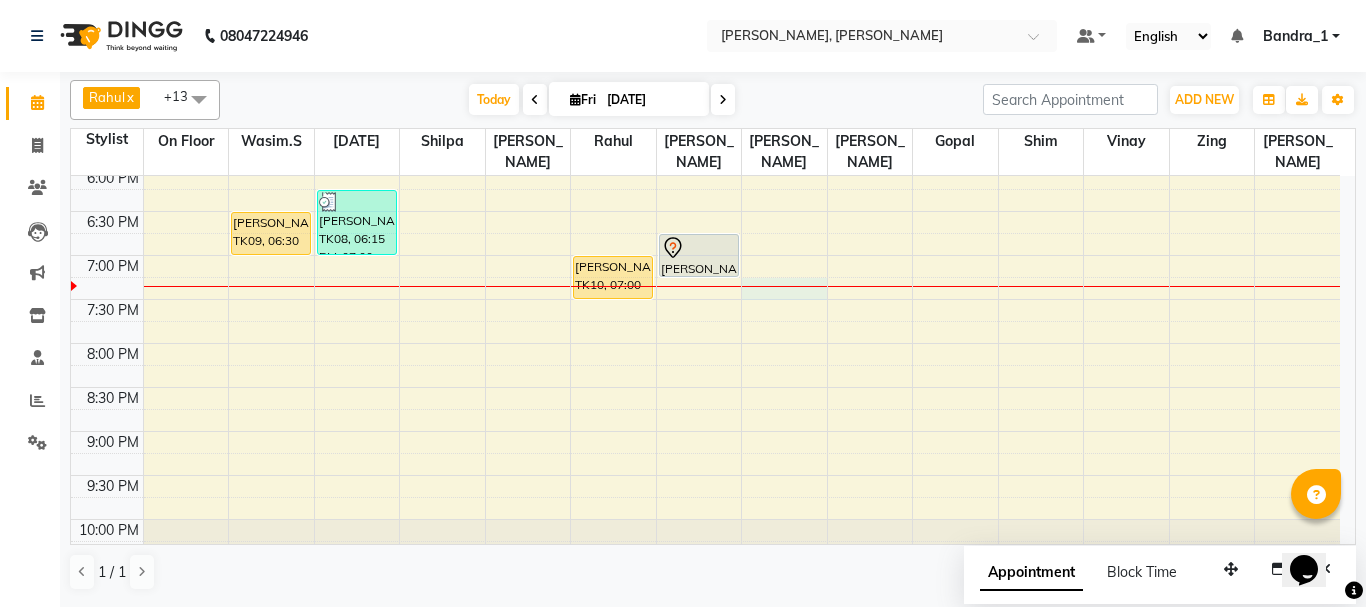 click on "9:00 AM 9:30 AM 10:00 AM 10:30 AM 11:00 AM 11:30 AM 12:00 PM 12:30 PM 1:00 PM 1:30 PM 2:00 PM 2:30 PM 3:00 PM 3:30 PM 4:00 PM 4:30 PM 5:00 PM 5:30 PM 6:00 PM 6:30 PM 7:00 PM 7:30 PM 8:00 PM 8:30 PM 9:00 PM 9:30 PM 10:00 PM 10:30 PM     MIHIR MEHTA, TK01, 11:15 AM-01:00 PM, Art Director Male,Top Stylist Root Touch Up,Beard Trimming     MIHIR MEHTA, TK01, 11:45 AM-12:00 PM, Beard Trimming     ARPITA NAIK, TK03, 01:15 PM-02:45 PM, Global Color (F),Senior Stylist Female    AKSHATA NAIK, TK09, 06:30 PM-07:00 PM, Senior Stylist. Root Touch Up     SEEMA BEJ, TK04, 01:15 PM-04:00 PM, Keratin Female      MOHAN ALMAL., TK08, 06:15 PM-07:00 PM, Senior Stylist Male     VIRTI .ROHRA, TK02, 11:45 AM-12:15 PM, Postaqum Hair Wash Female     NERGISH BUHARIWALA, TK05, 02:15 PM-03:00 PM, Top Stylist Root Touch Up     Kashif M, TK06, 02:00 PM-03:15 PM, Senior Stylist Male,Beard Trimming    ASIF TANWAR, TK10, 07:00 PM-07:30 PM, Beard Trimming     KUSHAGRRA NAGPAL, TK07, 03:15 PM-04:30 PM, Art Director Male,Beard Trimming" at bounding box center [705, -9] 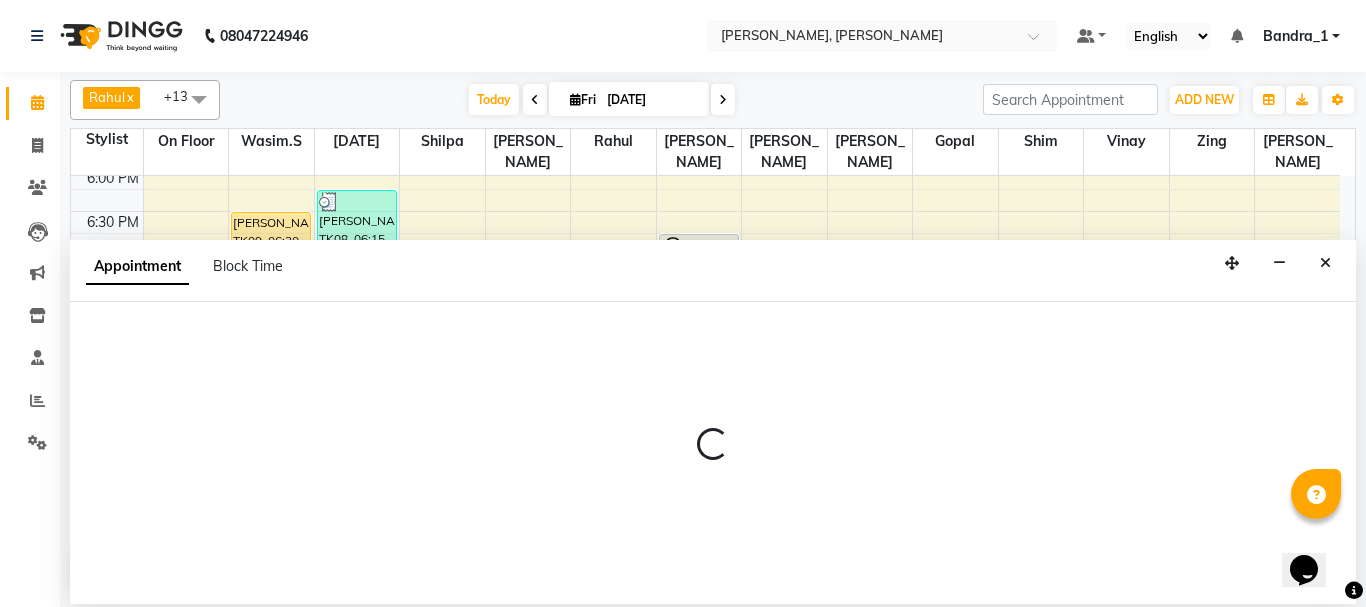 select on "53916" 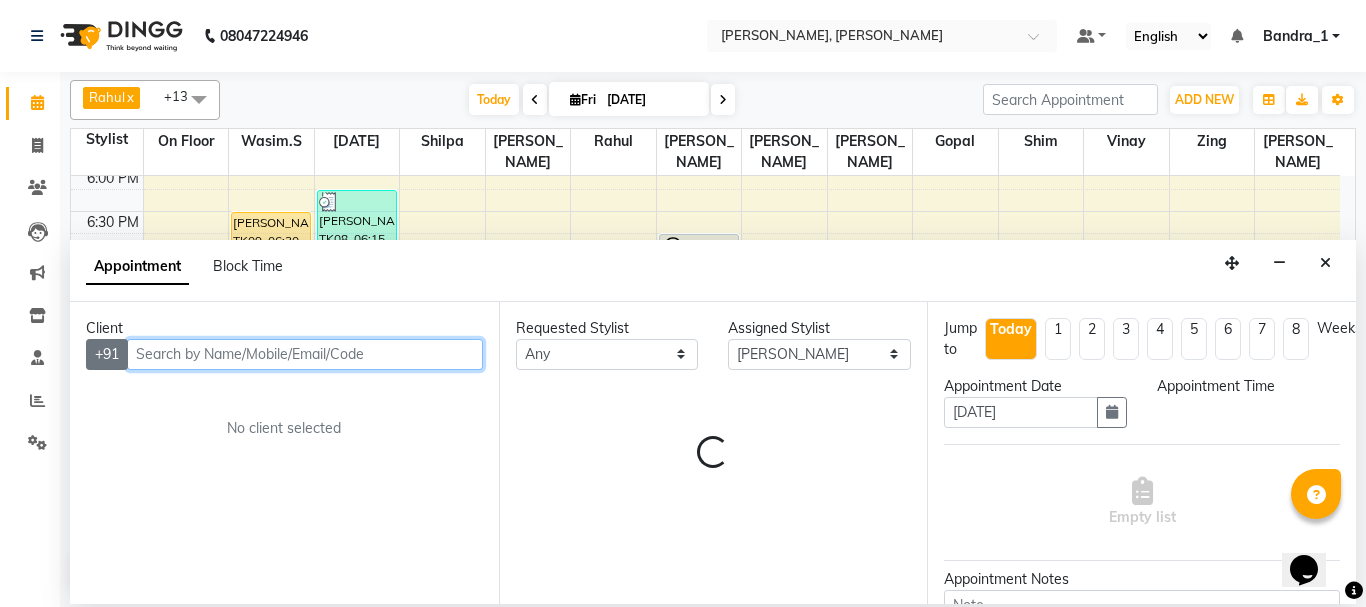 click on "Client +91  No client selected" at bounding box center (284, 453) 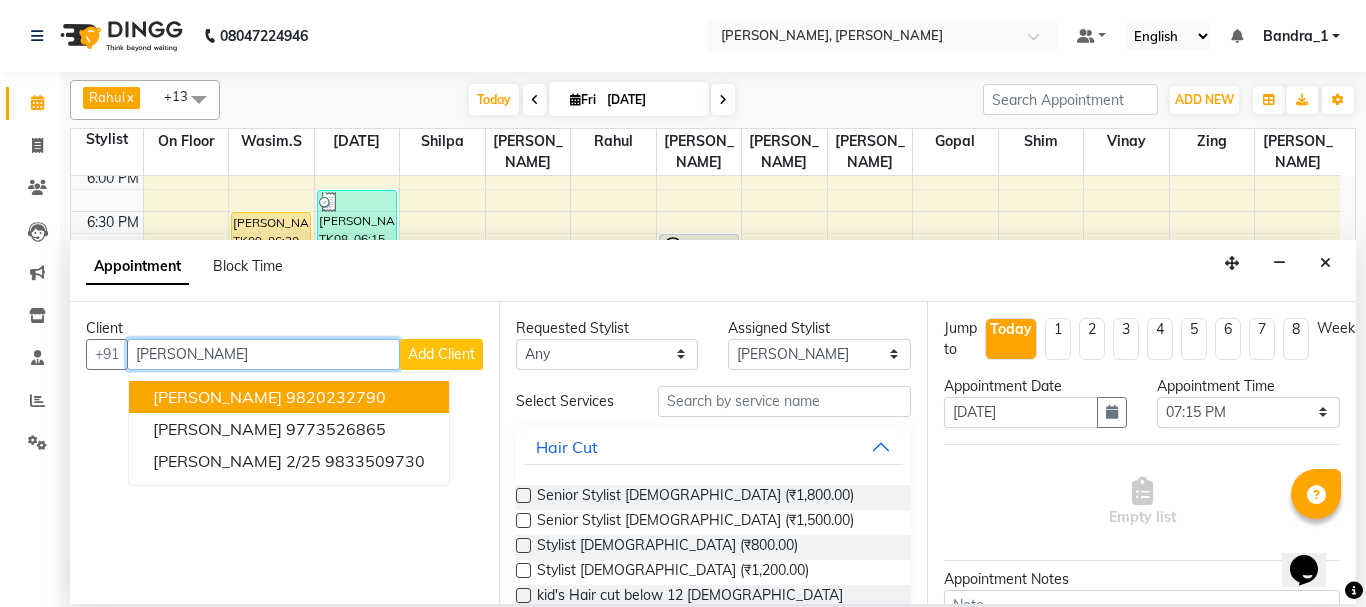 click on "BRINDA KUMAR" at bounding box center [217, 397] 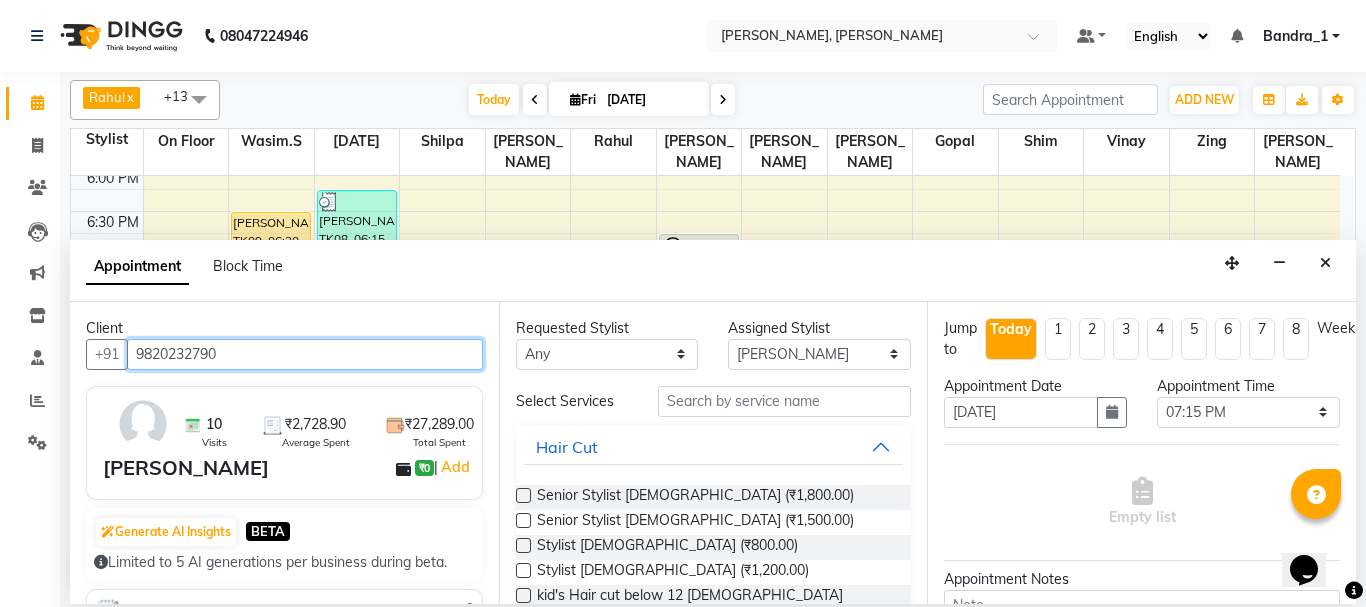 type on "9820232790" 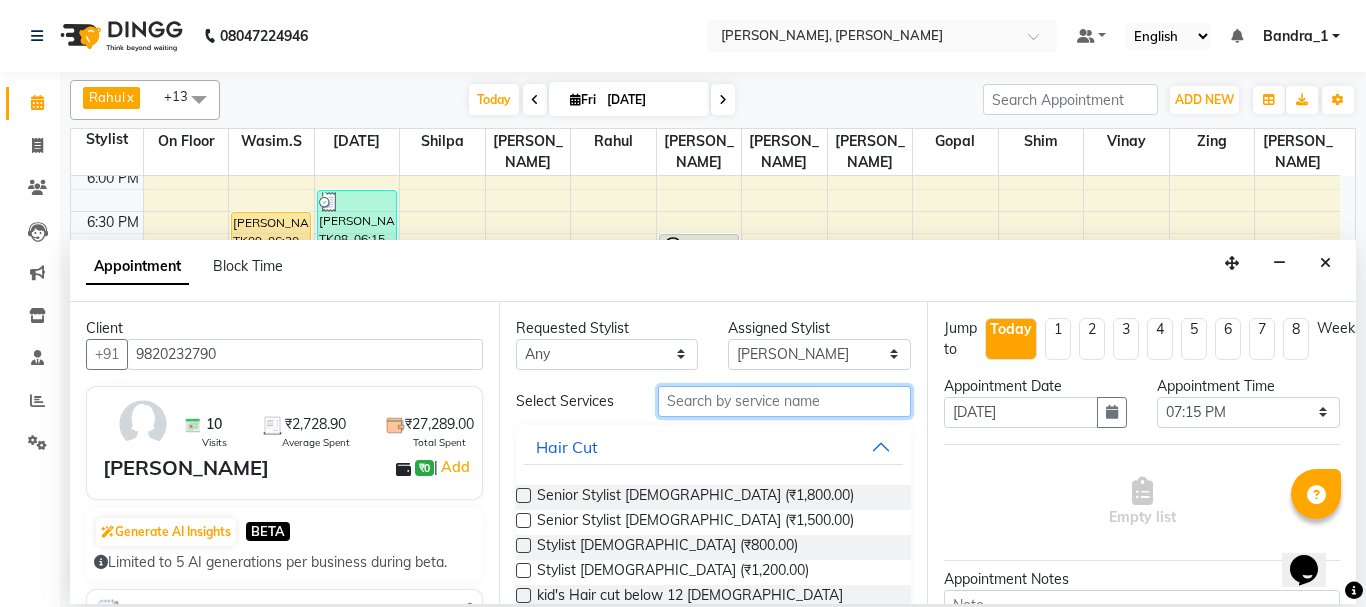 drag, startPoint x: 701, startPoint y: 402, endPoint x: 640, endPoint y: 424, distance: 64.84597 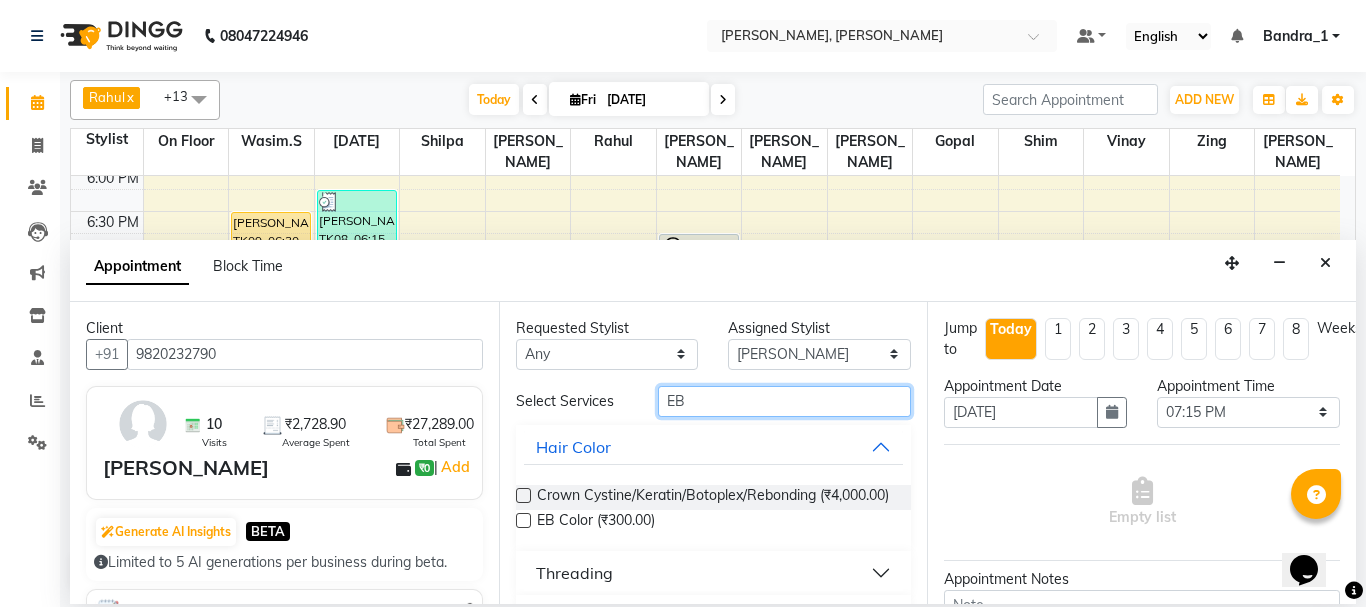 type on "EB" 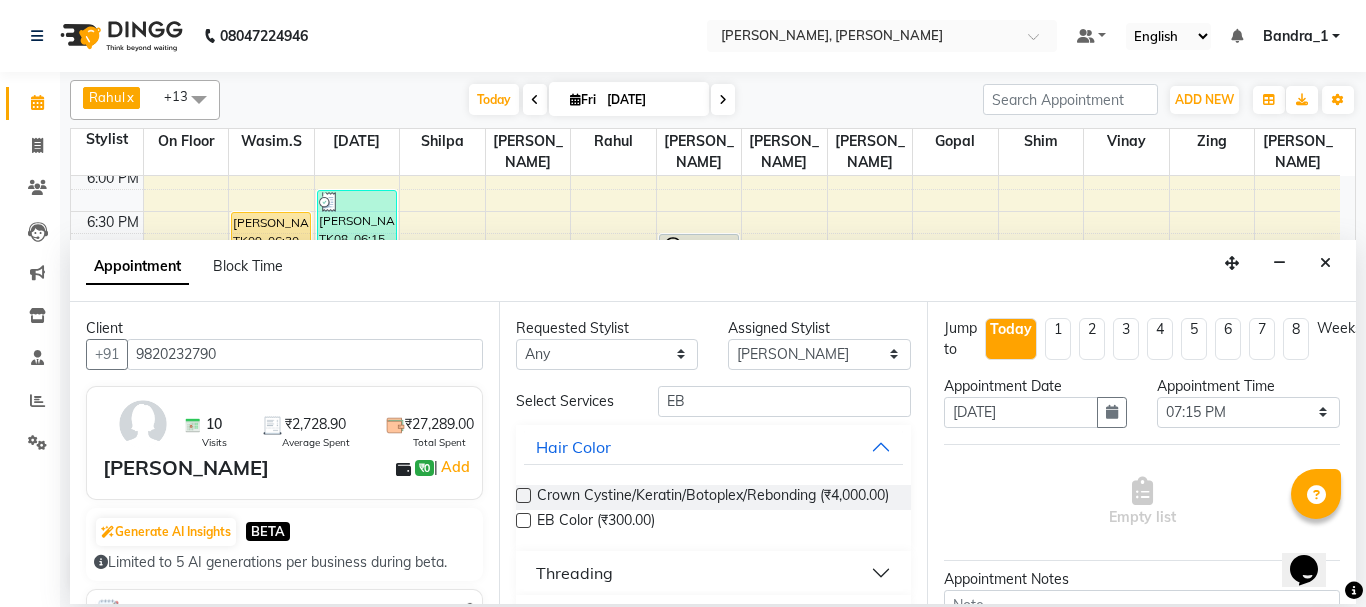 click on "Threading" at bounding box center [574, 573] 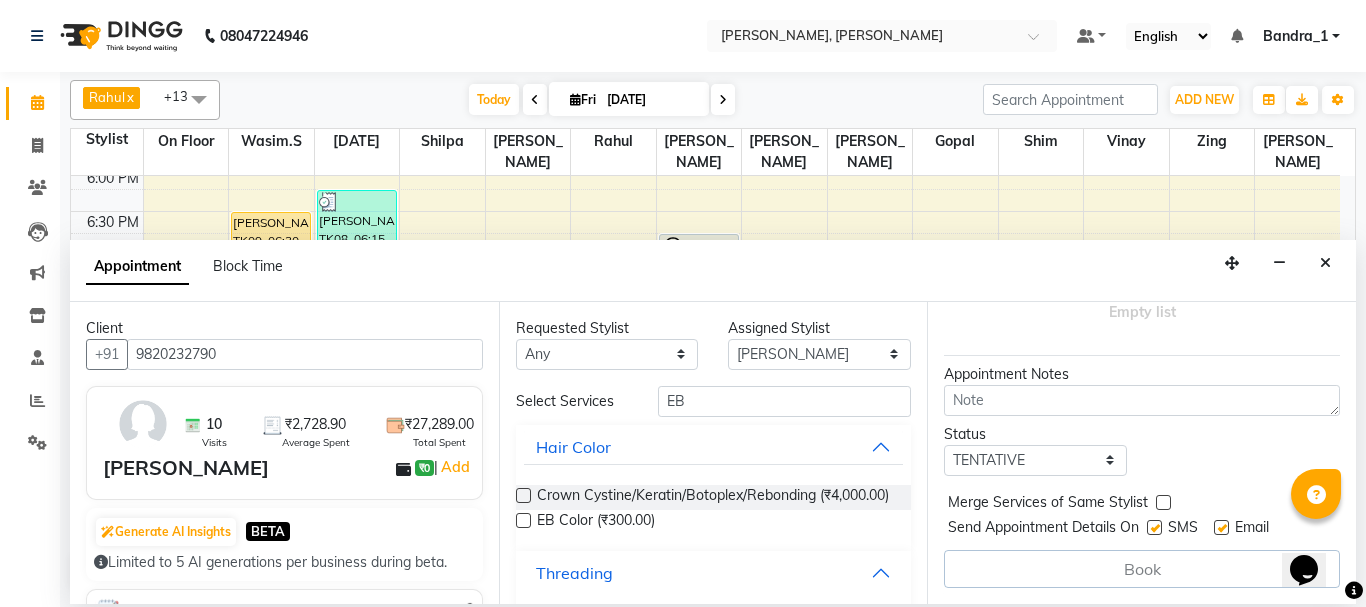 scroll, scrollTop: 220, scrollLeft: 0, axis: vertical 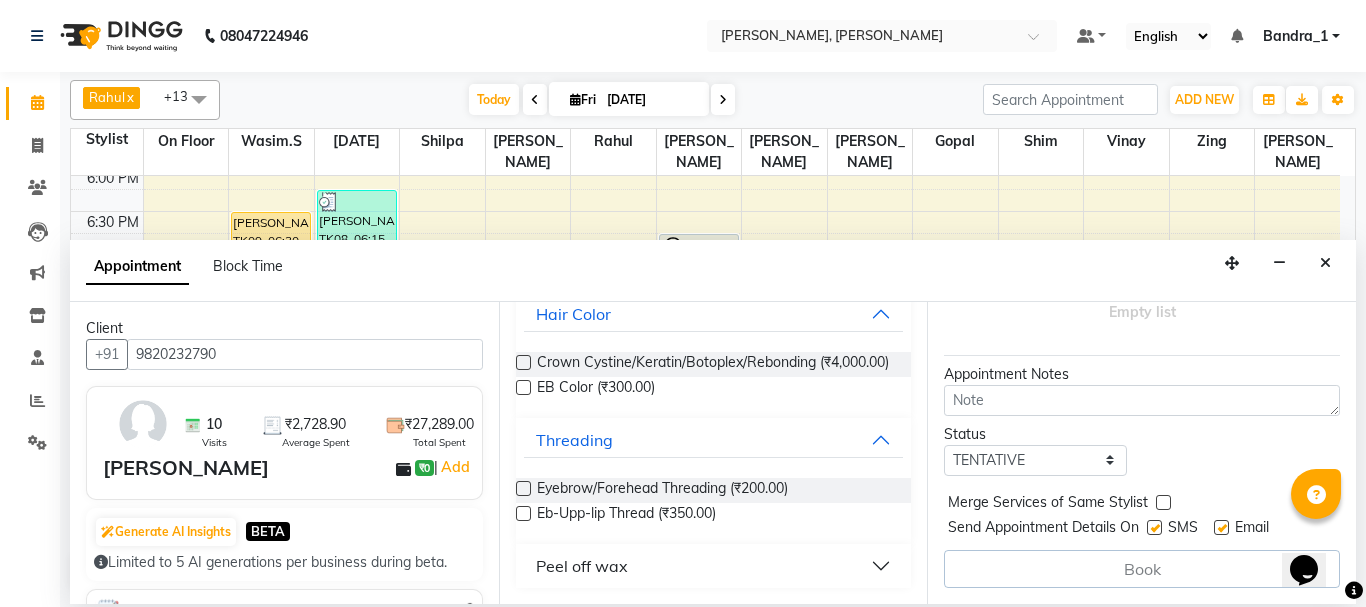 click at bounding box center [523, 513] 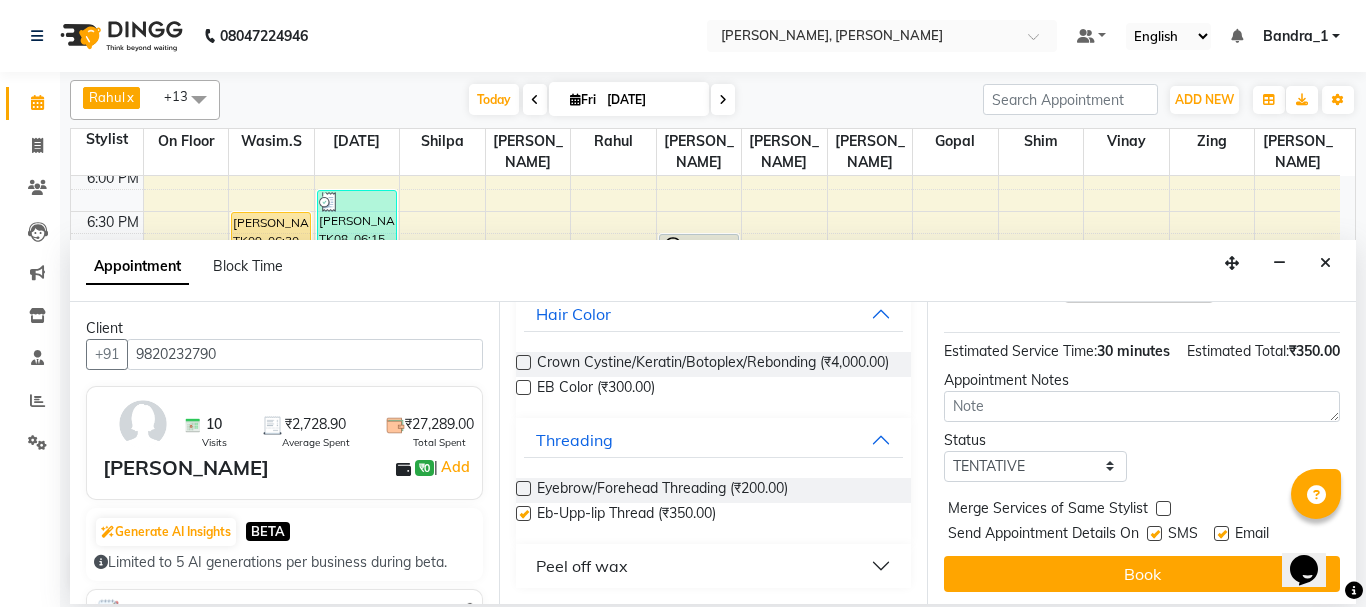 checkbox on "false" 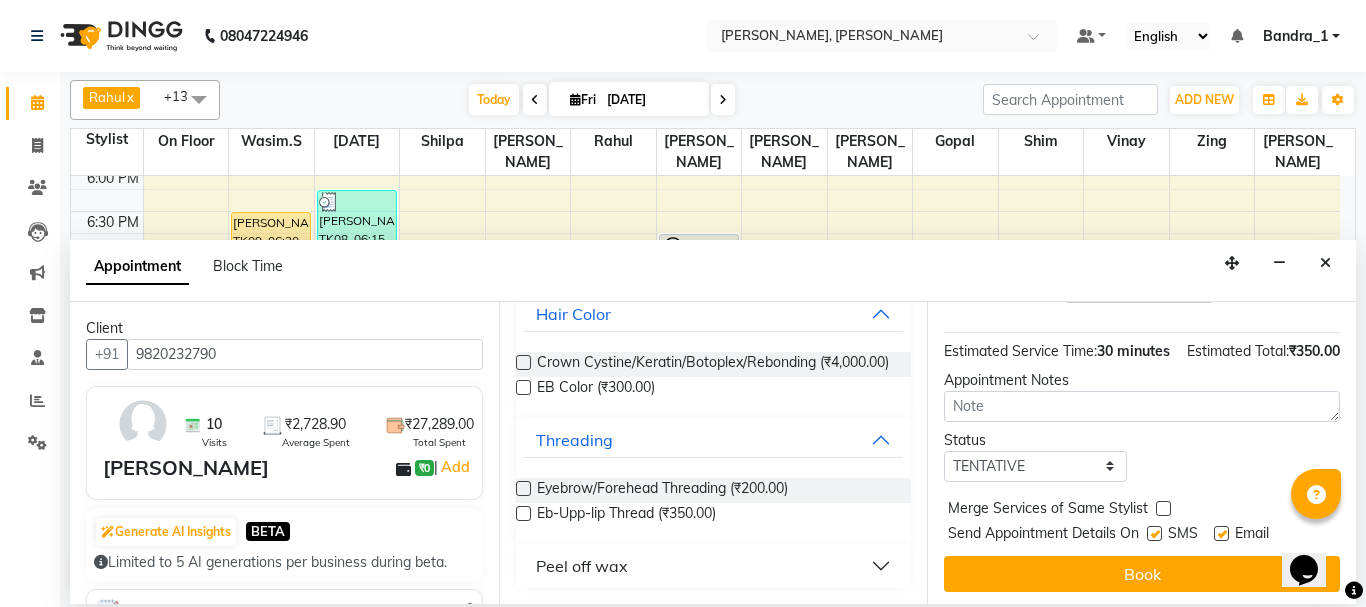 drag, startPoint x: 1156, startPoint y: 549, endPoint x: 1169, endPoint y: 557, distance: 15.264338 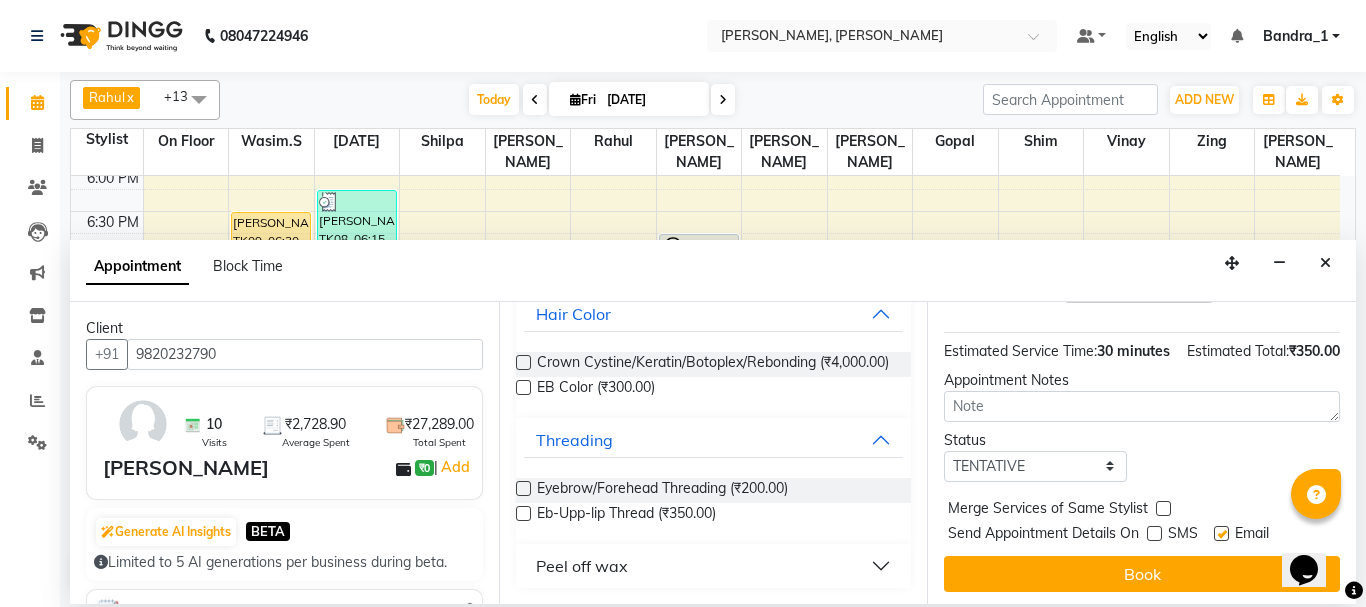 click at bounding box center (1221, 533) 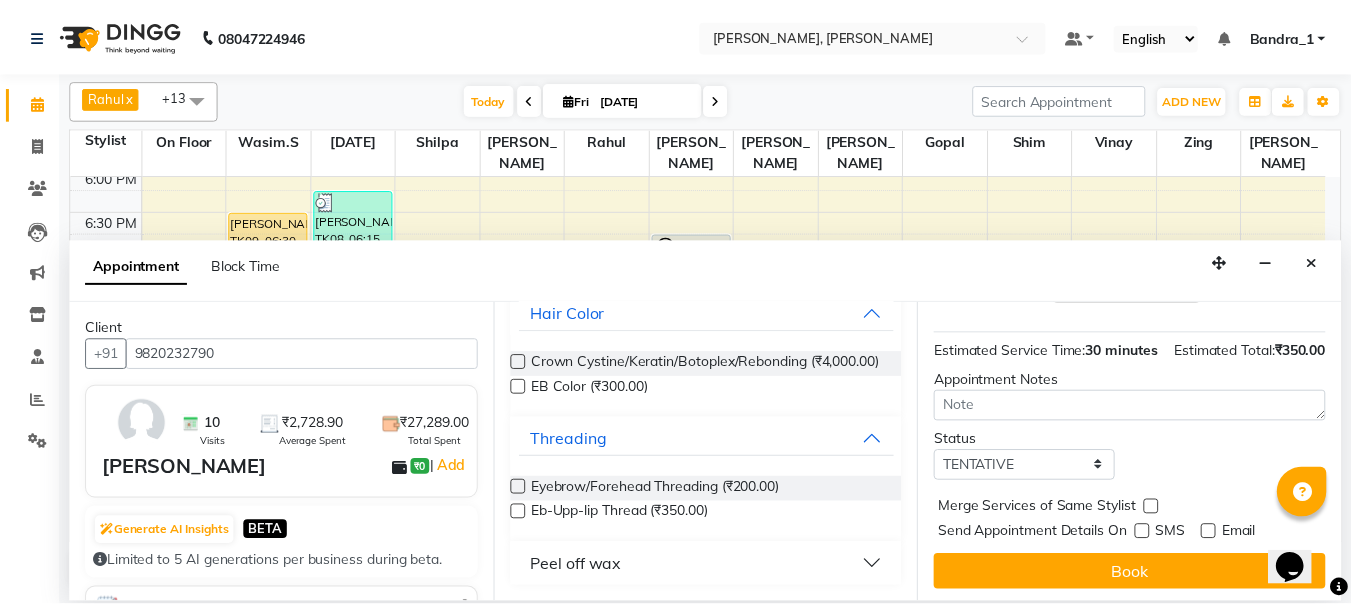 scroll, scrollTop: 260, scrollLeft: 0, axis: vertical 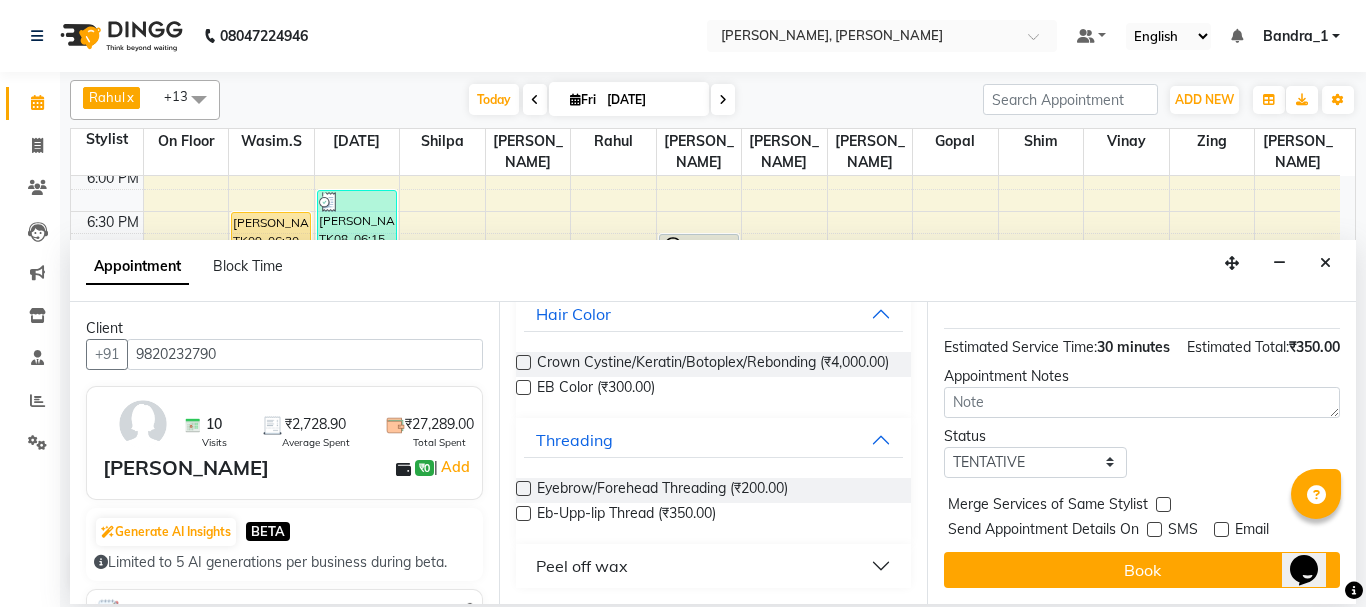 drag, startPoint x: 1351, startPoint y: 577, endPoint x: 961, endPoint y: 341, distance: 455.84647 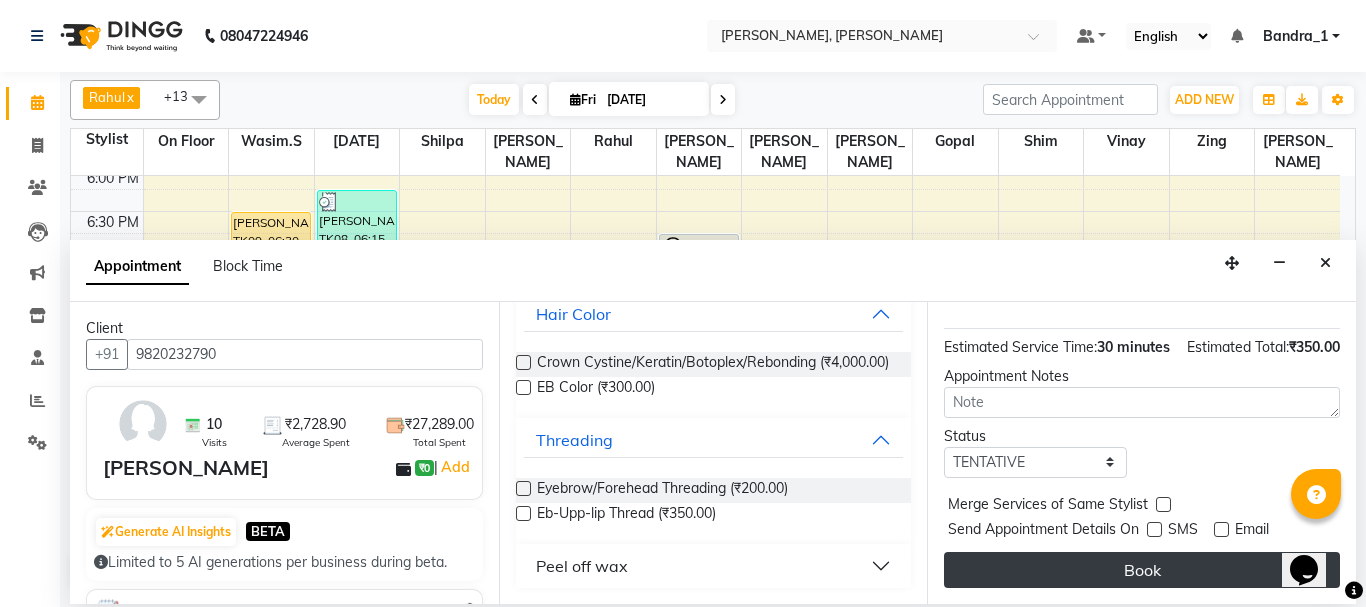 click on "Book" at bounding box center (1142, 570) 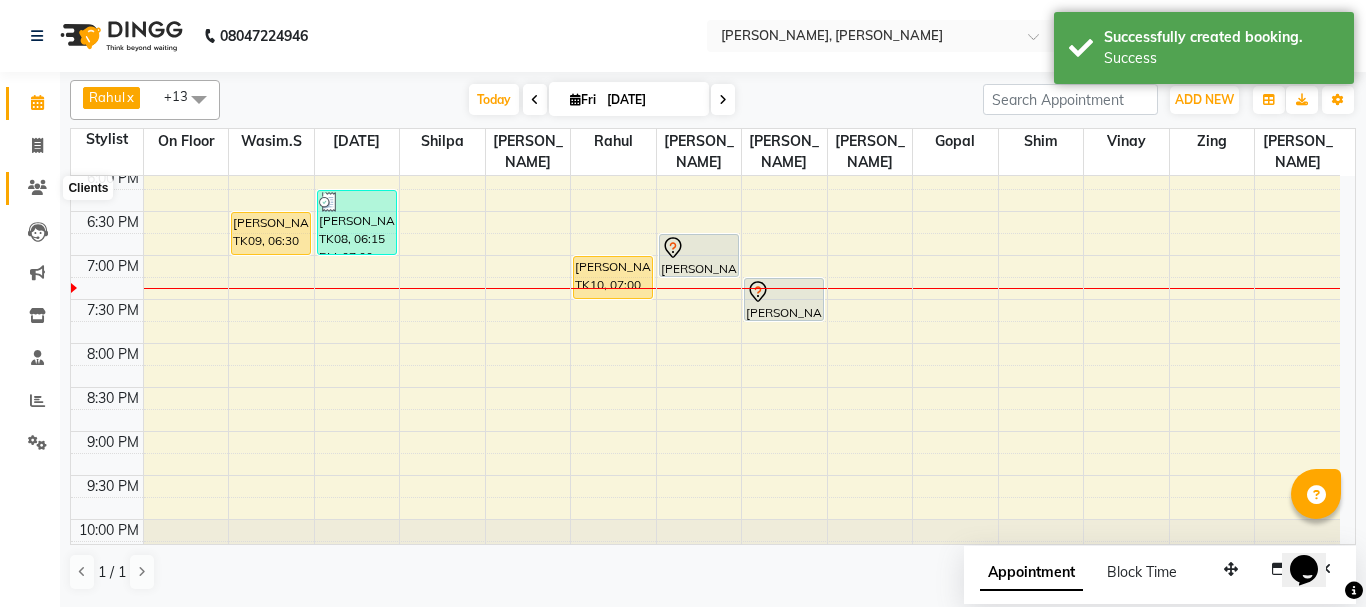 drag, startPoint x: 27, startPoint y: 255, endPoint x: 29, endPoint y: 189, distance: 66.0303 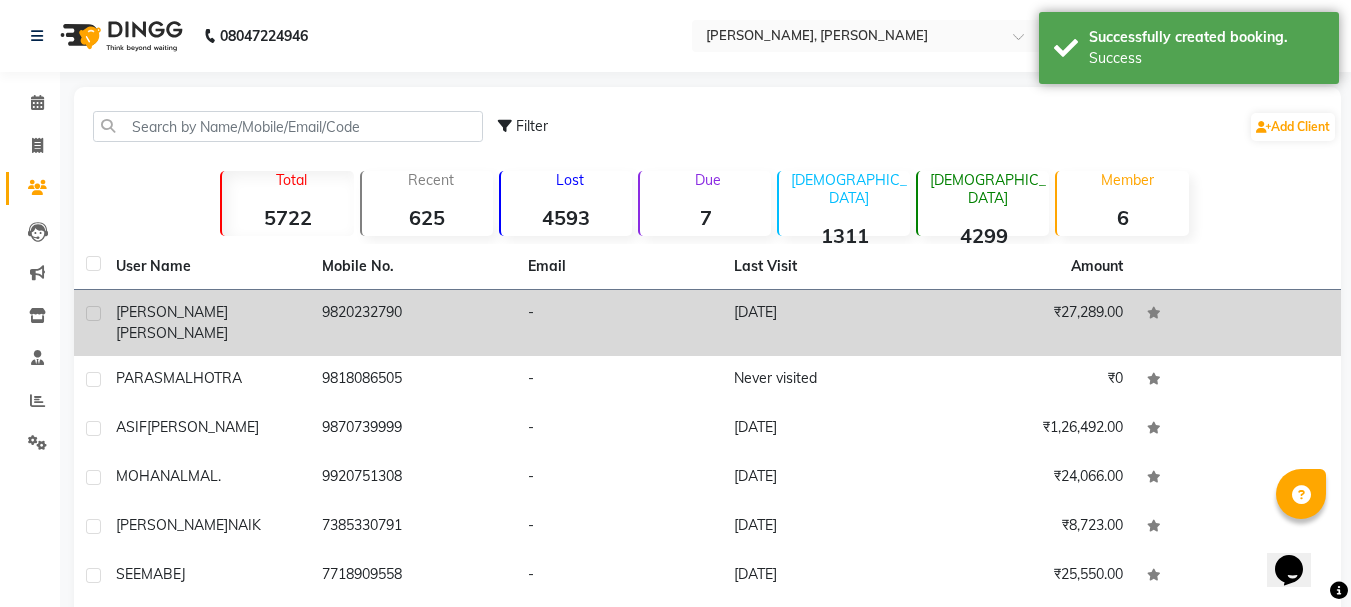 click on "BRINDA  KUMAR" 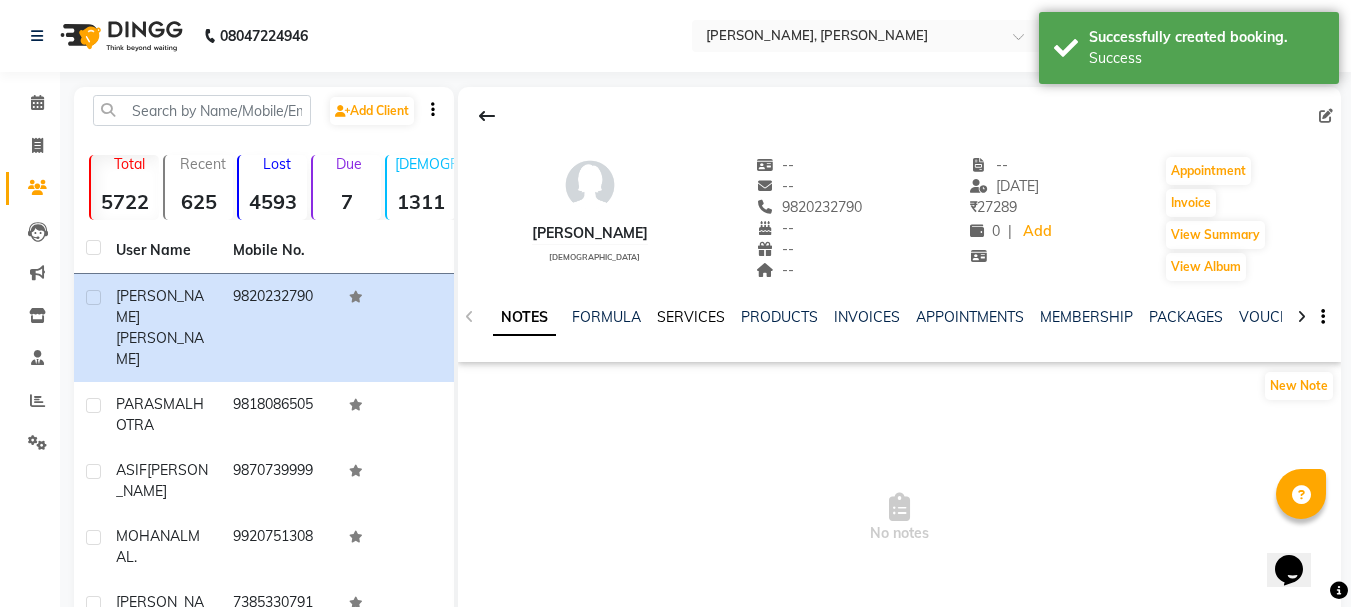 click on "SERVICES" 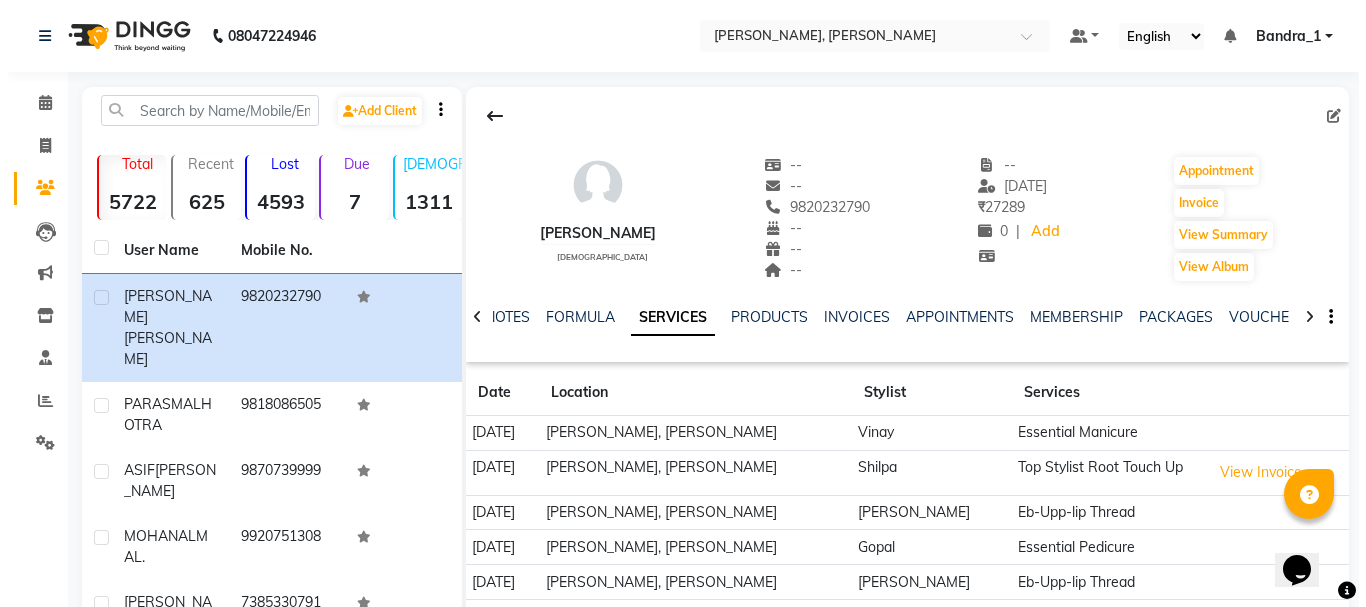 scroll, scrollTop: 169, scrollLeft: 0, axis: vertical 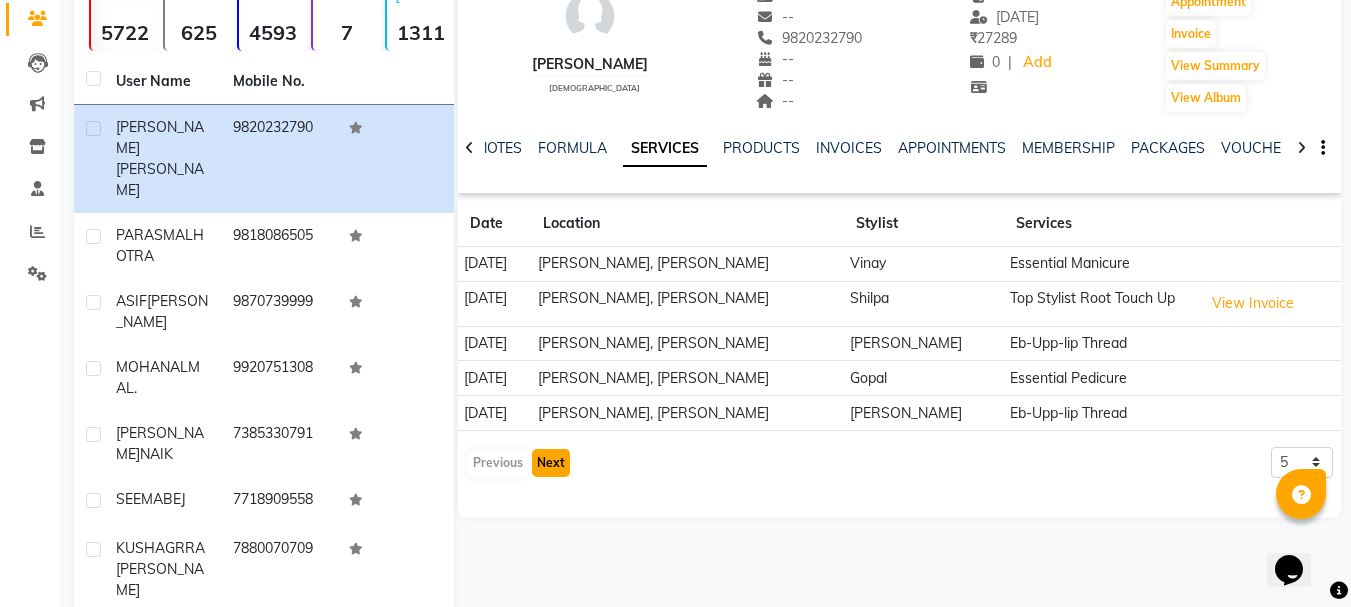 click on "Next" 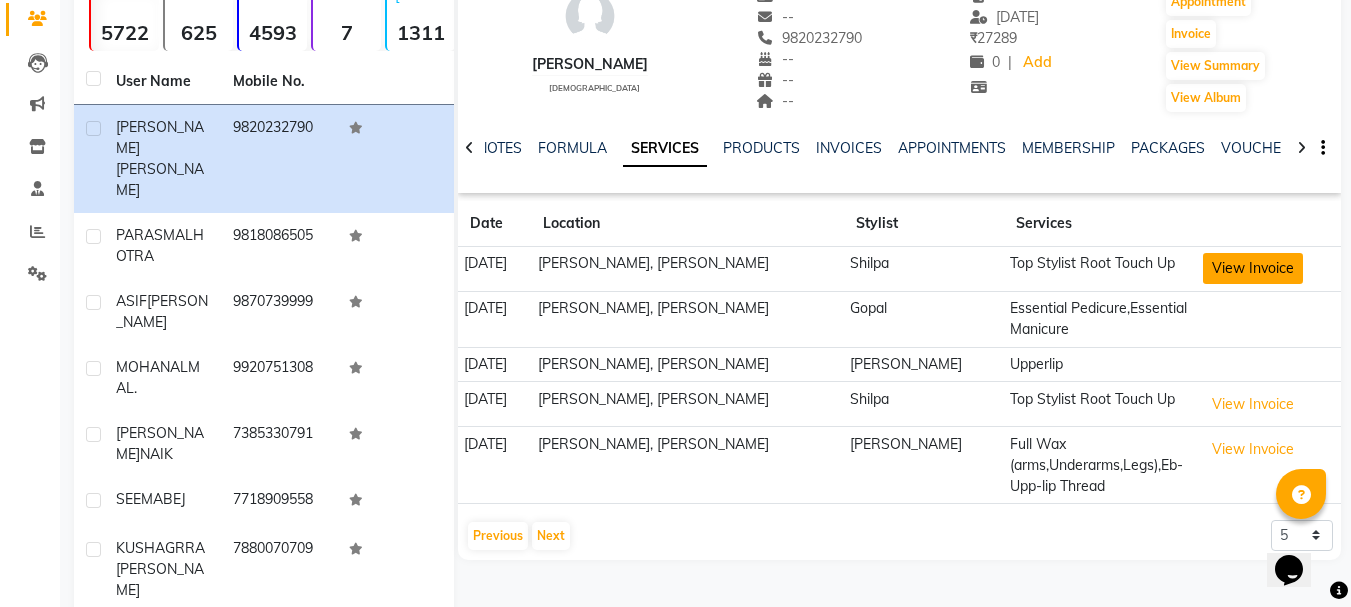 click on "View Invoice" 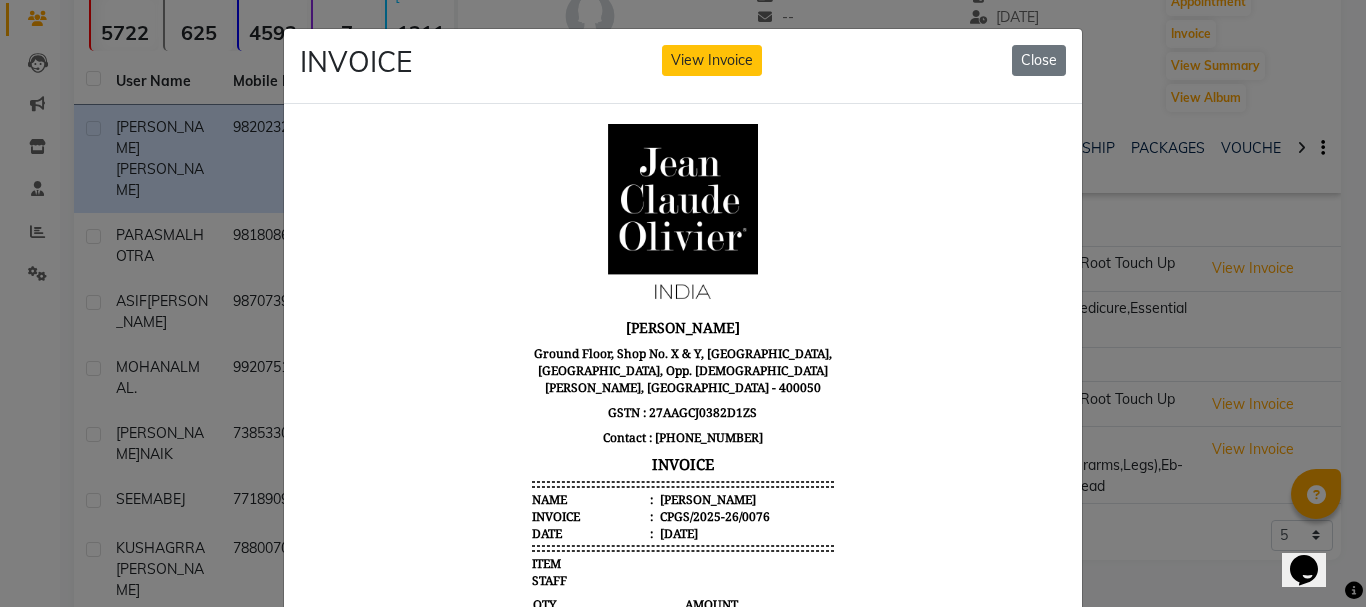 scroll, scrollTop: 16, scrollLeft: 0, axis: vertical 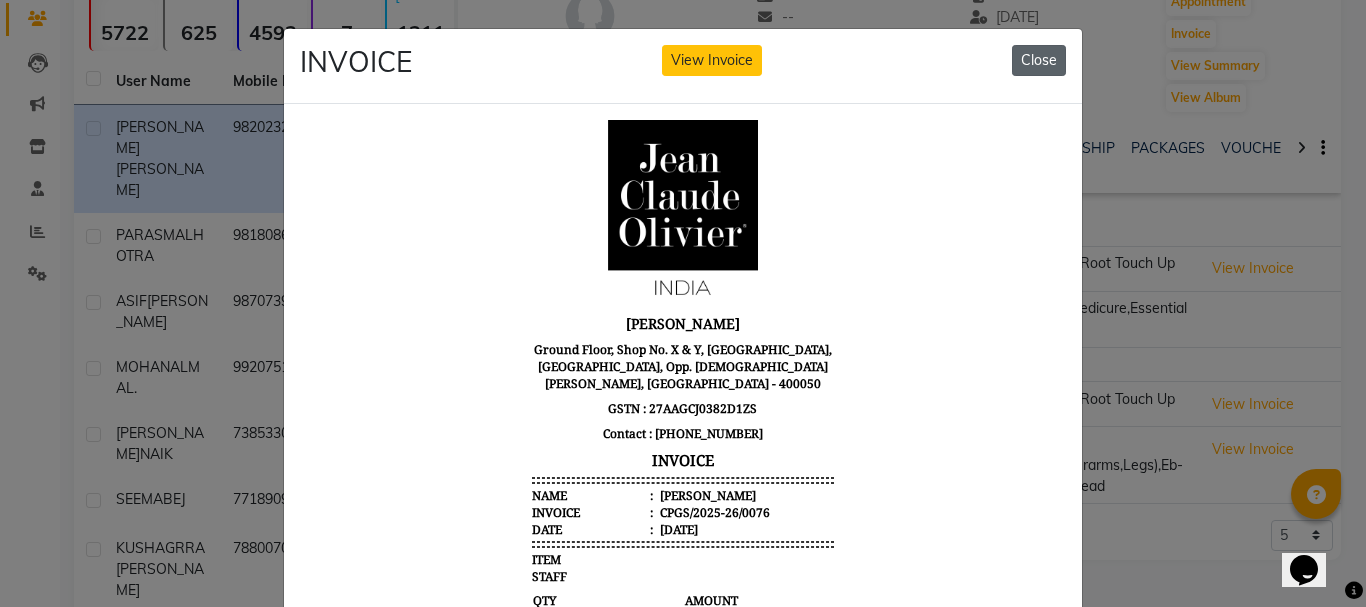click on "Close" 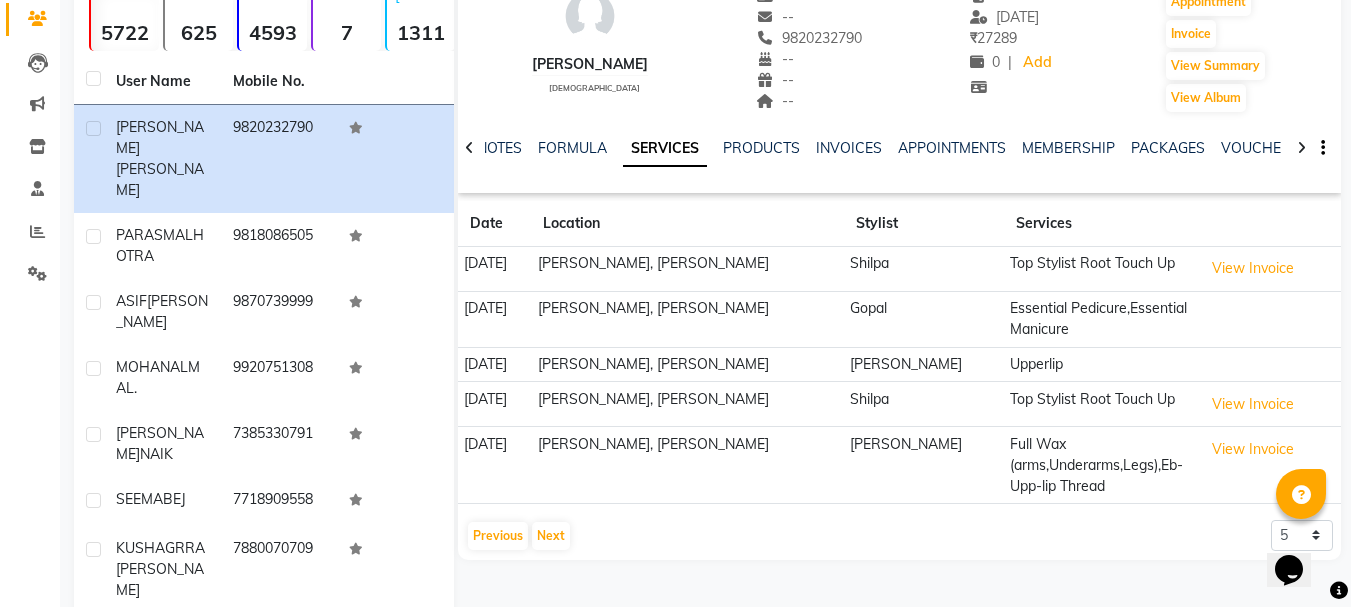 click 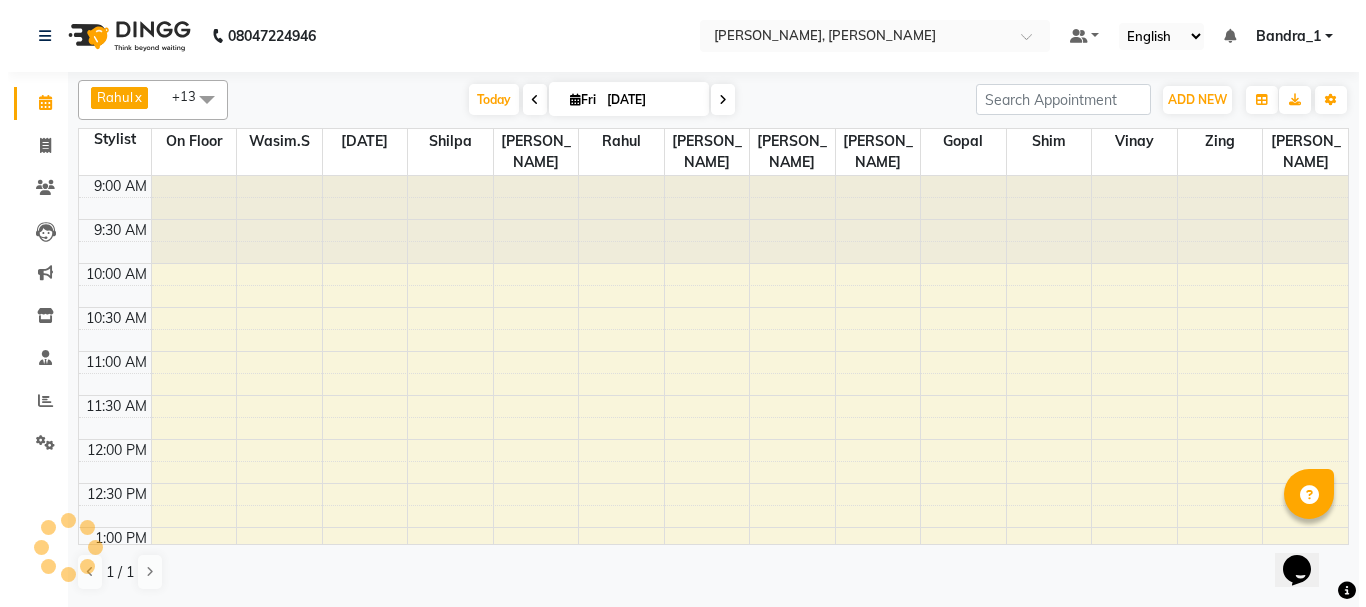 scroll, scrollTop: 0, scrollLeft: 0, axis: both 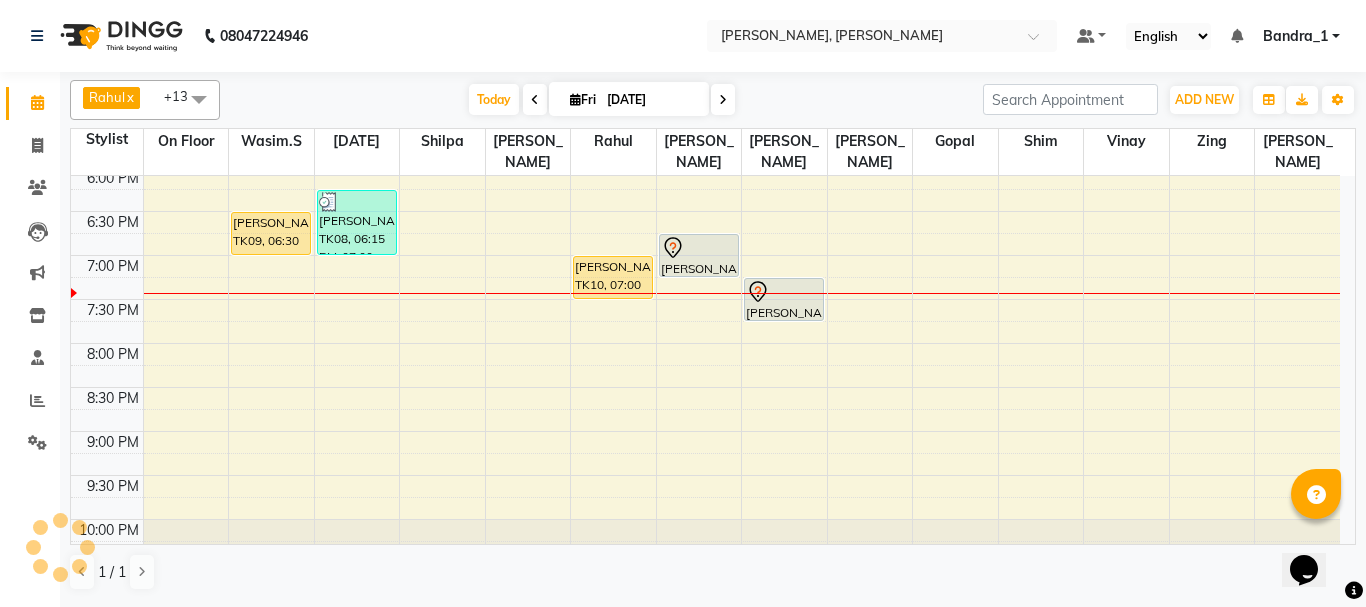 click at bounding box center [784, 292] 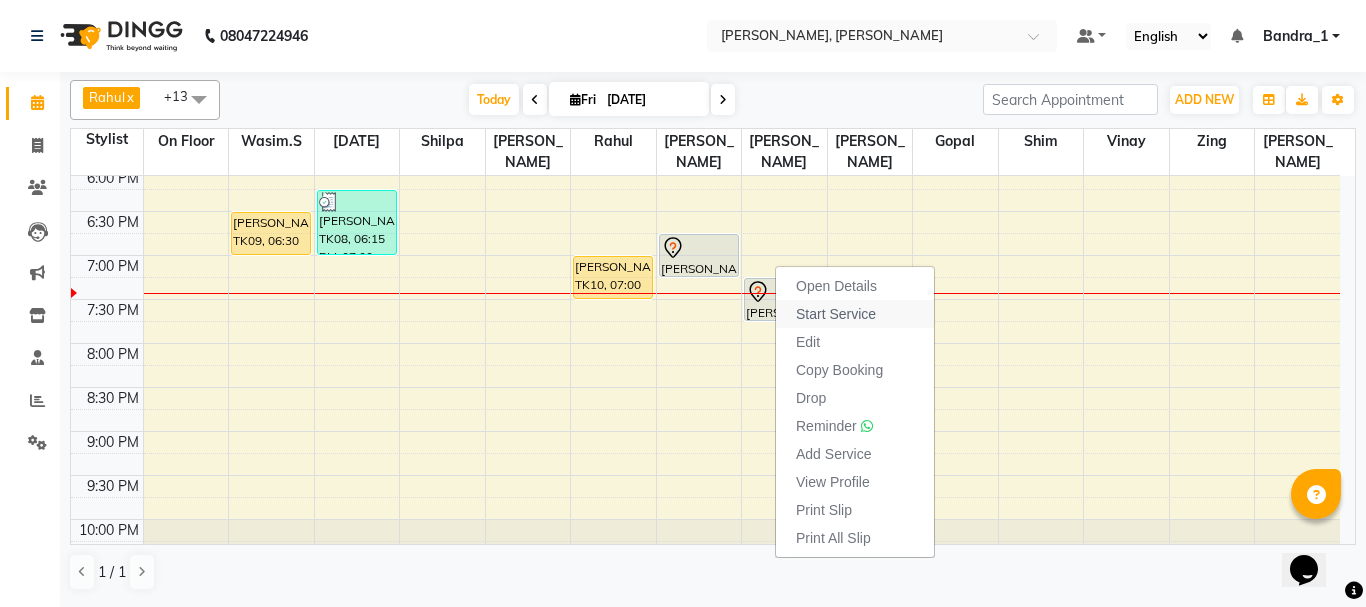 click on "Start Service" at bounding box center [836, 314] 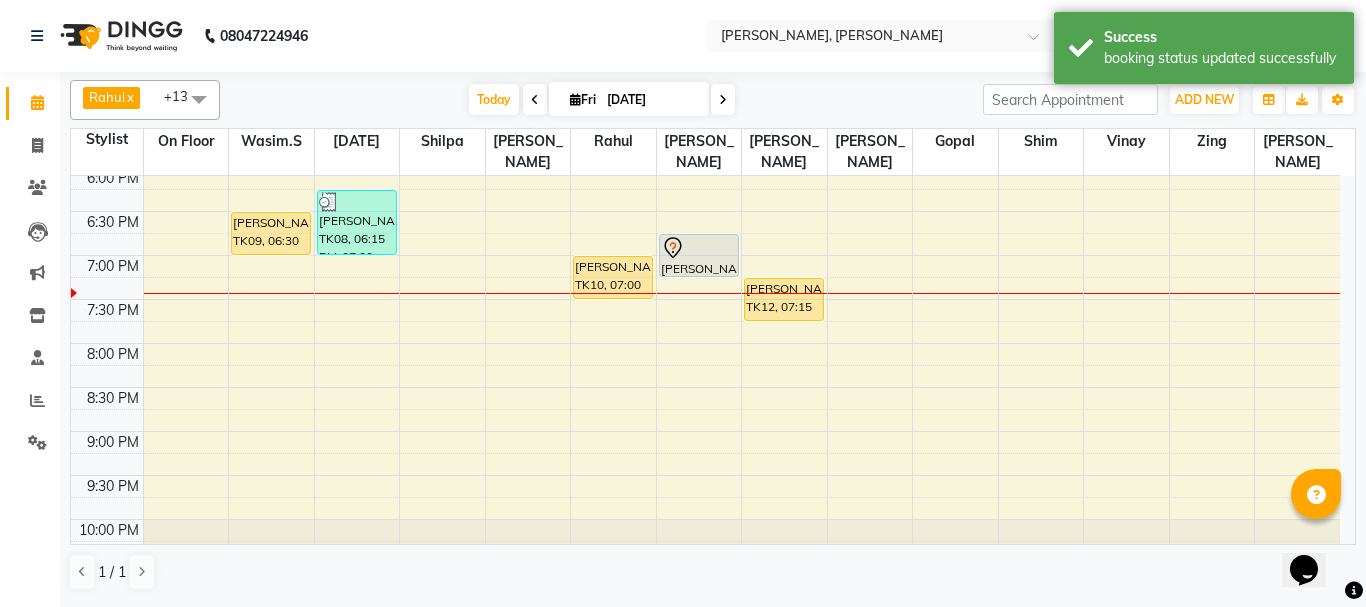 click on "BRINDA KUMAR, TK12, 07:15 PM-07:45 PM, Eb-Upp-lip Thread" at bounding box center [784, 299] 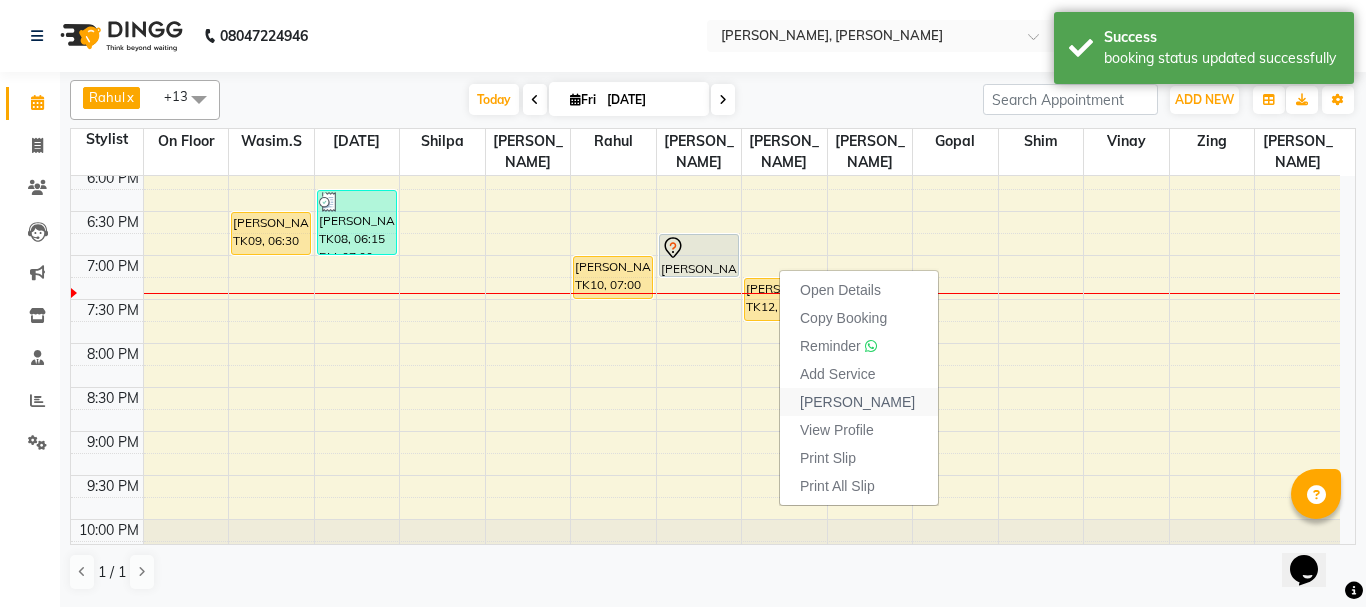 click on "[PERSON_NAME]" at bounding box center [857, 402] 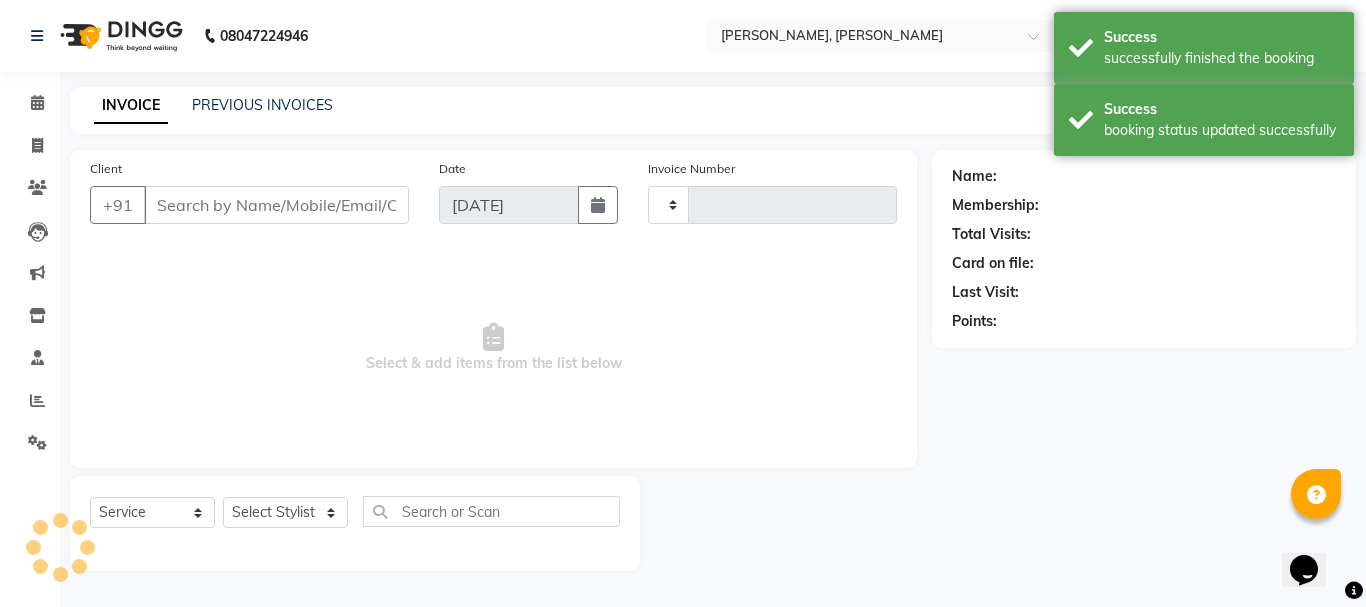 type on "0877" 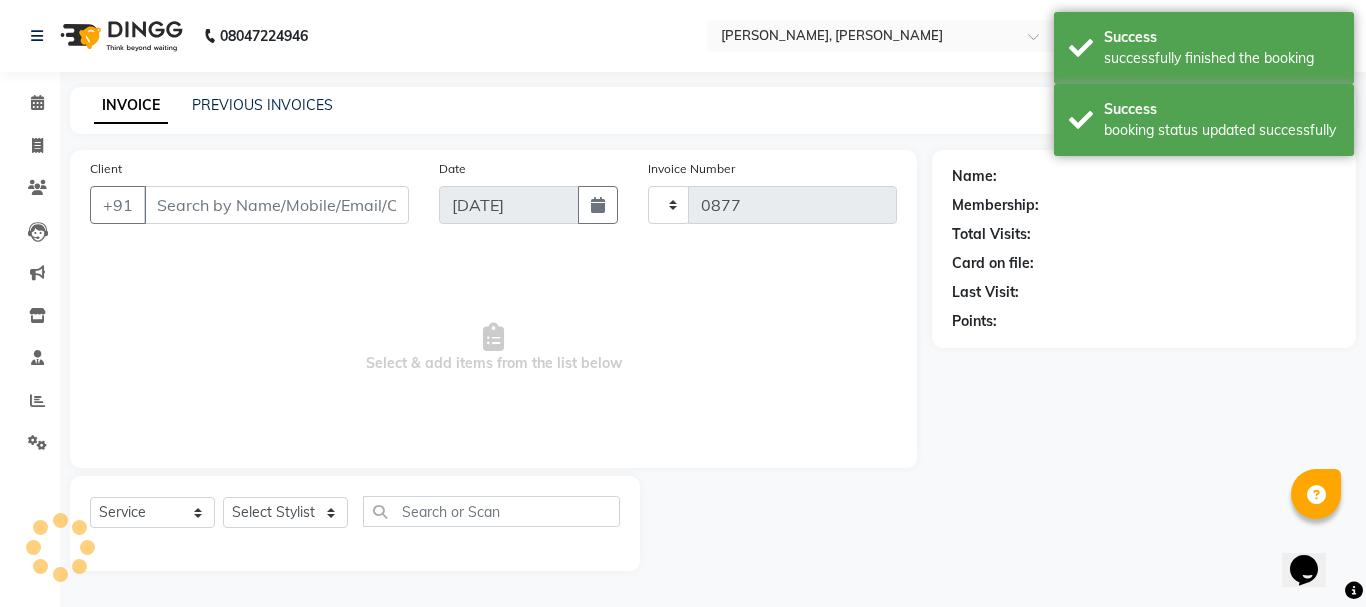 select on "7997" 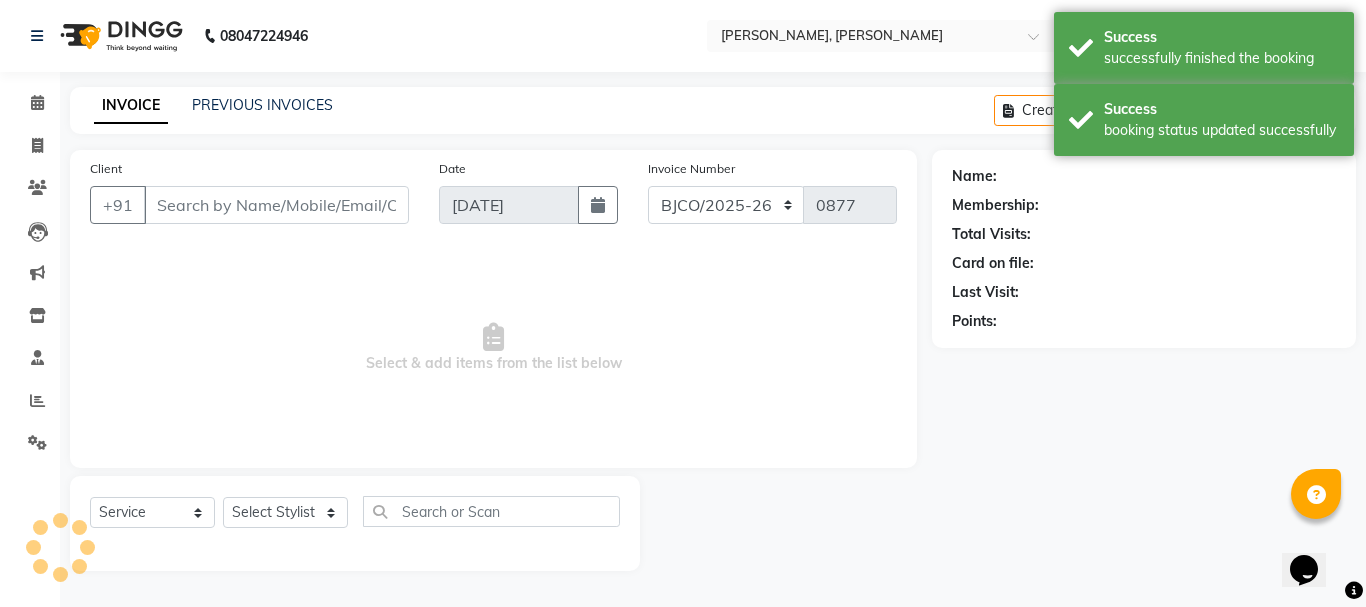 type on "9820232790" 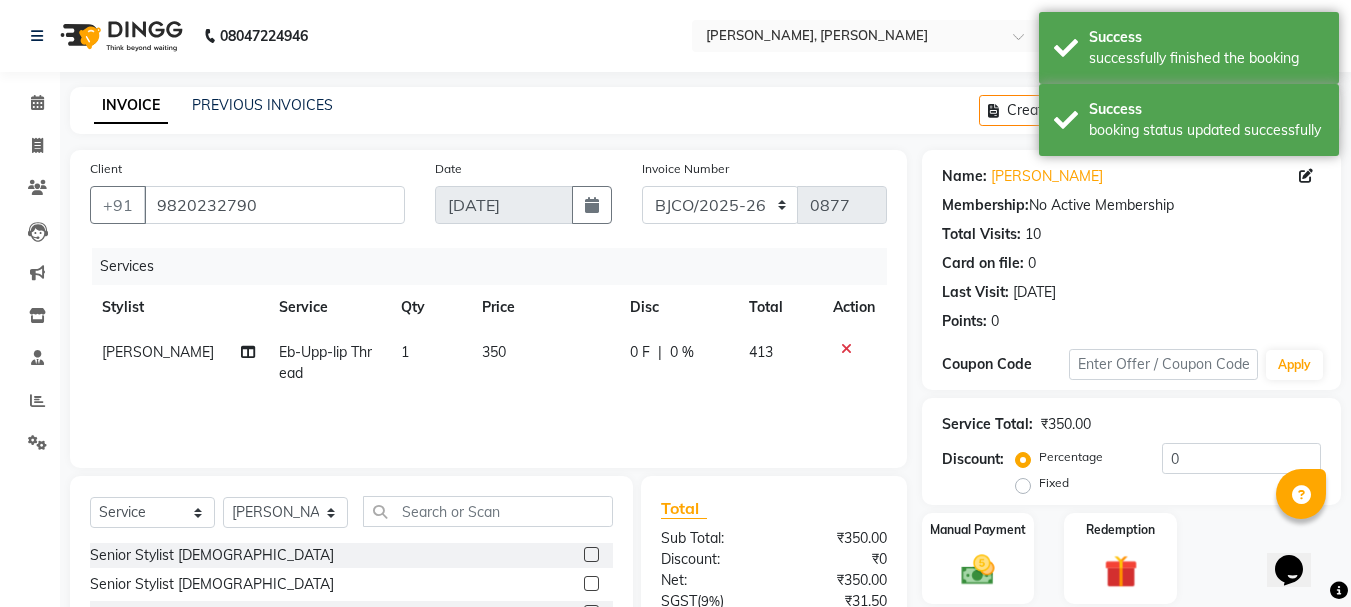 click on "350" 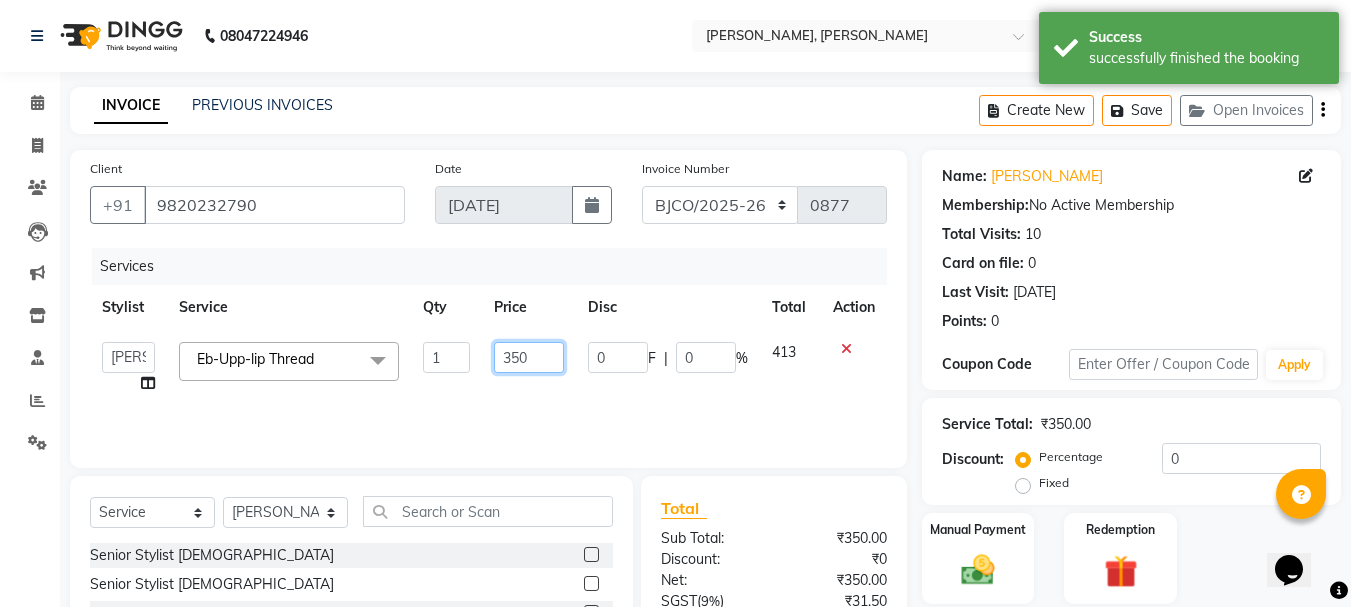 click on "350" 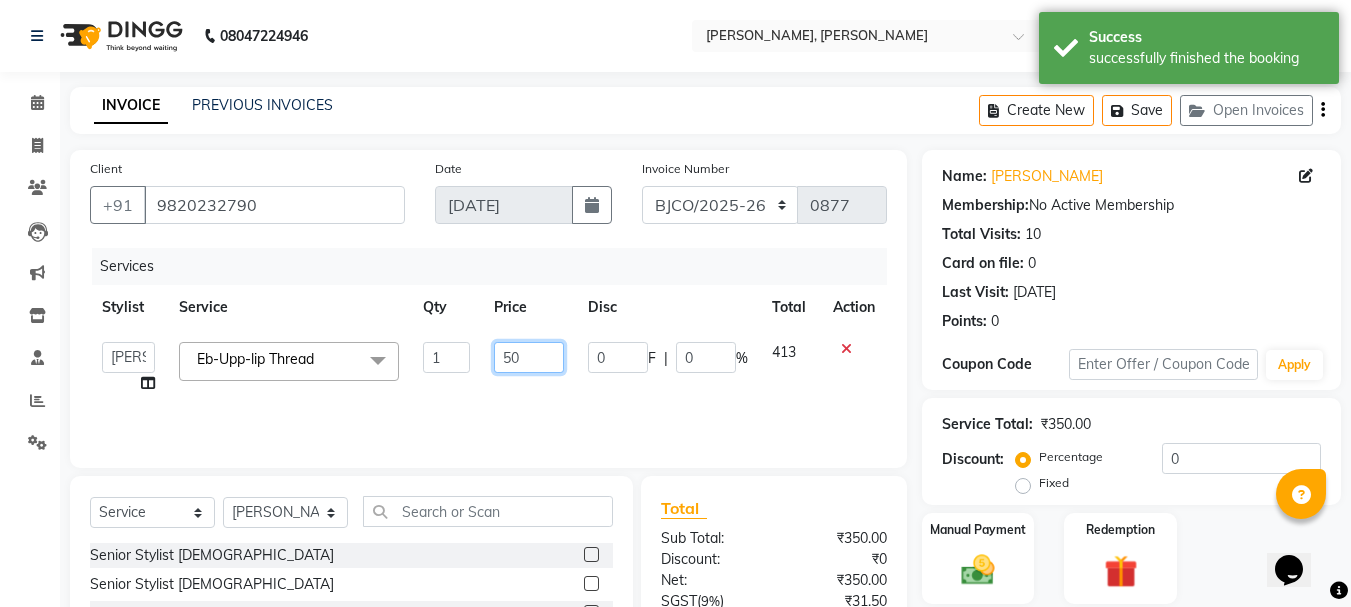 type on "150" 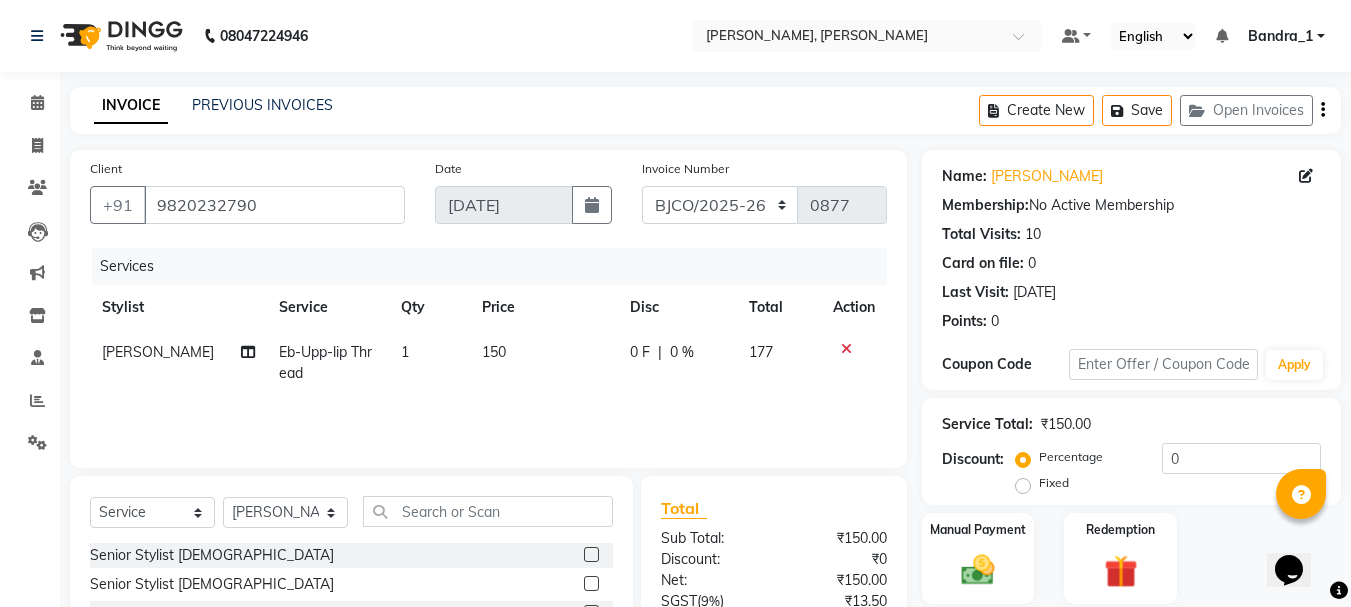 click on "1" 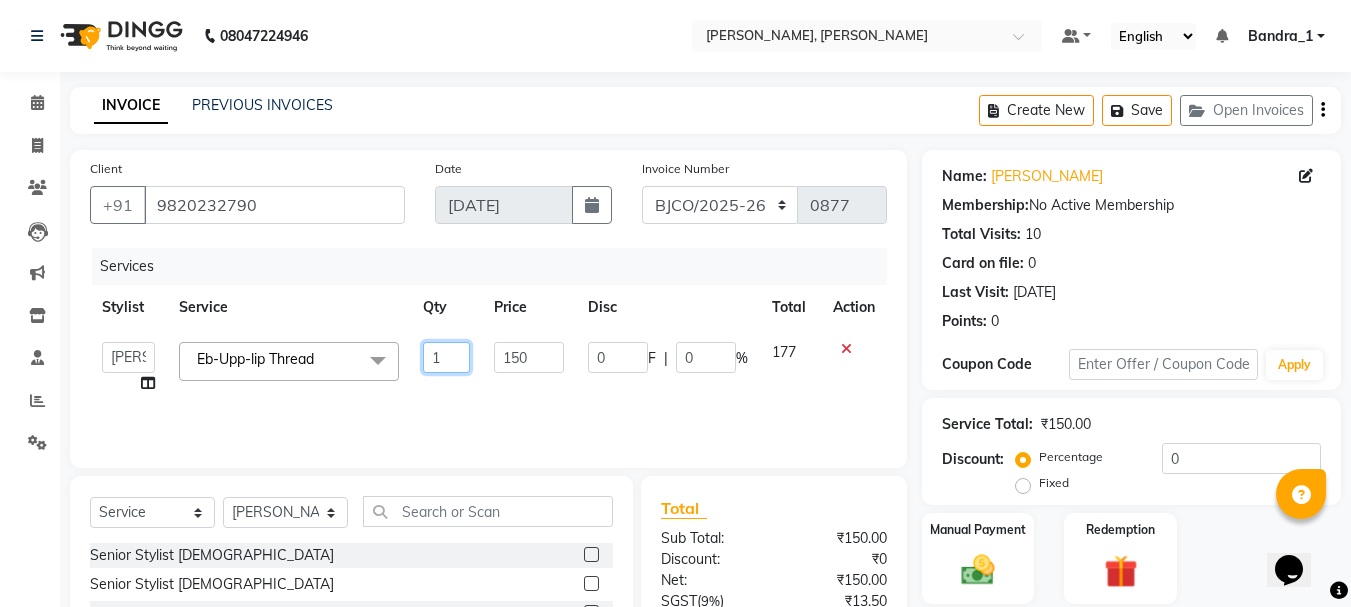 click on "1" 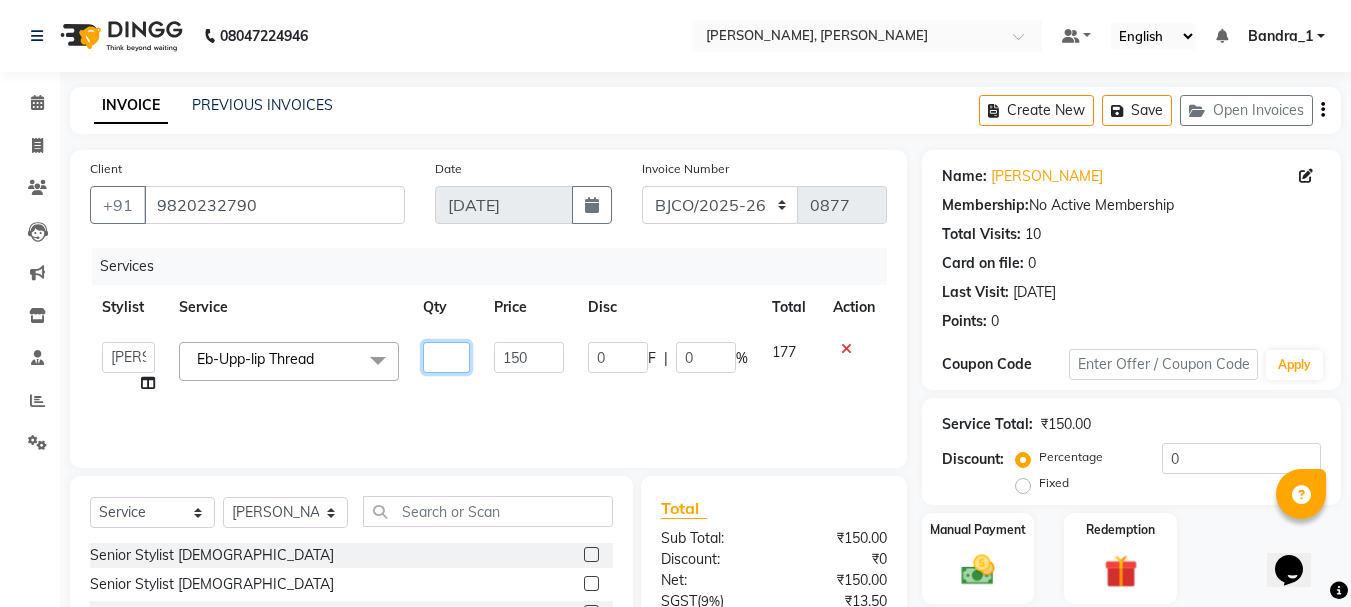 type on "2" 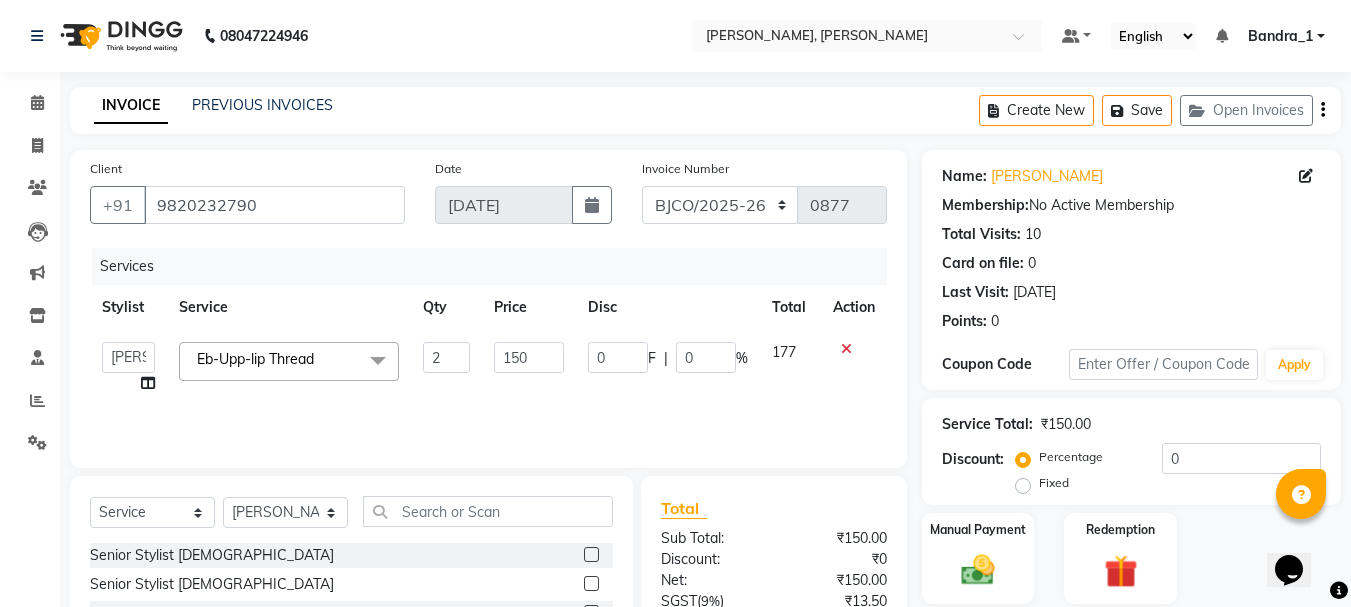 click on "Total" 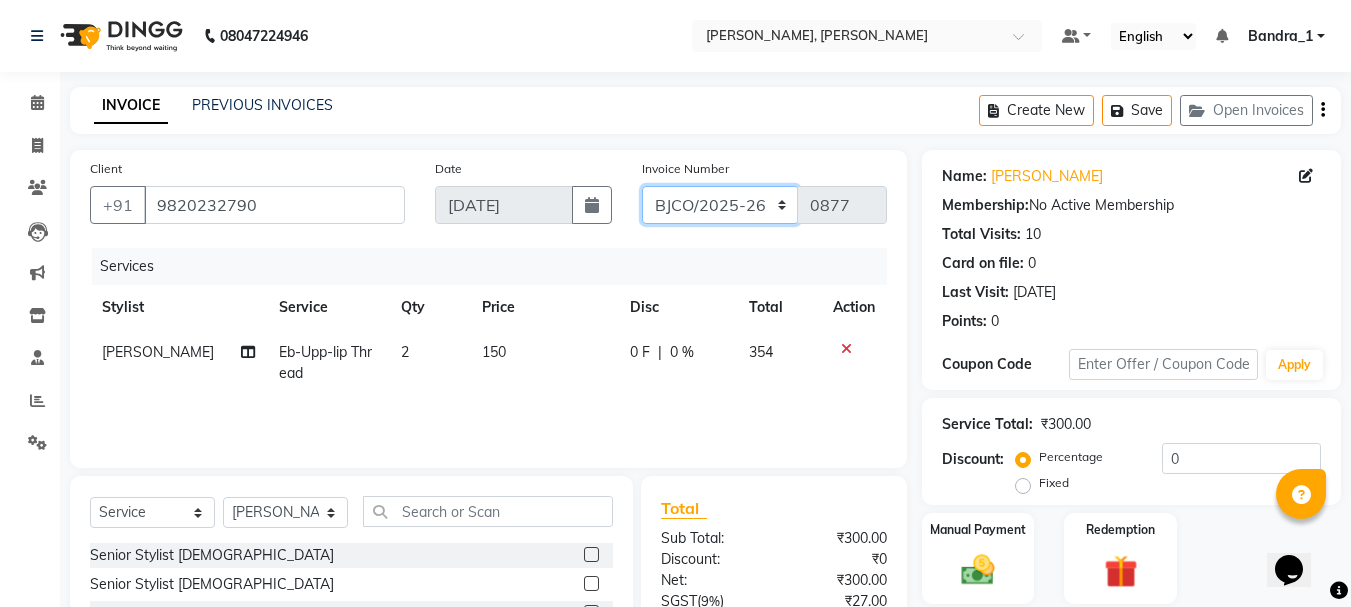 click on "CPGS/2025-26 BJCO/2025-26 Pre/2025" 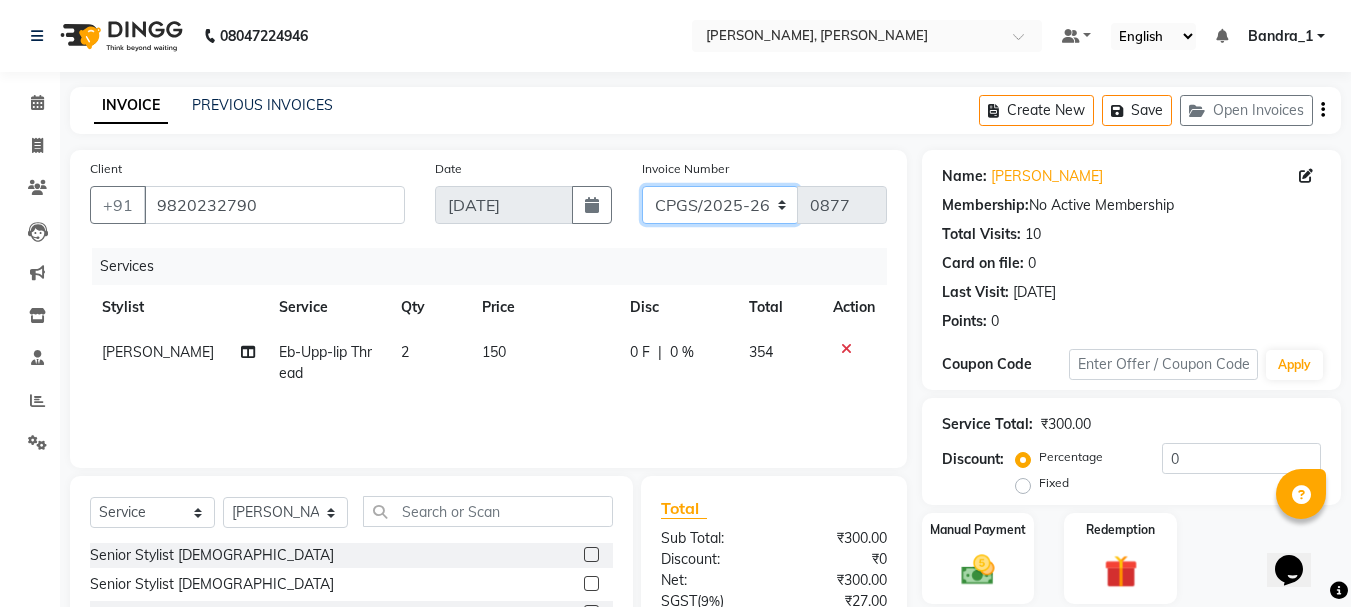 click on "CPGS/2025-26 BJCO/2025-26 Pre/2025" 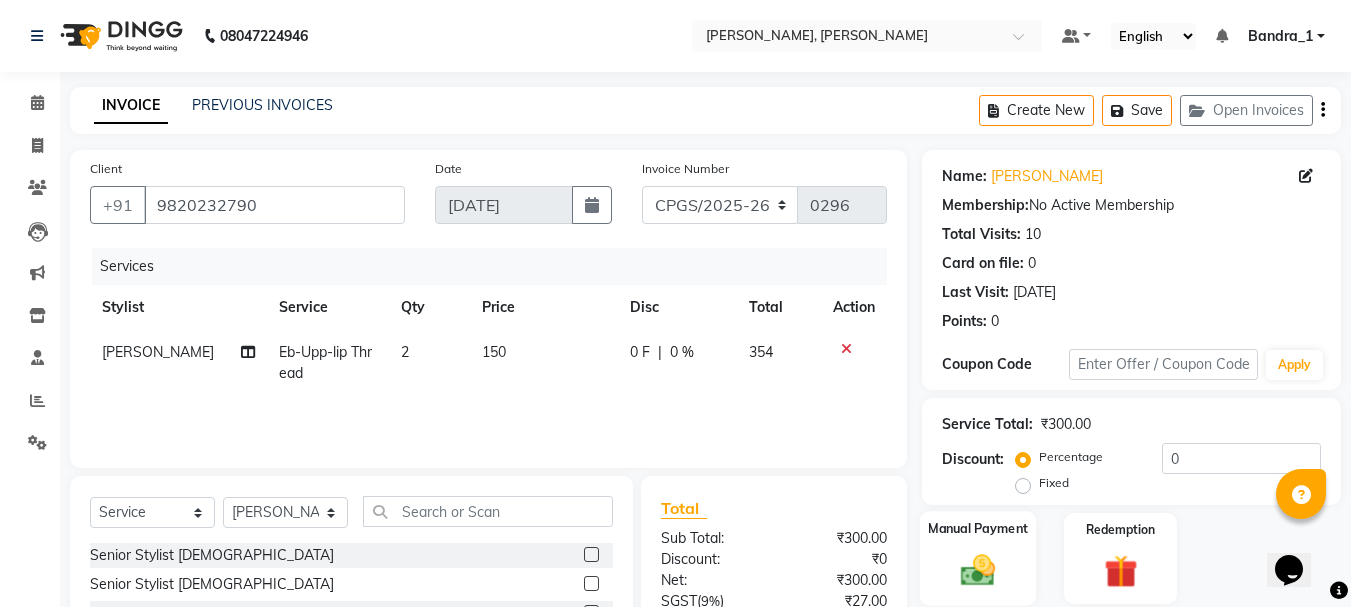 click 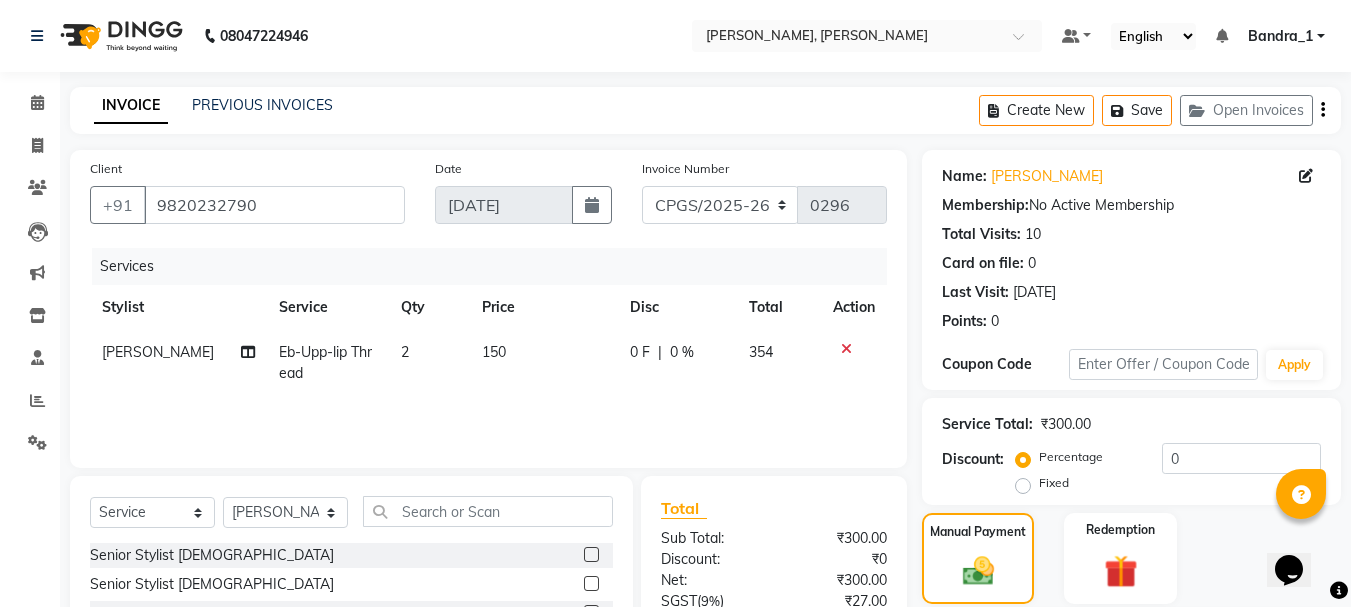 click on "CASH" 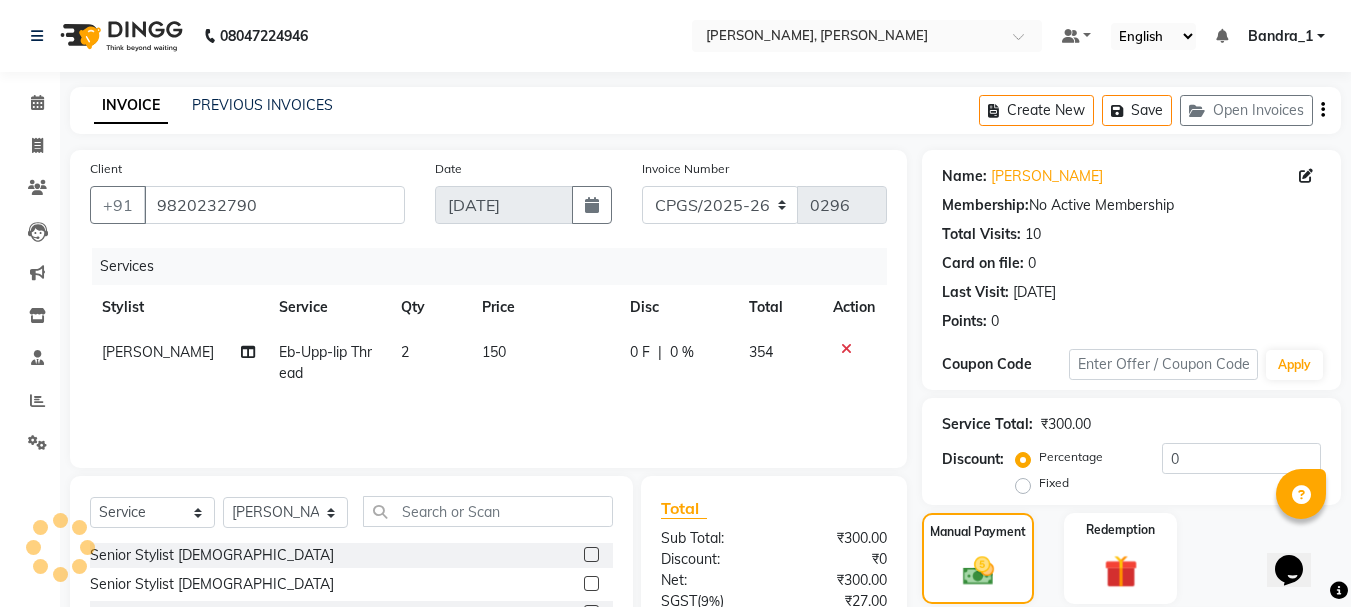 scroll, scrollTop: 196, scrollLeft: 0, axis: vertical 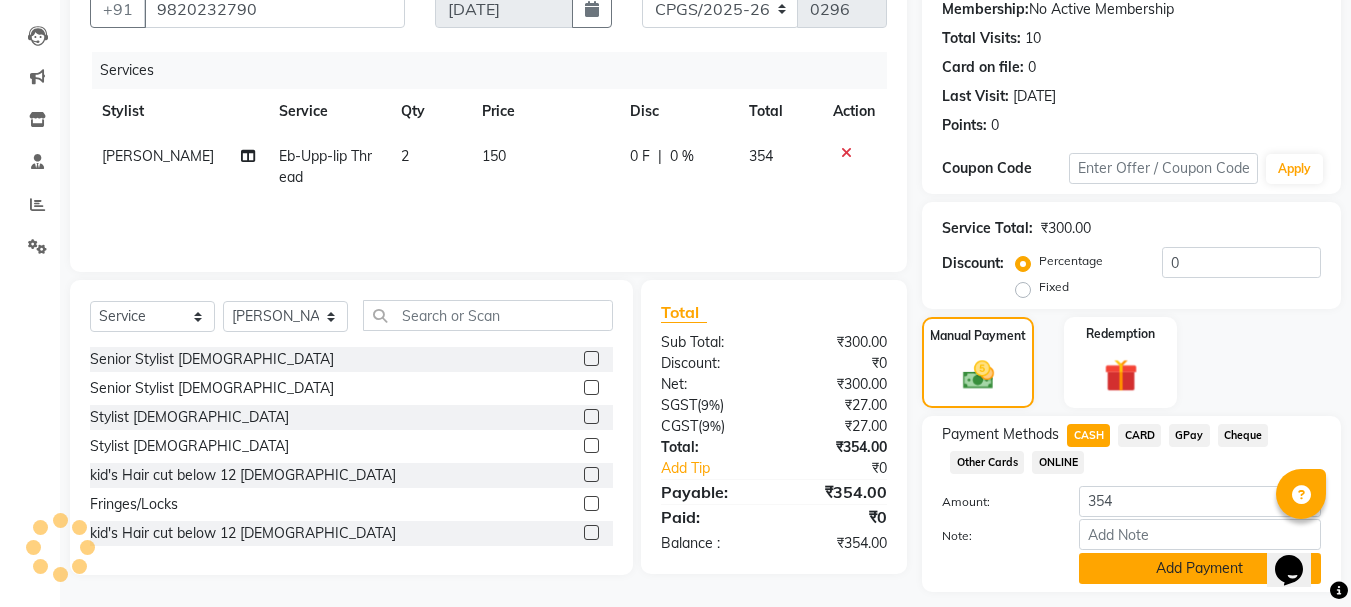 click on "Add Payment" 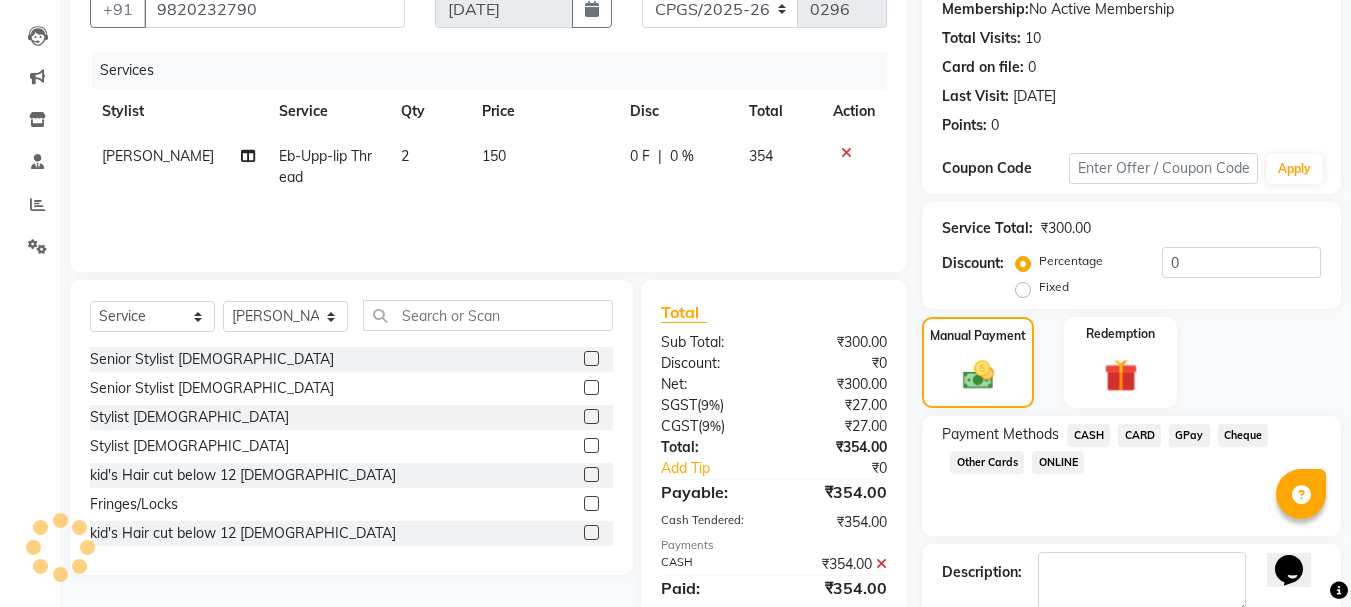 click 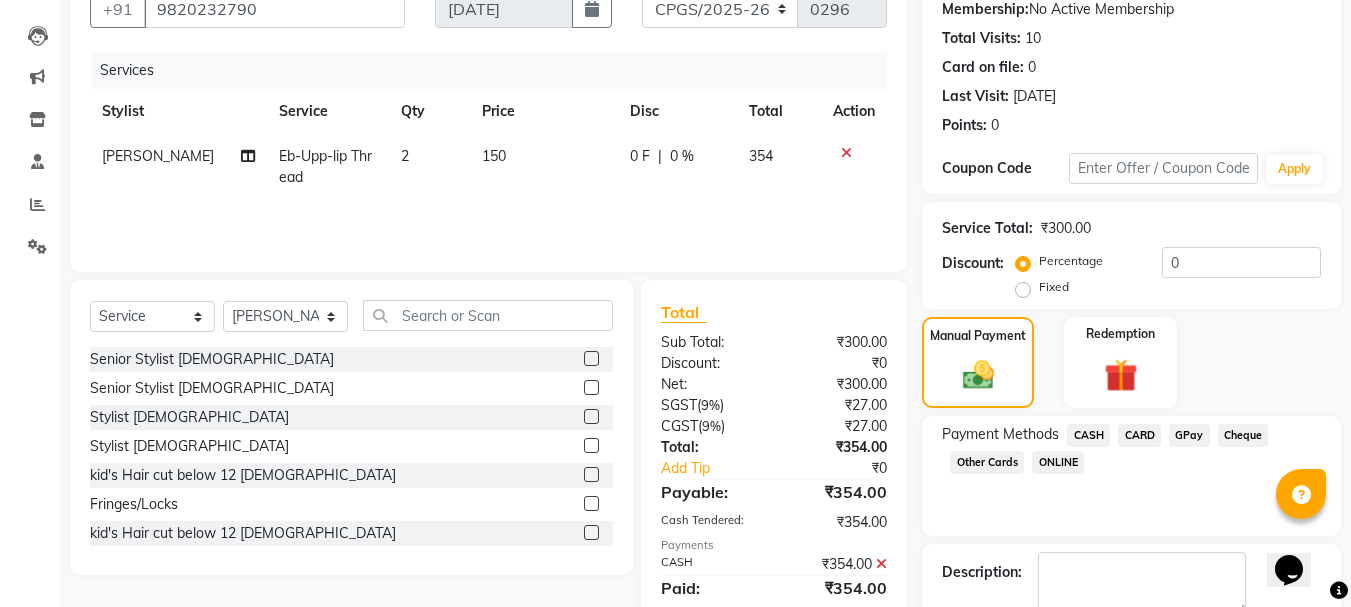 scroll, scrollTop: 309, scrollLeft: 0, axis: vertical 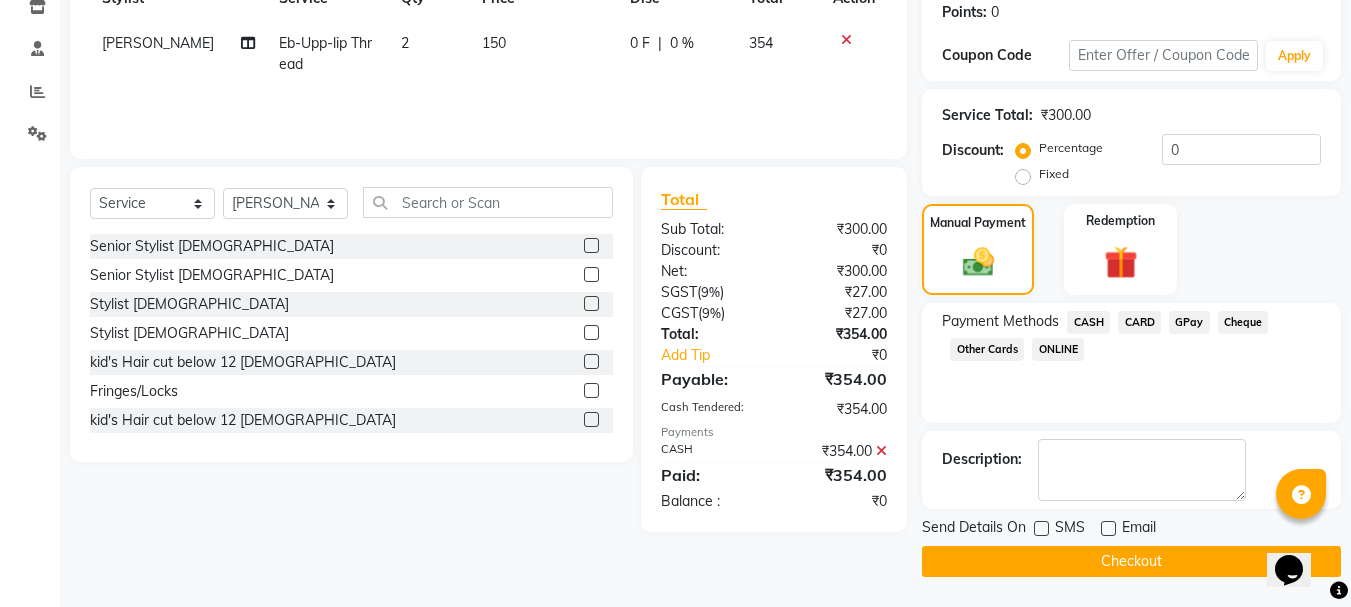 click on "Checkout" 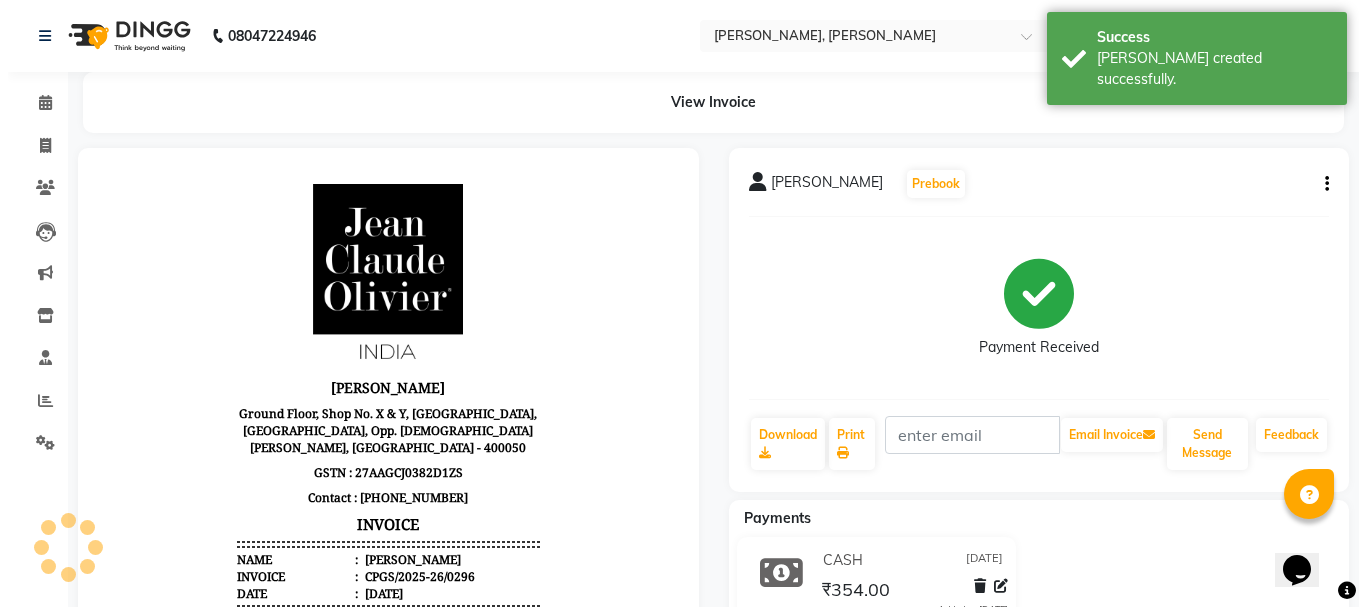 scroll, scrollTop: 0, scrollLeft: 0, axis: both 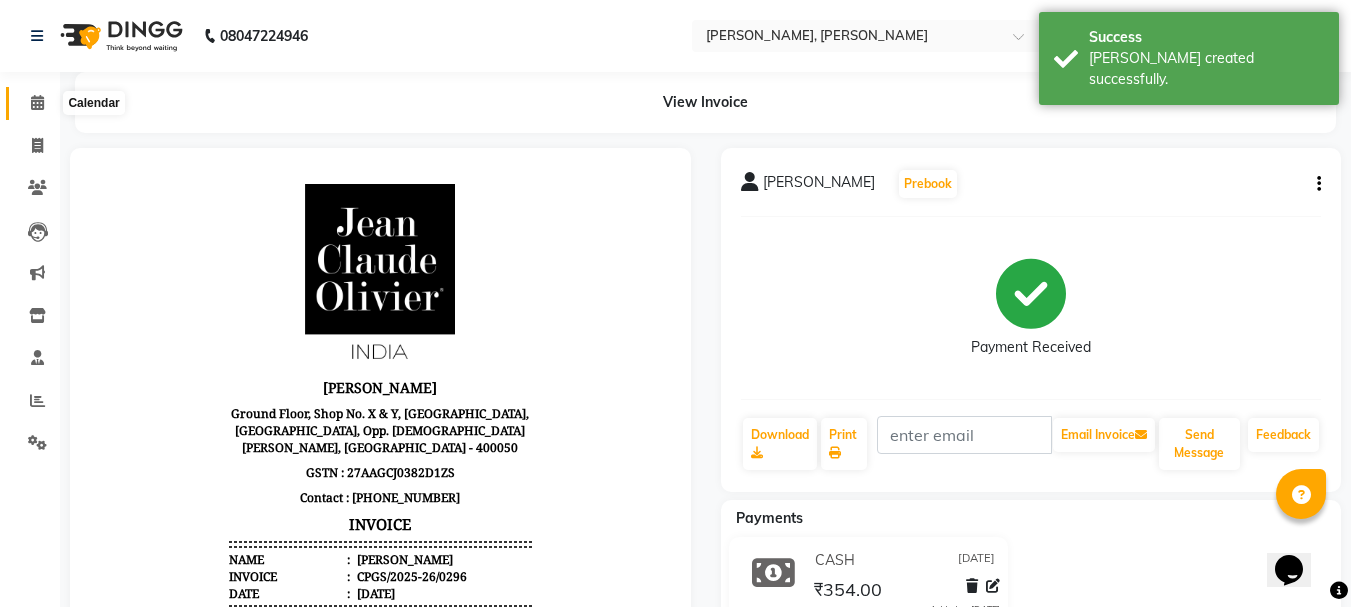 click 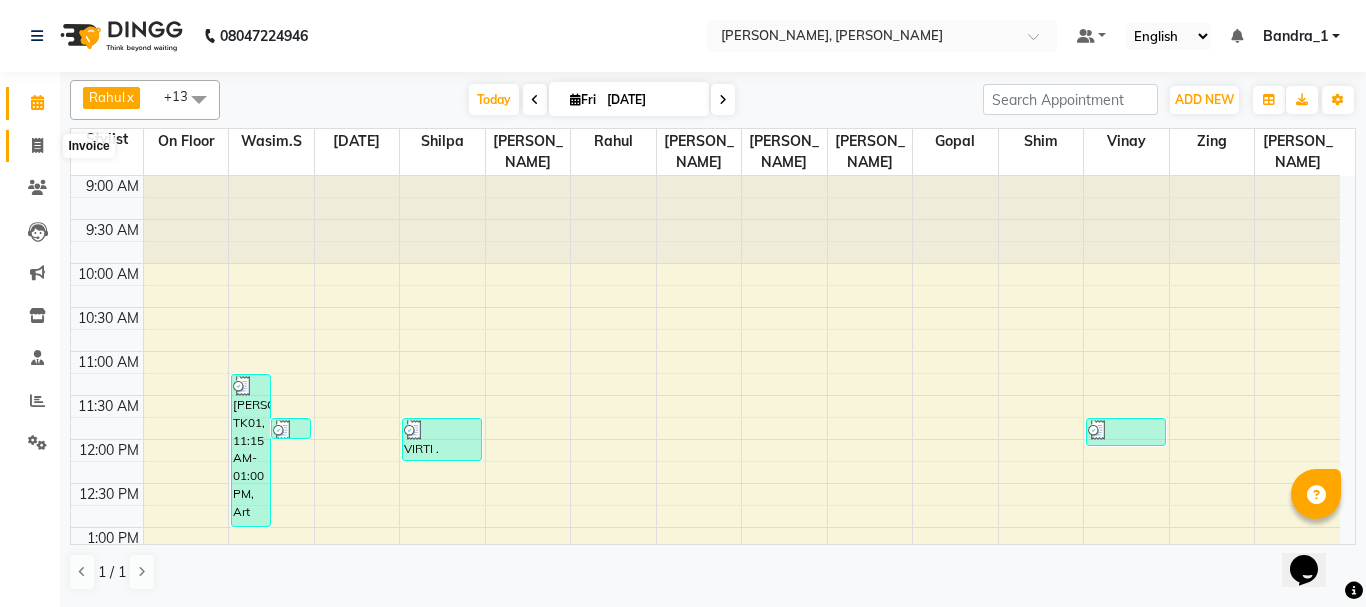 drag, startPoint x: 40, startPoint y: 138, endPoint x: 66, endPoint y: 132, distance: 26.683329 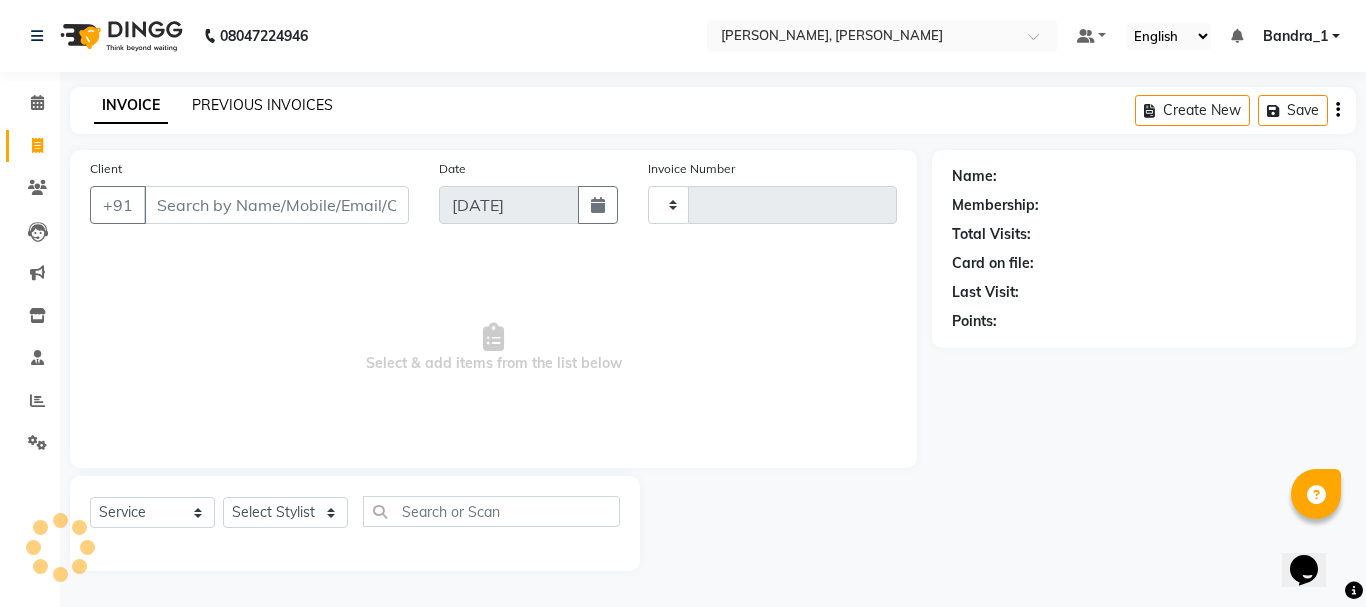 click on "PREVIOUS INVOICES" 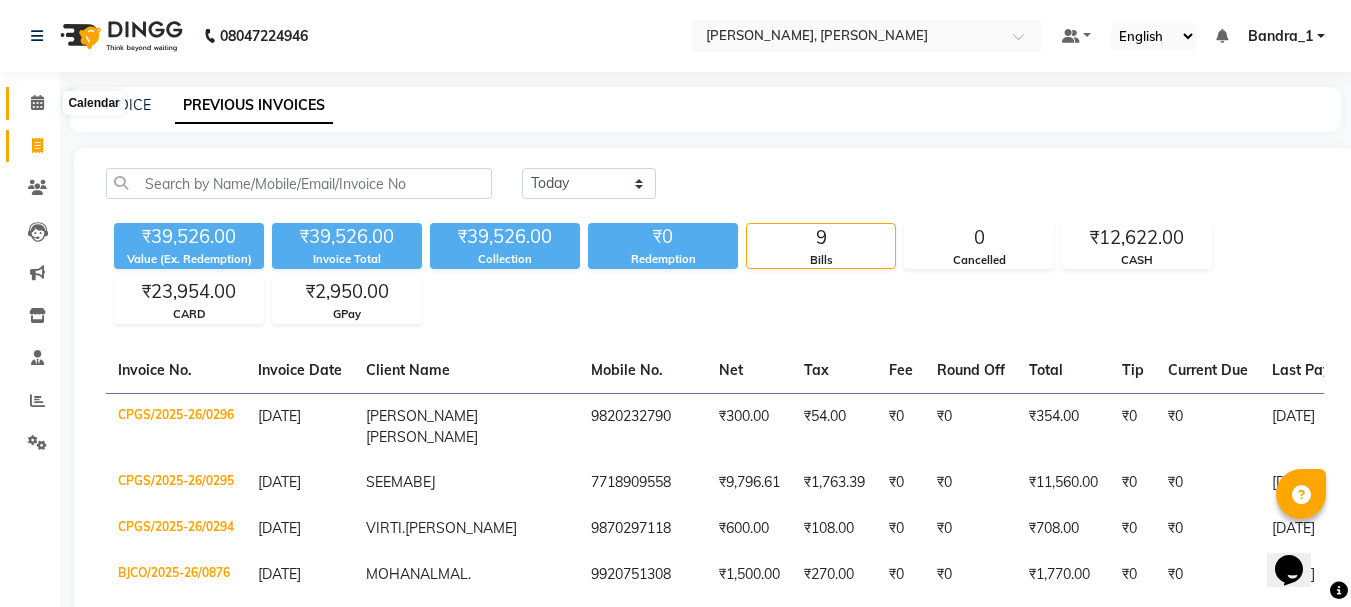 click 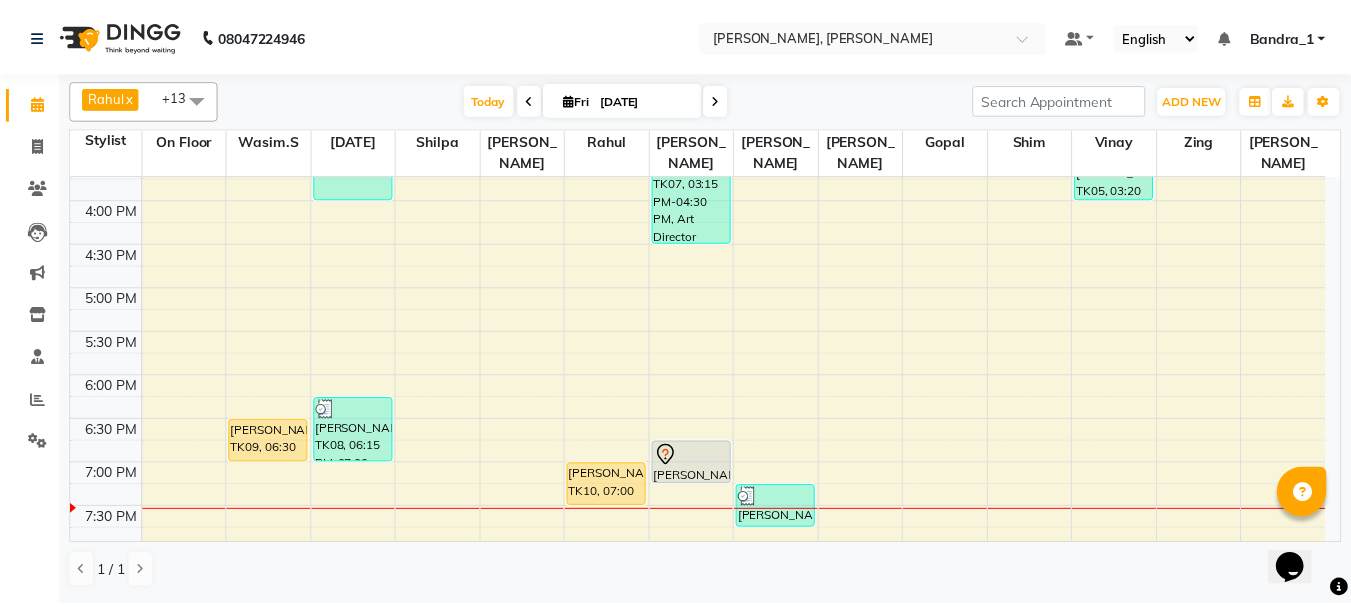 scroll, scrollTop: 842, scrollLeft: 0, axis: vertical 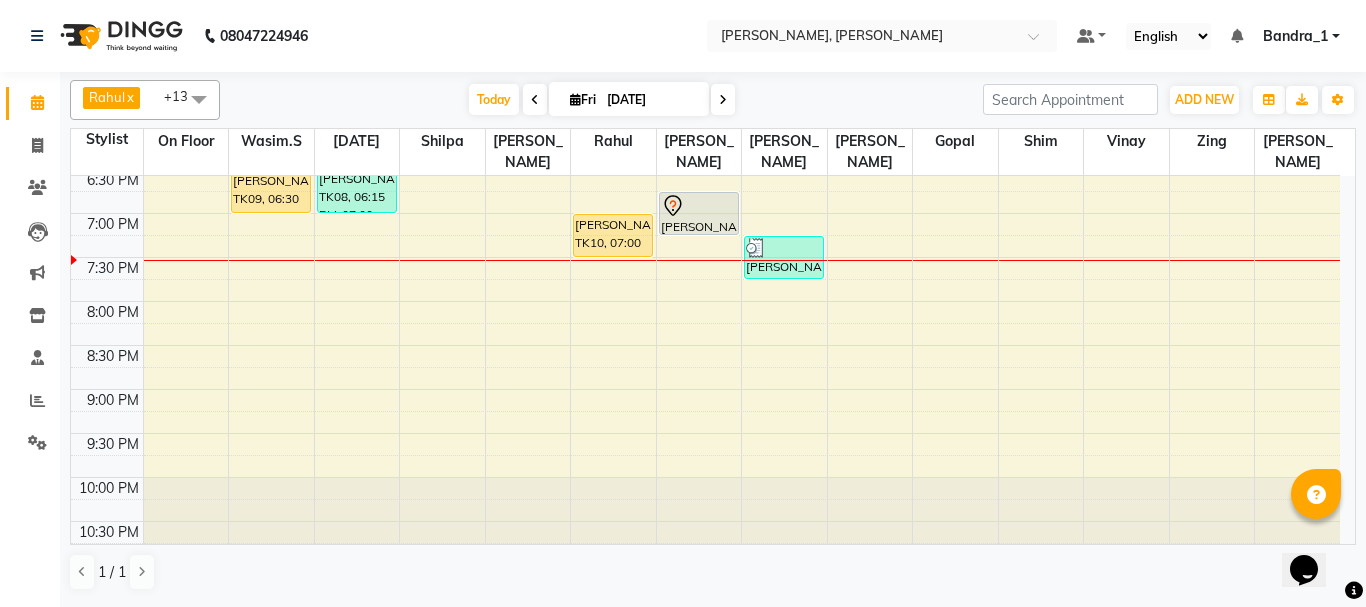 click on "ASIF TANWAR, TK10, 07:00 PM-07:30 PM, Beard Trimming" at bounding box center (613, 235) 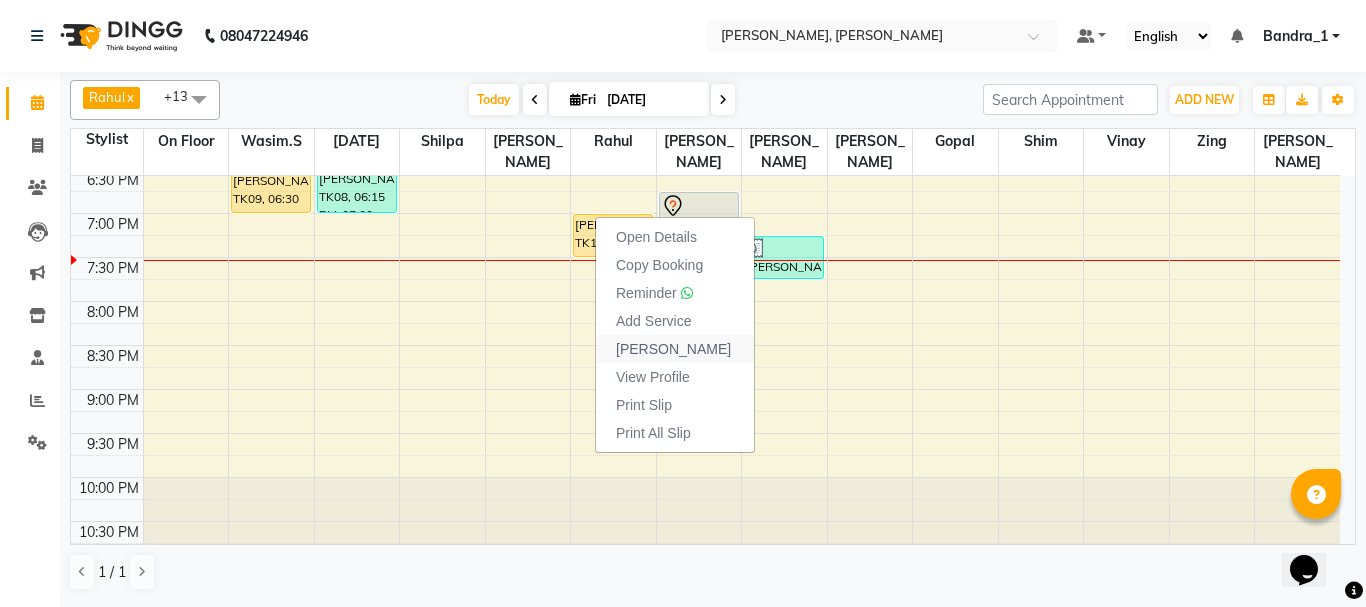 click on "[PERSON_NAME]" at bounding box center [673, 349] 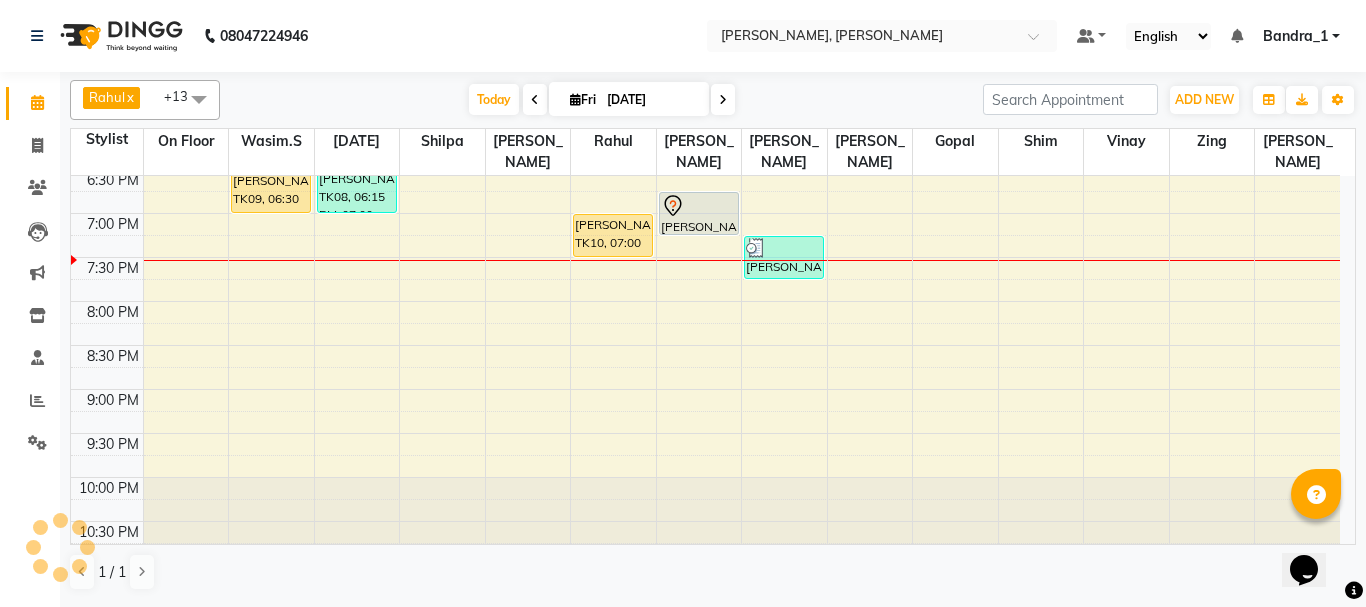 select on "service" 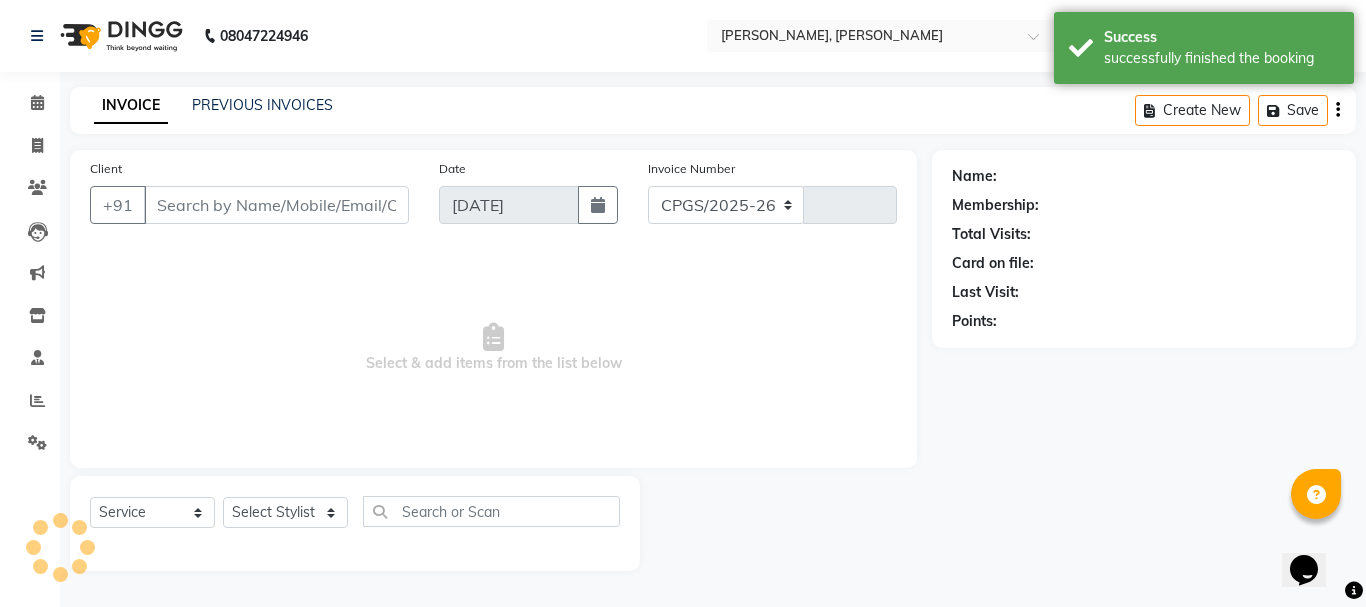 select on "7997" 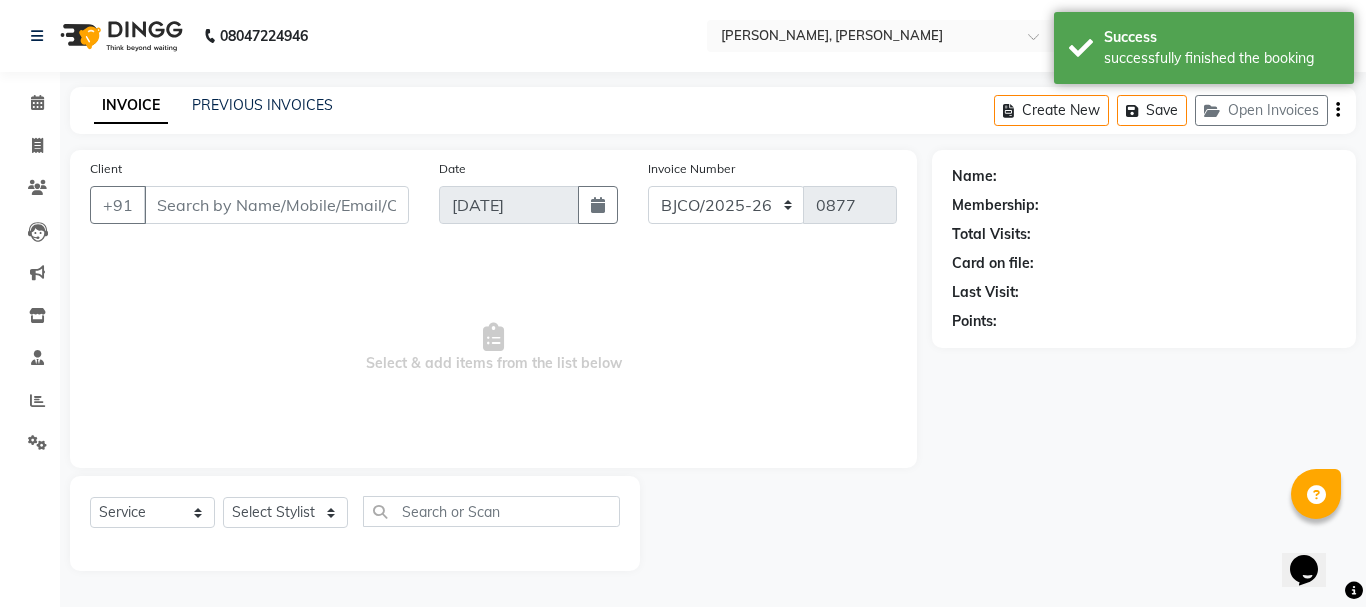 type on "9870739999" 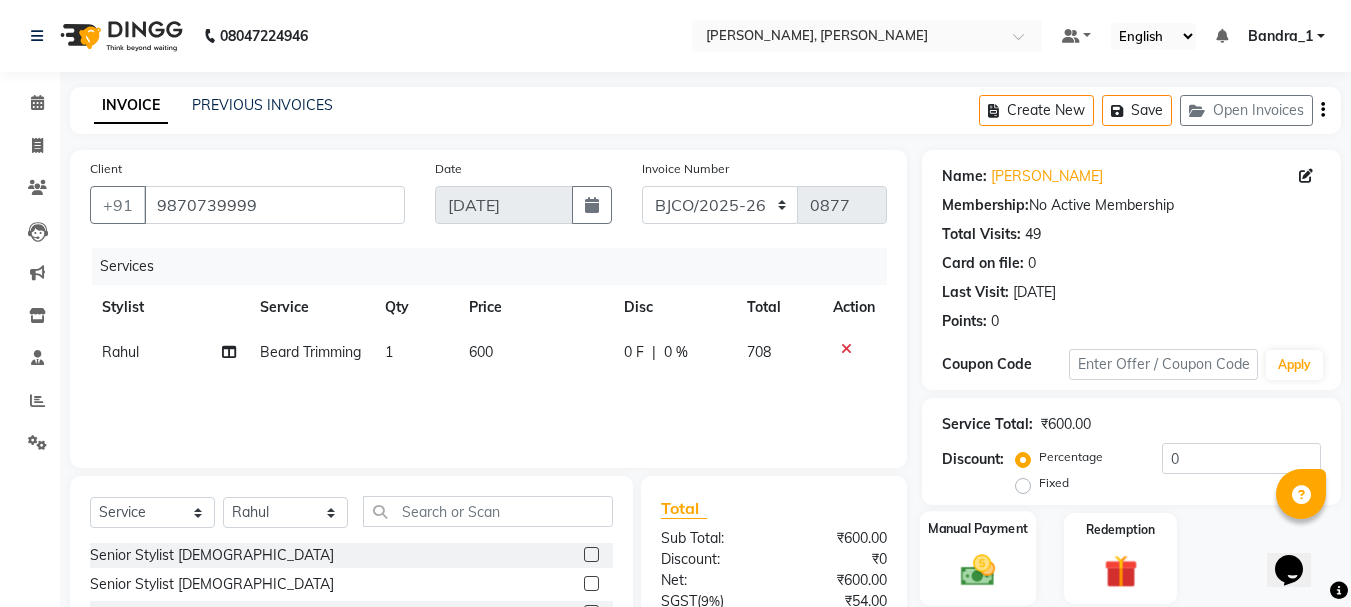 click on "Manual Payment" 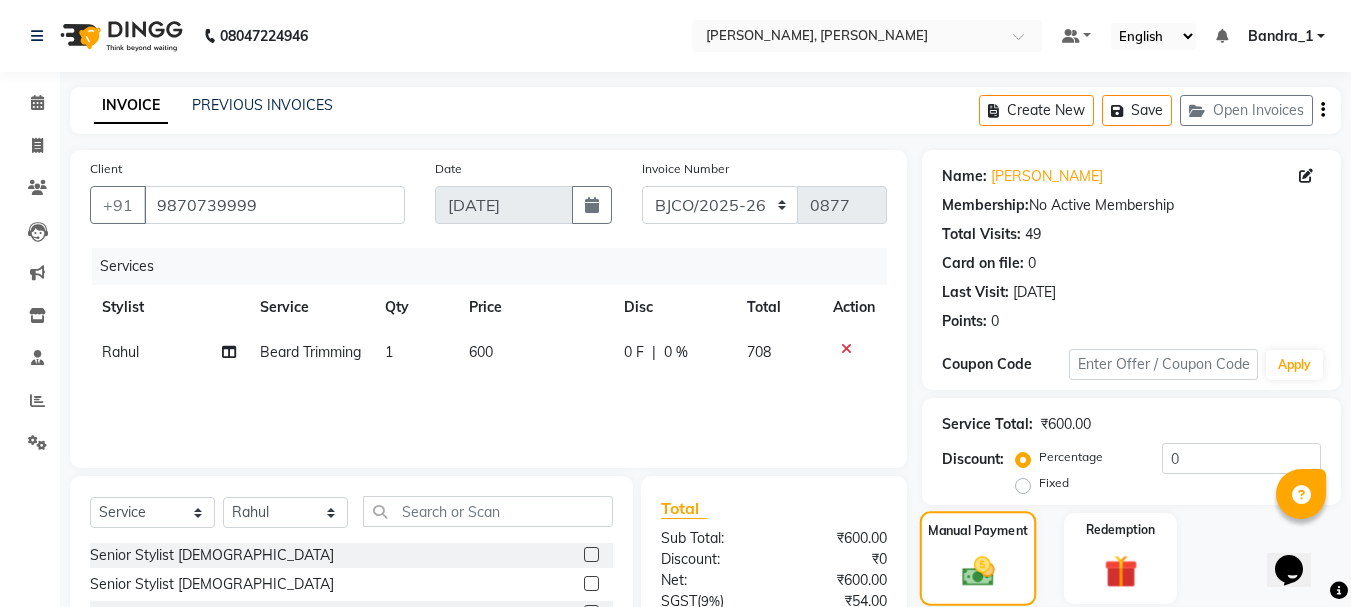 click 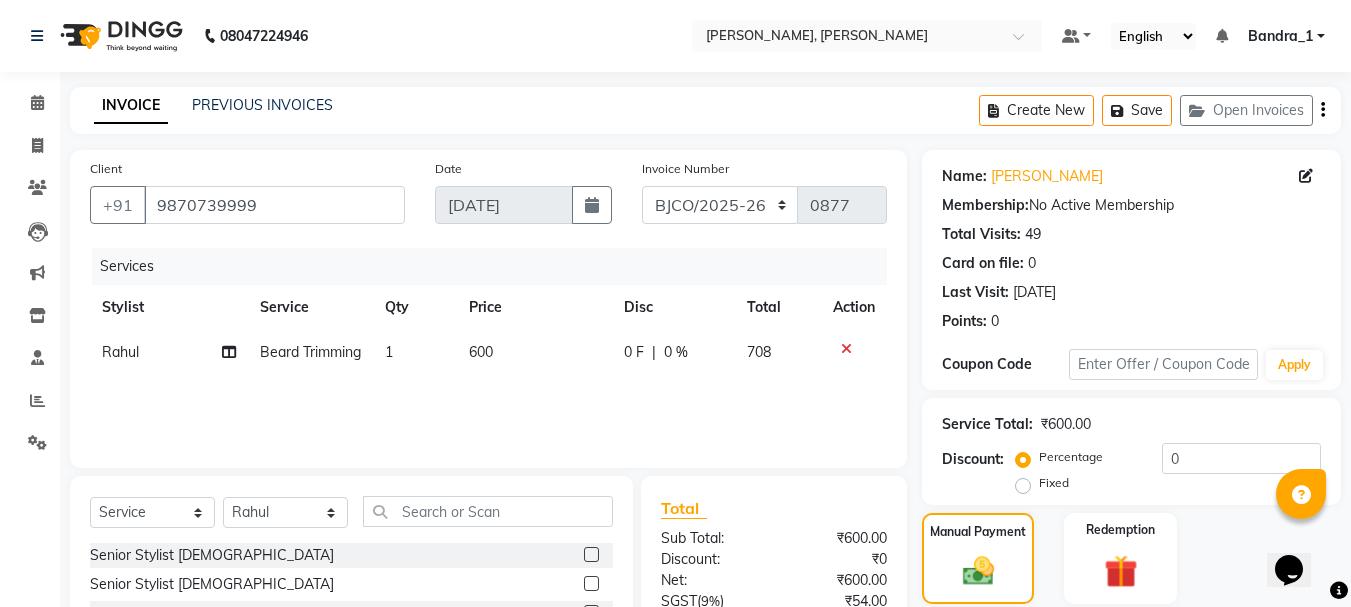 click on "CARD" 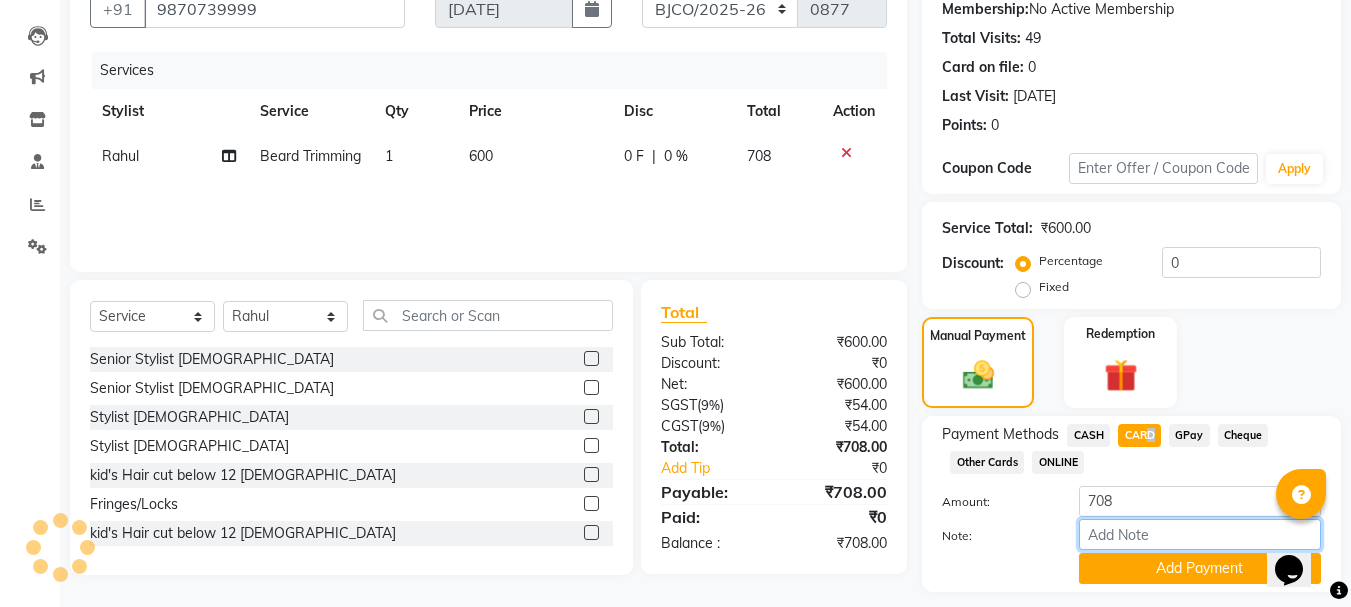 click on "Note:" at bounding box center [1200, 534] 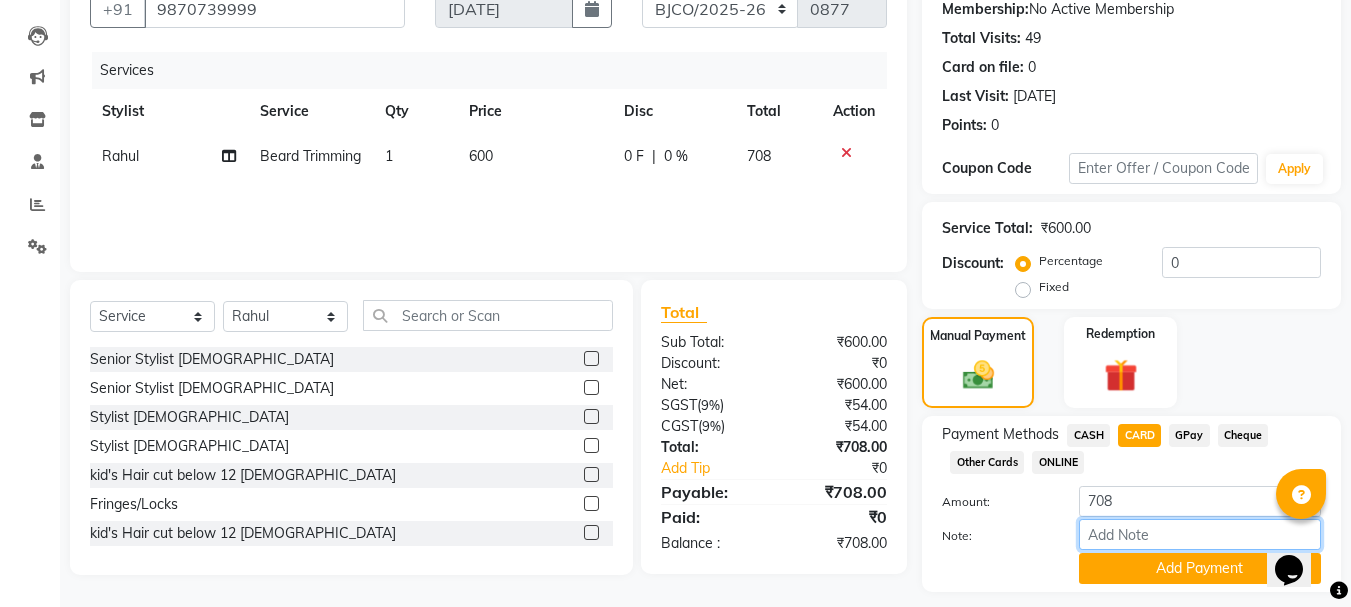 click on "Note:" at bounding box center (1200, 534) 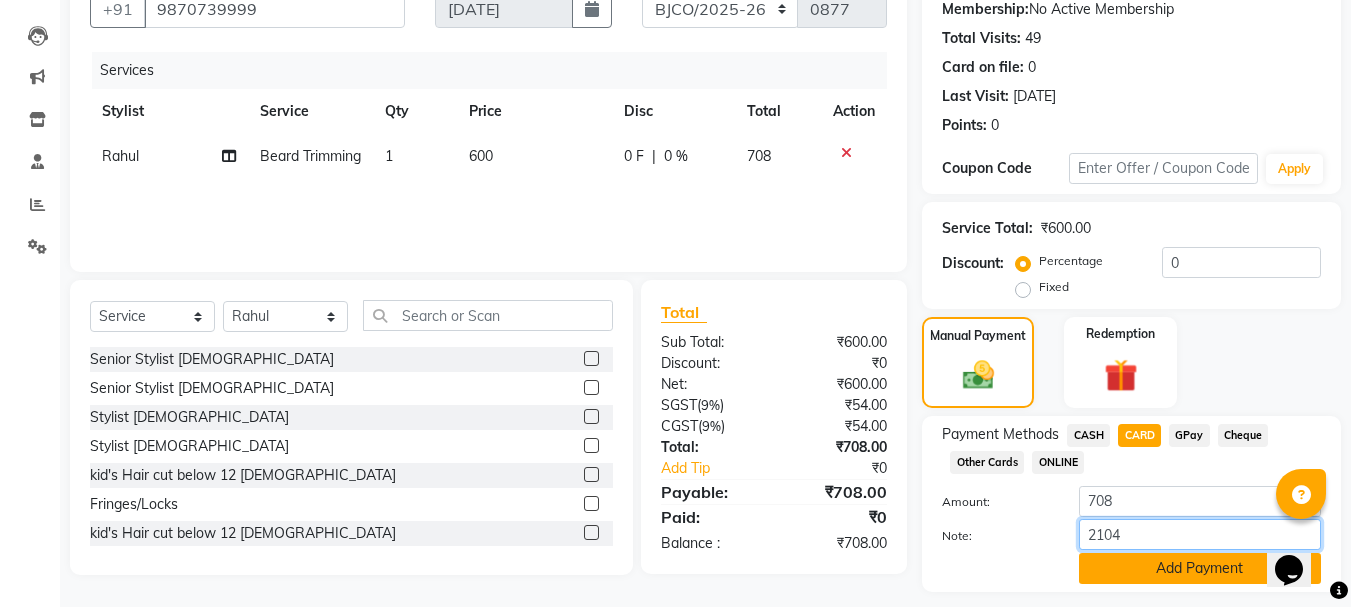 type on "2104" 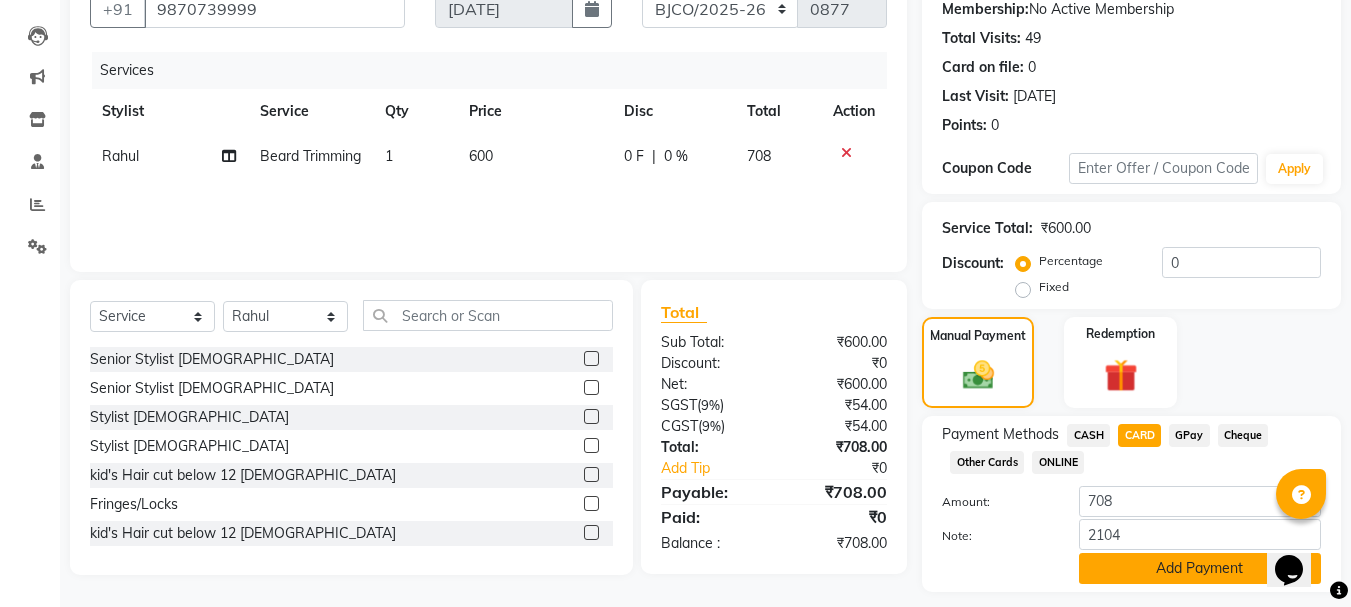 click on "Add Payment" 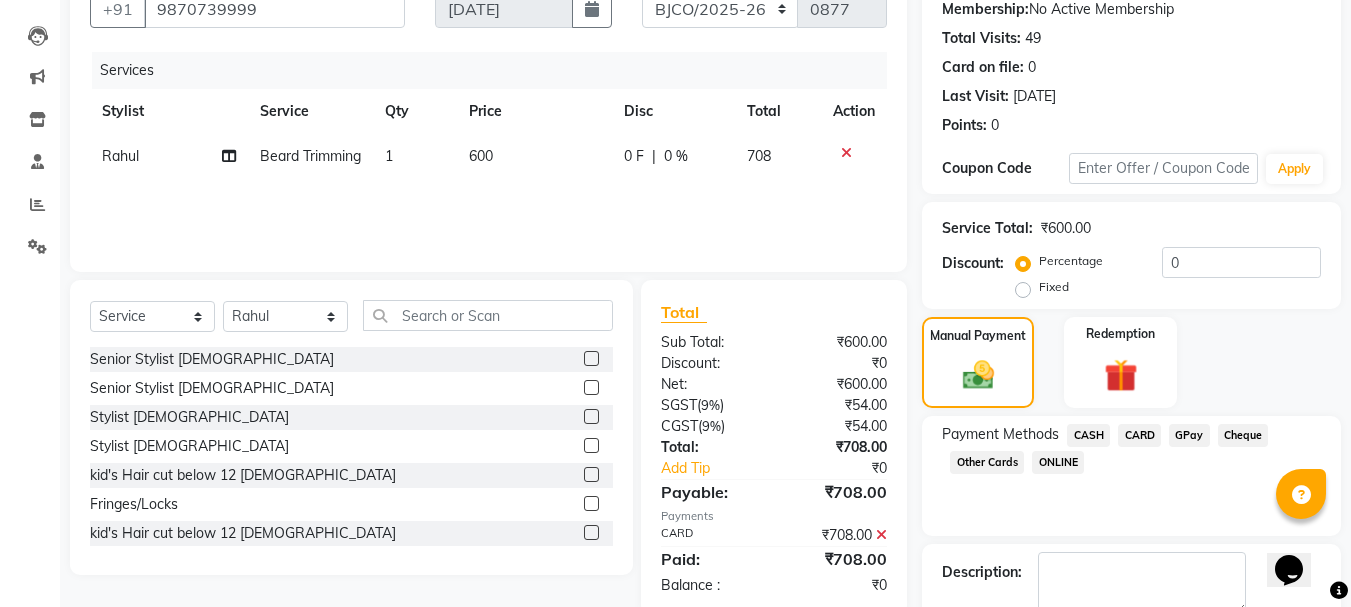 click 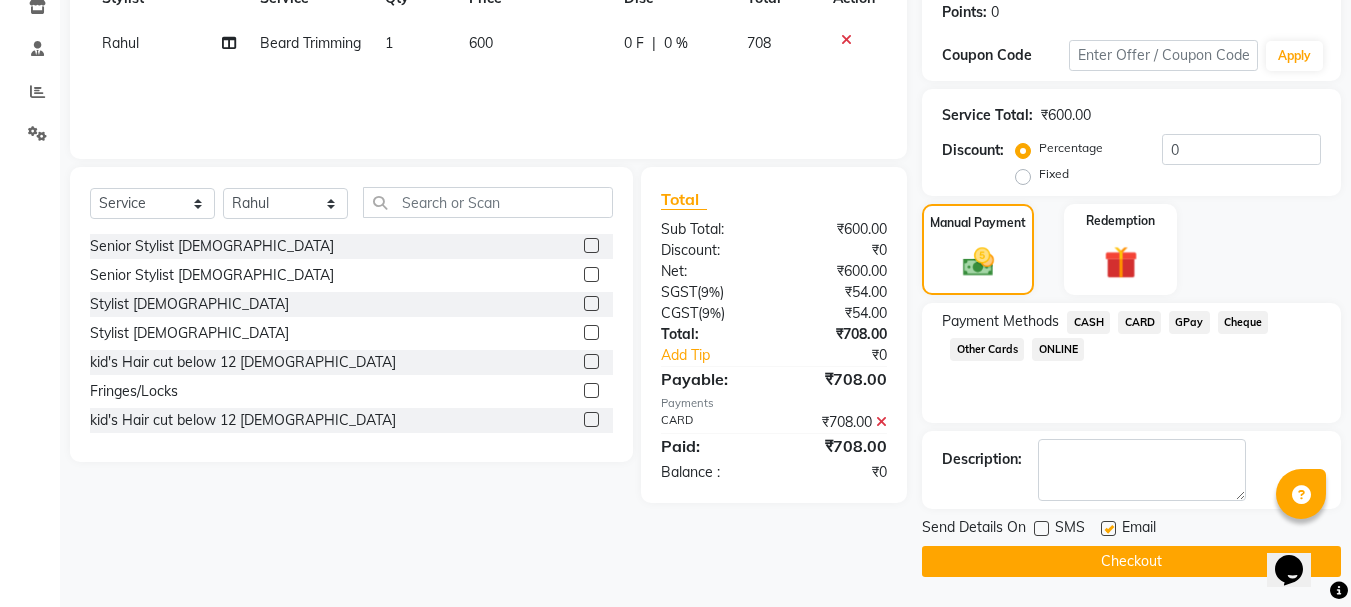click 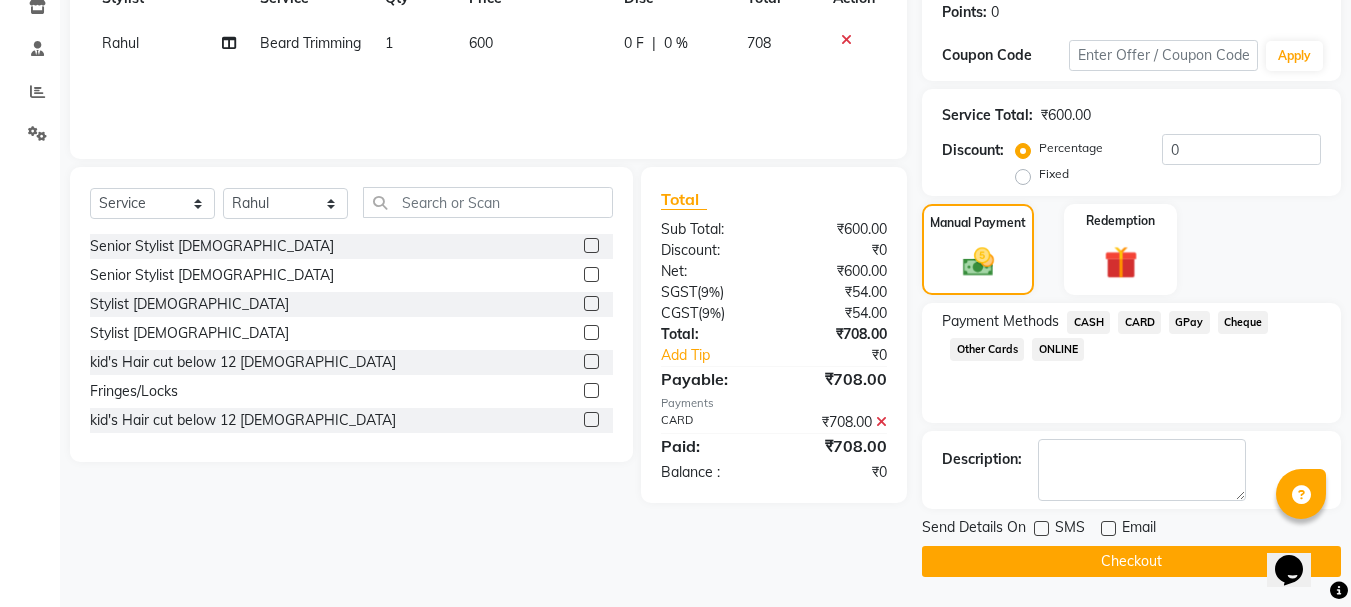 click on "Checkout" 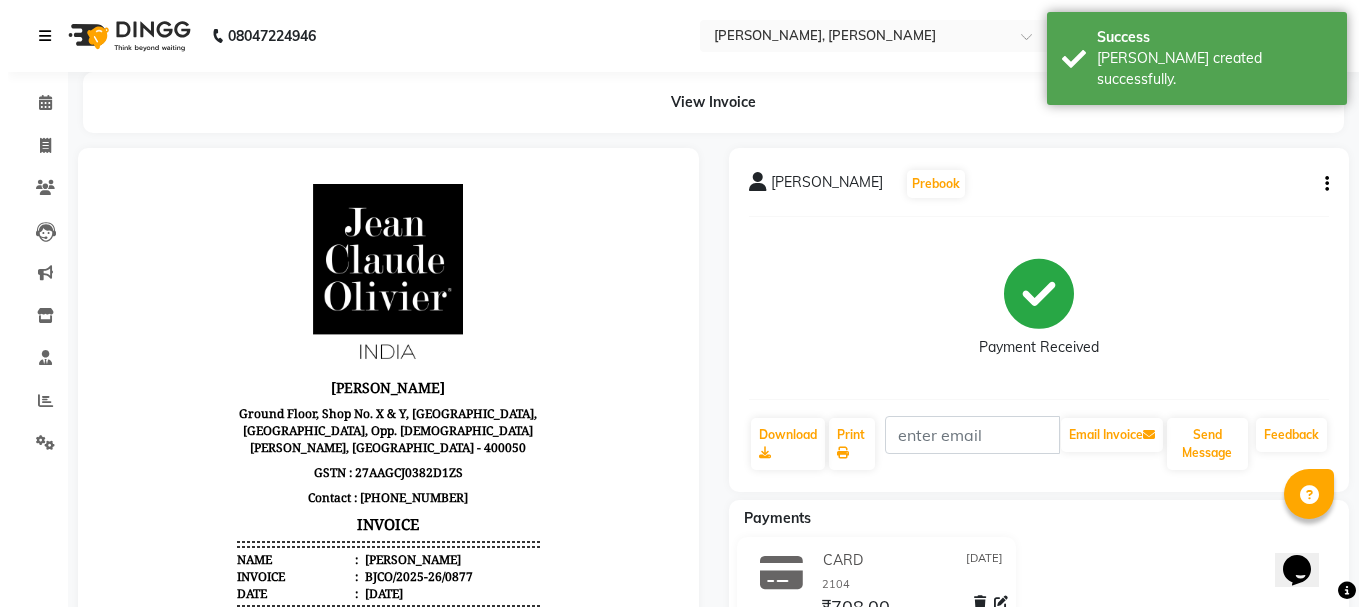scroll, scrollTop: 0, scrollLeft: 0, axis: both 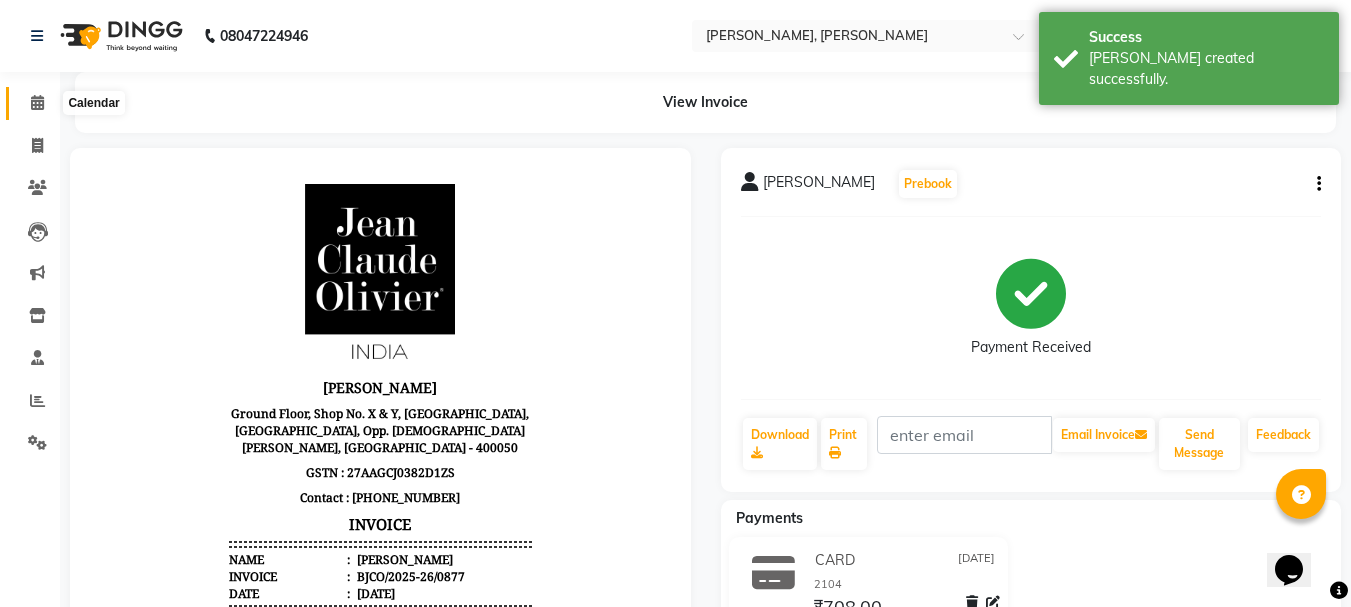 click 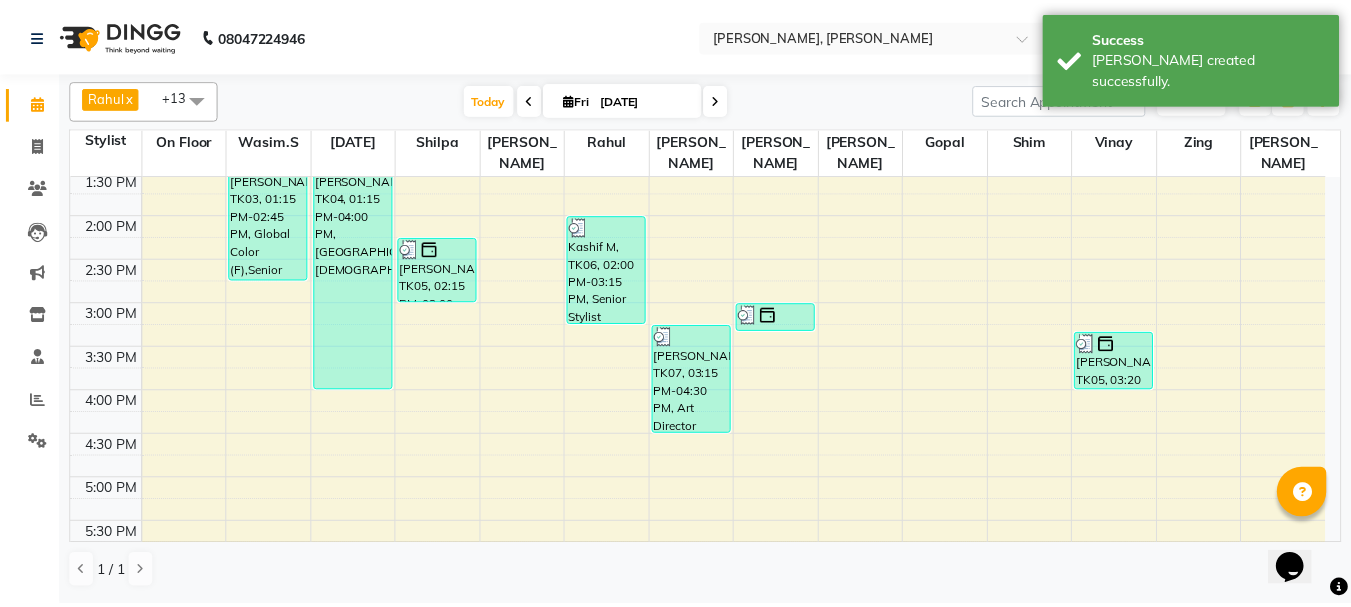 scroll, scrollTop: 800, scrollLeft: 0, axis: vertical 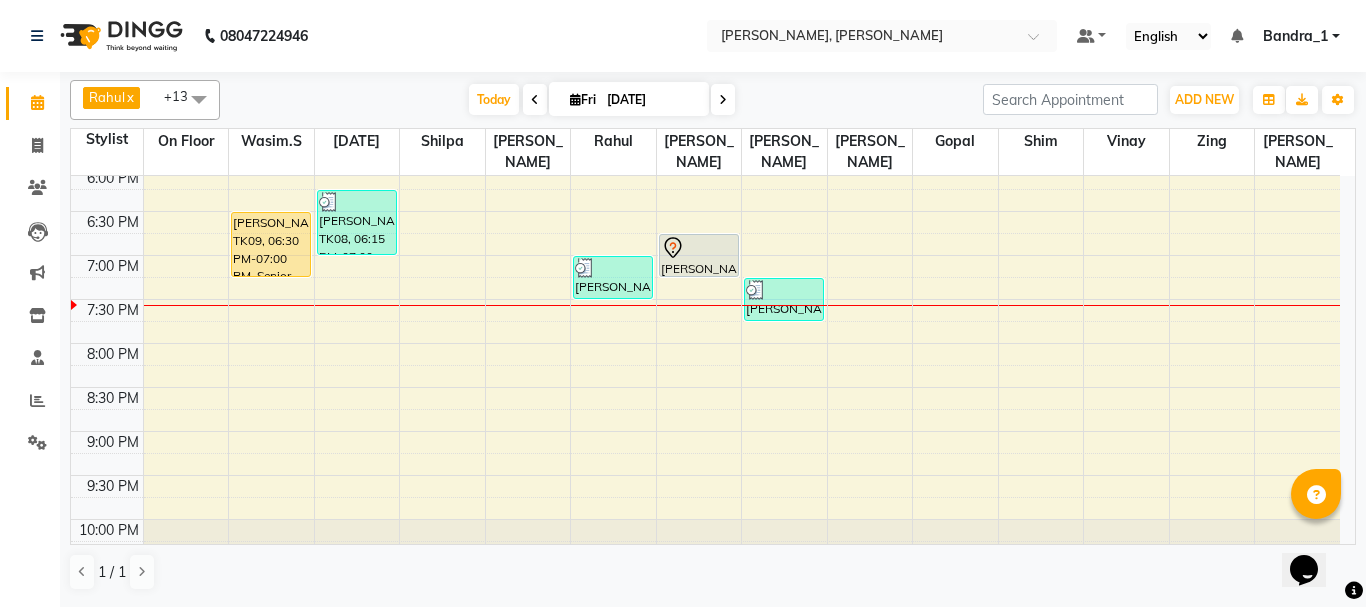 drag, startPoint x: 251, startPoint y: 233, endPoint x: 360, endPoint y: 260, distance: 112.29426 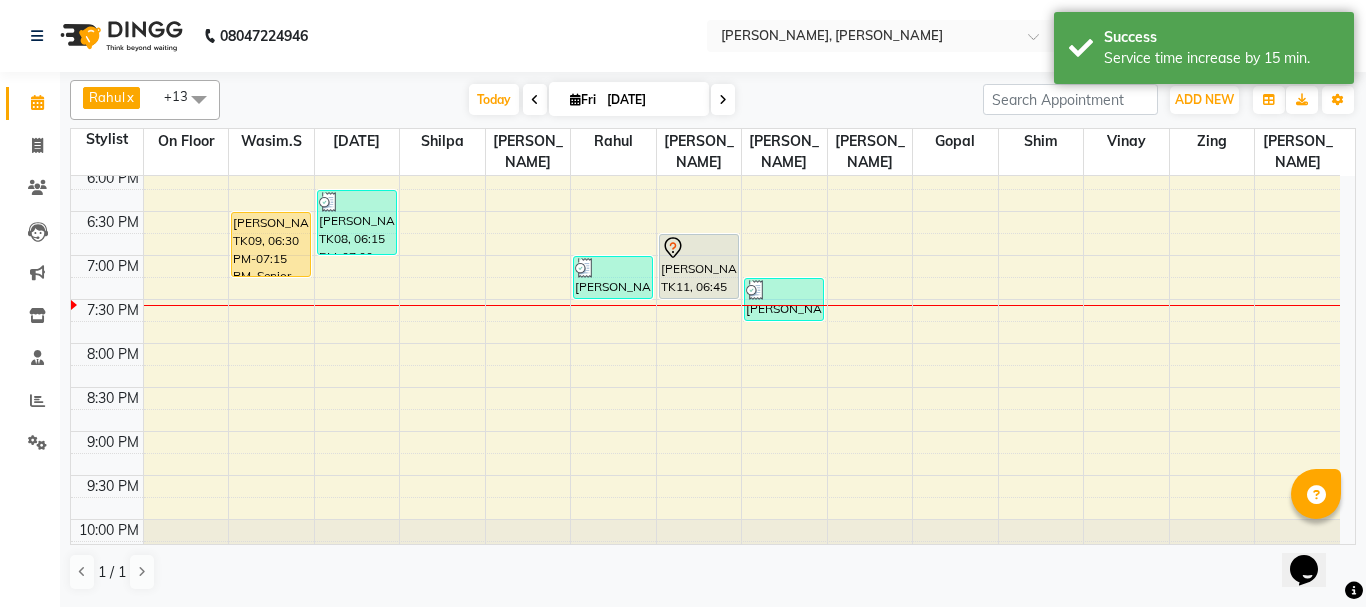 drag, startPoint x: 694, startPoint y: 253, endPoint x: 694, endPoint y: 266, distance: 13 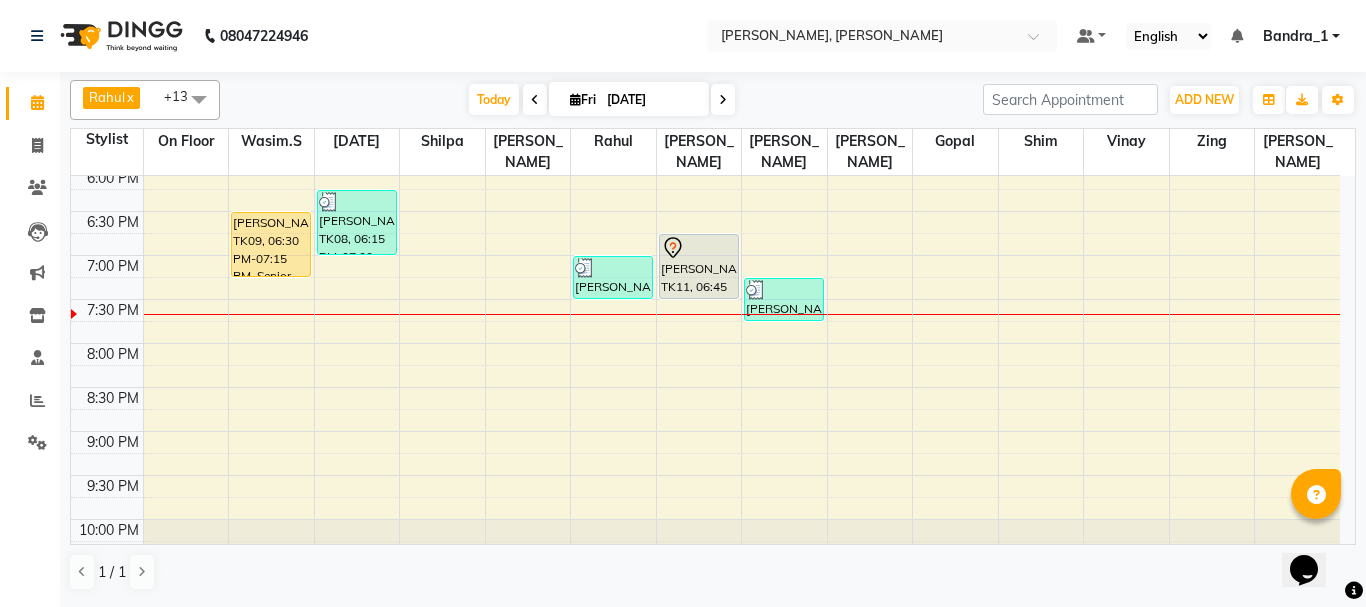 click at bounding box center (699, 248) 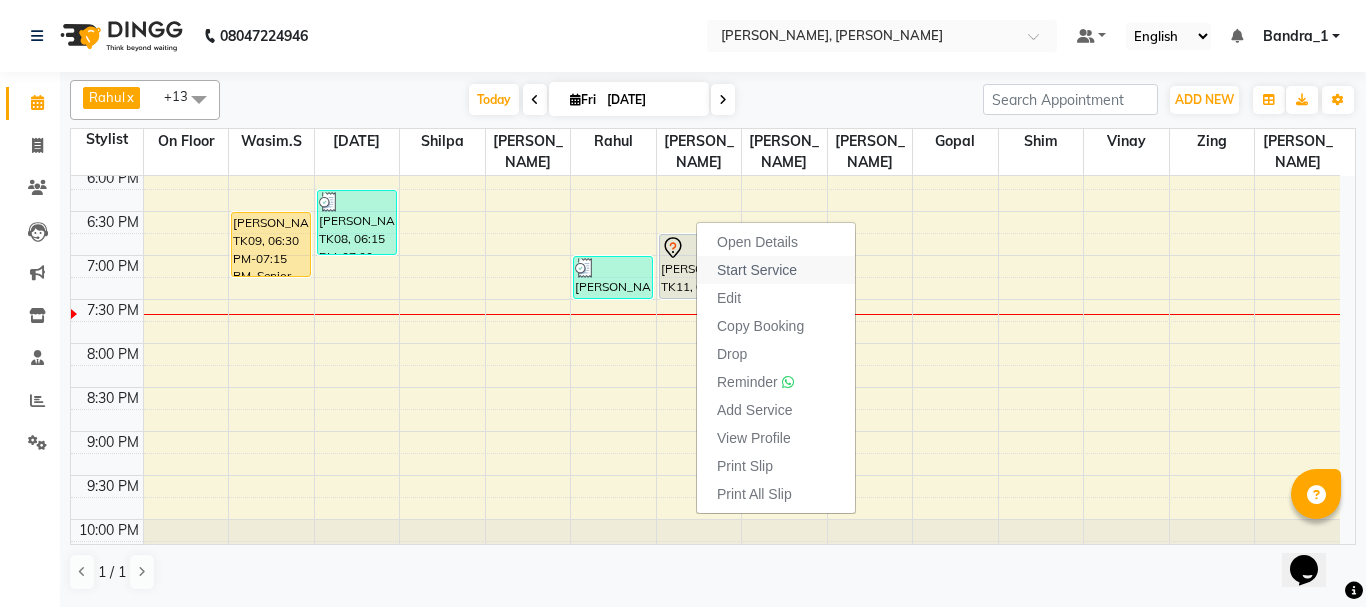click on "Start Service" at bounding box center (757, 270) 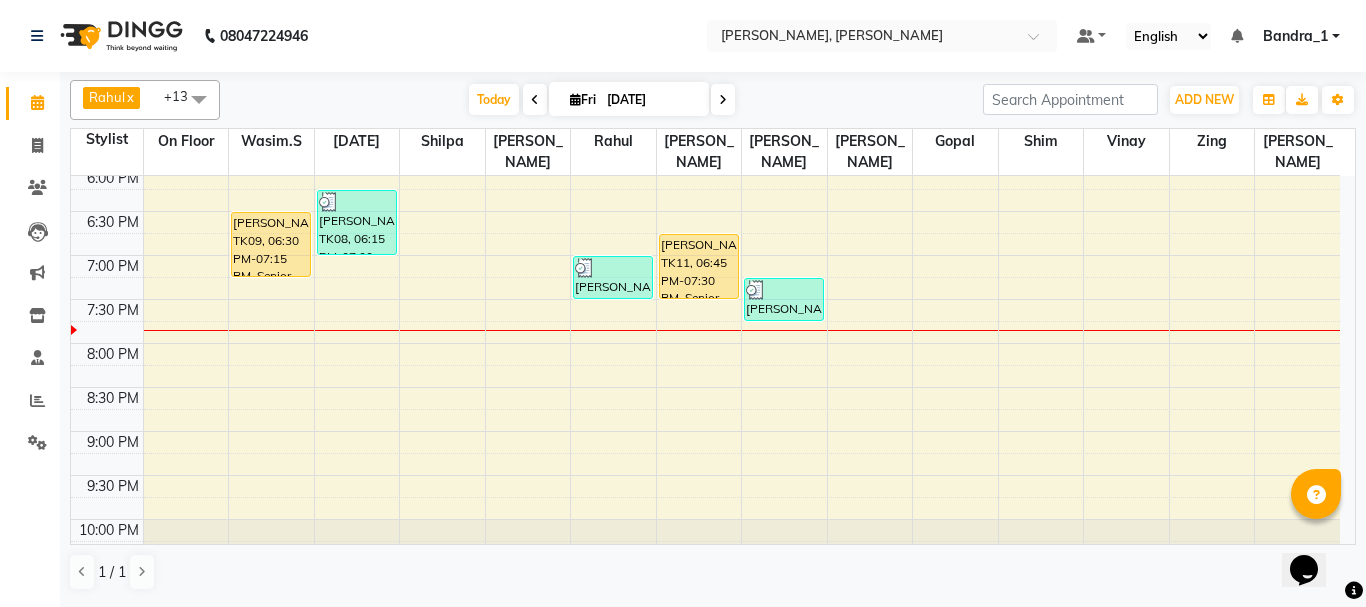 click on "PARAS MALHOTRA, TK11, 06:45 PM-07:30 PM, Senior Stylist Male" at bounding box center [699, 266] 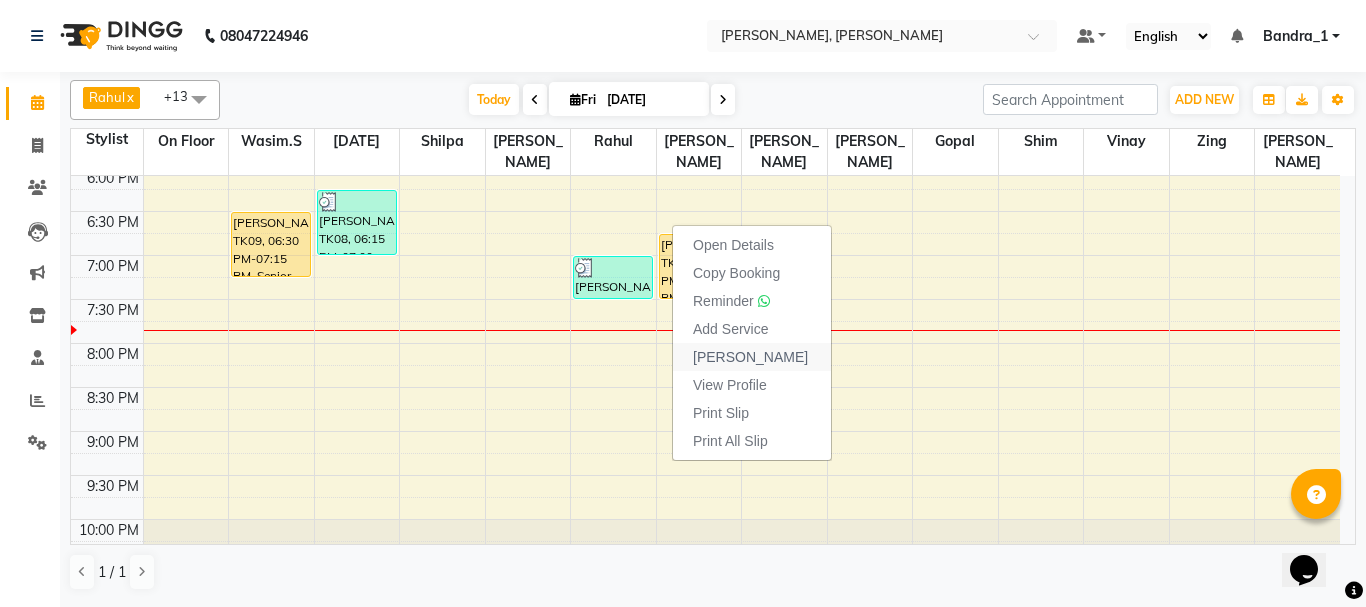 click on "[PERSON_NAME]" at bounding box center [750, 357] 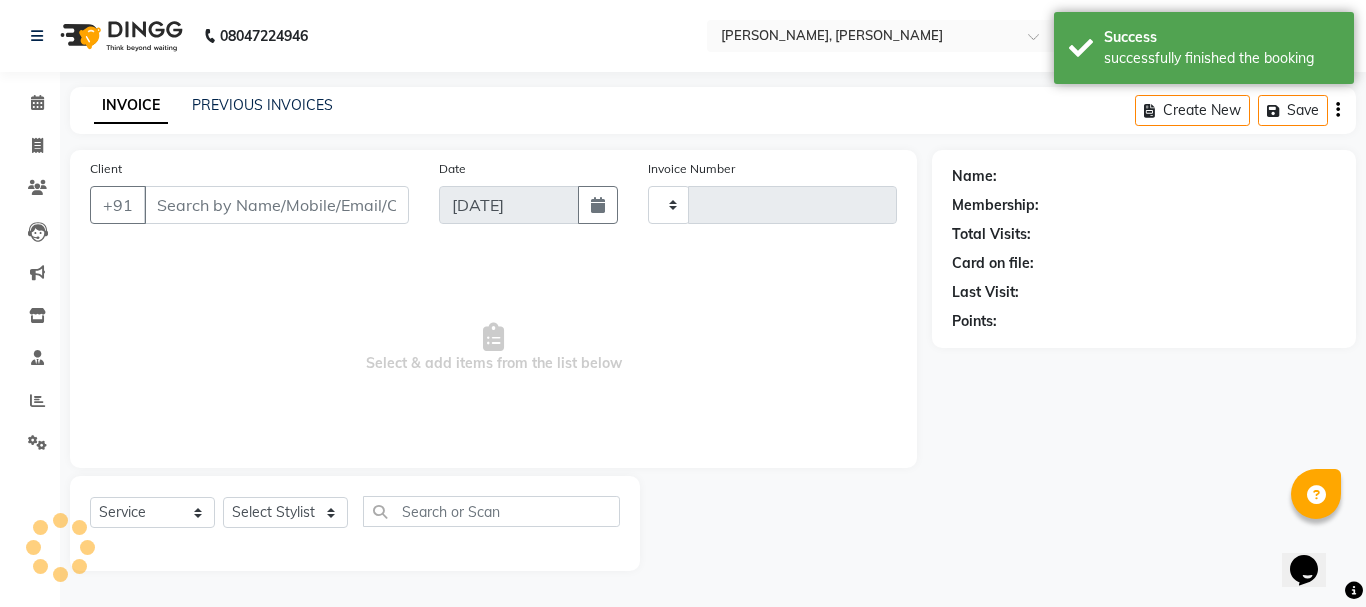 type on "0878" 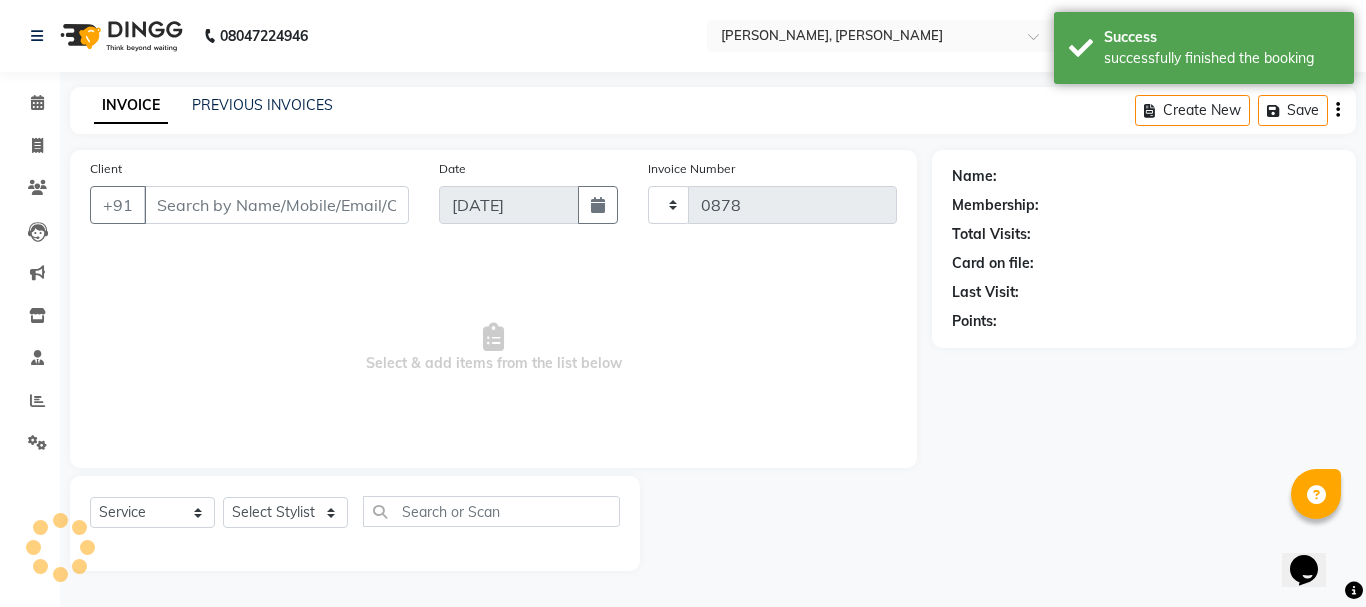 select on "7997" 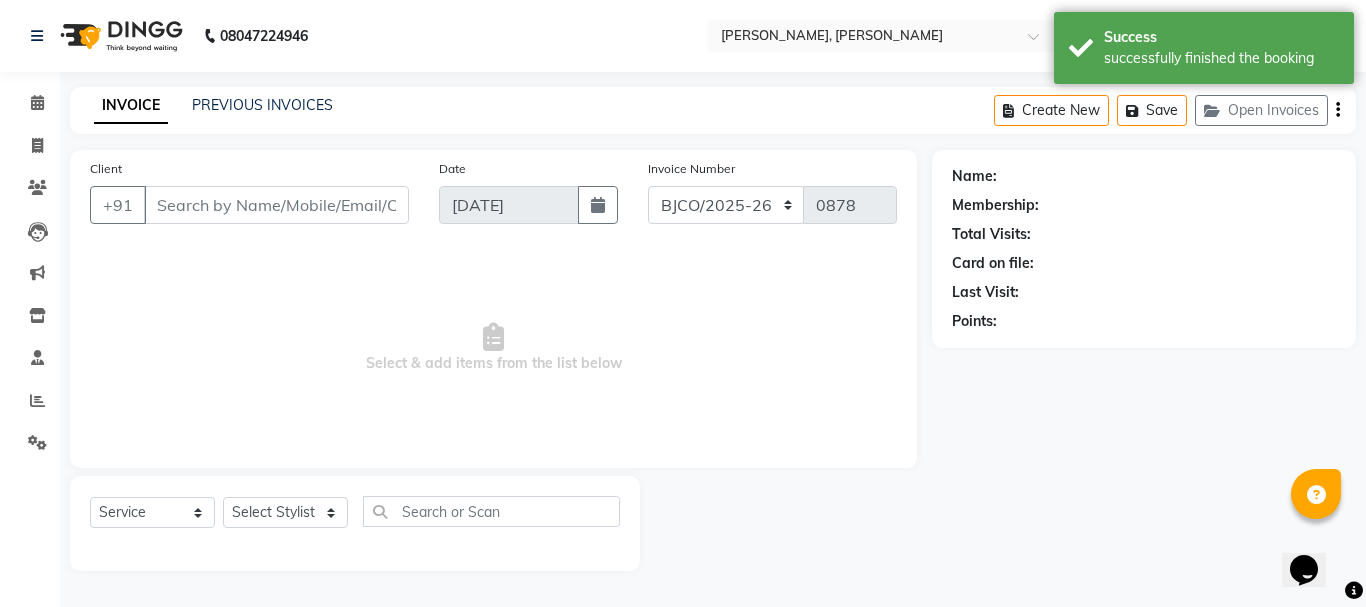 type on "9818086505" 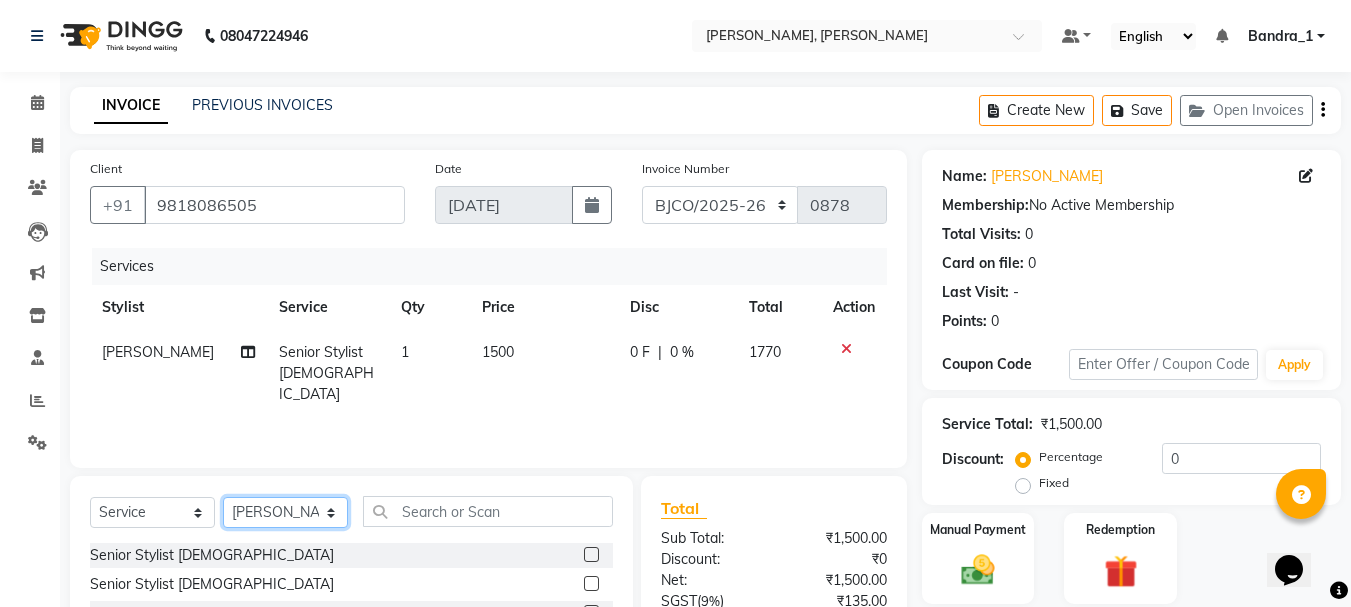 click on "Select Stylist Abdul Bandra_1 Bandra_store [PERSON_NAME] [PERSON_NAME] [PERSON_NAME] [PERSON_NAME] Jouyi [PERSON_NAME] [PERSON_NAME] On  Floor  Peetrass Pinky Make up Artist [PERSON_NAME][DATE] [PERSON_NAME] [PERSON_NAME] [PERSON_NAME] [PERSON_NAME] [PERSON_NAME] [PERSON_NAME] [PERSON_NAME]                         [PERSON_NAME] [PERSON_NAME].S Yangamphy [PERSON_NAME]" 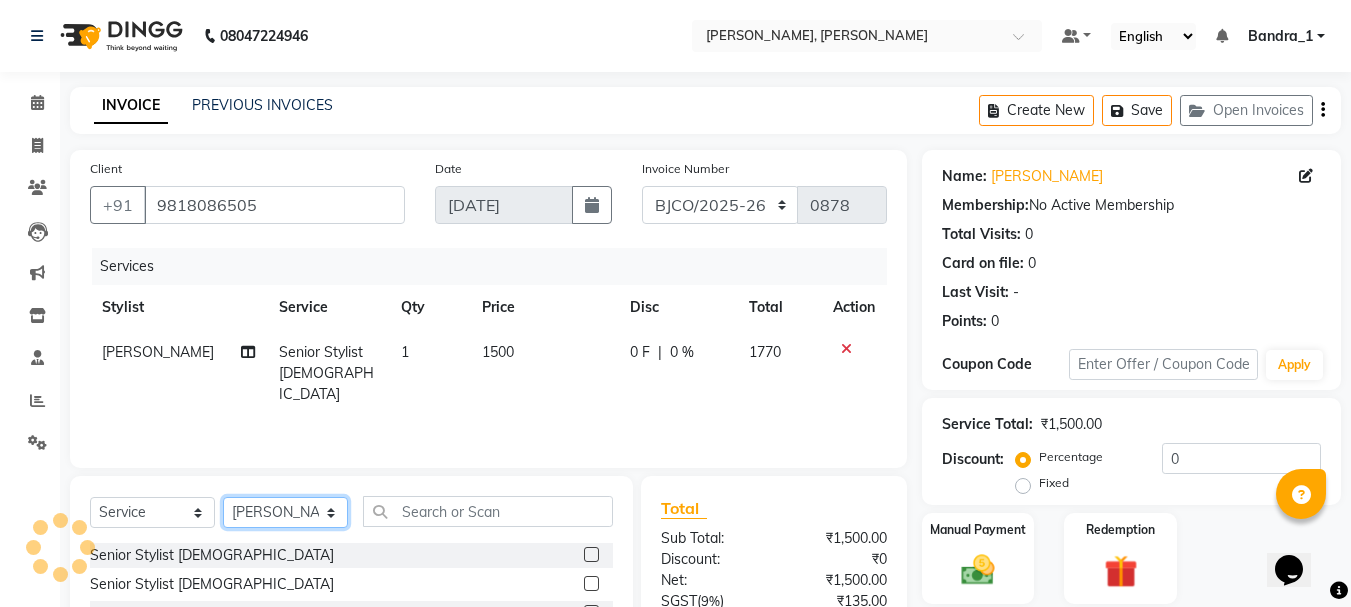select on "54154" 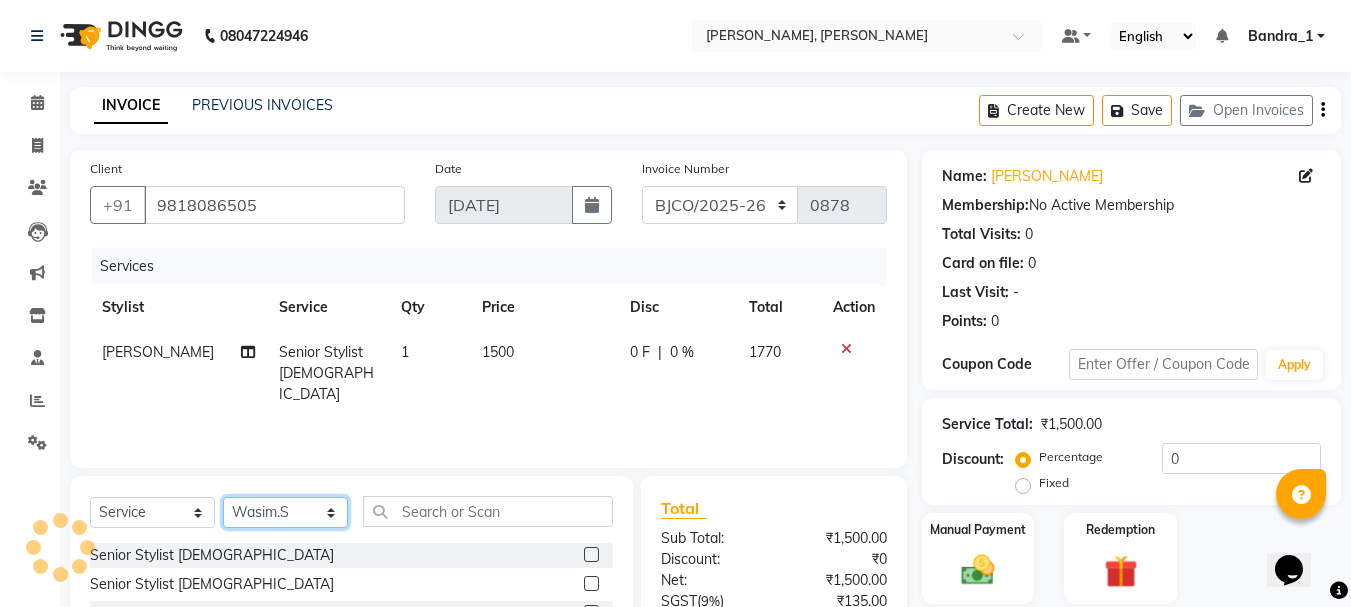 click on "Select Stylist Abdul Bandra_1 Bandra_store [PERSON_NAME] [PERSON_NAME] [PERSON_NAME] [PERSON_NAME] Jouyi [PERSON_NAME] [PERSON_NAME] On  Floor  Peetrass Pinky Make up Artist [PERSON_NAME][DATE] [PERSON_NAME] [PERSON_NAME] [PERSON_NAME] [PERSON_NAME] [PERSON_NAME] [PERSON_NAME] [PERSON_NAME]                         [PERSON_NAME] [PERSON_NAME].S Yangamphy [PERSON_NAME]" 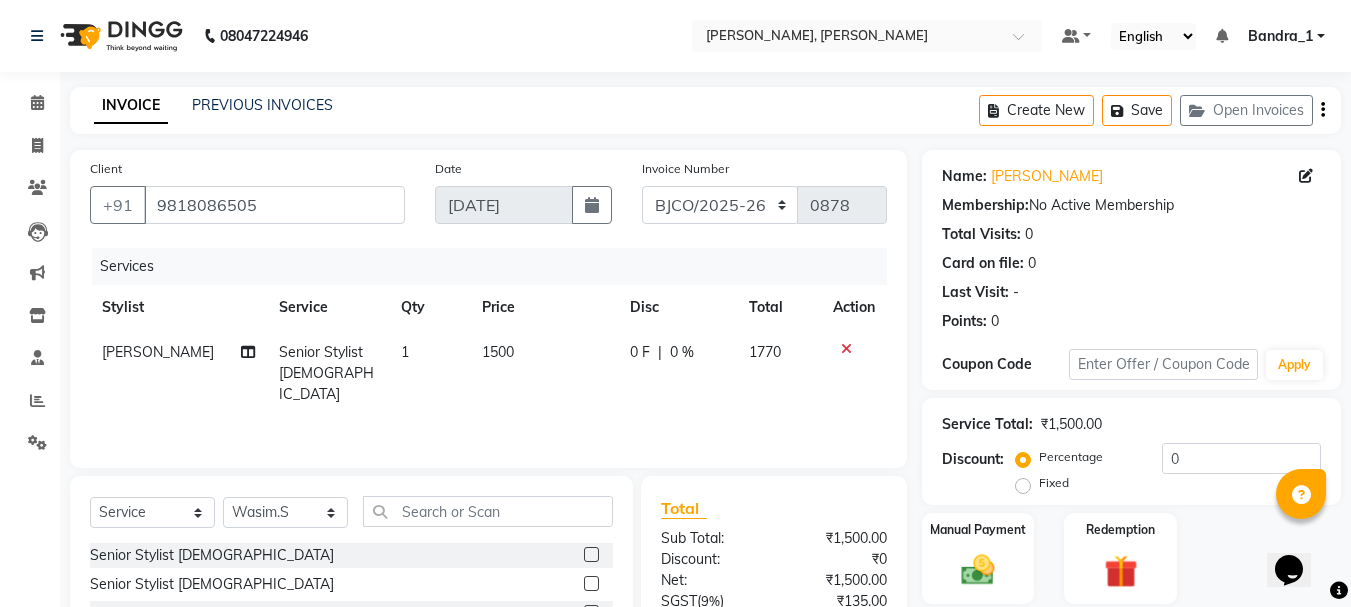 click 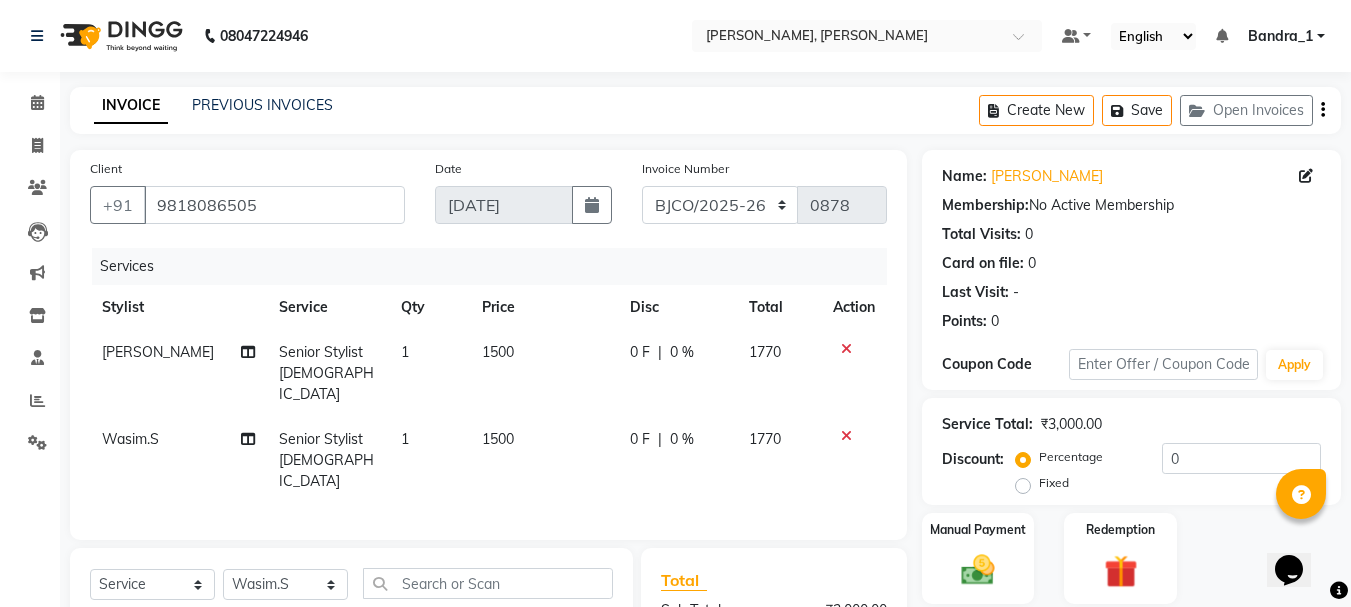 checkbox on "false" 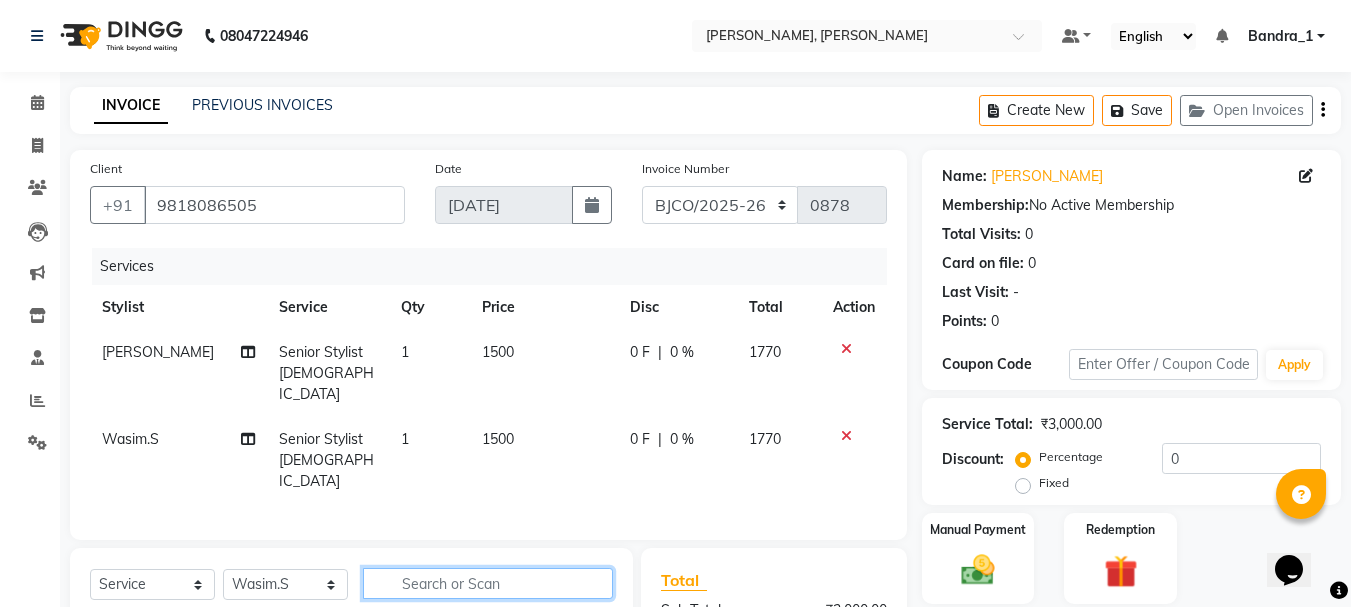 click 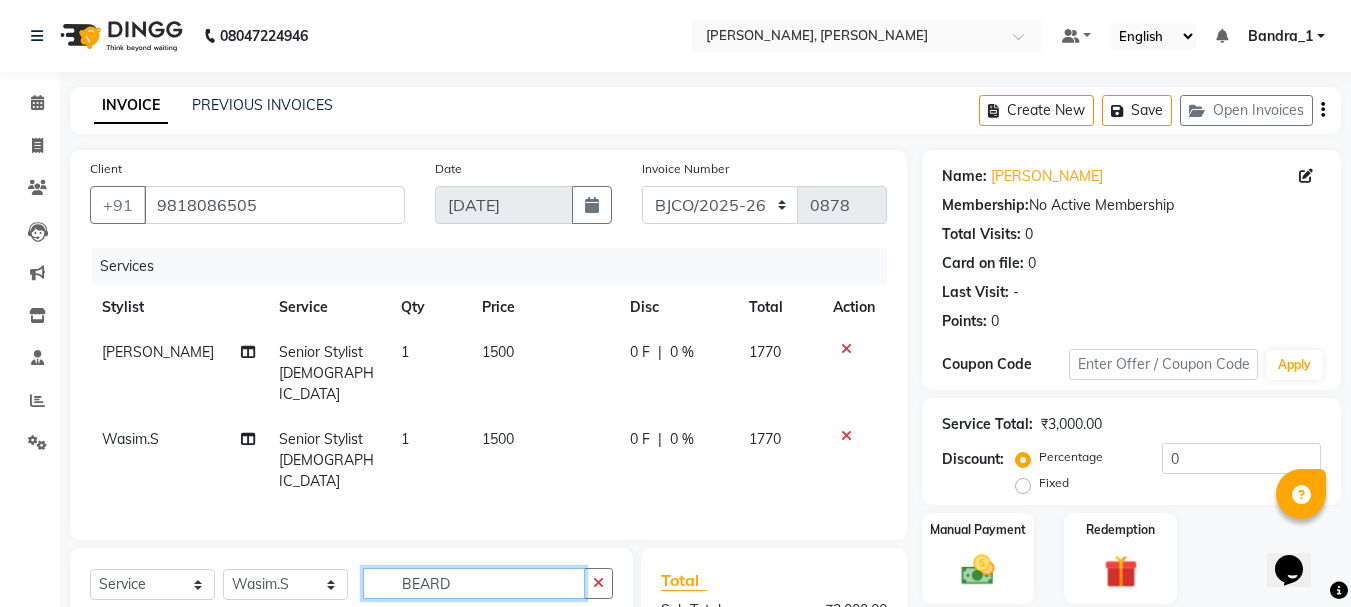 type on "BEARD" 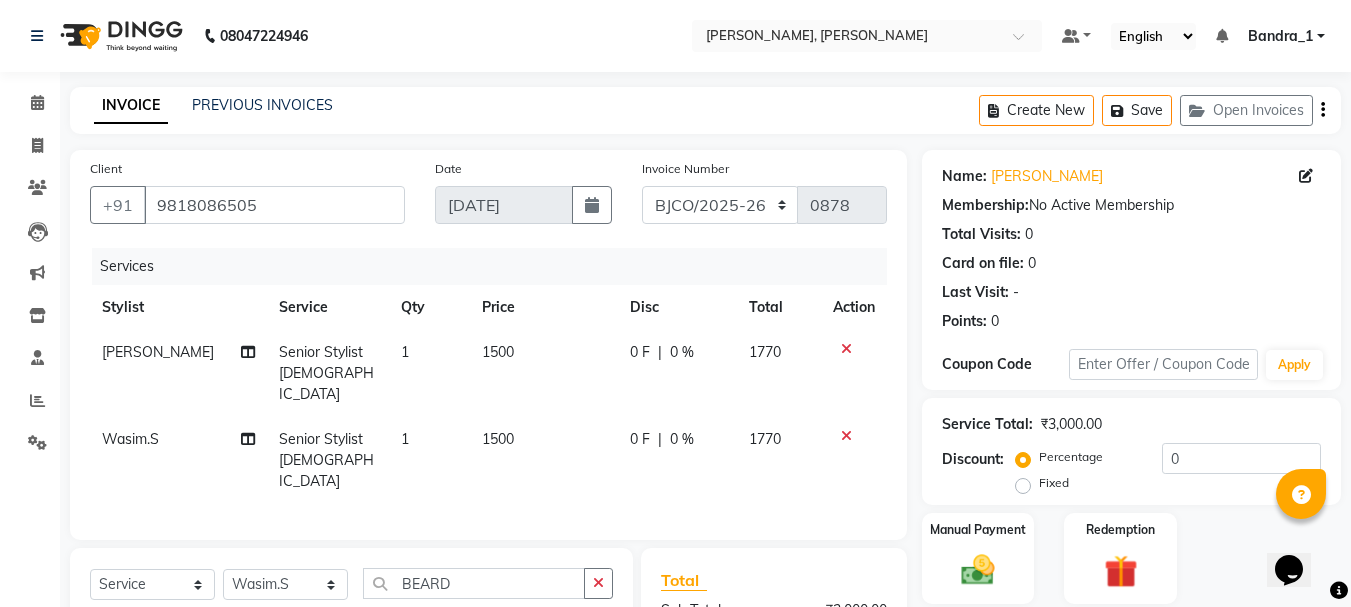 click 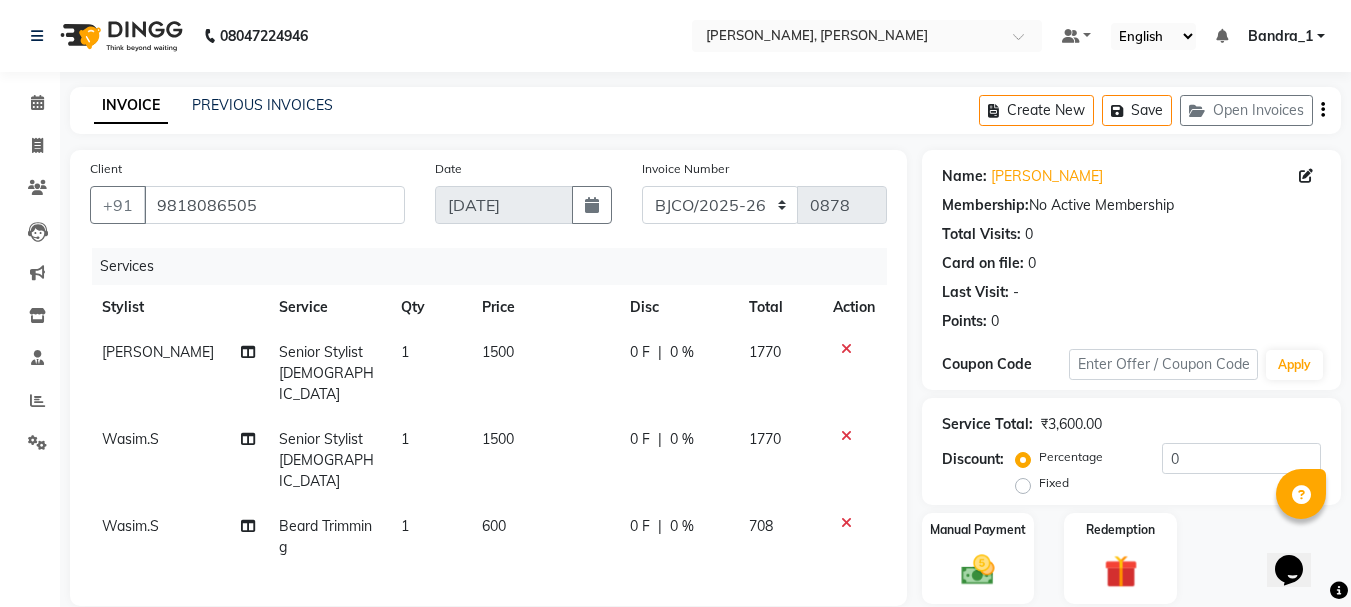 checkbox on "false" 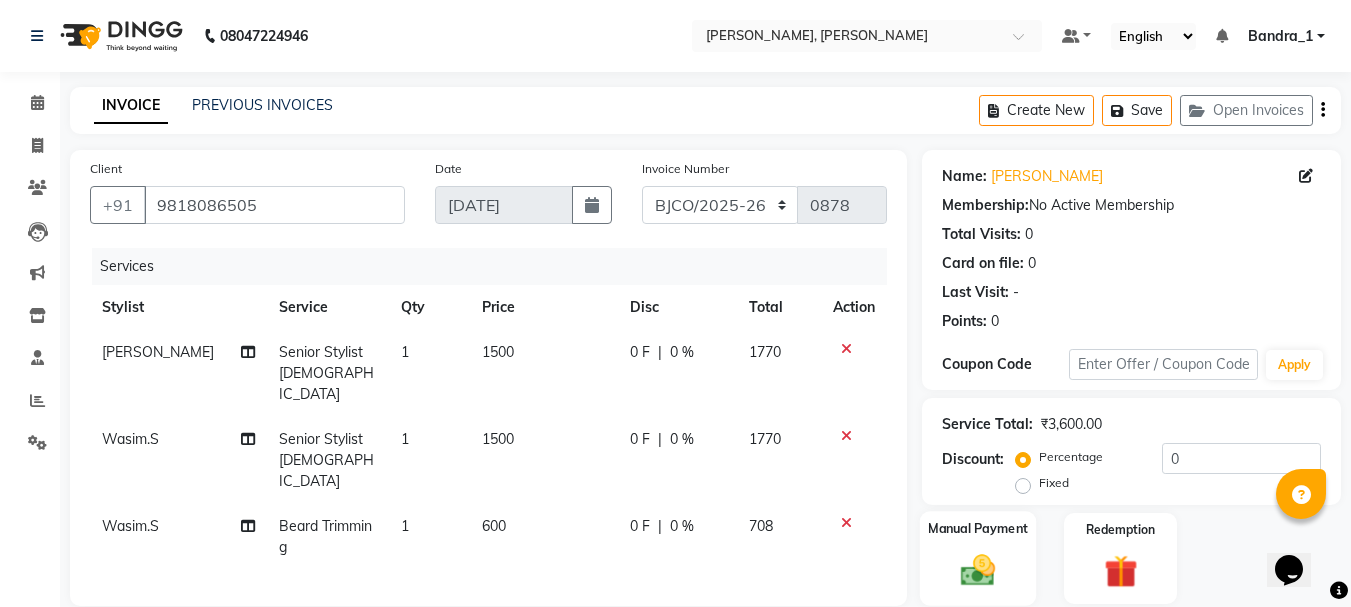 click 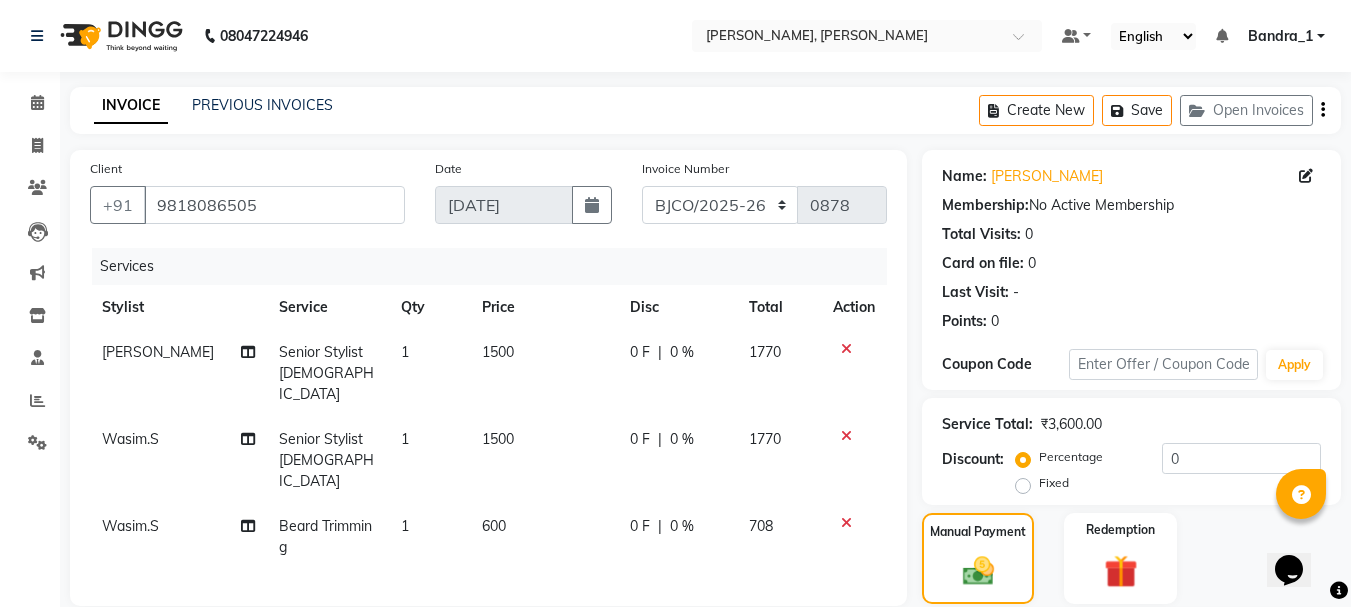 scroll, scrollTop: 304, scrollLeft: 0, axis: vertical 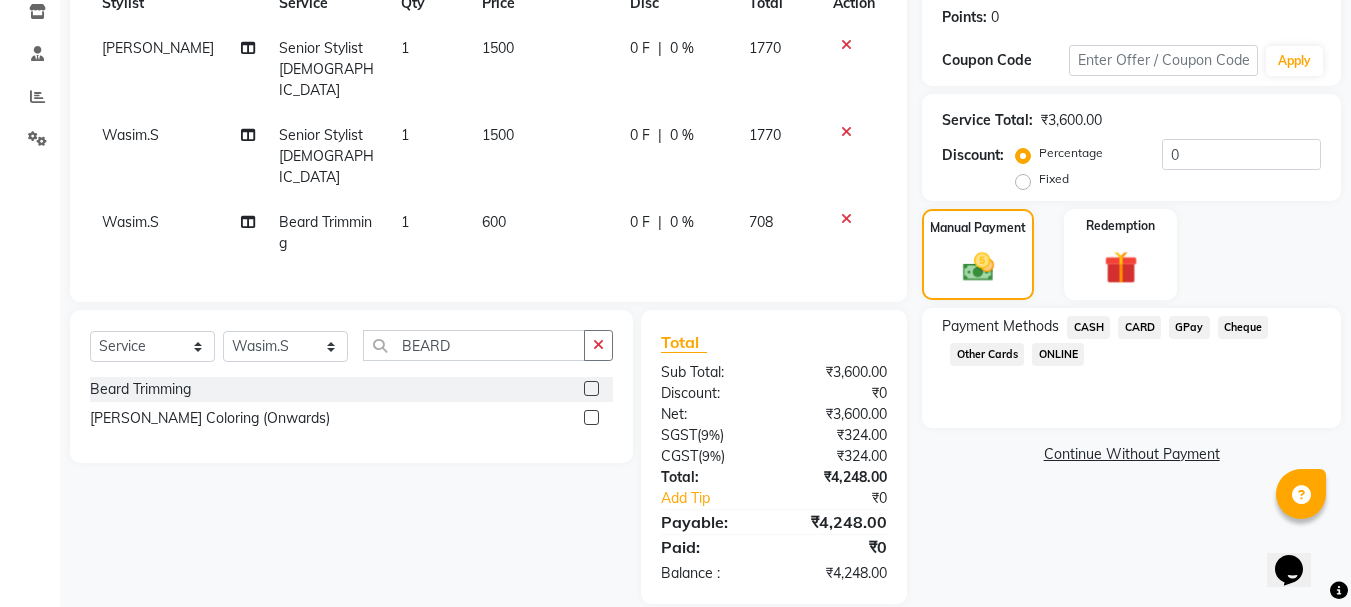 click on "GPay" 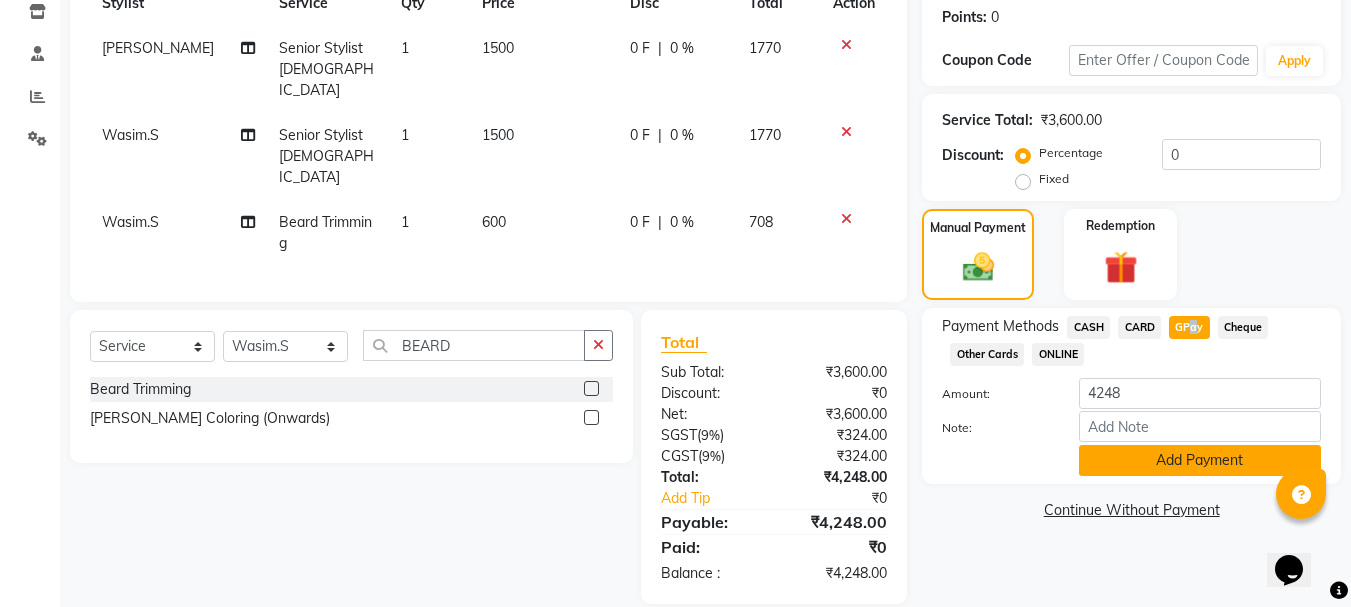 click on "Add Payment" 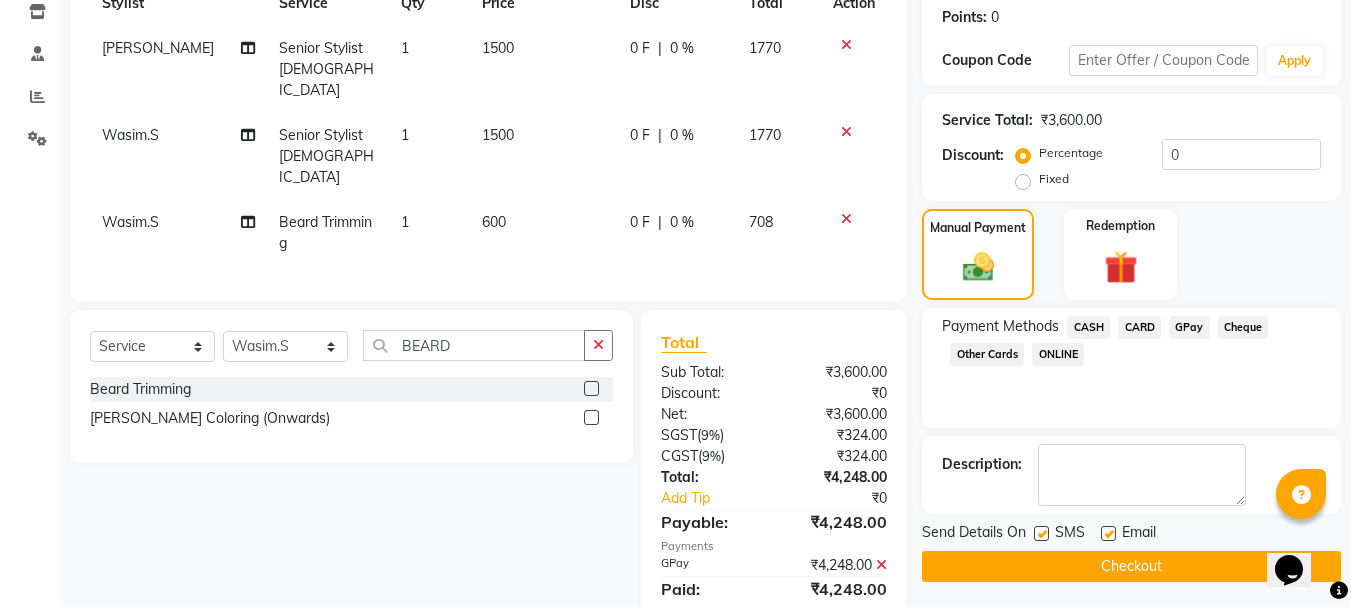 click 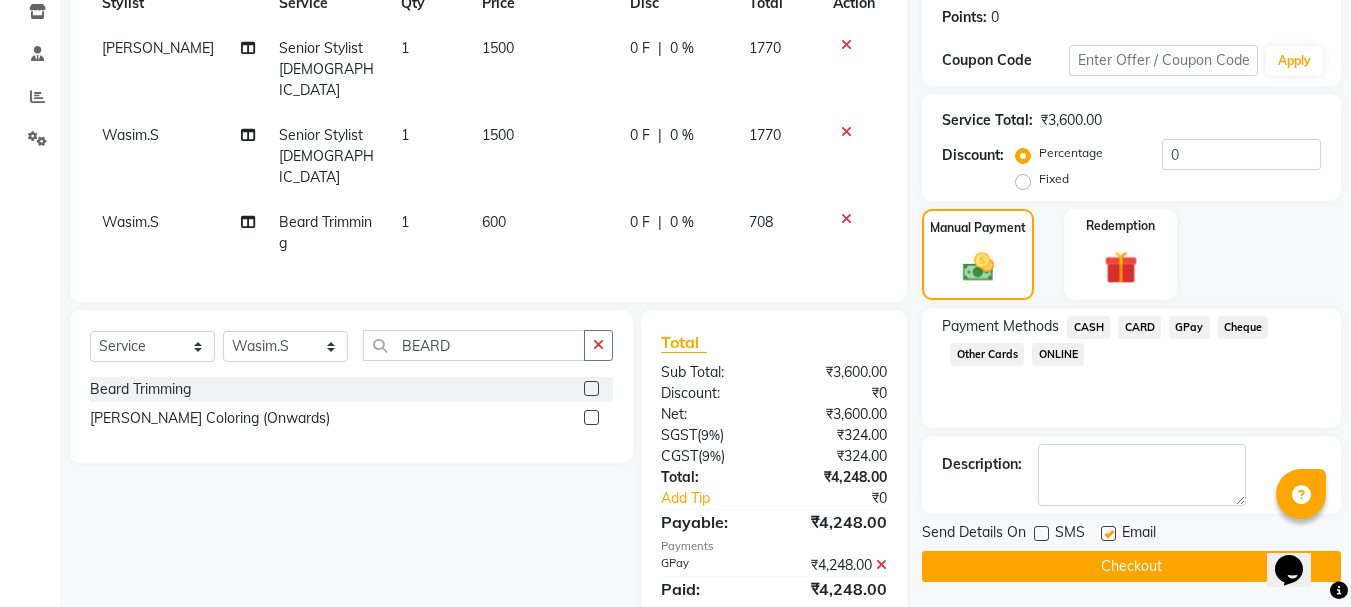 click 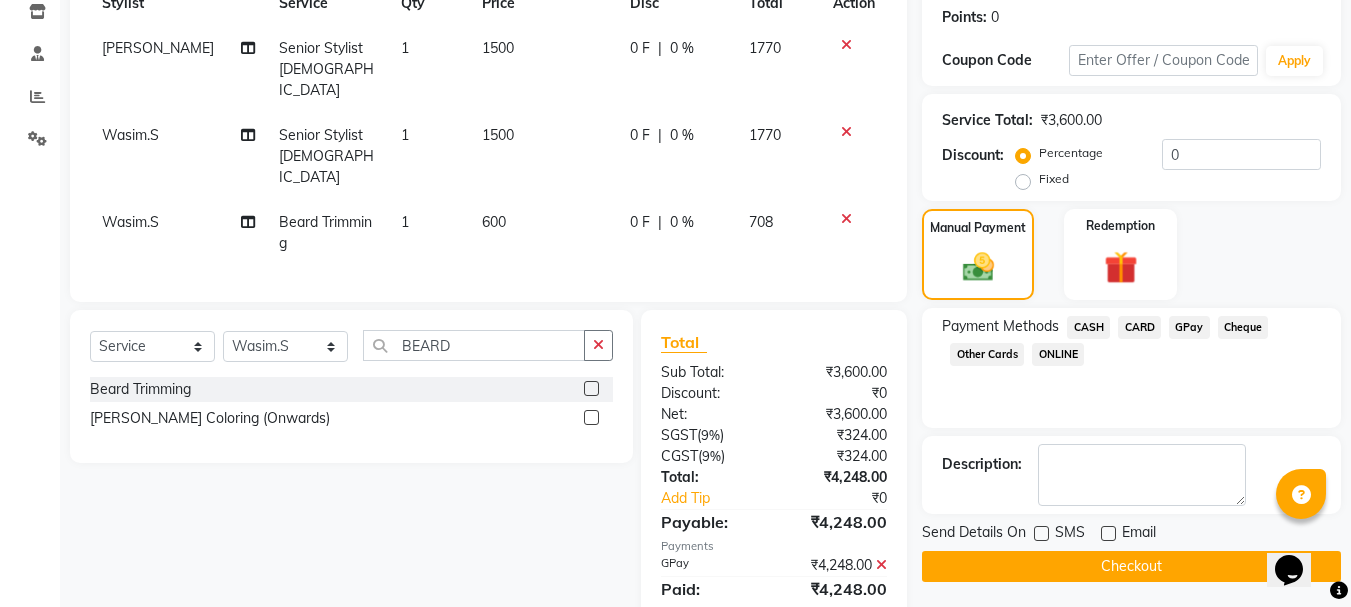 click on "Checkout" 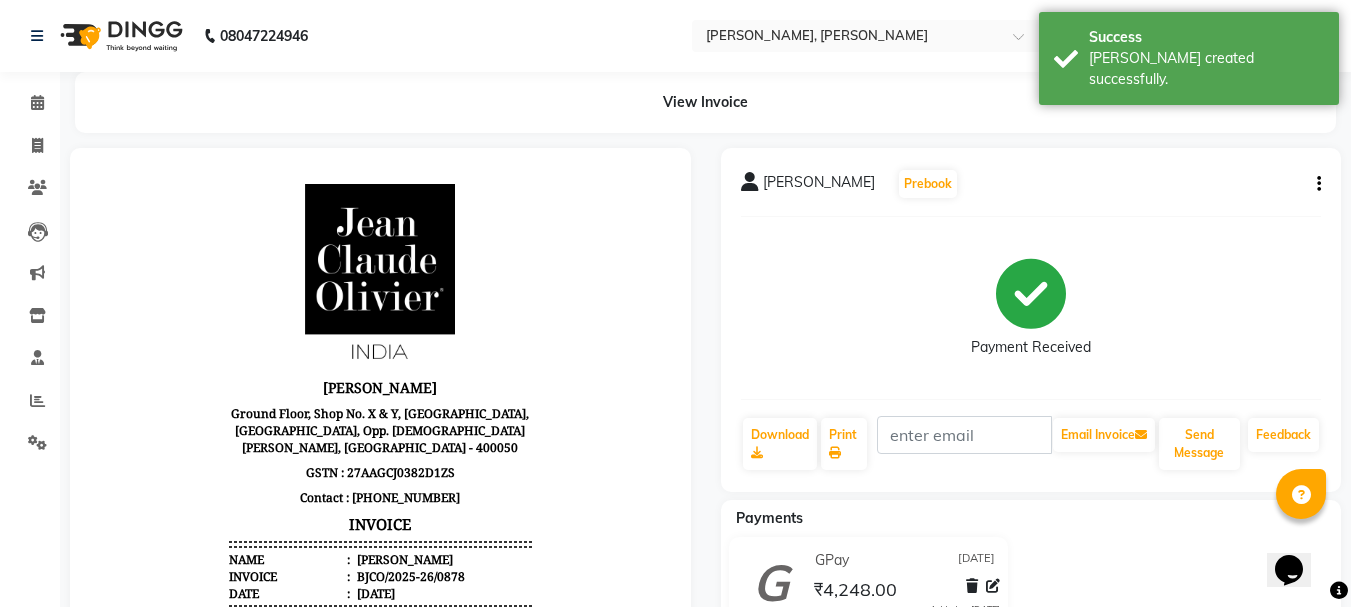 scroll, scrollTop: 0, scrollLeft: 0, axis: both 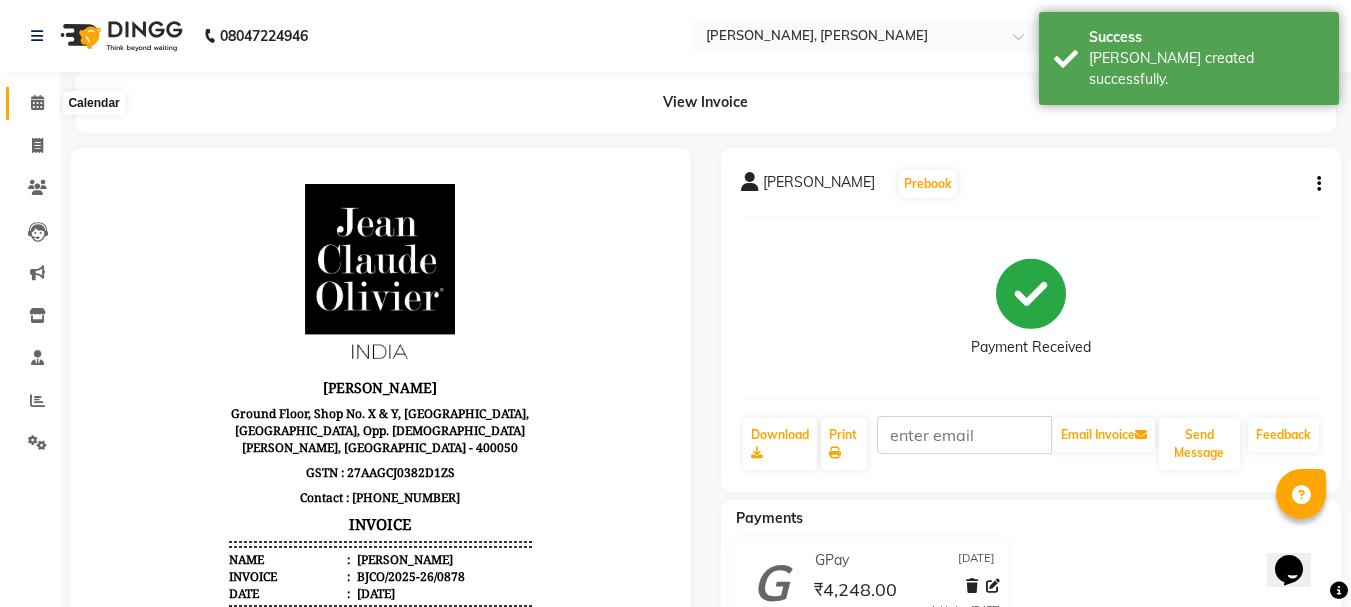 click 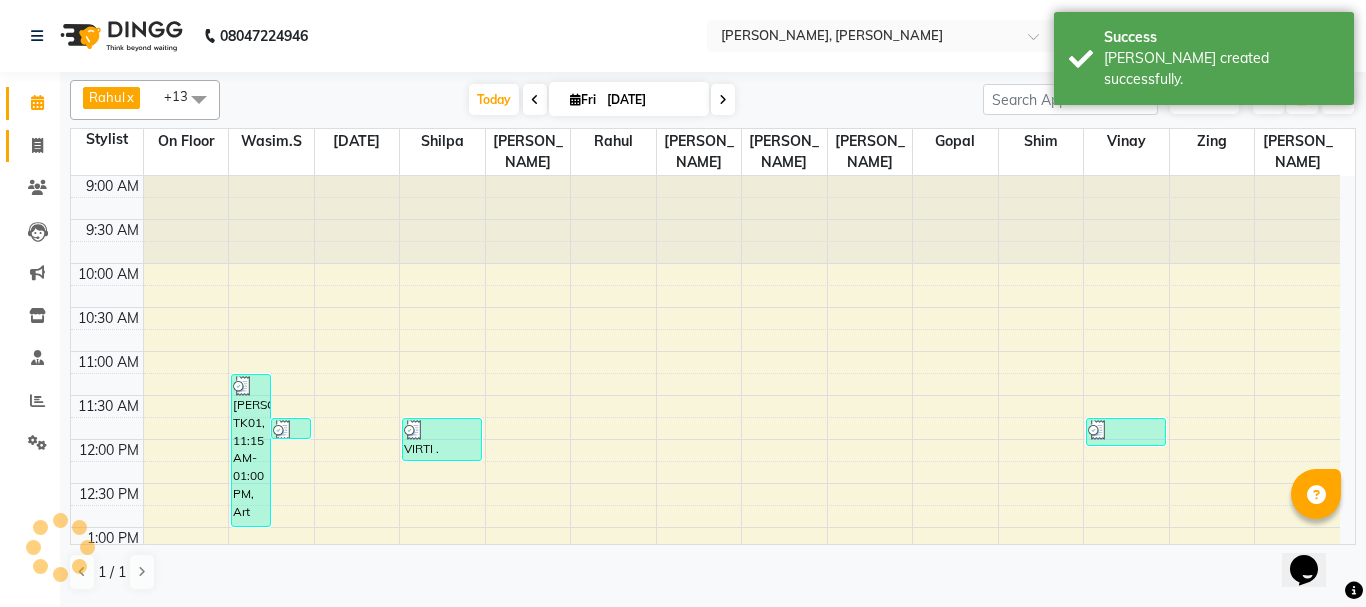 click 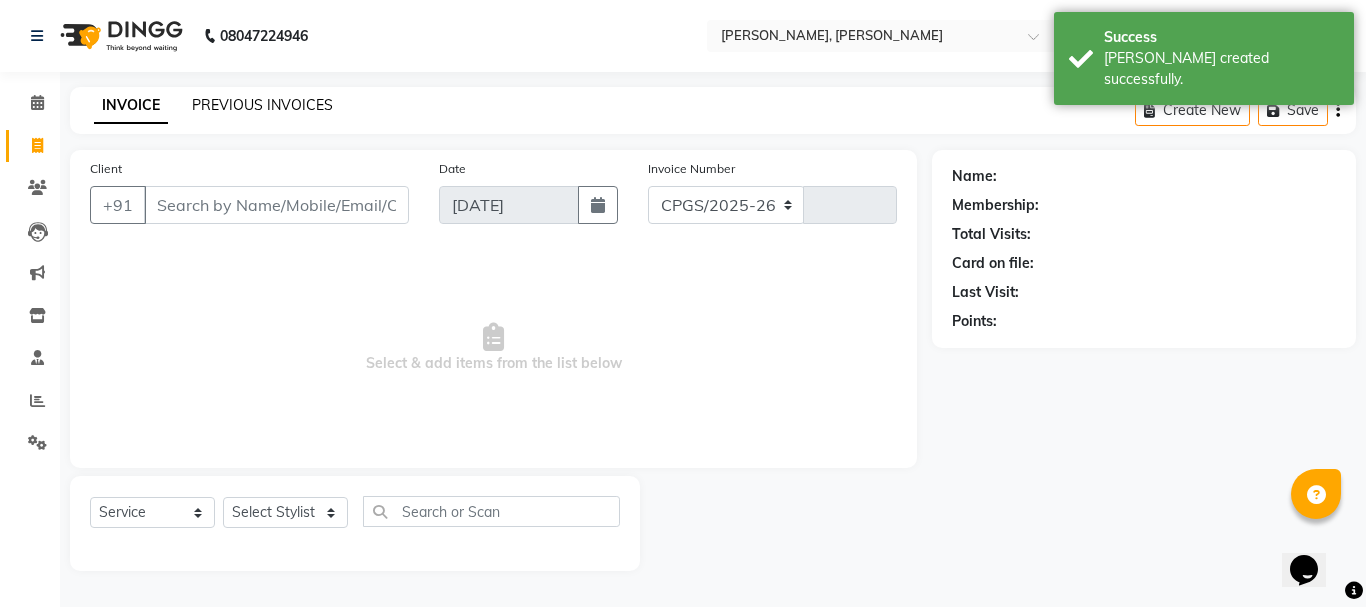 type 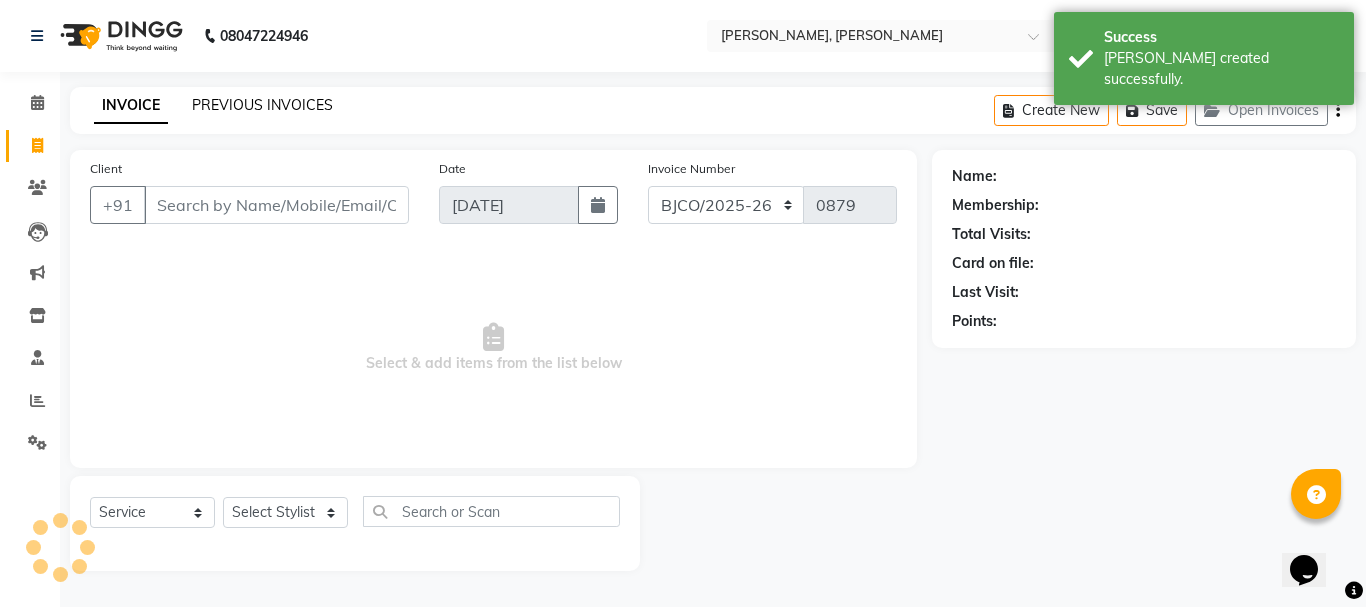 click on "PREVIOUS INVOICES" 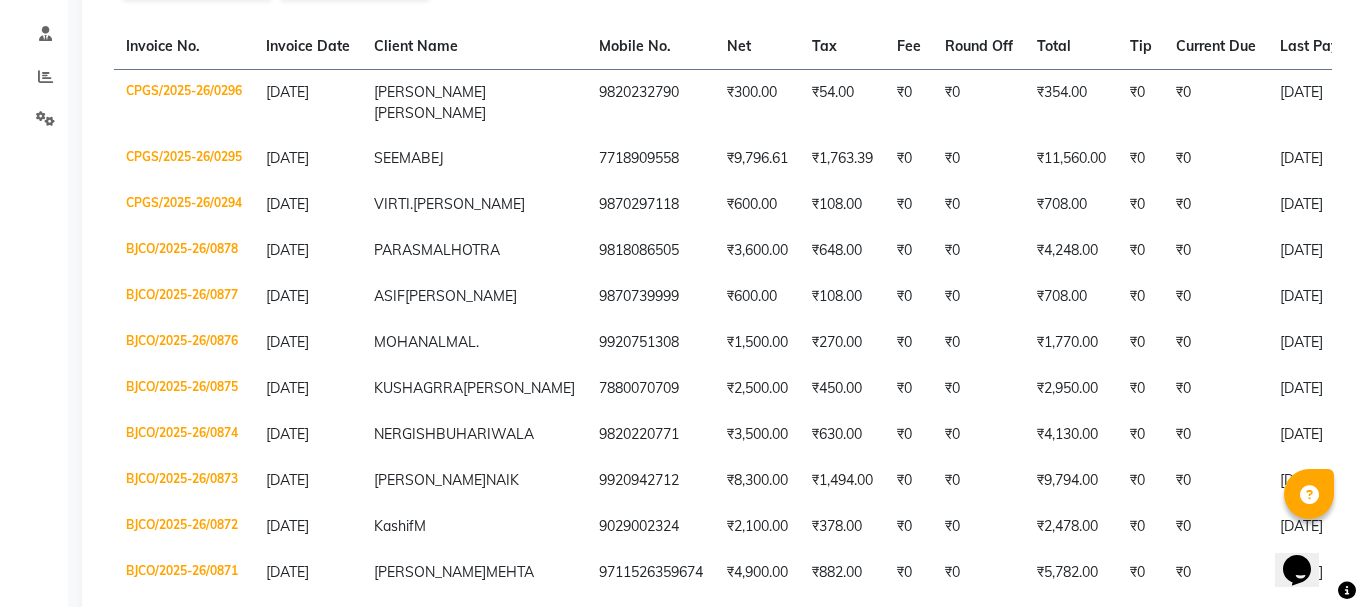 scroll, scrollTop: 0, scrollLeft: 0, axis: both 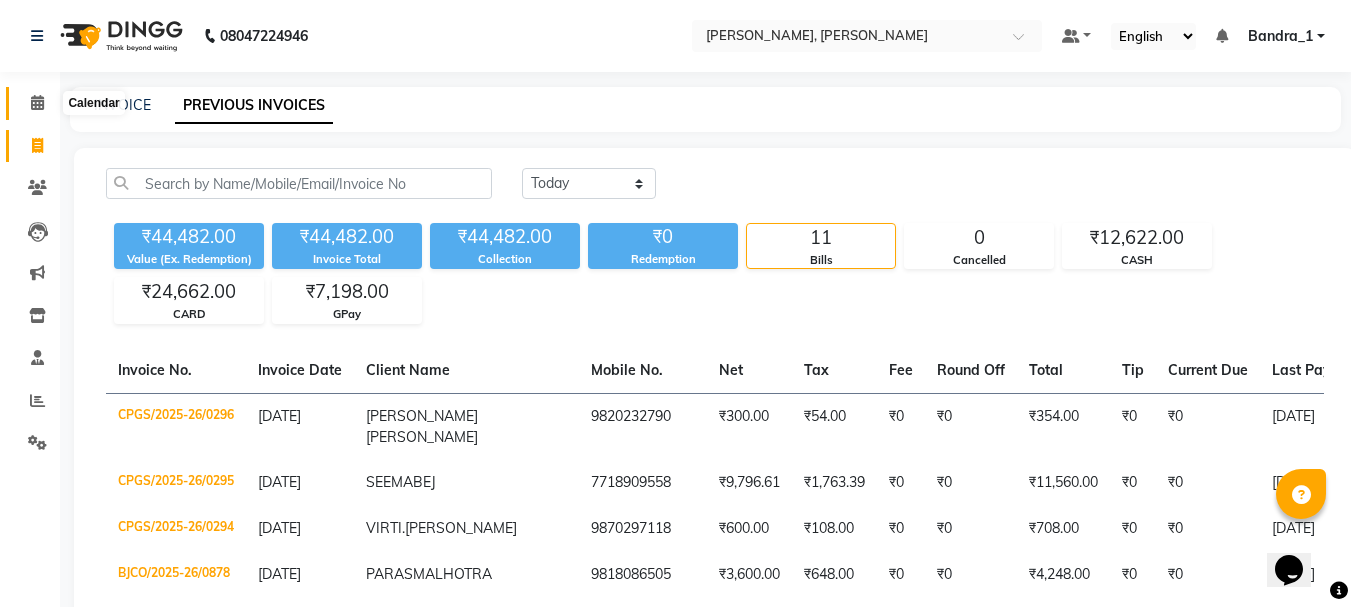 click 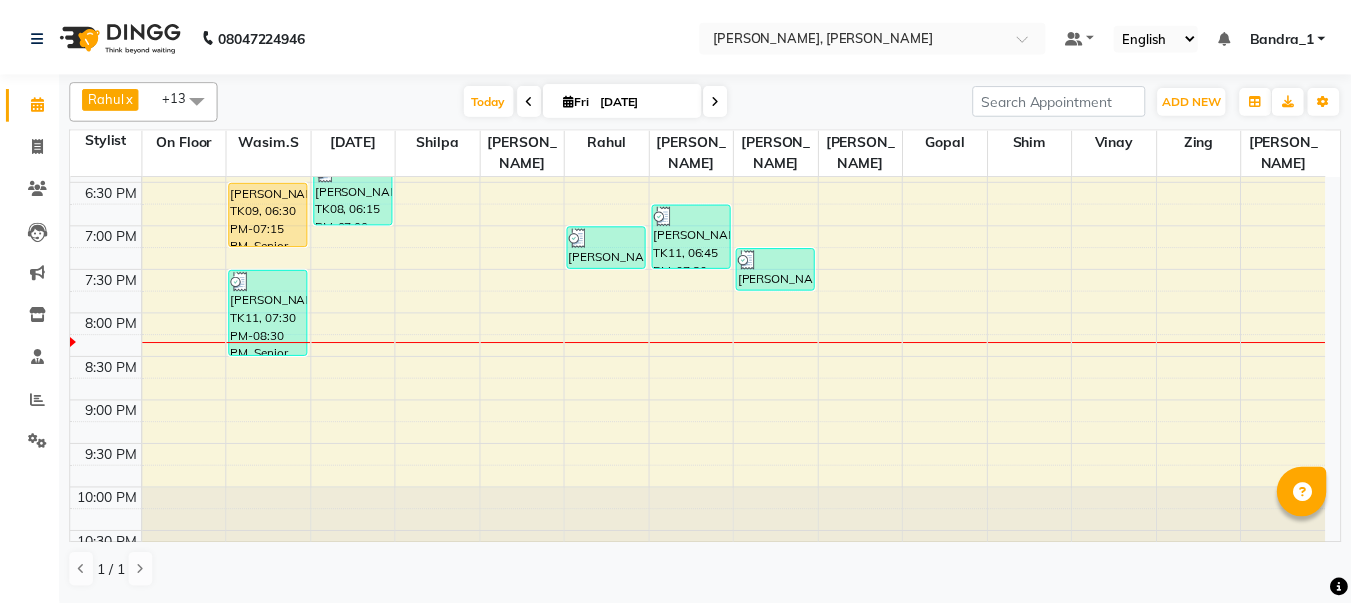 scroll, scrollTop: 842, scrollLeft: 0, axis: vertical 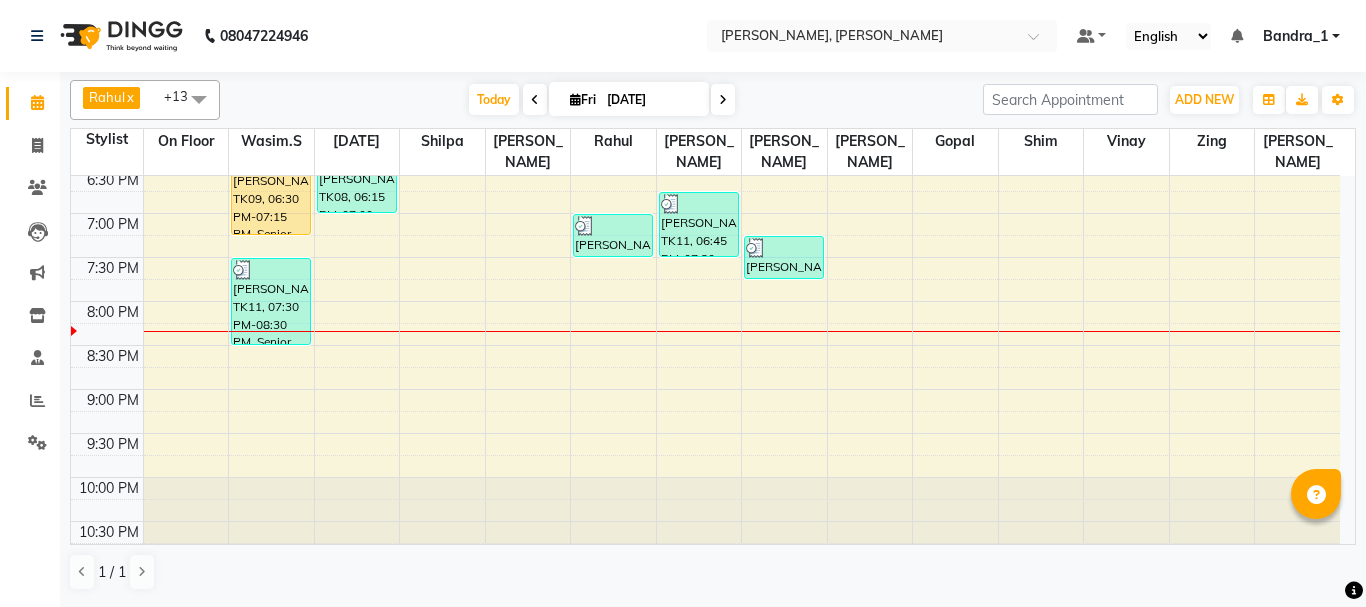 click on "AKSHATA NAIK, TK09, 06:30 PM-07:15 PM, Senior Stylist. Root Touch Up" at bounding box center (271, 202) 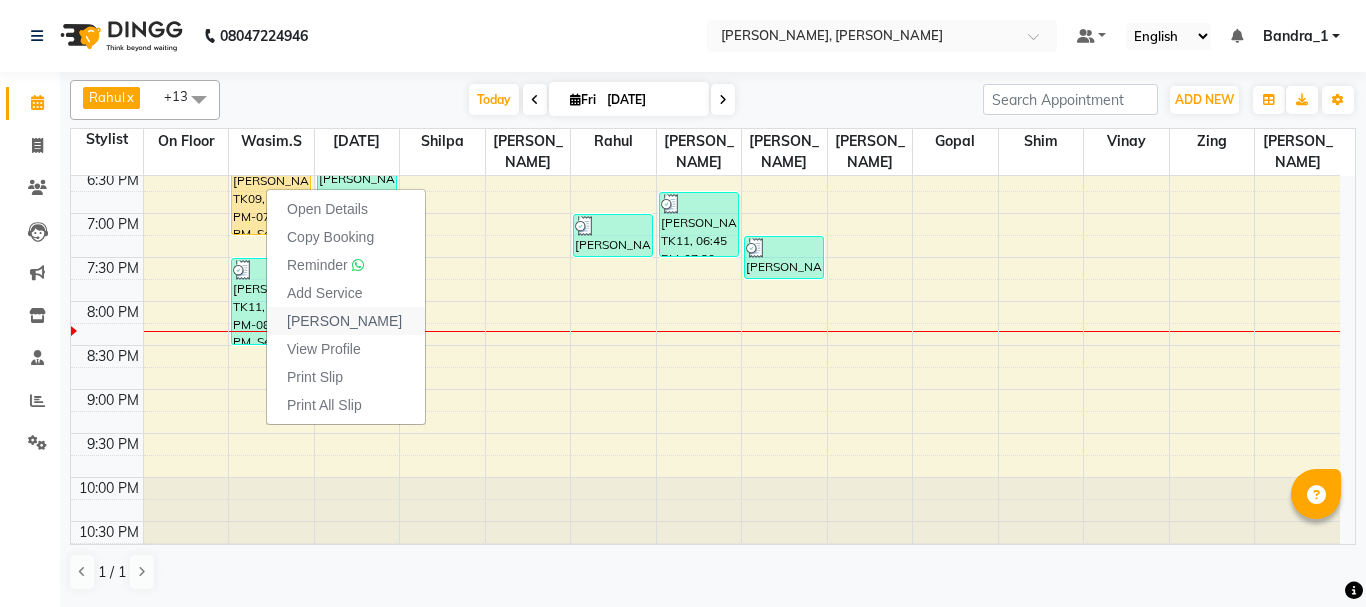 click on "[PERSON_NAME]" at bounding box center (344, 321) 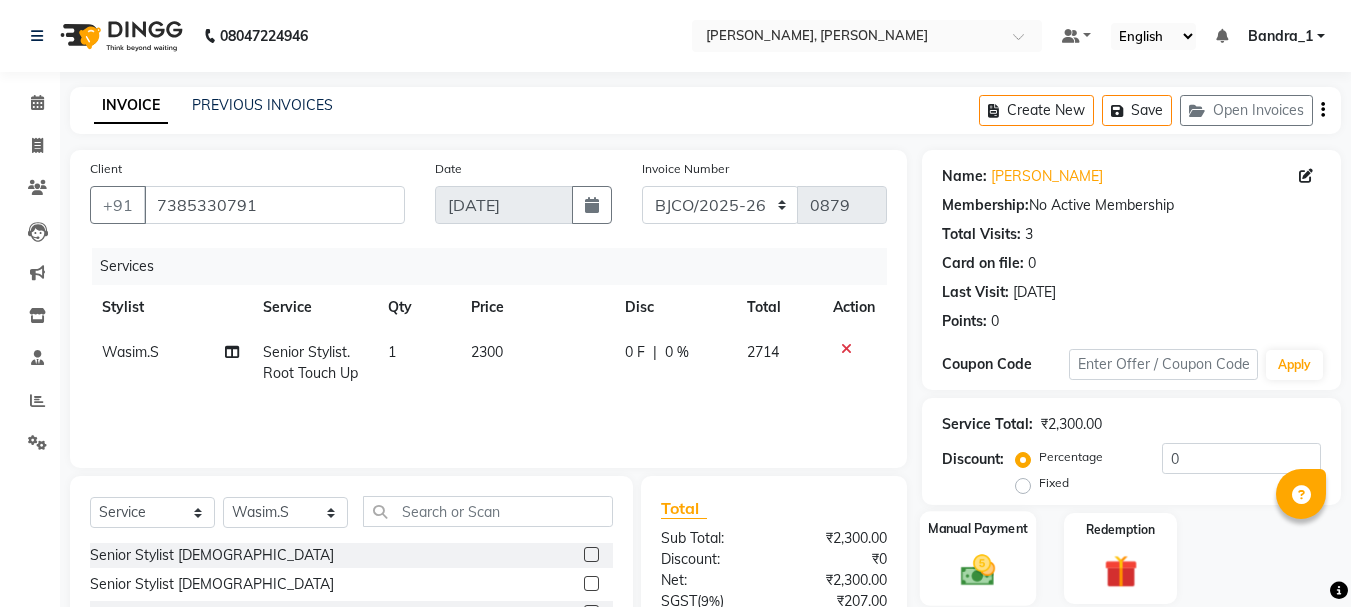 click 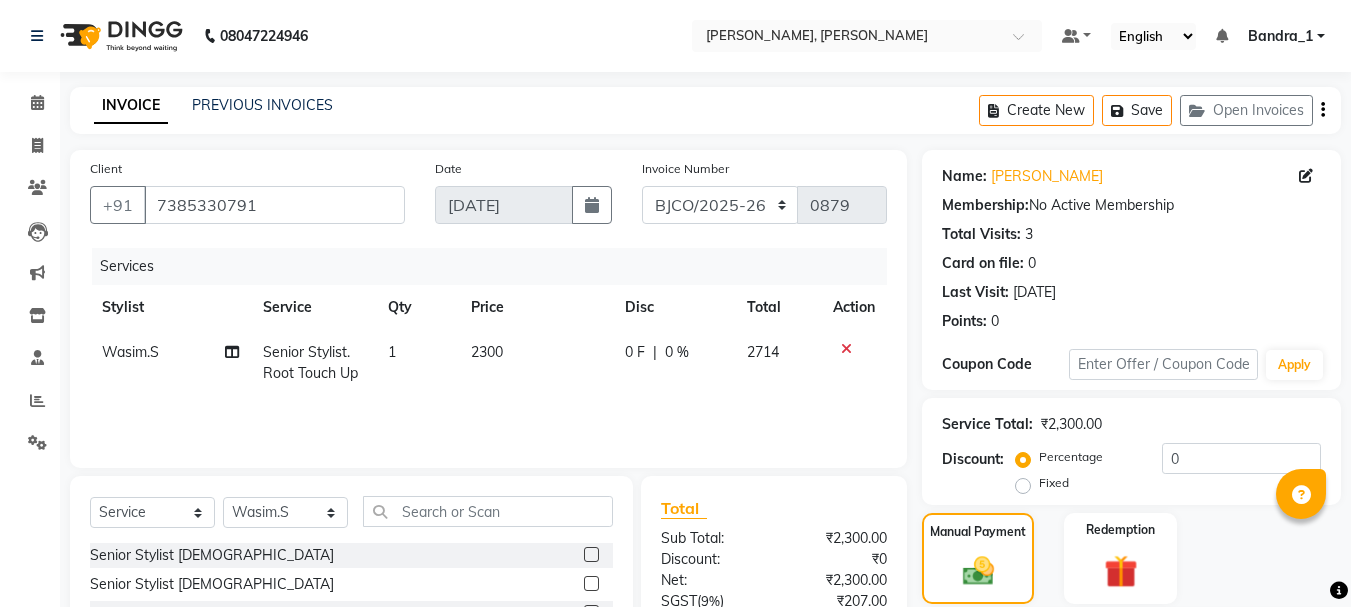 click on "Name: Akshata Naik Membership:  No Active Membership  Total Visits:  3 Card on file:  0 Last Visit:   31-05-2025 Points:   0  Coupon Code Apply Service Total:  ₹2,300.00  Discount:  Percentage   Fixed  0 Manual Payment Redemption Payment Methods  CASH   CARD   GPay   Cheque   Other Cards   ONLINE   Continue Without Payment" 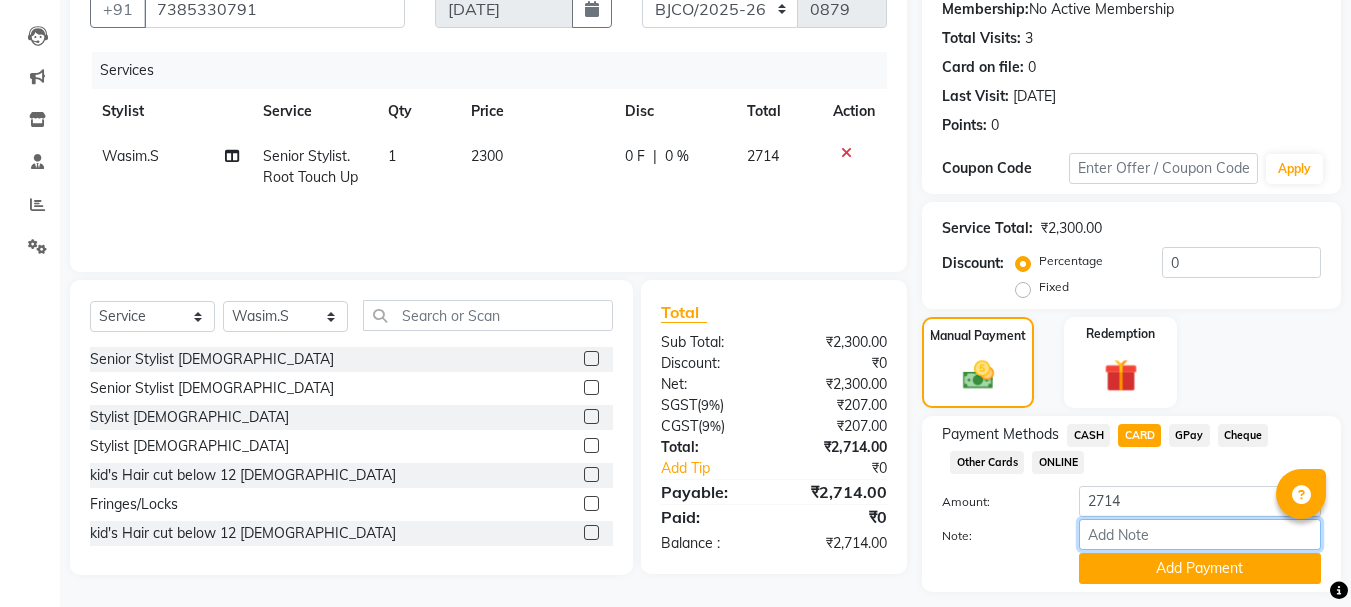 click on "Note:" at bounding box center [1200, 534] 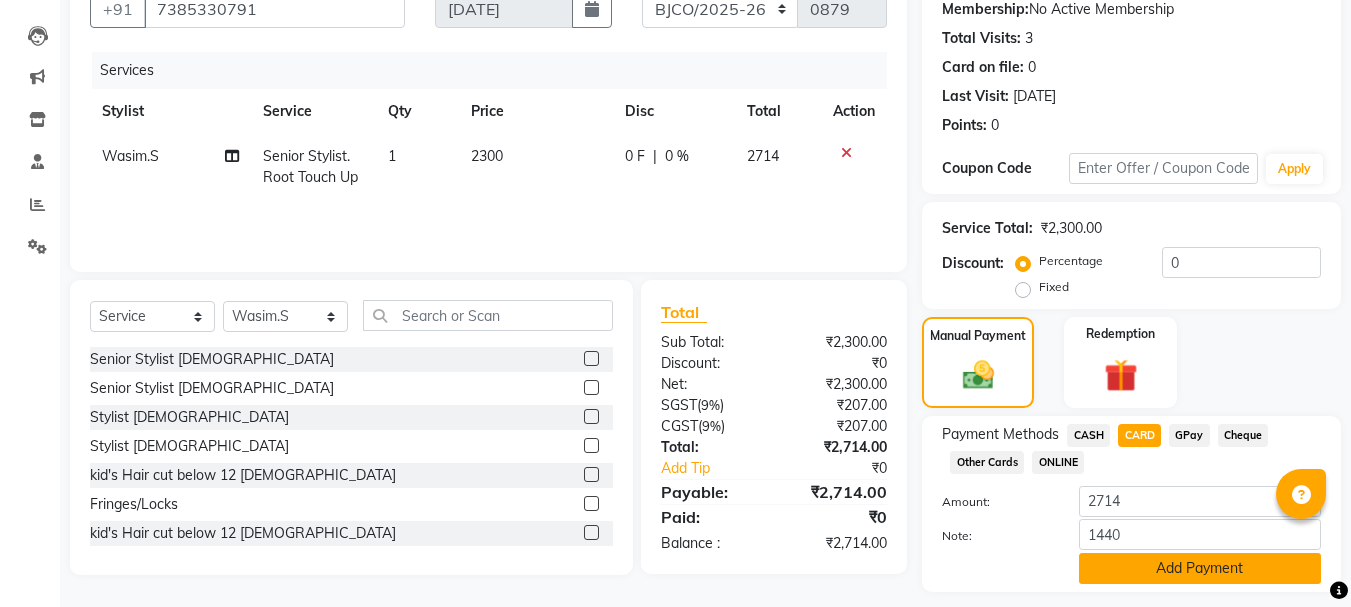 click on "Add Payment" 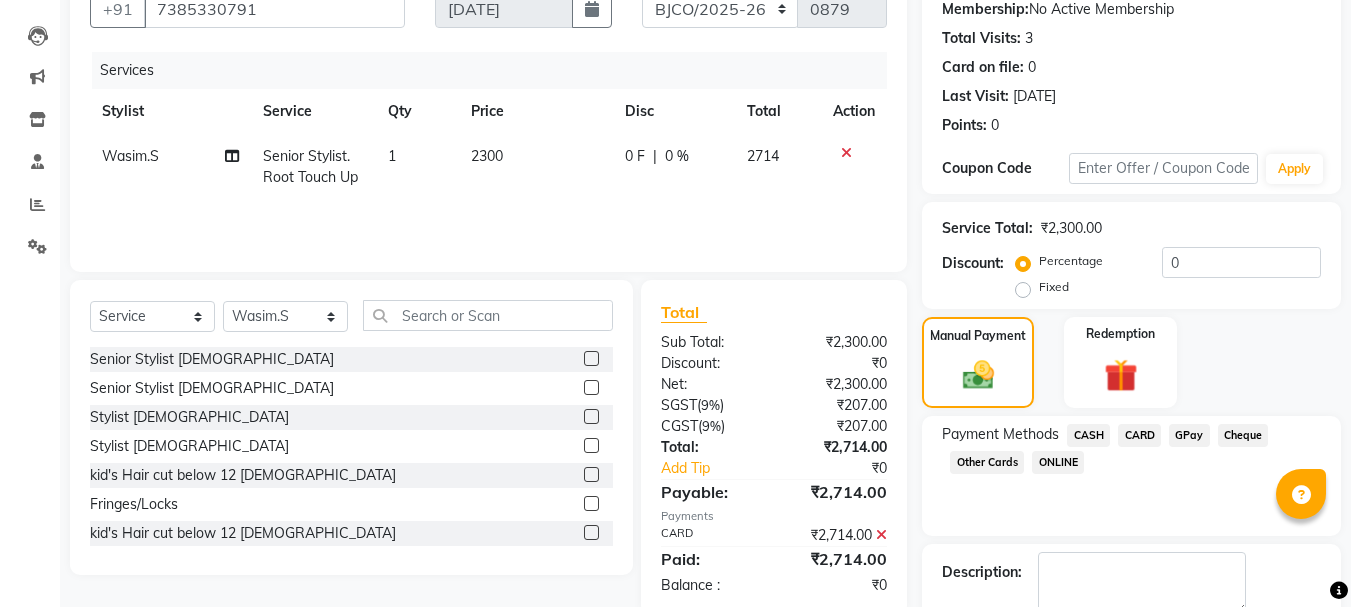 click 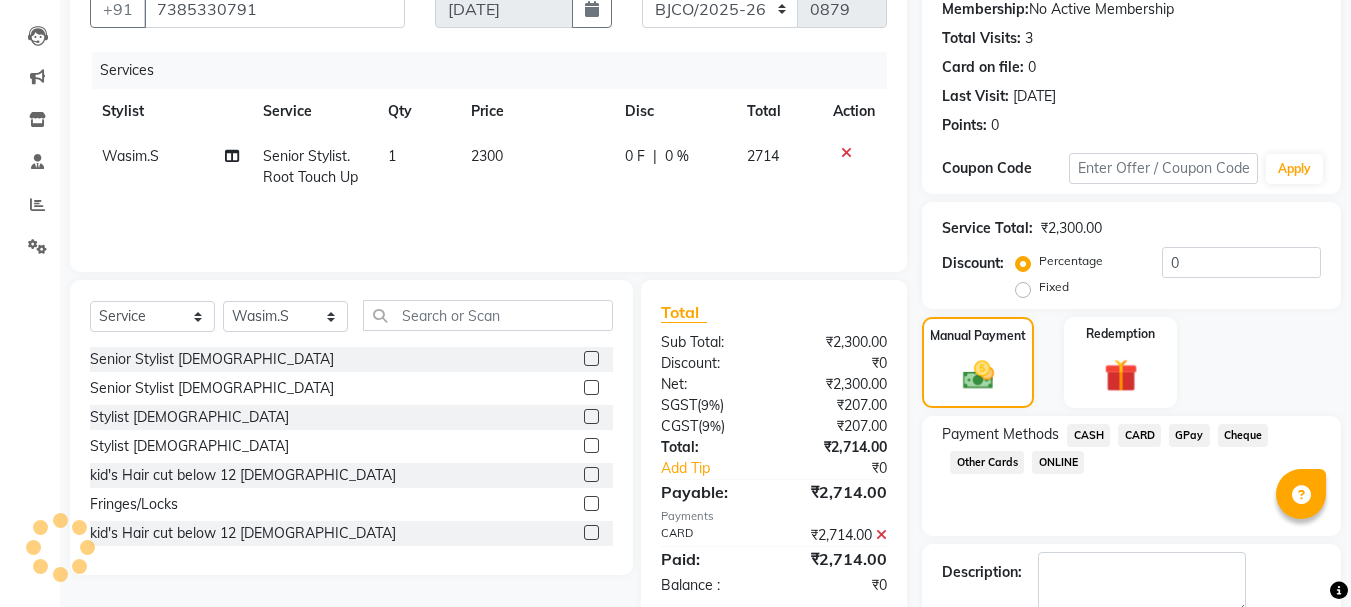 scroll, scrollTop: 309, scrollLeft: 0, axis: vertical 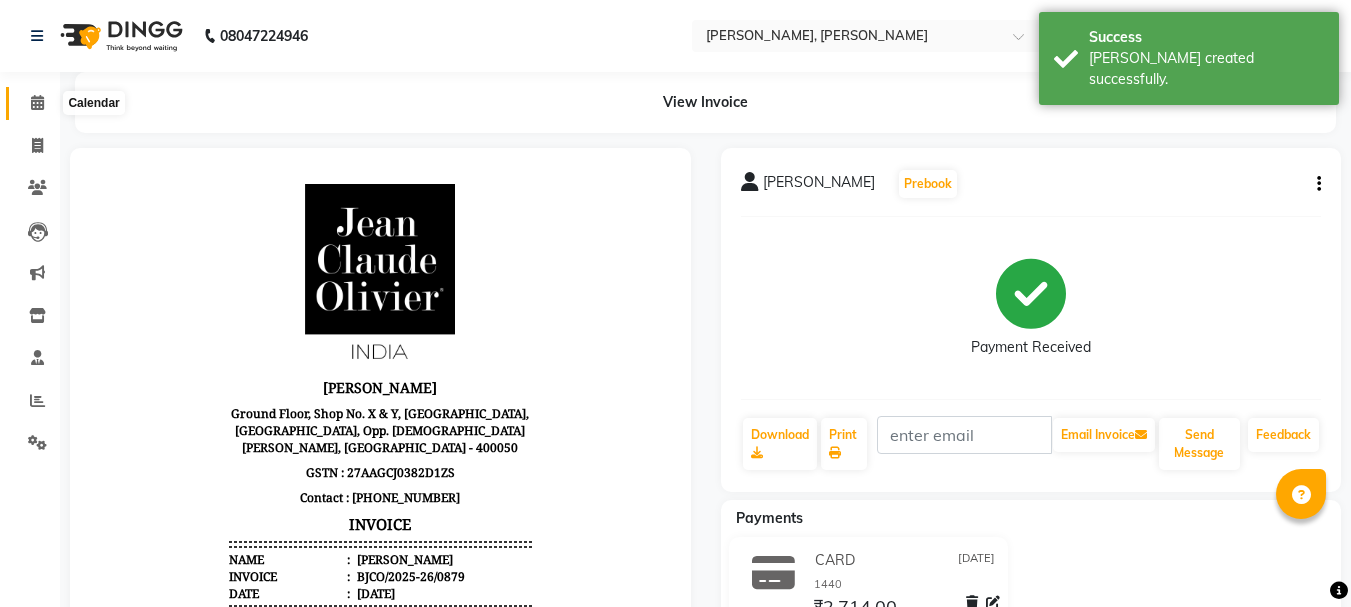 click 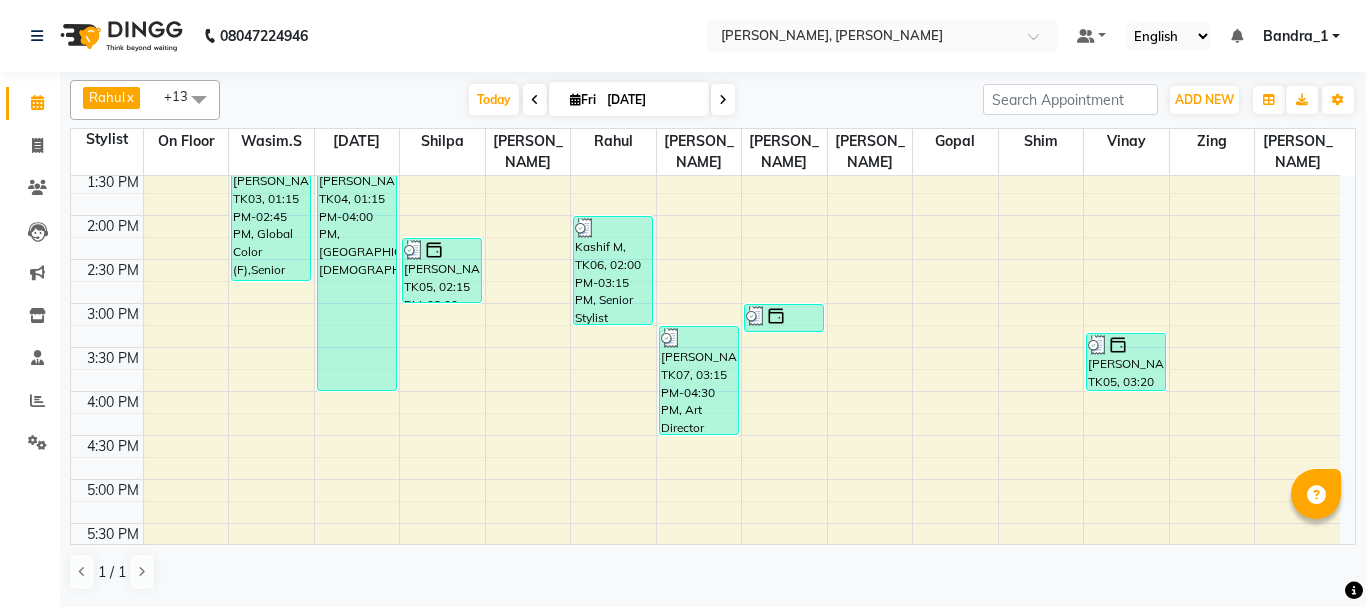 scroll, scrollTop: 800, scrollLeft: 0, axis: vertical 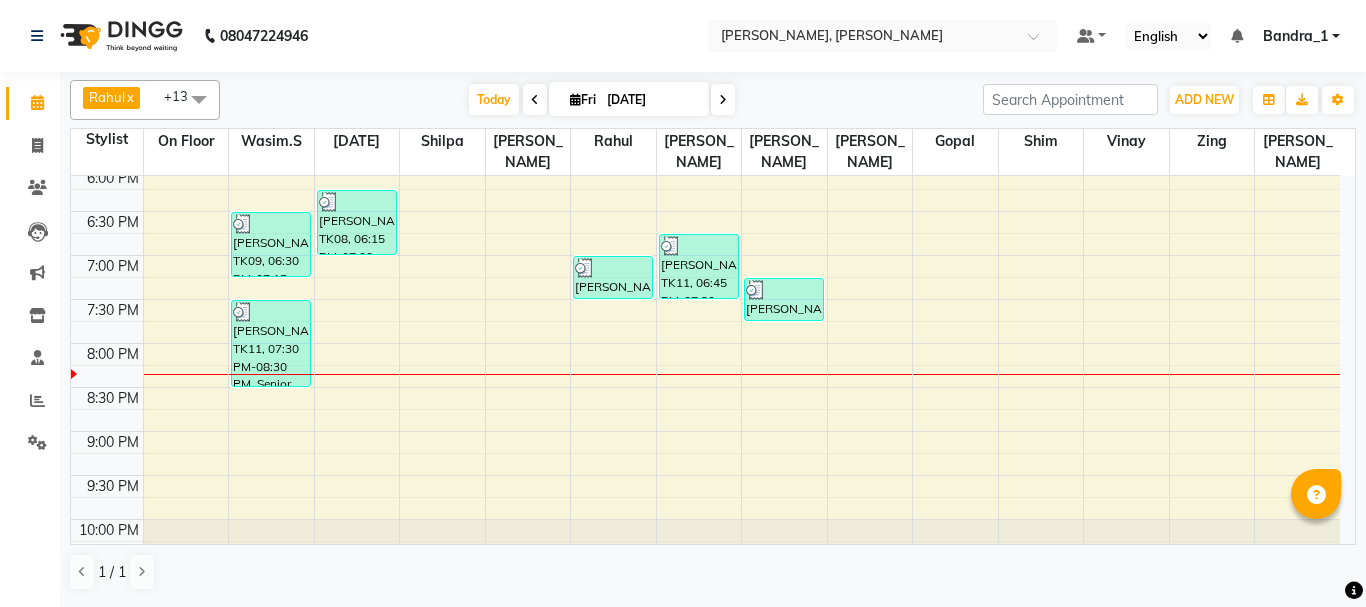 click on "9:00 AM 9:30 AM 10:00 AM 10:30 AM 11:00 AM 11:30 AM 12:00 PM 12:30 PM 1:00 PM 1:30 PM 2:00 PM 2:30 PM 3:00 PM 3:30 PM 4:00 PM 4:30 PM 5:00 PM 5:30 PM 6:00 PM 6:30 PM 7:00 PM 7:30 PM 8:00 PM 8:30 PM 9:00 PM 9:30 PM 10:00 PM 10:30 PM     MIHIR MEHTA, TK01, 11:15 AM-01:00 PM, Art Director Male,Top Stylist Root Touch Up,Beard Trimming     MIHIR MEHTA, TK01, 11:45 AM-12:00 PM, Beard Trimming     ARPITA NAIK, TK03, 01:15 PM-02:45 PM, Global Color (F),Senior Stylist Female     AKSHATA NAIK, TK09, 06:30 PM-07:15 PM, Senior Stylist. Root Touch Up     PARAS MALHOTRA, TK11, 07:30 PM-08:30 PM, Senior Stylist Male,Beard Trimming     SEEMA BEJ, TK04, 01:15 PM-04:00 PM, Keratin Female      MOHAN ALMAL., TK08, 06:15 PM-07:00 PM, Senior Stylist Male     VIRTI .ROHRA, TK02, 11:45 AM-12:15 PM, Postaqum Hair Wash Female     NERGISH BUHARIWALA, TK05, 02:15 PM-03:00 PM, Top Stylist Root Touch Up     Kashif M, TK06, 02:00 PM-03:15 PM, Senior Stylist Male,Beard Trimming     ASIF TANWAR, TK10, 07:00 PM-07:30 PM, Beard Trimming" at bounding box center [705, -9] 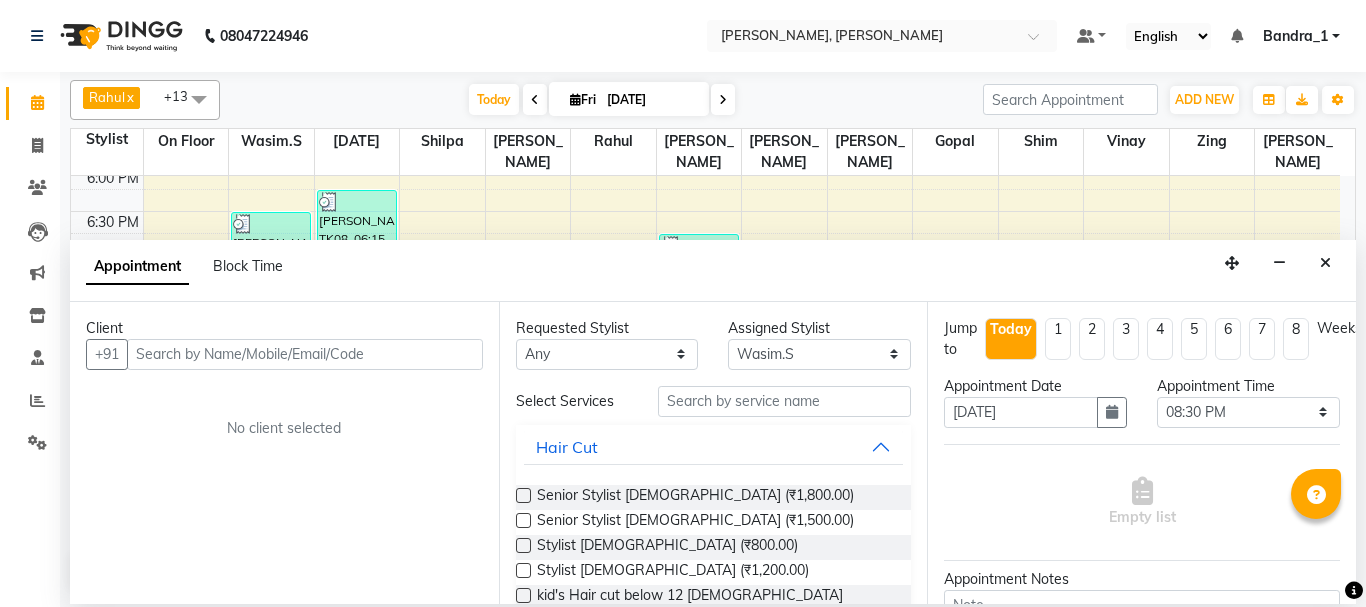 click at bounding box center (305, 354) 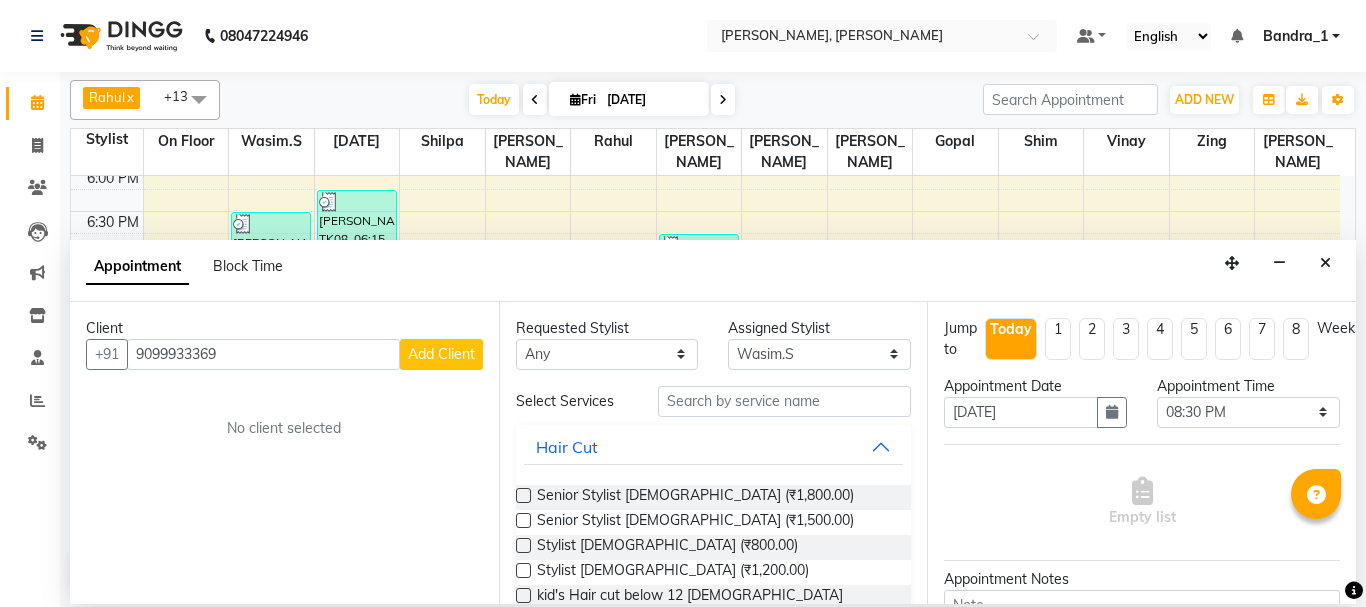 click on "Add Client" at bounding box center [441, 354] 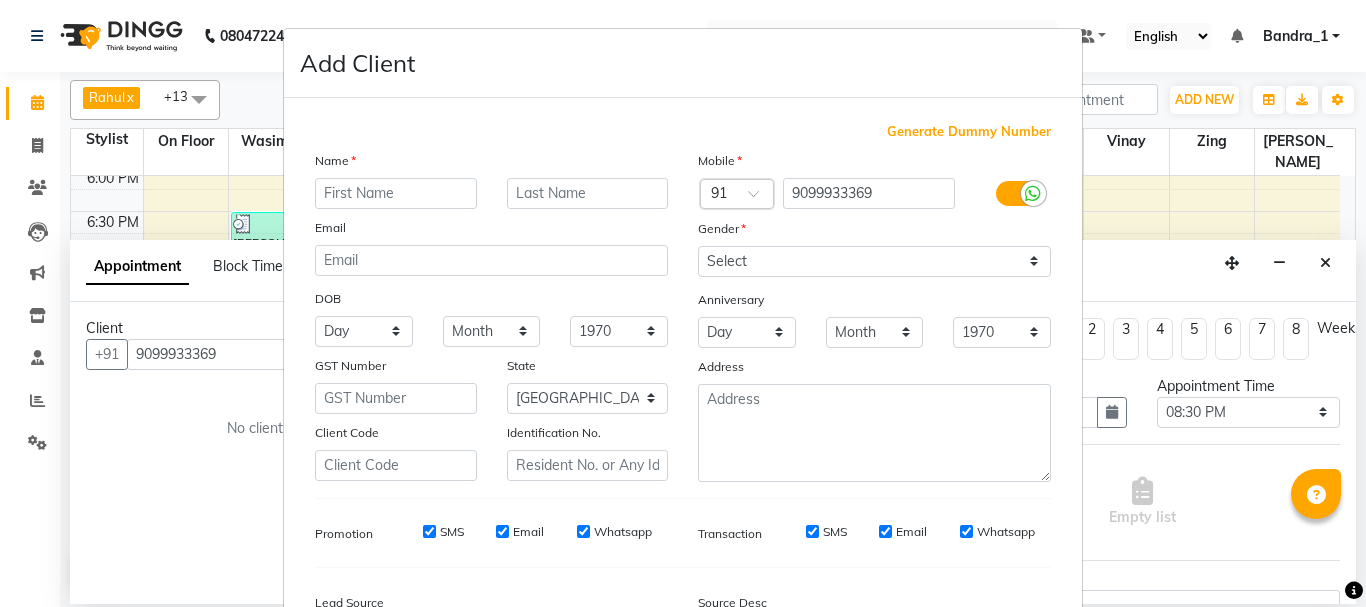 click at bounding box center [396, 193] 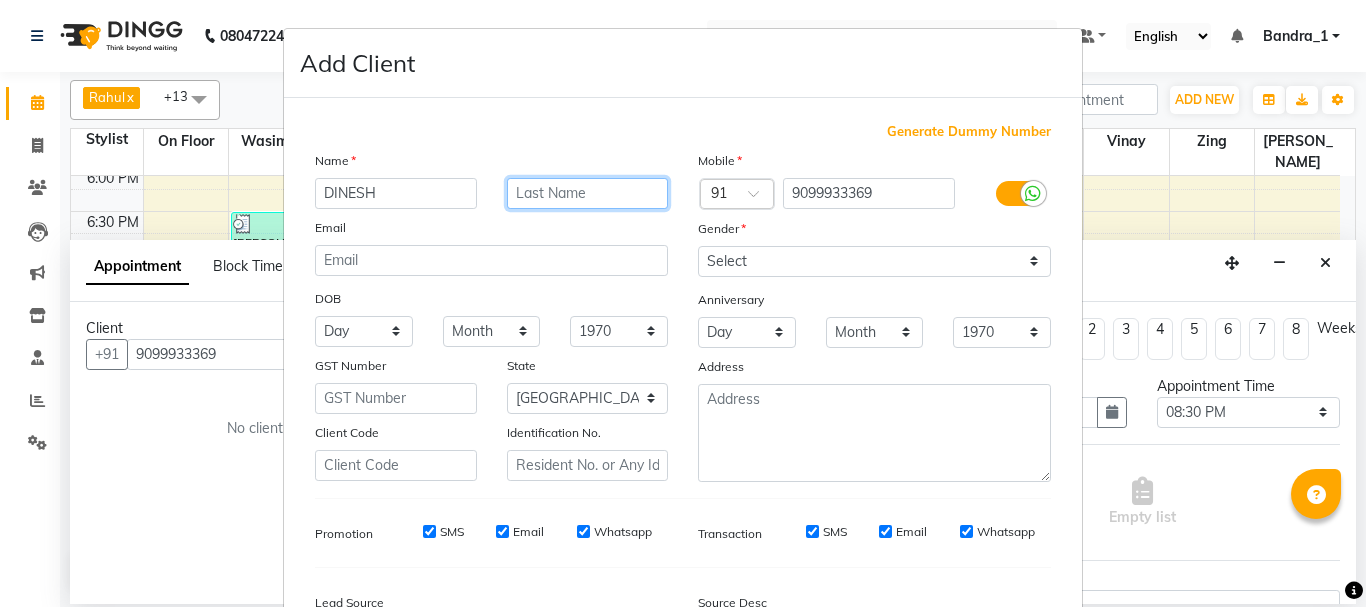 click at bounding box center [588, 193] 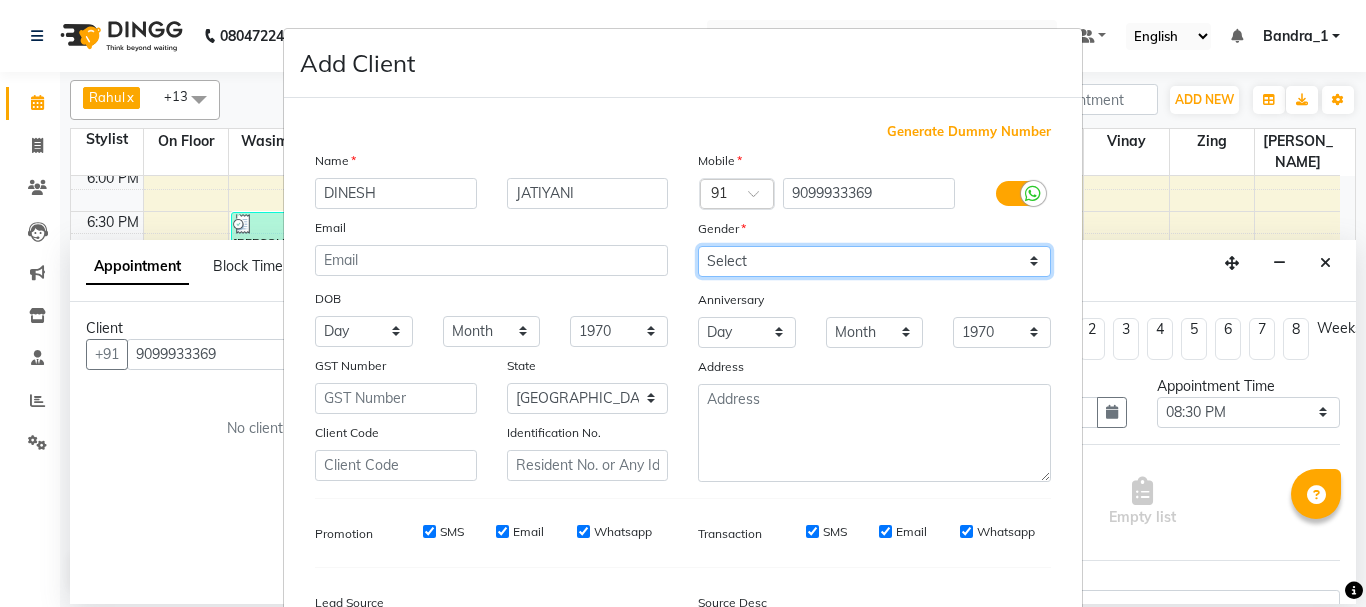 click on "Select Male Female Other Prefer Not To Say" at bounding box center [874, 261] 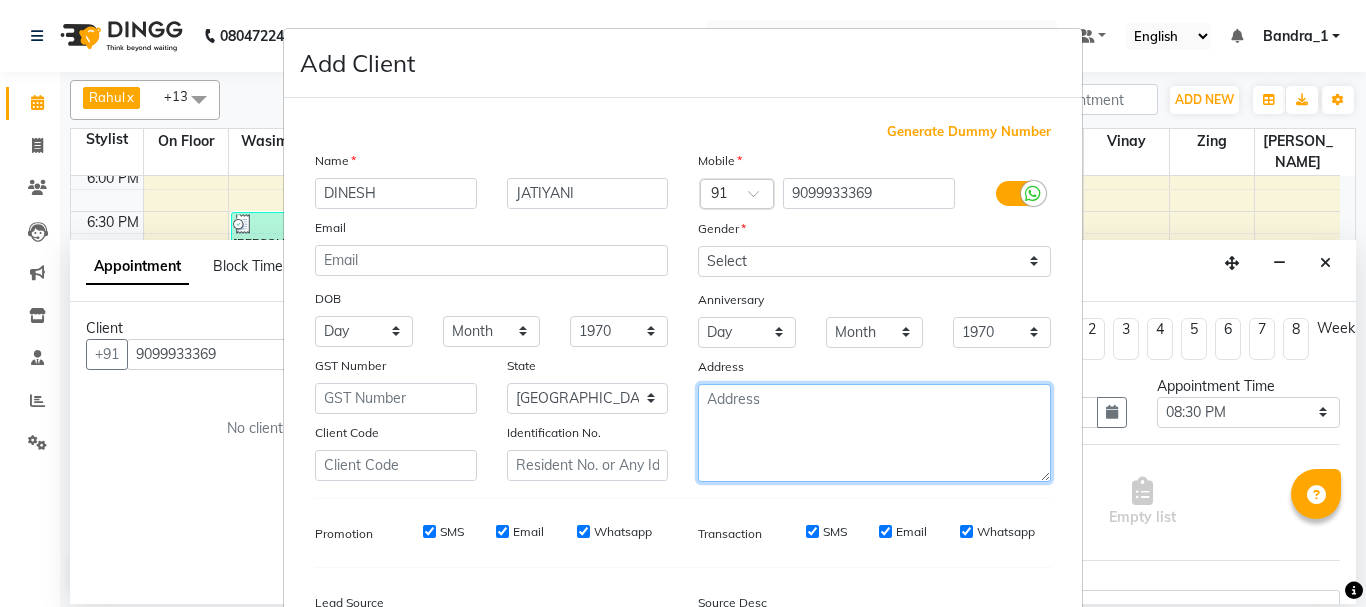click at bounding box center [874, 433] 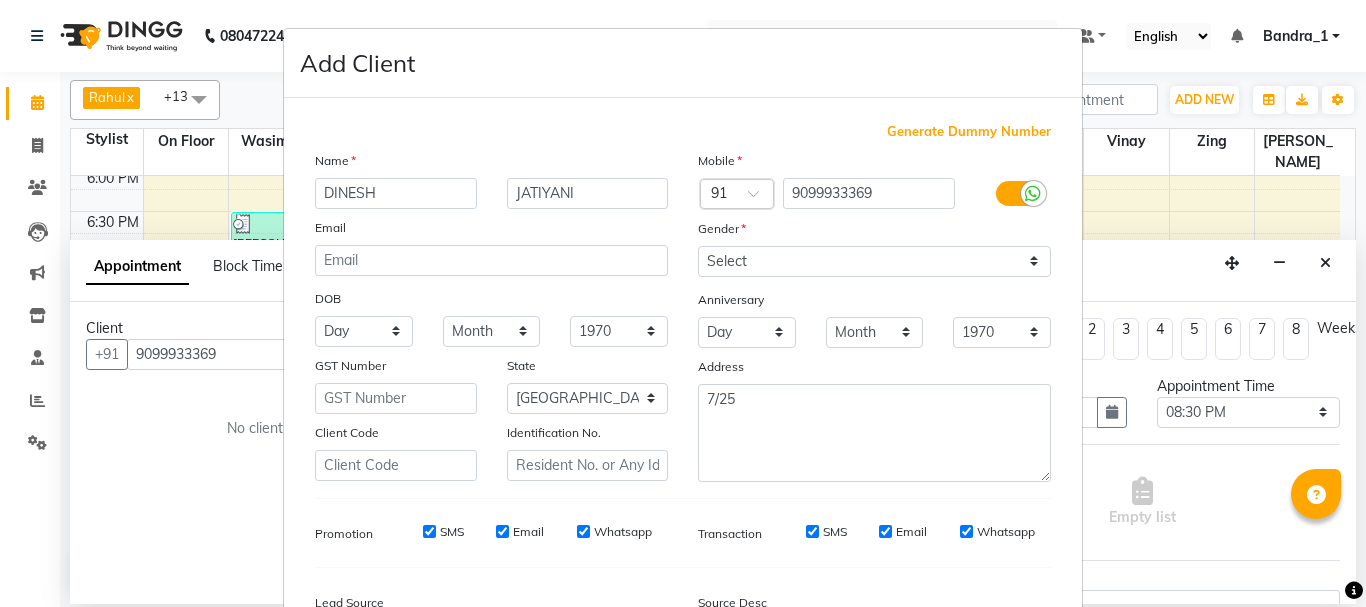 click on "SMS" at bounding box center (429, 531) 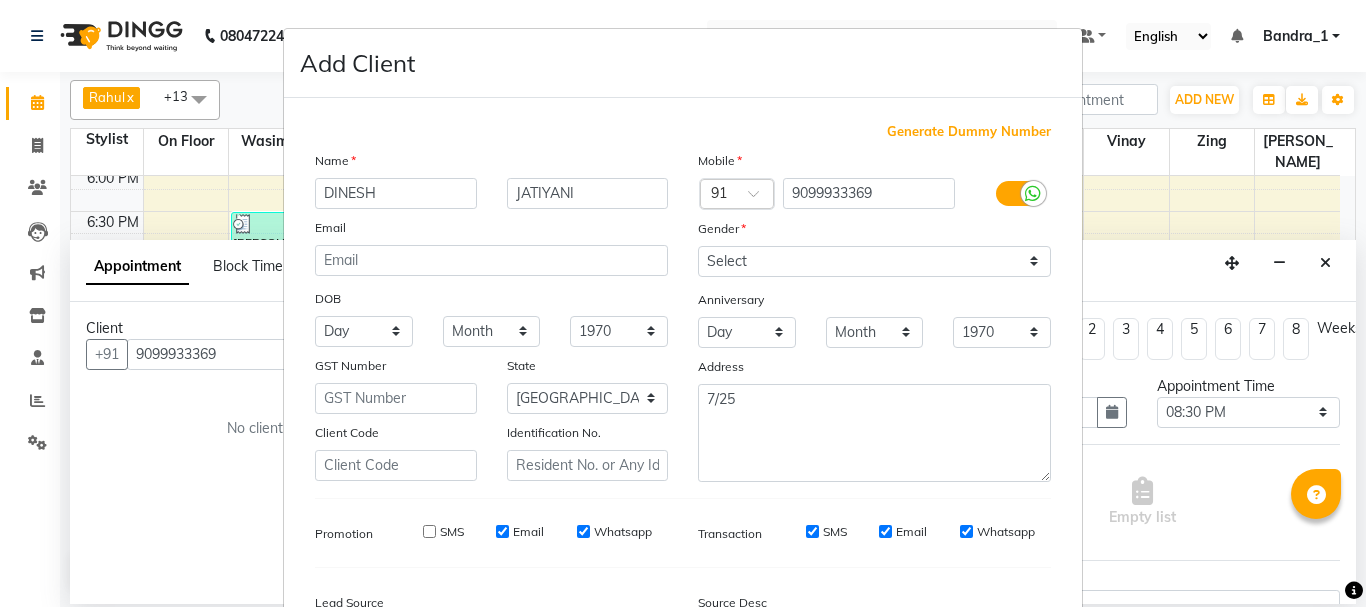 click on "Email" at bounding box center (502, 531) 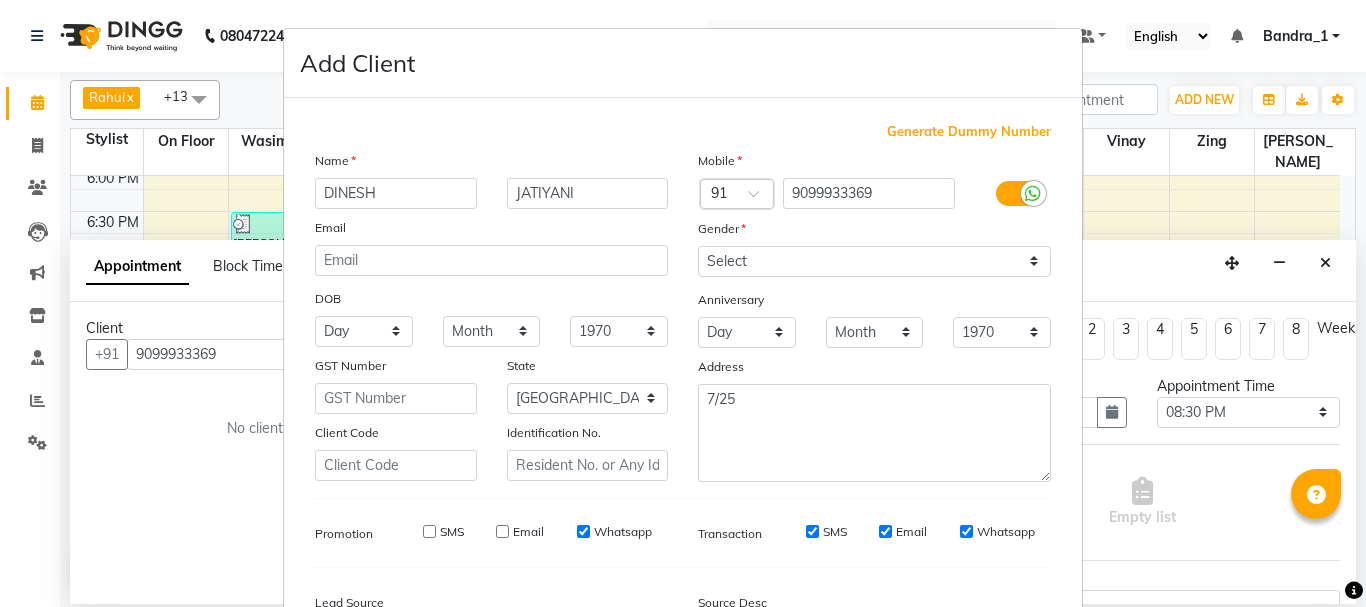 click on "Whatsapp" at bounding box center [583, 531] 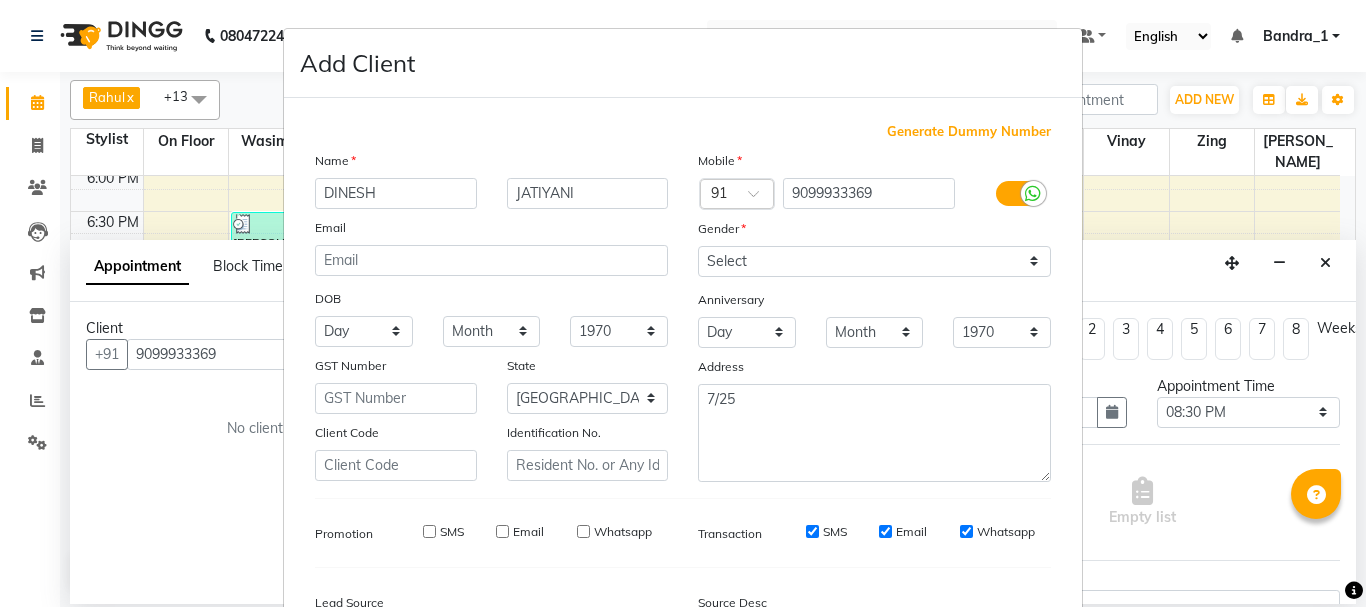 click on "SMS" at bounding box center [812, 531] 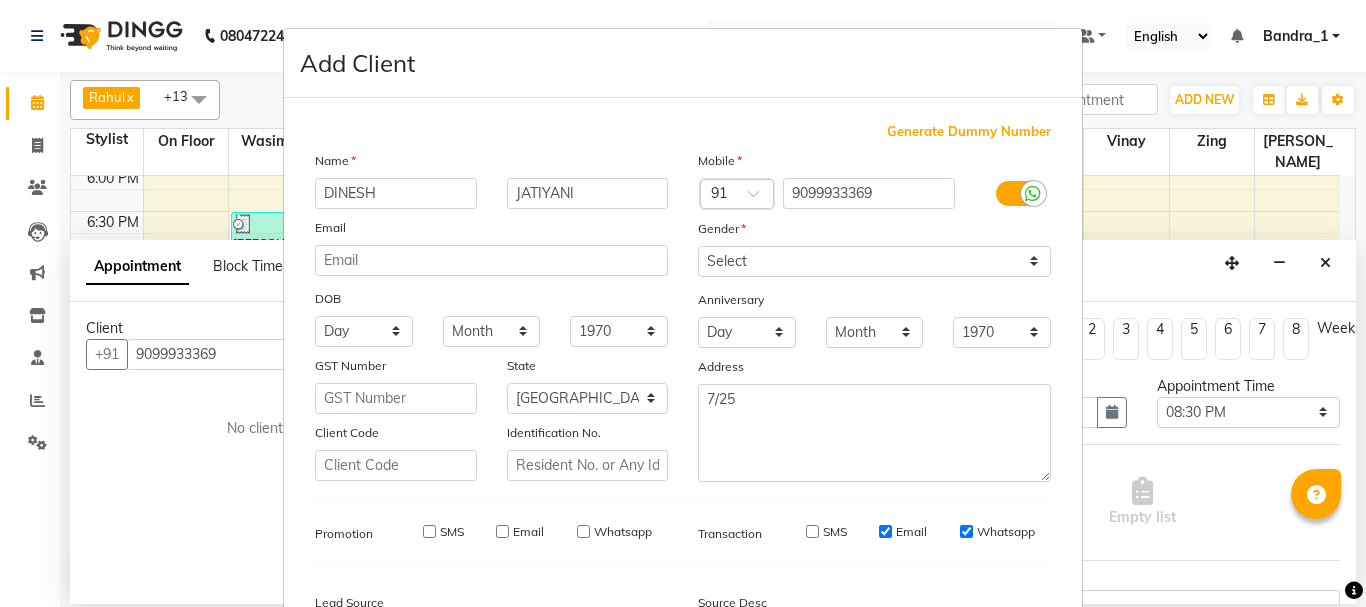 click on "Email" at bounding box center (885, 531) 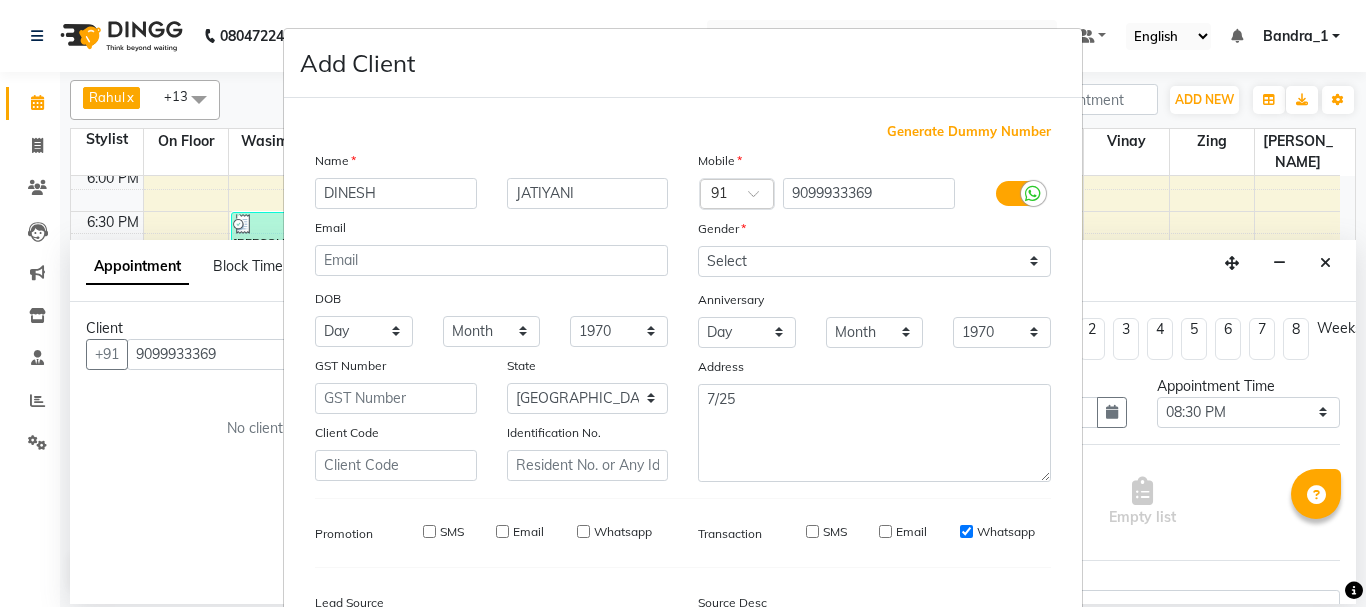 click on "Whatsapp" at bounding box center (966, 531) 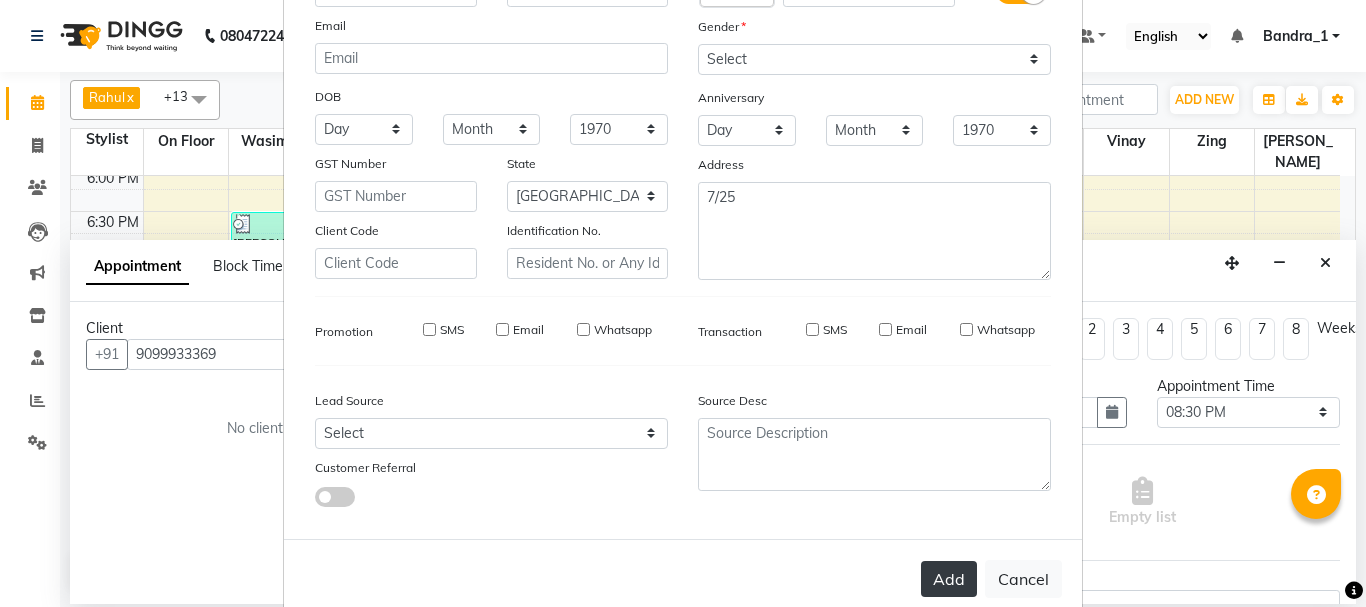 scroll, scrollTop: 242, scrollLeft: 0, axis: vertical 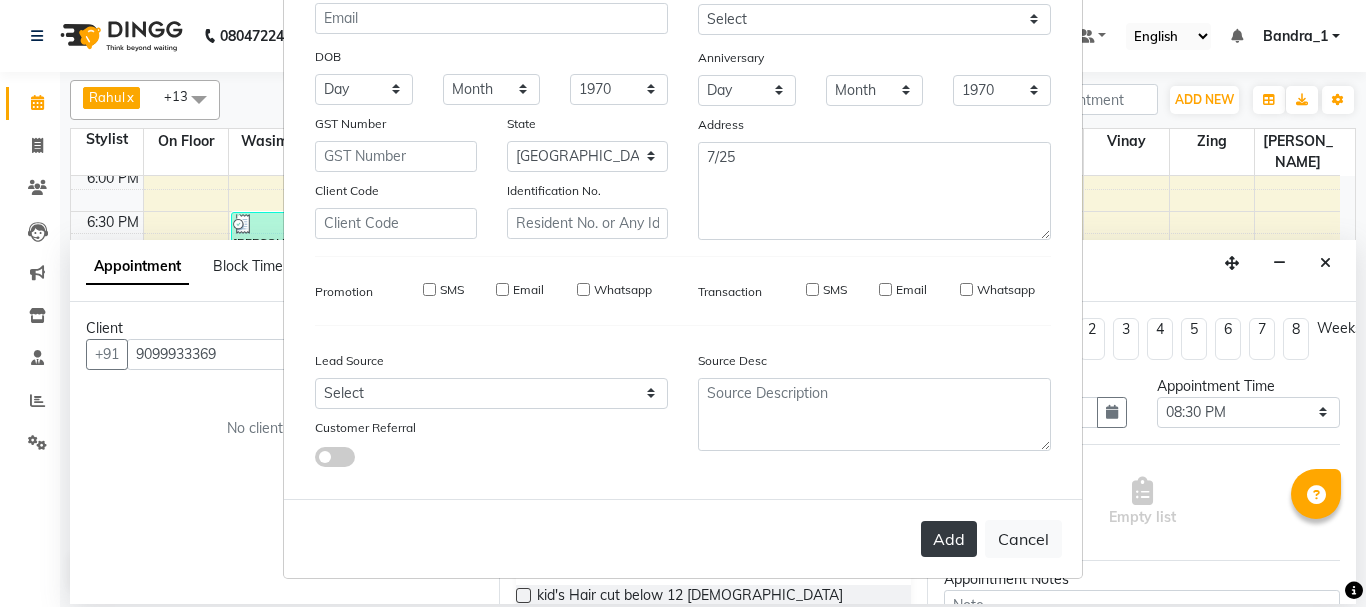 click on "Add" at bounding box center [949, 539] 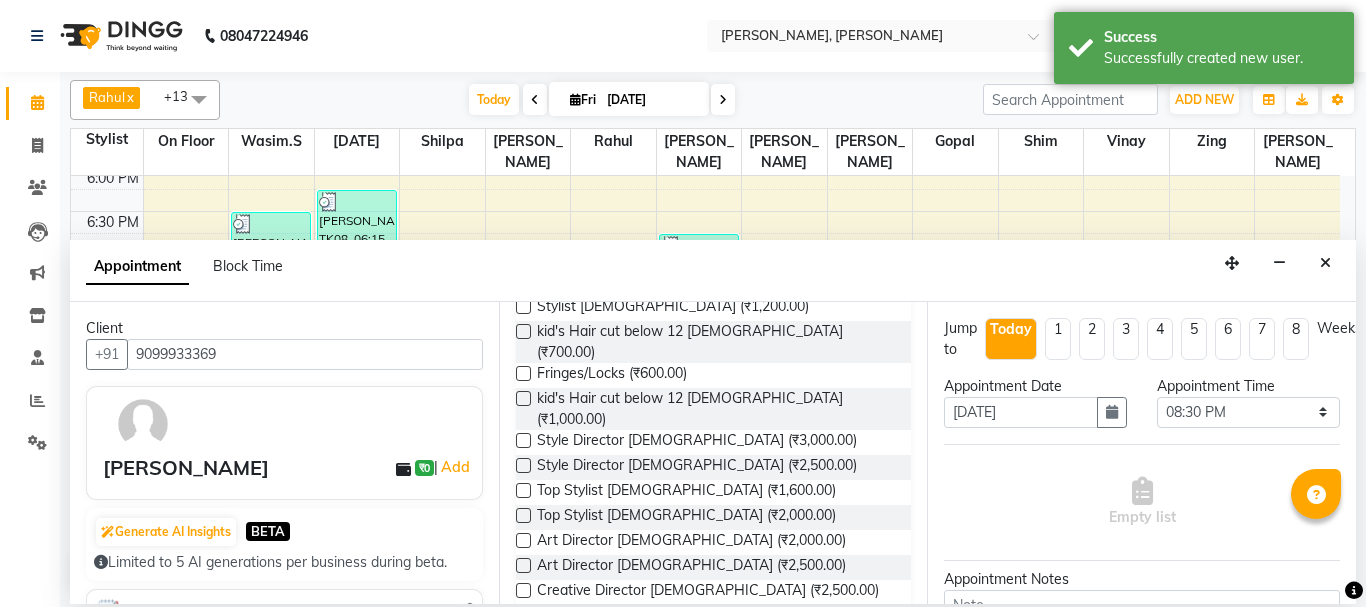 scroll, scrollTop: 400, scrollLeft: 0, axis: vertical 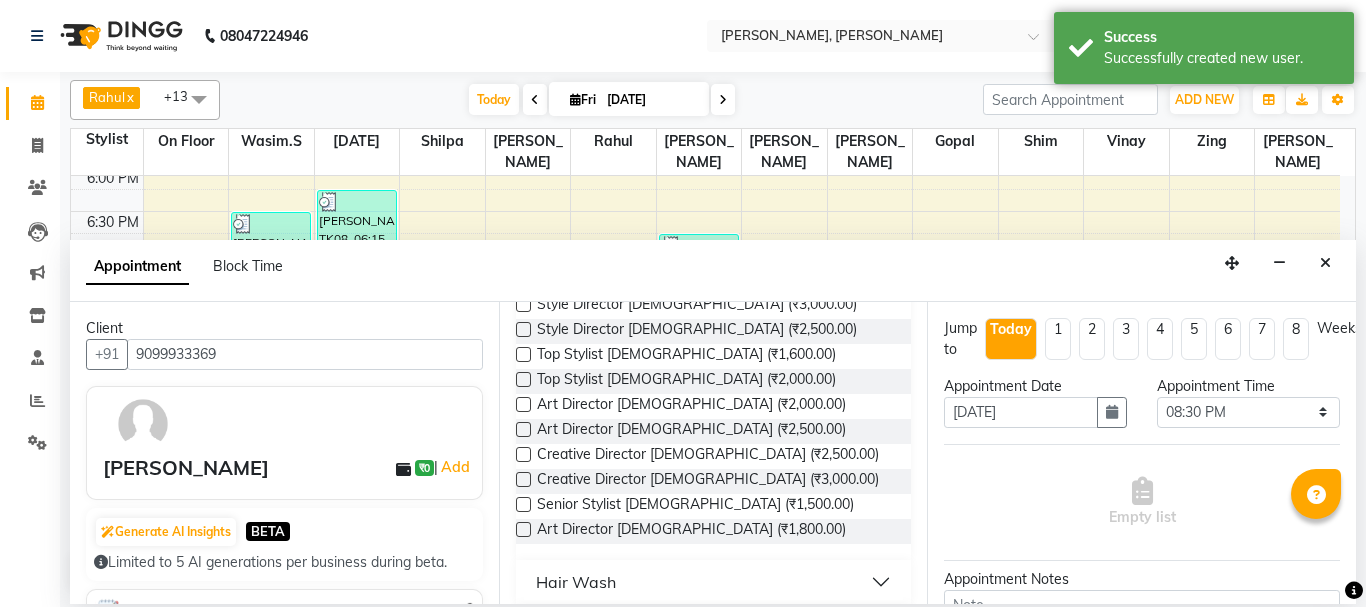 click at bounding box center (523, 379) 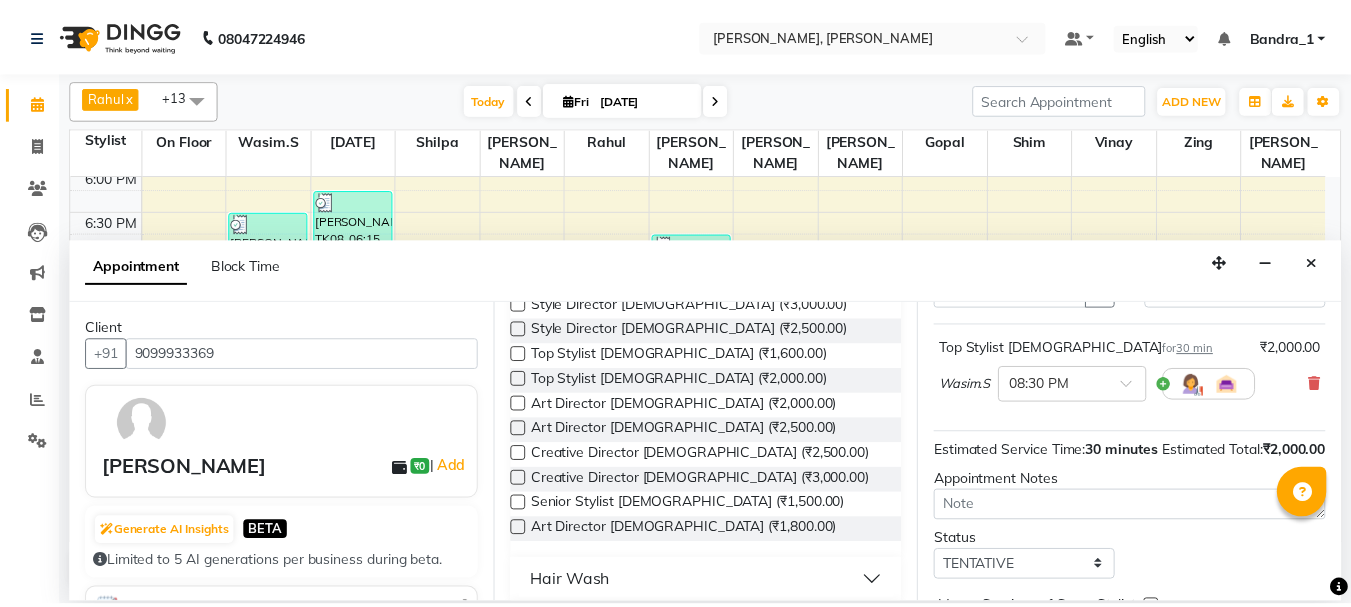 scroll, scrollTop: 260, scrollLeft: 0, axis: vertical 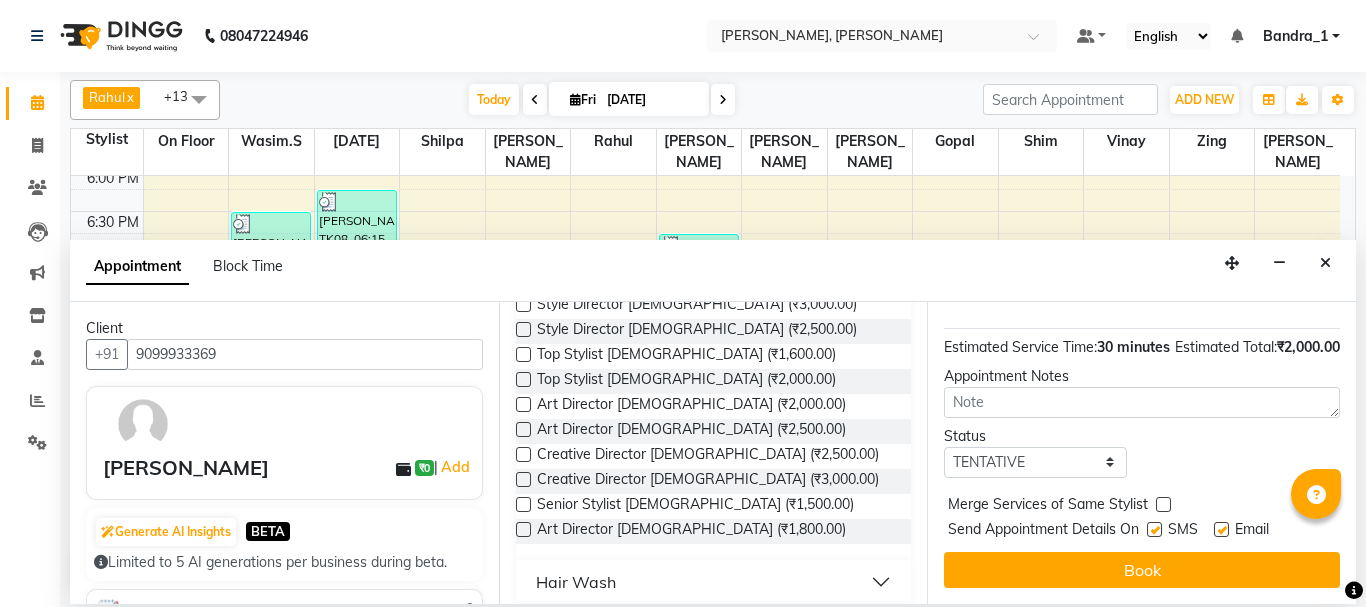 click at bounding box center [1154, 529] 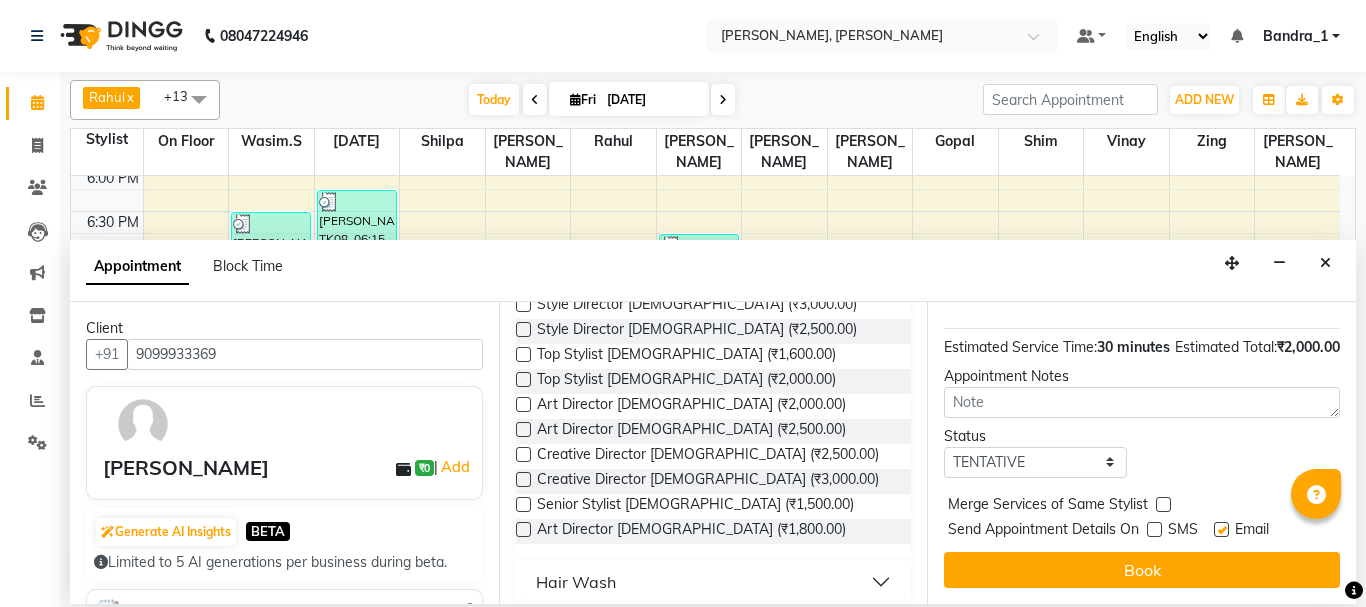 drag, startPoint x: 1222, startPoint y: 510, endPoint x: 1203, endPoint y: 526, distance: 24.839485 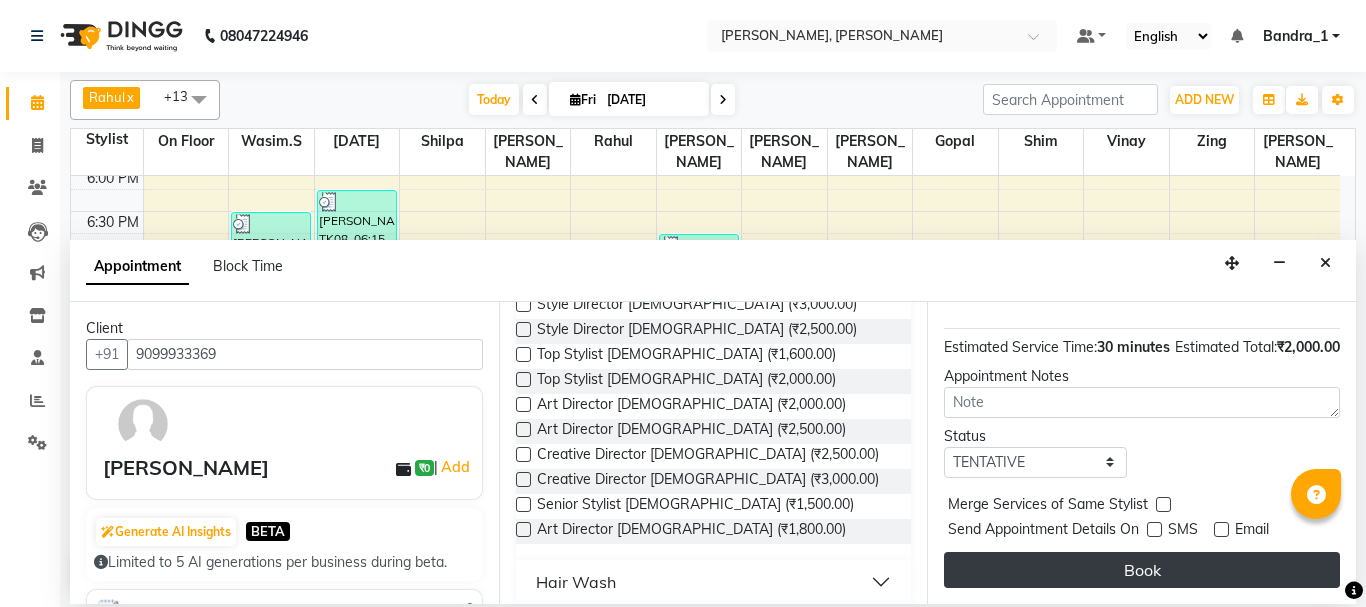 click on "Book" at bounding box center [1142, 570] 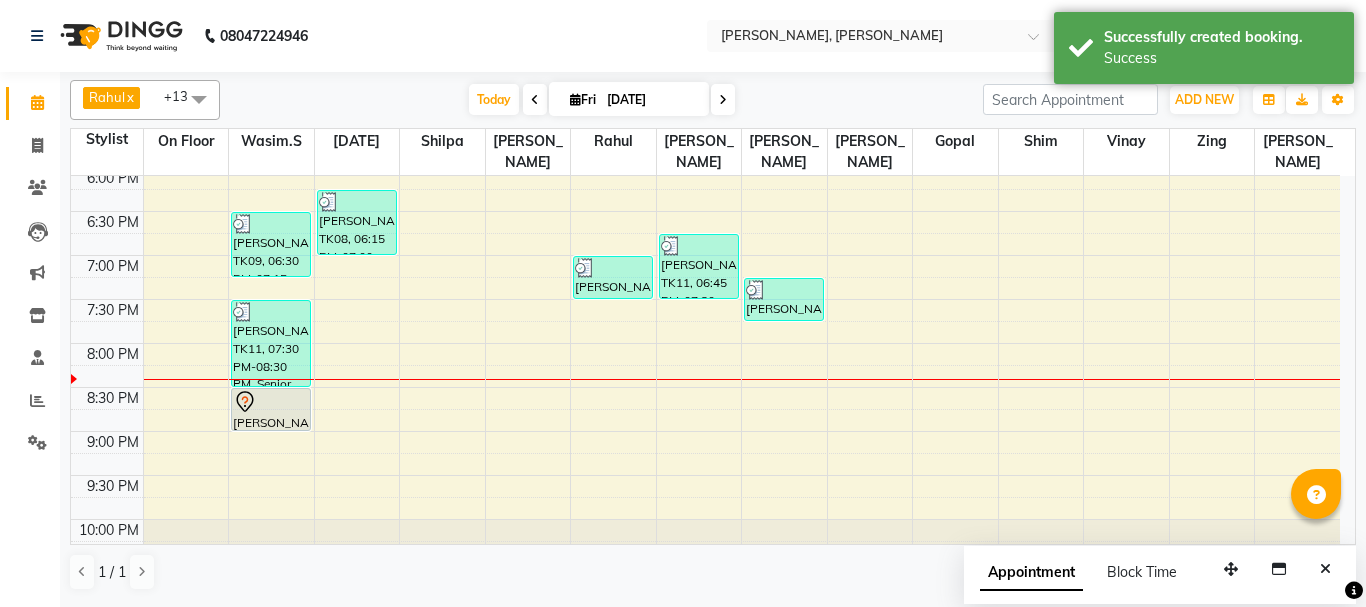 click at bounding box center [271, 402] 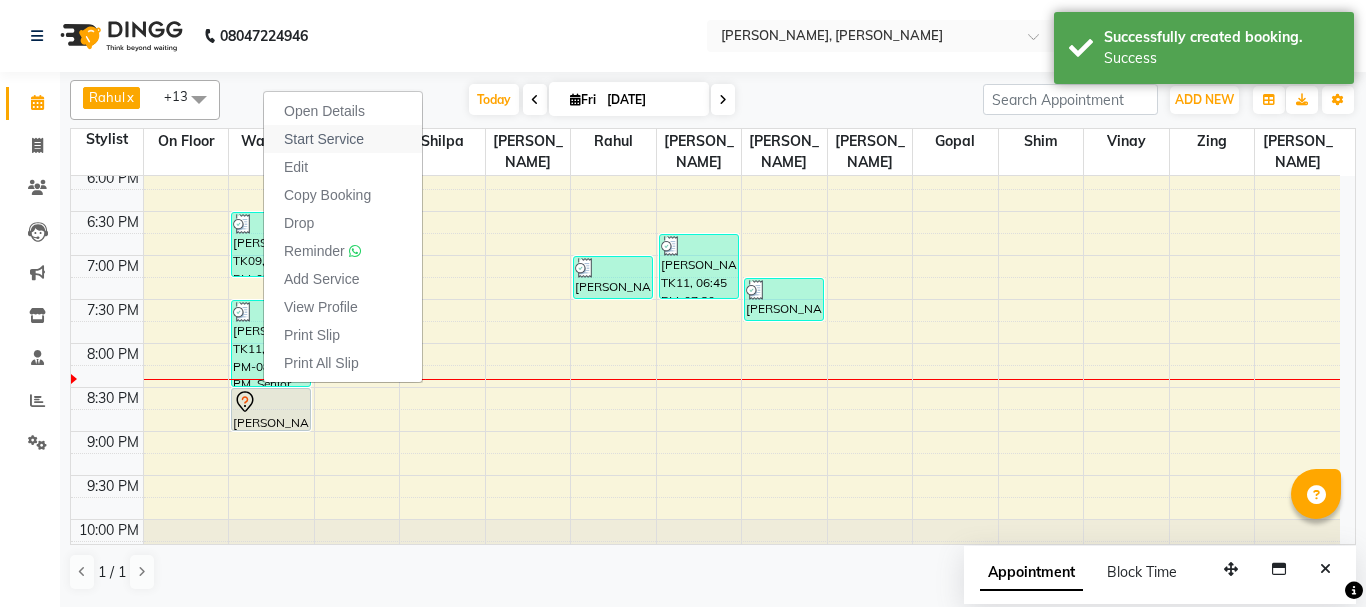 click on "Start Service" at bounding box center [324, 139] 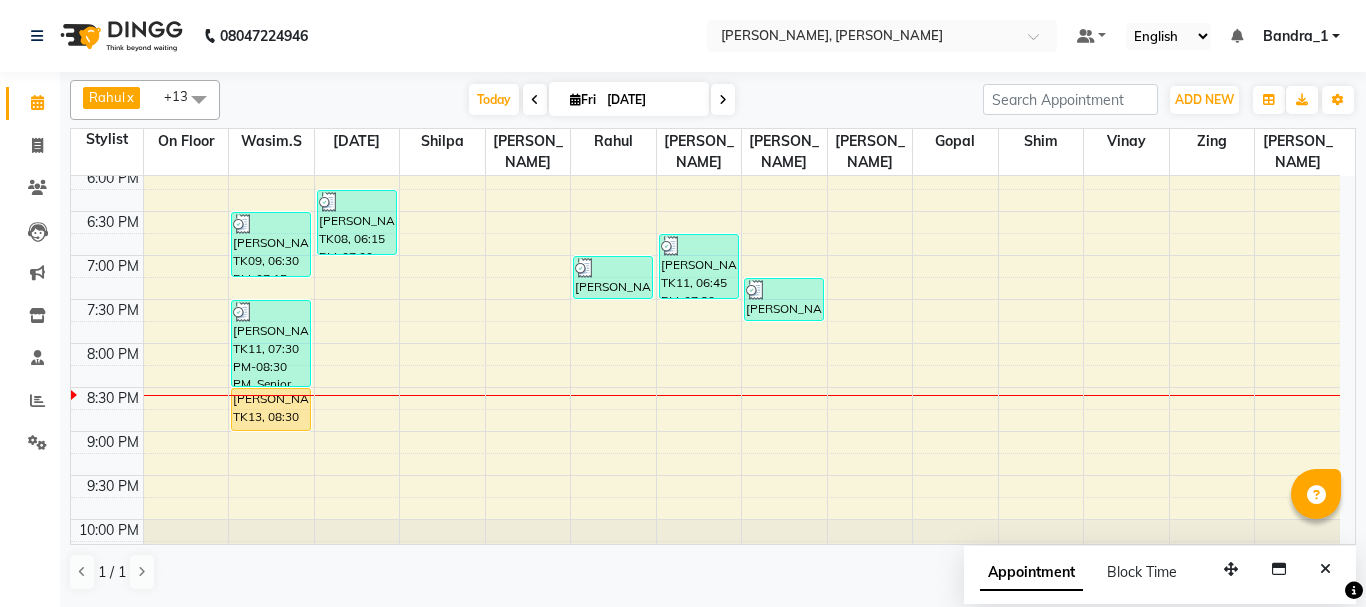 click on "DINESH JATIYANI, TK13, 08:30 PM-09:00 PM, Top Stylist Female" at bounding box center [271, 409] 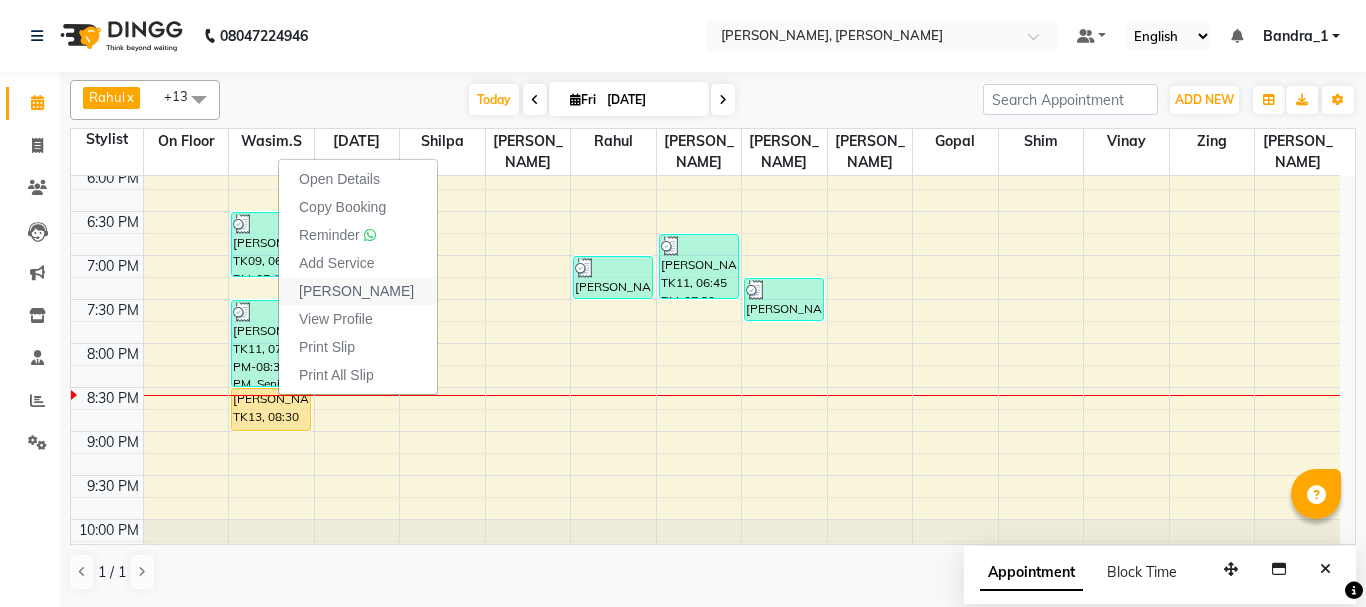 click on "[PERSON_NAME]" at bounding box center (356, 291) 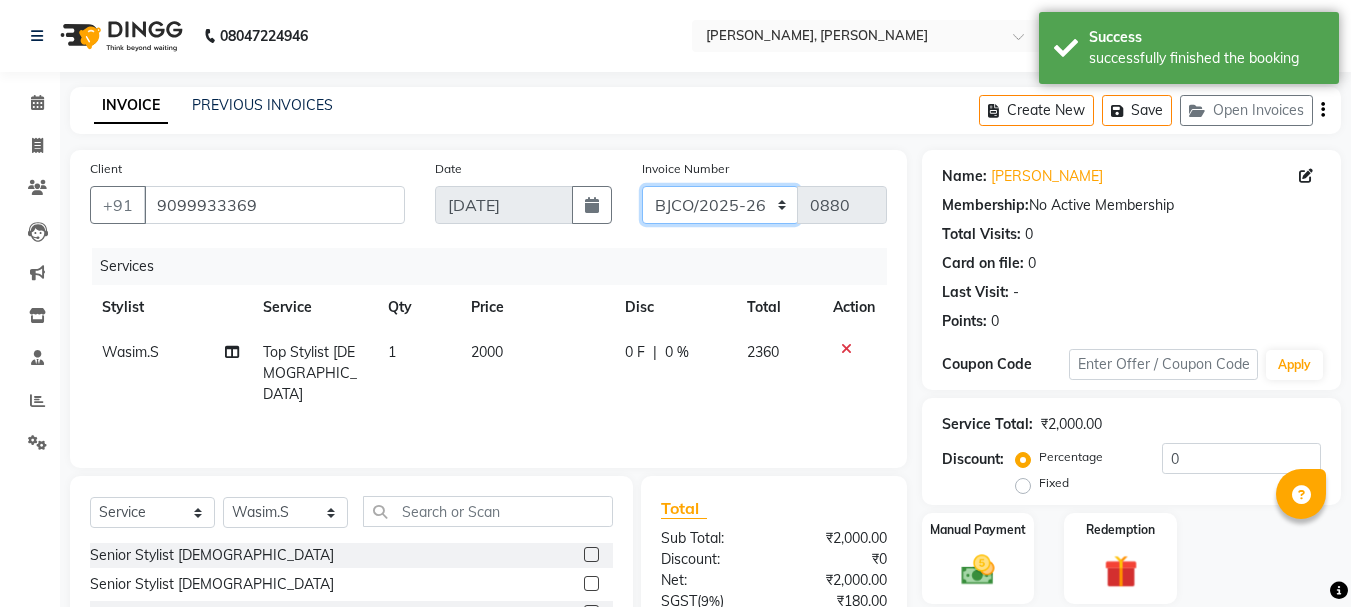 click on "CPGS/2025-26 BJCO/2025-26 Pre/2025" 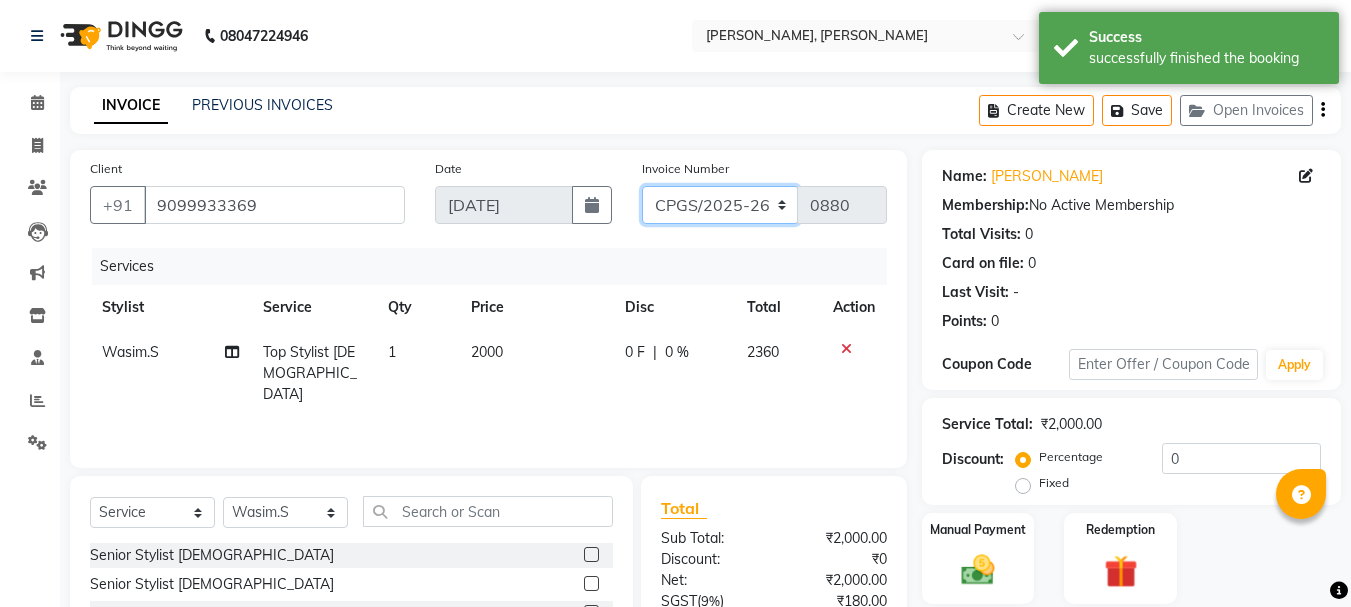 click on "CPGS/2025-26 BJCO/2025-26 Pre/2025" 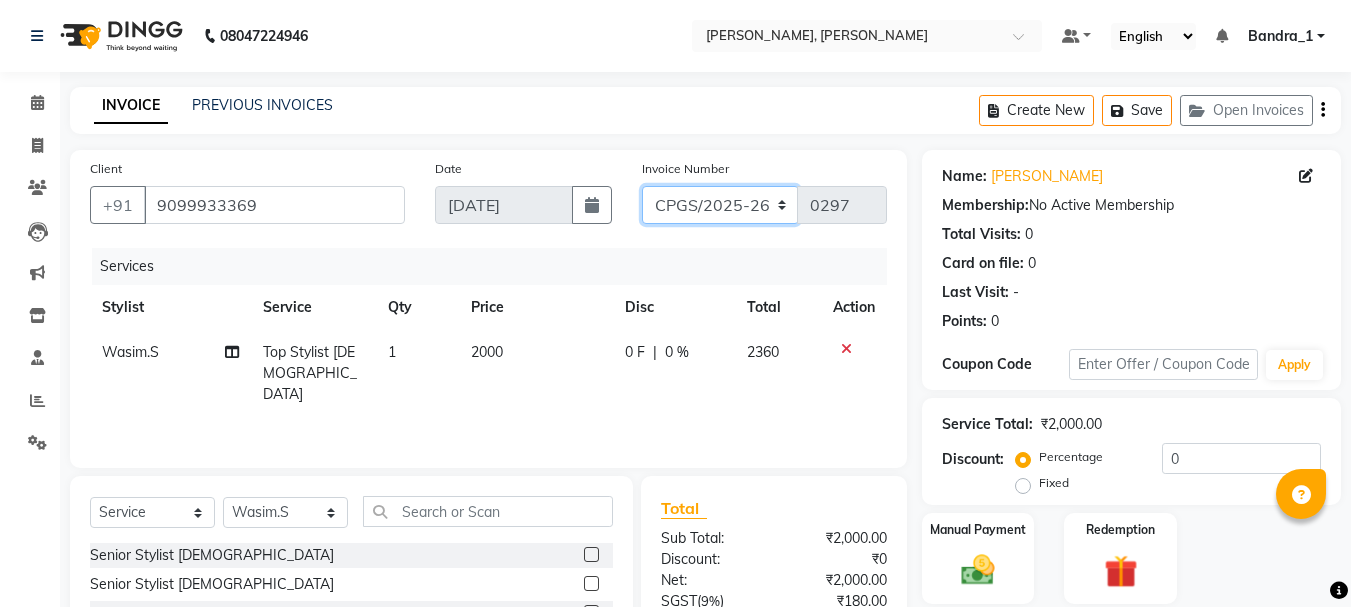 click on "CPGS/2025-26 BJCO/2025-26 Pre/2025" 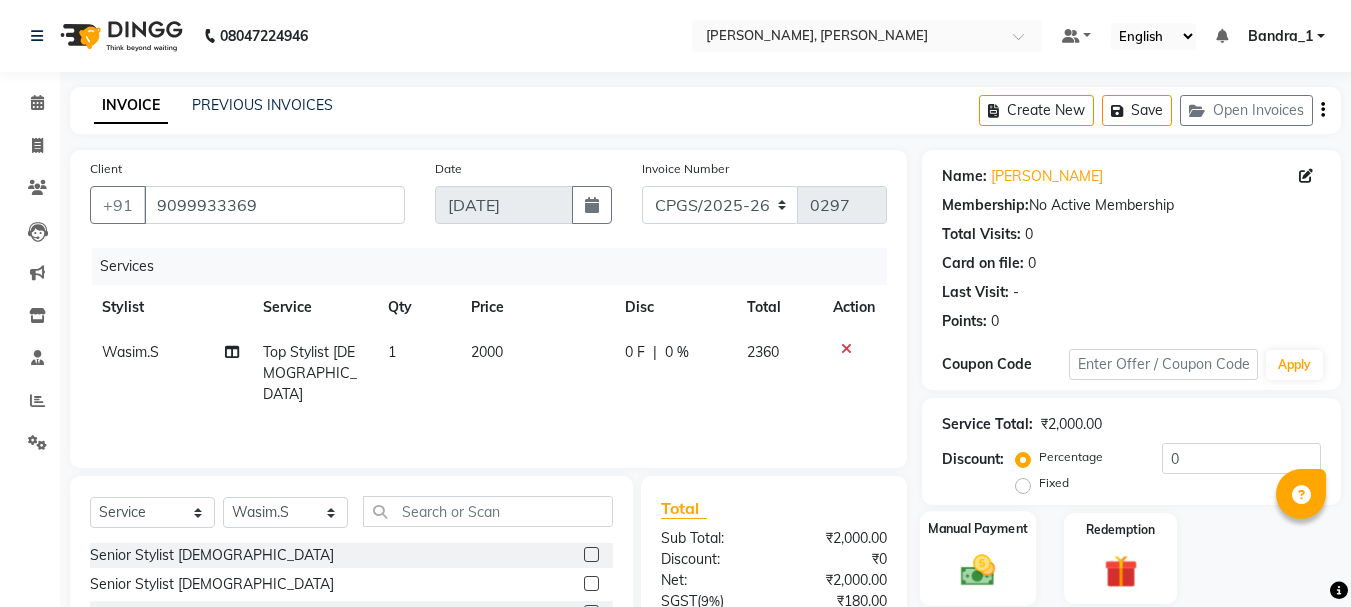 click 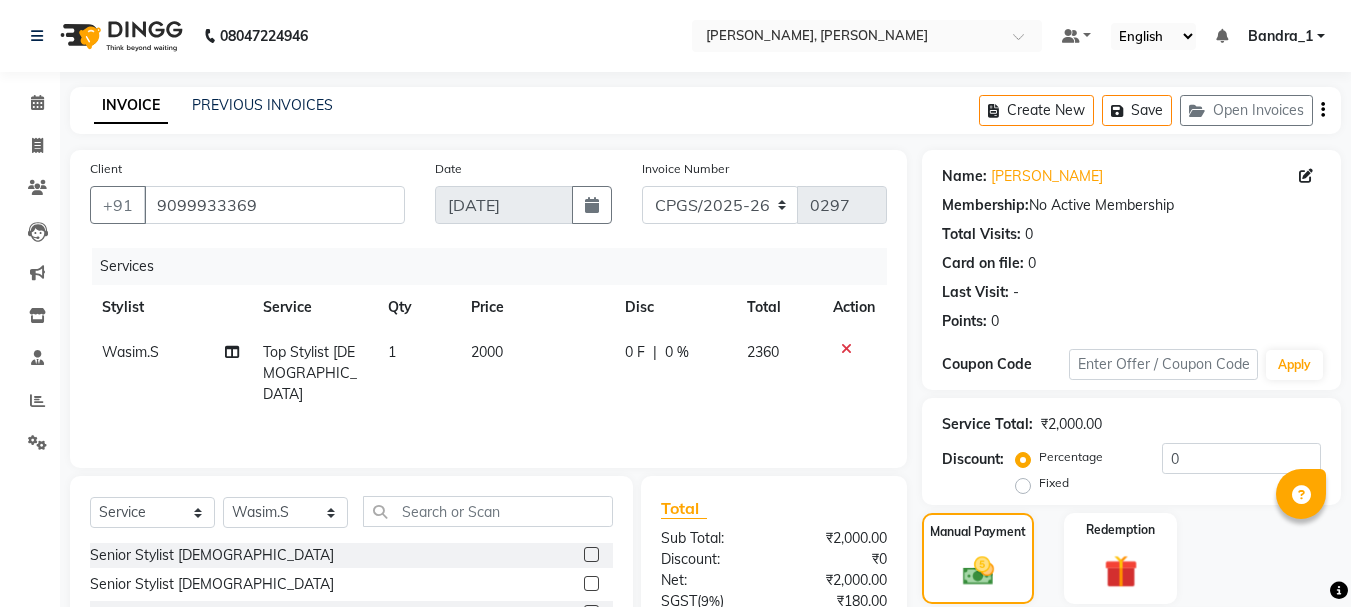 click on "CASH" 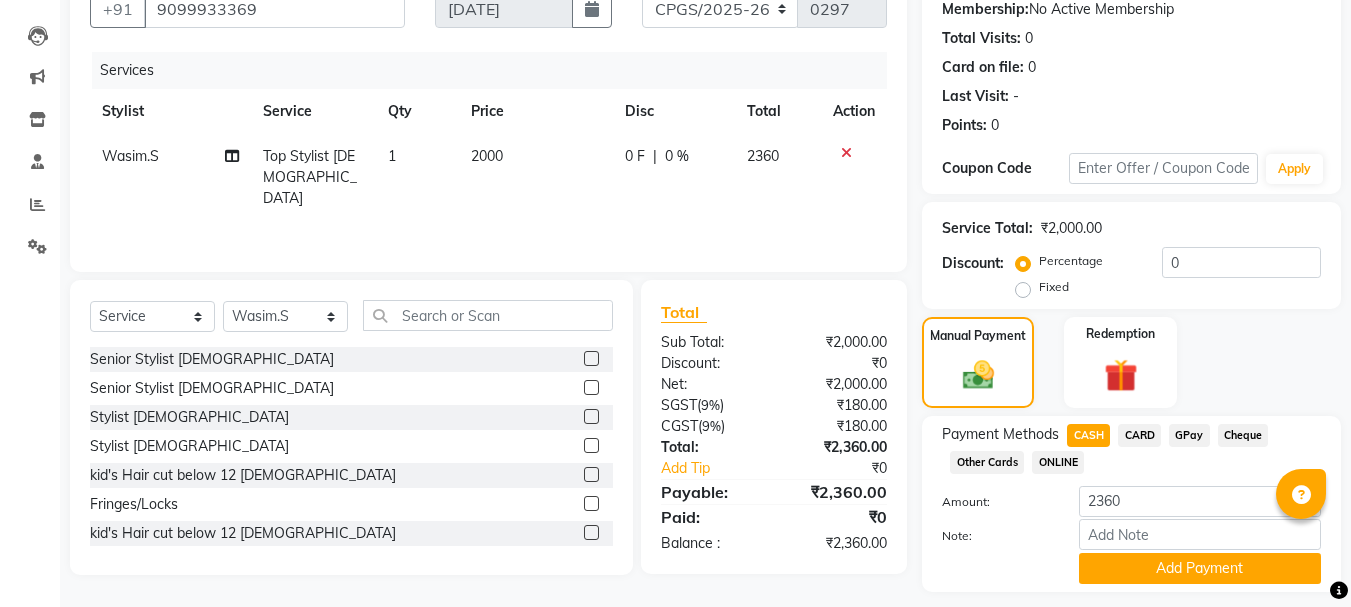 drag, startPoint x: 1133, startPoint y: 570, endPoint x: 999, endPoint y: 545, distance: 136.31215 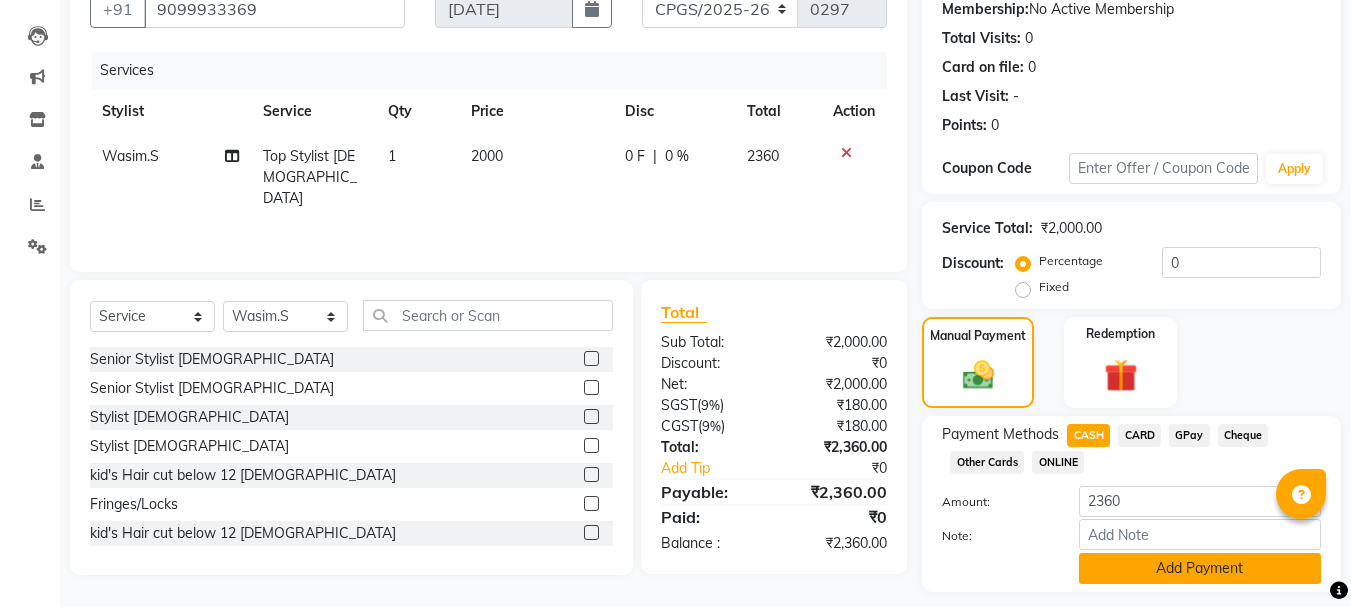 click on "Add Payment" 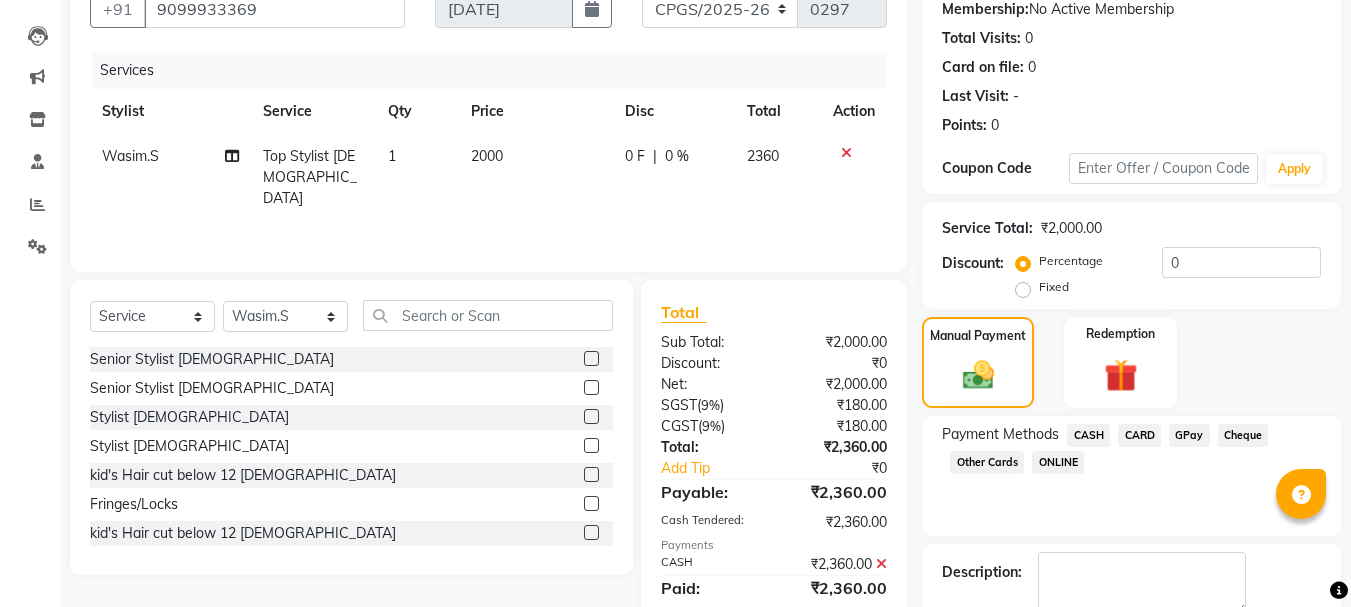 click 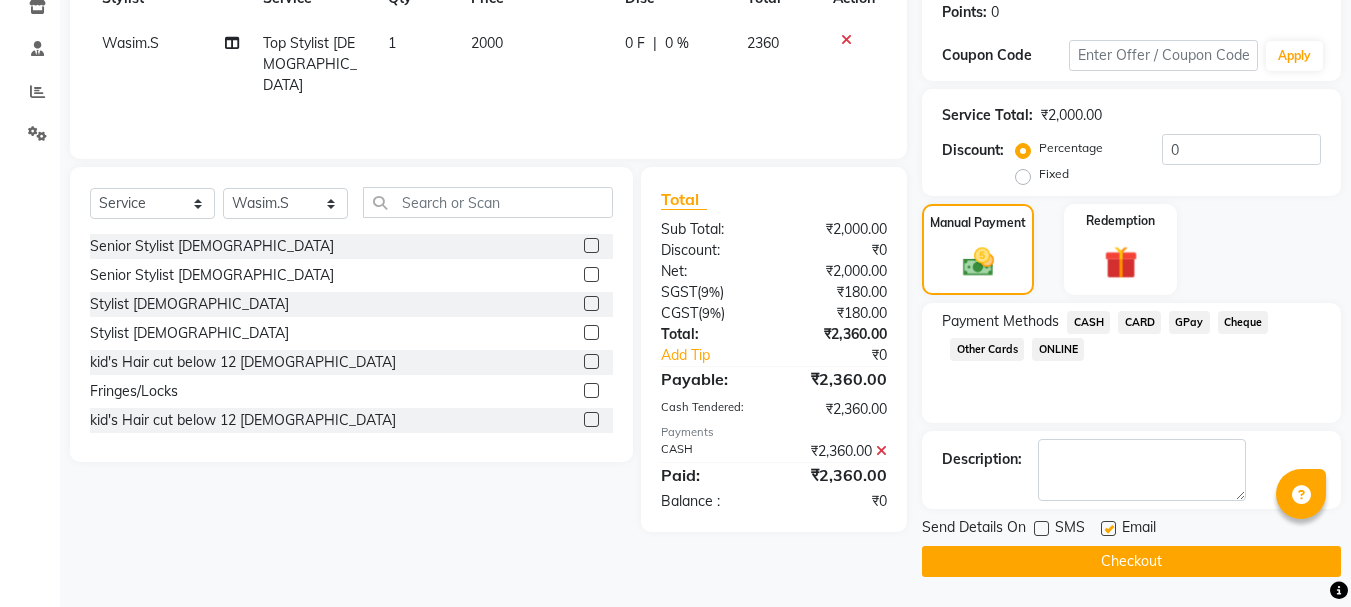 click 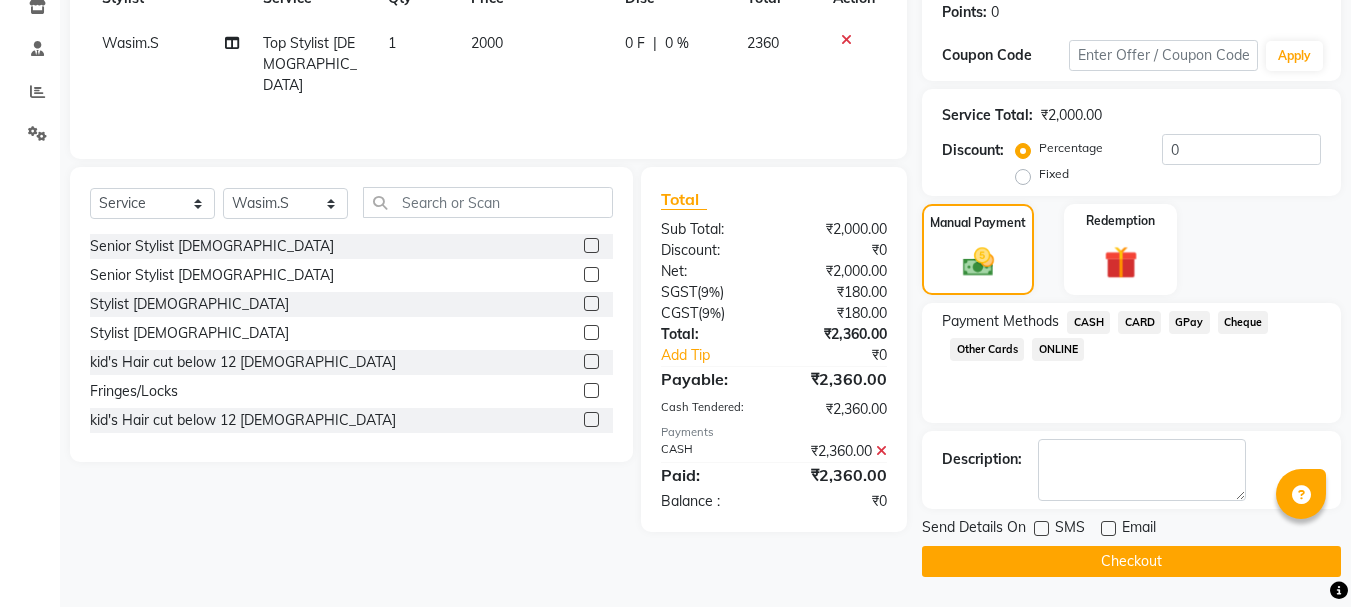 click on "Checkout" 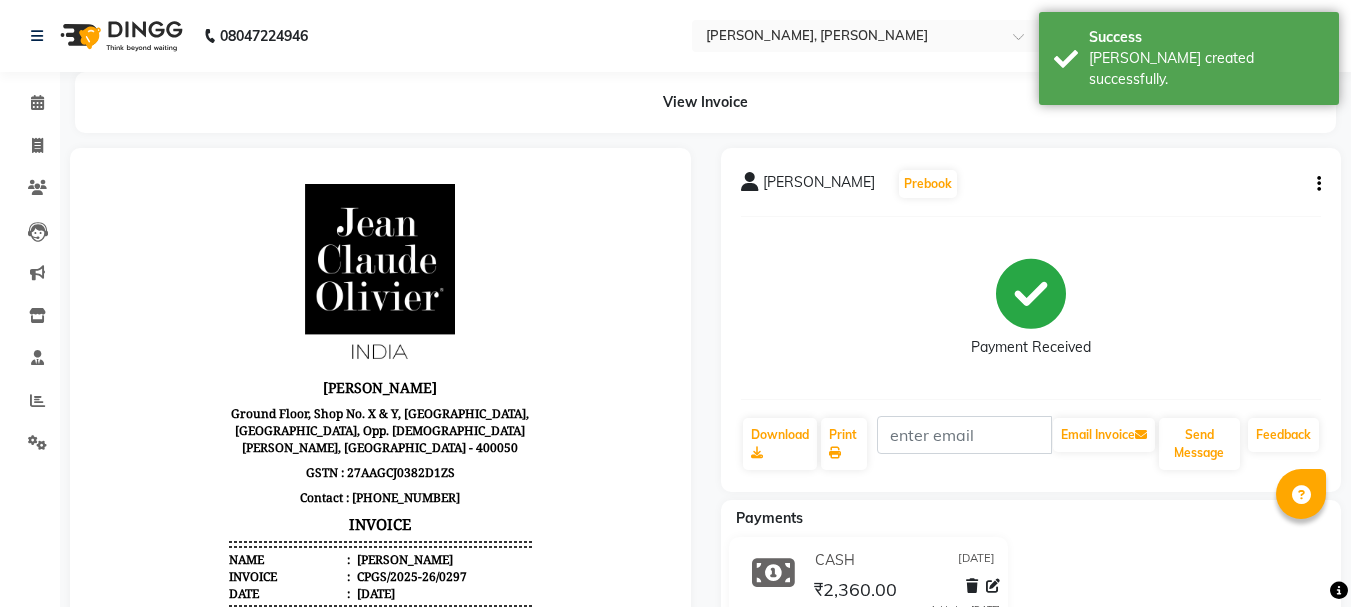 scroll, scrollTop: 0, scrollLeft: 0, axis: both 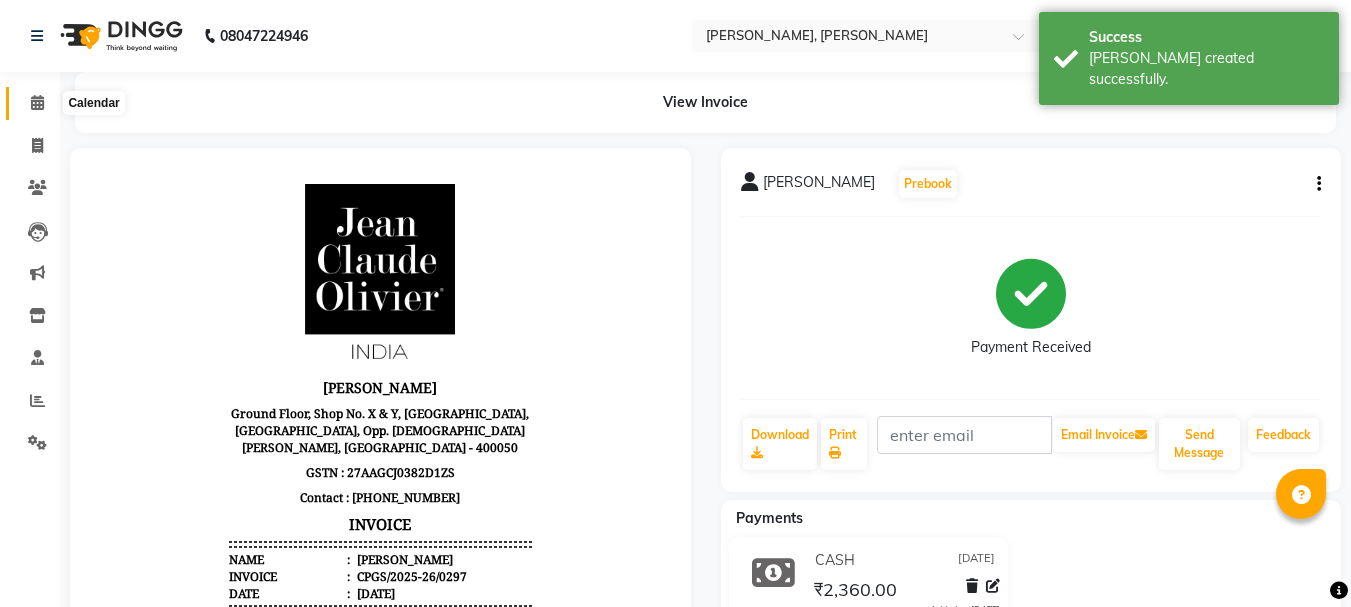 click 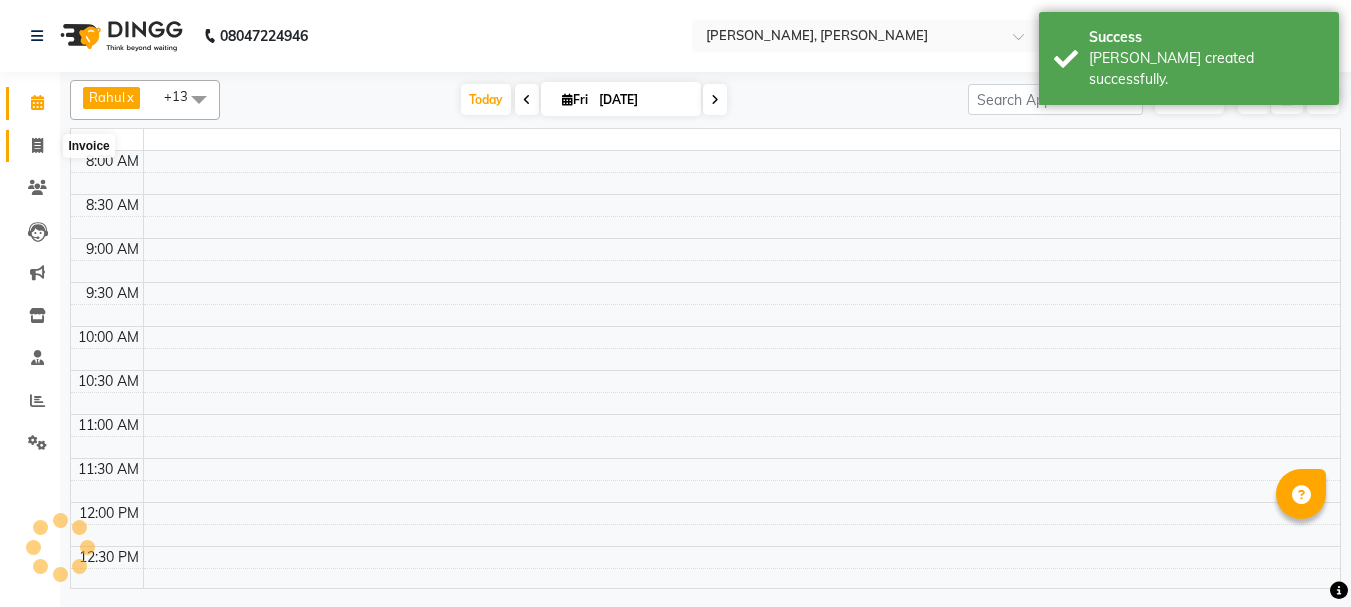 click 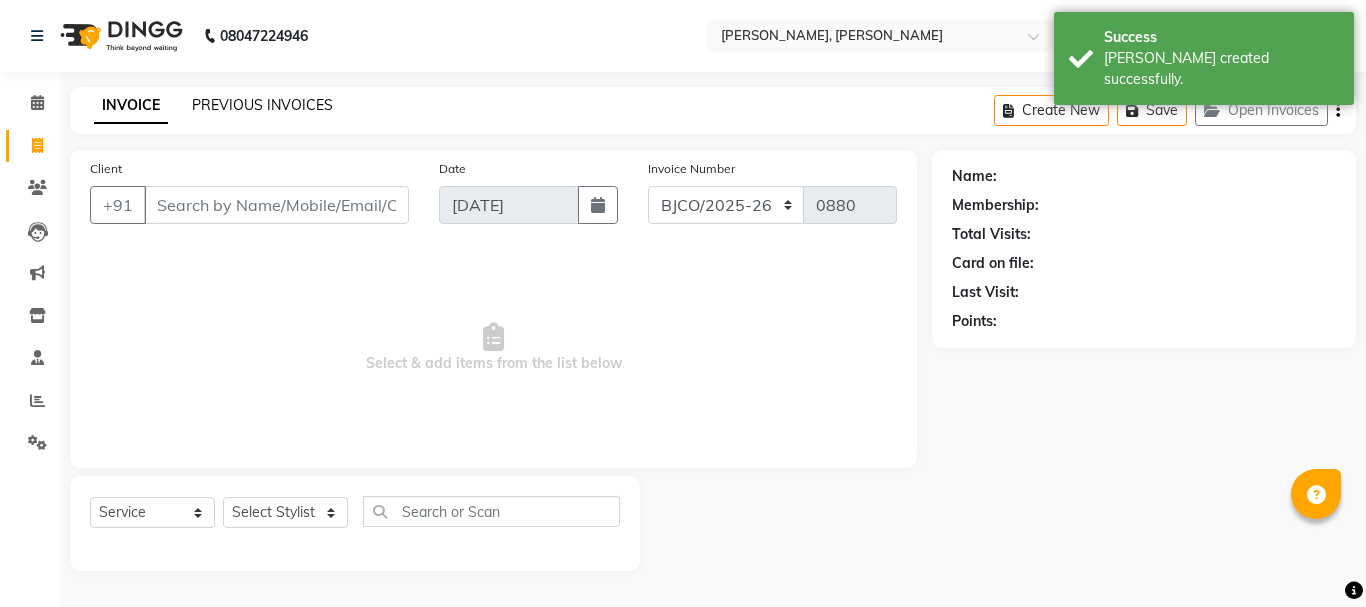 click on "PREVIOUS INVOICES" 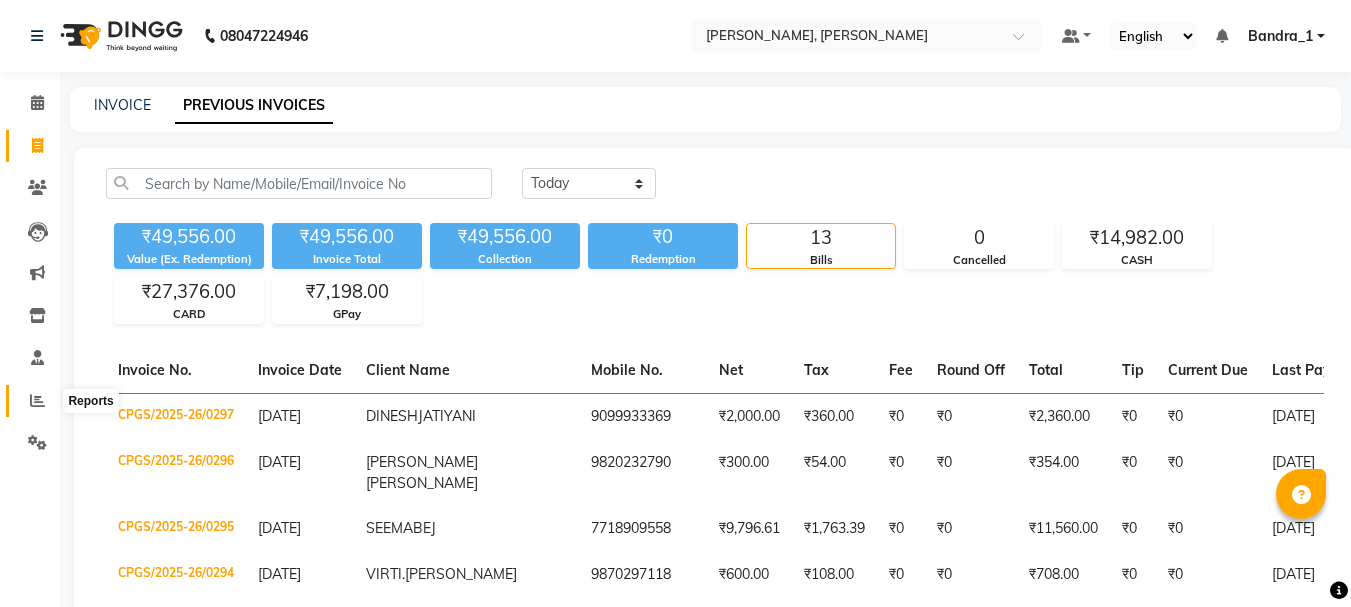 click 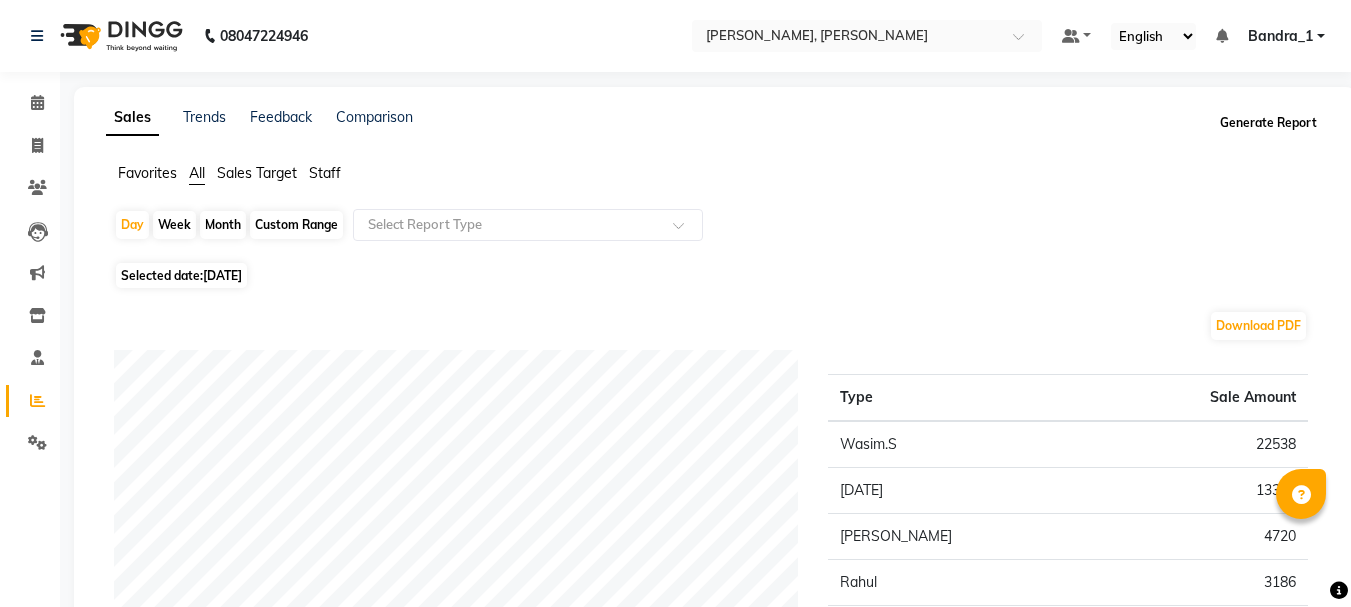 click on "Generate Report" 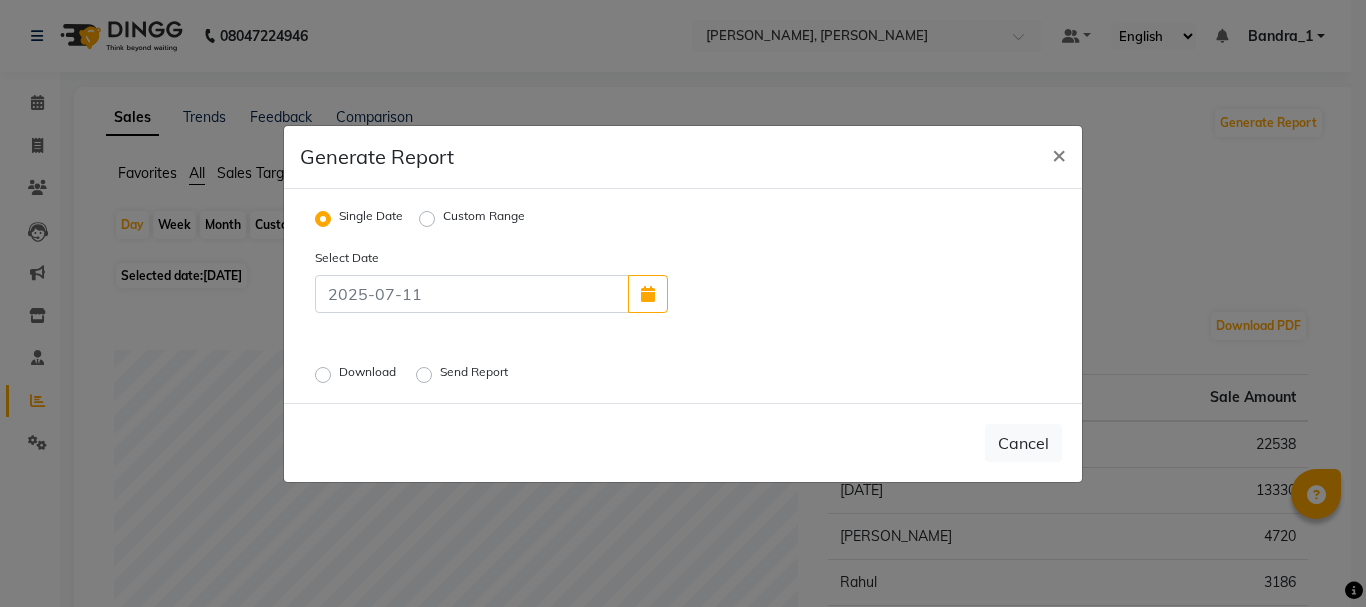 click on "Download" 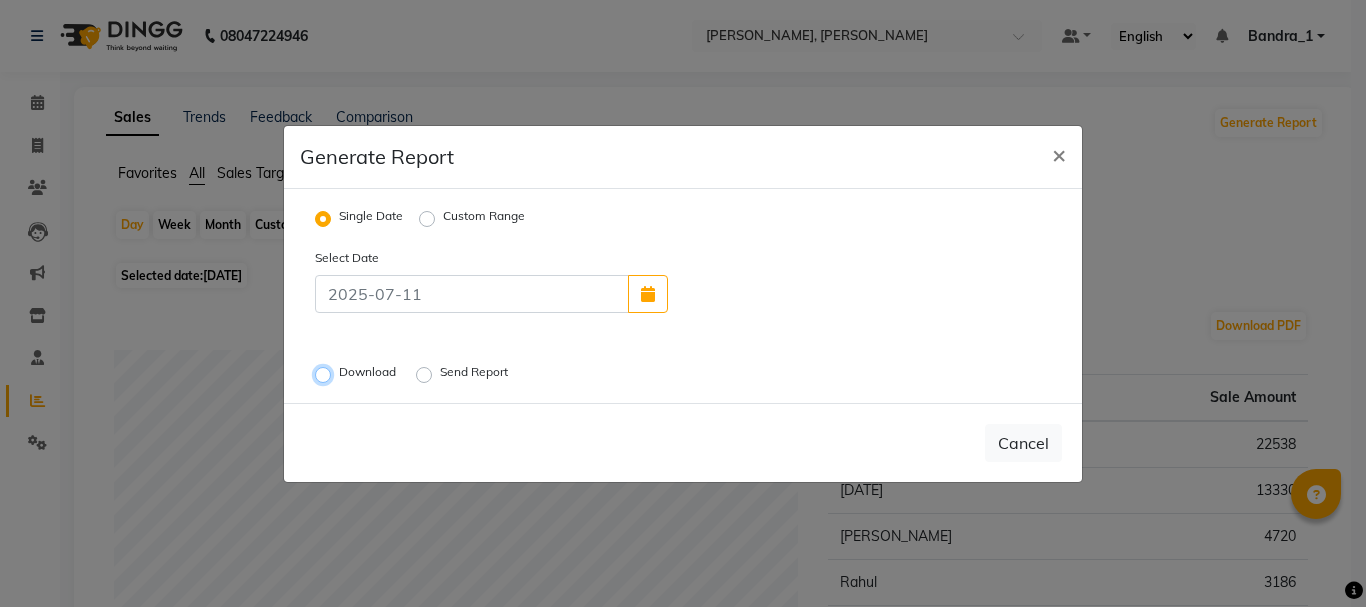 click on "Download" at bounding box center [326, 374] 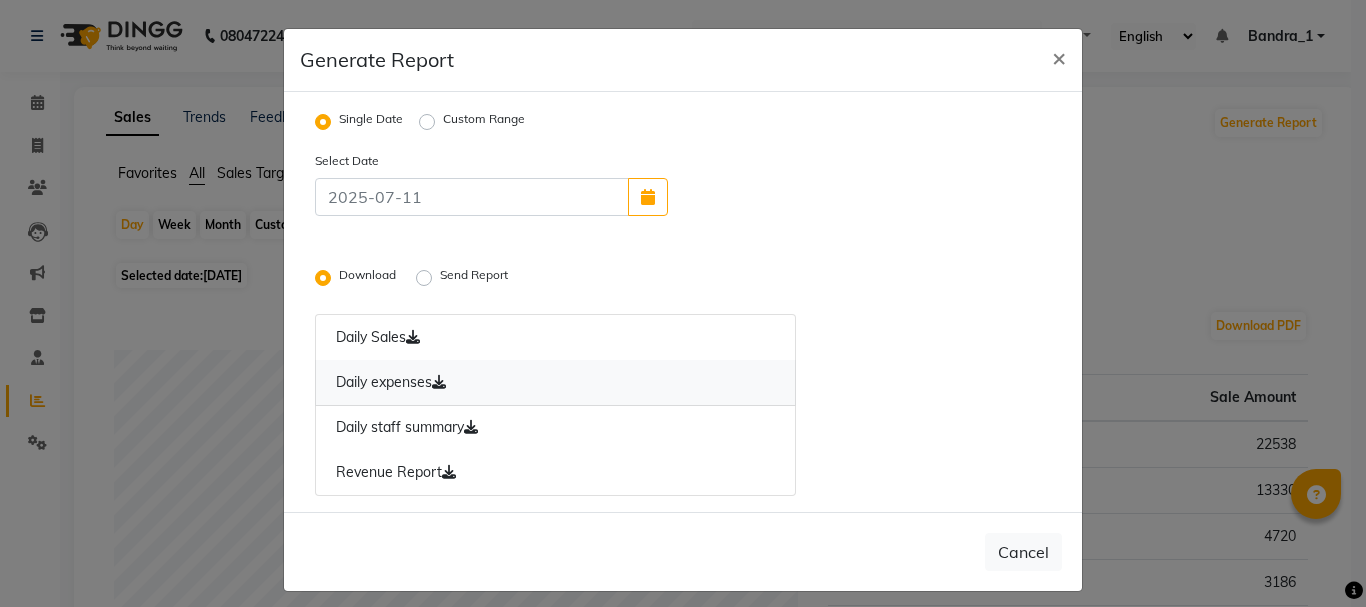 click on "Daily expenses" 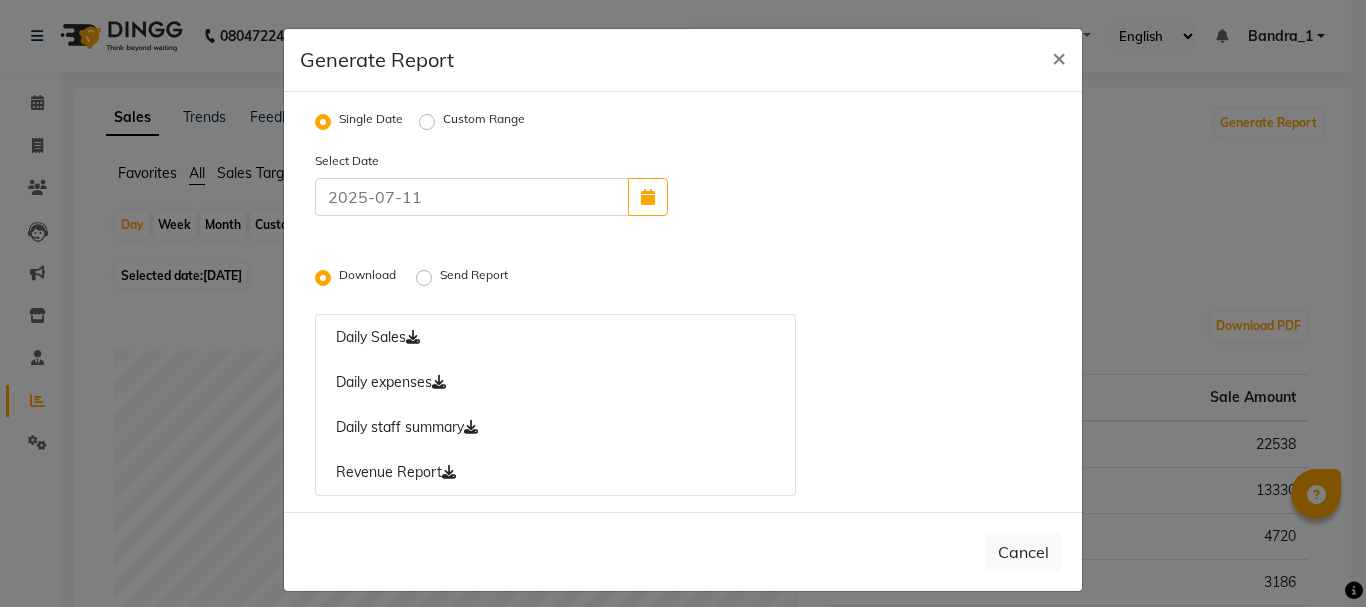 click on "Generate Report × Single Date Custom Range Select Date Download  Send Report   Daily Sales   Daily expenses   Daily staff summary   Revenue Report   Cancel" 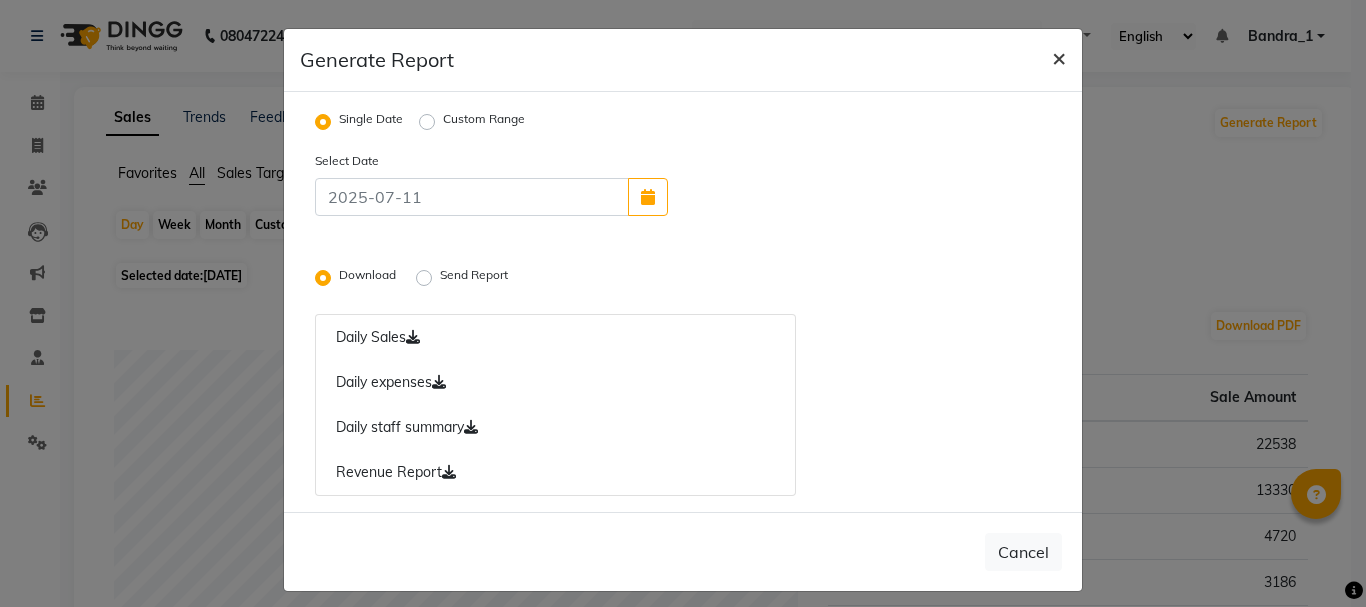 click on "×" 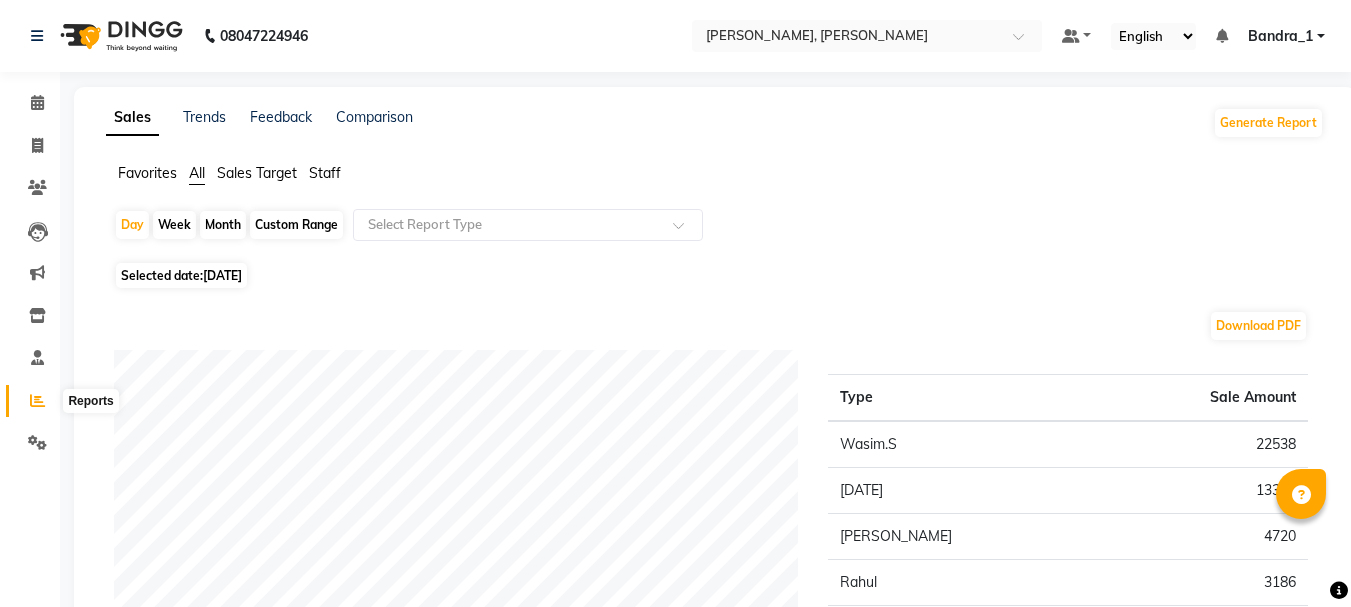 click 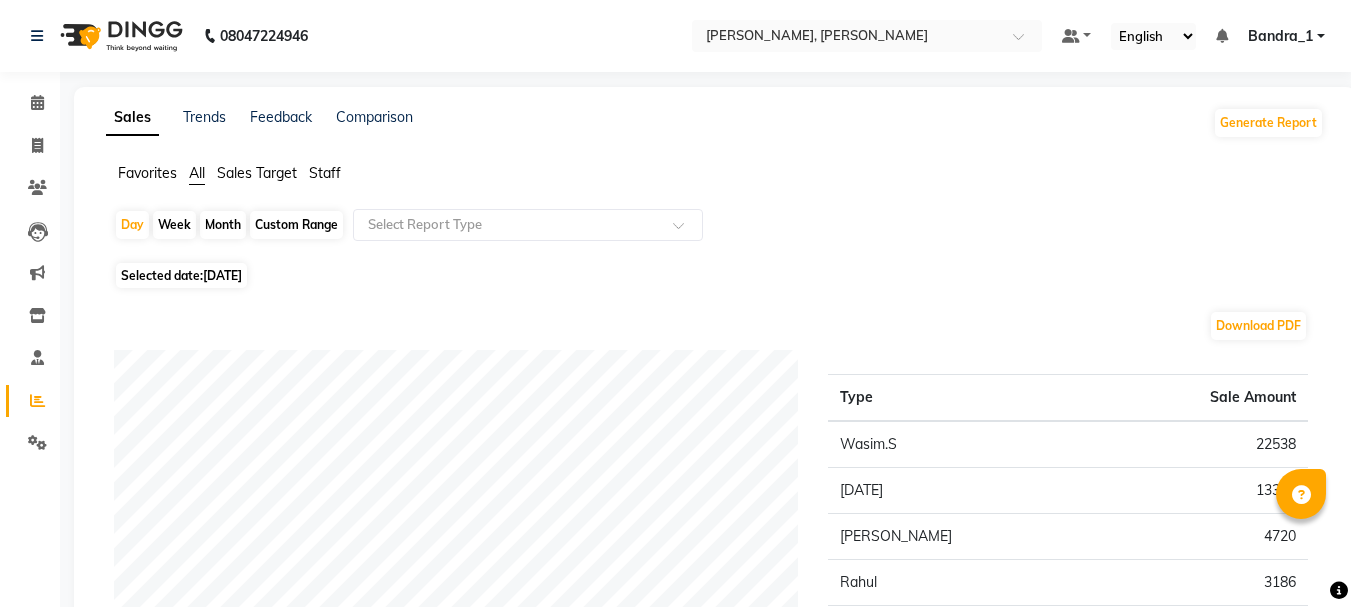 click on "Favorites All Sales Target Staff" 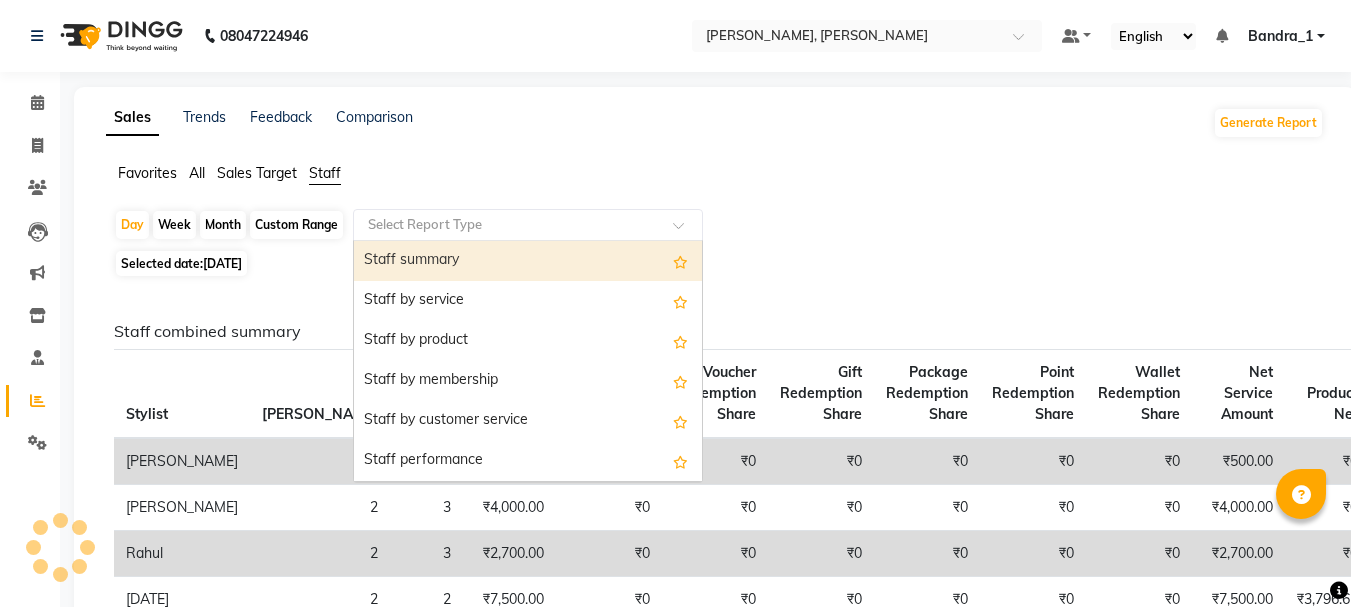 click 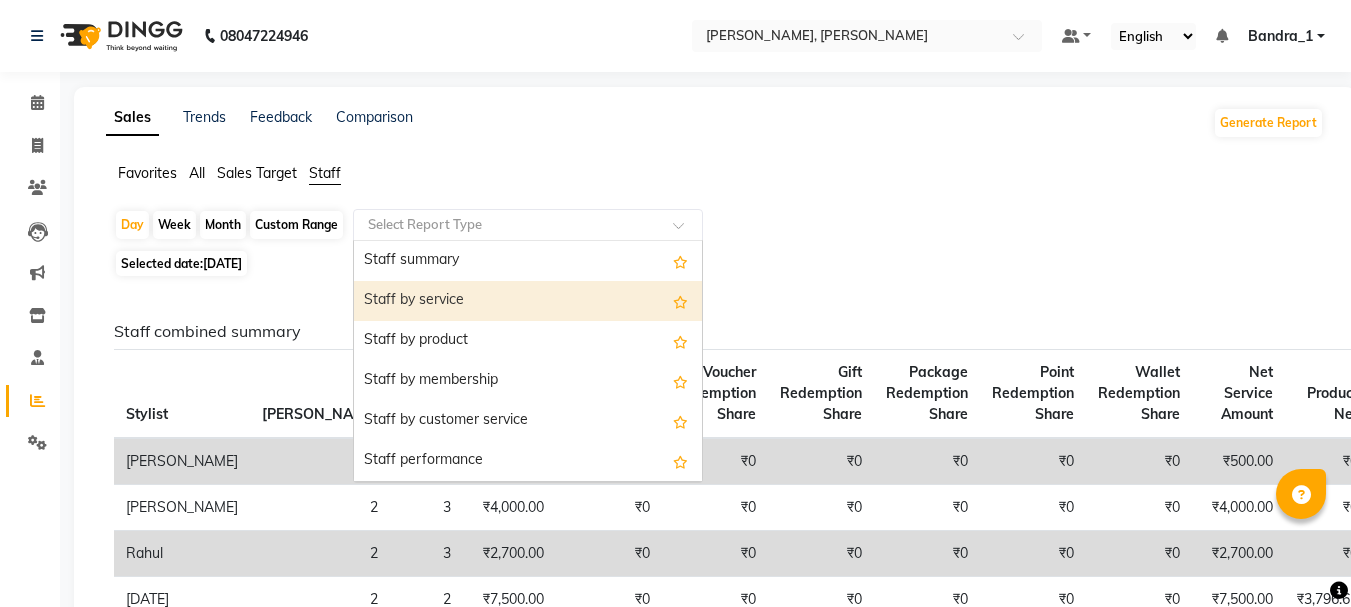 click on "Staff by service" at bounding box center (528, 301) 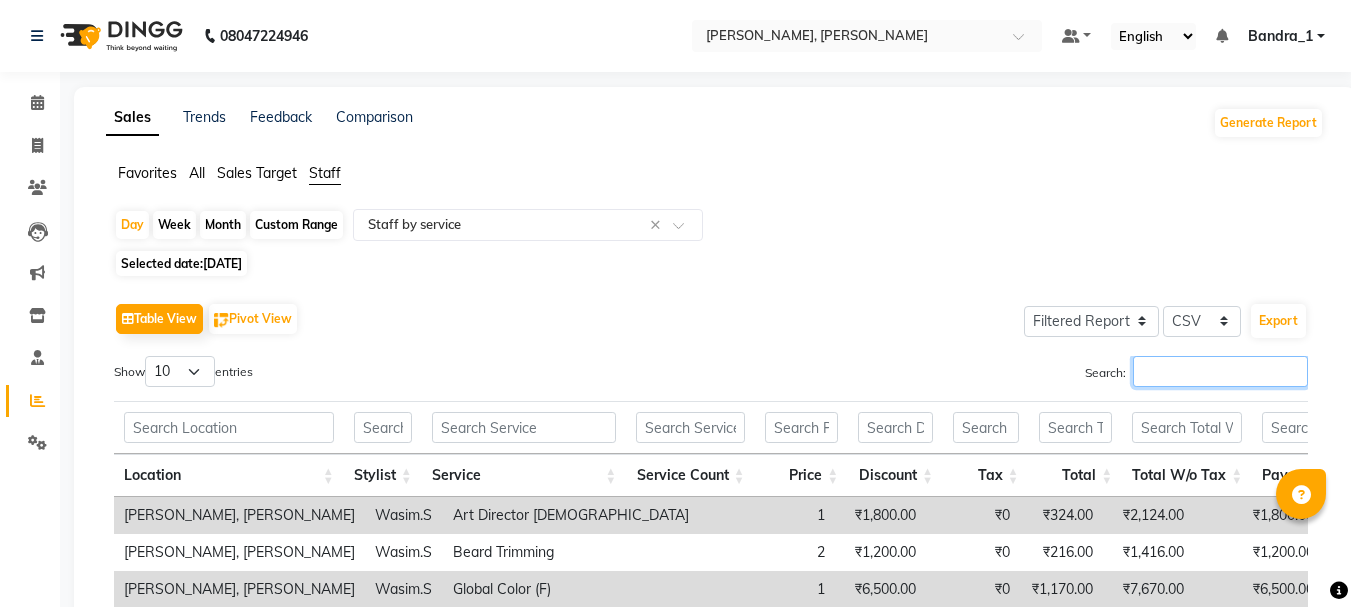 drag, startPoint x: 1179, startPoint y: 369, endPoint x: 1022, endPoint y: 407, distance: 161.53328 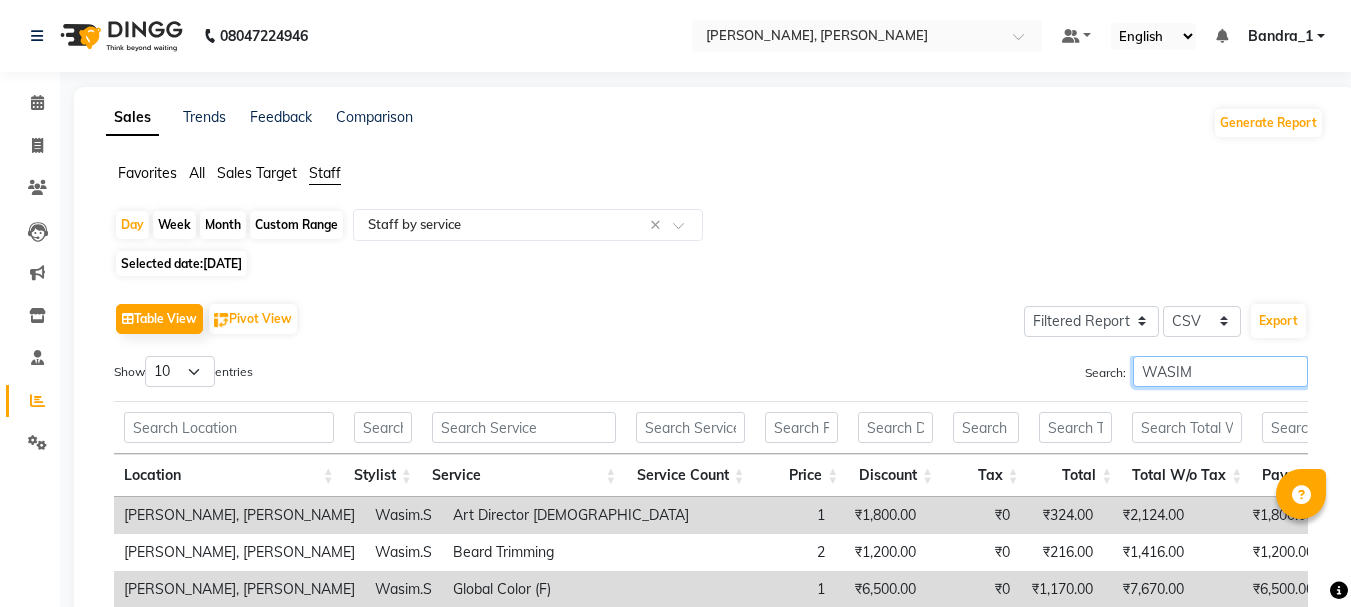 scroll, scrollTop: 367, scrollLeft: 0, axis: vertical 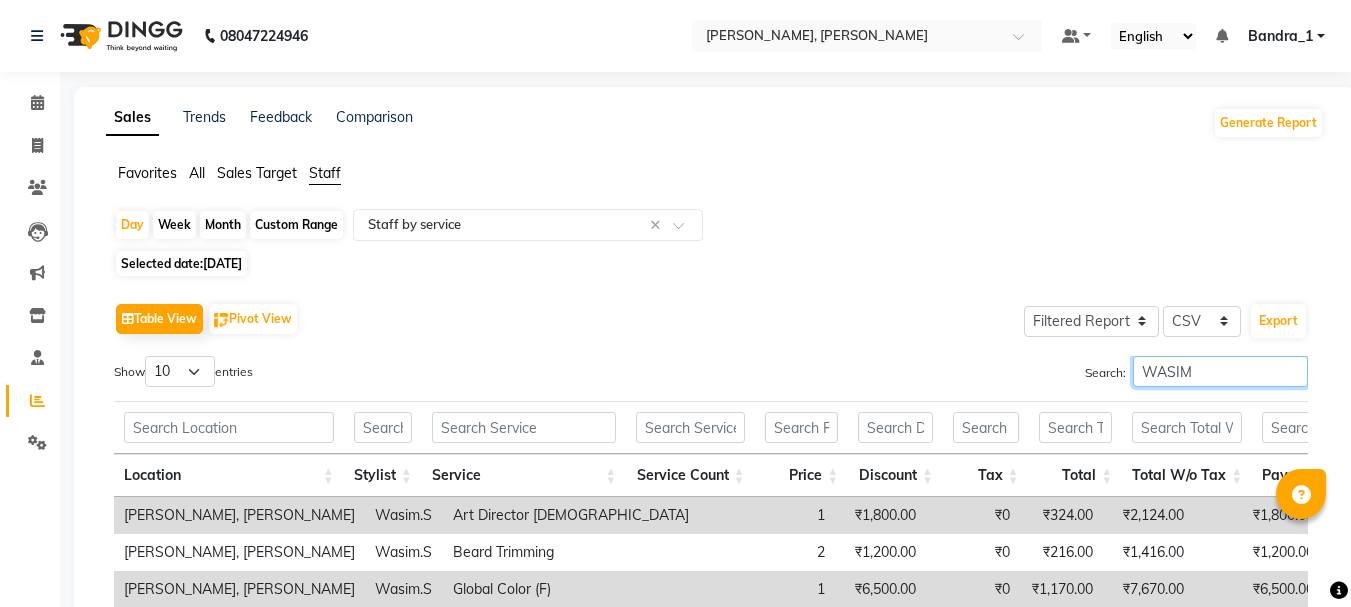 drag, startPoint x: 1197, startPoint y: 359, endPoint x: 915, endPoint y: 410, distance: 286.5746 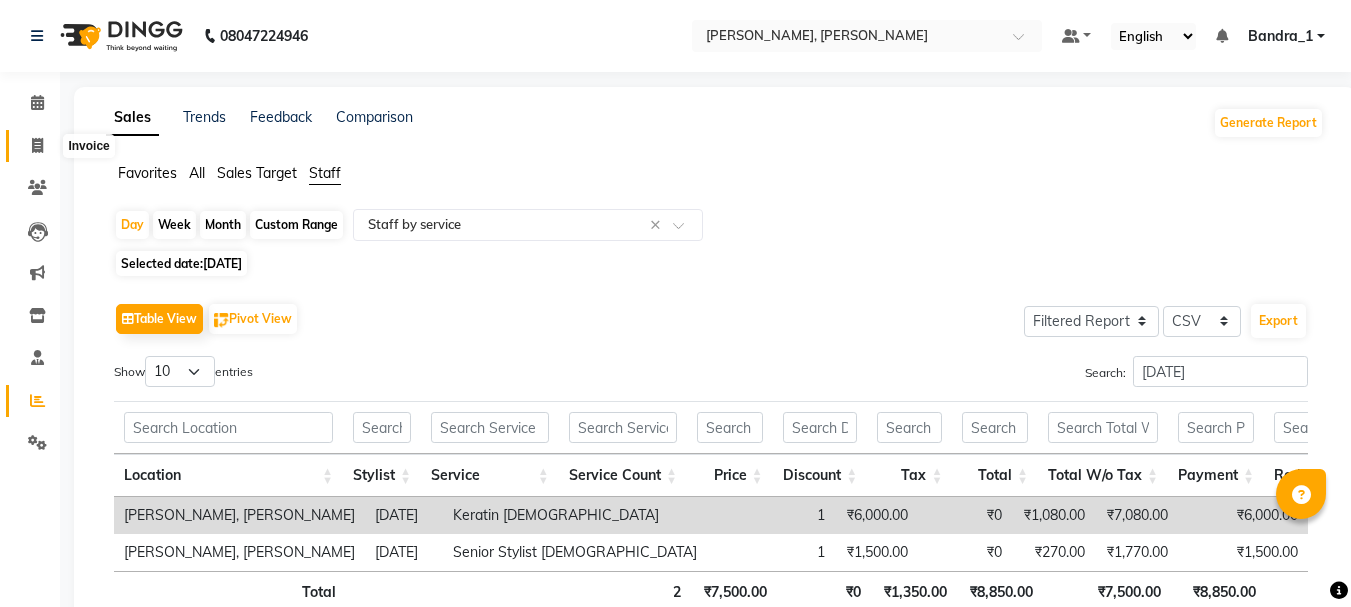 click 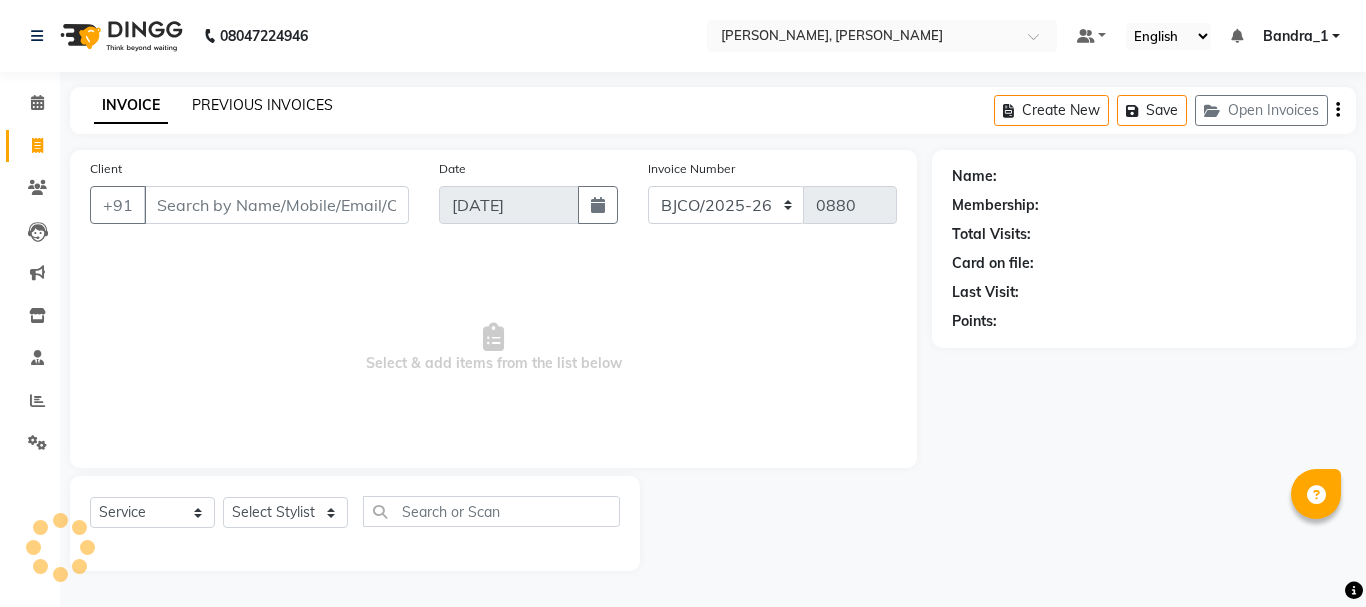 click on "PREVIOUS INVOICES" 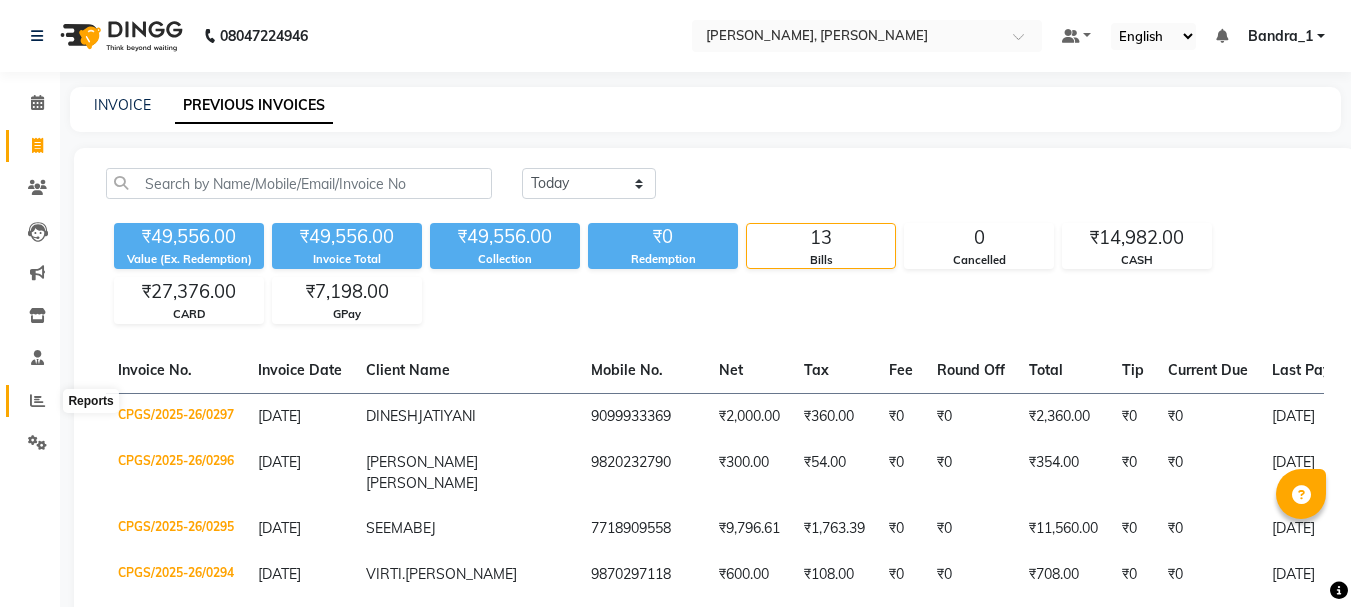 click 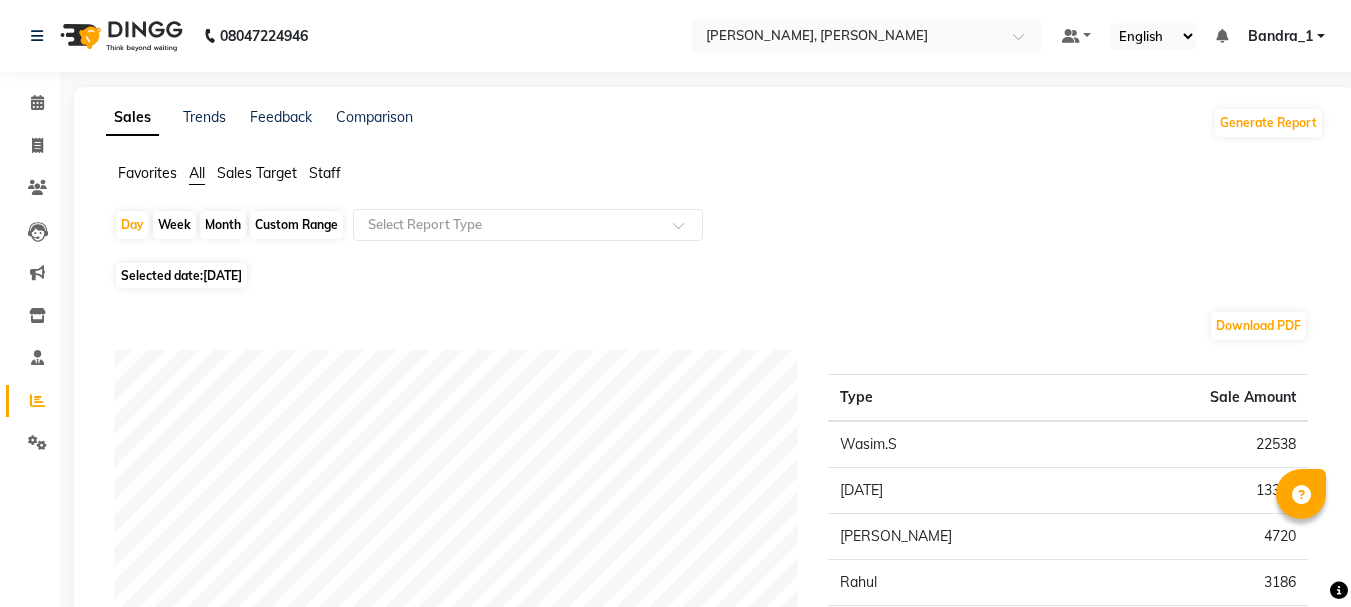 click on "Staff" 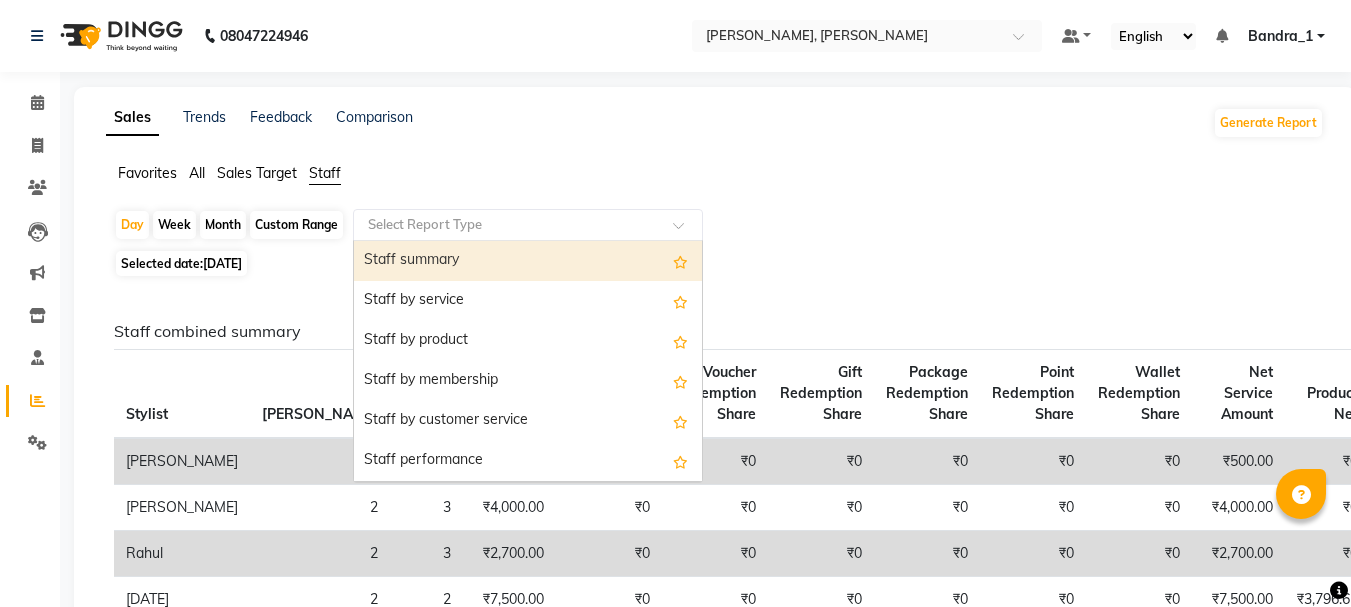 click 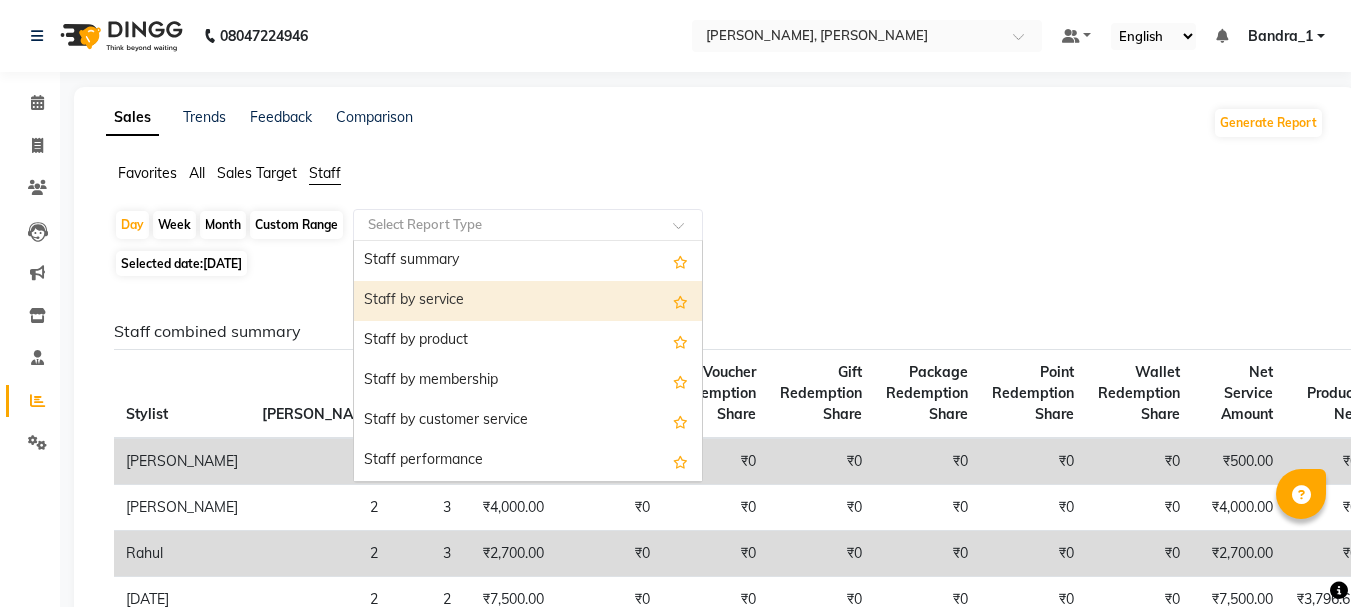 click on "Staff by service" at bounding box center [528, 301] 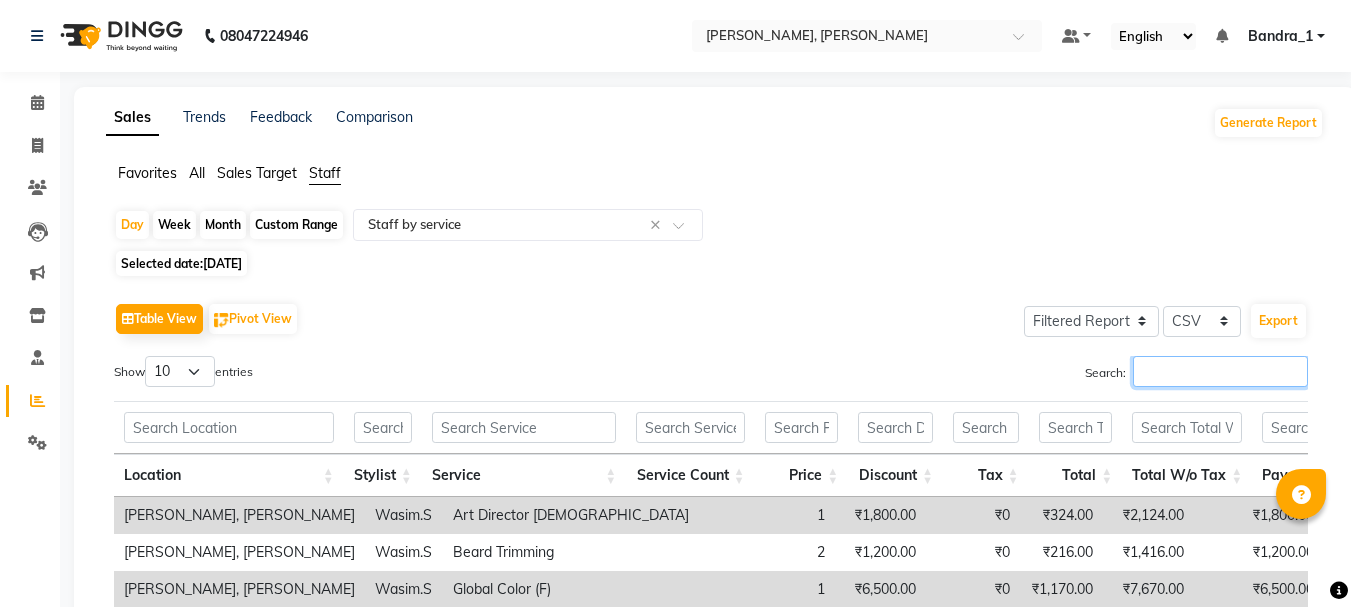 click on "Search:" at bounding box center (1220, 371) 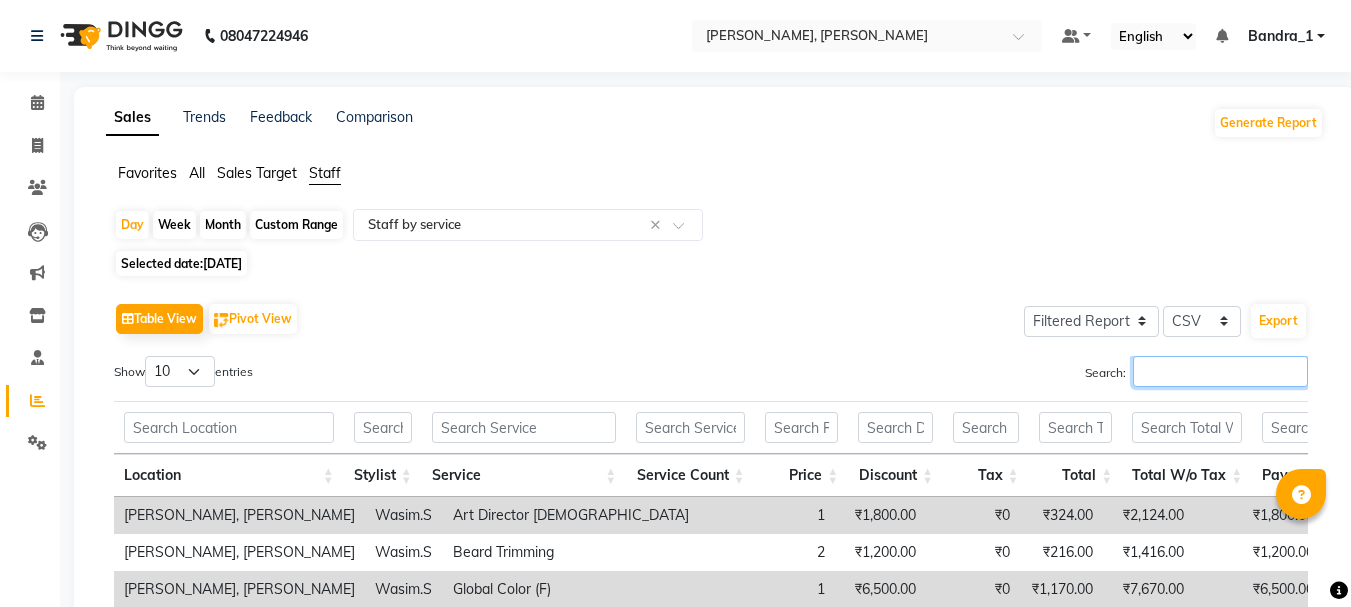 click on "Search:" at bounding box center (1220, 371) 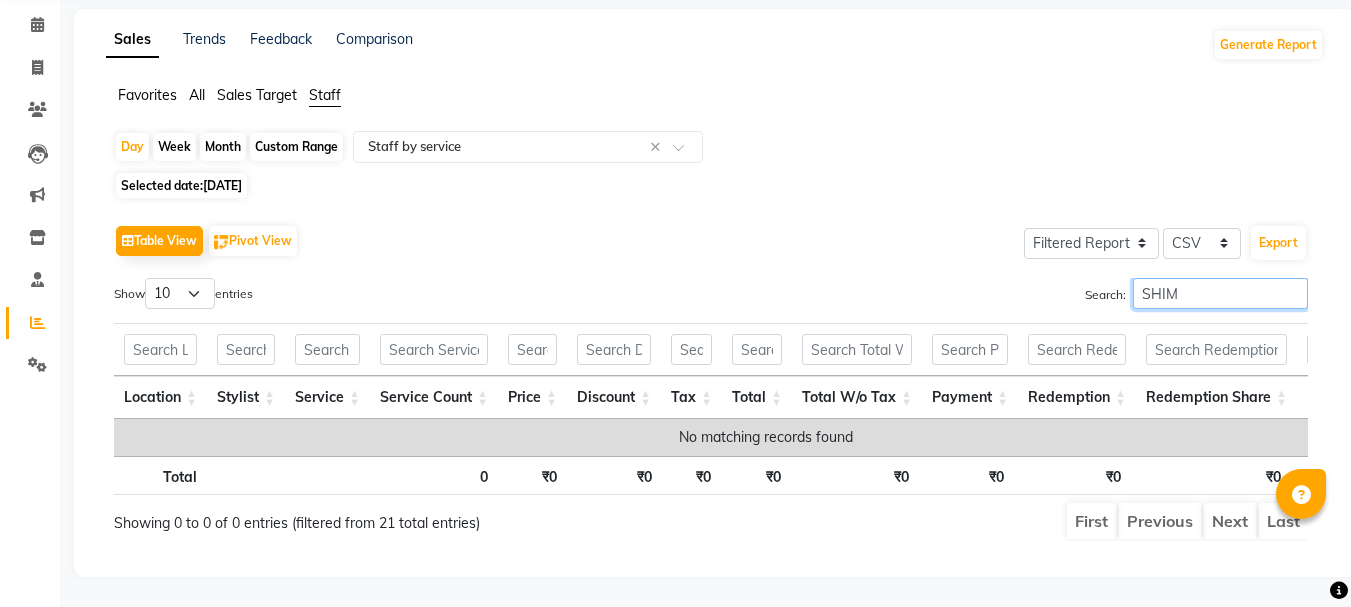 scroll, scrollTop: 108, scrollLeft: 0, axis: vertical 